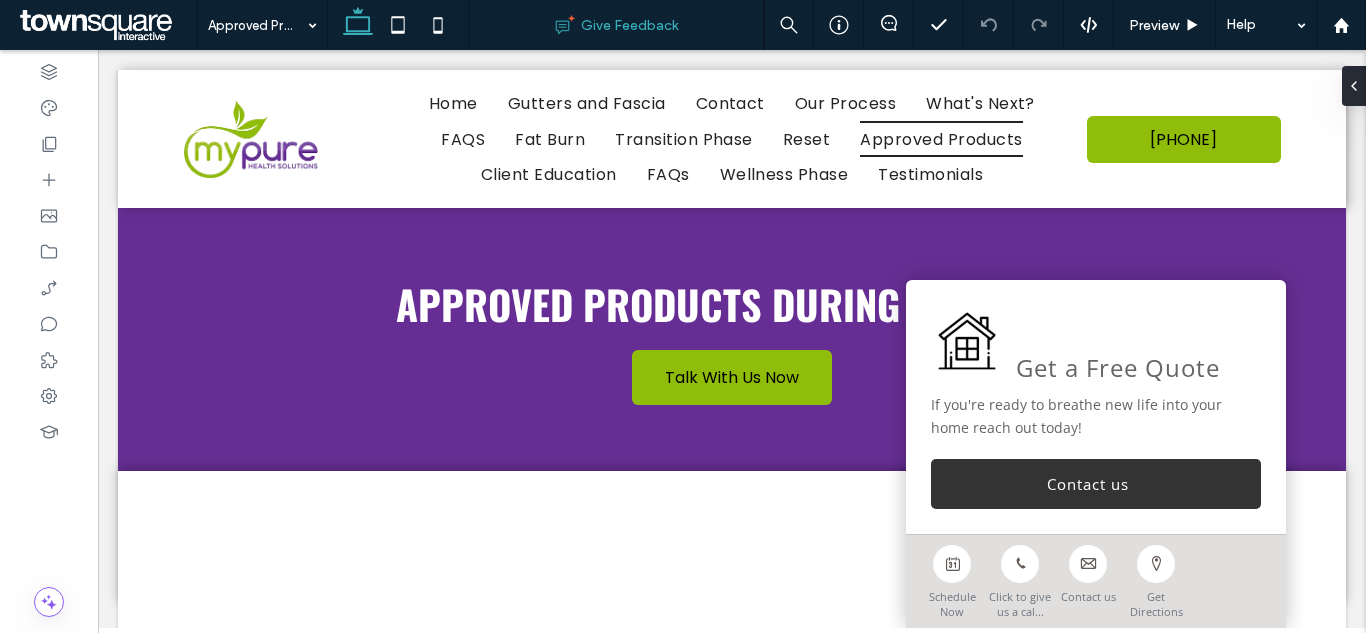 scroll, scrollTop: 0, scrollLeft: 0, axis: both 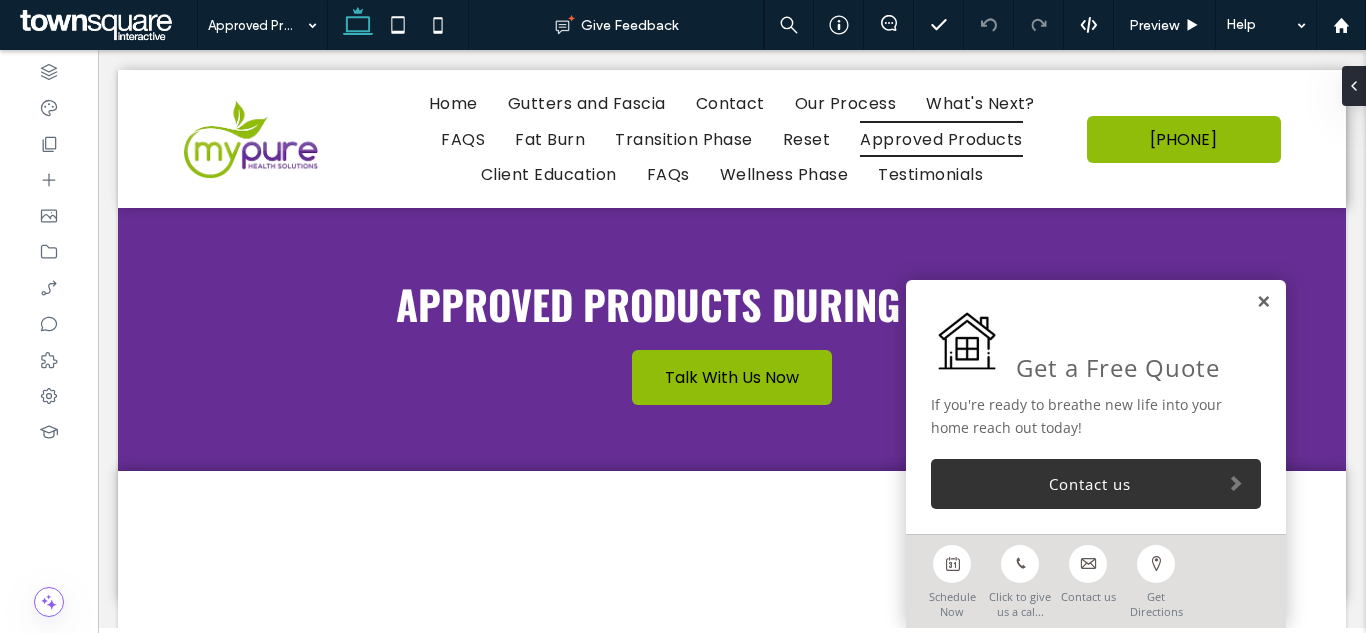 click at bounding box center (1263, 302) 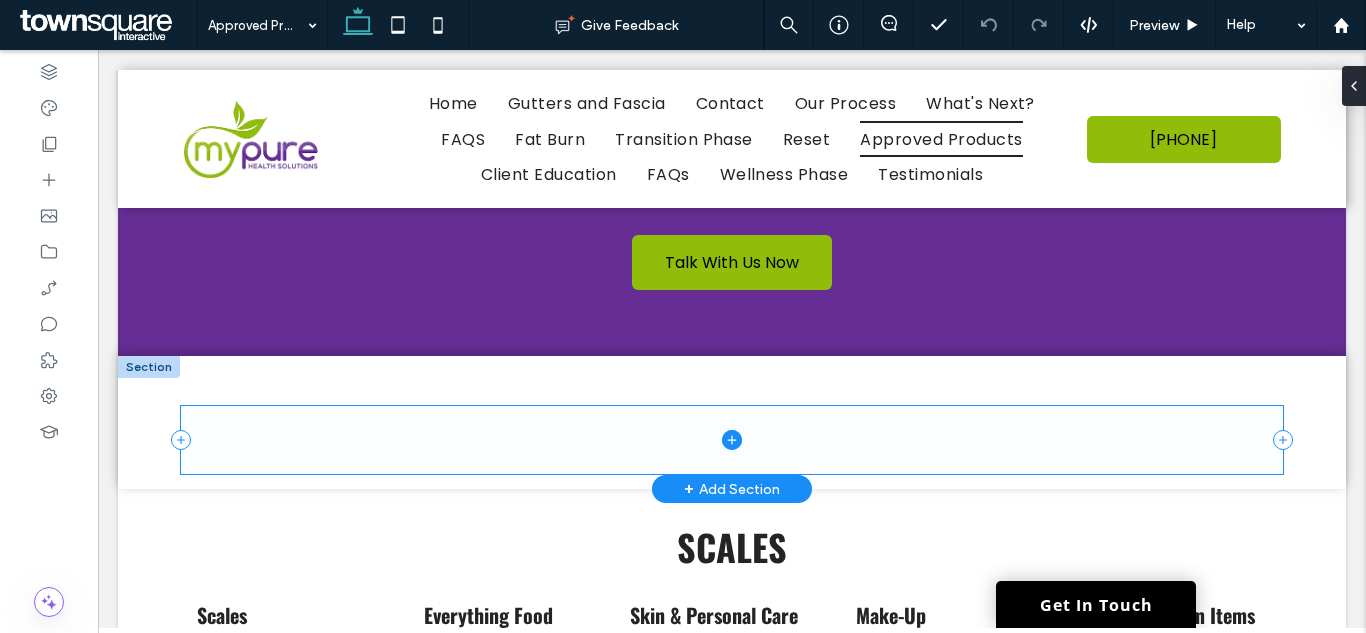 scroll, scrollTop: 200, scrollLeft: 0, axis: vertical 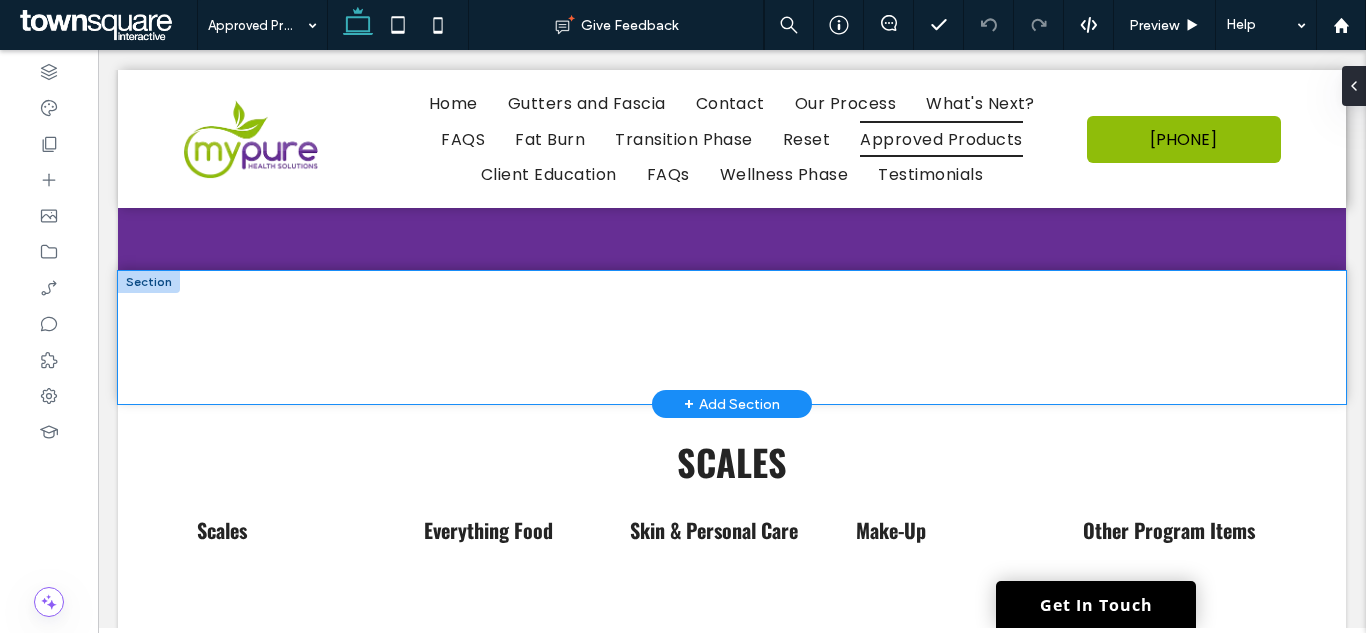 click at bounding box center [732, 337] 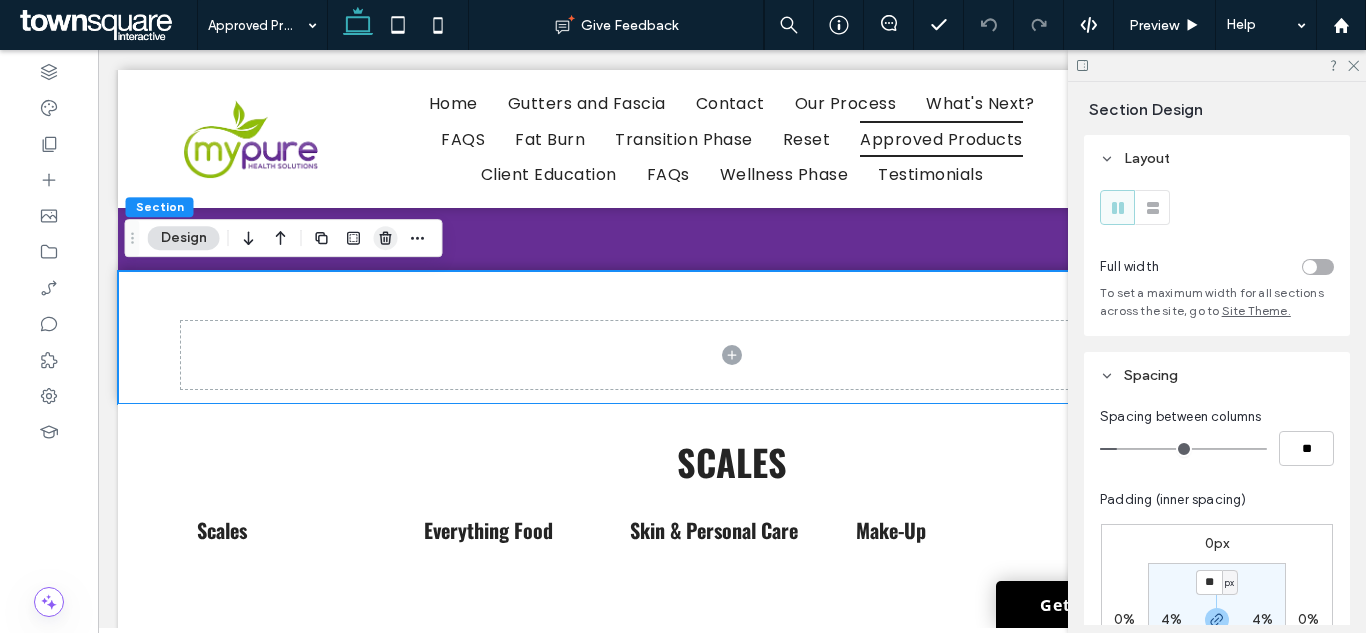 click 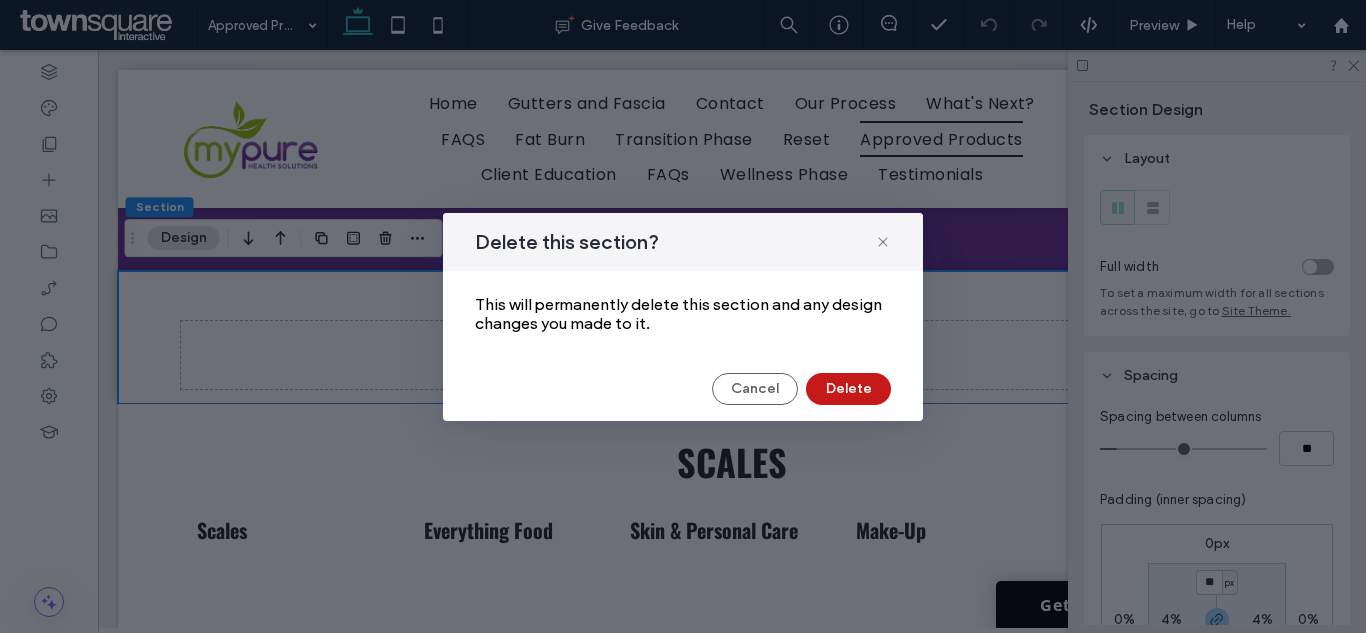 click on "Delete" at bounding box center (848, 389) 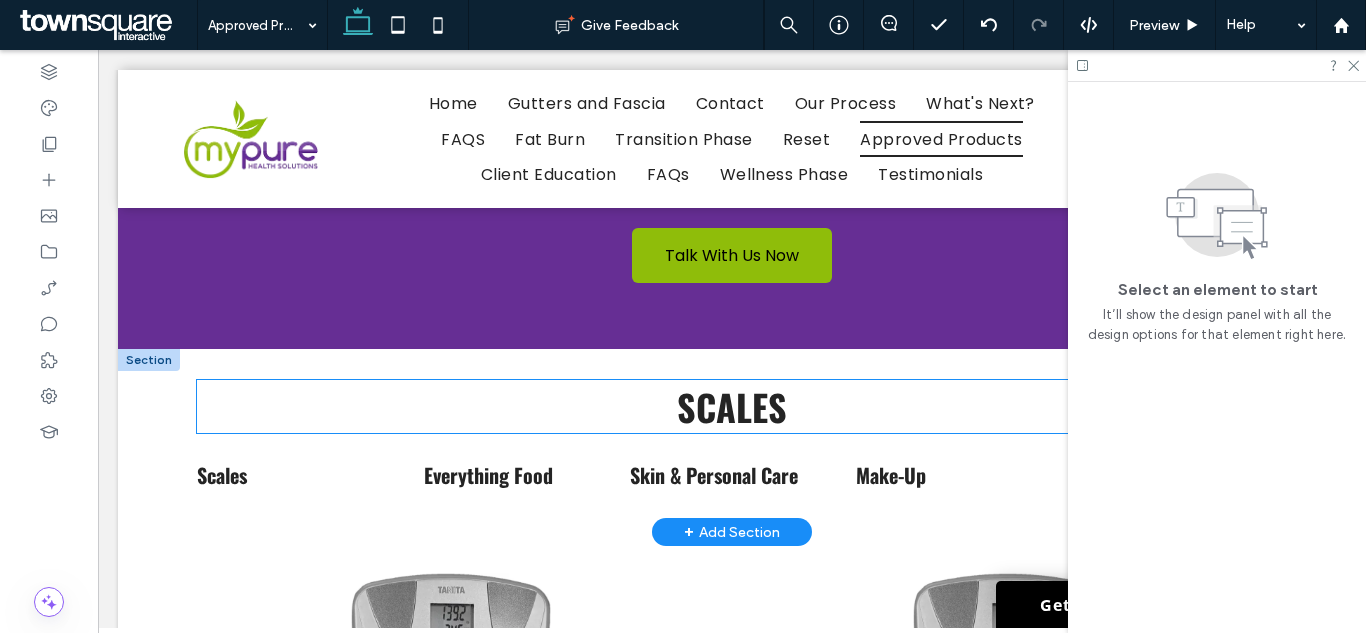 scroll, scrollTop: 0, scrollLeft: 0, axis: both 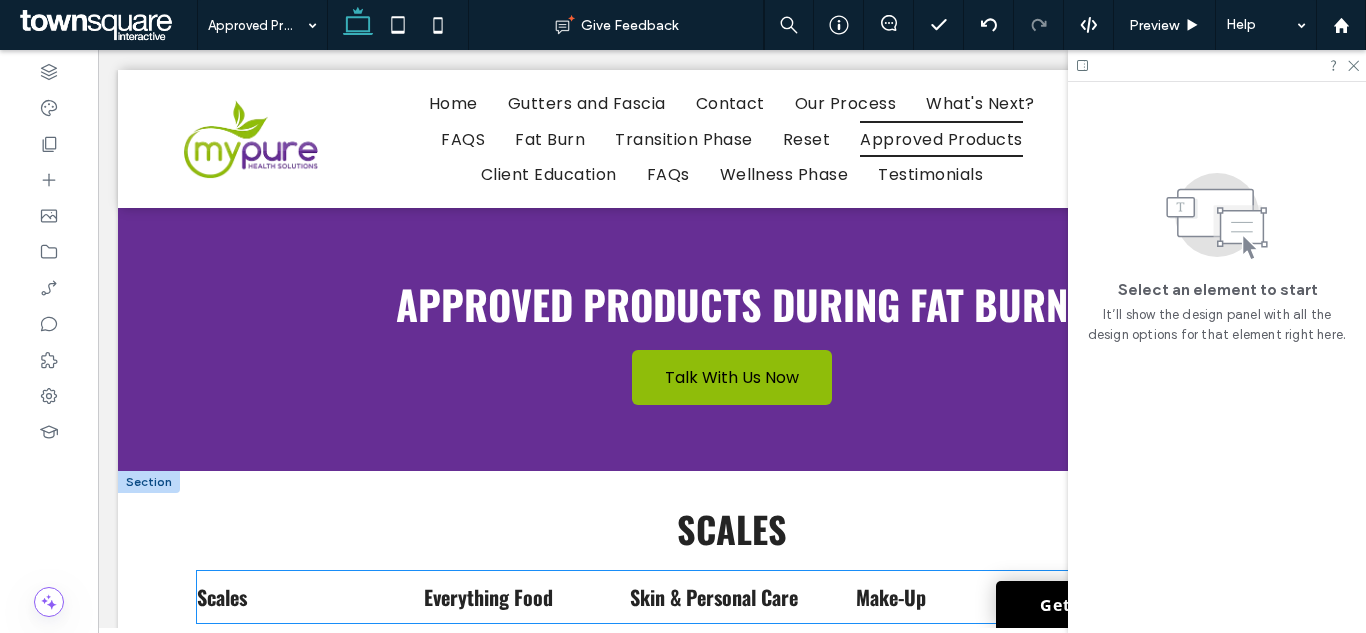 click on "Scales
Everything Food
Skin & Personal Care
Make-Up
Other Program Items" at bounding box center (732, 597) 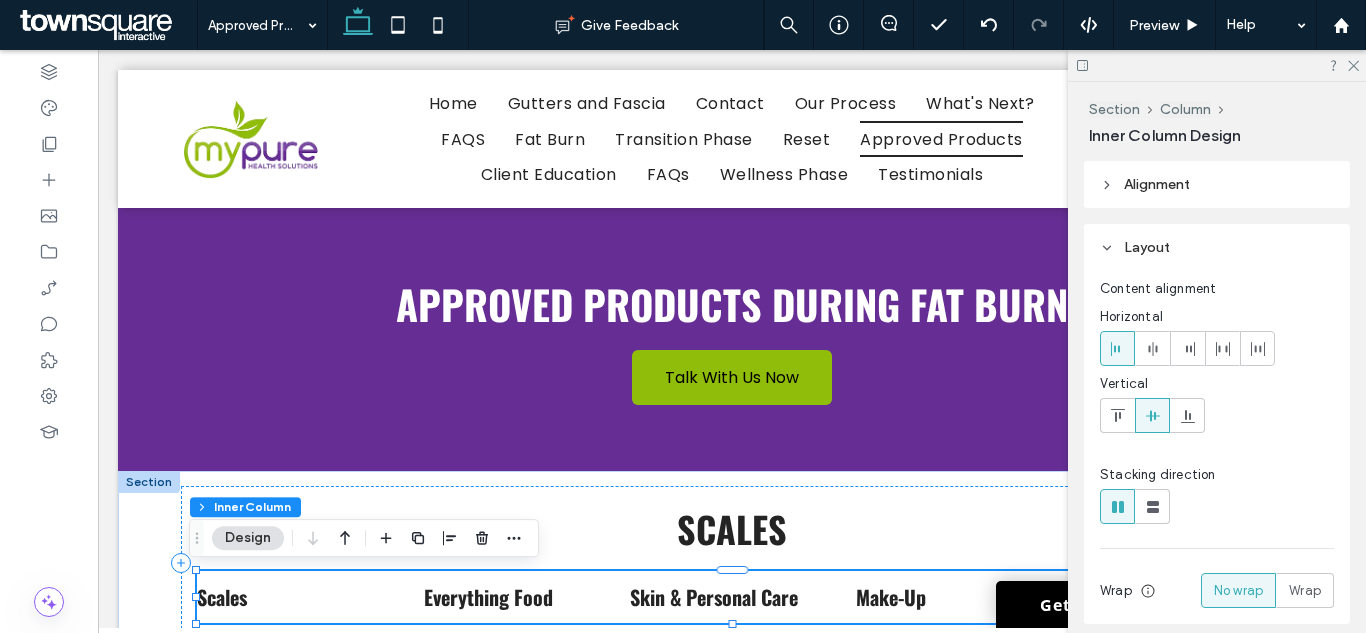 click 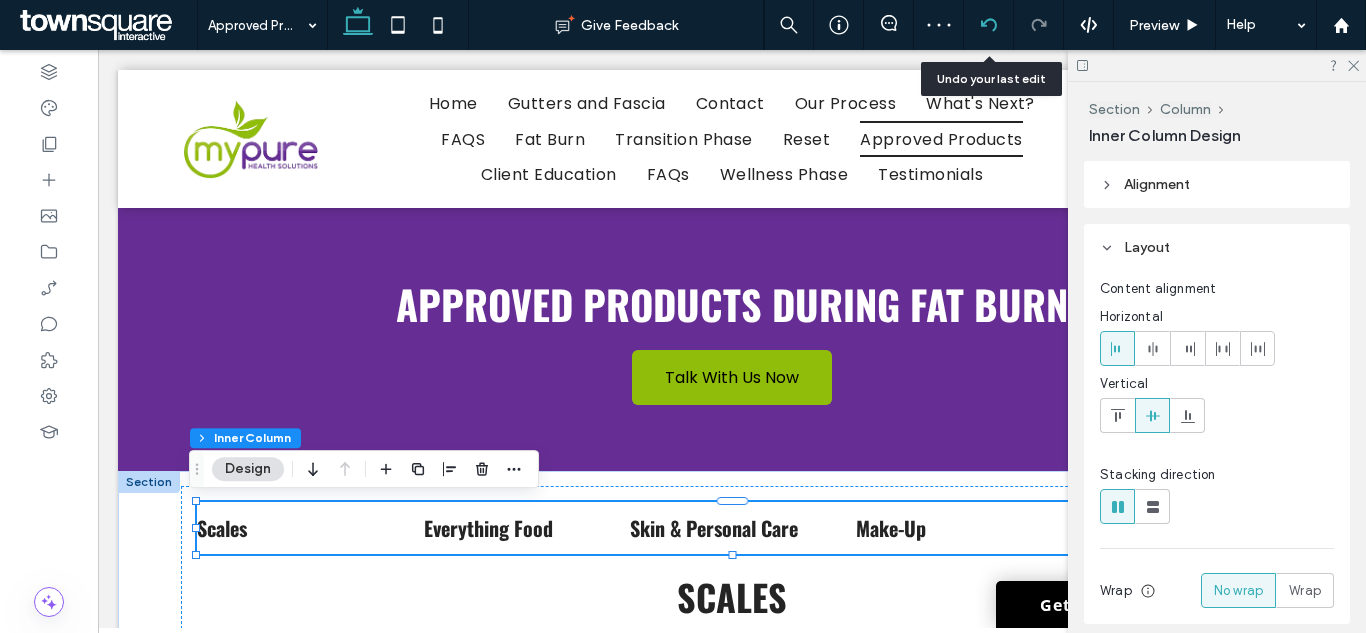 click 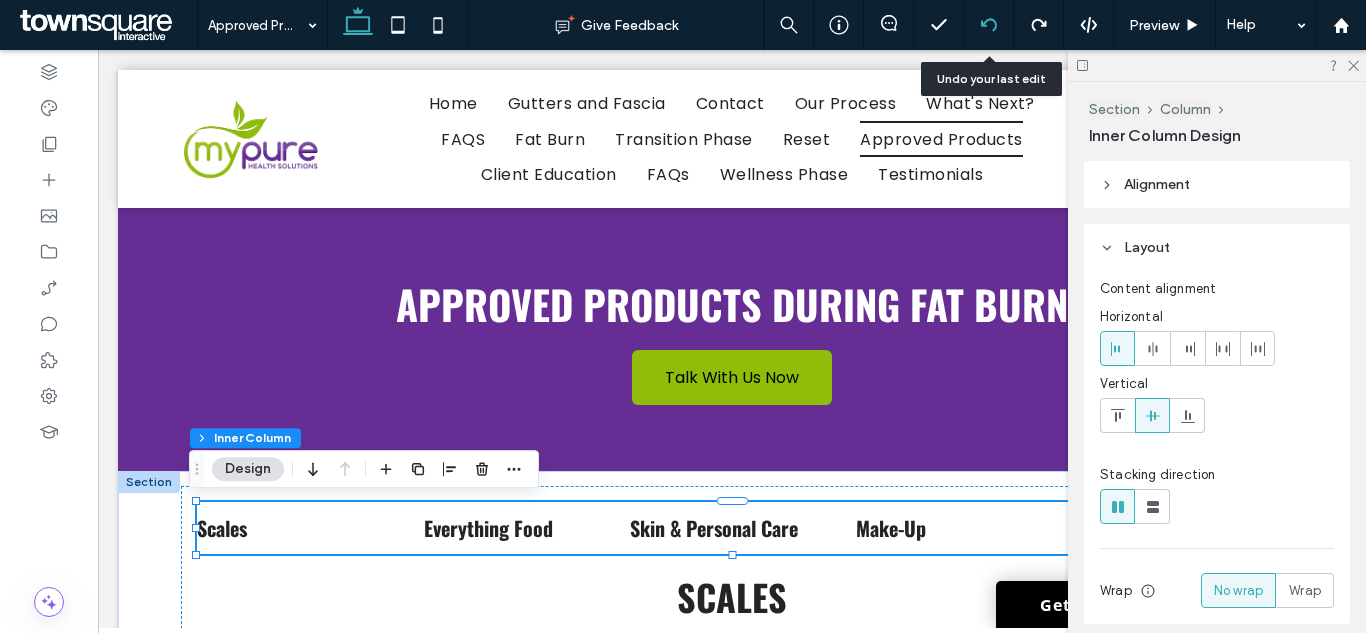 click 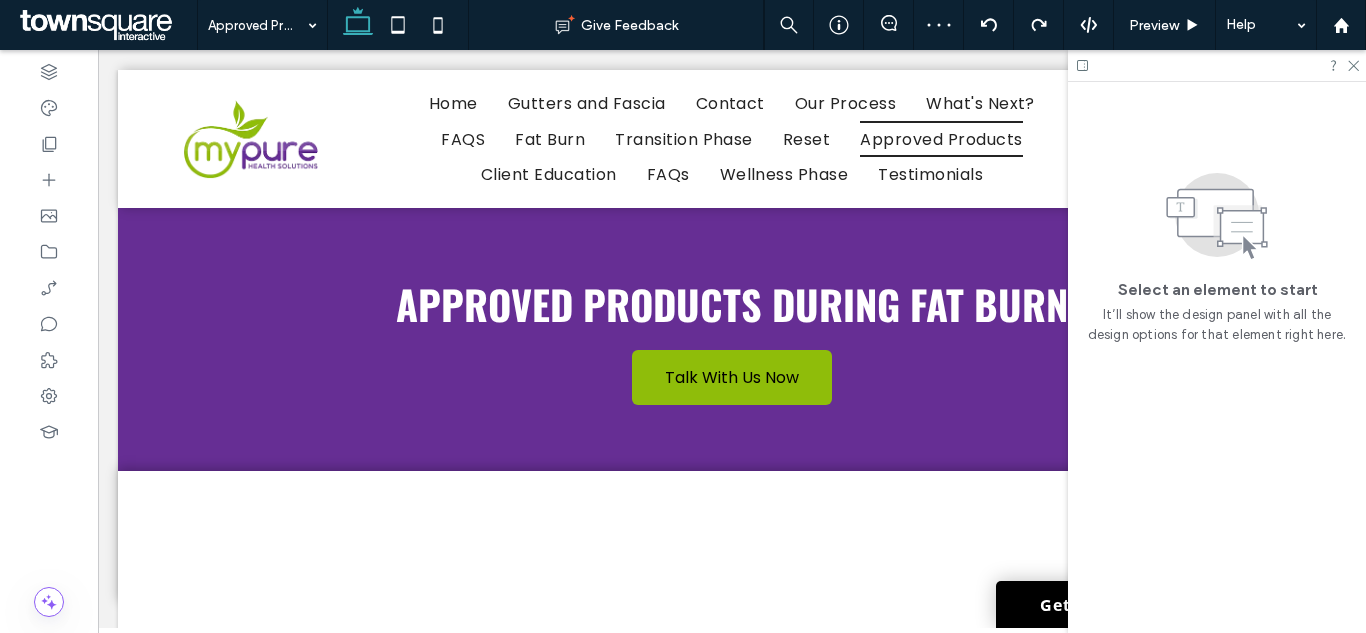 scroll, scrollTop: 0, scrollLeft: 0, axis: both 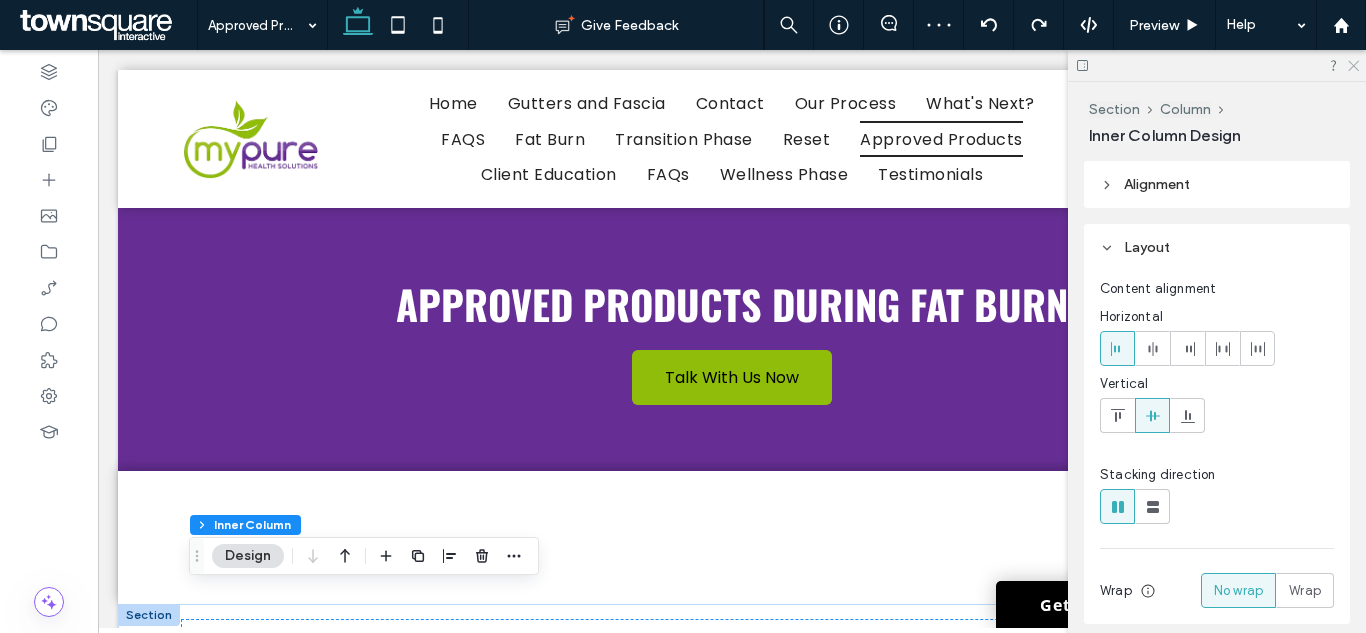 click 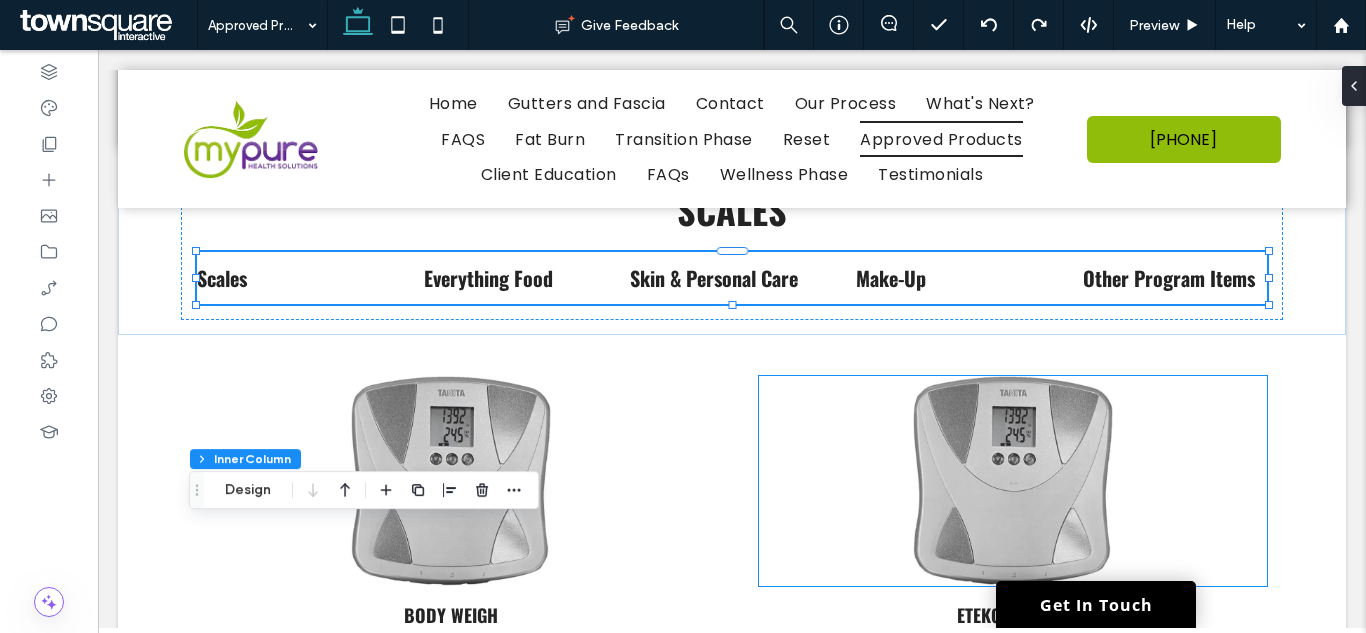 scroll, scrollTop: 152, scrollLeft: 0, axis: vertical 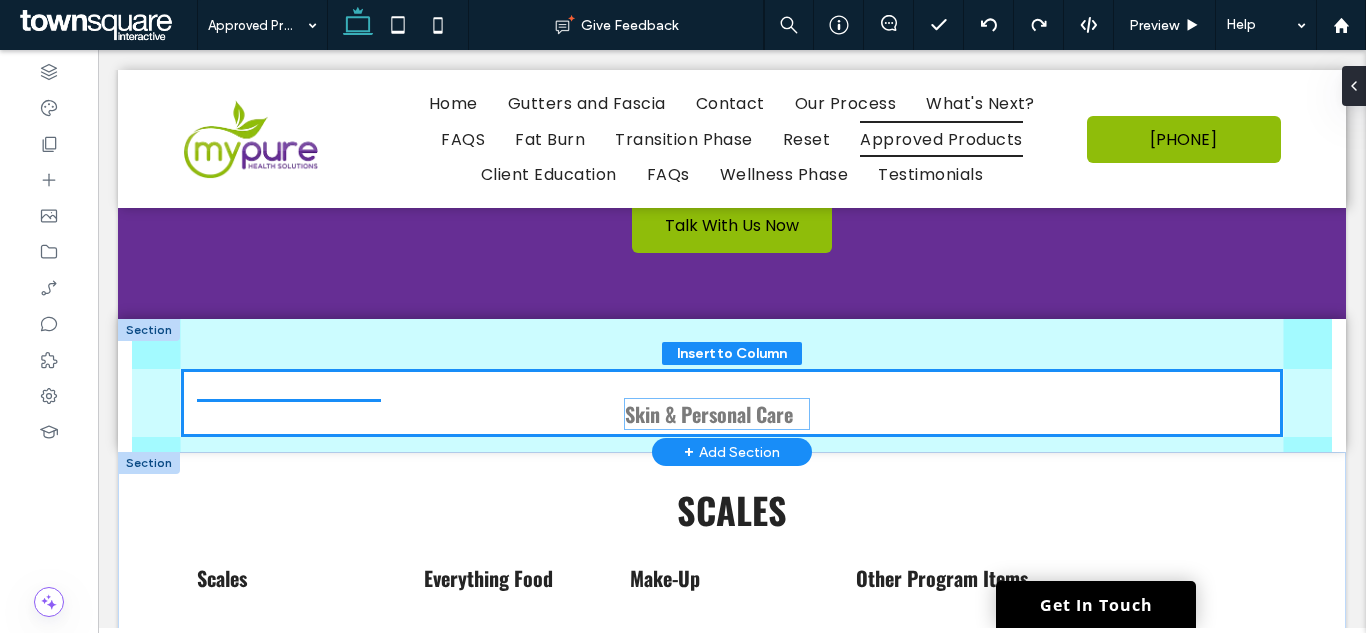 drag, startPoint x: 708, startPoint y: 570, endPoint x: 809, endPoint y: 456, distance: 152.30562 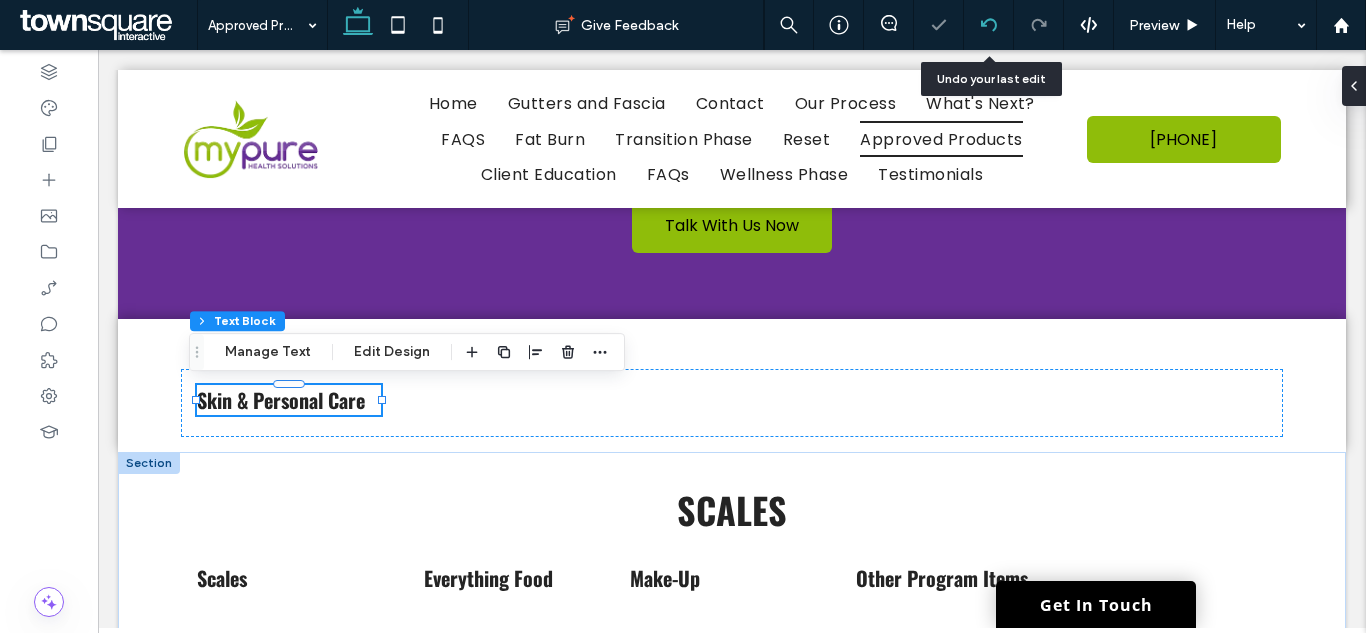 click at bounding box center (989, 25) 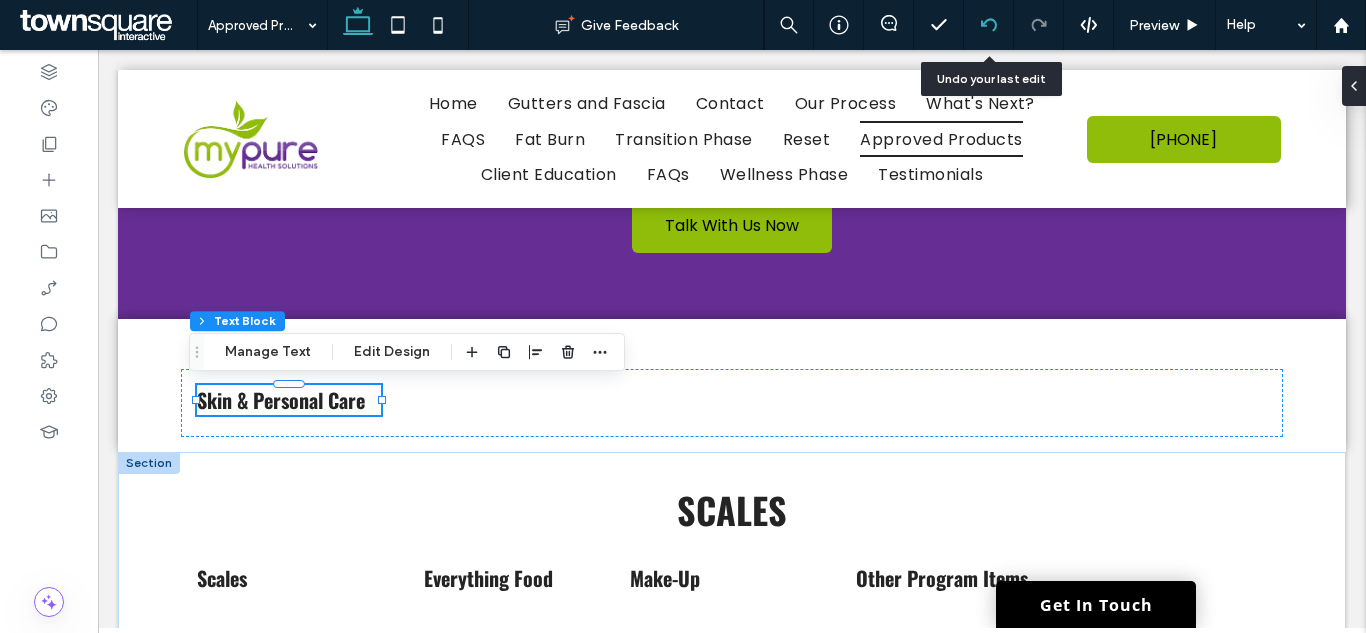 click 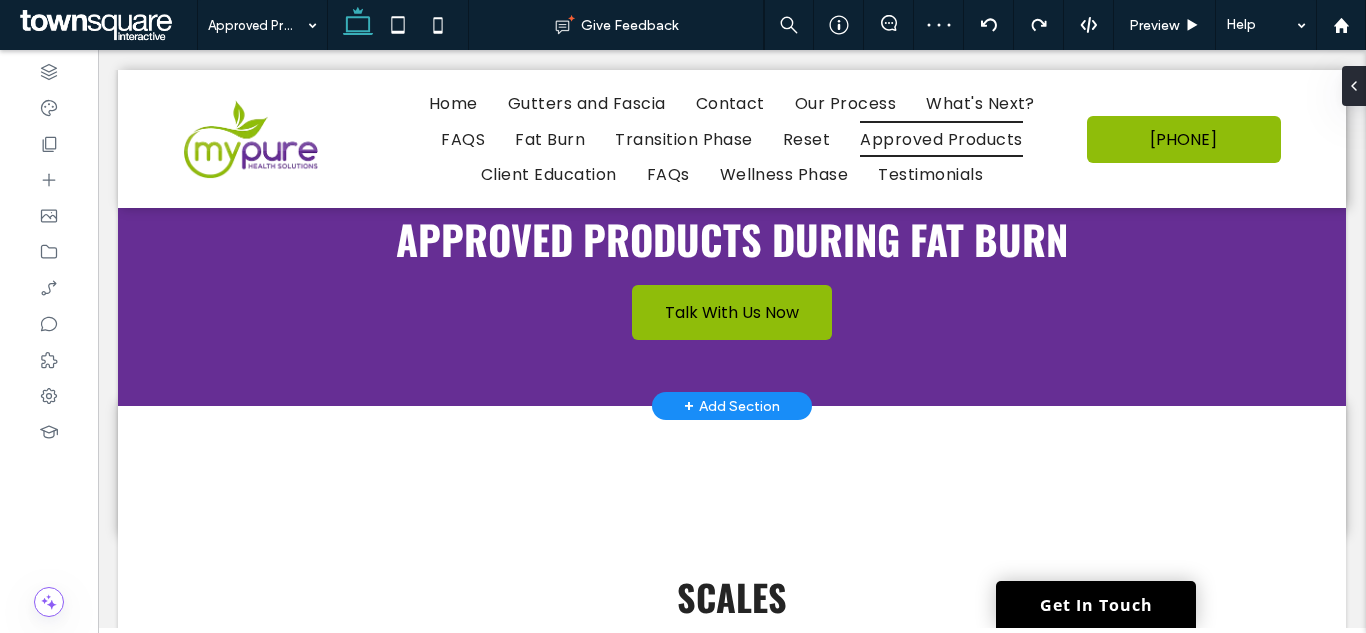 scroll, scrollTop: 100, scrollLeft: 0, axis: vertical 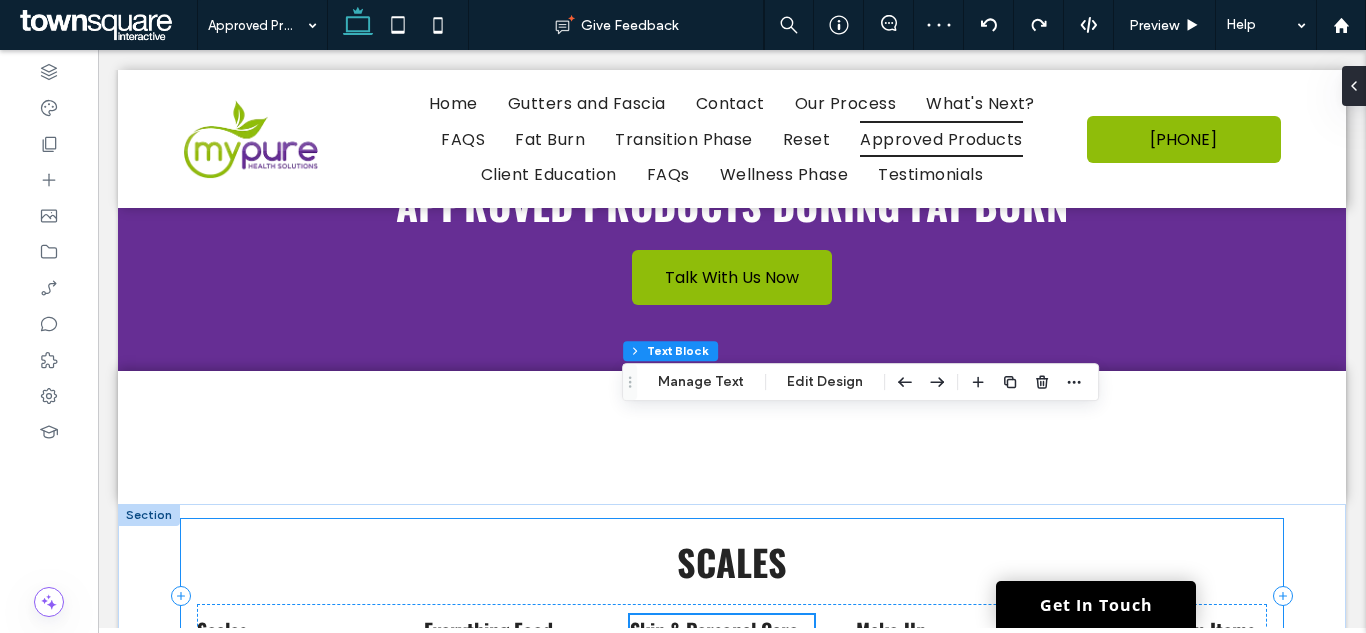 click on "Everything Food" at bounding box center [488, 630] 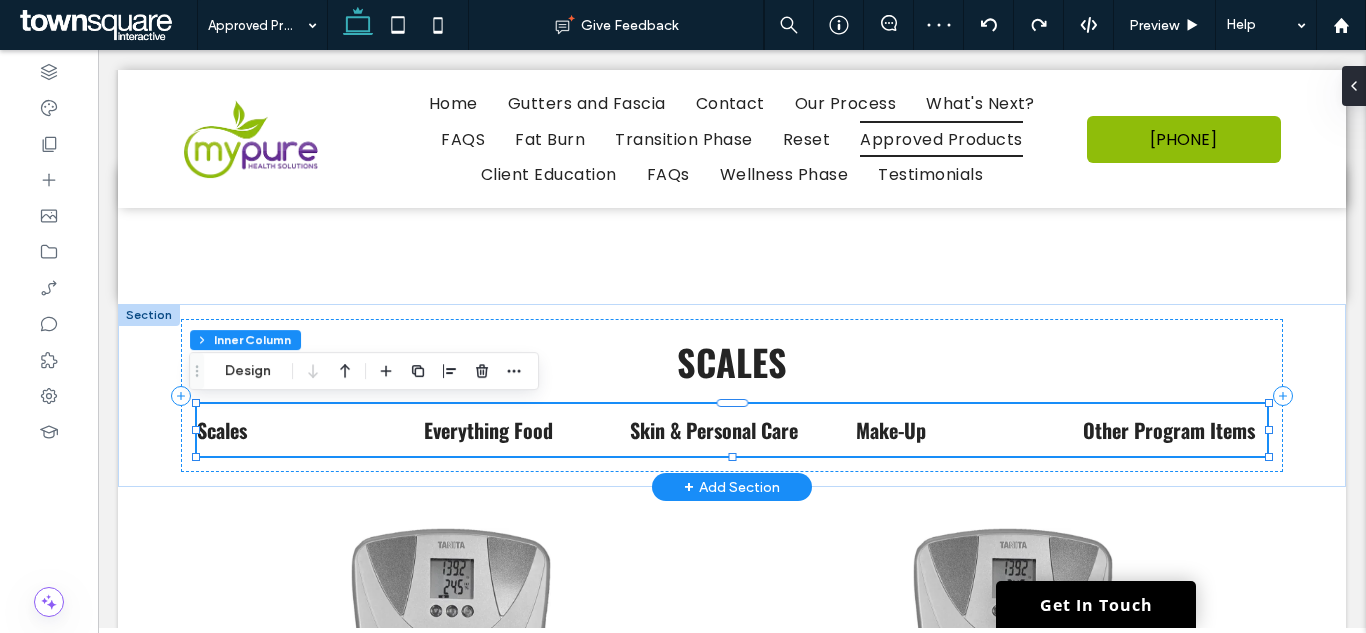 click on "Scales
Everything Food
Skin & Personal Care
Make-Up
Other Program Items" at bounding box center (732, 430) 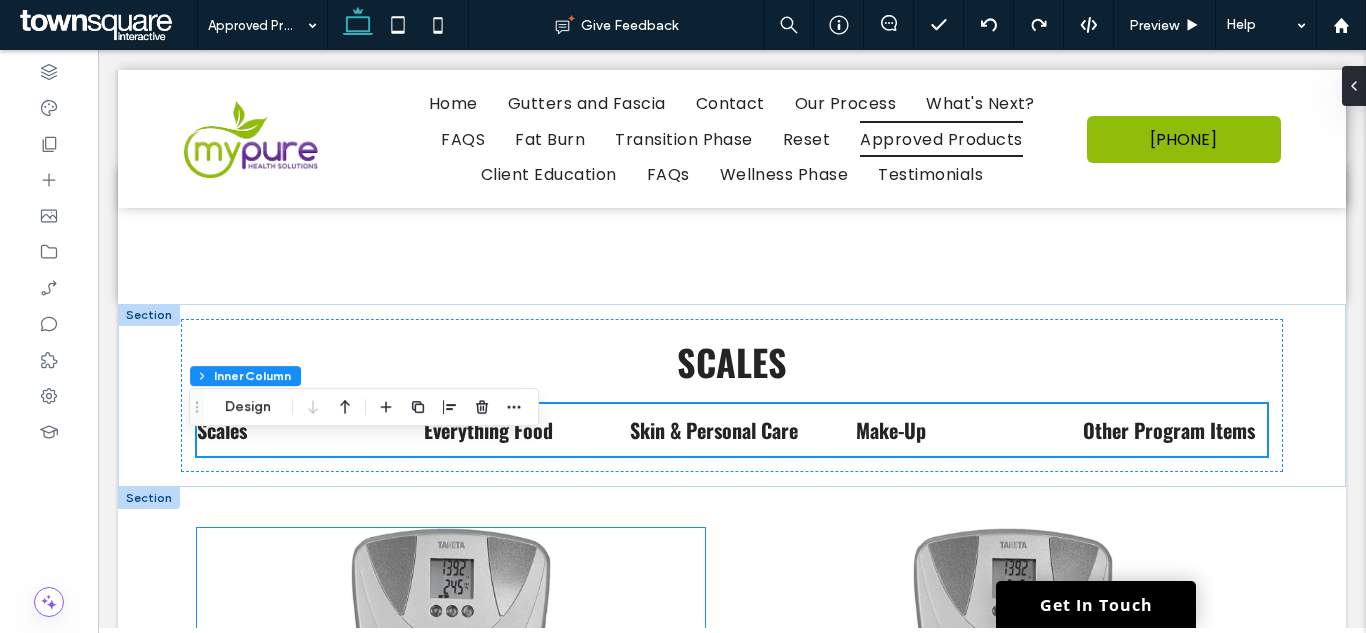 scroll, scrollTop: 200, scrollLeft: 0, axis: vertical 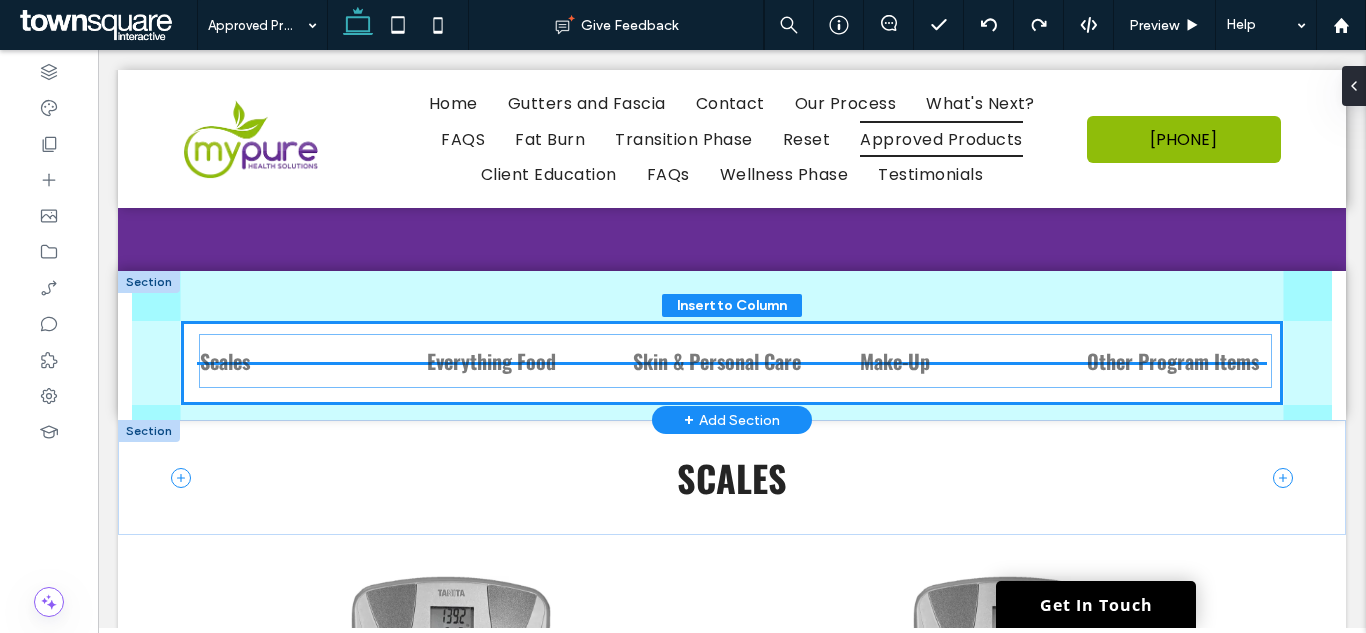 drag, startPoint x: 594, startPoint y: 526, endPoint x: 605, endPoint y: 358, distance: 168.35974 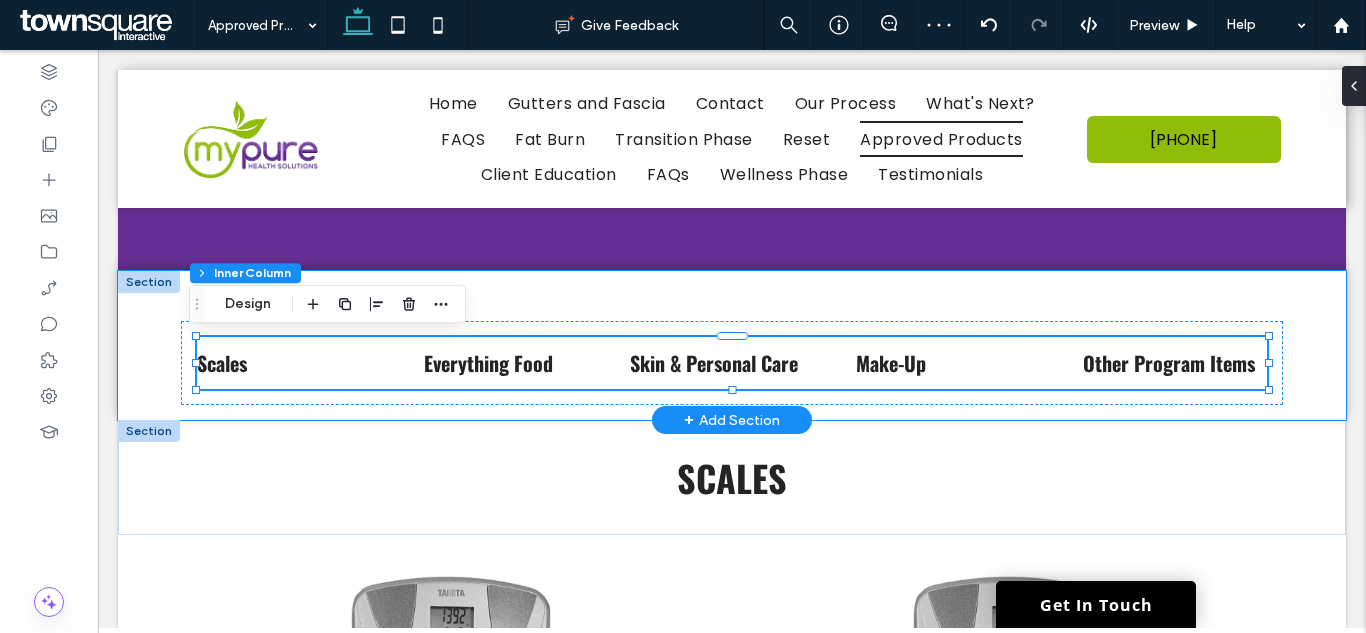 click on "Scales
Everything Food
Skin & Personal Care
Make-Up
Other Program Items" at bounding box center [732, 345] 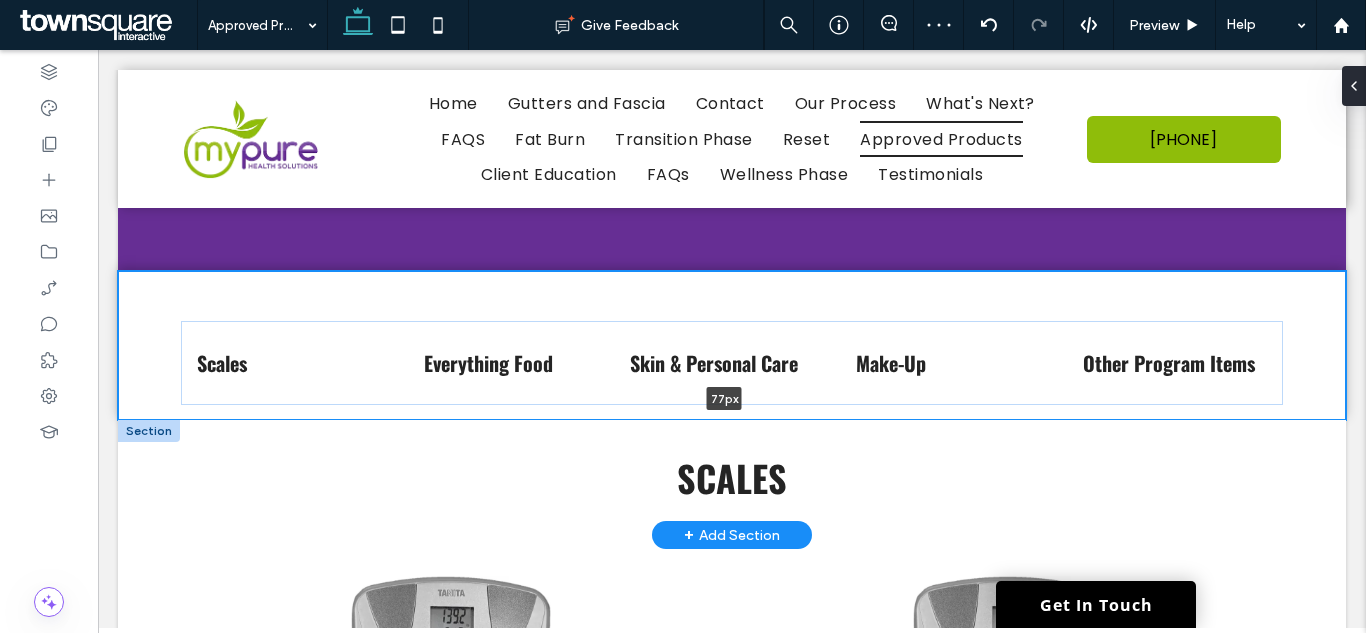drag, startPoint x: 1220, startPoint y: 346, endPoint x: 1189, endPoint y: 431, distance: 90.47652 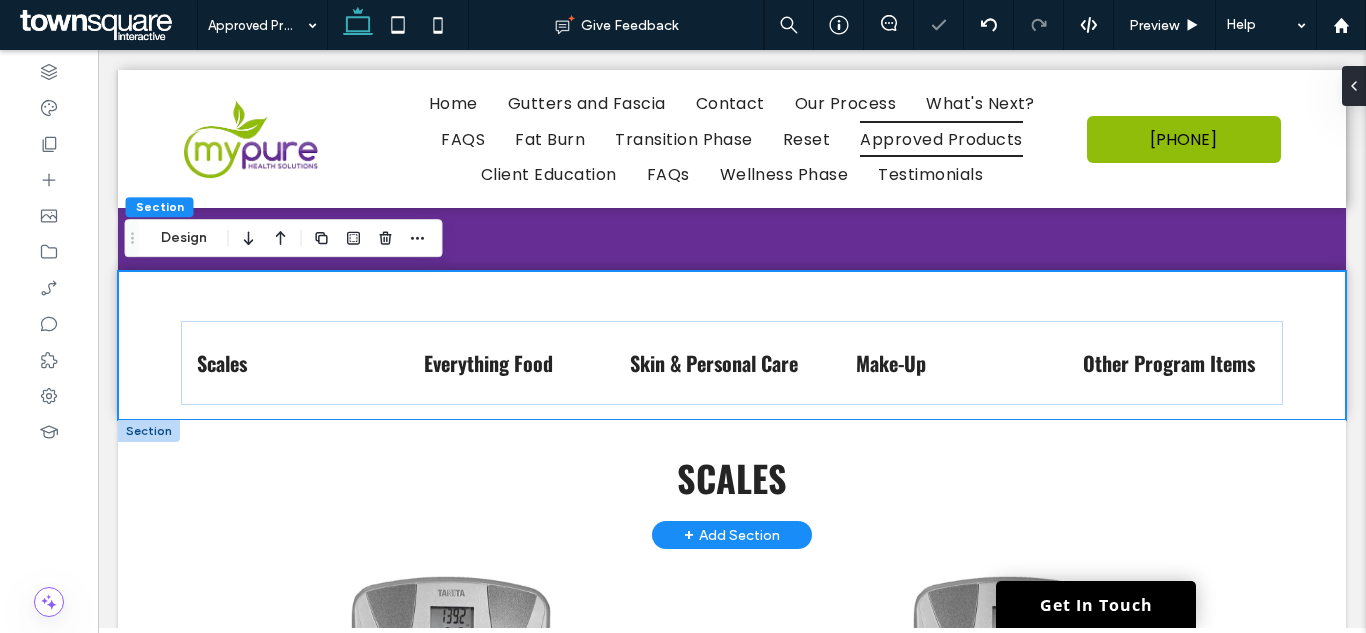 click at bounding box center [149, 431] 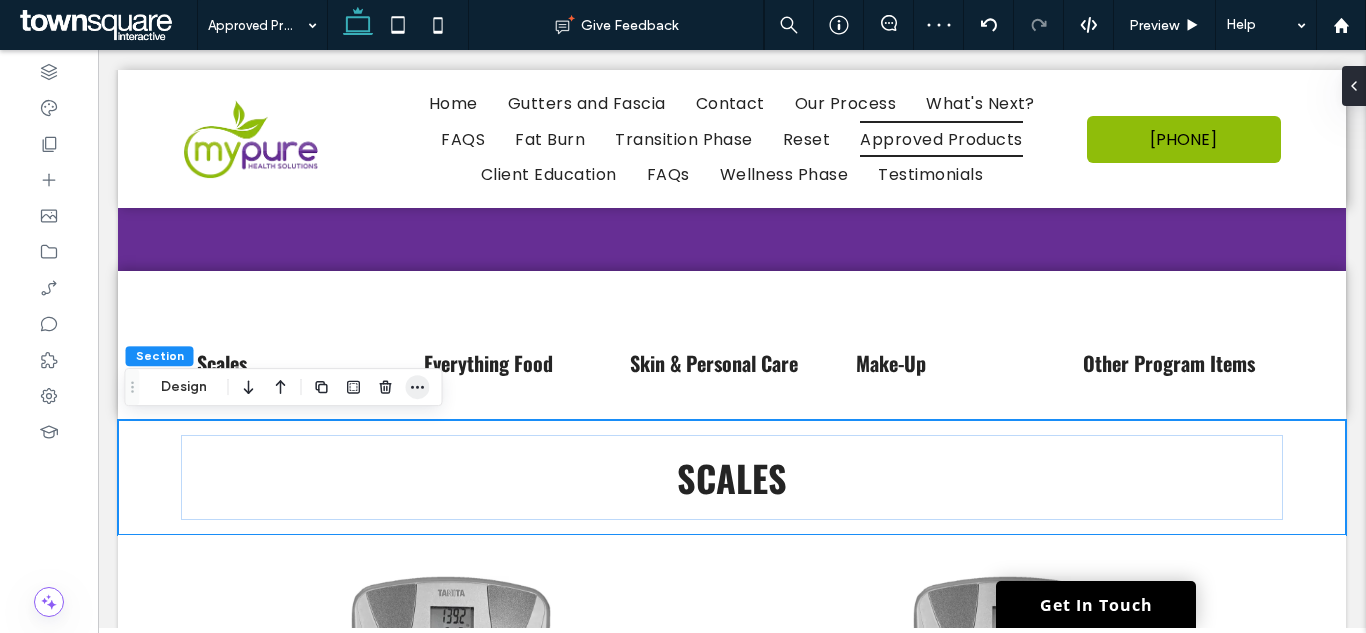 click 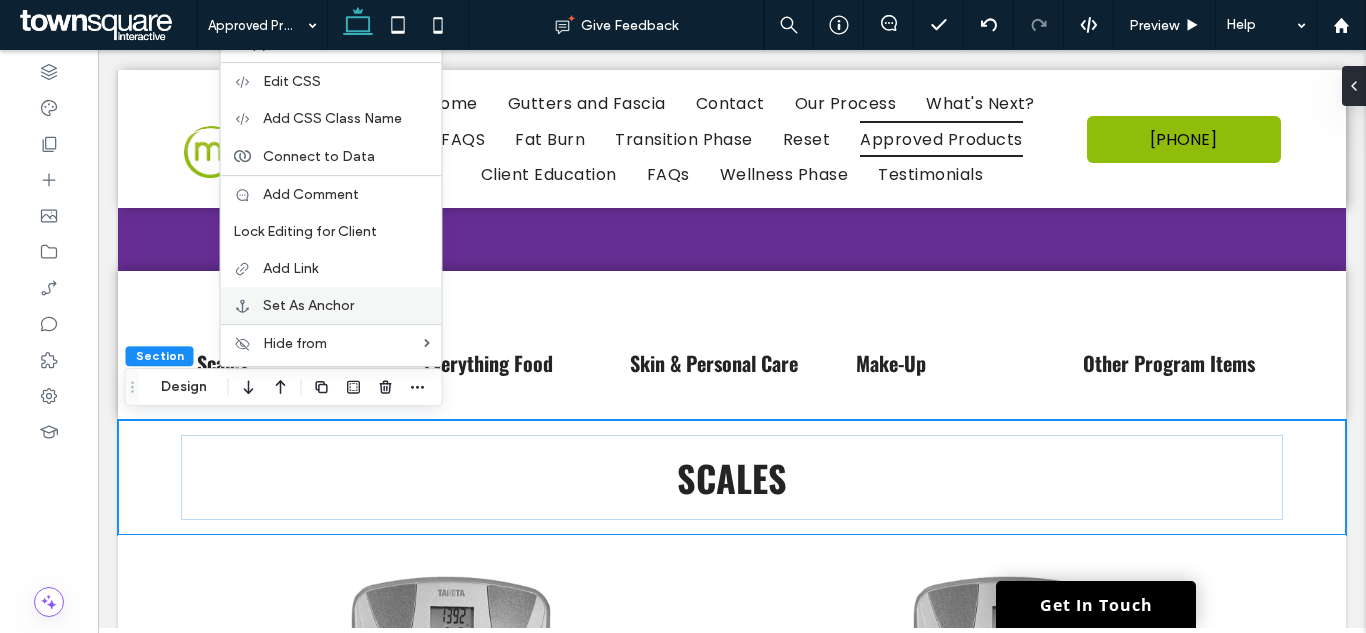 click on "Set As Anchor" at bounding box center (308, 305) 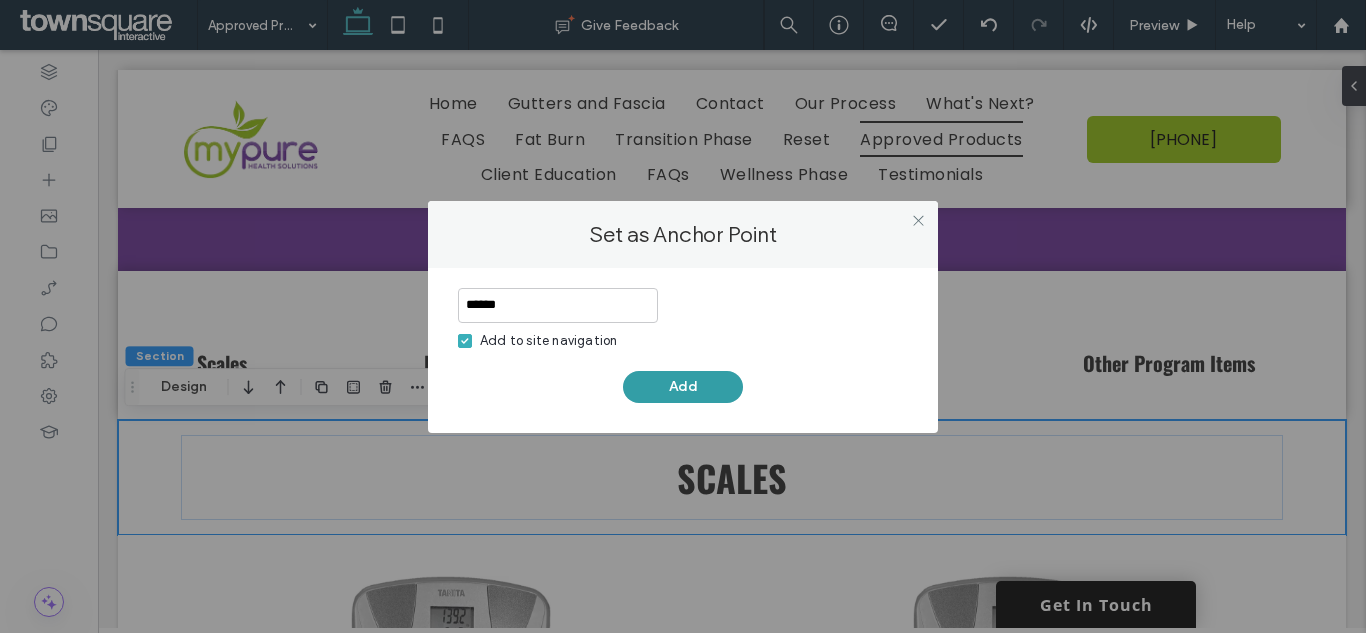 type on "******" 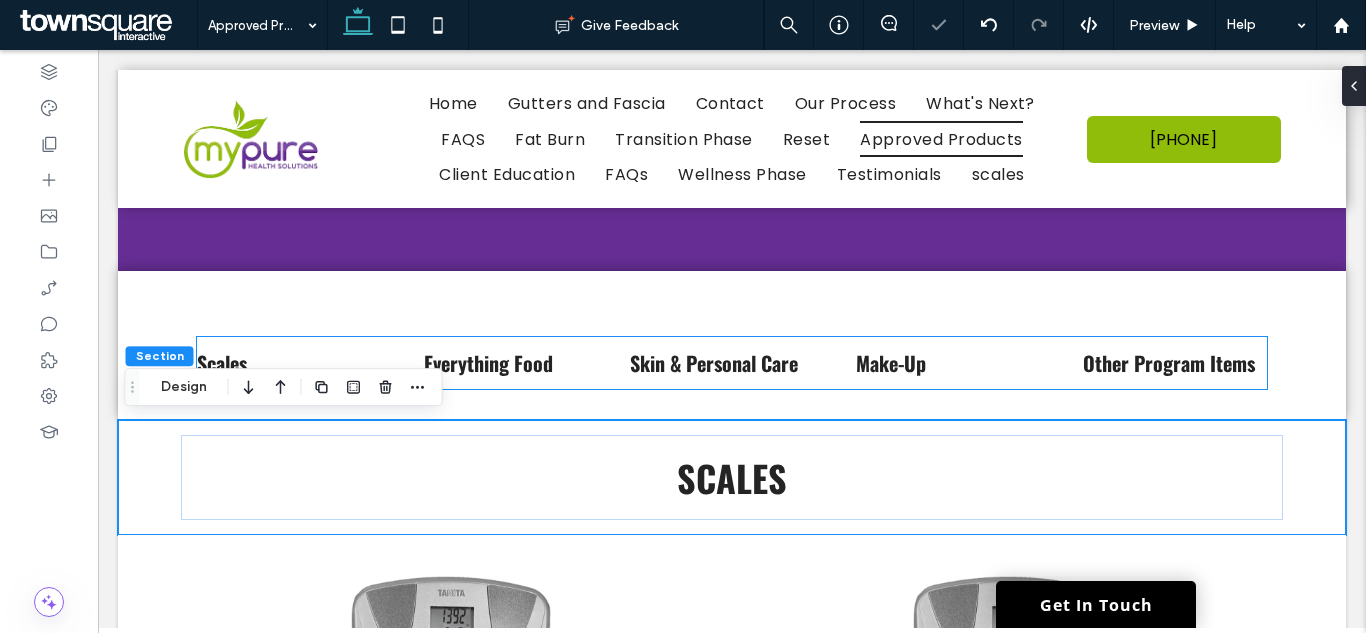 click on "Scales" at bounding box center (222, 363) 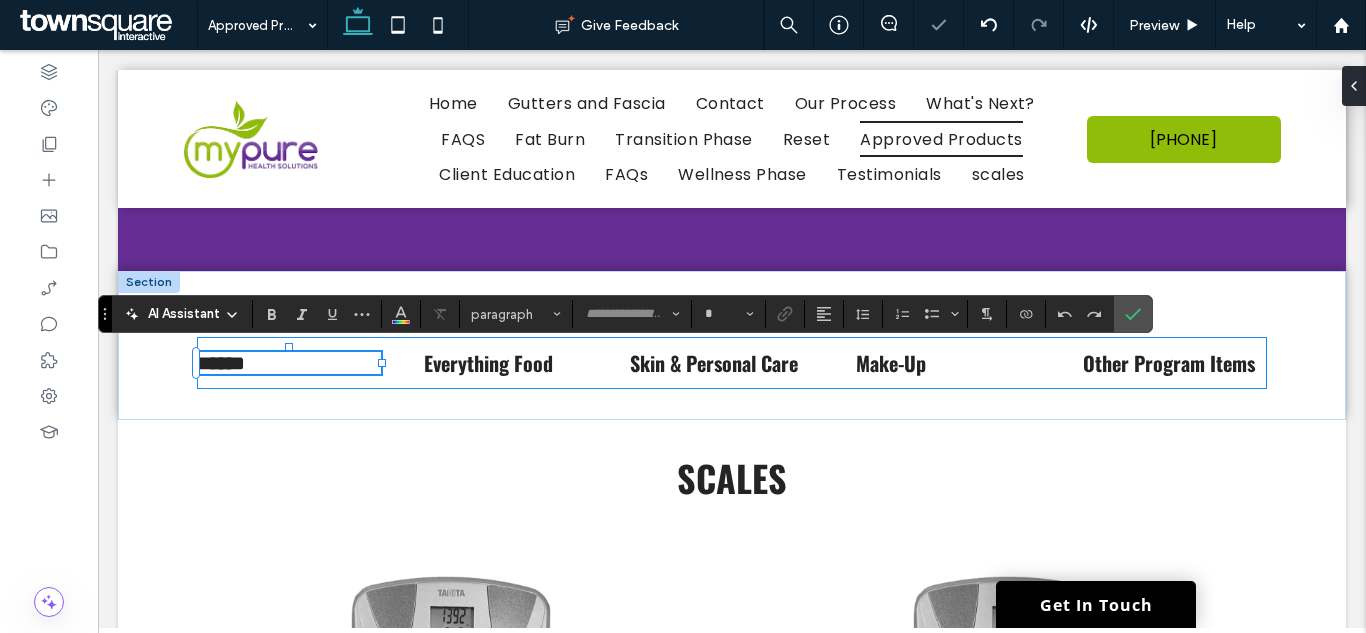 type on "******" 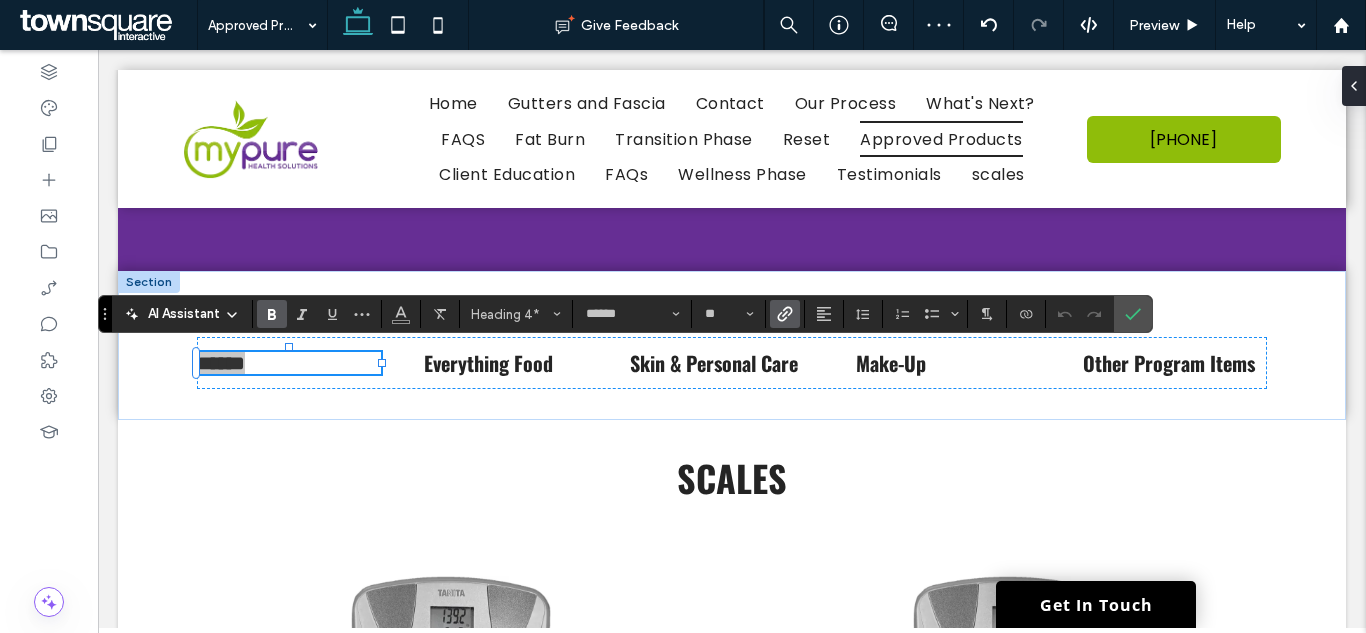 click at bounding box center [785, 314] 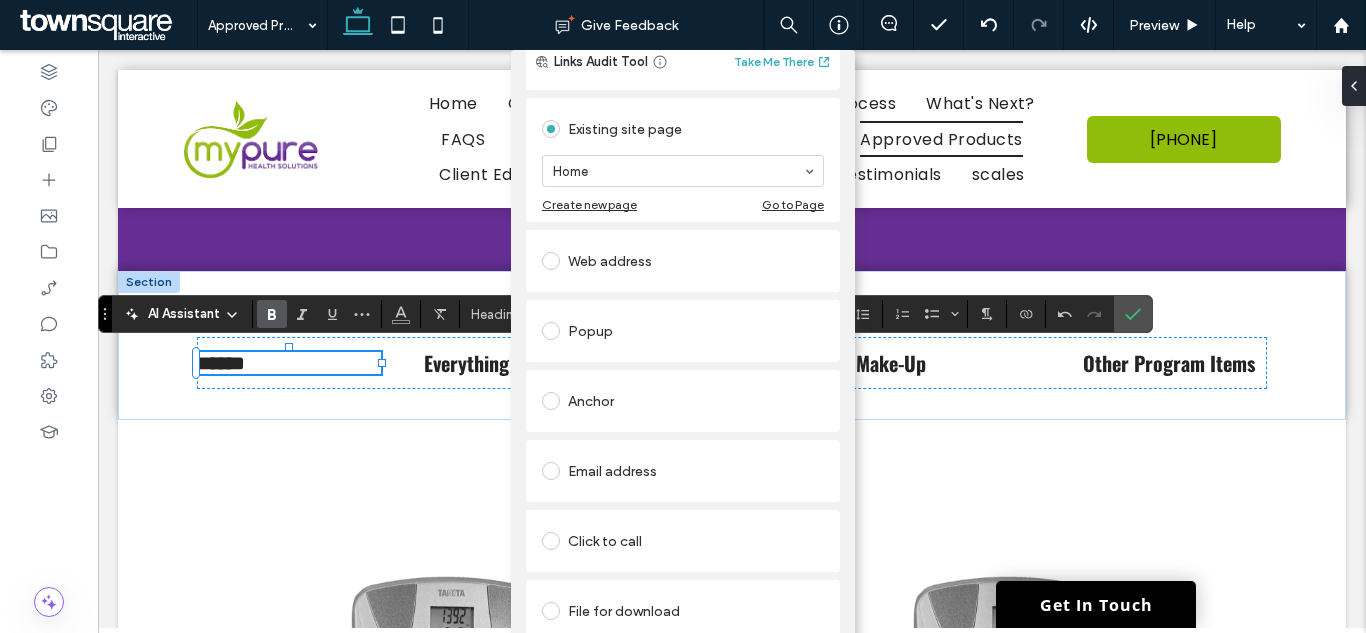 scroll, scrollTop: 92, scrollLeft: 0, axis: vertical 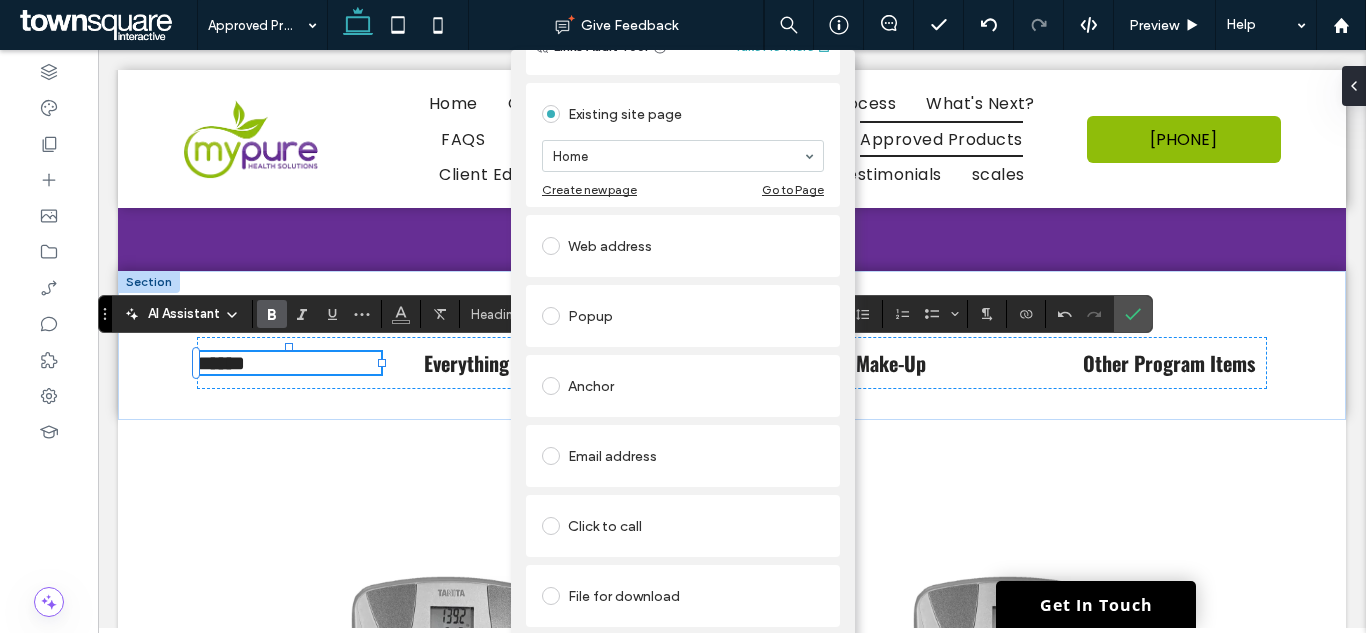 click on "Anchor" at bounding box center (683, 386) 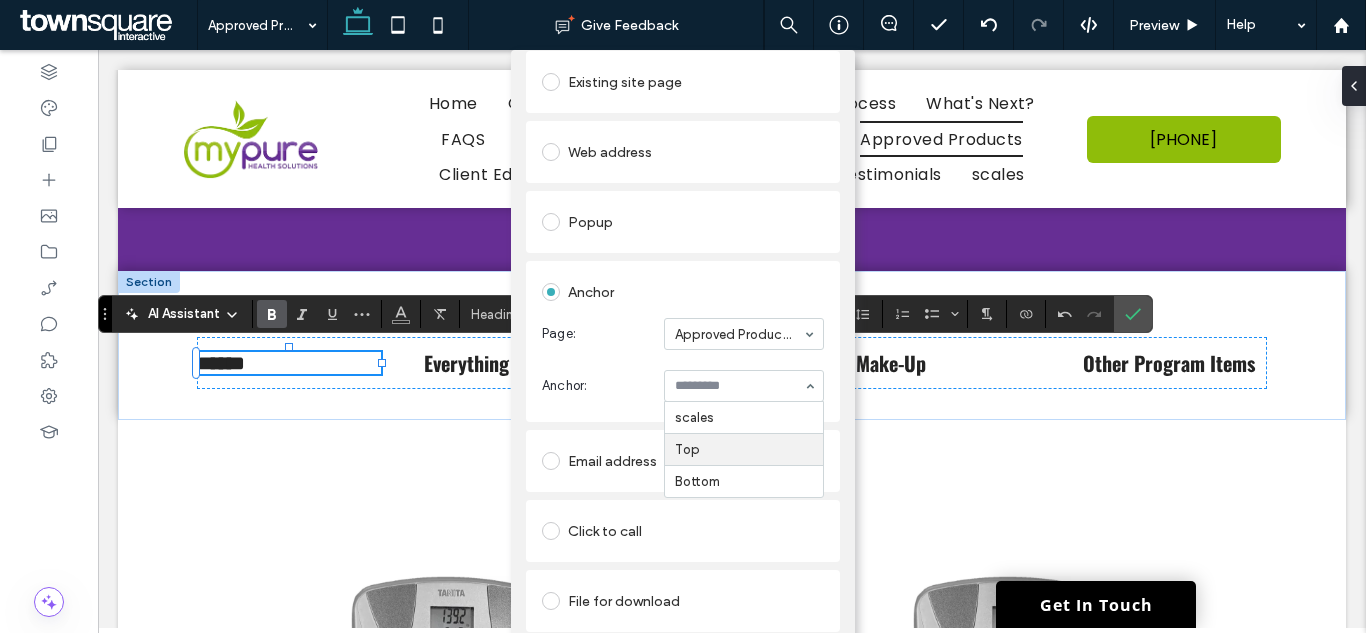 scroll, scrollTop: 114, scrollLeft: 0, axis: vertical 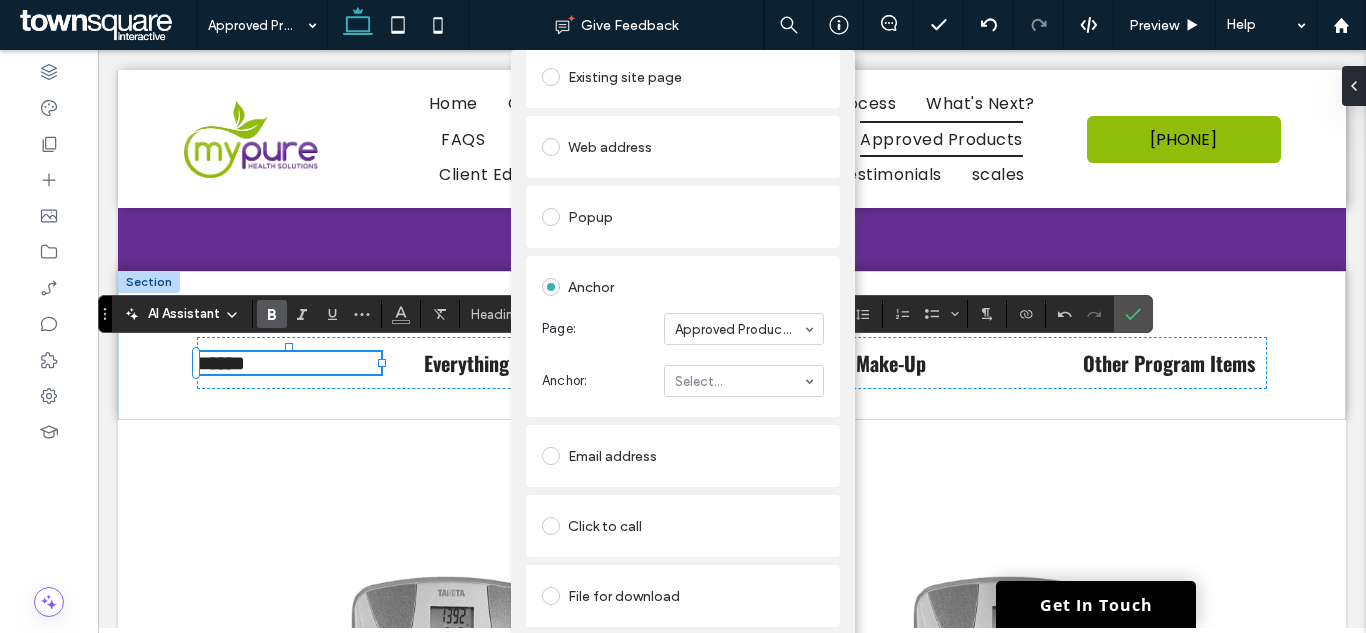 click on "Page: Approved Products" at bounding box center [683, 329] 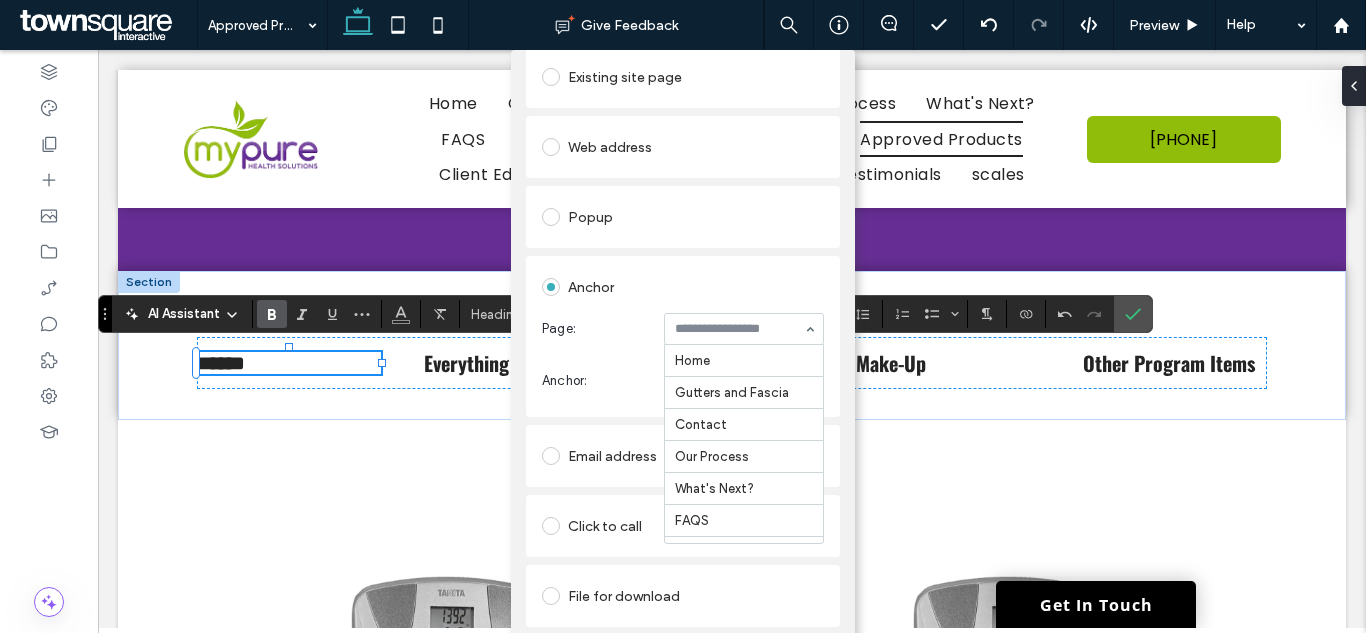 scroll, scrollTop: 281, scrollLeft: 0, axis: vertical 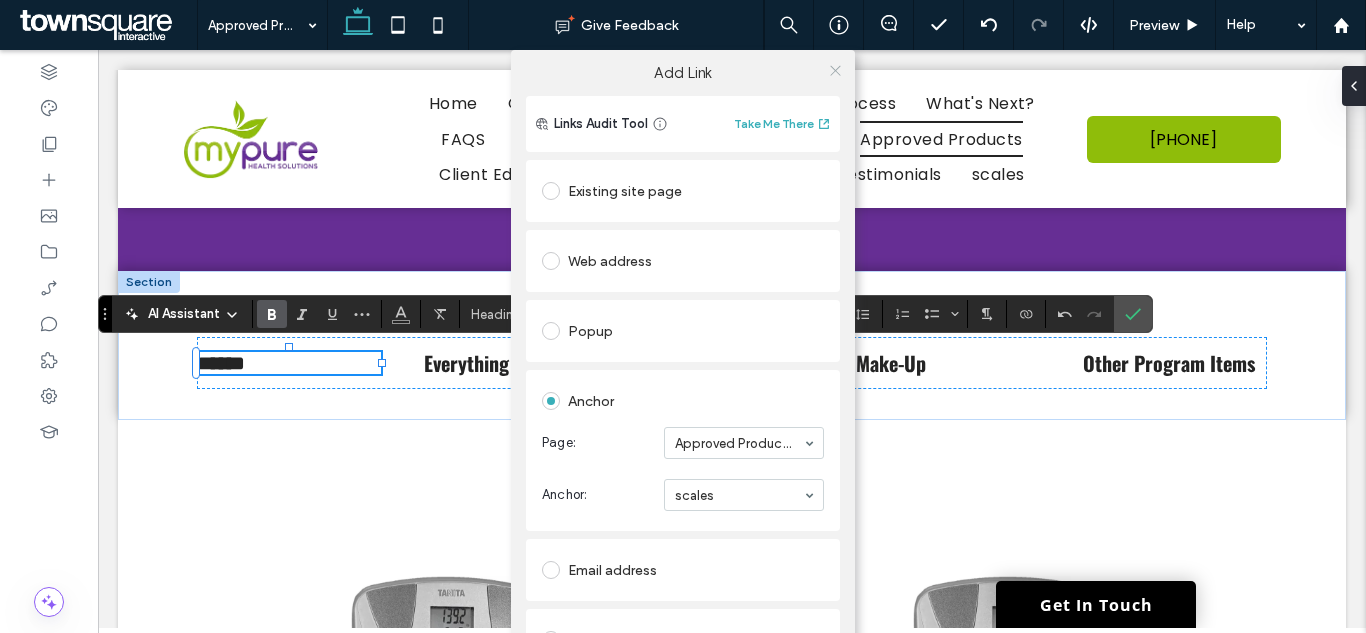 click 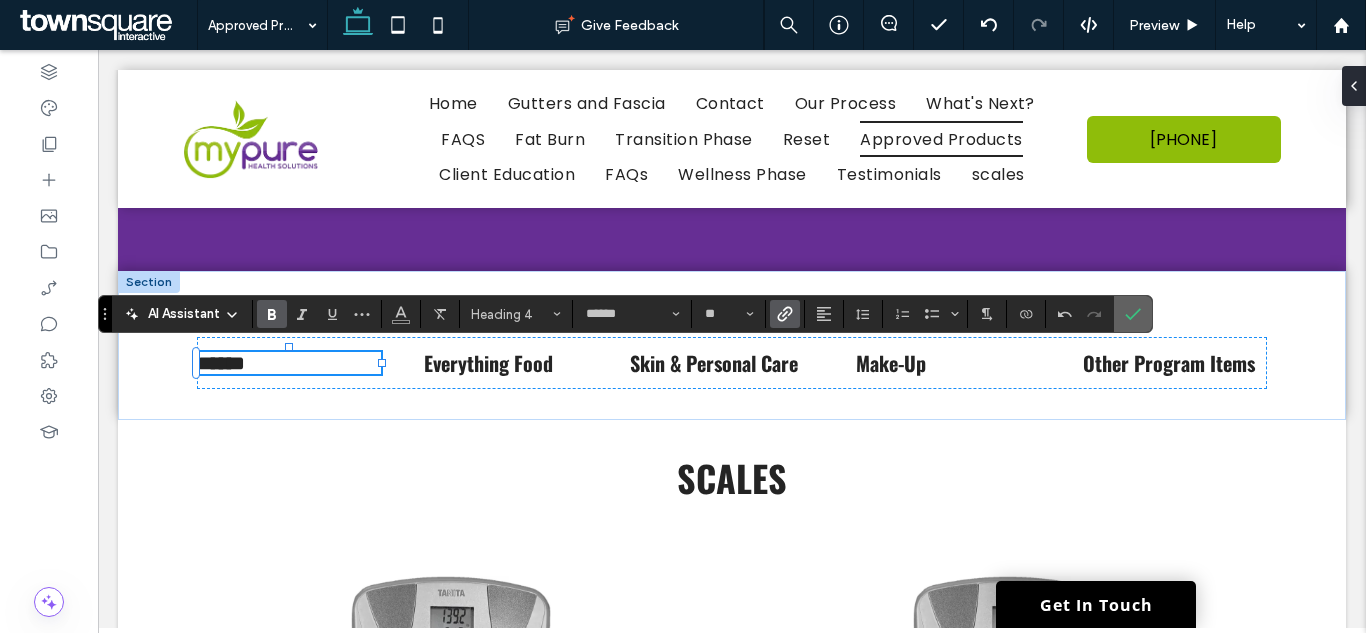 click 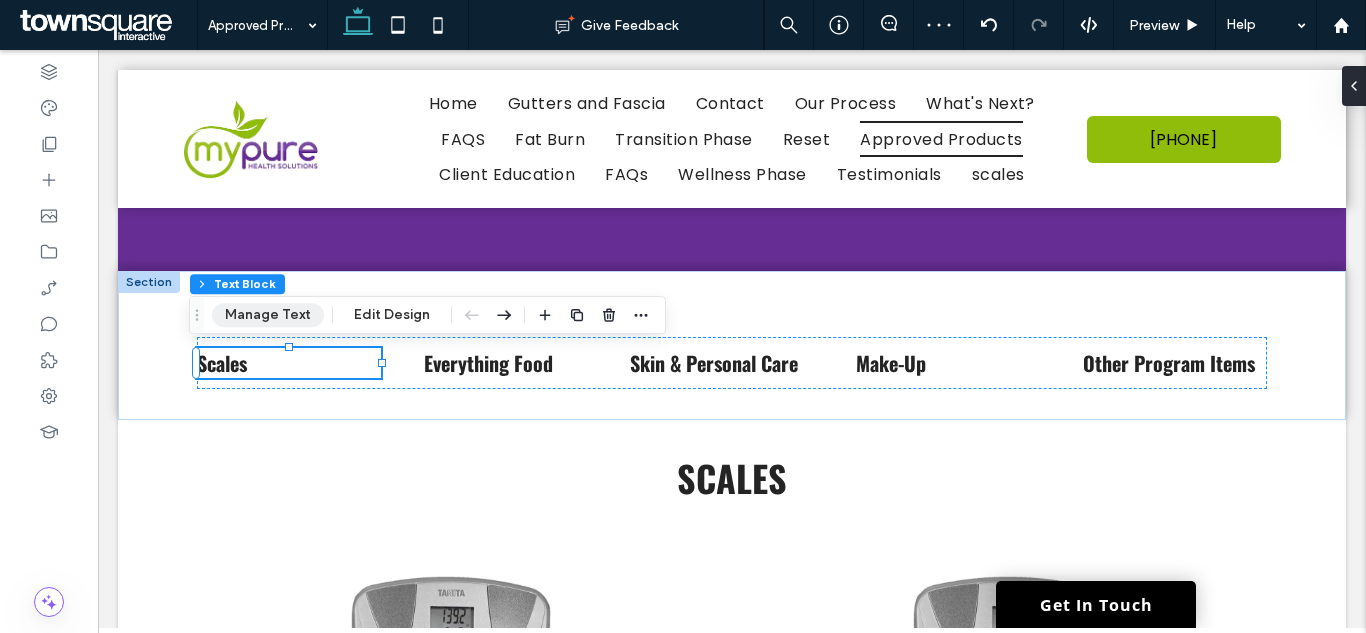 click on "Manage Text" at bounding box center (268, 315) 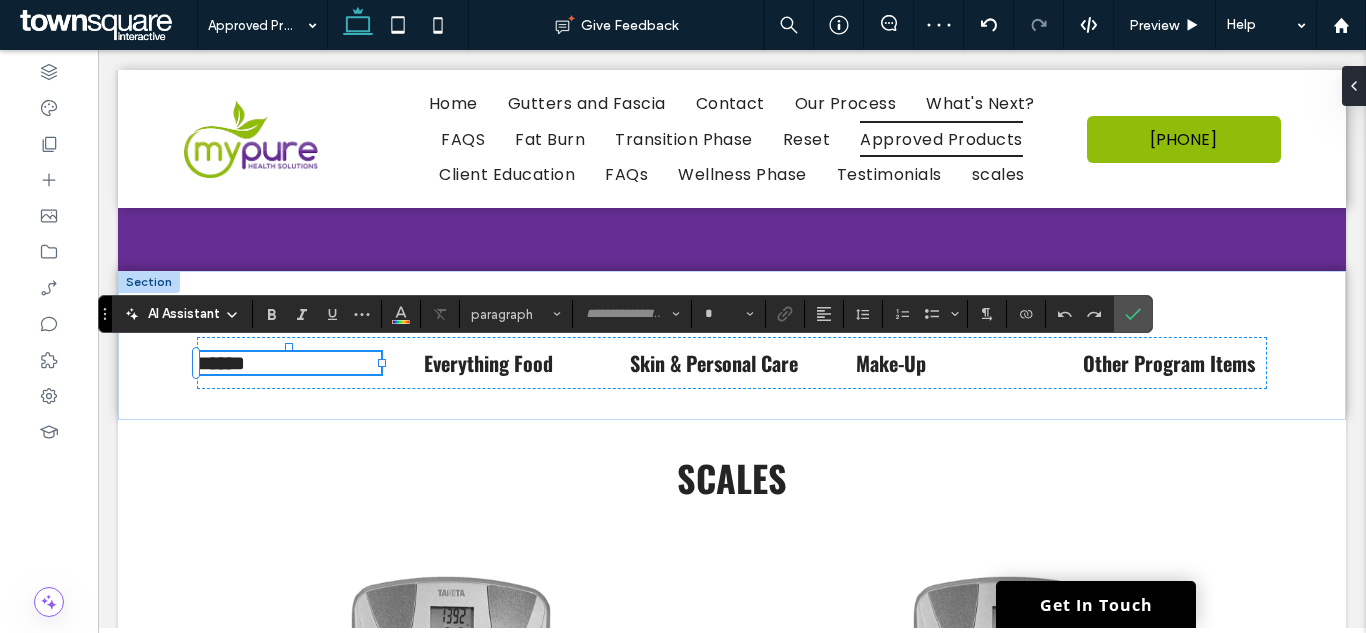 type on "******" 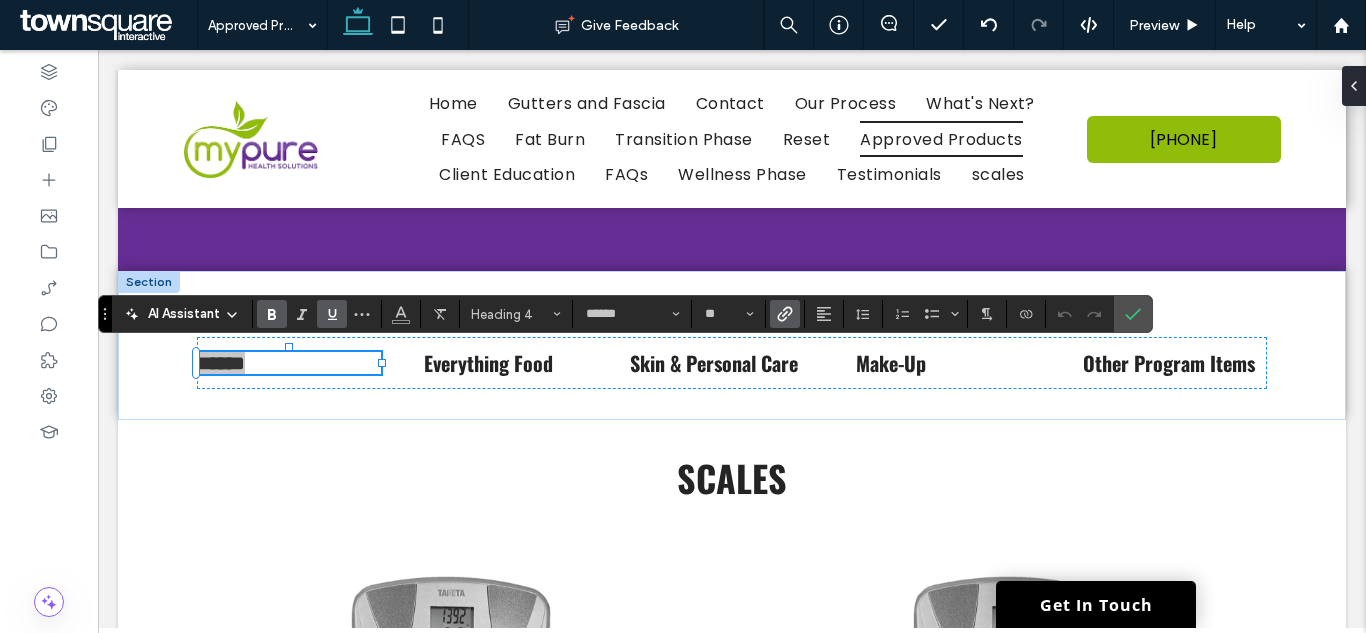 click 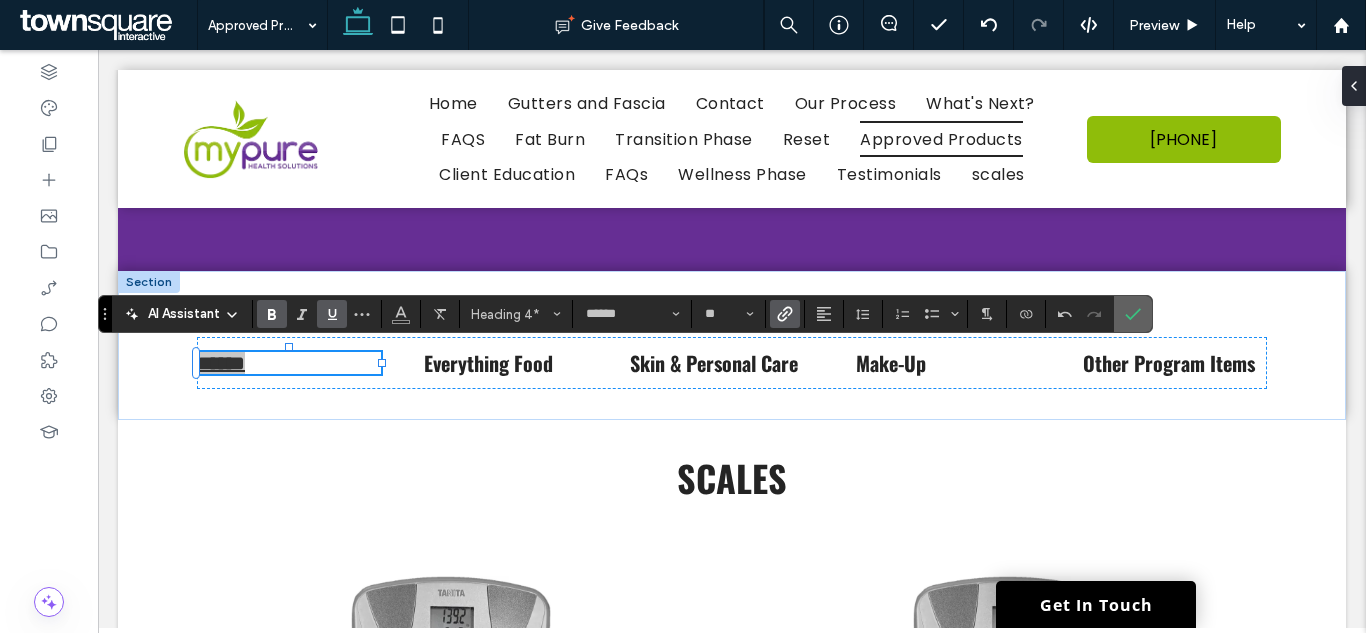 click at bounding box center (1133, 314) 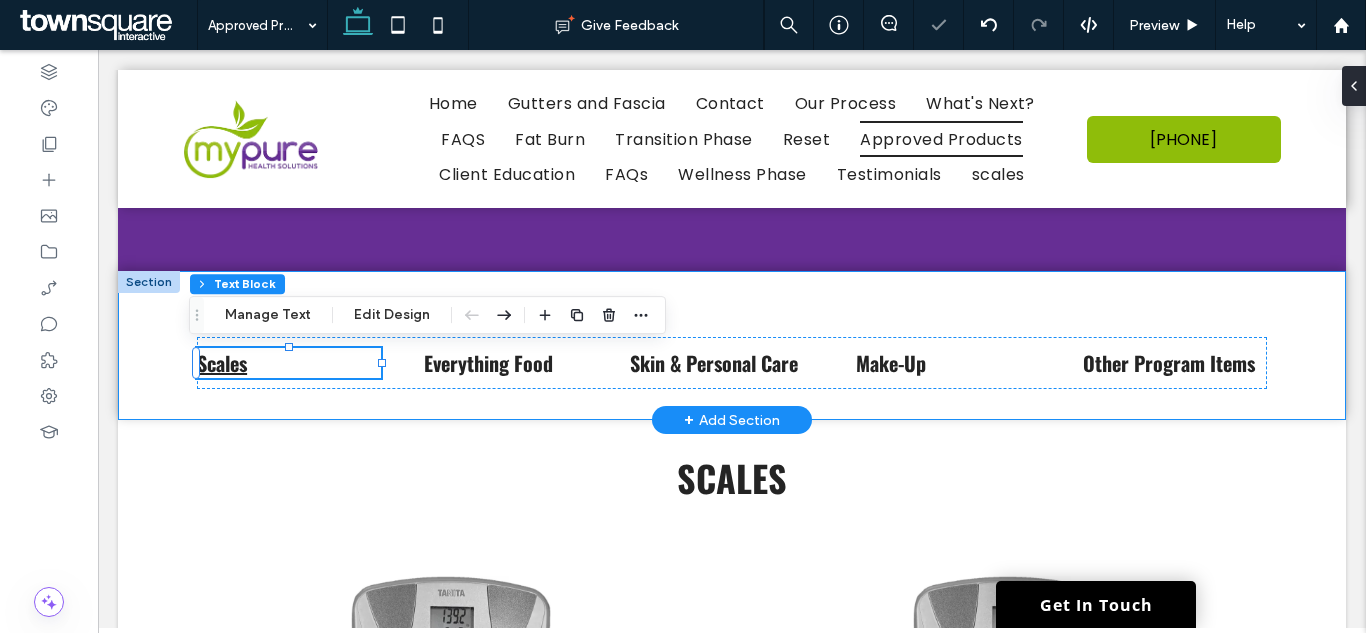click on "Scales
Everything Food
Skin & Personal Care
Make-Up
Other Program Items" at bounding box center [732, 345] 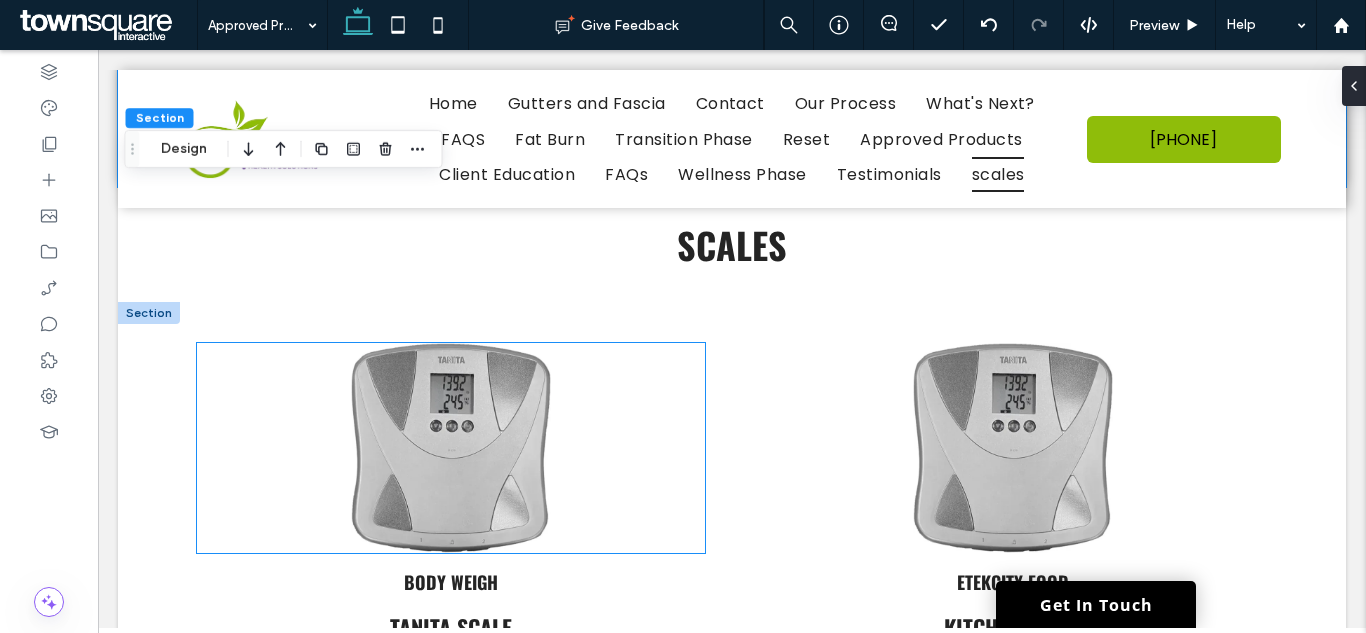scroll, scrollTop: 400, scrollLeft: 0, axis: vertical 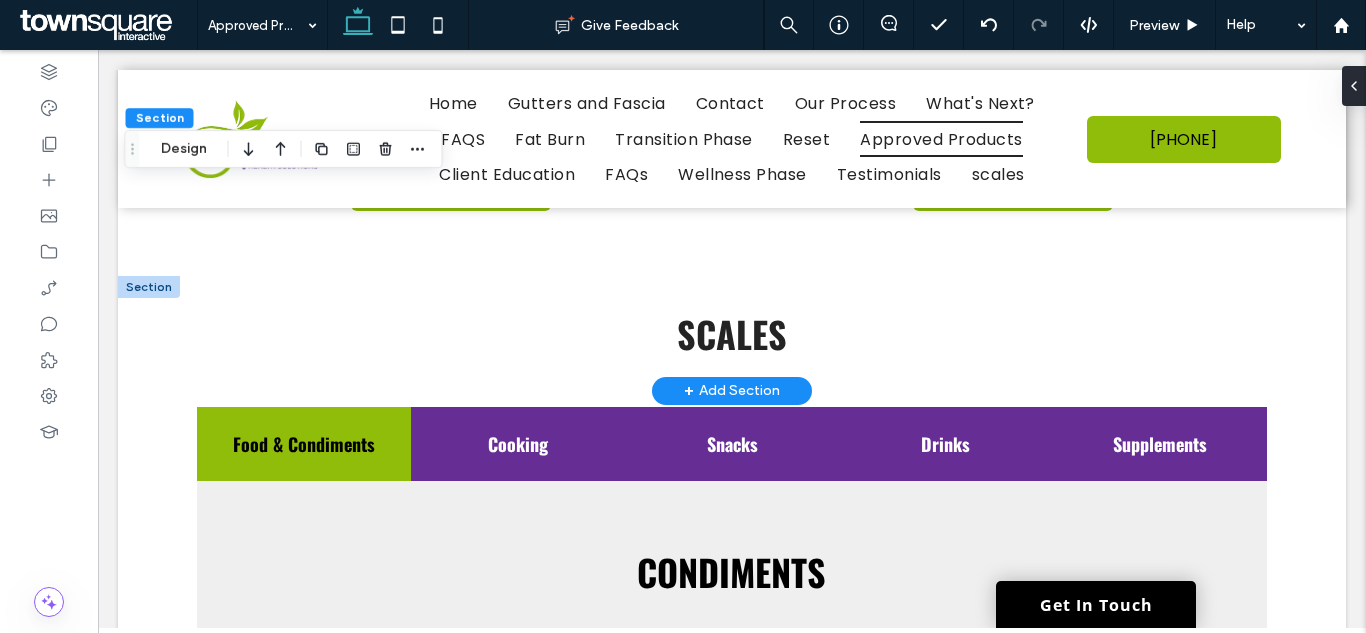 click at bounding box center (149, 287) 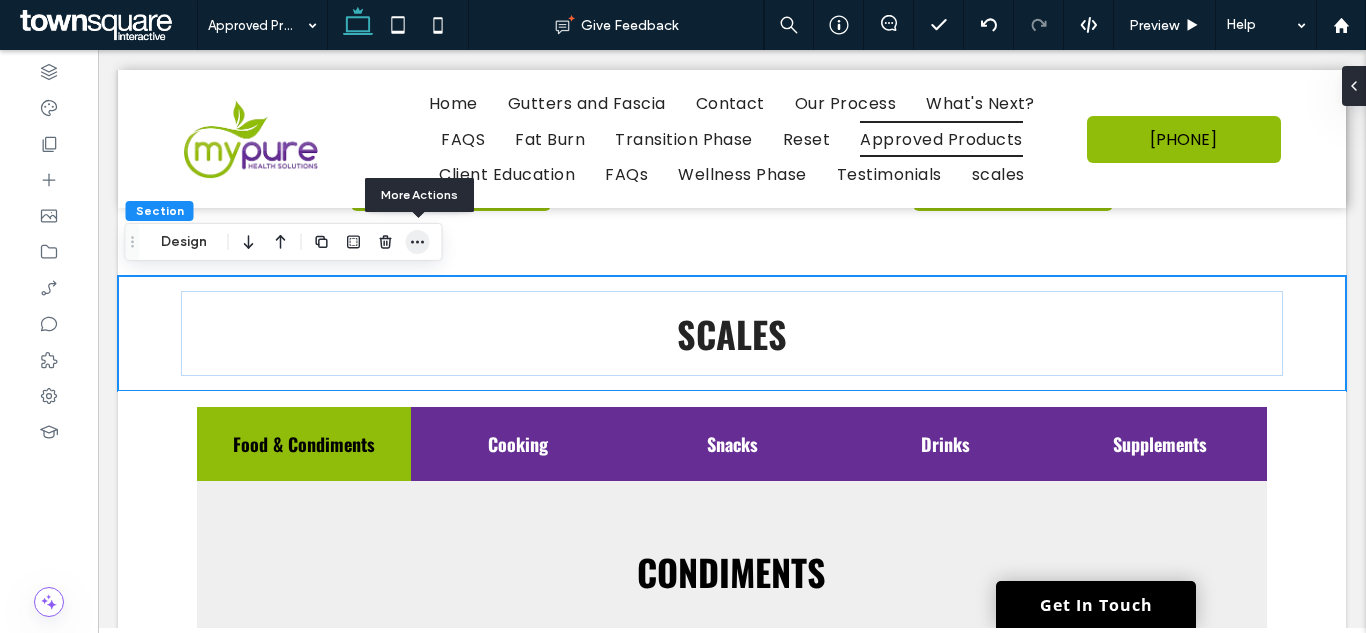 click 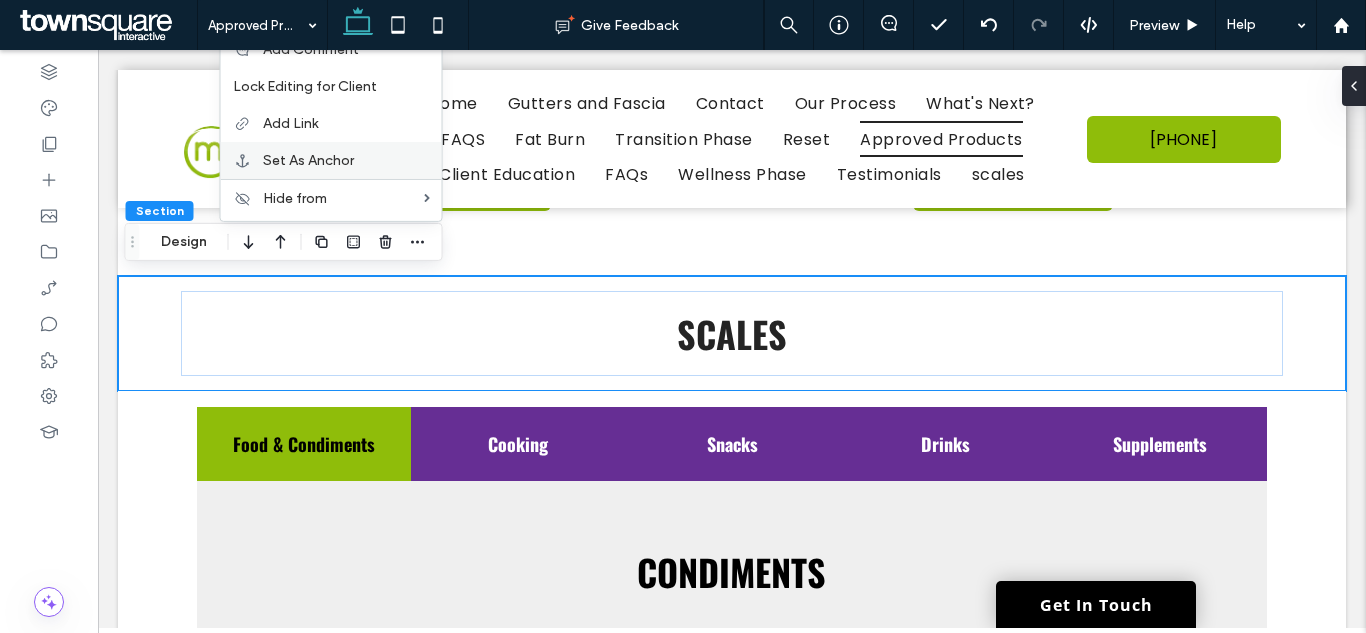 click on "Set As Anchor" at bounding box center (331, 160) 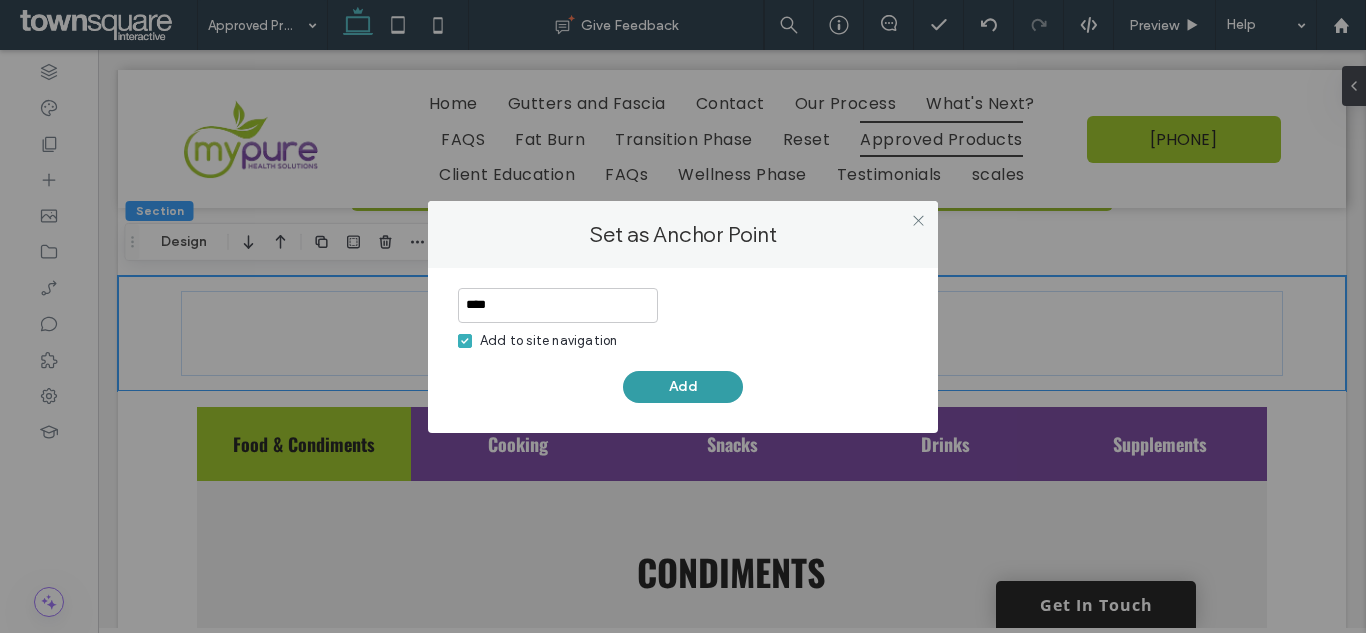 type on "****" 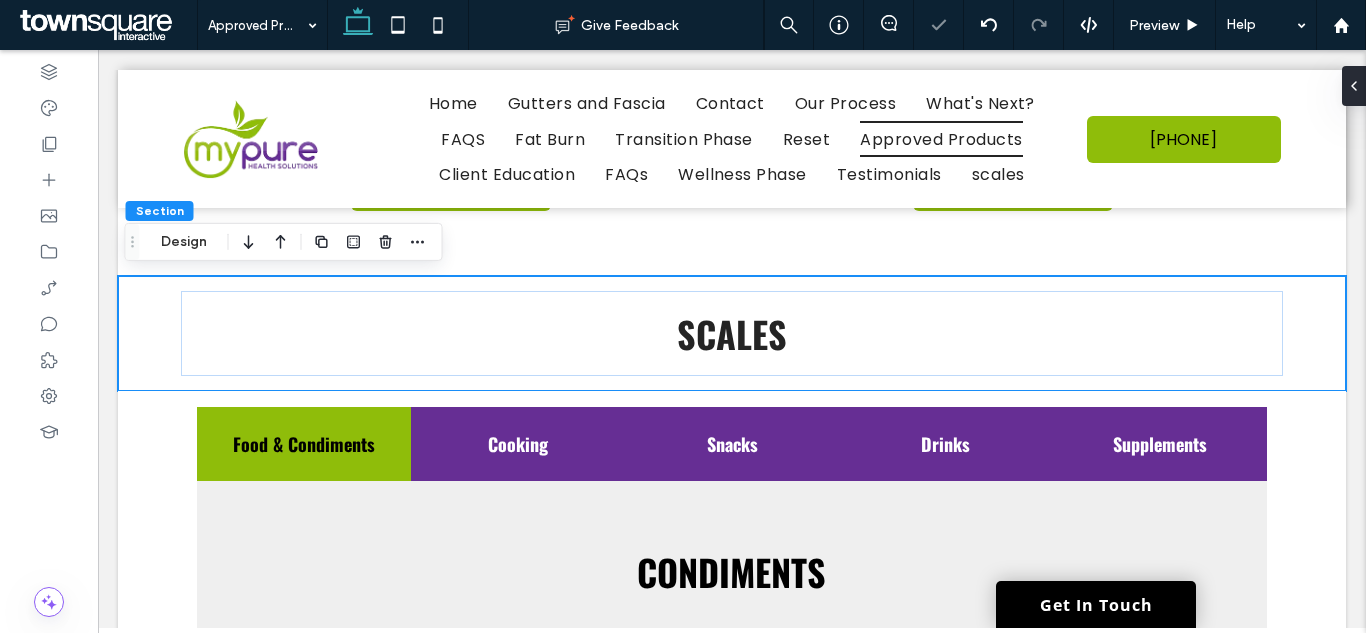 type 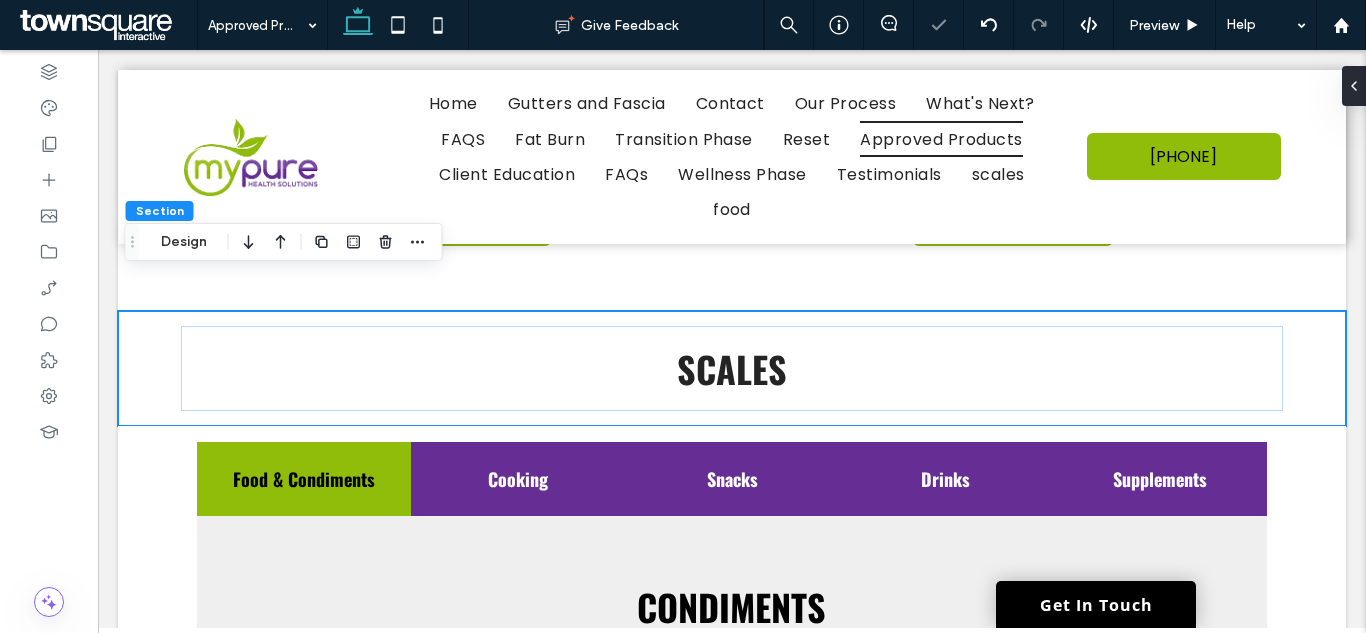 scroll, scrollTop: 1036, scrollLeft: 0, axis: vertical 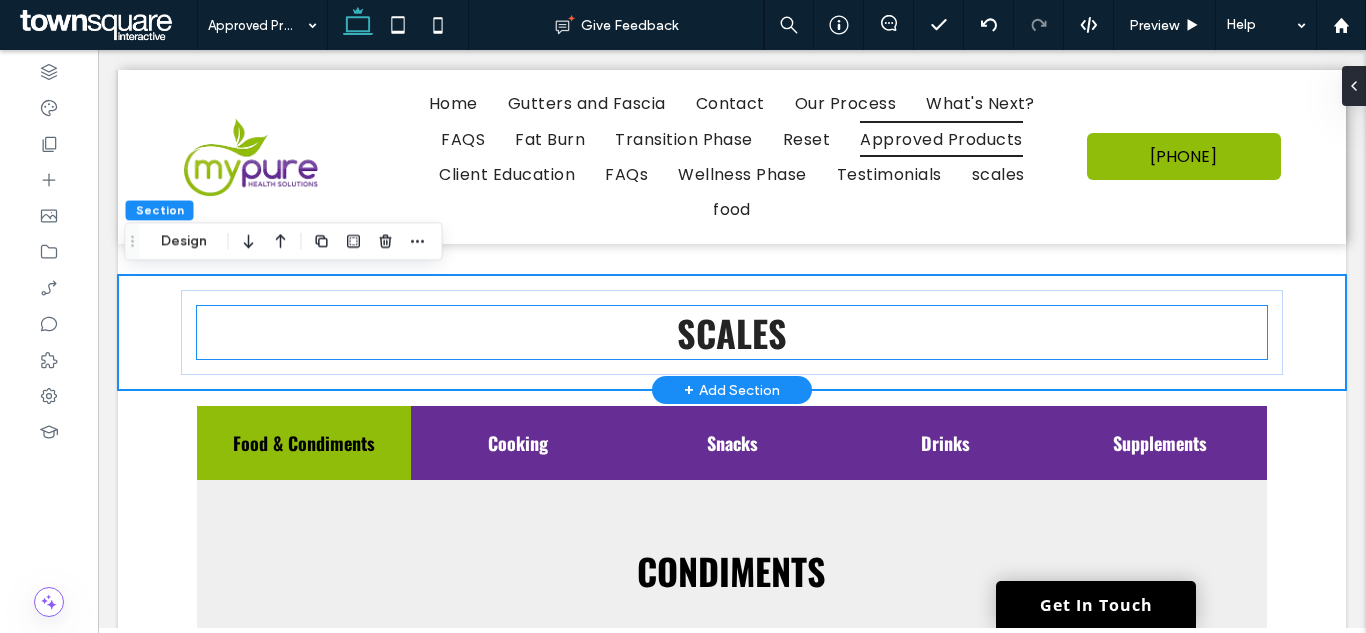 click on "Scales" at bounding box center [732, 332] 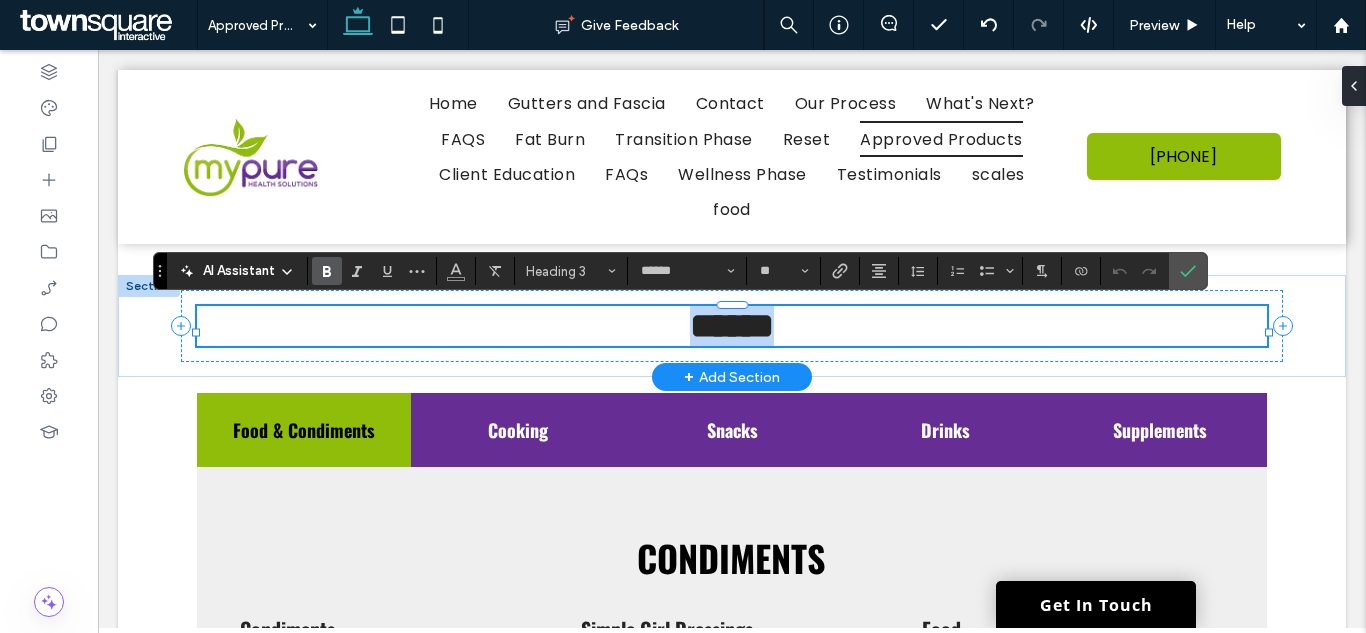 paste 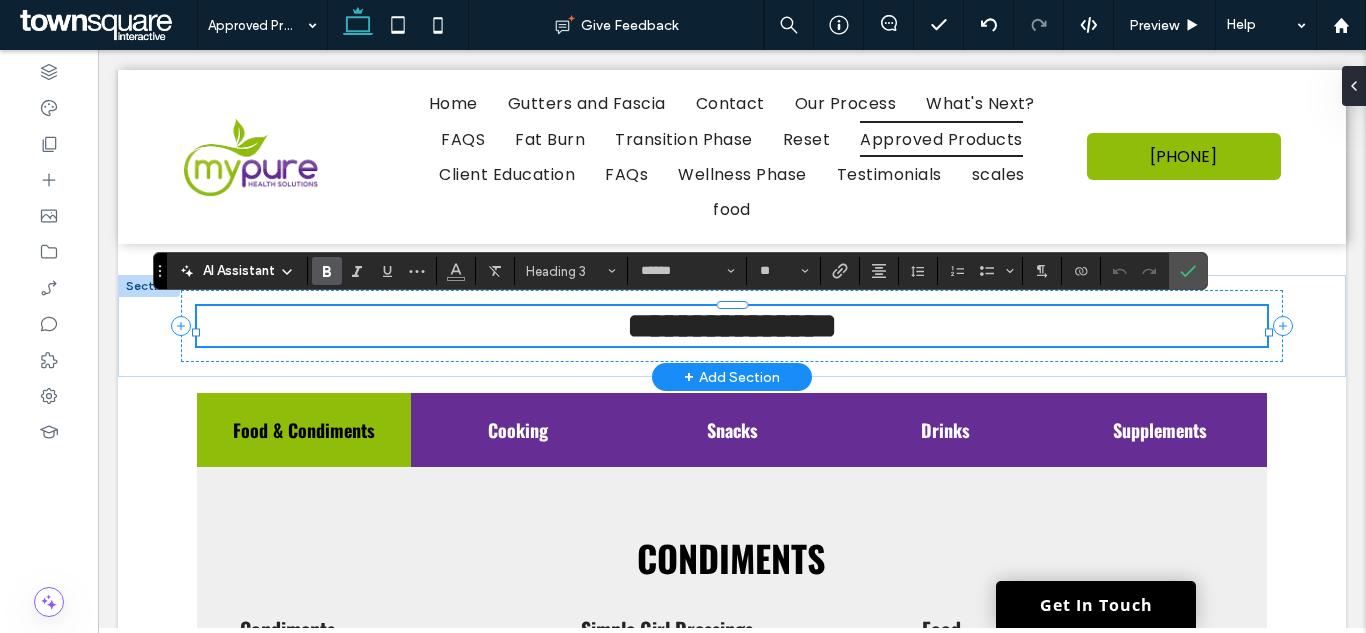 type 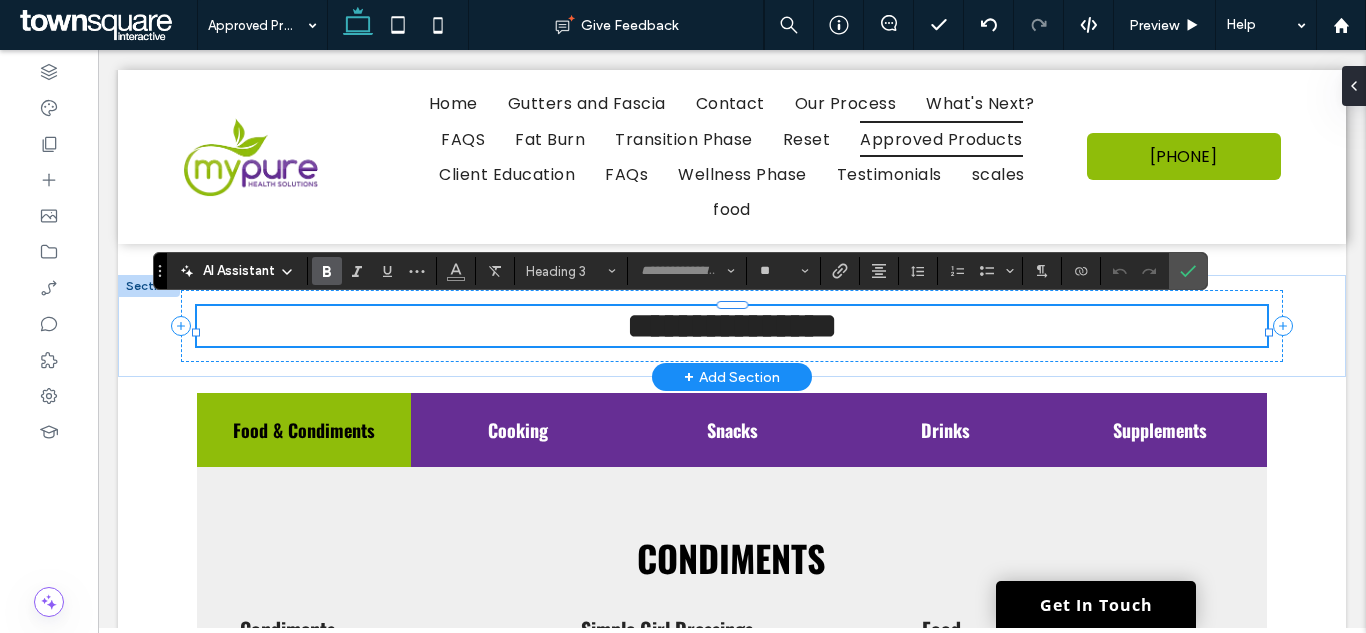 type on "**" 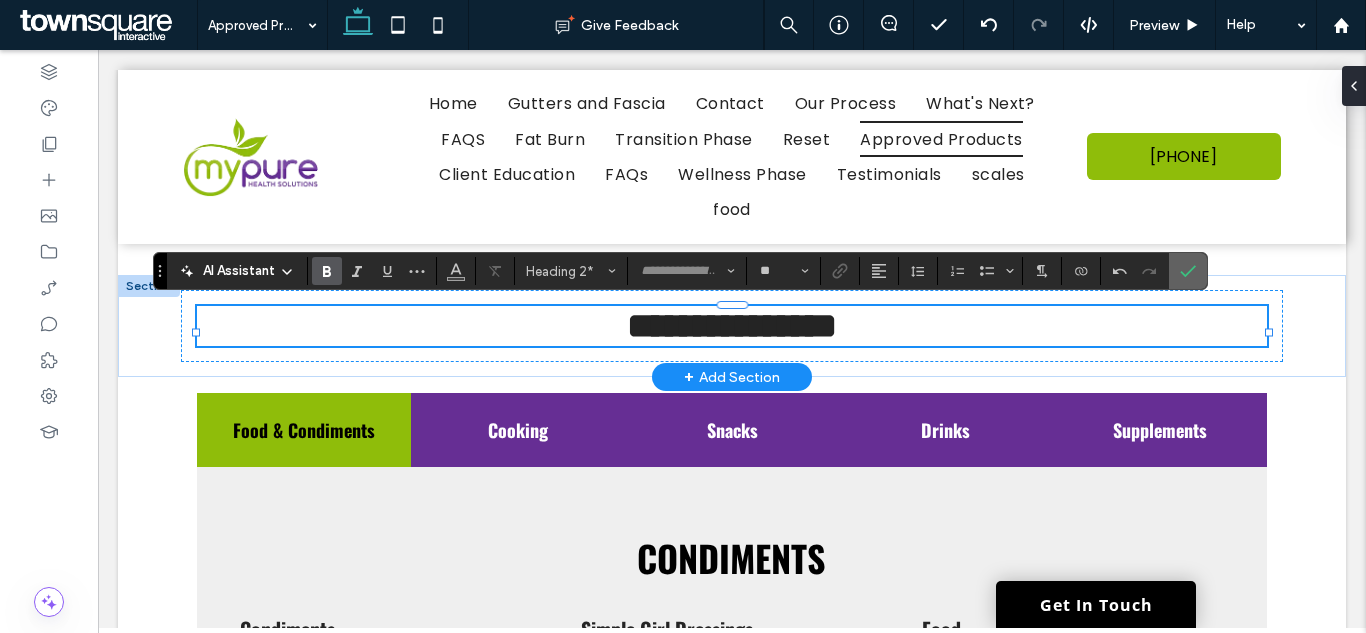 click 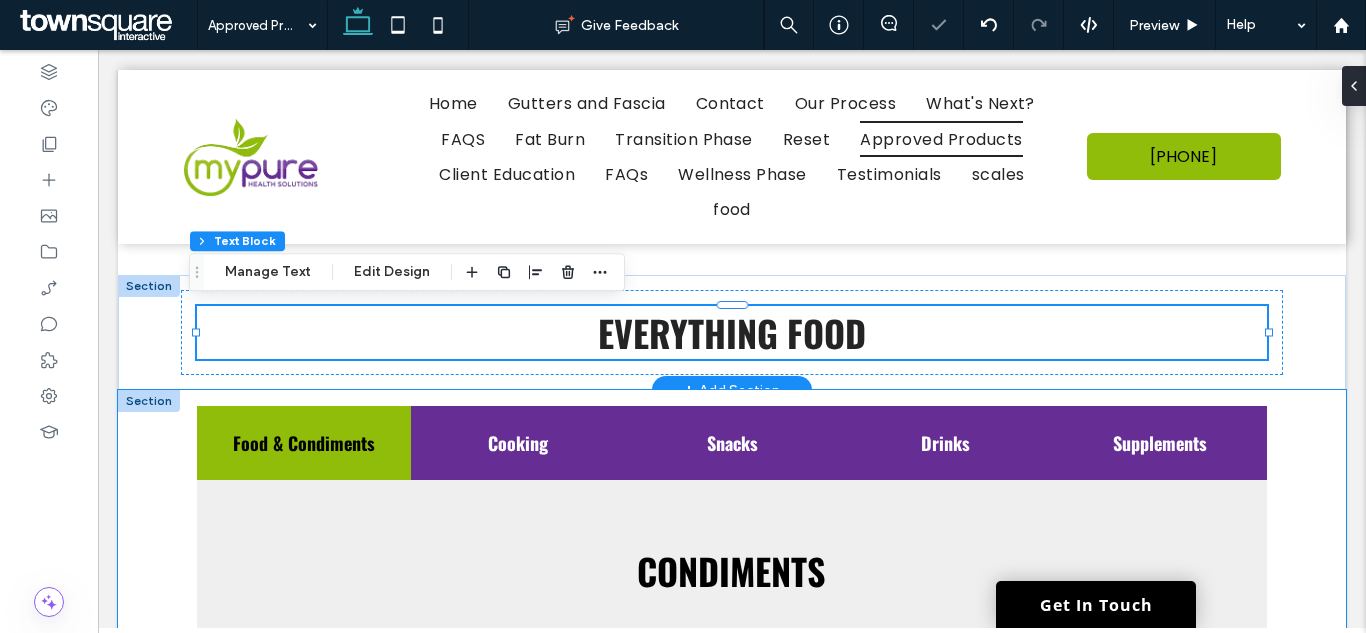click on "Food & Condiments
Cooking
Snacks
Drinks
Supplements
Condiments
Condiments
Simple Girl Dressings
Food
Primal Kitchen
ketchup Set
Primal Kitchen Organic Unsweetened Ketchup Variety Pack, Original and Spicy, Pack of 2 ﻿
BUY NOW
Happy Belly
Yellow Mustard
Distilled Vinegar and Water, #1 Grade Mustard Seed, Salt, Turmeric, Paprika, and Spices
BUY NOW
Annie's Organic
Horseradish Mustard
Certified organic ingredients, No artificial flavors, synthetic colors or preservatives." at bounding box center [732, 2646] 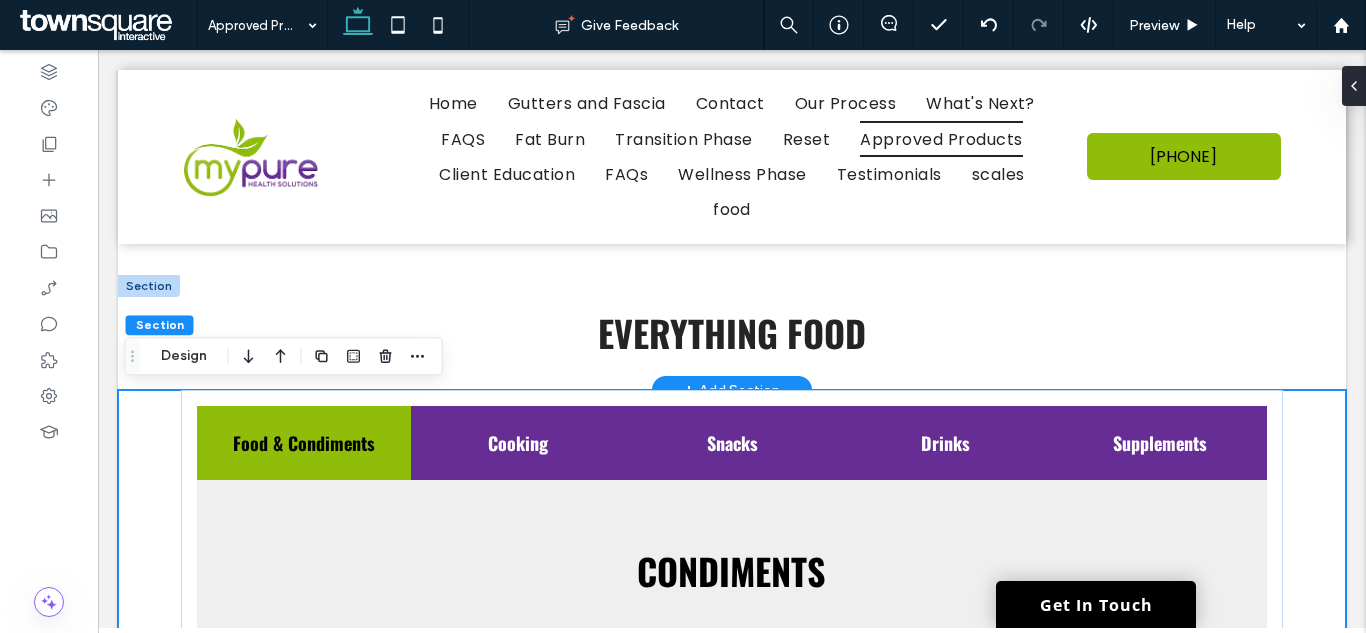 scroll, scrollTop: 936, scrollLeft: 0, axis: vertical 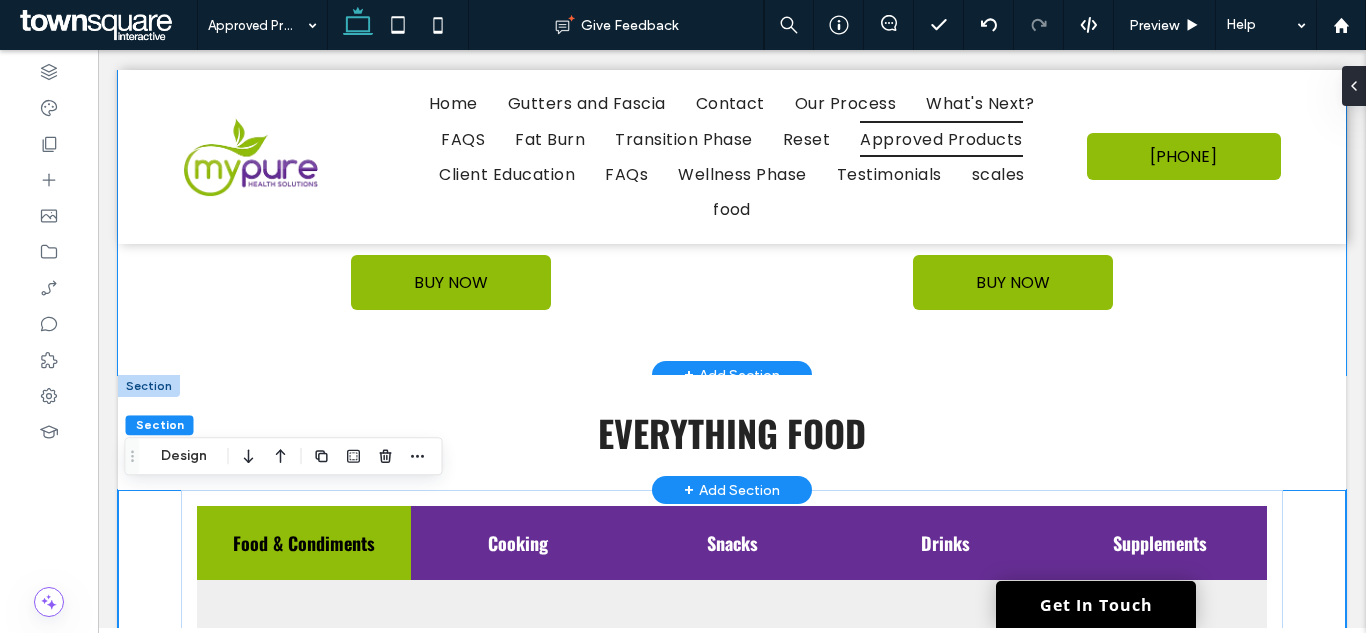 click on "Body Weigh
Tanita Scale
World's ONLY consumer Multi-Frequency weight, body fat, and body water home scale.
BUY NOW
Etekcity Food
Kitchen Scale
Digital Ounces and Grams for Cooking, Baking, Meal Prep, Dieting, and Weight Loss 11lb/5kg 304 Stainless Steel
BUY NOW" at bounding box center (732, 105) 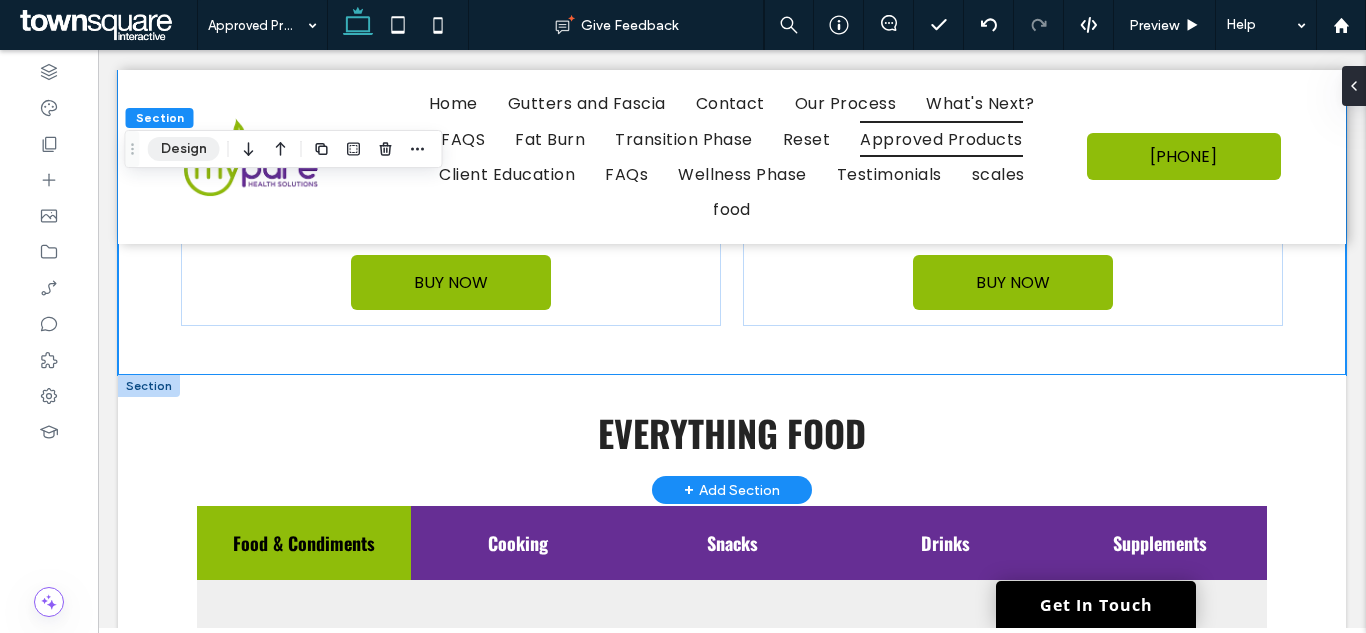 click on "Design" at bounding box center (184, 149) 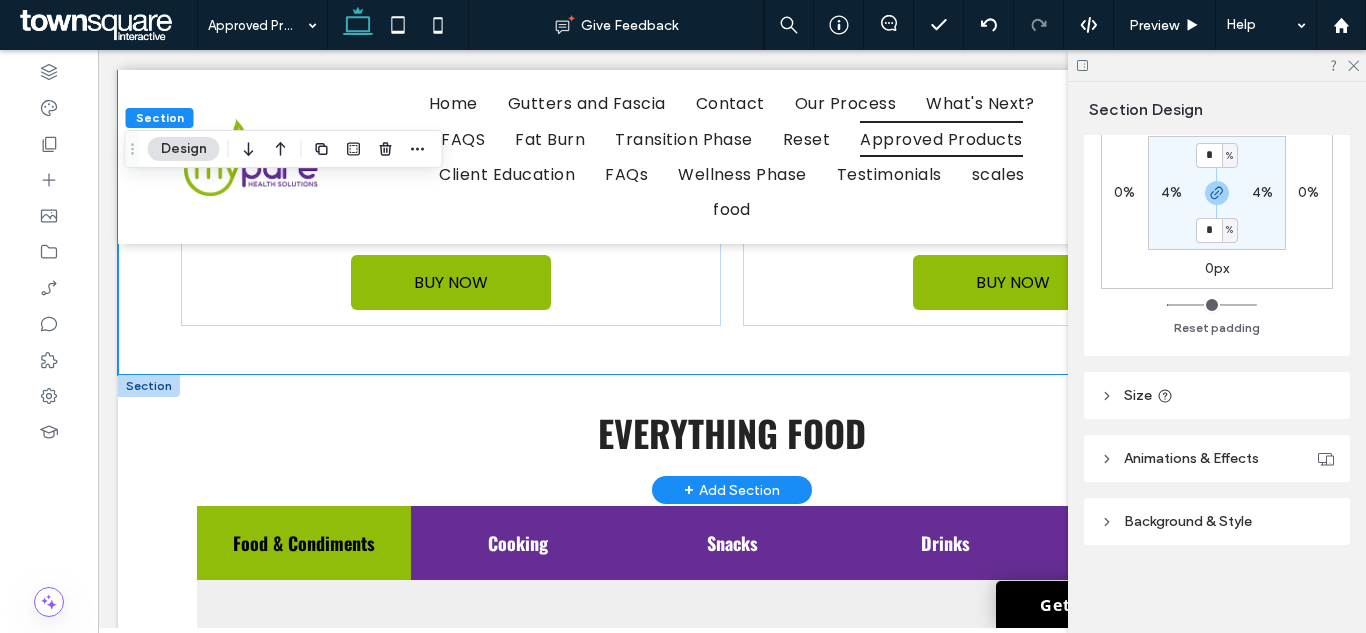 click on "Background & Style" at bounding box center [1188, 521] 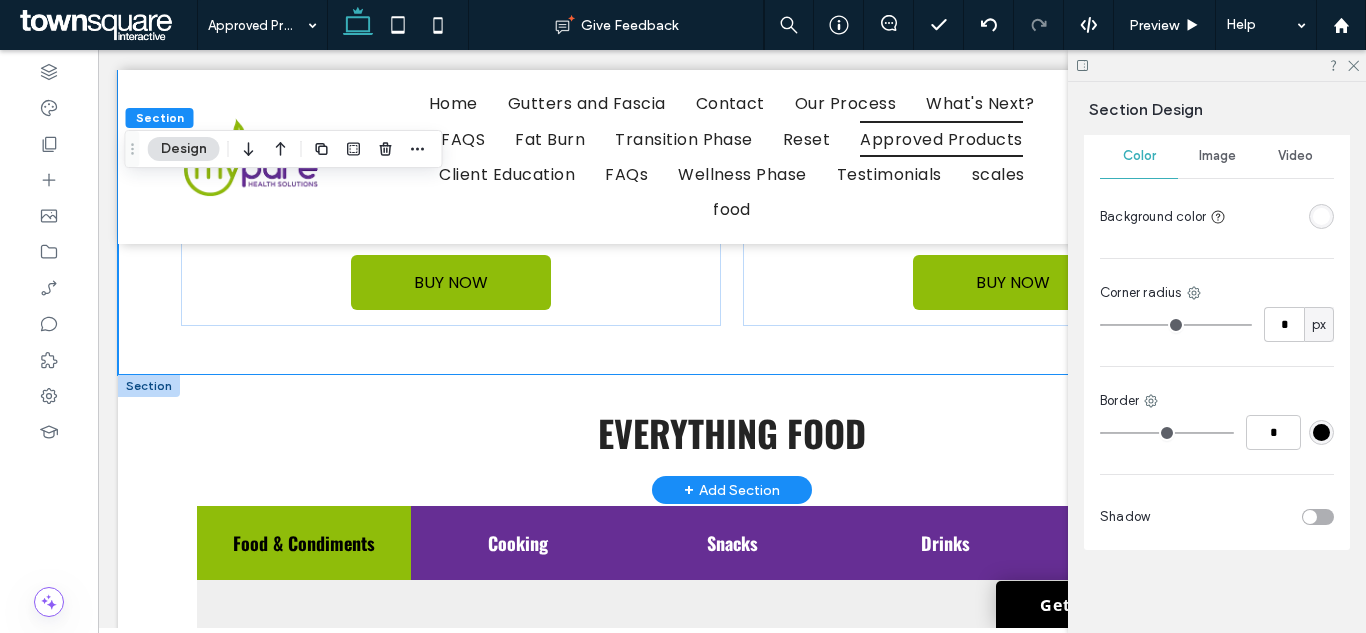 scroll, scrollTop: 851, scrollLeft: 0, axis: vertical 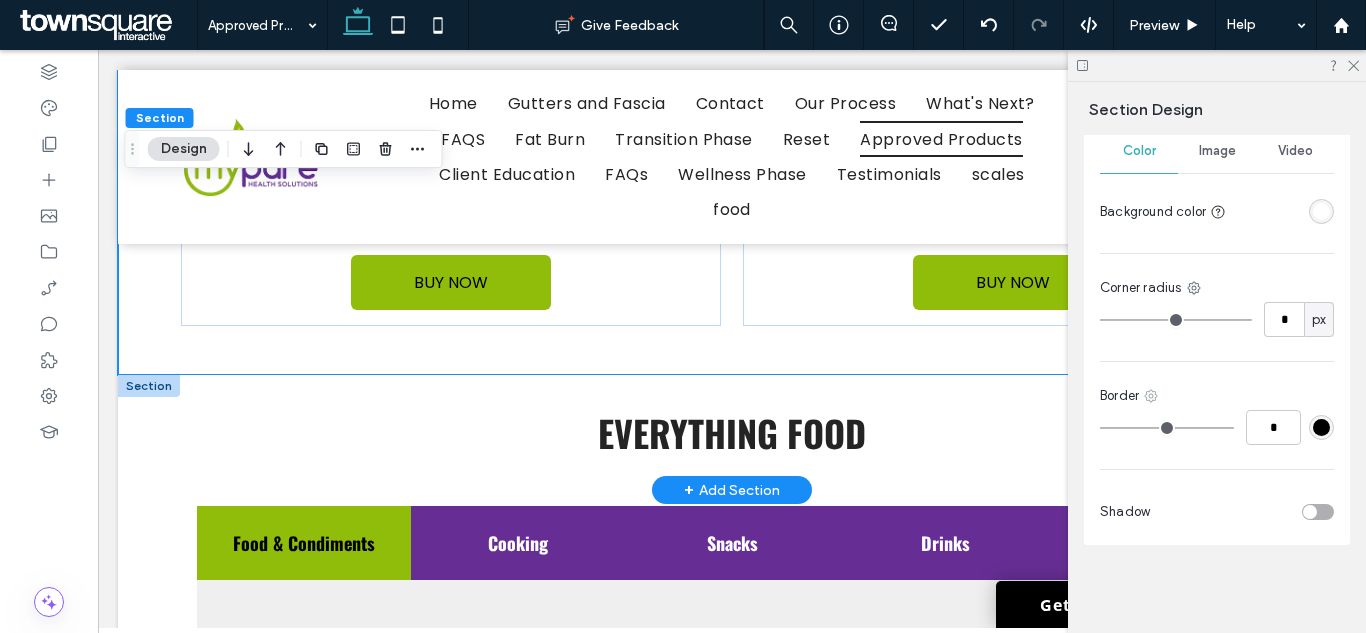 drag, startPoint x: 1152, startPoint y: 391, endPoint x: 1158, endPoint y: 402, distance: 12.529964 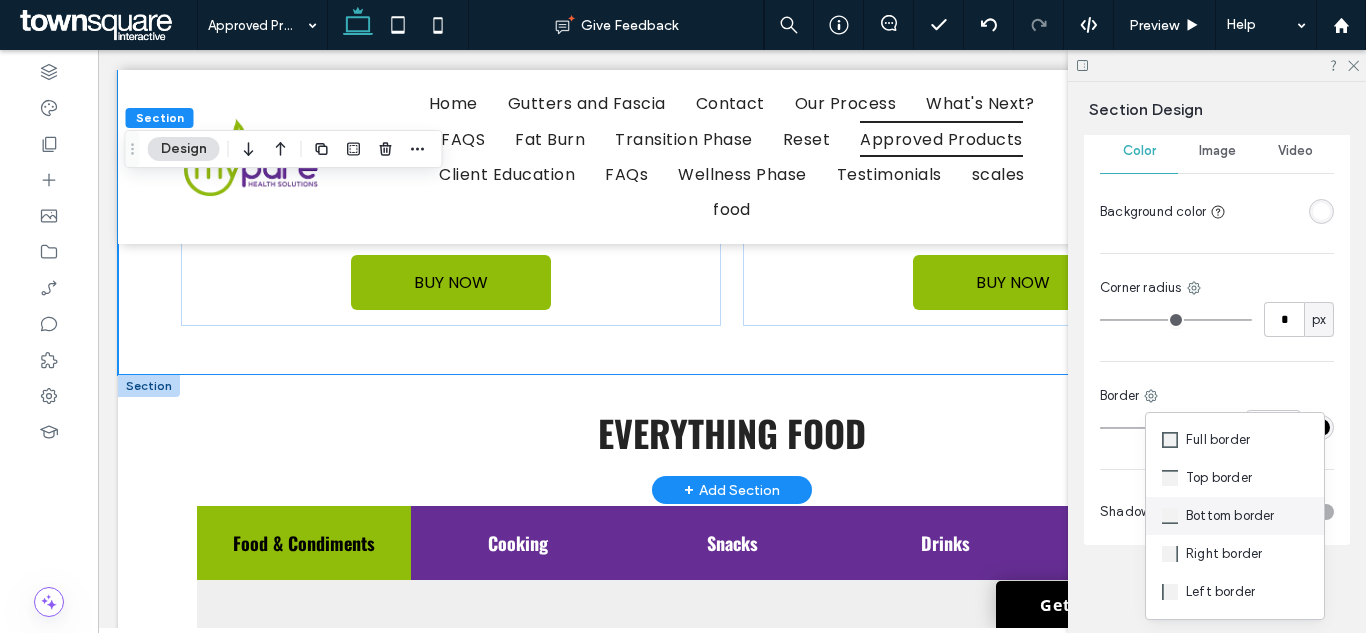 click on "Bottom border" at bounding box center [1230, 516] 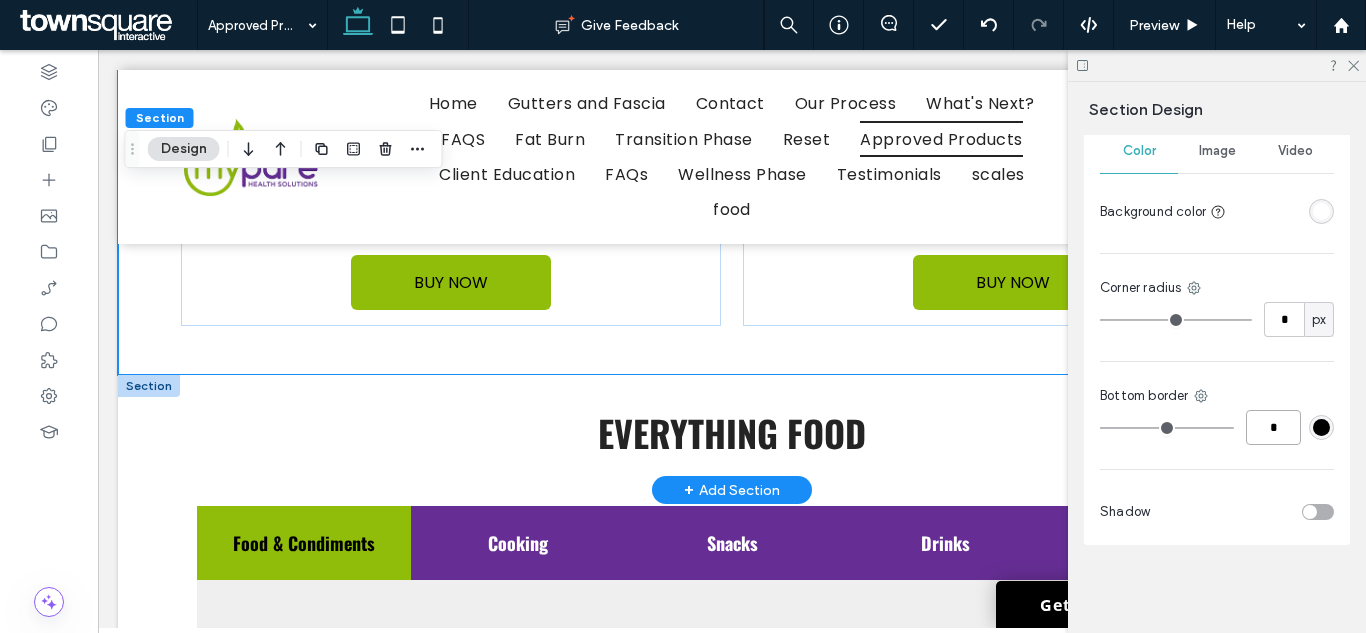 click on "*" at bounding box center [1273, 427] 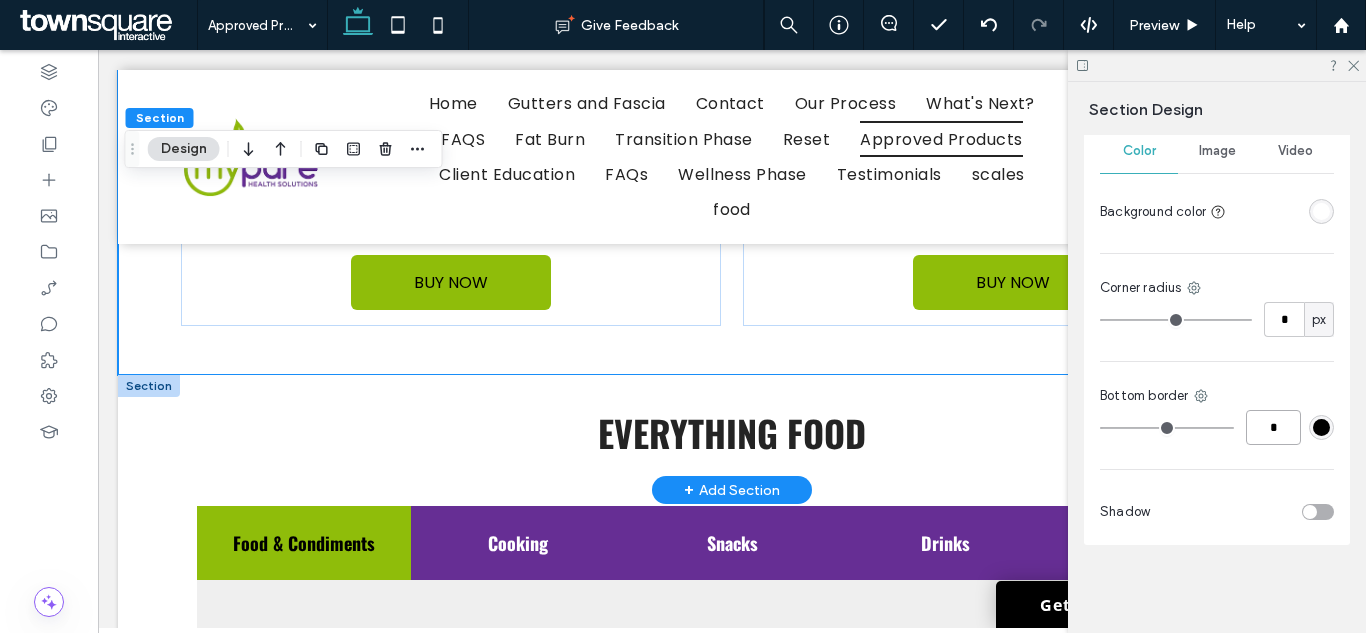 type on "*" 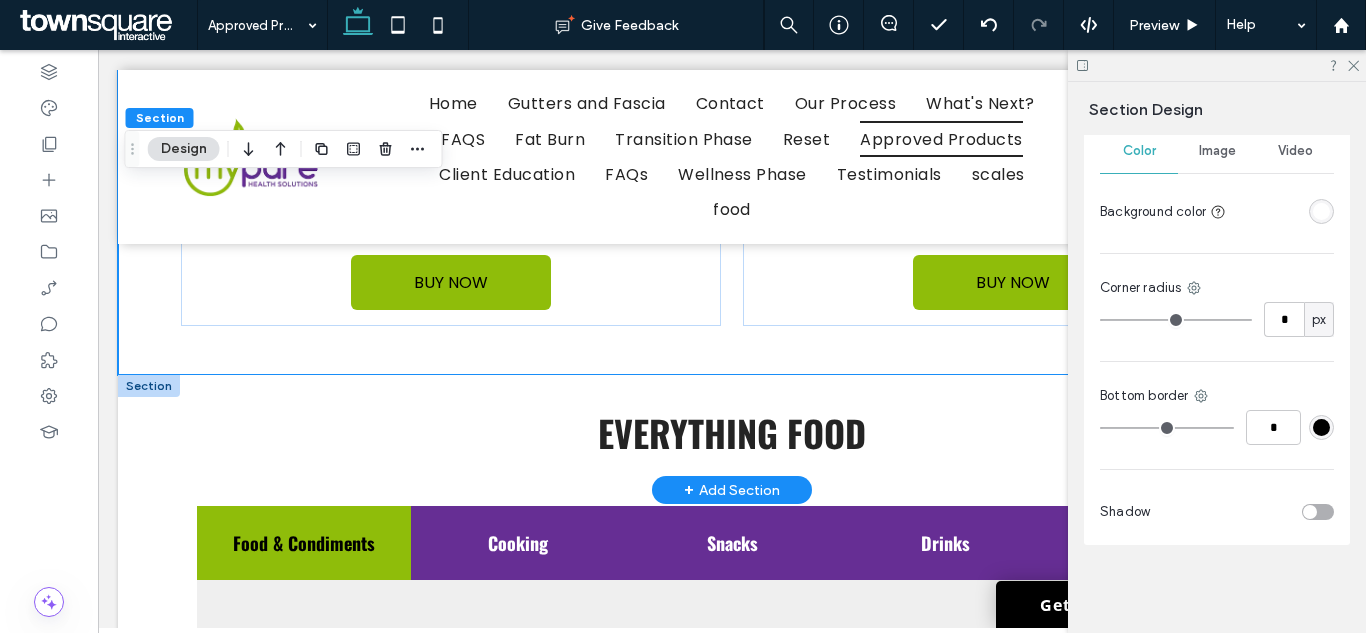 type on "*" 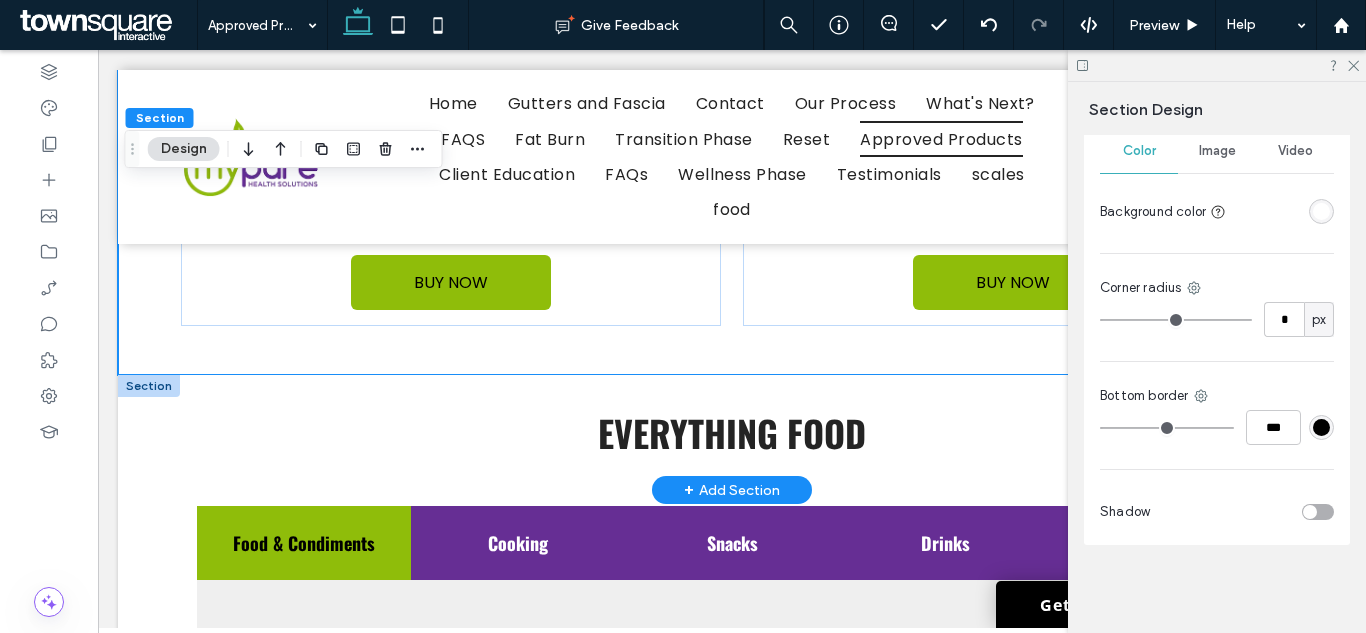click at bounding box center (1321, 427) 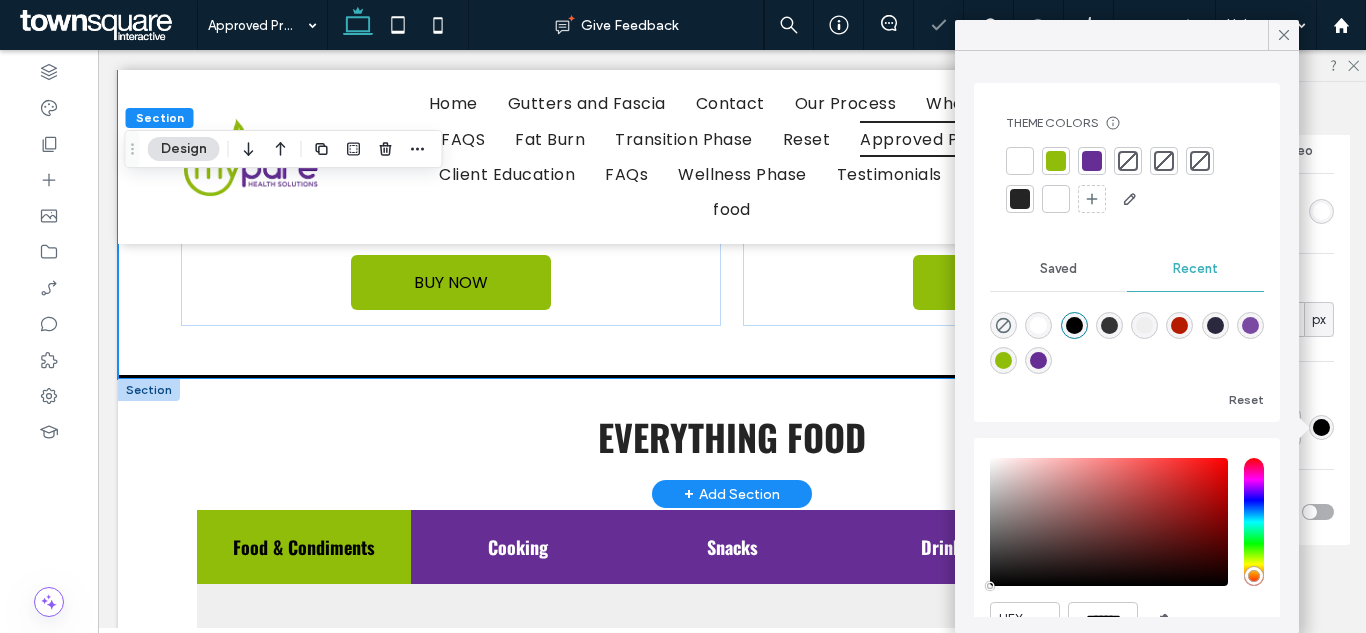 click at bounding box center (1127, 181) 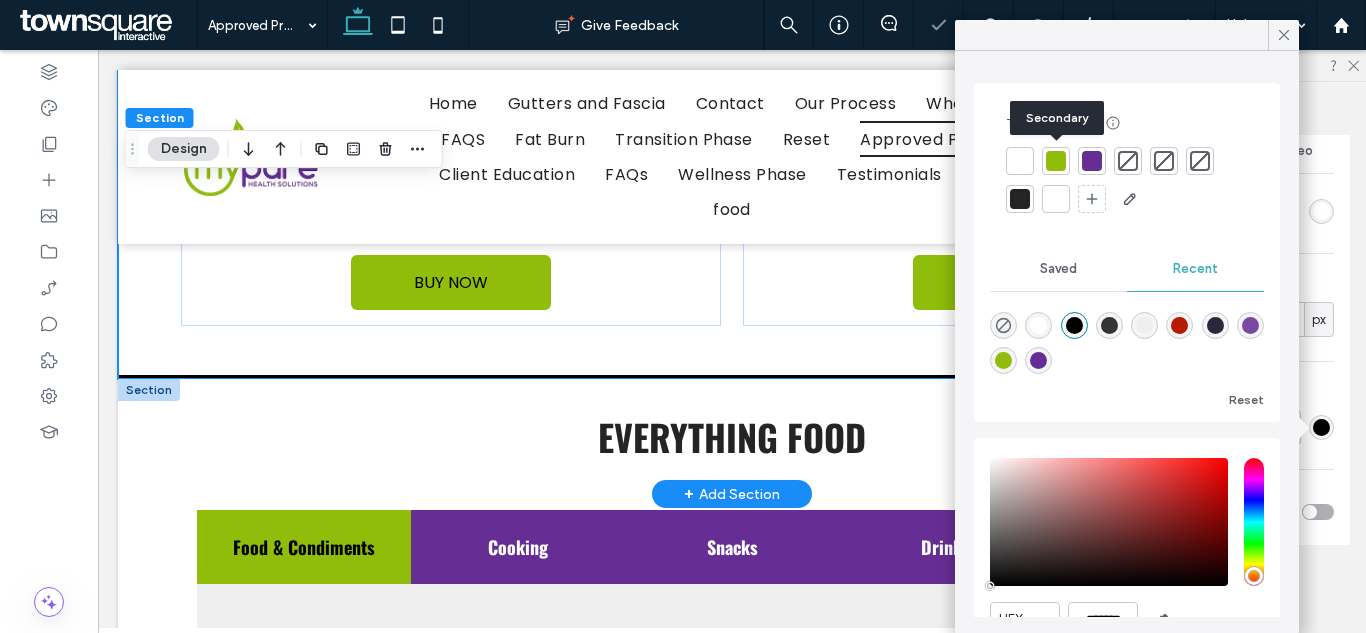 click at bounding box center [1056, 161] 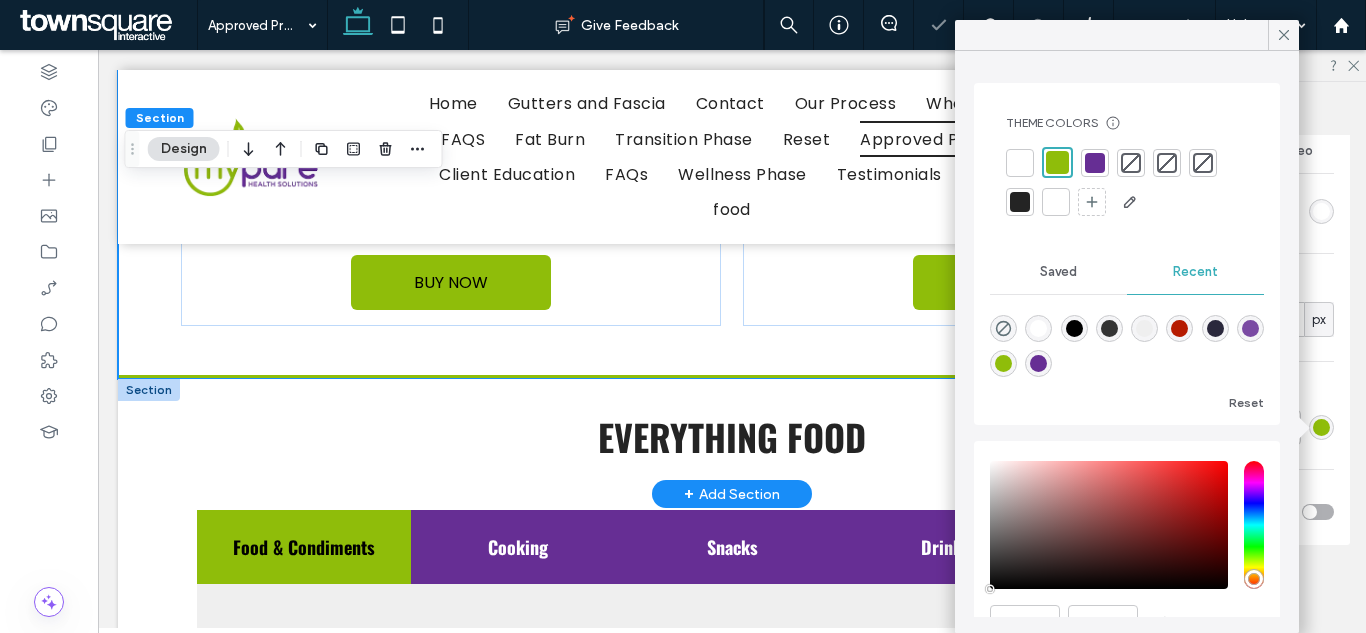 click at bounding box center [1095, 163] 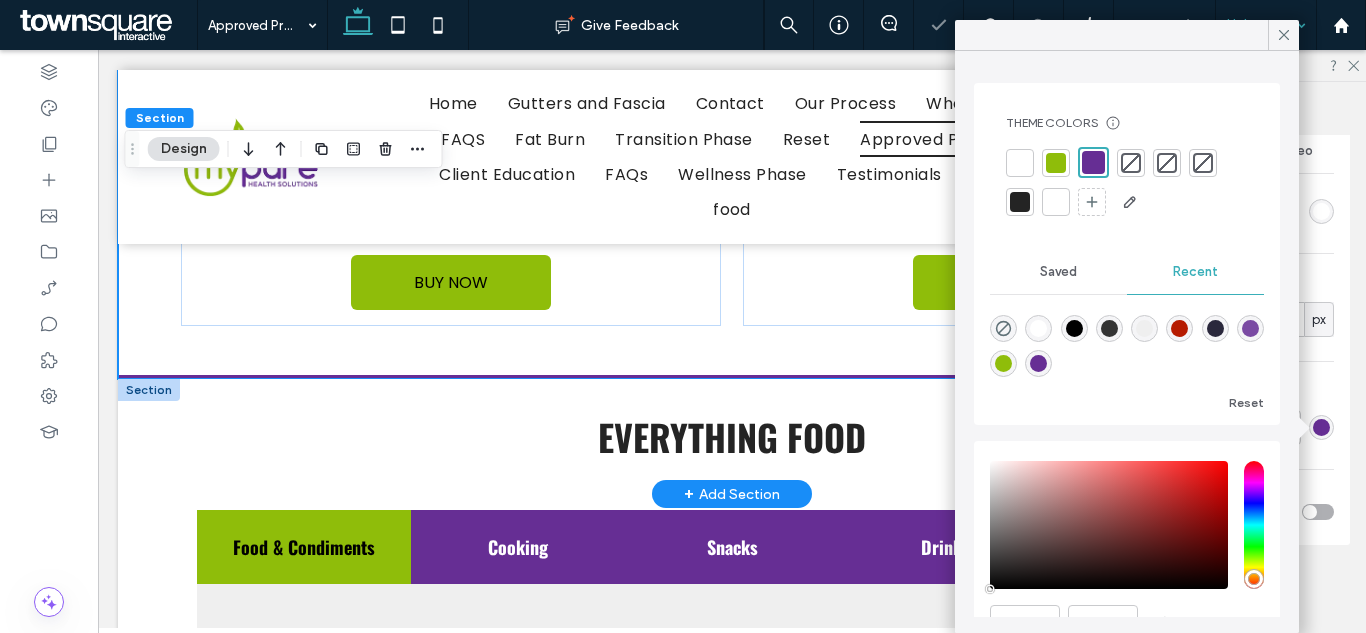 click 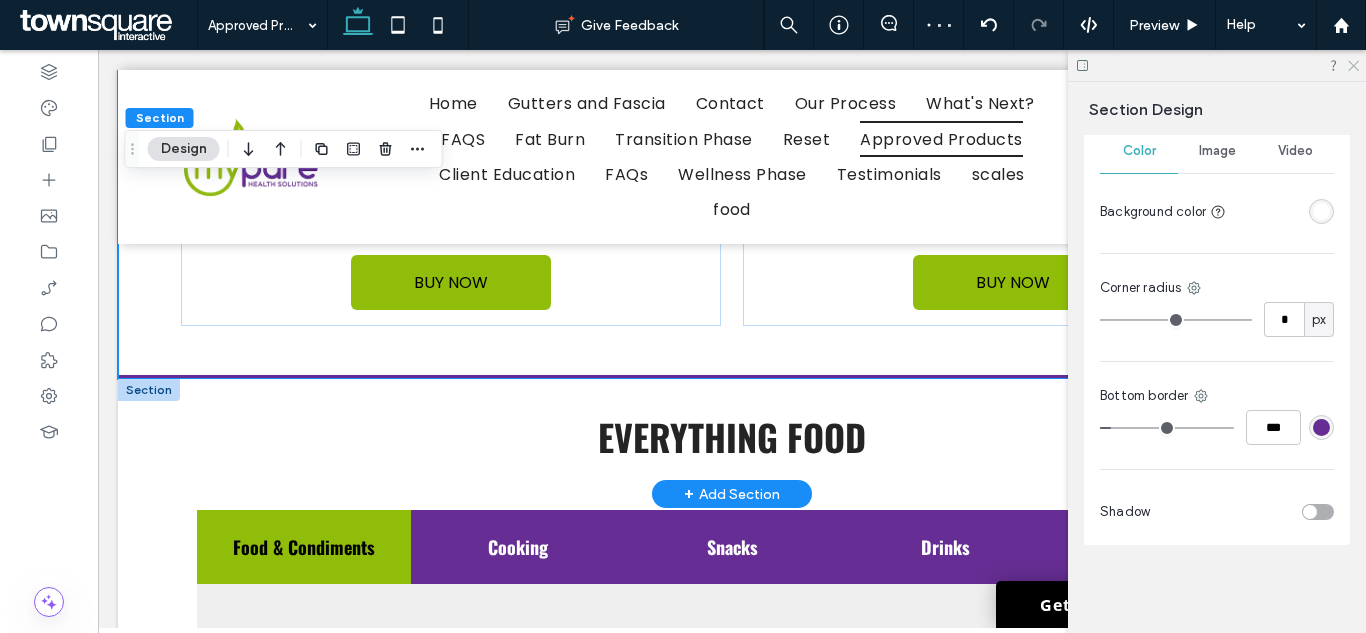 click 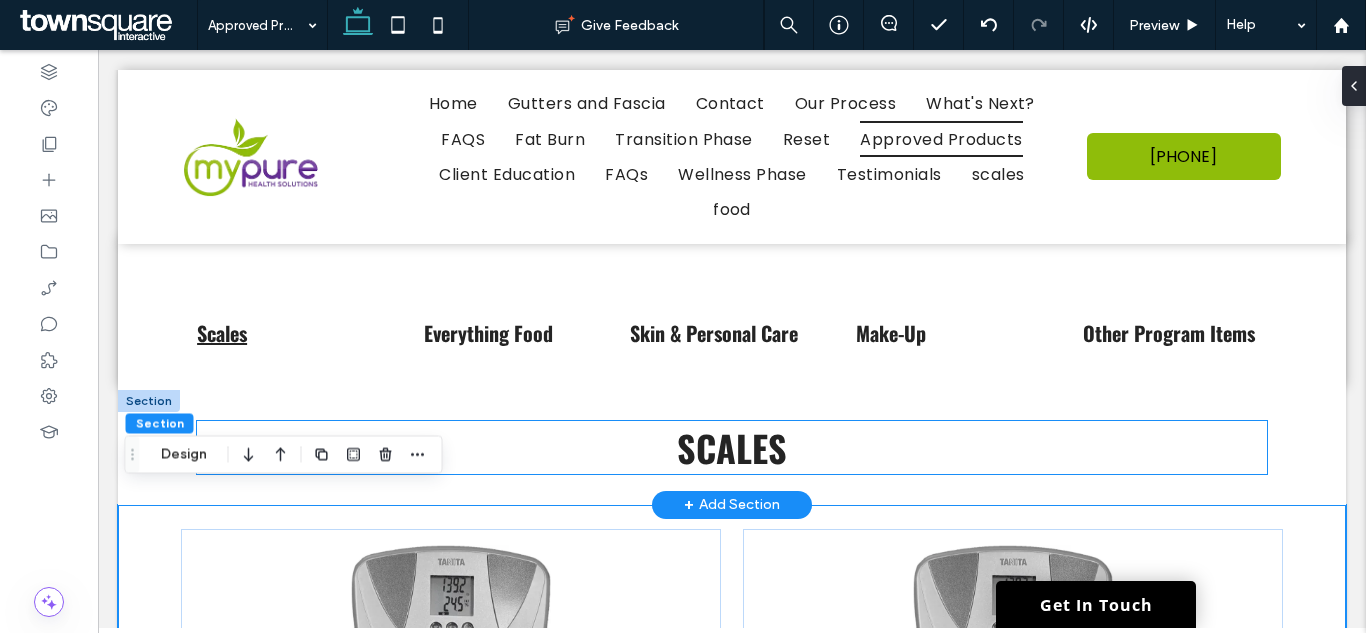 scroll, scrollTop: 136, scrollLeft: 0, axis: vertical 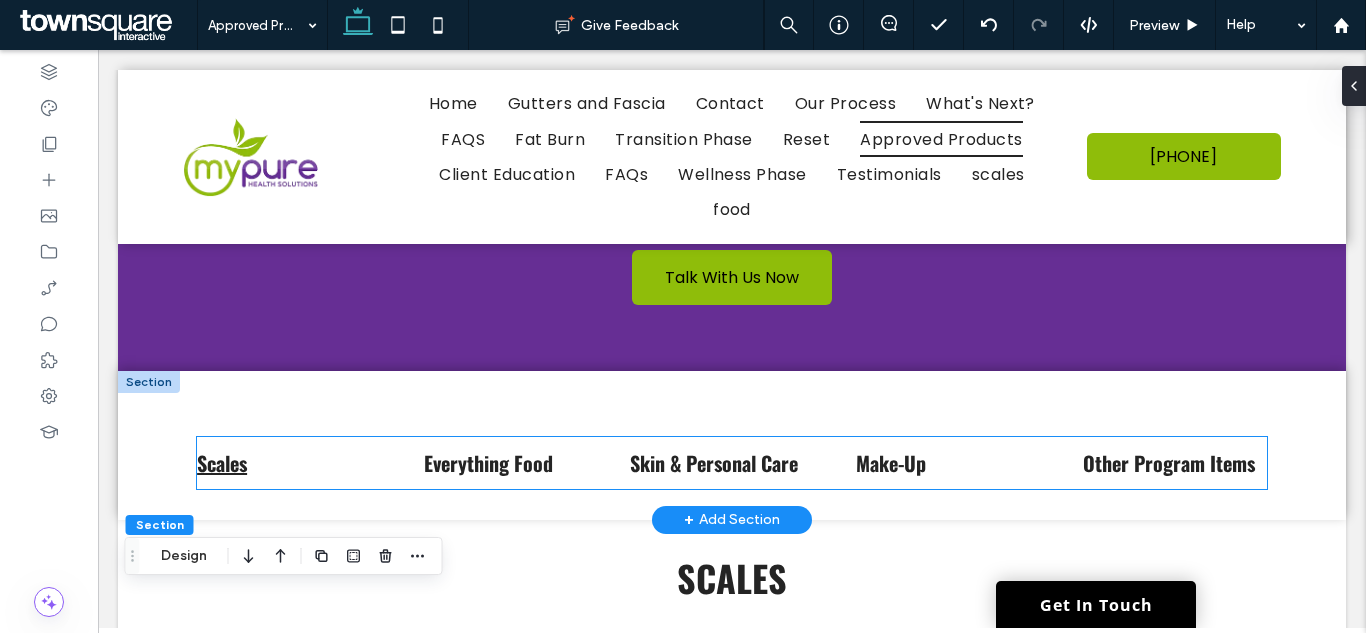 click on "Everything Food" at bounding box center [488, 463] 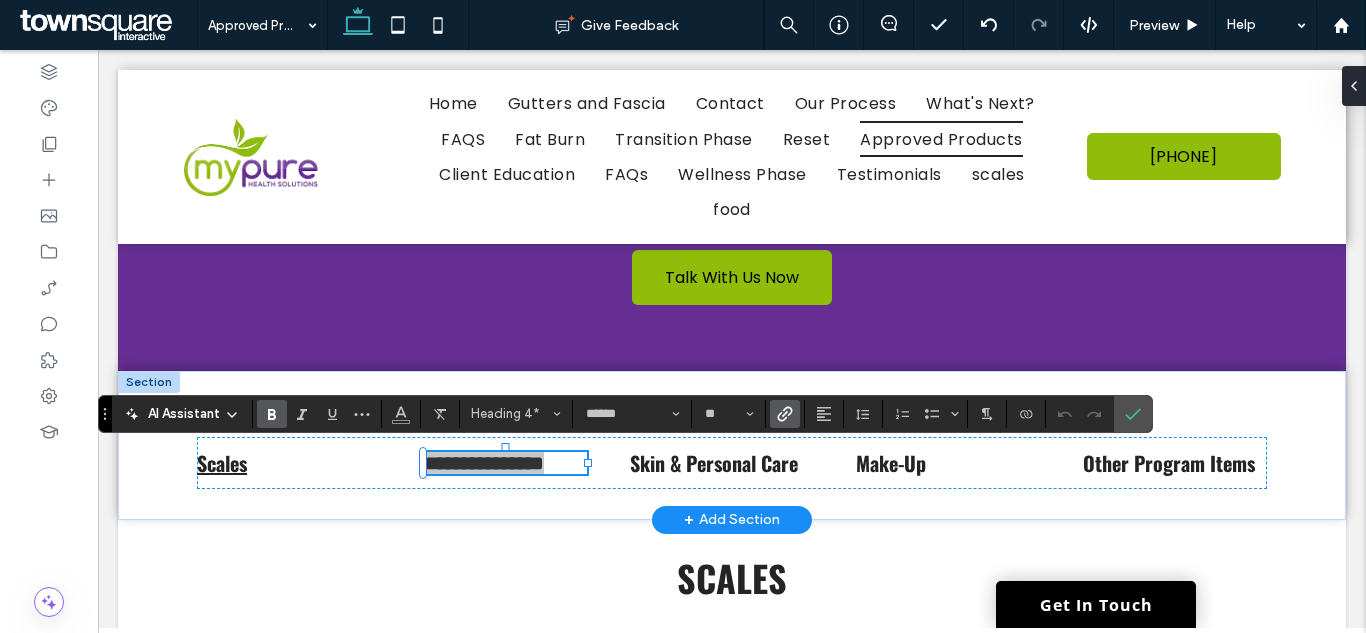 click at bounding box center [781, 414] 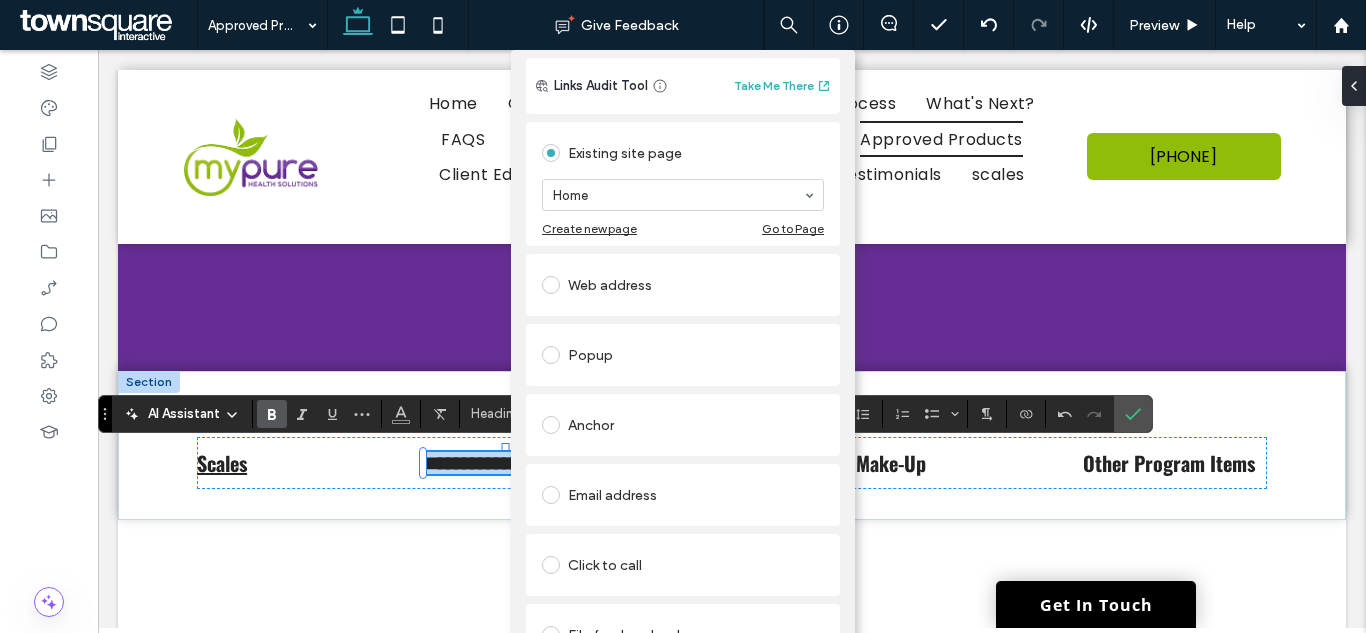 scroll, scrollTop: 92, scrollLeft: 0, axis: vertical 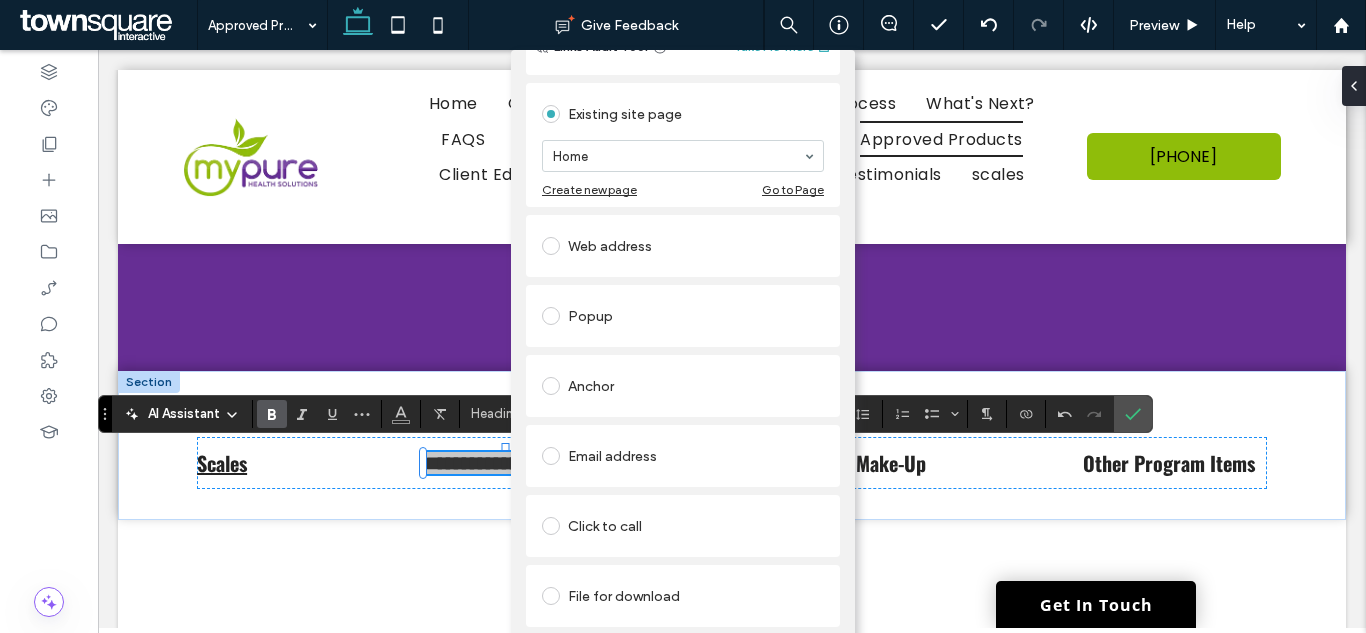 click on "Anchor" at bounding box center (683, 386) 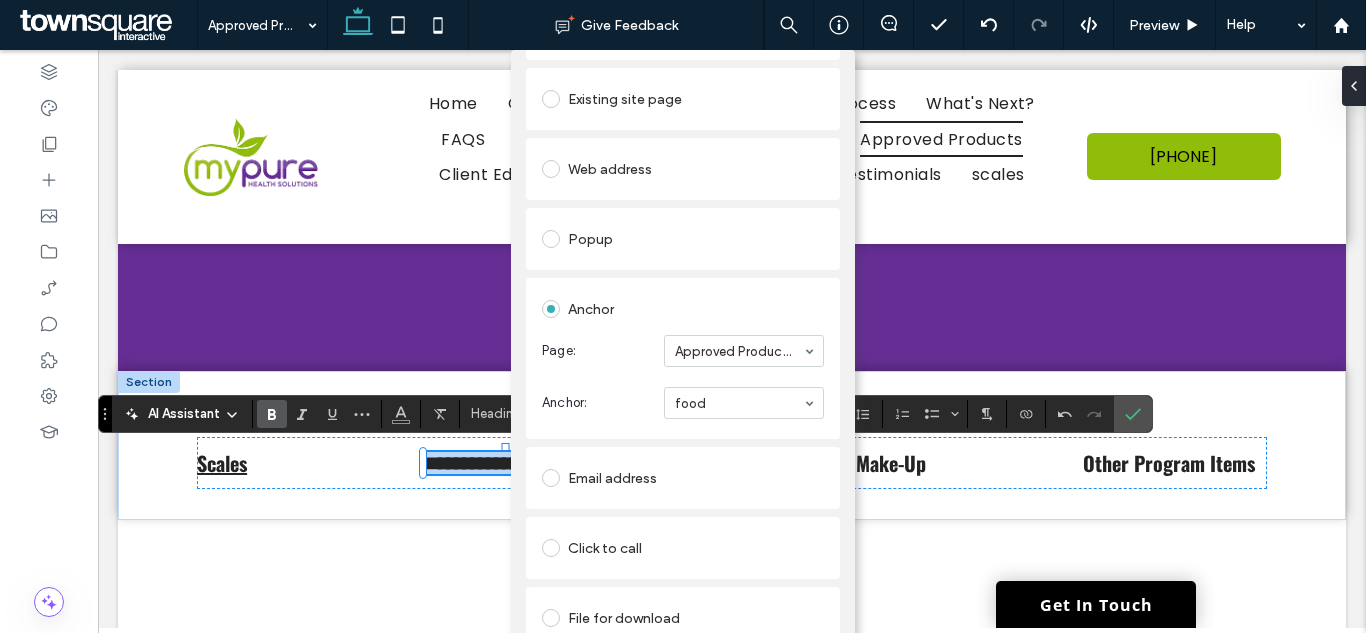 scroll, scrollTop: 14, scrollLeft: 0, axis: vertical 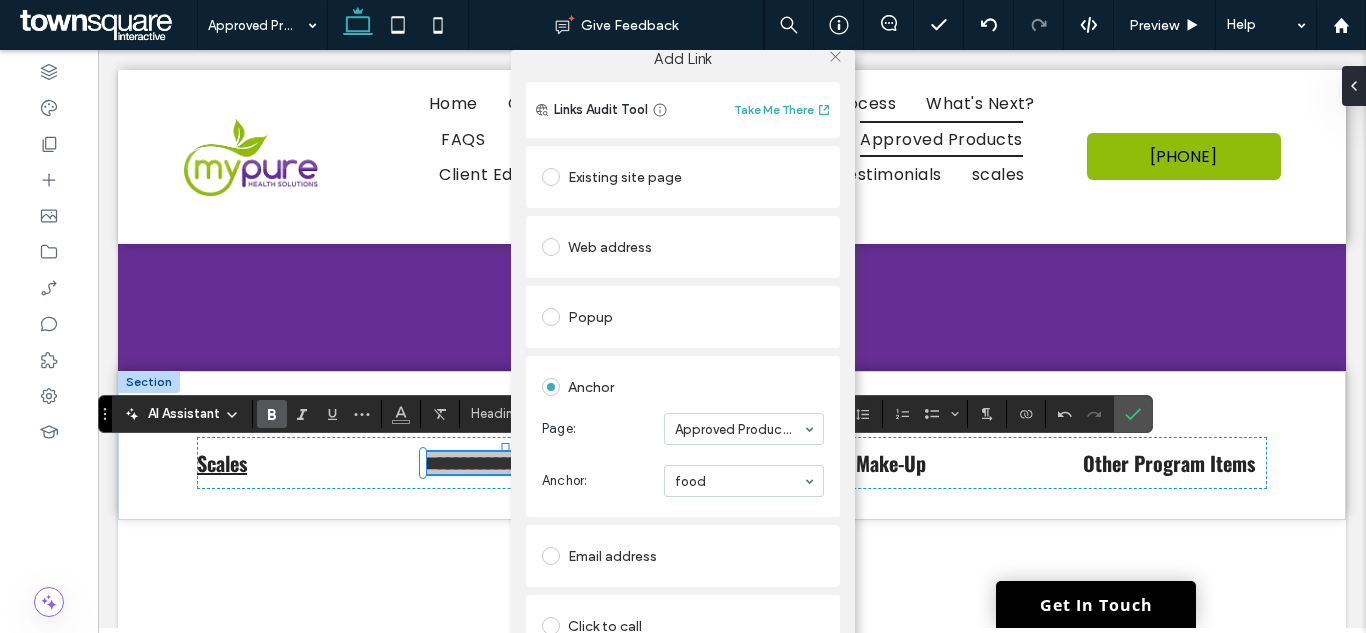 click on "Add Link Links Audit Tool Take Me There Existing site page Home Create new page Go to Page Web address Popup Anchor Page: Approved Products Anchor: food Email address Click to call File for download Remove link" at bounding box center [683, 366] 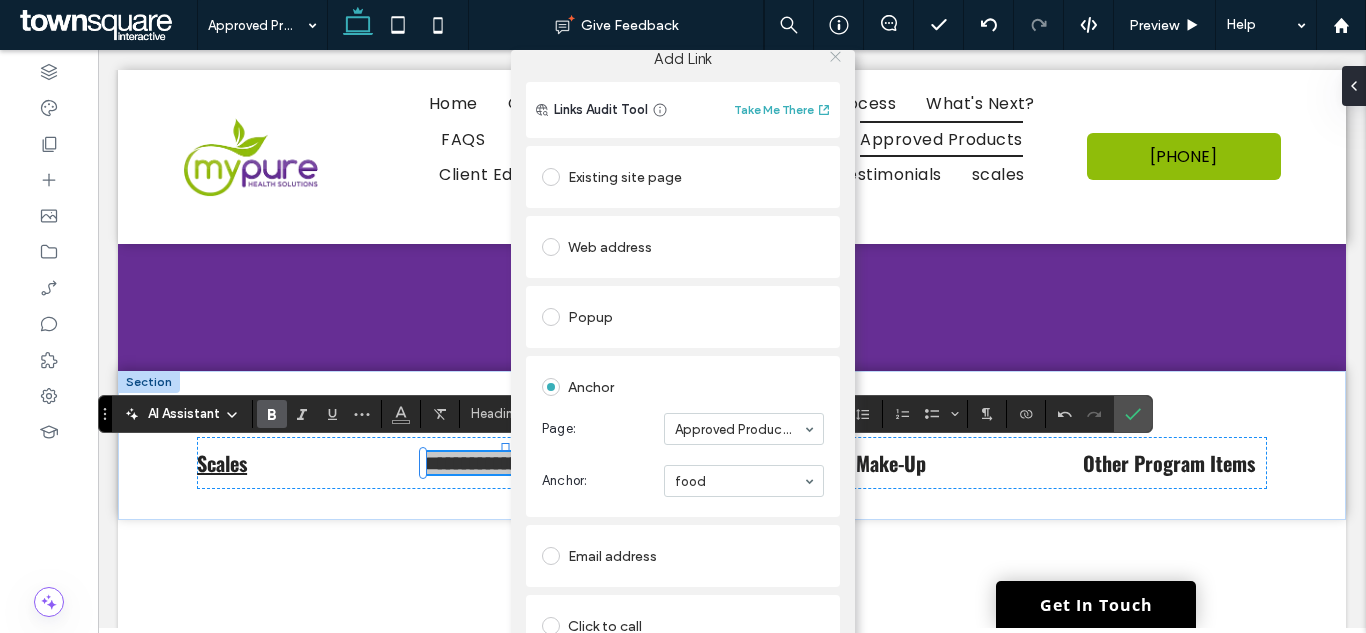 click 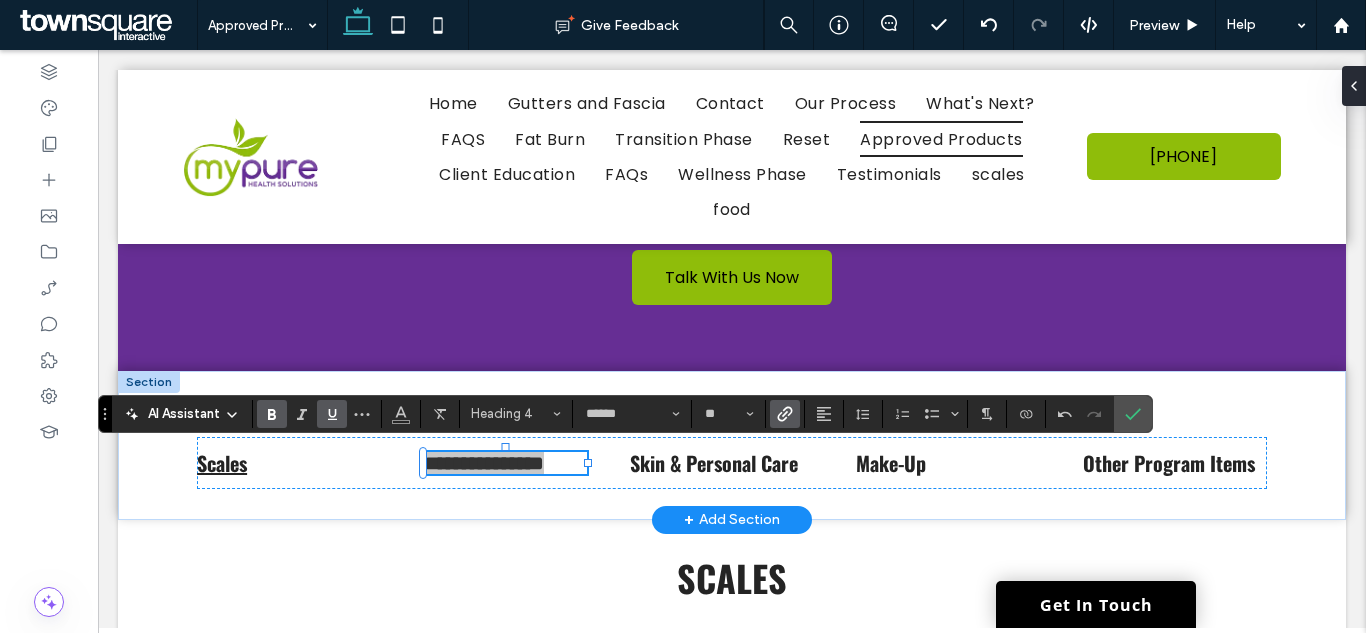 click at bounding box center [332, 414] 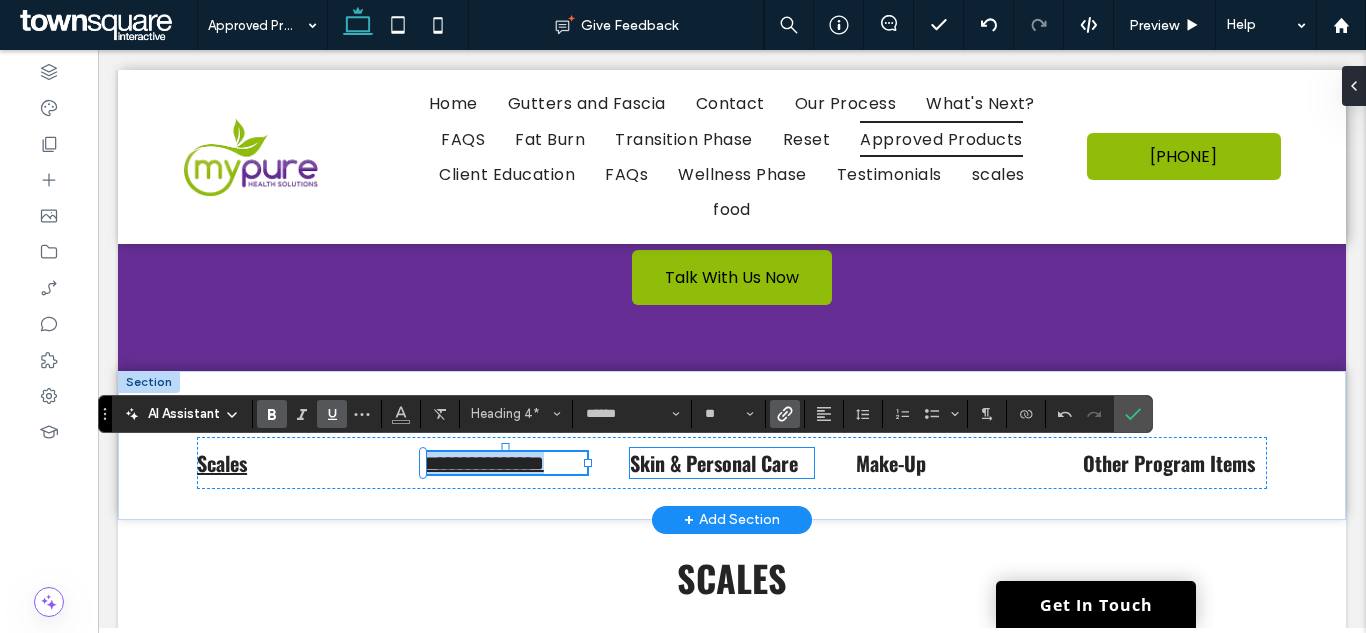 click on "Skin & Personal Care" at bounding box center [714, 463] 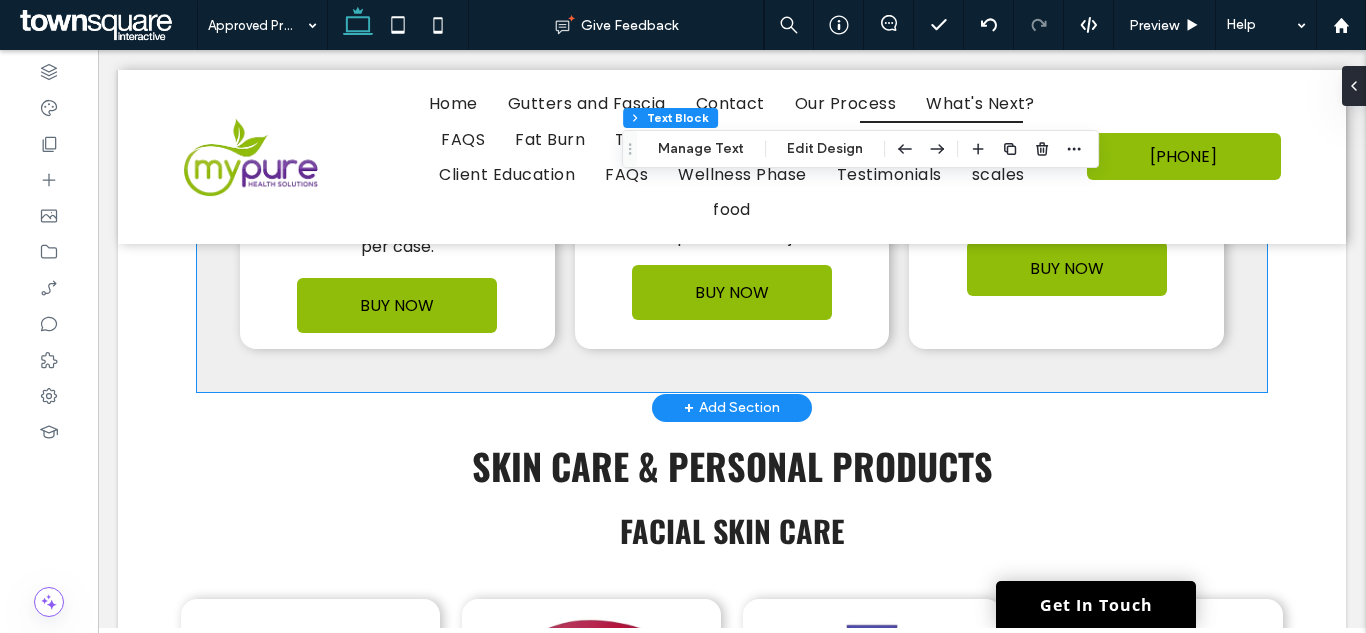 scroll, scrollTop: 5536, scrollLeft: 0, axis: vertical 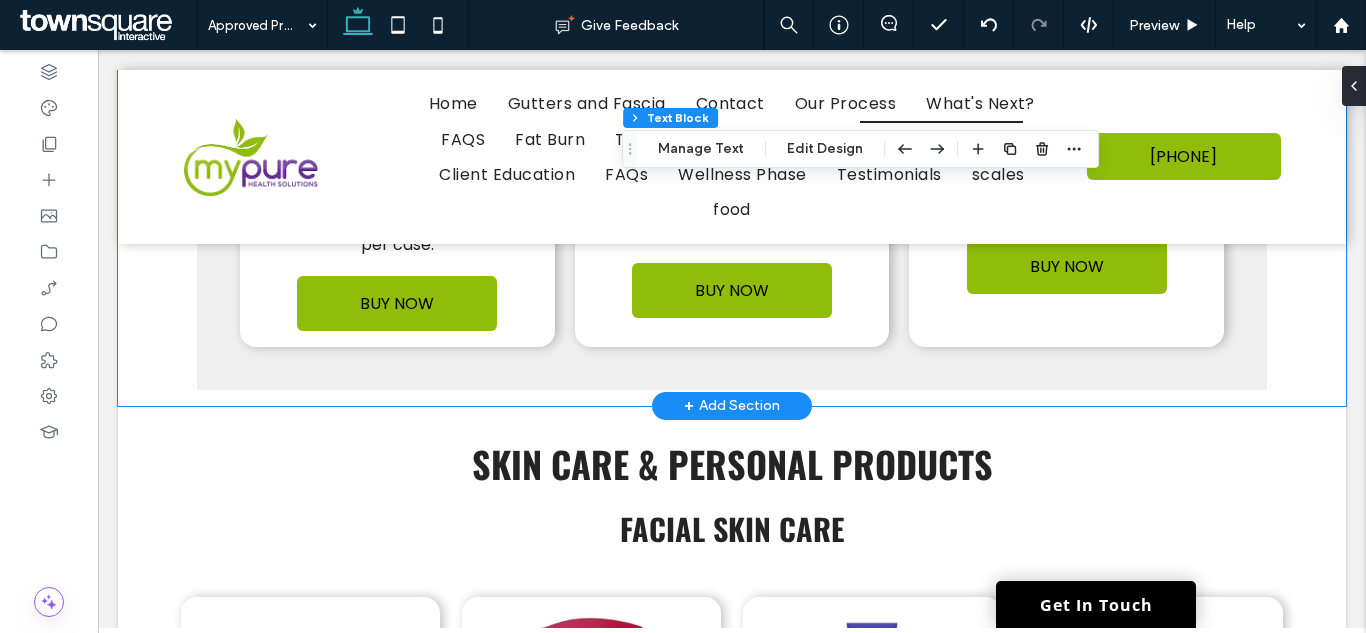 click on "Food & Condiments
Cooking
Snacks
Drinks
Supplements
Condiments
Condiments
Simple Girl Dressings
Food
Primal Kitchen
ketchup Set
Primal Kitchen Organic Unsweetened Ketchup Variety Pack, Original and Spicy, Pack of 2 ﻿
BUY NOW
Happy Belly
Yellow Mustard
Distilled Vinegar and Water, #1 Grade Mustard Seed, Salt, Turmeric, Paprika, and Spices
BUY NOW
Annie's Organic
Horseradish Mustard
Certified organic ingredients, No artificial flavors, synthetic colors or preservatives." at bounding box center [732, -1850] 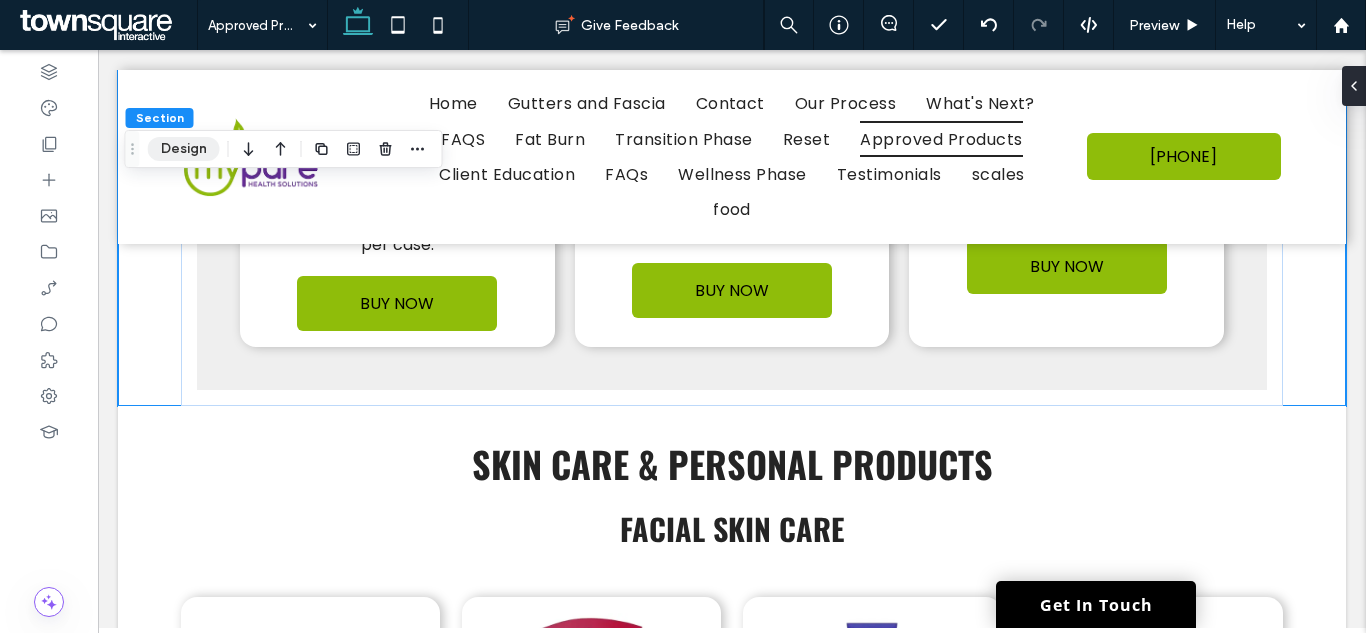 click on "Design" at bounding box center [184, 149] 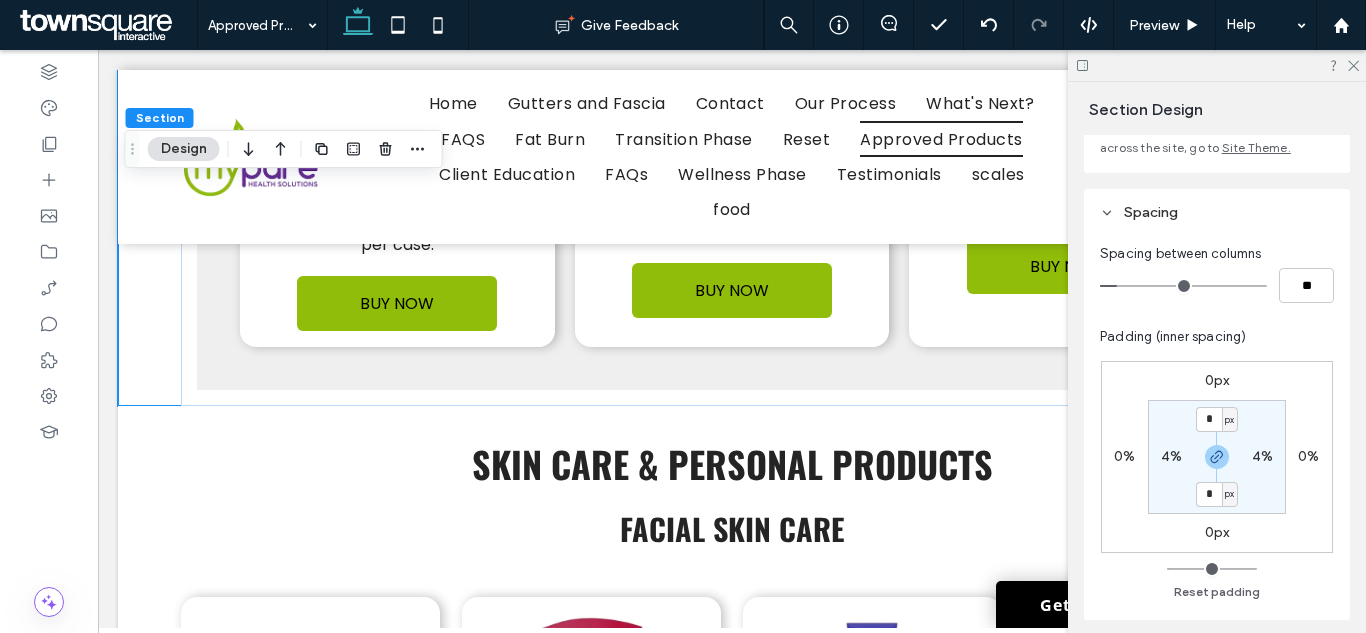 scroll, scrollTop: 400, scrollLeft: 0, axis: vertical 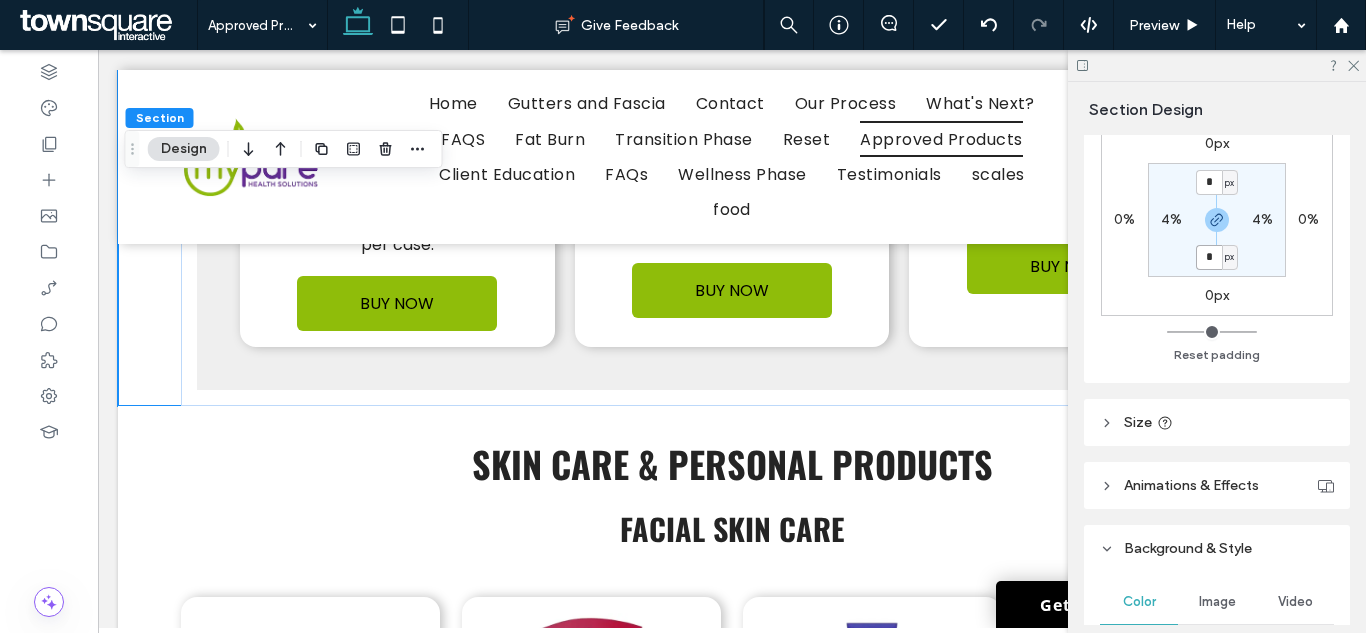 click on "*" at bounding box center [1209, 257] 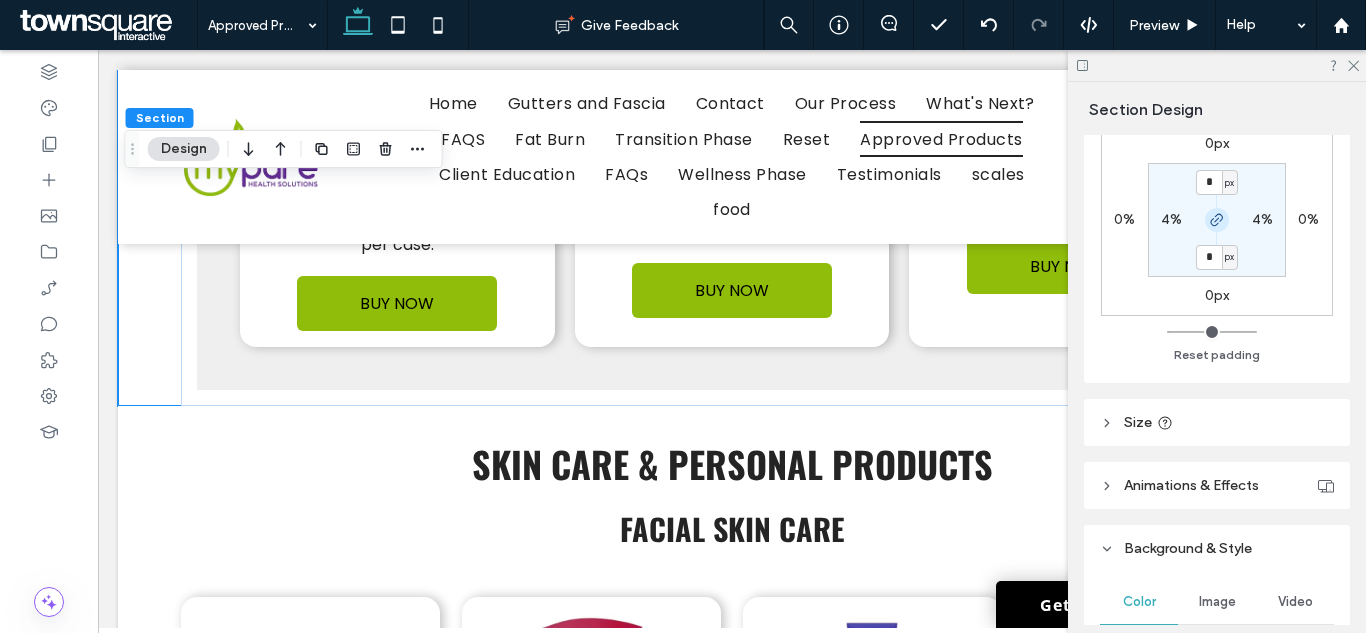 click 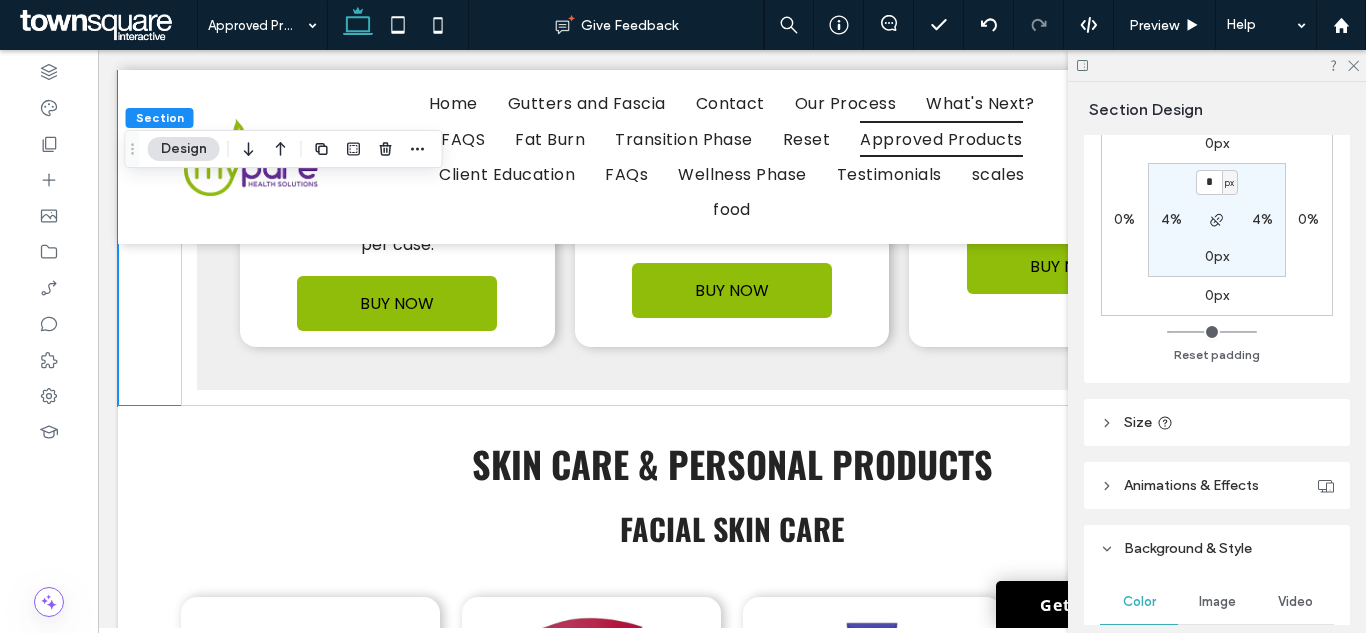 click on "0px" at bounding box center [1217, 256] 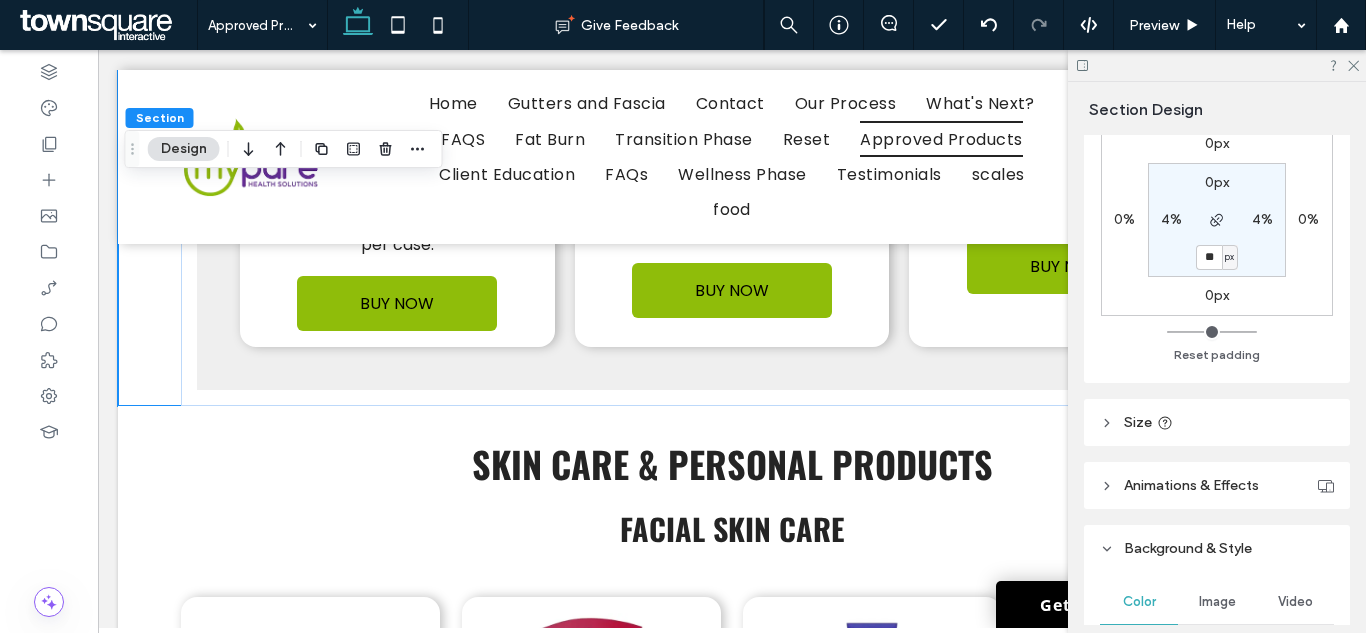 type on "**" 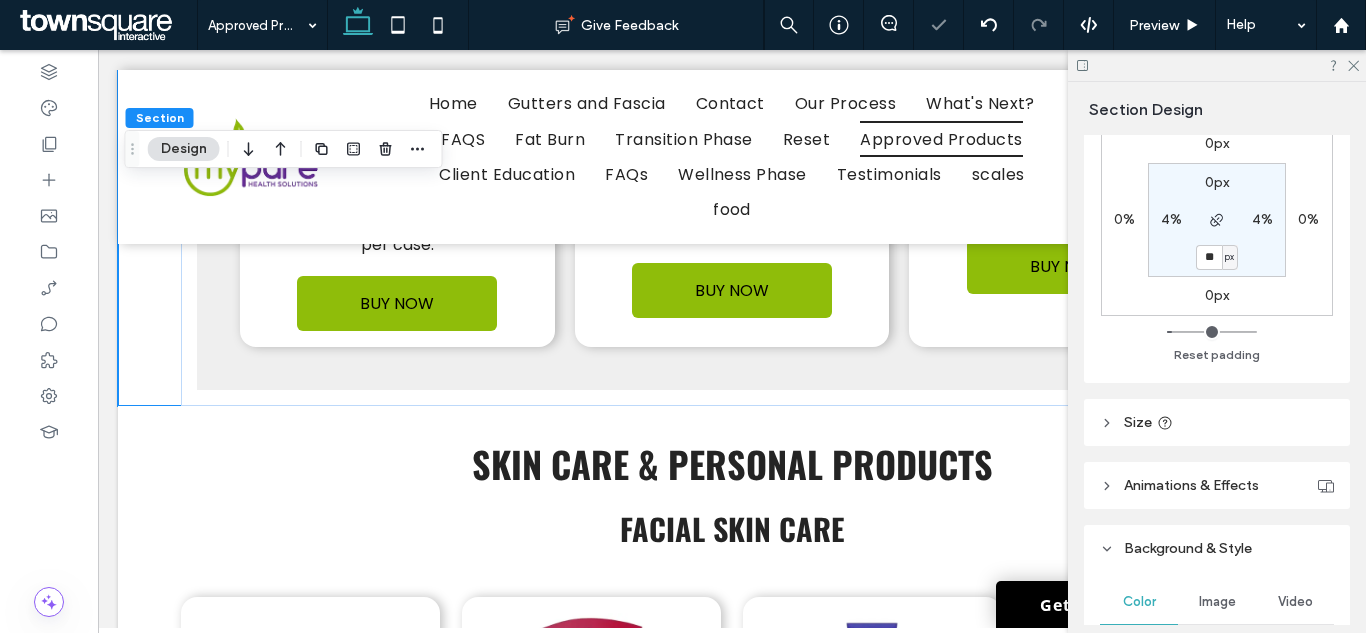 type on "**" 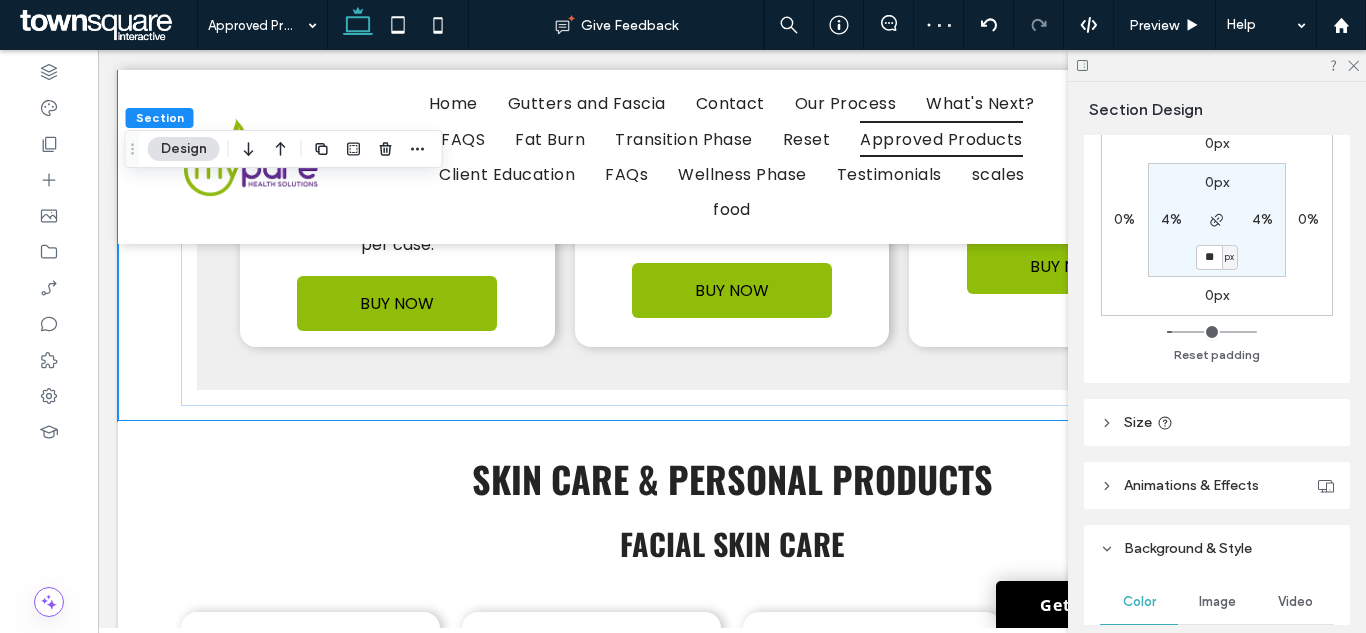 drag, startPoint x: 1207, startPoint y: 253, endPoint x: 1193, endPoint y: 253, distance: 14 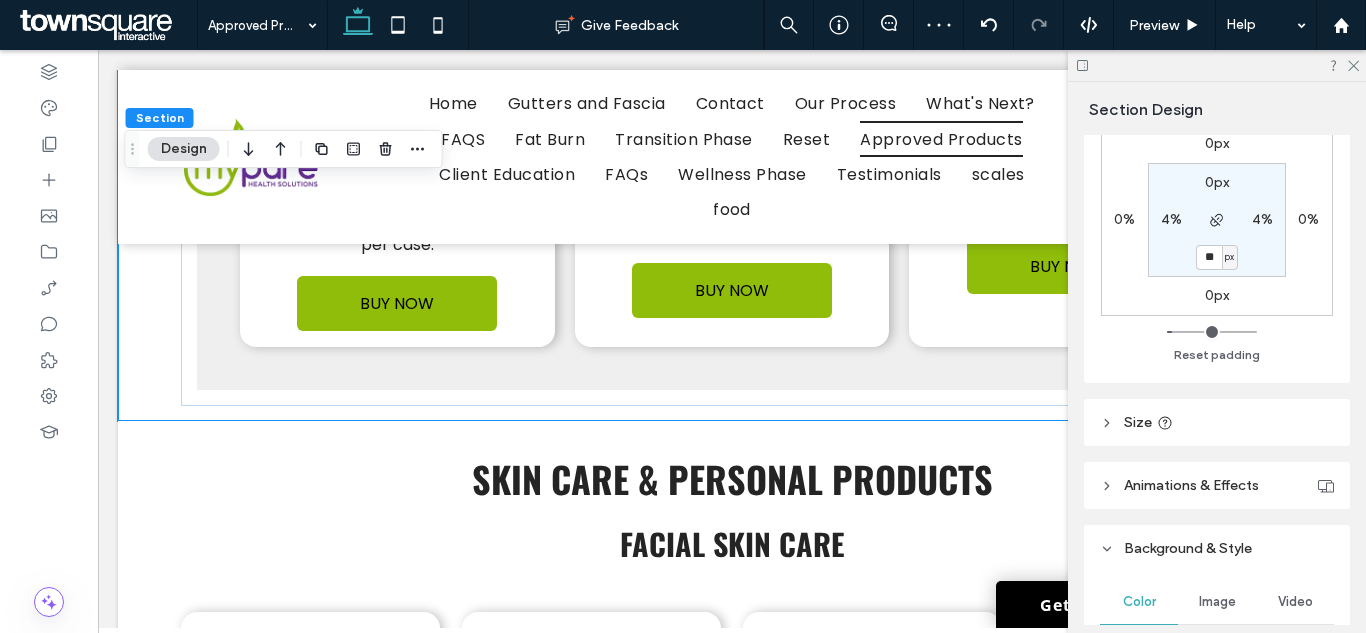 click on "** px" at bounding box center (1216, 257) 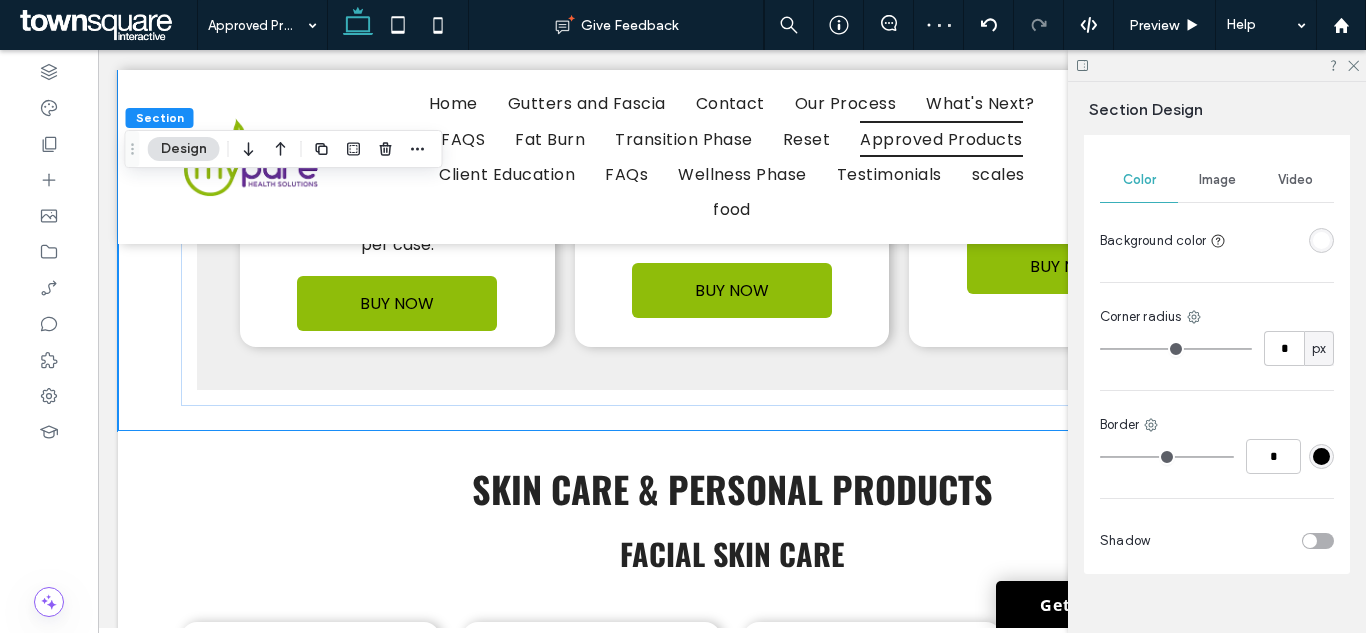 scroll, scrollTop: 851, scrollLeft: 0, axis: vertical 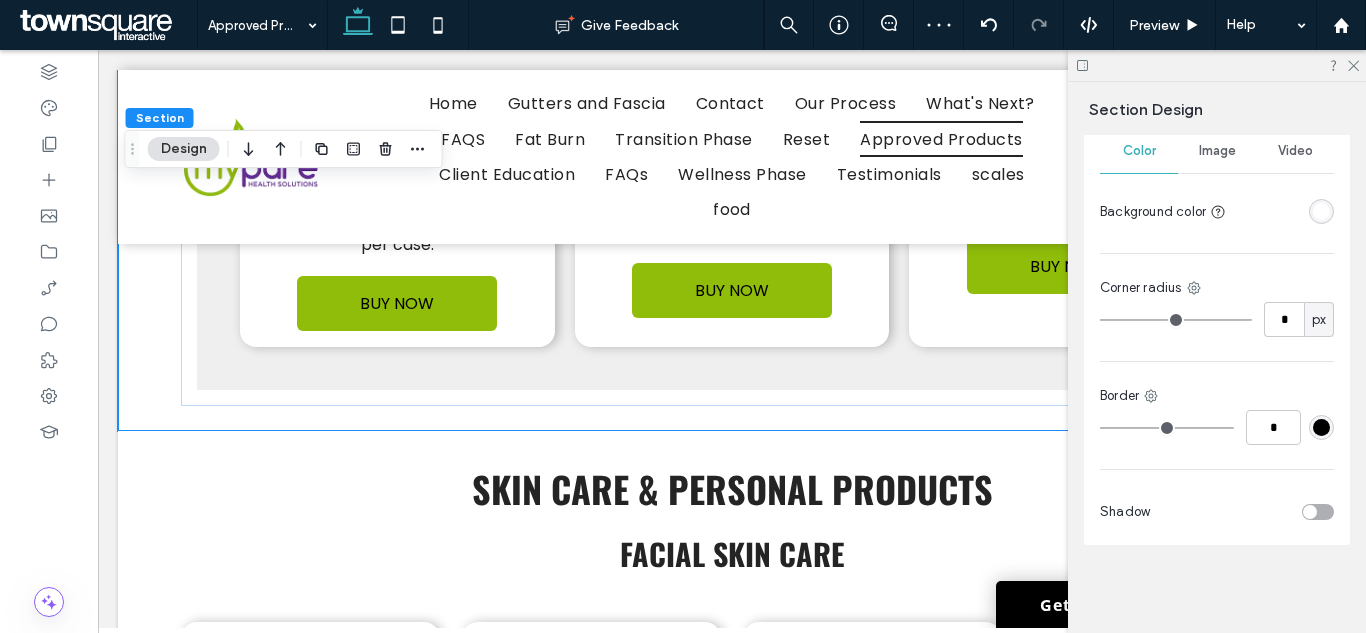 click on "Border" at bounding box center [1217, 396] 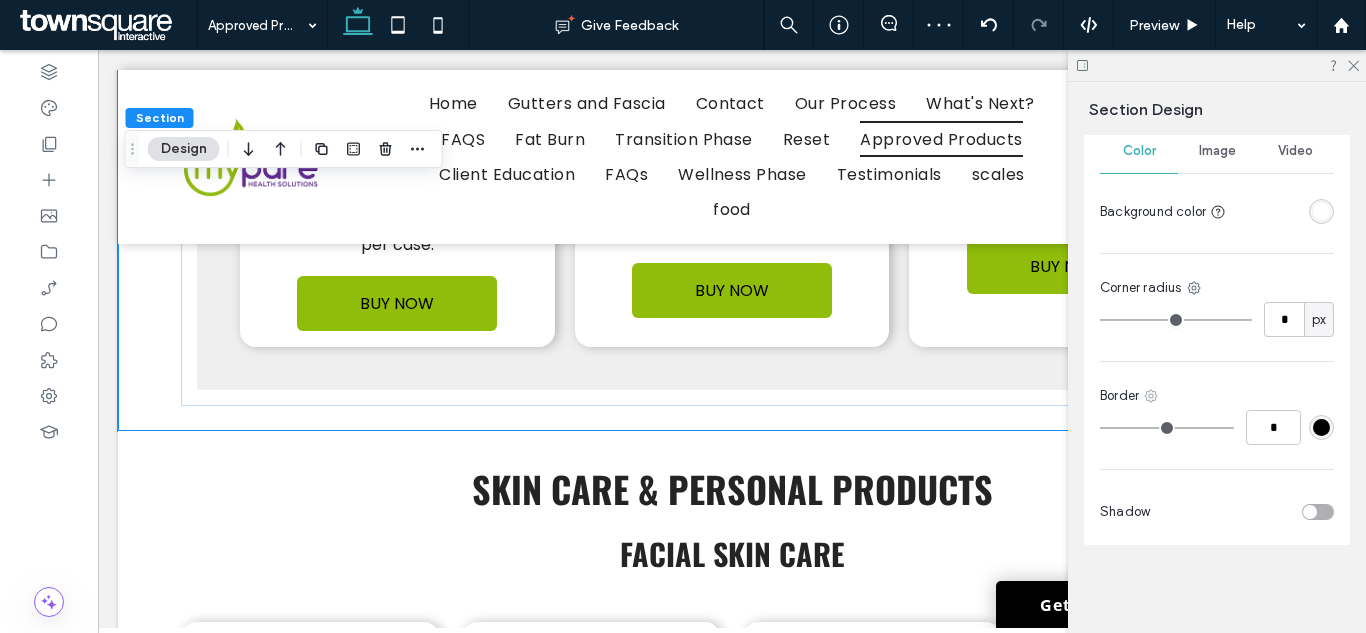 click 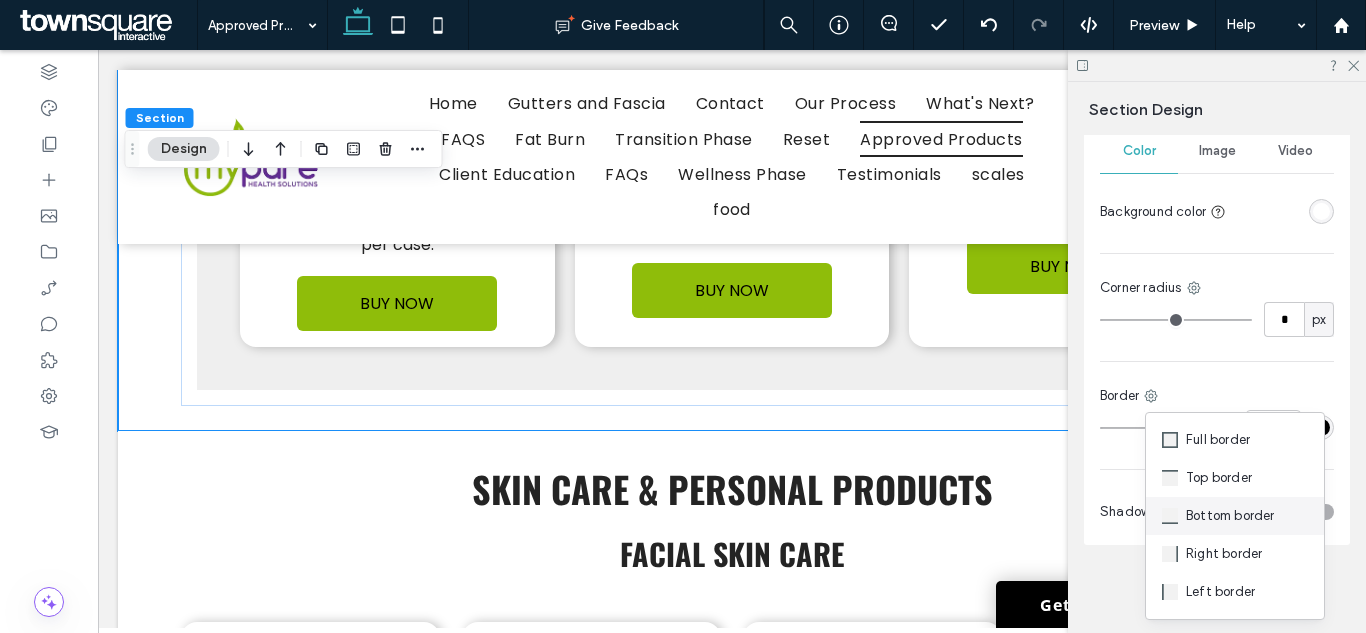 click on "Bottom border" at bounding box center (1235, 516) 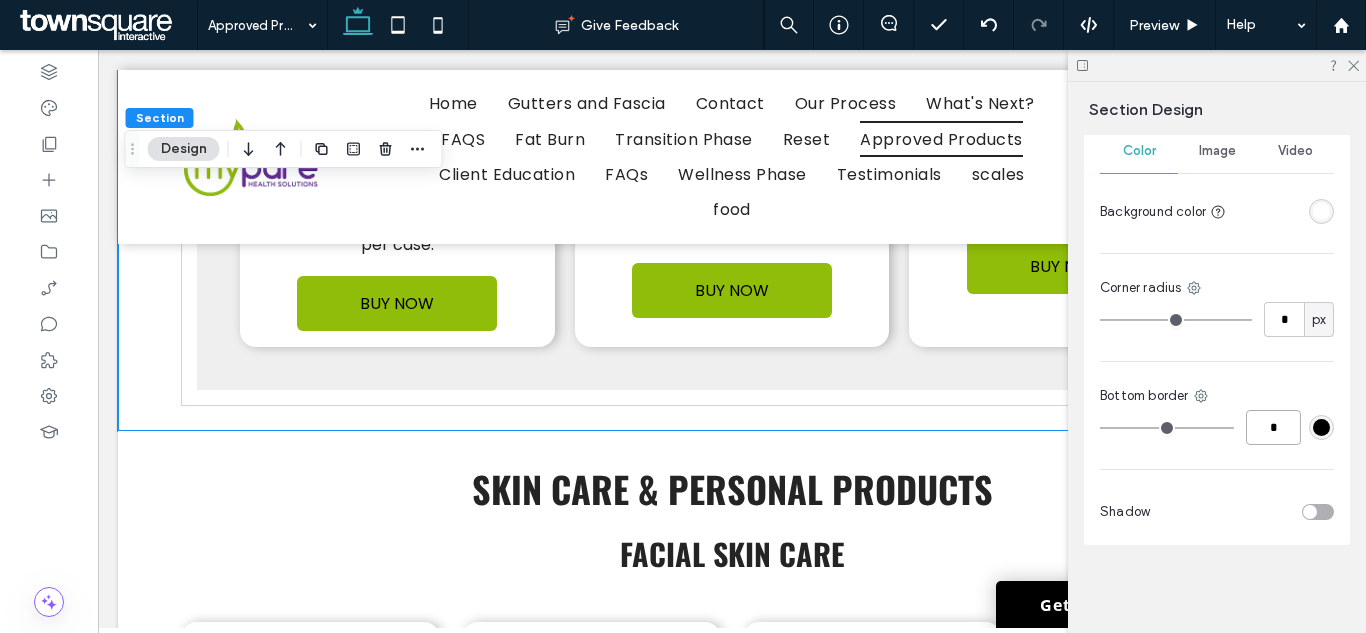 click on "*" at bounding box center (1273, 427) 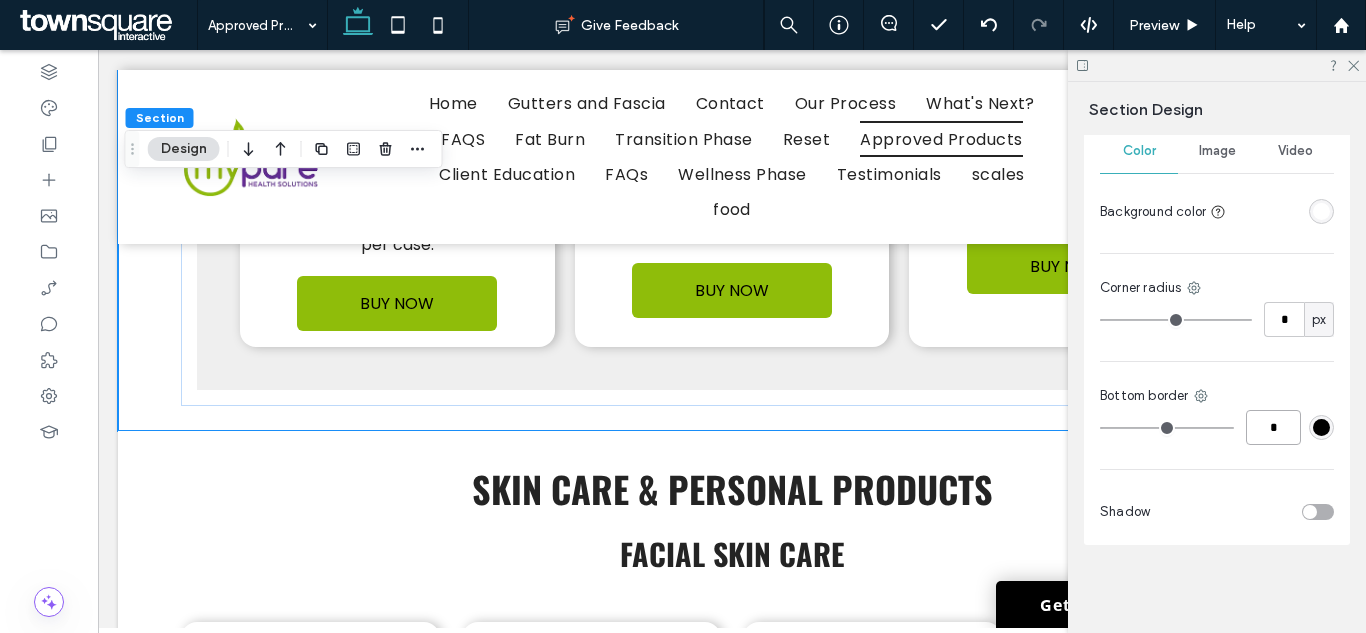 type on "*" 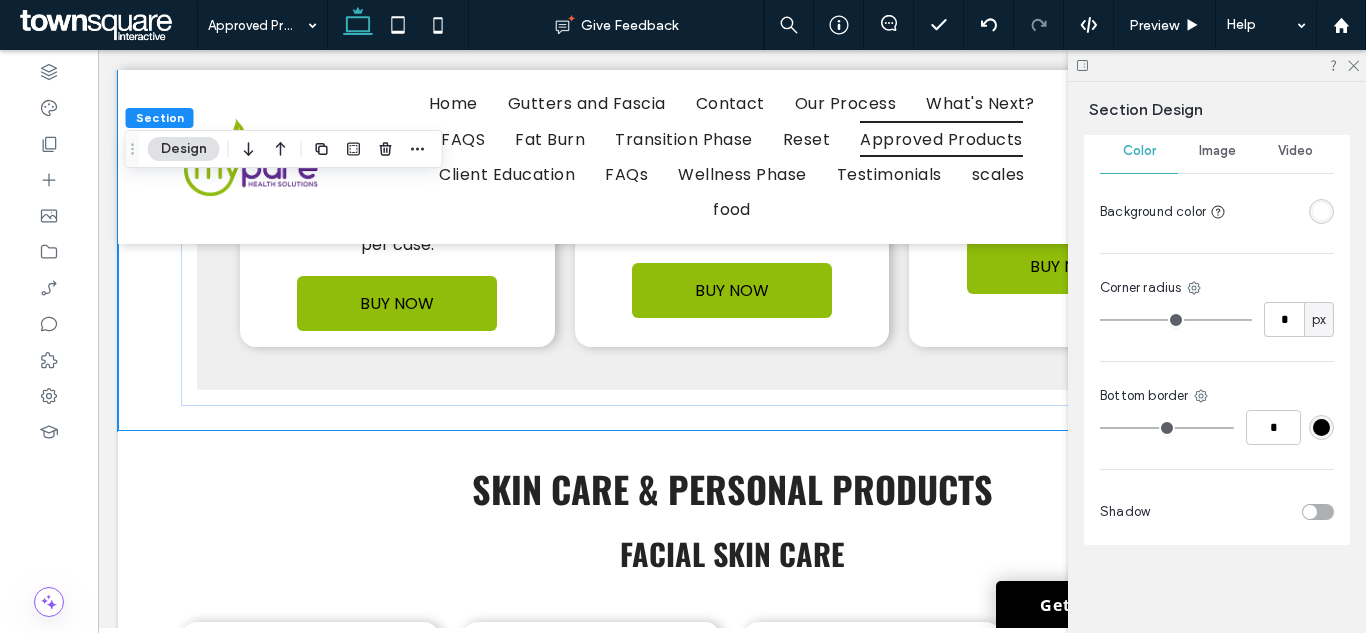 click at bounding box center (1321, 427) 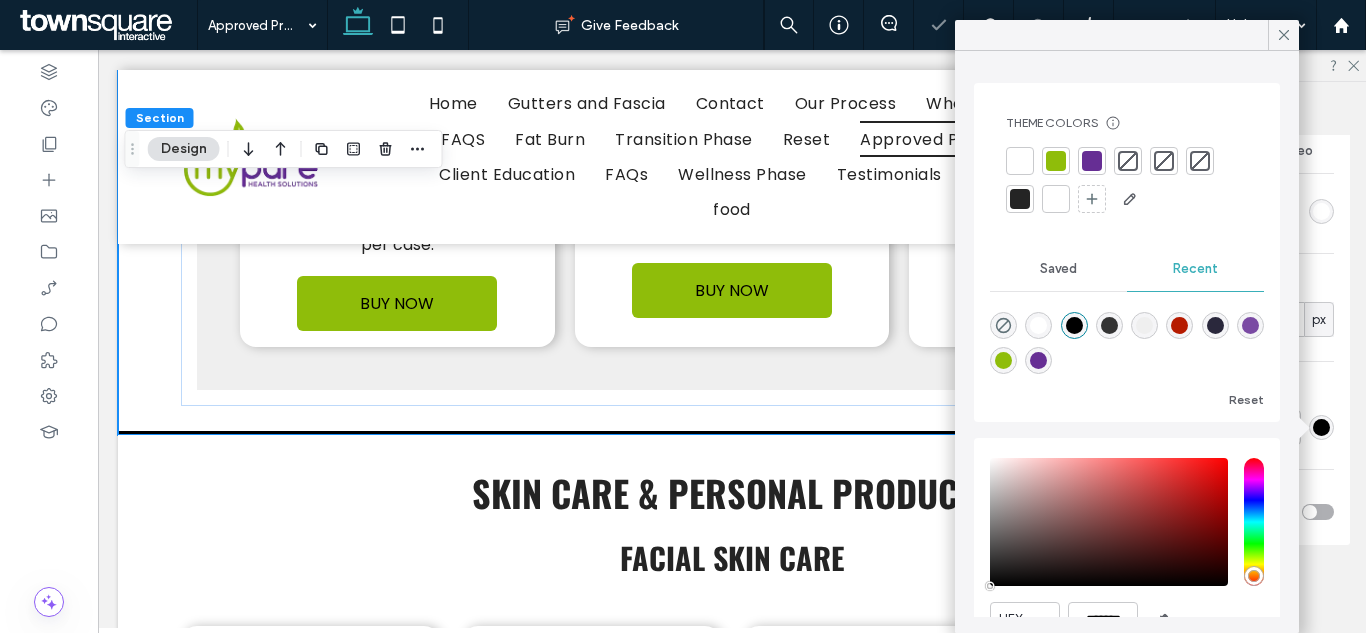 click at bounding box center (1092, 161) 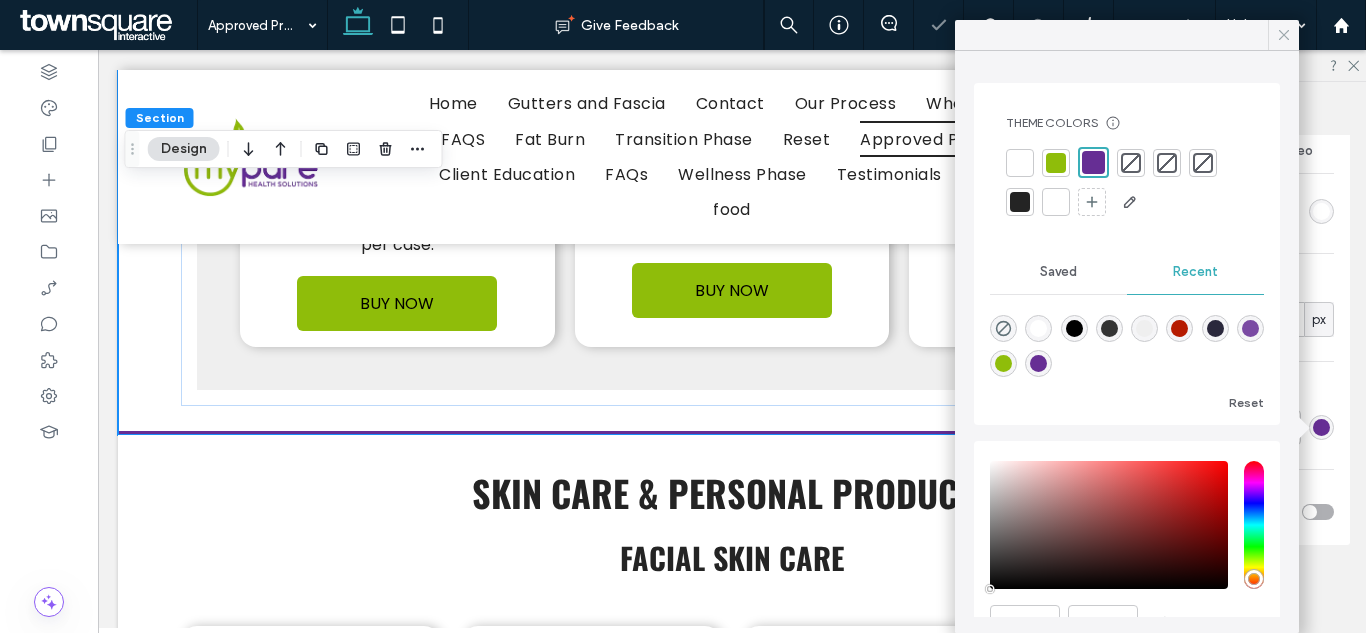 click at bounding box center [1284, 35] 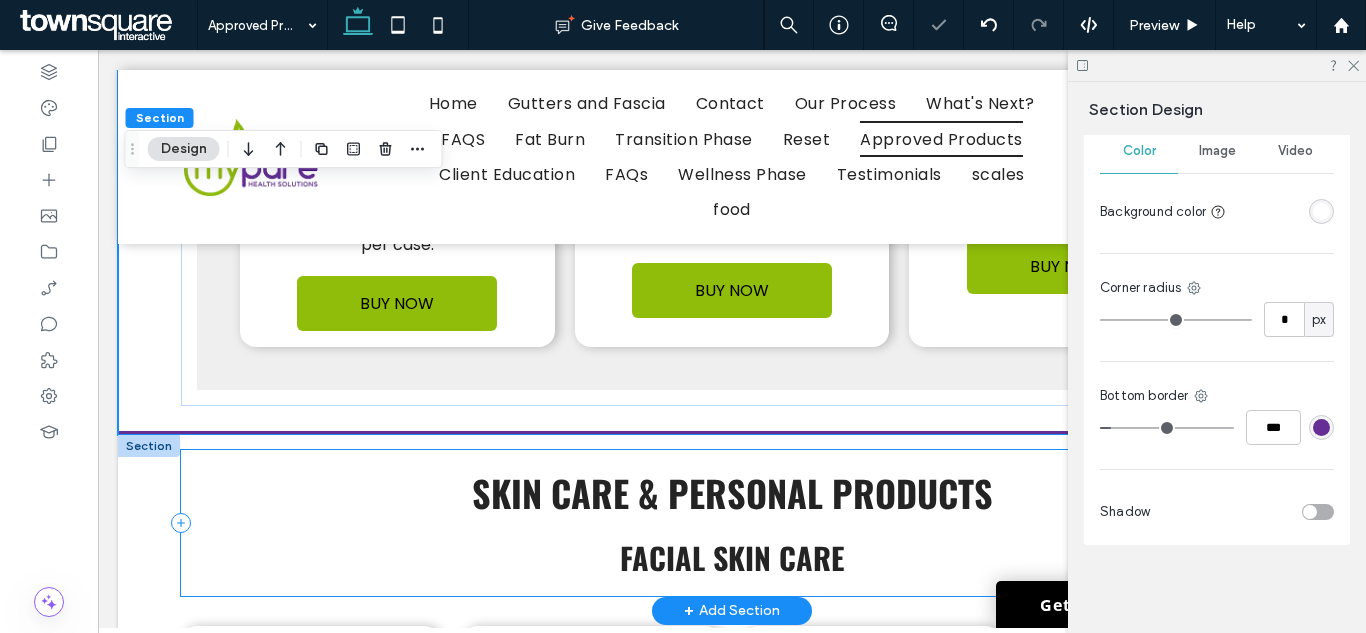 click on "Skin Care & Personal Products
Facial Skin Care" at bounding box center (732, 523) 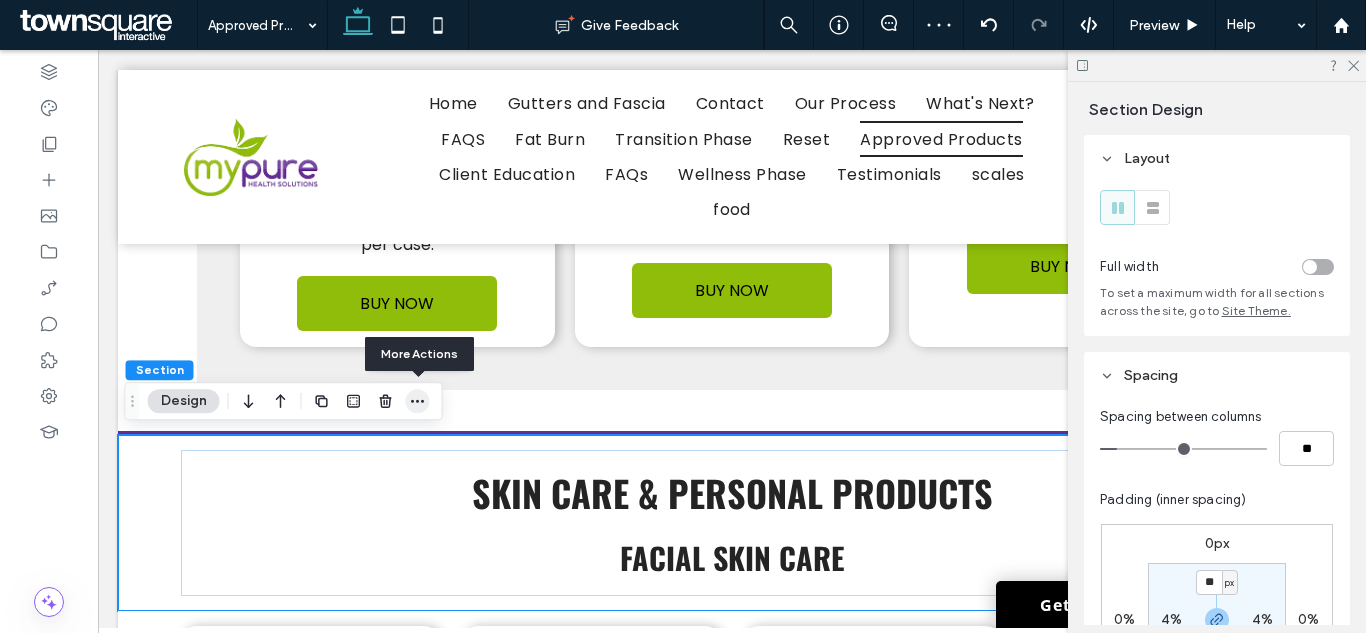 click 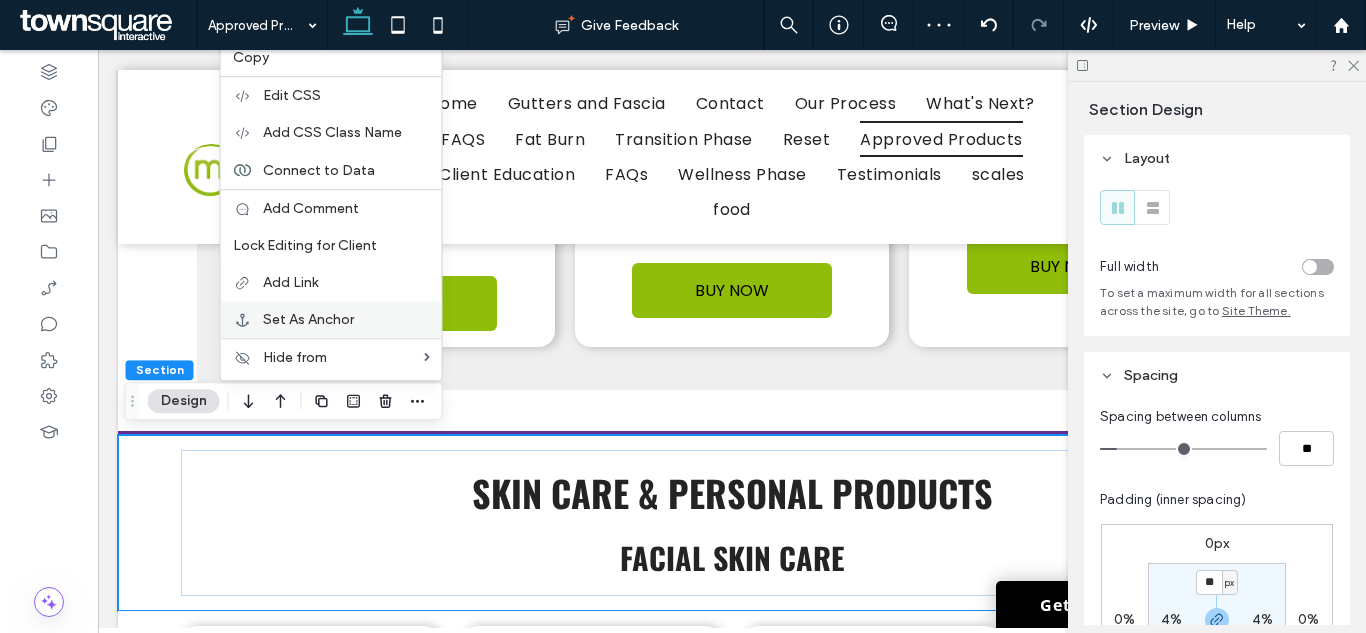 click on "Set As Anchor" at bounding box center [308, 319] 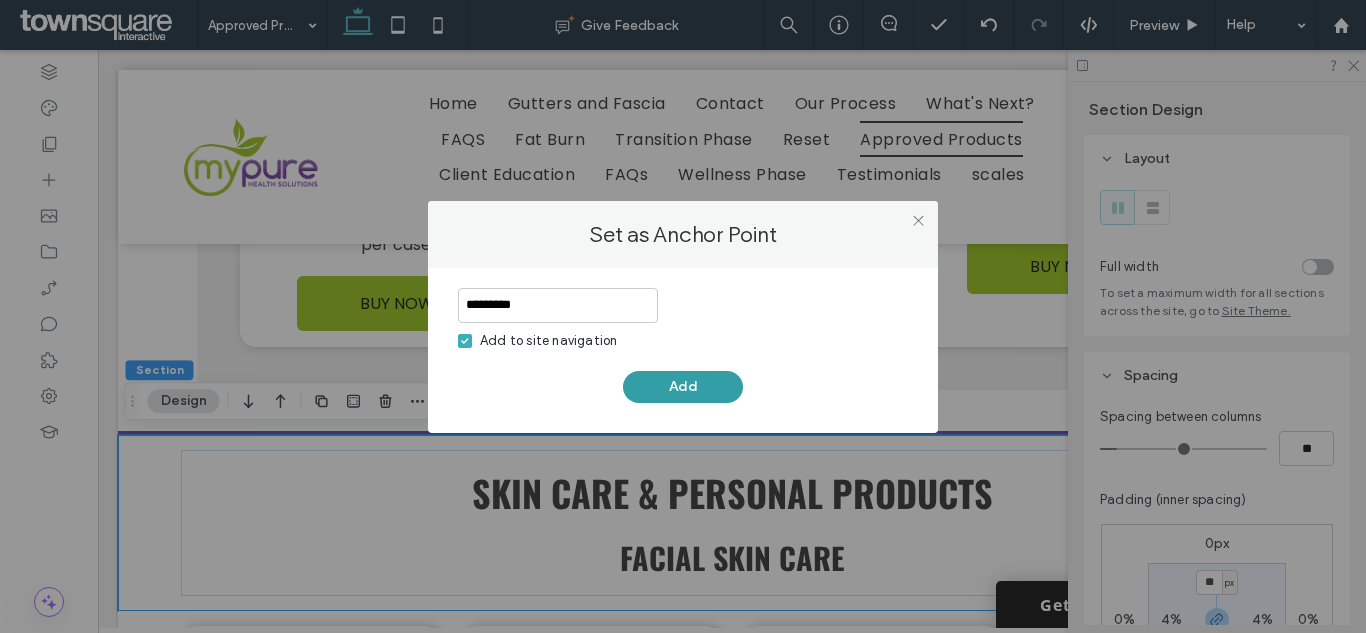 type on "*********" 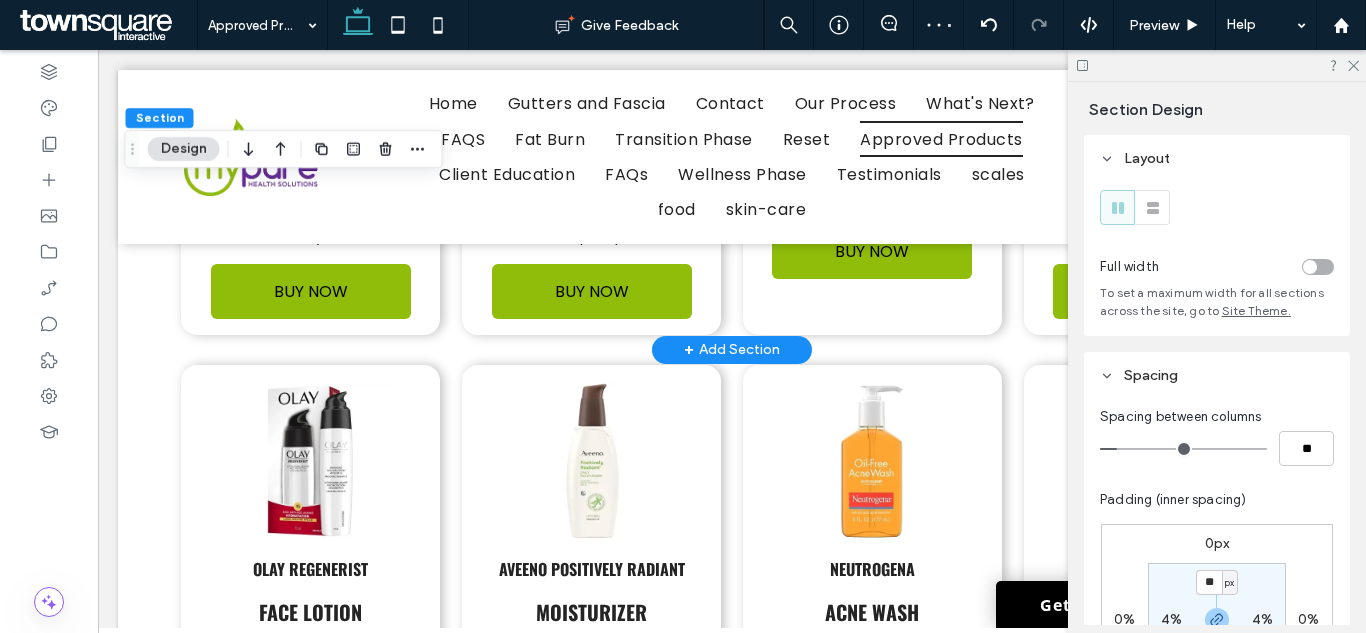 scroll, scrollTop: 5836, scrollLeft: 0, axis: vertical 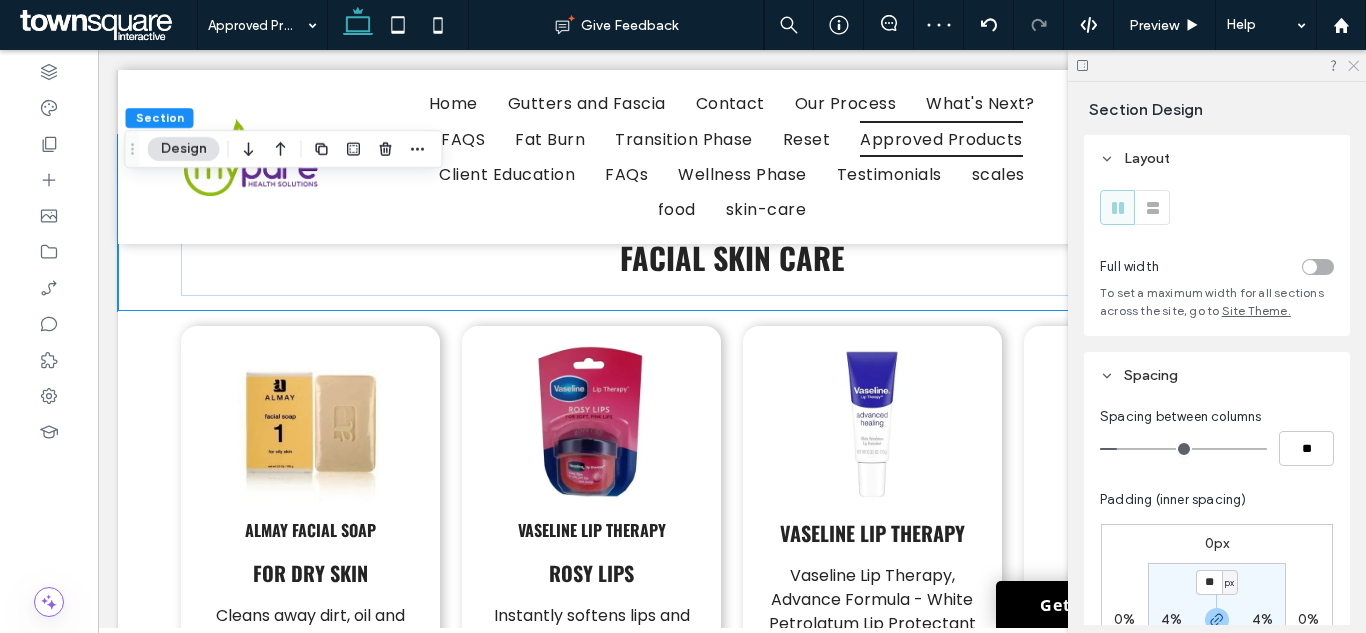 click 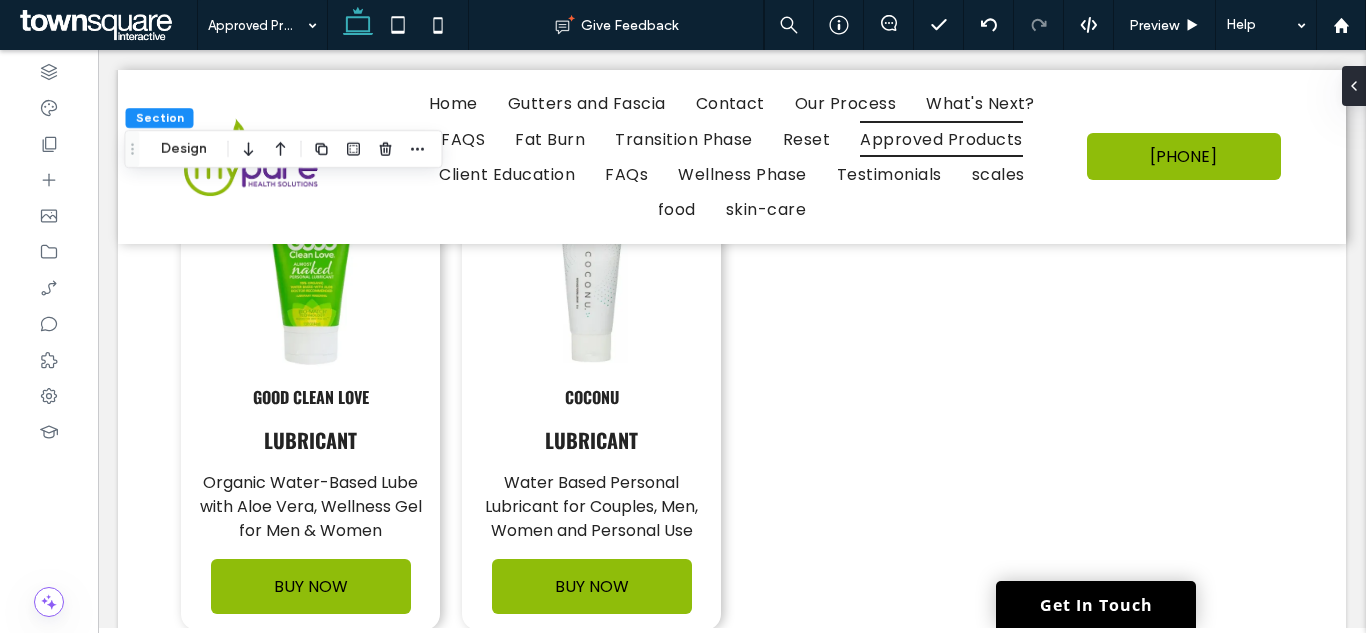 scroll, scrollTop: 11236, scrollLeft: 0, axis: vertical 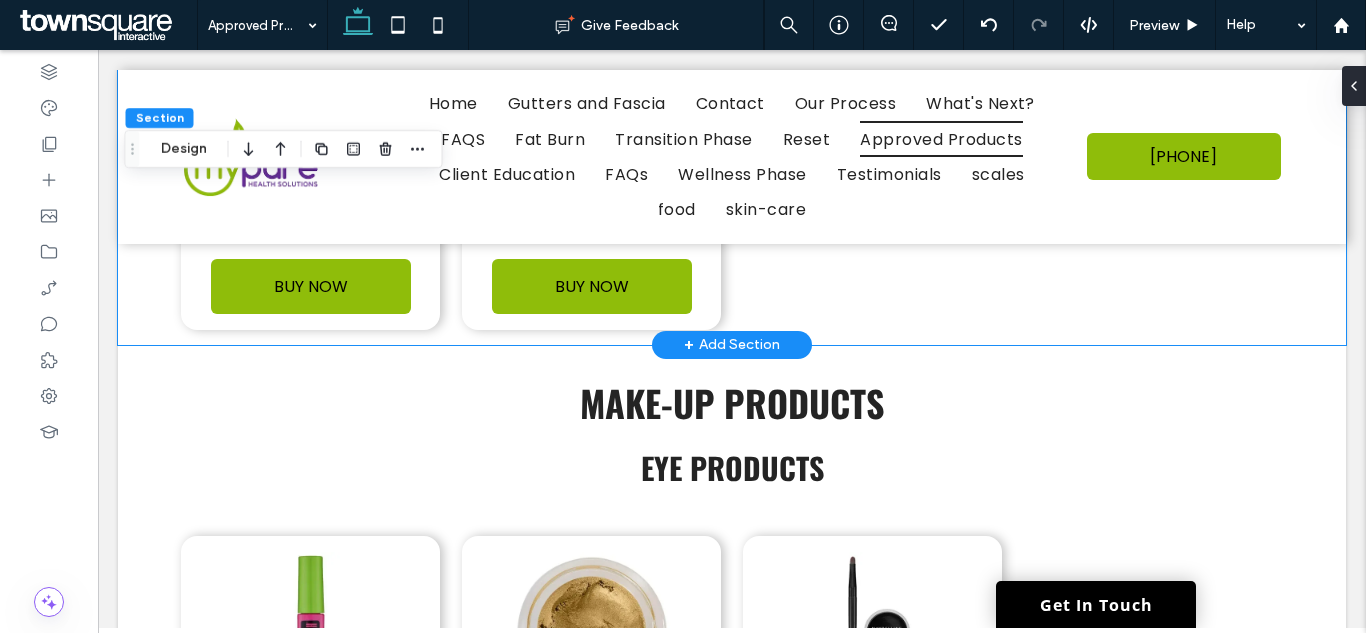 click on "good clean love
lubricant
Organic Water-Based Lube with Aloe Vera, Wellness Gel for Men & Women
BUY NOW
Coconu
Lubricant
Water Based Personal Lubricant for Couples, Men, Women and Personal Use
BUY NOW" at bounding box center (732, 111) 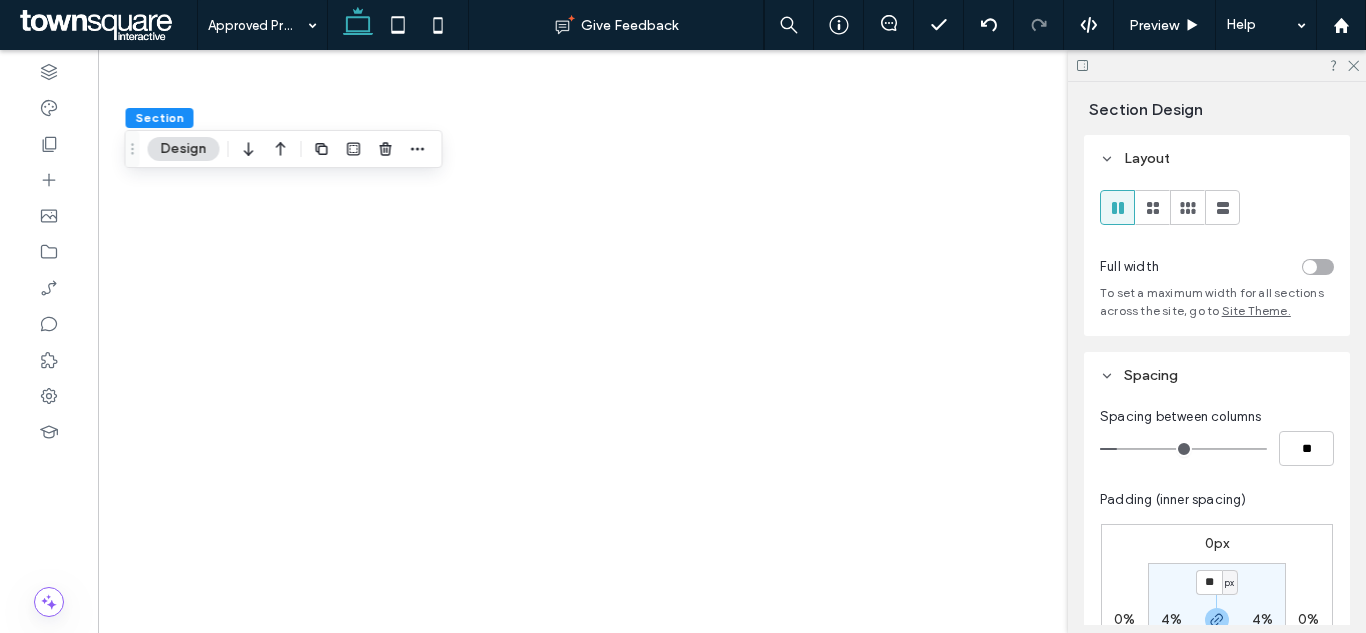 scroll, scrollTop: 0, scrollLeft: 0, axis: both 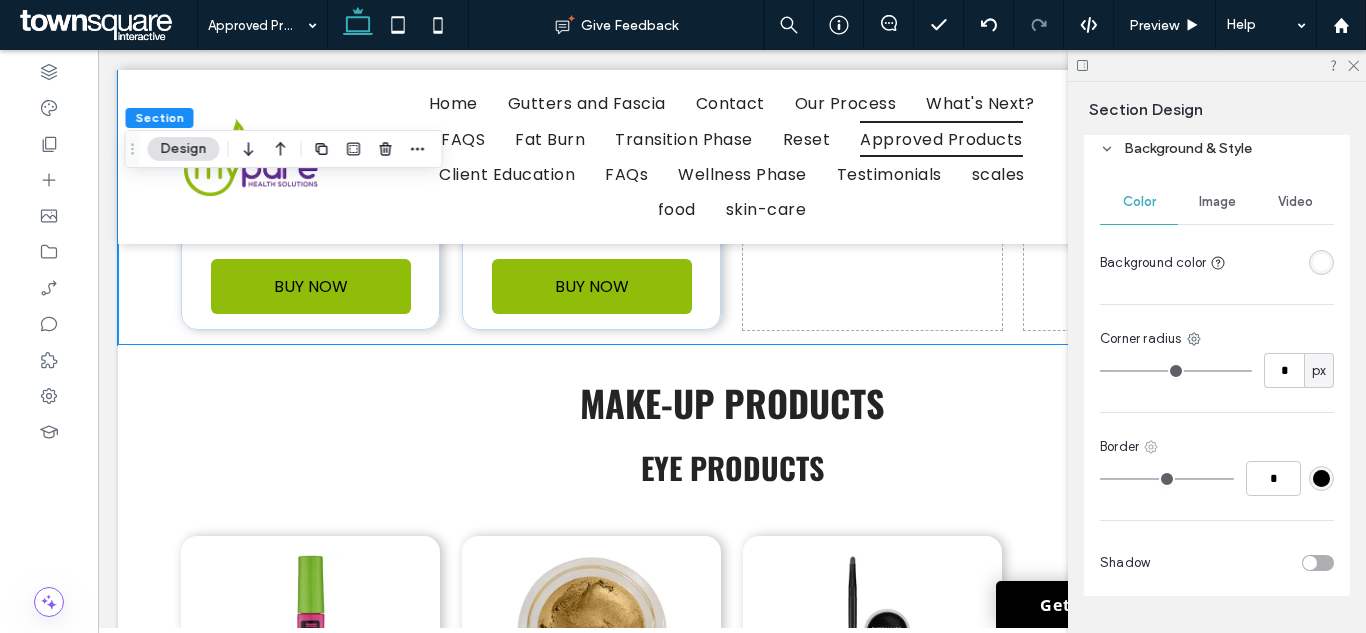click 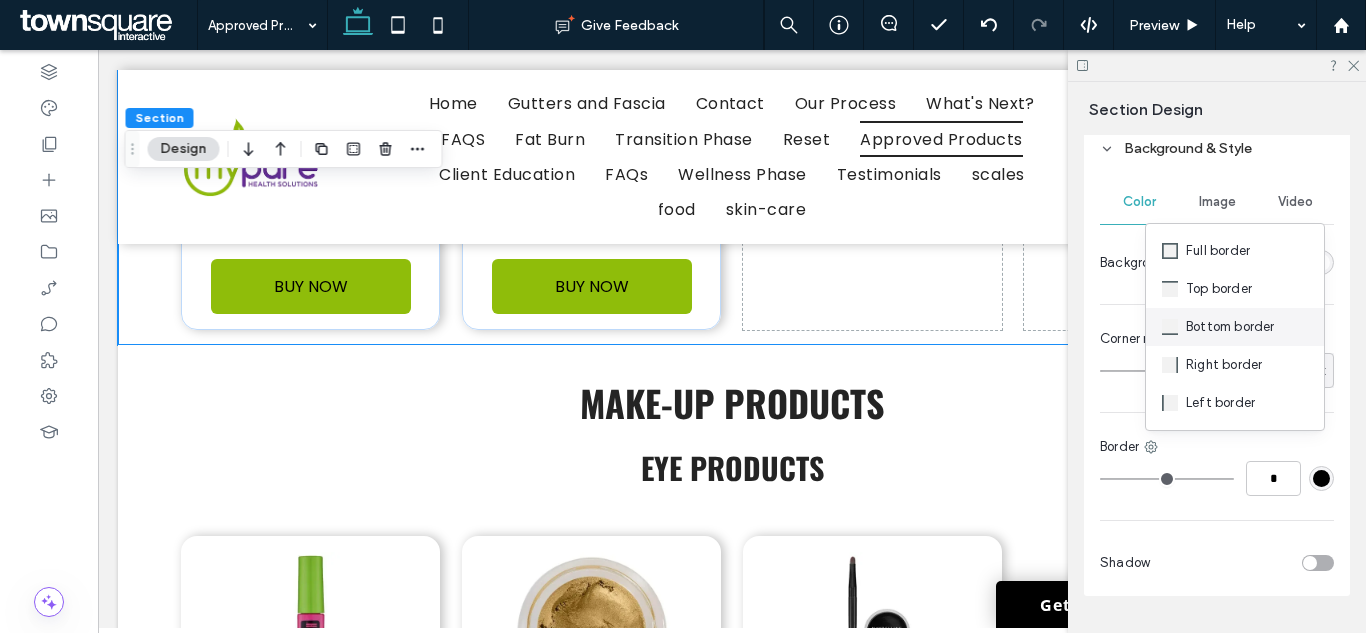 click on "Bottom border" at bounding box center [1230, 327] 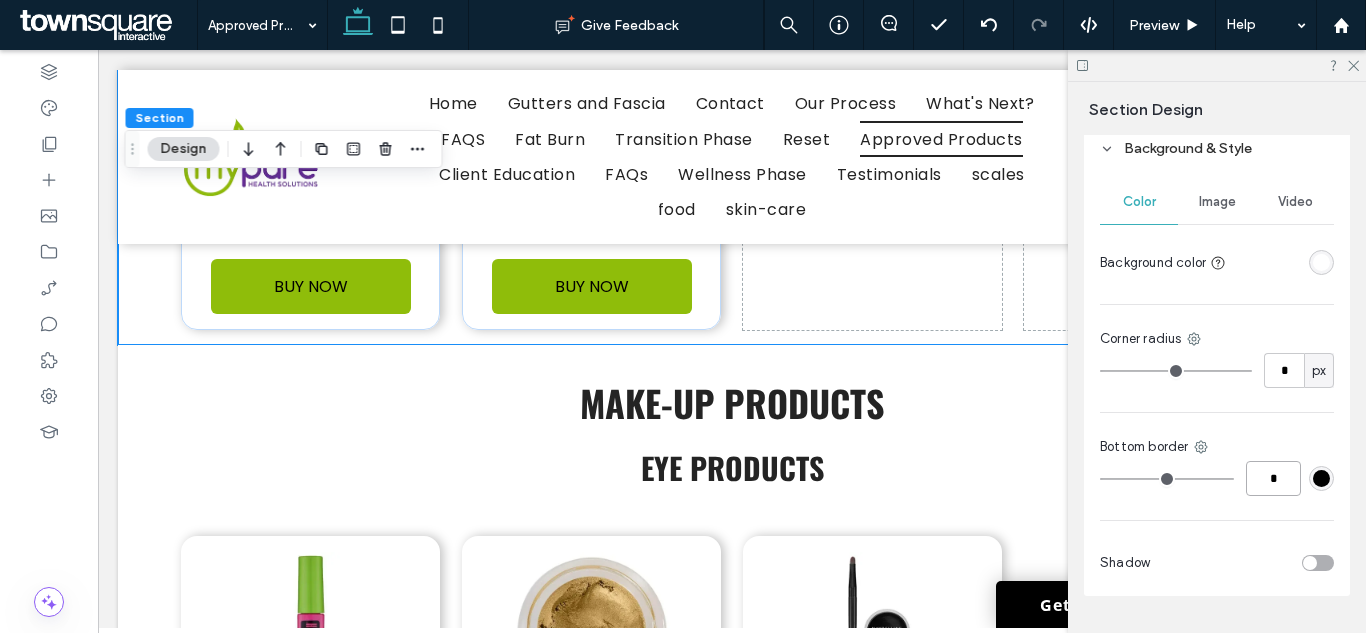 click on "*" at bounding box center (1273, 478) 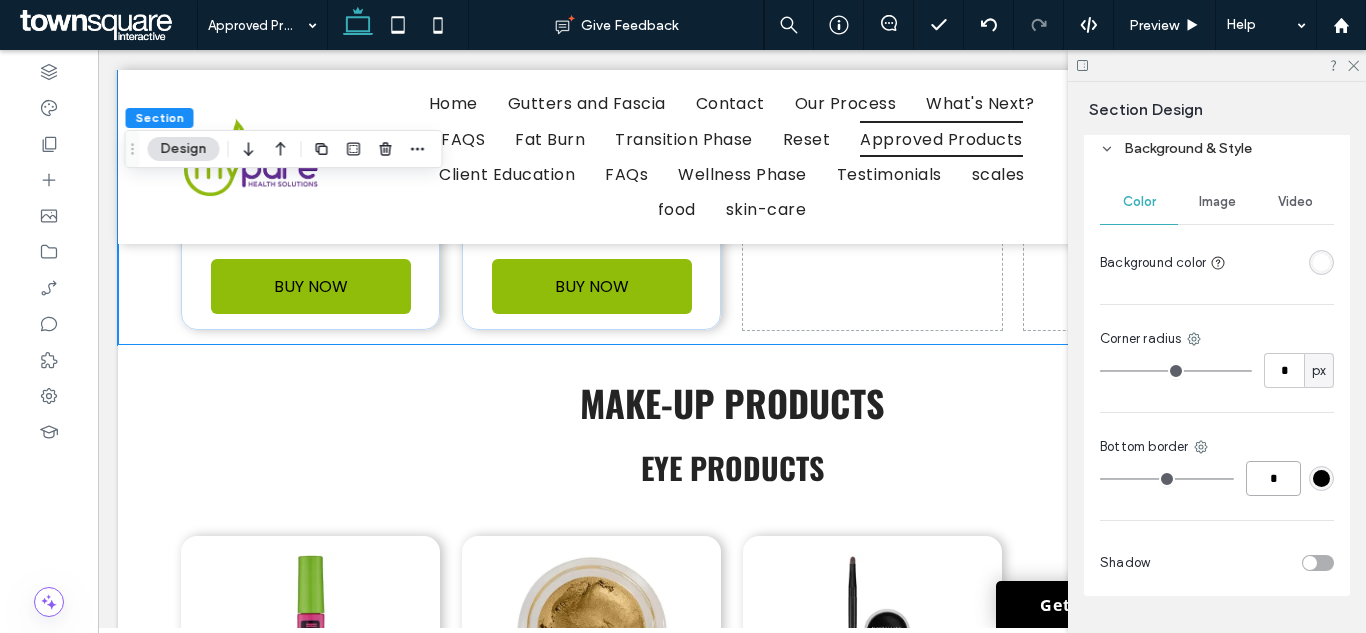 type on "*" 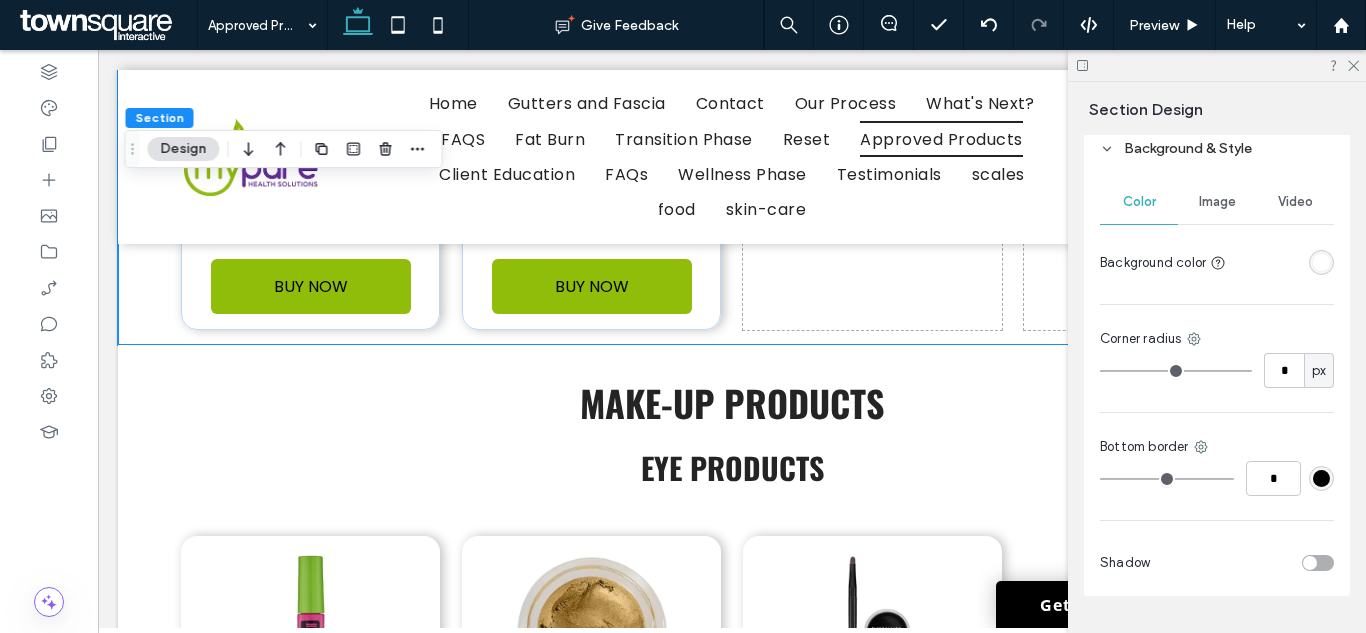 type on "*" 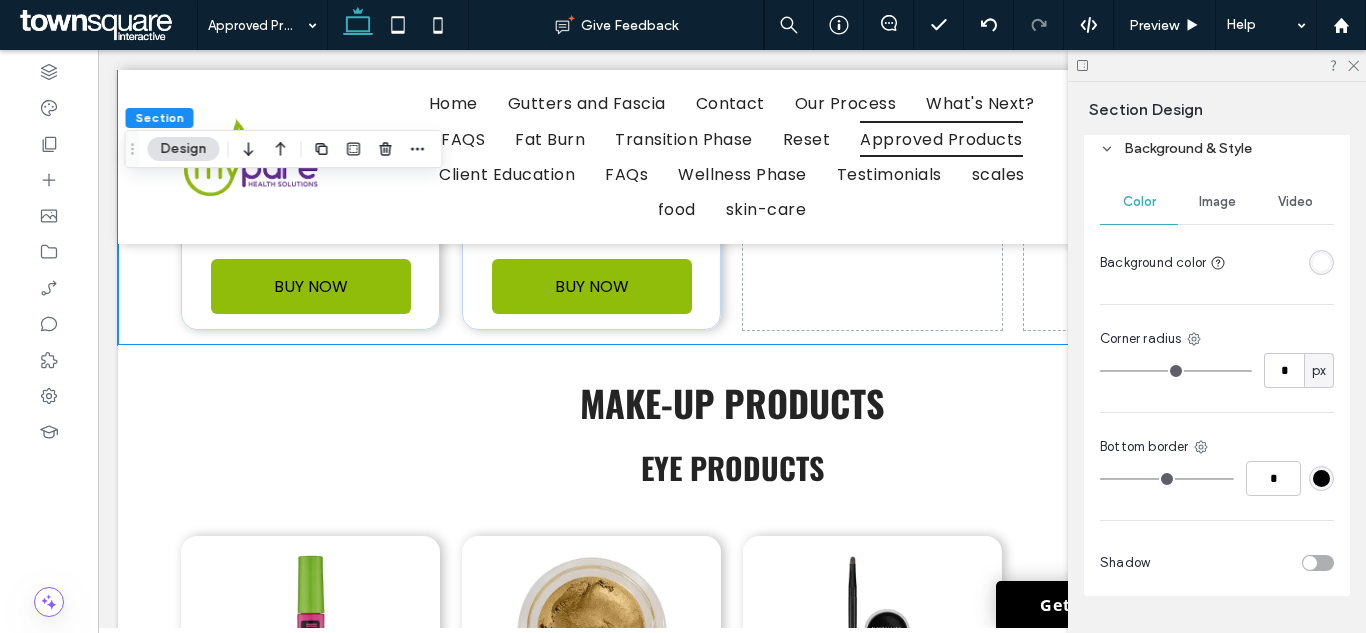 type on "***" 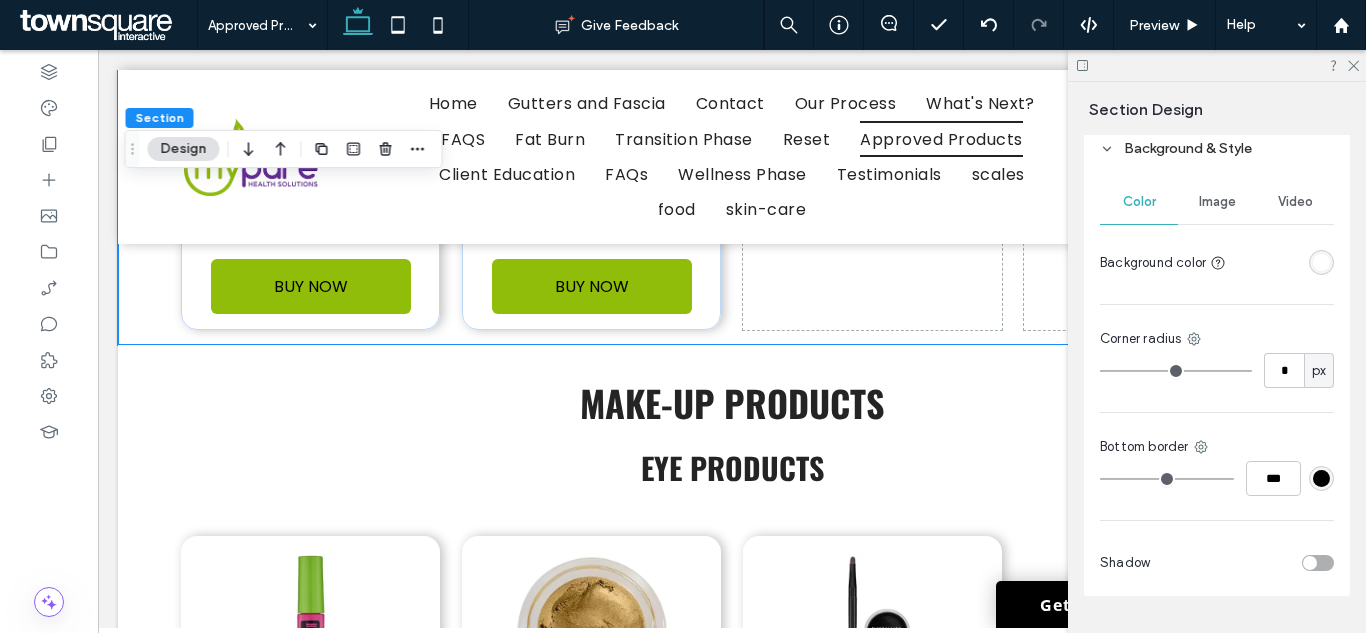 drag, startPoint x: 1315, startPoint y: 478, endPoint x: 1304, endPoint y: 456, distance: 24.596748 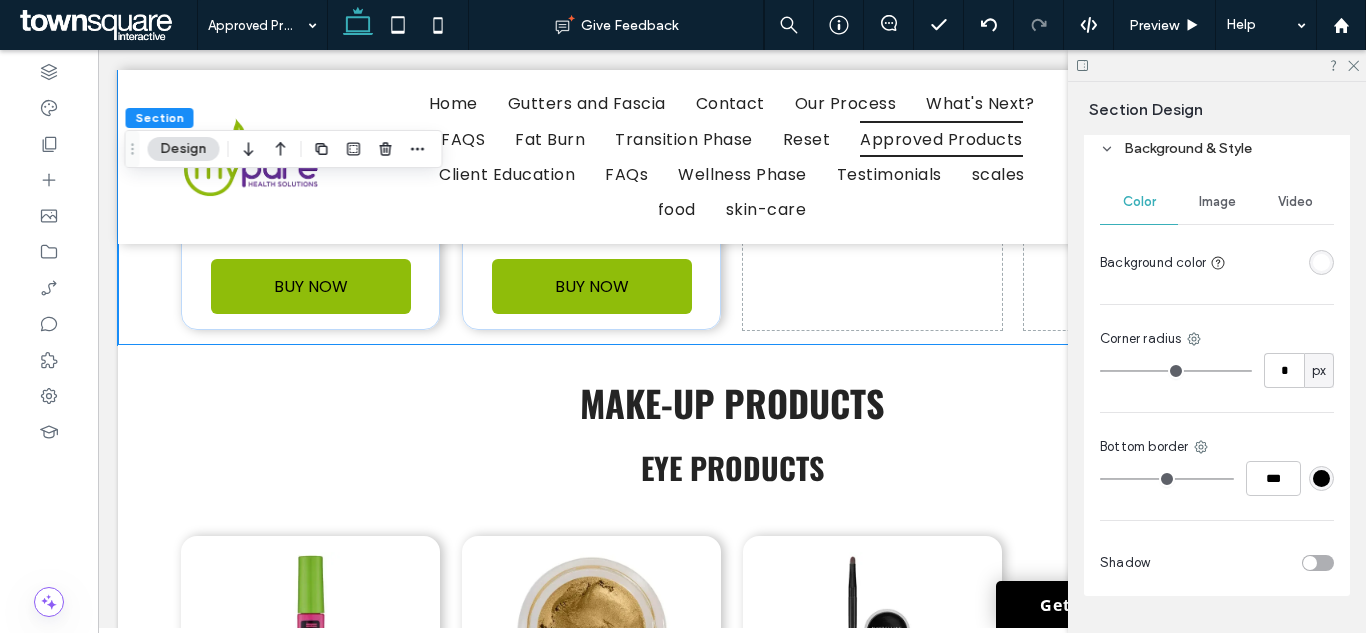 click at bounding box center [1321, 478] 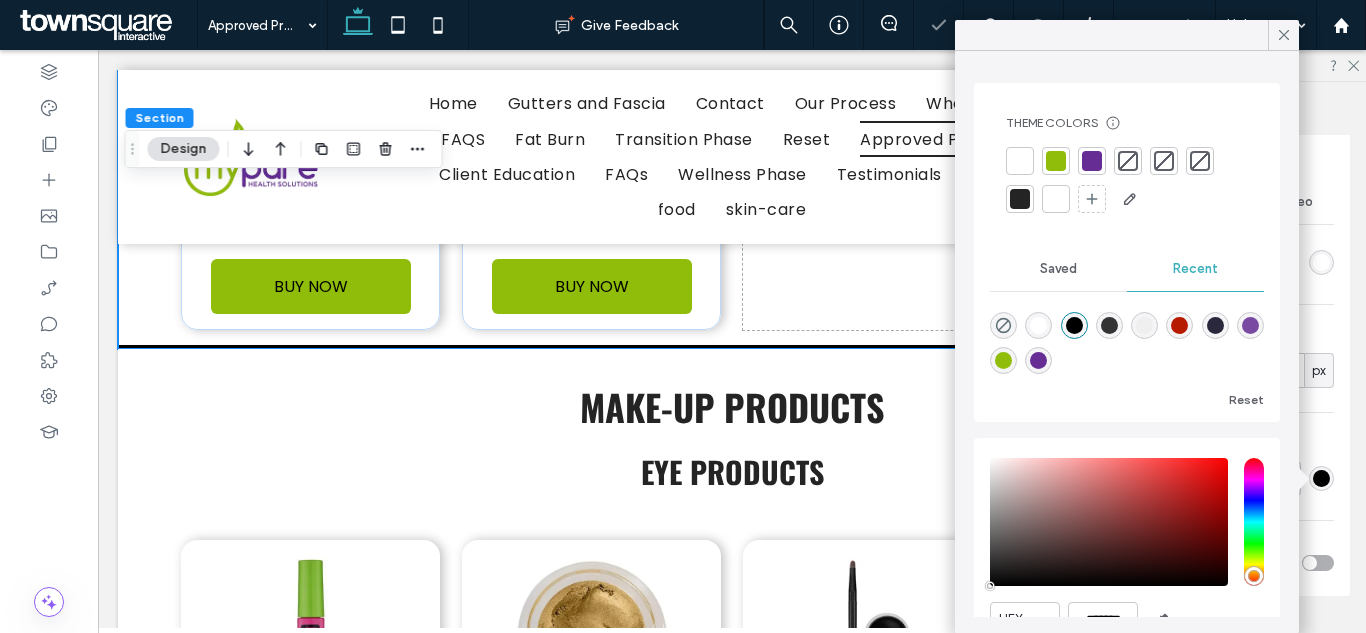 click at bounding box center [1092, 161] 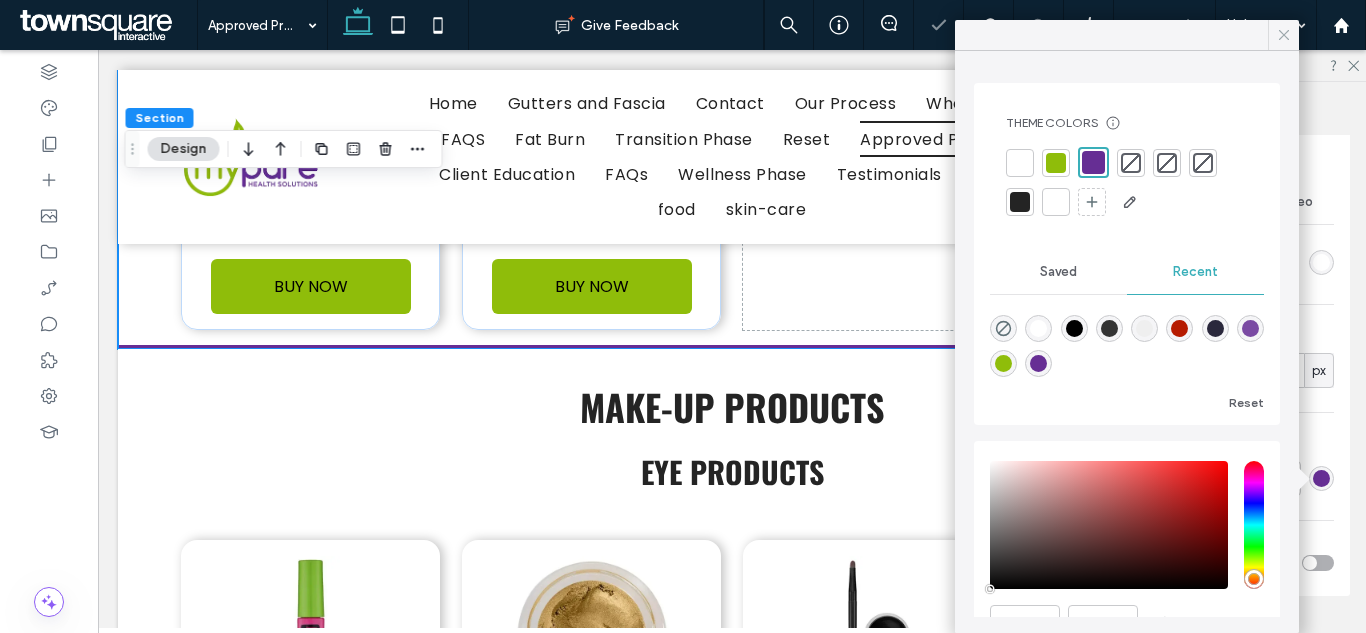 click at bounding box center (1283, 35) 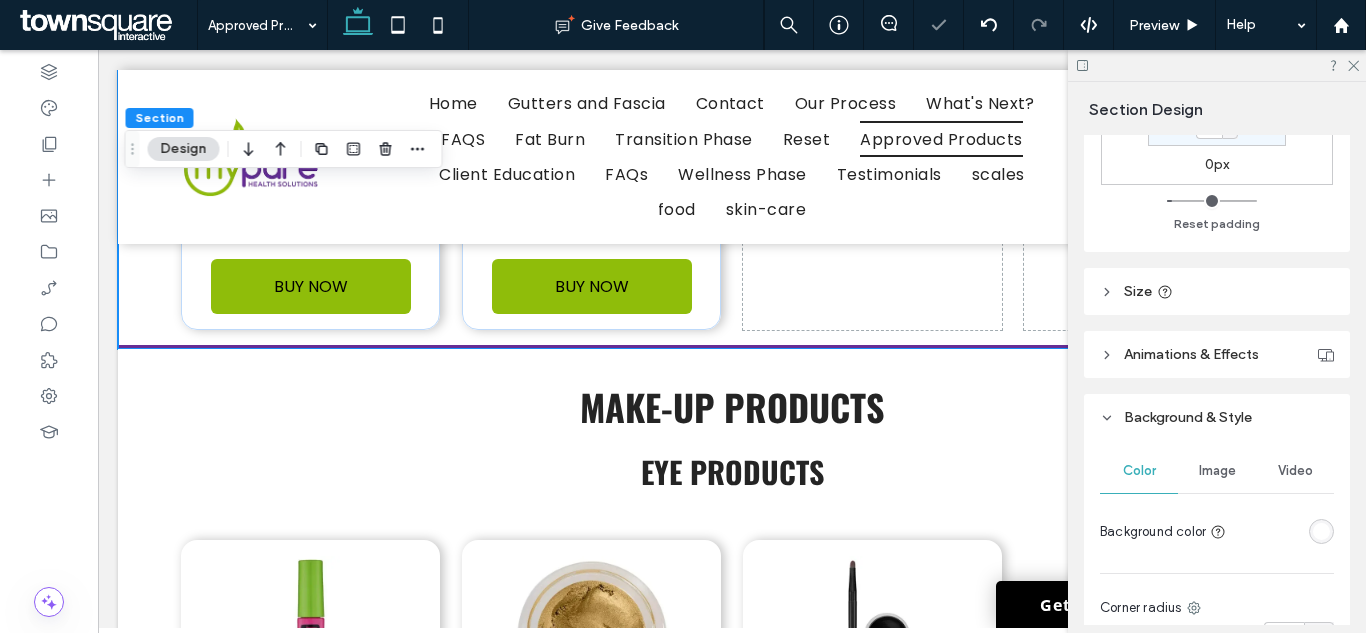 scroll, scrollTop: 500, scrollLeft: 0, axis: vertical 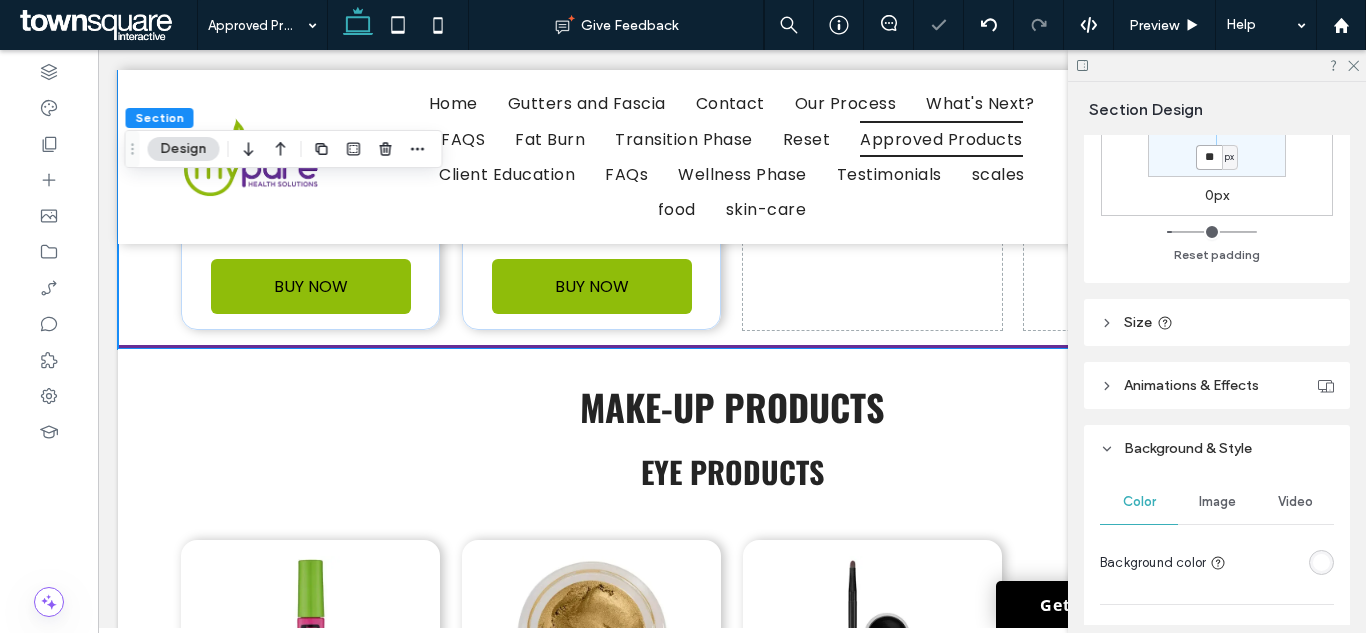 click on "**" at bounding box center [1209, 157] 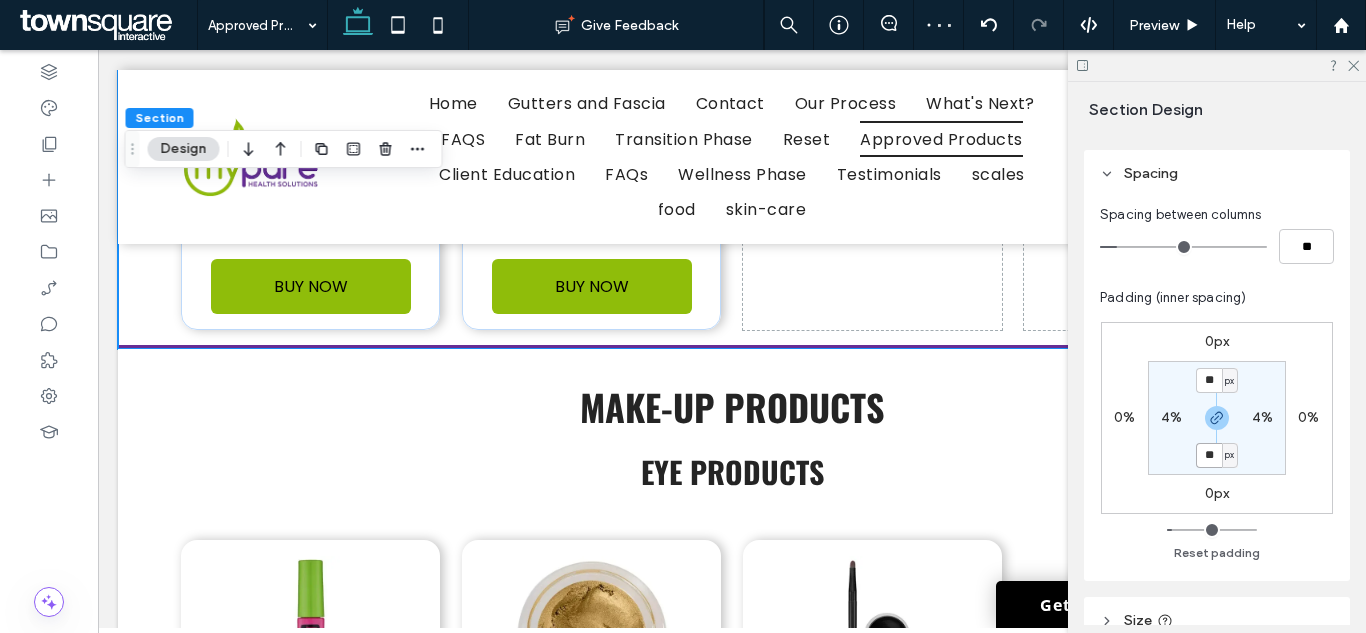 scroll, scrollTop: 200, scrollLeft: 0, axis: vertical 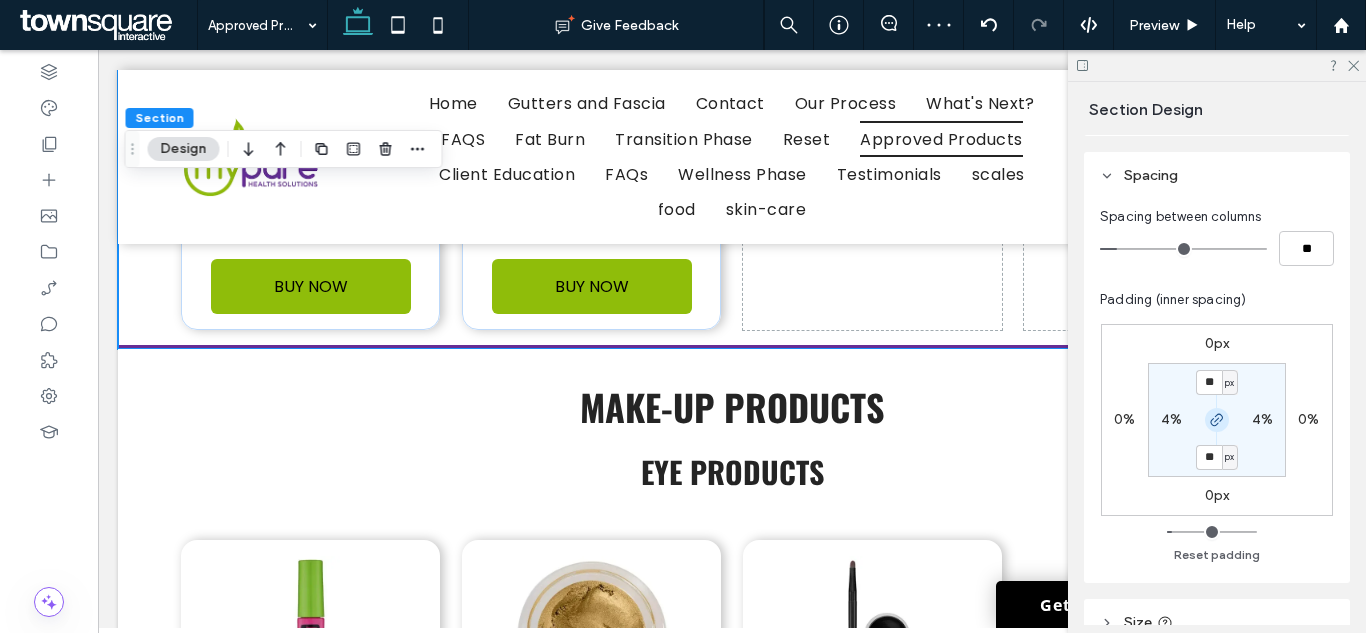 click 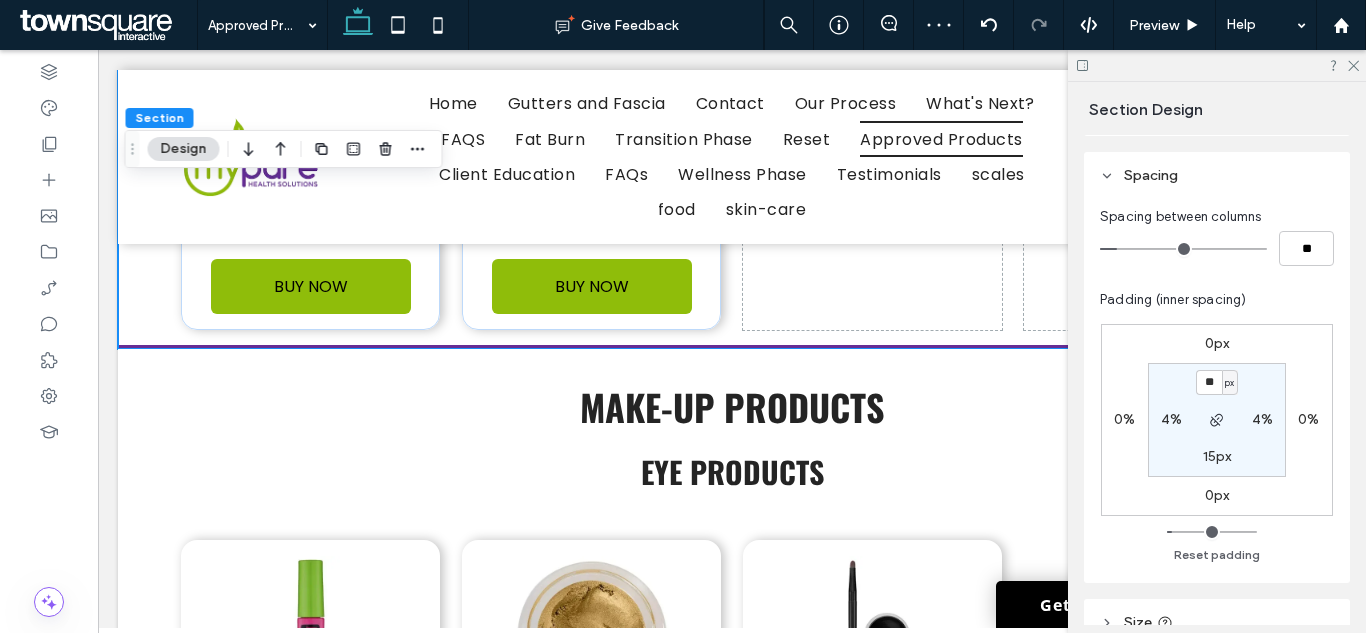 click on "15px" at bounding box center (1217, 456) 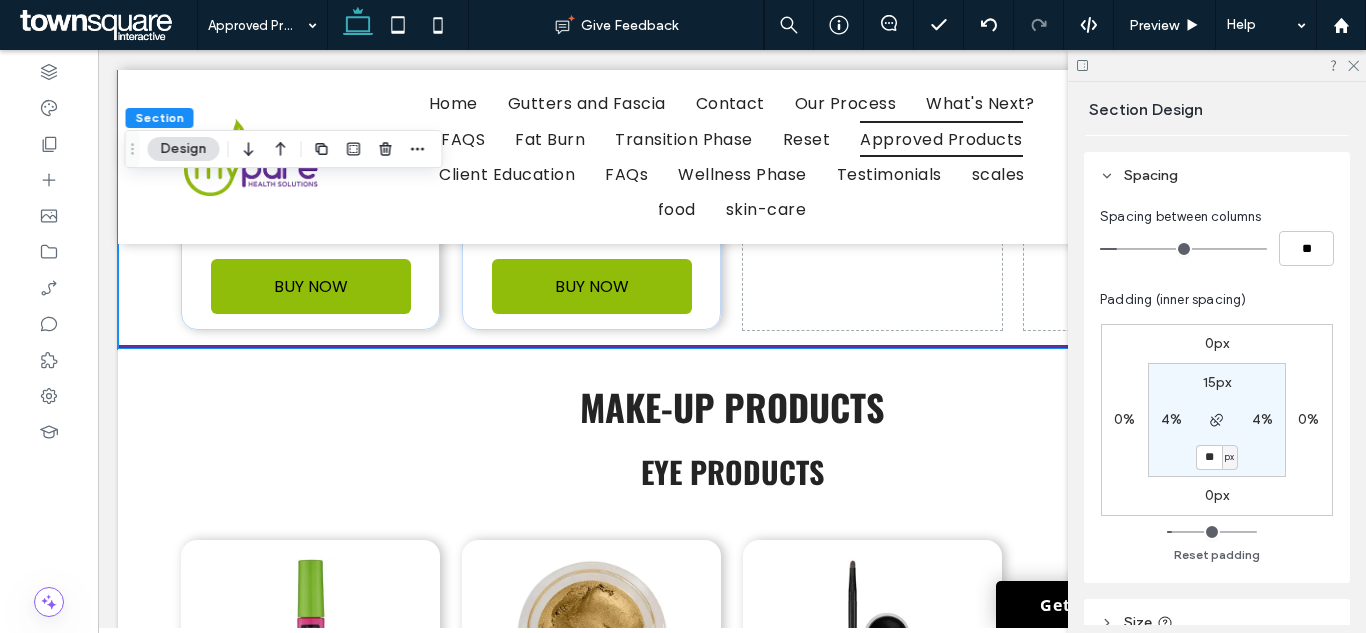 type on "**" 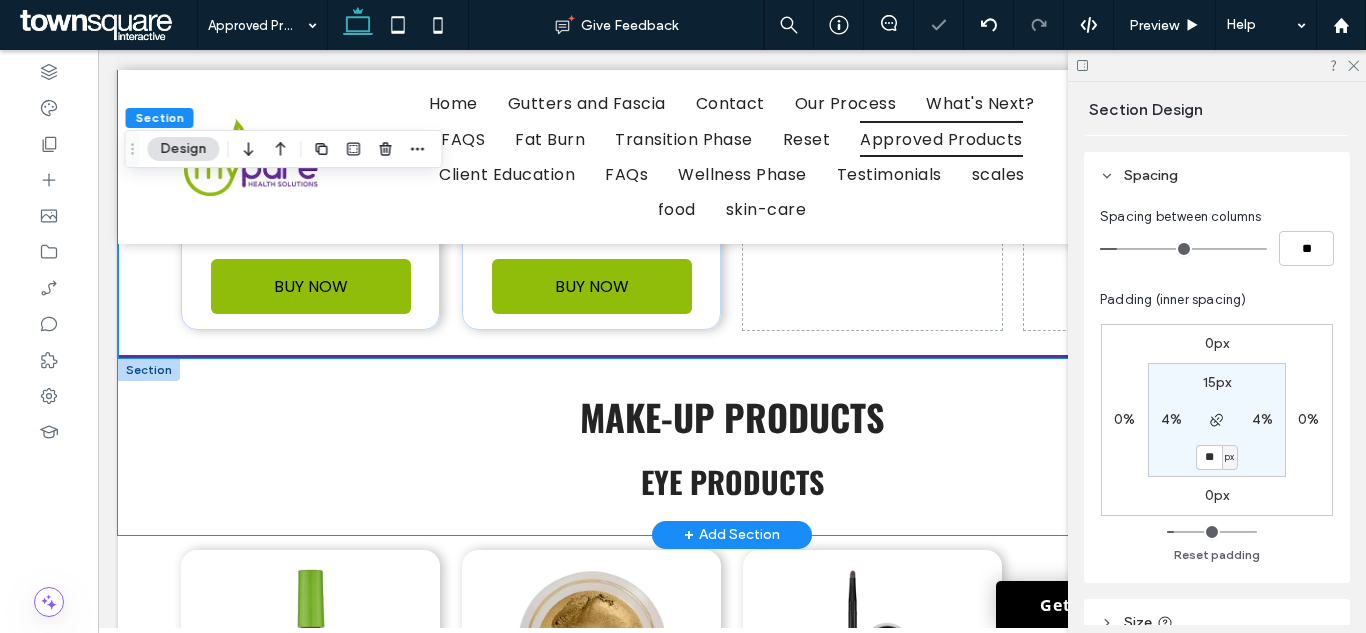 click on "Make-up Products
Eye Products" at bounding box center [732, 447] 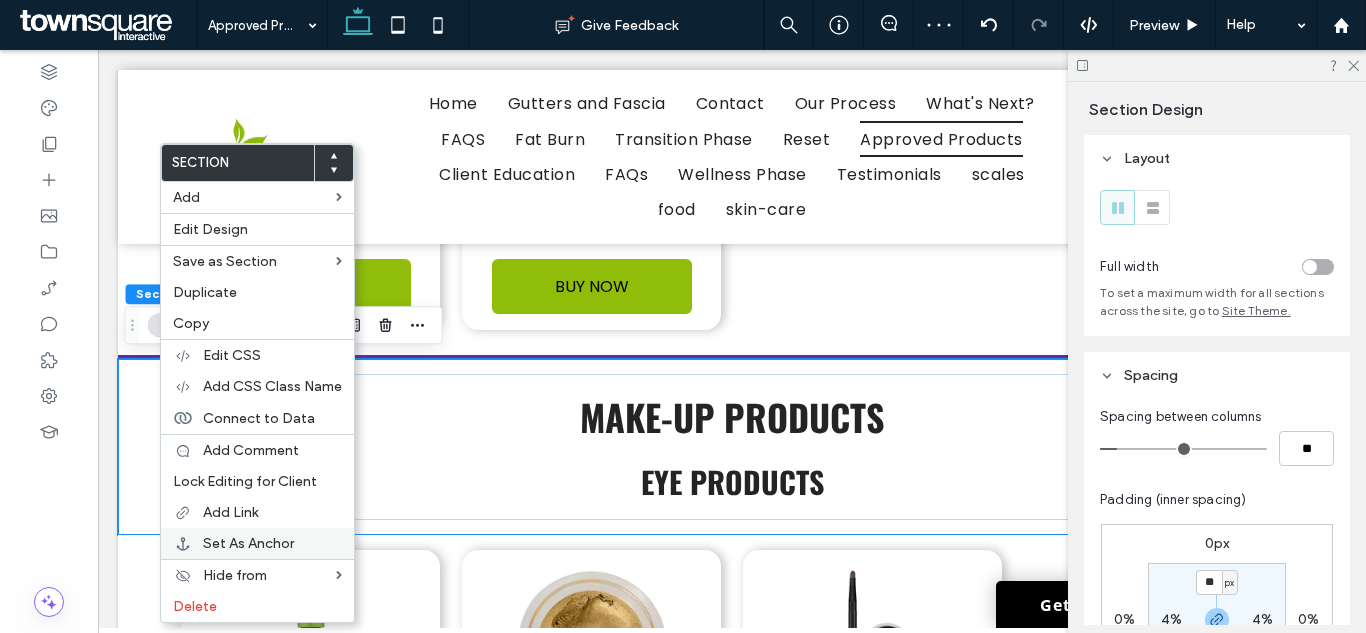 click on "Set As Anchor" at bounding box center (257, 543) 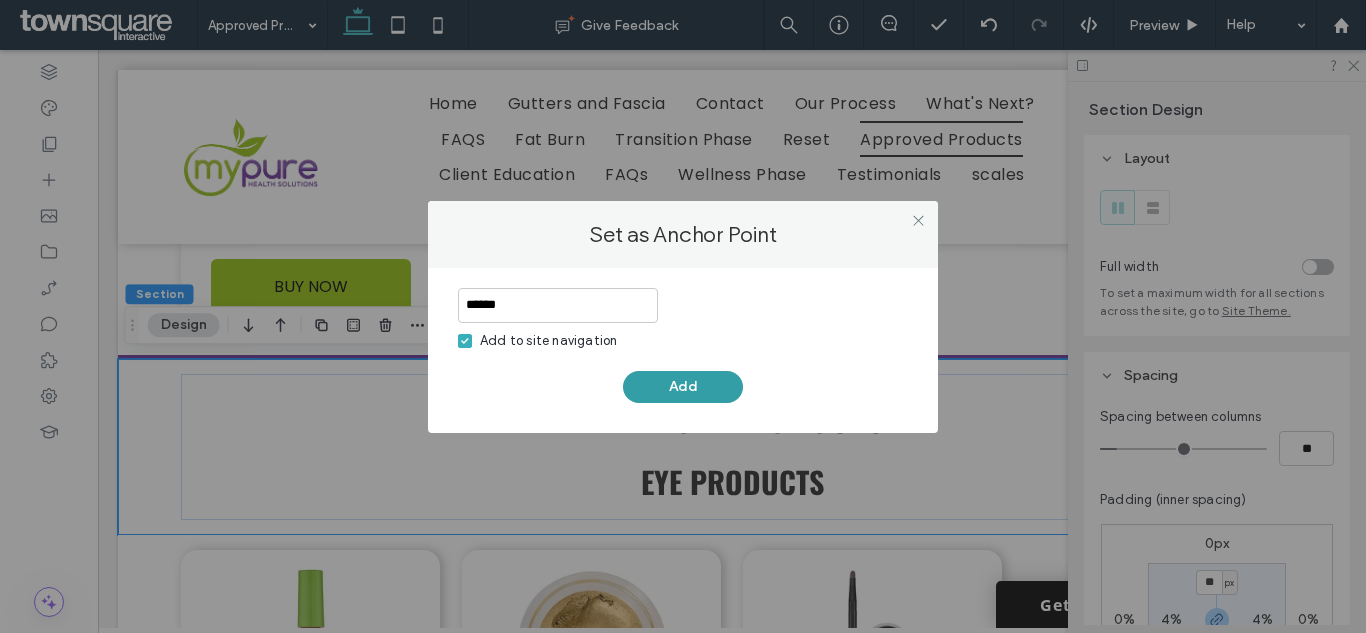 type on "******" 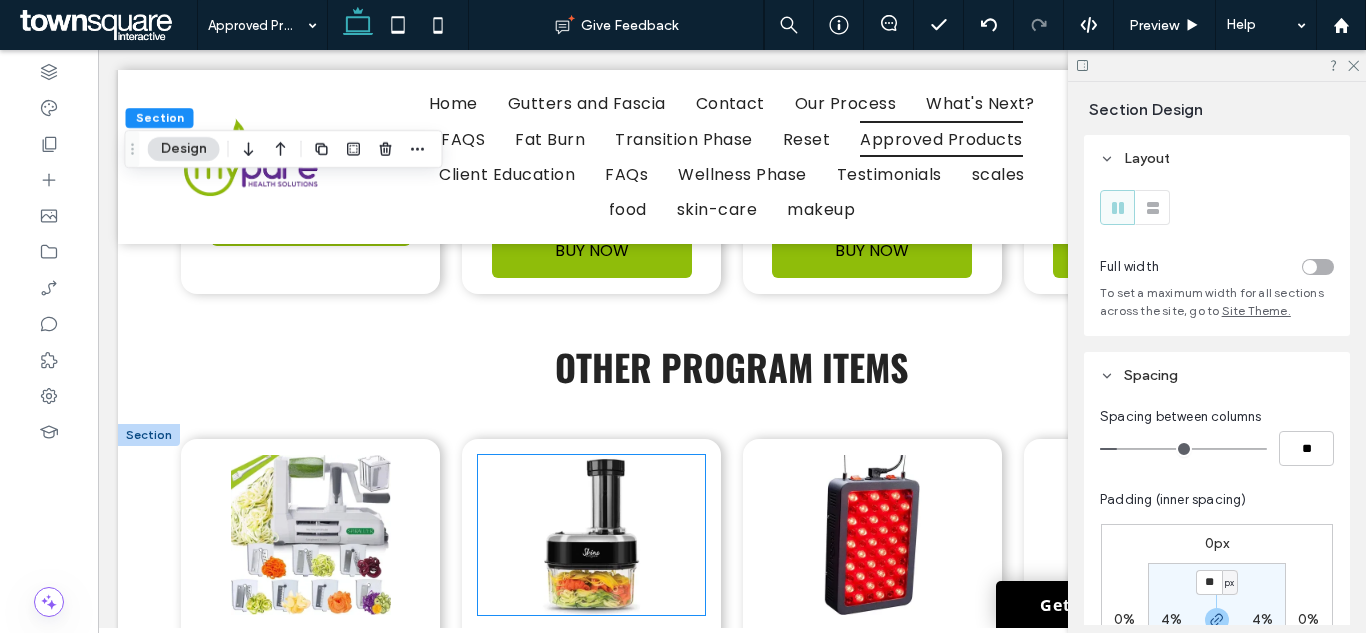 scroll, scrollTop: 14236, scrollLeft: 0, axis: vertical 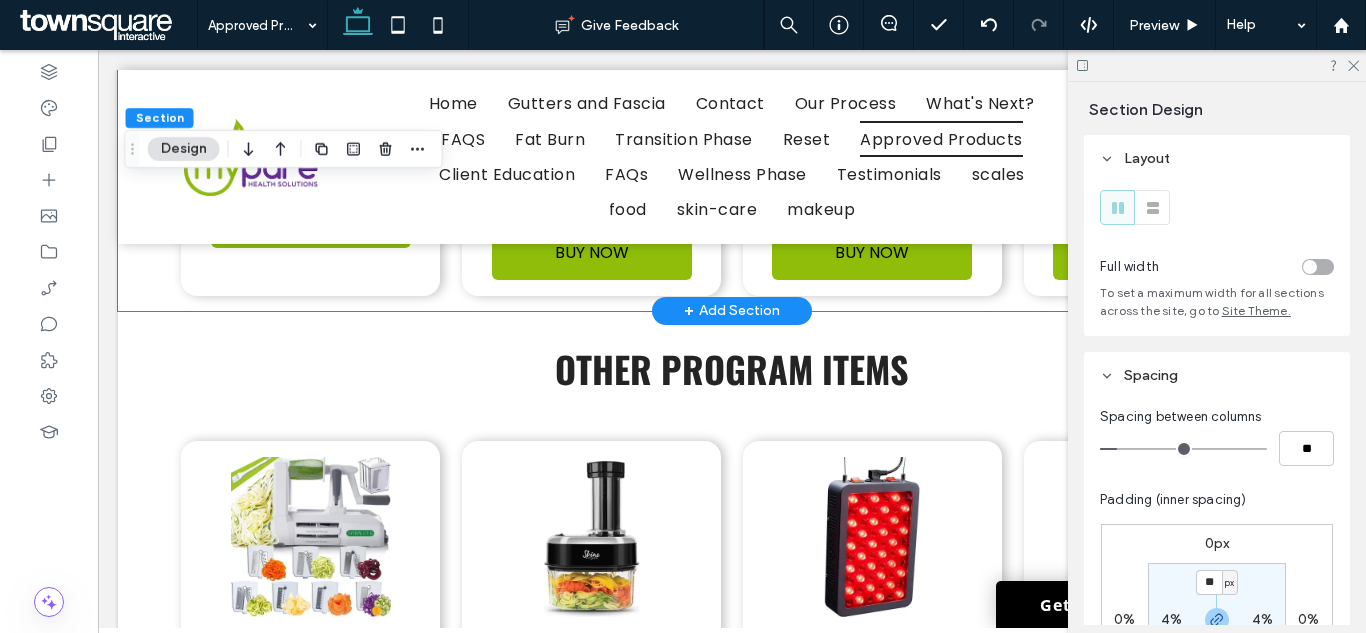 click on "Neutrogena
Makeup remover
Gentle Oil-Free Eye Makeup Remover & Cleanser
BUY NOW
Neutrogena
Makeup remover
Pack of 3, Gentle Oil-Free Eye Makeup Remover & Cleanser
BUY NOW
Cetaphil
Makeup remover
Waterproof Makeup Remover, Oil-Free, Suitable for Sensitive Skin
BUY NOW
Aveeno Positively Radiant
makeup remover Wipes
Oil-Free Makeup Removing Facial Cleansing Wipes with Moisture-Rich Soy Extract
BUY NOW" at bounding box center (732, 77) 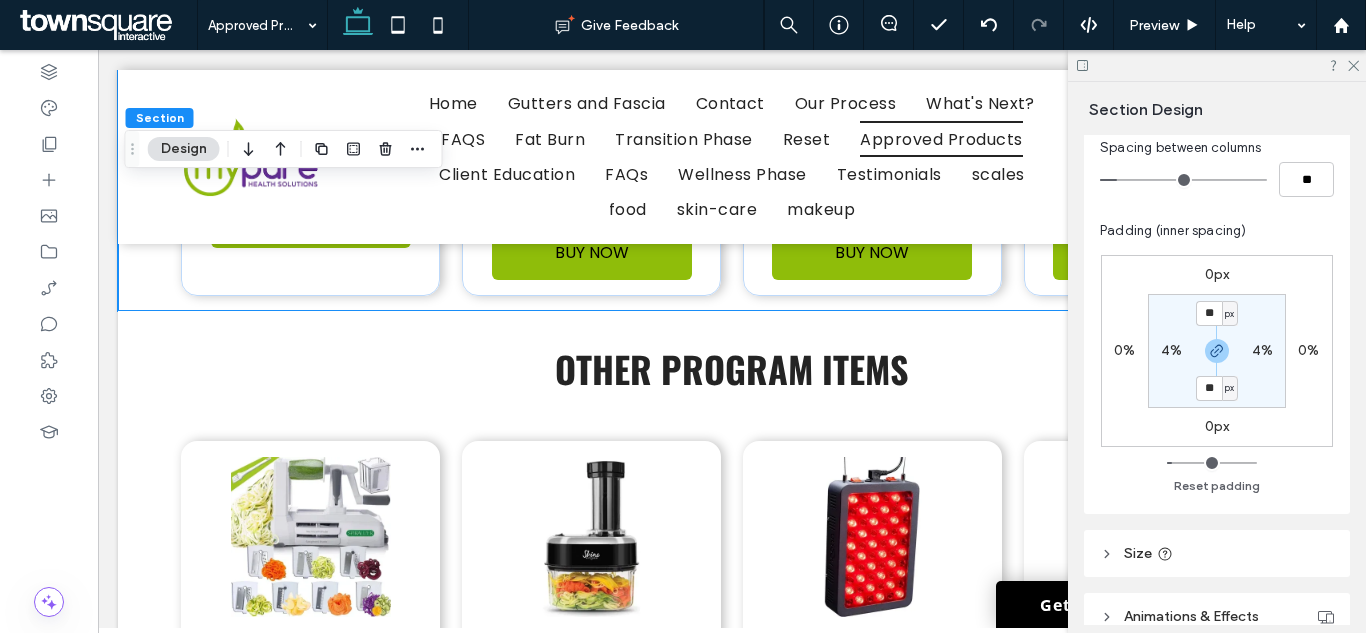 scroll, scrollTop: 300, scrollLeft: 0, axis: vertical 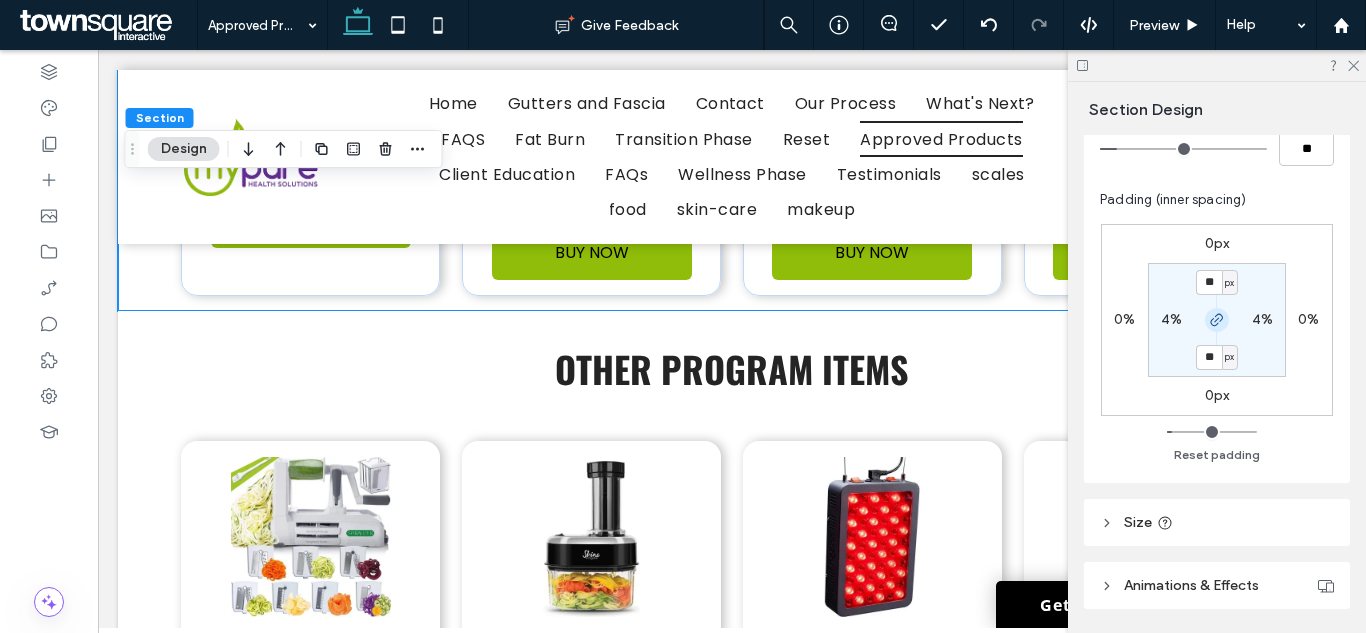 click 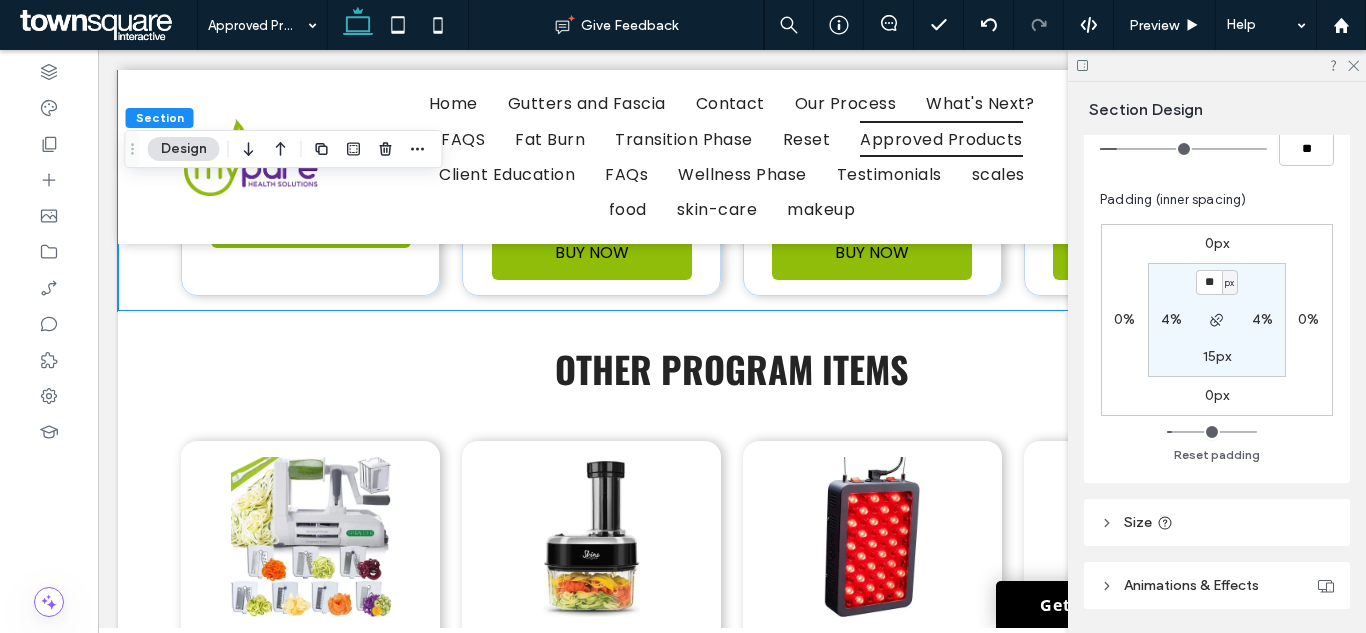click on "15px" at bounding box center [1217, 356] 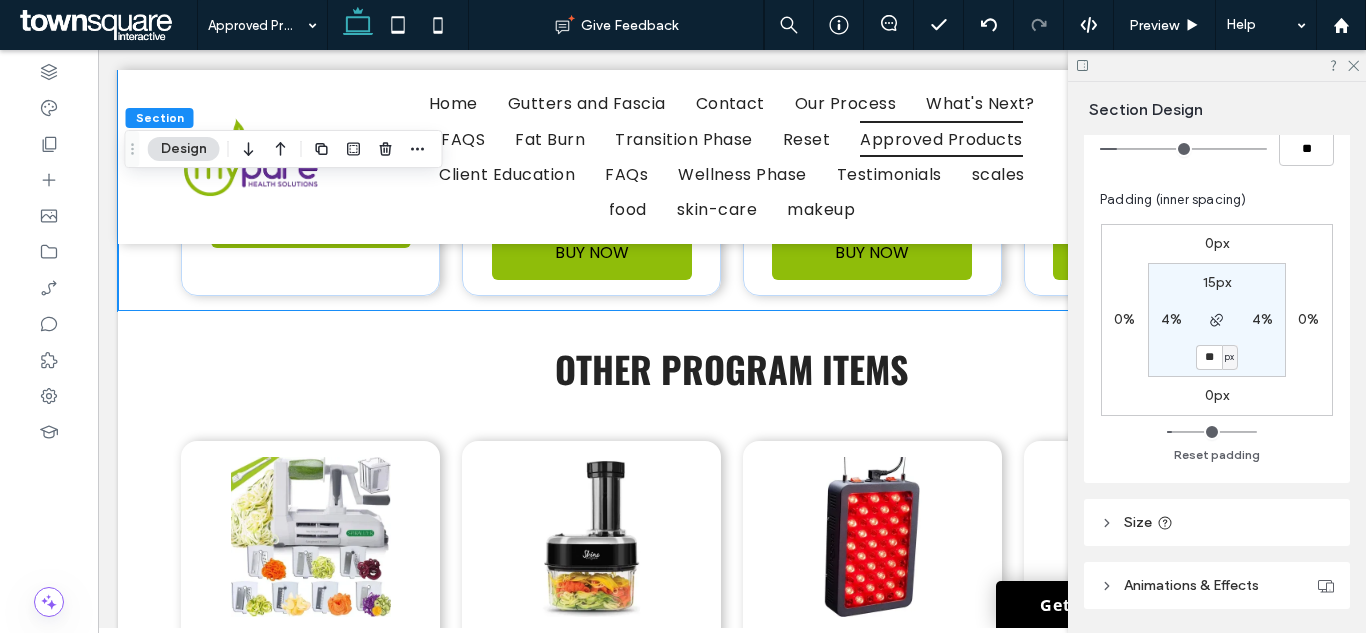 type on "**" 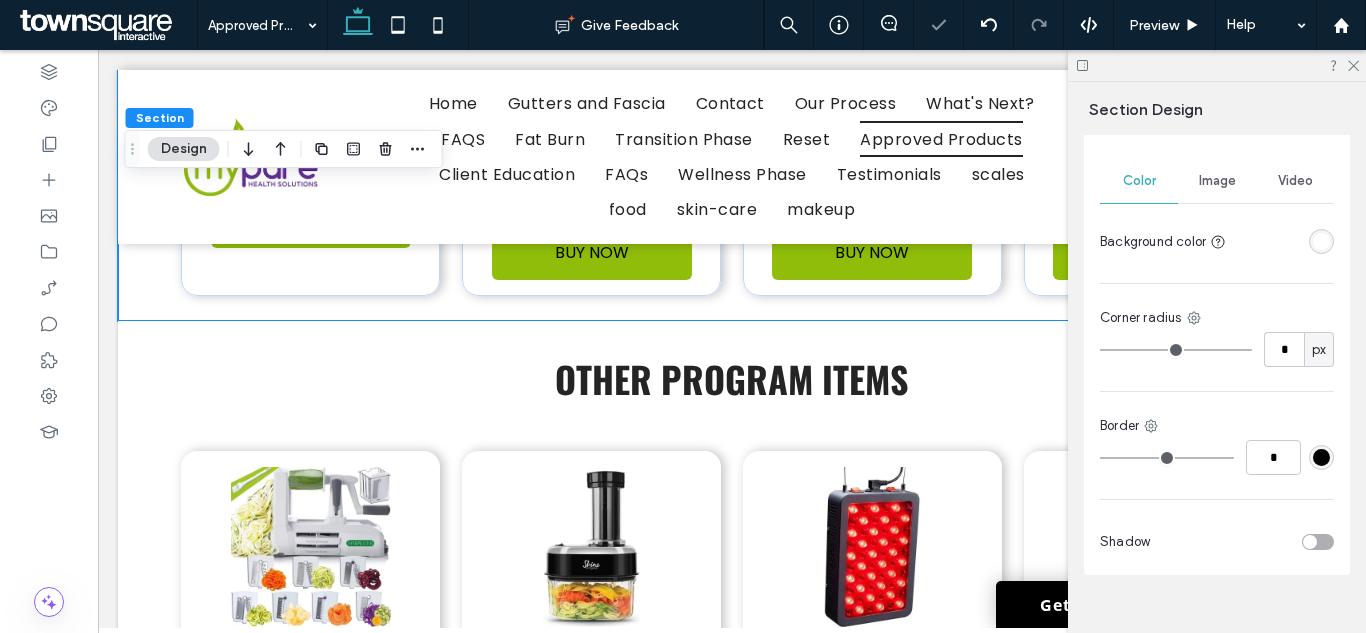 scroll, scrollTop: 851, scrollLeft: 0, axis: vertical 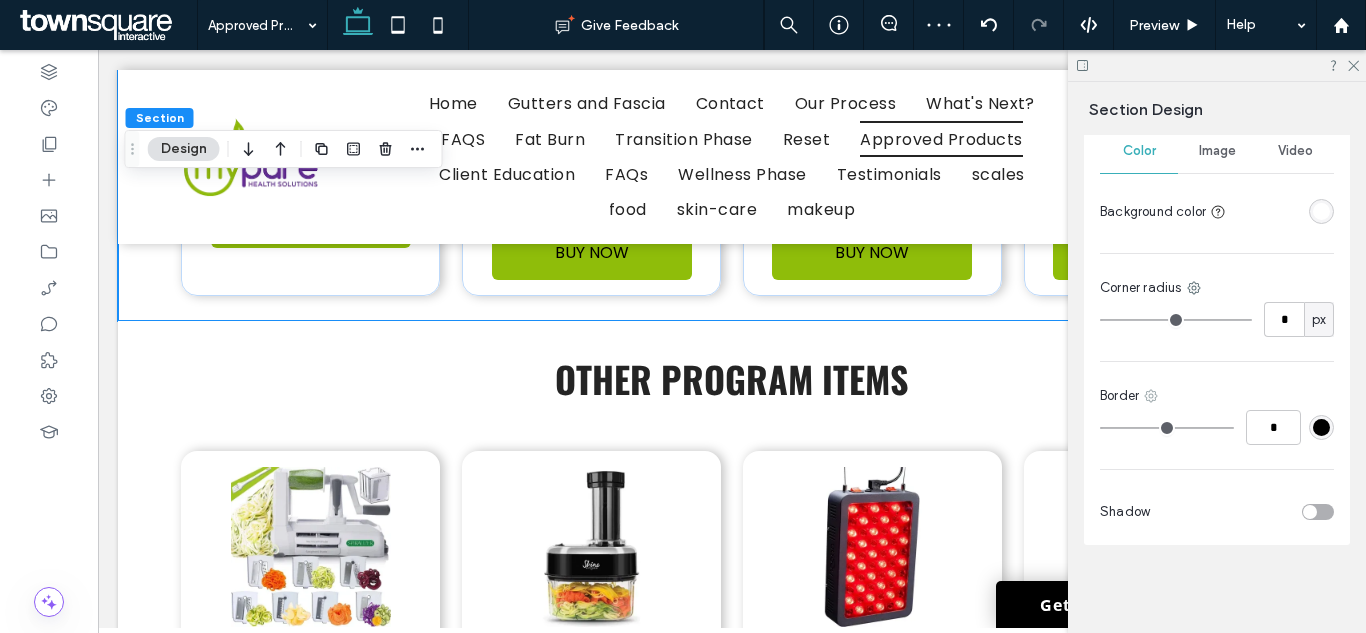click 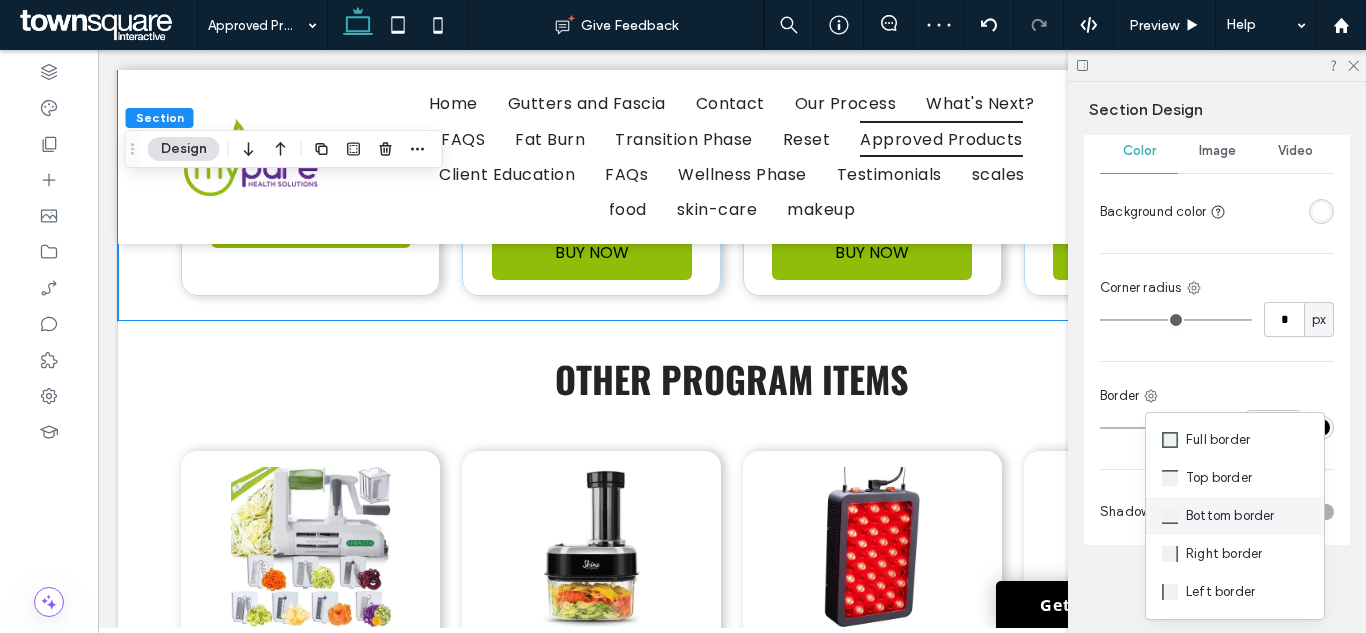click on "Bottom border" at bounding box center (1235, 516) 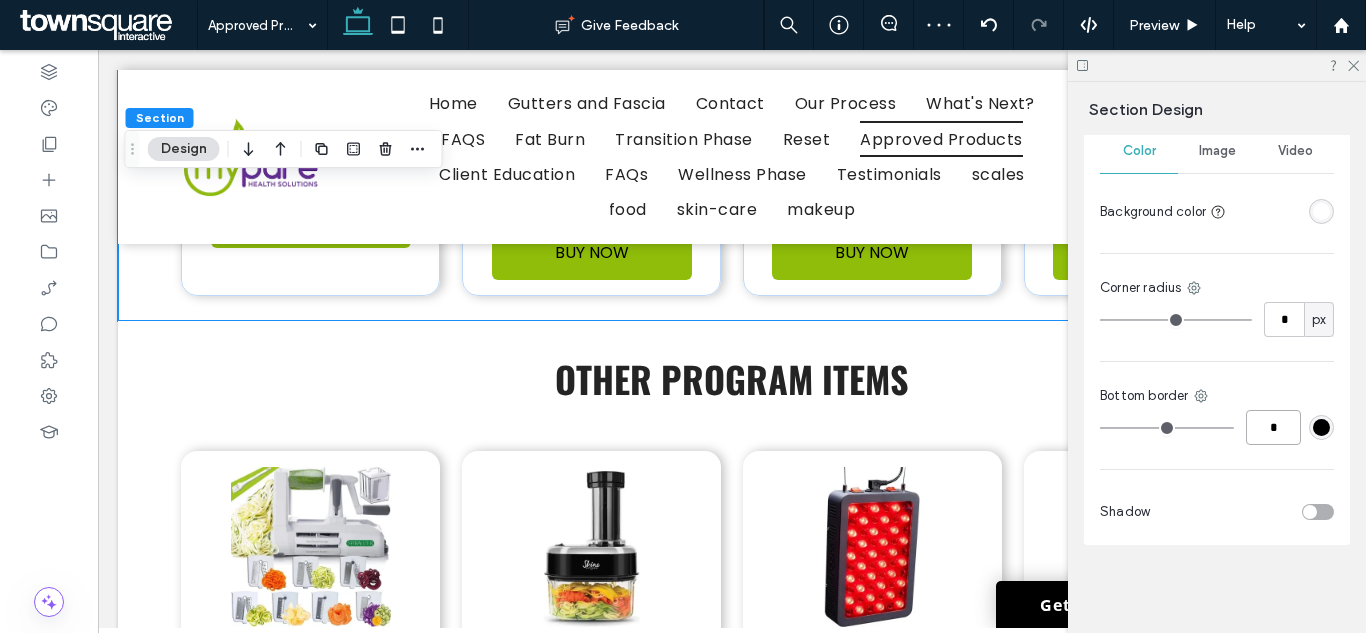 click on "*" at bounding box center [1273, 427] 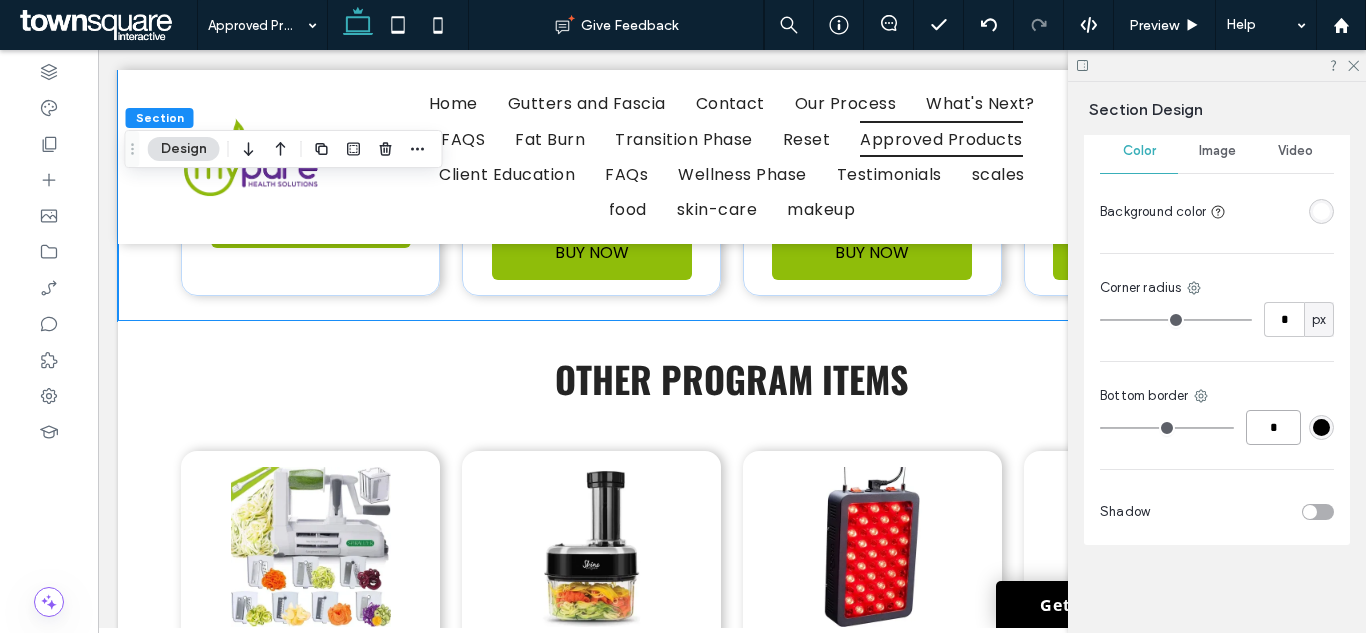 type on "*" 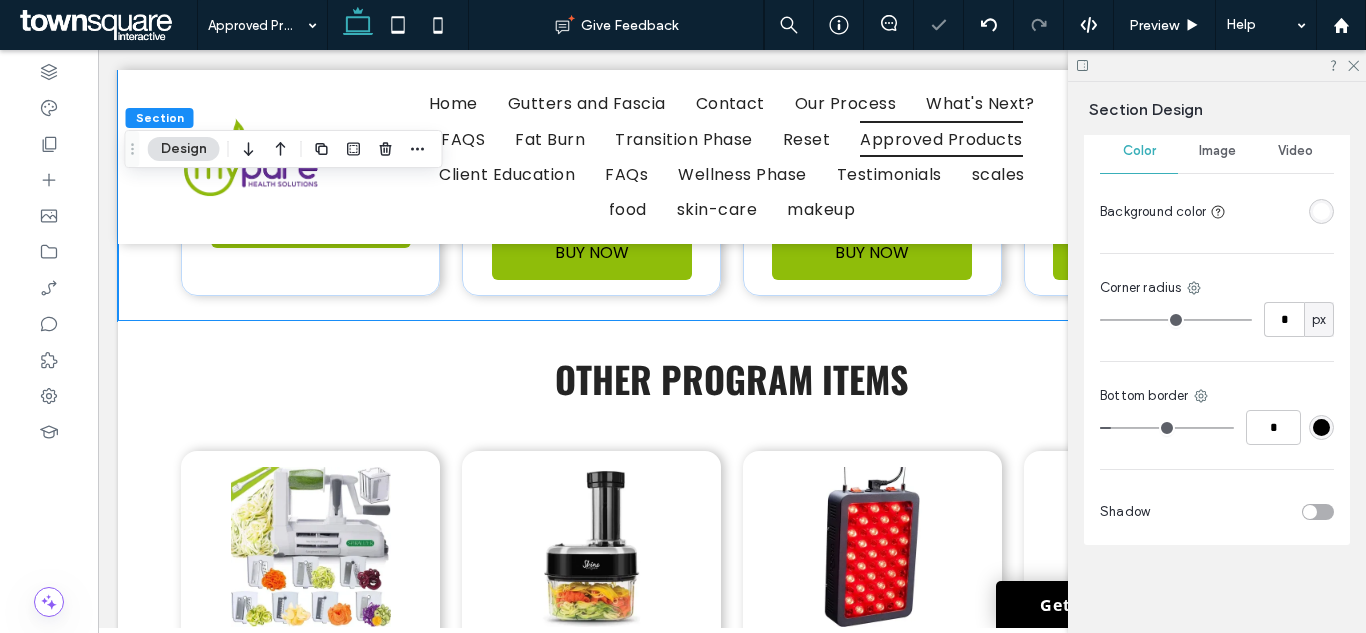 type on "*" 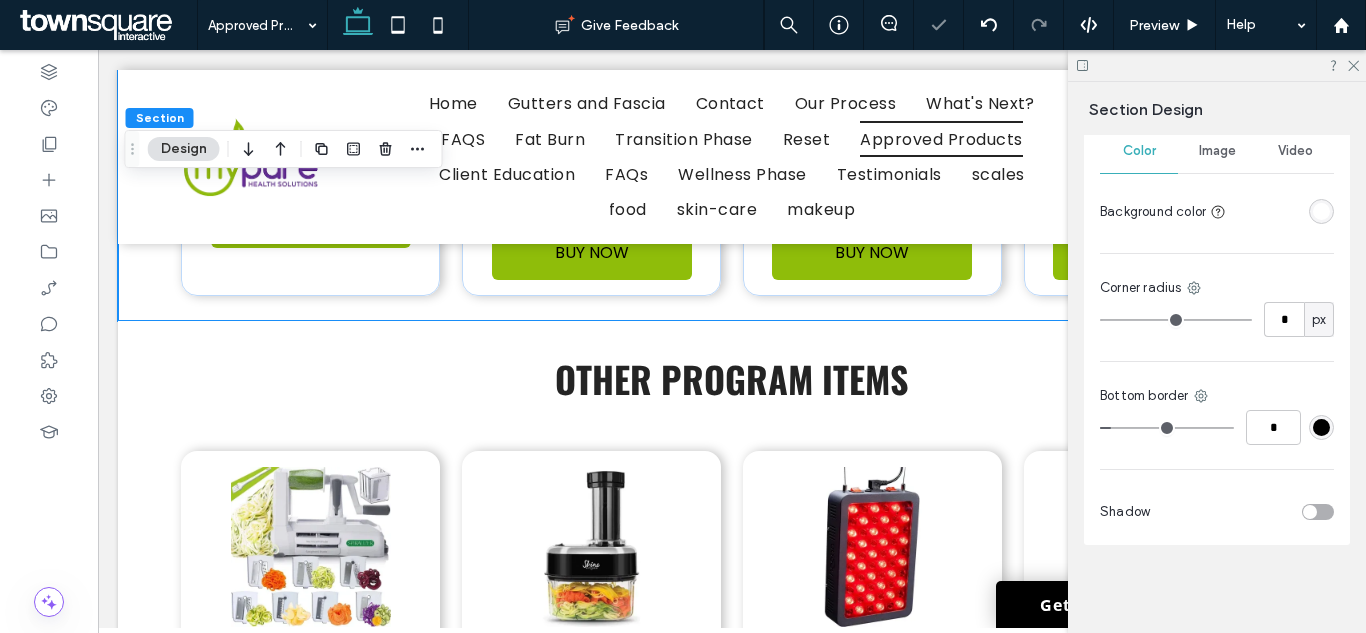 type on "***" 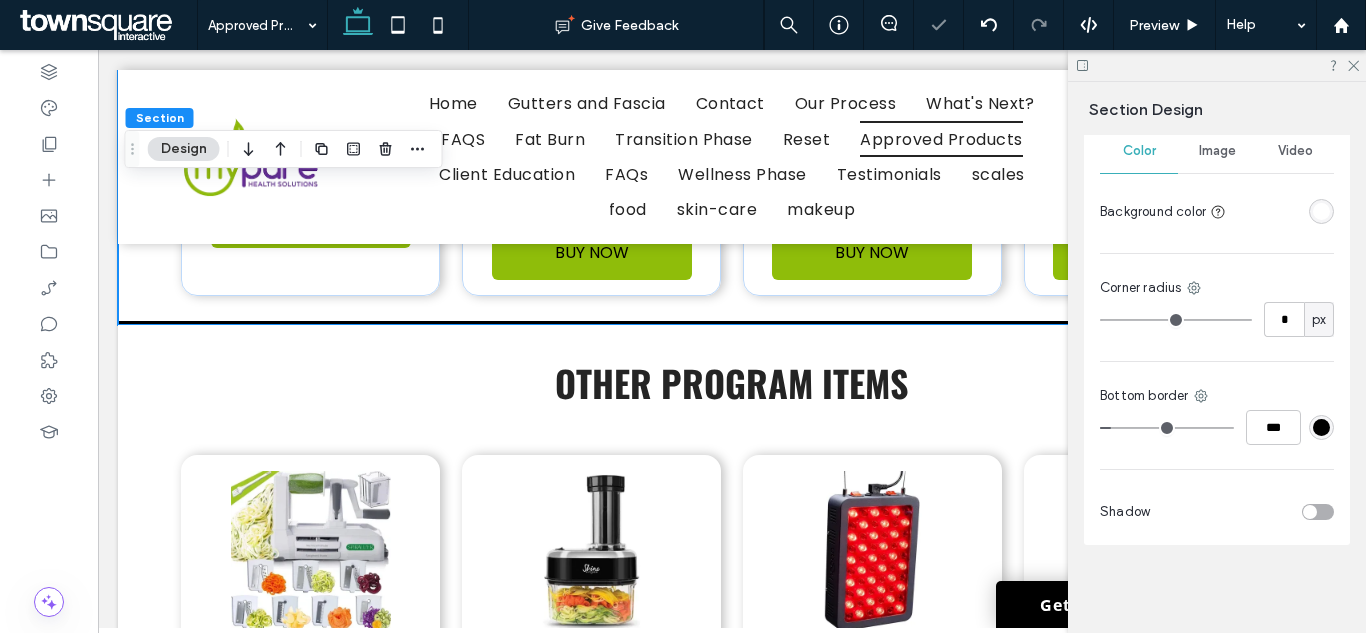 click at bounding box center (1321, 427) 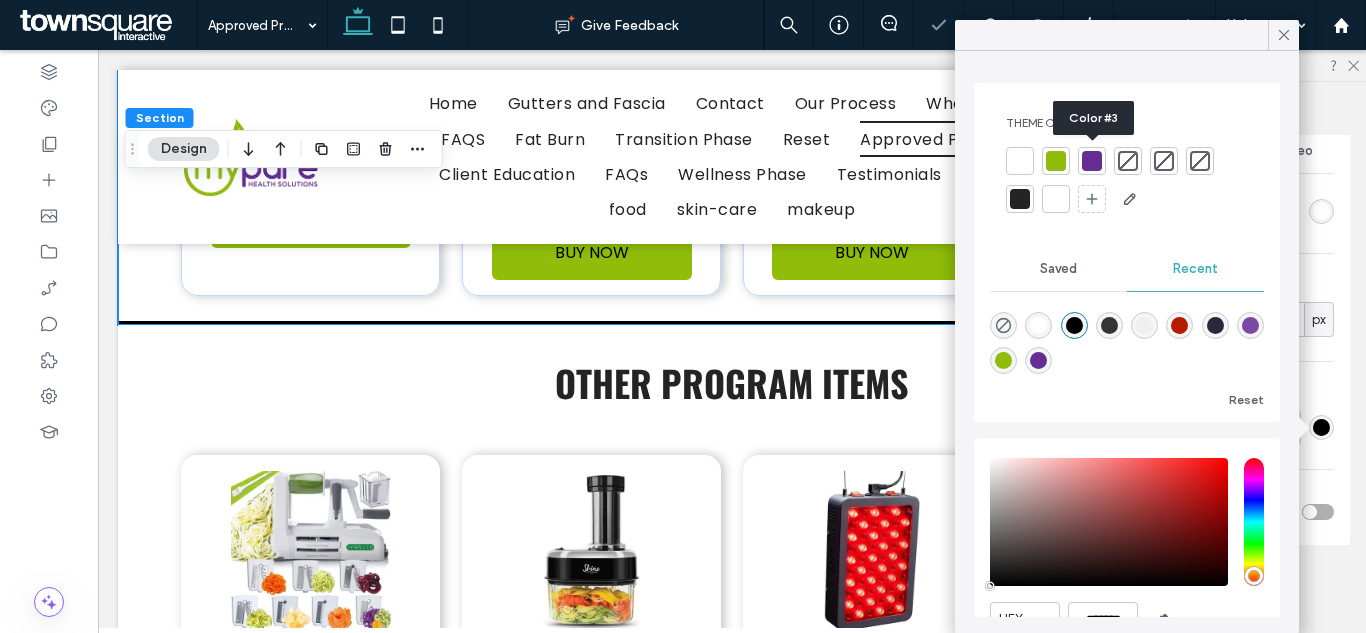 click at bounding box center (1092, 161) 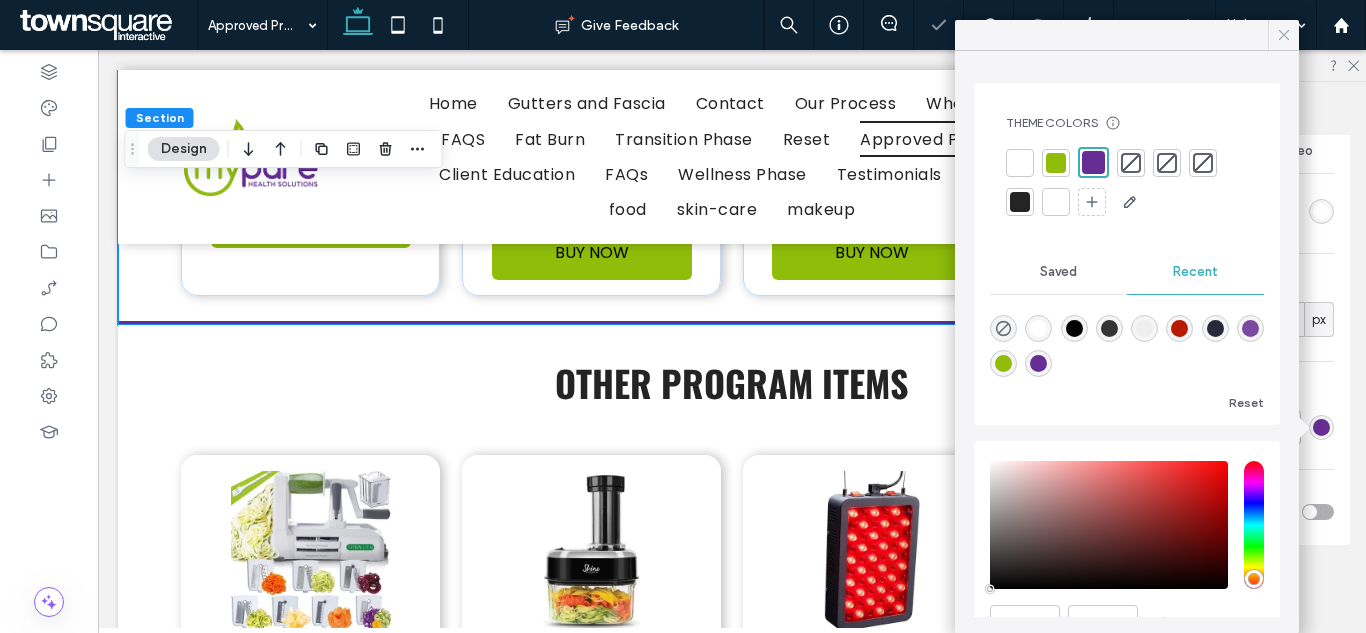 click 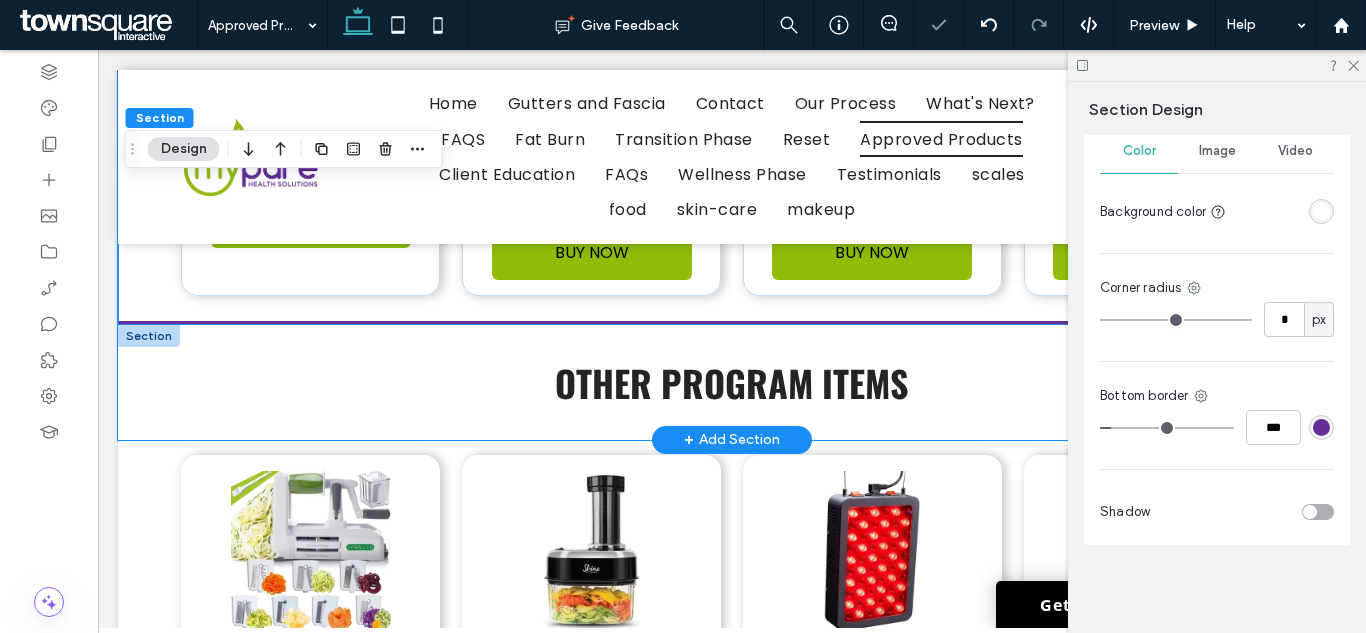 click on "OTHER PROGRAM ITEMS" at bounding box center (732, 382) 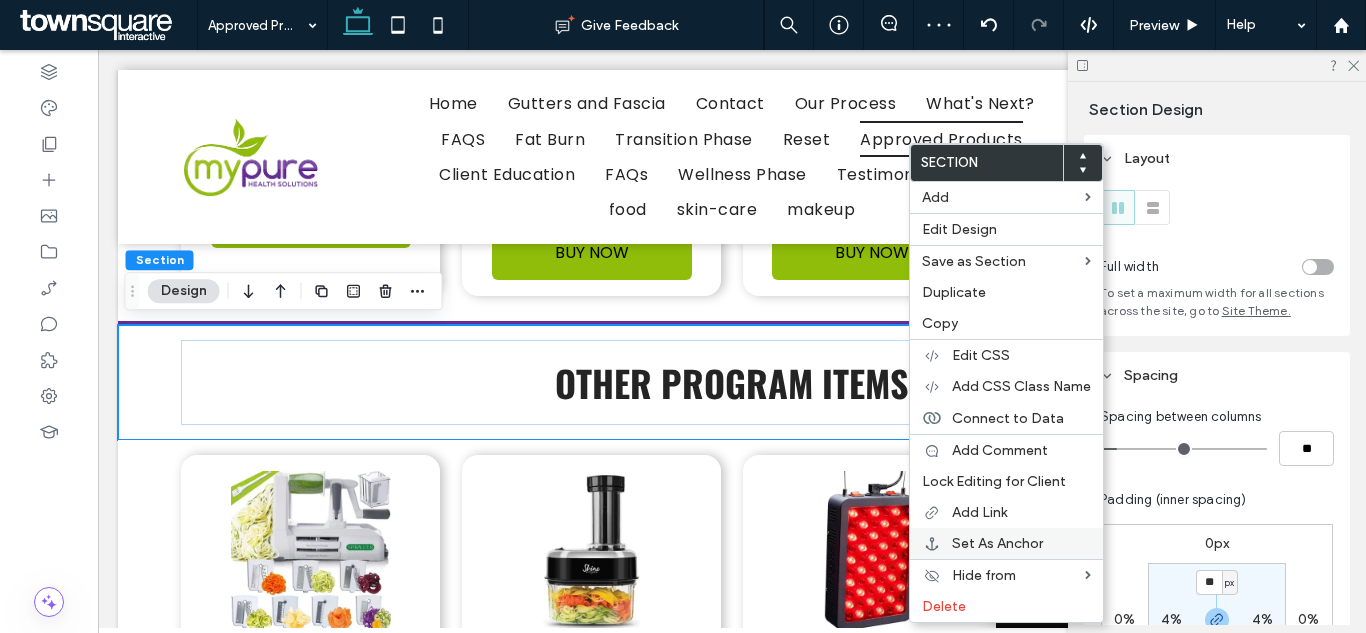 click on "Set As Anchor" at bounding box center [997, 543] 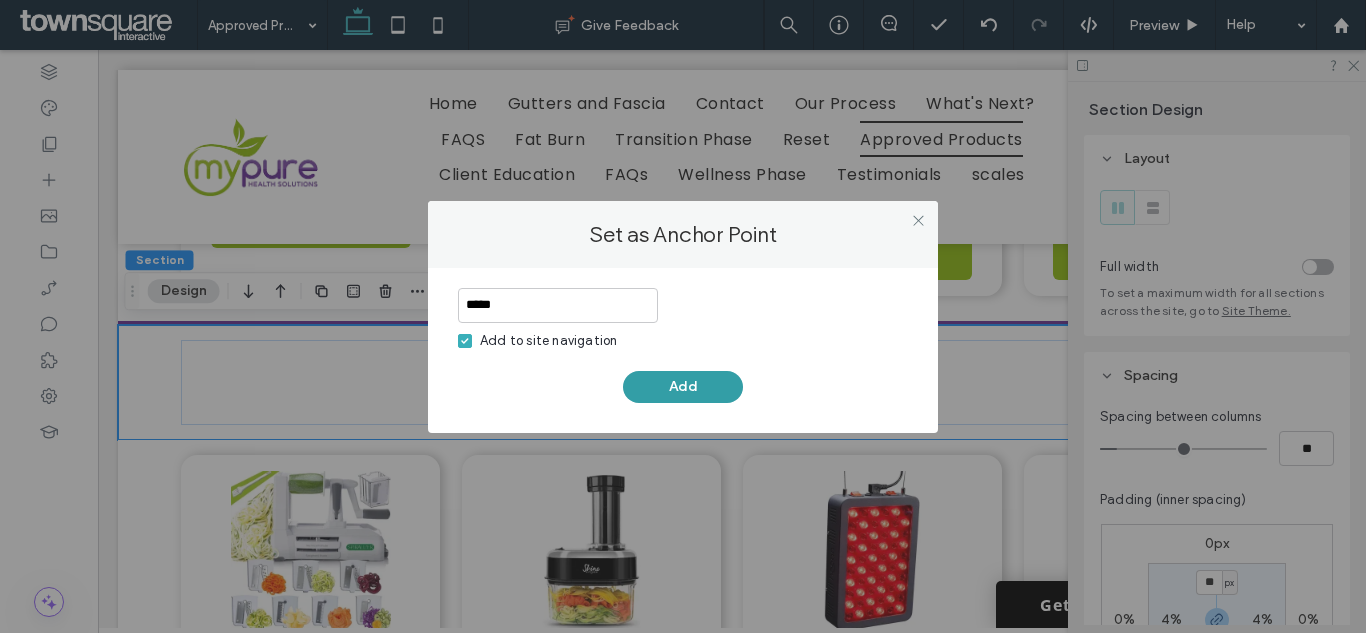 type on "*****" 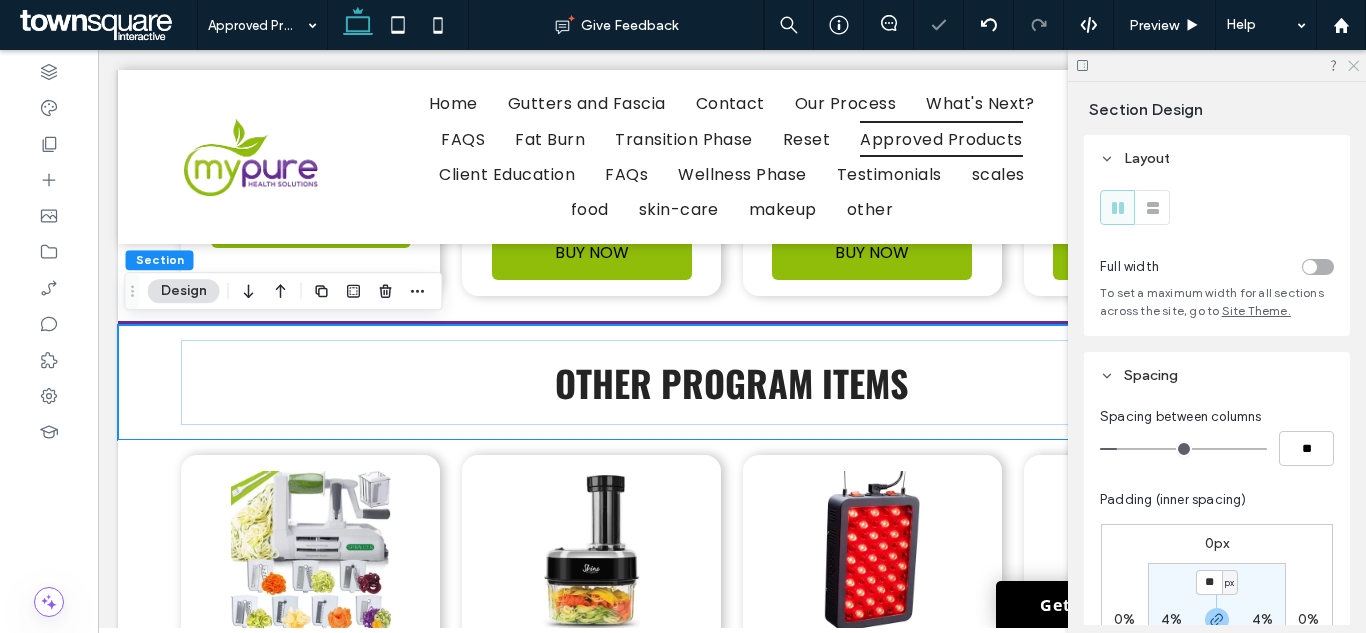 click 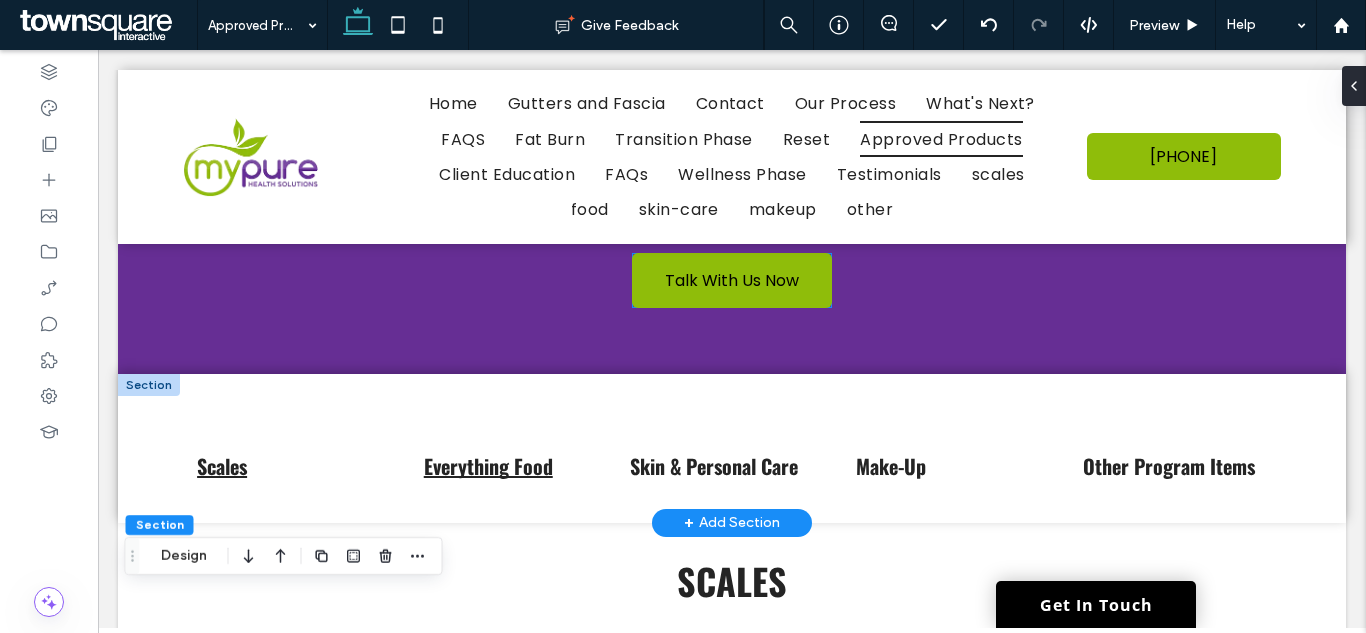 scroll, scrollTop: 300, scrollLeft: 0, axis: vertical 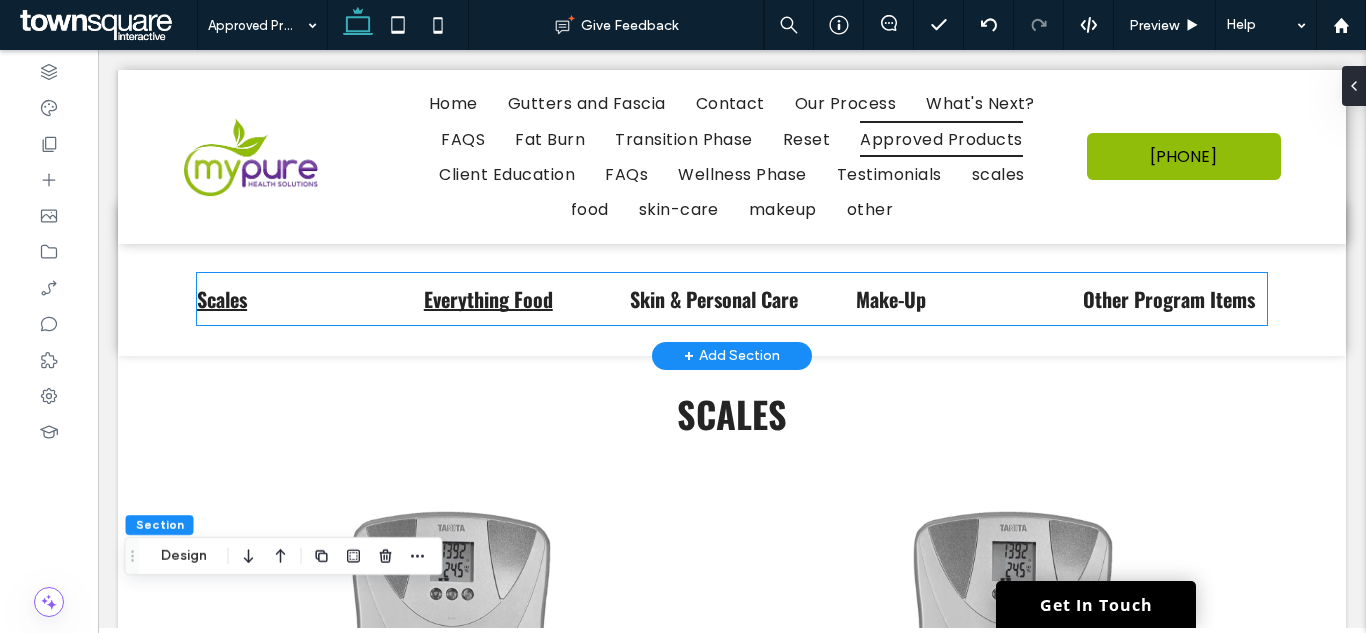 click on "Skin & Personal Care" at bounding box center [714, 299] 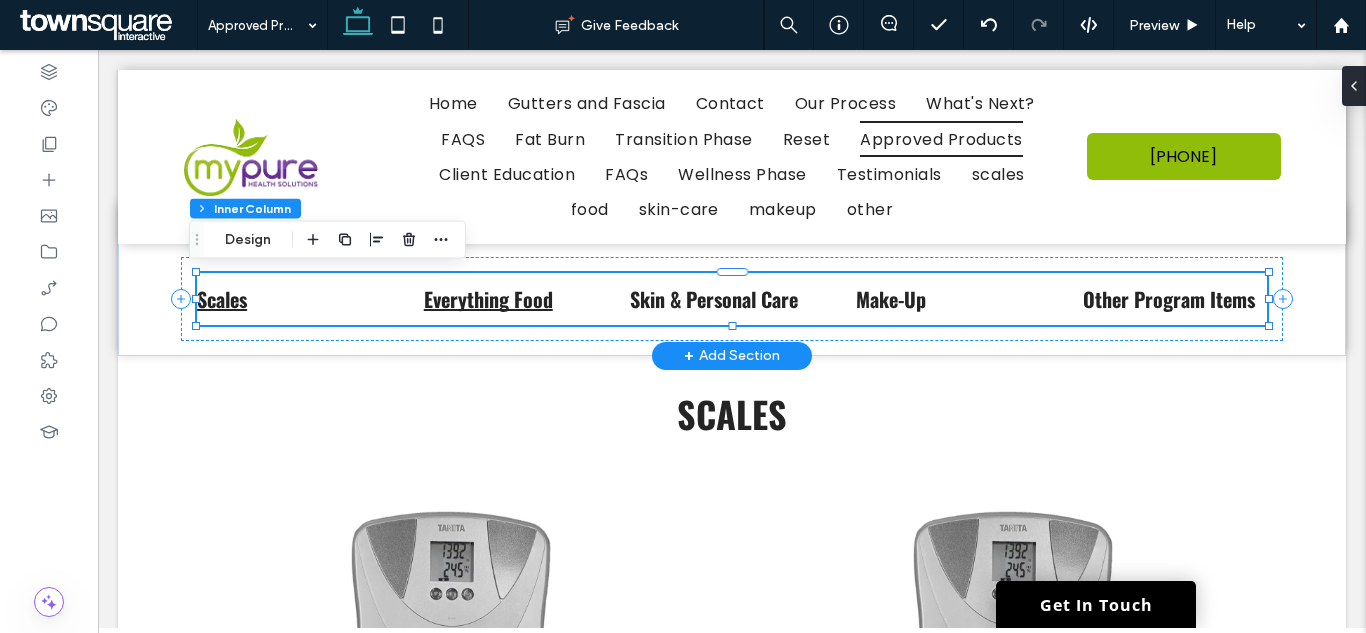 click on "Skin & Personal Care" at bounding box center [714, 299] 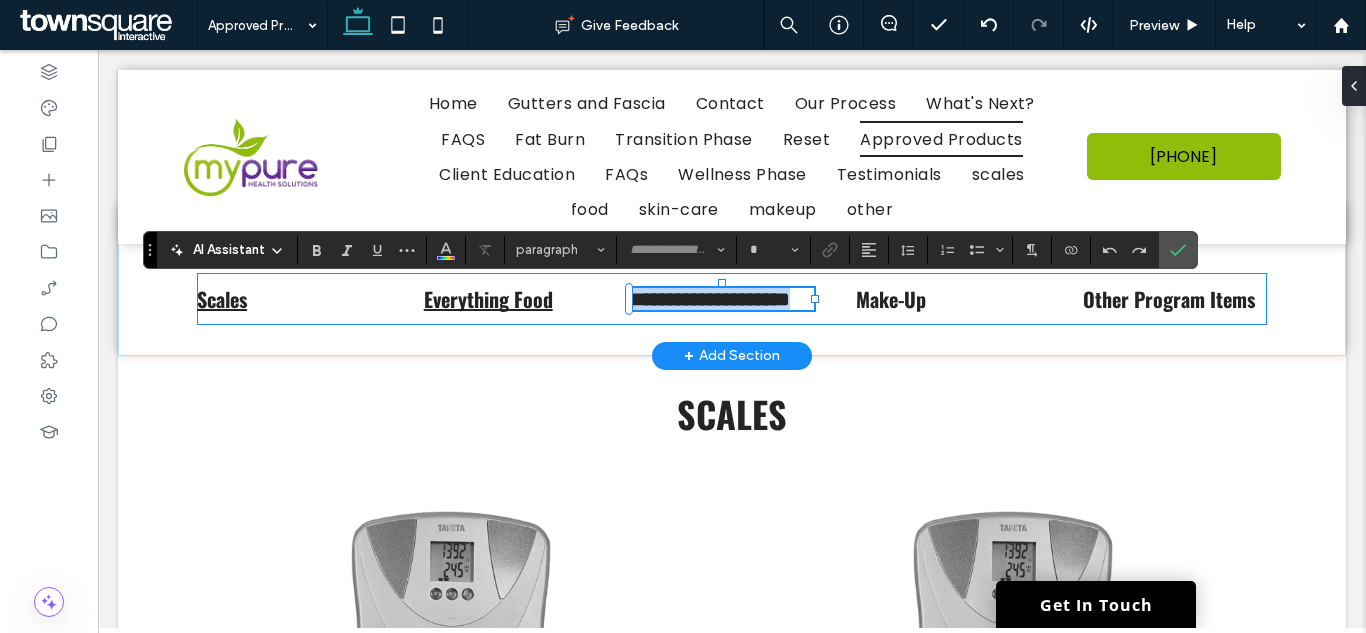 type on "******" 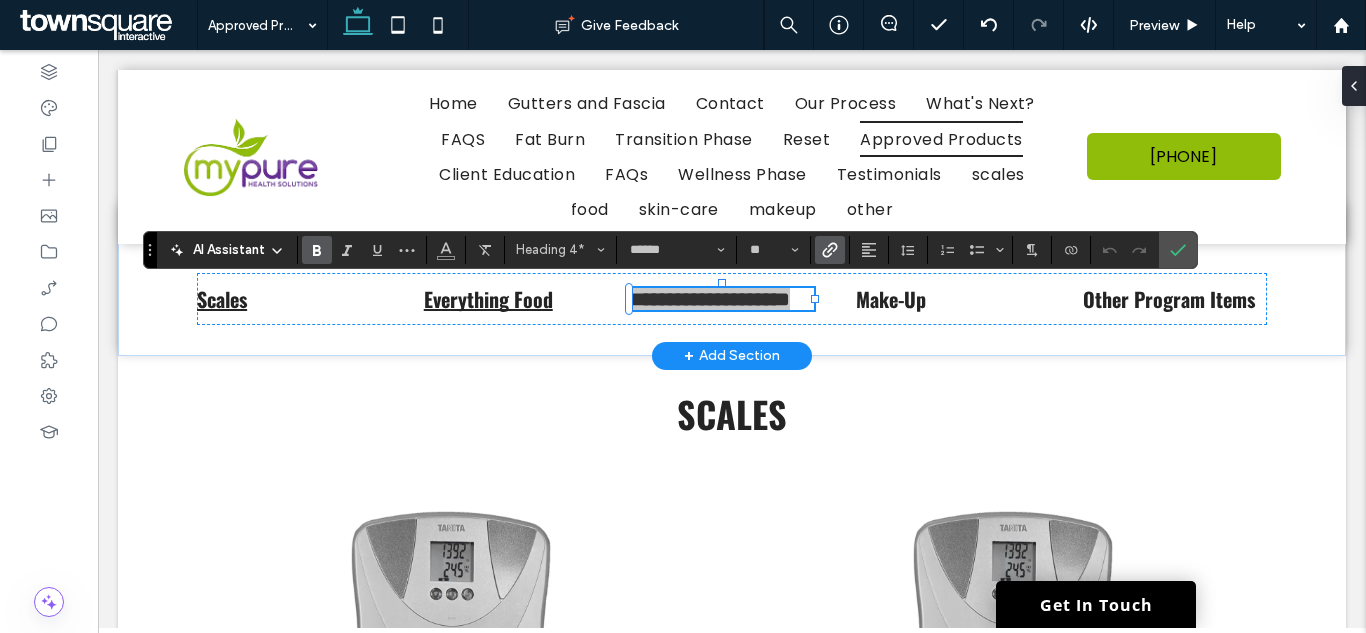 click 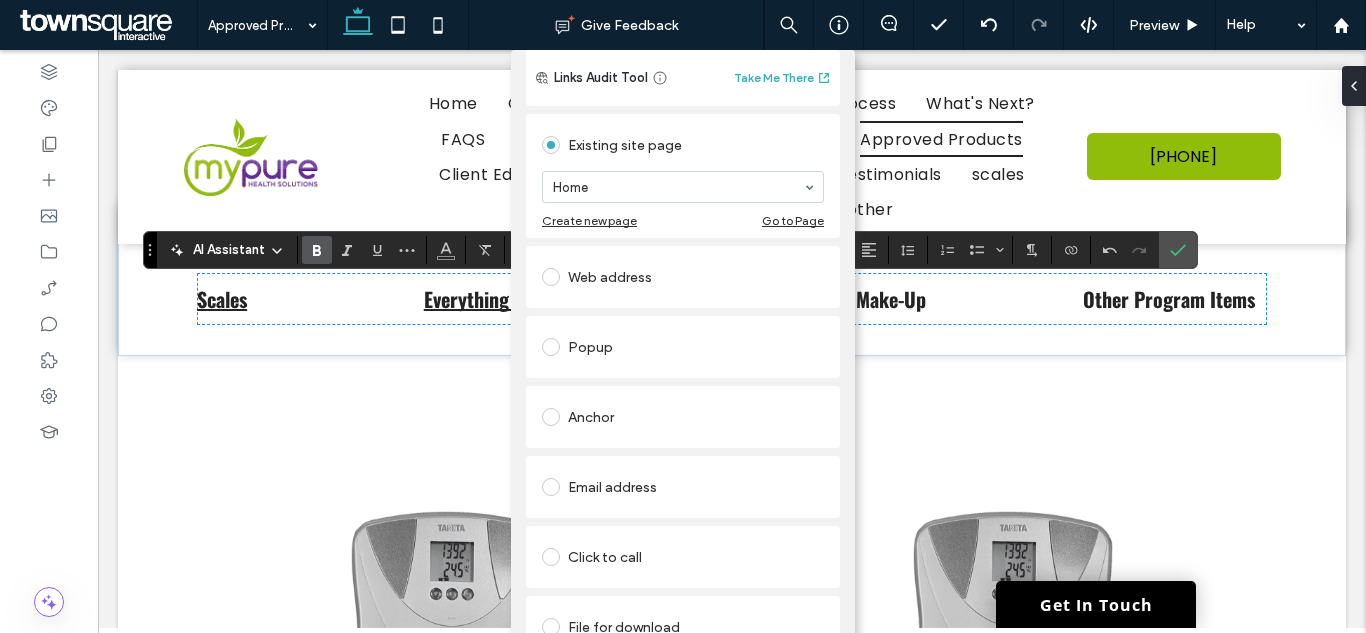 scroll, scrollTop: 92, scrollLeft: 0, axis: vertical 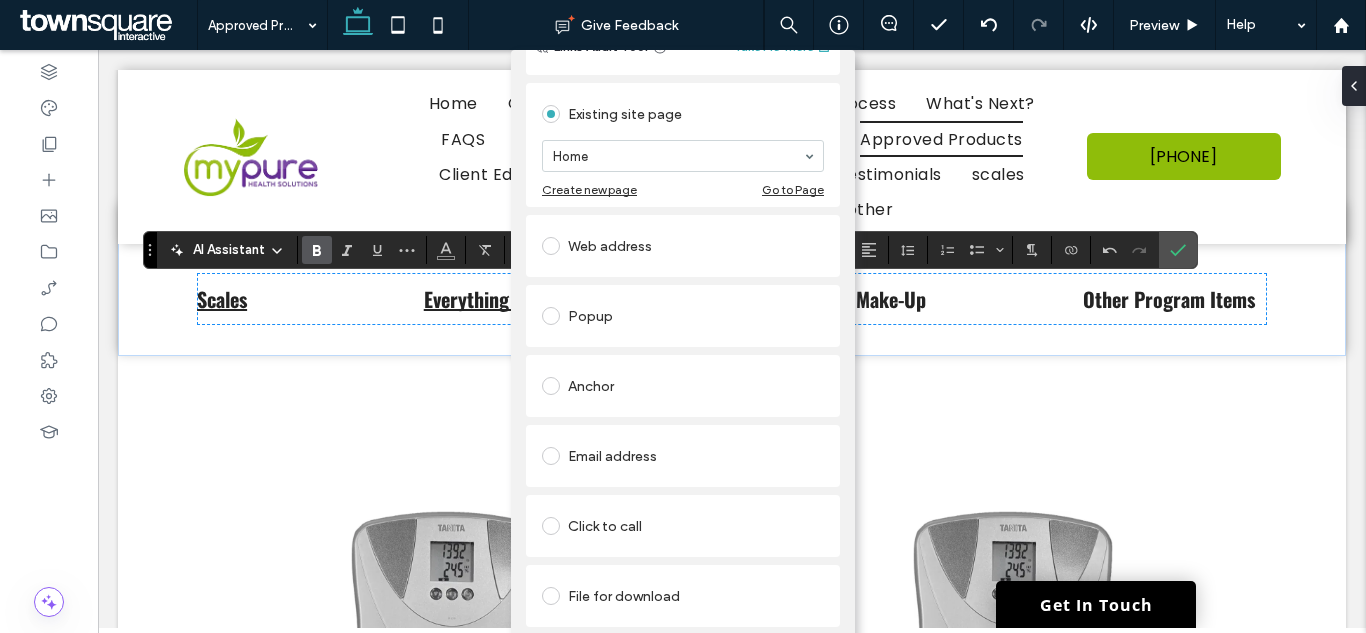click on "Anchor" at bounding box center [683, 386] 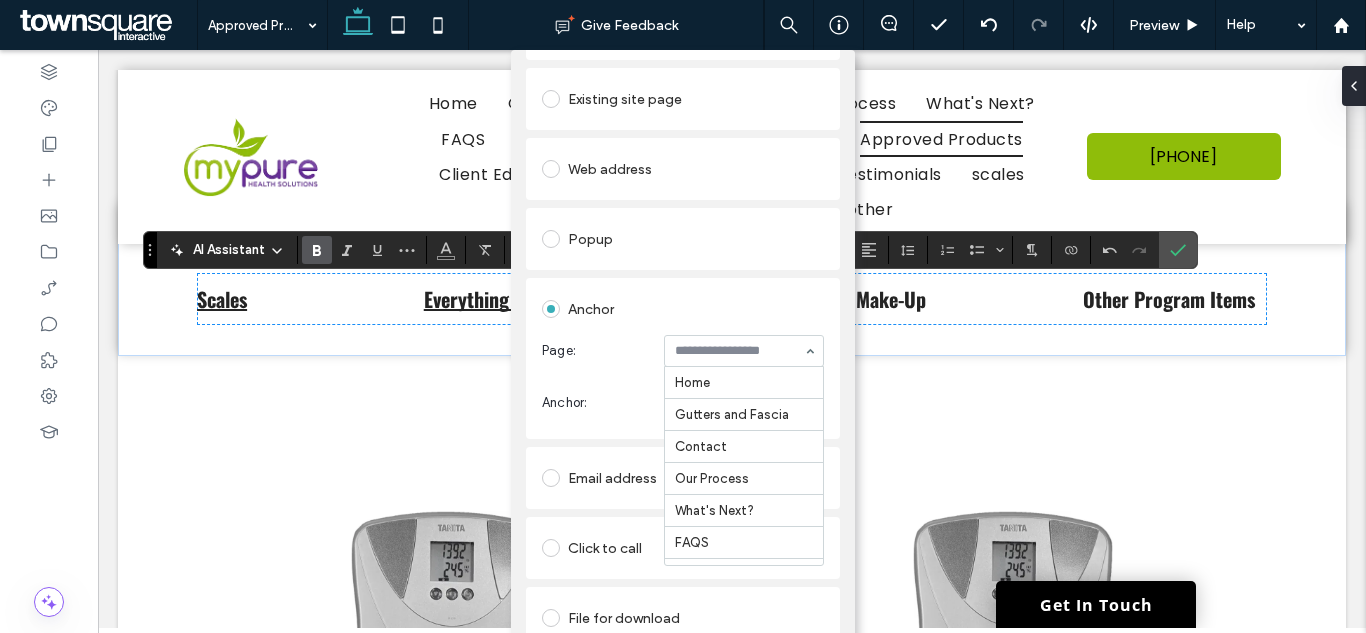 scroll, scrollTop: 281, scrollLeft: 0, axis: vertical 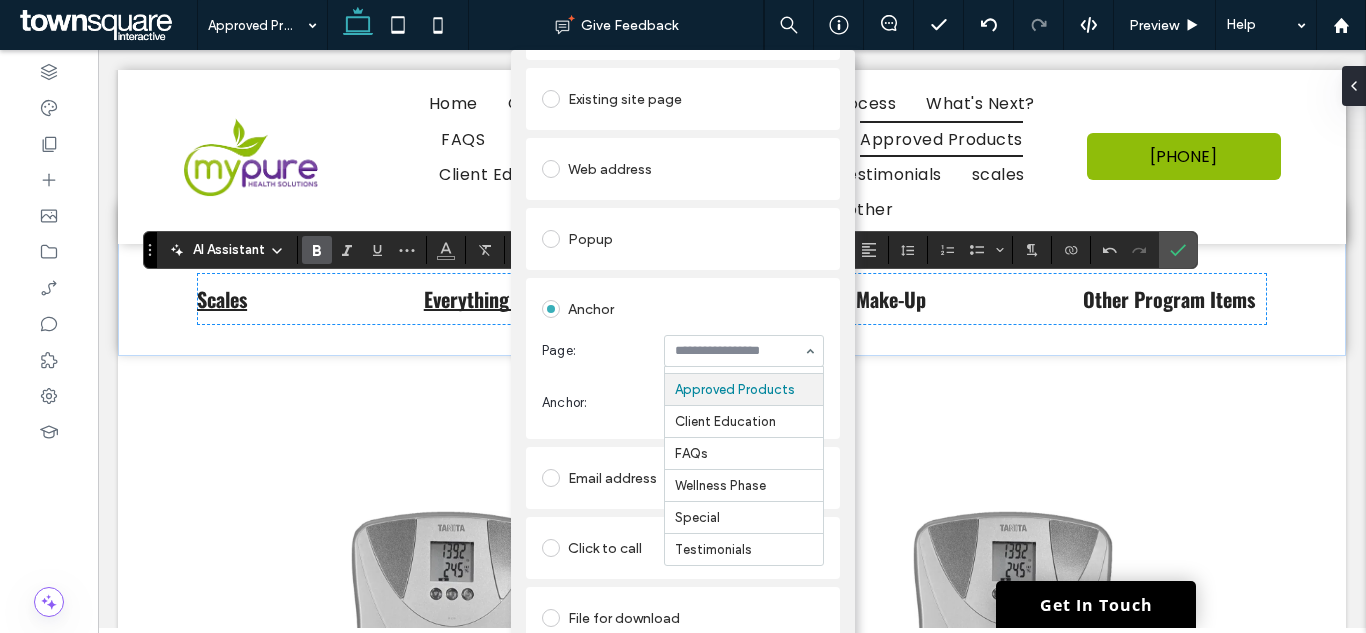 click on "Anchor Page: Home Gutters and Fascia Contact Our Process What's Next? FAQS Fat Burn Transition Phase Reset Approved Products Client Education FAQs Wellness Phase Special Testimonials Anchor: Select..." at bounding box center [683, 358] 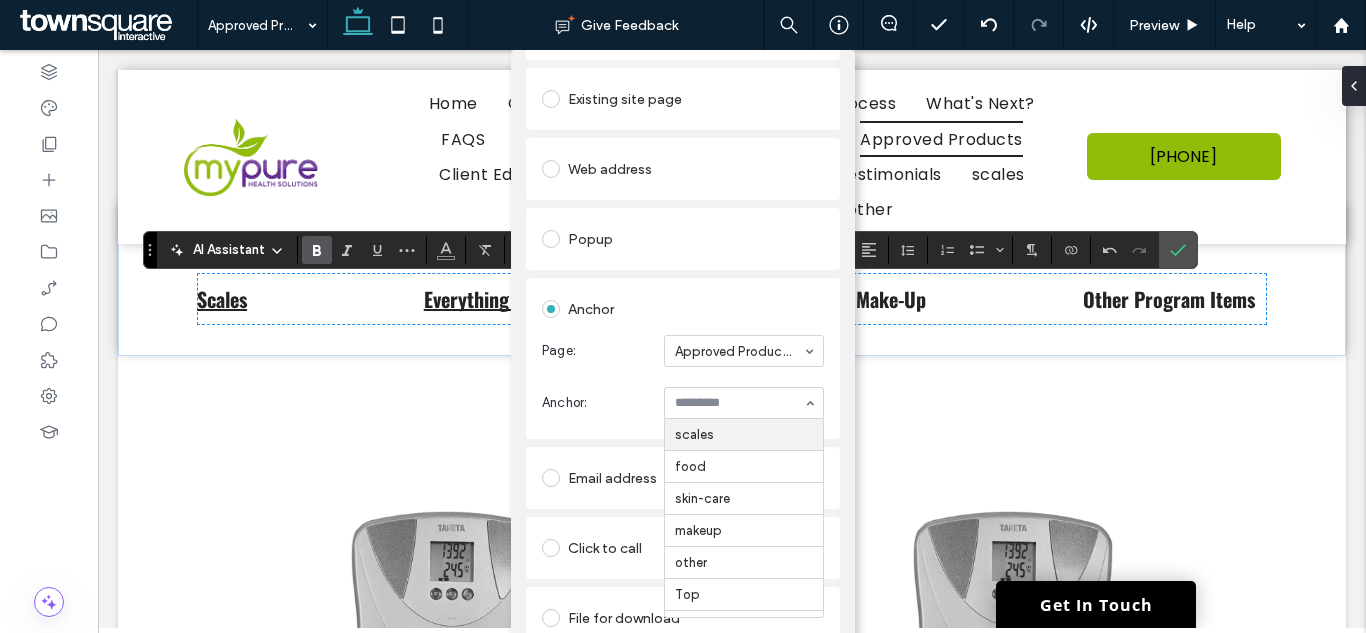 click at bounding box center (744, 403) 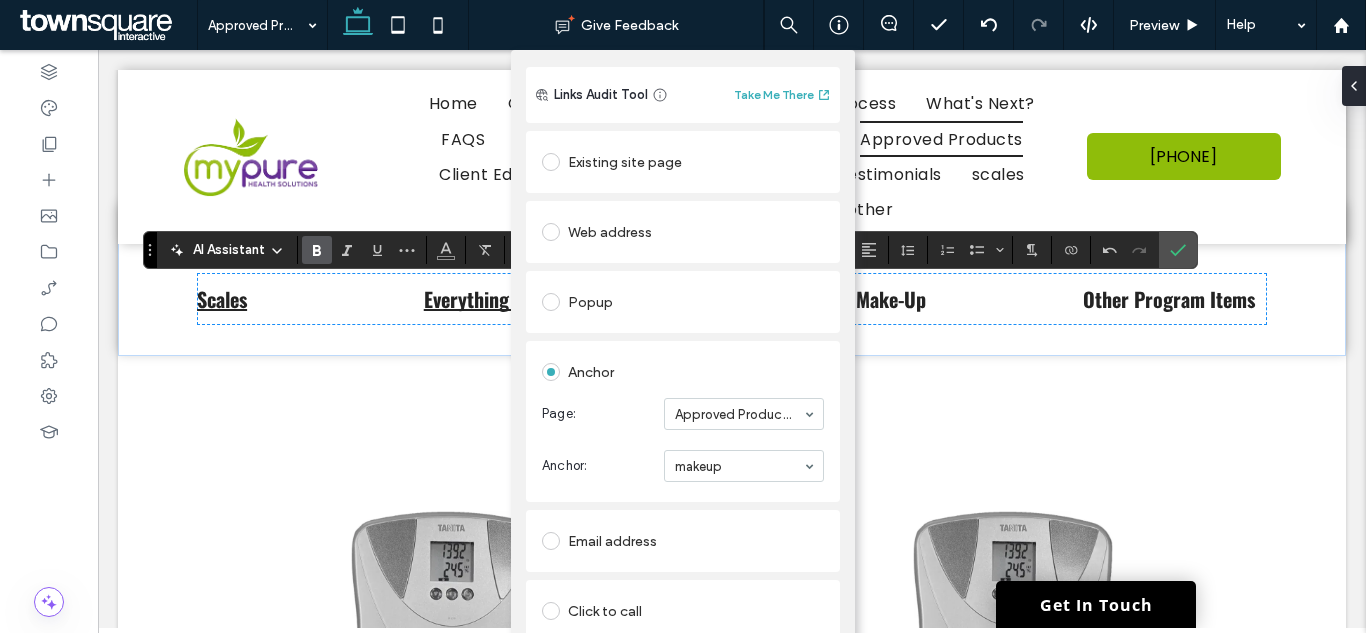 scroll, scrollTop: 0, scrollLeft: 0, axis: both 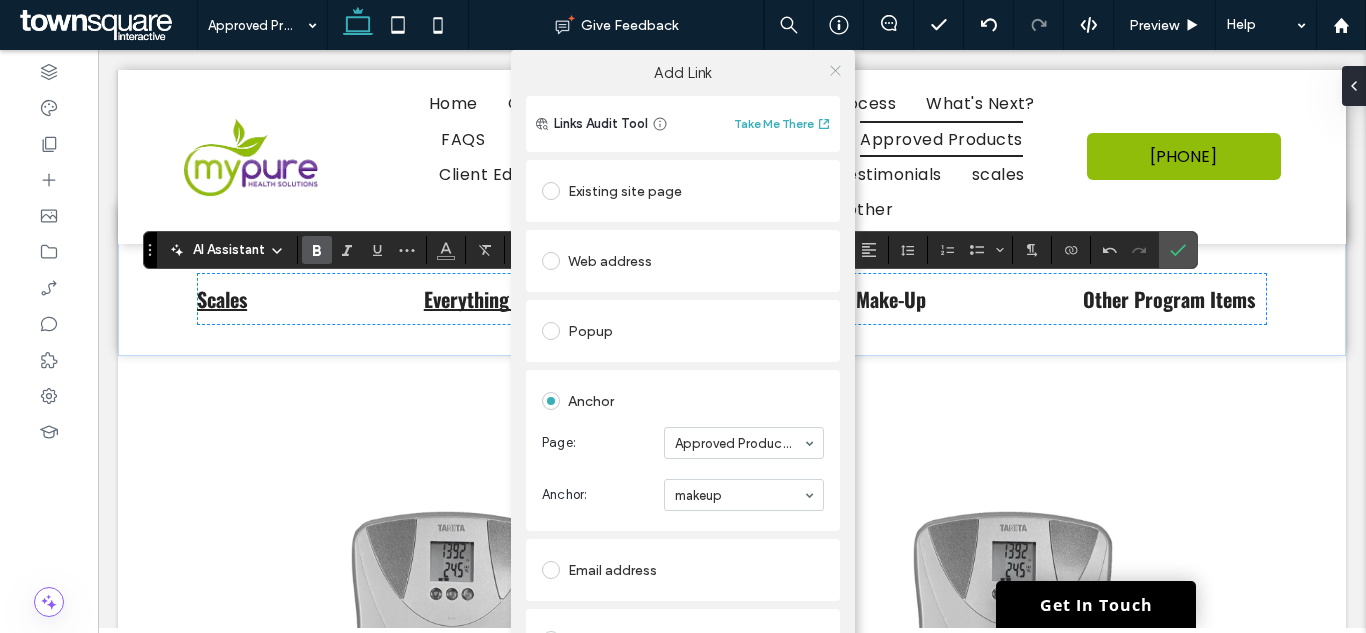 click at bounding box center (835, 70) 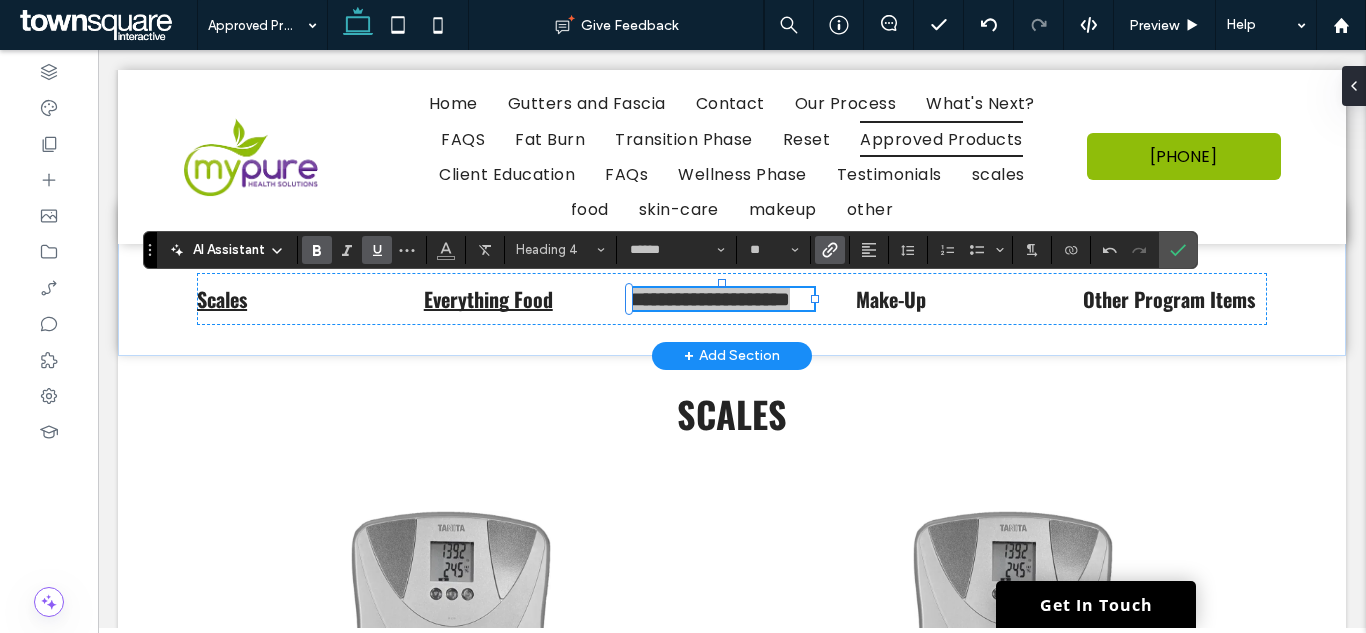 click 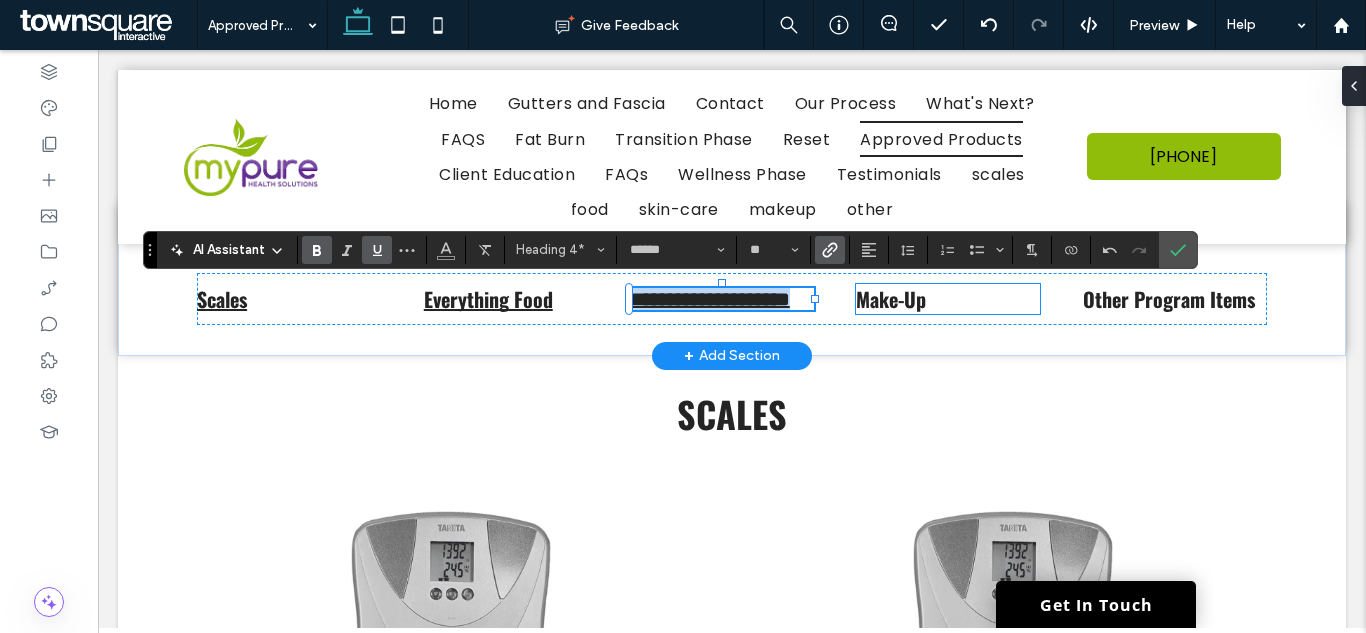 click on "Make-Up" at bounding box center [948, 299] 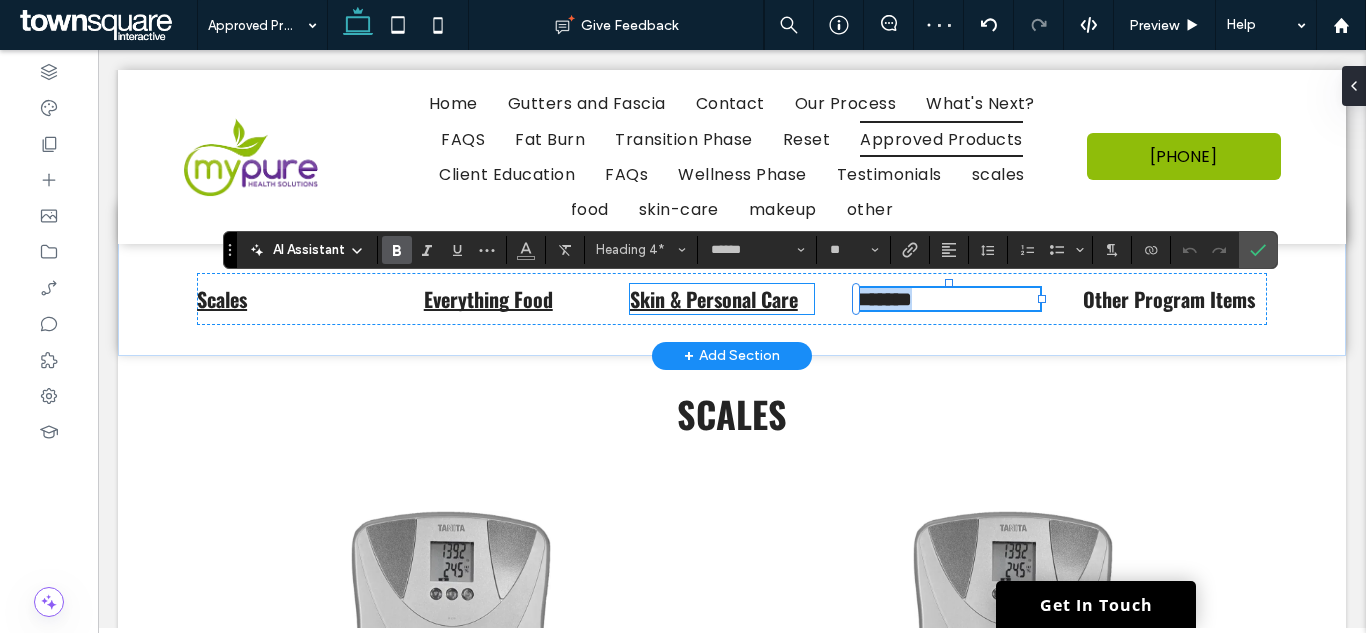 click on "Skin & Personal Care" at bounding box center [714, 299] 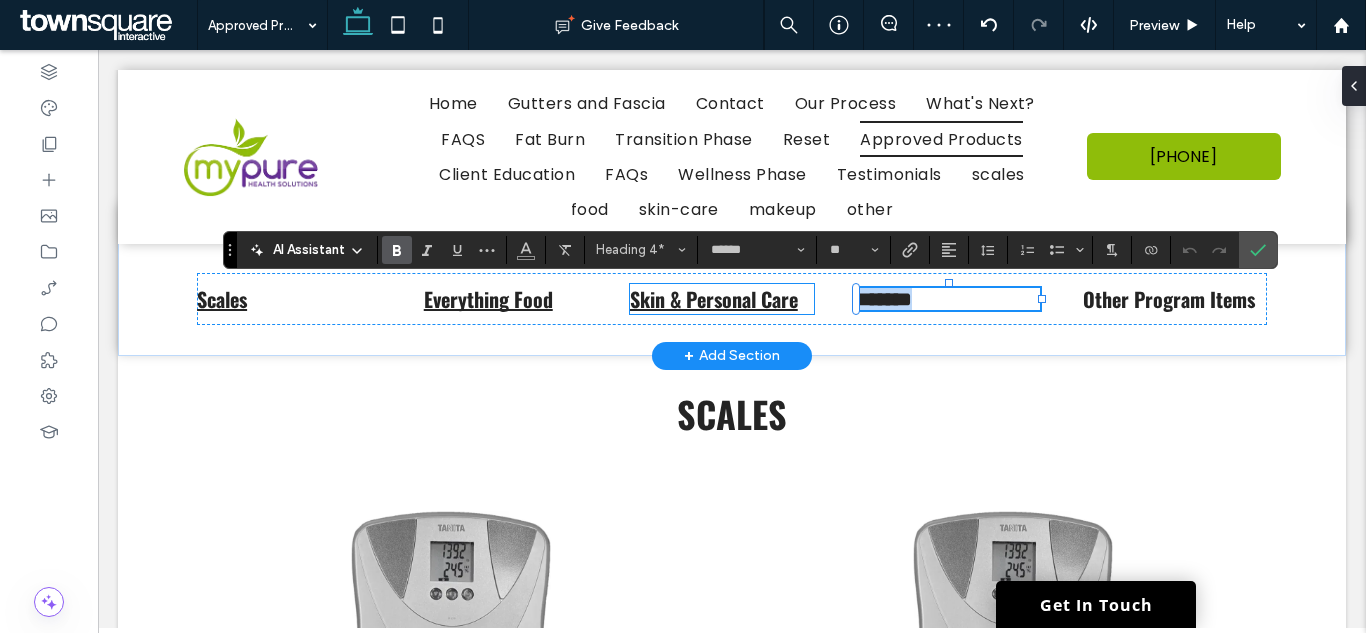 click on "Skin & Personal Care" at bounding box center [722, 299] 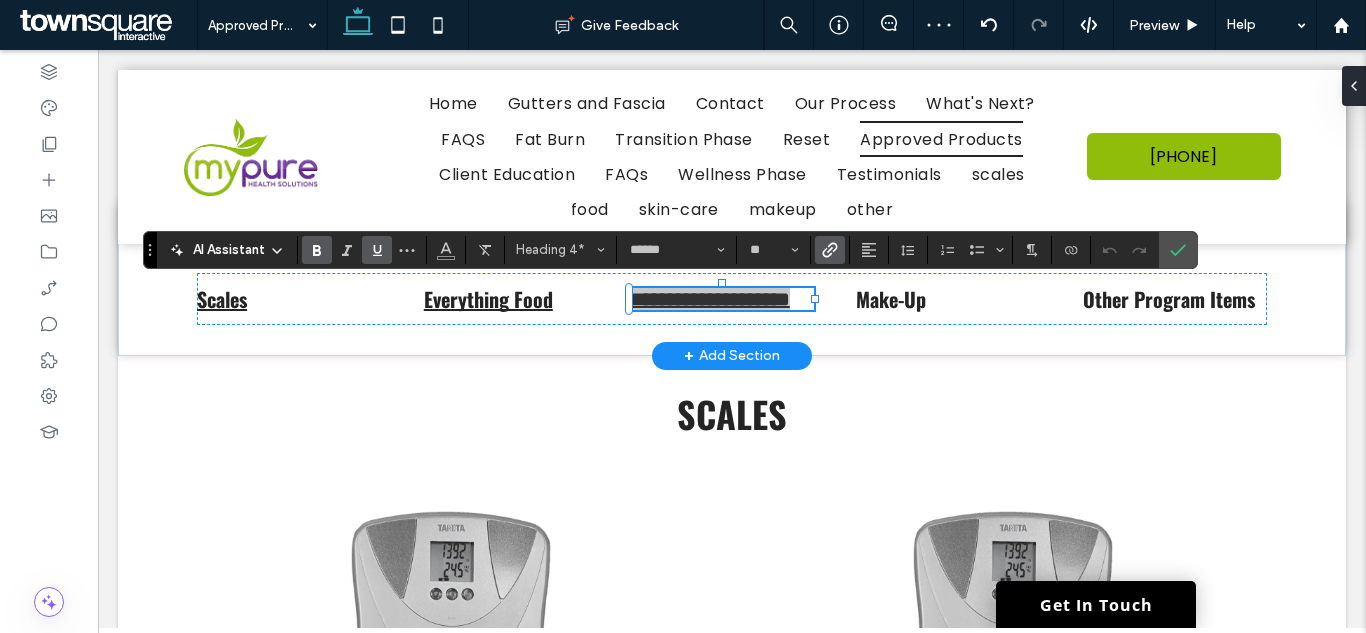 click at bounding box center (830, 250) 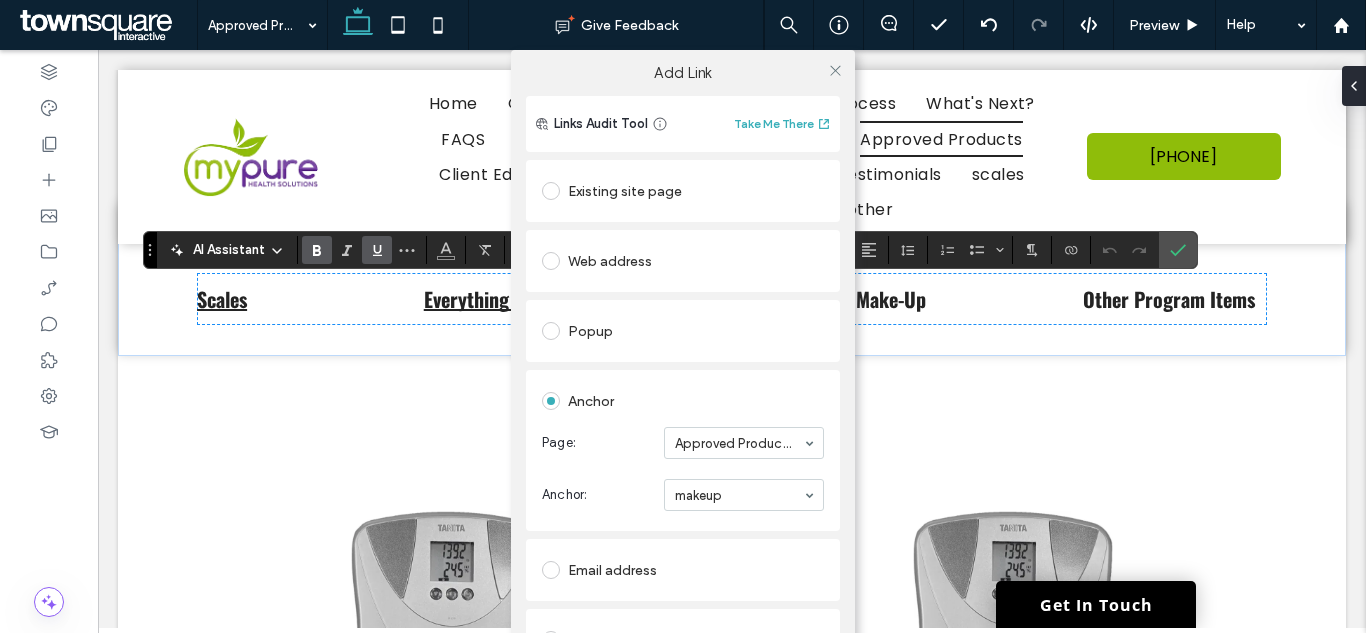 click on "Anchor: makeup" at bounding box center (683, 495) 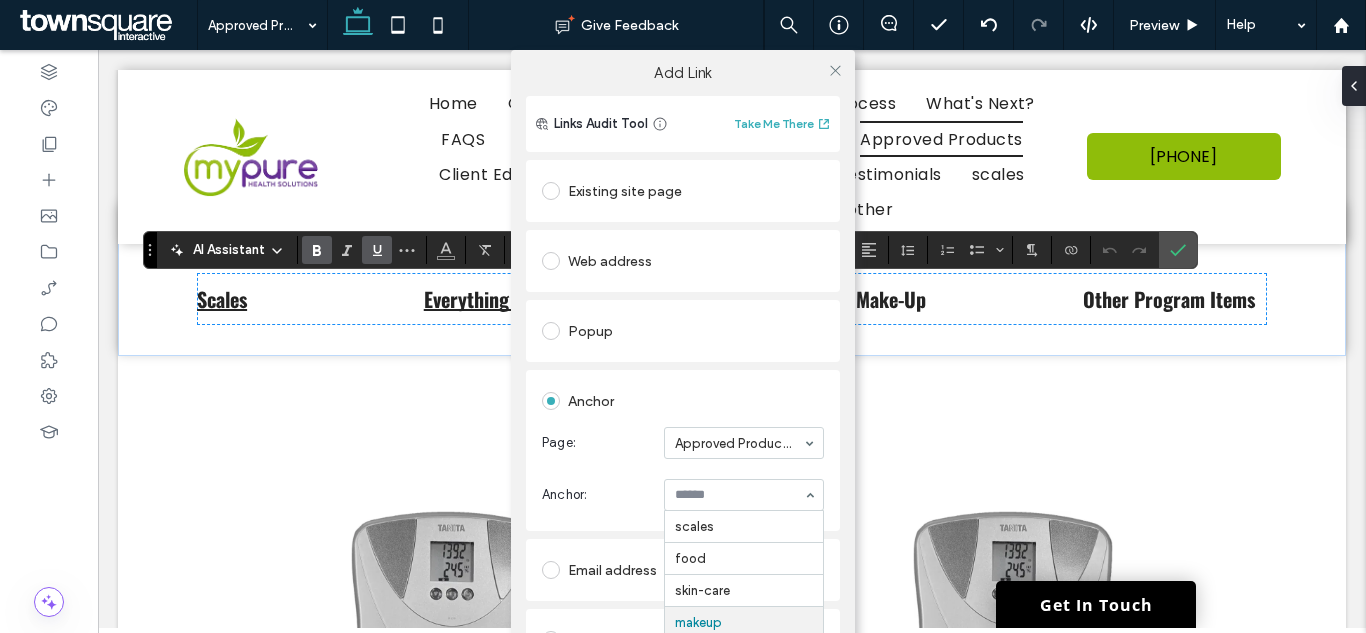scroll, scrollTop: 25, scrollLeft: 0, axis: vertical 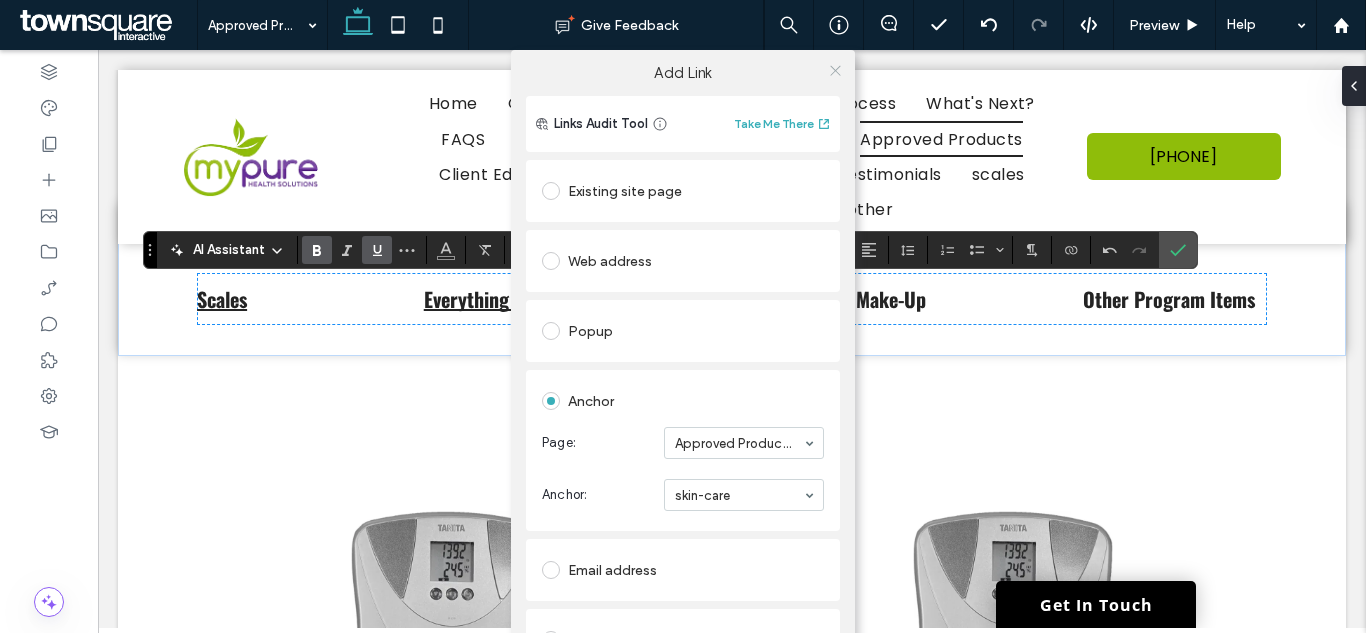 click 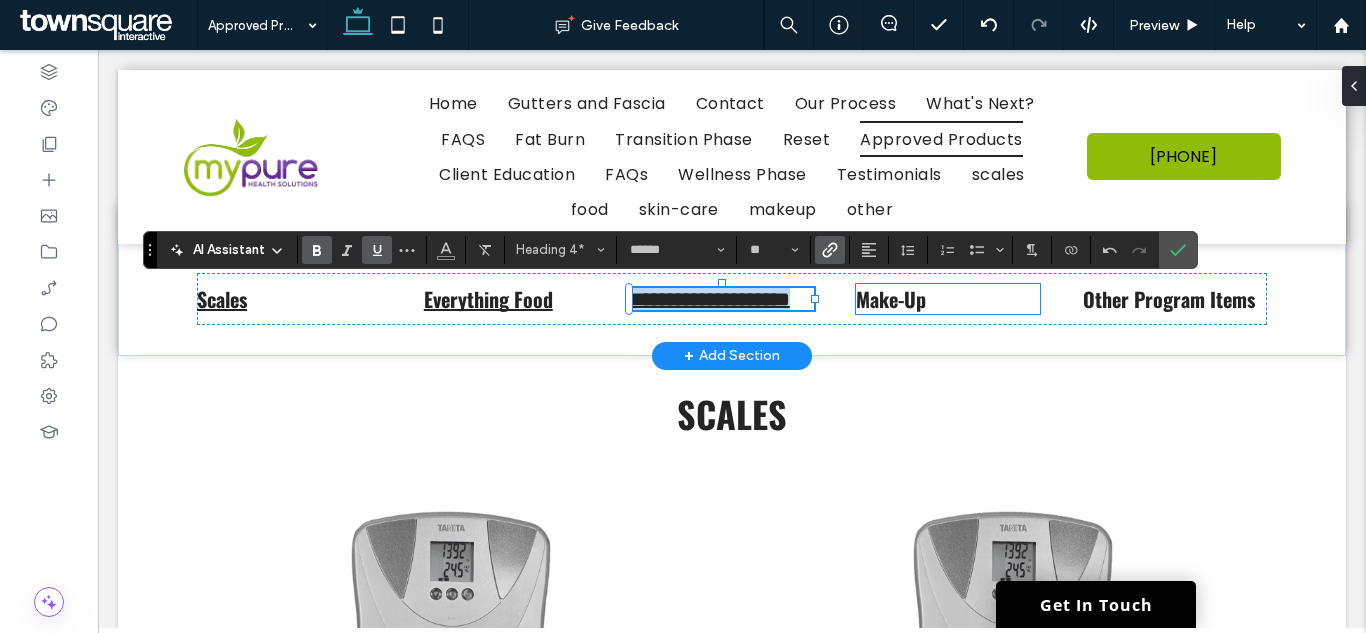 click on "Make-Up" at bounding box center (891, 299) 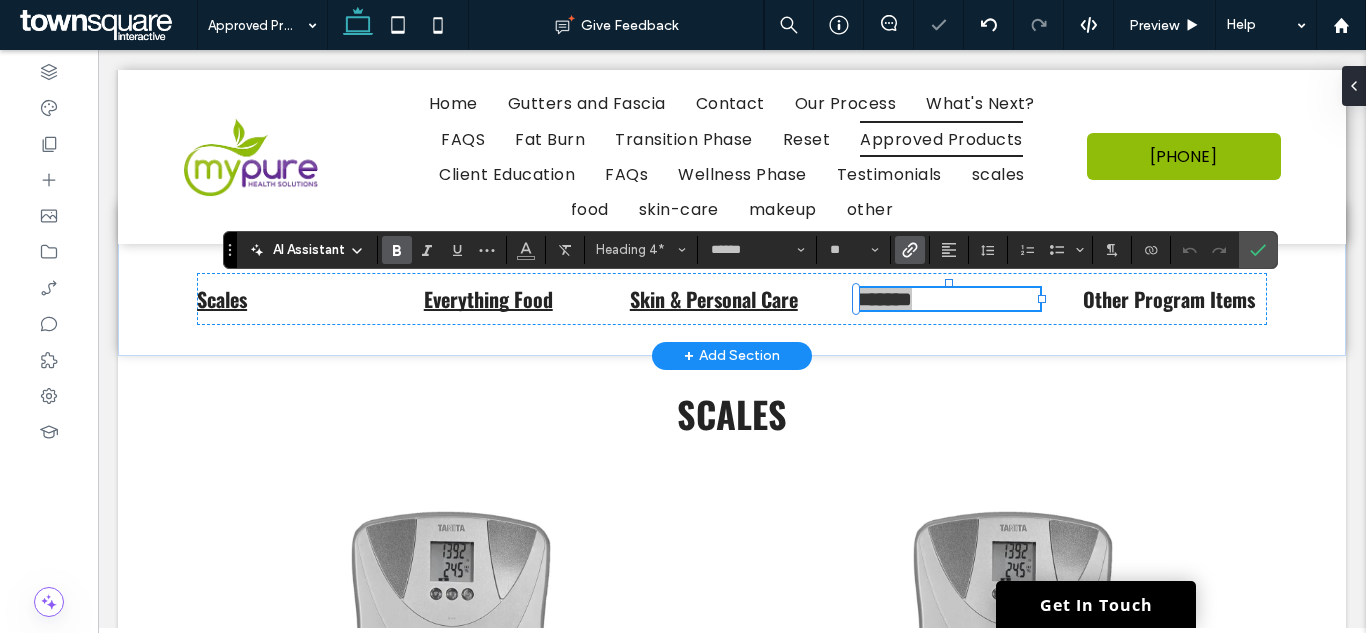 click 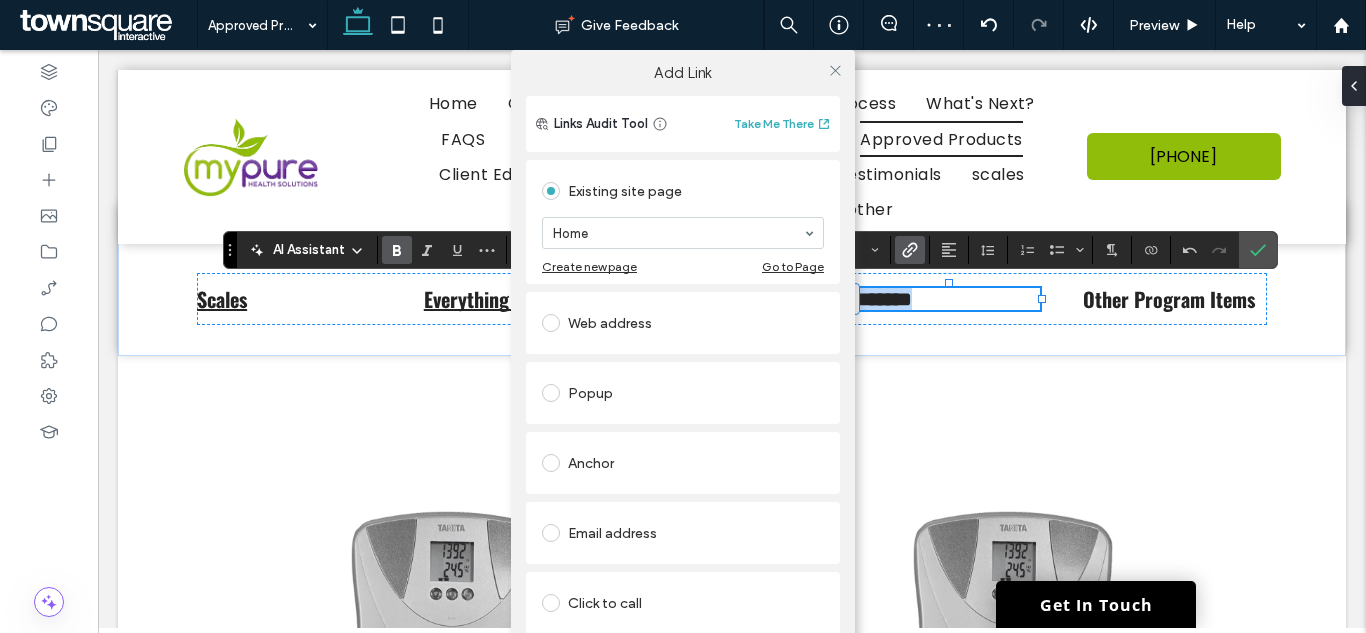 scroll, scrollTop: 92, scrollLeft: 0, axis: vertical 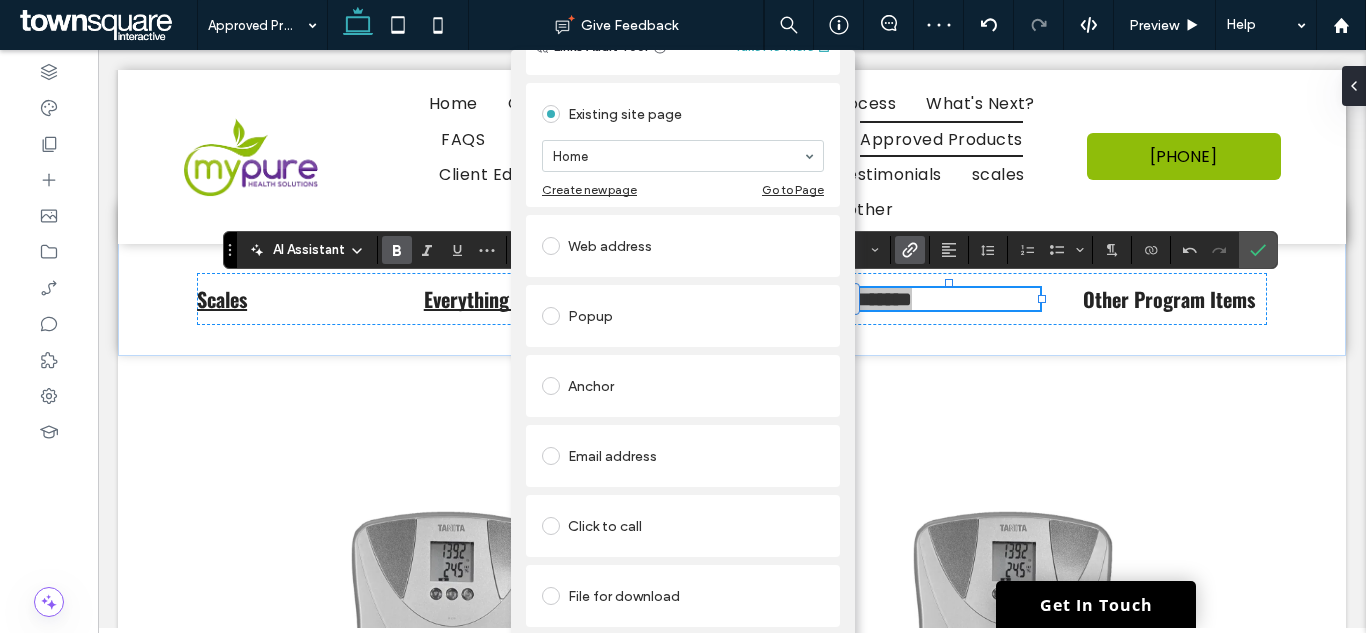 click on "Anchor" at bounding box center (683, 386) 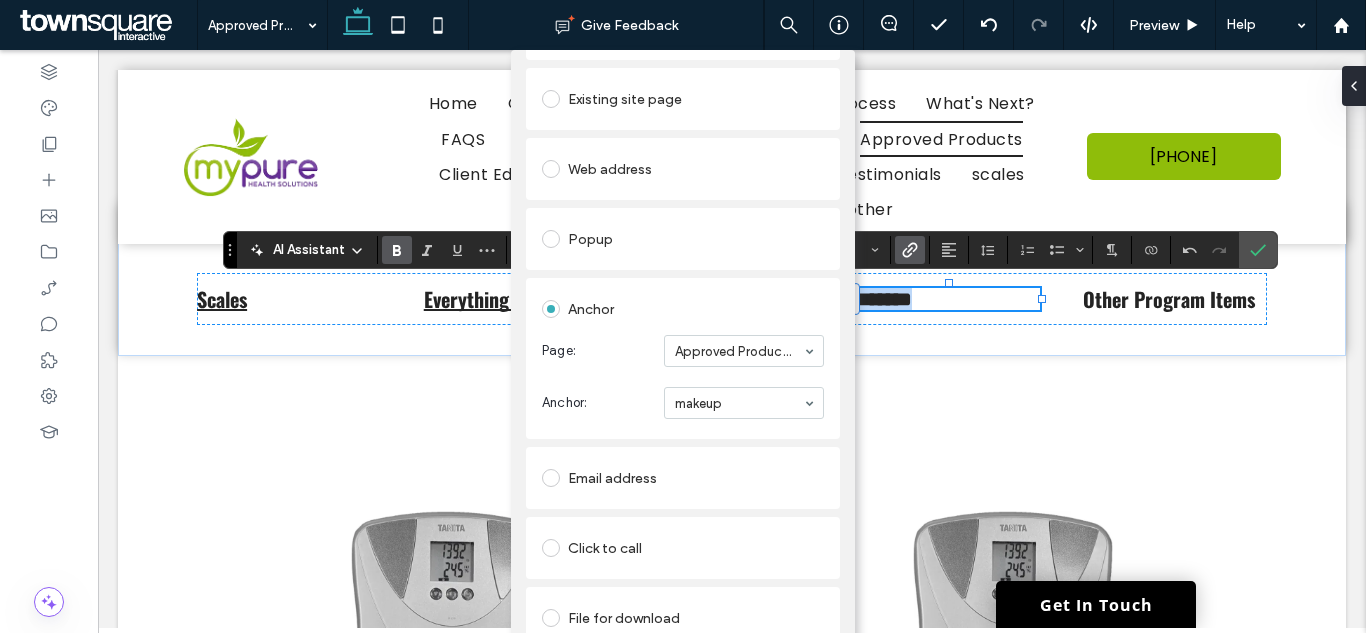 scroll, scrollTop: 0, scrollLeft: 0, axis: both 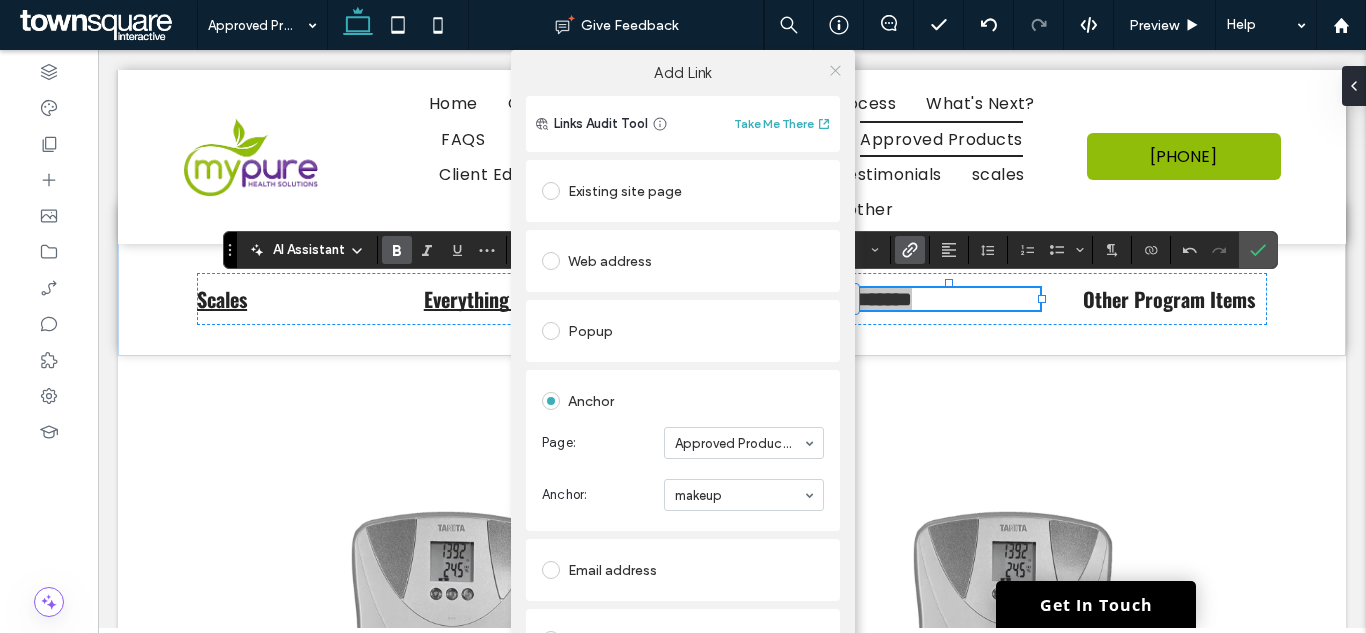 click 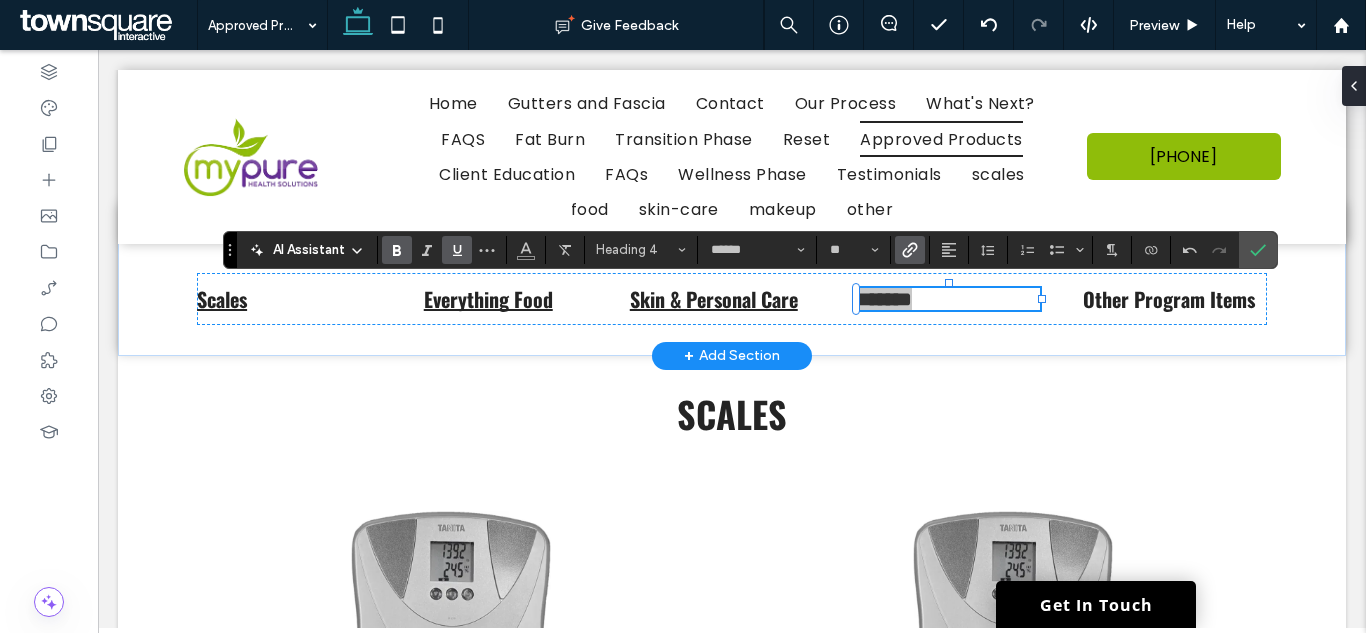 click 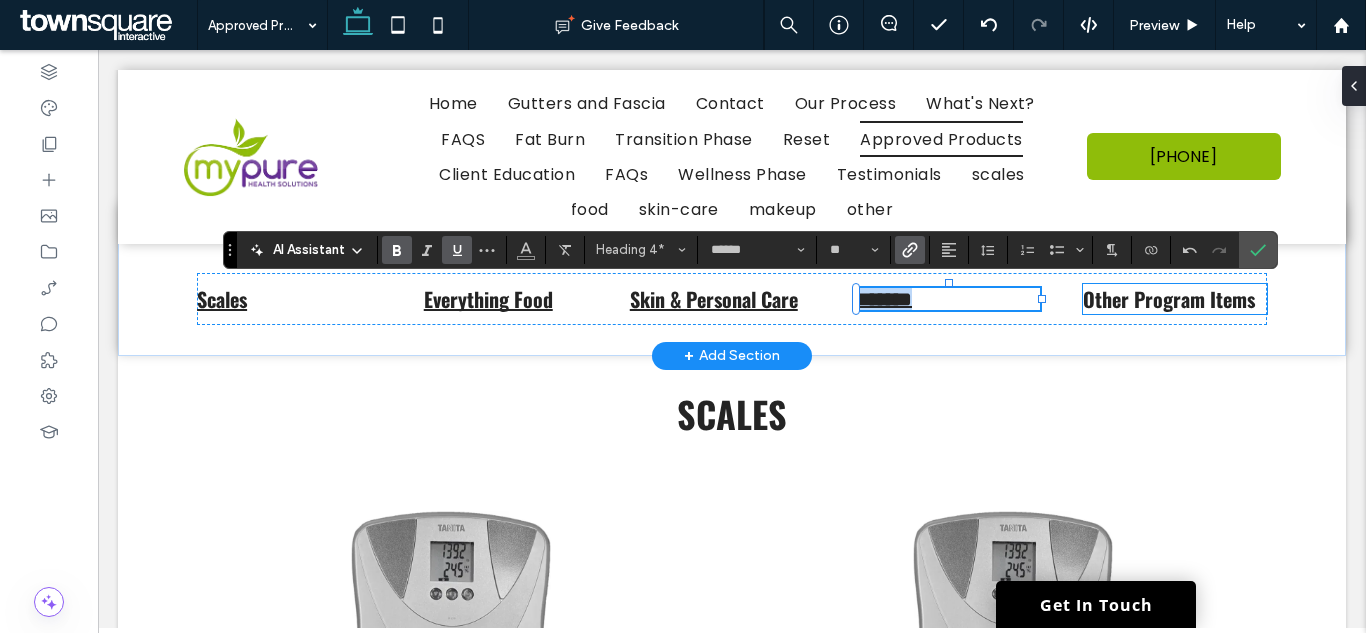 click on "Other Program Items" at bounding box center (1169, 299) 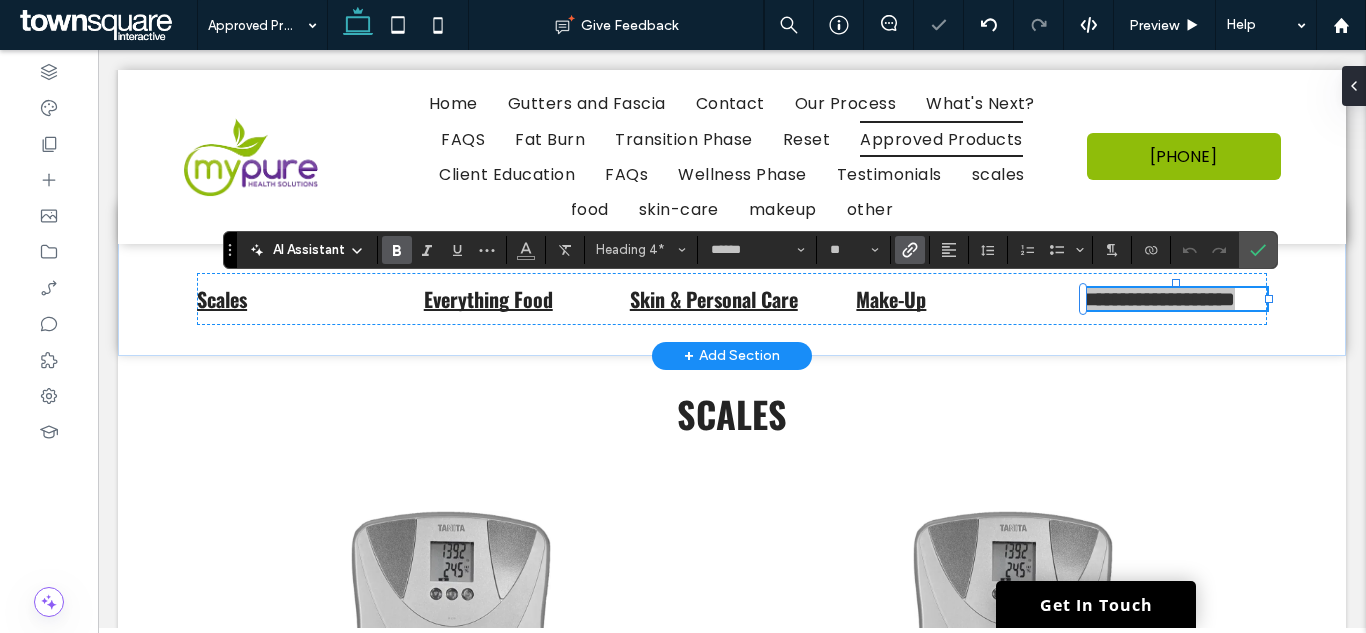 click 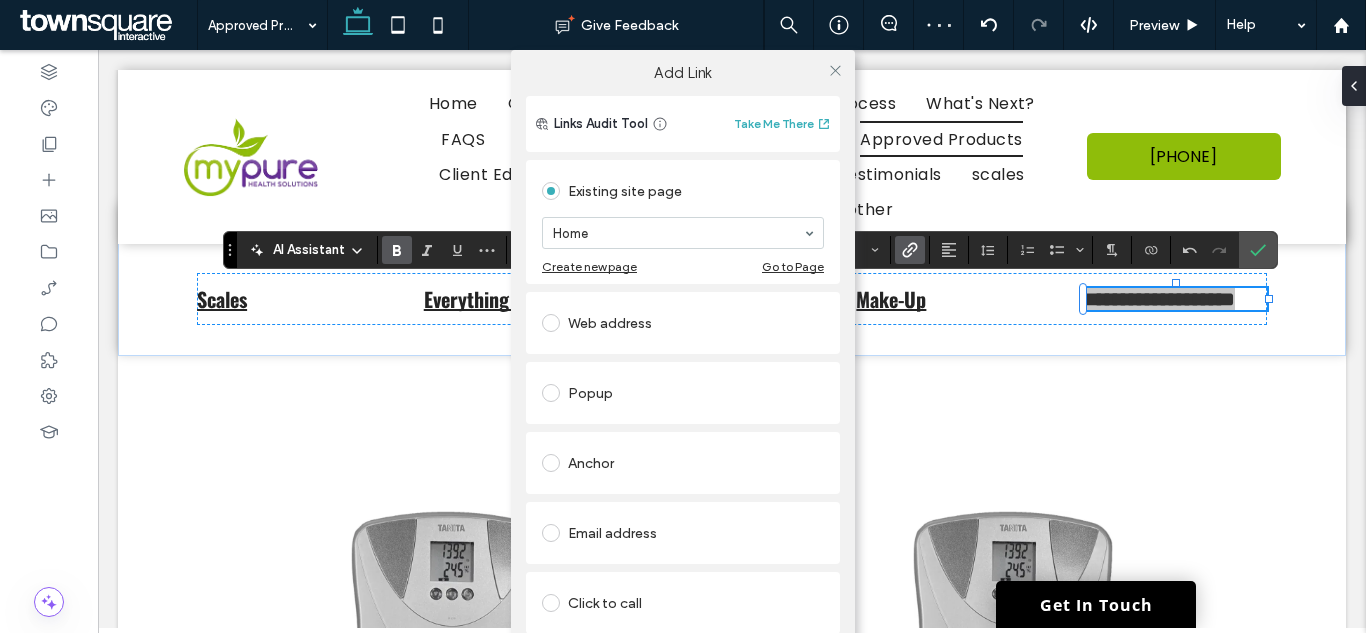click on "Anchor" at bounding box center [683, 463] 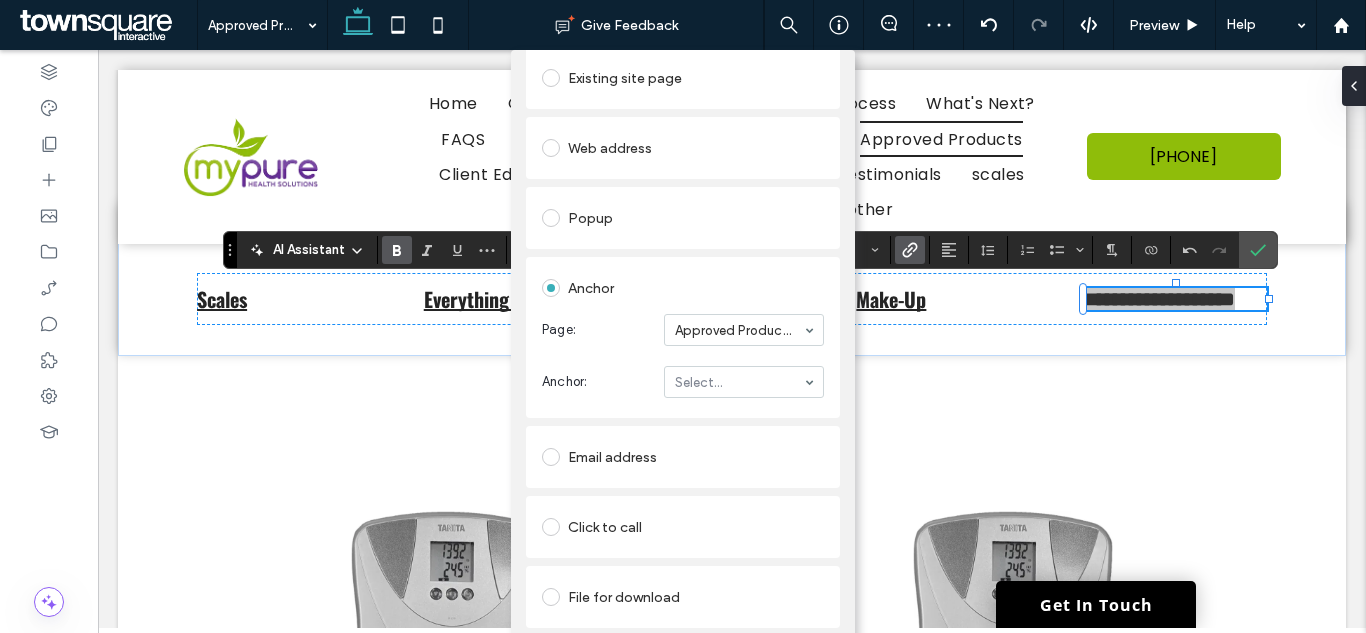 scroll, scrollTop: 114, scrollLeft: 0, axis: vertical 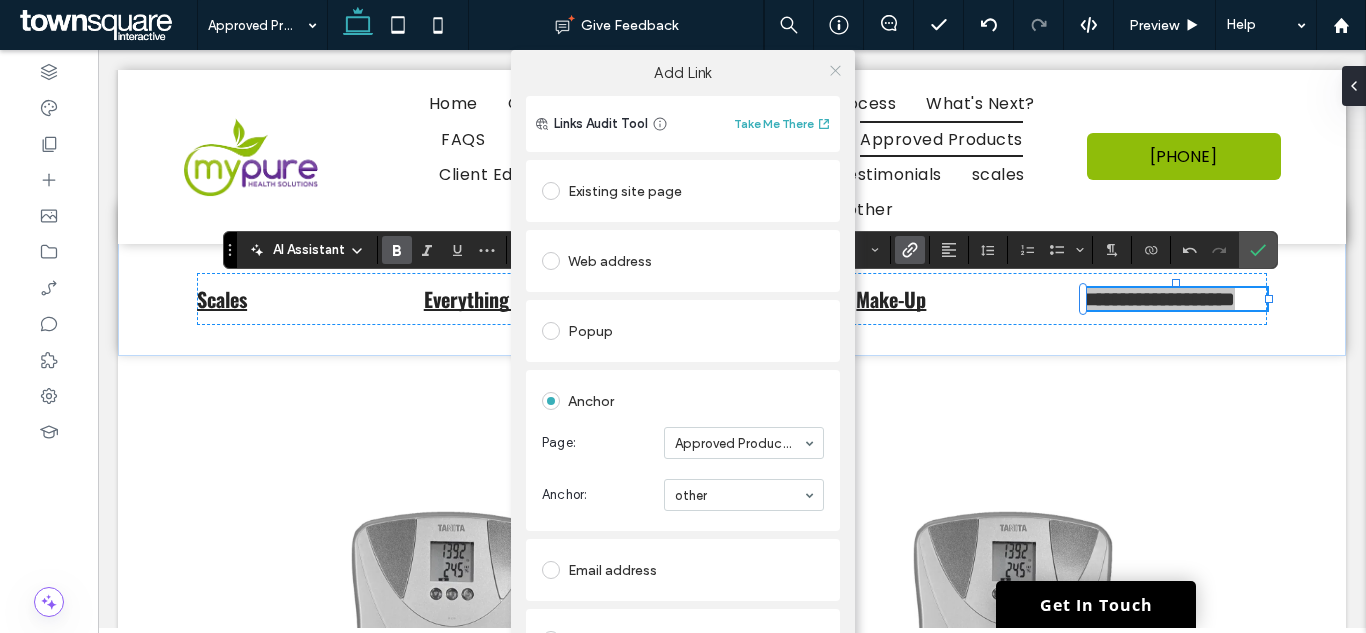 click at bounding box center (835, 70) 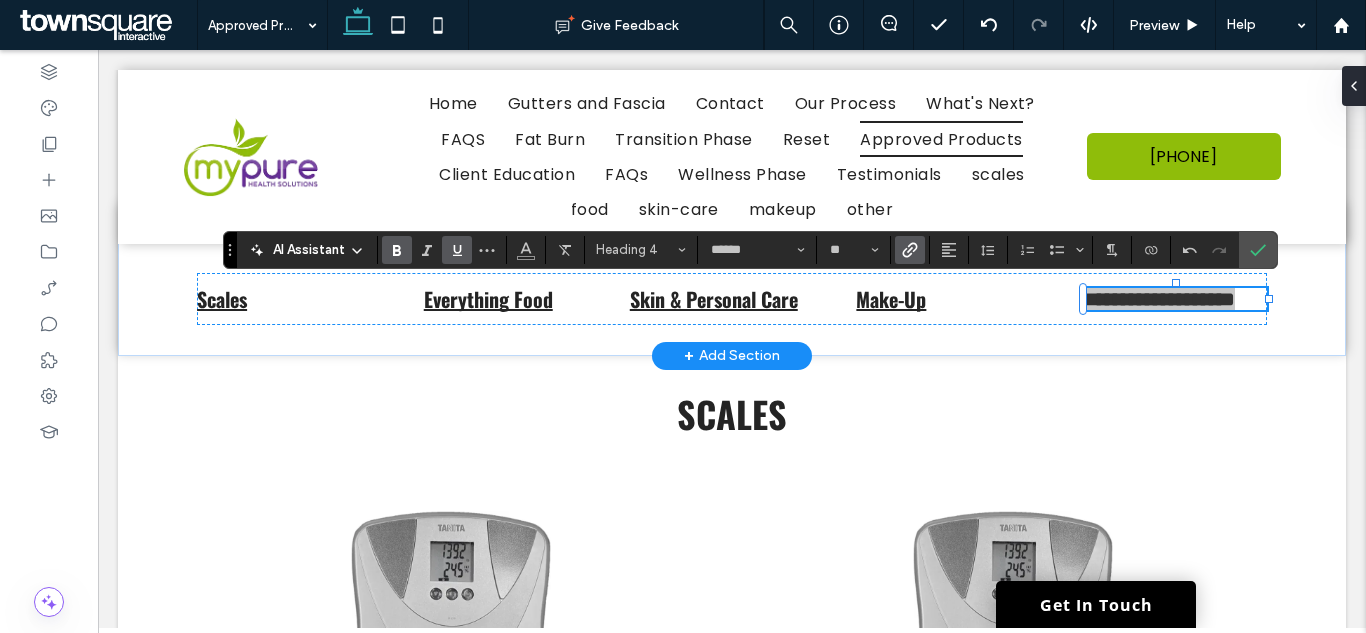 click at bounding box center [457, 250] 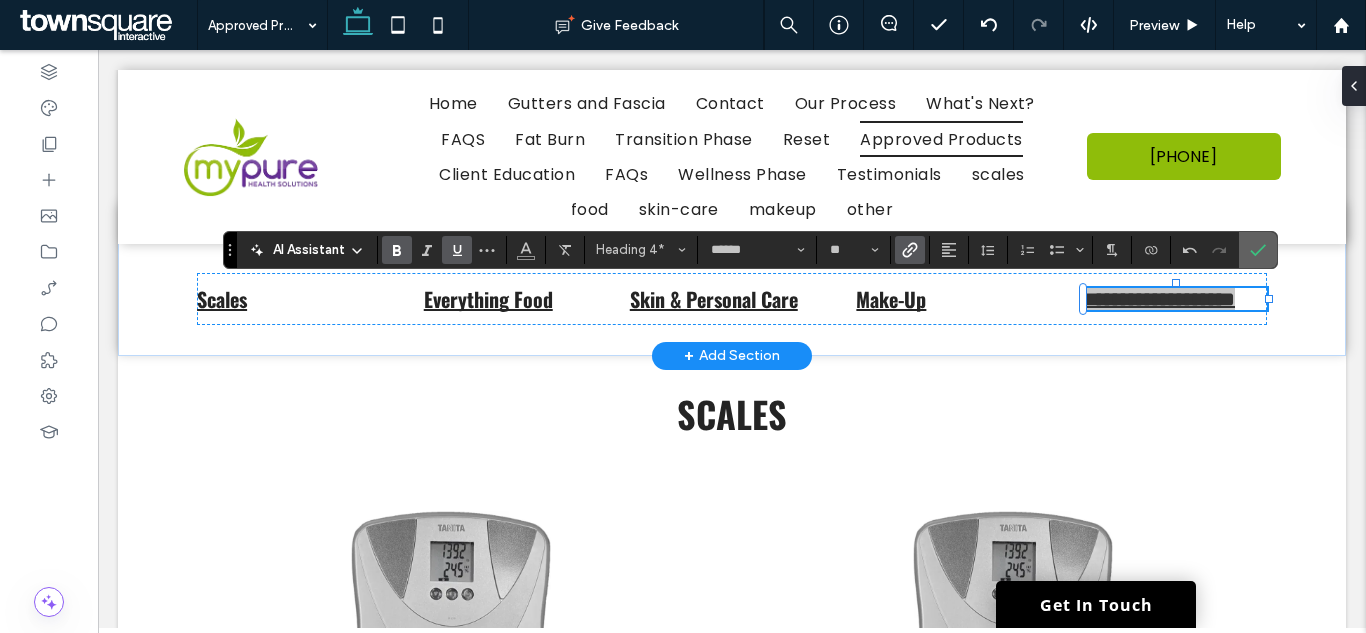 click 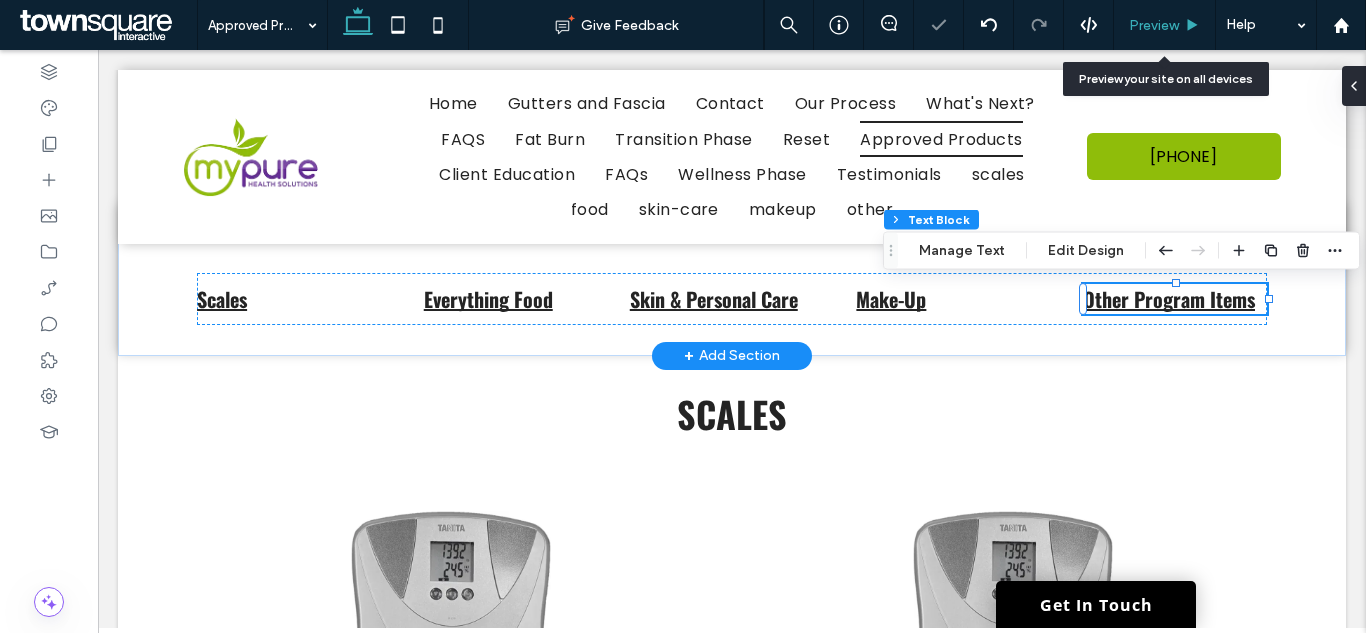 click on "Preview" at bounding box center (1154, 25) 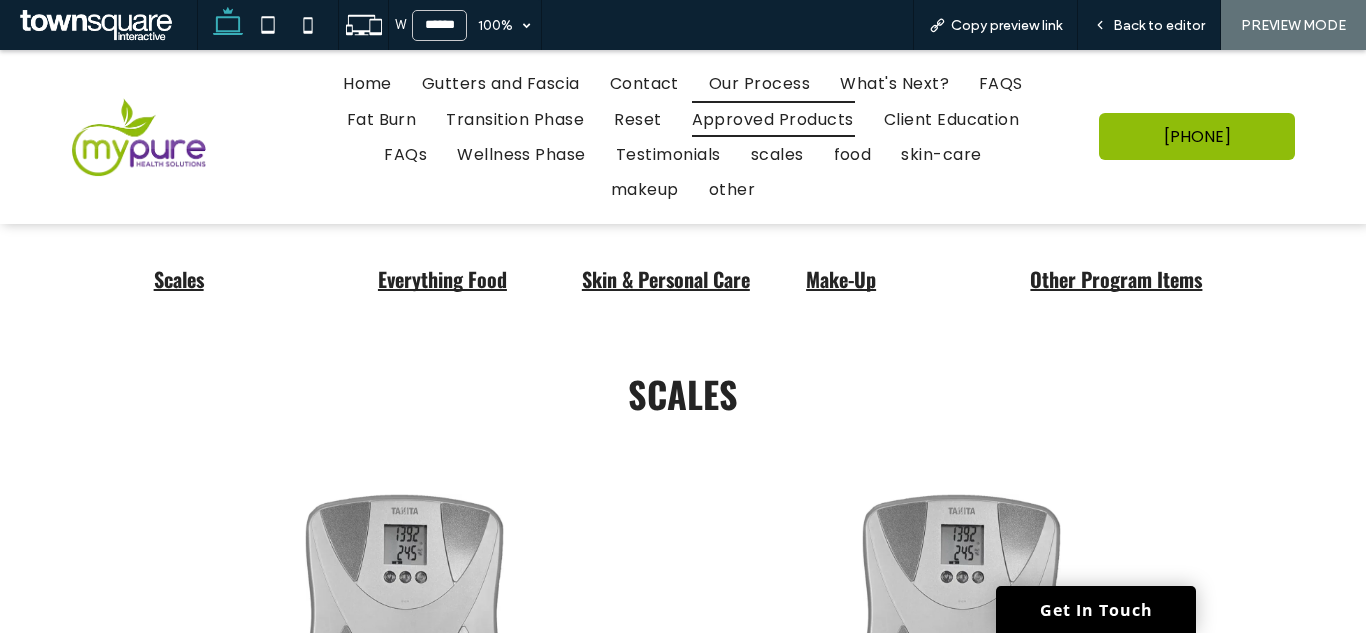 click on "Other Program Items" at bounding box center [1116, 279] 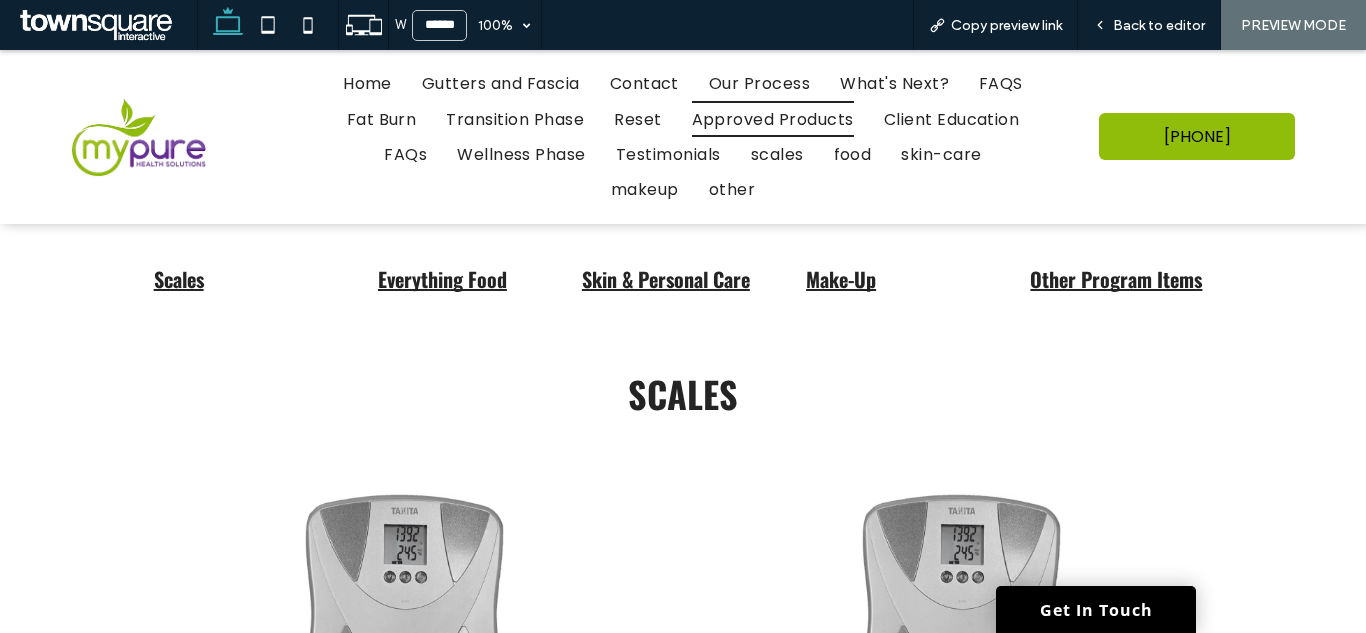 click on "Make-Up" at bounding box center [841, 279] 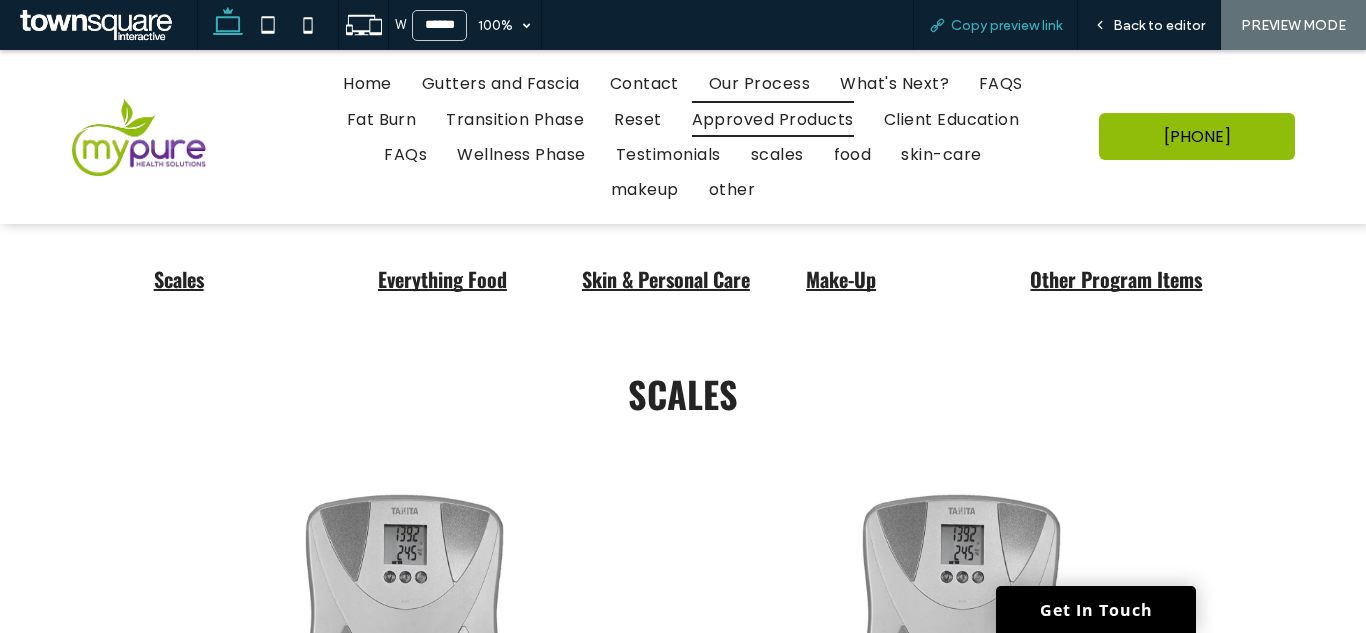 click on "Copy preview link" at bounding box center [1006, 25] 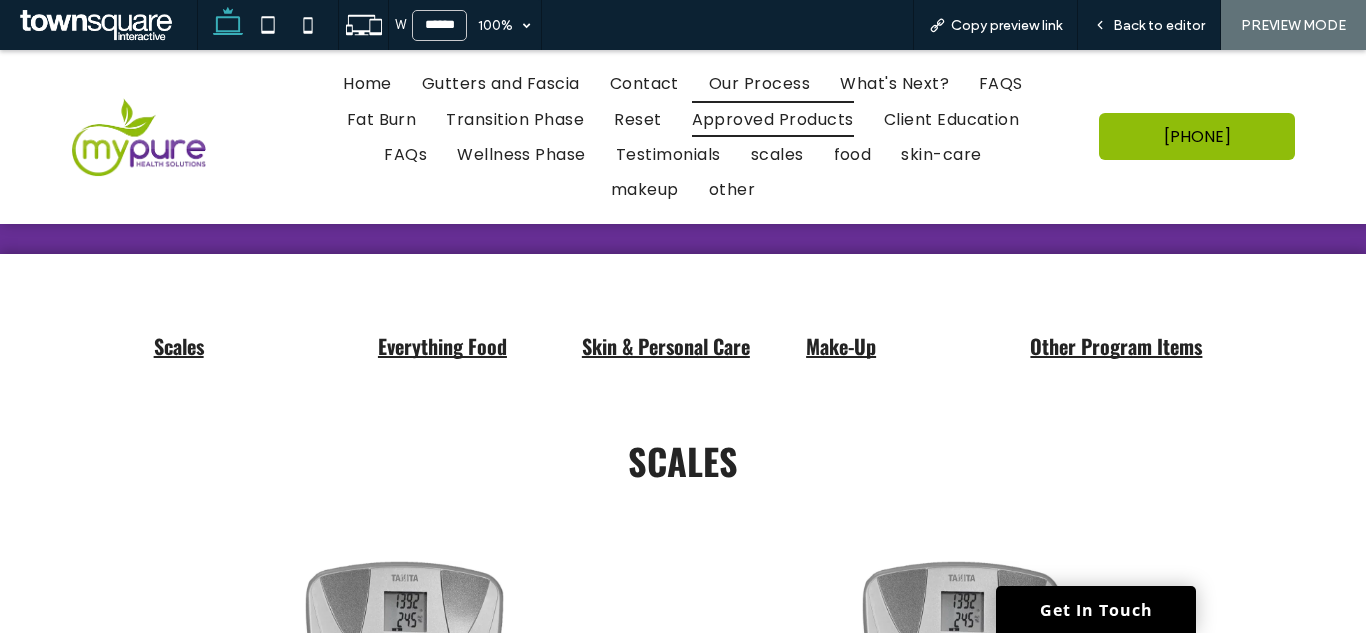 scroll, scrollTop: 200, scrollLeft: 0, axis: vertical 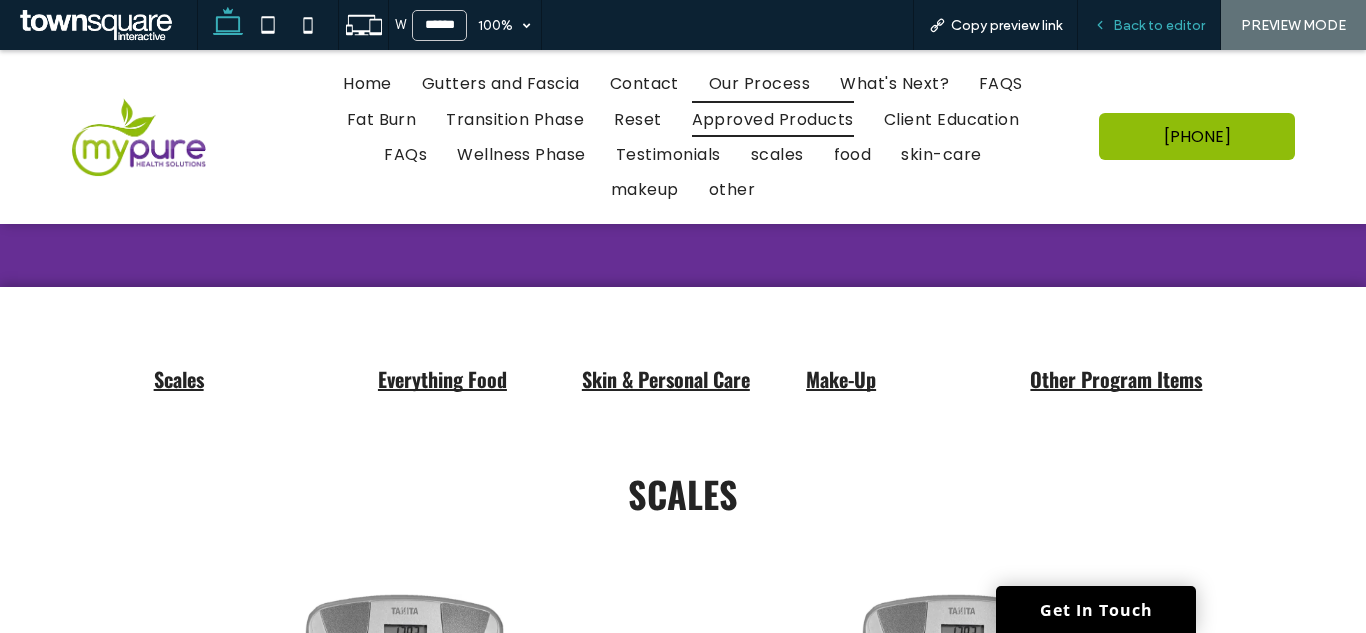 click on "Back to editor" at bounding box center (1159, 25) 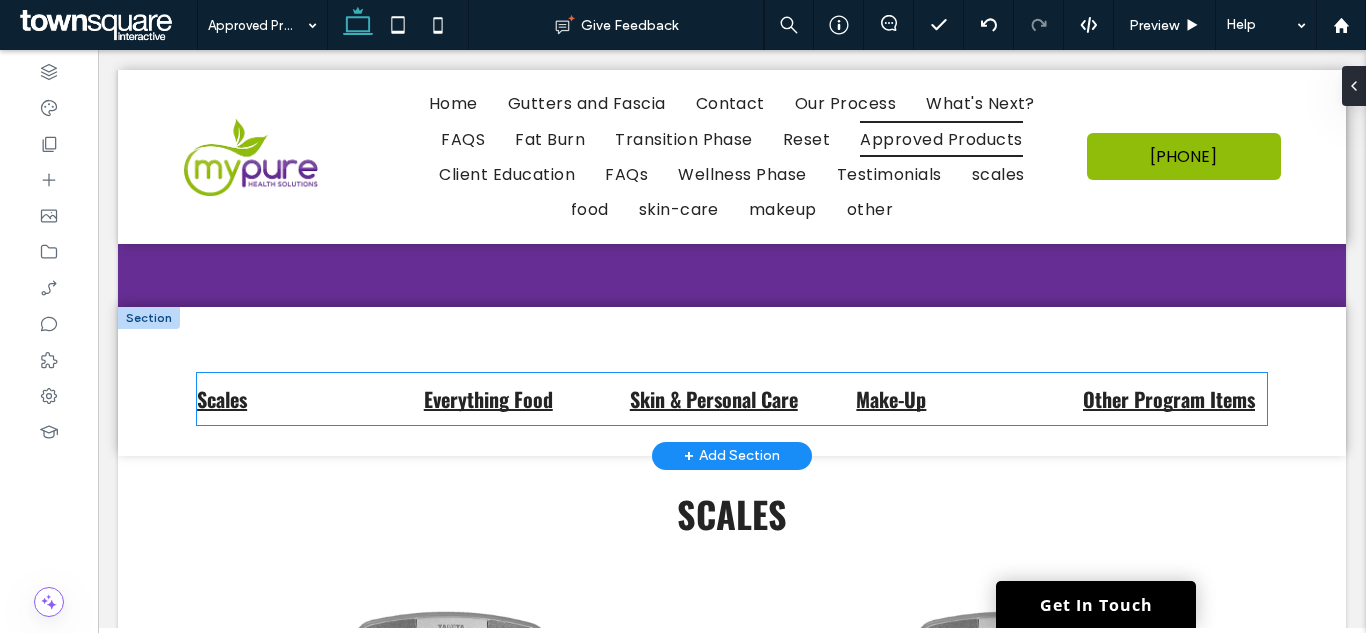click on "Scales" at bounding box center (289, 399) 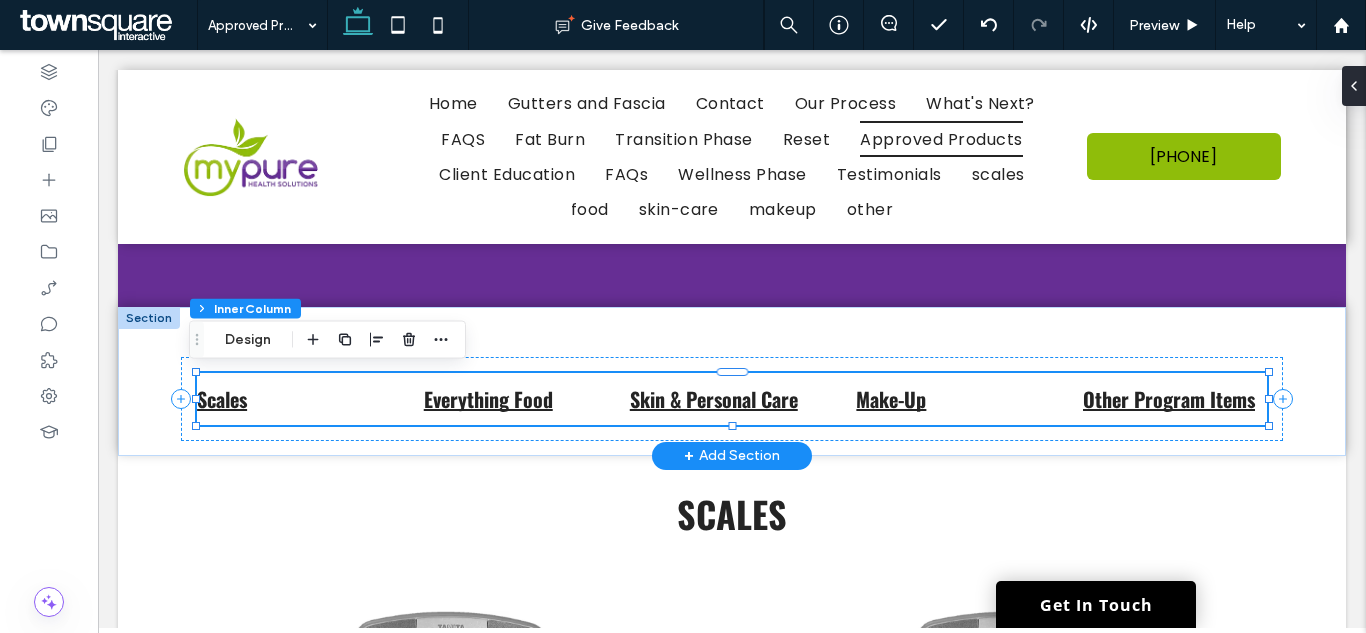 click on "Scales" at bounding box center [289, 399] 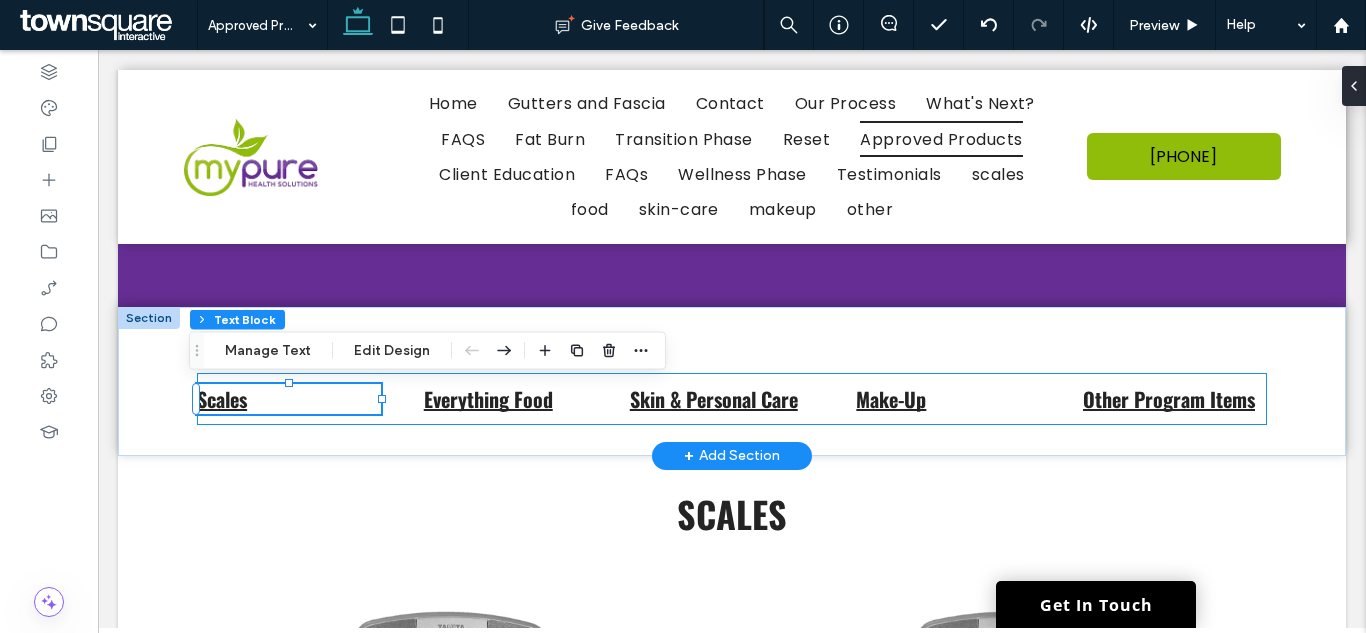 click on "Scales" at bounding box center [289, 399] 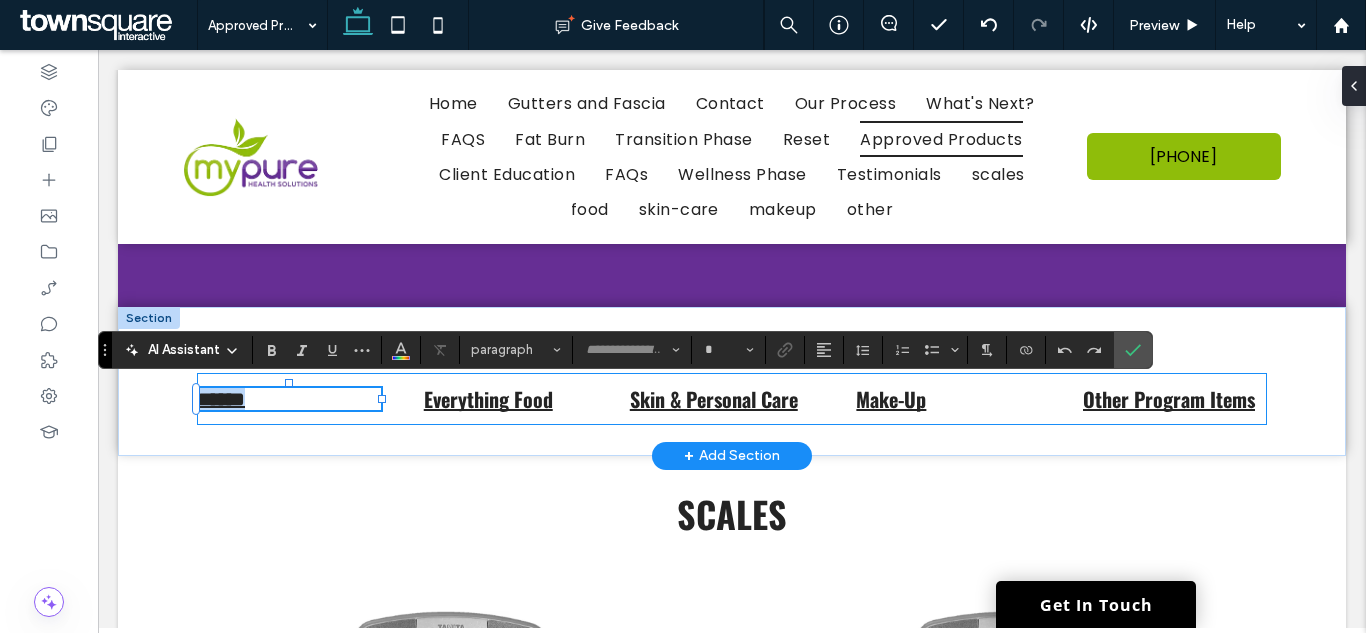 type on "******" 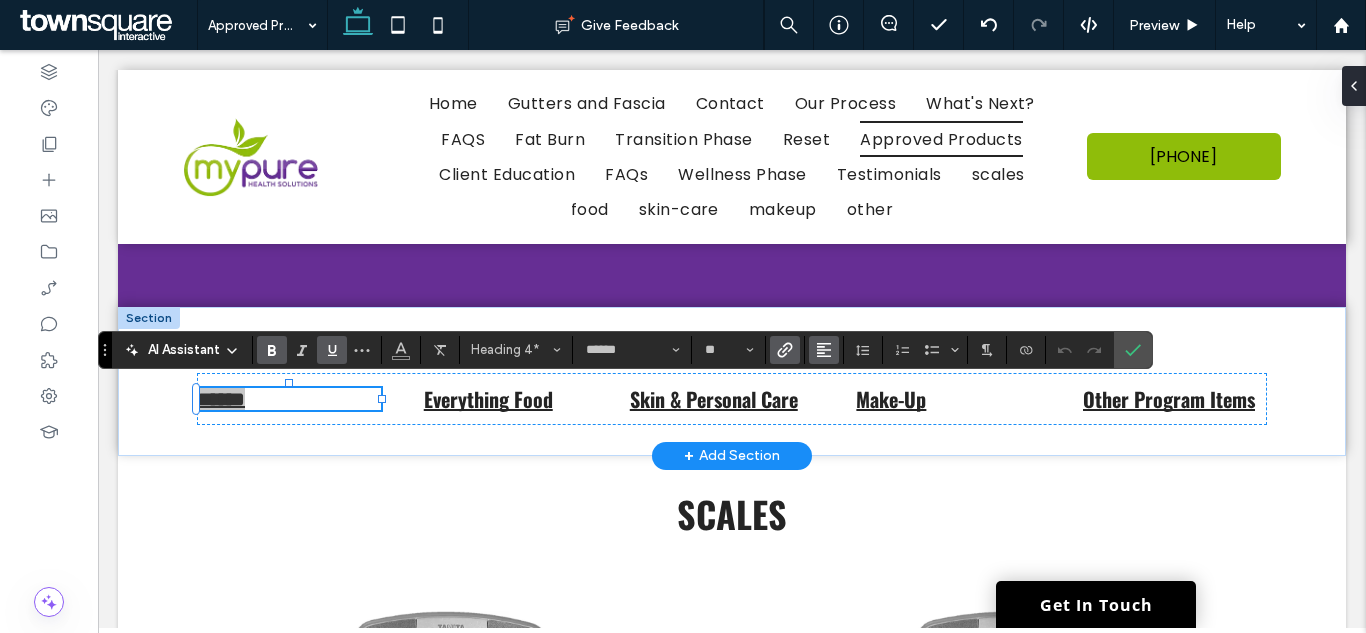 click 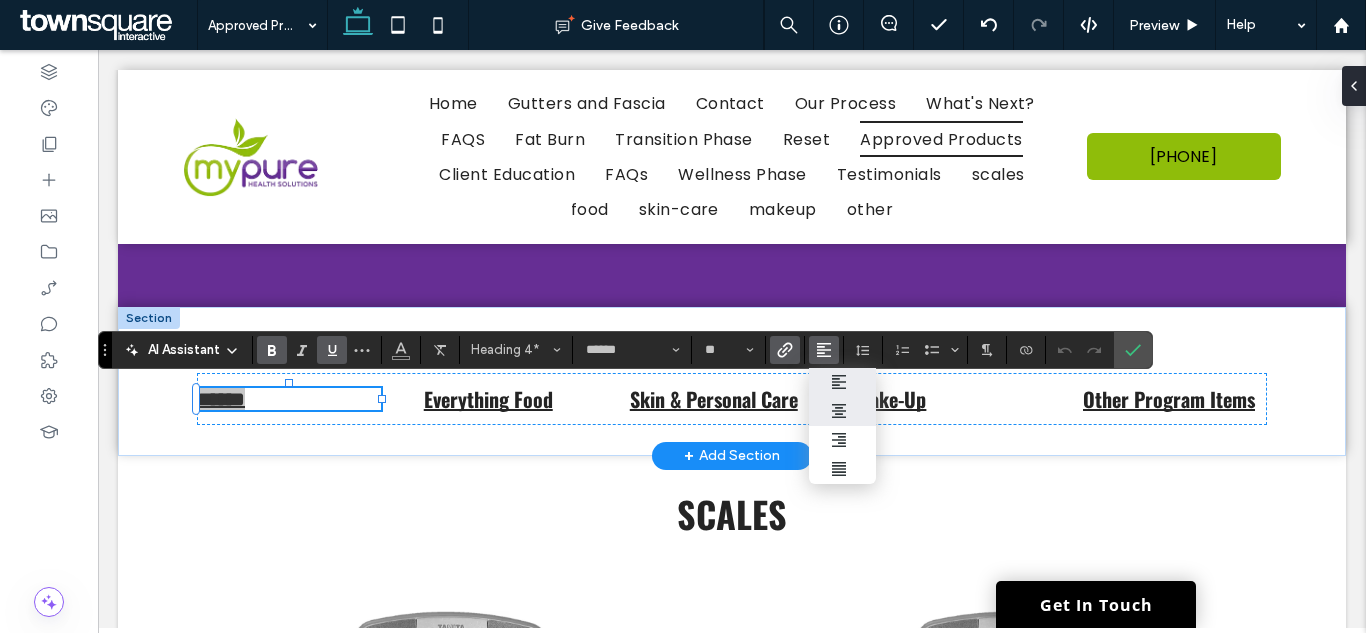click 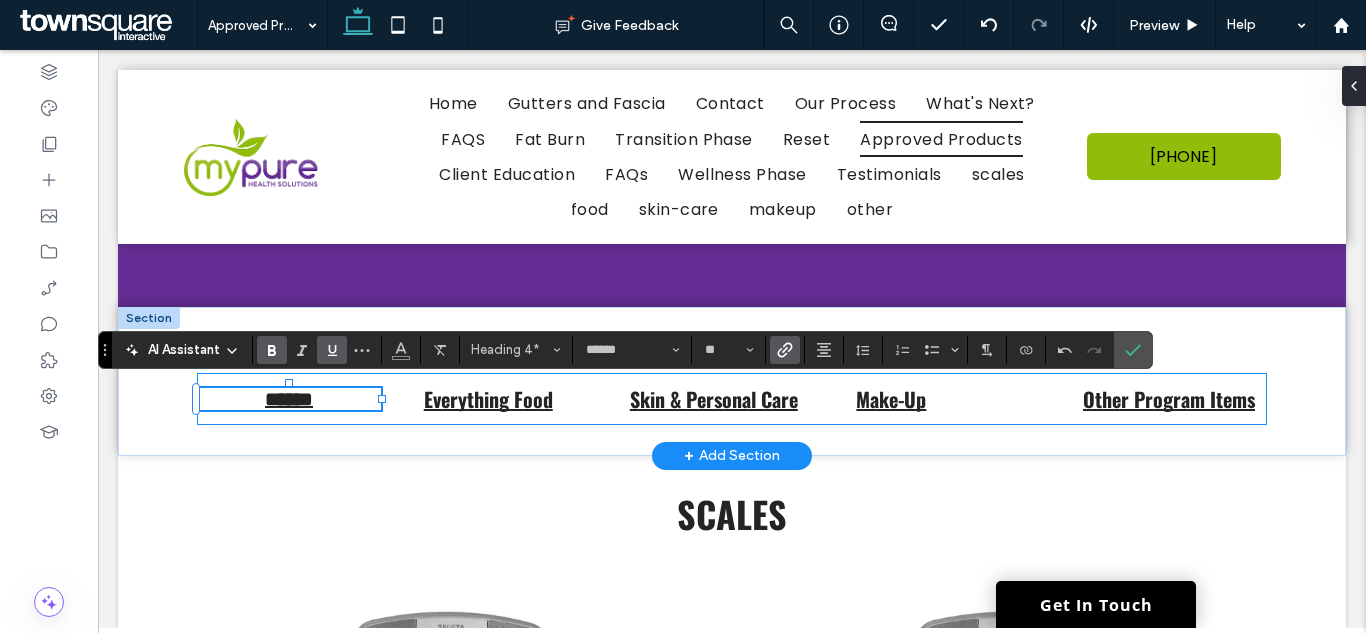 click on "******
Everything Food
Skin & Personal Care
Make-Up
Other Program Items" at bounding box center [732, 399] 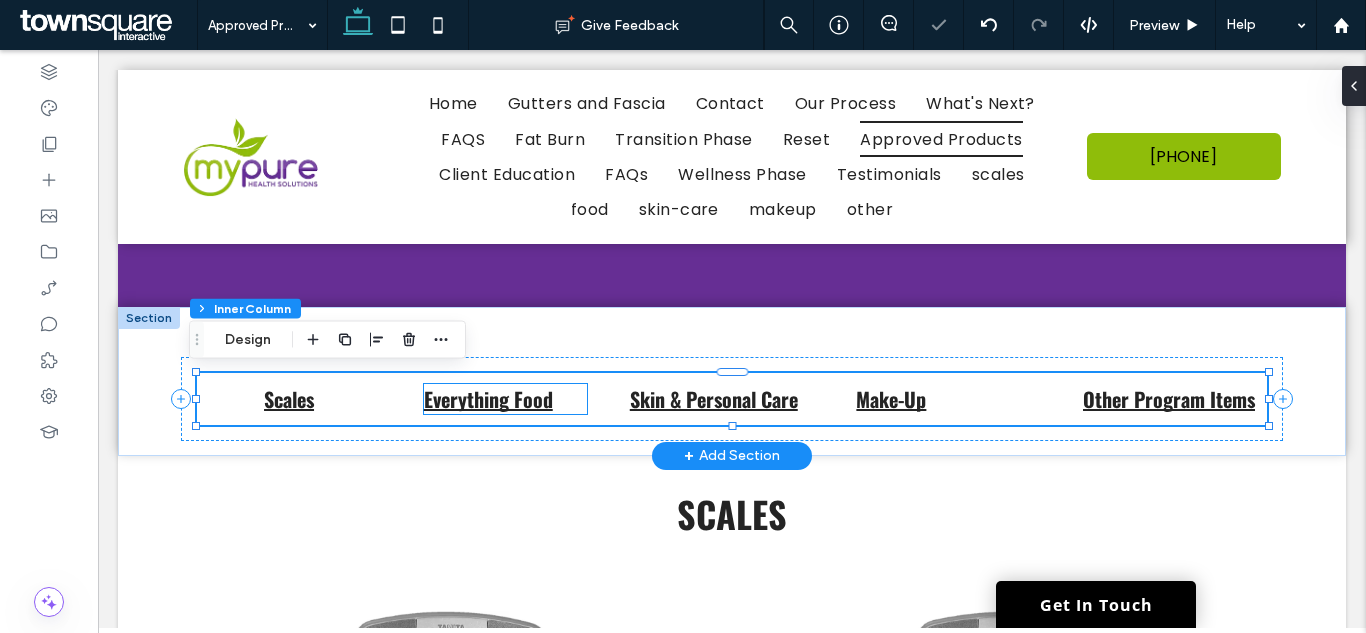 click on "Everything Food" at bounding box center [488, 399] 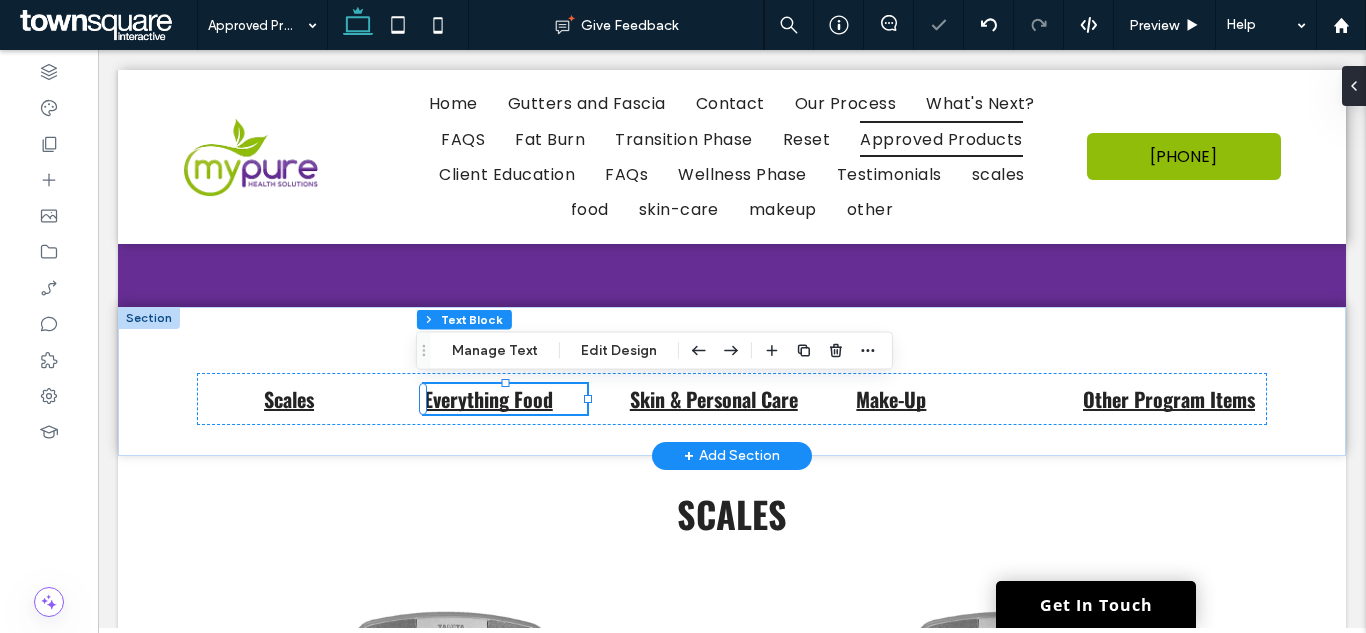click on "Everything Food" at bounding box center (488, 399) 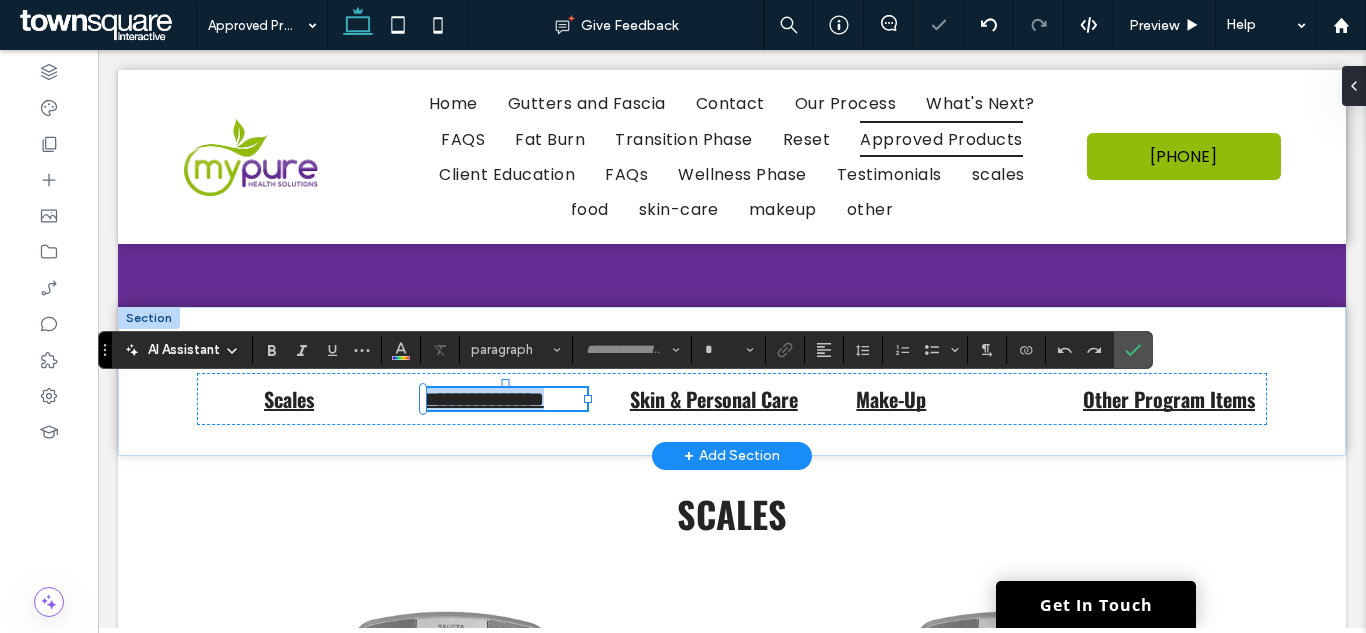 type on "******" 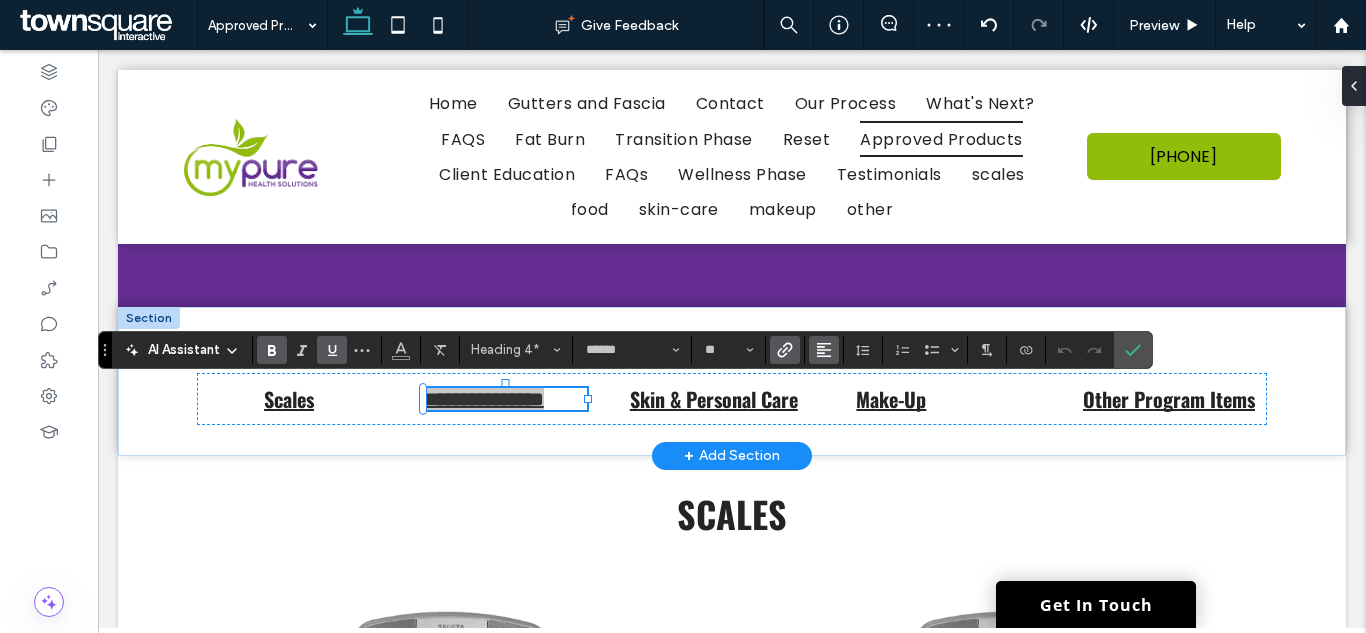click at bounding box center [824, 350] 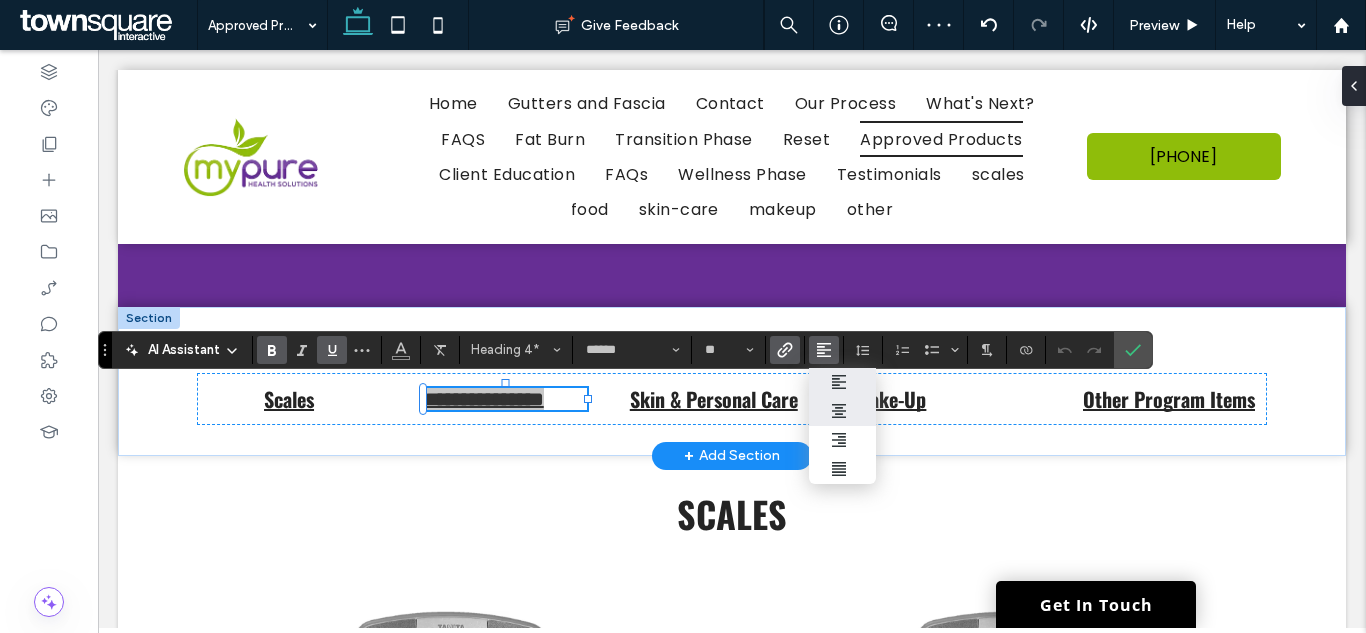 click at bounding box center [842, 411] 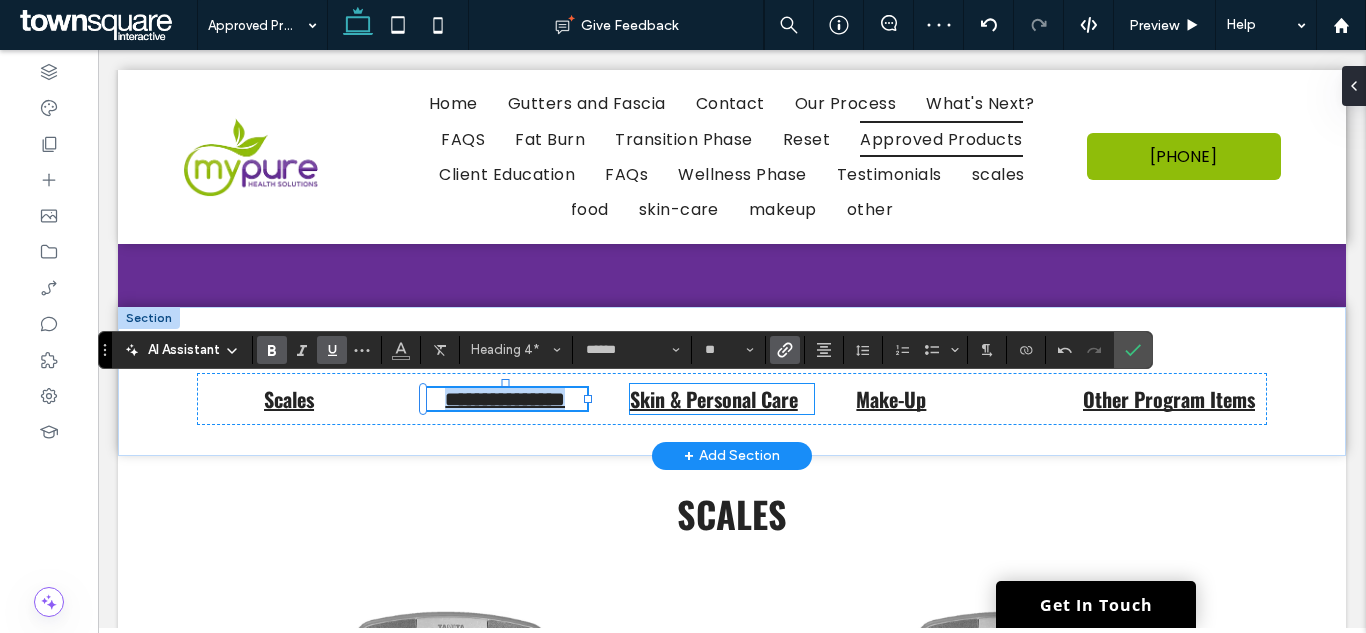 click on "Skin & Personal Care" at bounding box center [714, 399] 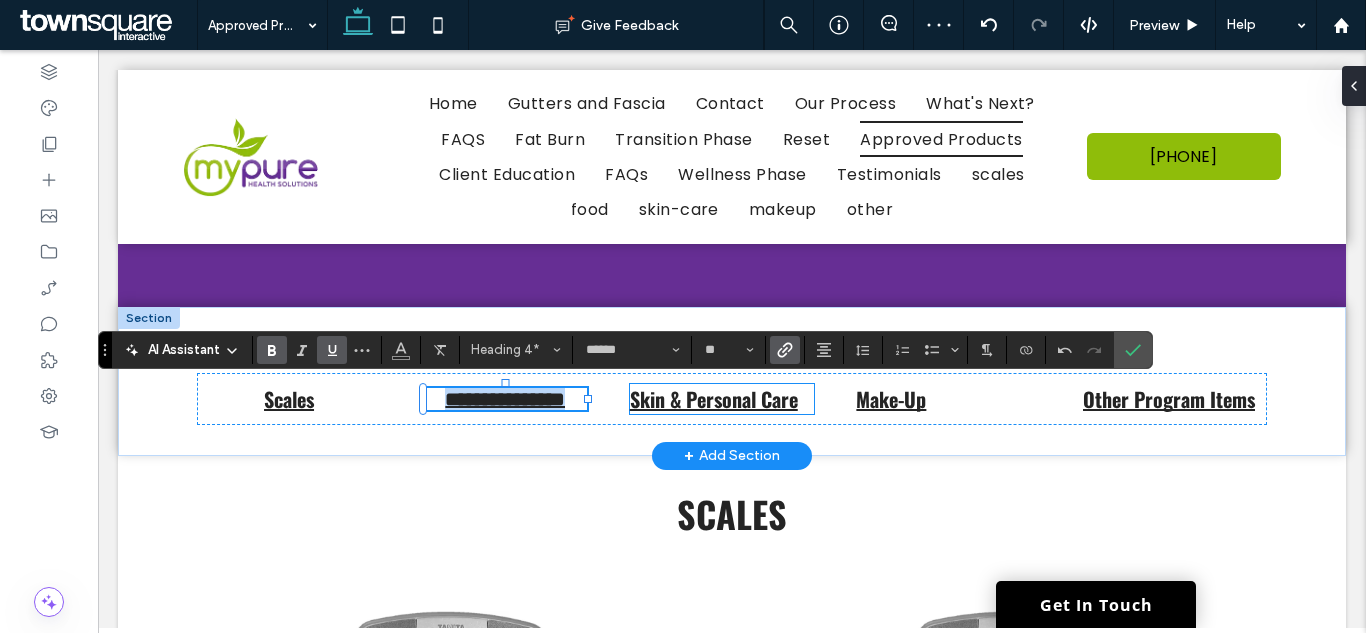click on "Skin & Personal Care" at bounding box center (722, 399) 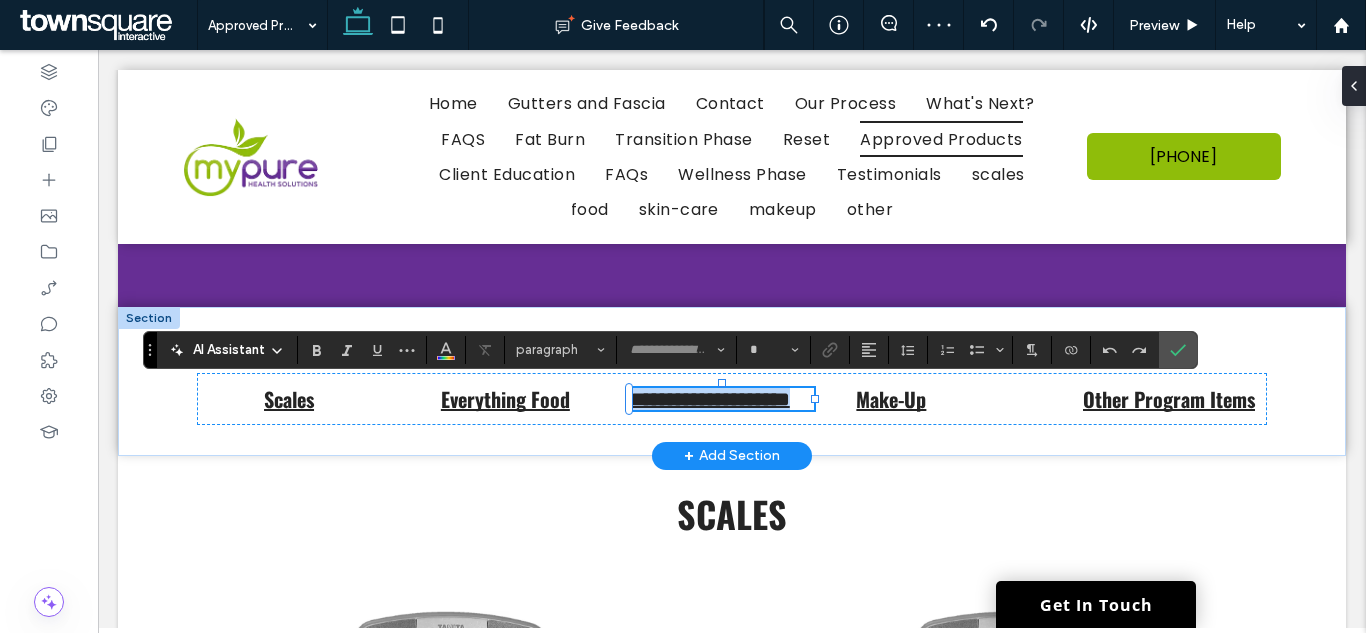 type on "******" 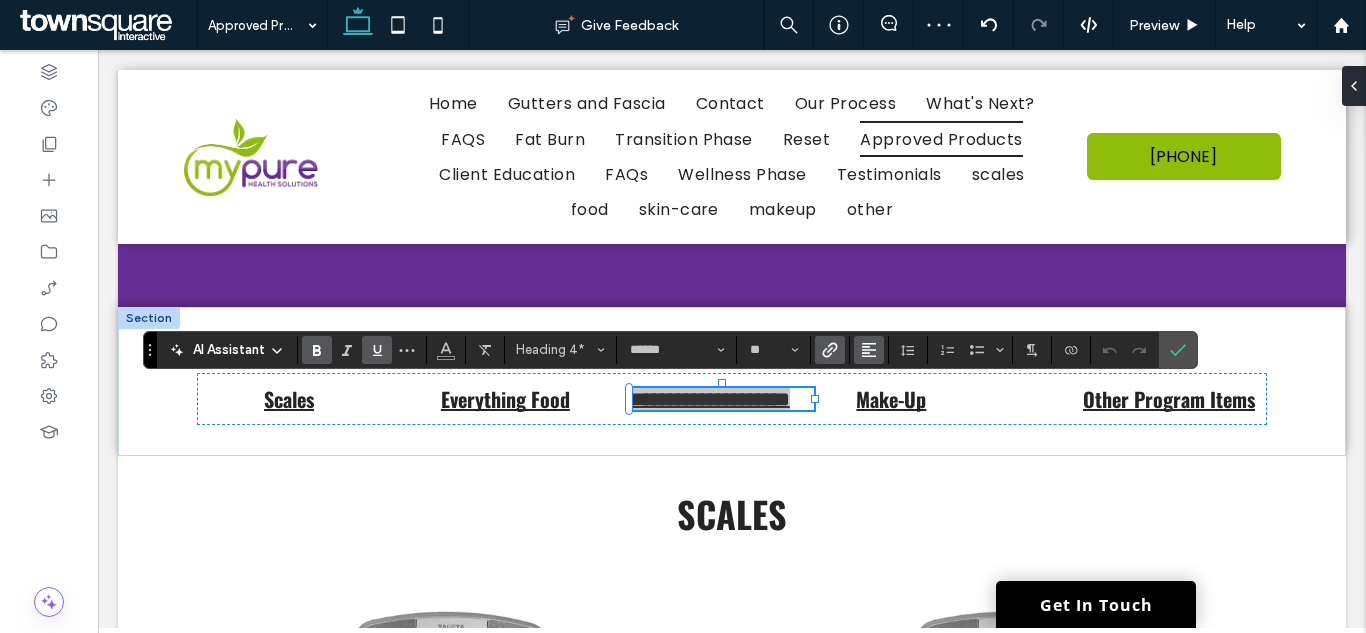 click at bounding box center [869, 350] 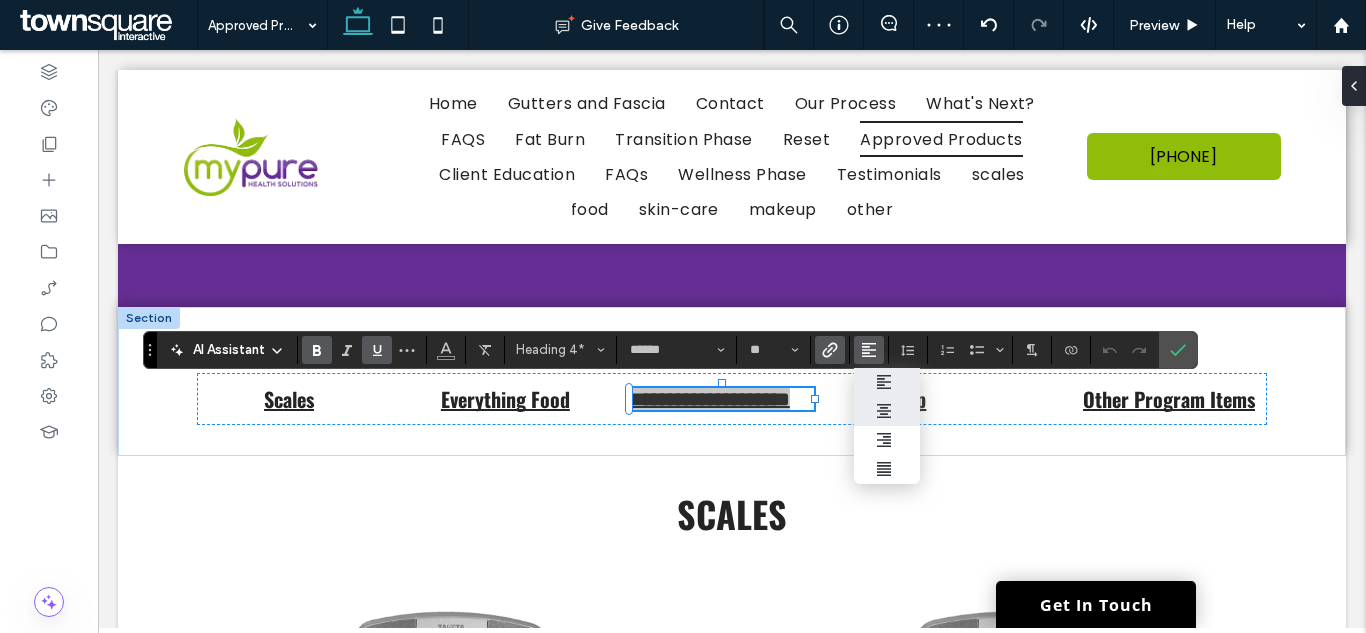 click at bounding box center [887, 411] 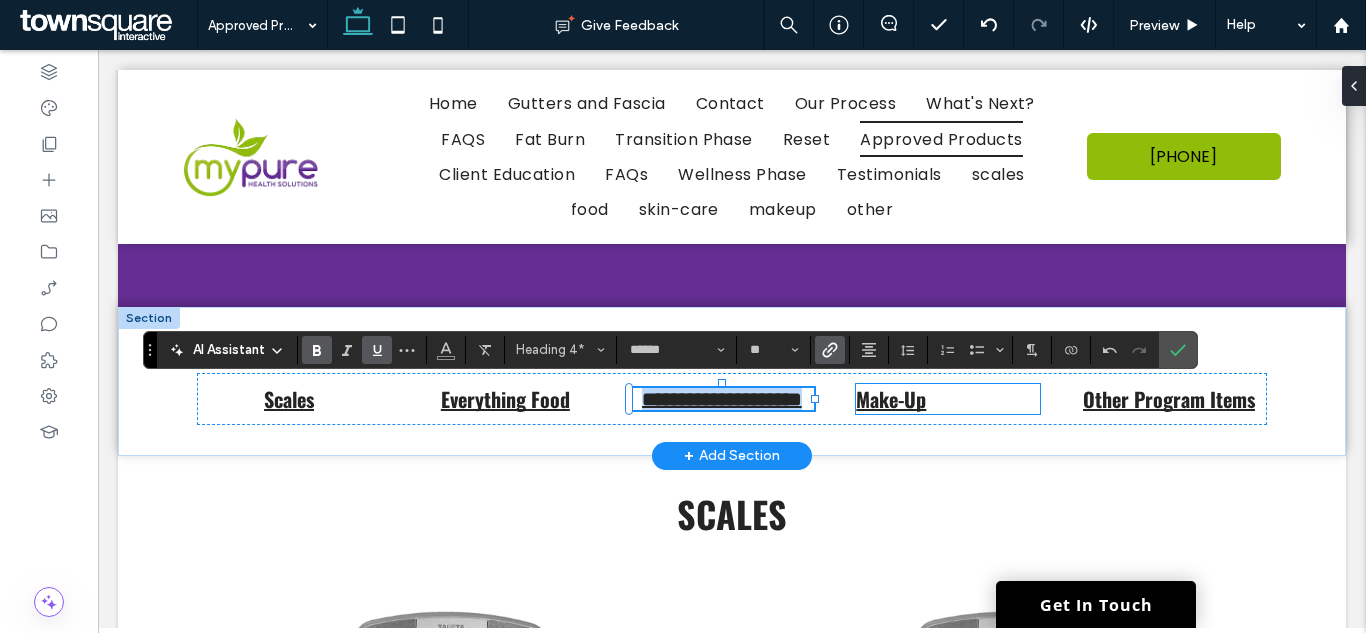 click on "Make-Up" at bounding box center (891, 399) 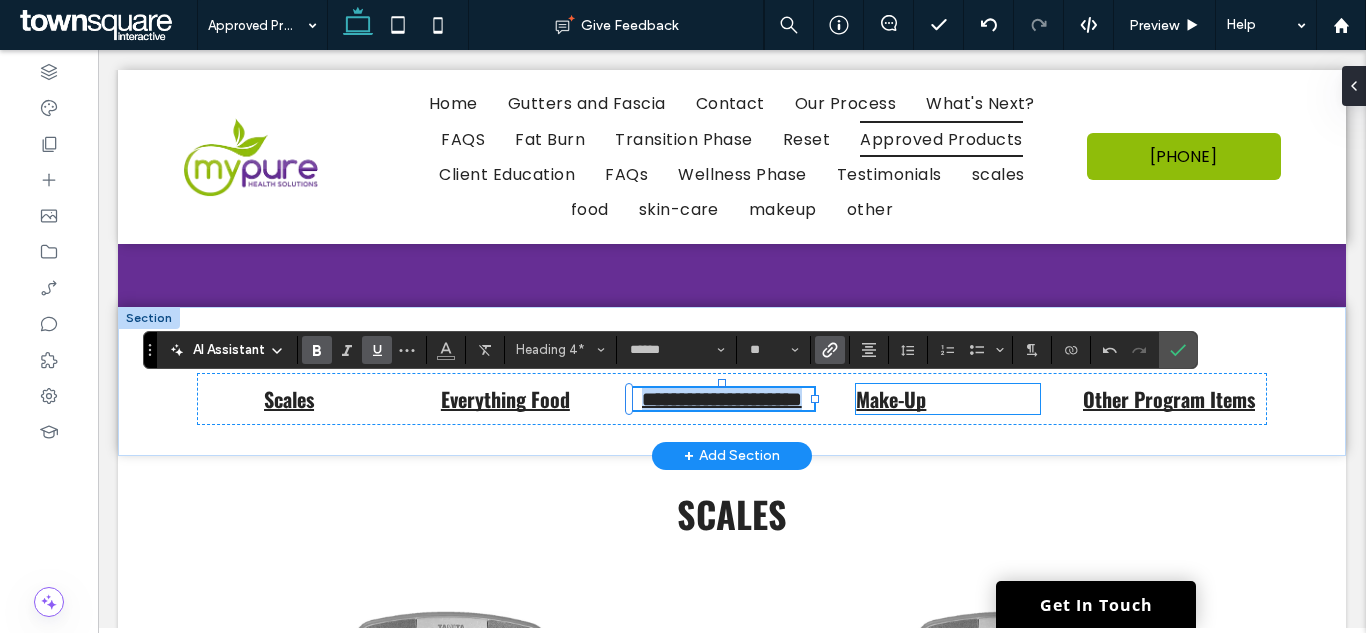click on "Make-Up" at bounding box center (948, 399) 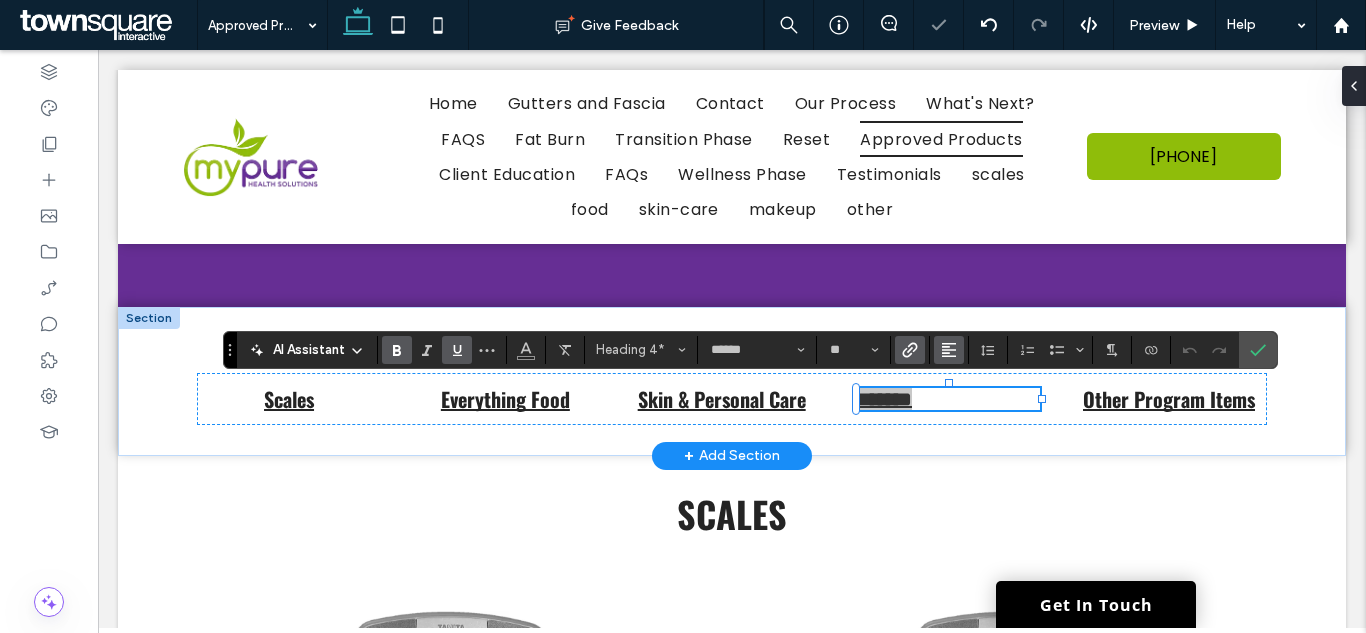 click 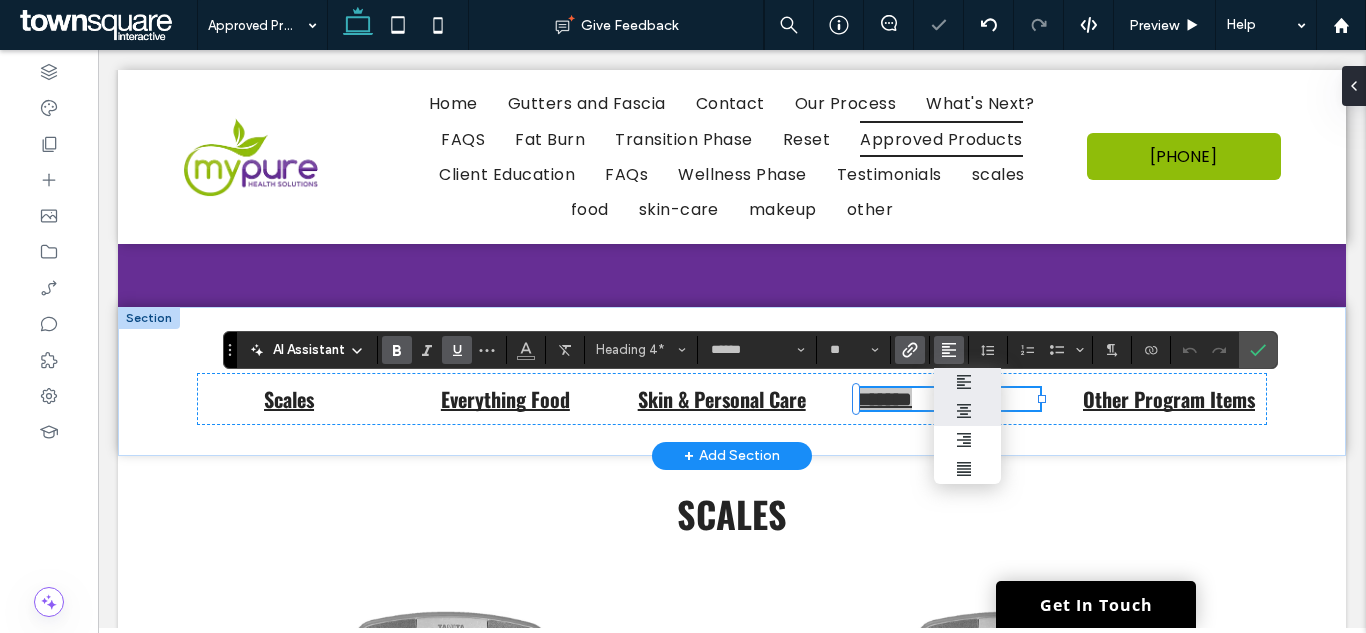 click 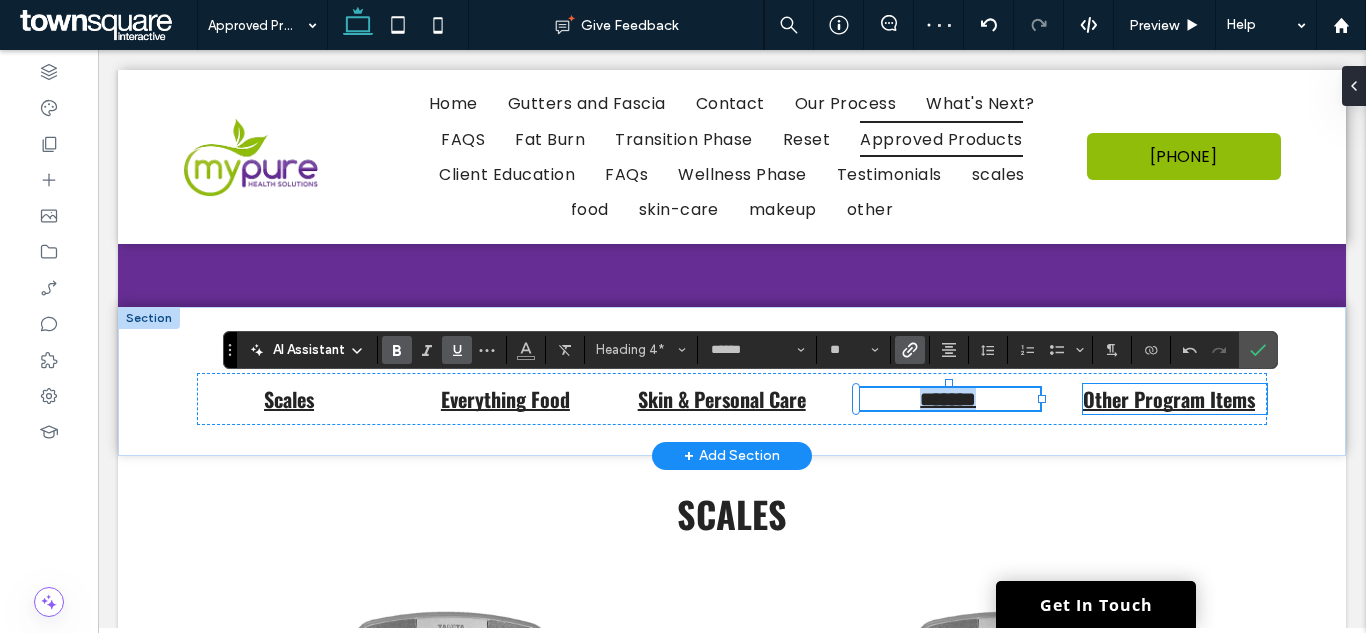 click on "Other Program Items" at bounding box center [1169, 399] 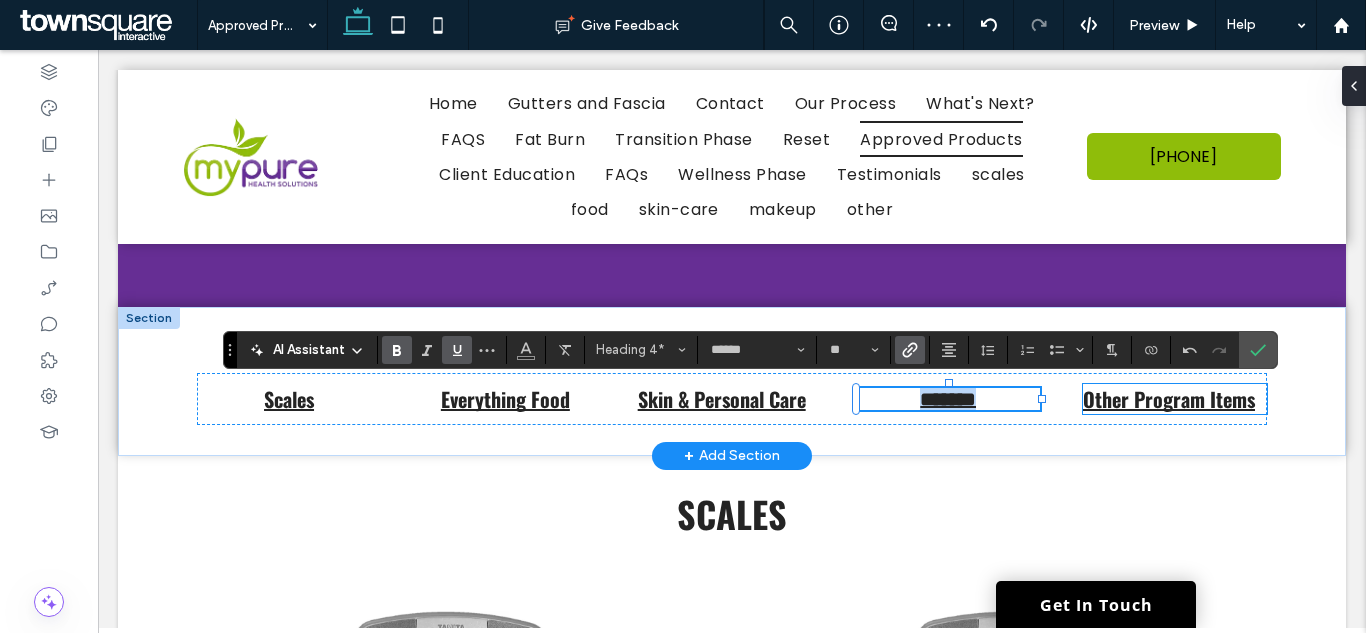 click on "Other Program Items" at bounding box center (1169, 399) 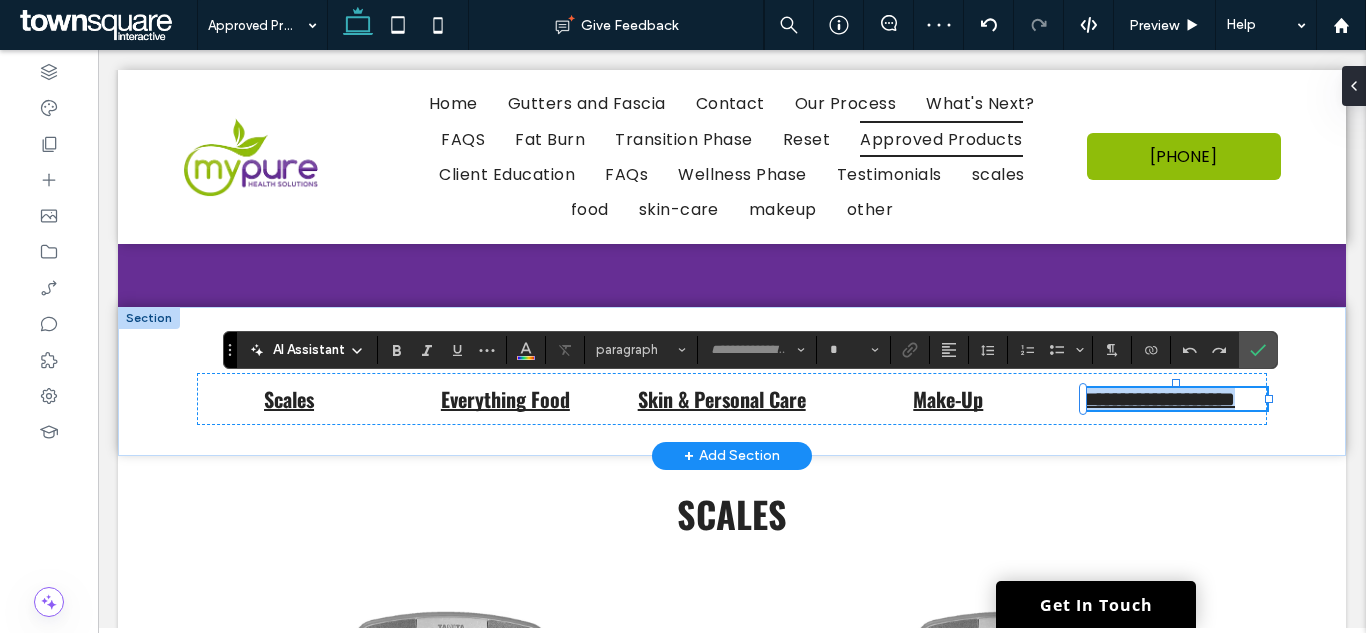 type on "******" 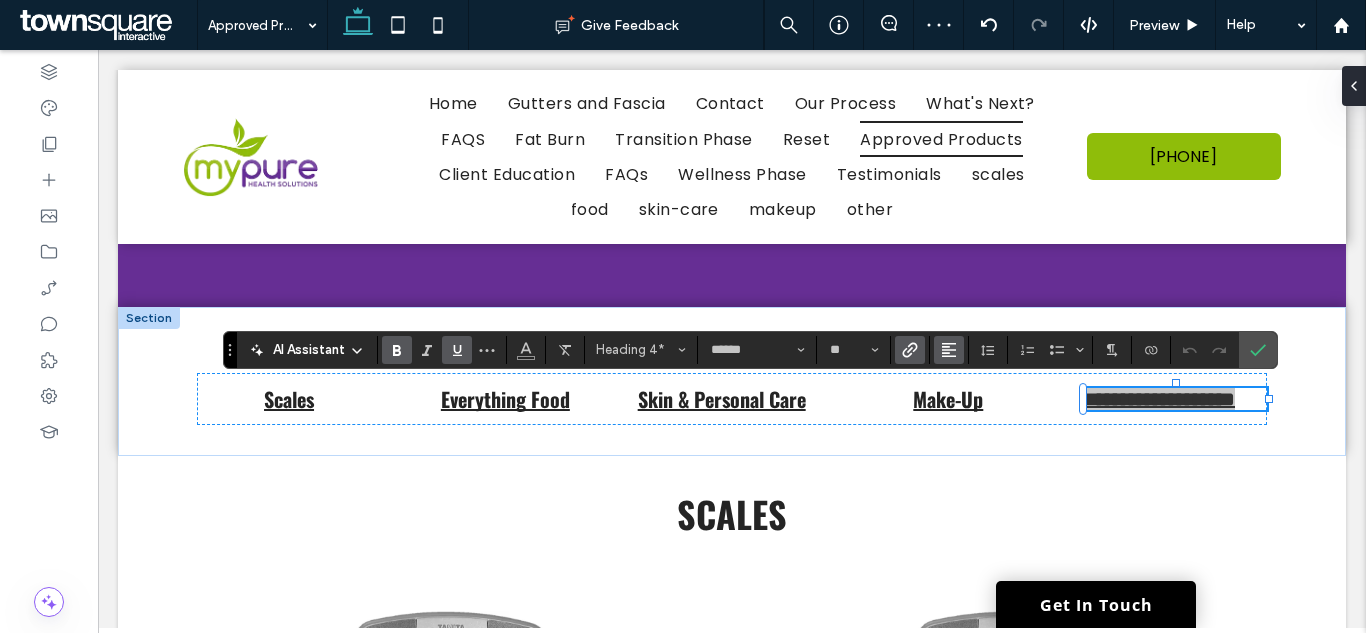 click 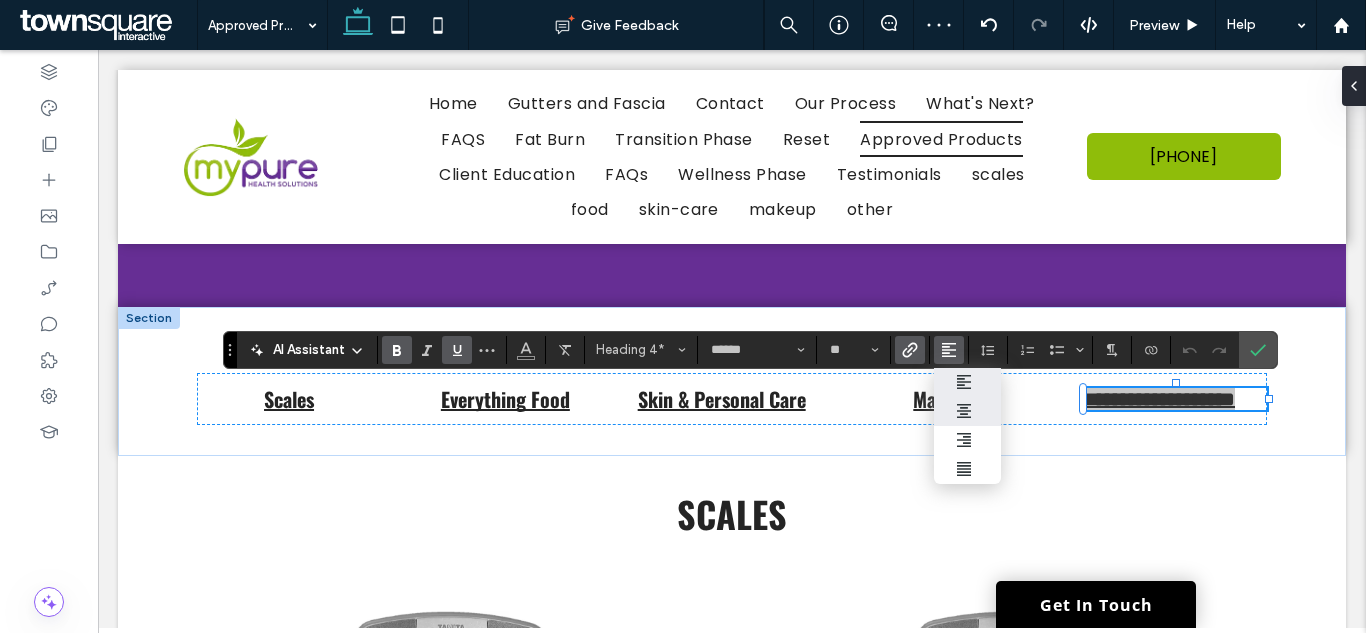 click 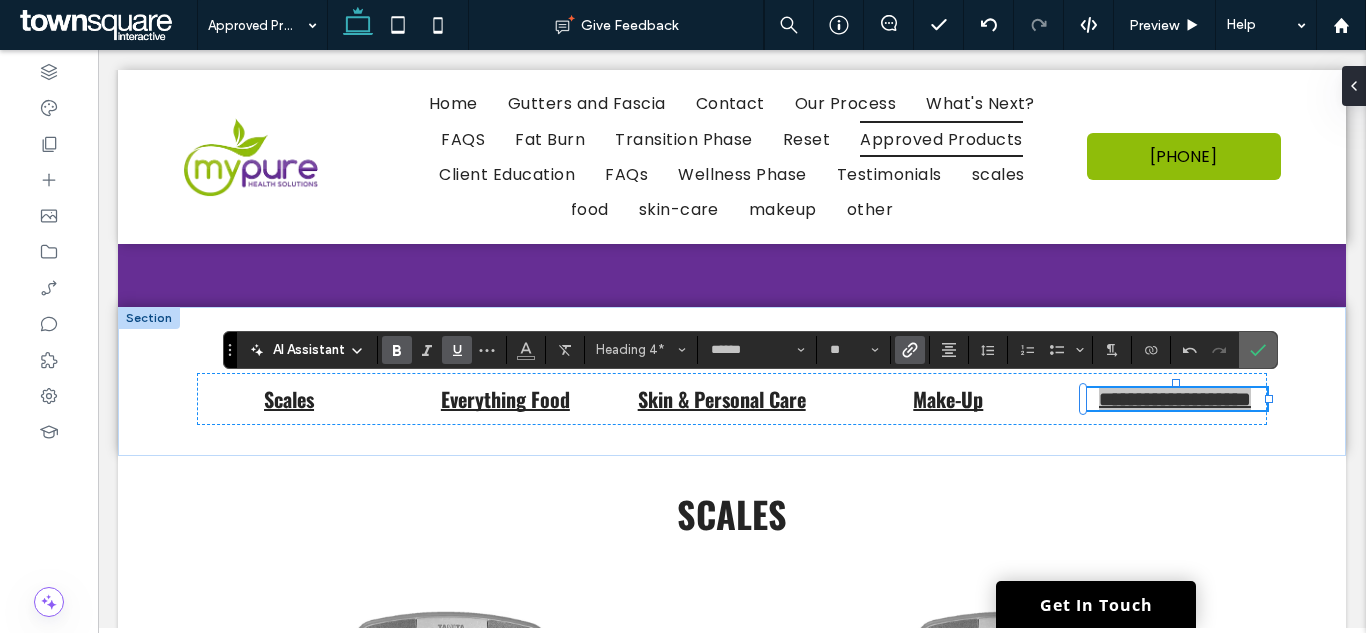 click 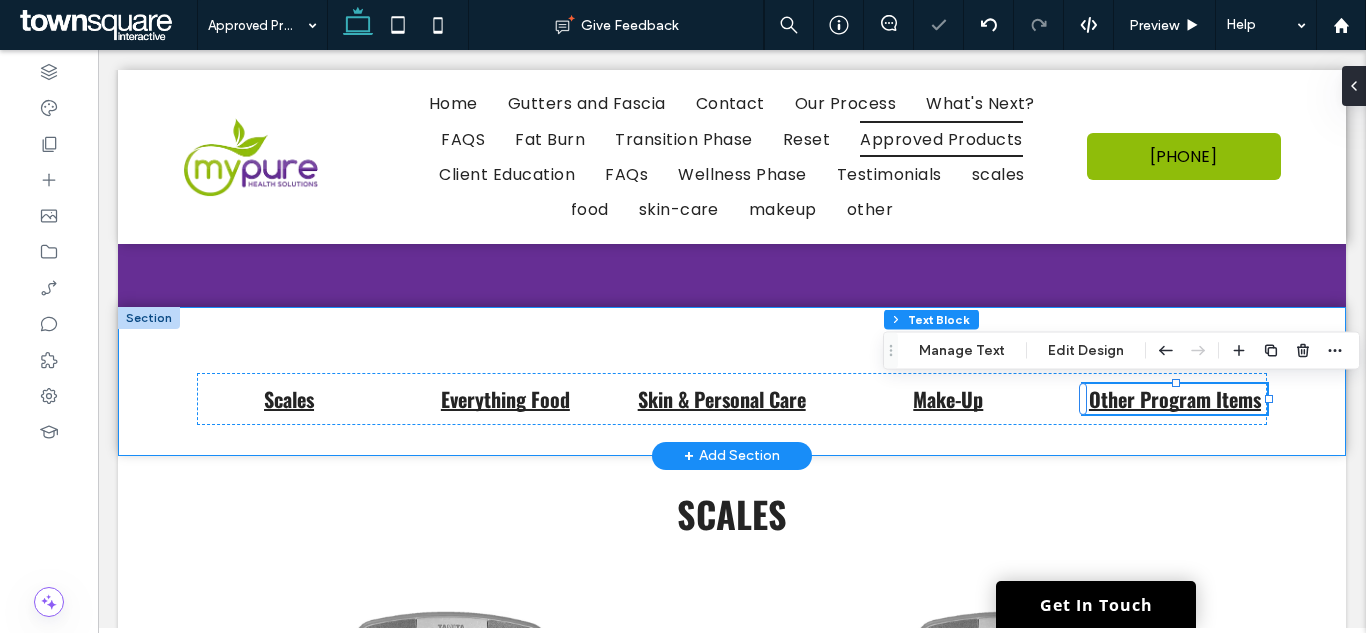 click on "Scales
Everything Food
Skin & Personal Care
Make-Up
Other Program Items" at bounding box center (732, 381) 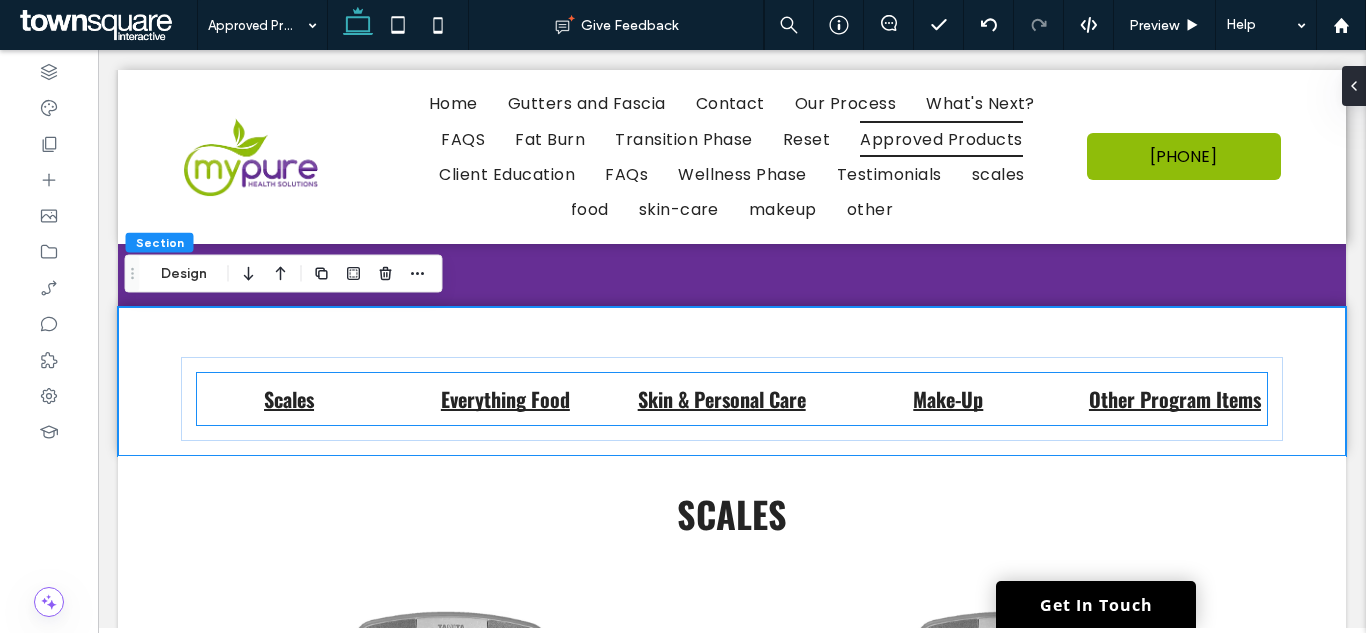 click on "Scales" at bounding box center (289, 399) 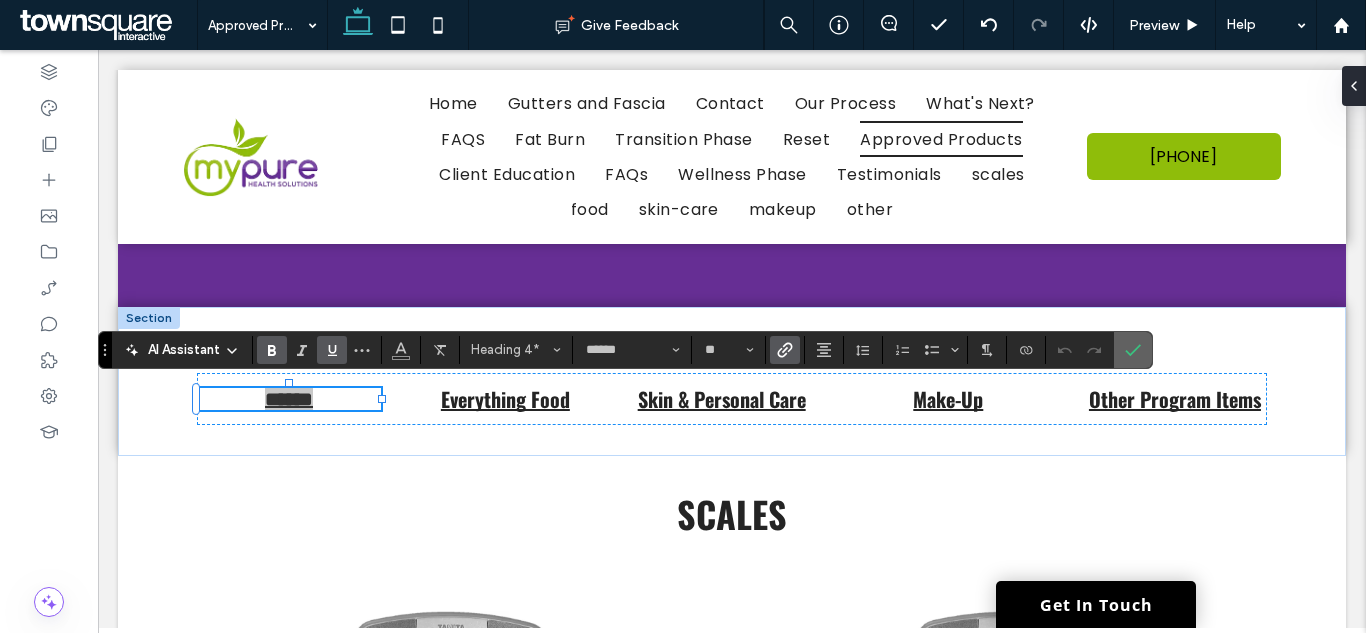 click 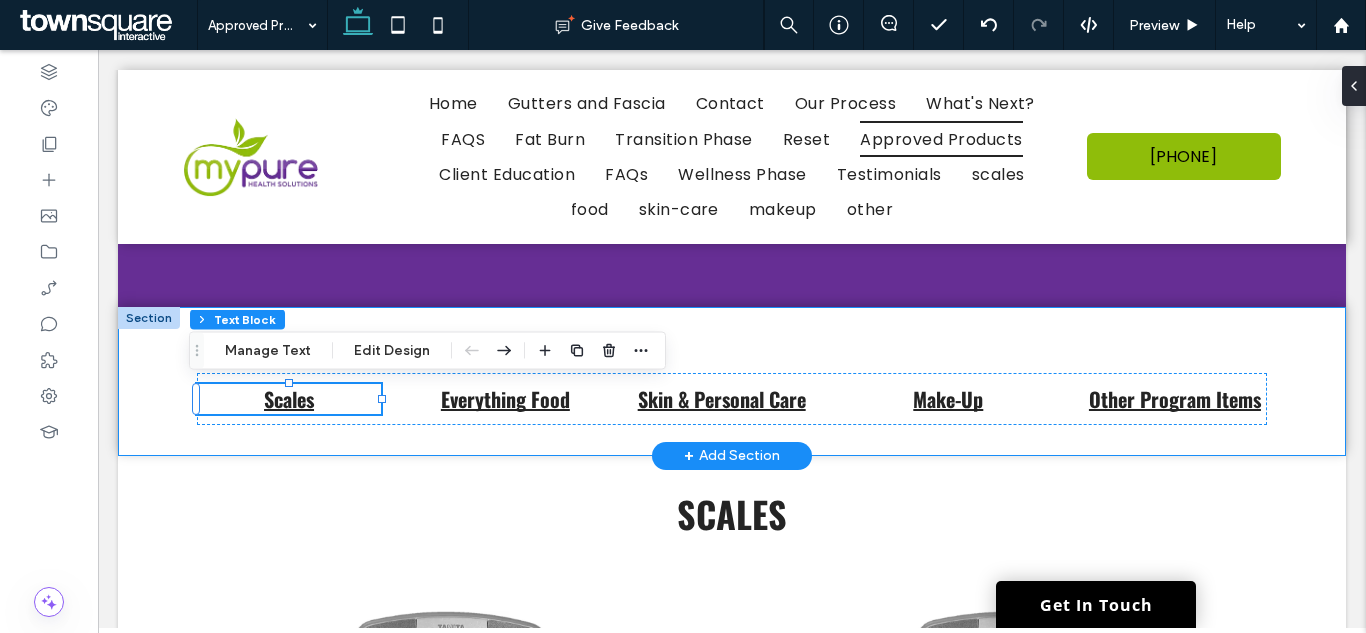 click on "Scales
Everything Food
Skin & Personal Care
Make-Up
Other Program Items" at bounding box center [732, 381] 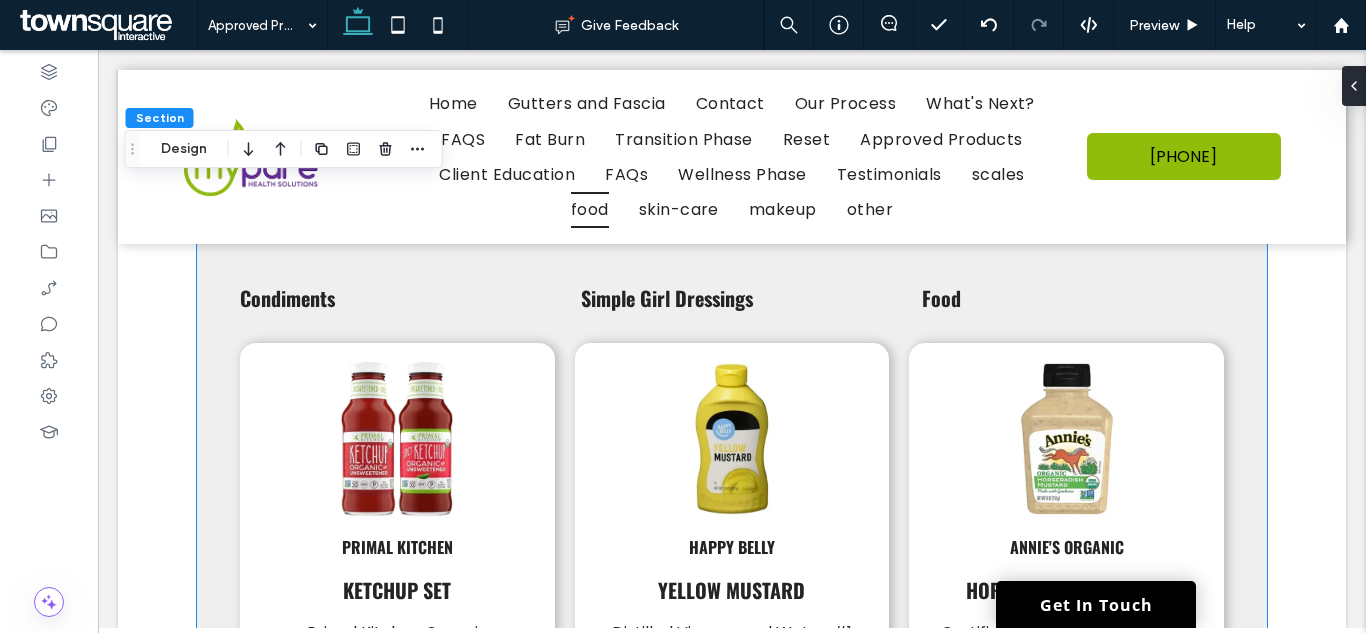 scroll, scrollTop: 1200, scrollLeft: 0, axis: vertical 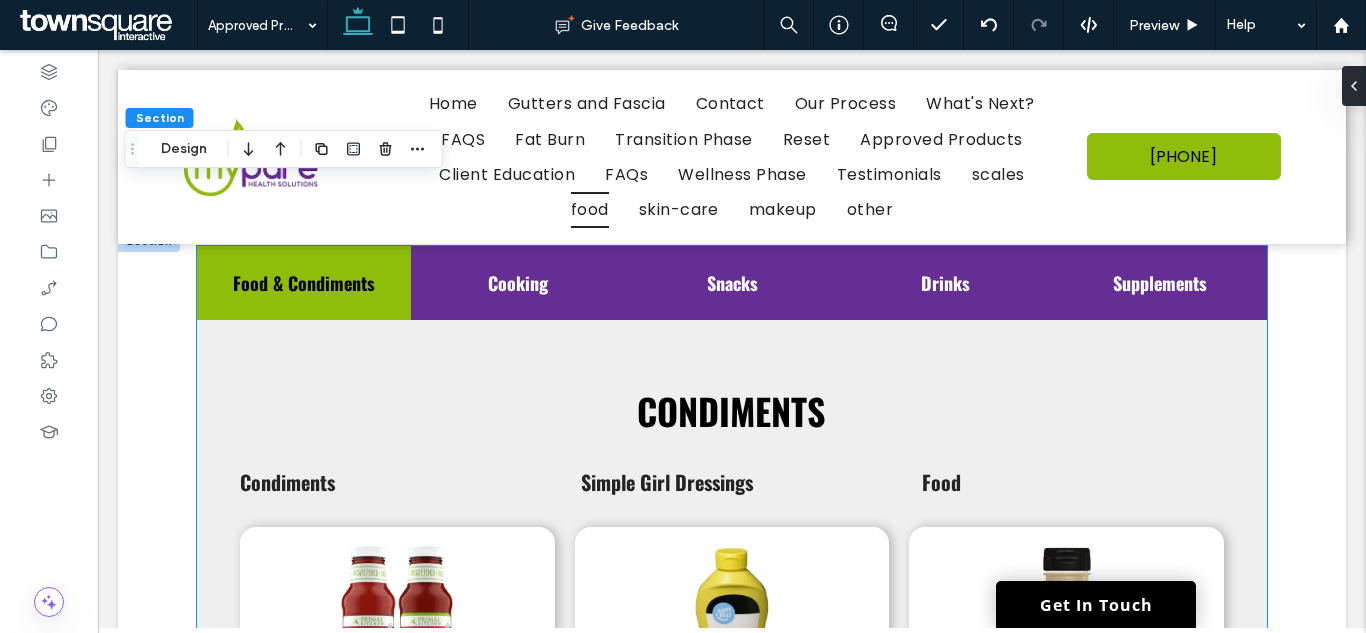 click on "Condiments" at bounding box center (391, 482) 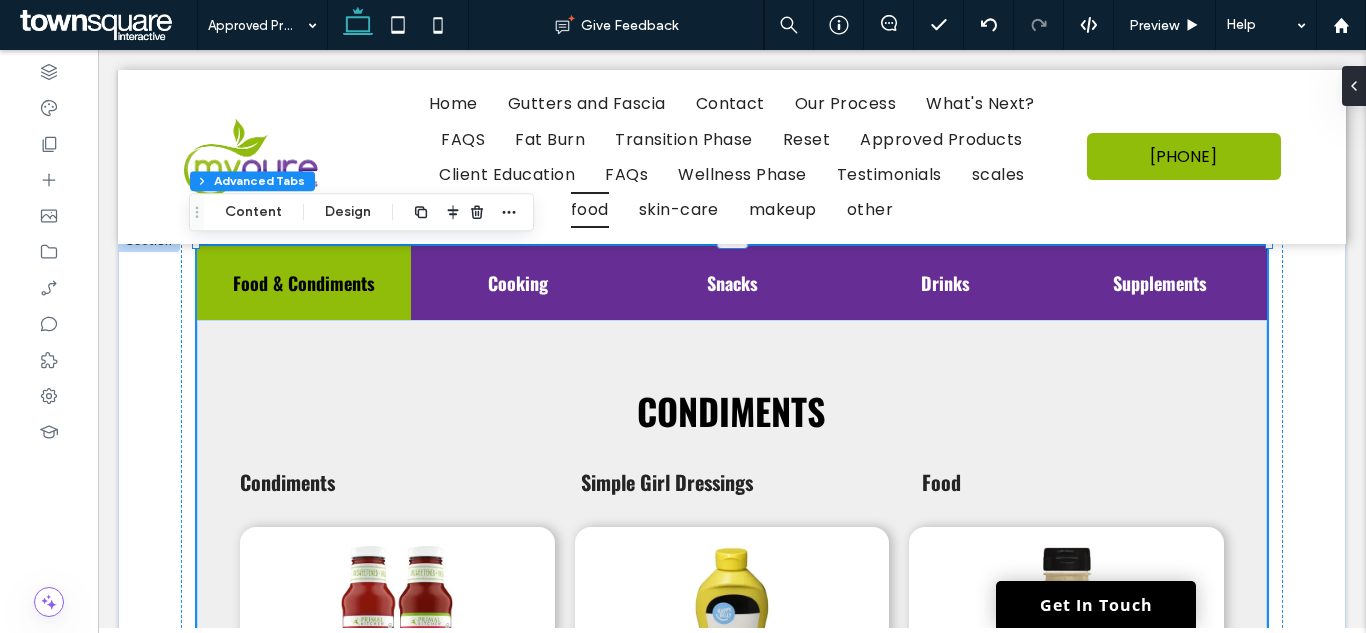 click on "Condiments" at bounding box center [391, 482] 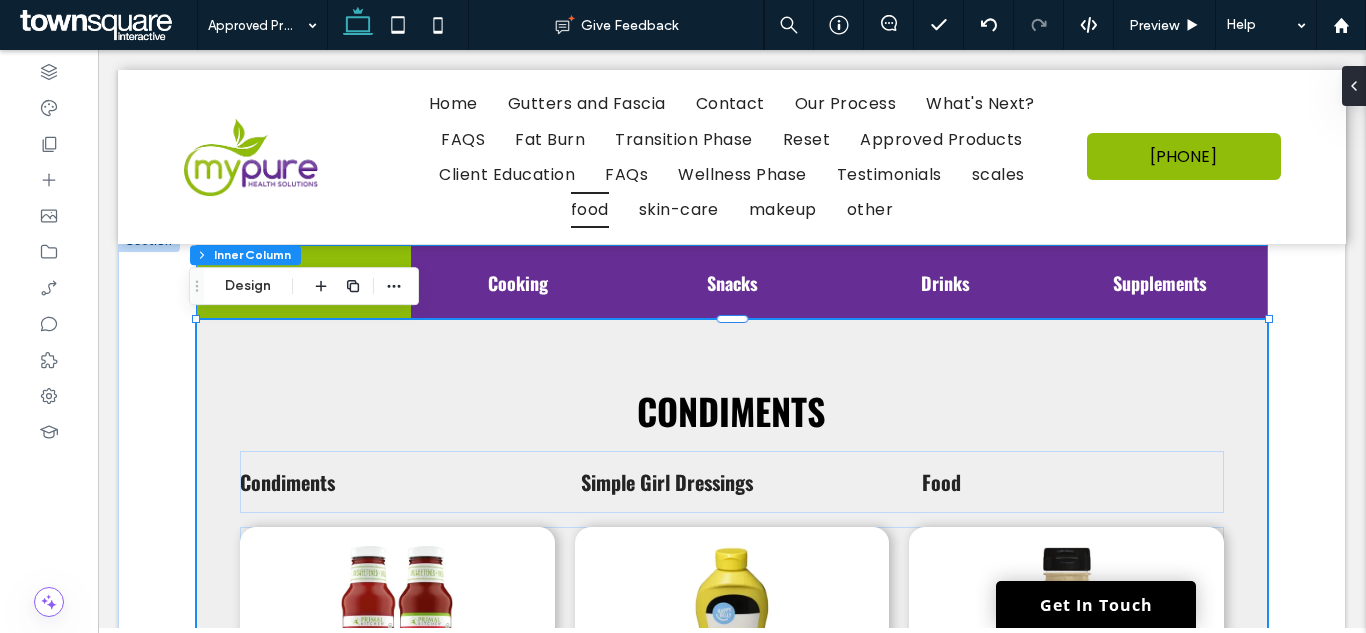 click on "Condiments" at bounding box center (391, 482) 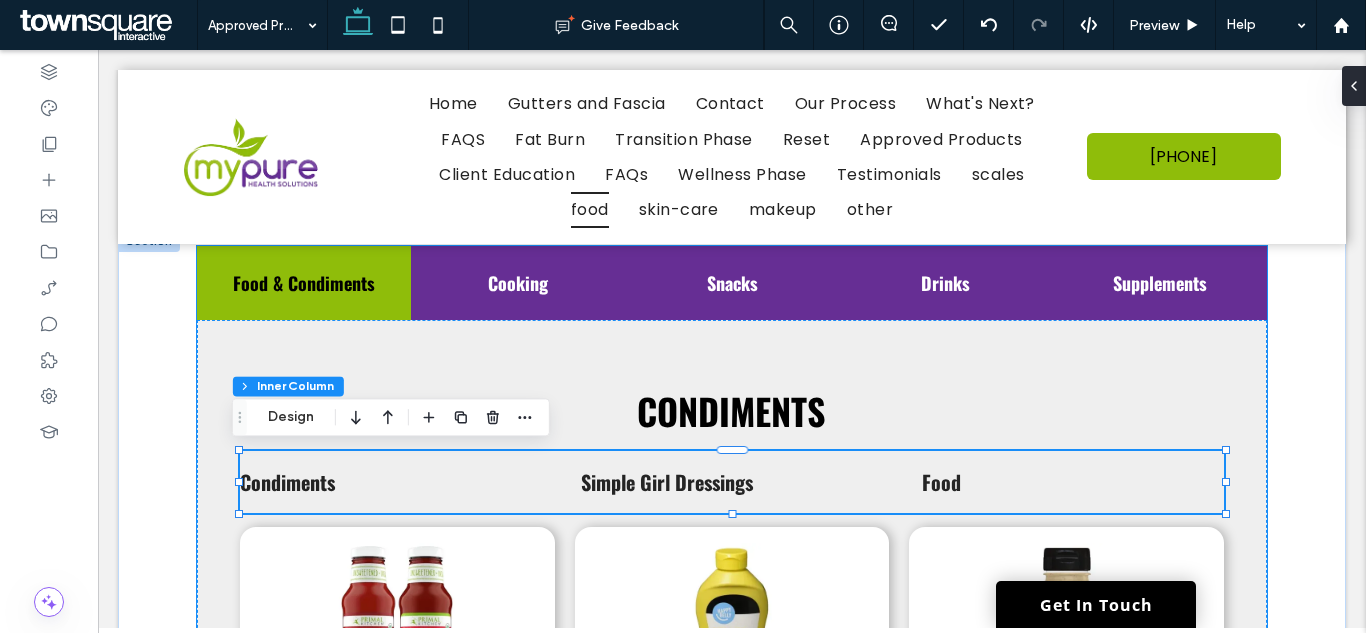 click on "Condiments" at bounding box center [391, 482] 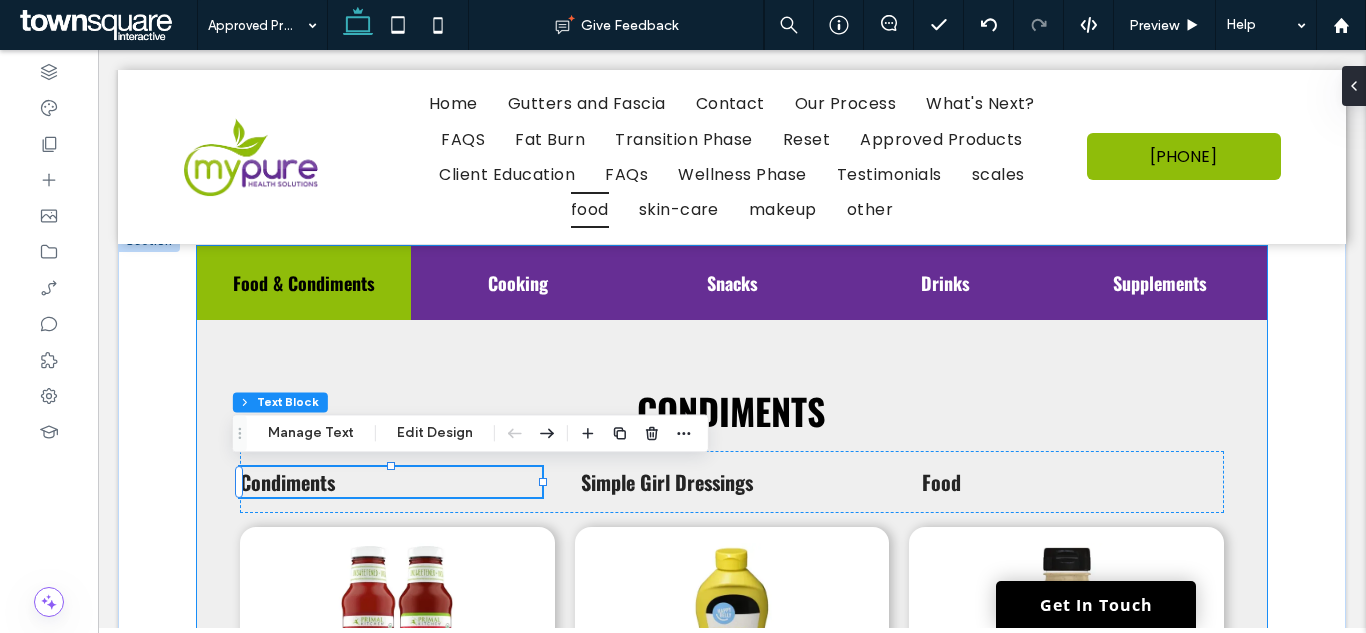 click on "Condiments" at bounding box center [391, 482] 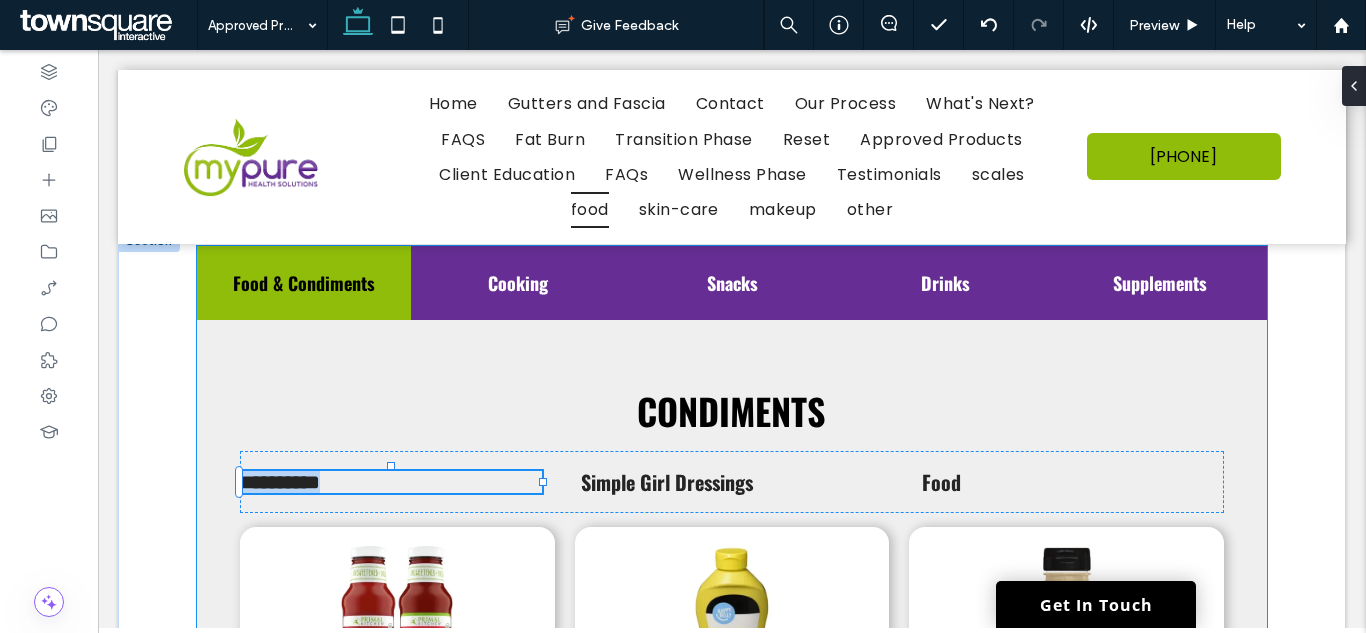 type on "******" 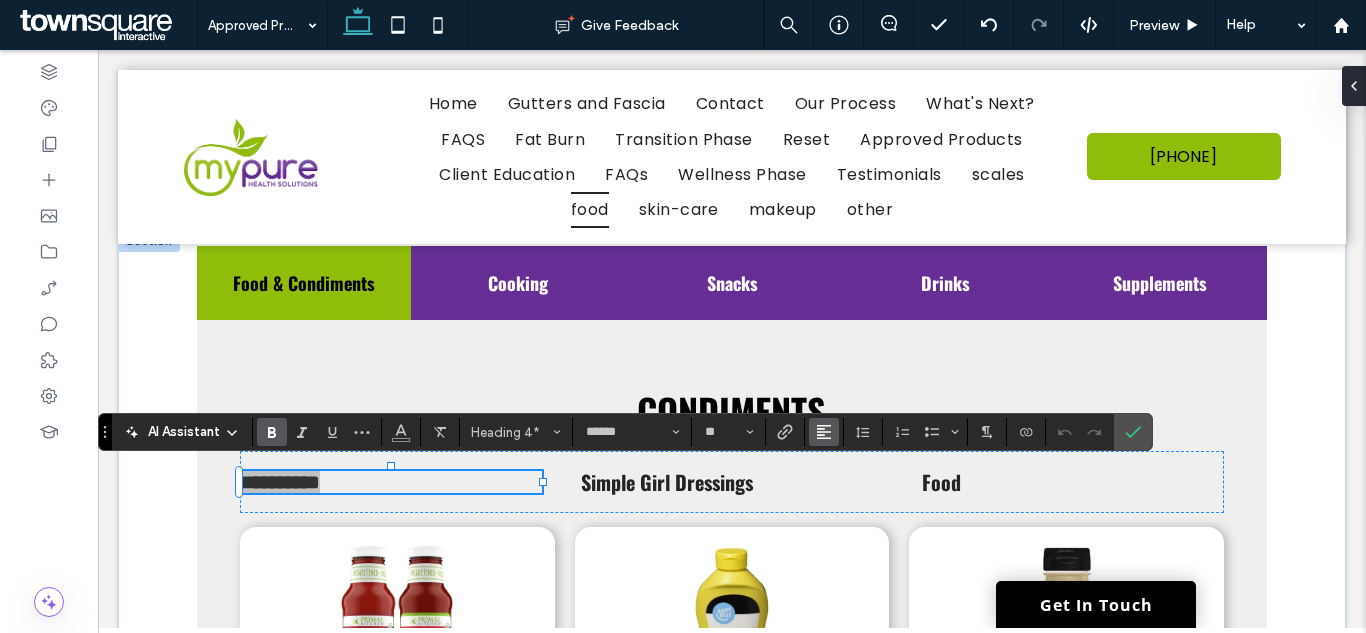 click 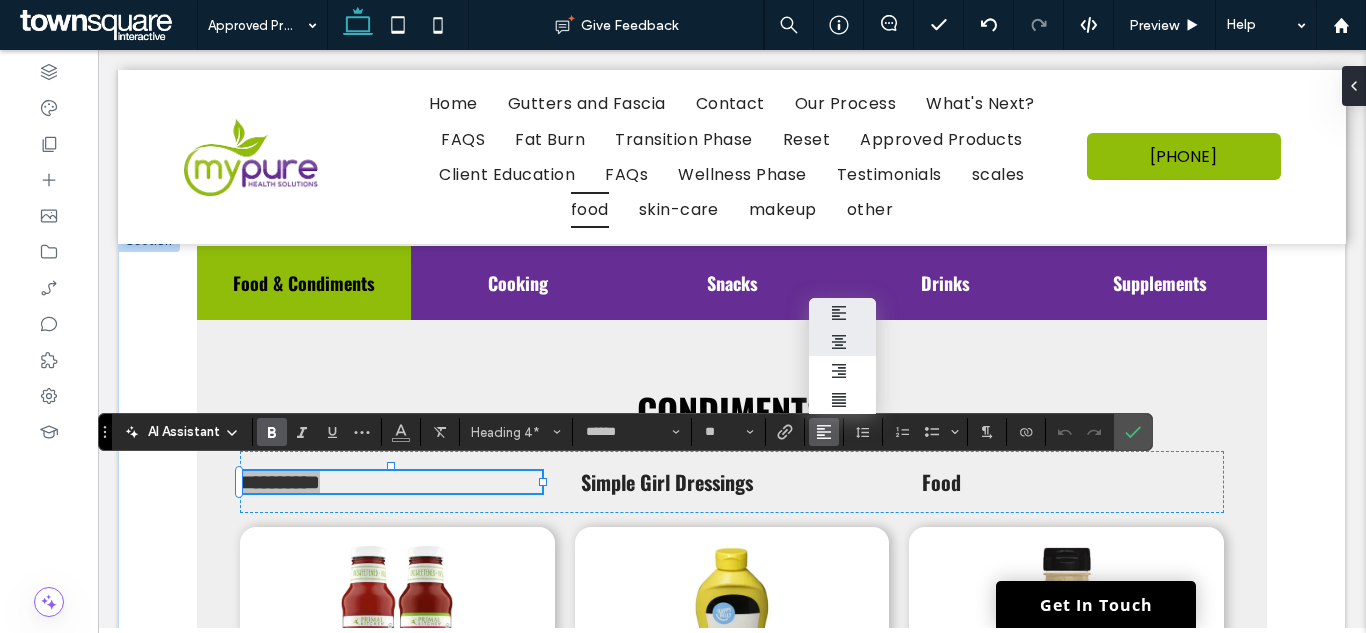 click 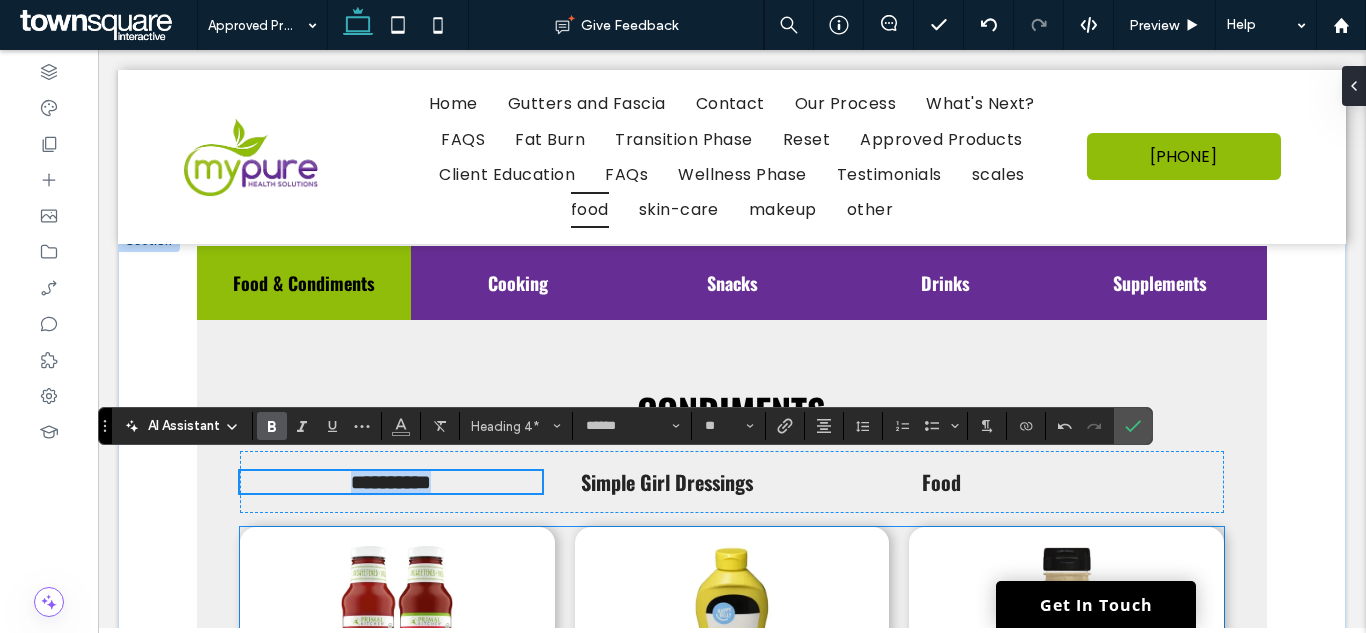 scroll, scrollTop: 1300, scrollLeft: 0, axis: vertical 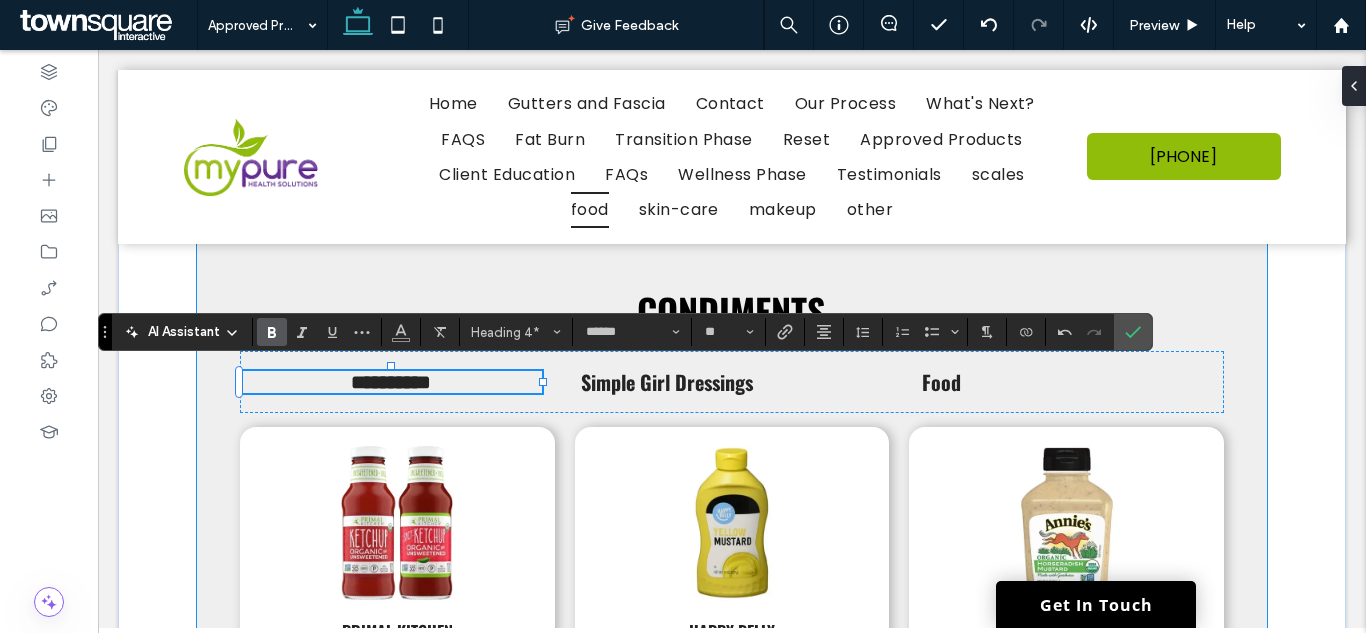 click on "**********" at bounding box center (732, 2423) 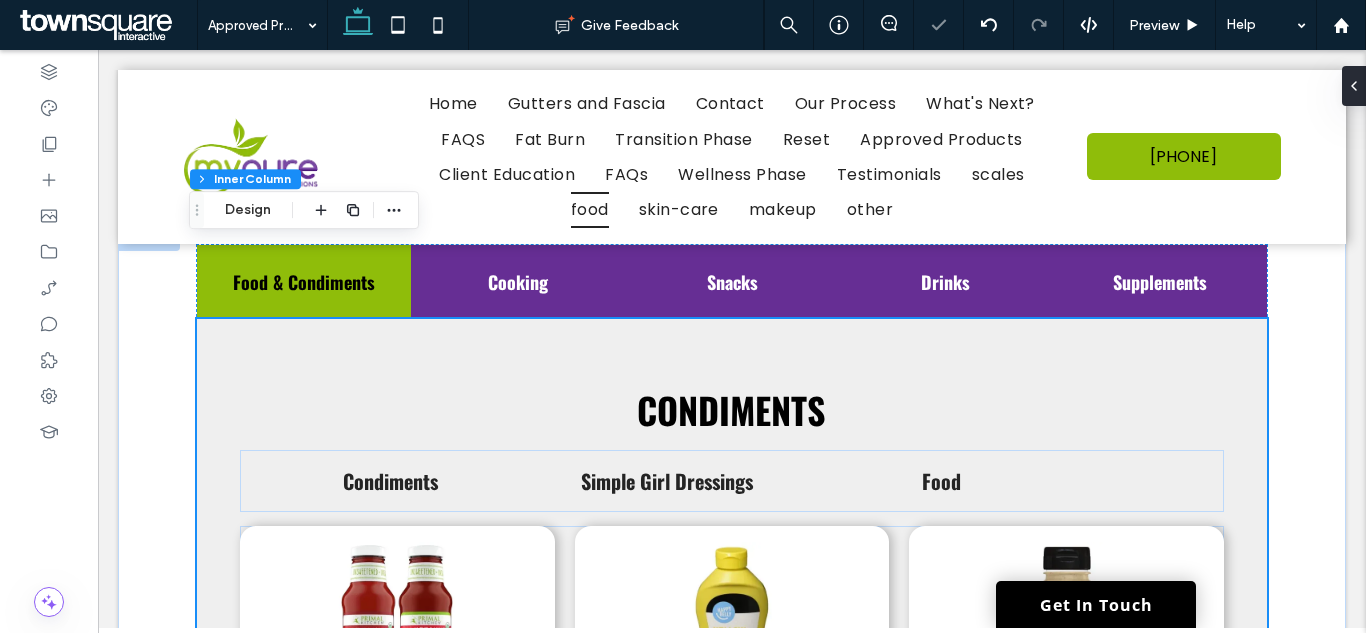 scroll, scrollTop: 1200, scrollLeft: 0, axis: vertical 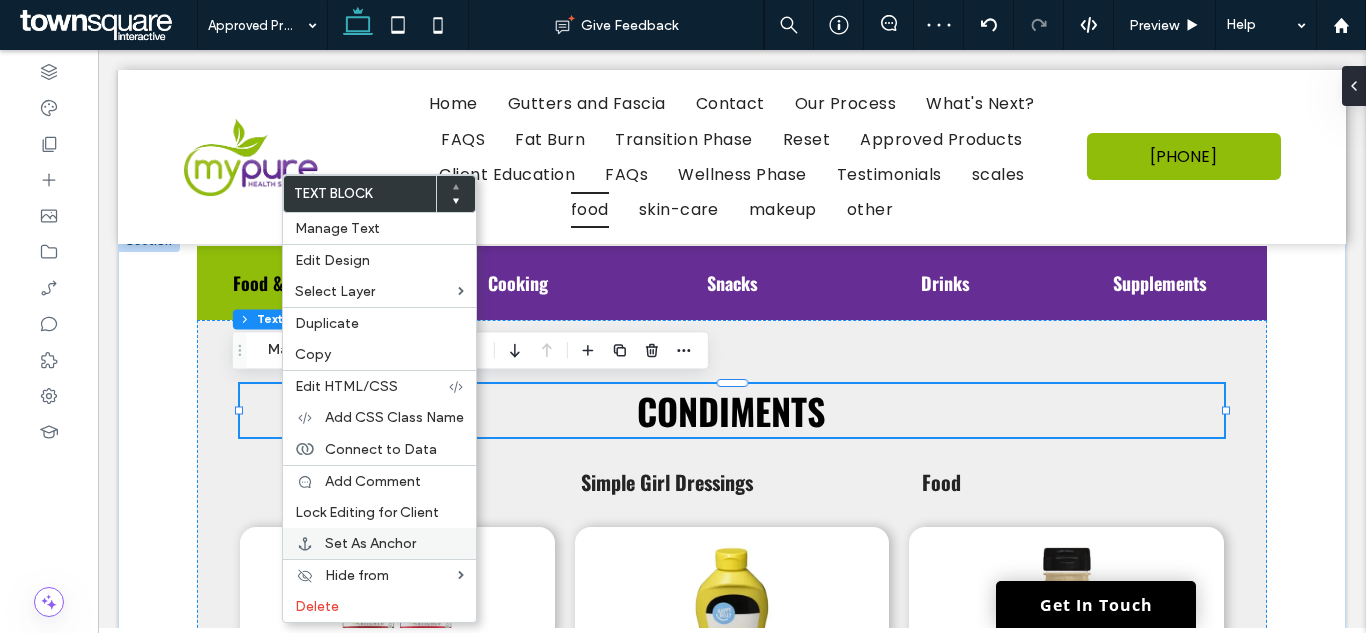 click on "Set As Anchor" at bounding box center (370, 543) 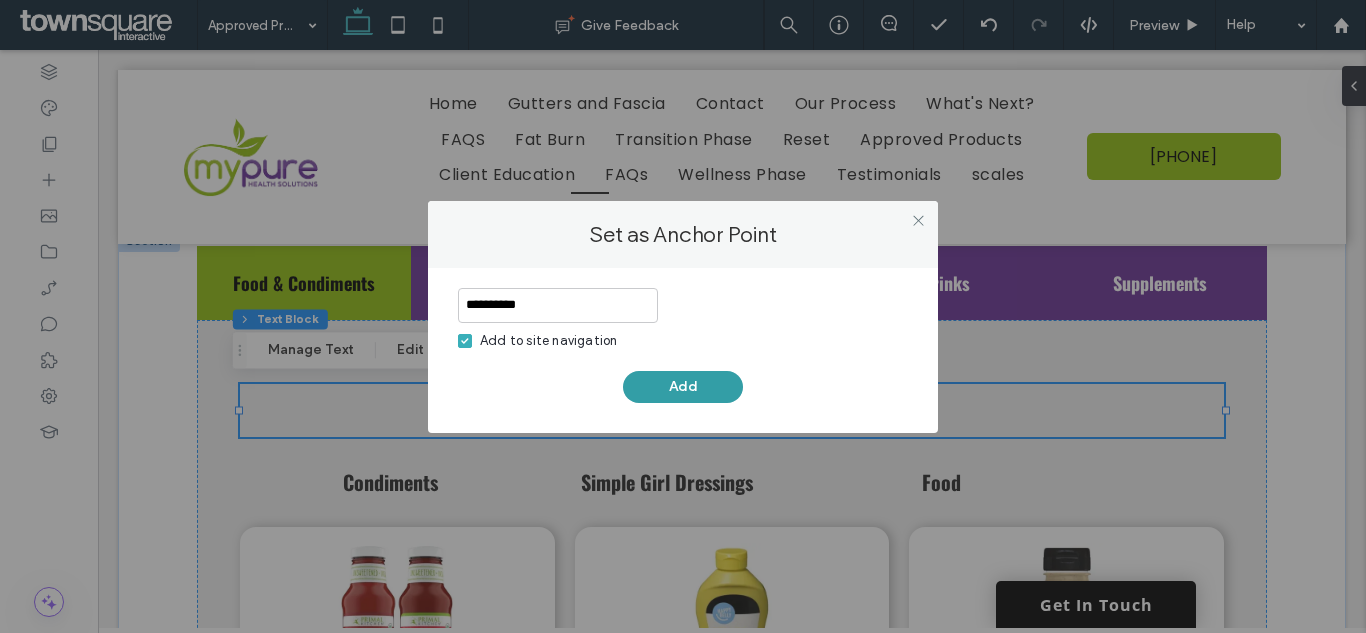 type on "**********" 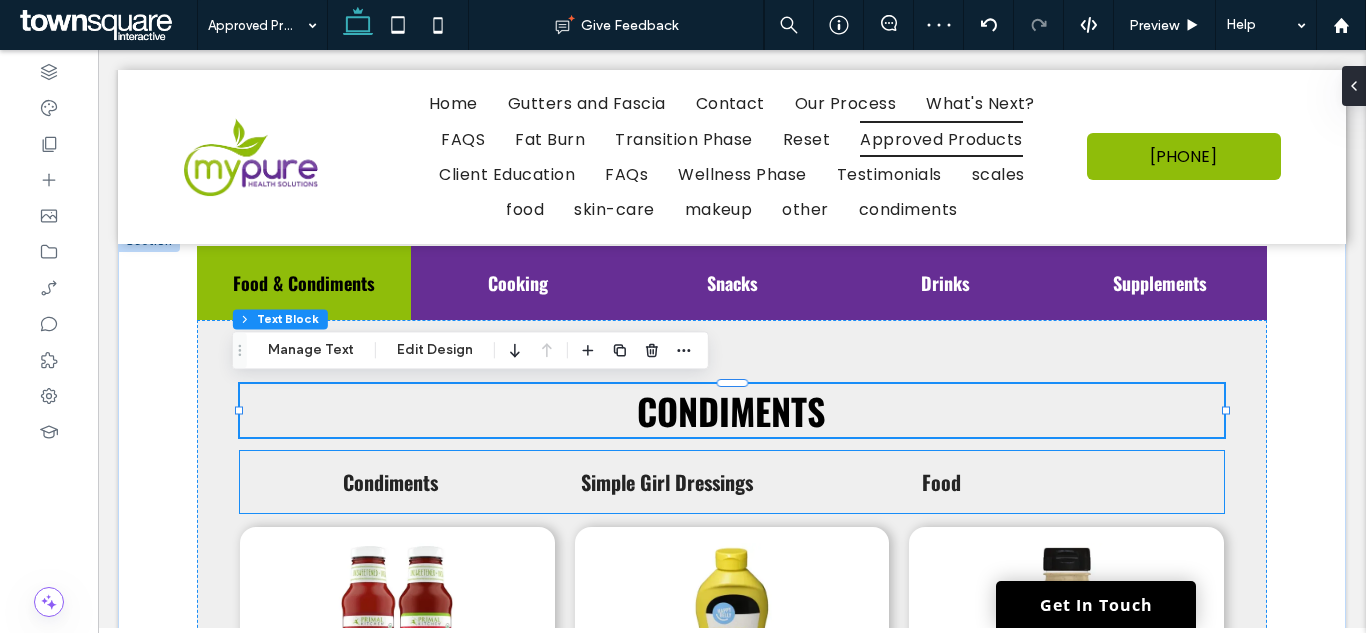 click on "Condiments" at bounding box center [390, 482] 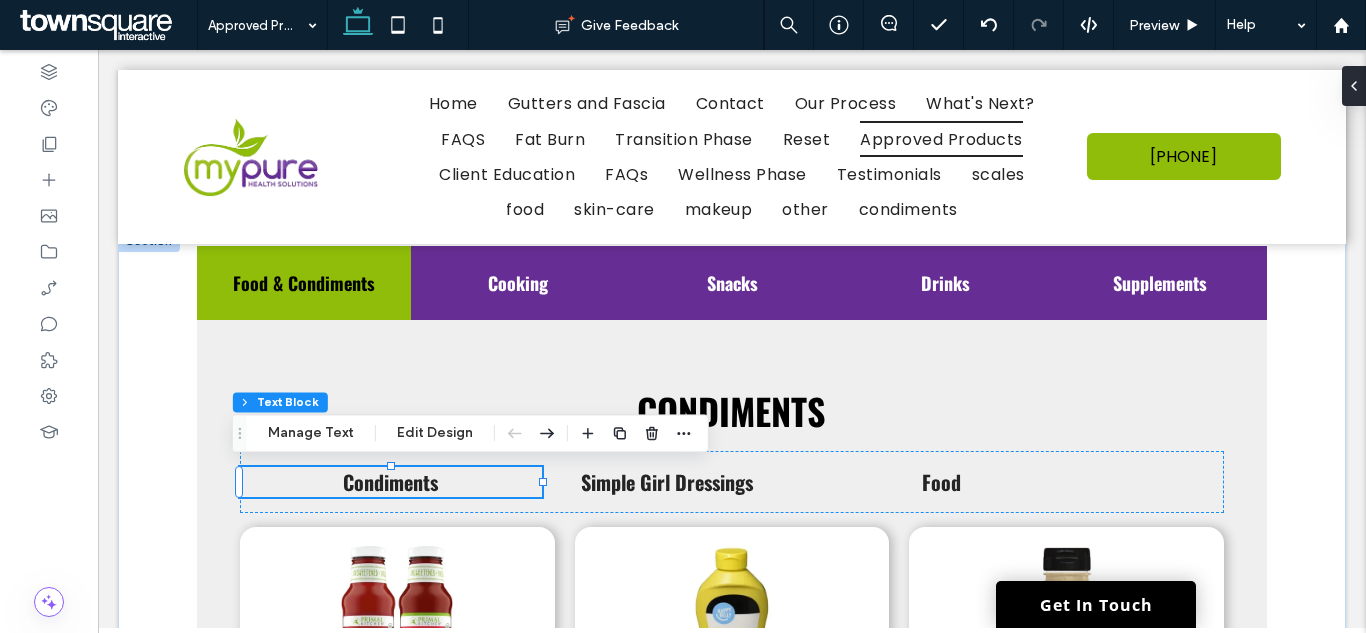 click on "Condiments" at bounding box center (390, 482) 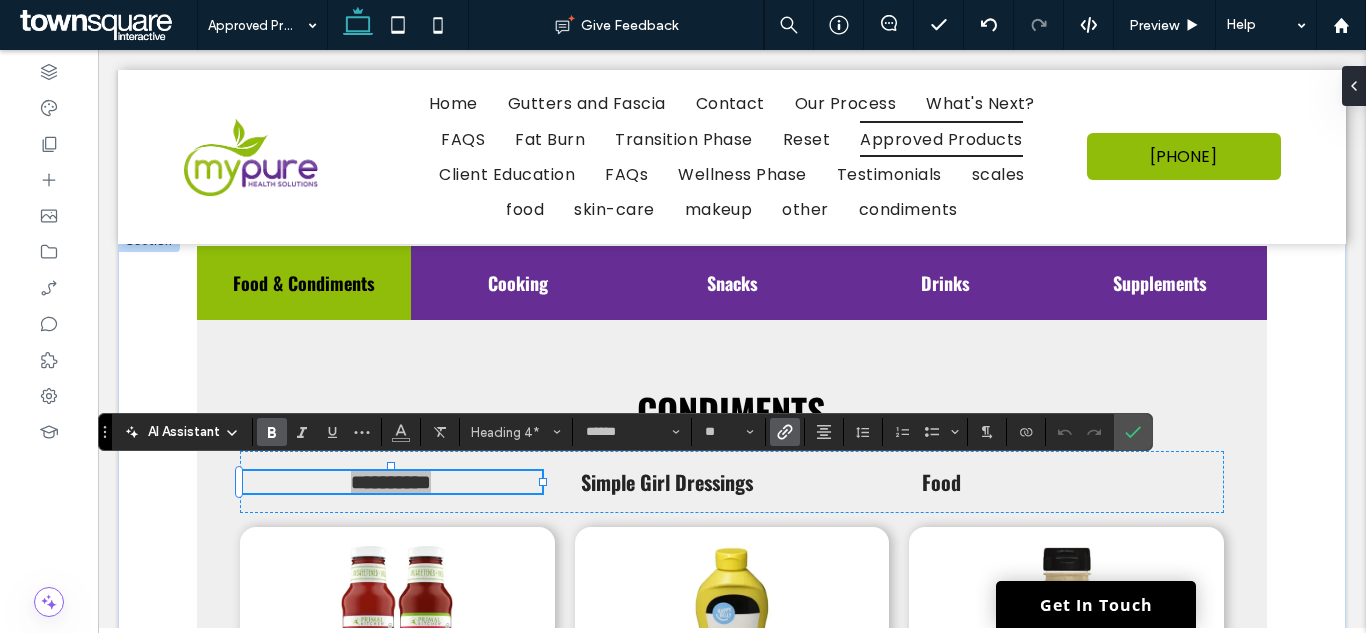 click 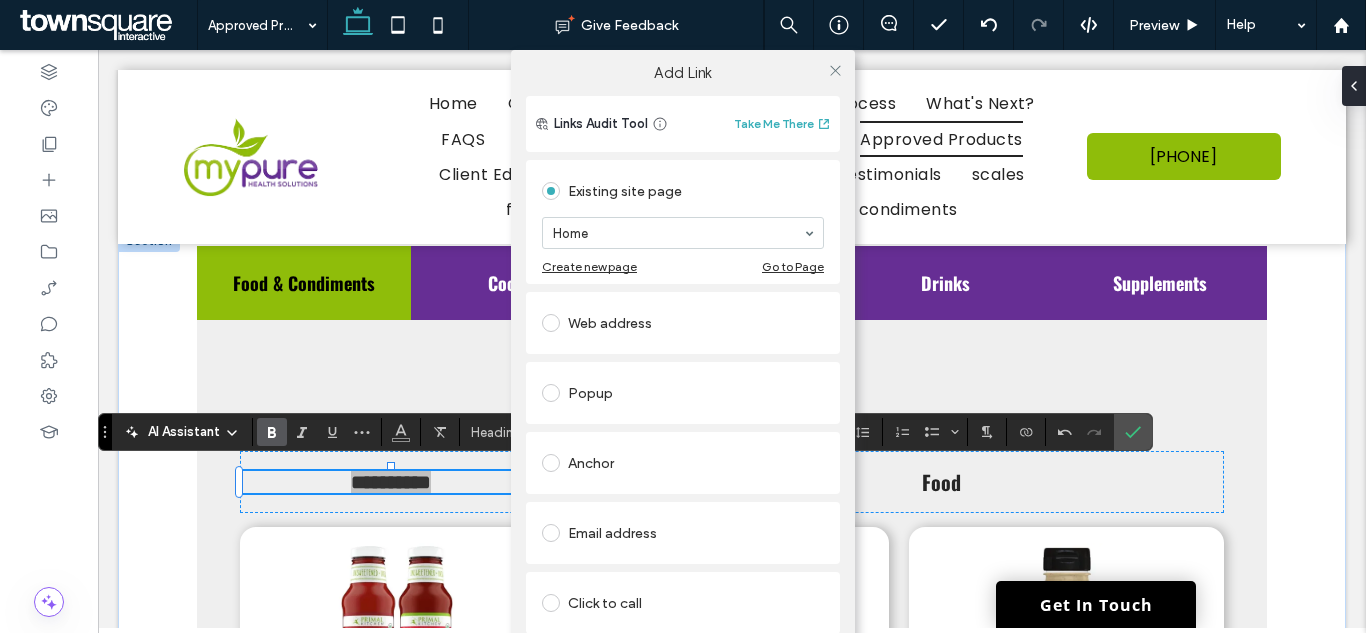 click on "Anchor" at bounding box center [683, 463] 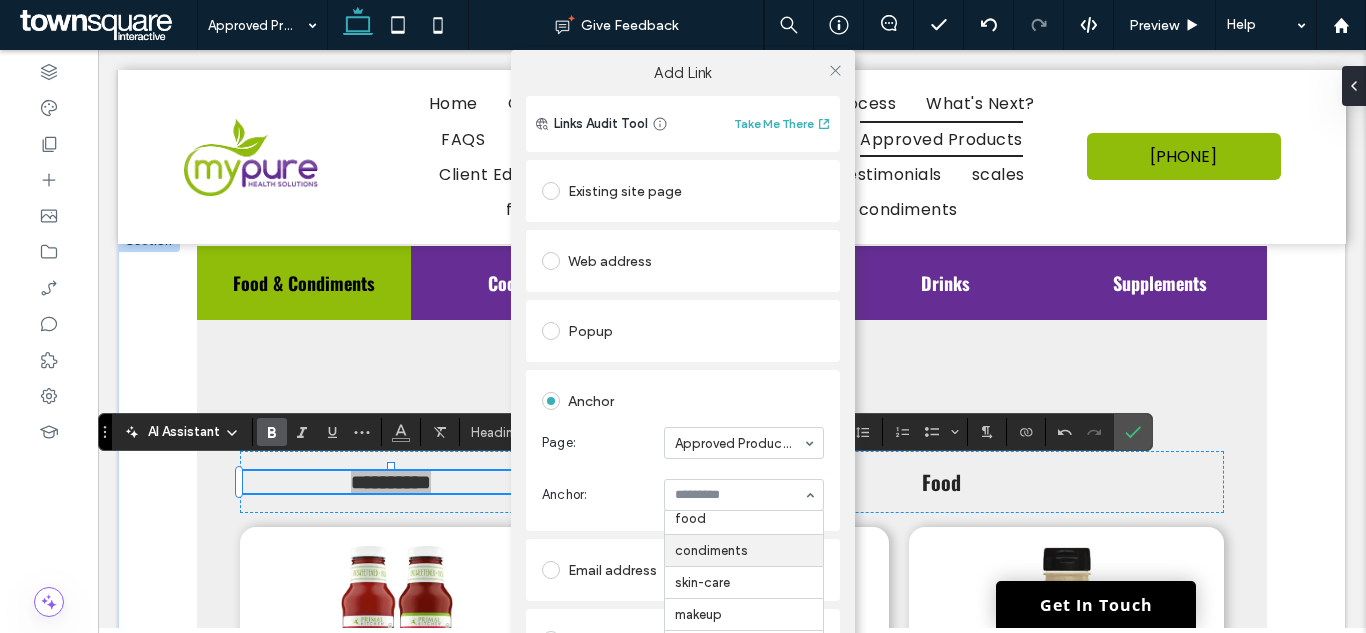 scroll, scrollTop: 57, scrollLeft: 0, axis: vertical 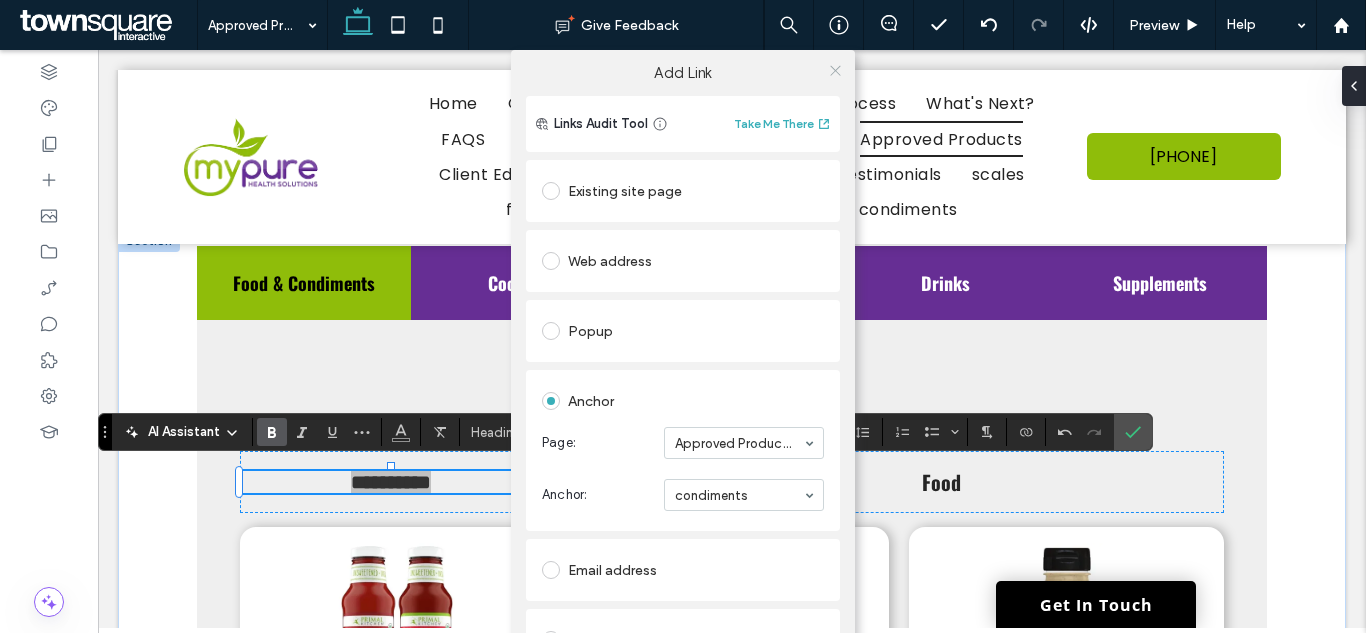 click 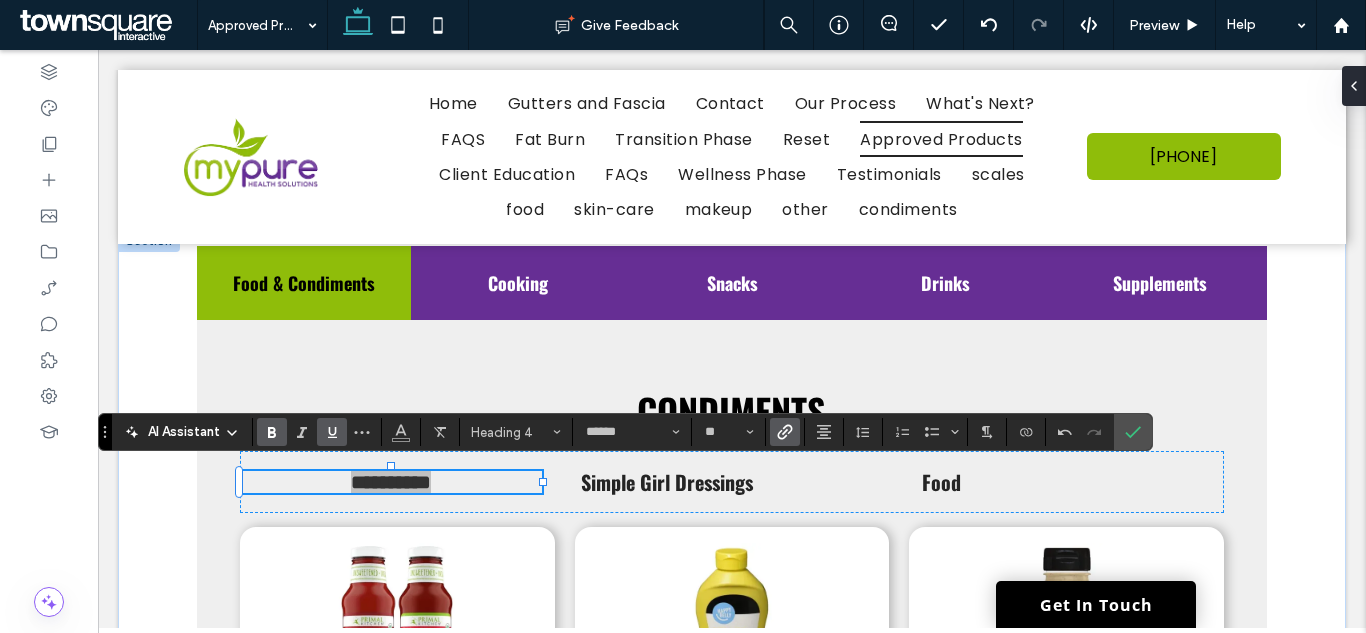click 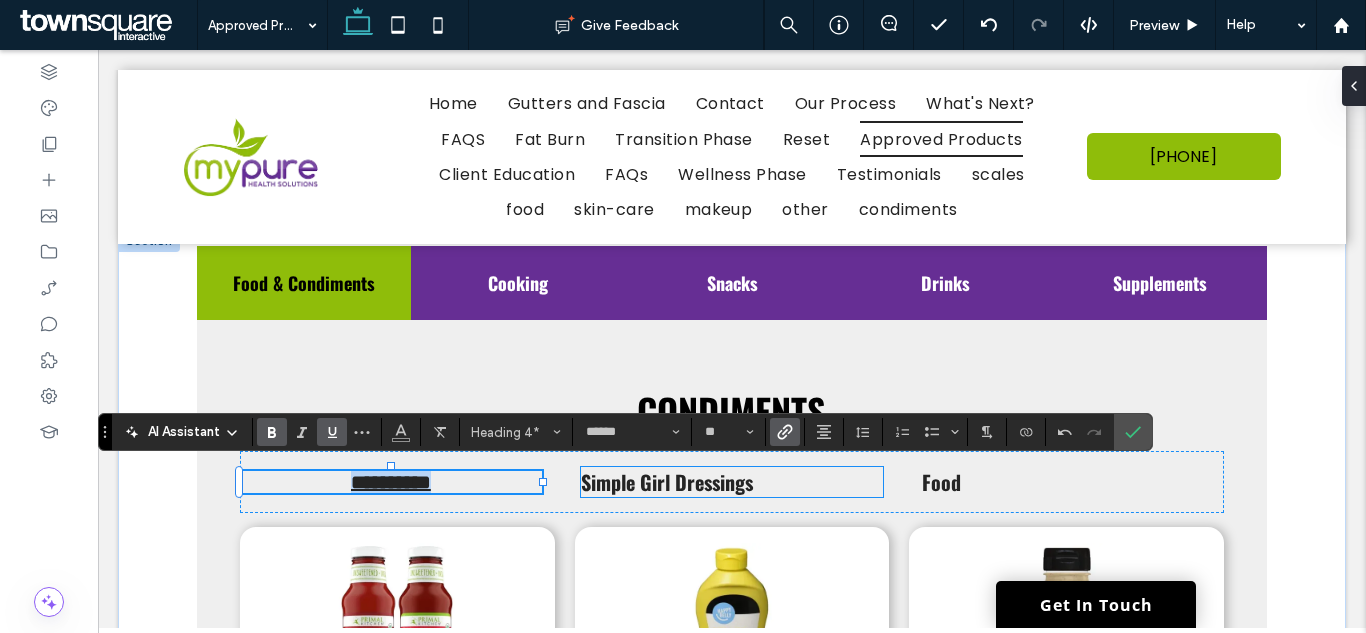click on "Simple Girl Dressings" at bounding box center (667, 482) 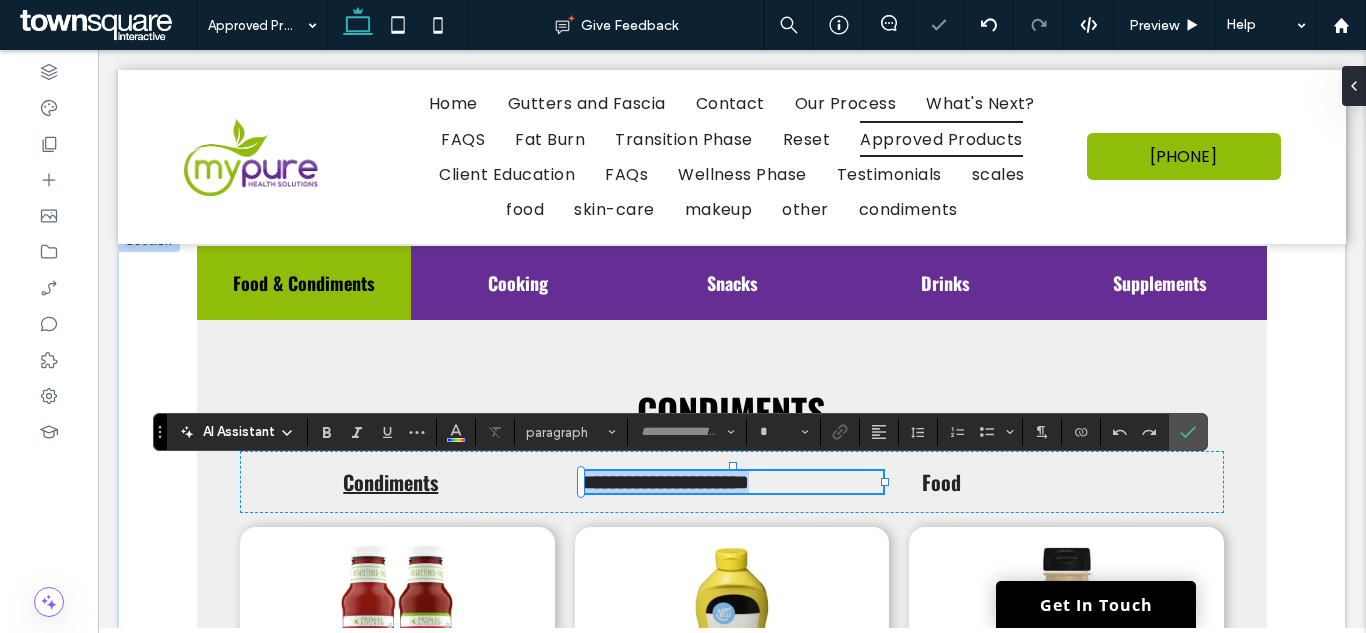 type on "******" 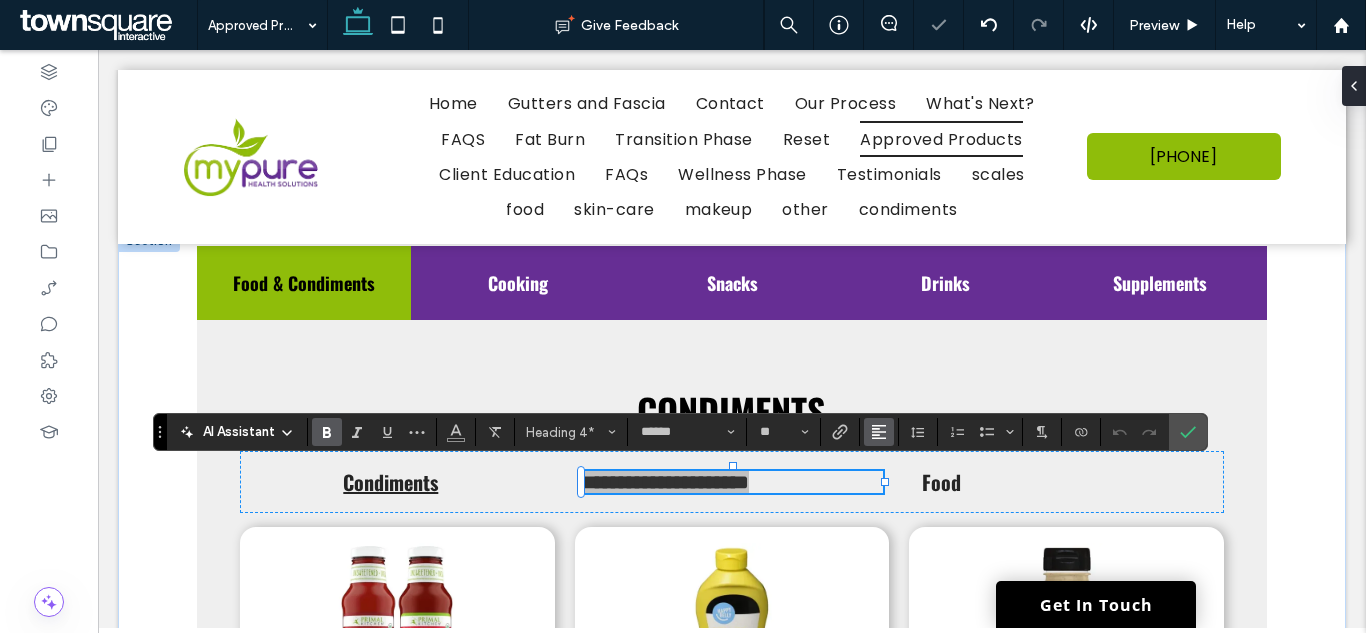 click 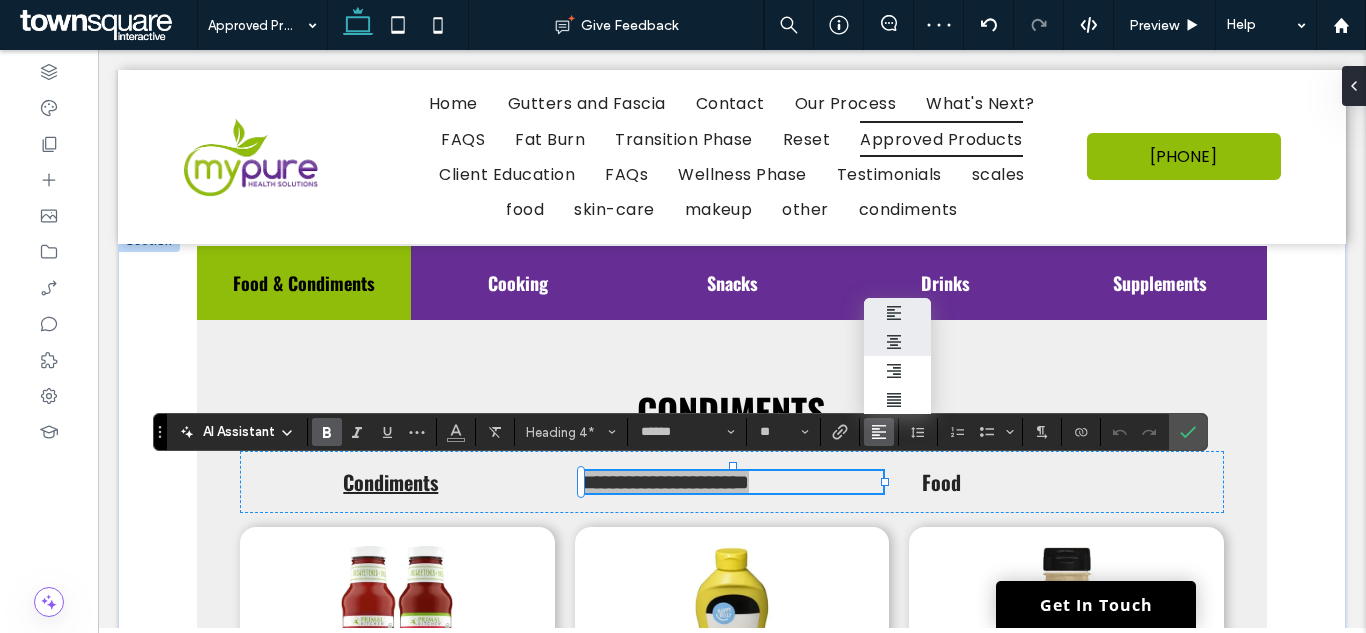 click at bounding box center (897, 341) 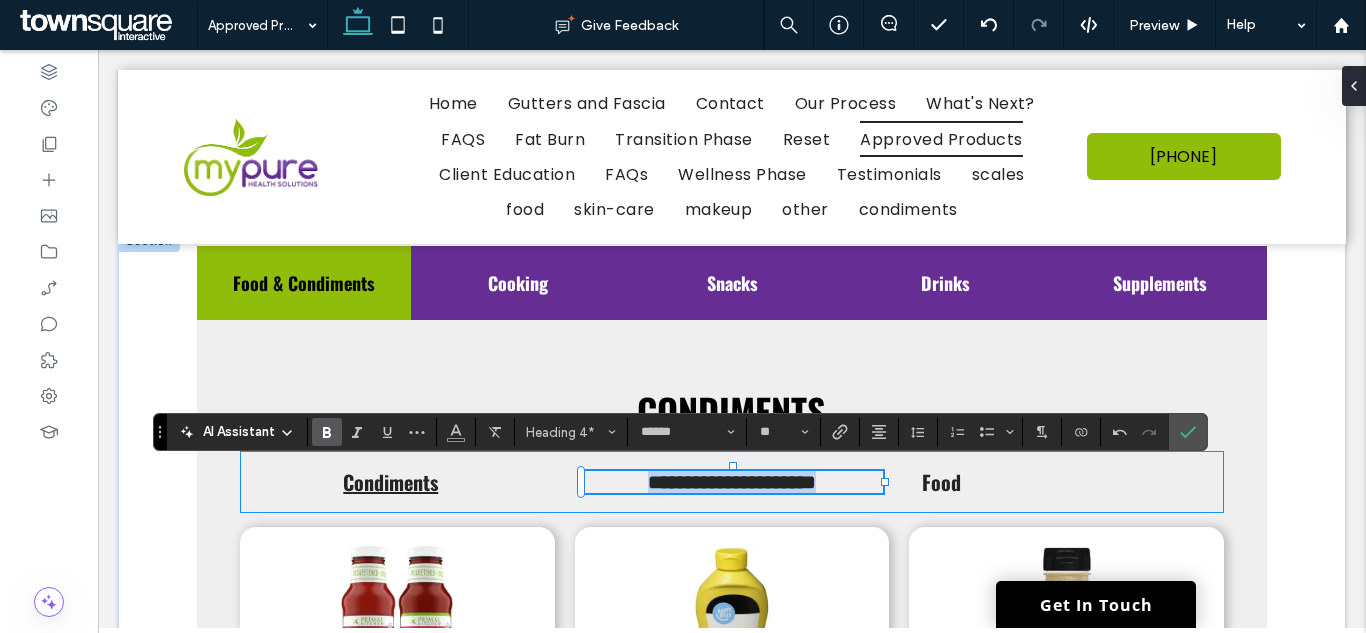 click on "Food" at bounding box center [1073, 482] 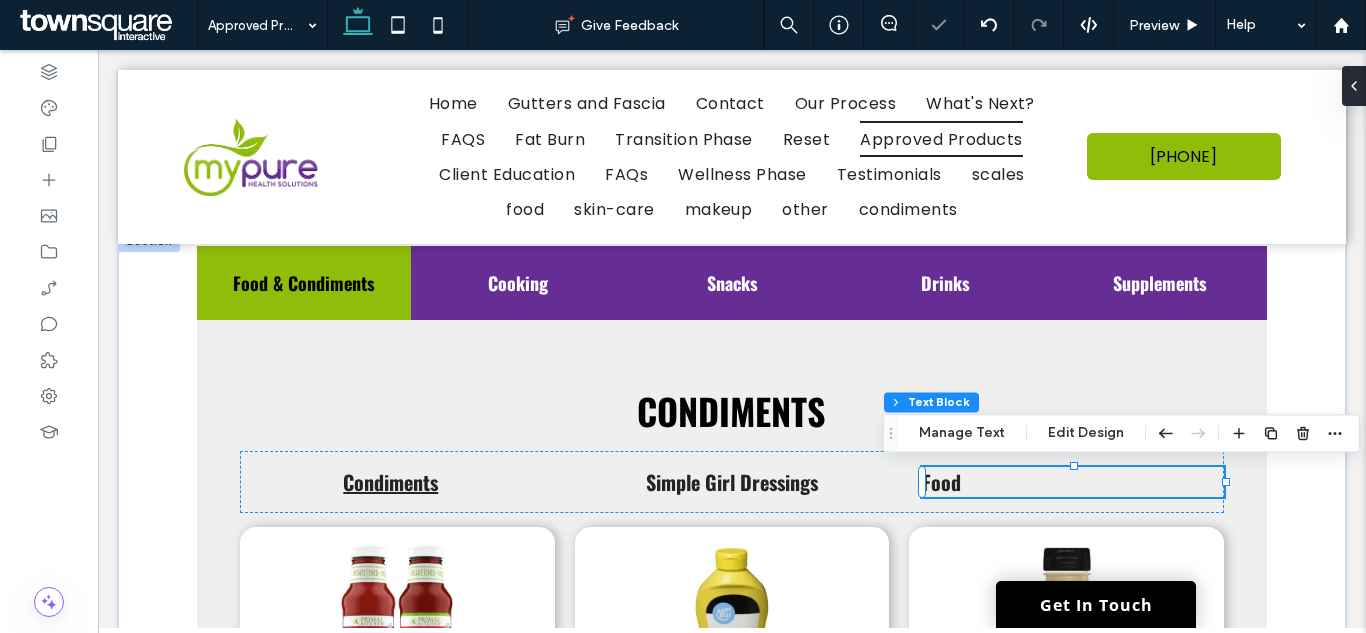 click on "Food" at bounding box center (1073, 482) 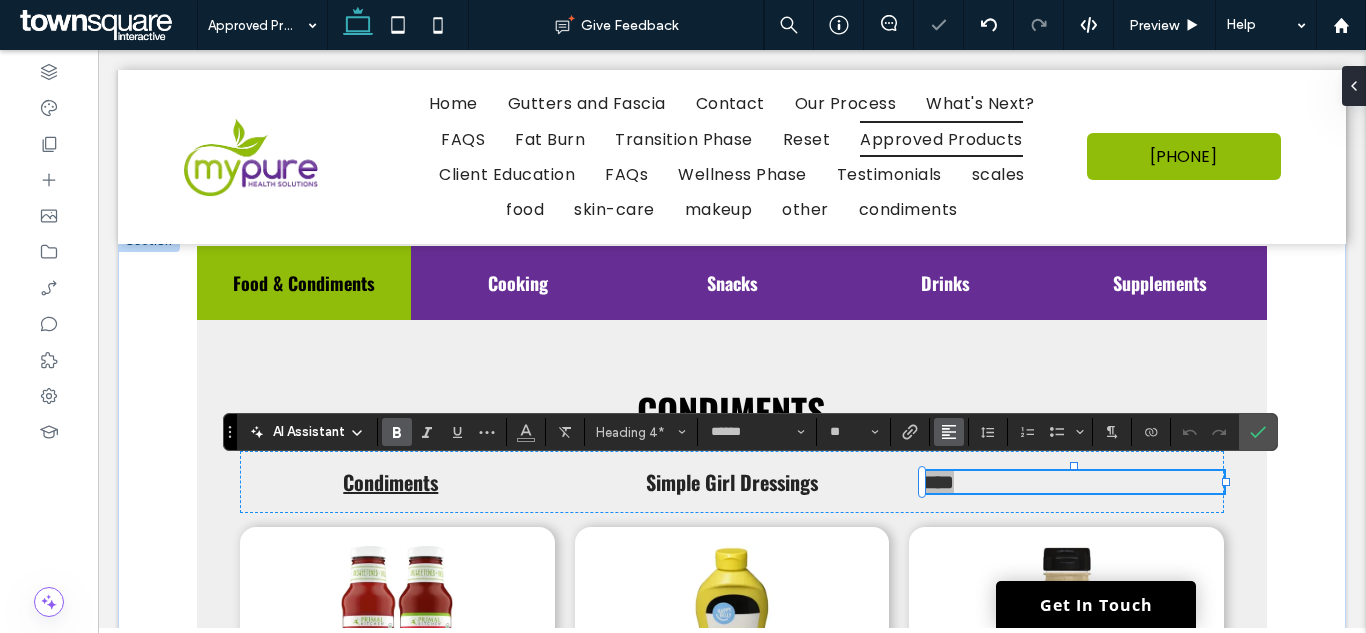 click 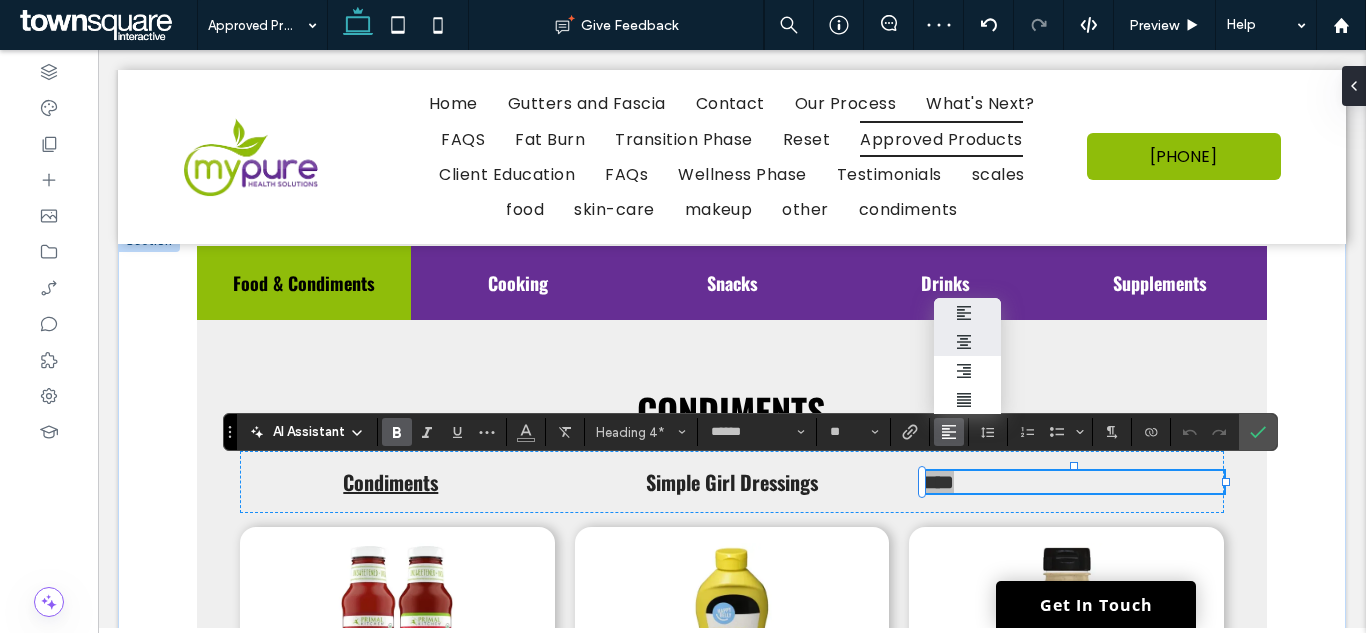 click 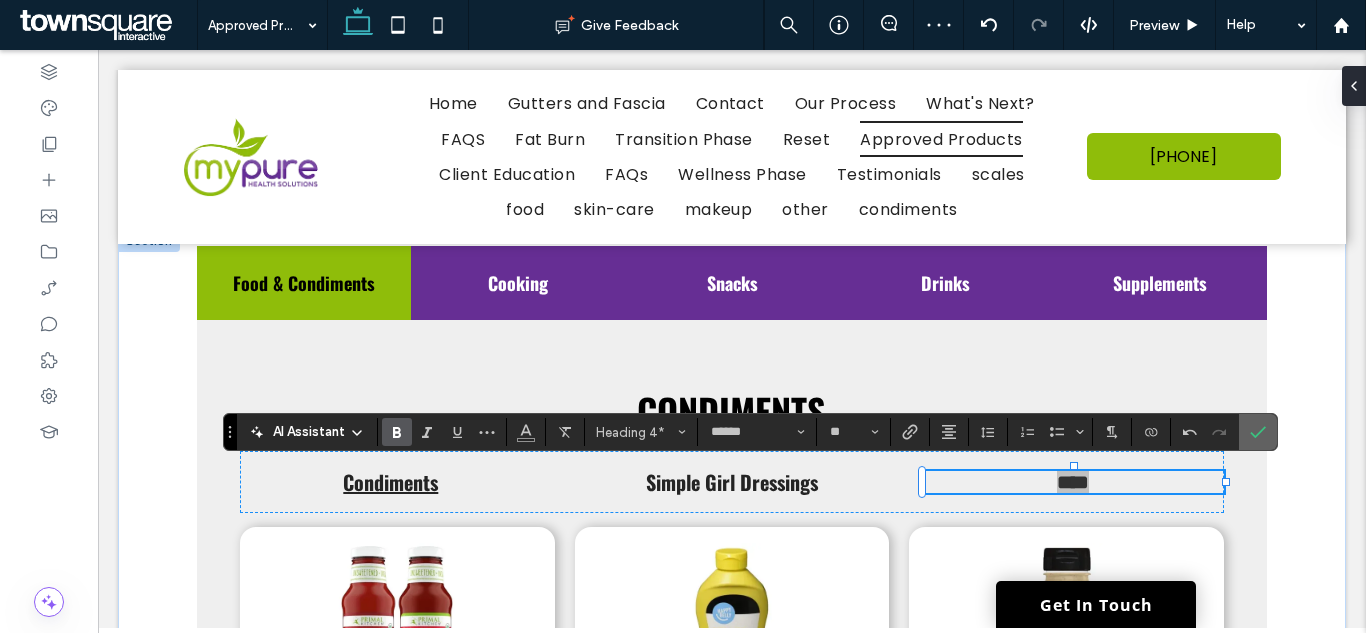drag, startPoint x: 1157, startPoint y: 388, endPoint x: 1257, endPoint y: 434, distance: 110.0727 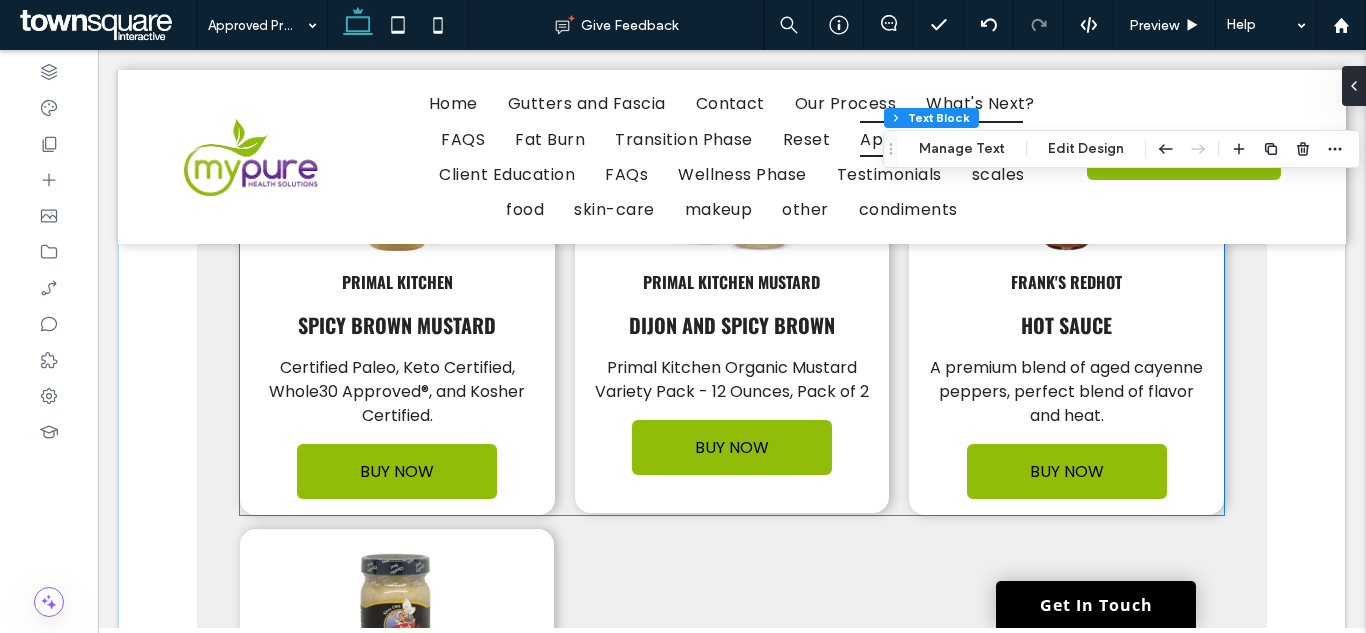 scroll, scrollTop: 2600, scrollLeft: 0, axis: vertical 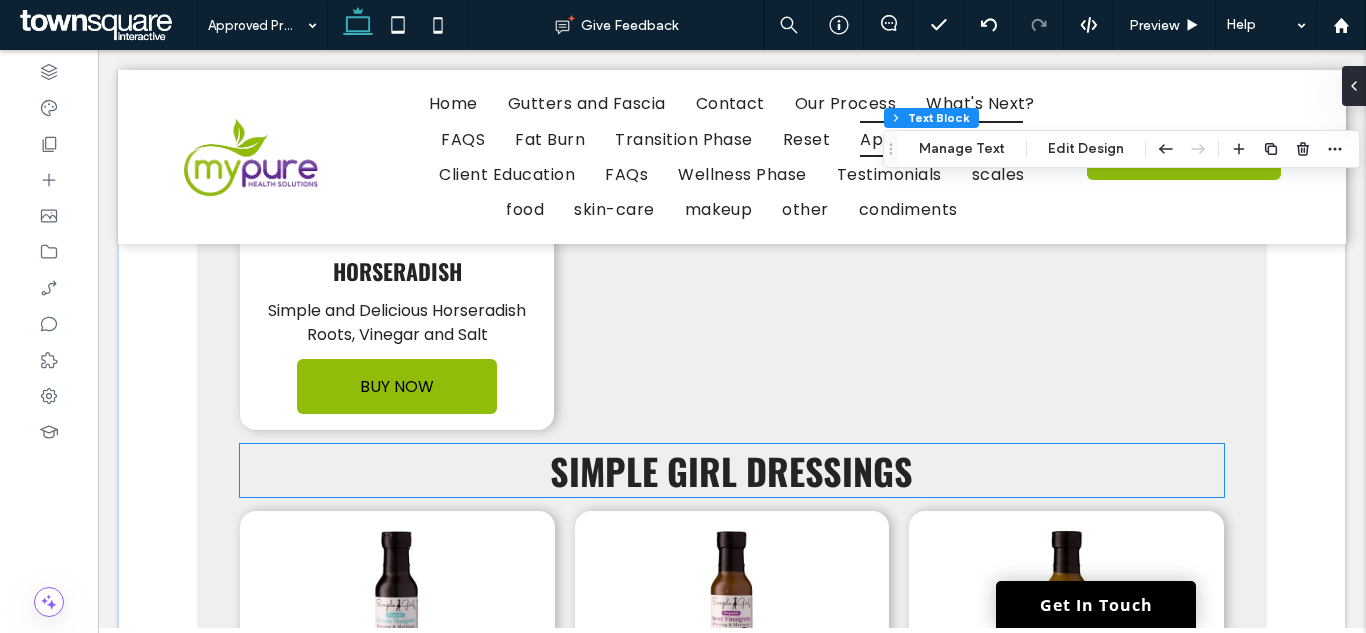 click on "Simple Girl Dressings" at bounding box center [731, 470] 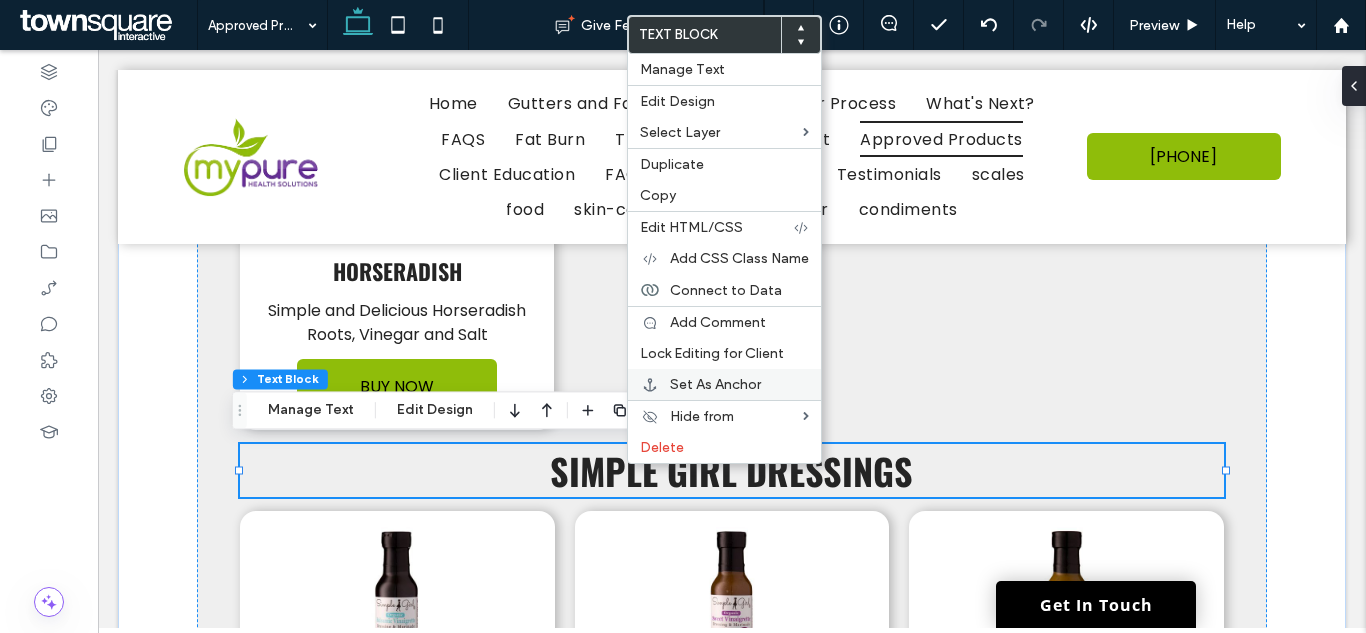 click on "Set As Anchor" at bounding box center (724, 384) 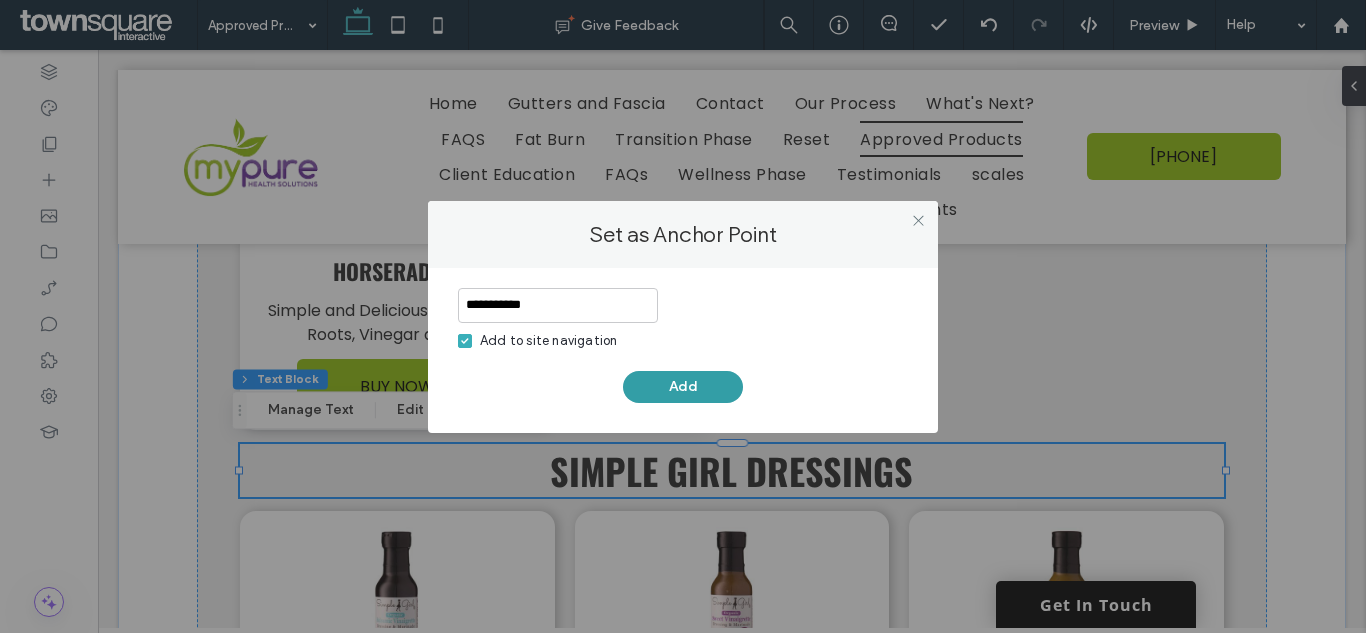 type on "**********" 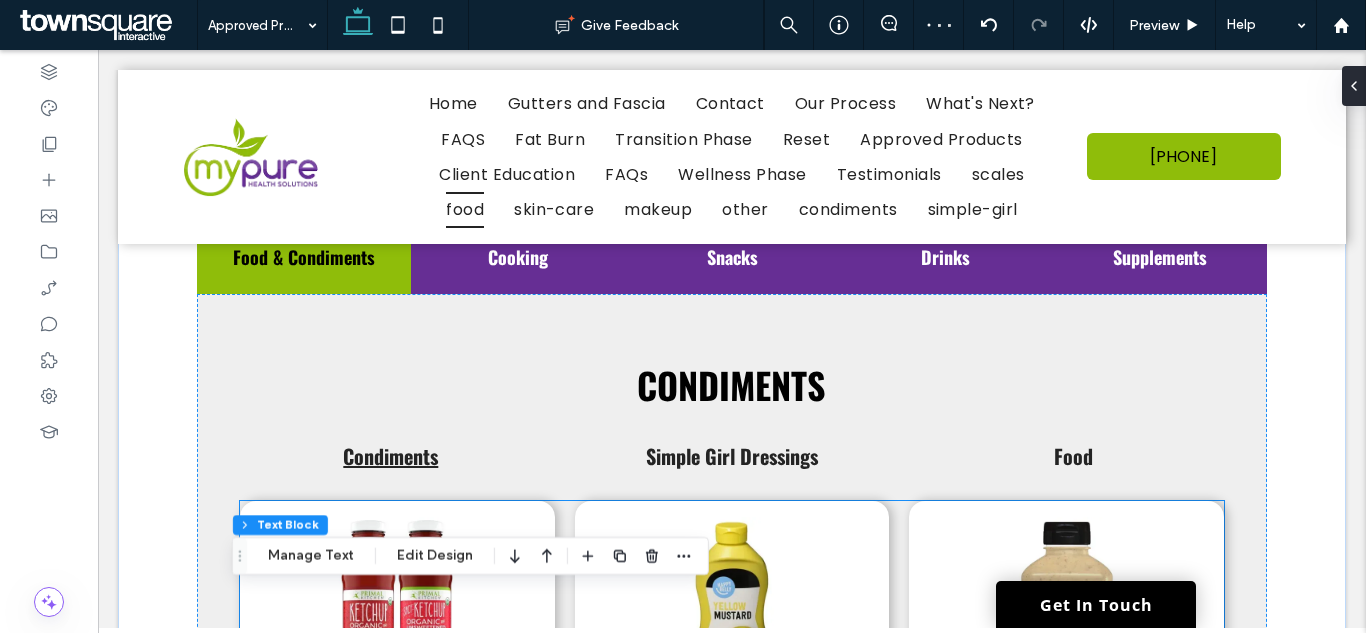 scroll, scrollTop: 1300, scrollLeft: 0, axis: vertical 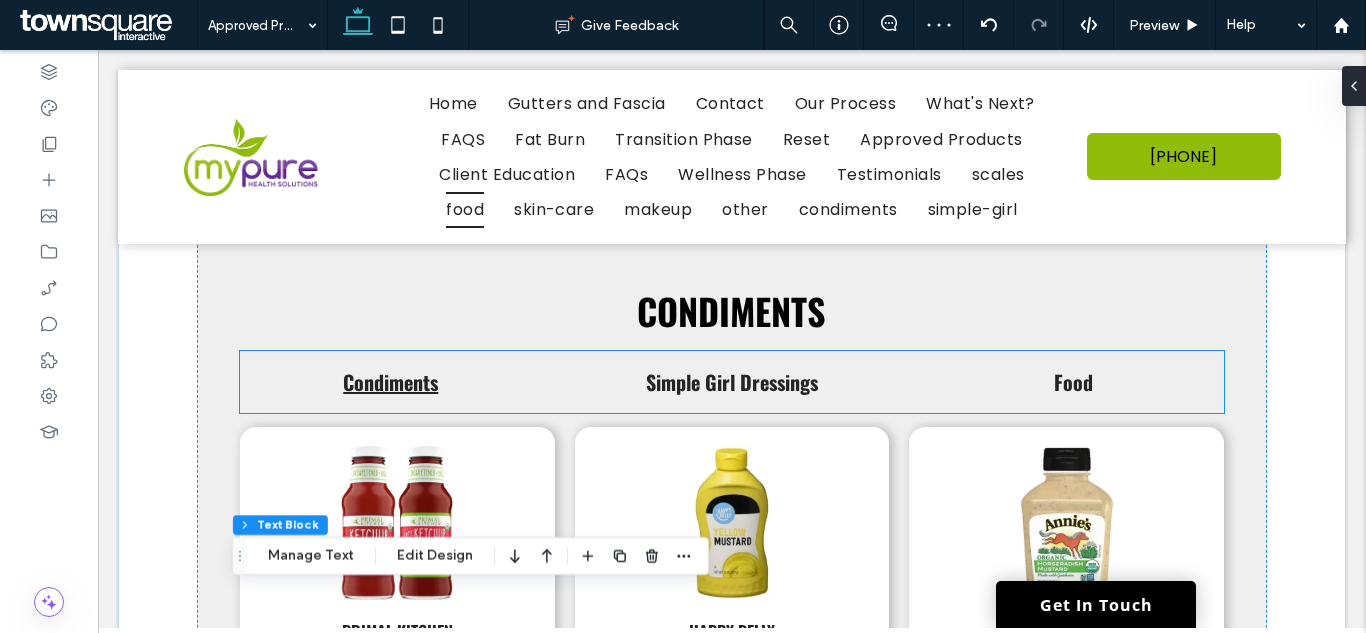 click on "Simple Girl Dressings" at bounding box center (732, 382) 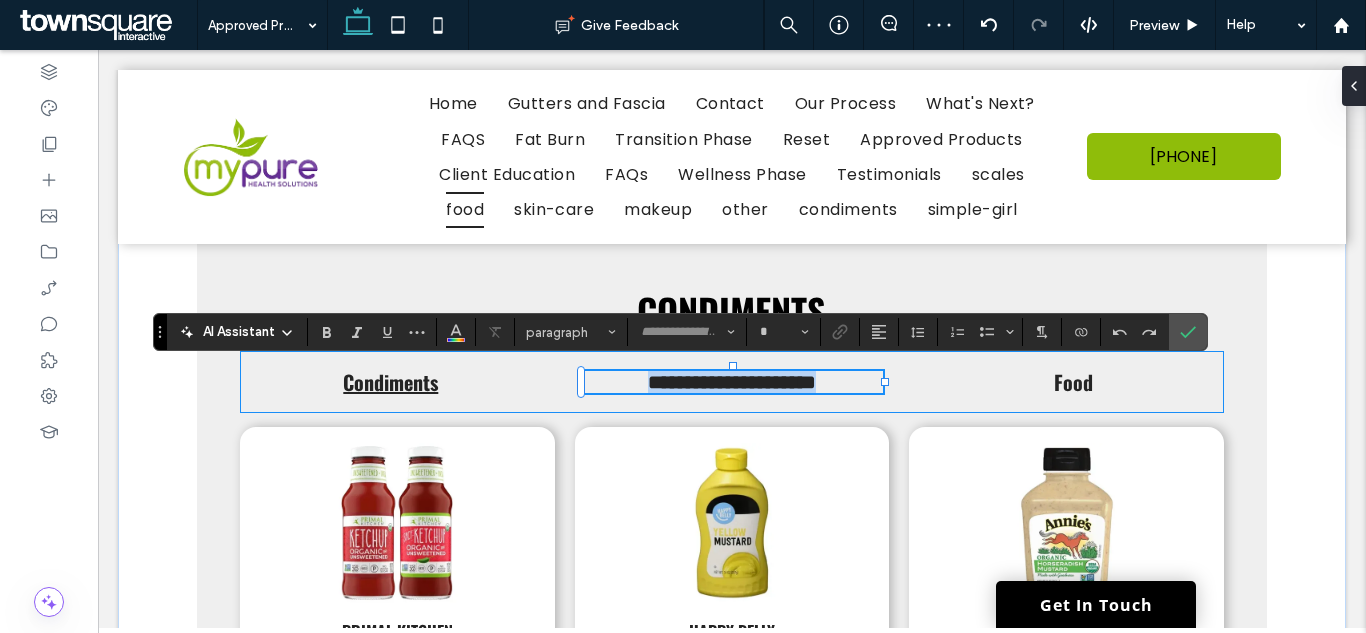 type on "******" 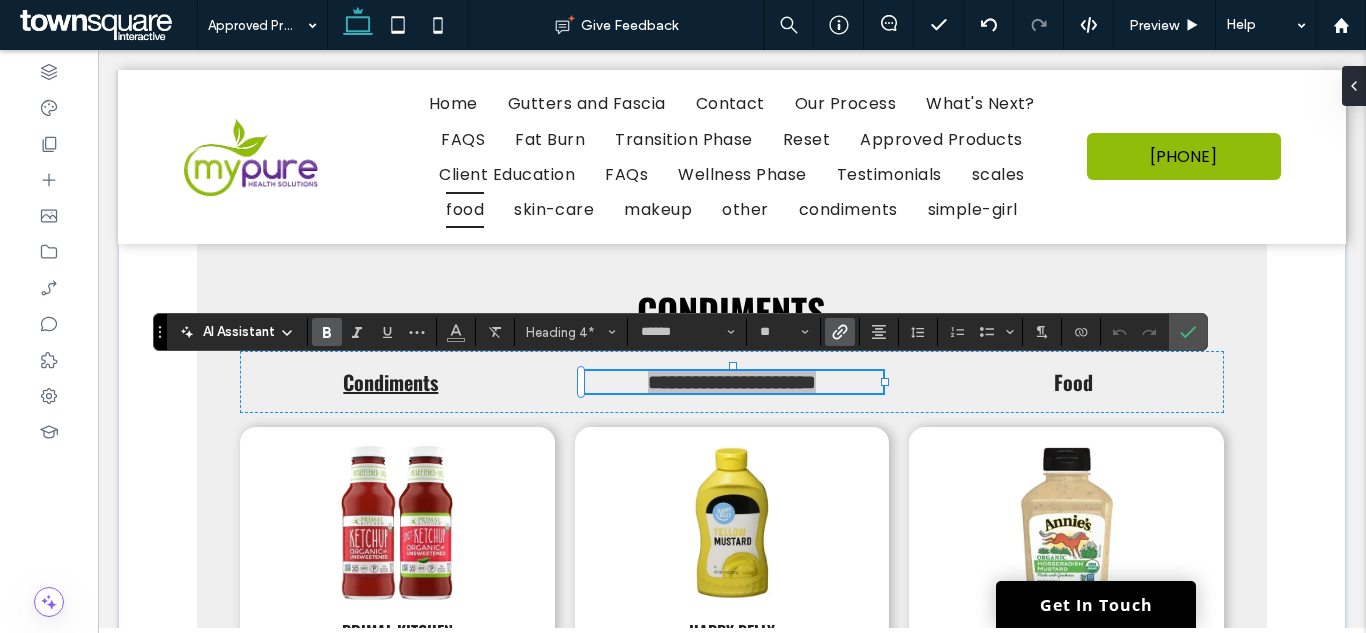 click 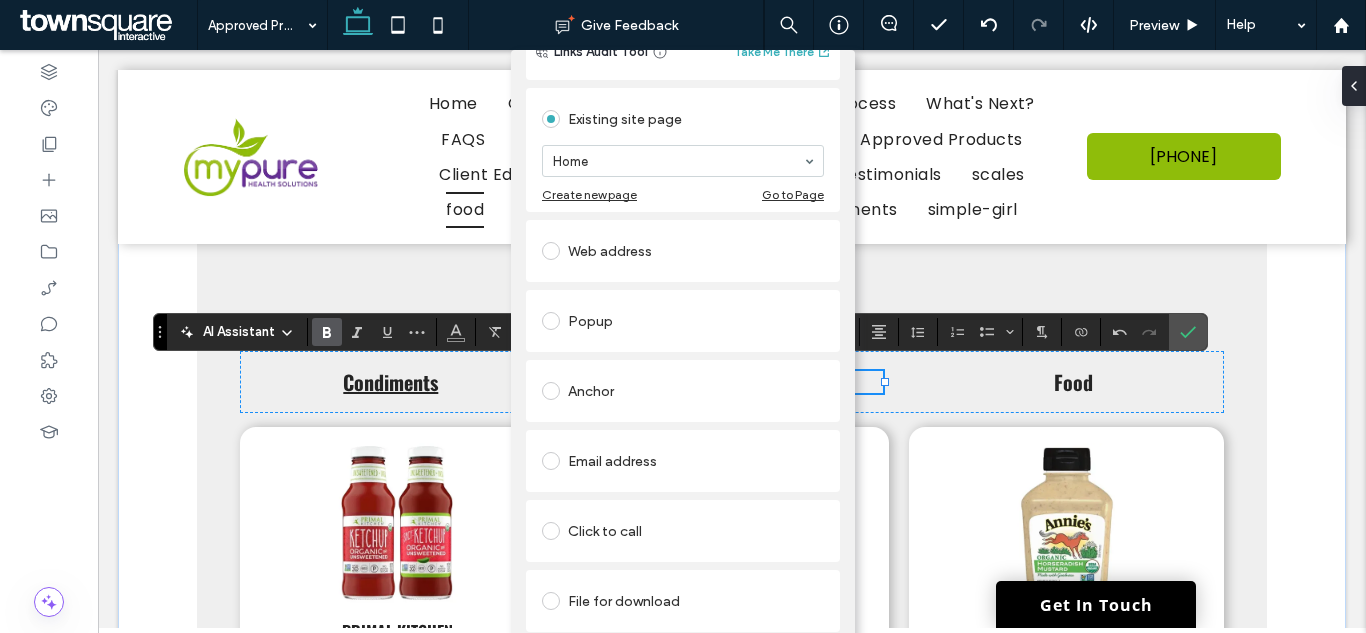 scroll, scrollTop: 92, scrollLeft: 0, axis: vertical 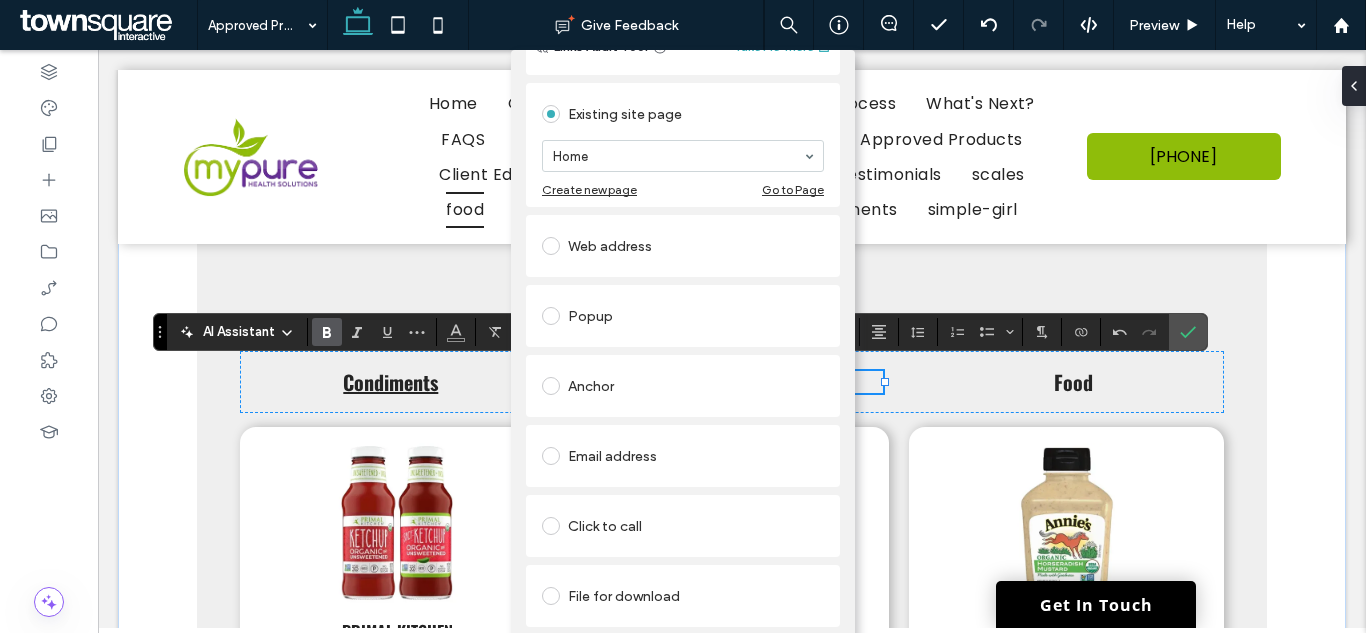 click on "Anchor" at bounding box center (683, 386) 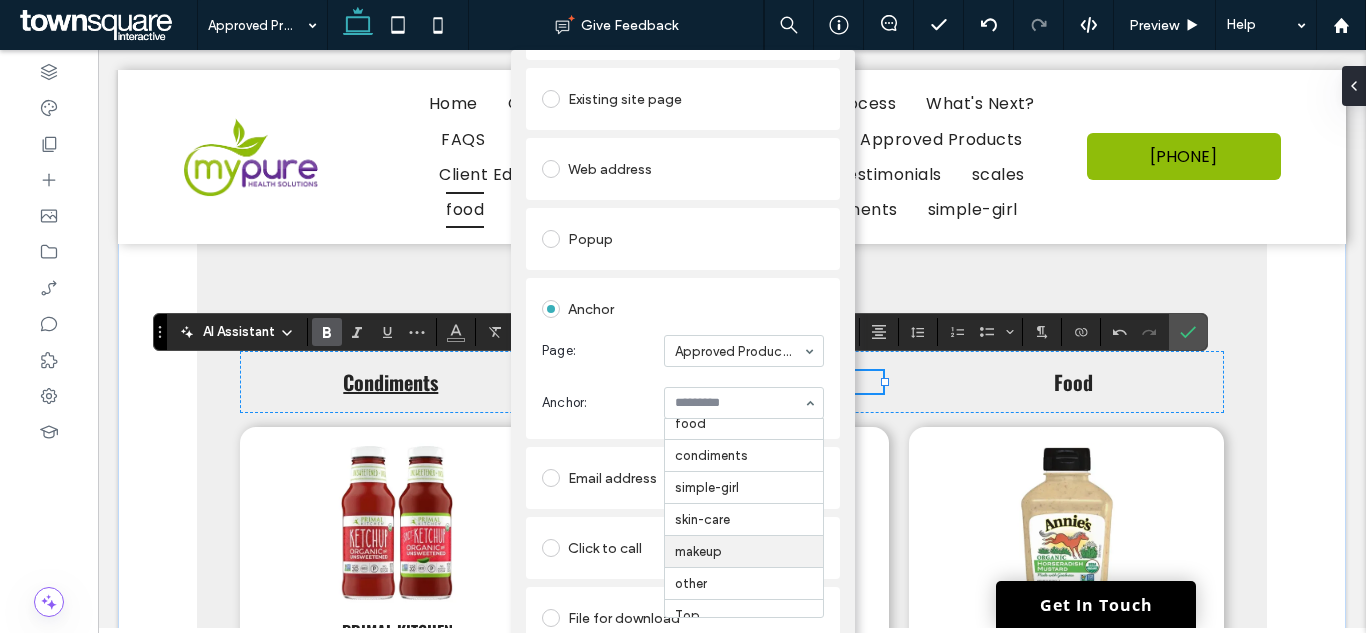 scroll, scrollTop: 0, scrollLeft: 0, axis: both 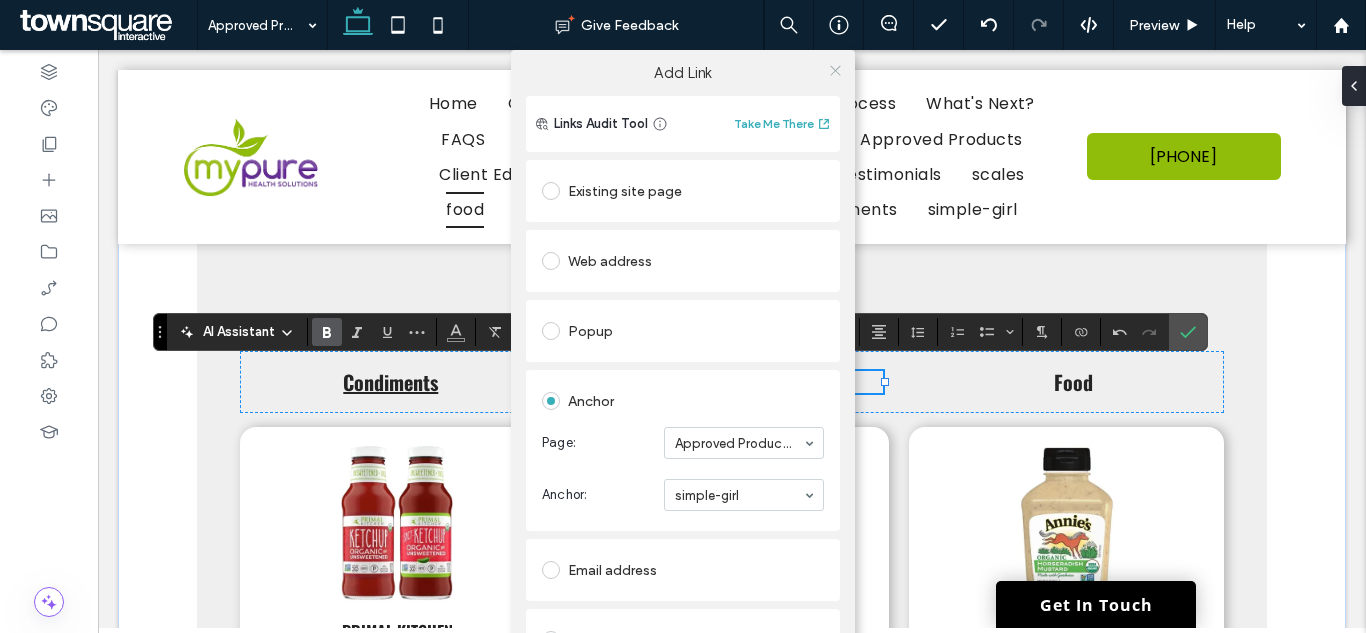 click 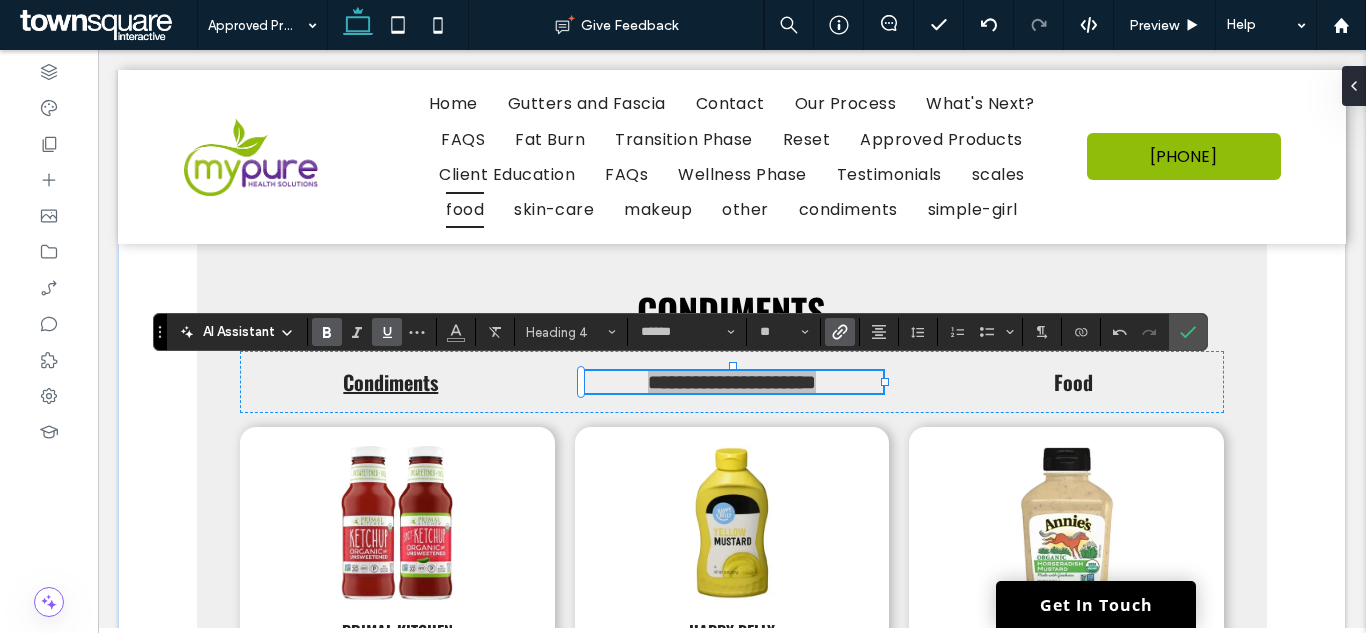 click 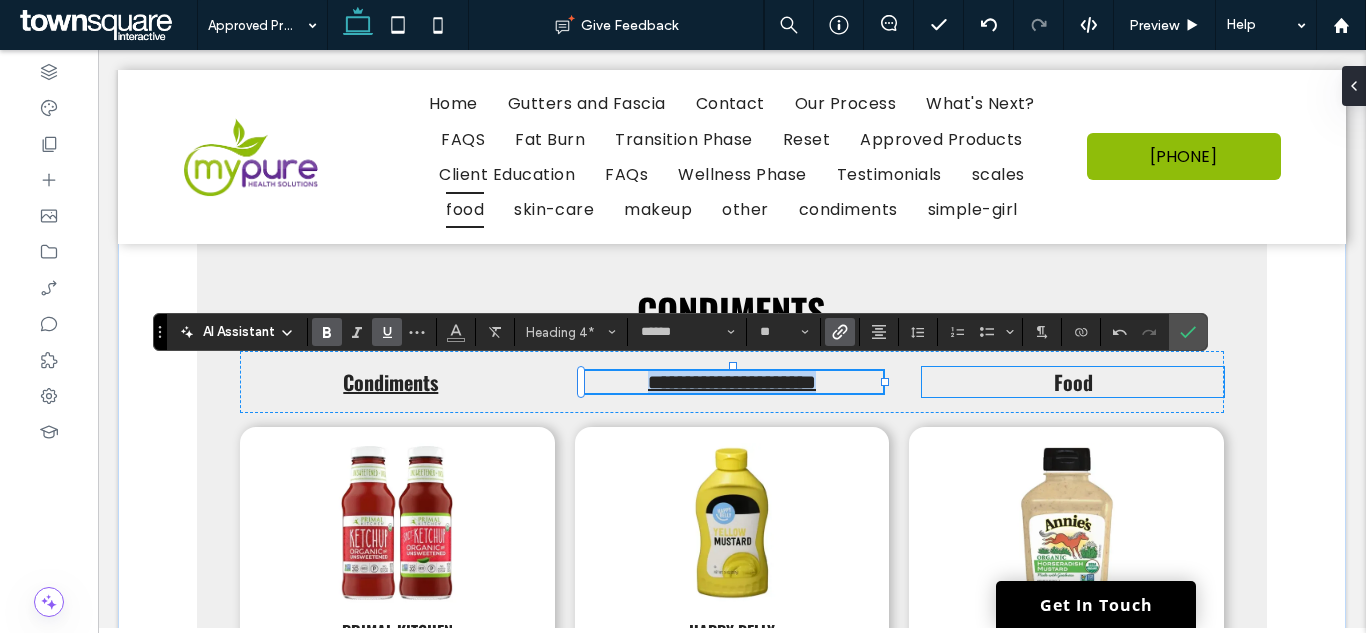 click on "Food" at bounding box center [1073, 382] 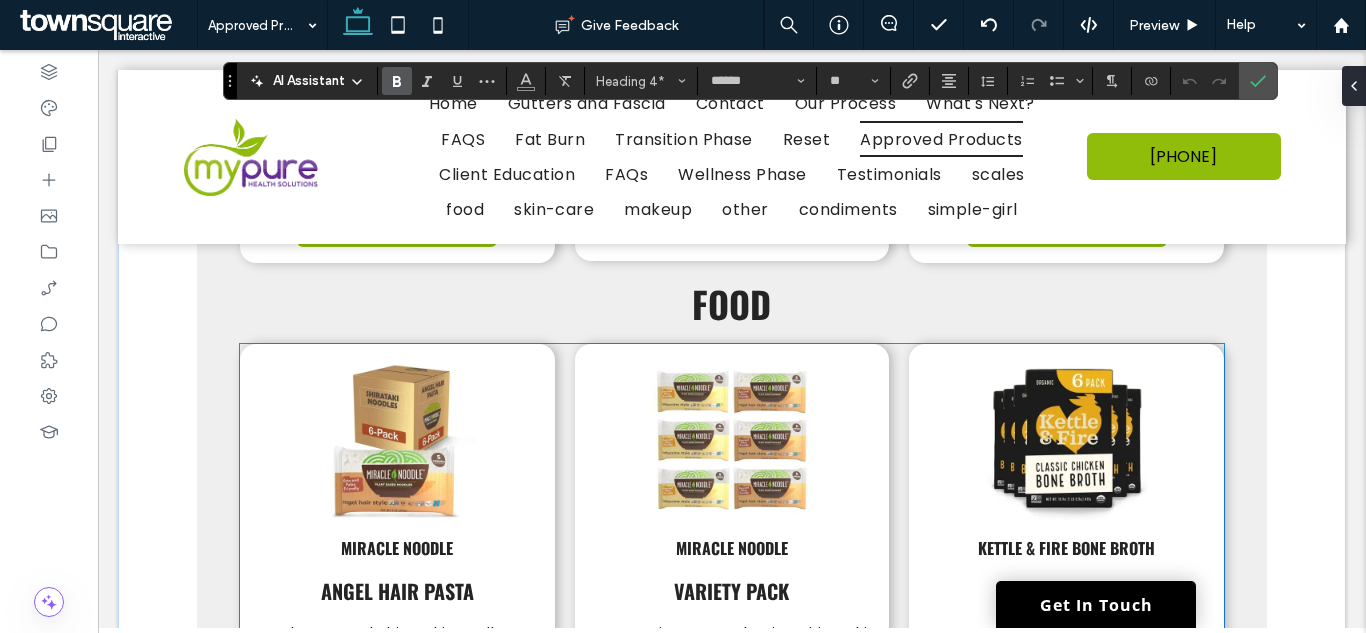 scroll, scrollTop: 3700, scrollLeft: 0, axis: vertical 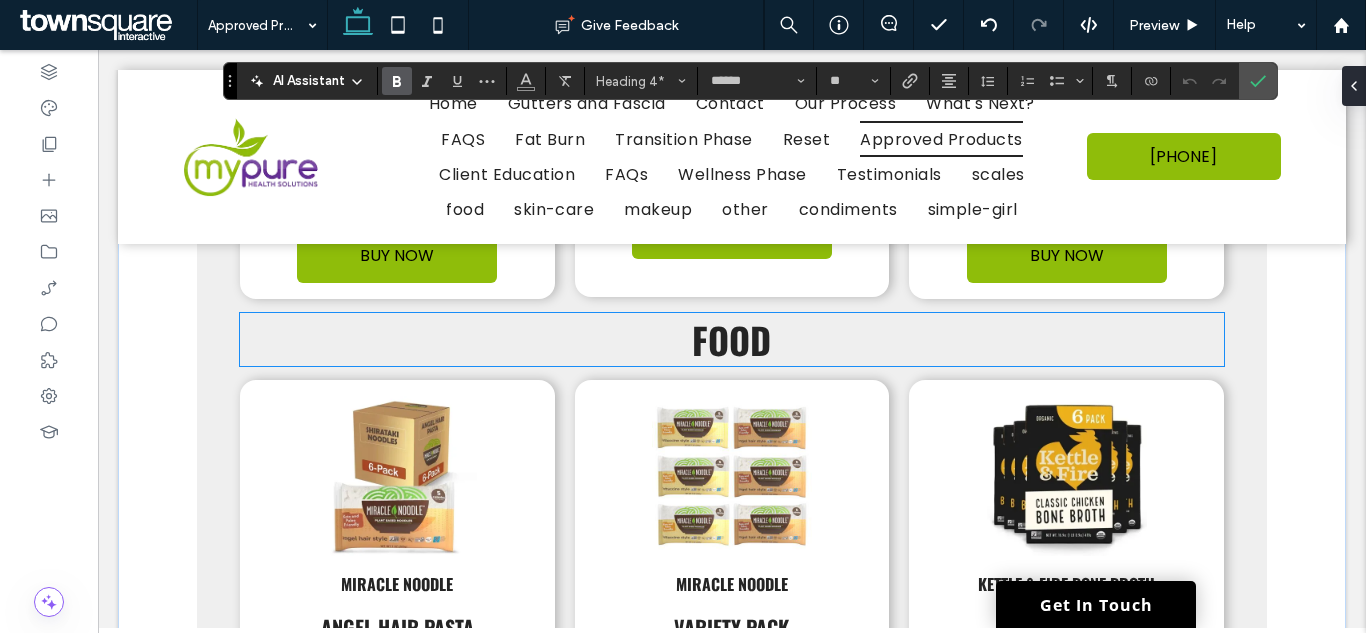 click on "Food" at bounding box center (732, 339) 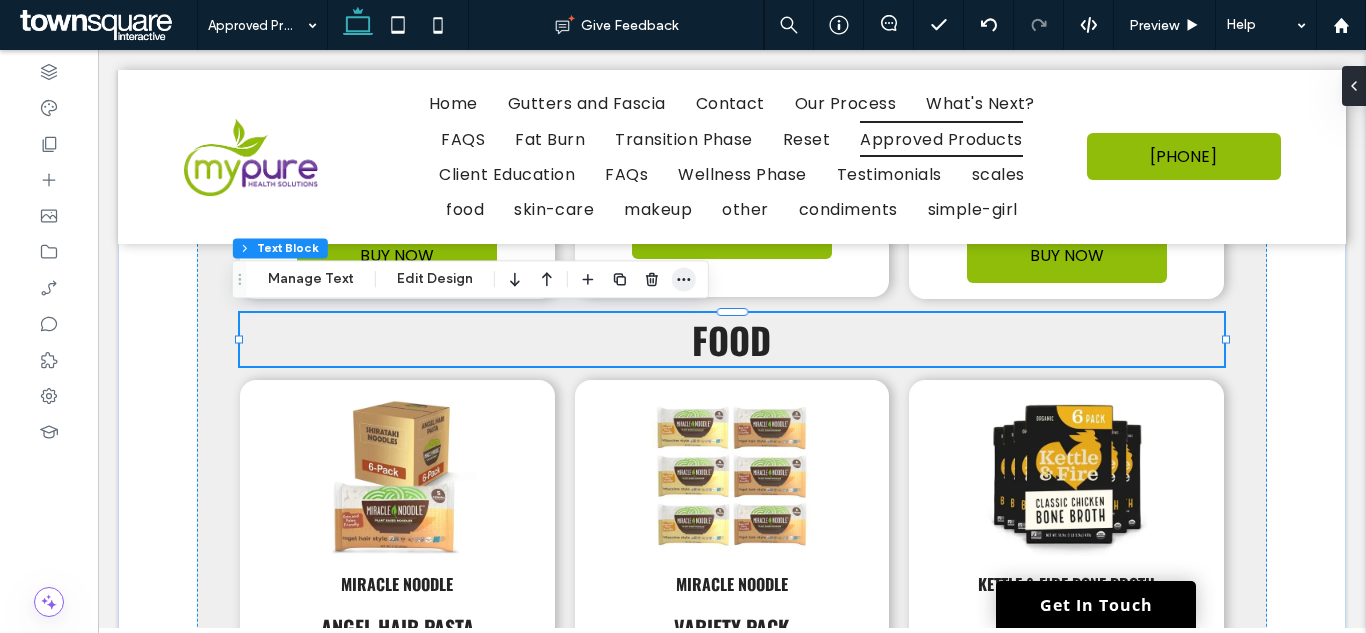 click 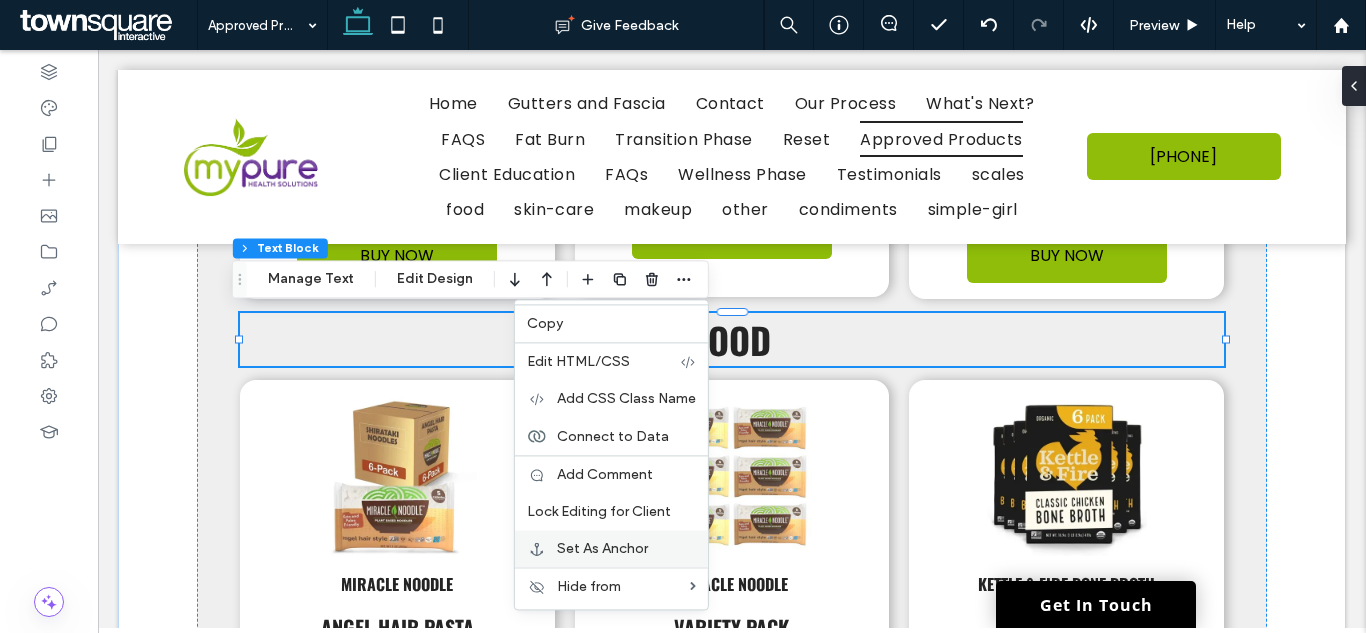 click on "Set As Anchor" at bounding box center [602, 548] 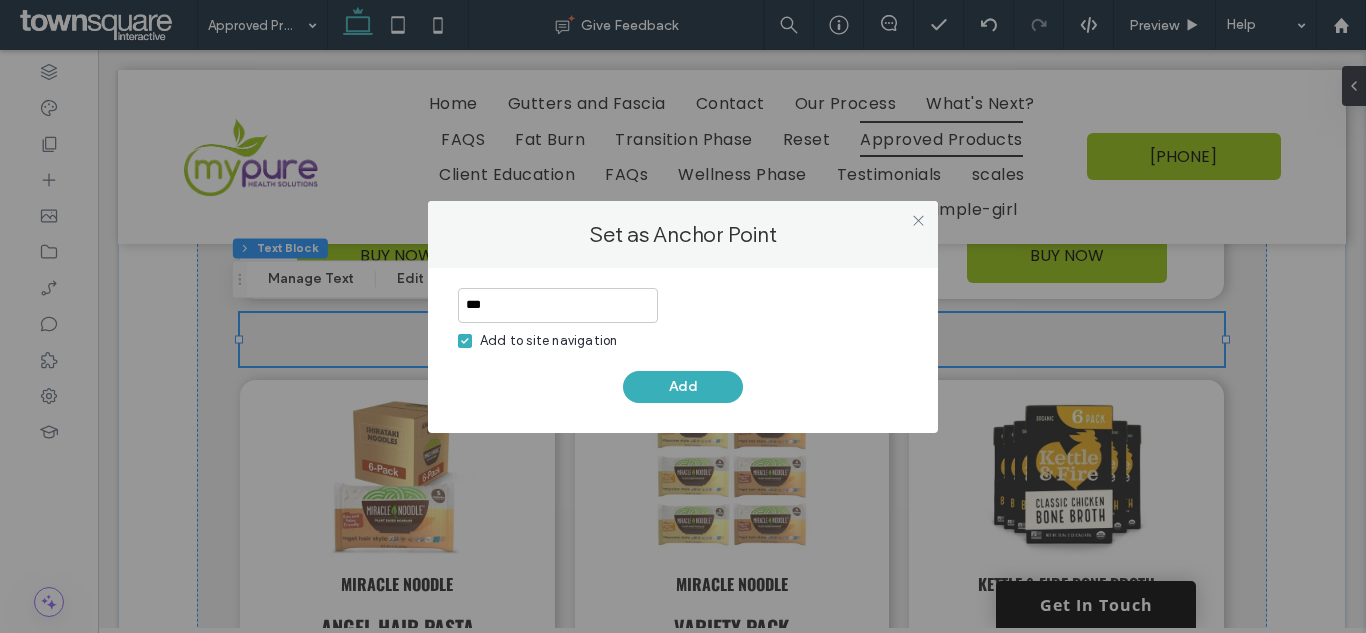 type on "***" 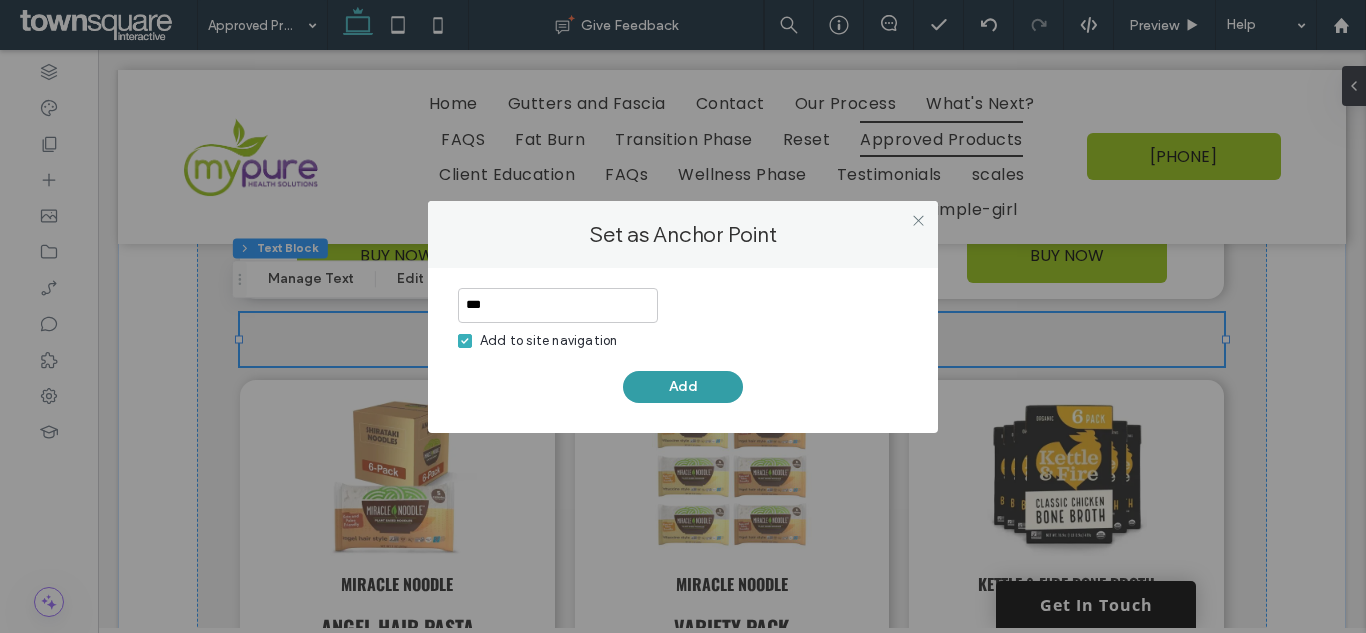 click on "Add" at bounding box center (683, 387) 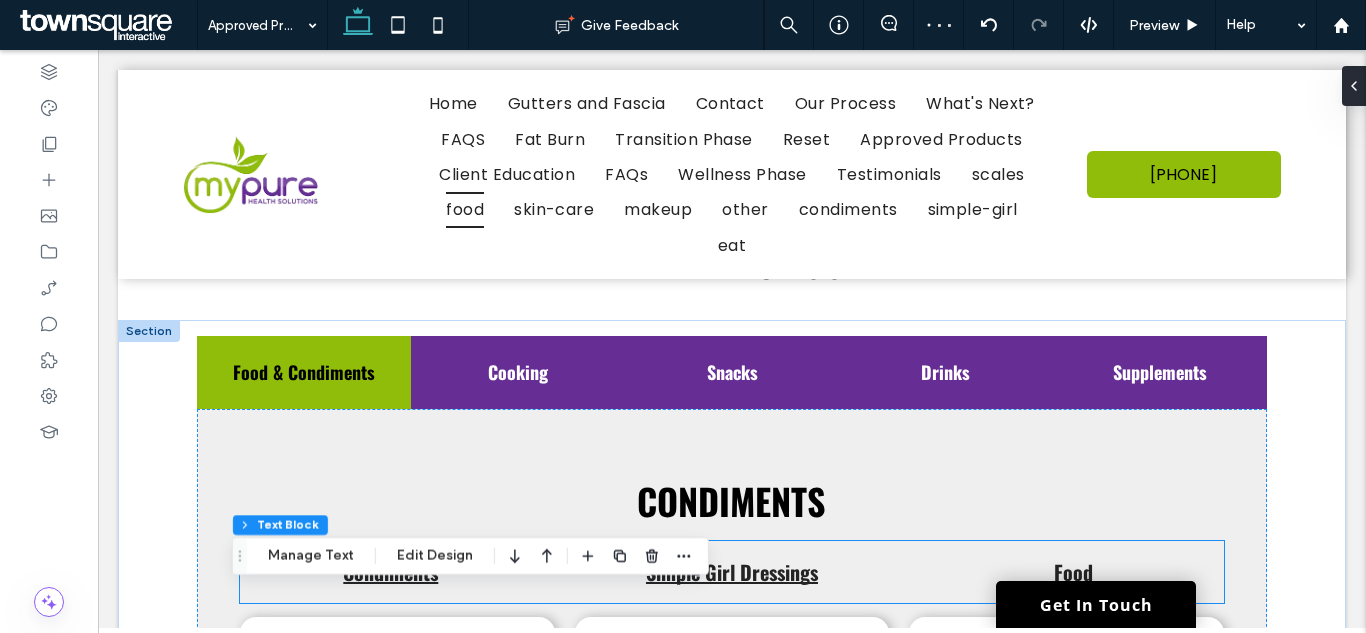 scroll, scrollTop: 1236, scrollLeft: 0, axis: vertical 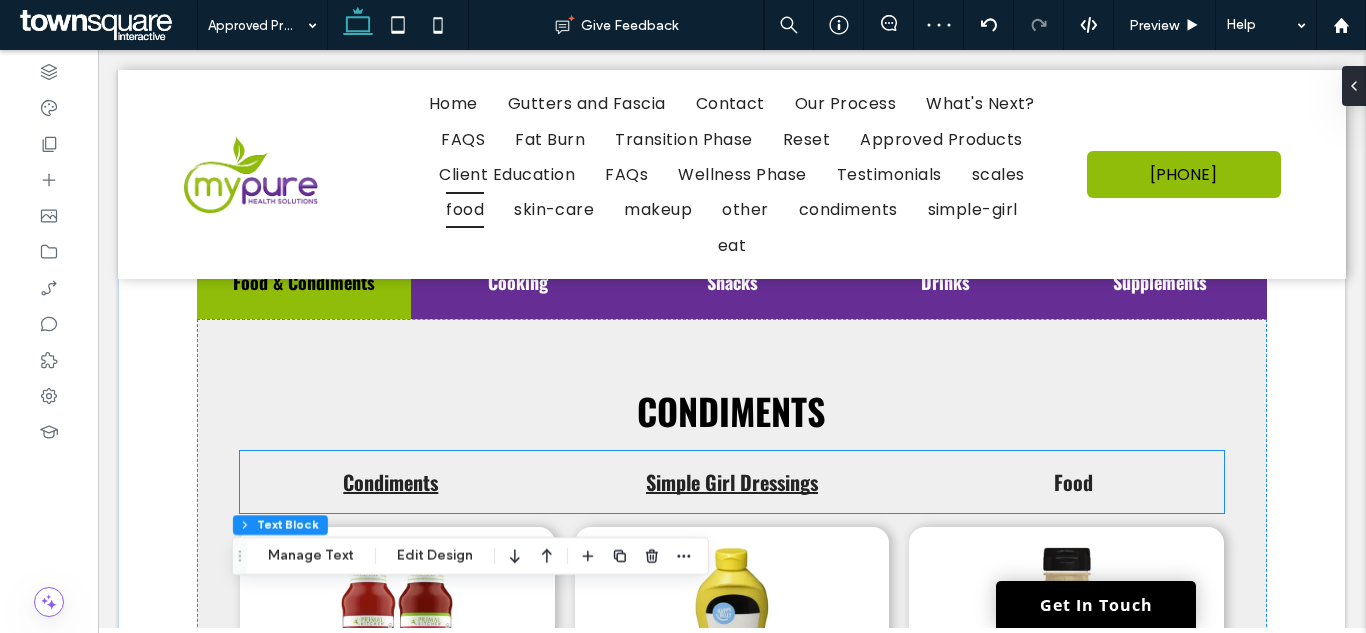 click on "Food" at bounding box center [1073, 482] 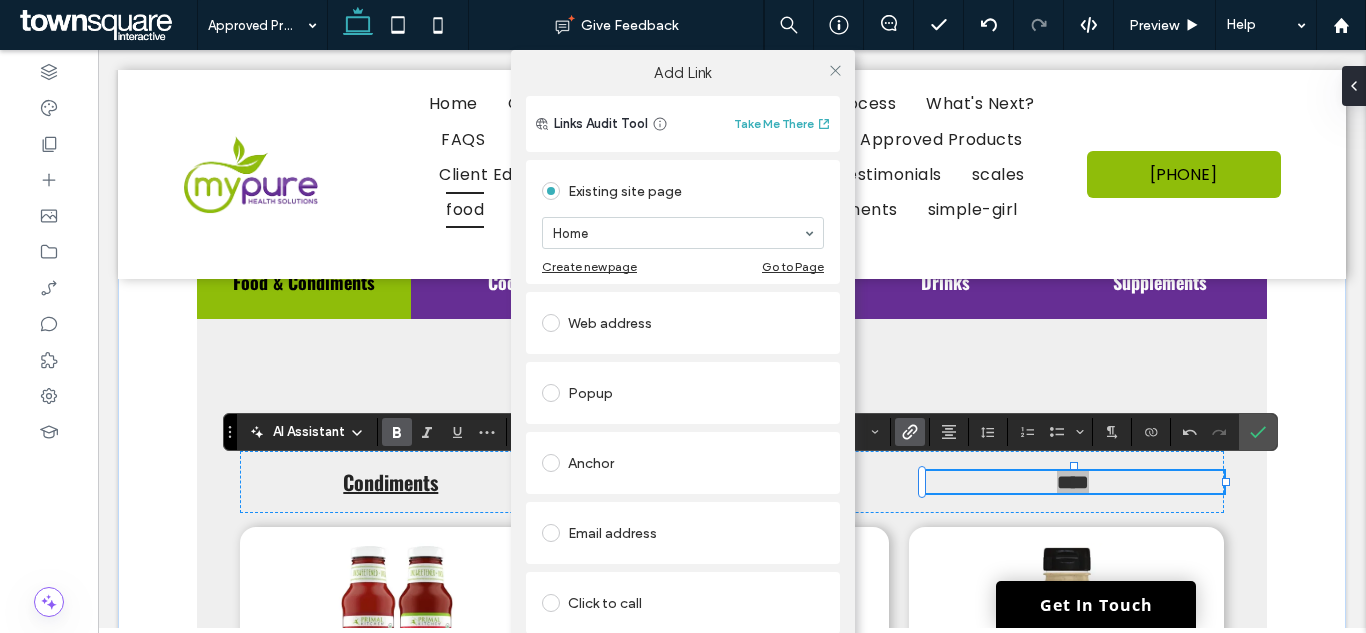 click on "Anchor" at bounding box center (683, 463) 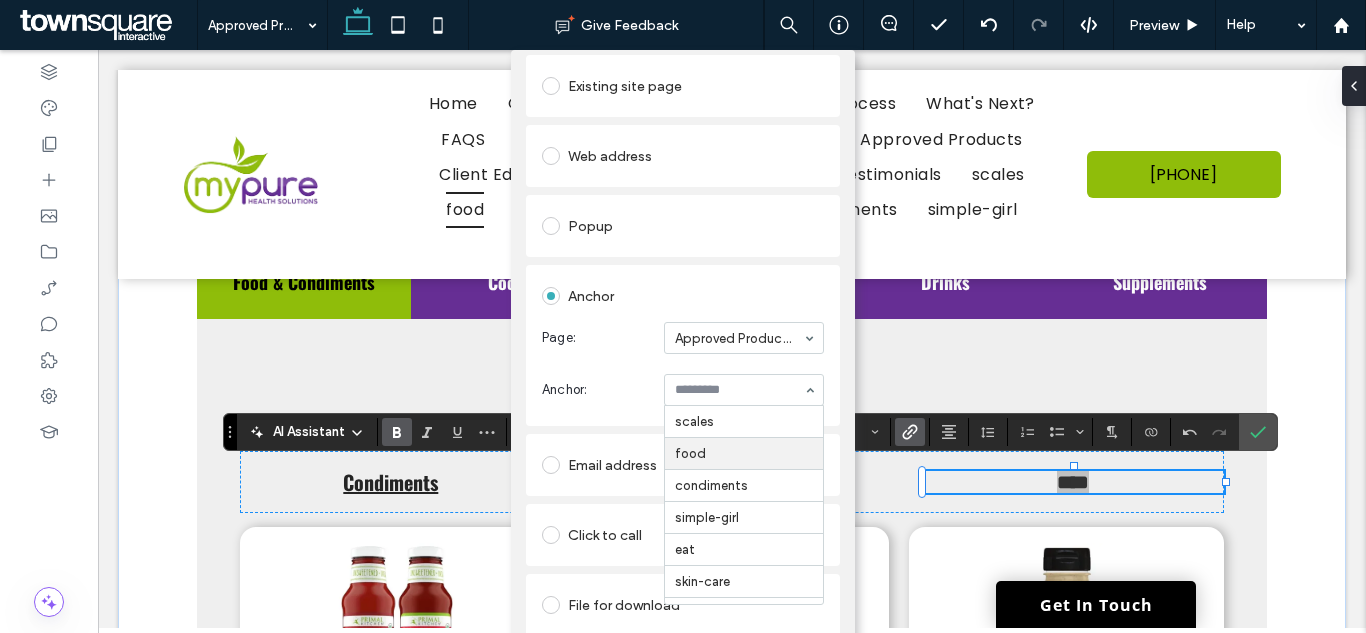 scroll, scrollTop: 114, scrollLeft: 0, axis: vertical 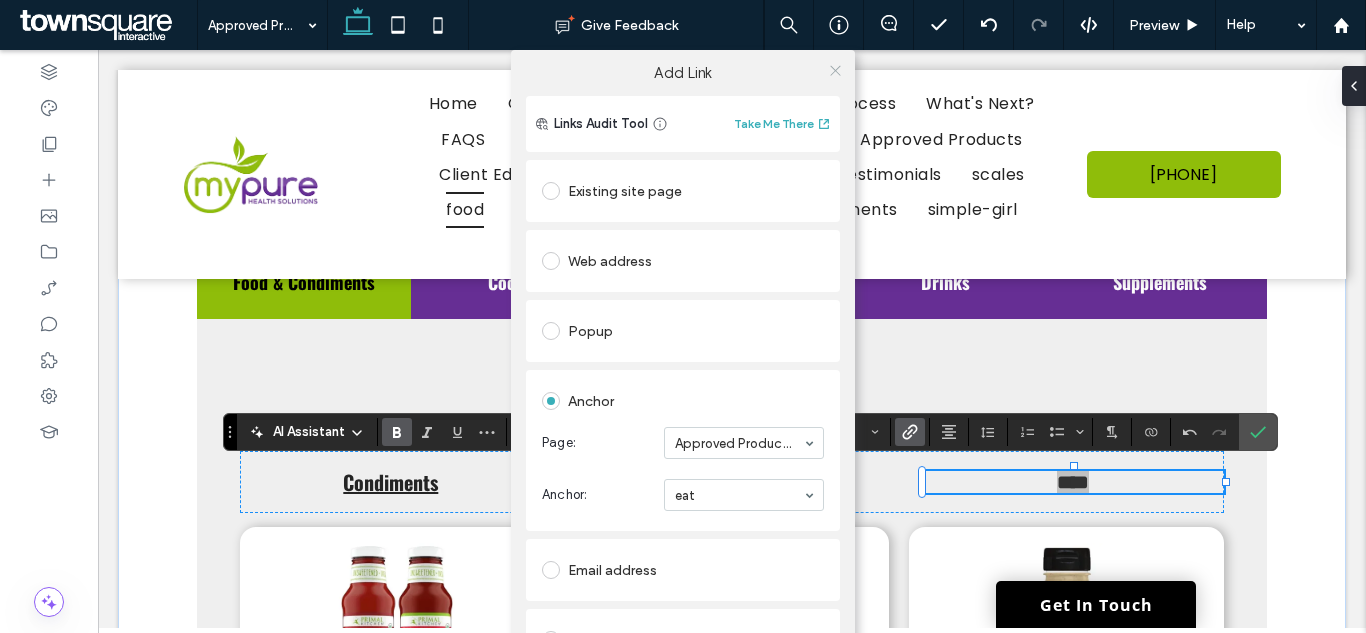 click 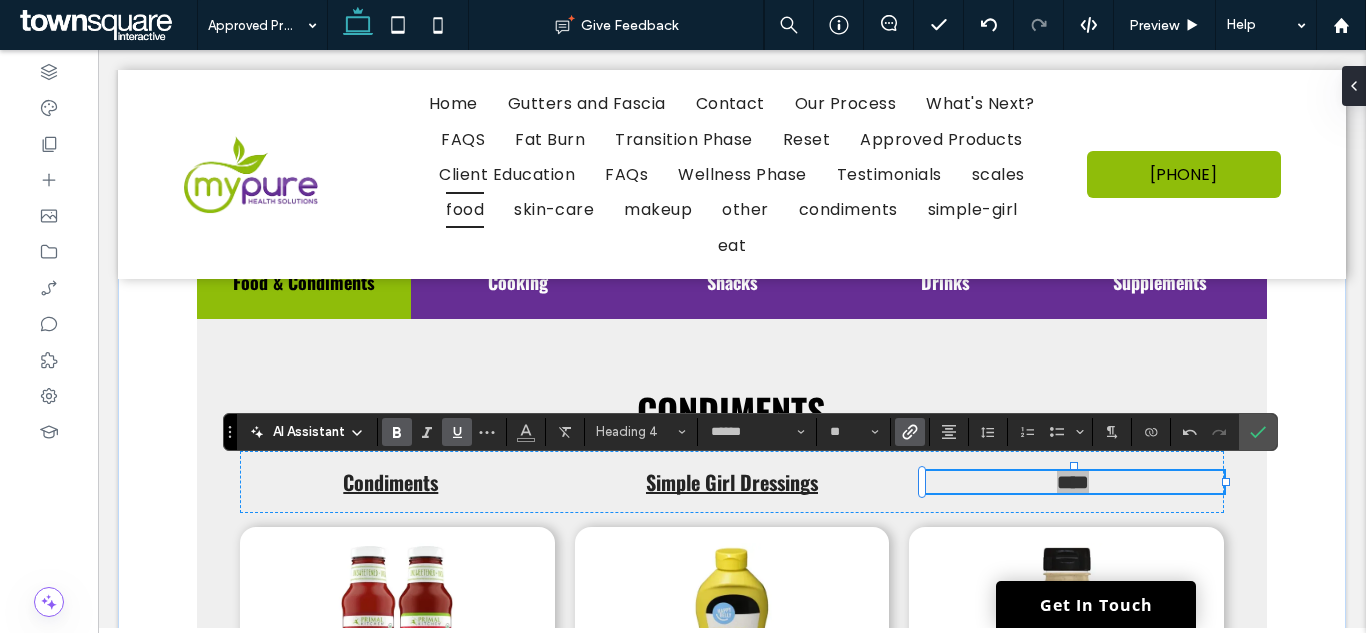 click 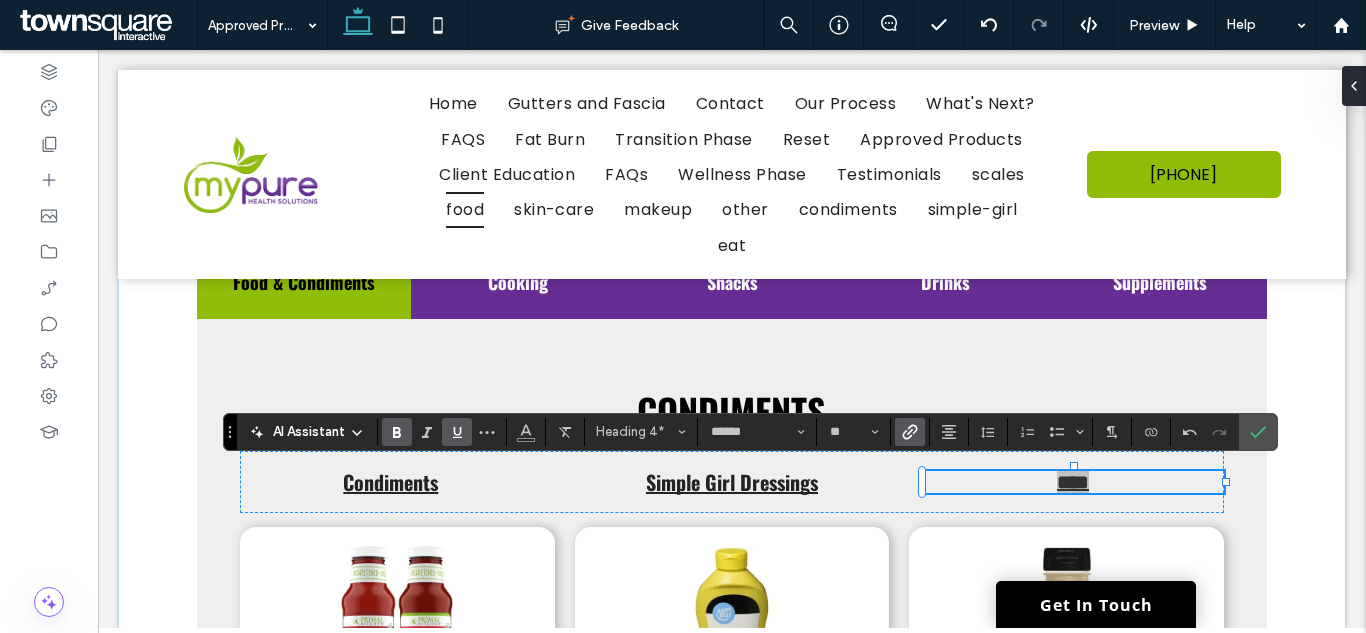 drag, startPoint x: 1221, startPoint y: 423, endPoint x: 1241, endPoint y: 427, distance: 20.396078 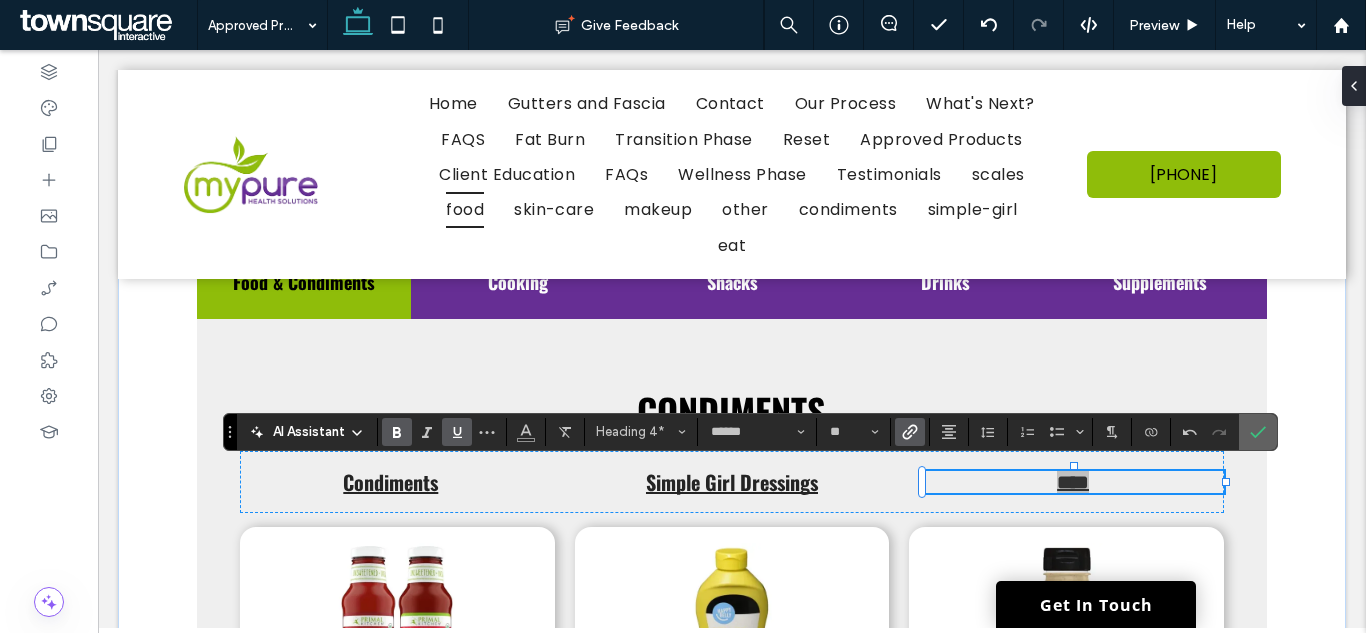 click at bounding box center [1220, 432] 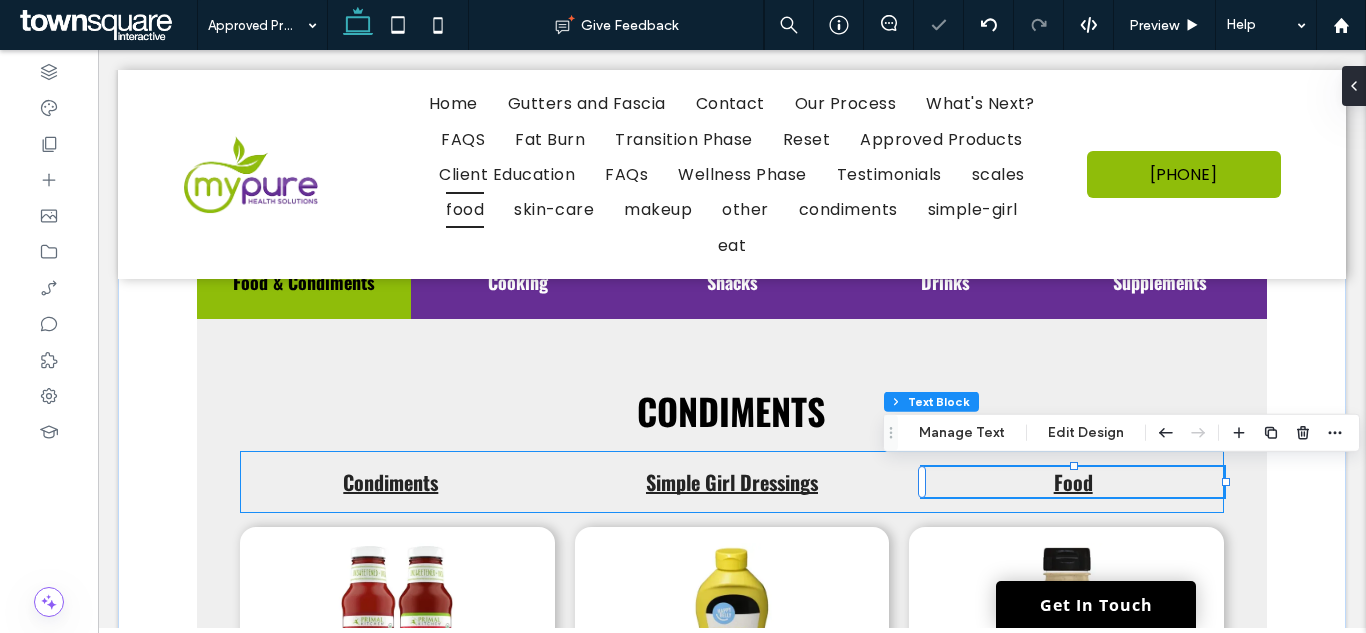 click on "Condiments
Simple Girl Dressings
Food" at bounding box center [732, 482] 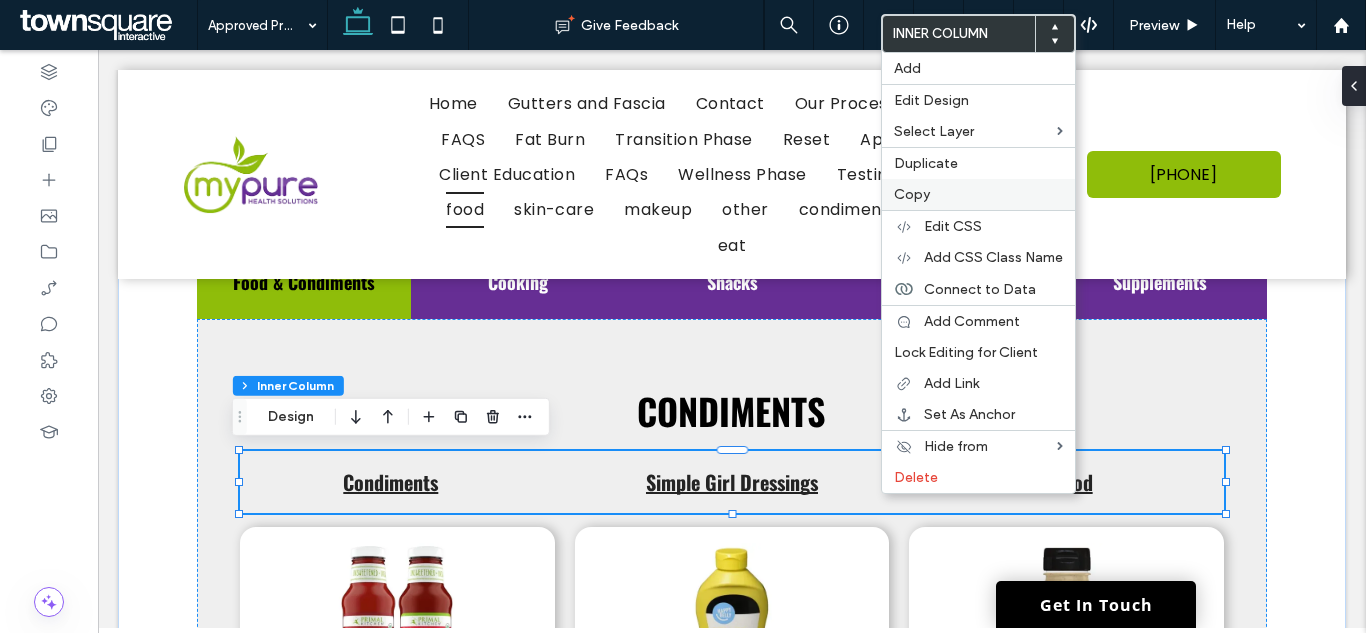 click on "Copy" at bounding box center (978, 194) 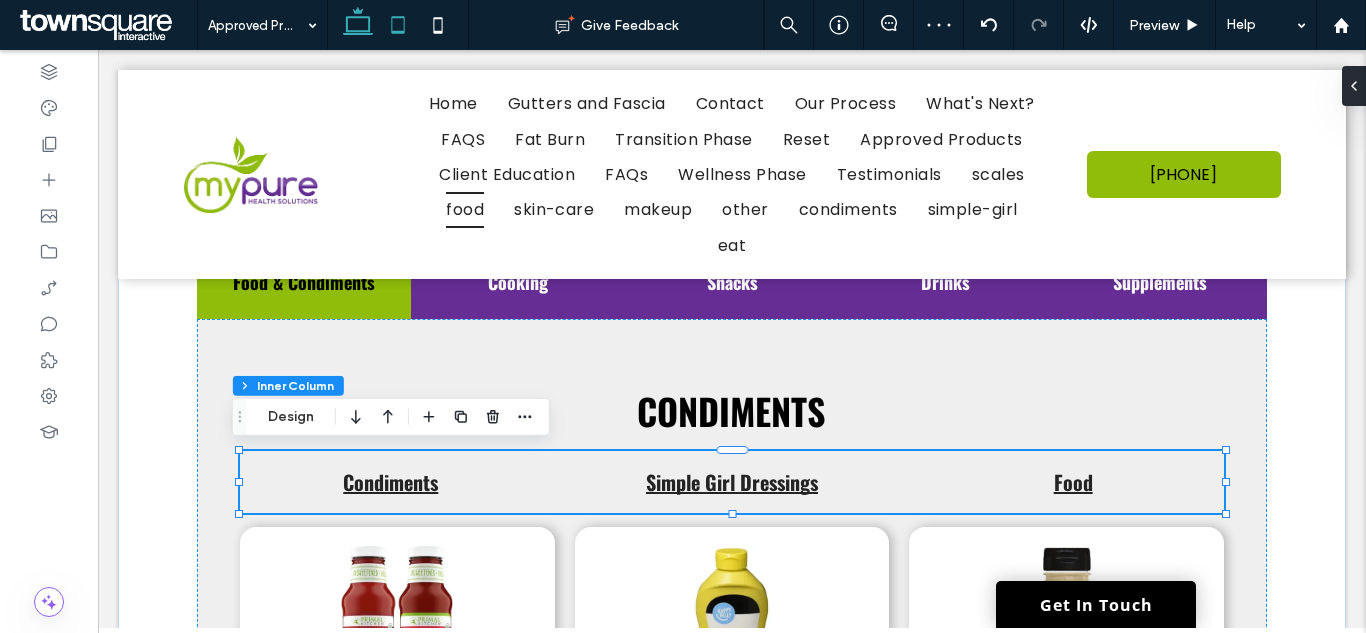 click 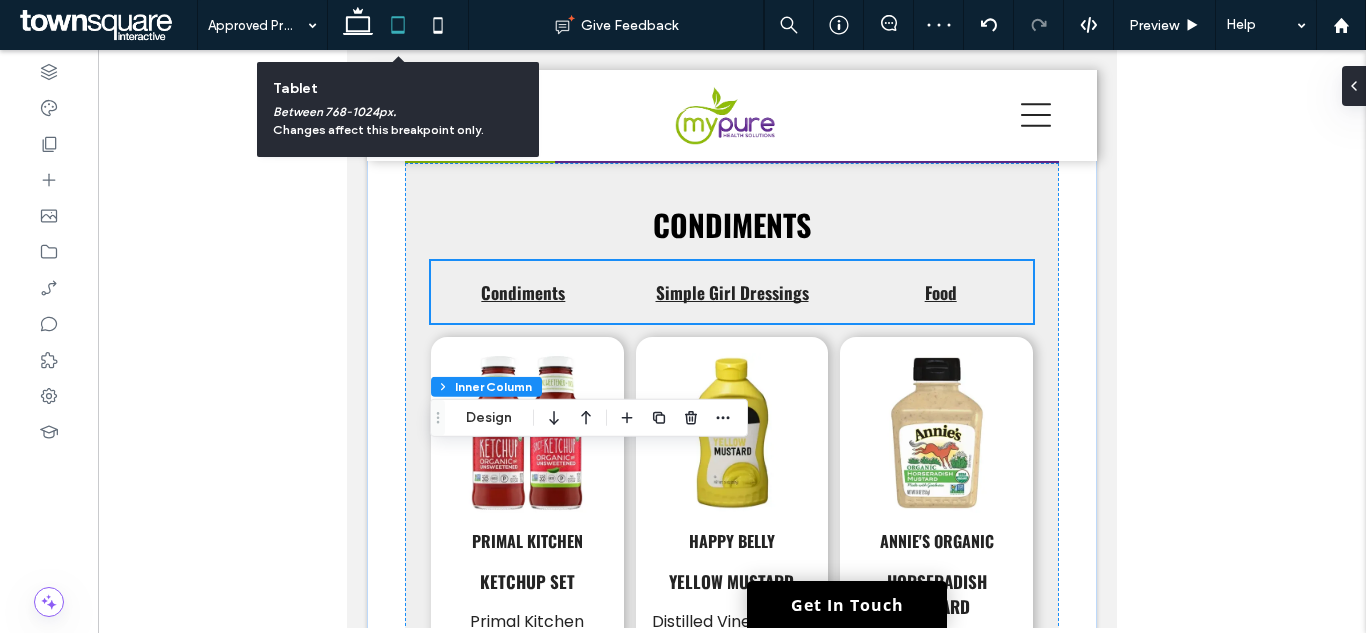 scroll, scrollTop: 1069, scrollLeft: 0, axis: vertical 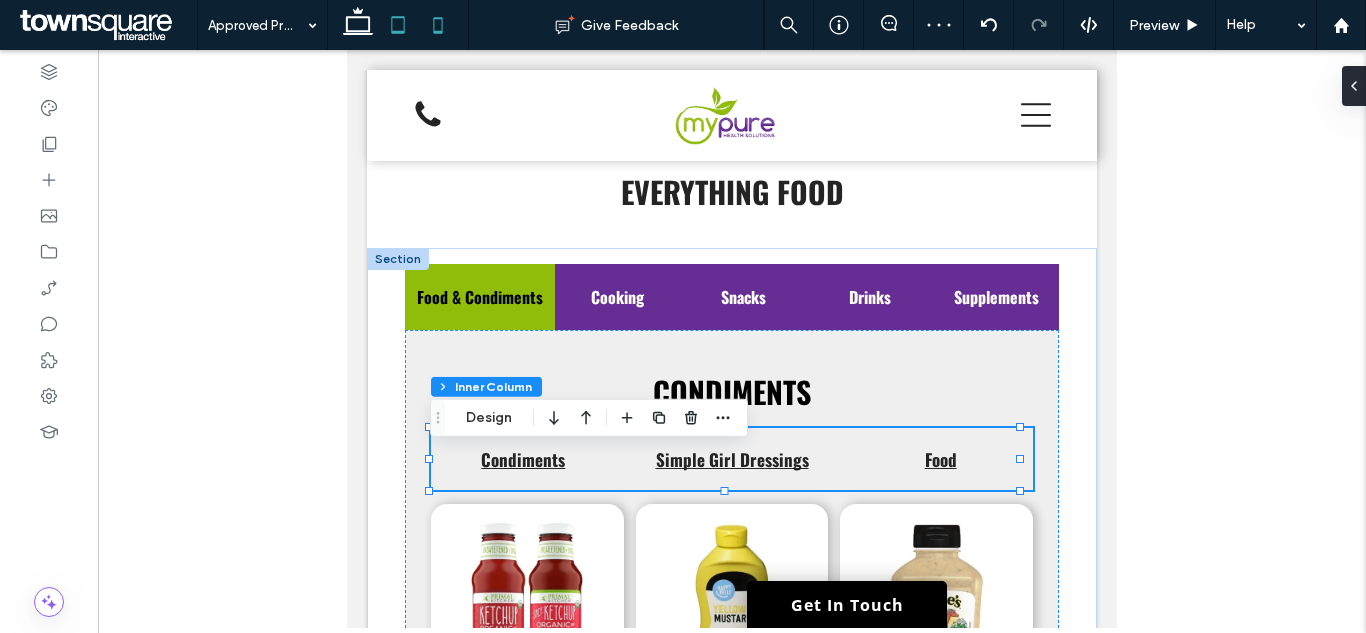 click 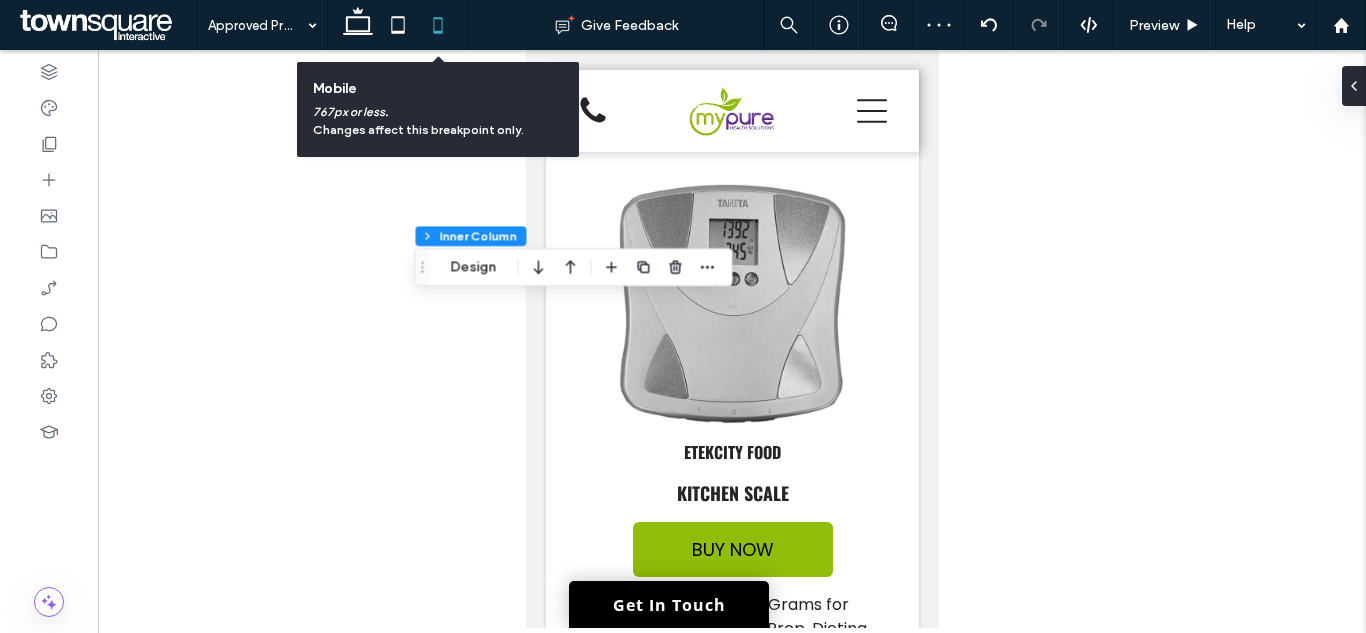 scroll, scrollTop: 1861, scrollLeft: 0, axis: vertical 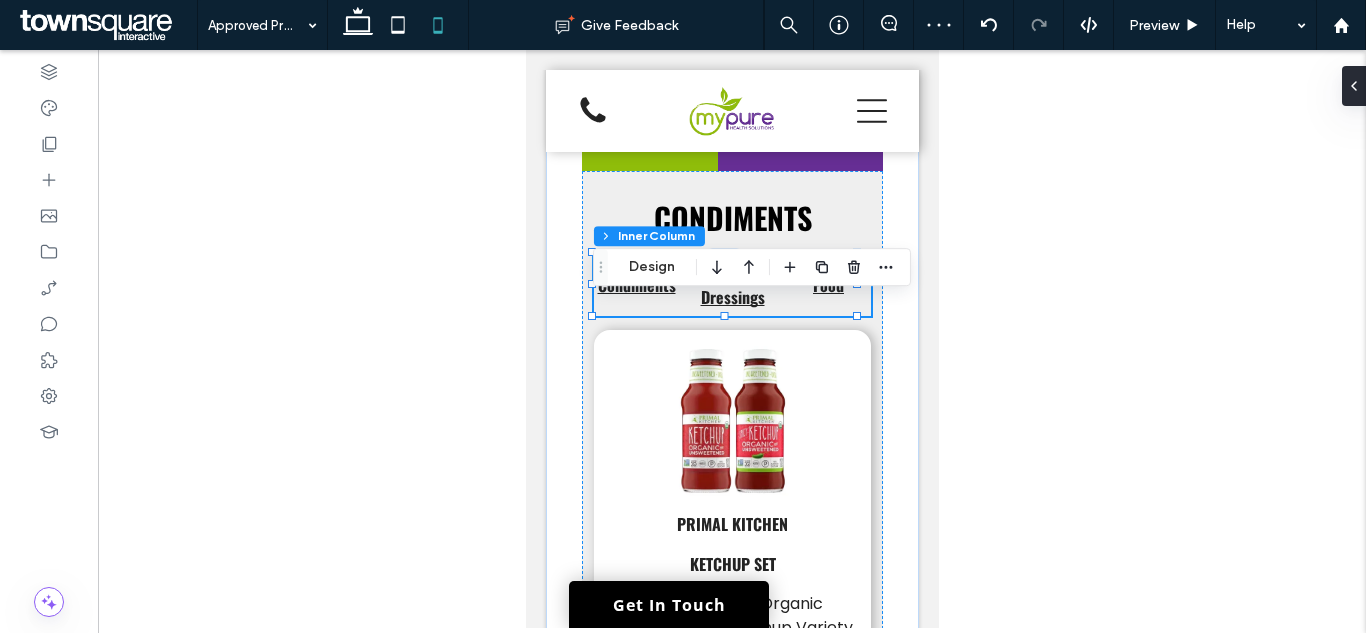 click on "Condiments
Simple Girl Dressings
Food" at bounding box center [731, 285] 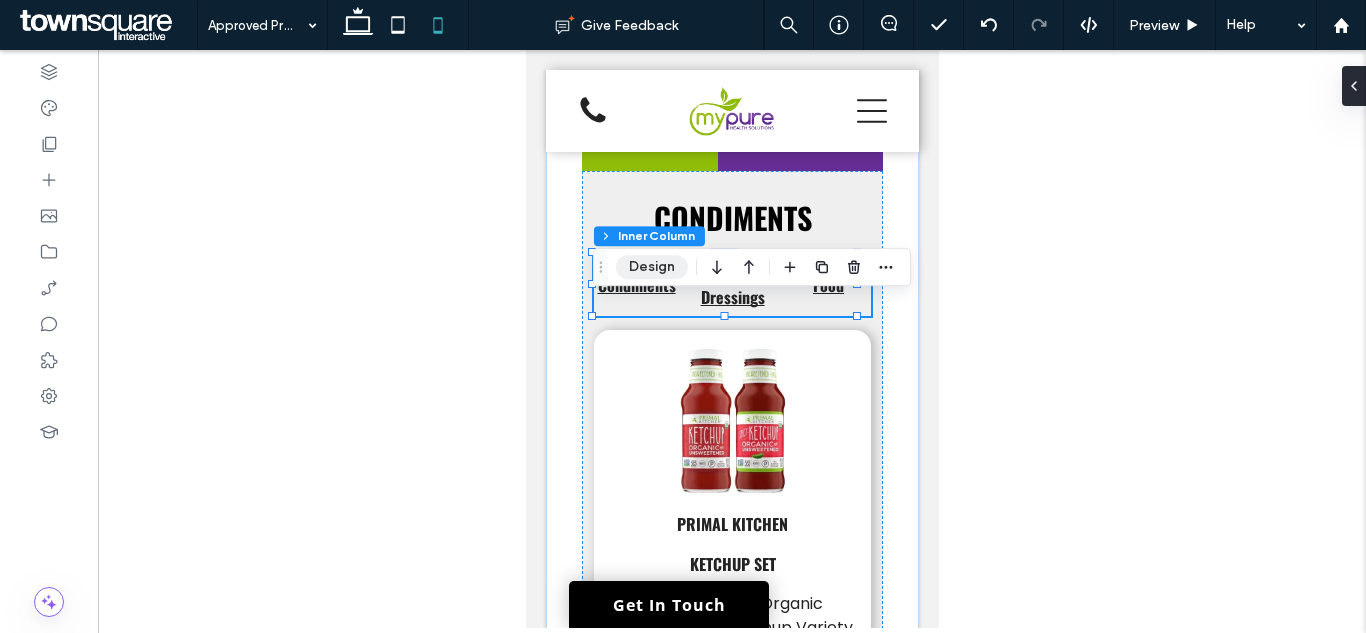 click on "Design" at bounding box center [652, 267] 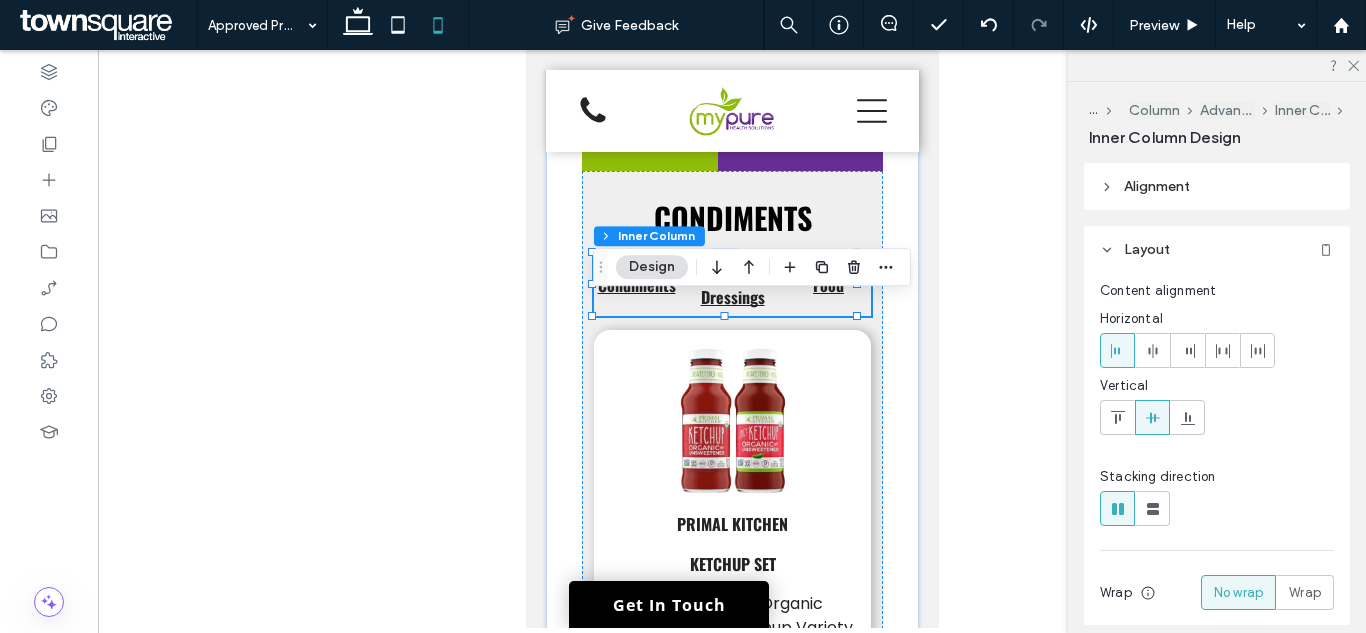 click 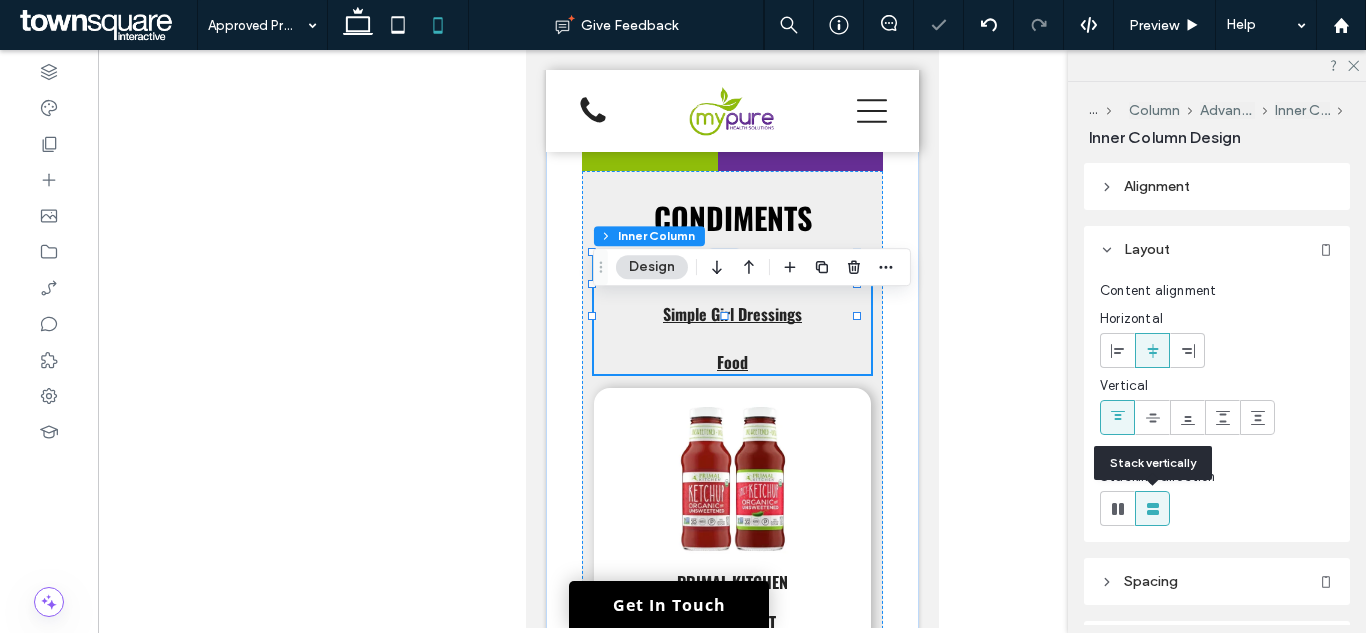 type on "**" 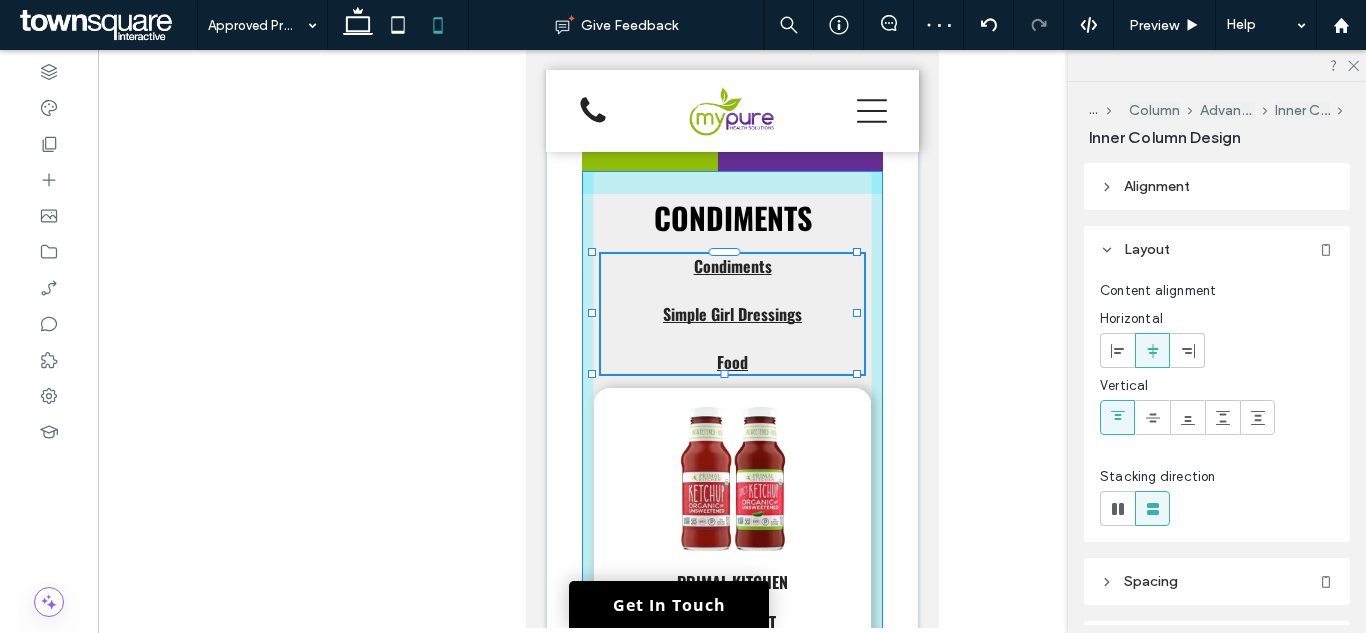 drag, startPoint x: 723, startPoint y: 420, endPoint x: 722, endPoint y: 395, distance: 25.019993 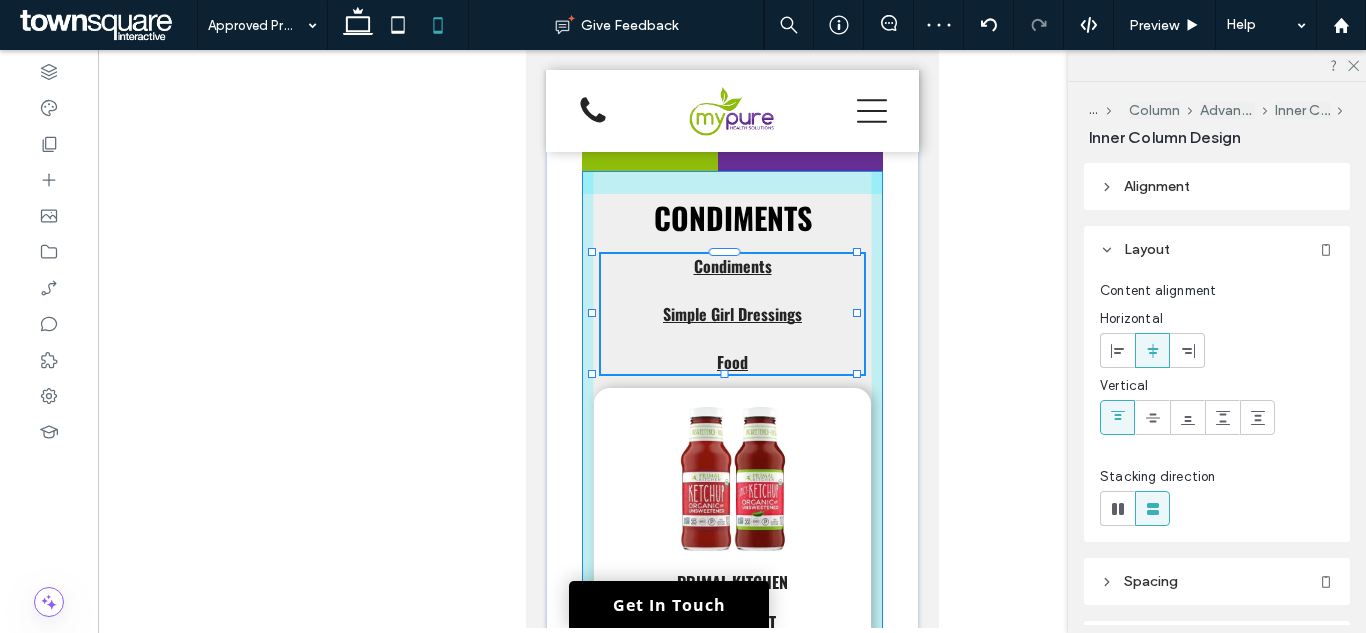 click on "Food & Condiments
Cooking
Snacks
Drinks
Supplements
Condiments
Condiments
Simple Girl Dressings
Food
Primal Kitchen
ketchup Set
Primal Kitchen Organic Unsweetened Ketchup Variety Pack, Original and Spicy, Pack of 2 ﻿
BUY NOW
Happy Belly
Yellow Mustard
Distilled Vinegar and Water, #1 Grade Mustard Seed, Salt, Turmeric, Paprika, and Spices
BUY NOW
Annie's Organic
Horseradish Mustard
Certified organic ingredients, No artificial flavors, synthetic colors or preservatives." at bounding box center (731, 5807) 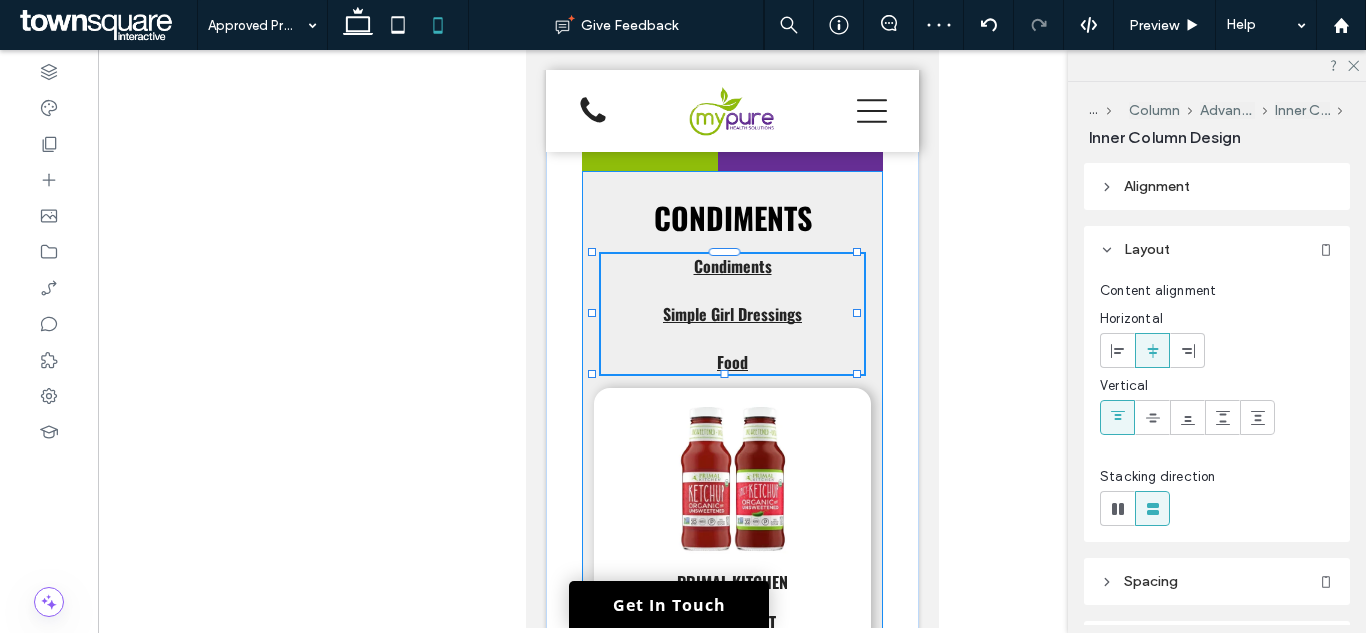 type on "***" 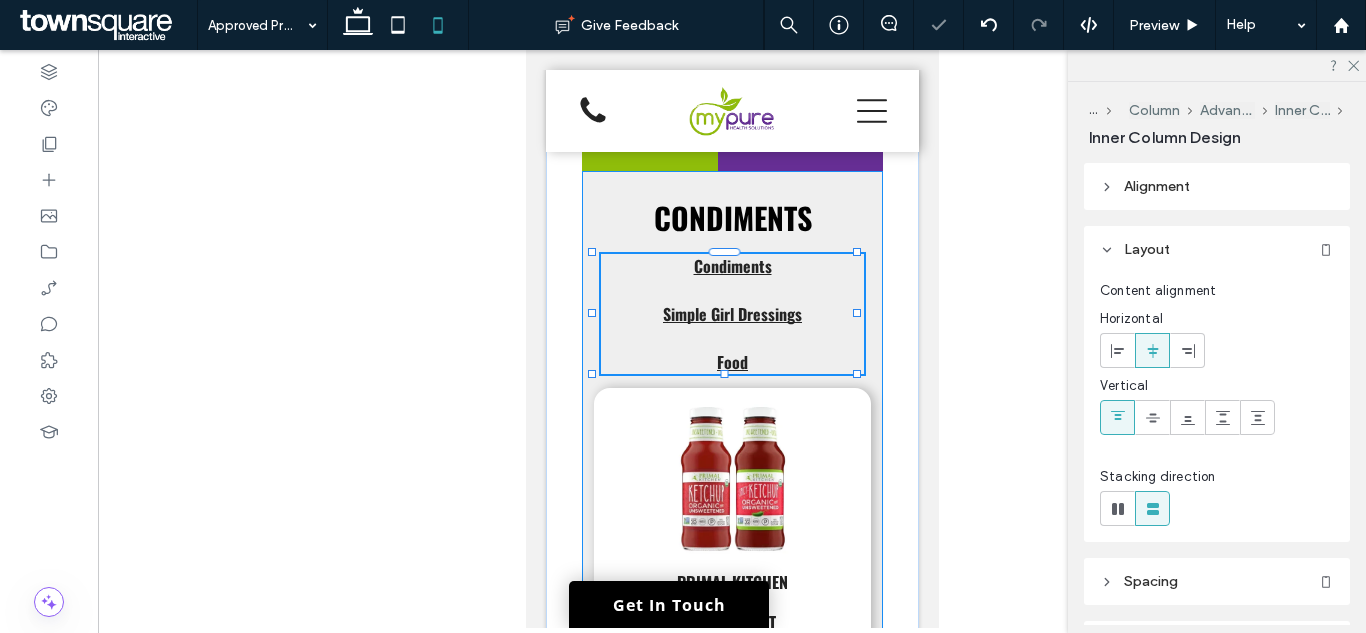 click on "Condiments
Simple Girl Dressings
Food" at bounding box center (731, 314) 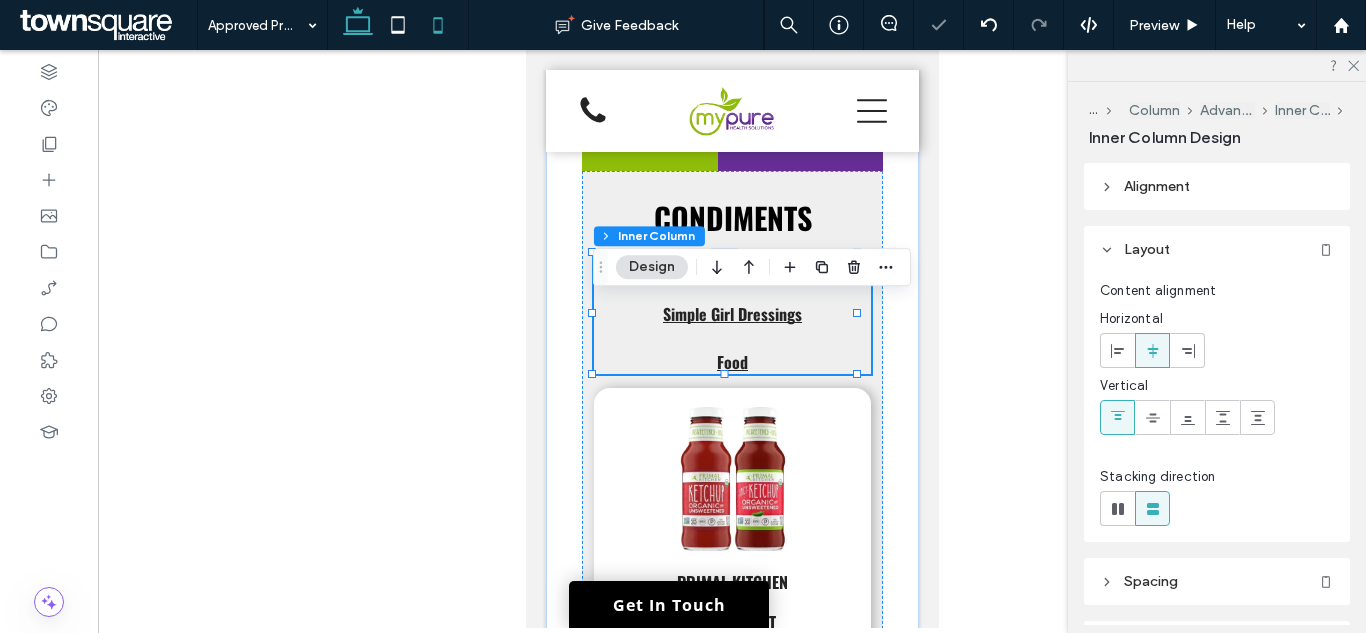 drag, startPoint x: 356, startPoint y: 16, endPoint x: 366, endPoint y: 12, distance: 10.770329 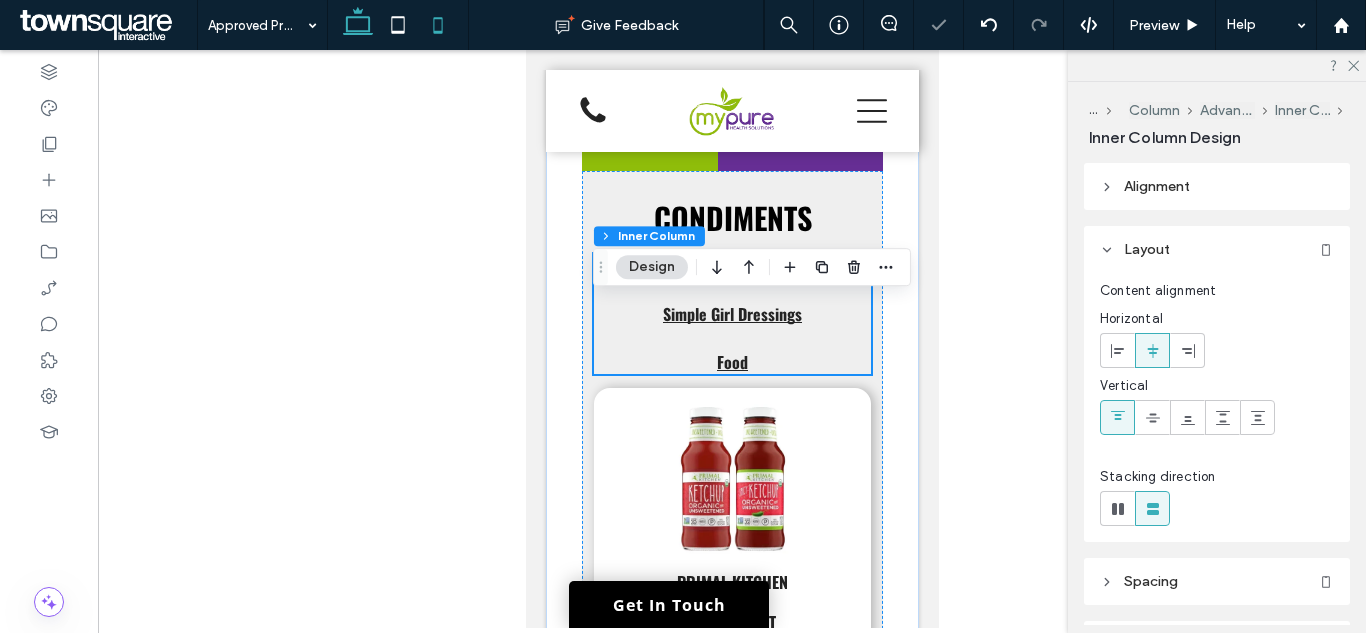 type on "*" 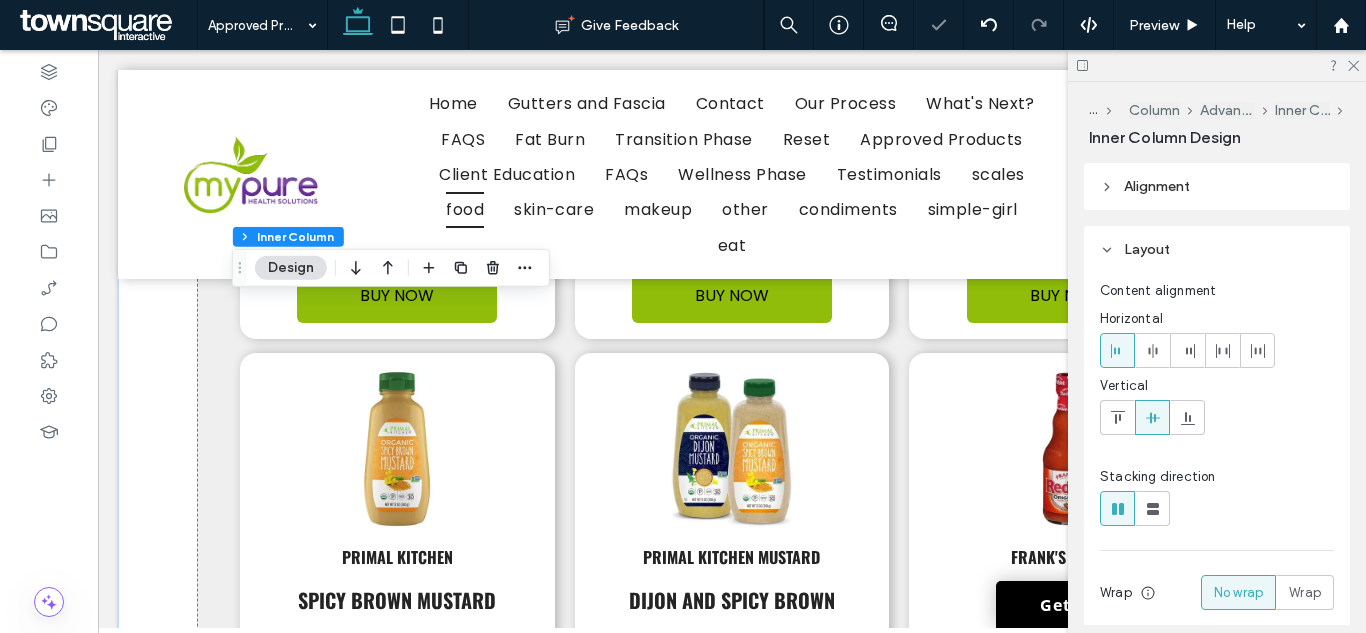 scroll, scrollTop: 1385, scrollLeft: 0, axis: vertical 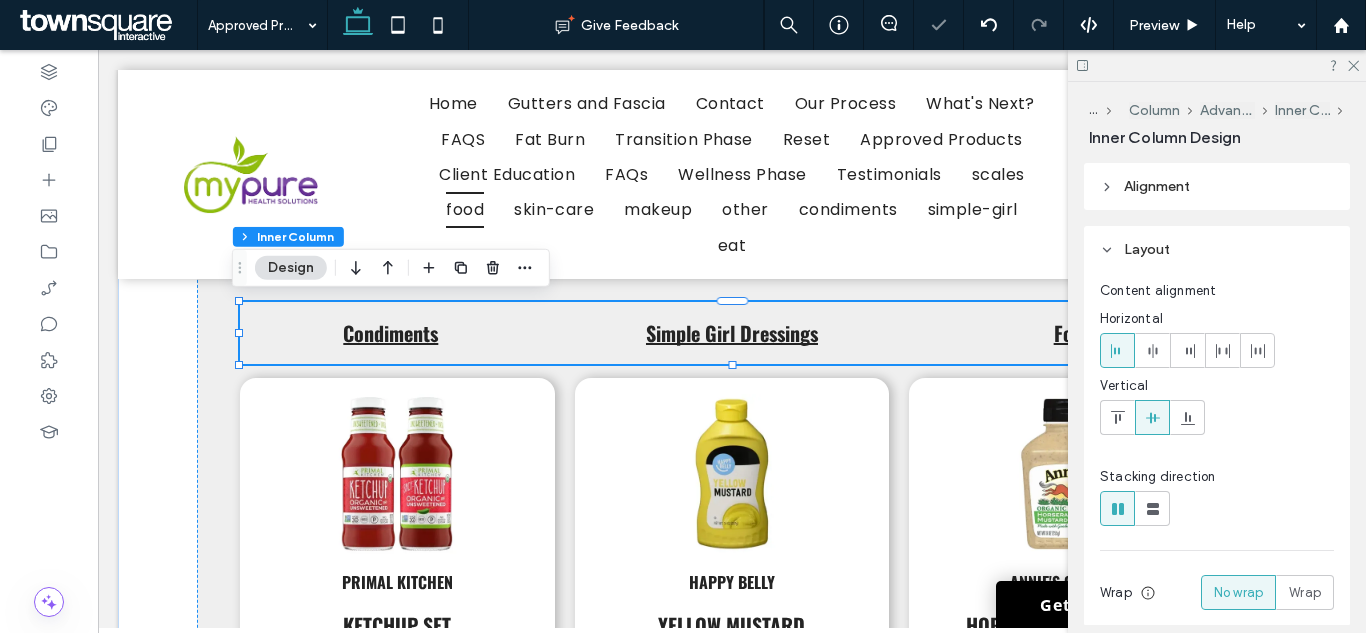 click at bounding box center (477, 268) 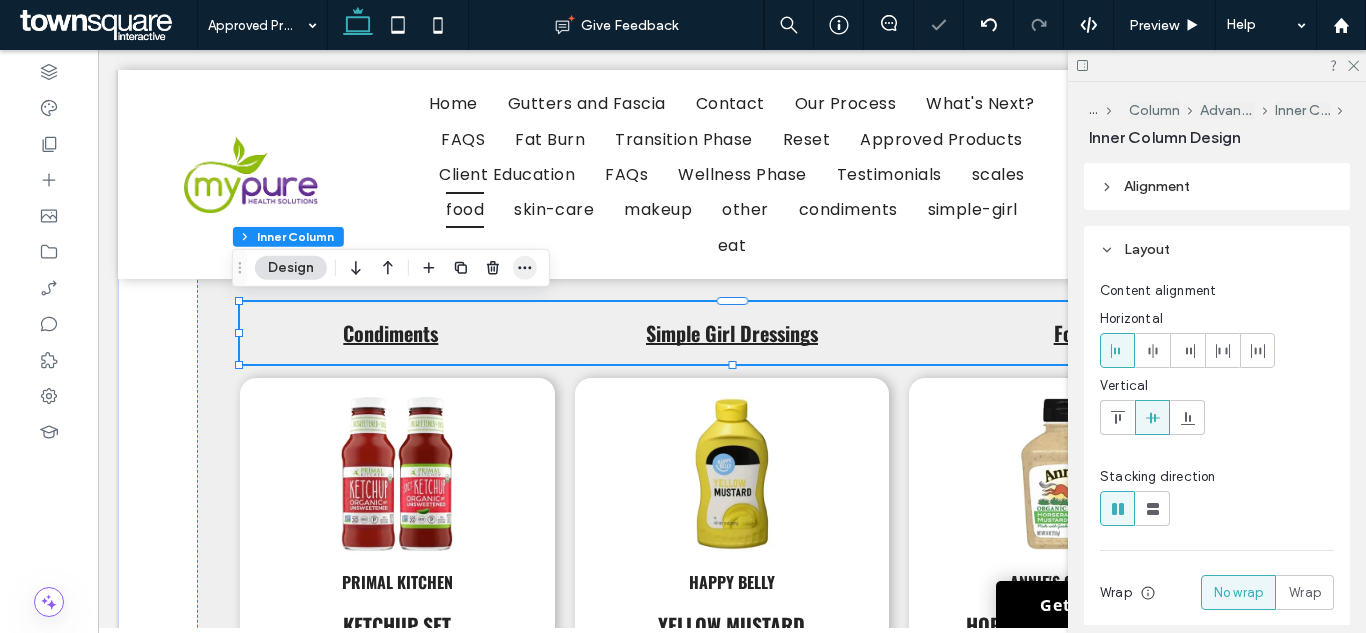 click 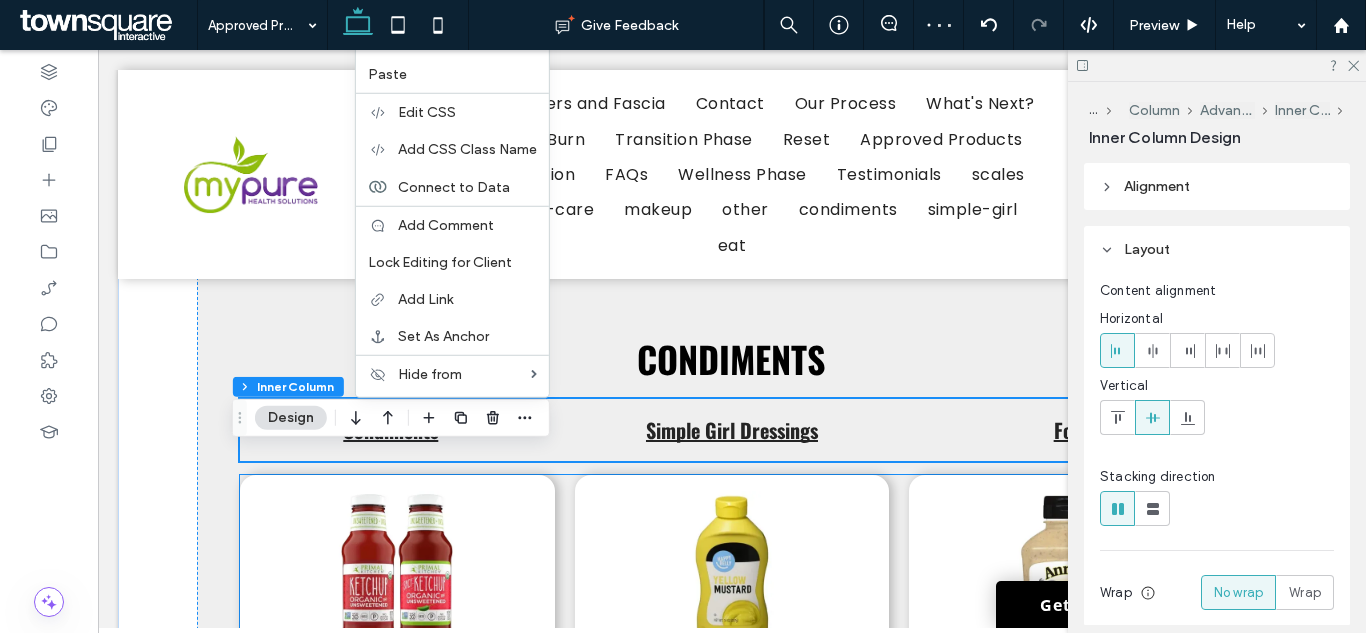 scroll, scrollTop: 1185, scrollLeft: 0, axis: vertical 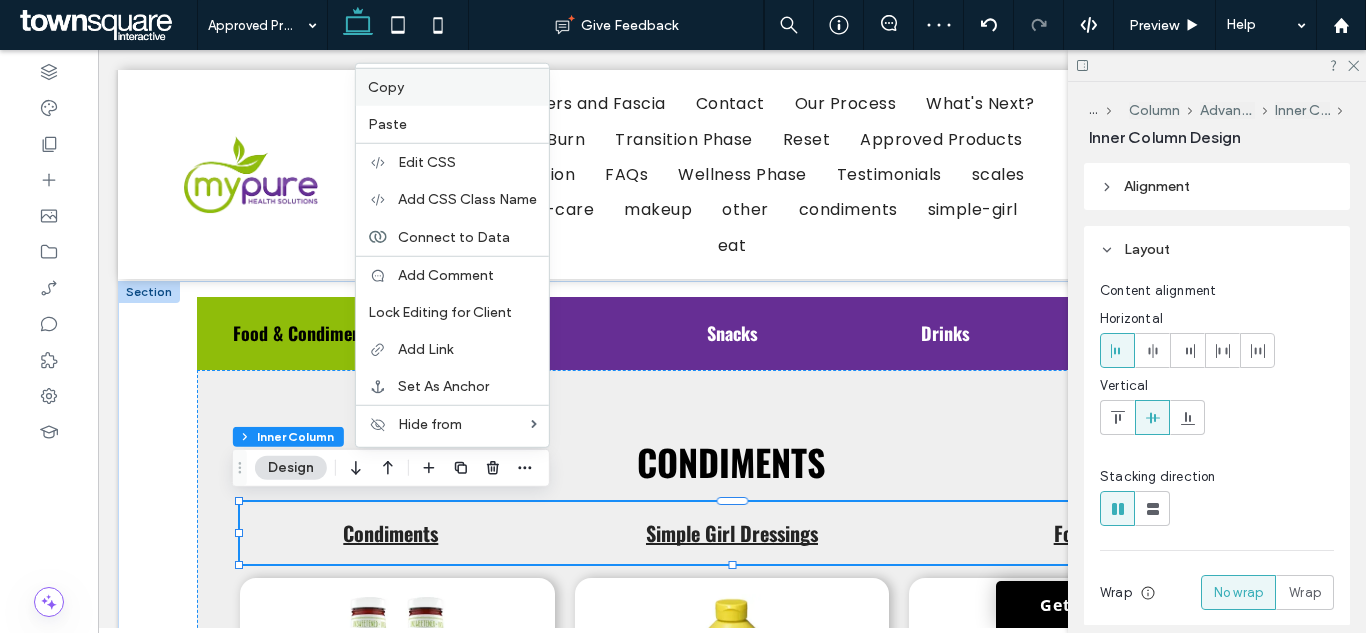 click on "Copy" at bounding box center [386, 87] 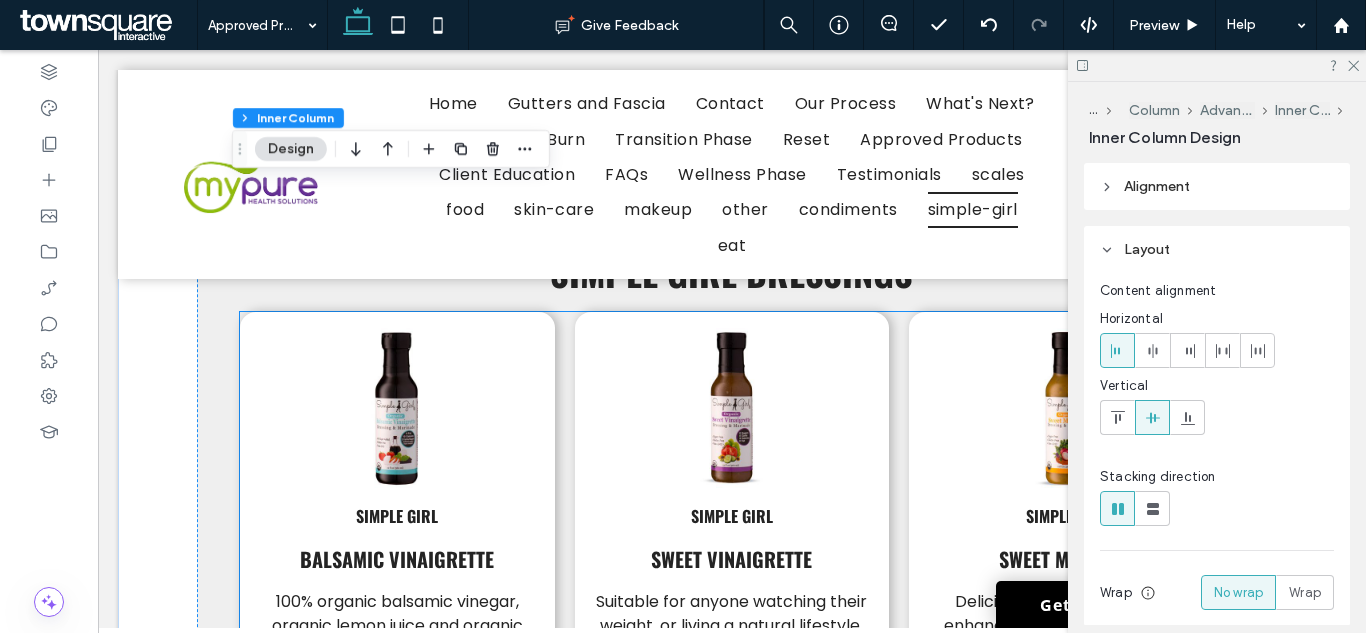 scroll, scrollTop: 2585, scrollLeft: 0, axis: vertical 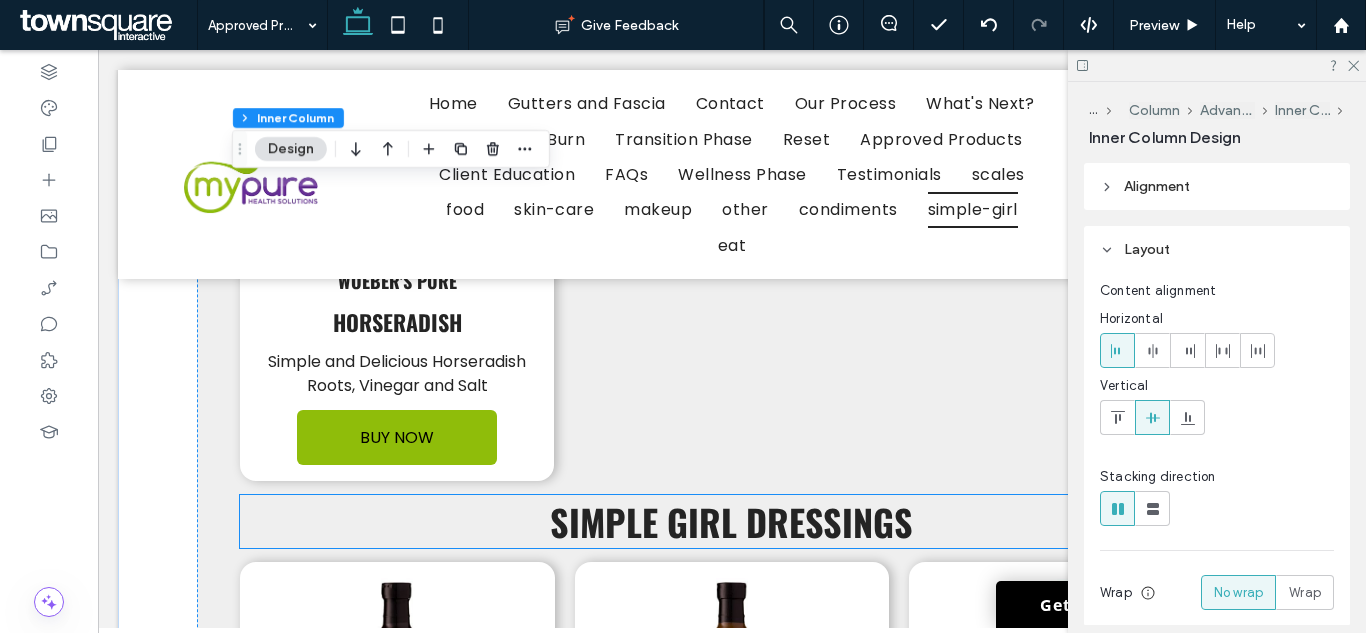 click on "Simple Girl Dressings" at bounding box center (731, 521) 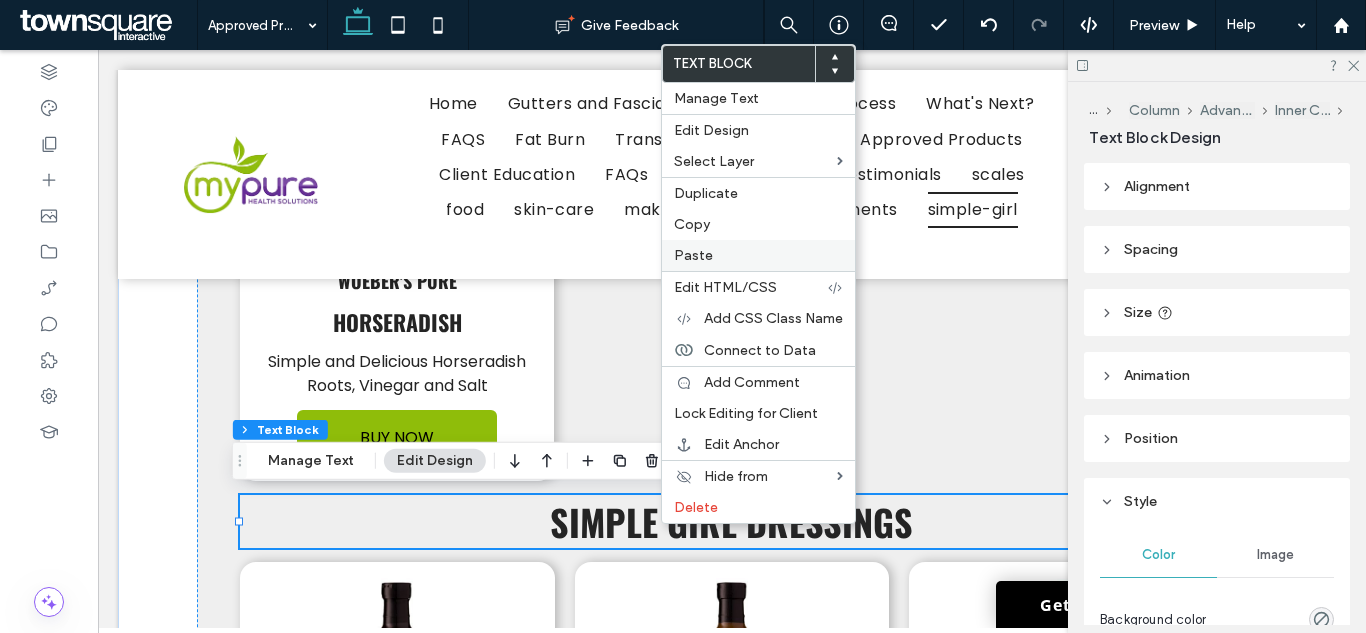 click on "Paste" at bounding box center (758, 255) 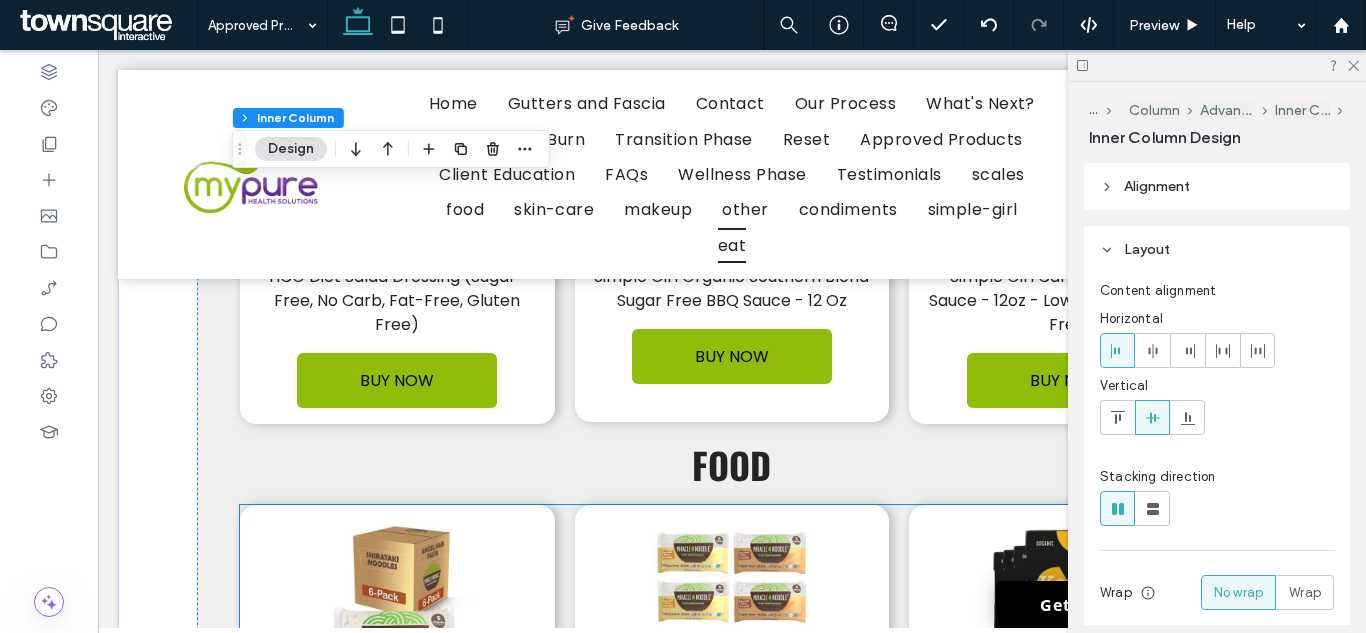 scroll, scrollTop: 3685, scrollLeft: 0, axis: vertical 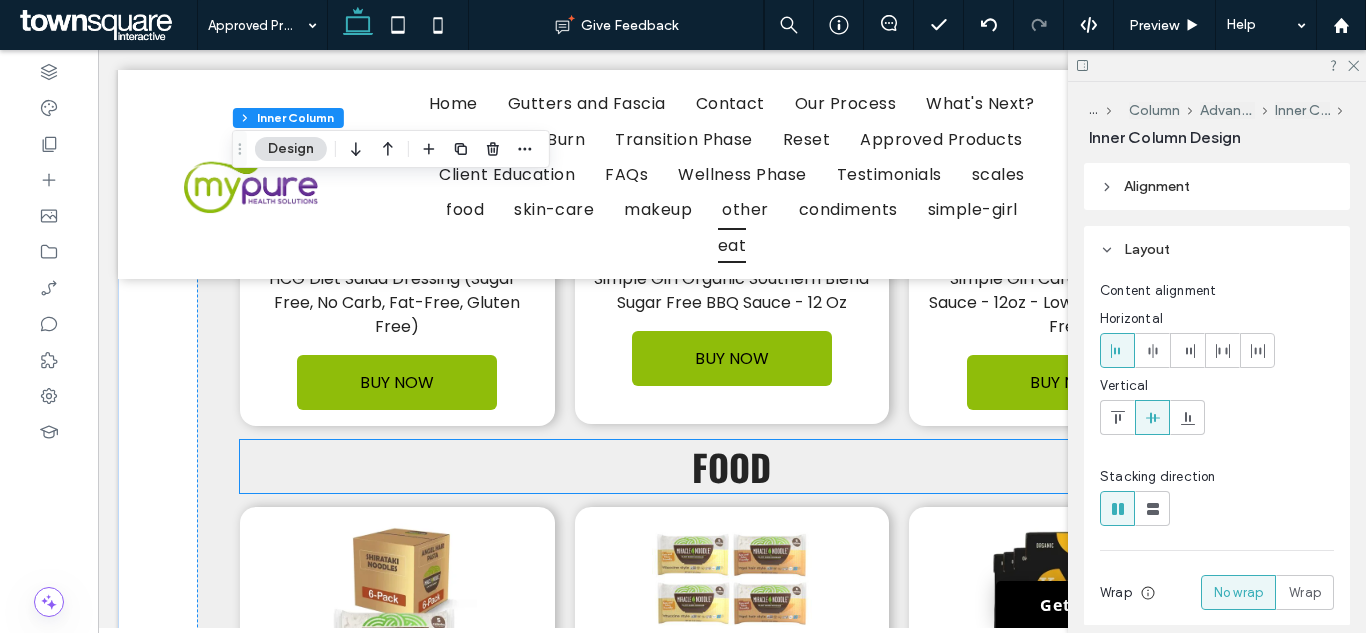 click on "Food" at bounding box center (731, 466) 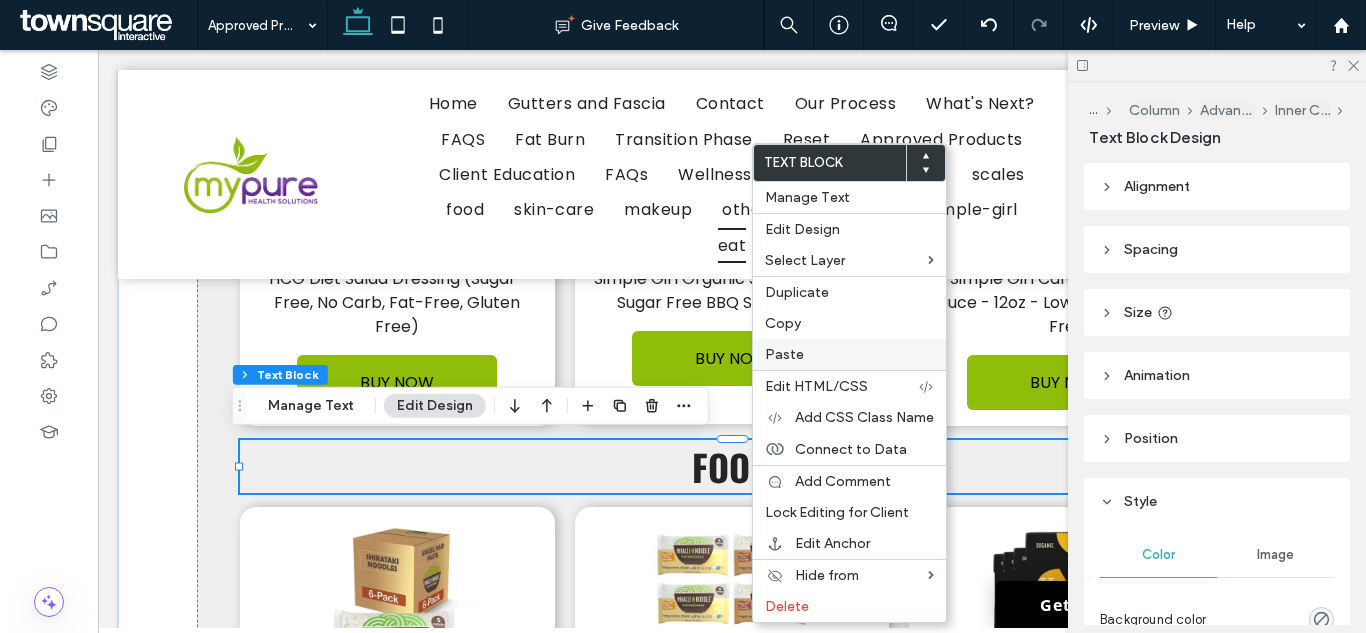click on "Paste" at bounding box center (784, 354) 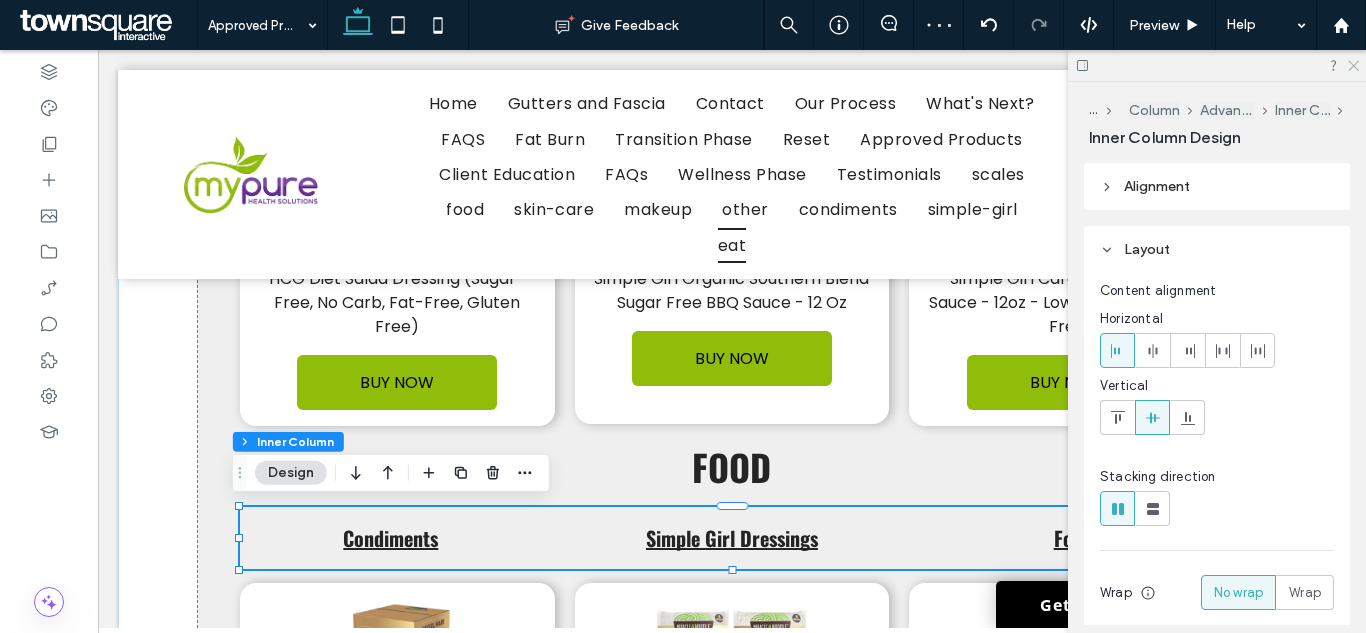 click 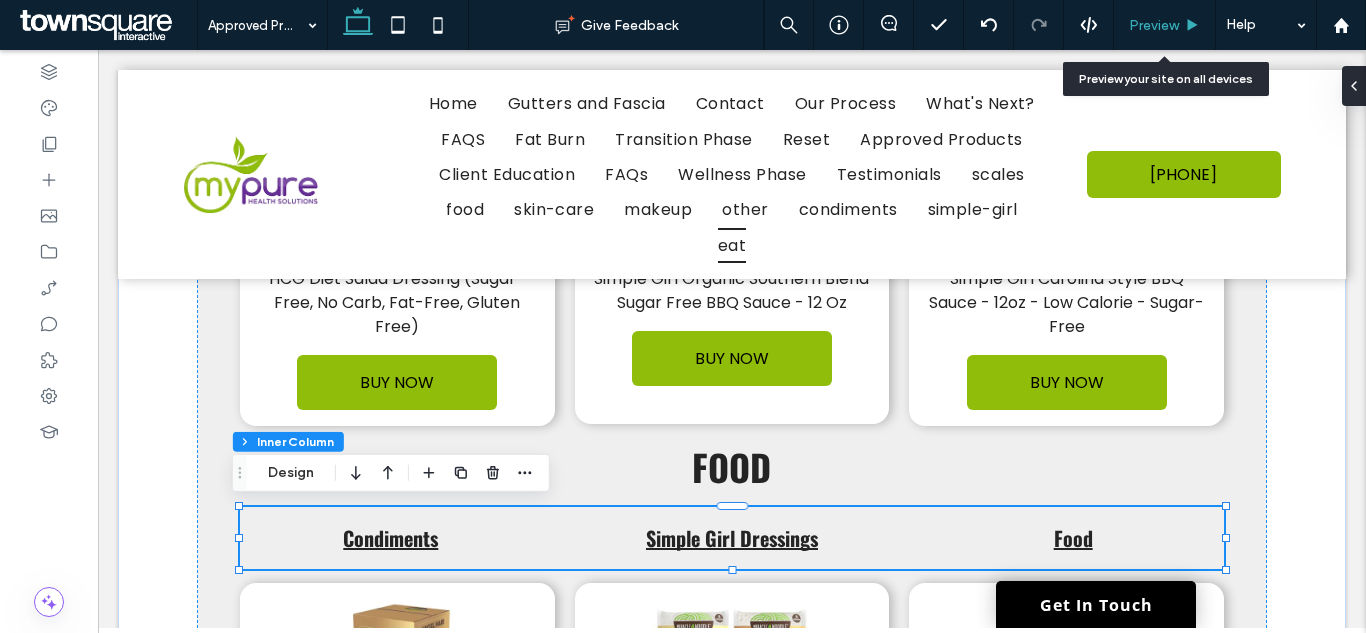 click on "Preview" at bounding box center [1154, 25] 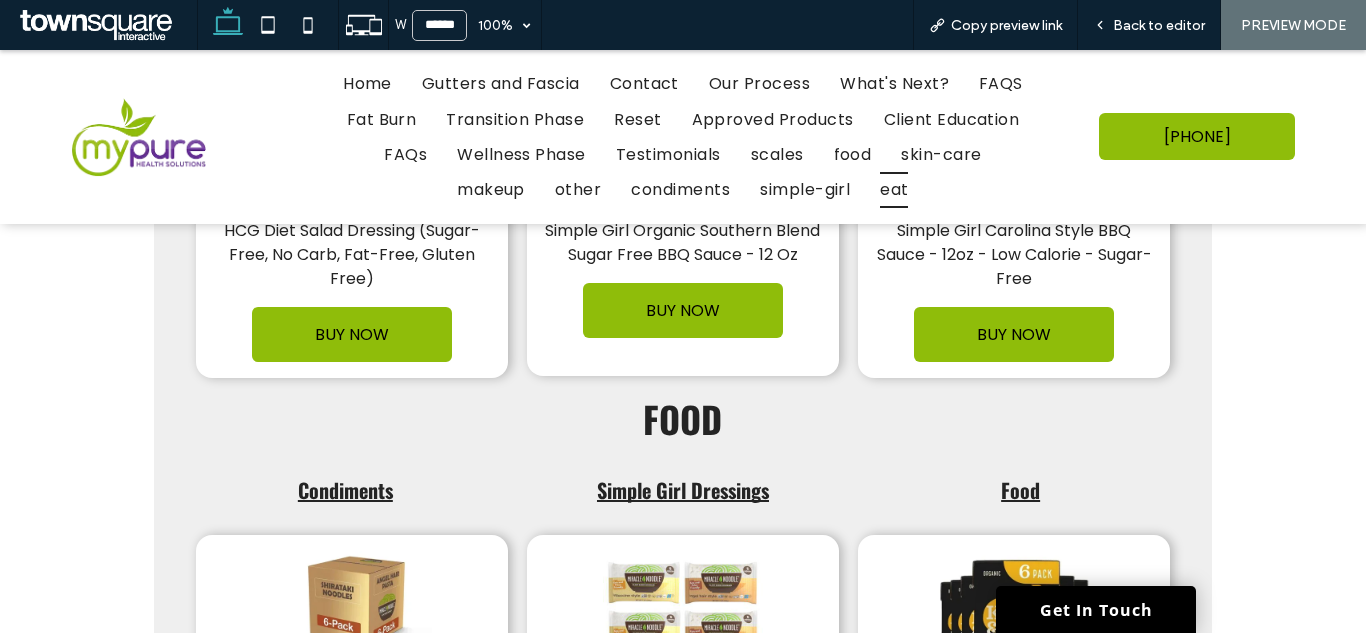 scroll, scrollTop: 3655, scrollLeft: 0, axis: vertical 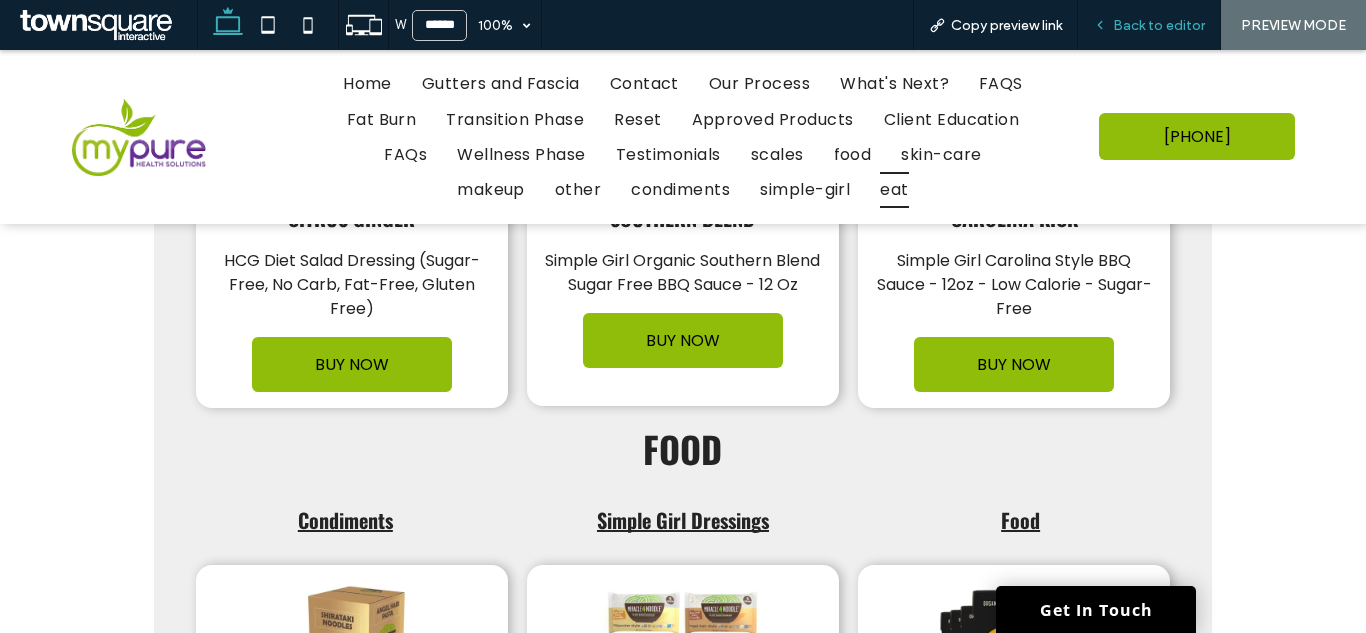 click on "Back to editor" at bounding box center (1159, 25) 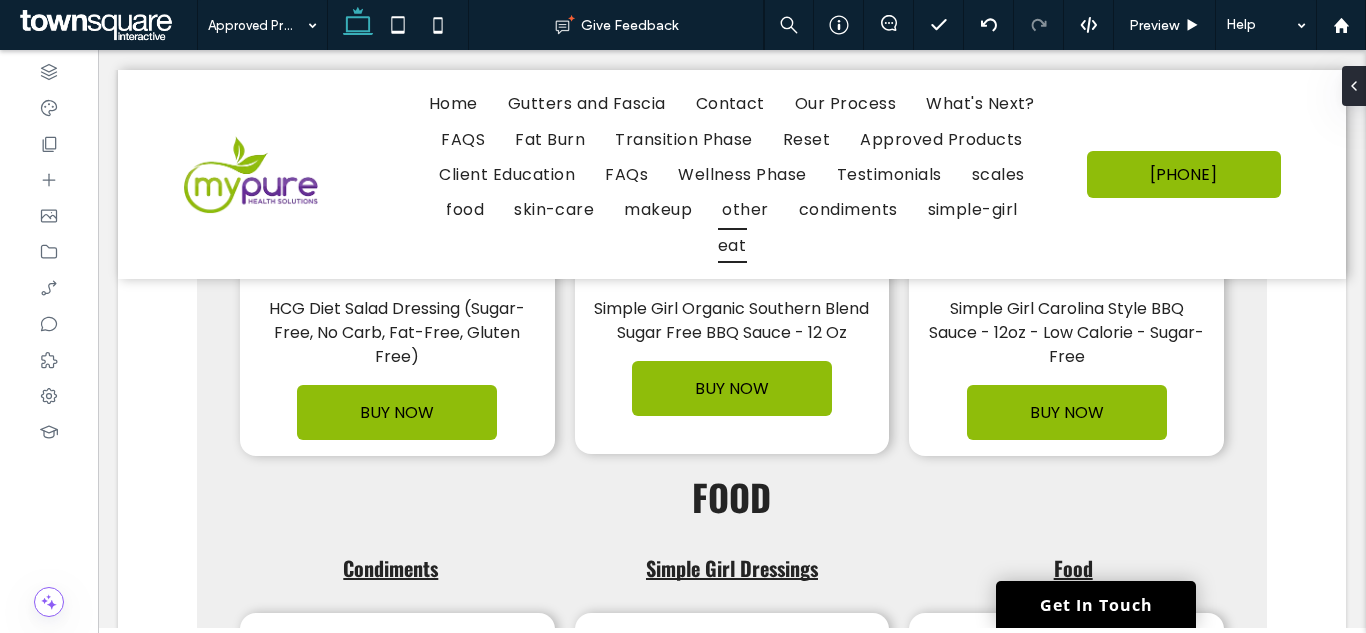 scroll, scrollTop: 3685, scrollLeft: 0, axis: vertical 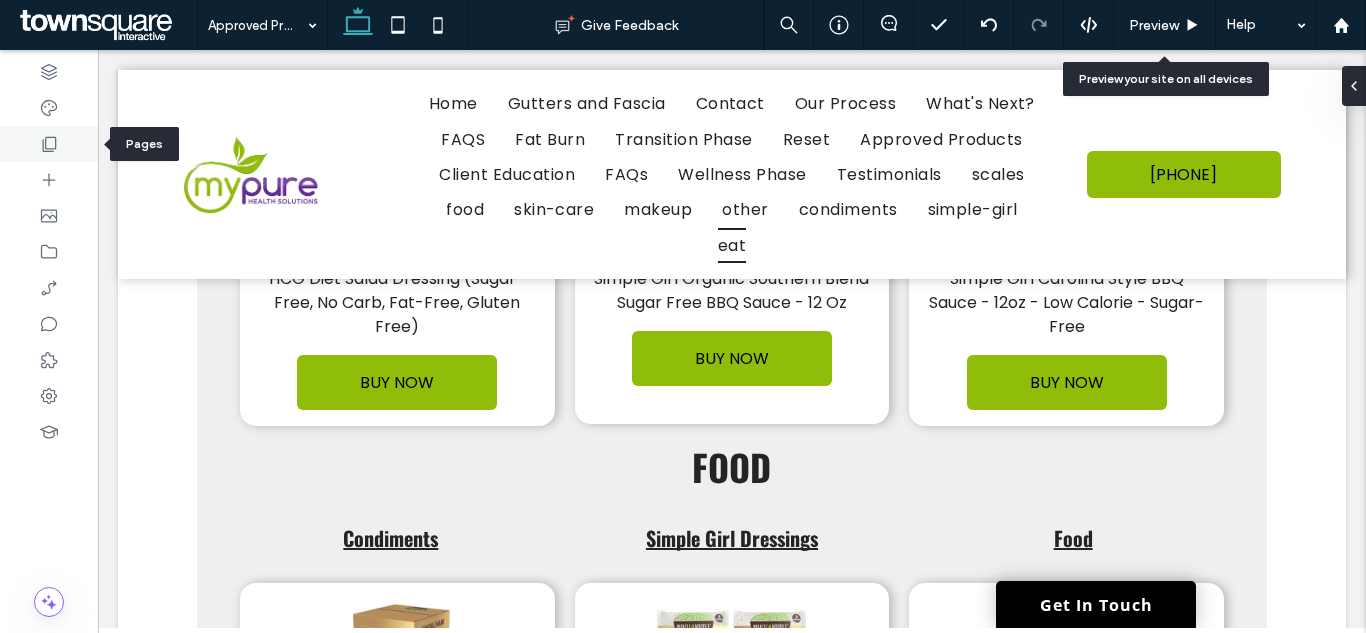 click 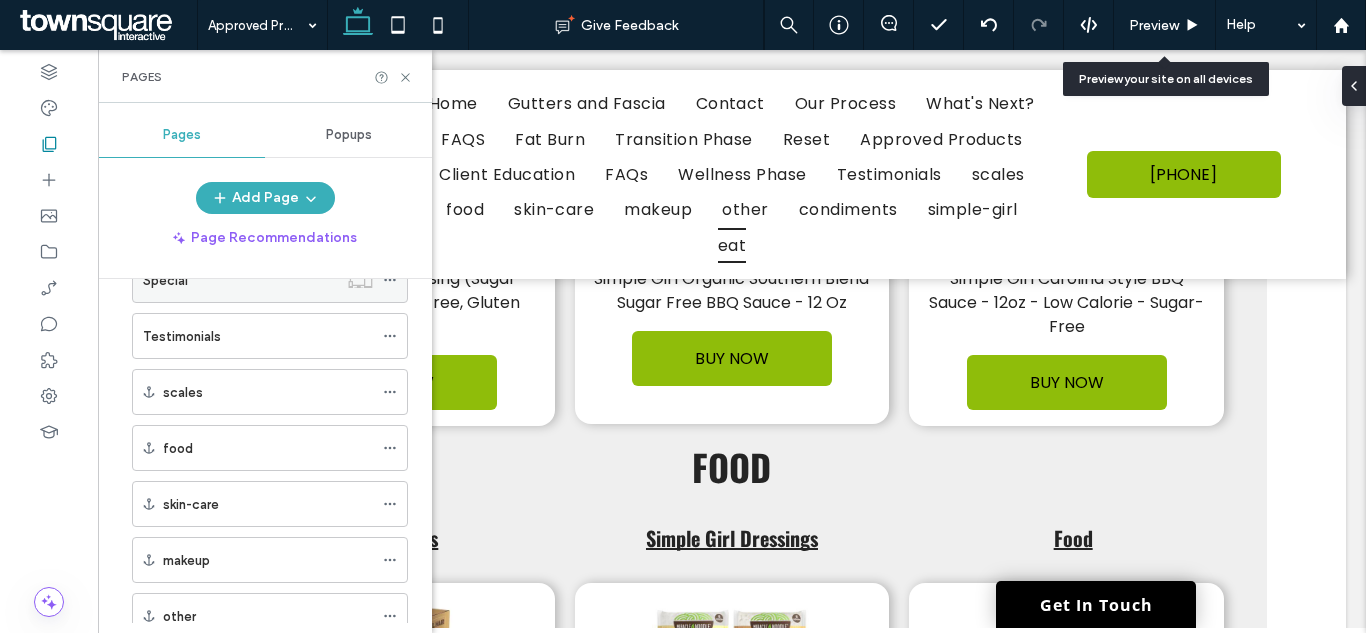 scroll, scrollTop: 800, scrollLeft: 0, axis: vertical 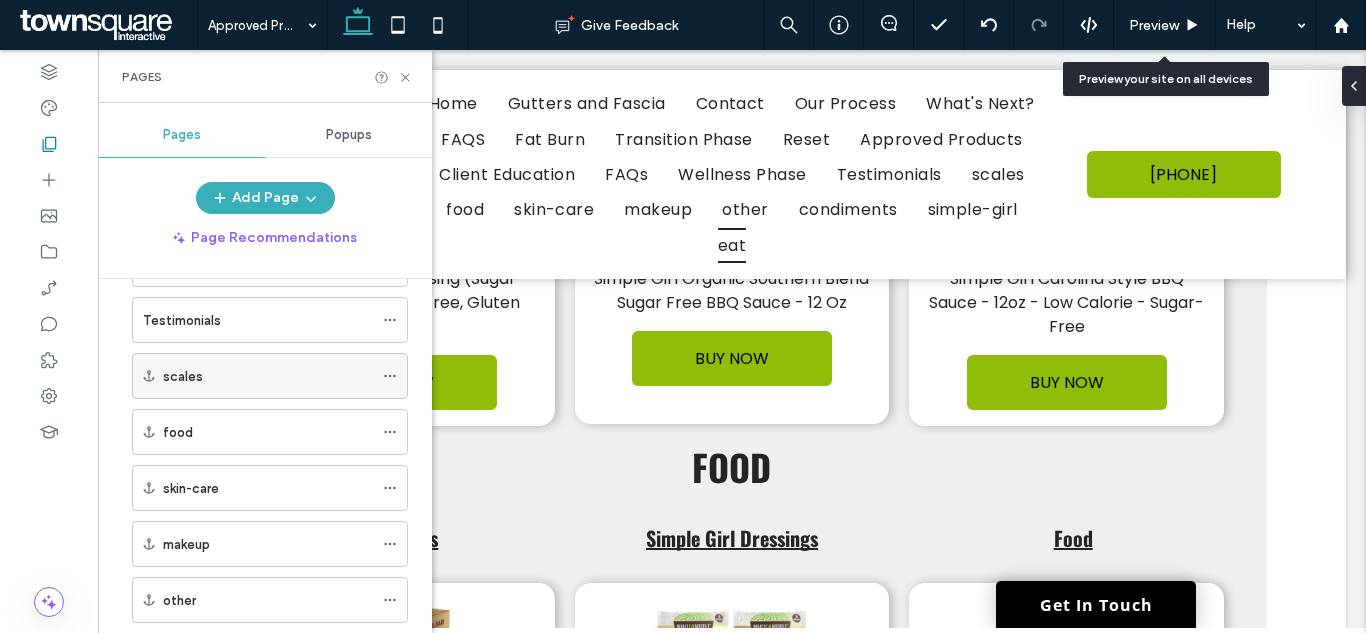 click 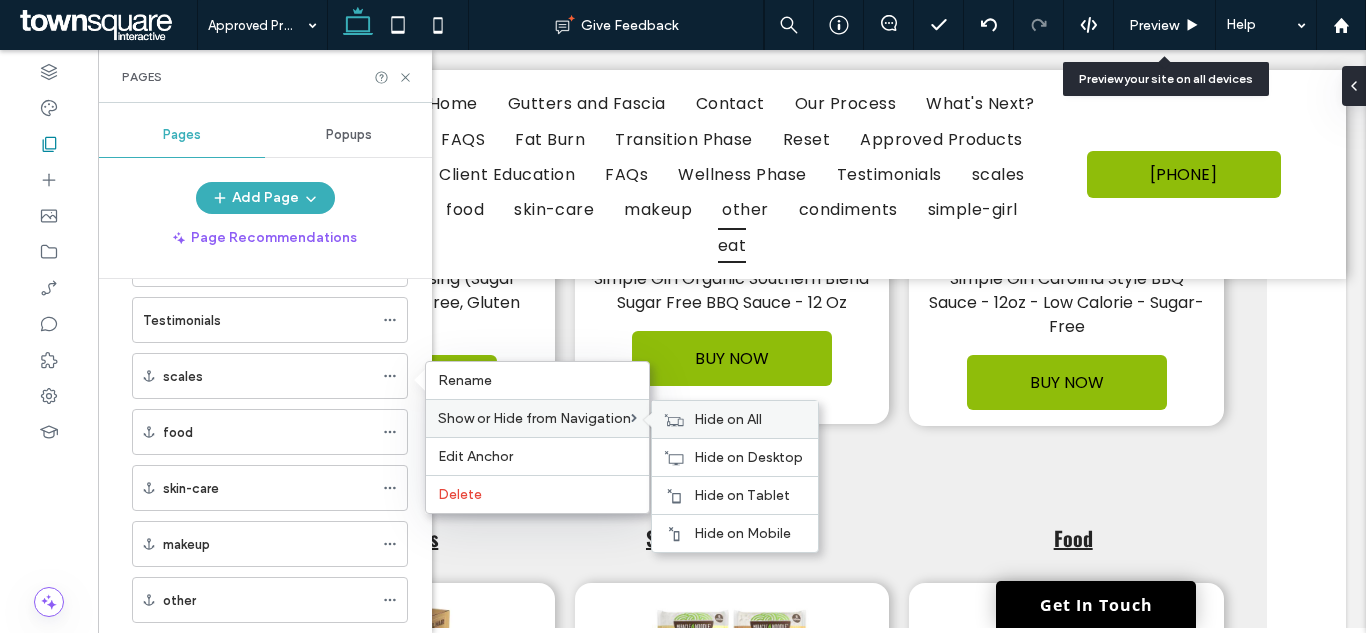 click on "Hide on All" at bounding box center [728, 419] 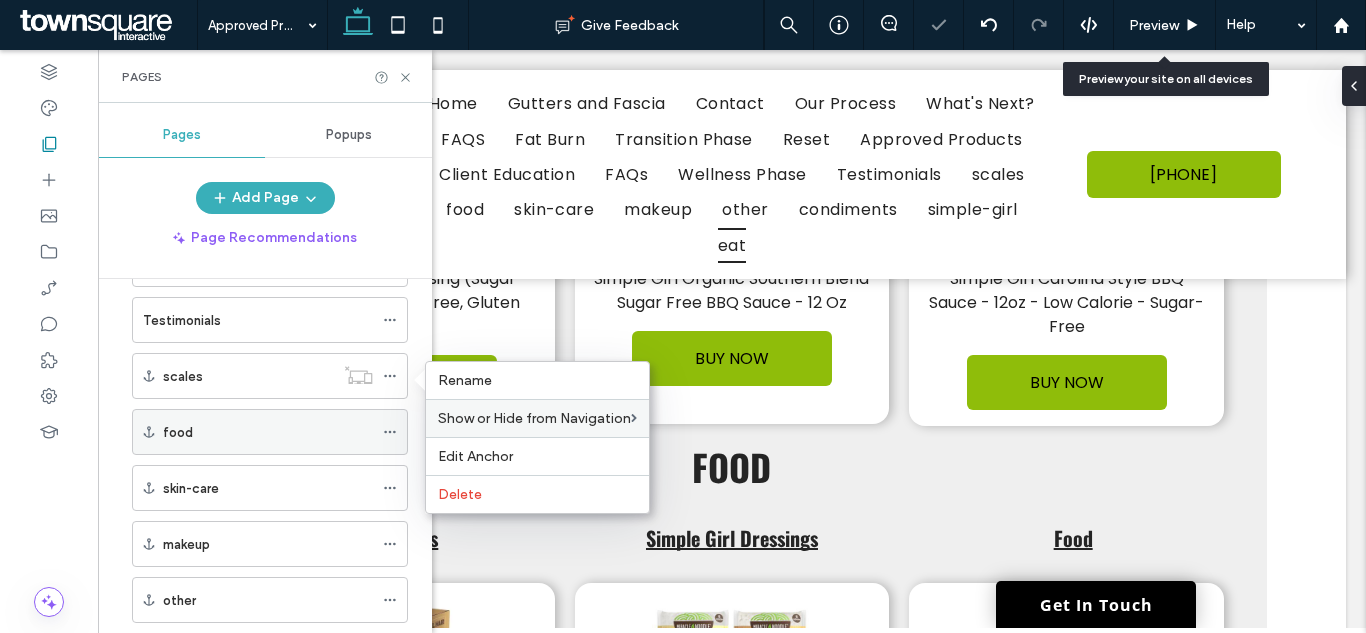 click on "food" at bounding box center [270, 432] 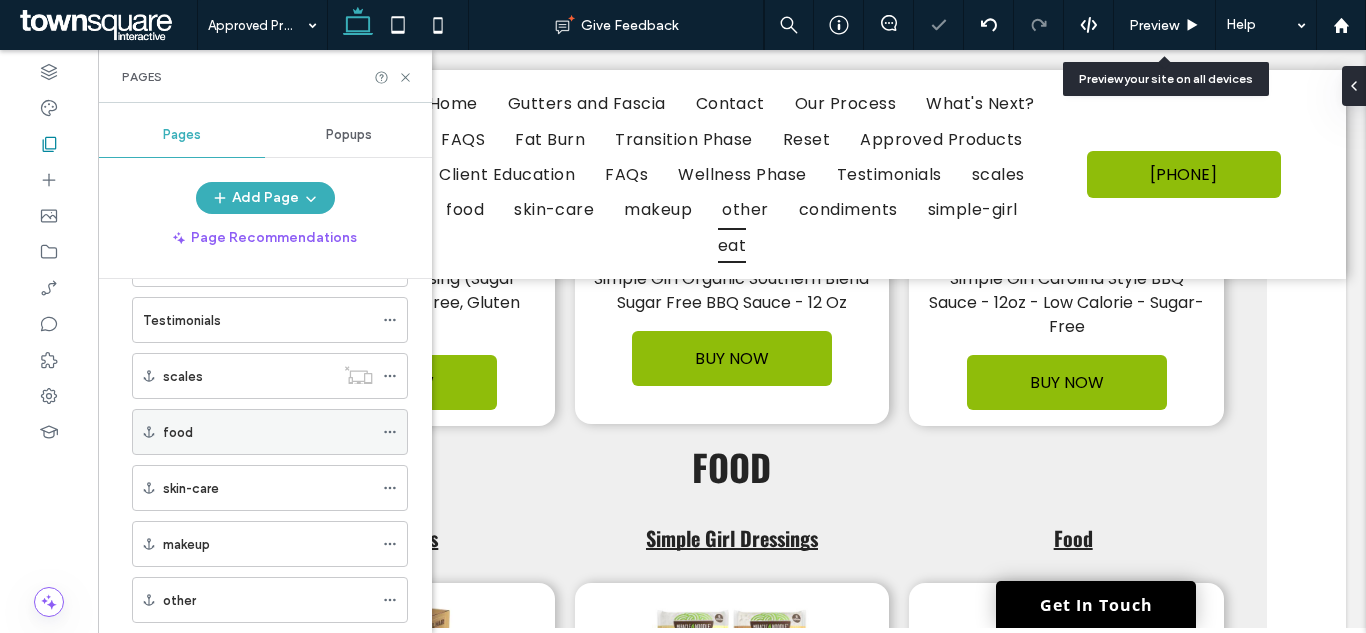 scroll, scrollTop: 3649, scrollLeft: 0, axis: vertical 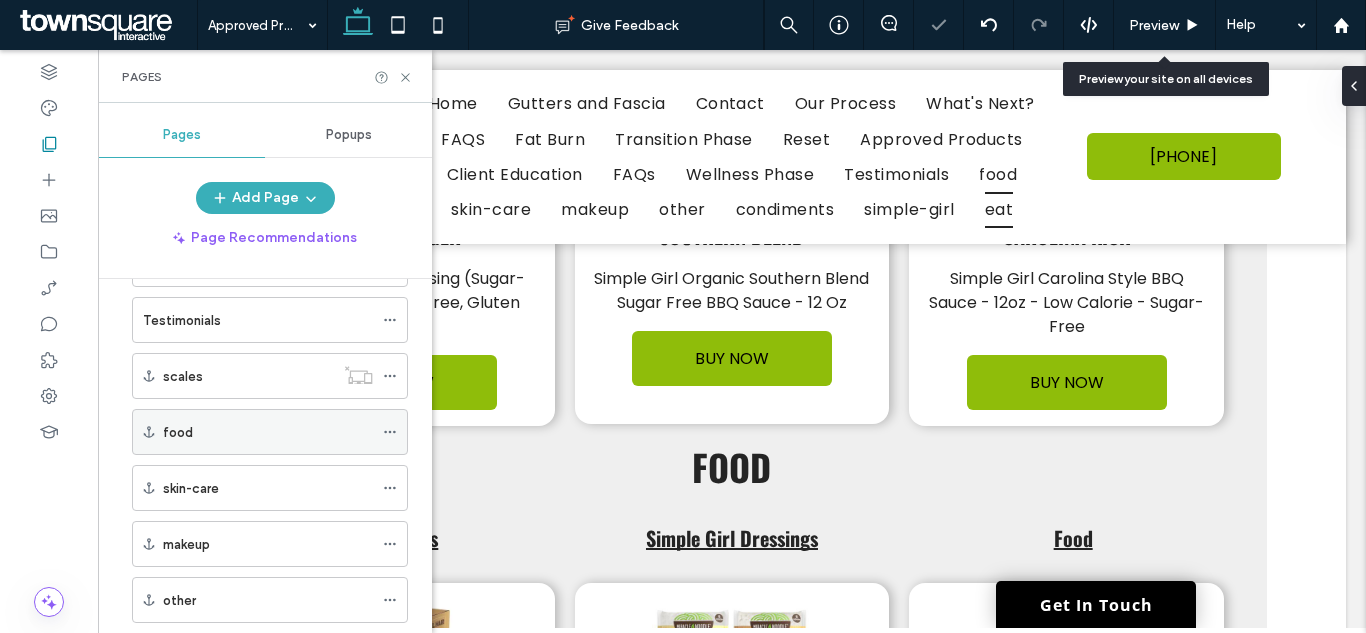 click on "food" at bounding box center (270, 432) 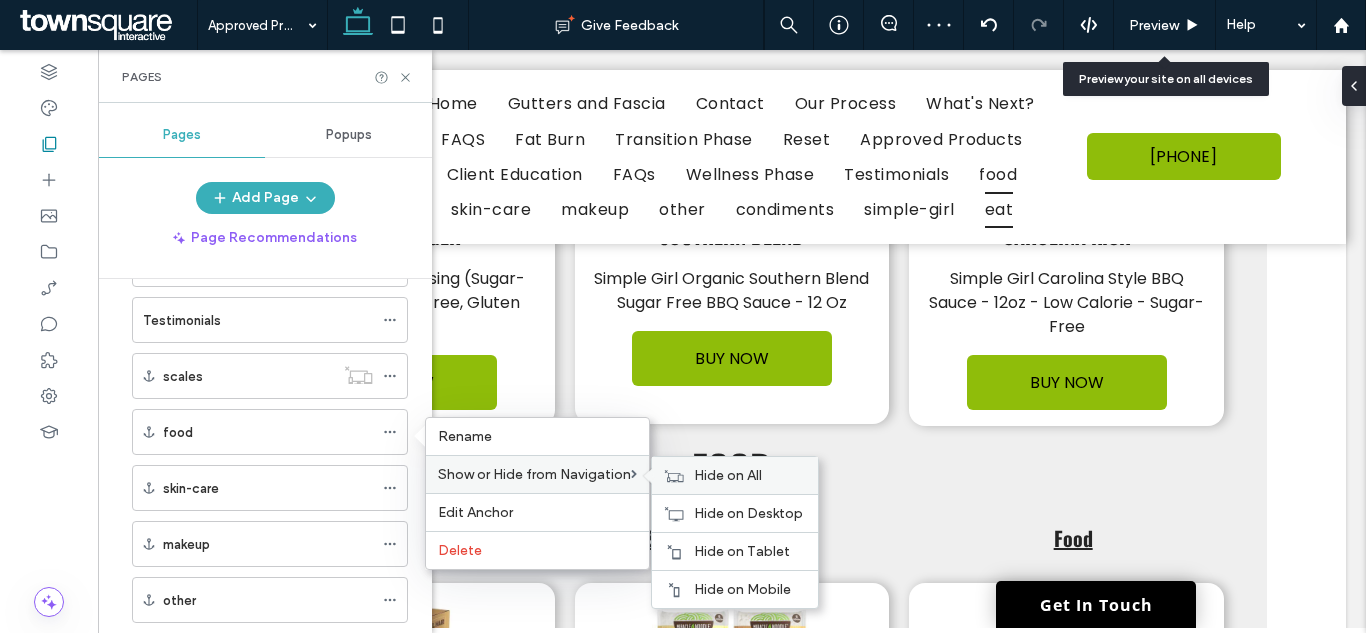 click on "Hide on All" at bounding box center (728, 475) 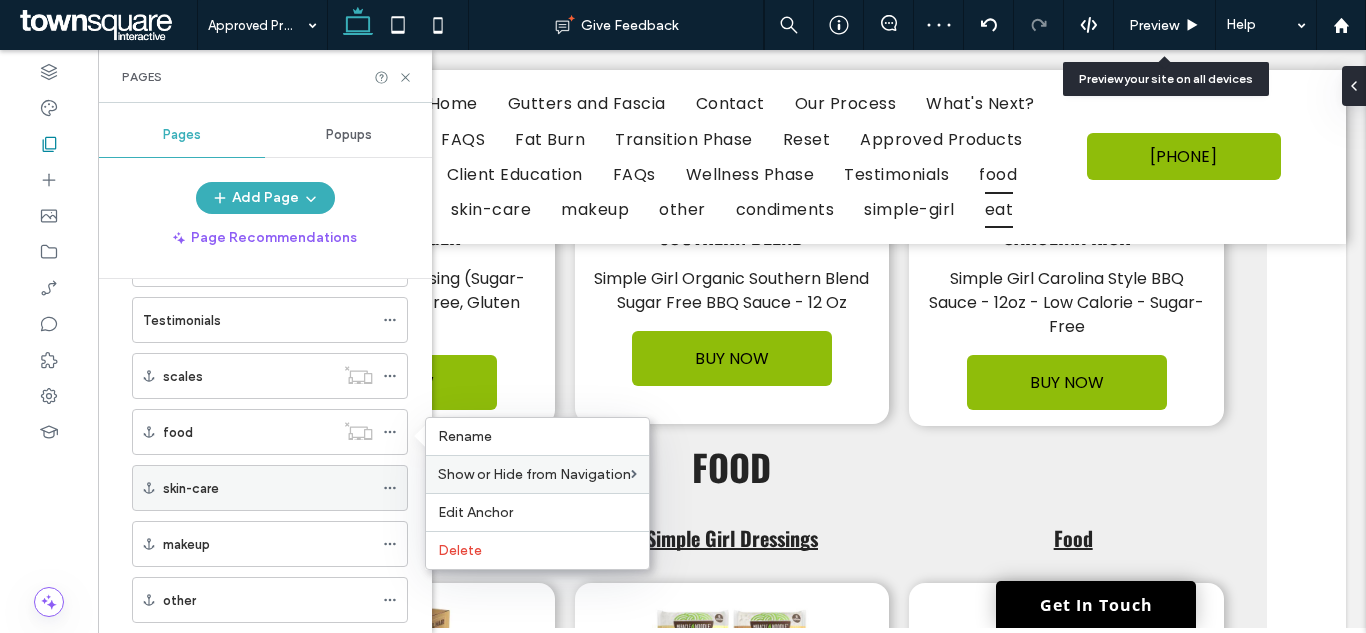 click 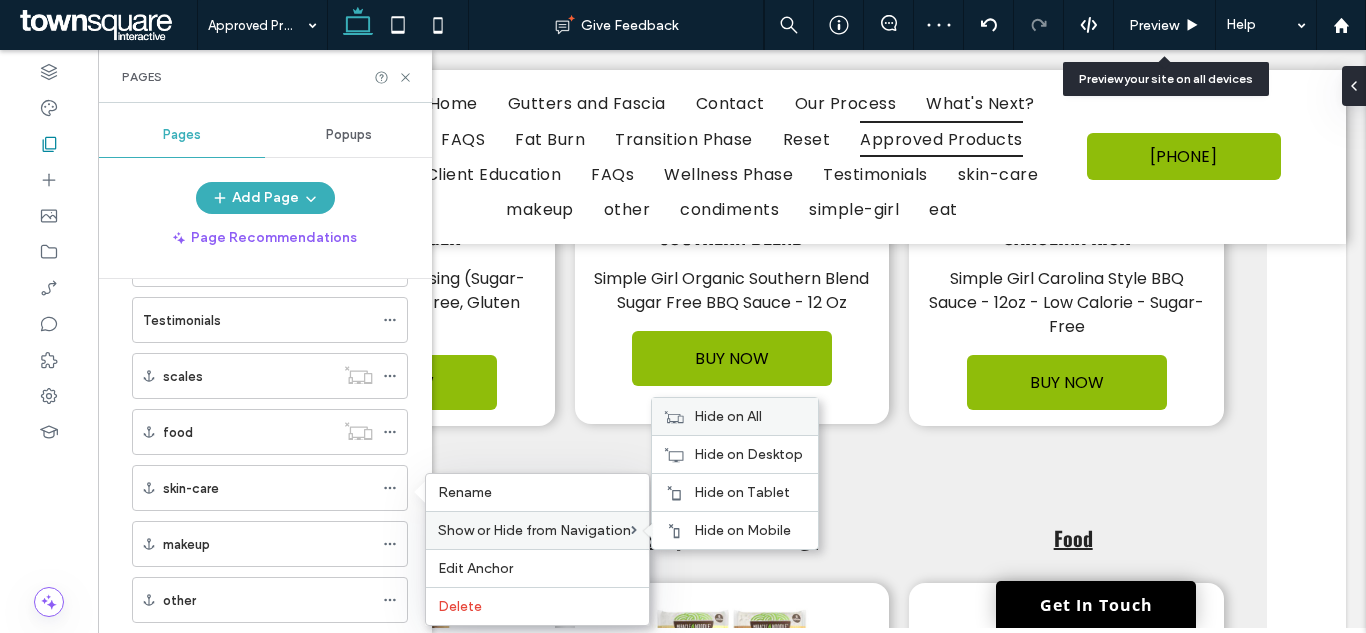click on "Hide on All" at bounding box center (728, 416) 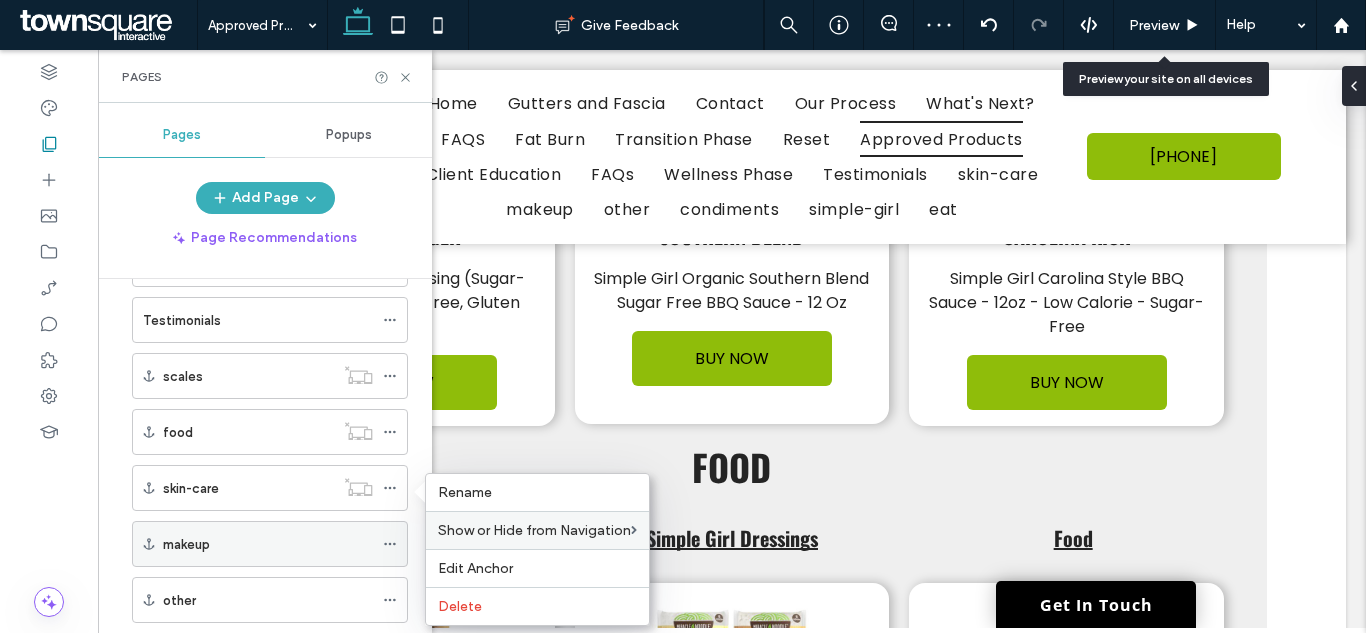 click 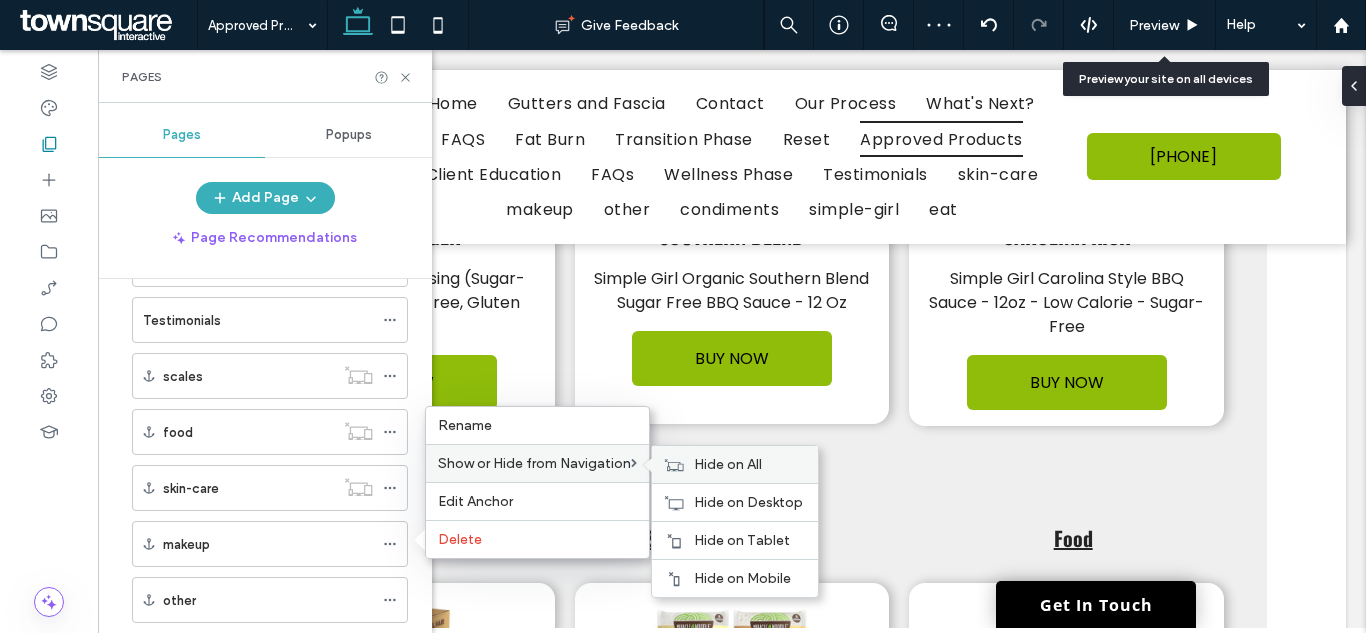 click on "Hide on All" at bounding box center [735, 464] 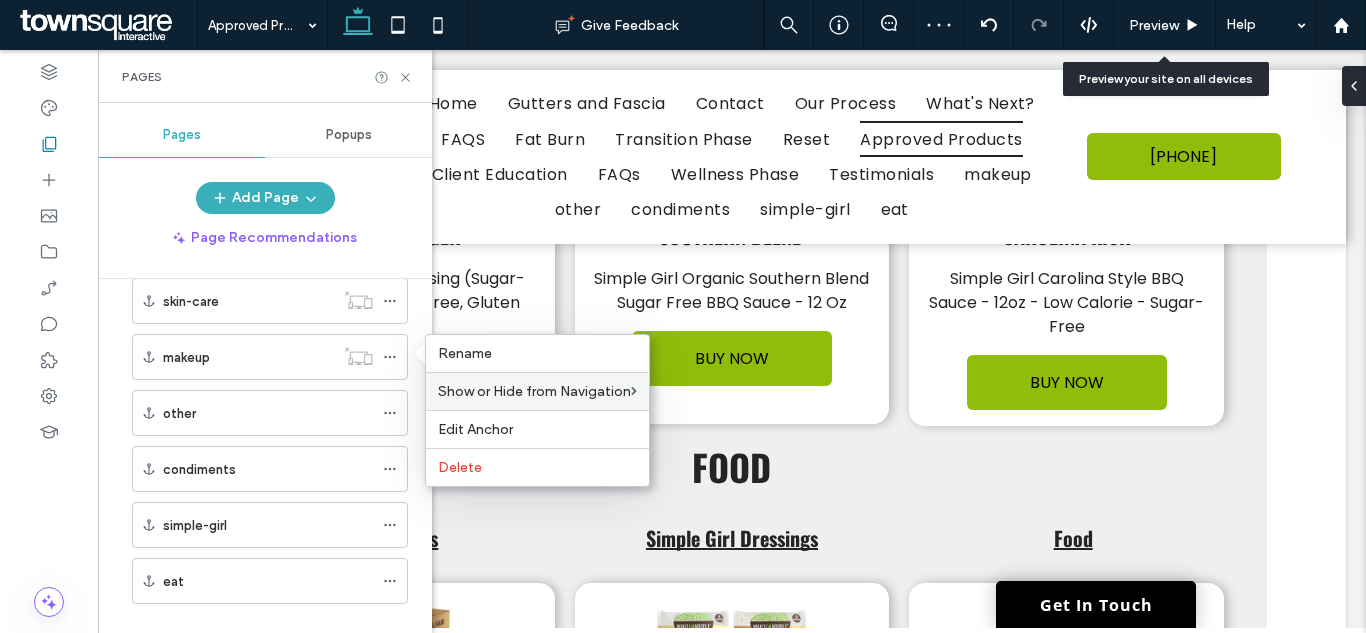 scroll, scrollTop: 1000, scrollLeft: 0, axis: vertical 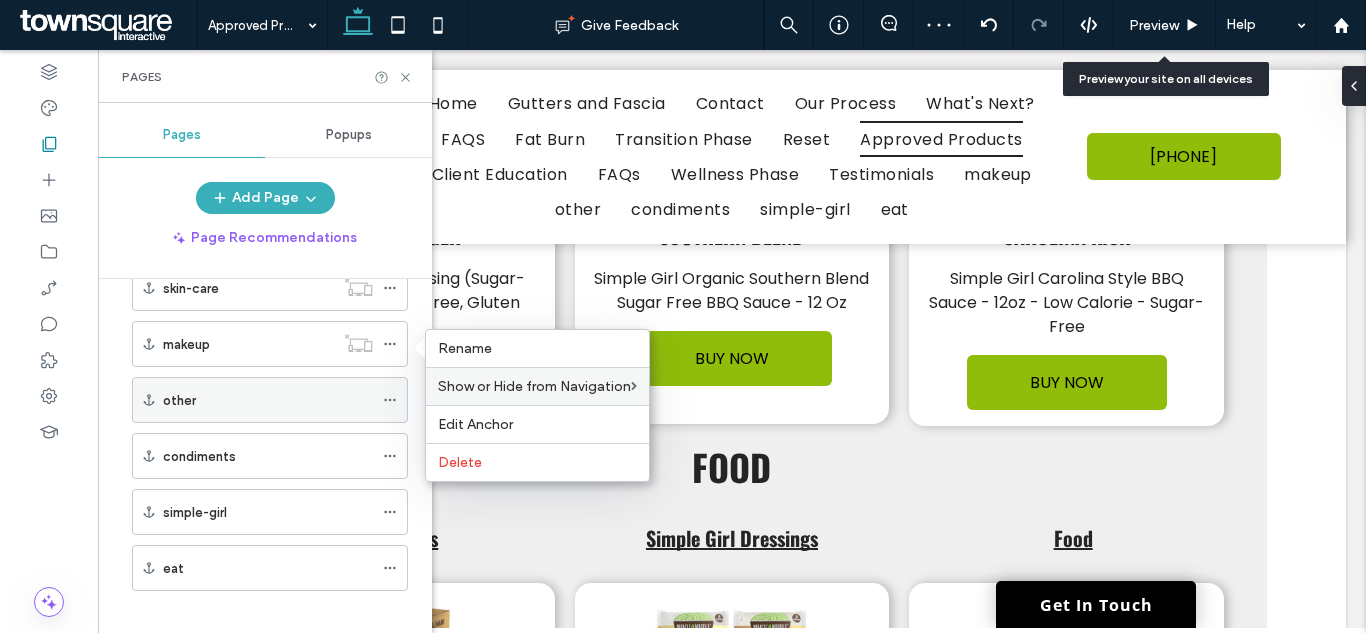 click at bounding box center [395, 400] 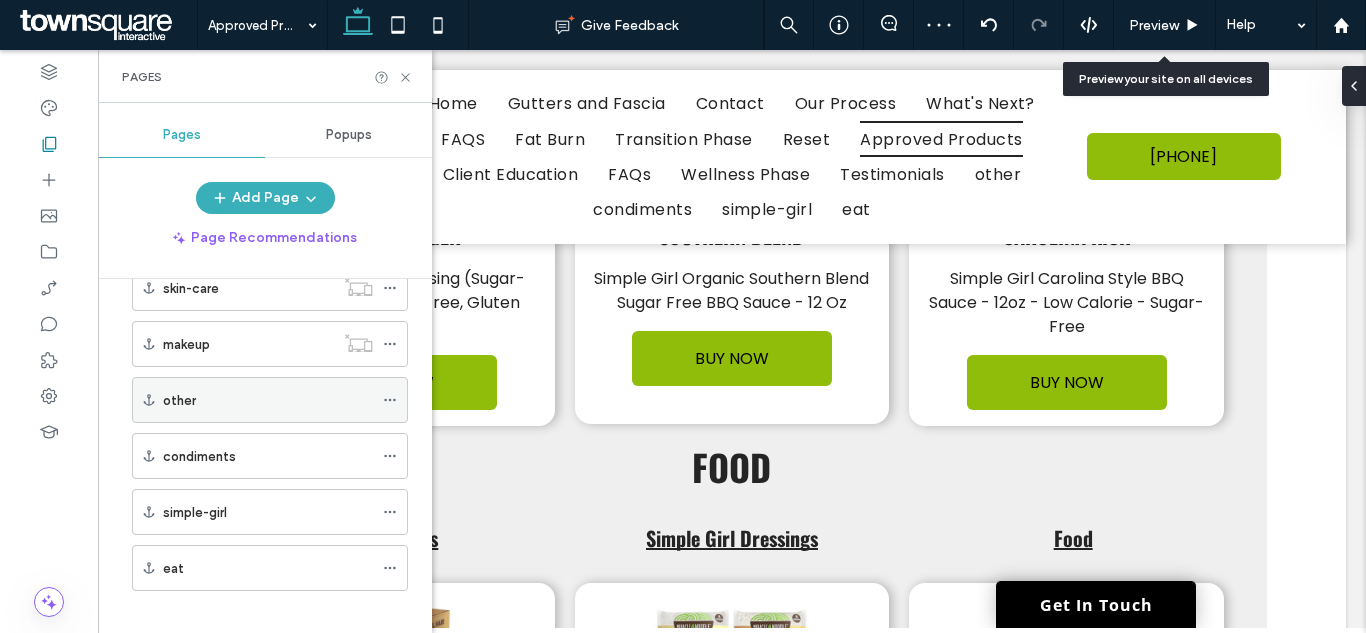 click 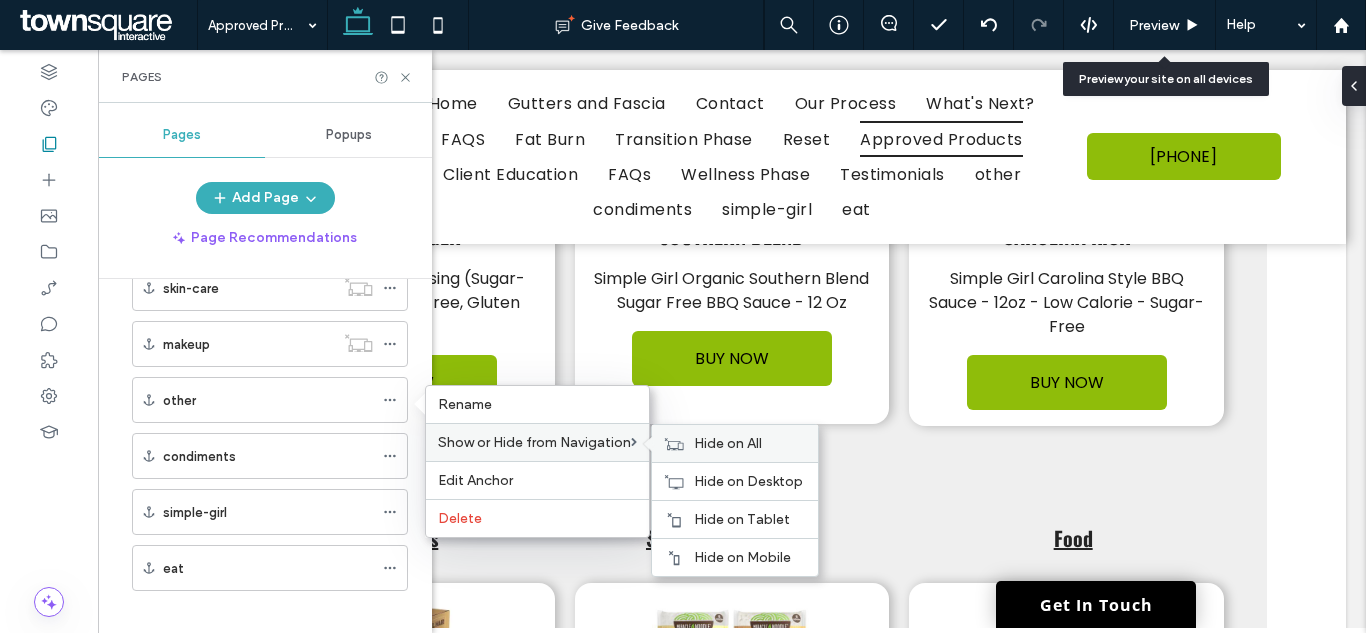 click on "Hide on All" at bounding box center (728, 443) 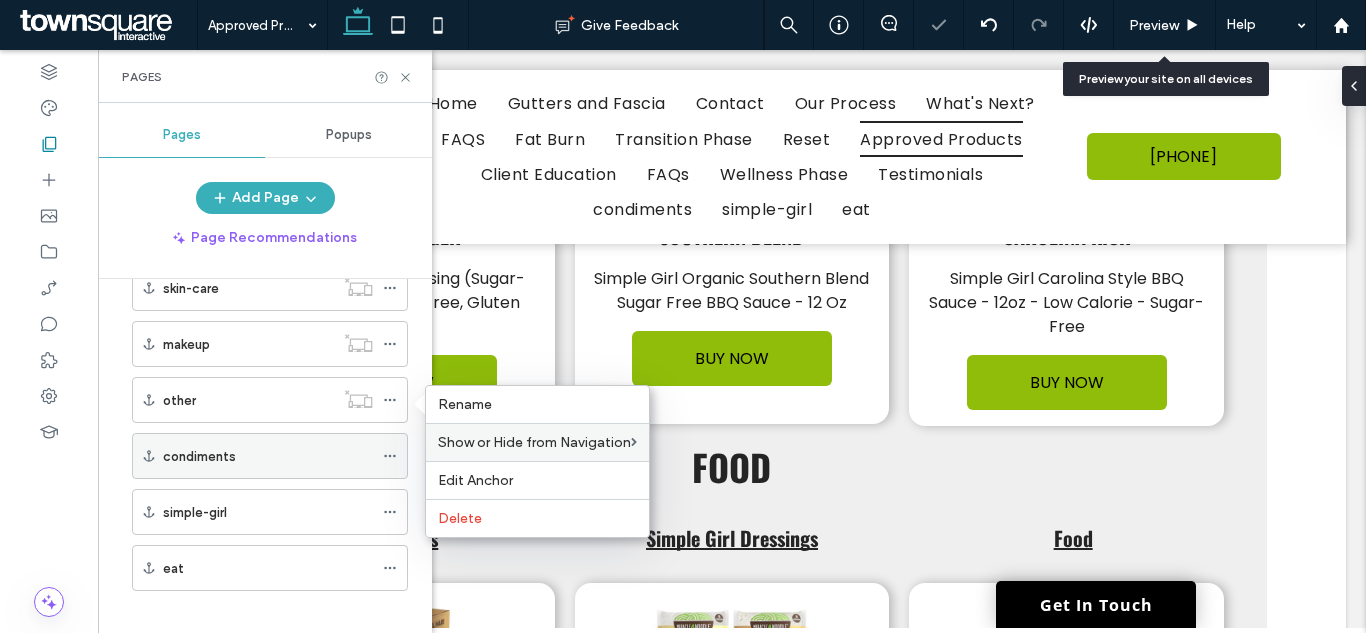 click 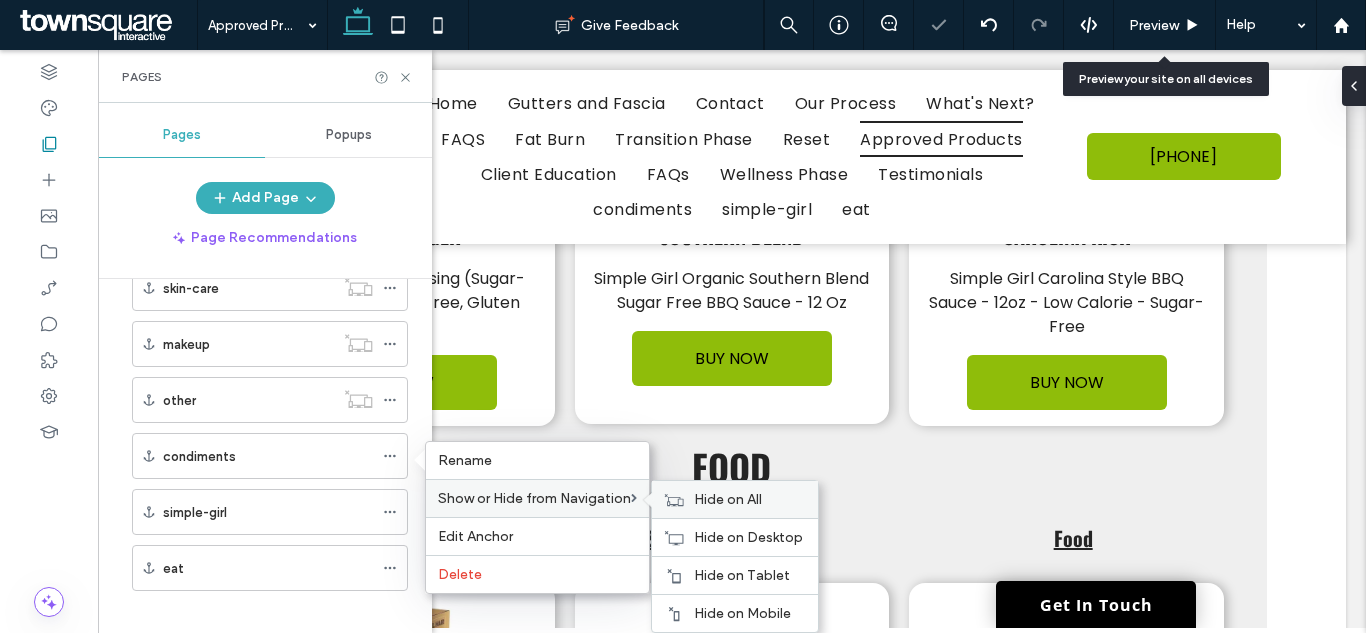 click on "Hide on All" at bounding box center [735, 499] 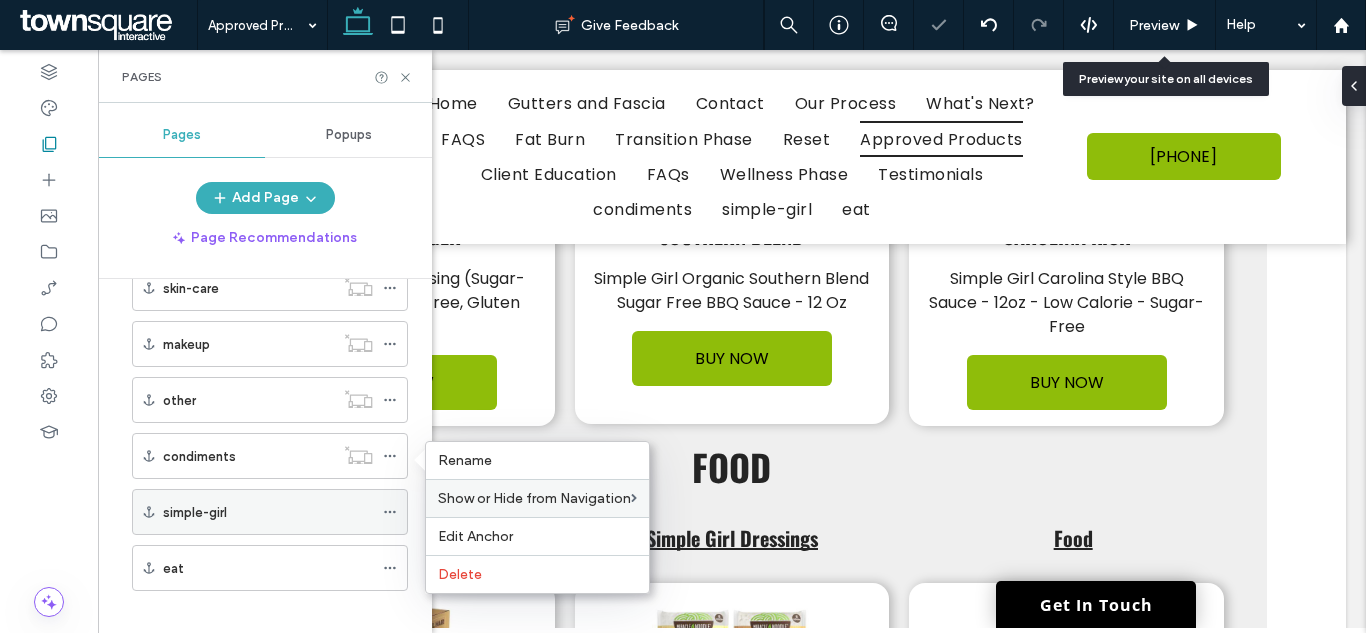 click 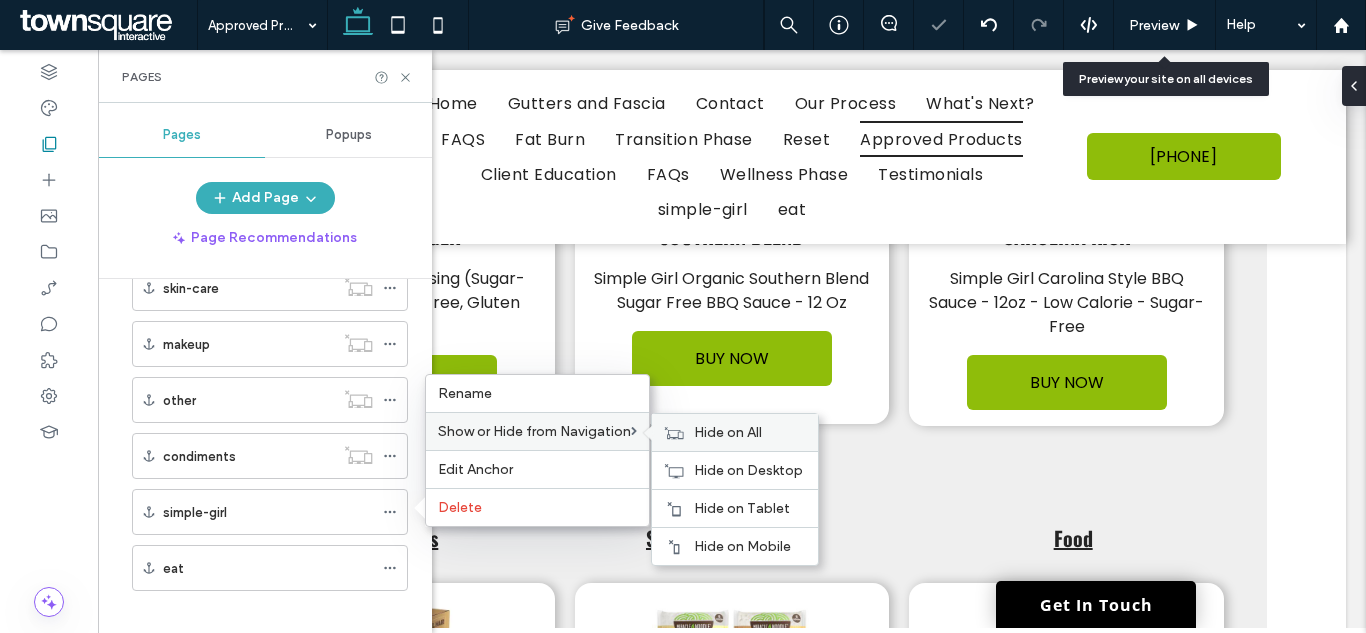 click on "Hide on All" at bounding box center (735, 432) 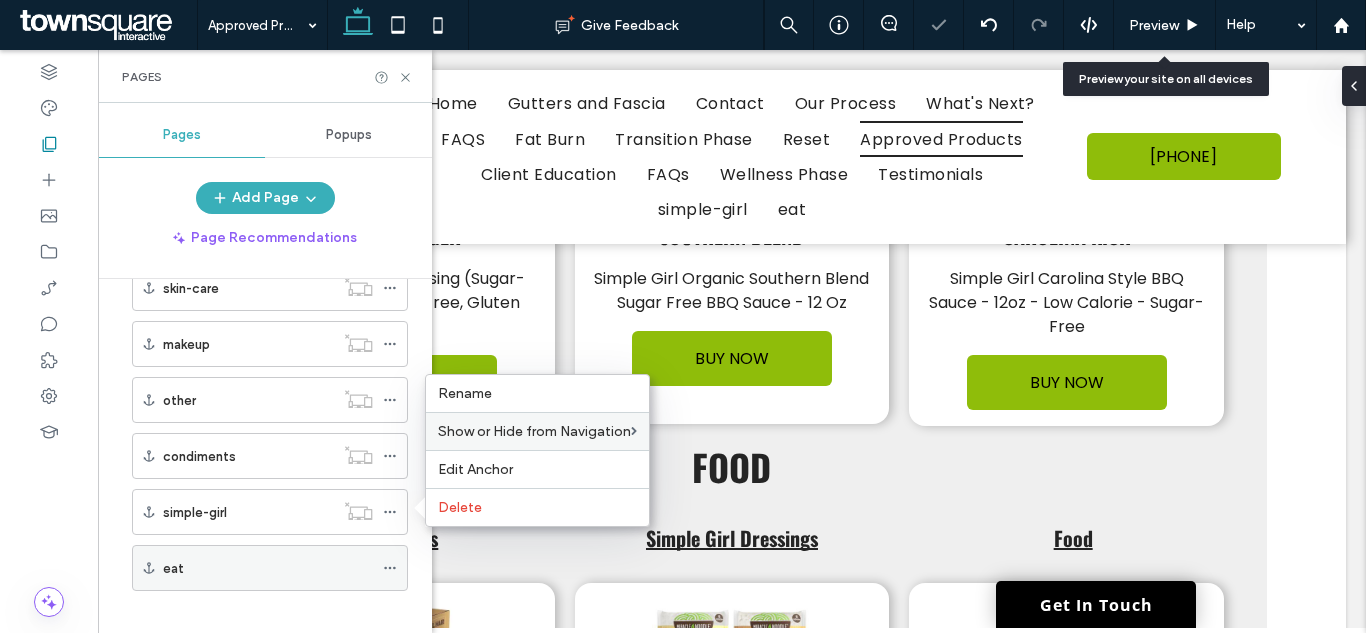 click 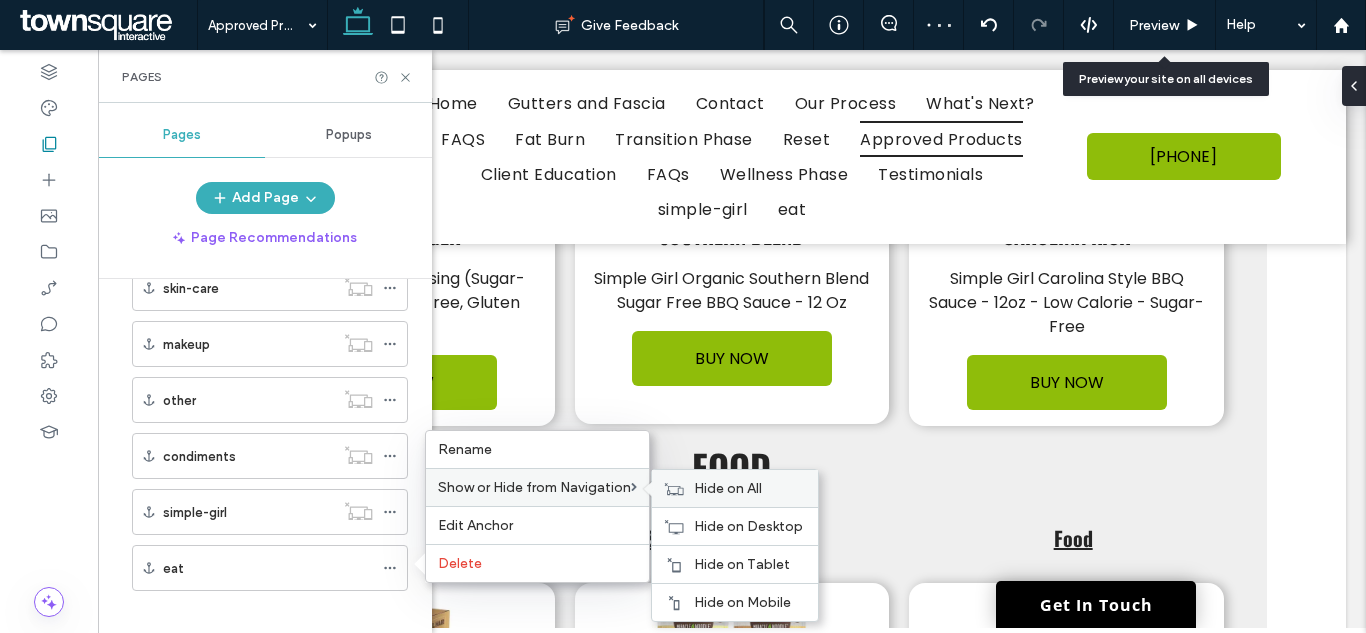 click on "Hide on All" at bounding box center (735, 488) 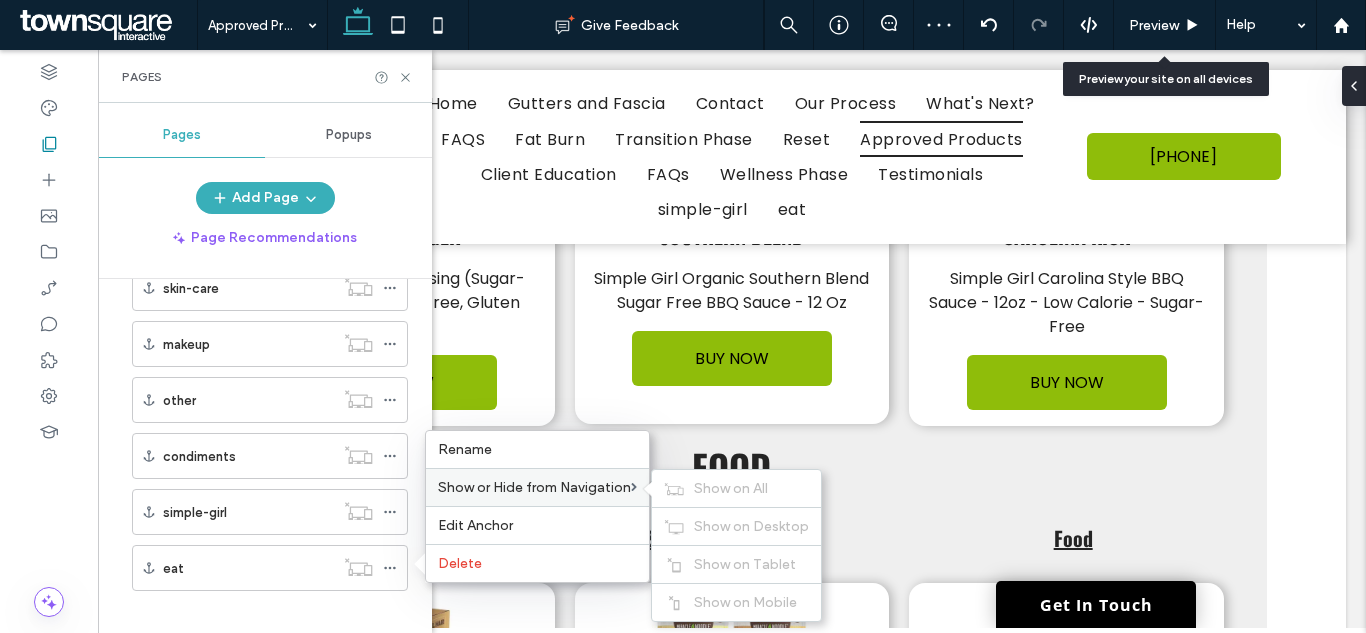 scroll, scrollTop: 3614, scrollLeft: 0, axis: vertical 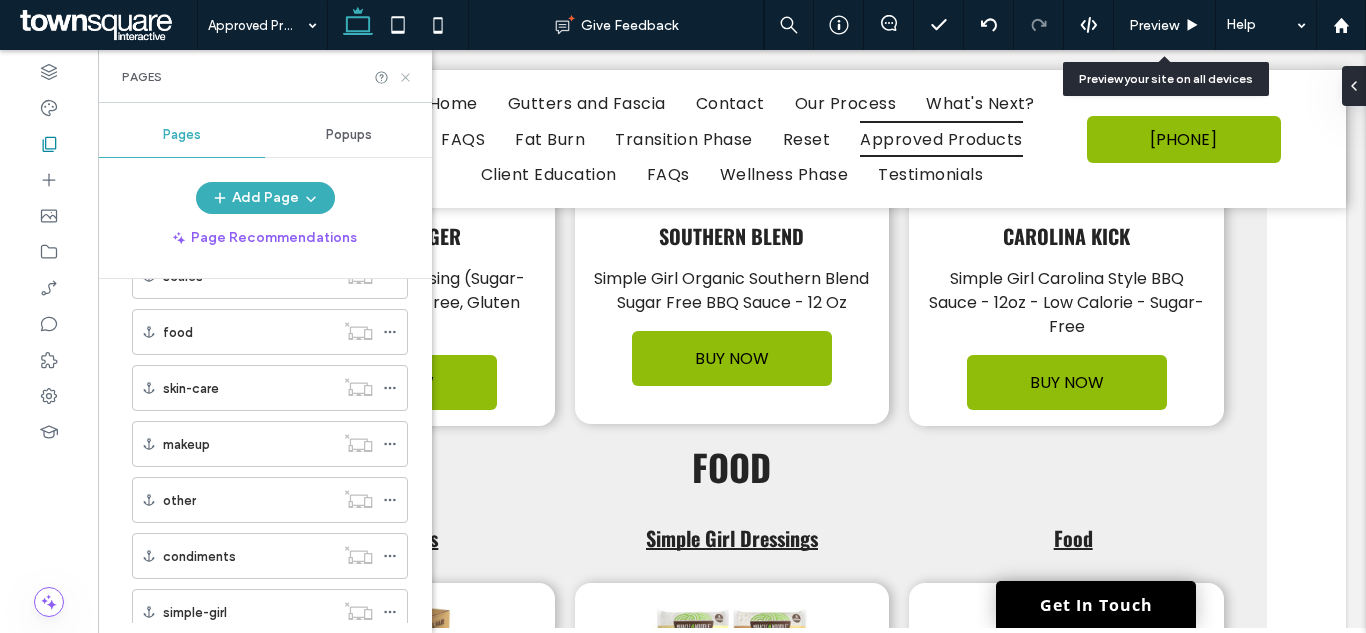 click 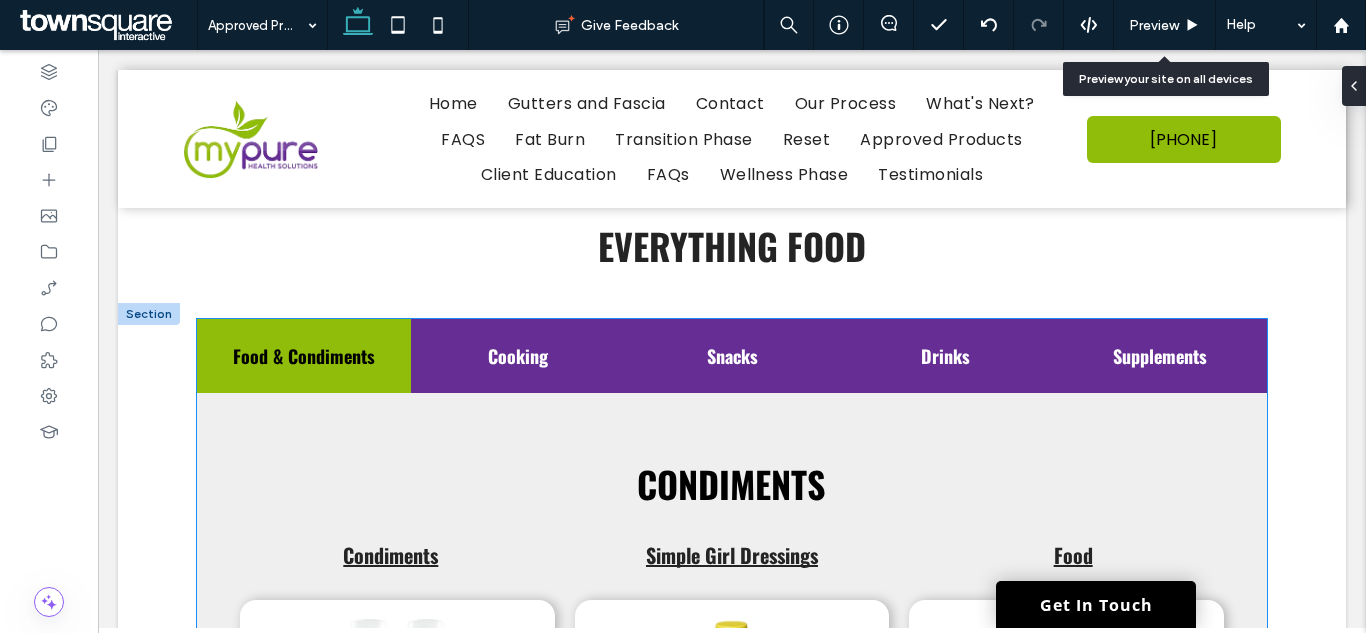scroll, scrollTop: 1114, scrollLeft: 0, axis: vertical 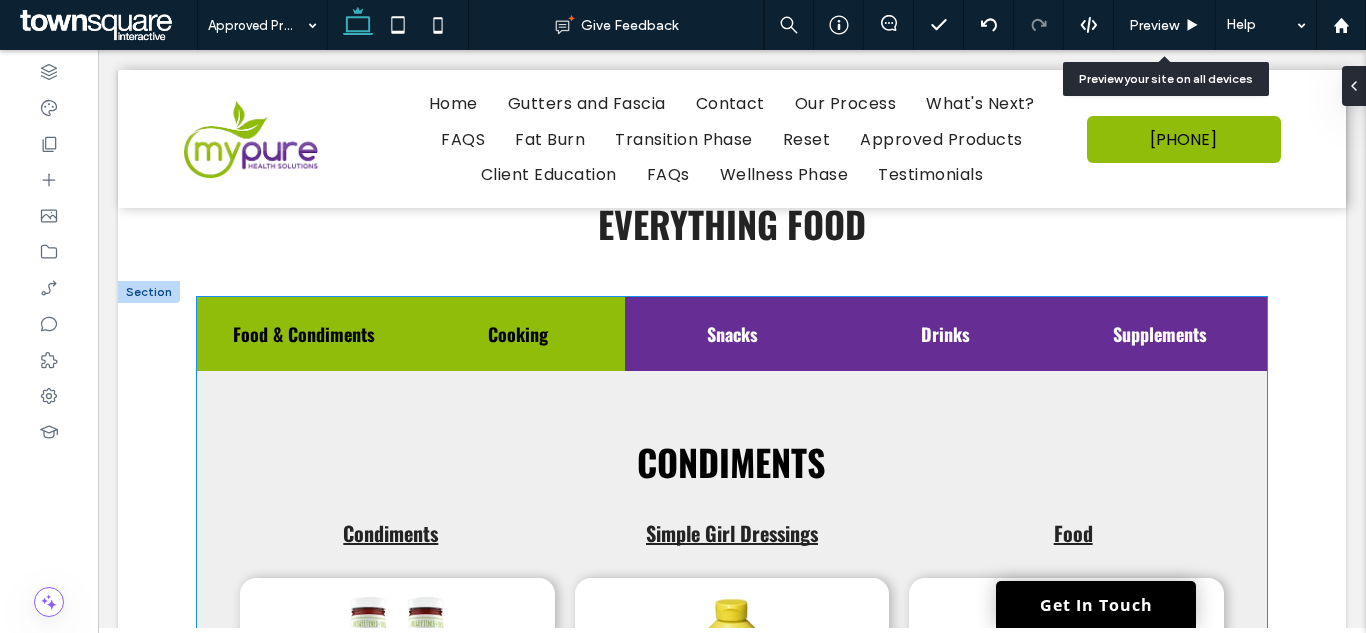 click on "Cooking" at bounding box center (518, 334) 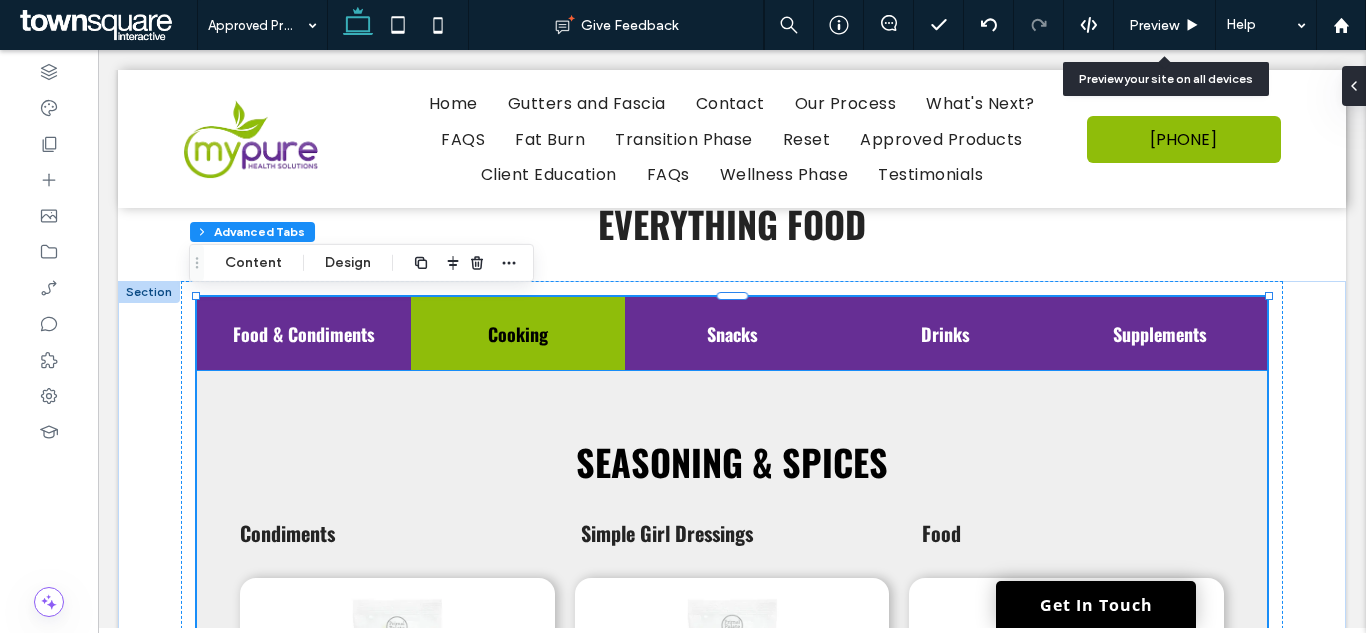 click on "Condiments
Simple Girl Dressings
Food" at bounding box center (732, 533) 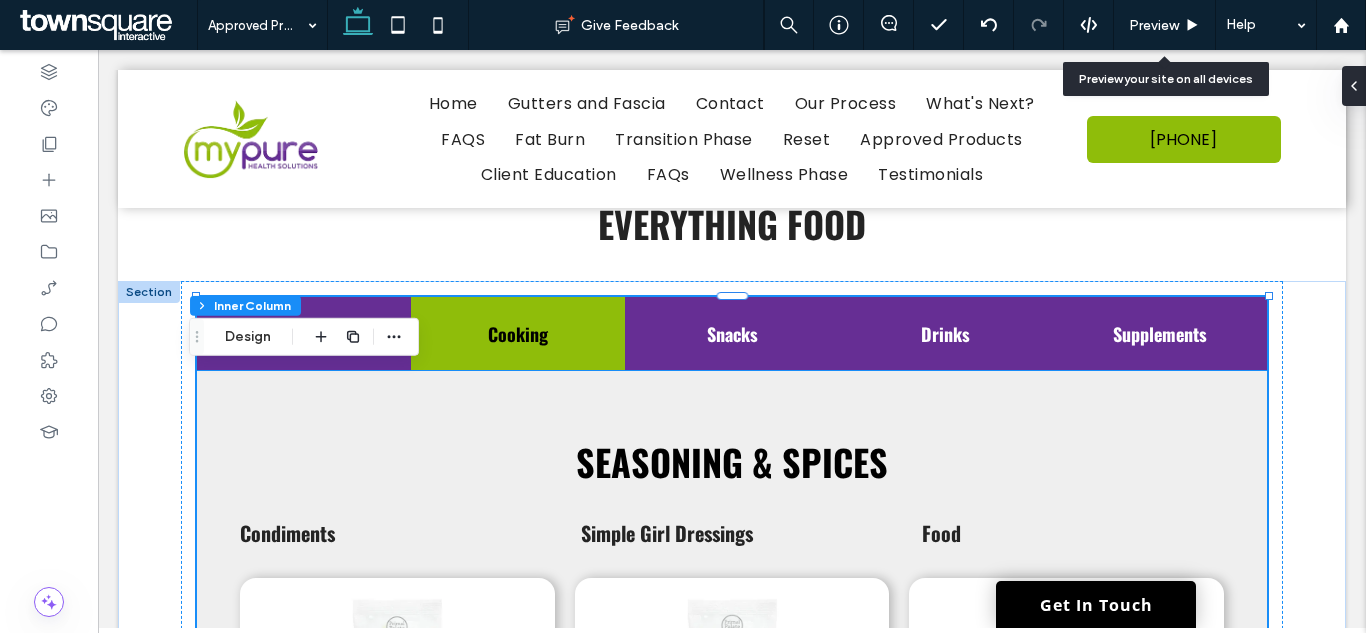 click on "Condiments
Simple Girl Dressings
Food" at bounding box center (732, 533) 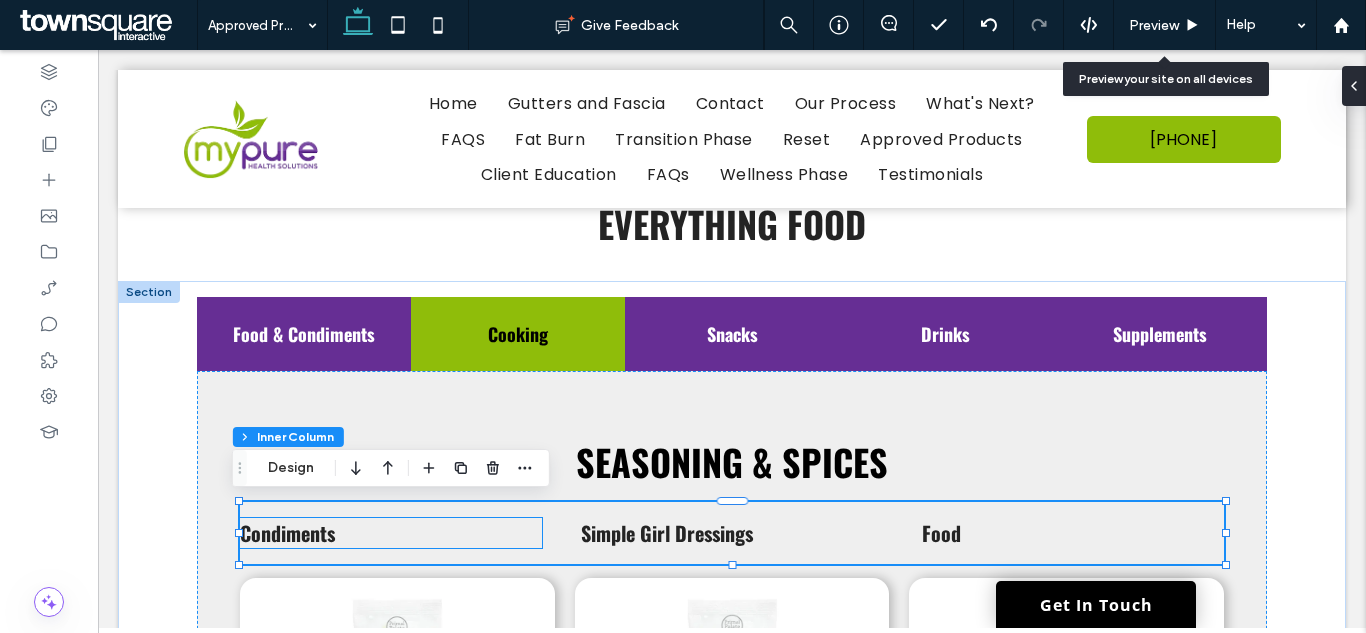 click on "Condiments" at bounding box center (391, 533) 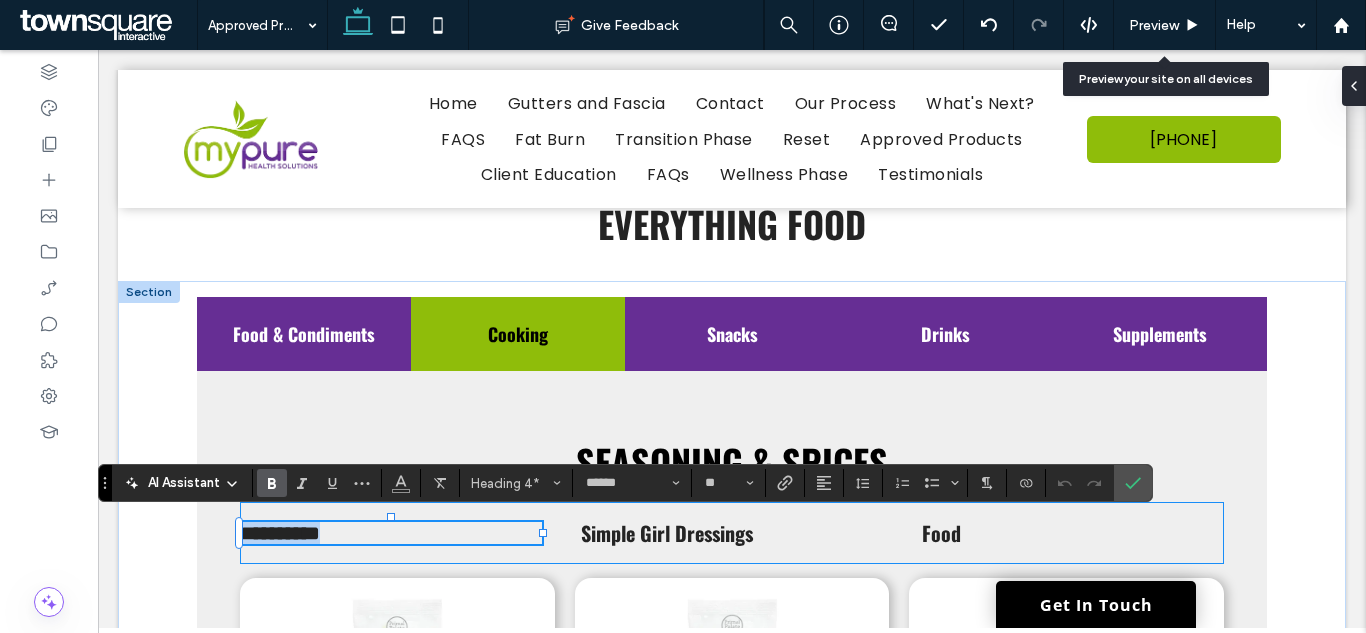 paste 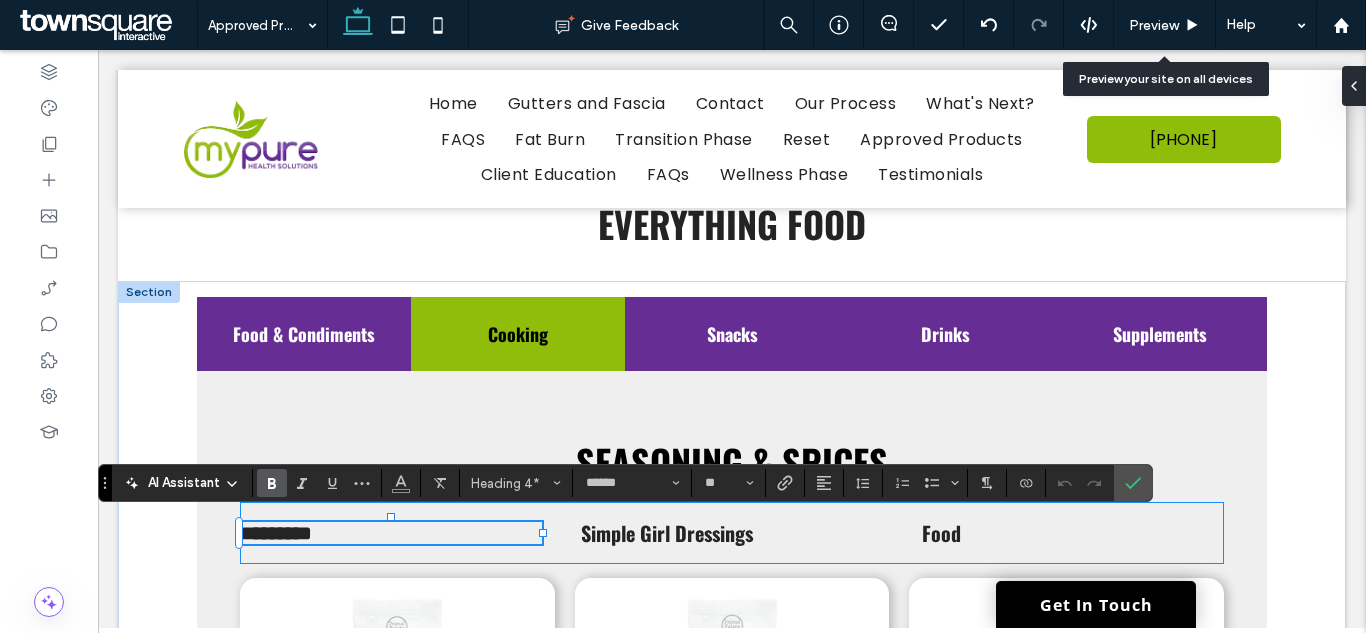 type on "*******" 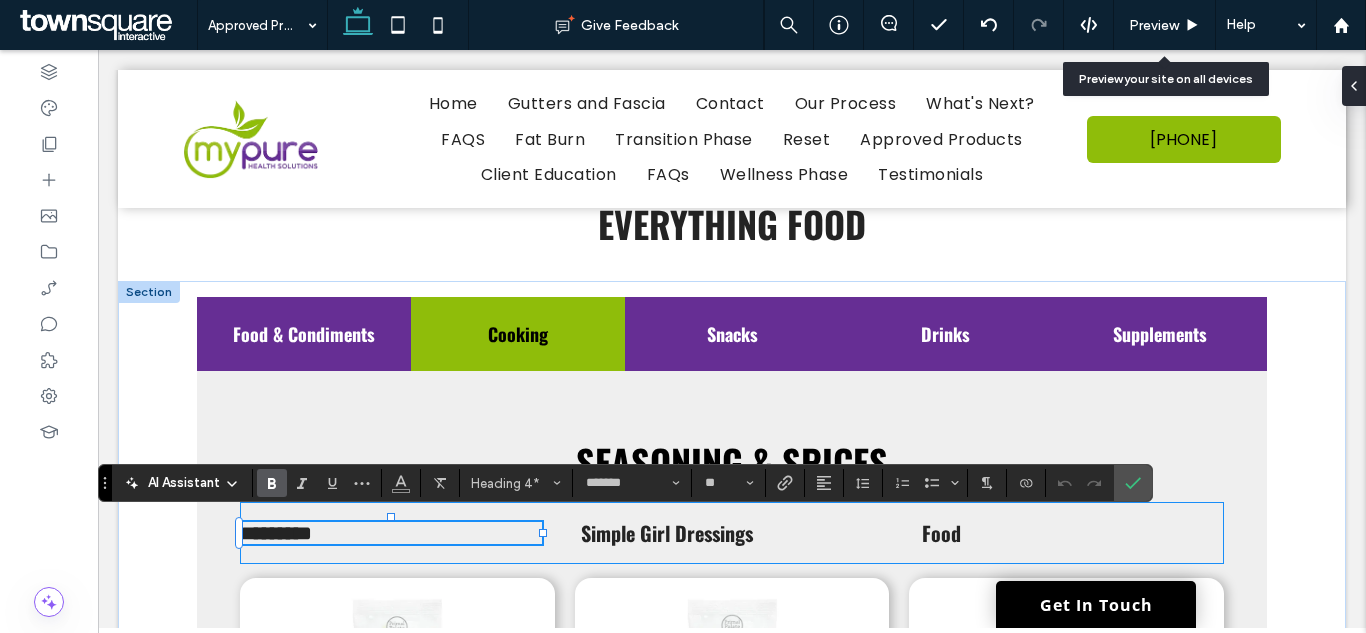 scroll, scrollTop: 1, scrollLeft: 0, axis: vertical 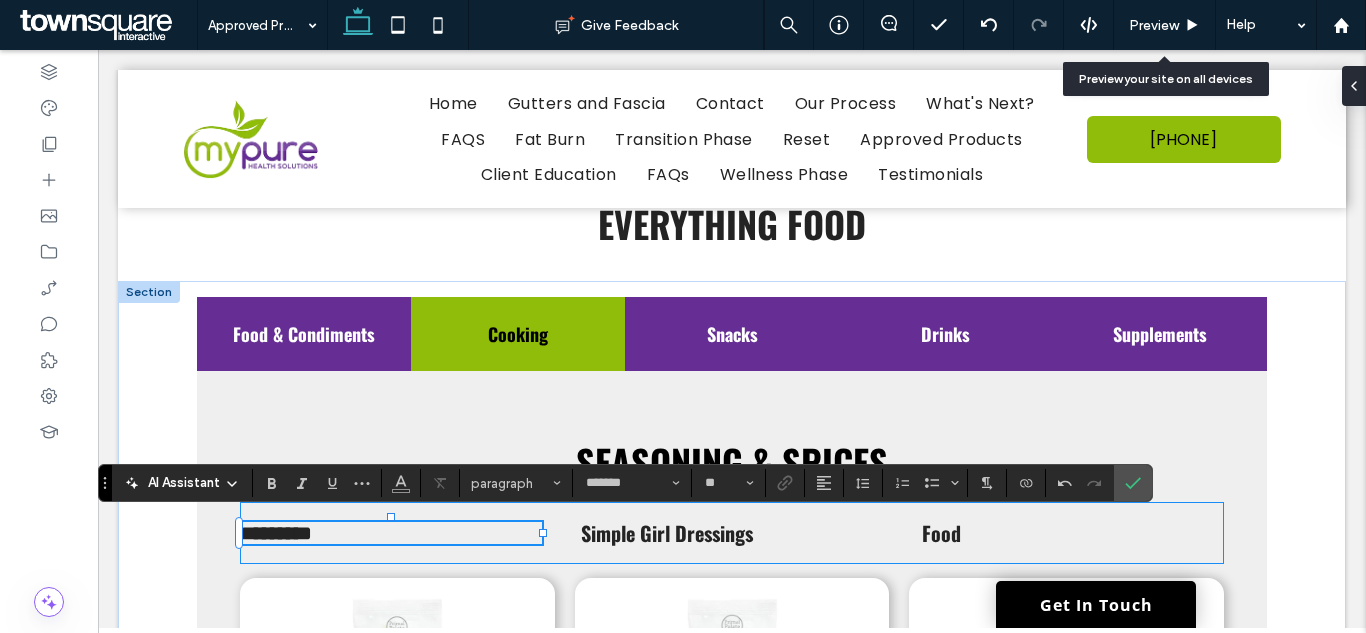 click on "********* *********
Simple Girl Dressings
Food" at bounding box center (732, 533) 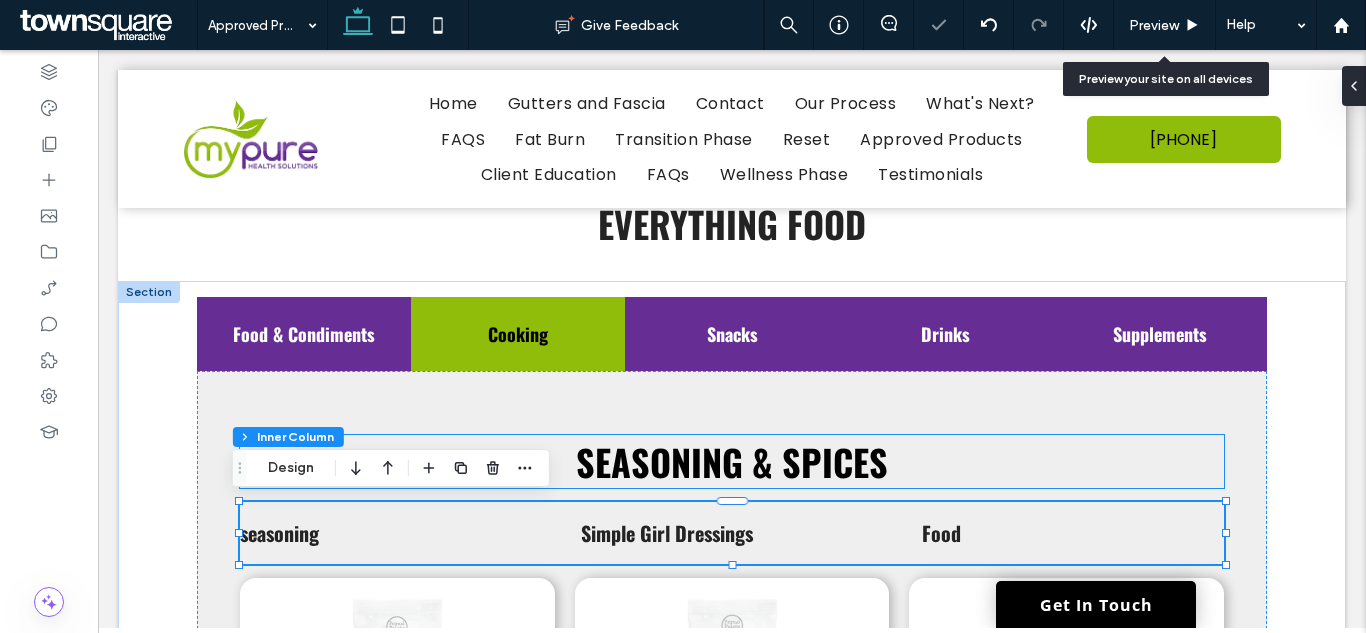 click on "Seasoning & Spices" at bounding box center [732, 461] 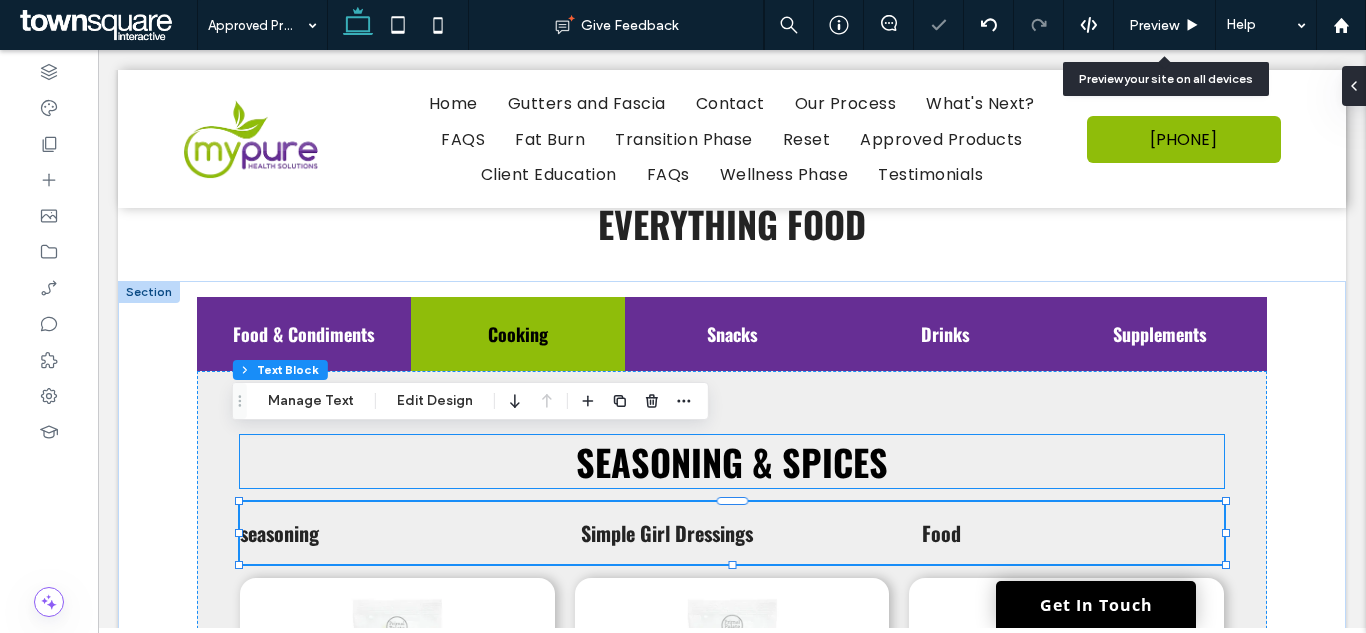 click on "Seasoning & Spices" at bounding box center [732, 461] 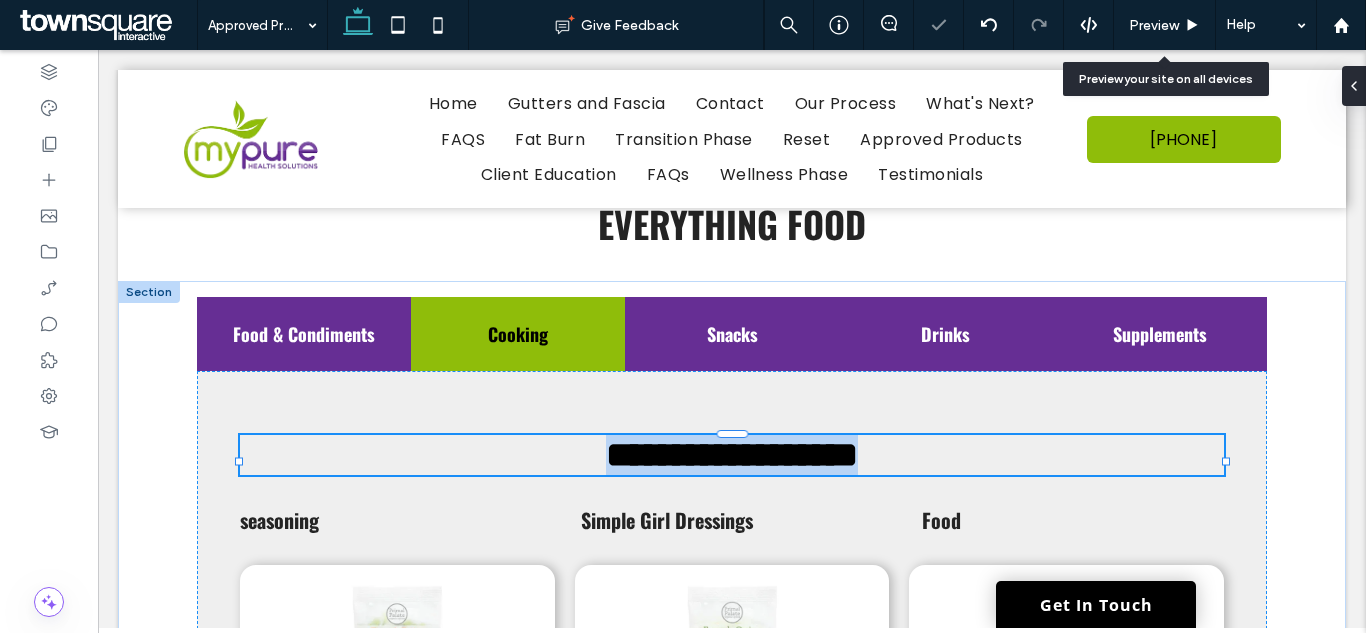 type on "******" 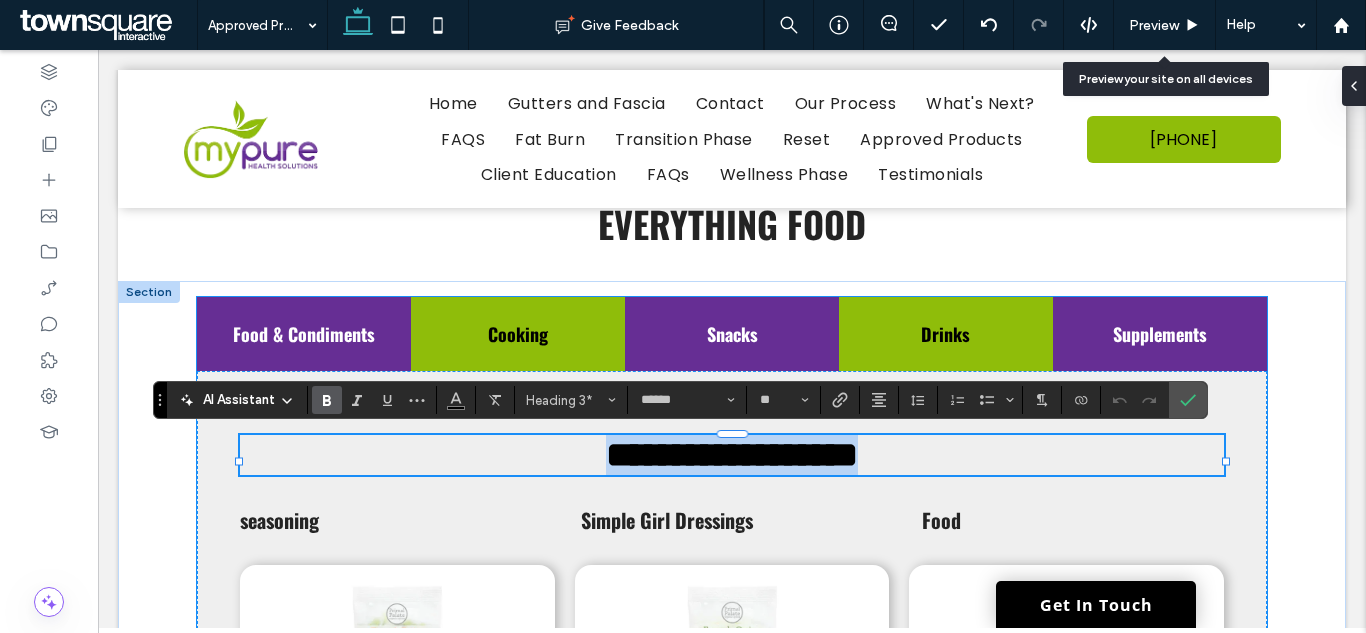 paste 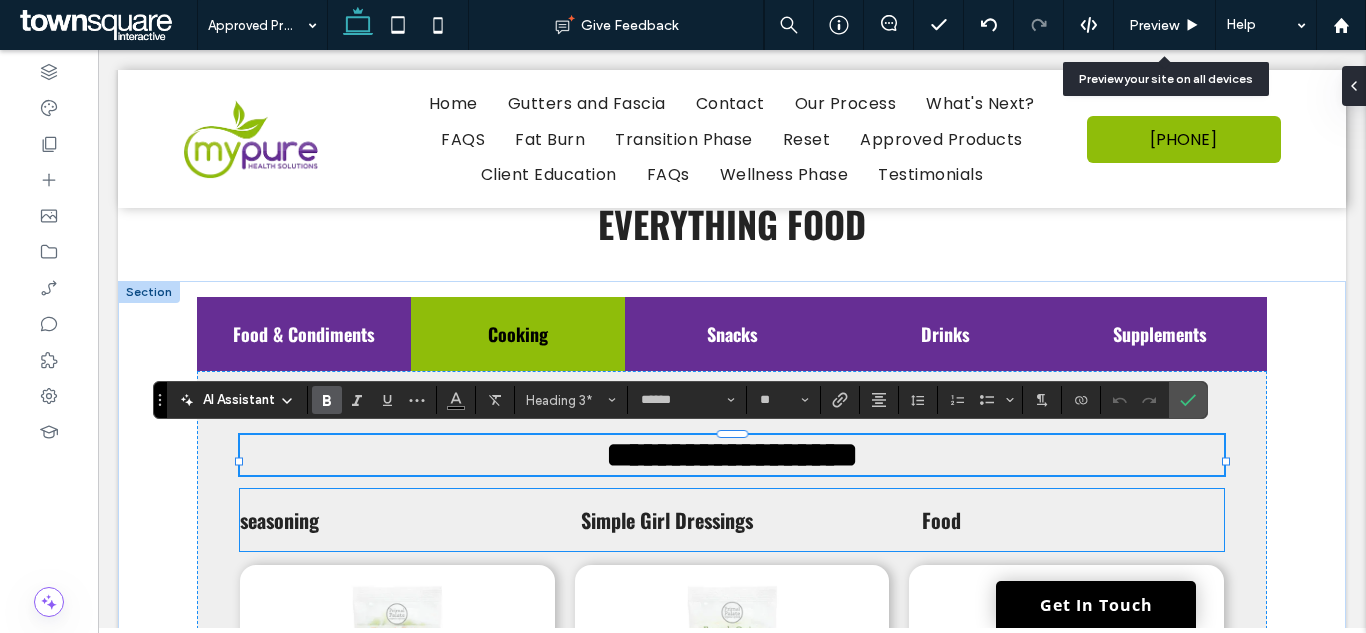 click on "seasoning" at bounding box center (391, 520) 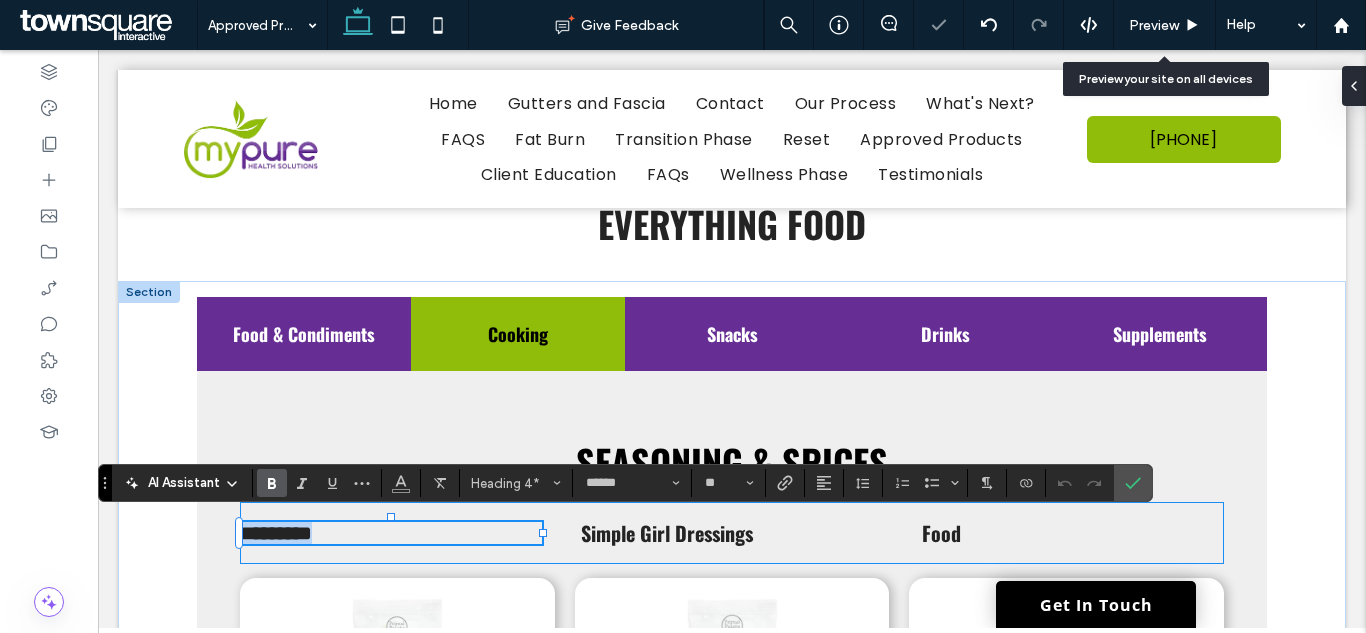 copy on "*********" 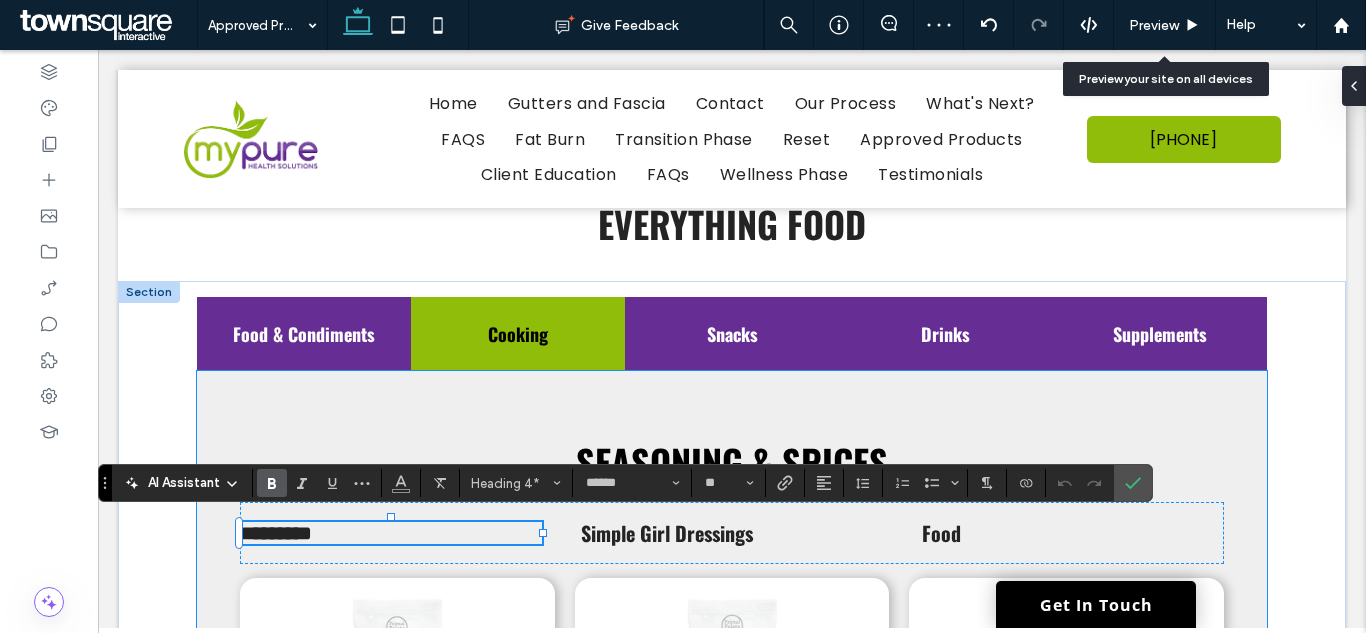 click on "Seasoning & Spices
*********
Simple Girl Dressings
Food
Primal Palate Organic Spices
Taco & Fajita Seasoning
Always fresh - made in small batches, Contains 6 single serving packets
BUY NOW
Primal Palate Organic Spices
French Onion Seasoning
Always fresh - made in small batches, Contains 6 single serving packets
BUY NOW
Primal Palate Organic Spices
Garden Ranch Seasoning
Always fresh - made in small batches, Contains 6 single serving packets
BUY NOW
Simple Girl
Spice and Dressing Bundle
Deluxe Gourmet Set offers 8 great products for one great price
BUY NOW
Simple Girl
Spice bundle
BUY NOW" at bounding box center (732, 2544) 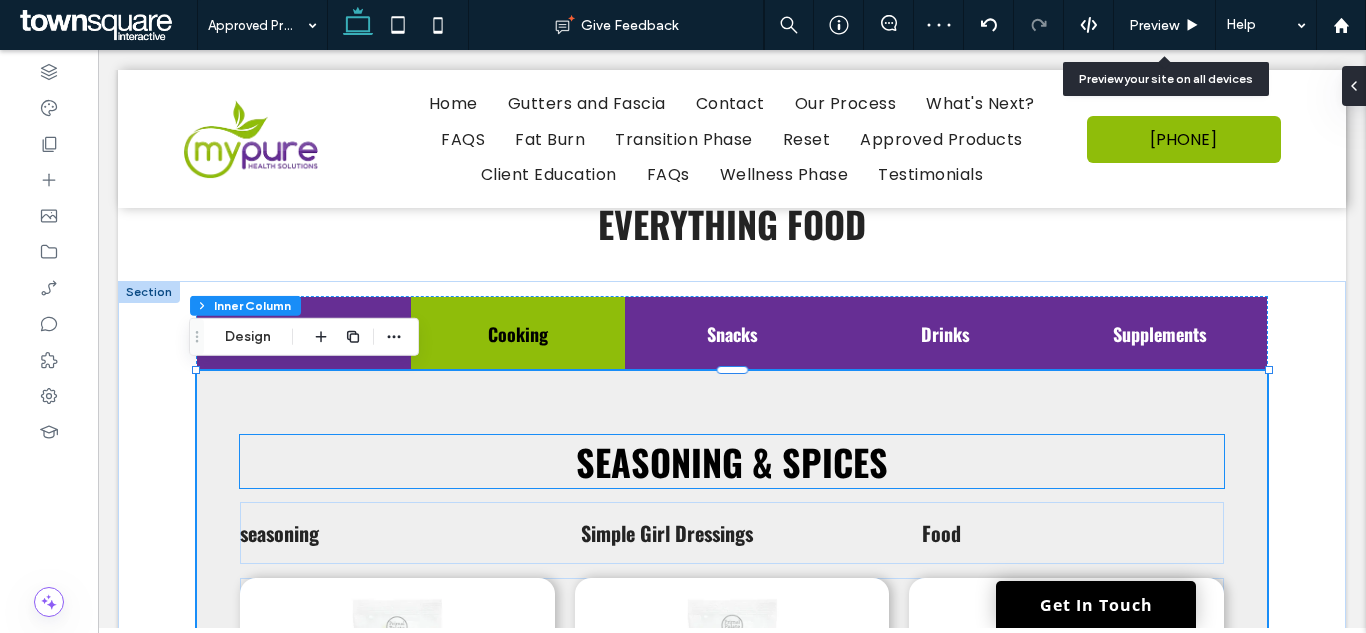 click on "Seasoning & Spices" at bounding box center [732, 461] 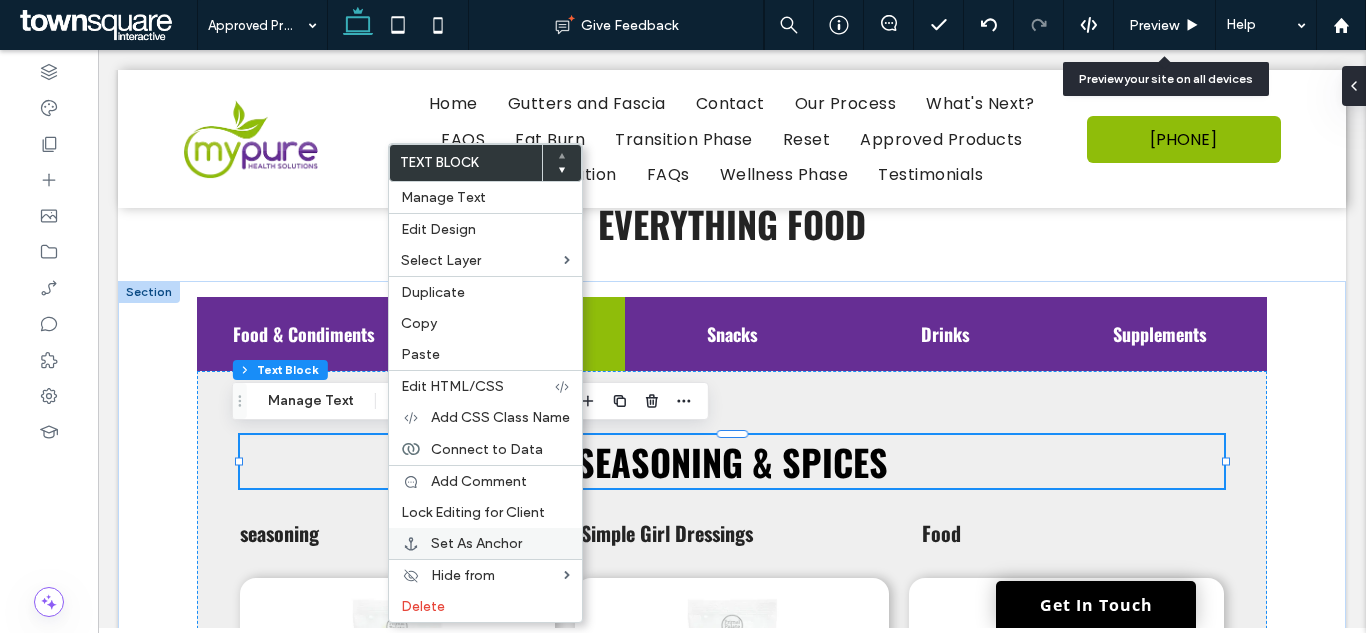 click on "Set As Anchor" at bounding box center (476, 543) 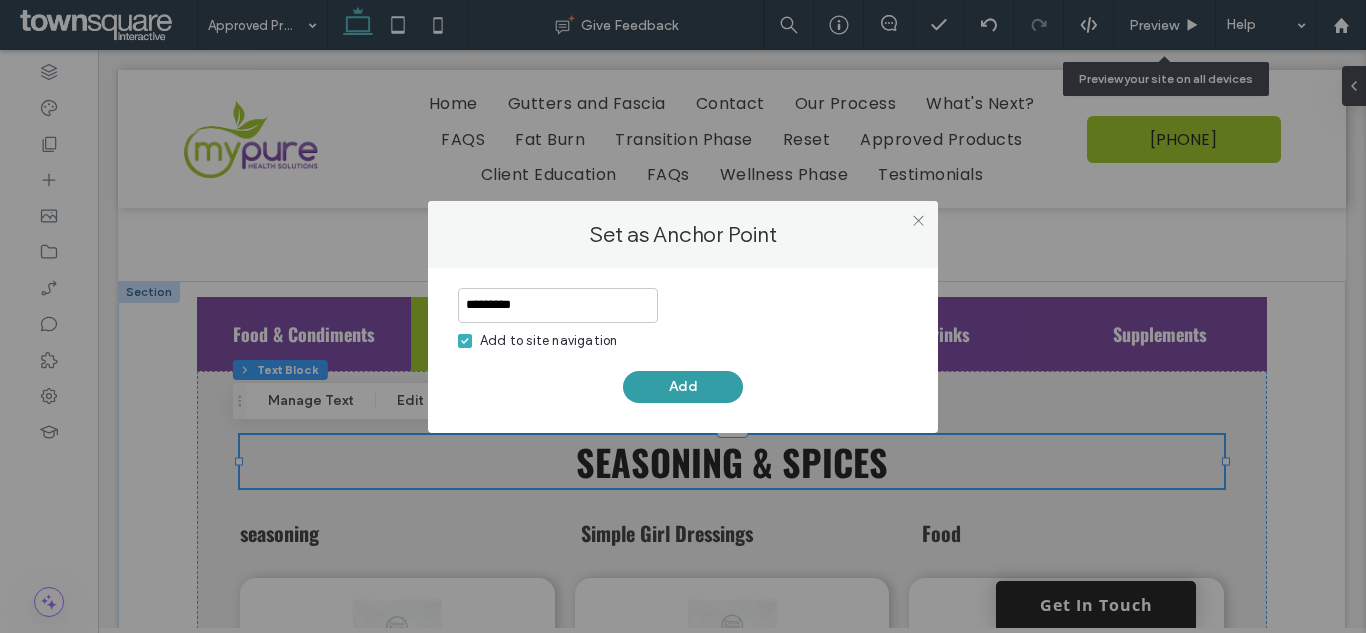 type on "*********" 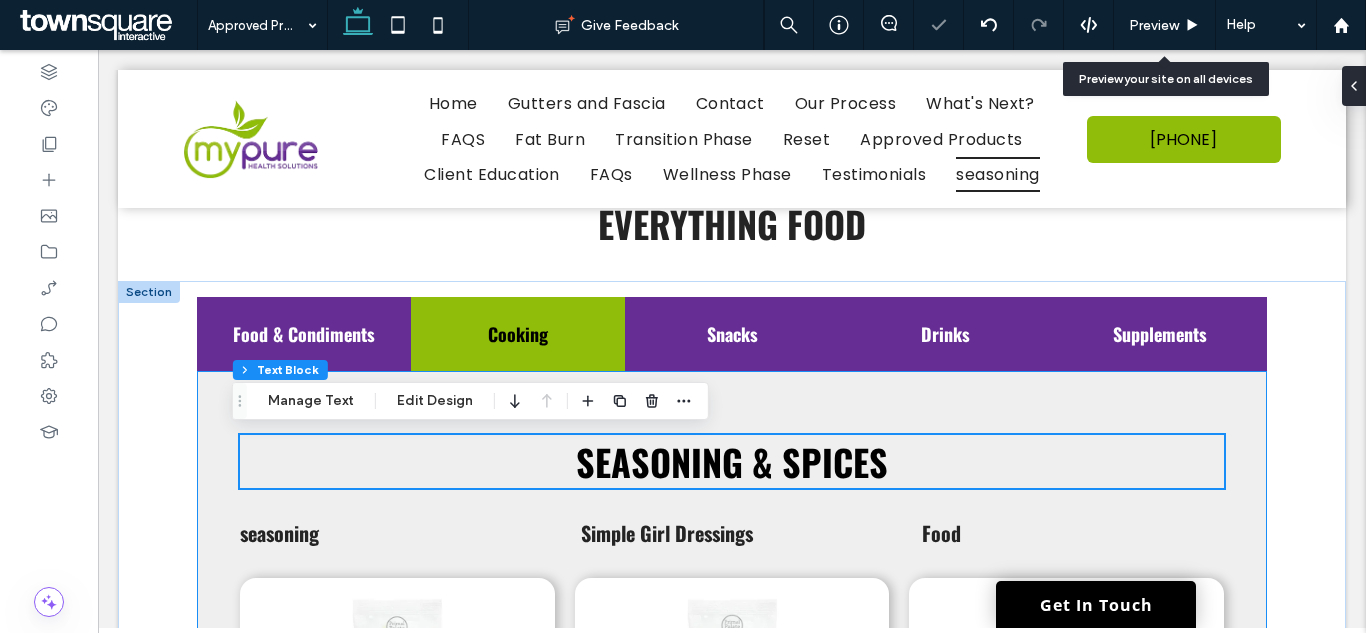 scroll, scrollTop: 1150, scrollLeft: 0, axis: vertical 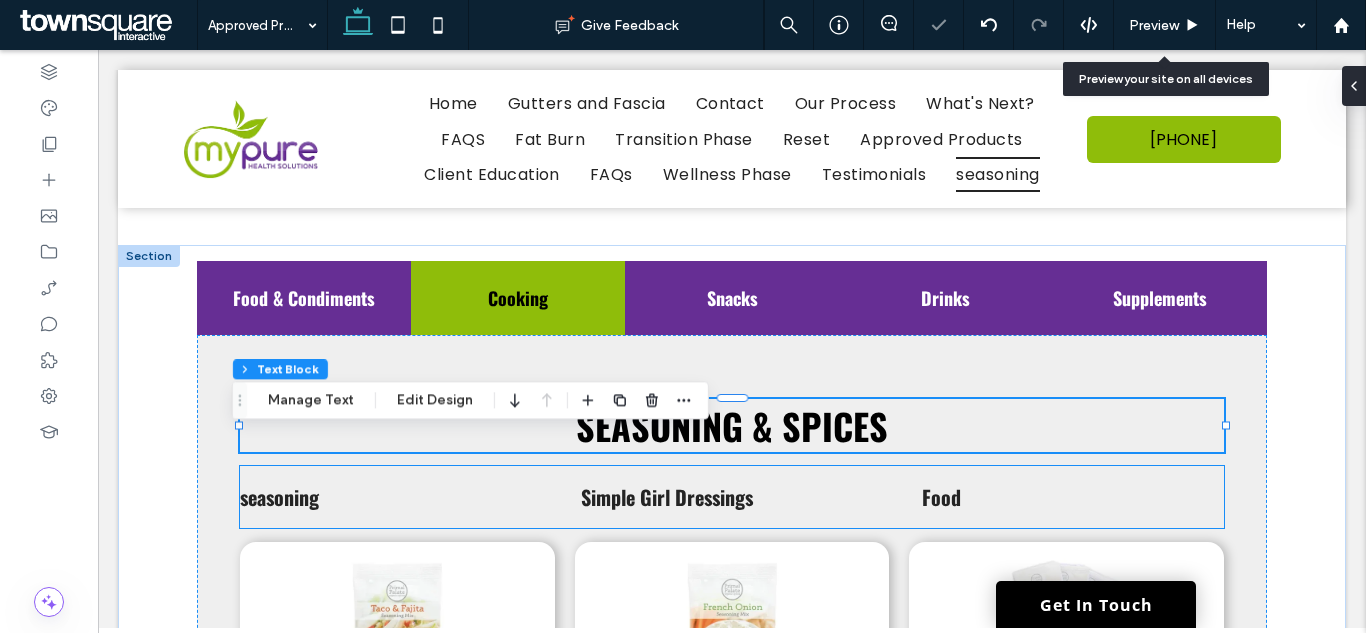 click on "seasoning" at bounding box center (391, 497) 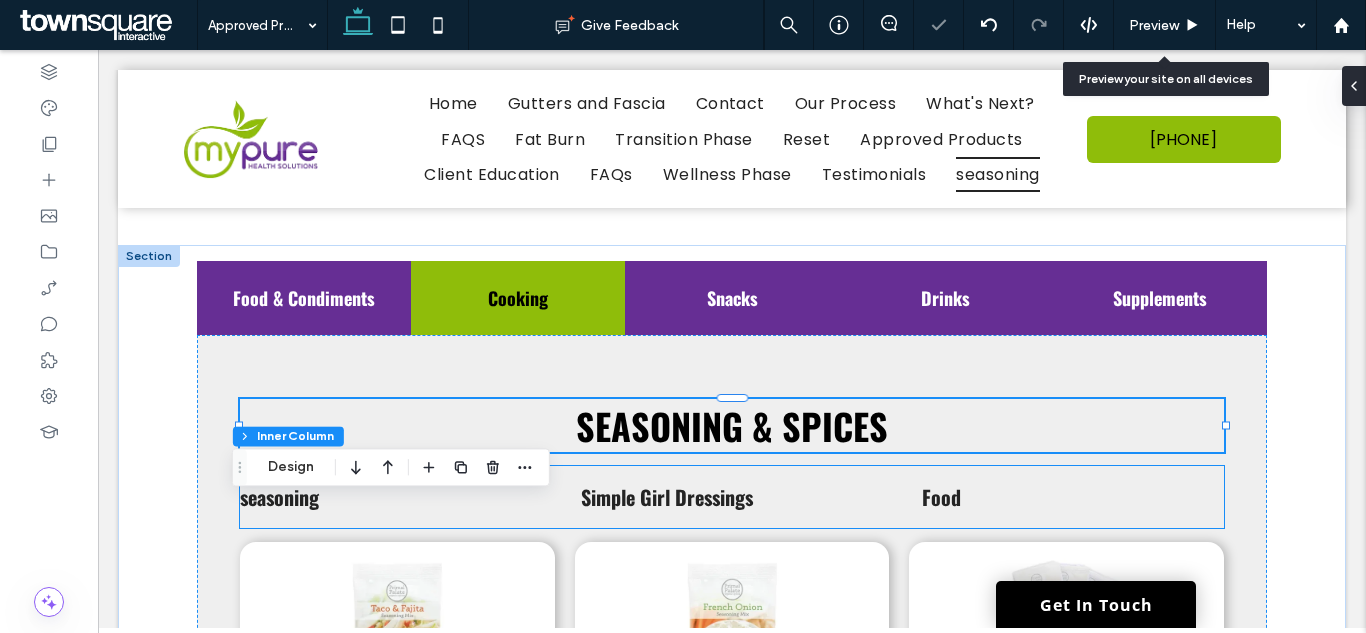 click on "seasoning" at bounding box center (391, 497) 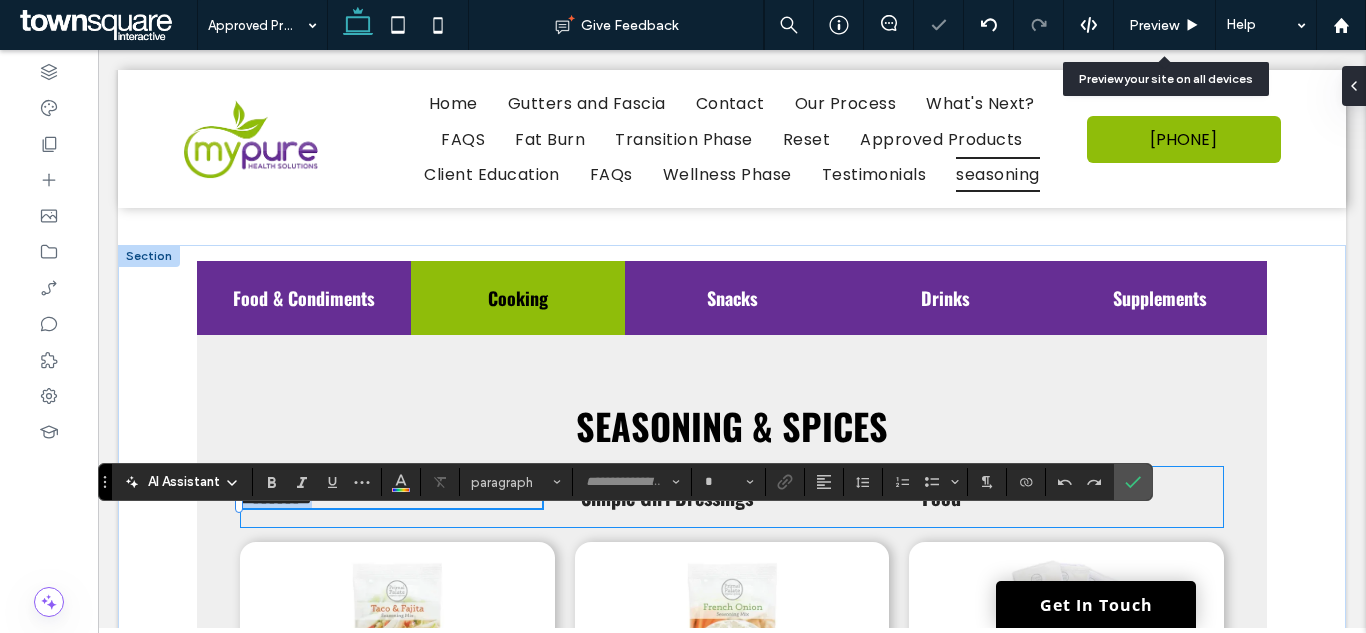 type on "******" 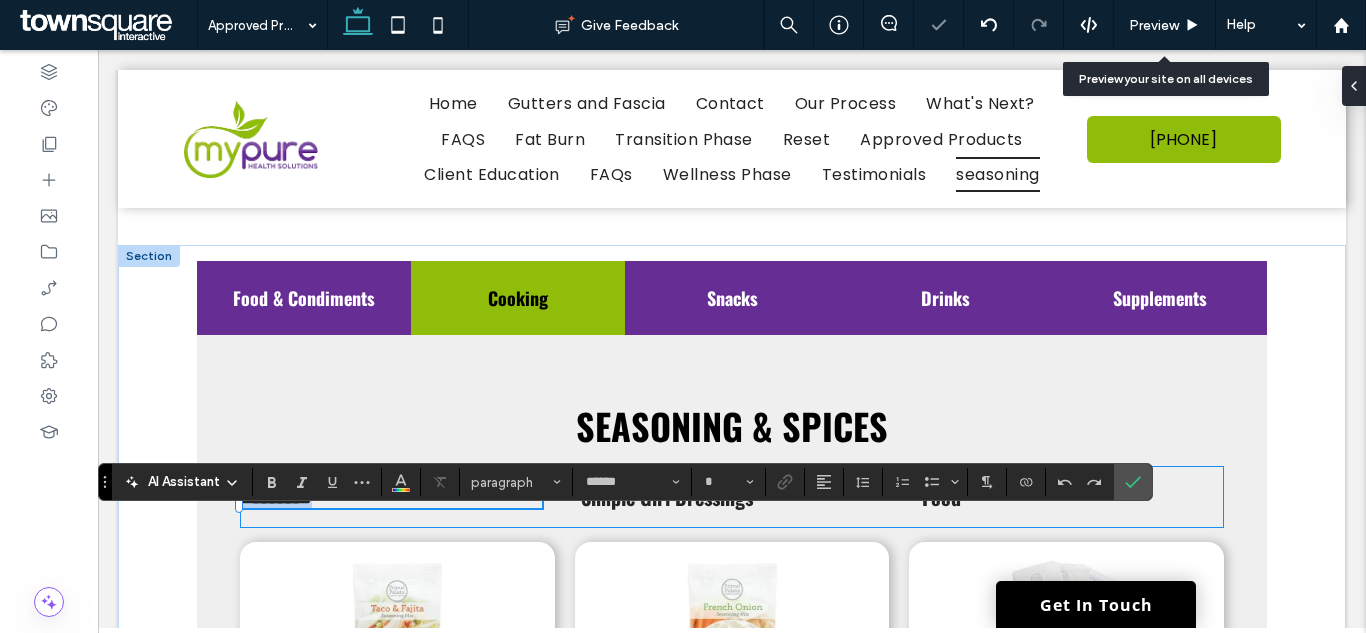 type on "**" 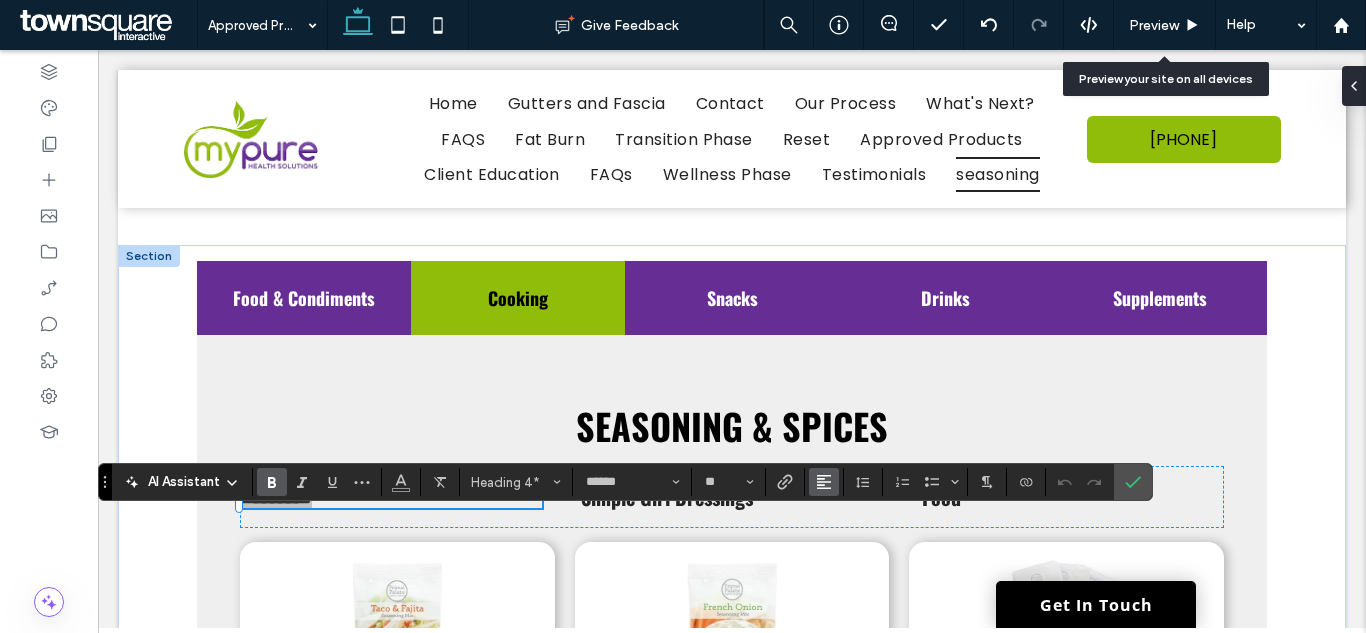 click 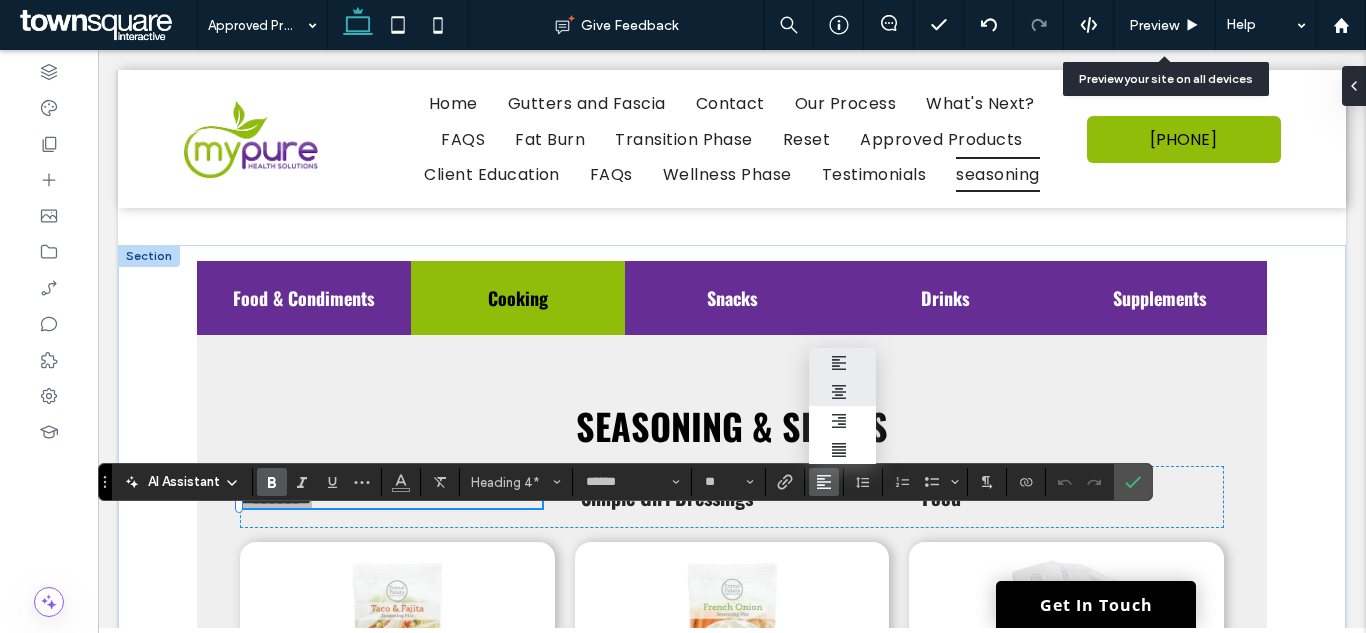 click at bounding box center (842, 391) 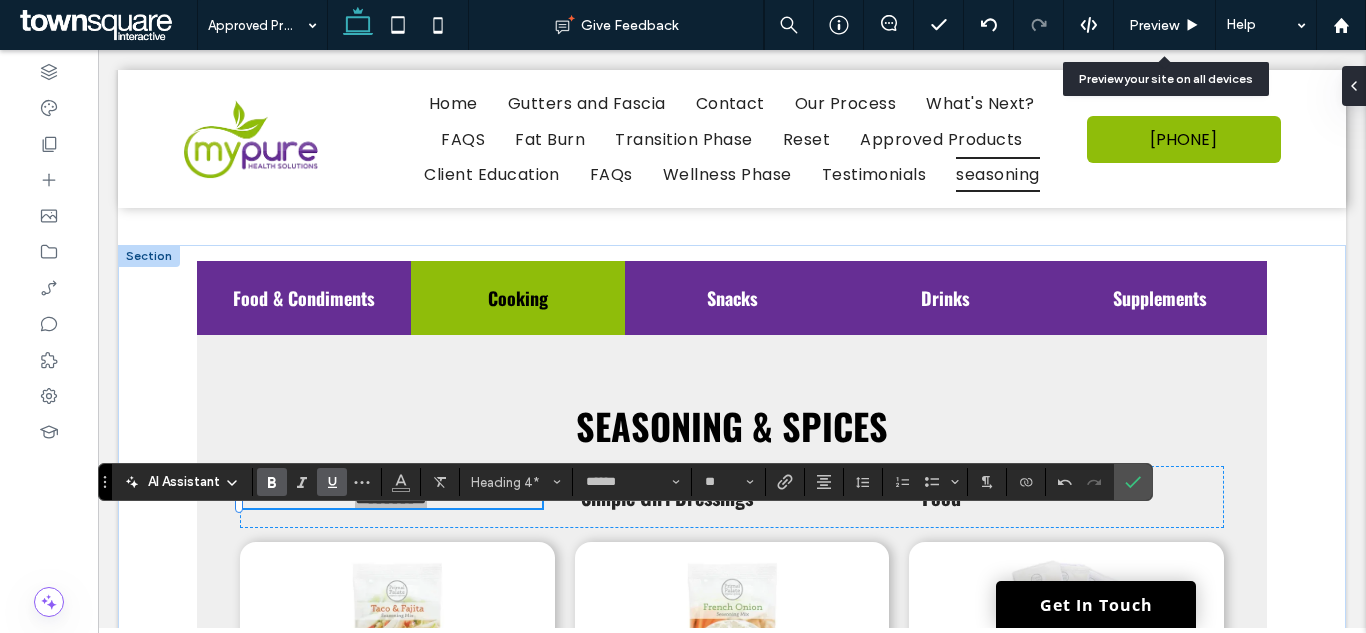 click 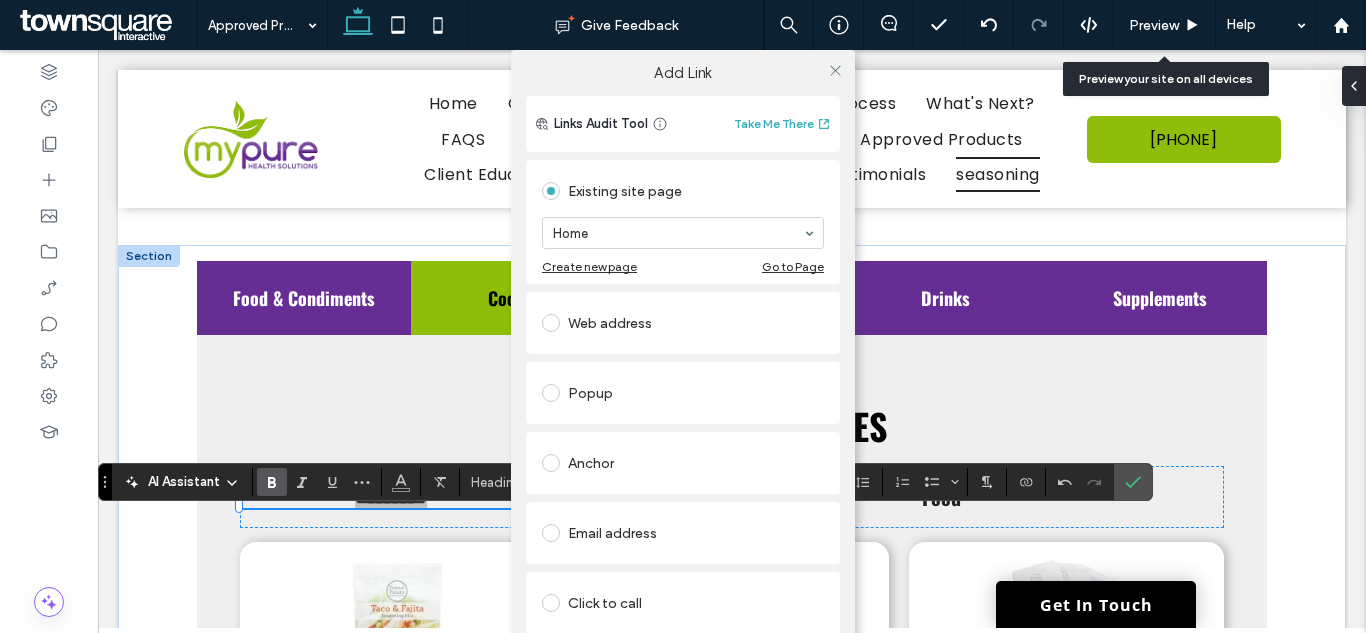 click on "Anchor" at bounding box center [683, 463] 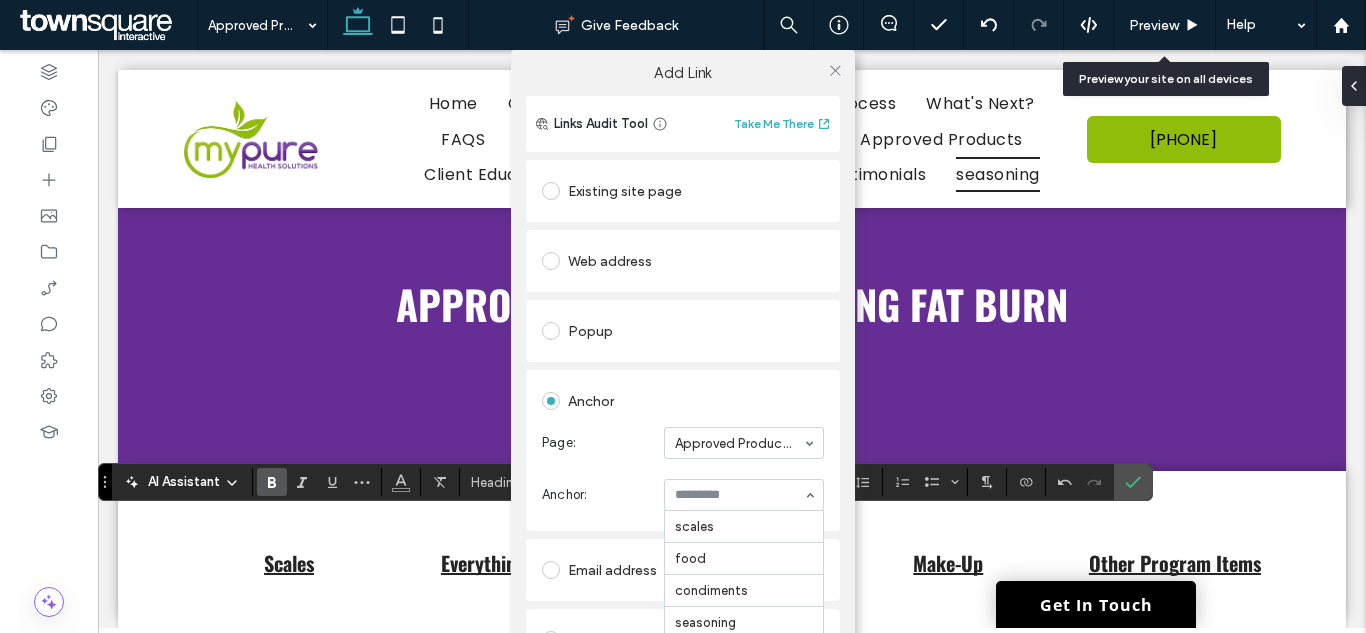 scroll, scrollTop: 1150, scrollLeft: 0, axis: vertical 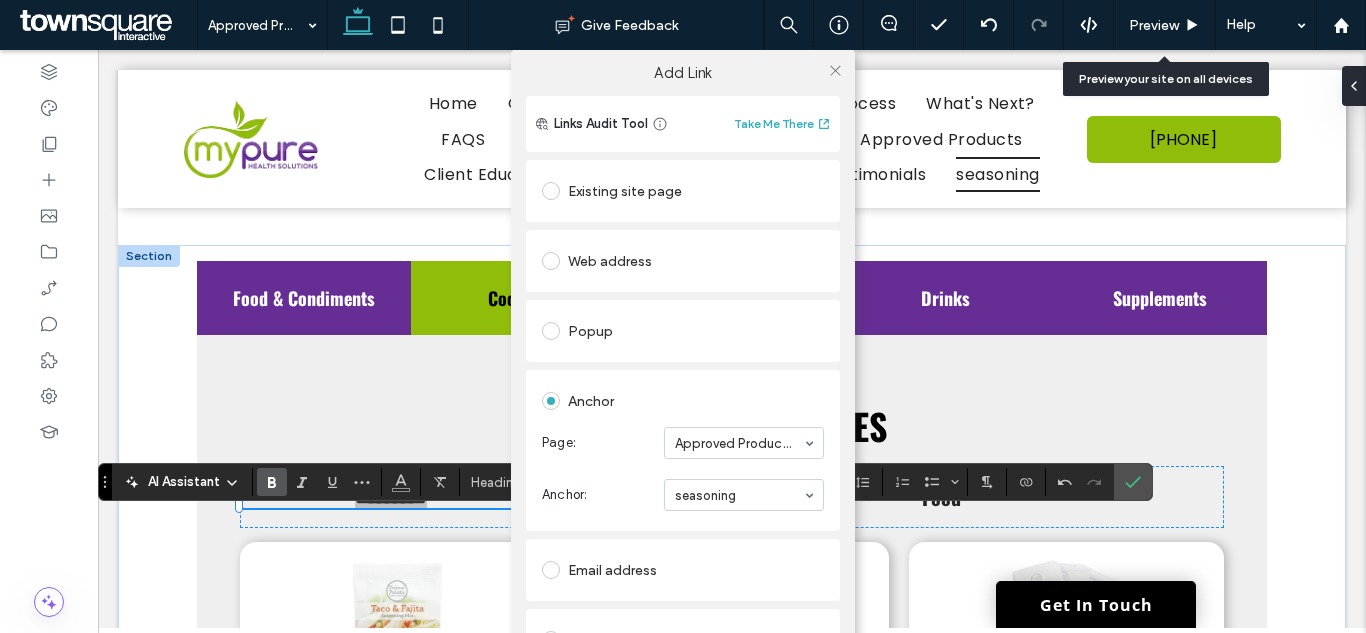 click on "Add Link Links Audit Tool Take Me There Existing site page Home Create new page Go to Page Web address Popup Anchor Page: Approved Products Anchor: seasoning Email address Click to call File for download Remove link" at bounding box center [683, 366] 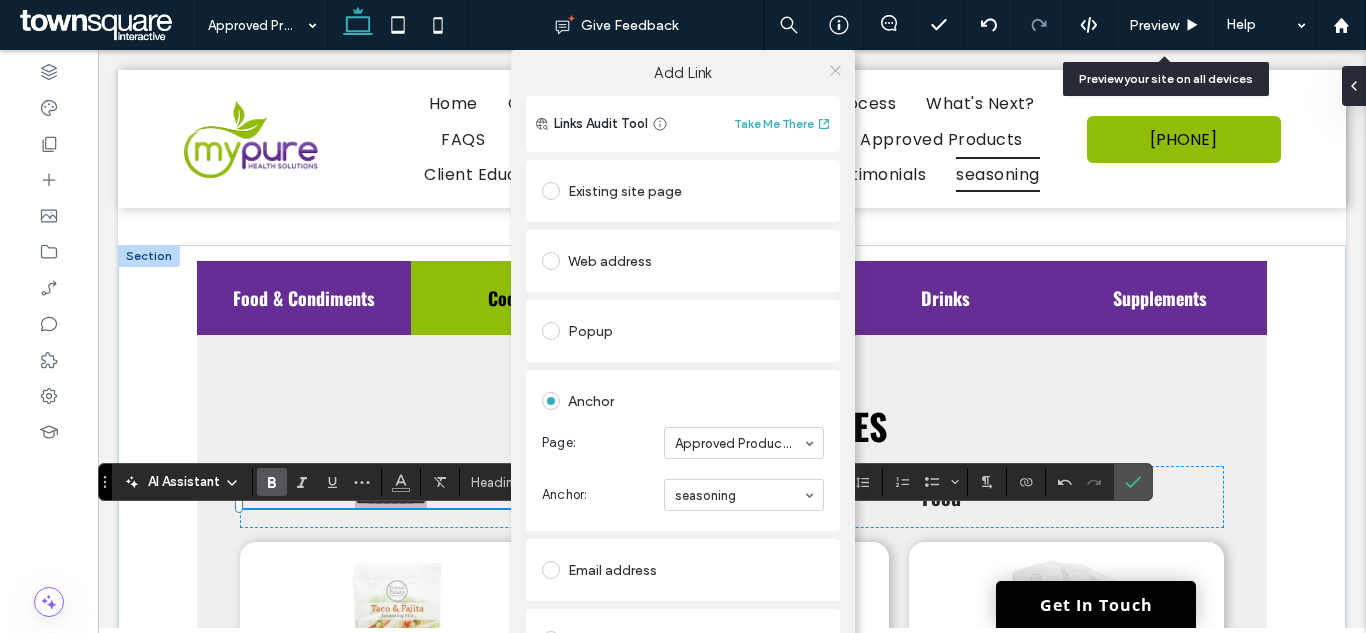 click 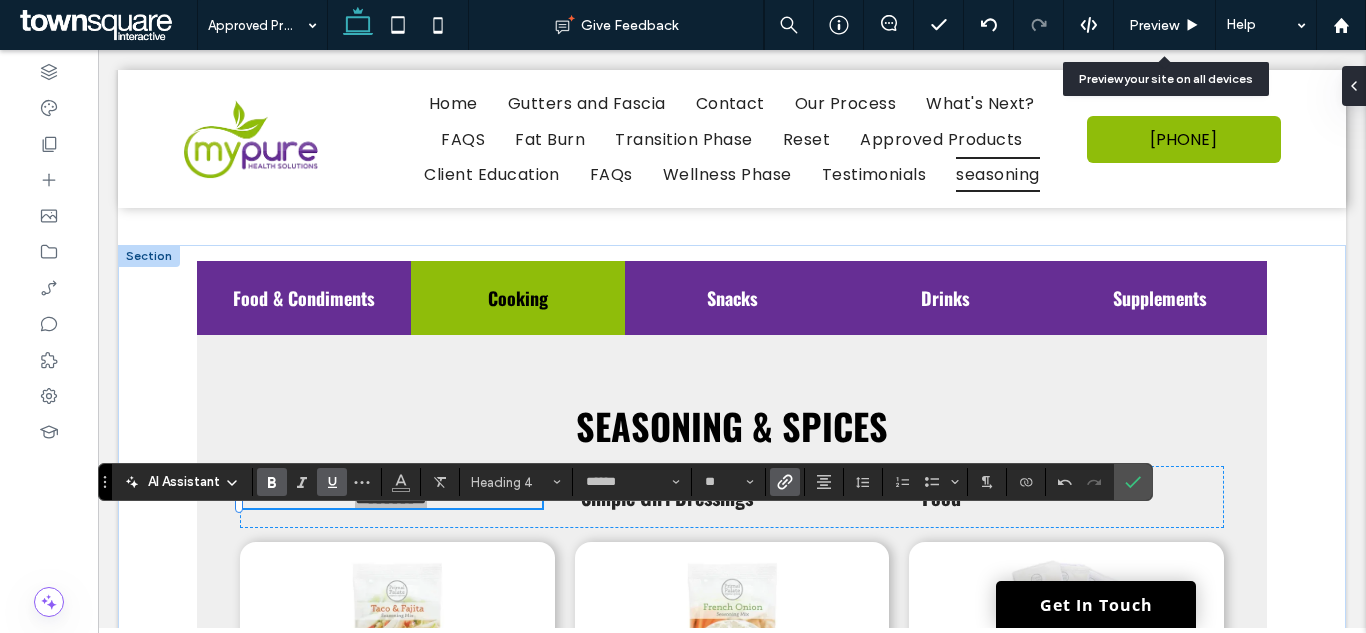 click 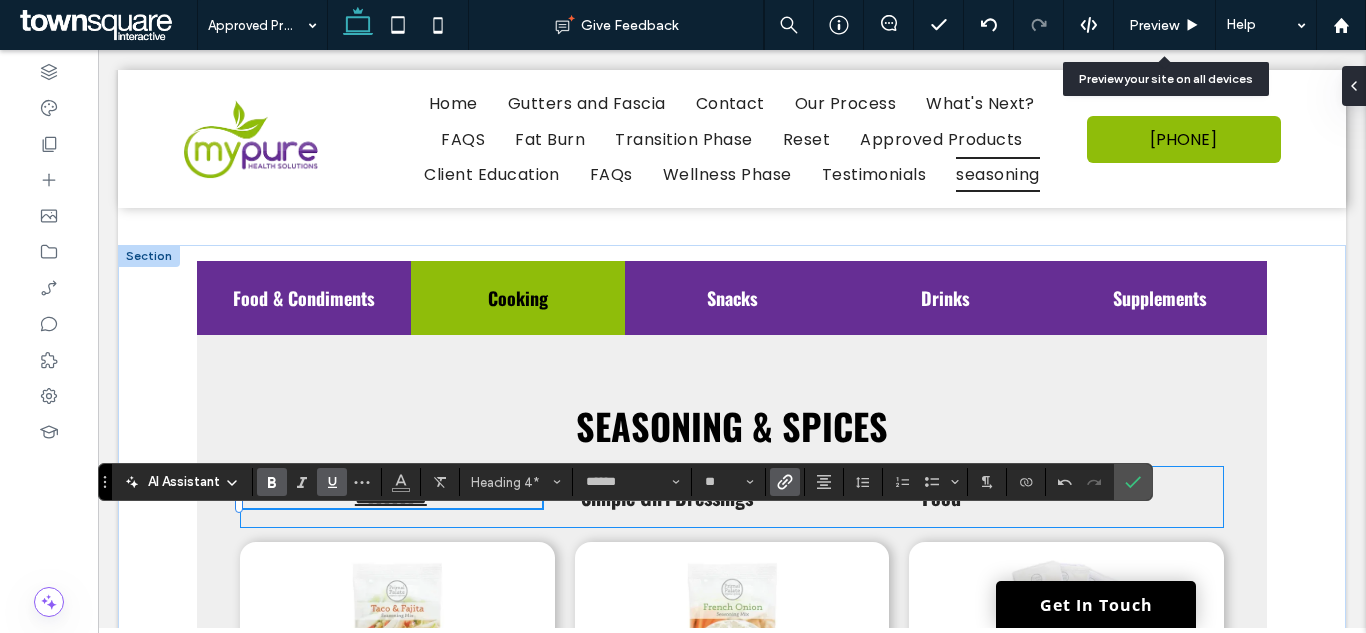 click on "*********
Simple Girl Dressings
Food" at bounding box center [732, 497] 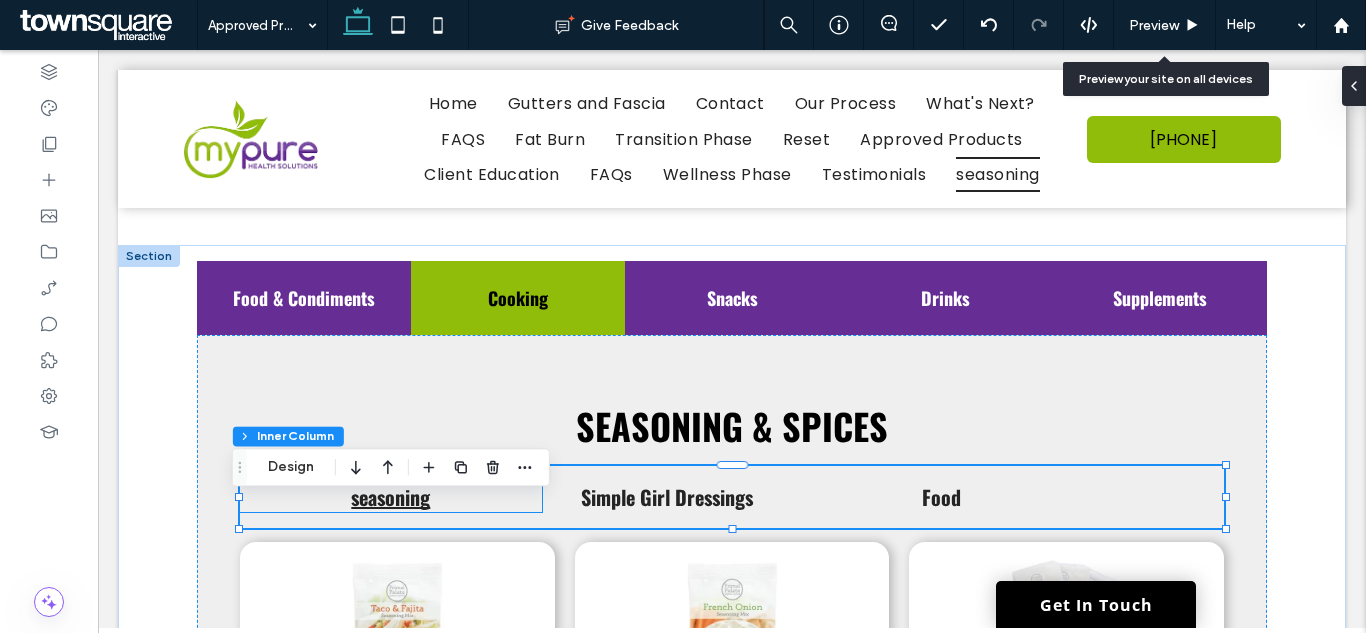 click on "seasoning" at bounding box center [390, 497] 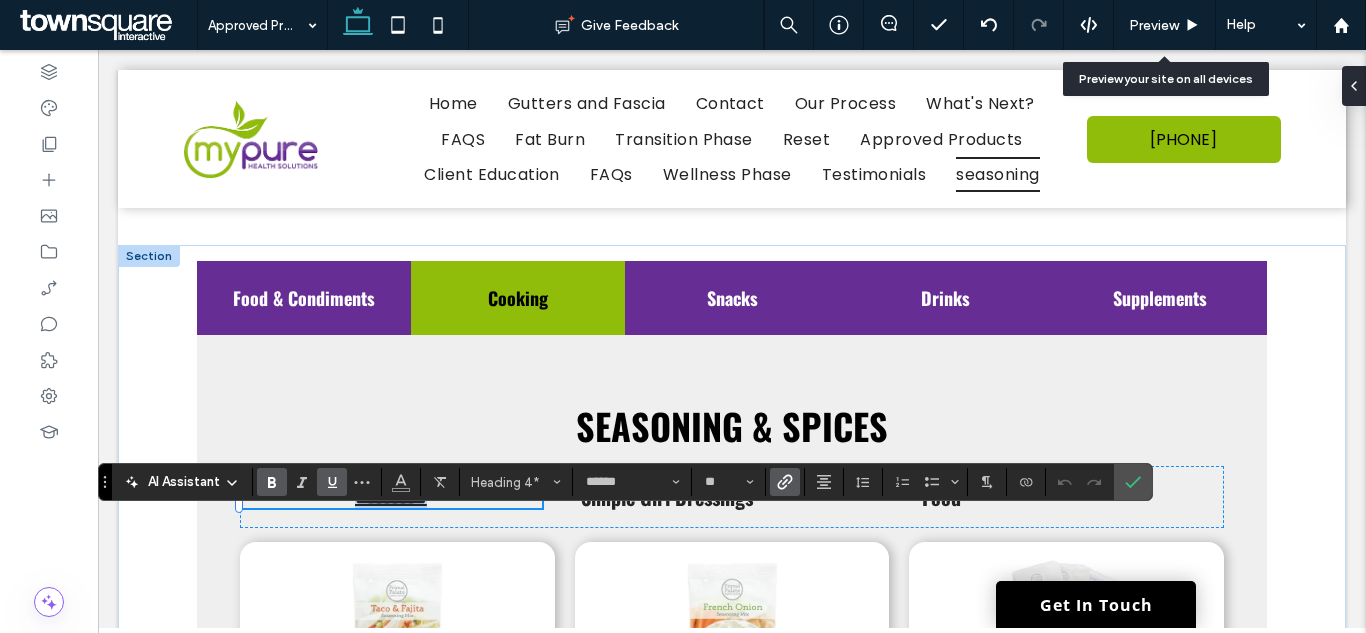 paste 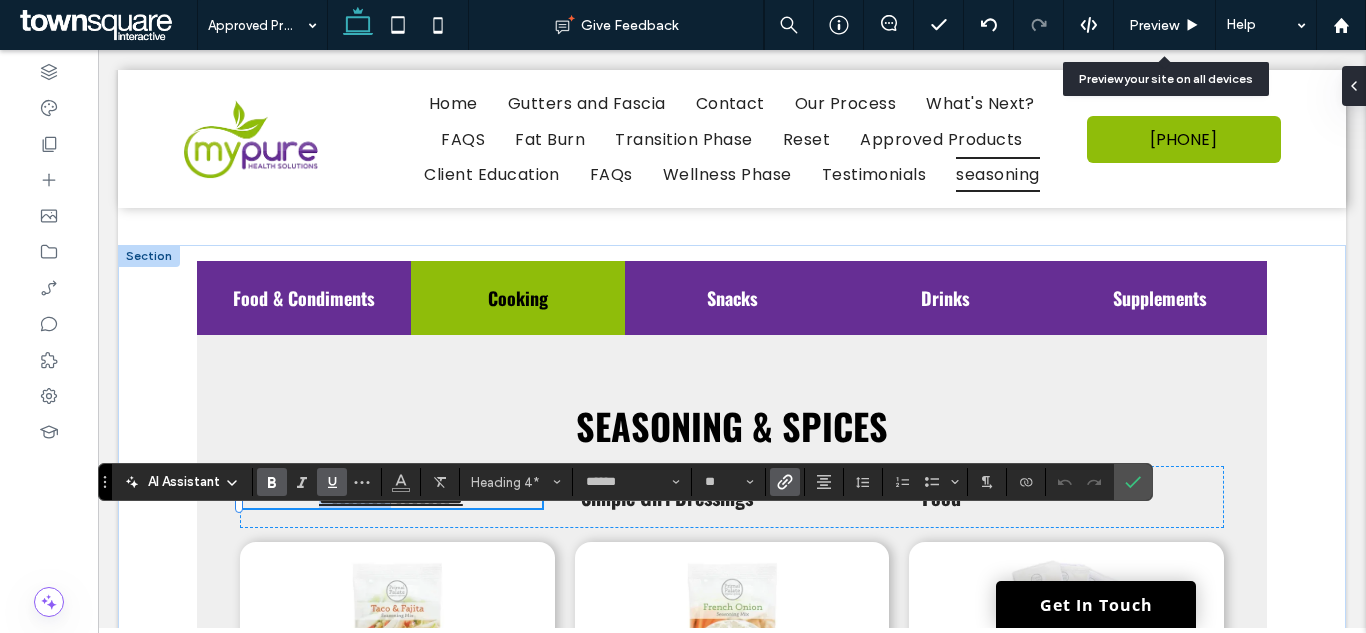 type 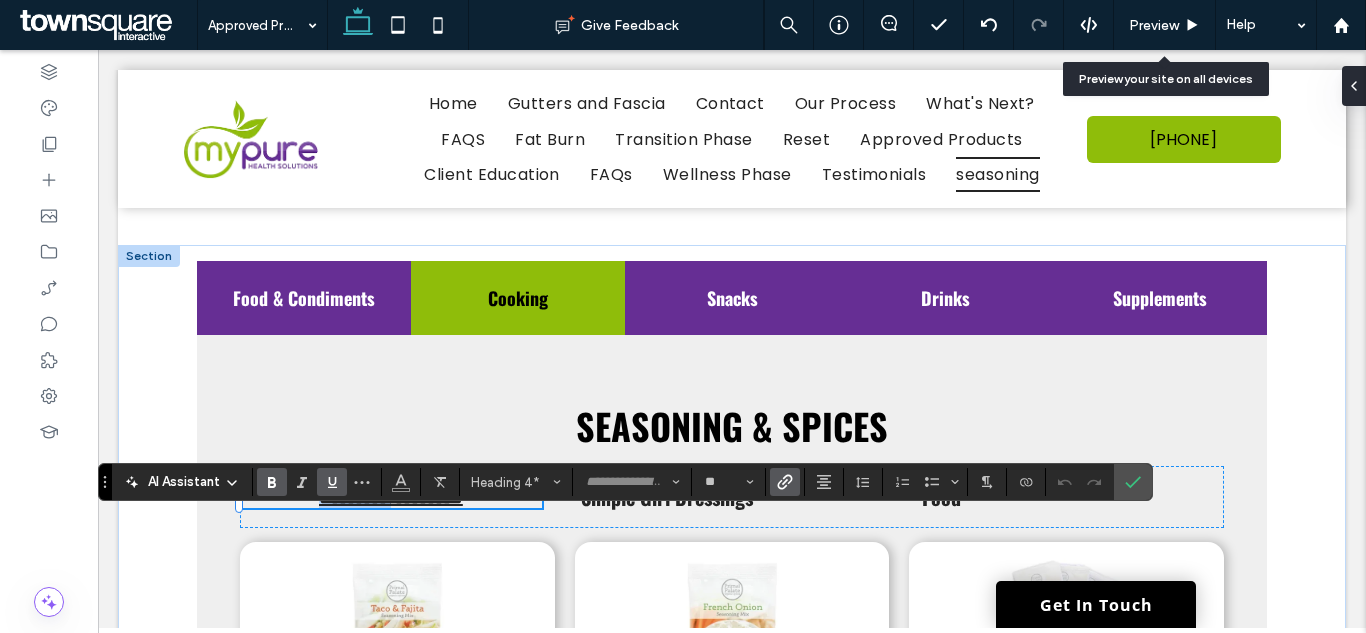 scroll, scrollTop: 7, scrollLeft: 0, axis: vertical 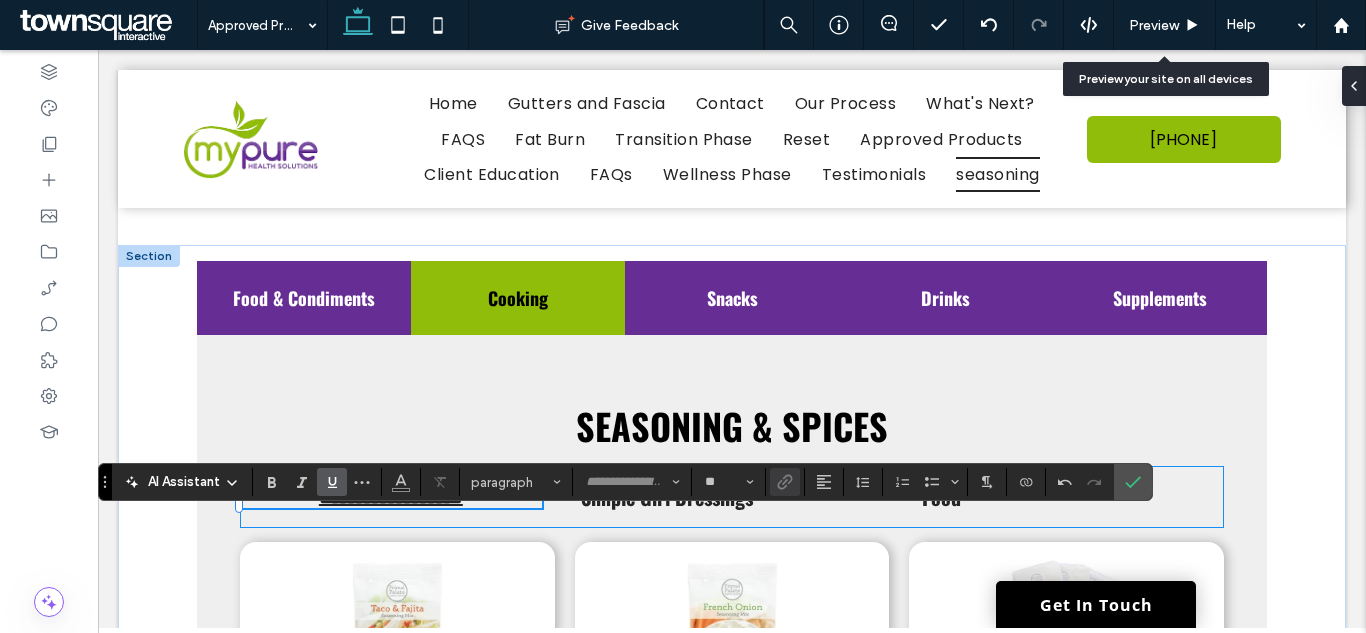 click on "**********" at bounding box center [732, 497] 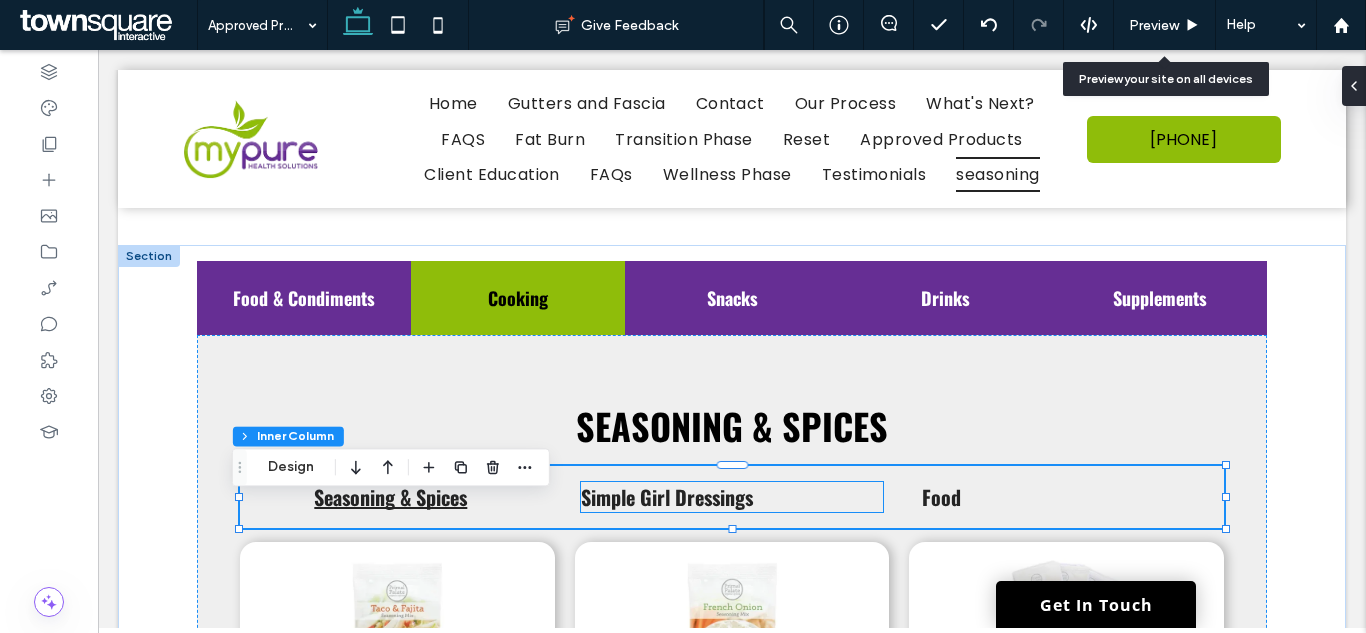 click on "Simple Girl Dressings" at bounding box center (667, 497) 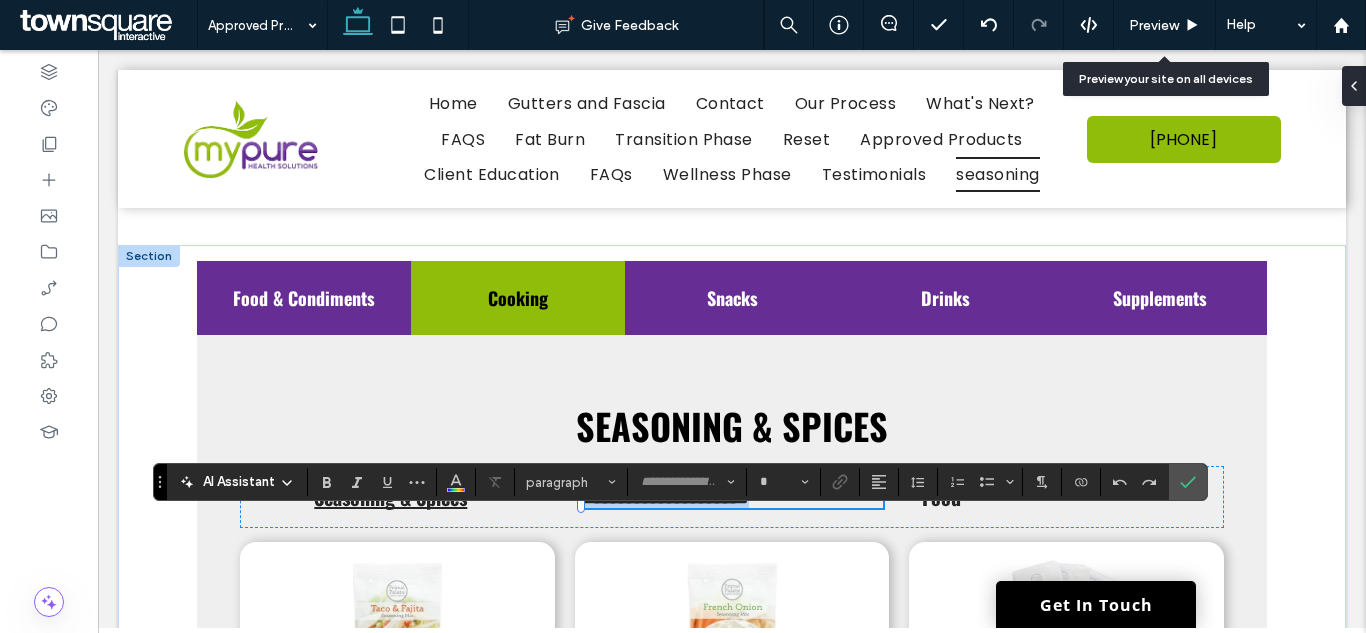 type on "******" 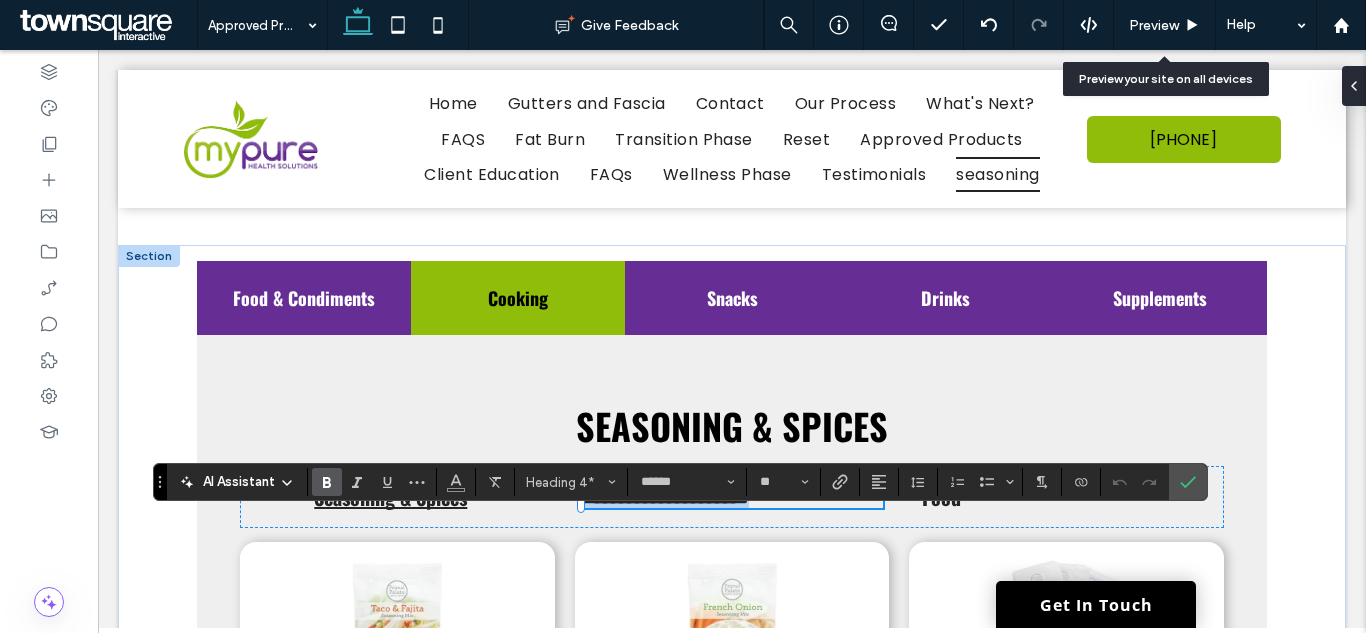 paste 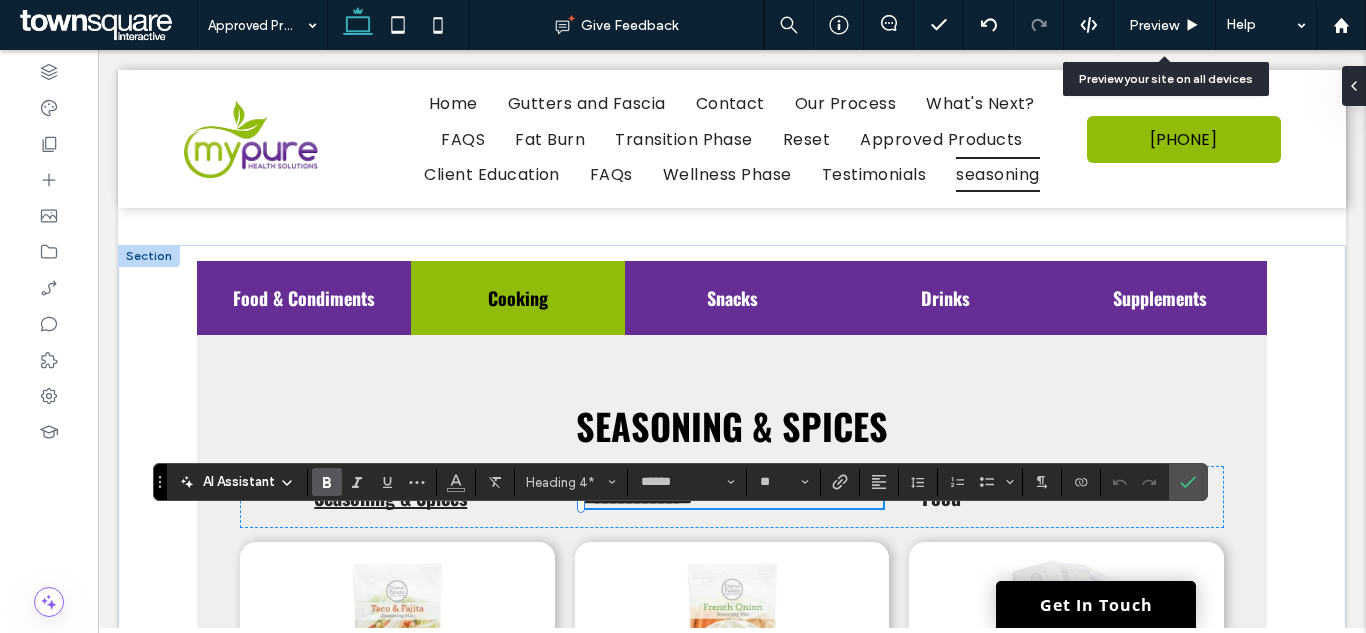type 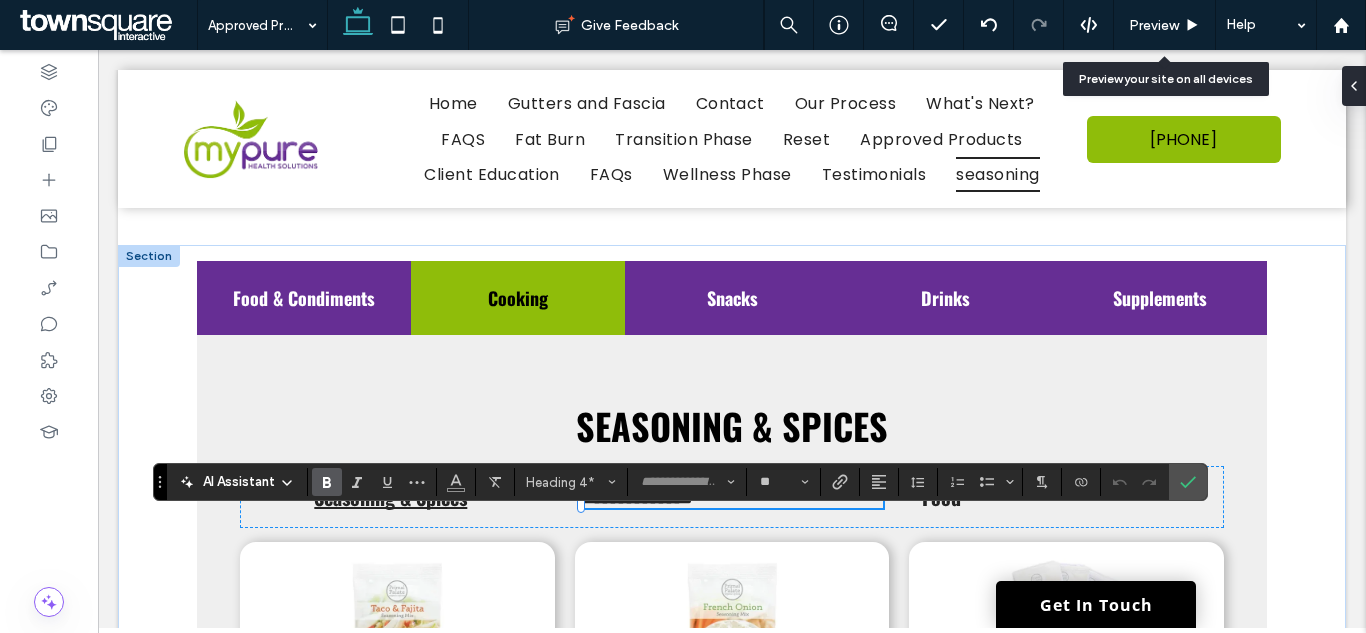 scroll, scrollTop: 7, scrollLeft: 0, axis: vertical 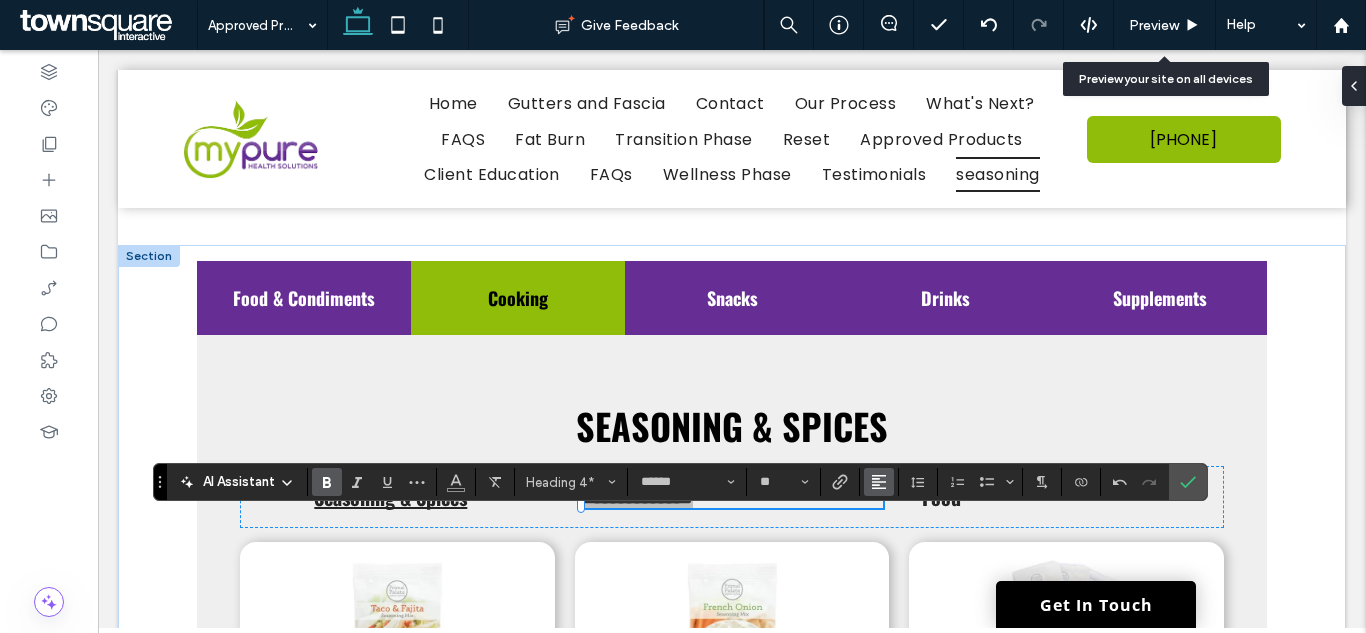 click 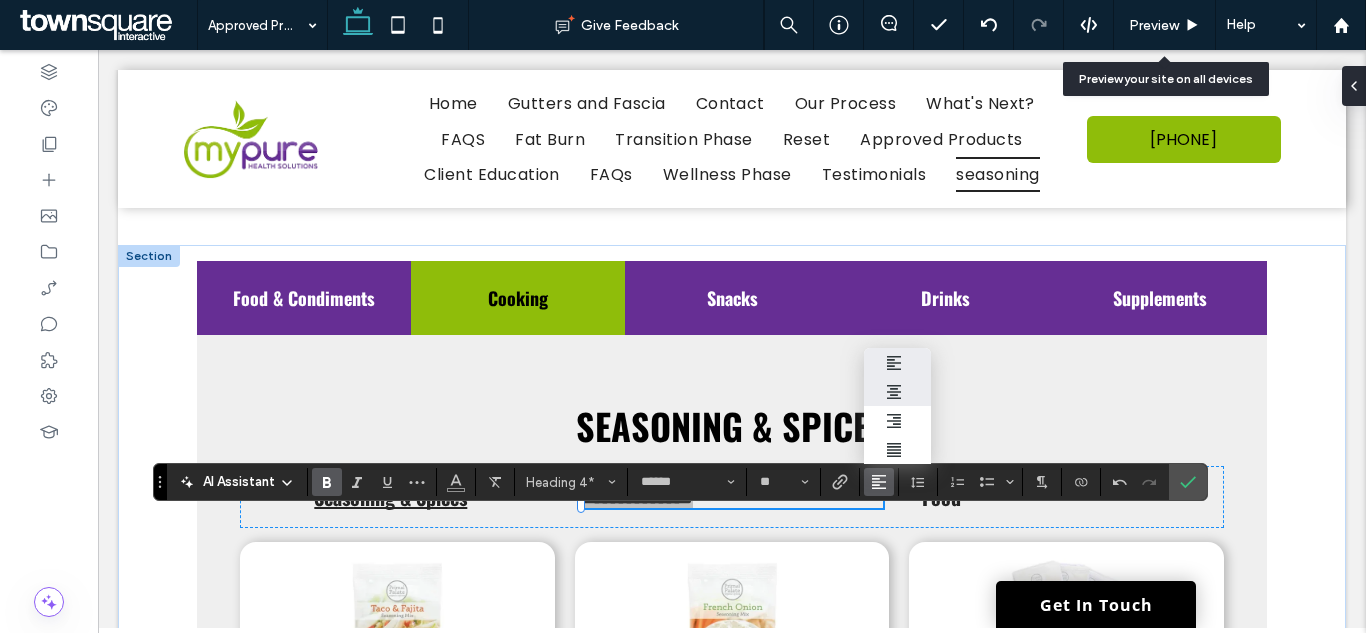 click at bounding box center (897, 391) 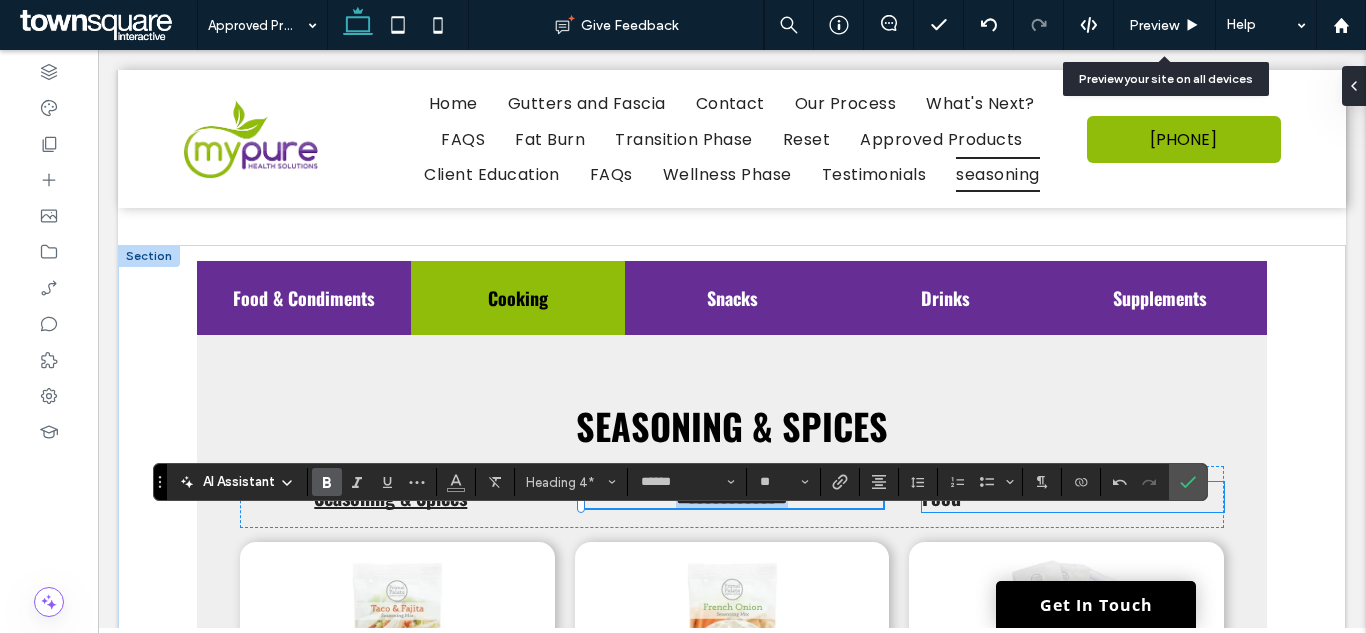 click on "Food" at bounding box center (1073, 497) 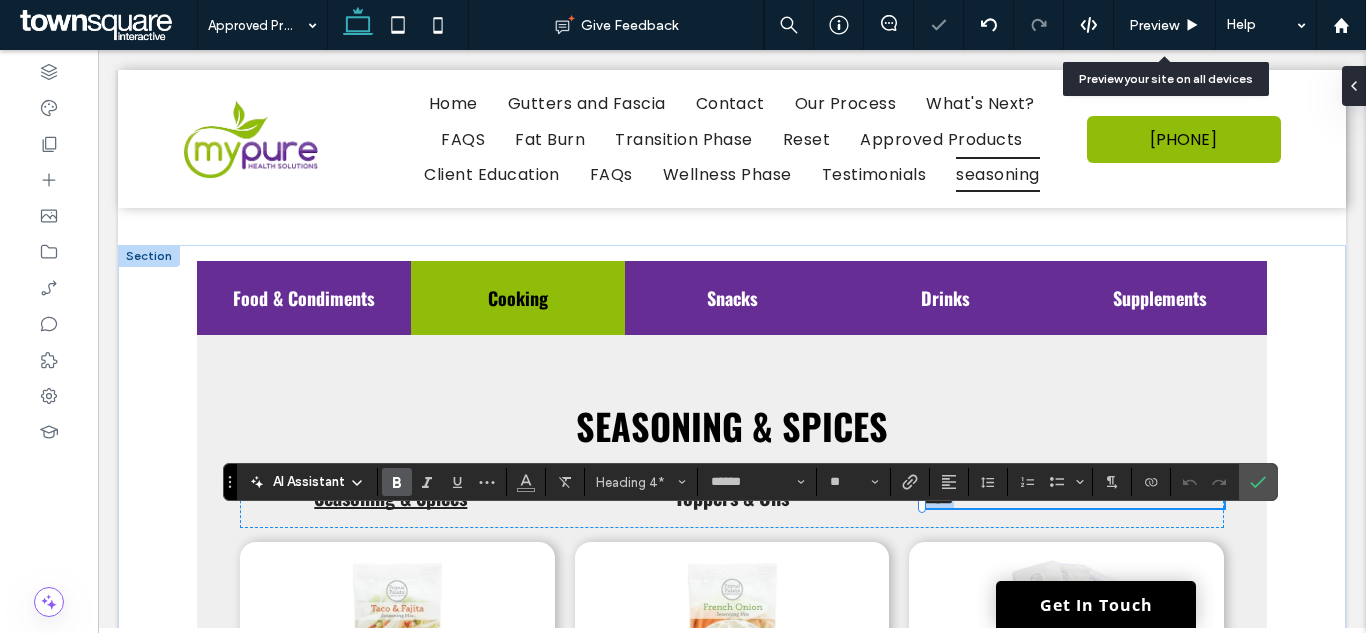 paste 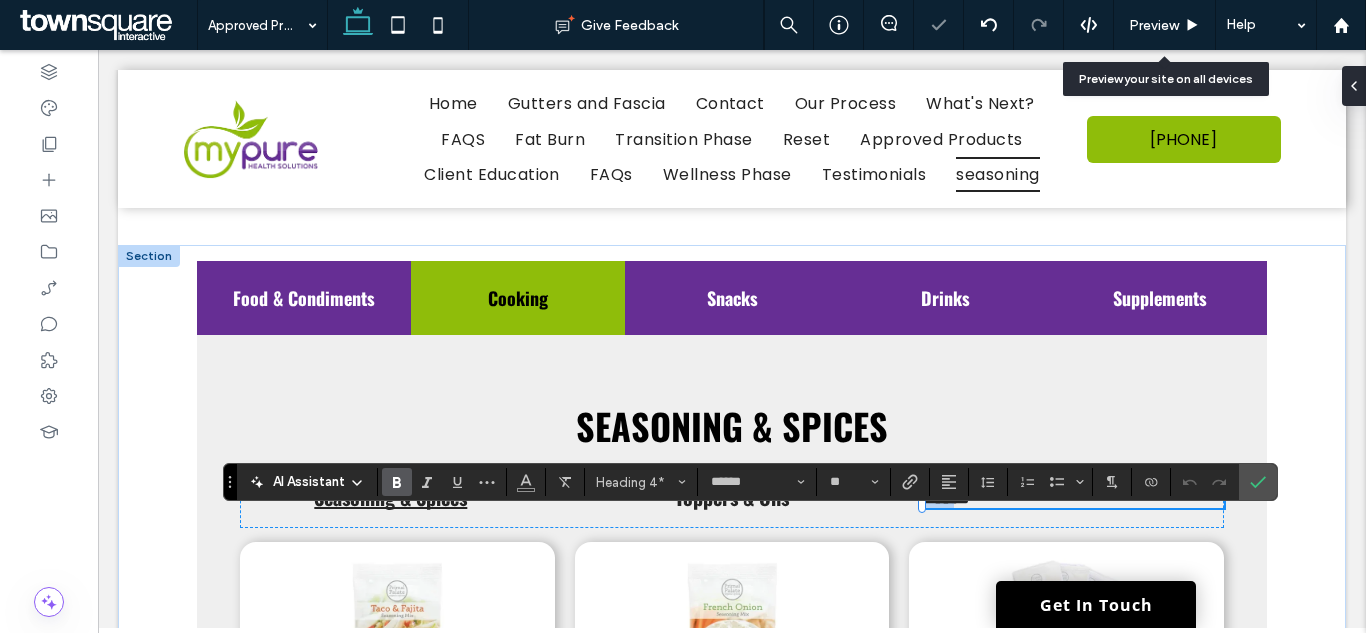 type 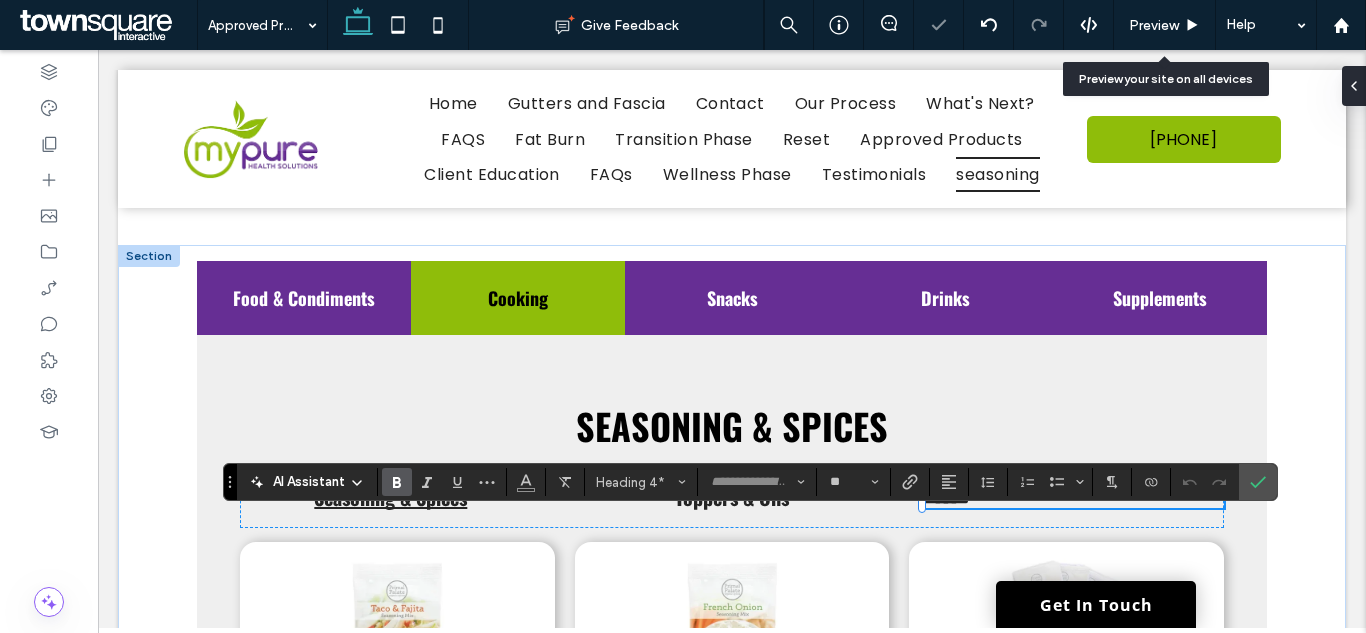 scroll, scrollTop: 7, scrollLeft: 0, axis: vertical 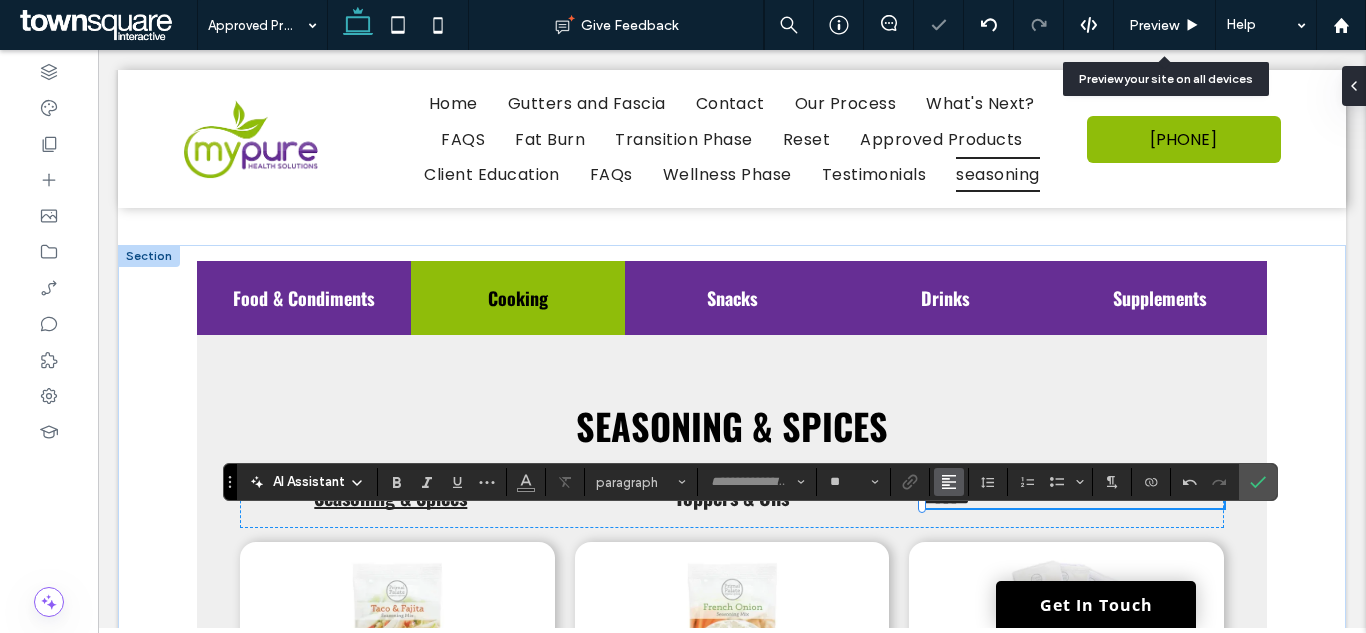 type on "******" 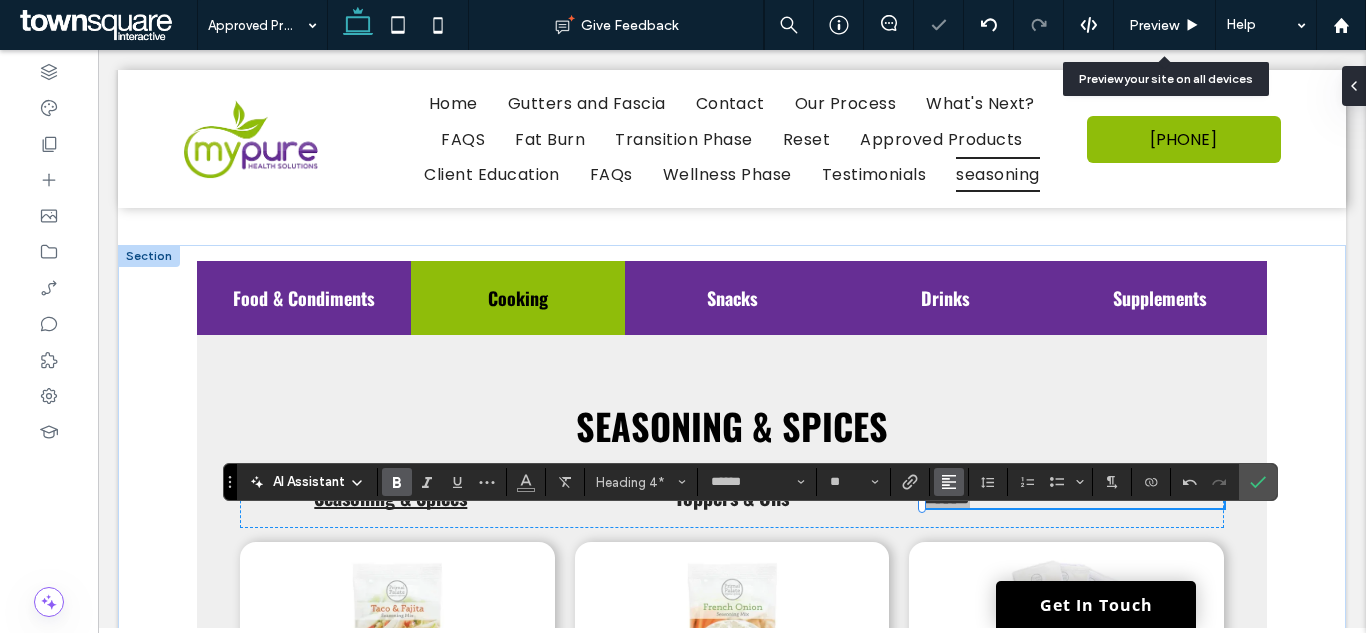 click 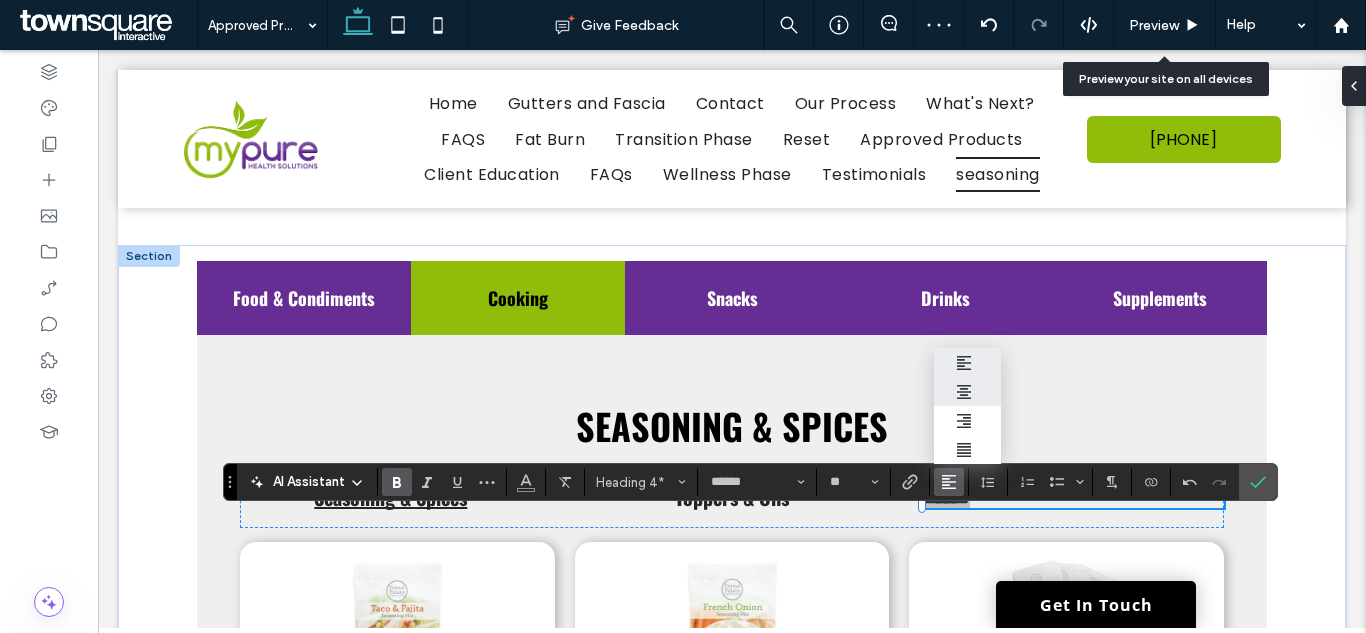 click at bounding box center (967, 391) 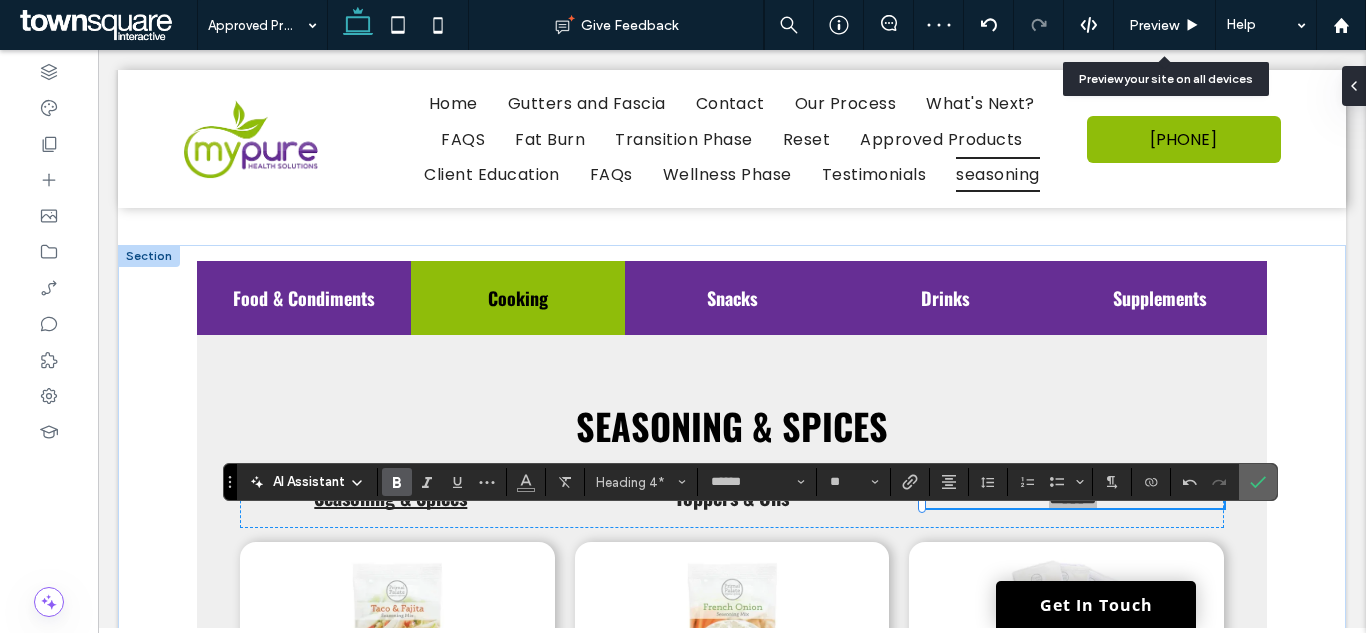 click 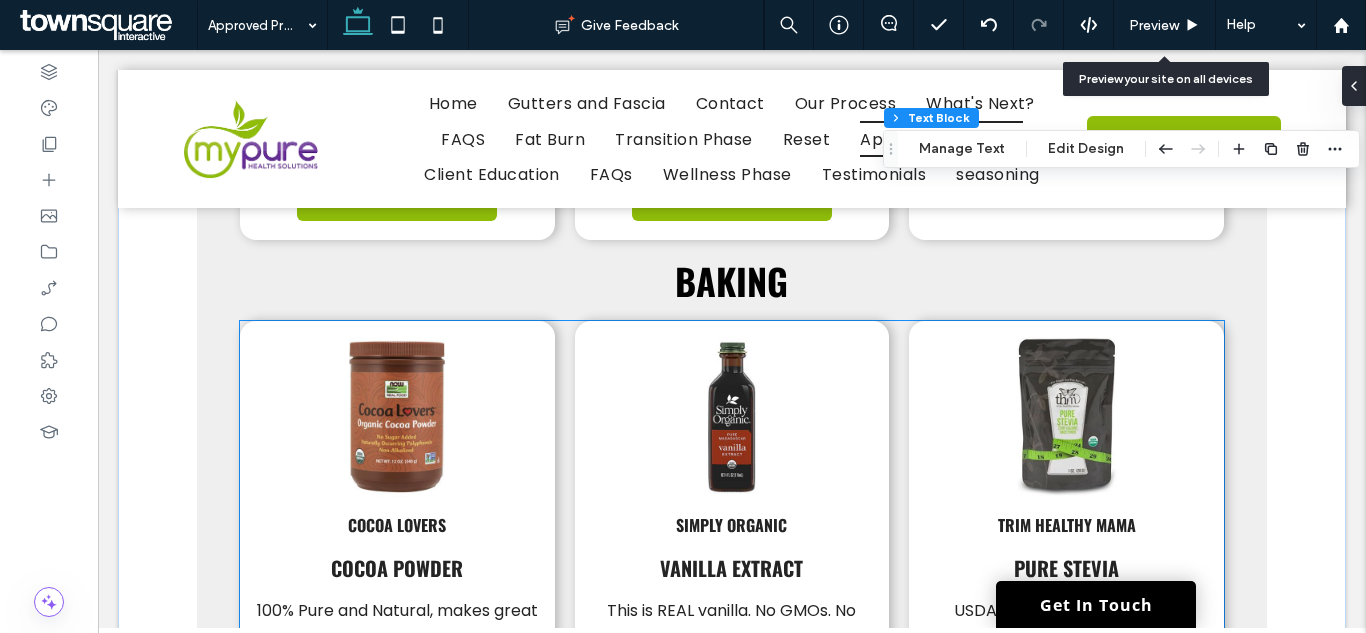 scroll, scrollTop: 4550, scrollLeft: 0, axis: vertical 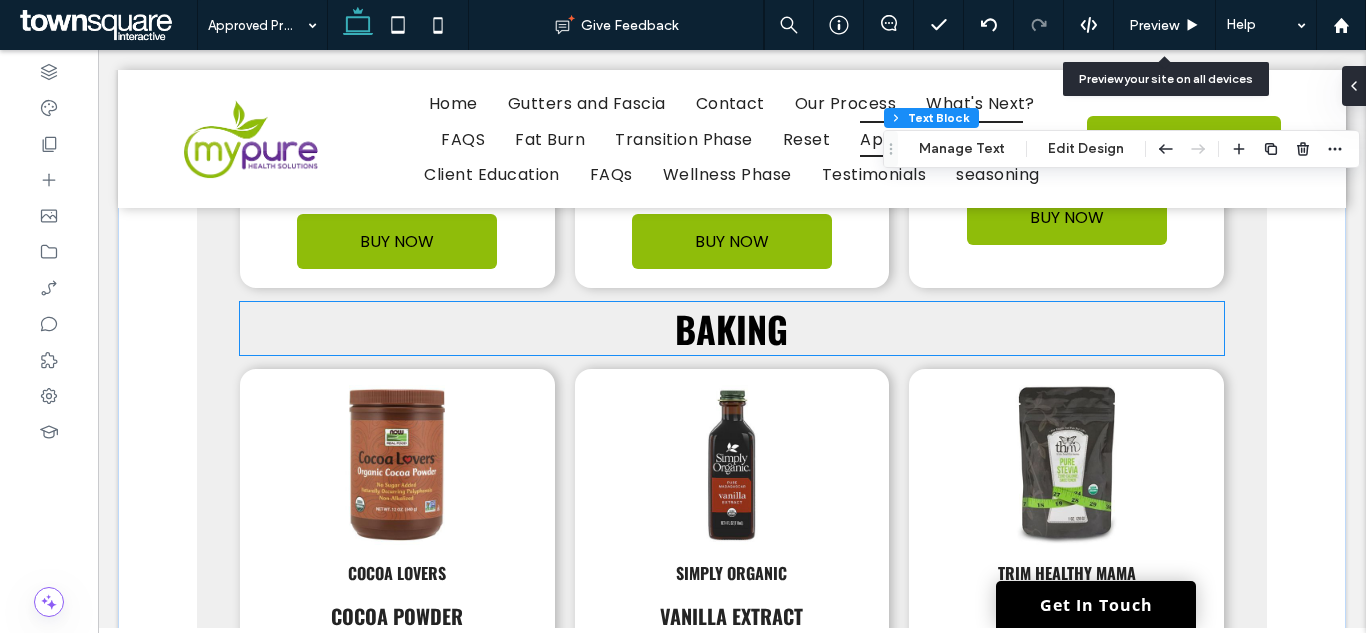 click on "Baking" at bounding box center (732, 328) 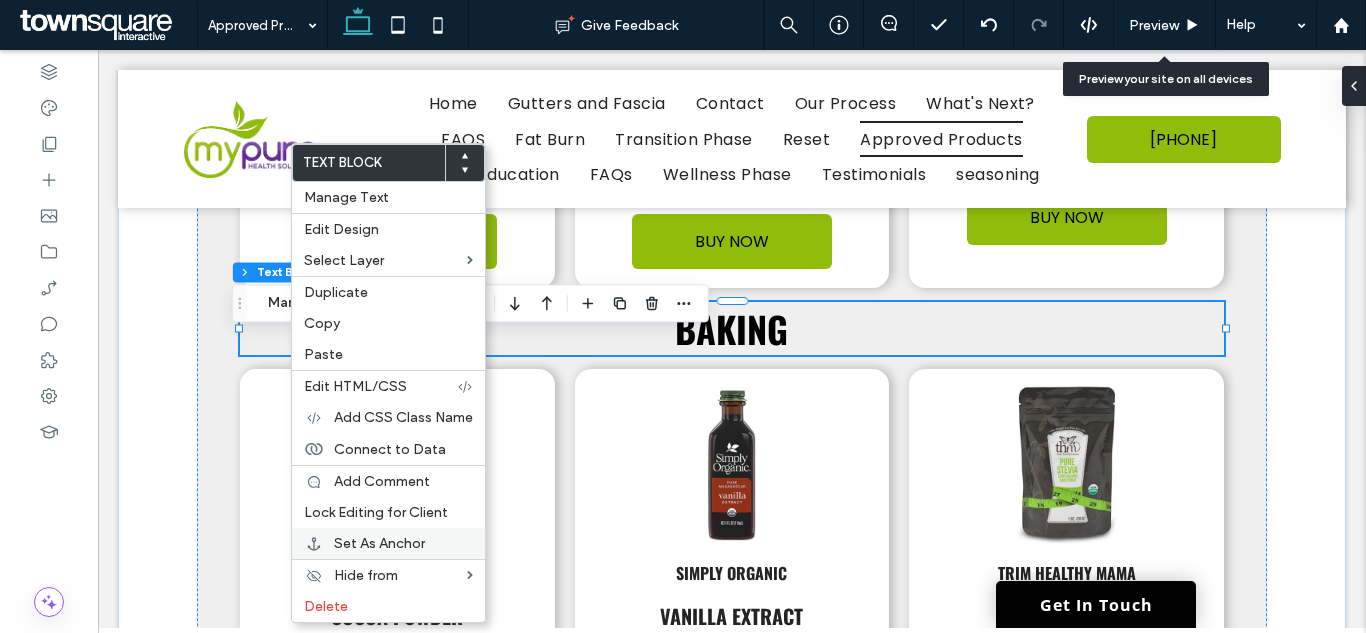 click on "Set As Anchor" at bounding box center [379, 543] 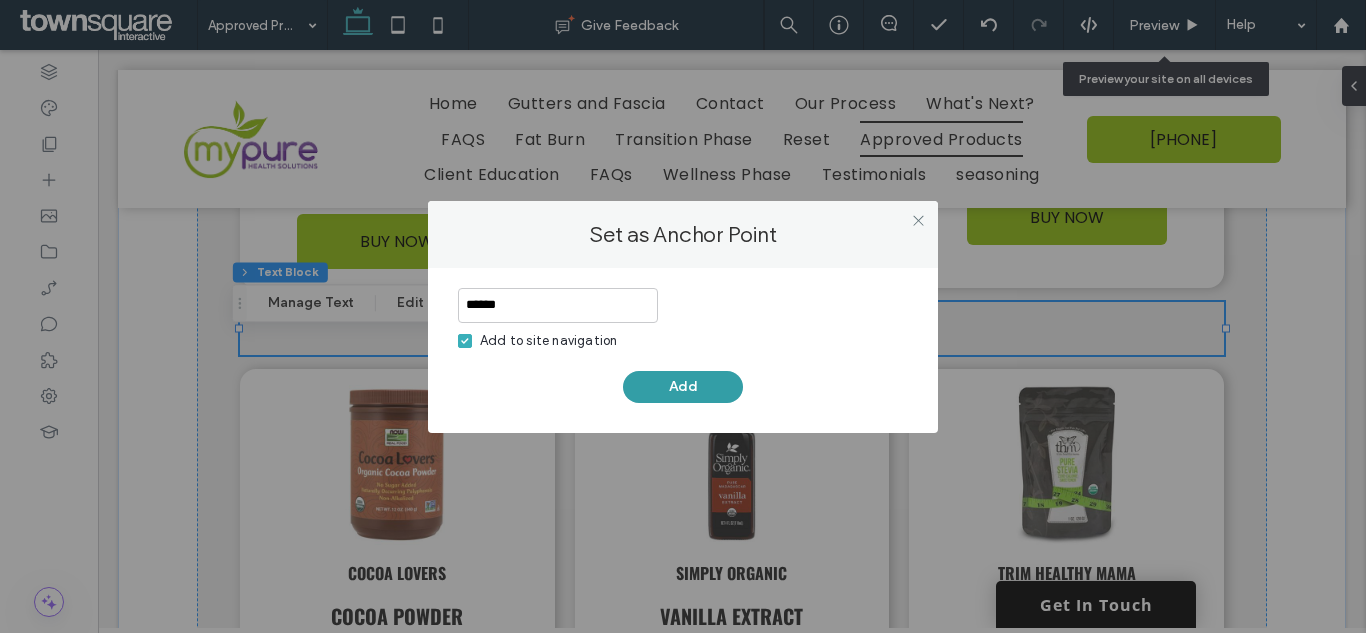 type on "******" 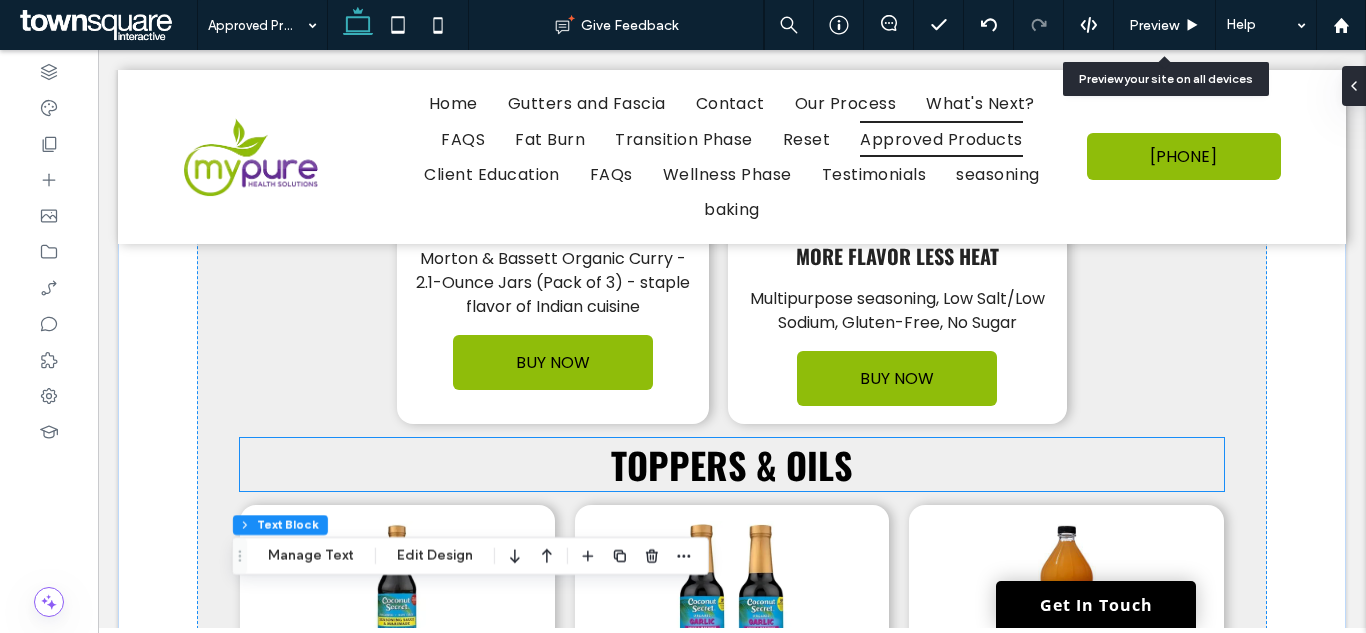 scroll, scrollTop: 3150, scrollLeft: 0, axis: vertical 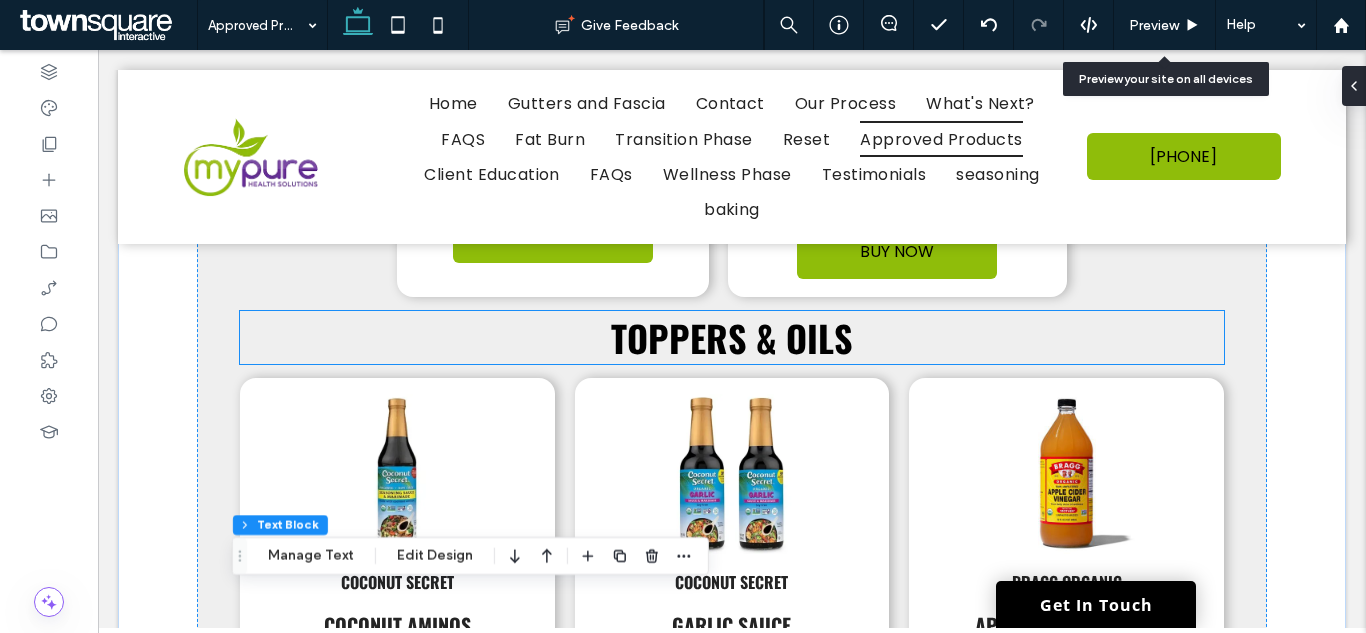 click on "Toppers & Oils" at bounding box center [732, 337] 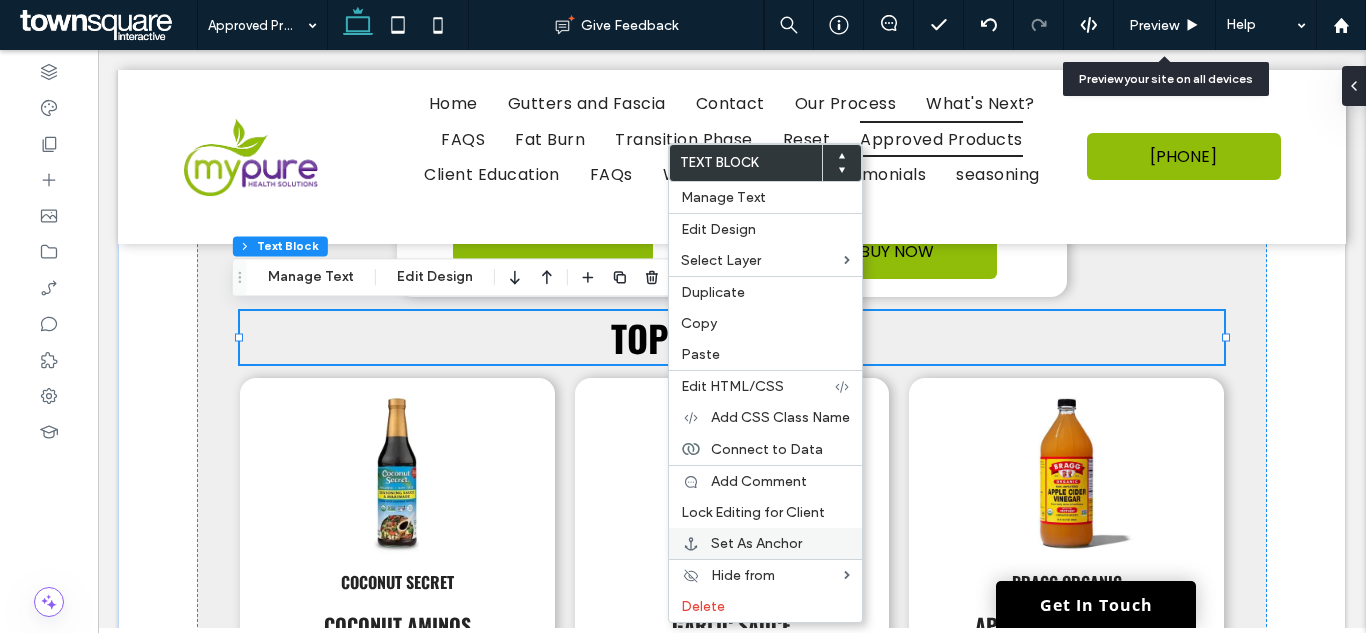click on "Set As Anchor" at bounding box center [756, 543] 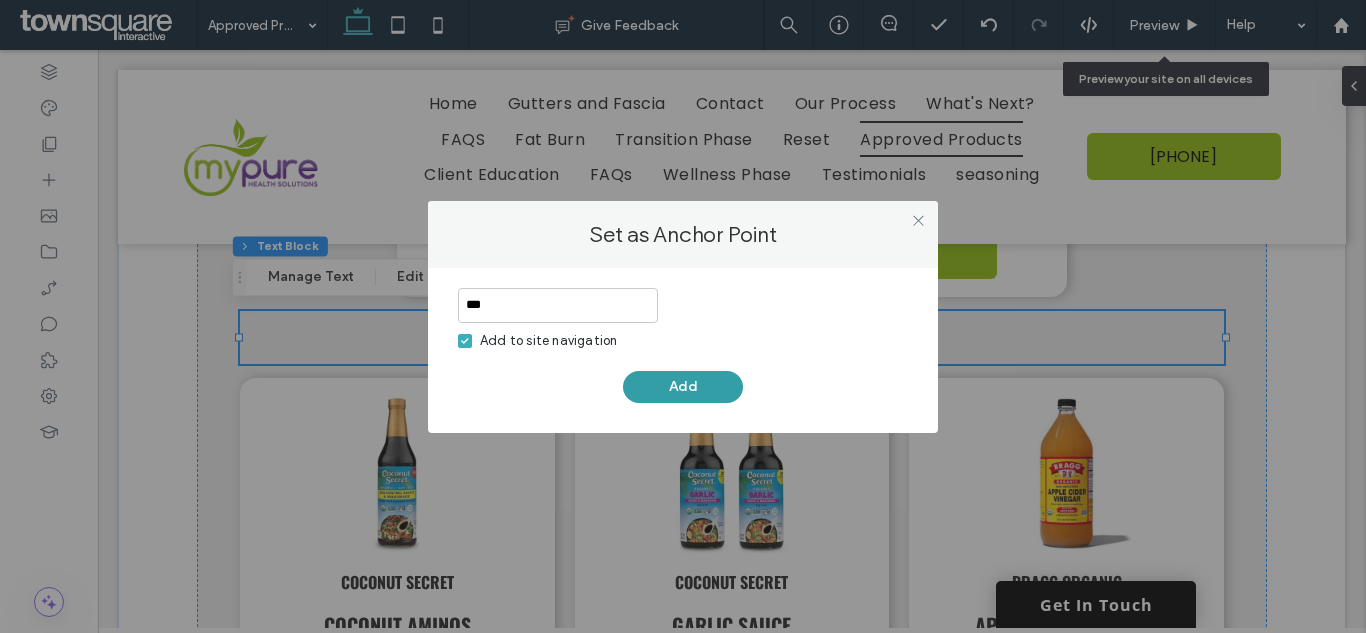 type on "***" 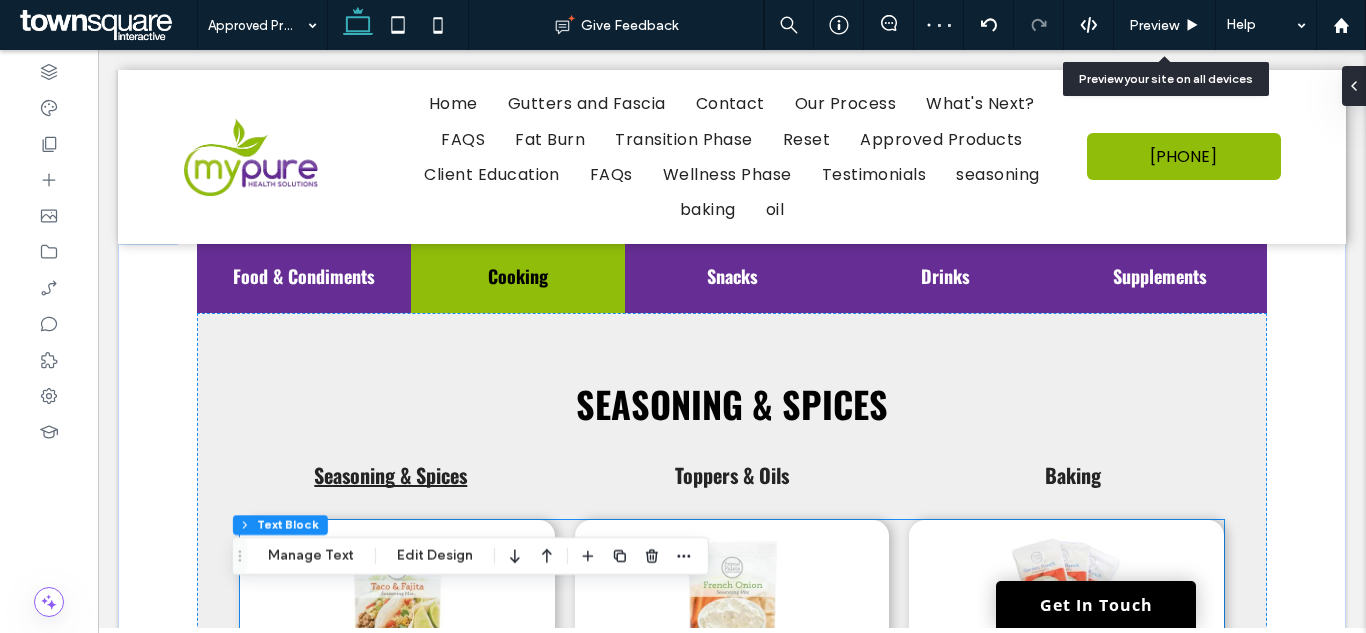 scroll, scrollTop: 1150, scrollLeft: 0, axis: vertical 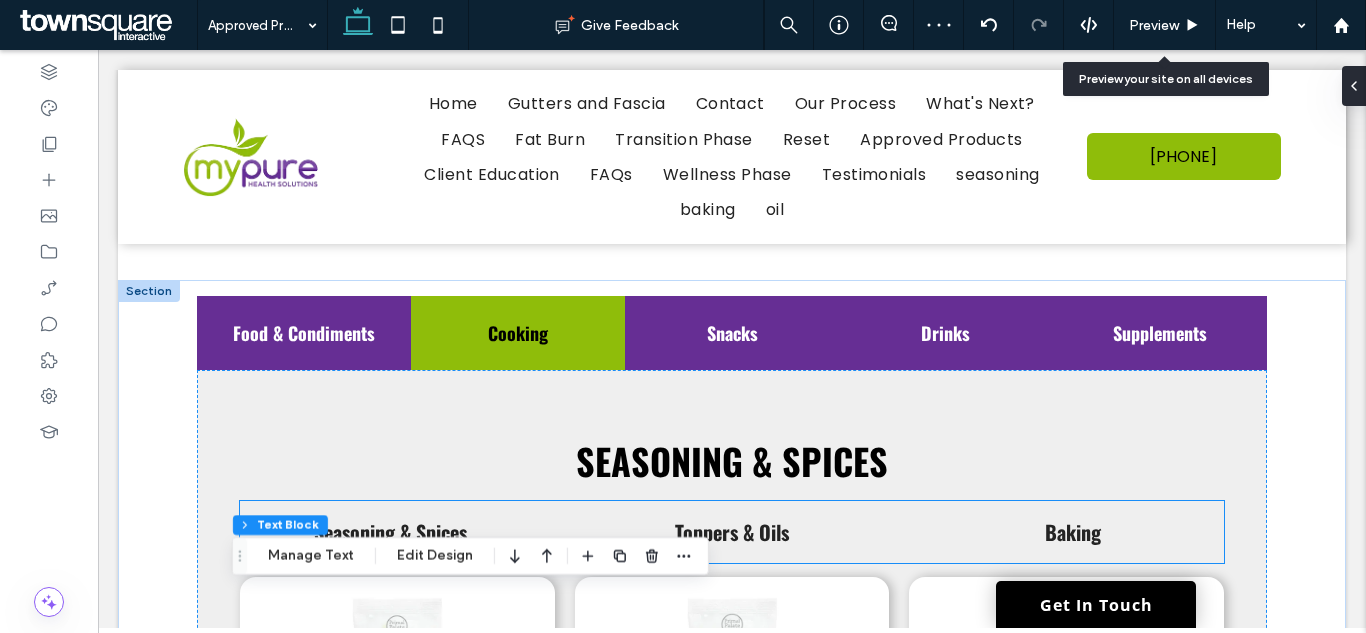 click on "Toppers & Oils" at bounding box center [732, 532] 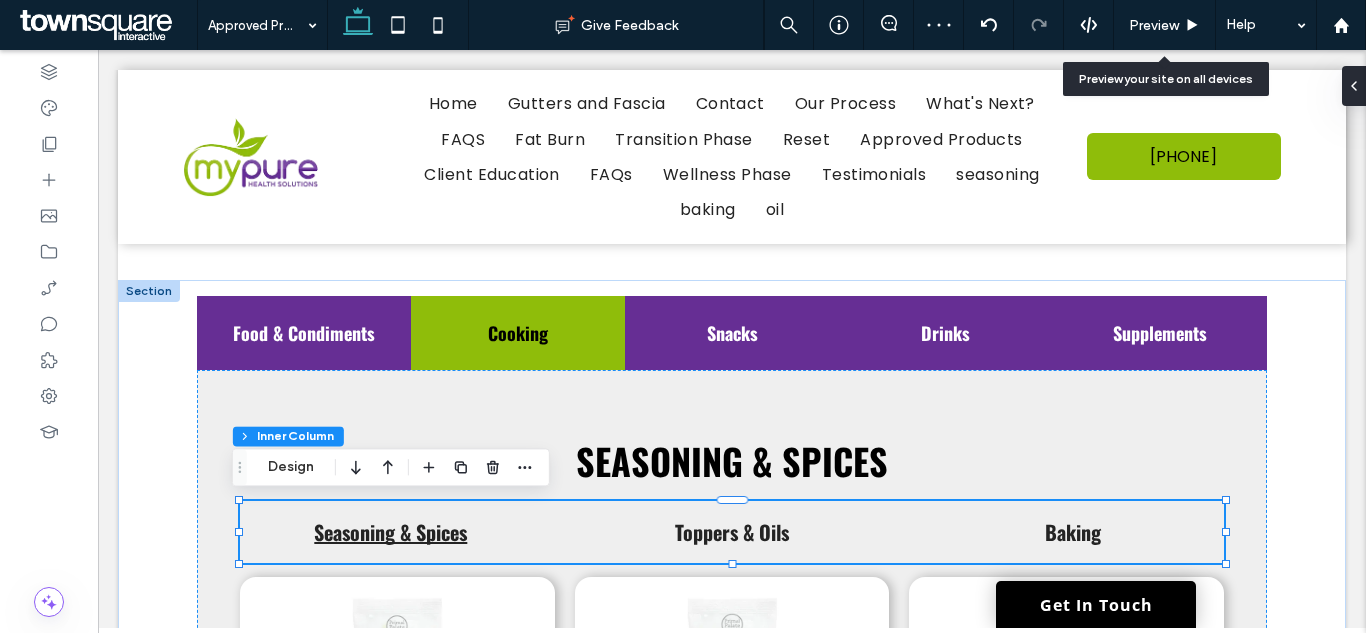 click on "Toppers & Oils" at bounding box center (732, 532) 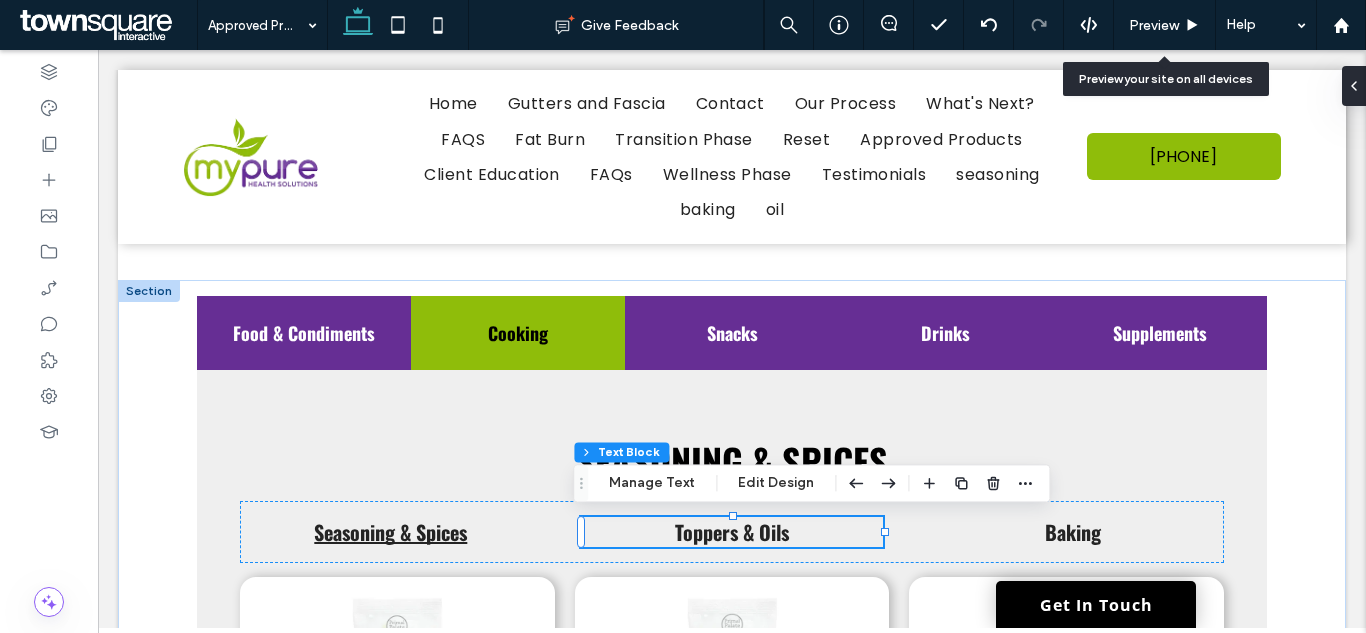 click on "Toppers & Oils" at bounding box center [732, 532] 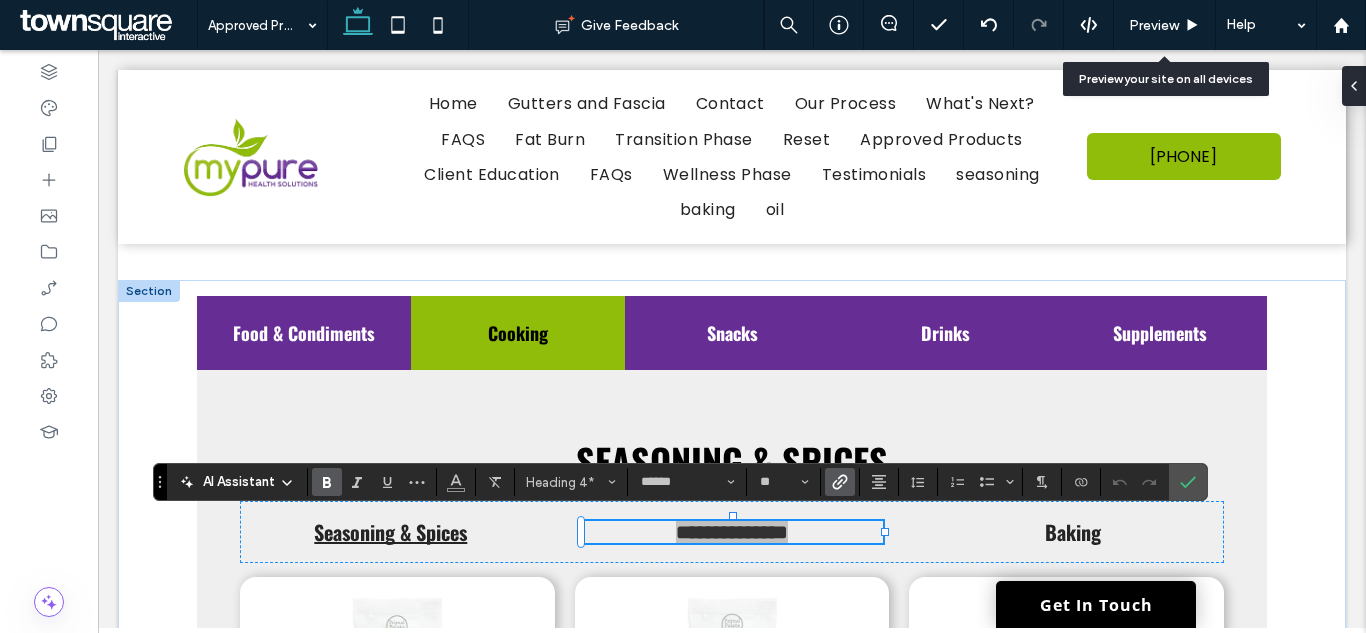 click at bounding box center [840, 482] 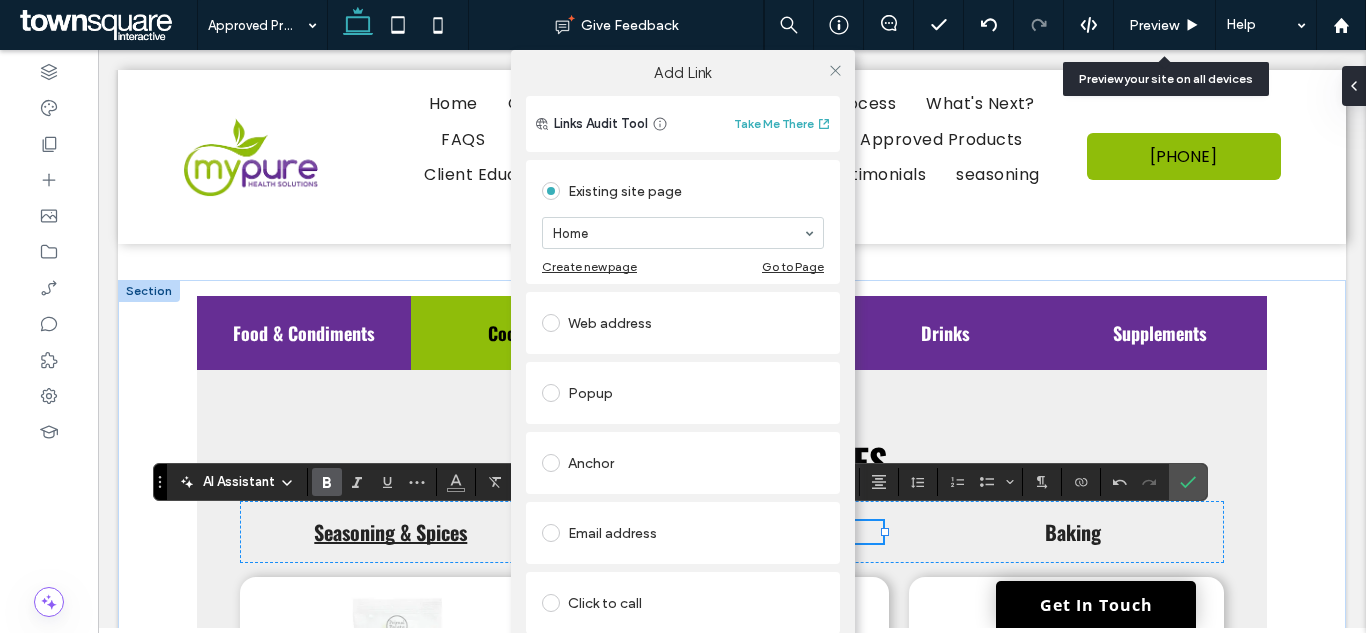 click on "Anchor" at bounding box center [683, 463] 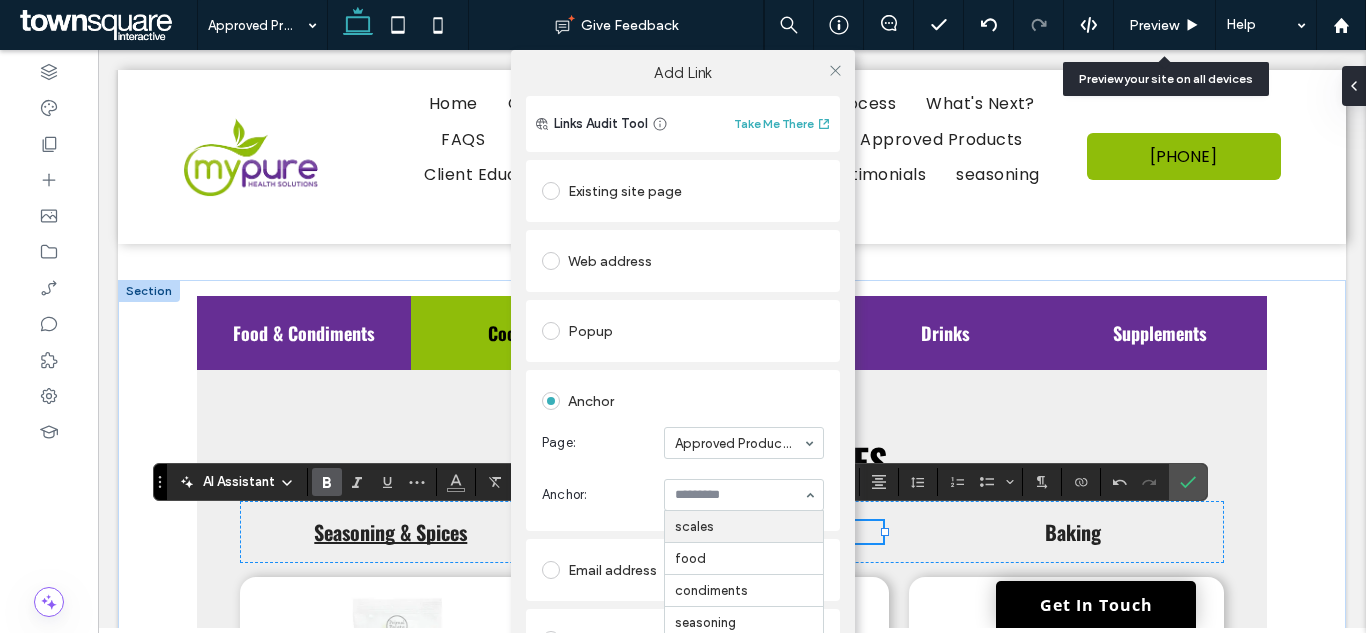 scroll, scrollTop: 100, scrollLeft: 0, axis: vertical 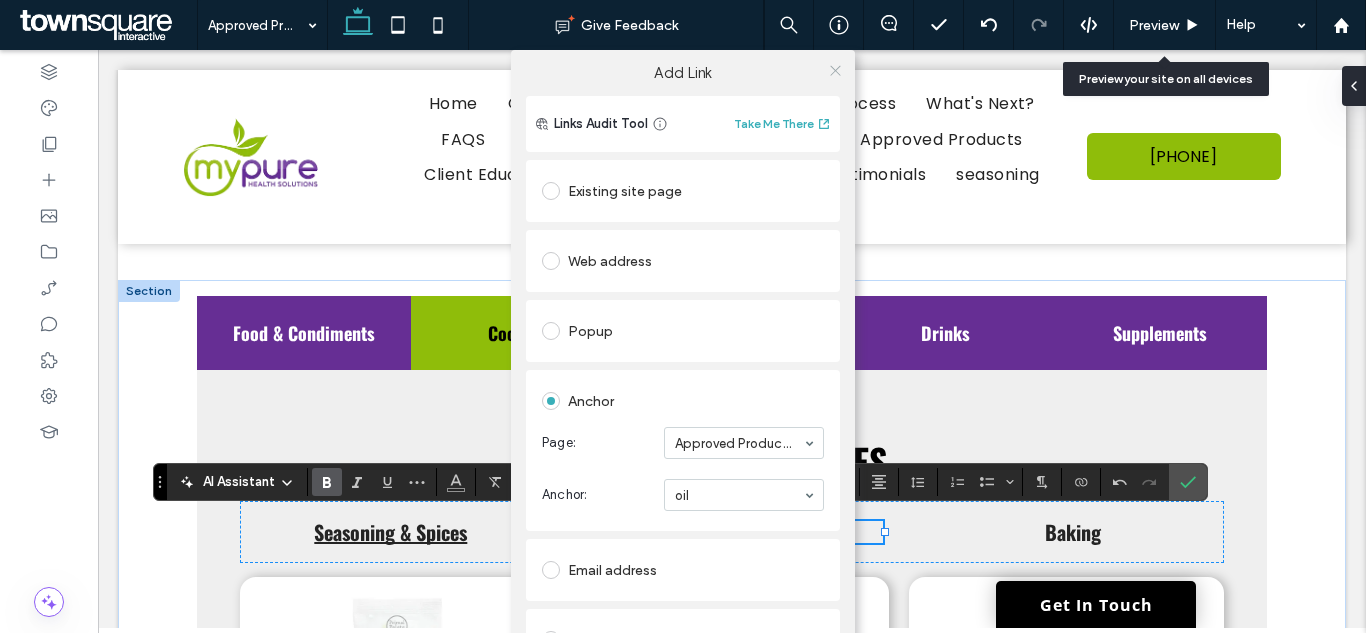 click 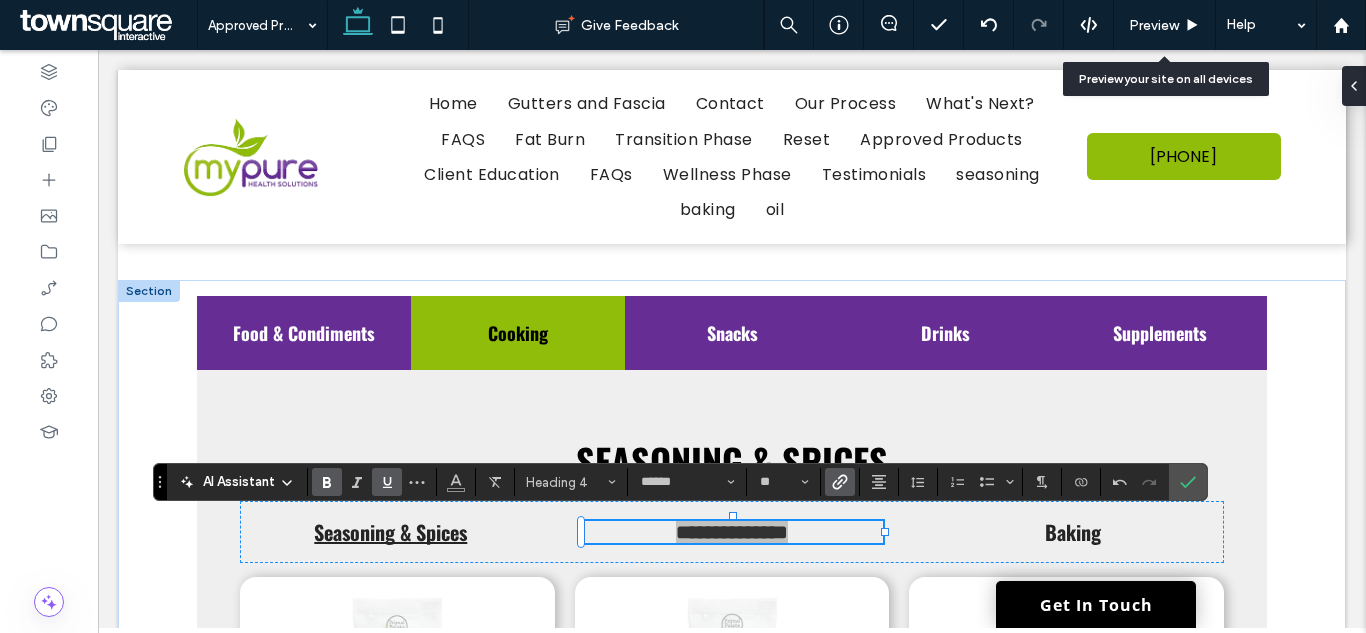 click at bounding box center [387, 482] 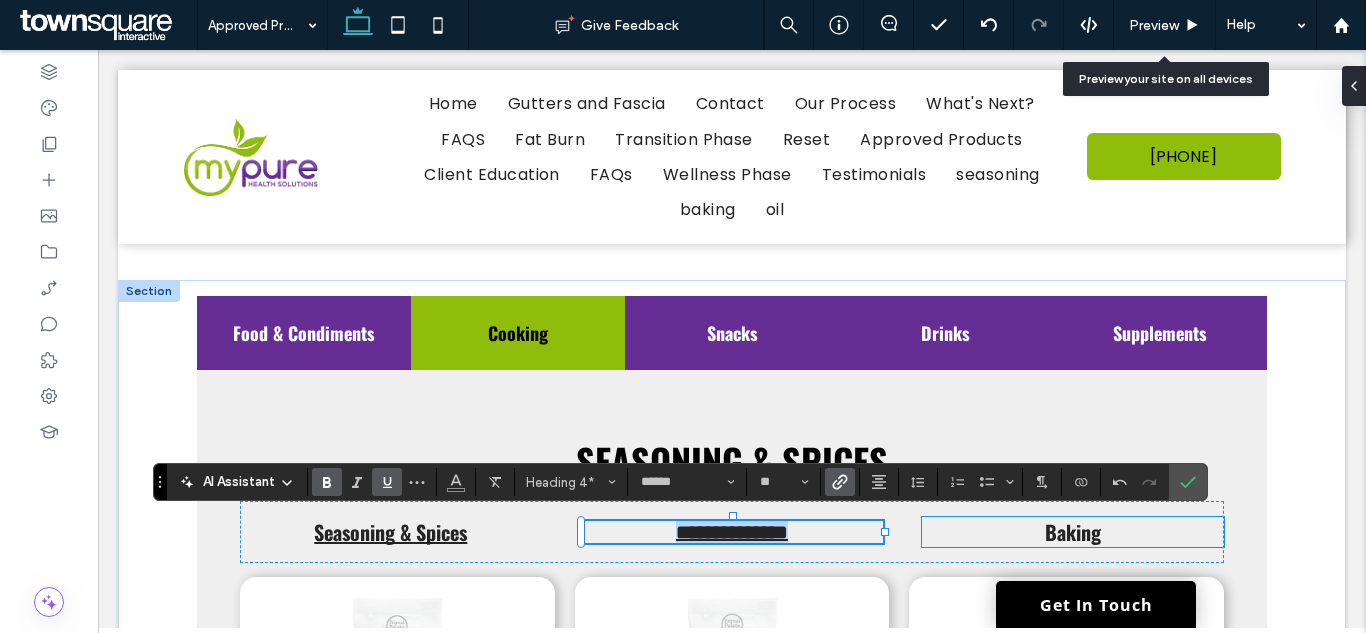 click on "Baking" at bounding box center (1073, 532) 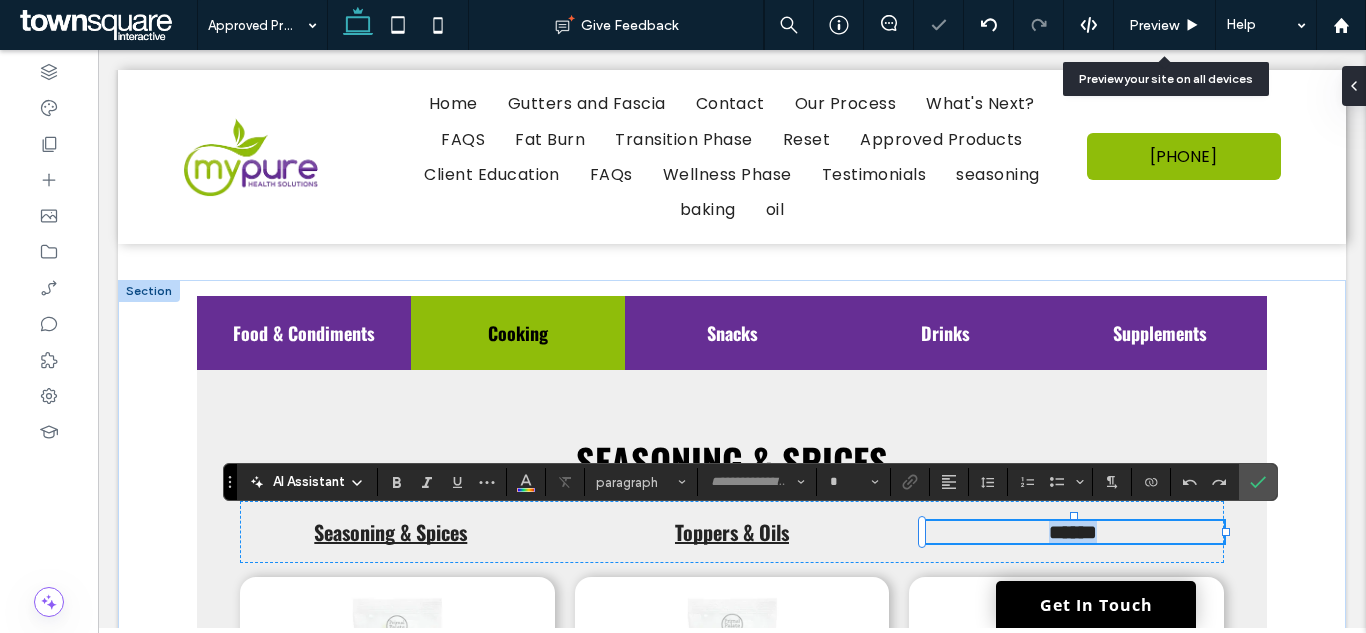 type on "******" 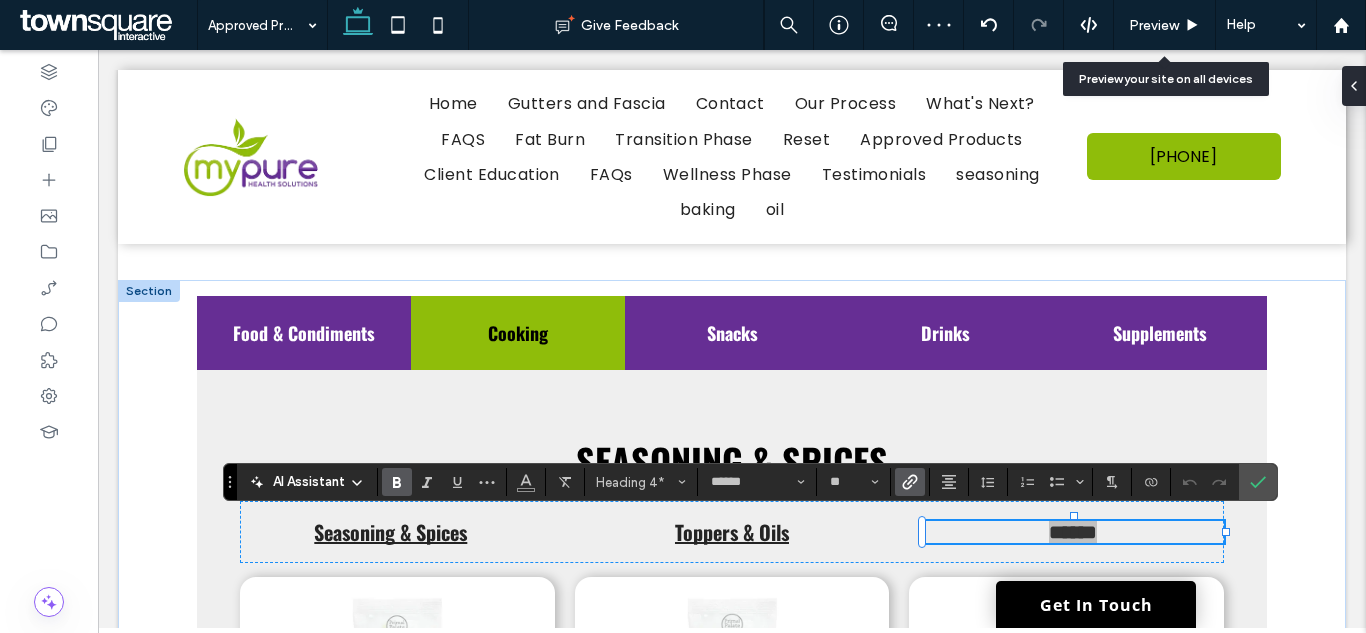click at bounding box center (910, 482) 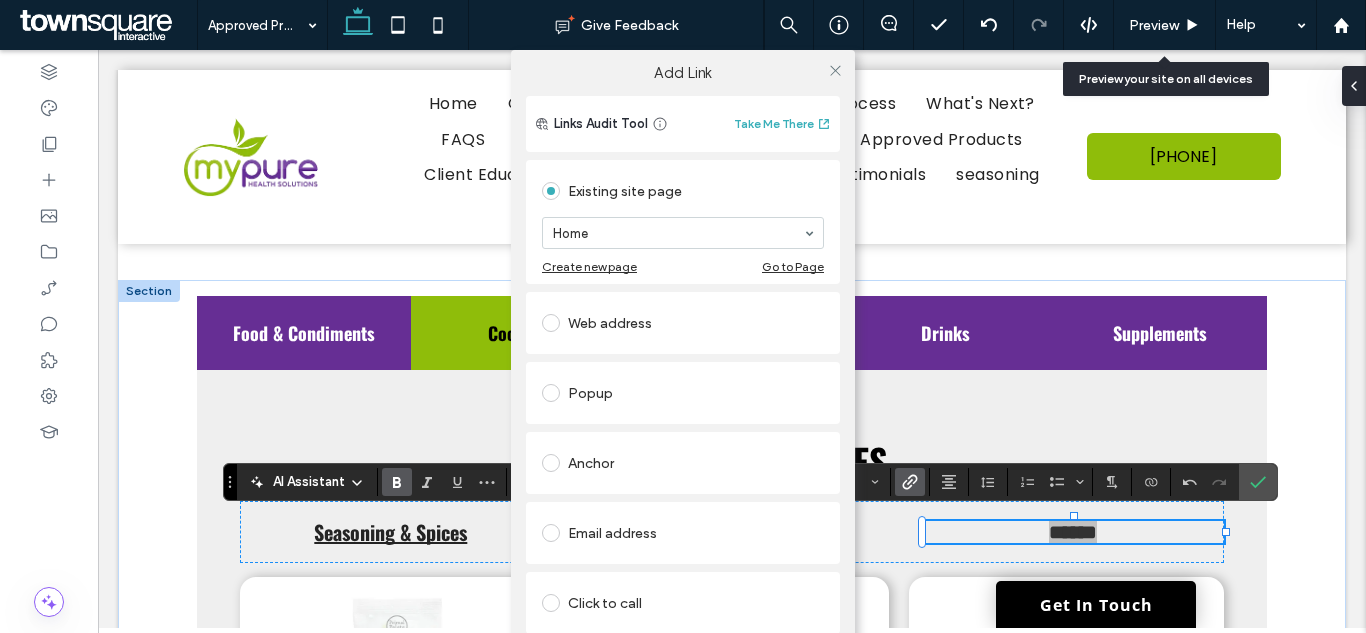 click on "Anchor" at bounding box center (683, 463) 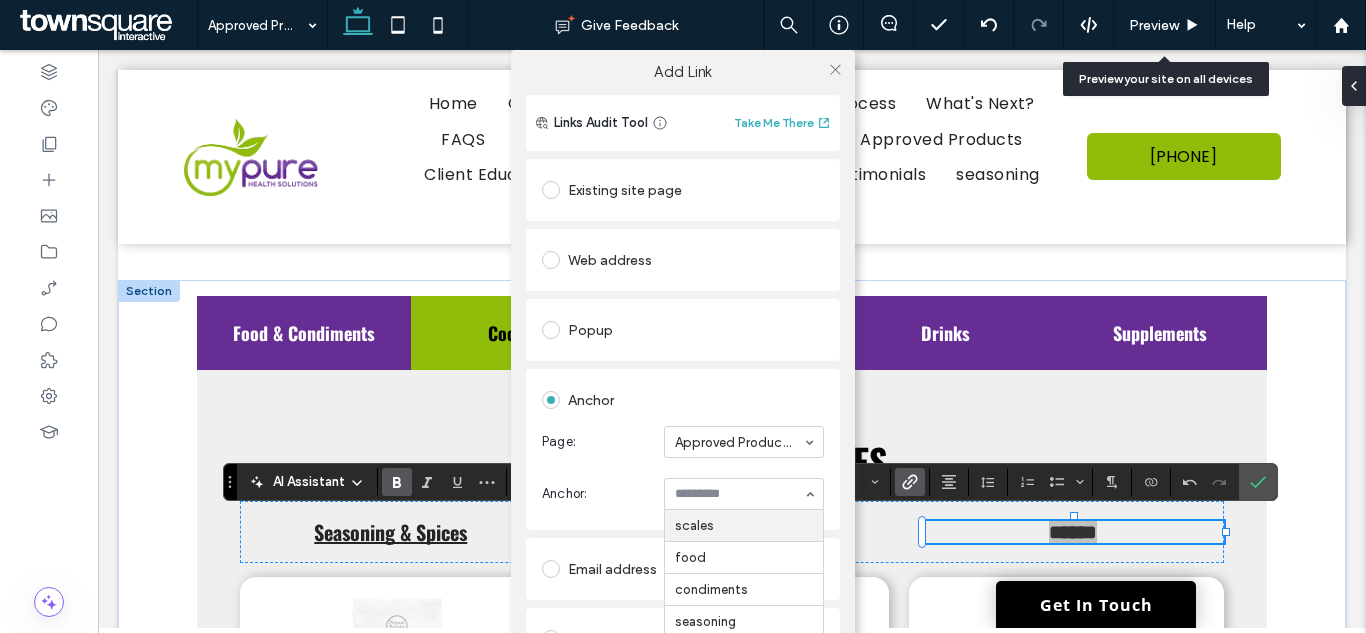 scroll, scrollTop: 0, scrollLeft: 0, axis: both 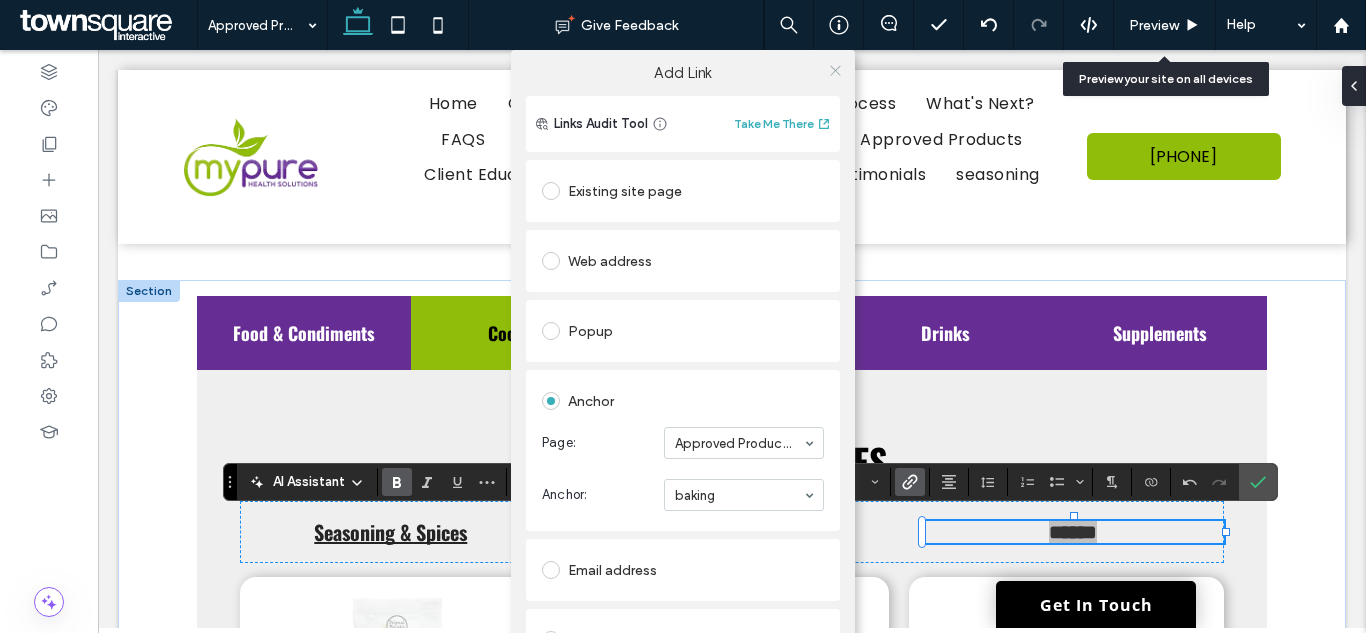 click at bounding box center (835, 70) 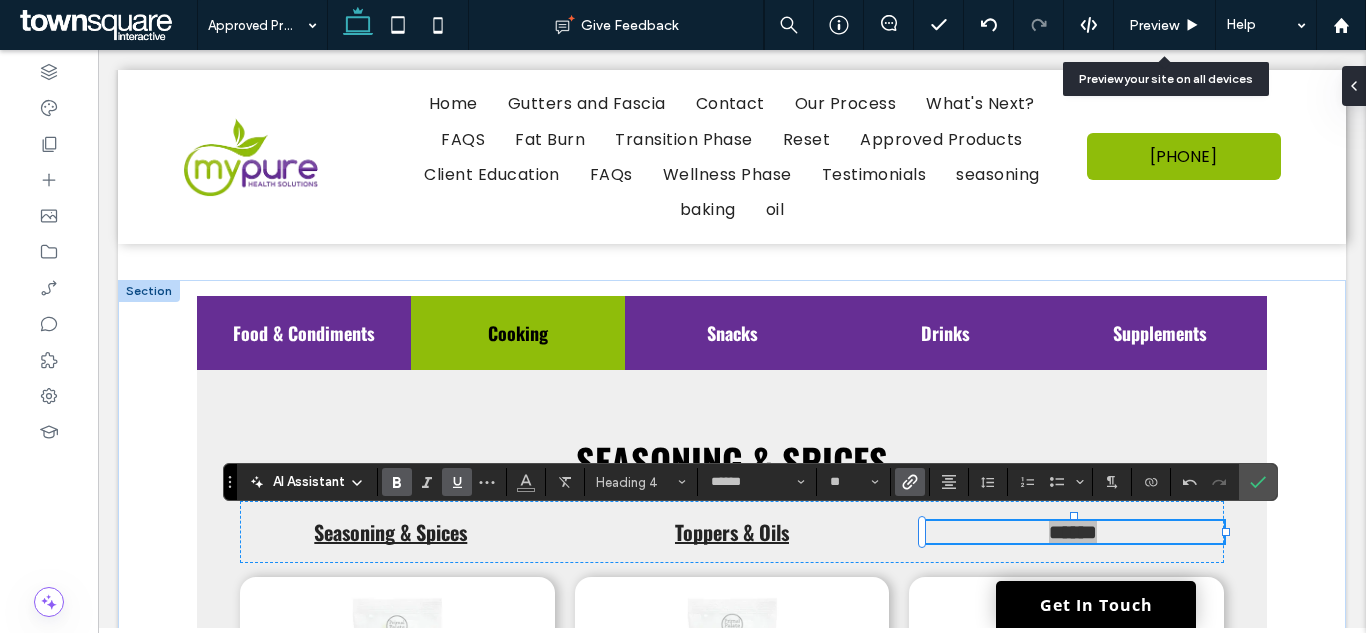 click 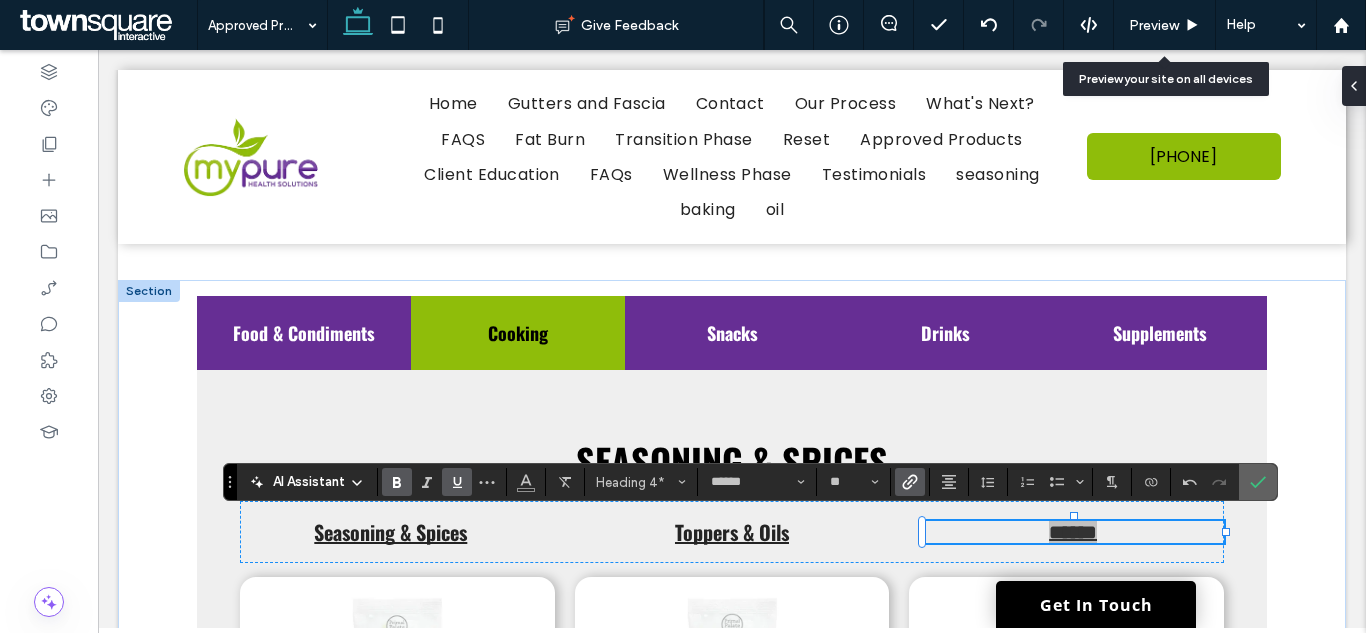 drag, startPoint x: 1256, startPoint y: 478, endPoint x: 1156, endPoint y: 428, distance: 111.8034 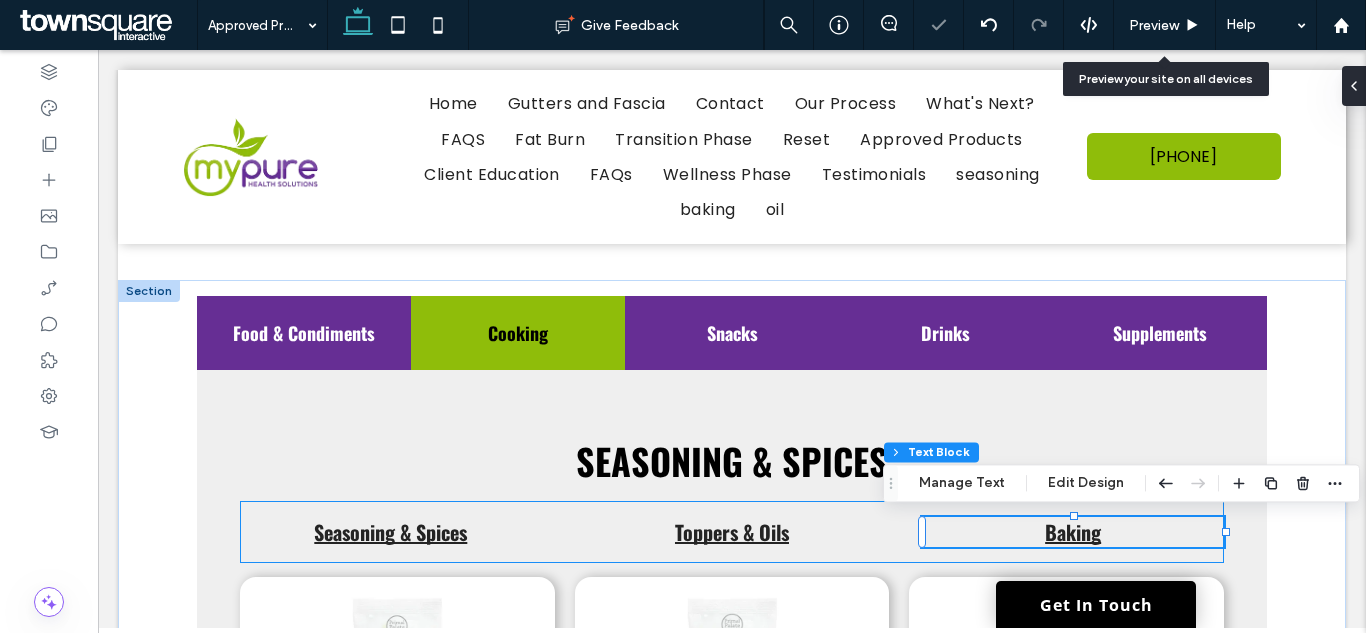 click on "Seasoning & Spices
Toppers & Oils
Baking" at bounding box center [732, 532] 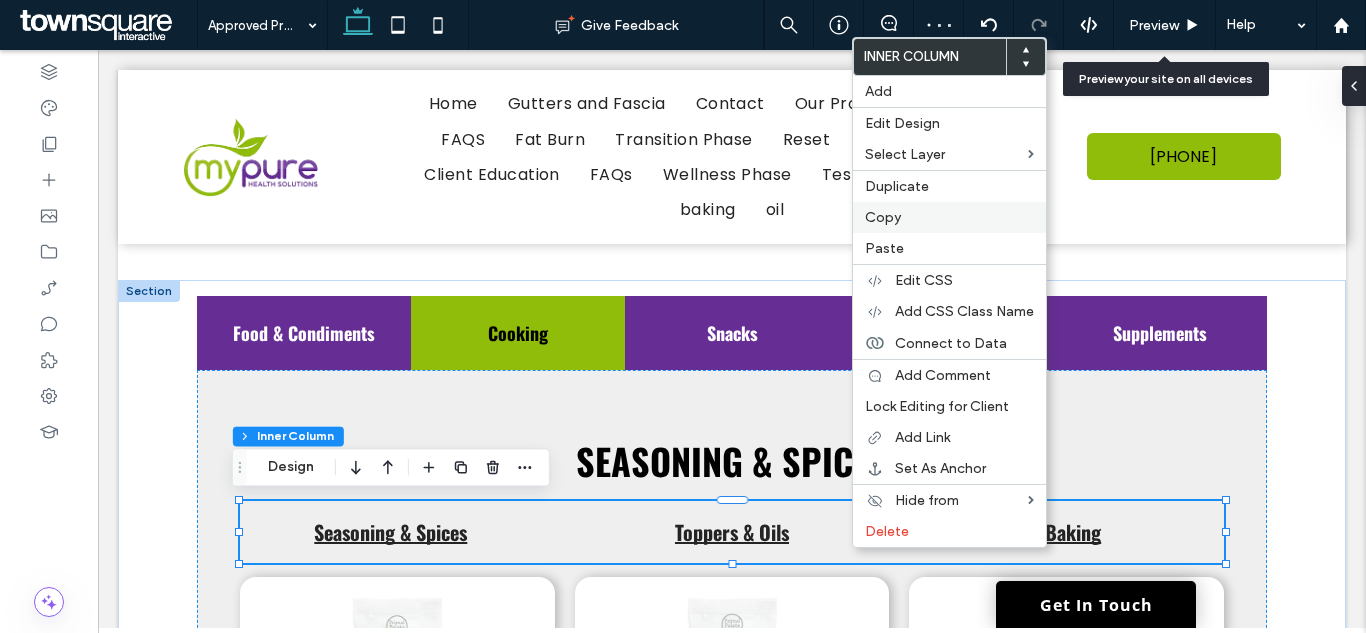 click on "Copy" at bounding box center [949, 217] 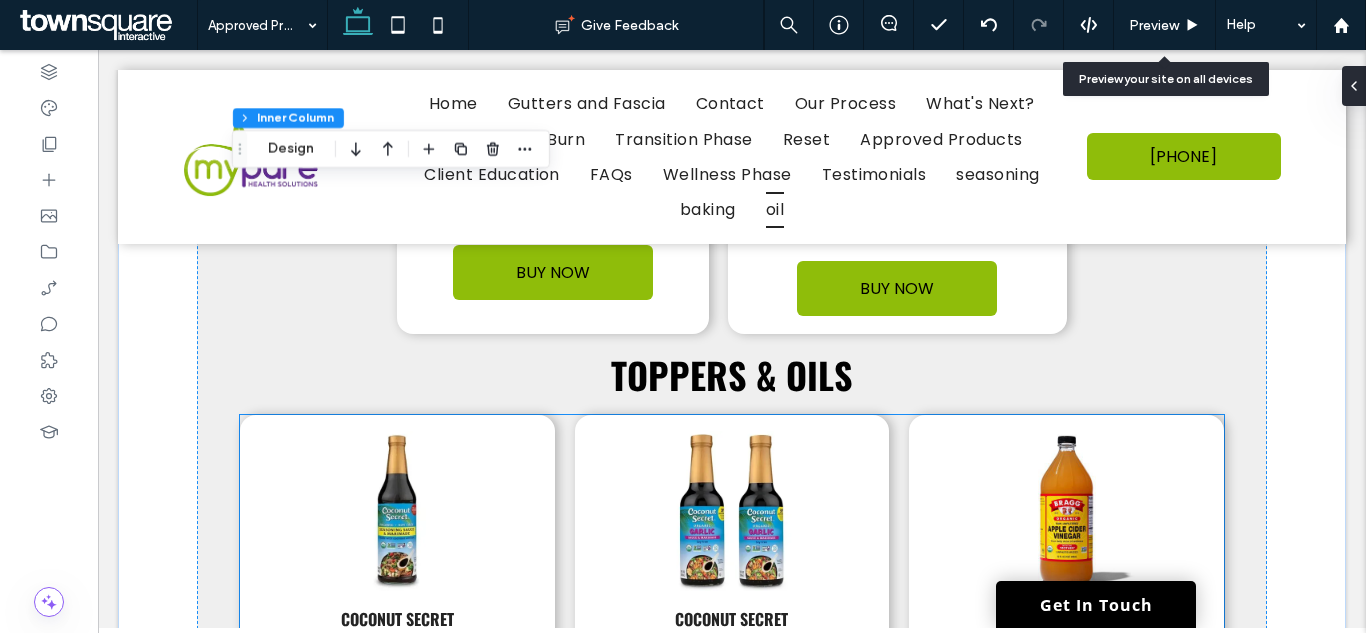scroll, scrollTop: 3050, scrollLeft: 0, axis: vertical 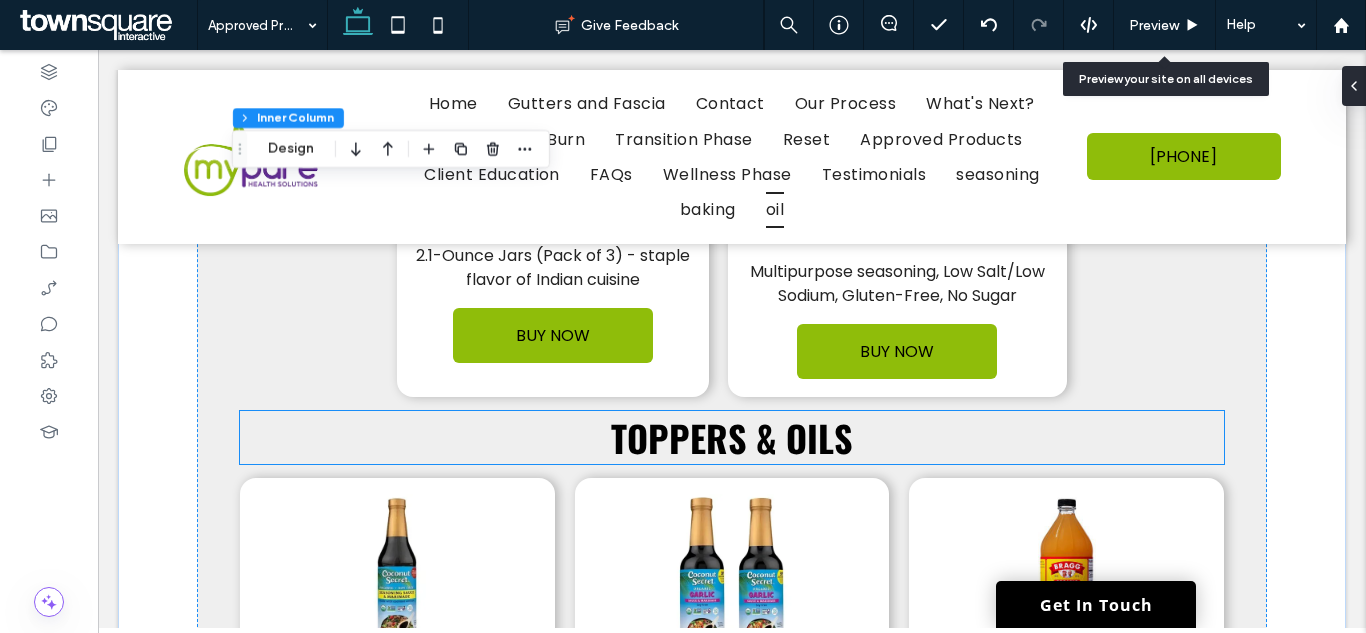 click on "Toppers & Oils" at bounding box center [732, 437] 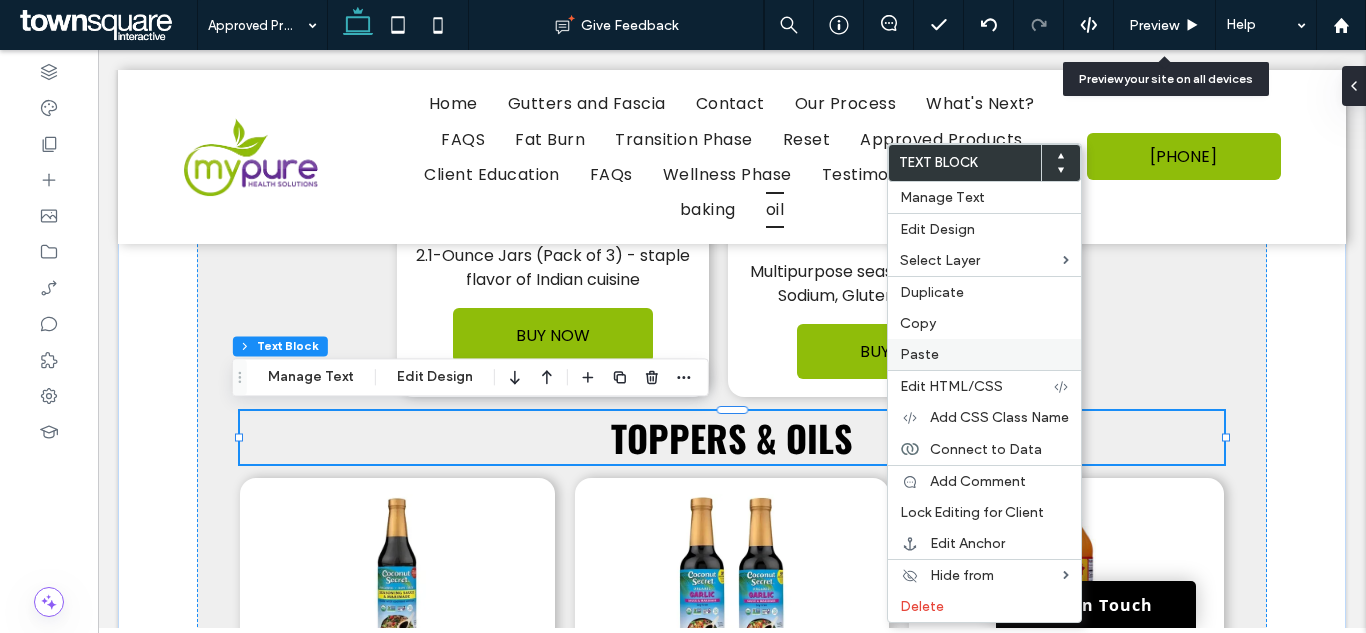 click on "Paste" at bounding box center (984, 354) 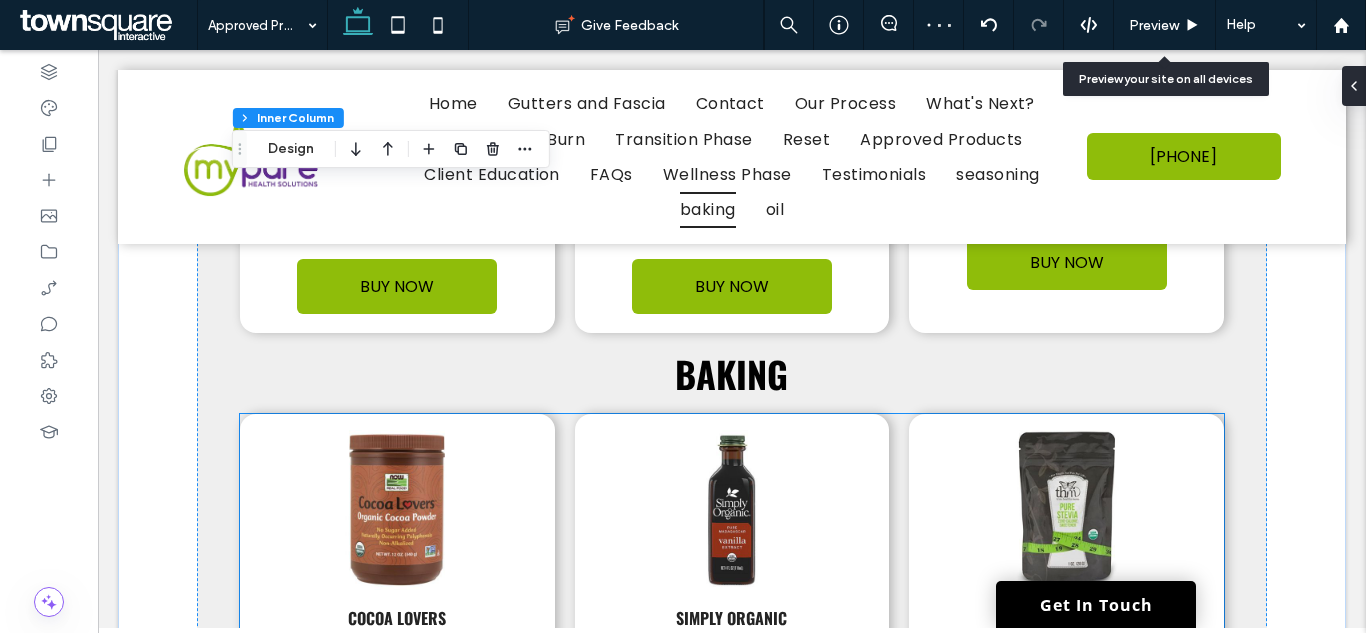 scroll, scrollTop: 4650, scrollLeft: 0, axis: vertical 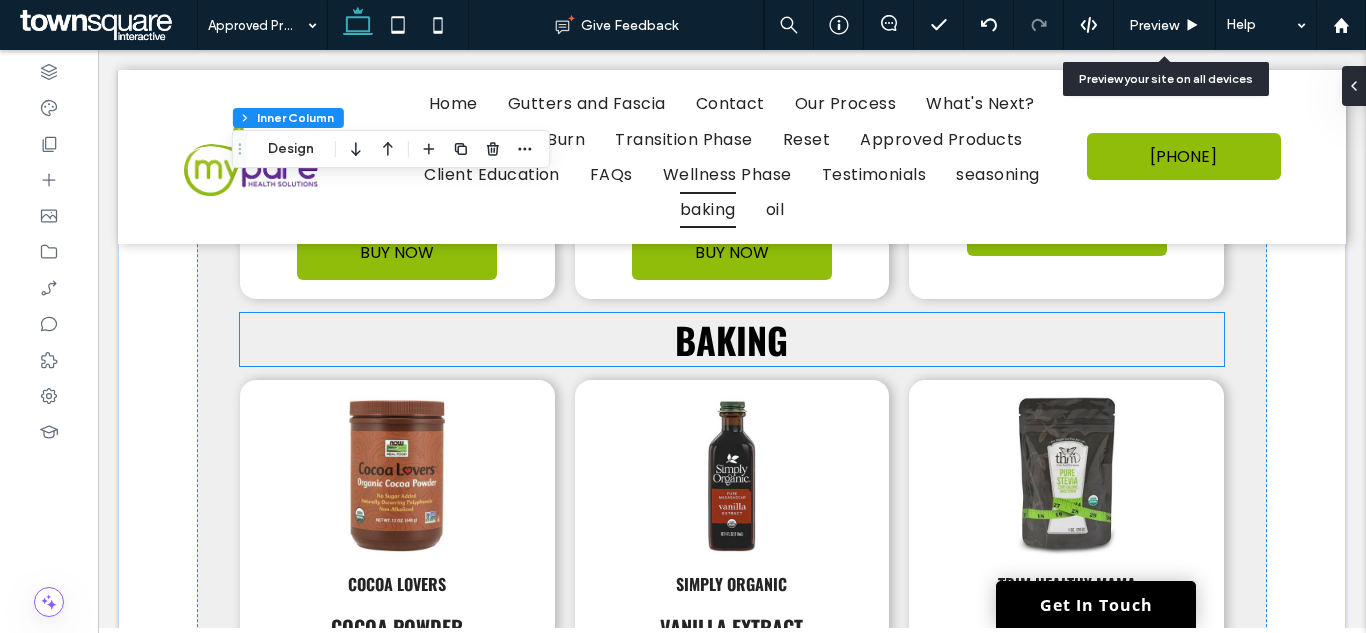 click on "Baking" at bounding box center (732, 339) 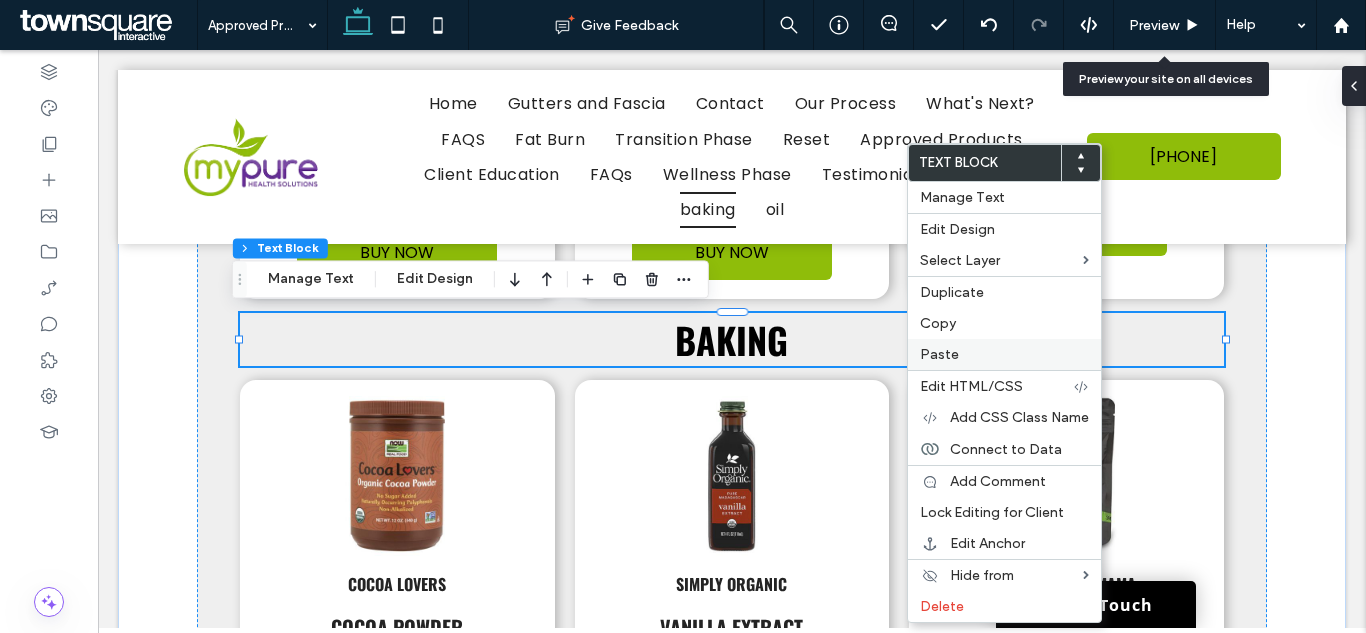 click on "Paste" at bounding box center [1004, 354] 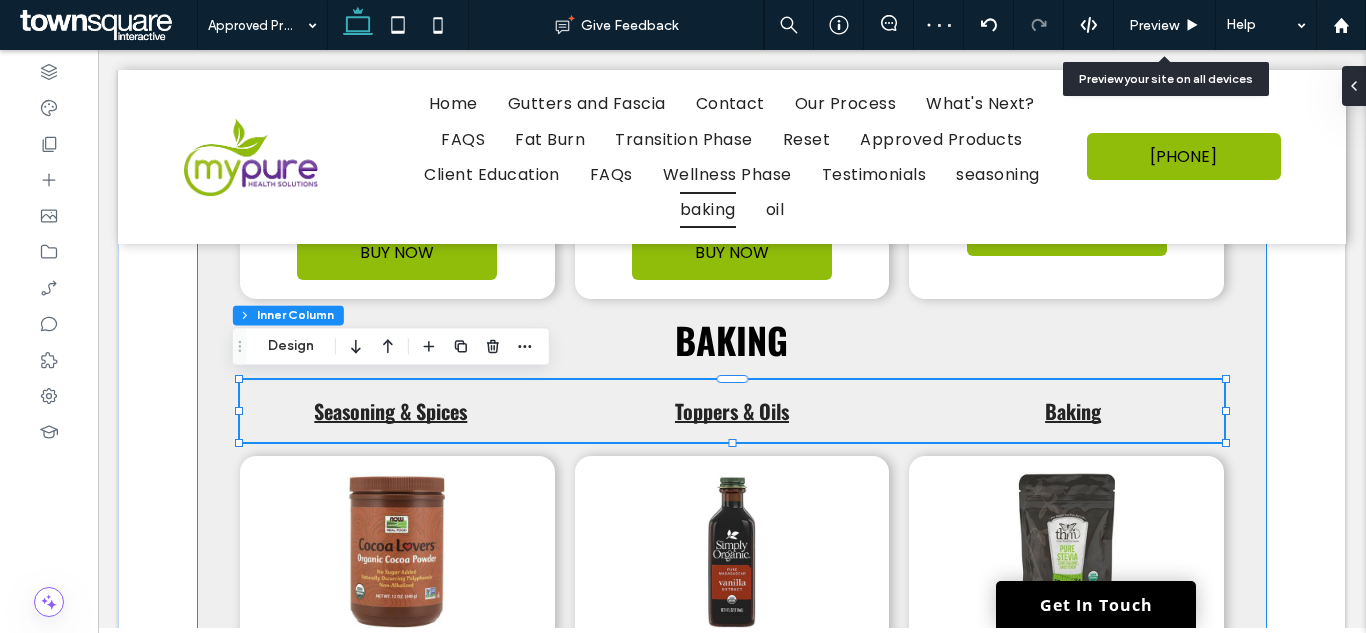 click on "Seasoning & Spices
Seasoning & Spices
Toppers & Oils
Baking
Primal Palate Organic Spices
Taco & Fajita Seasoning
Always fresh - made in small batches, Contains 6 single serving packets
BUY NOW
Primal Palate Organic Spices
French Onion Seasoning
Always fresh - made in small batches, Contains 6 single serving packets
BUY NOW
Primal Palate Organic Spices
Garden Ranch Seasoning
Always fresh - made in small batches, Contains 6 single serving packets
BUY NOW
Simple Girl
Spice and Dressing Bundle
Deluxe Gourmet Set offers 8 great products for one great price
BUY NOW
Simple Girl
Spice bundle
BUY NOW" at bounding box center (732, -881) 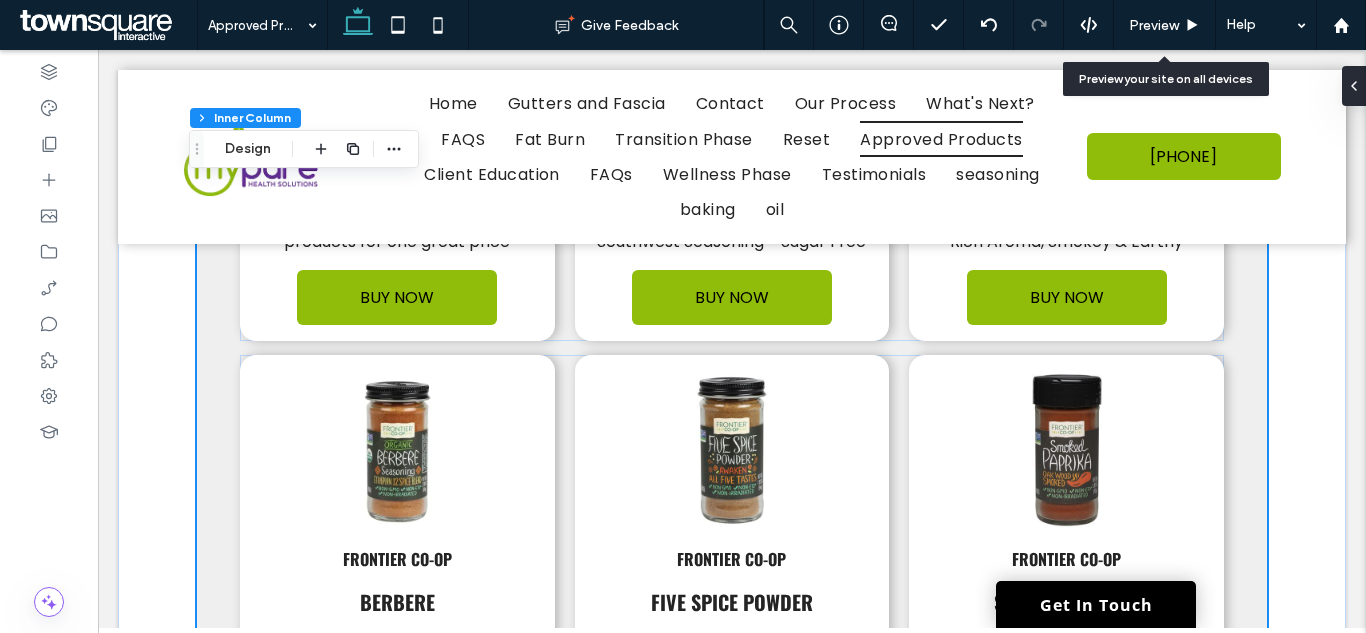 scroll, scrollTop: 1850, scrollLeft: 0, axis: vertical 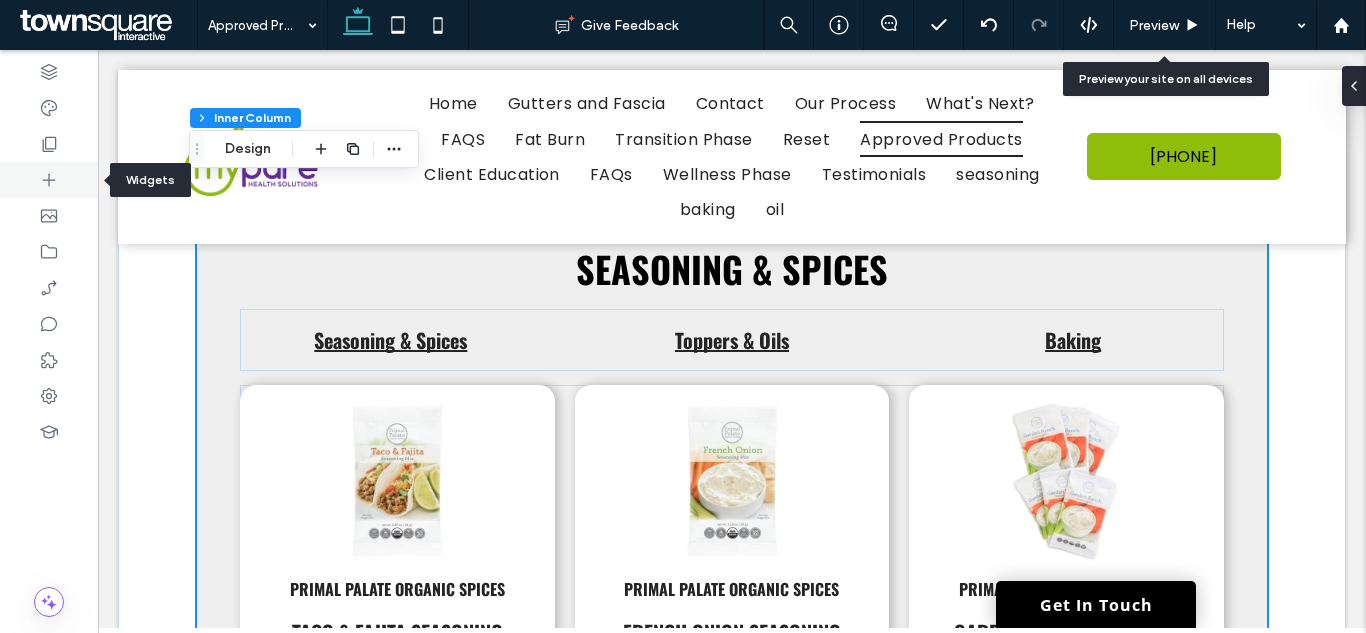click at bounding box center [49, 180] 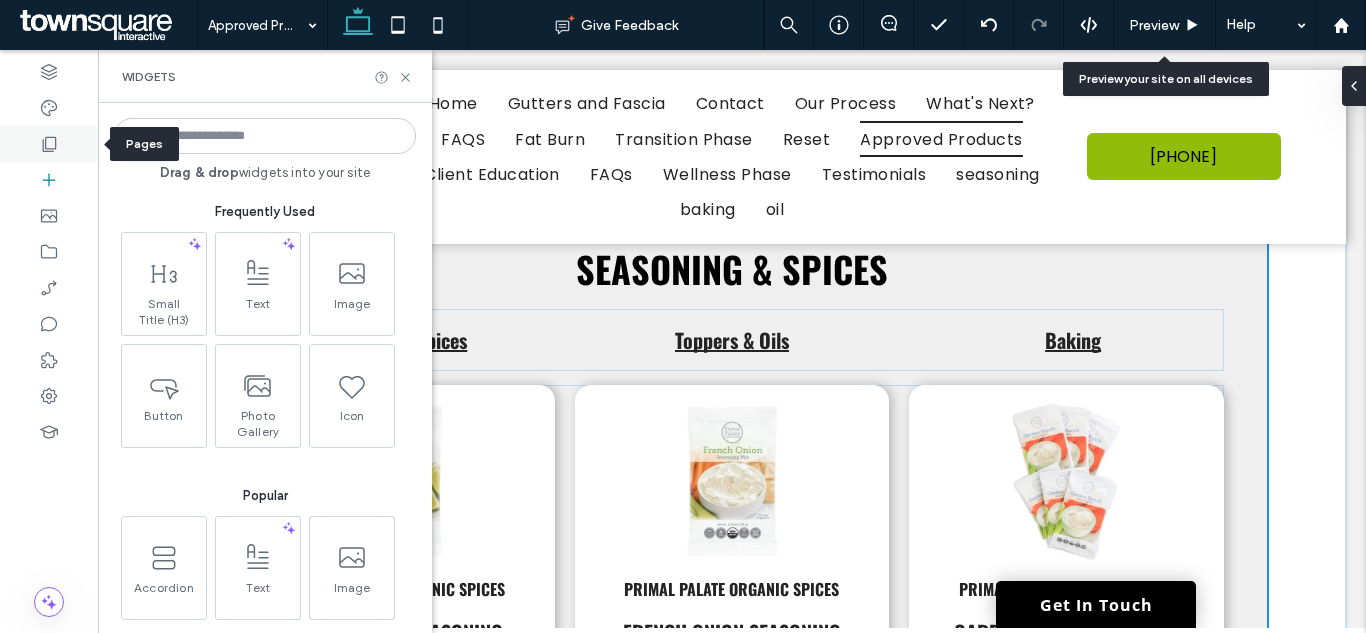 click 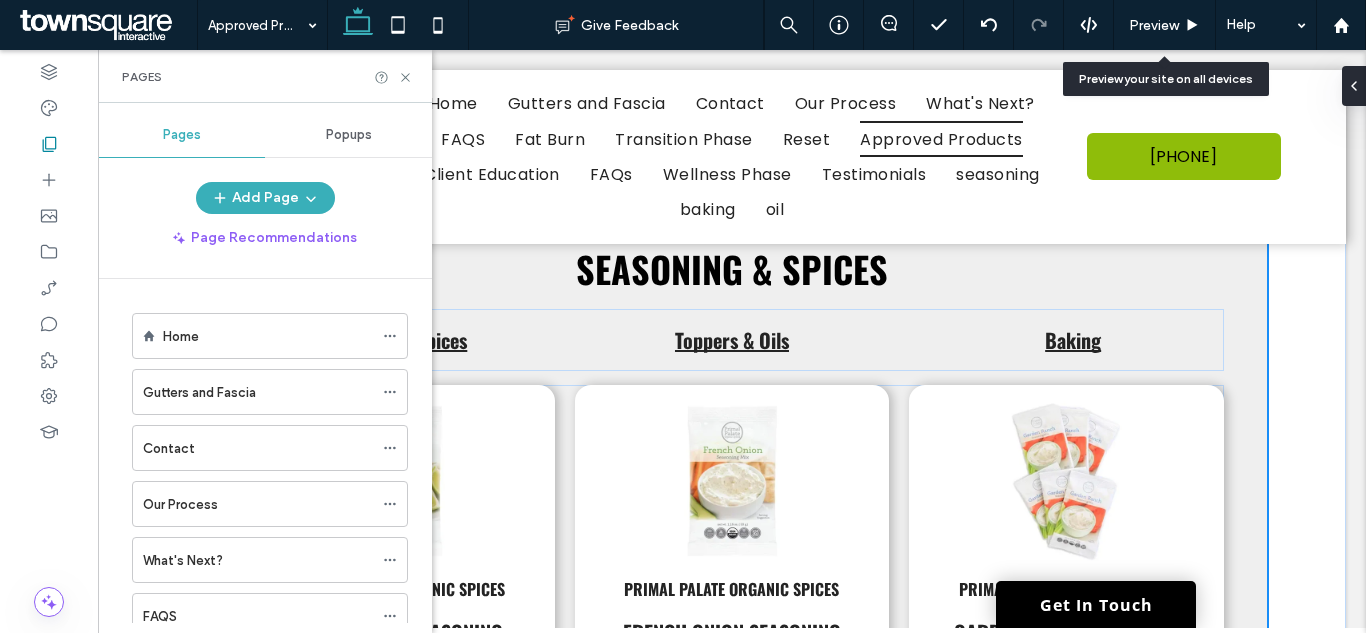 scroll, scrollTop: 0, scrollLeft: 0, axis: both 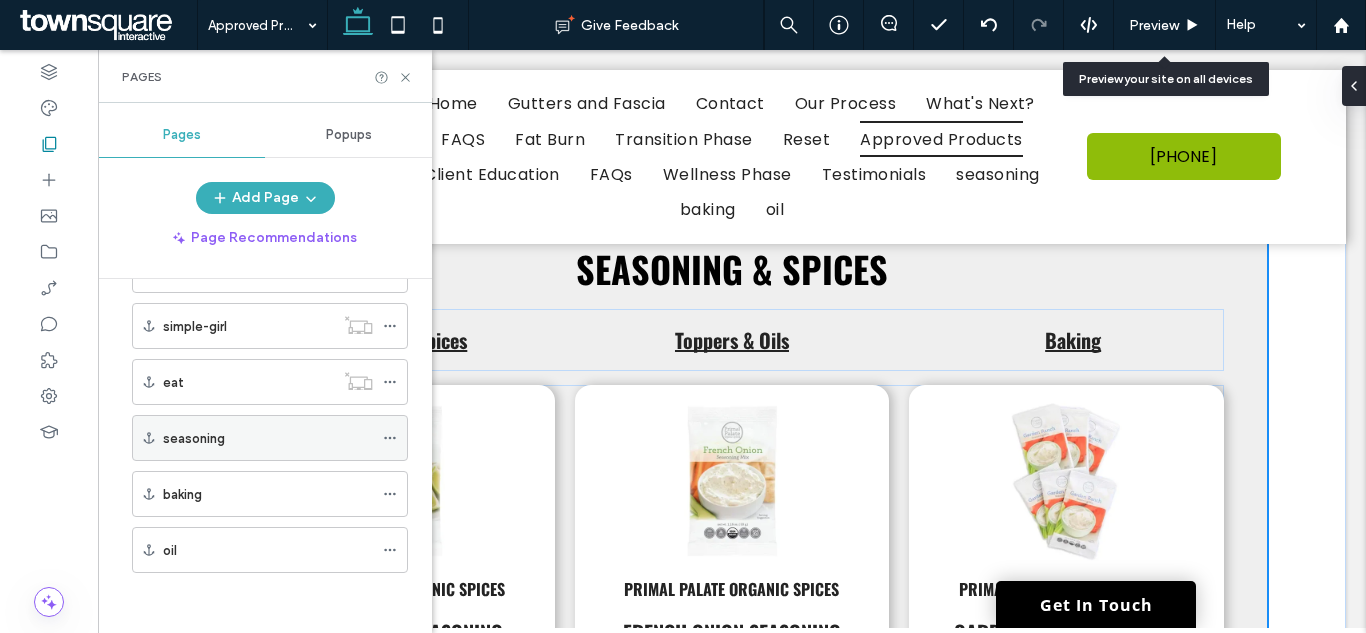 click 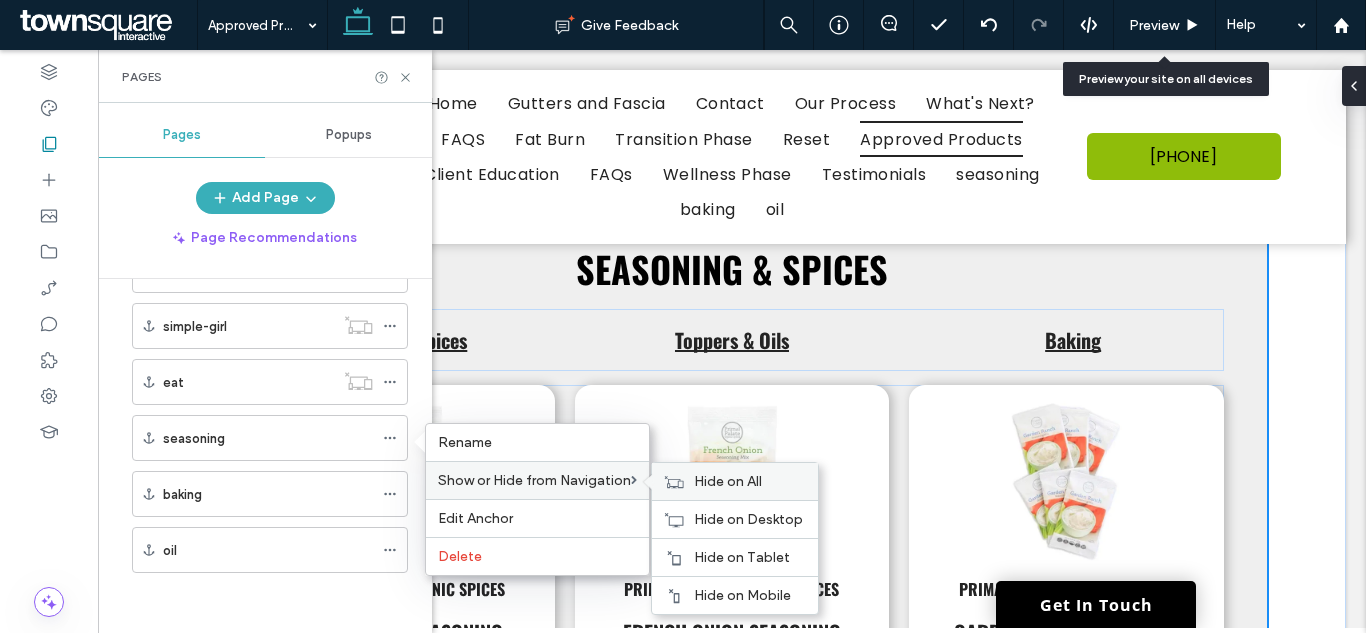 click on "Hide on All" at bounding box center [735, 481] 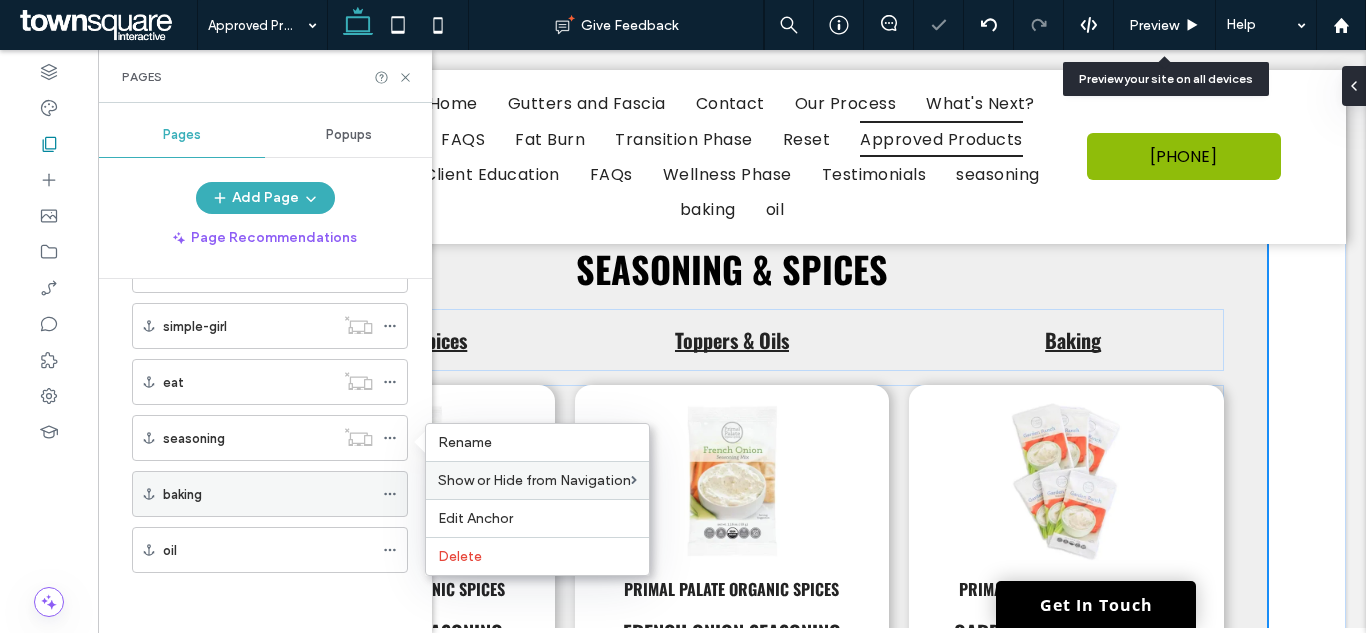 click 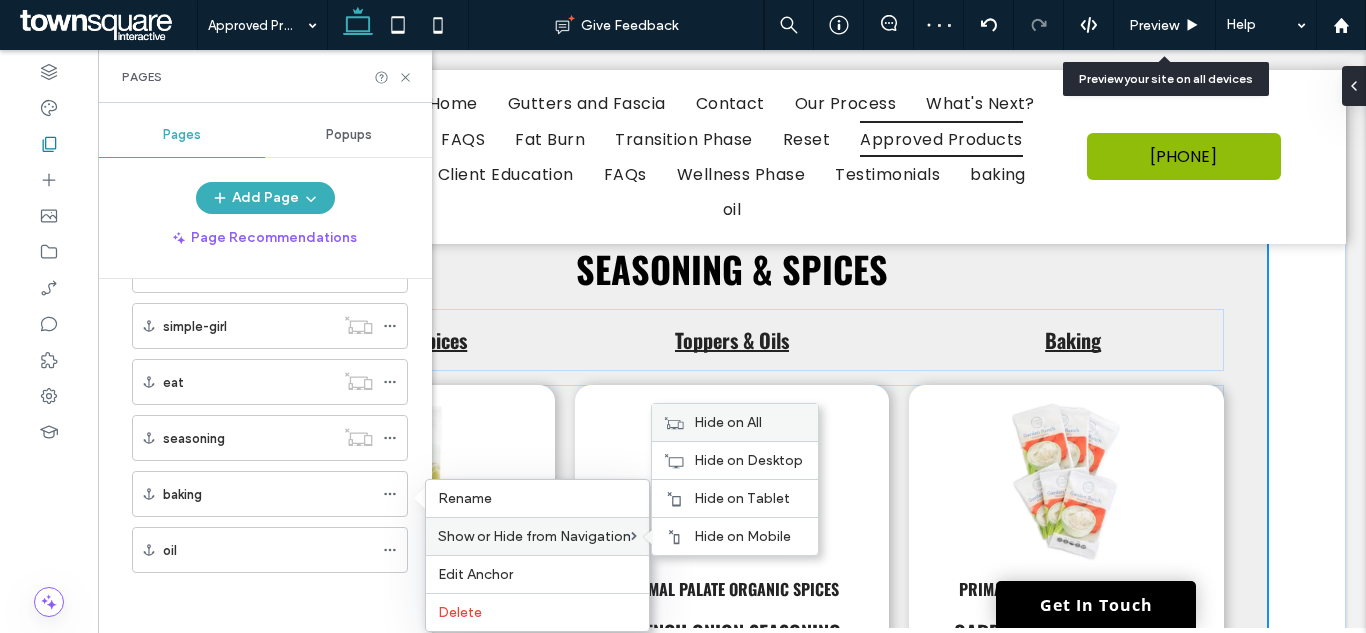 click on "Hide on All" at bounding box center [728, 422] 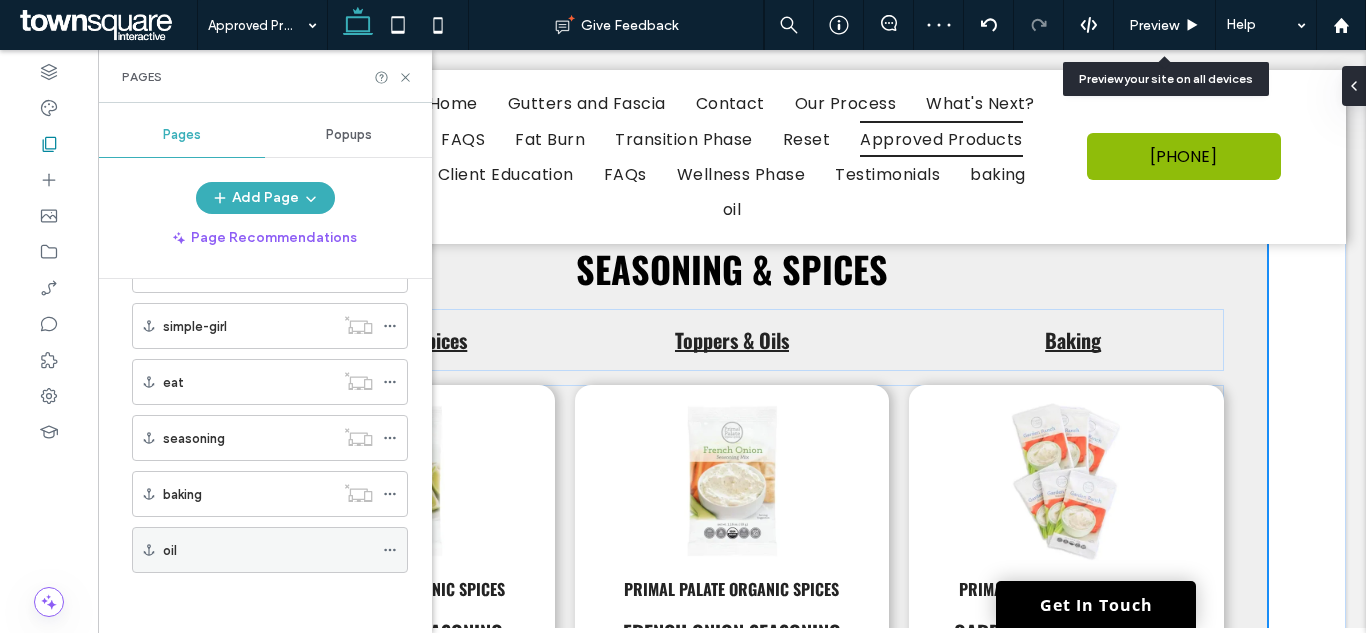 click 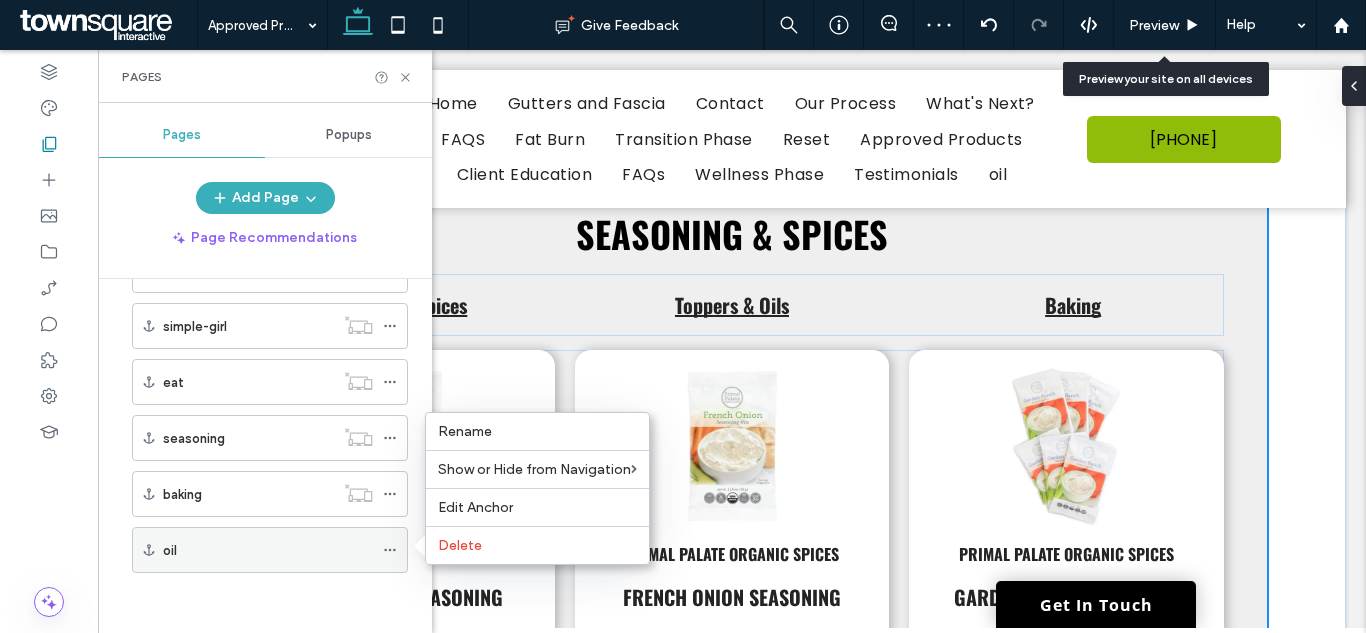 scroll, scrollTop: 1307, scrollLeft: 0, axis: vertical 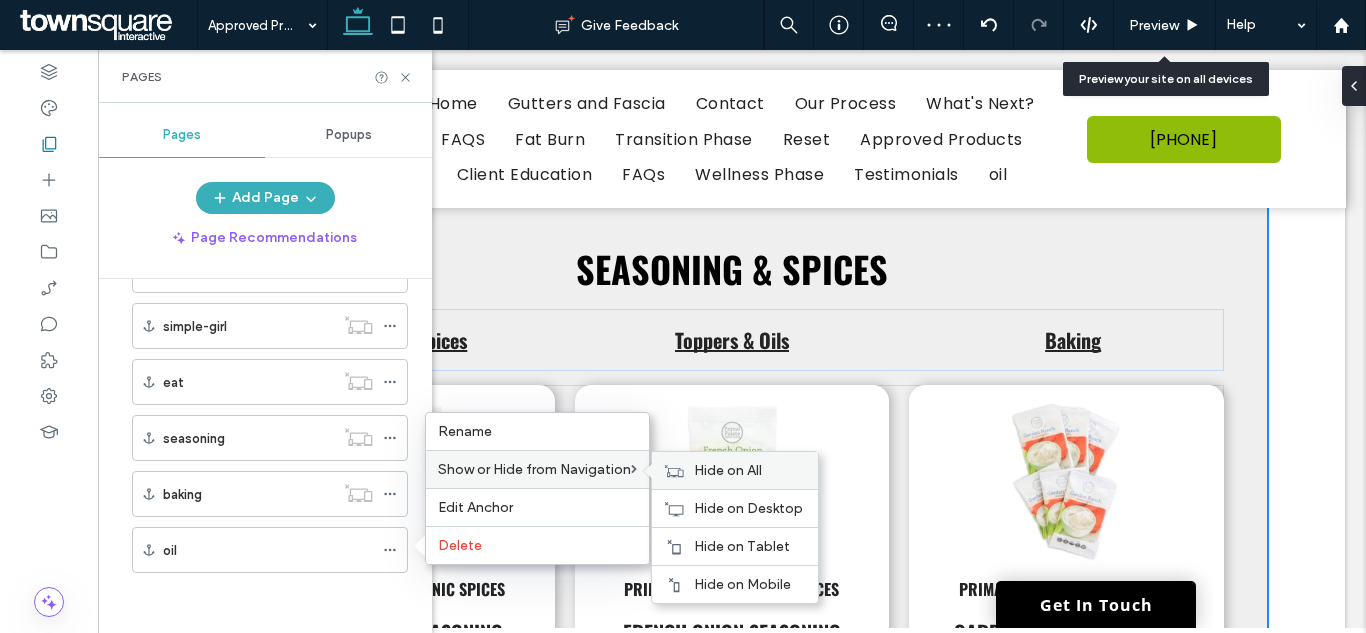 click on "Hide on All" at bounding box center [735, 470] 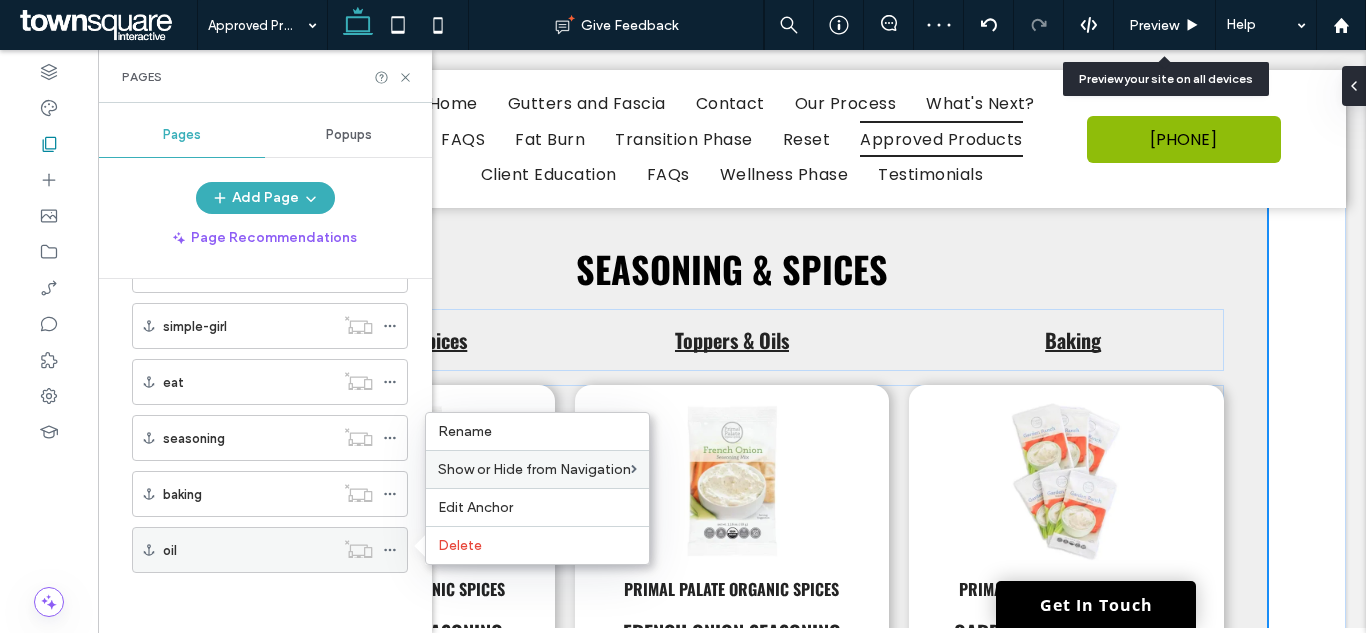 drag, startPoint x: 328, startPoint y: 601, endPoint x: 335, endPoint y: 560, distance: 41.59327 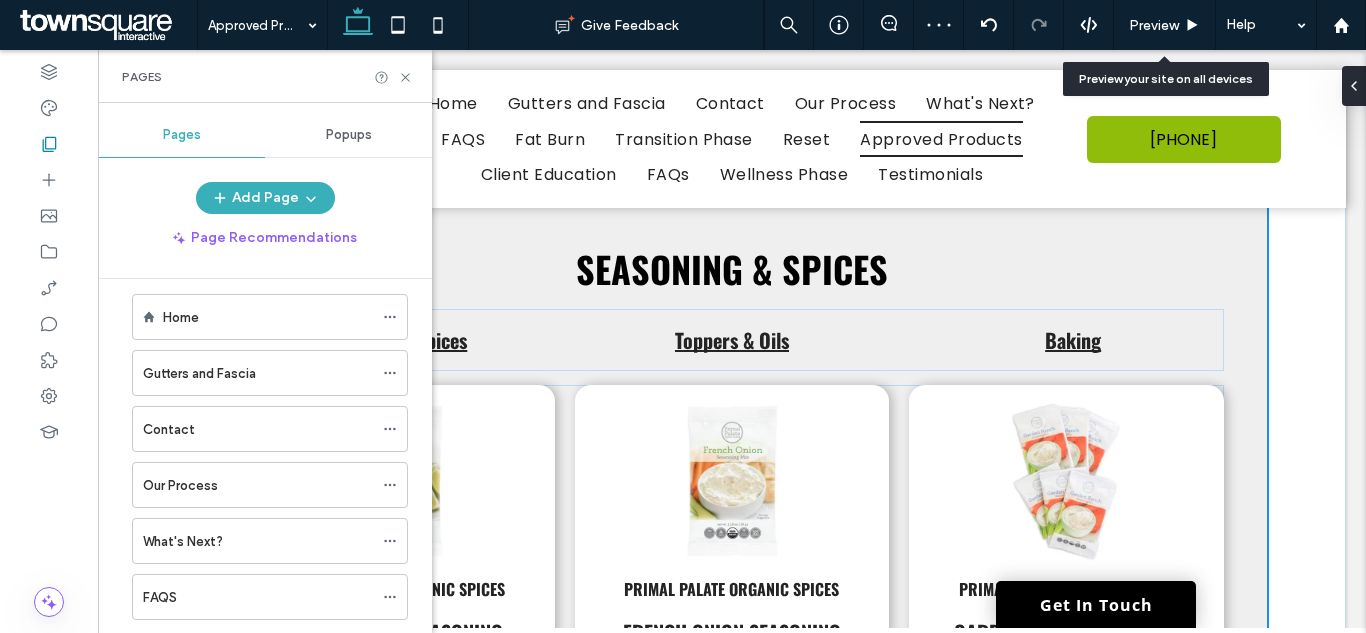 scroll, scrollTop: 0, scrollLeft: 0, axis: both 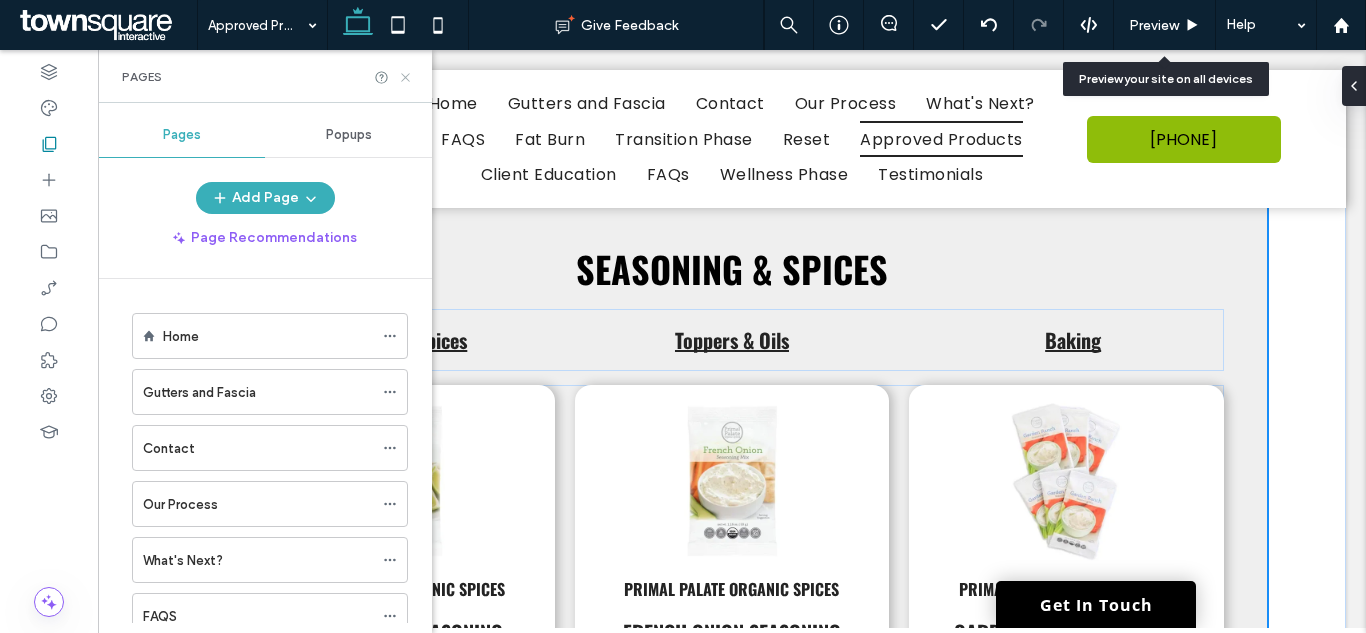 click 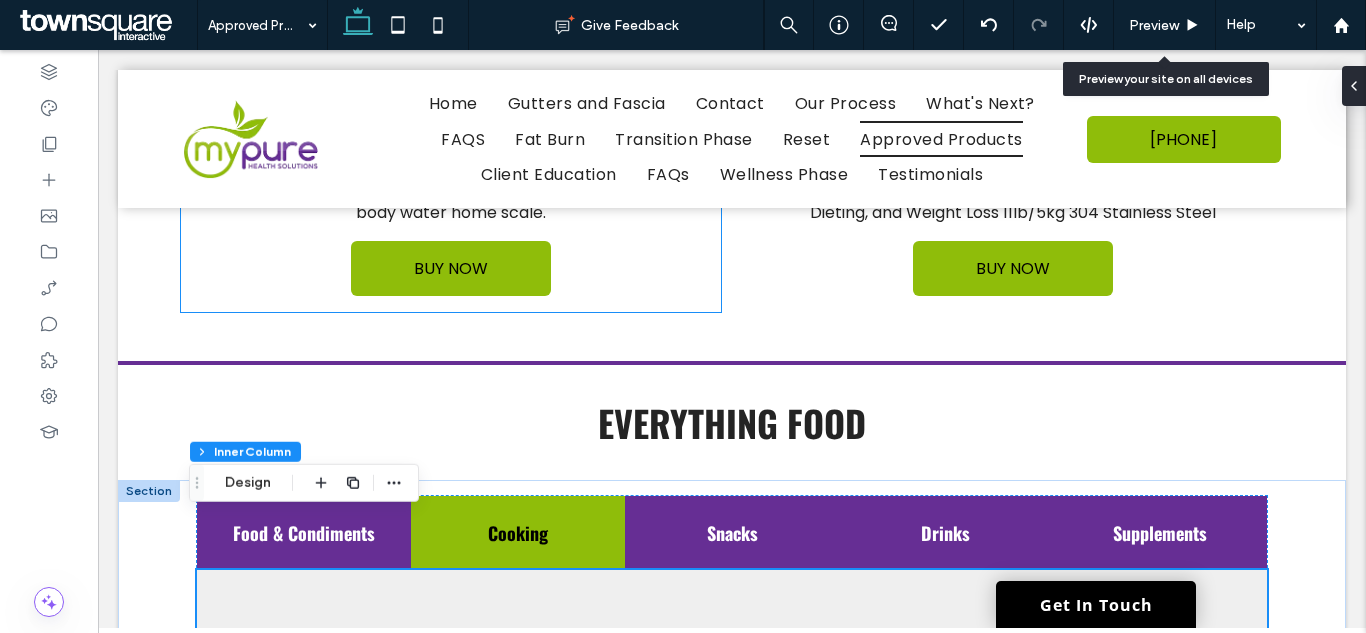 scroll, scrollTop: 1007, scrollLeft: 0, axis: vertical 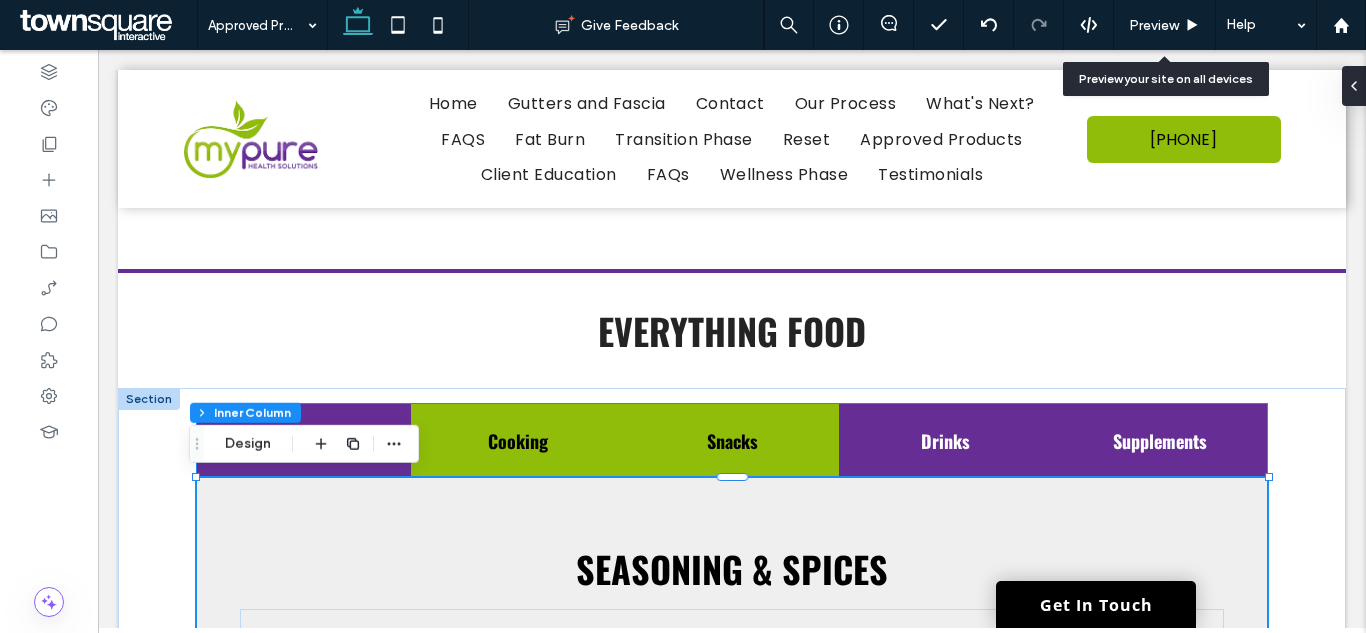 click on "Snacks" at bounding box center (732, 441) 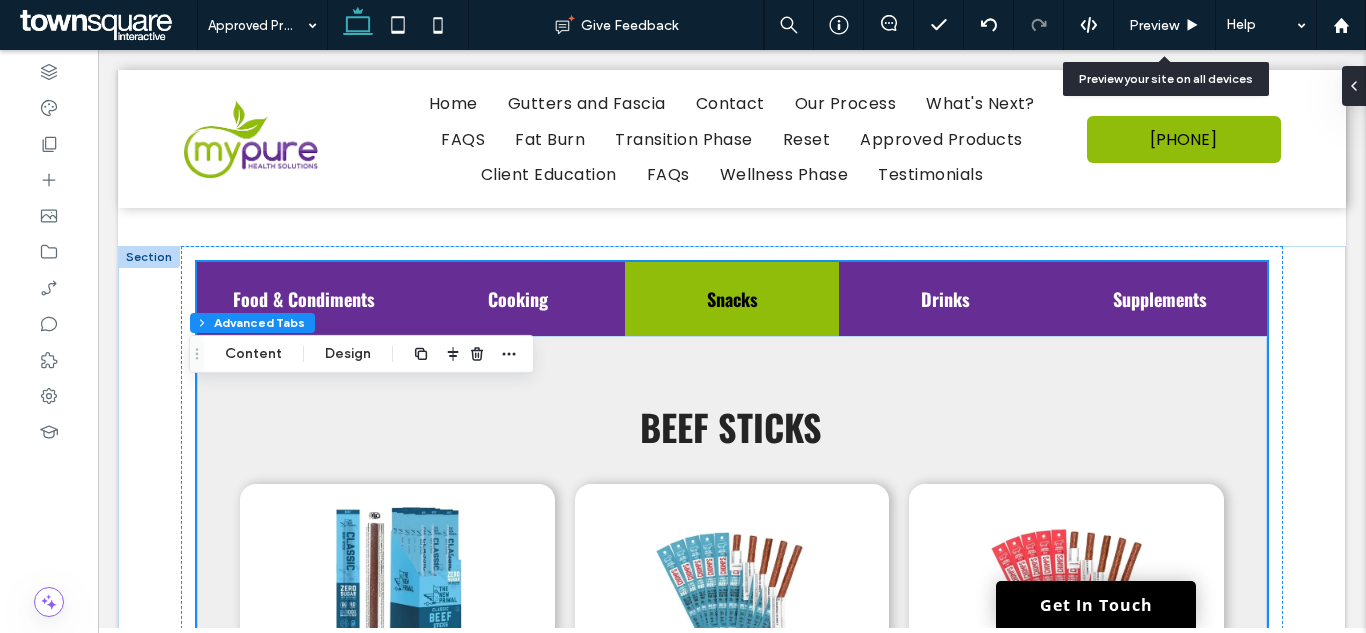 scroll, scrollTop: 1207, scrollLeft: 0, axis: vertical 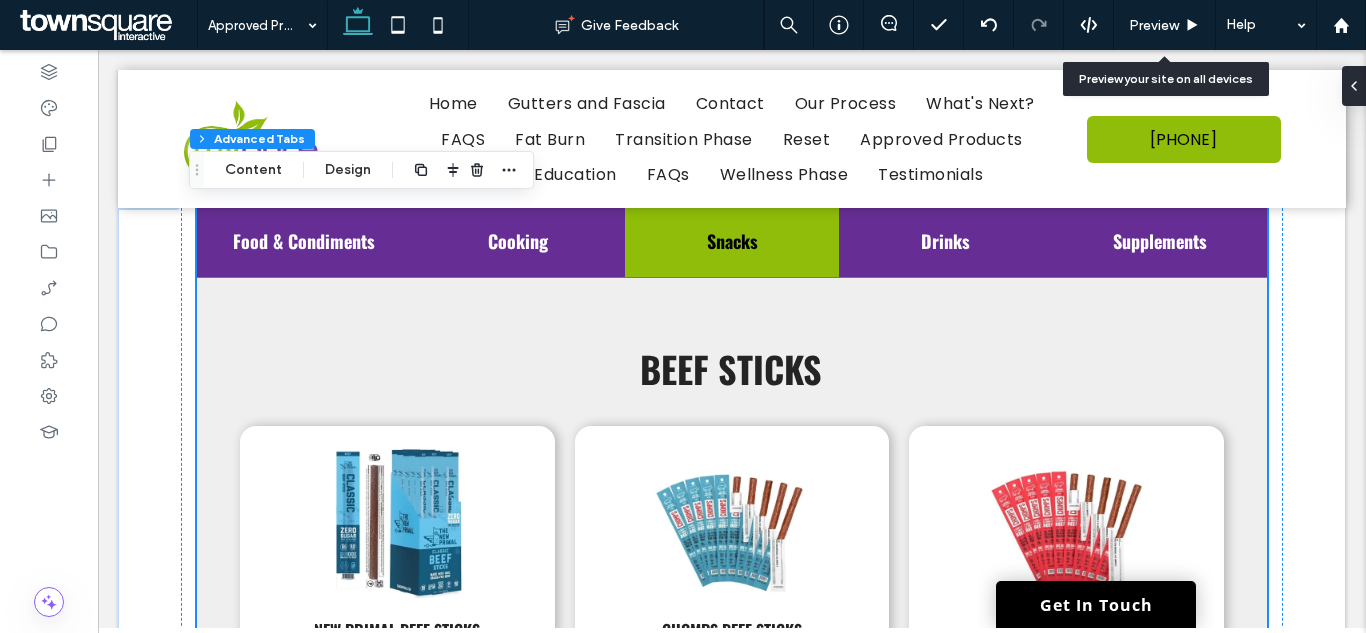 click on "Beef Sticks" at bounding box center (731, 368) 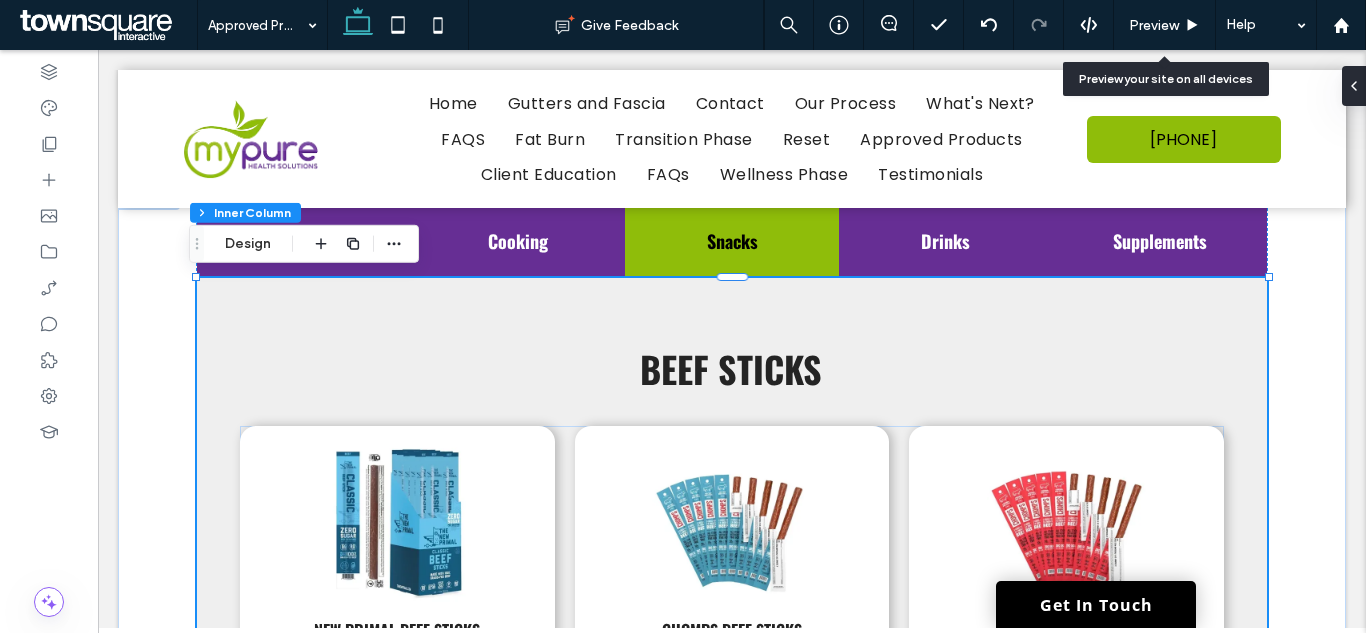 click on "Beef Sticks" at bounding box center (731, 368) 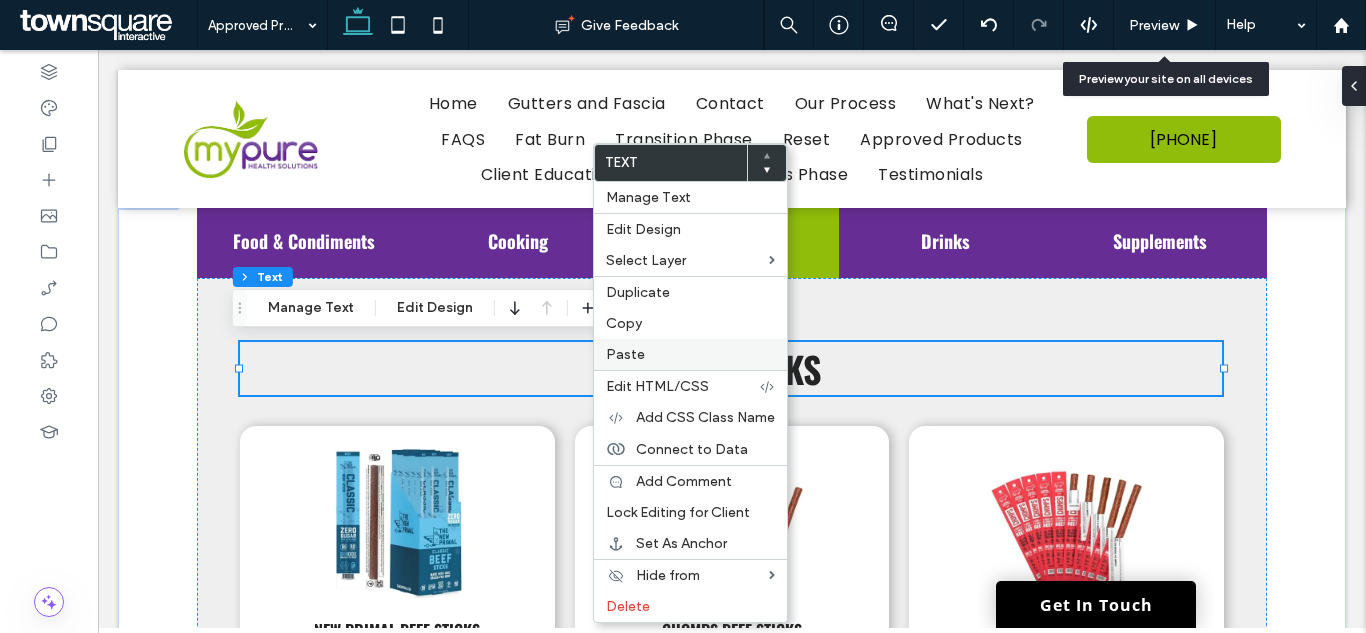 click on "Paste" at bounding box center (690, 354) 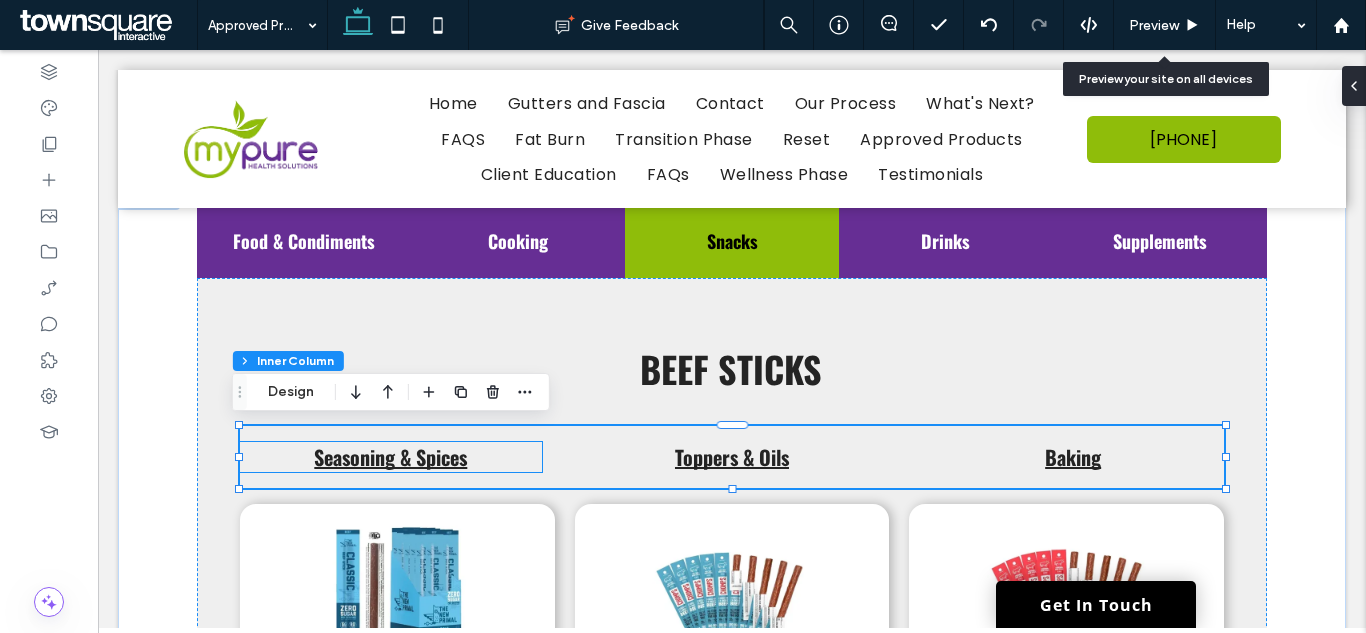 click on "Seasoning & Spices" at bounding box center [390, 457] 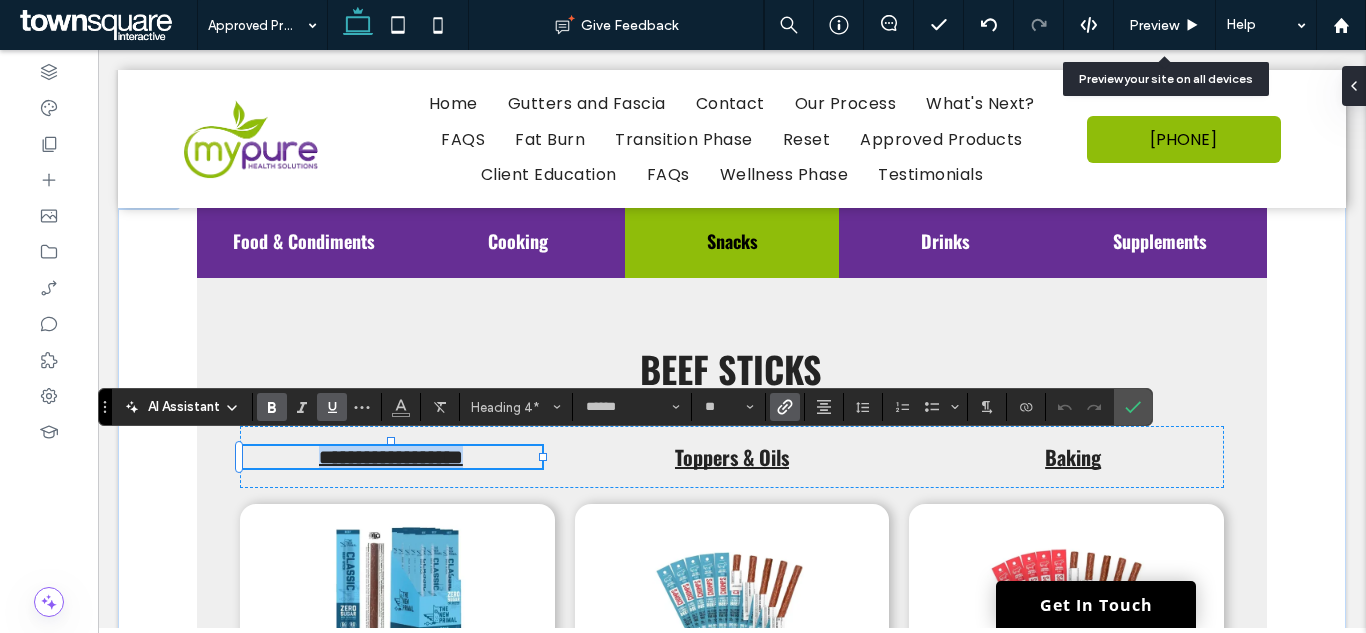 paste 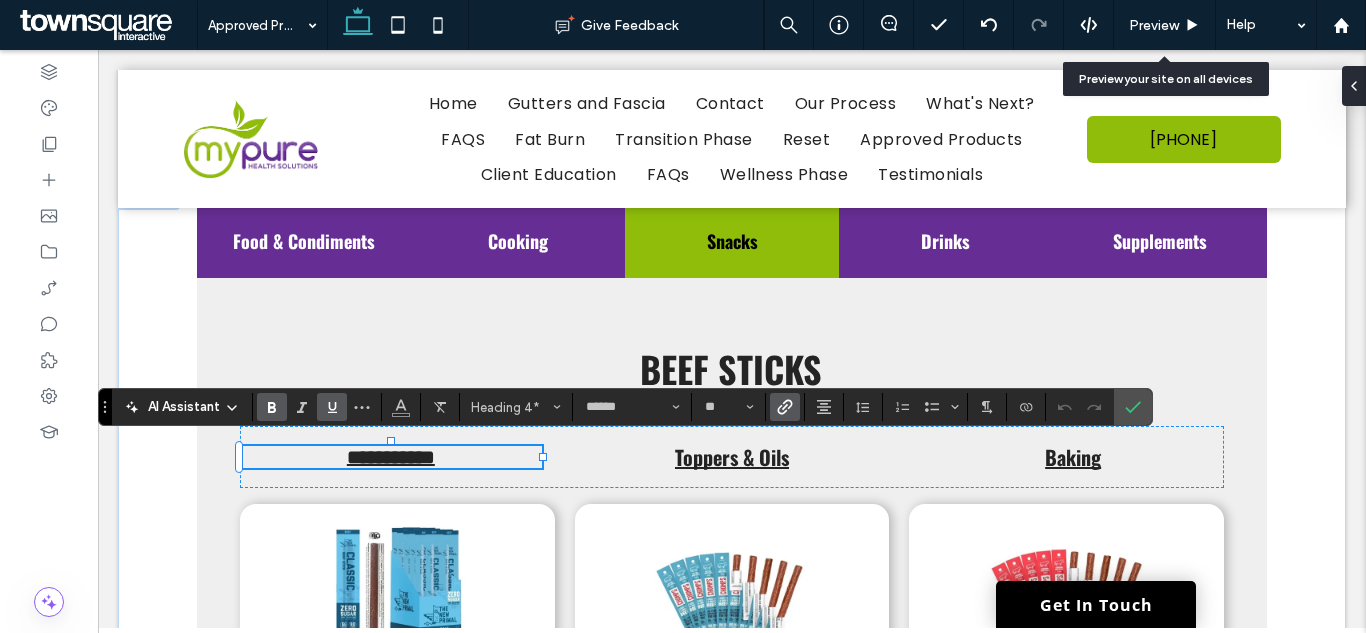 type 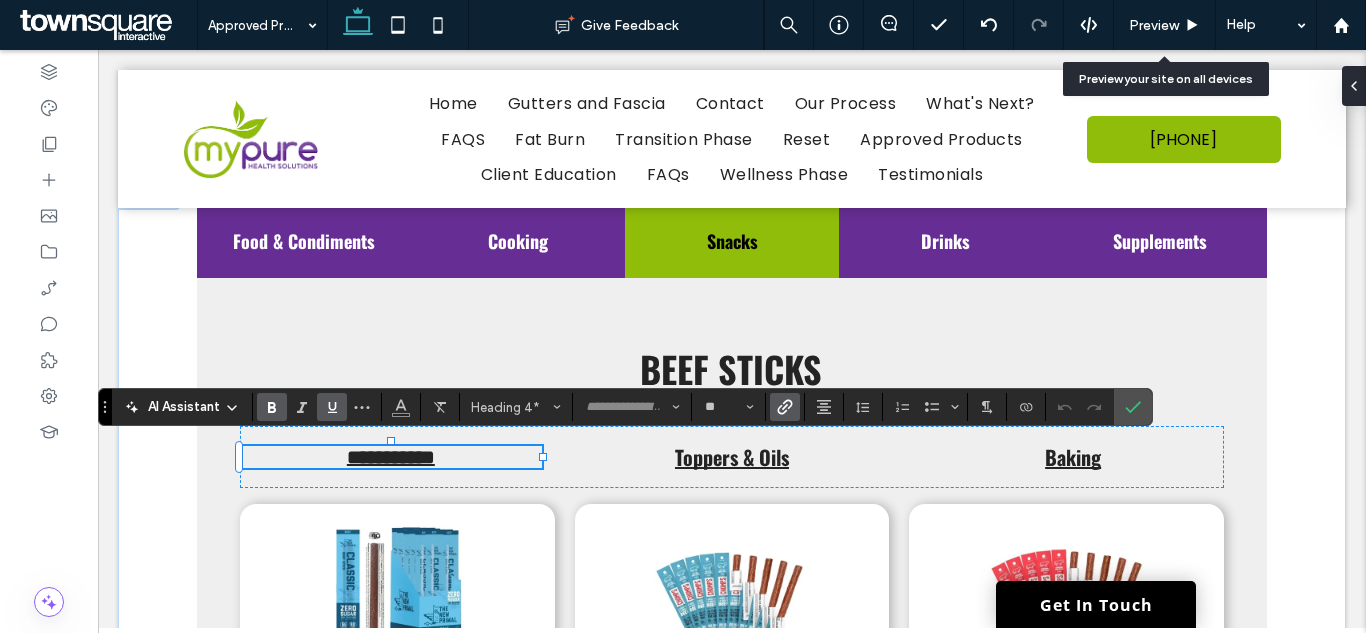 scroll, scrollTop: 12, scrollLeft: 0, axis: vertical 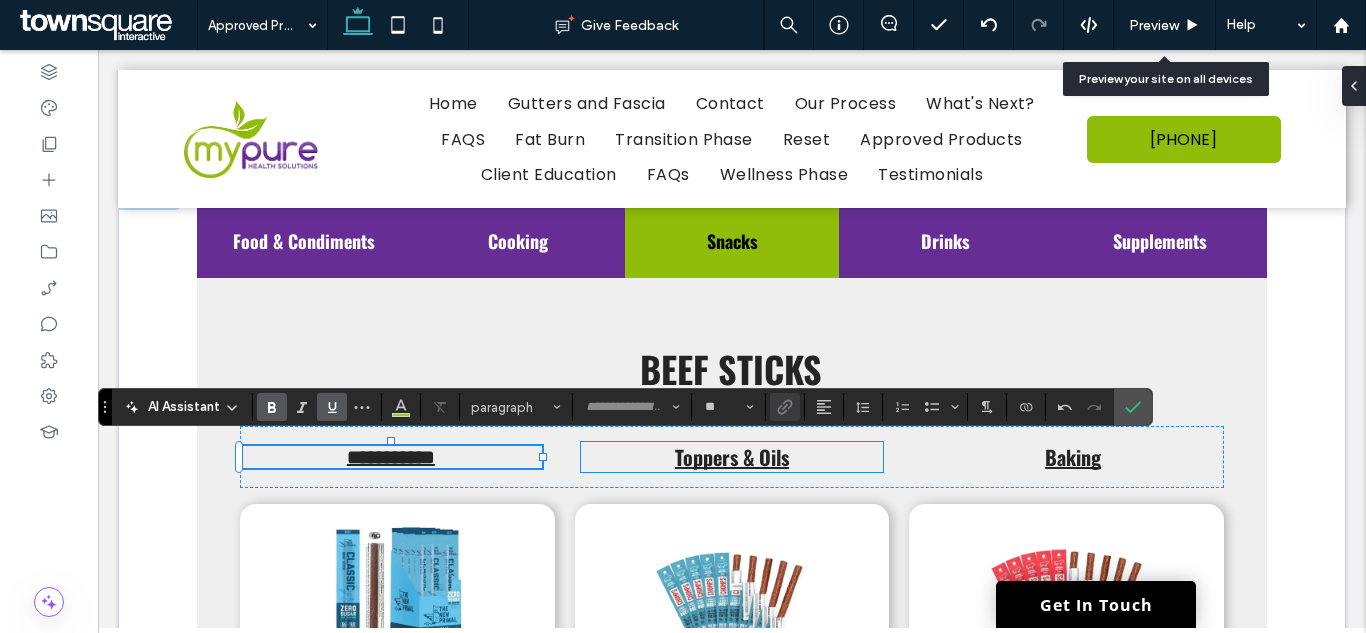 click on "Toppers & Oils" at bounding box center (732, 457) 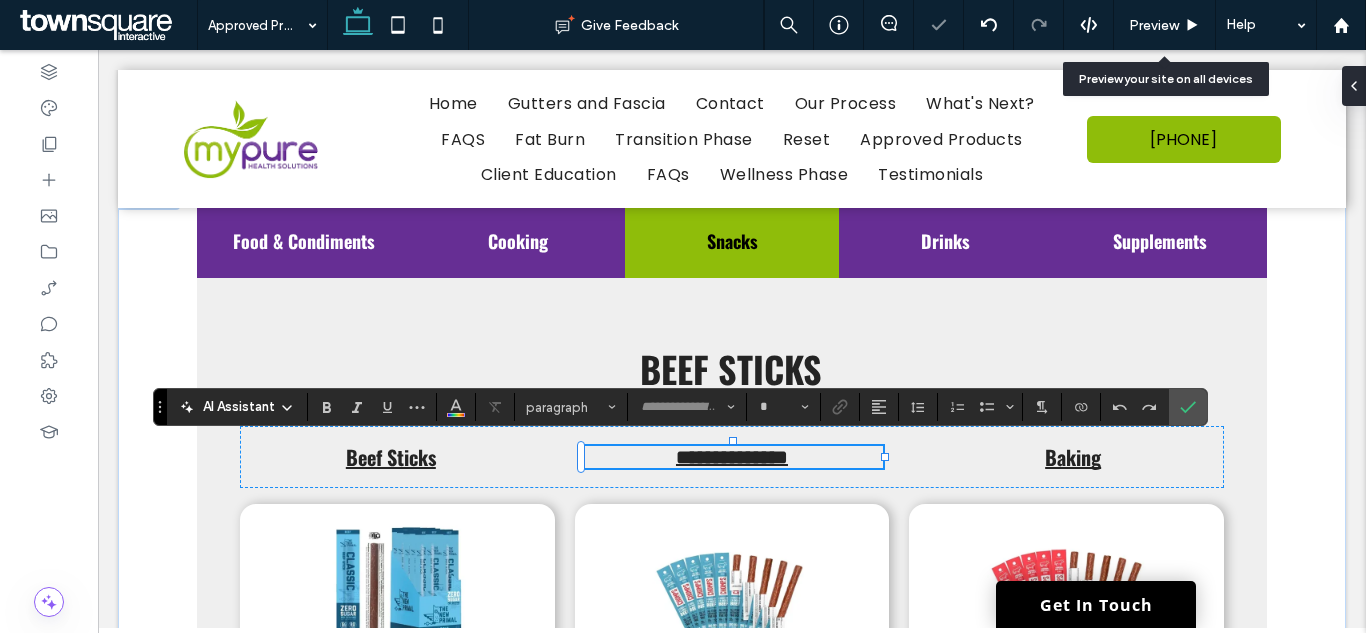 type on "******" 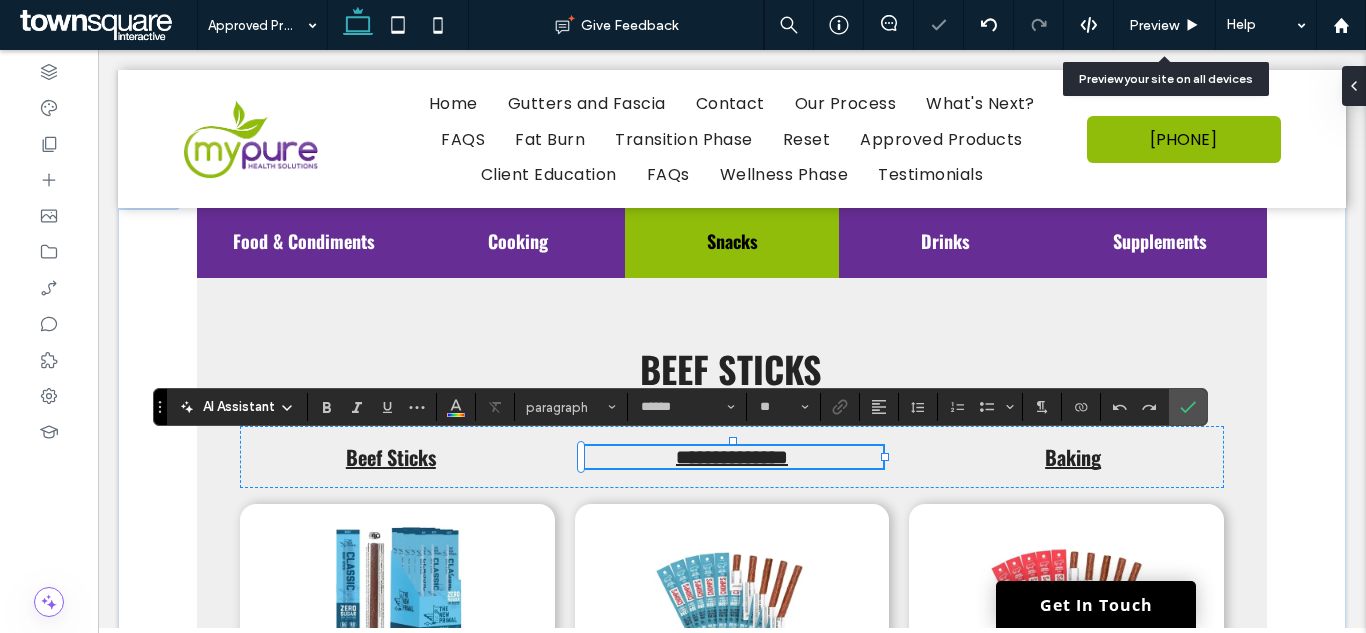 type 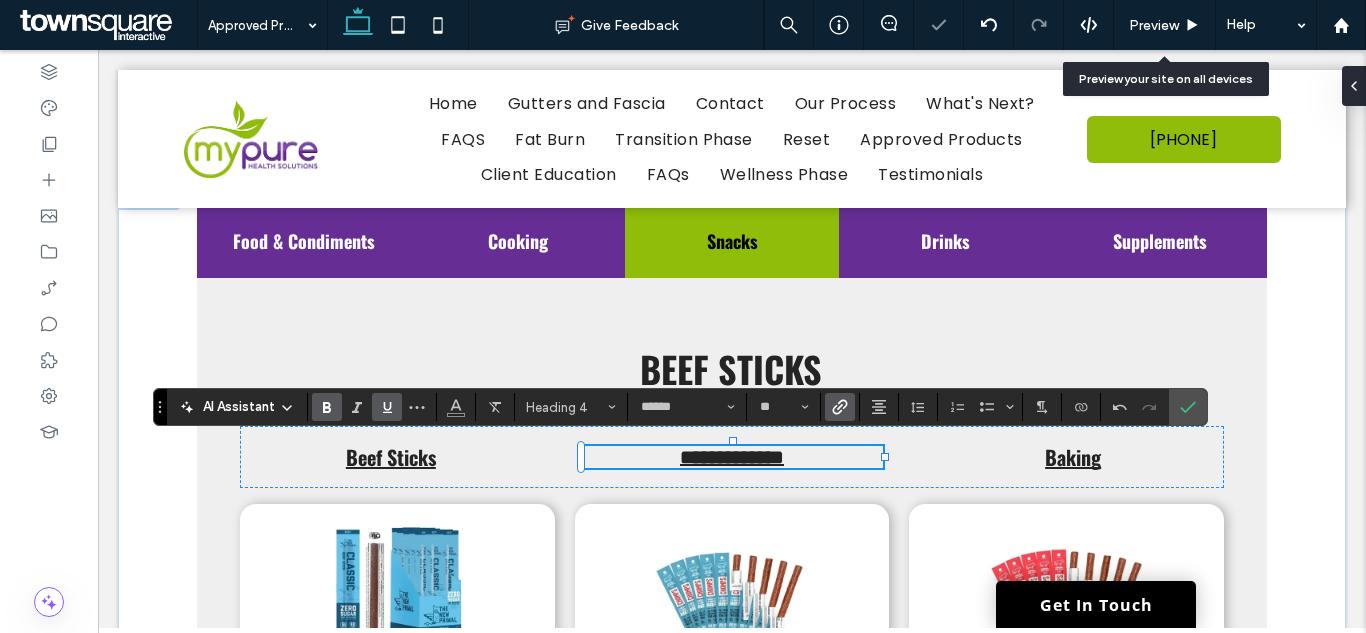 scroll, scrollTop: 1, scrollLeft: 0, axis: vertical 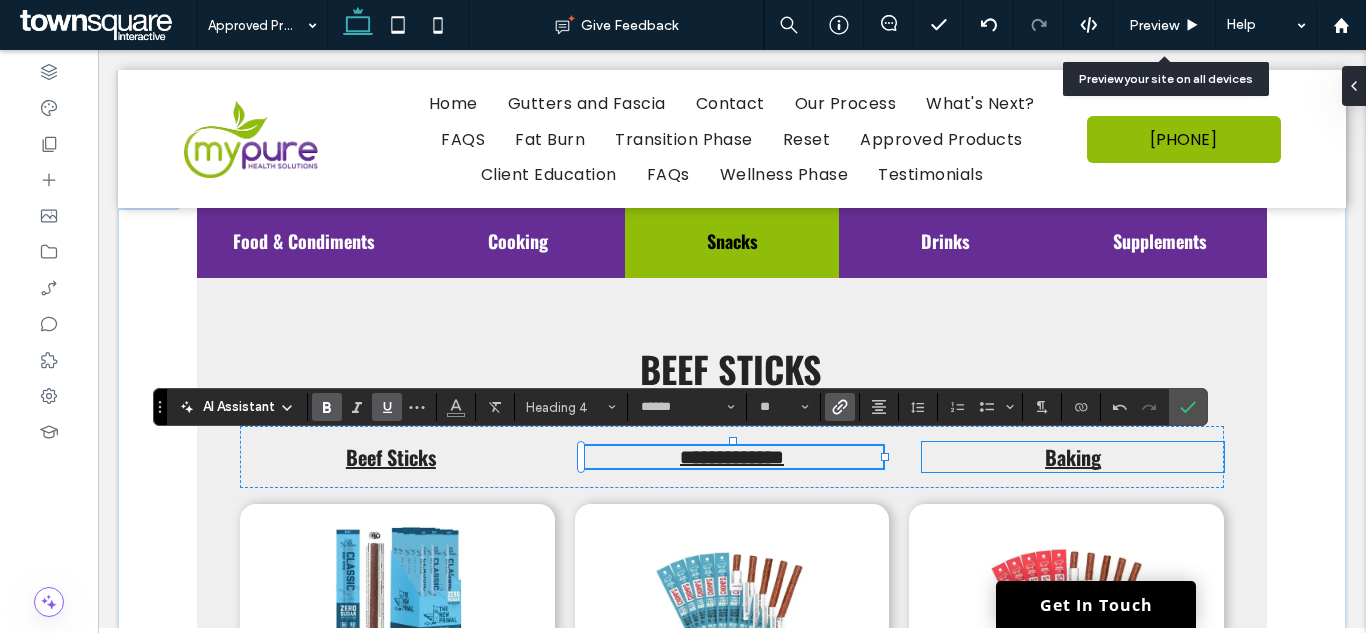 click on "Baking" at bounding box center (1073, 457) 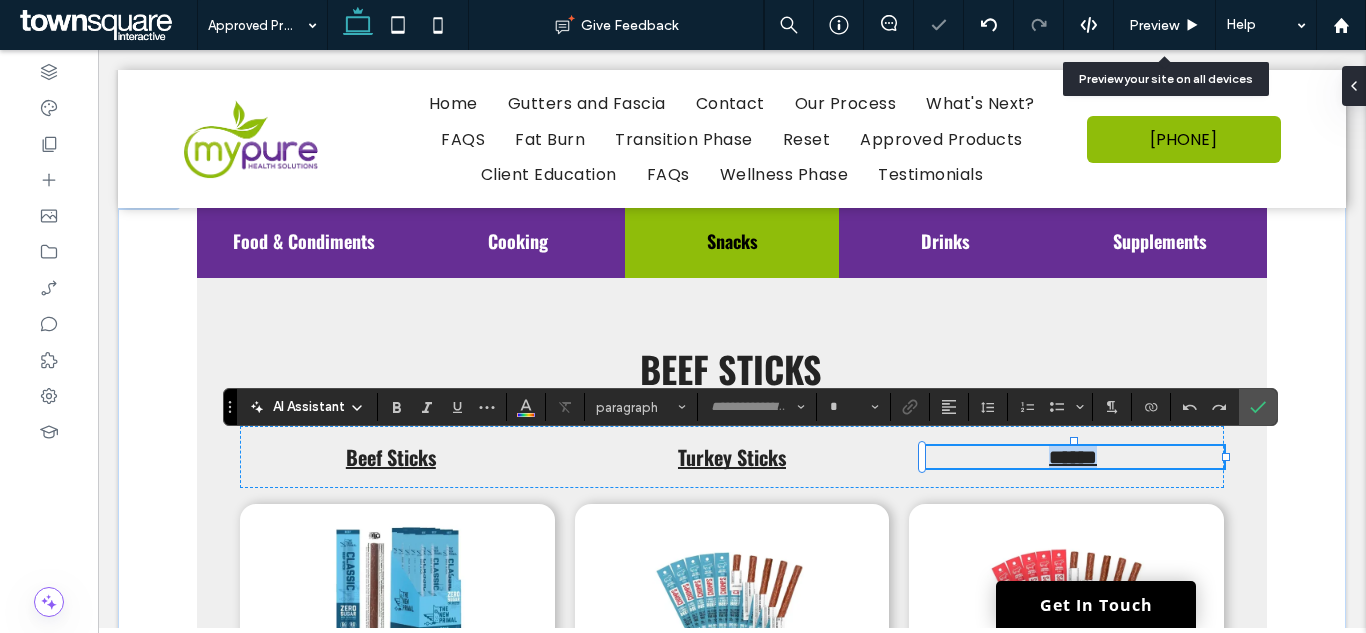 type on "******" 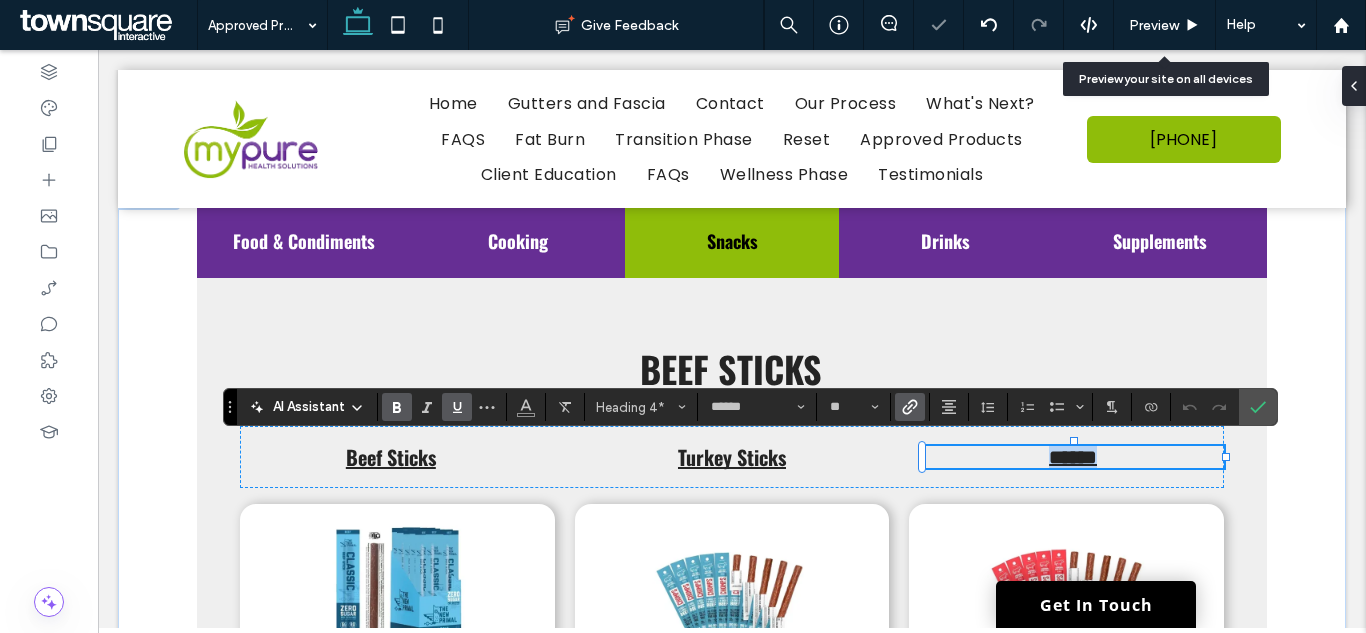 paste 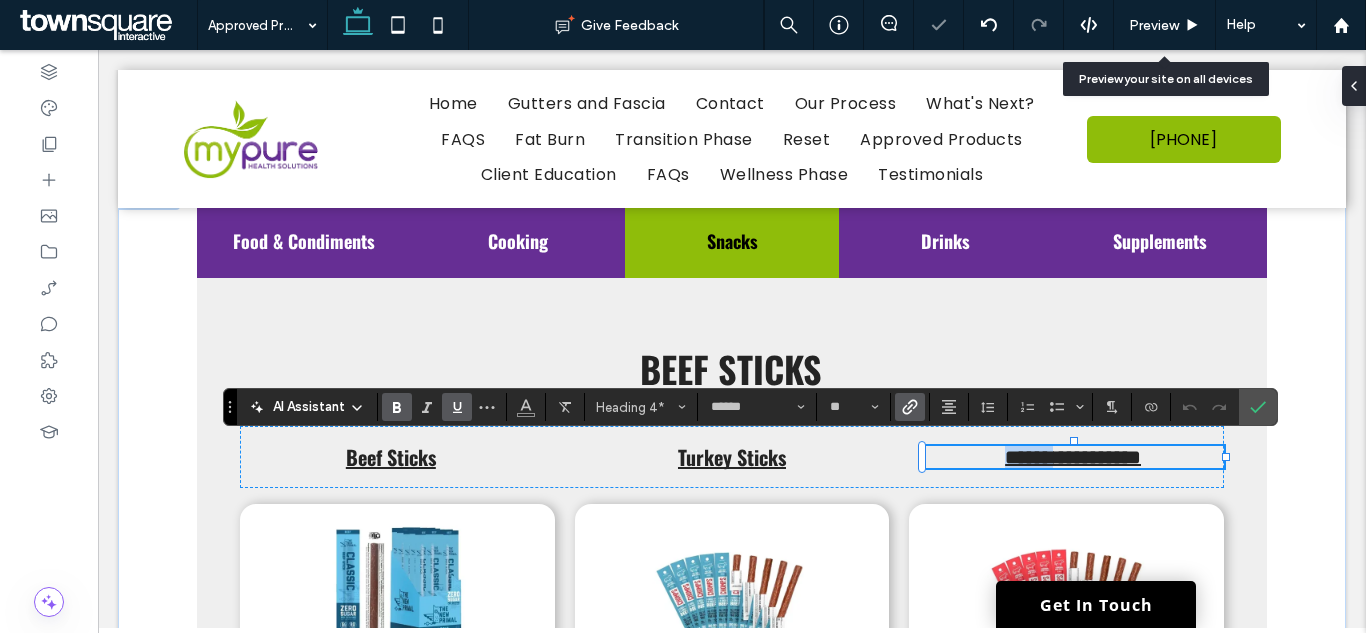 type on "*******" 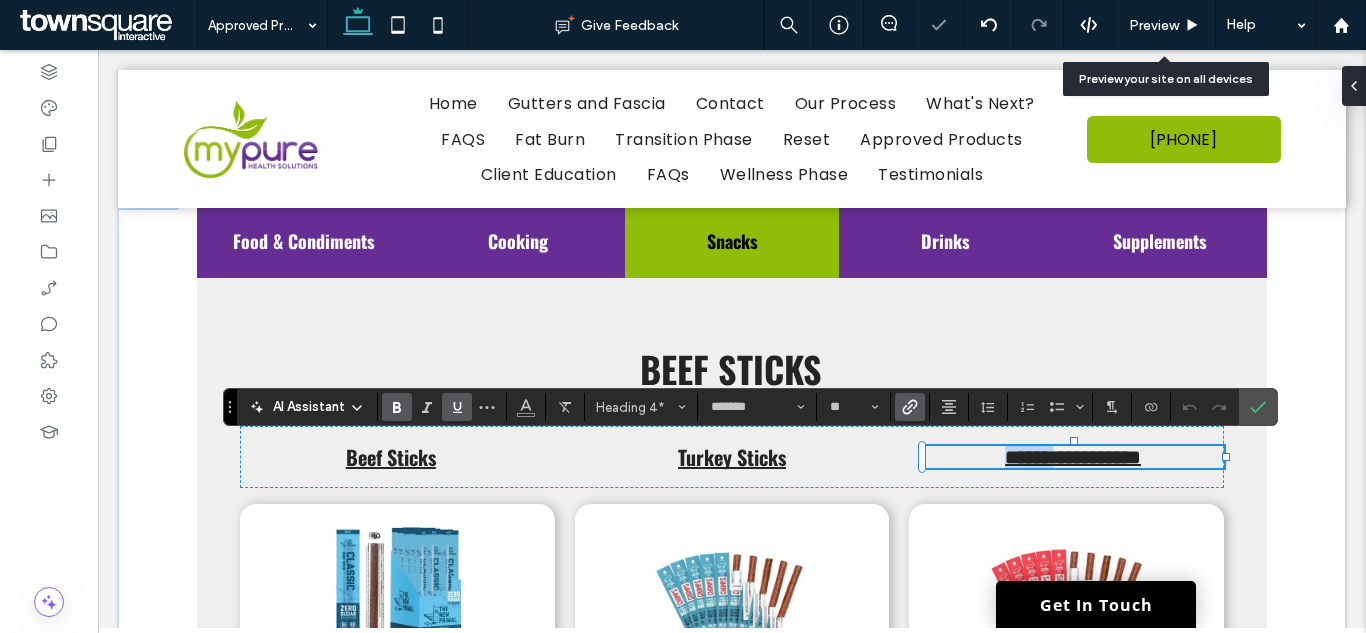 scroll, scrollTop: 1, scrollLeft: 0, axis: vertical 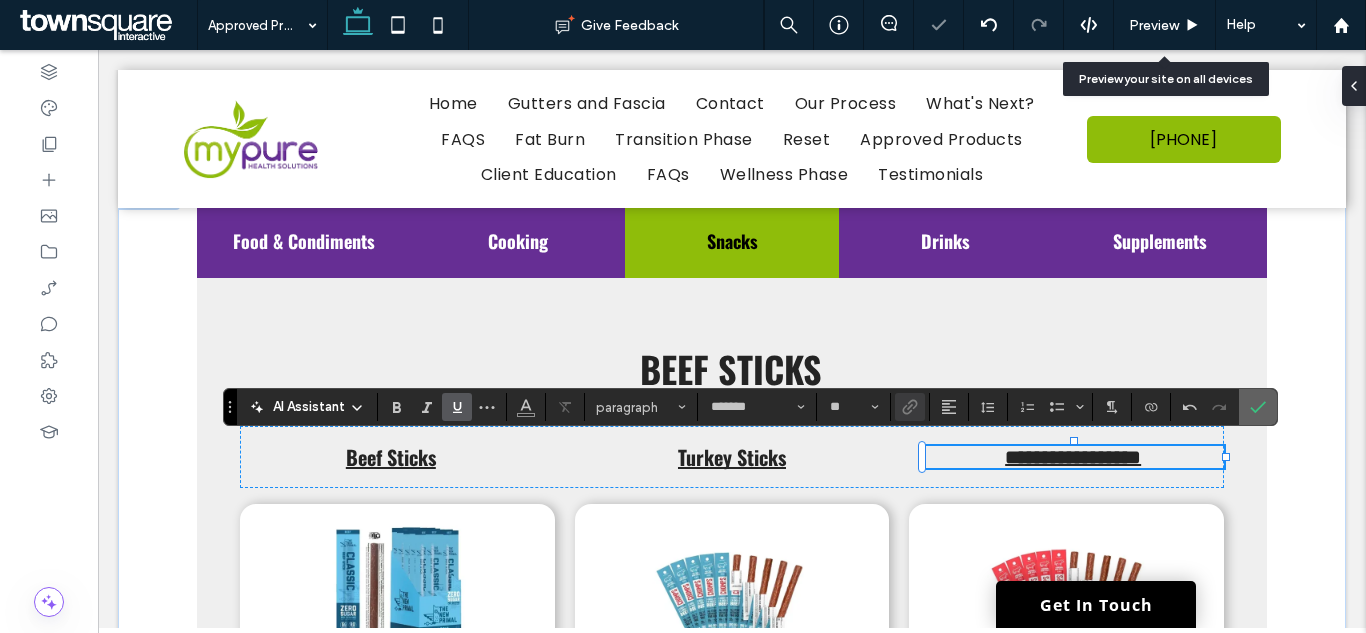 click at bounding box center [1254, 407] 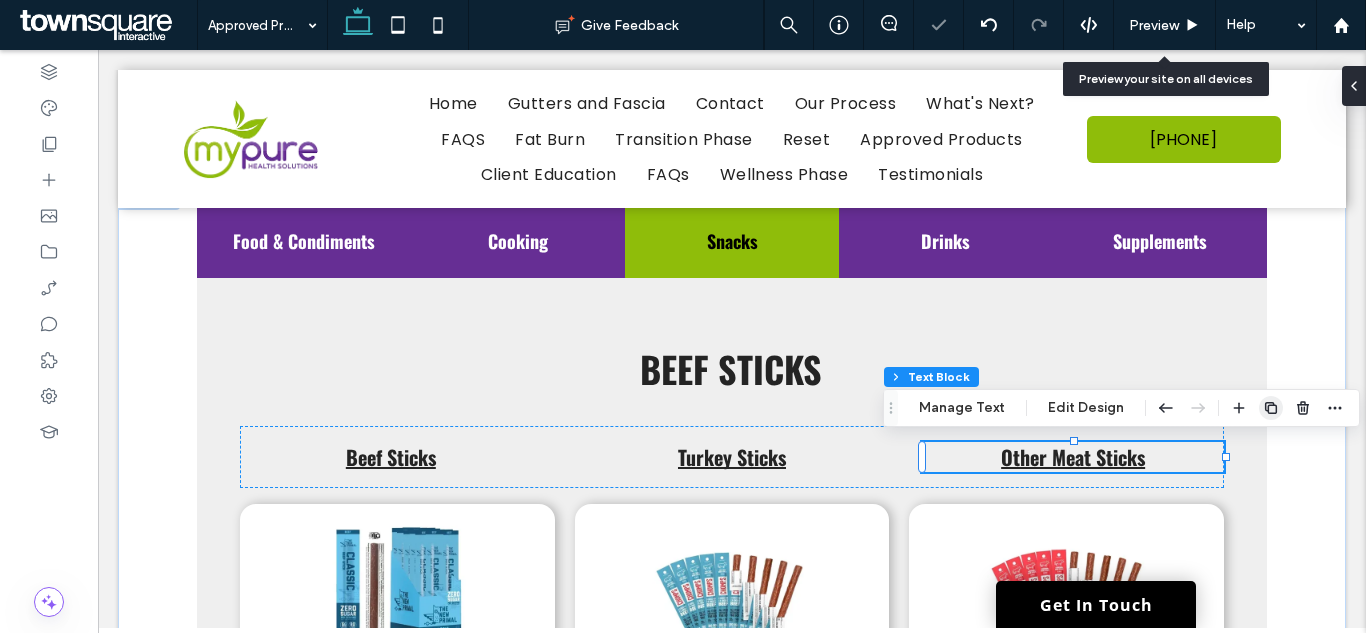 click at bounding box center [1271, 408] 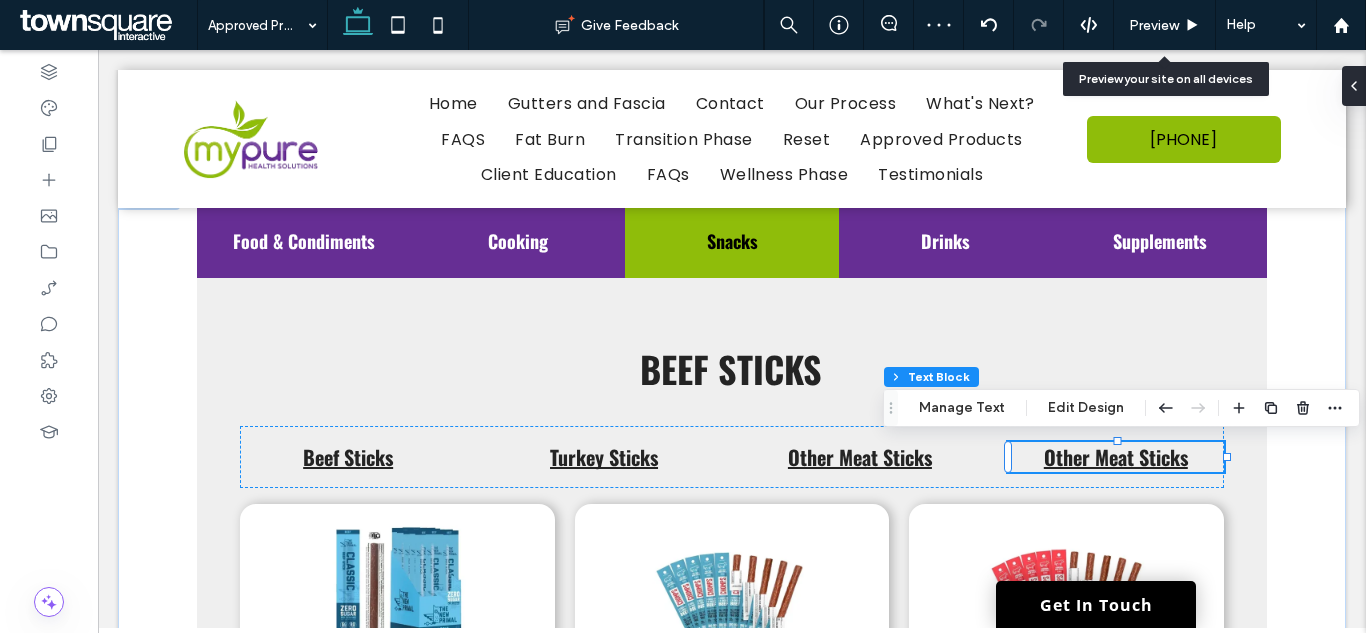 click on "Other Meat Sticks" at bounding box center (1116, 457) 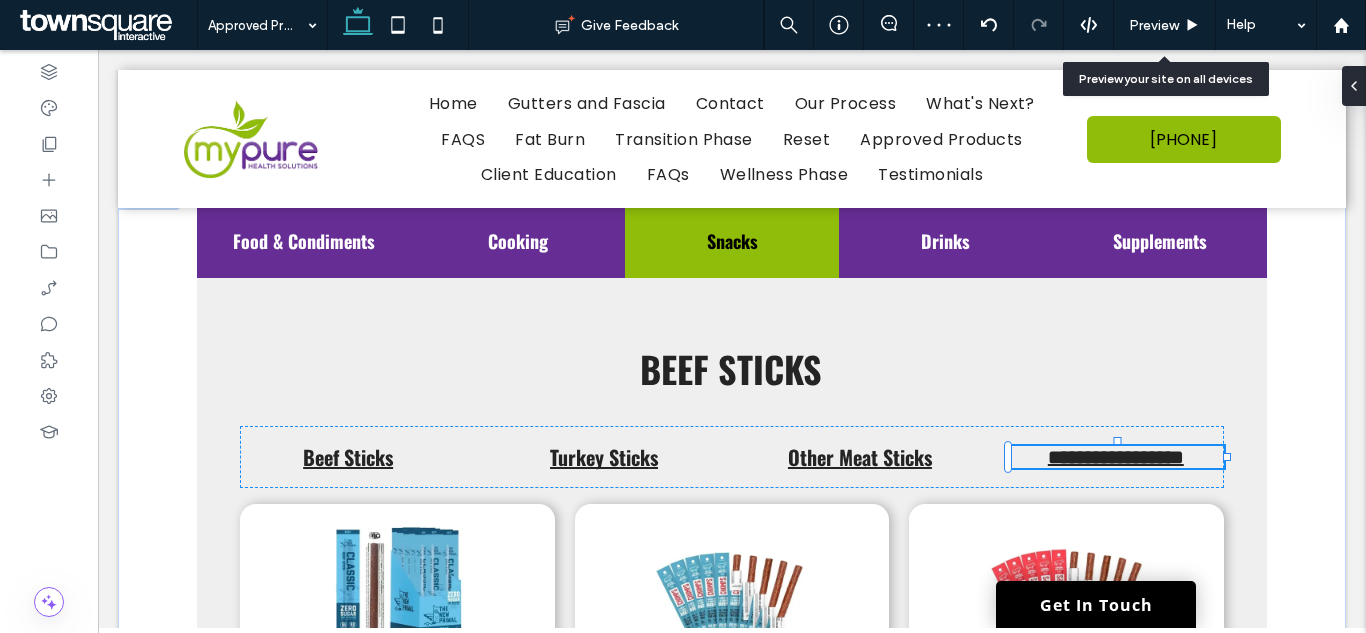 type on "******" 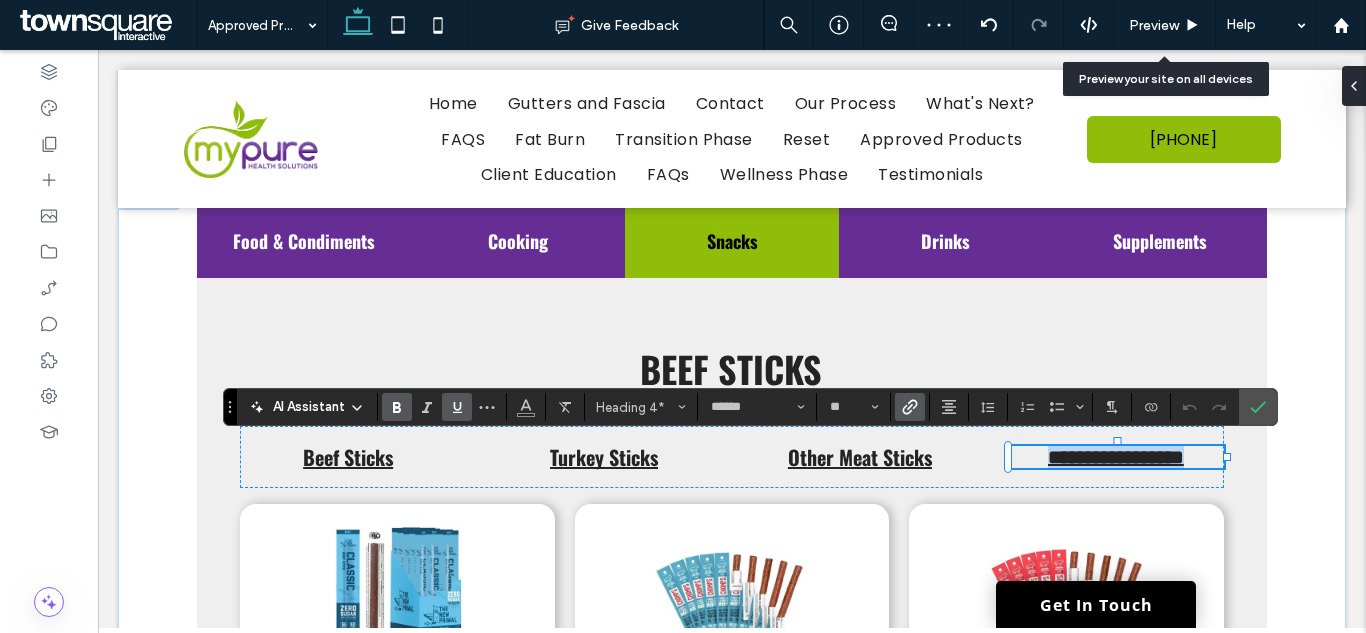 paste 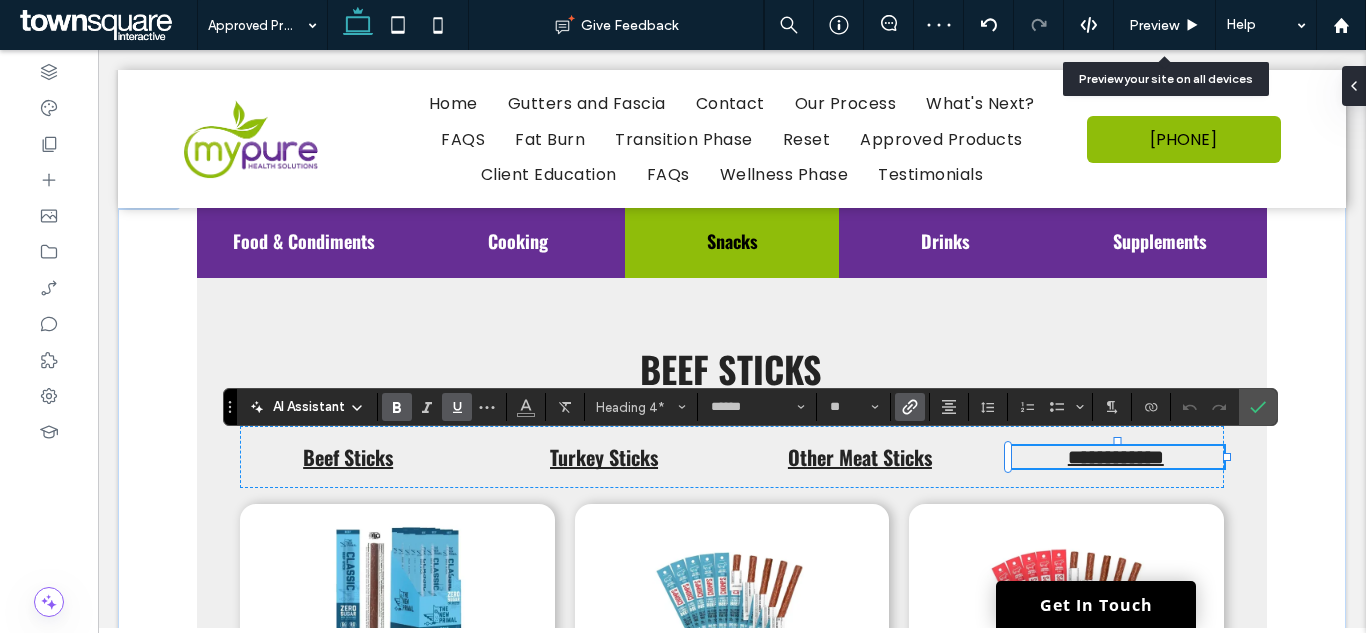 type on "*******" 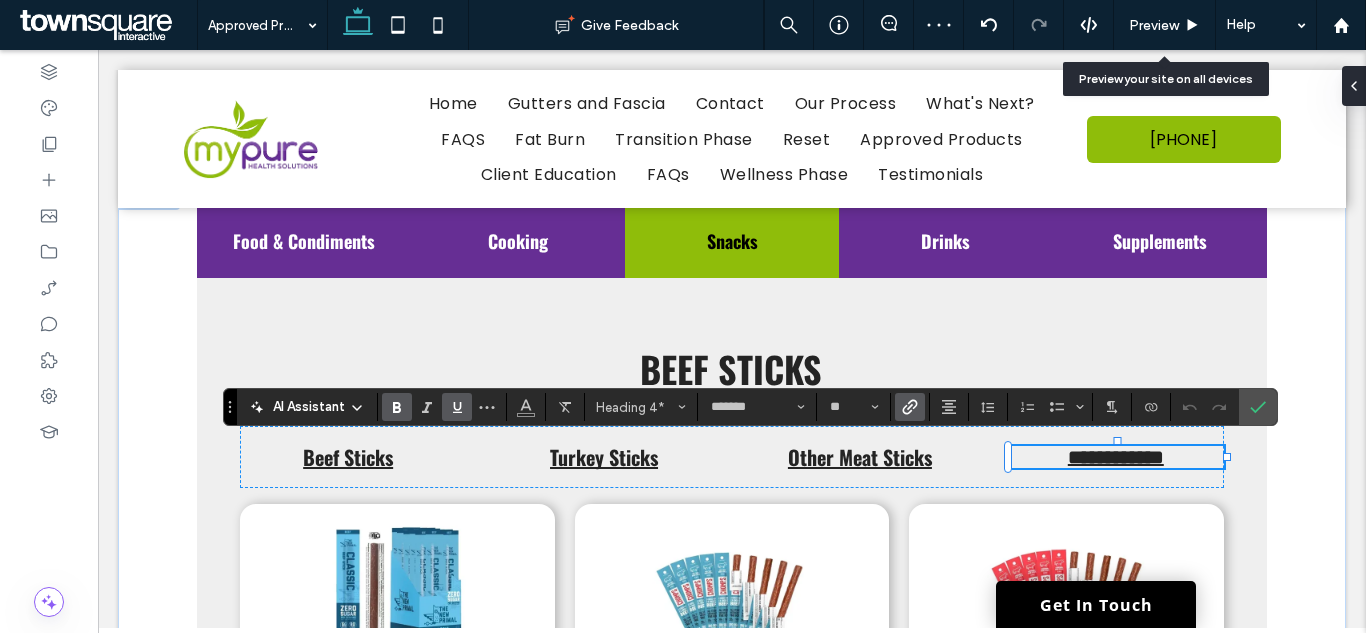 scroll, scrollTop: 1, scrollLeft: 0, axis: vertical 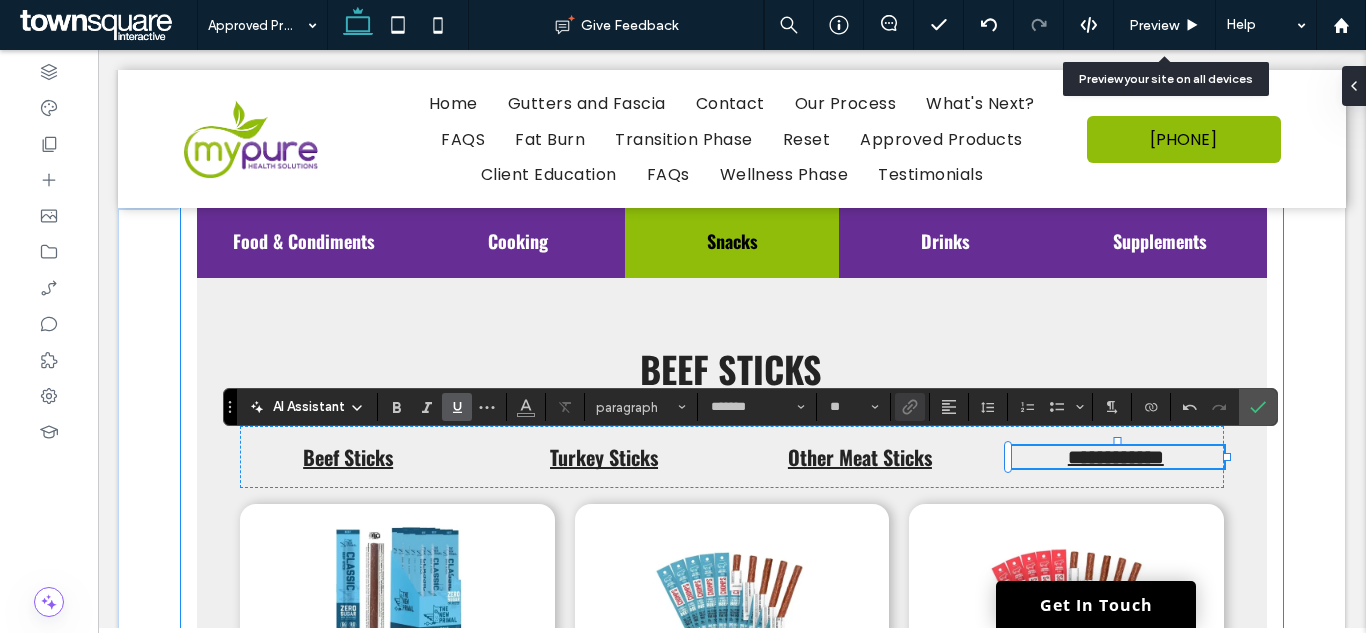 click on "Food & Condiments
Cooking
Snacks
Drinks
Supplements
Condiments
Condiments
Simple Girl Dressings
Food
Primal Kitchen
ketchup Set
Primal Kitchen Organic Unsweetened Ketchup Variety Pack, Original and Spicy, Pack of 2 ﻿
BUY NOW
Happy Belly
Yellow Mustard
Distilled Vinegar and Water, #1 Grade Mustard Seed, Salt, Turmeric, Paprika, and Spices
BUY NOW
Annie's Organic
Horseradish Mustard
Certified organic ingredients, No artificial flavors, synthetic colors or preservatives.
BUY NOW" at bounding box center (732, 2013) 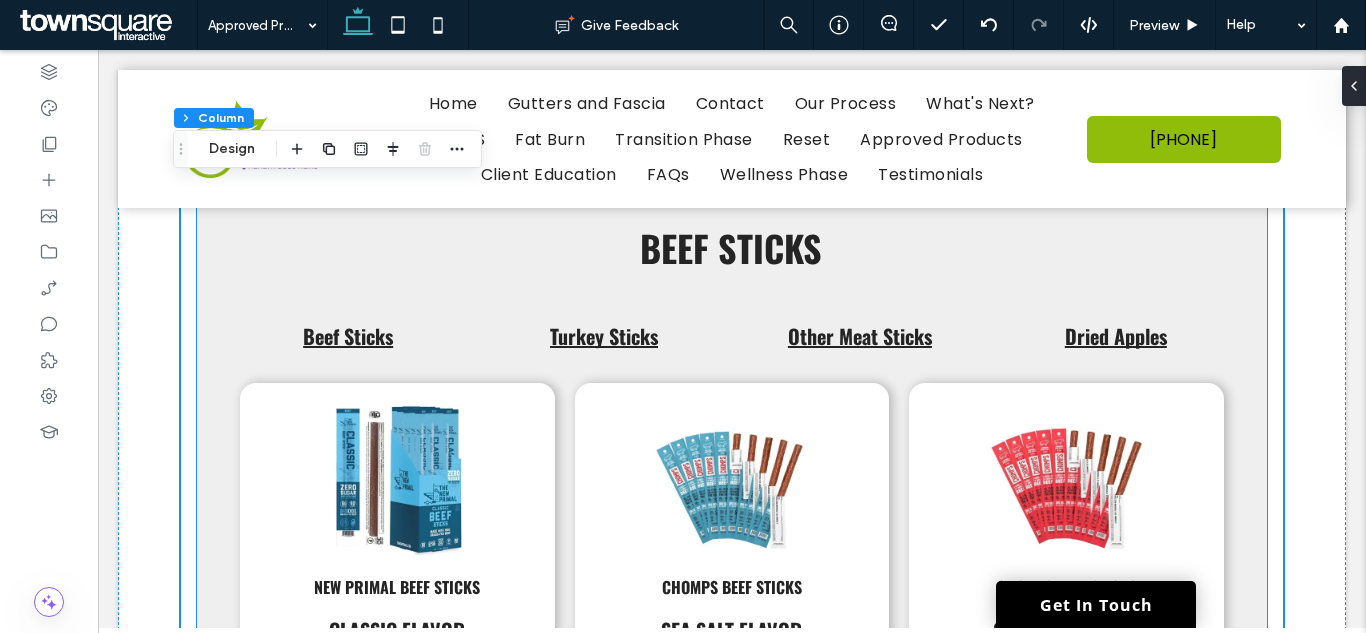 scroll, scrollTop: 1407, scrollLeft: 0, axis: vertical 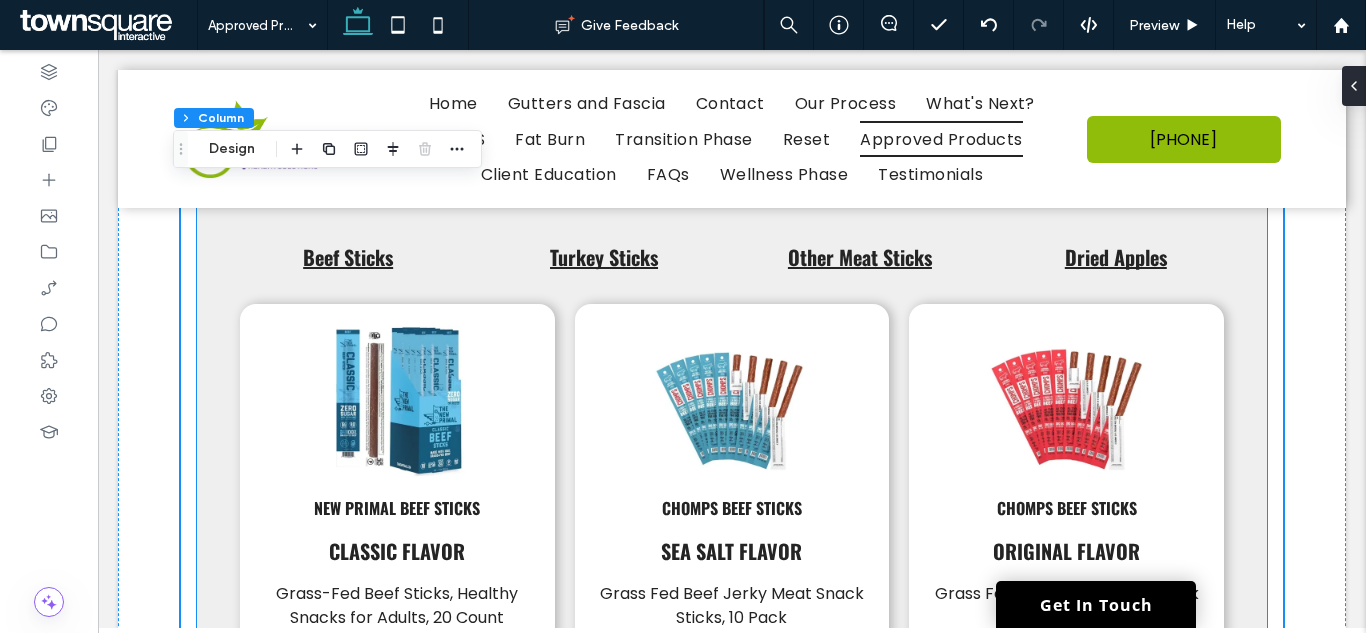 click on "Chomps Beef Sticks
Sea Salt Flavor
Grass Fed Beef Jerky Meat Snack Sticks, 10 Pack
BUY NOW" at bounding box center [732, 510] 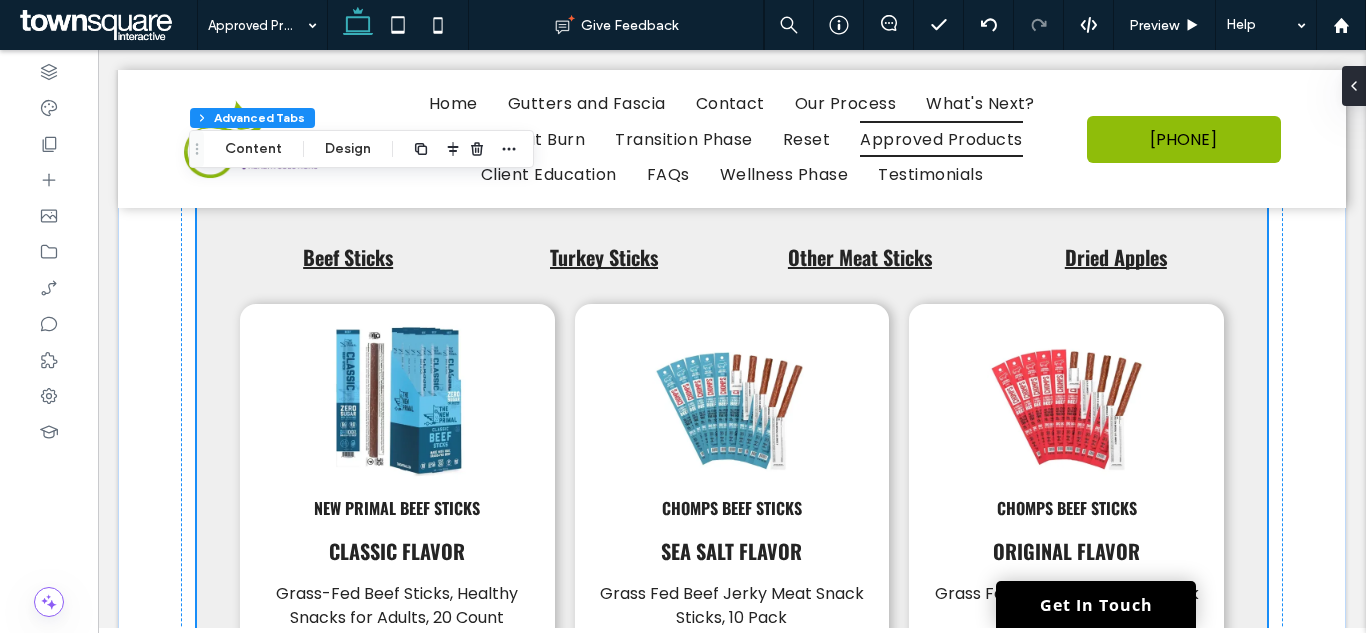 click on "New Primal beef sticks
classic flavor
Grass-Fed Beef Sticks, Healthy Snacks for Adults, 20 Count
BUY NOW
Chomps Beef Sticks
Sea Salt Flavor
Grass Fed Beef Jerky Meat Snack Sticks, 10 Pack
BUY NOW
Chomps Beef Sticks
Original flavor
Grass Fed Beef Jerky Meat Snack Sticks, 10 Pack
BUY NOW" at bounding box center [732, 510] 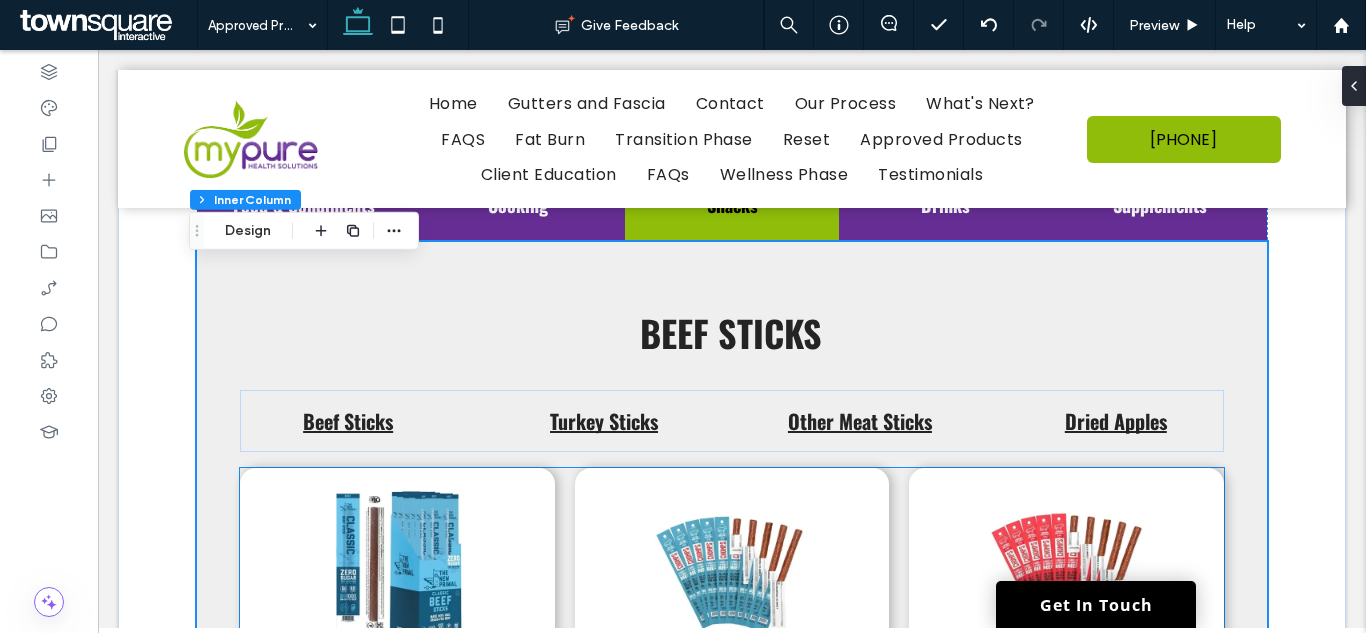 scroll, scrollTop: 1207, scrollLeft: 0, axis: vertical 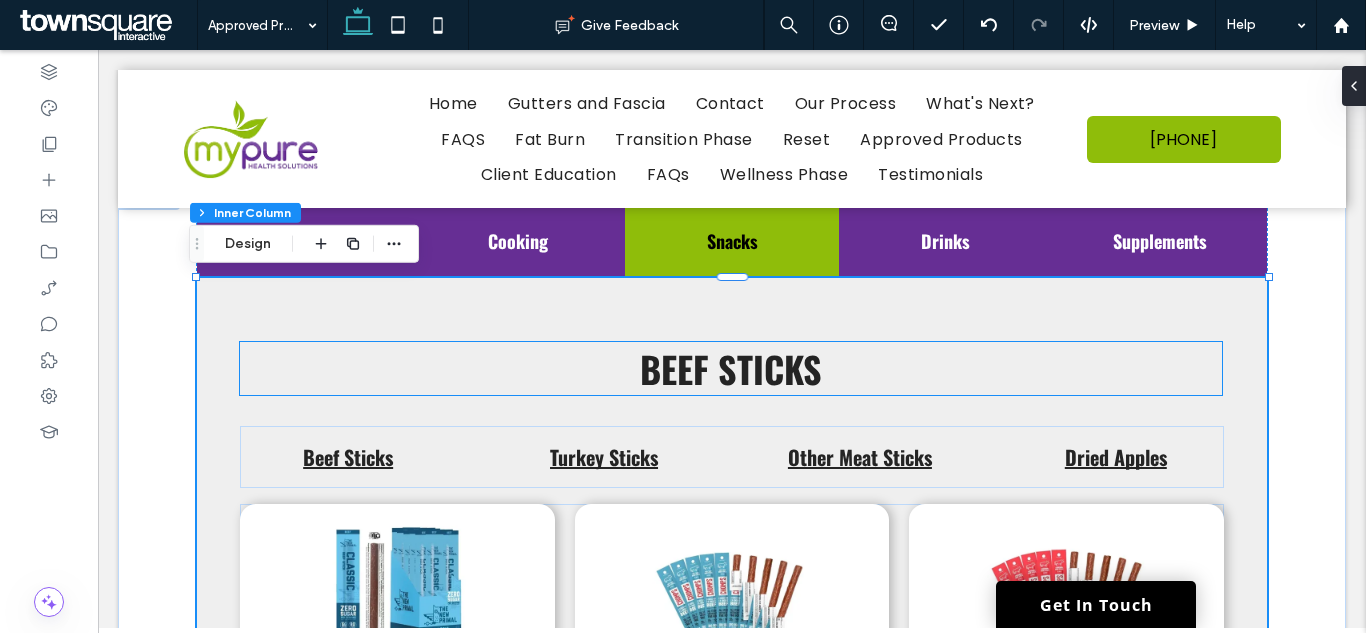 click on "Beef Sticks" at bounding box center [731, 368] 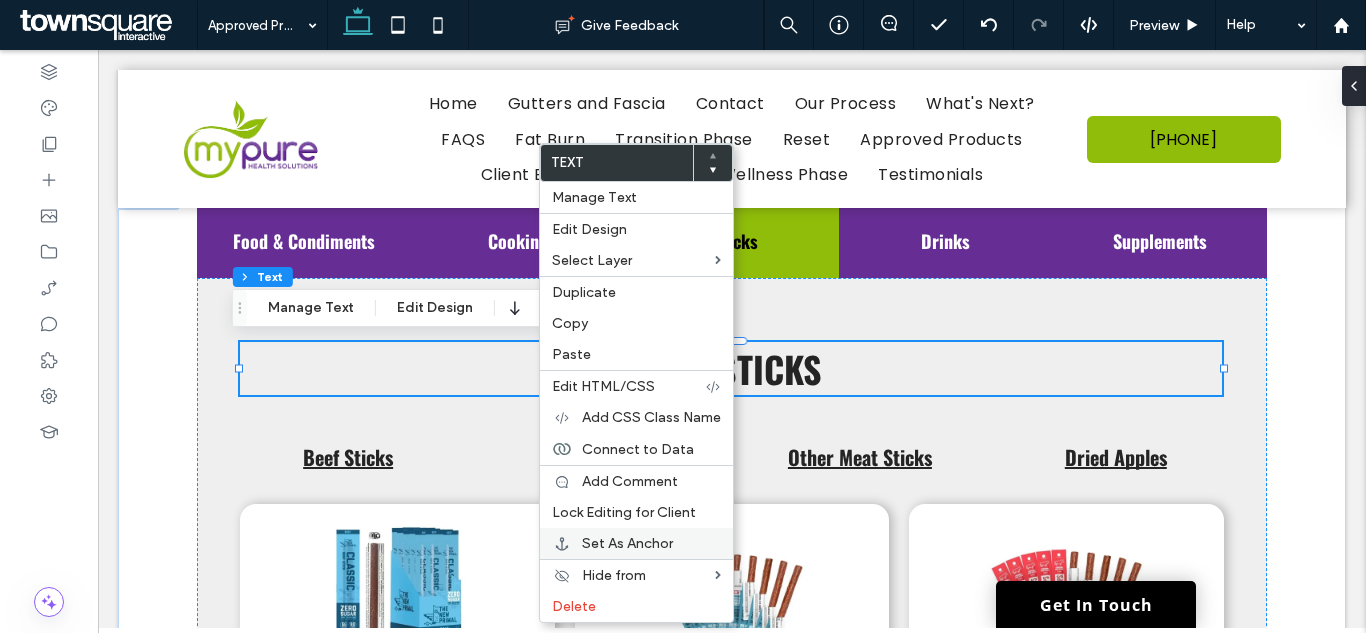click on "Set As Anchor" at bounding box center (627, 543) 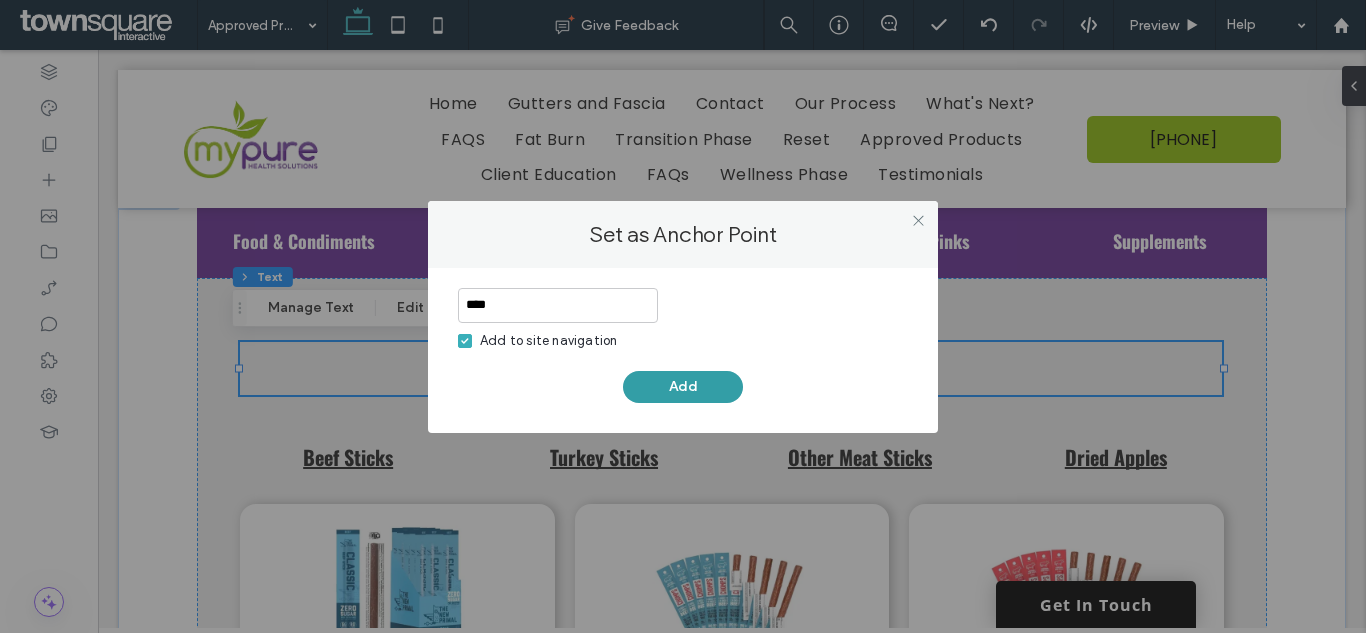 type on "****" 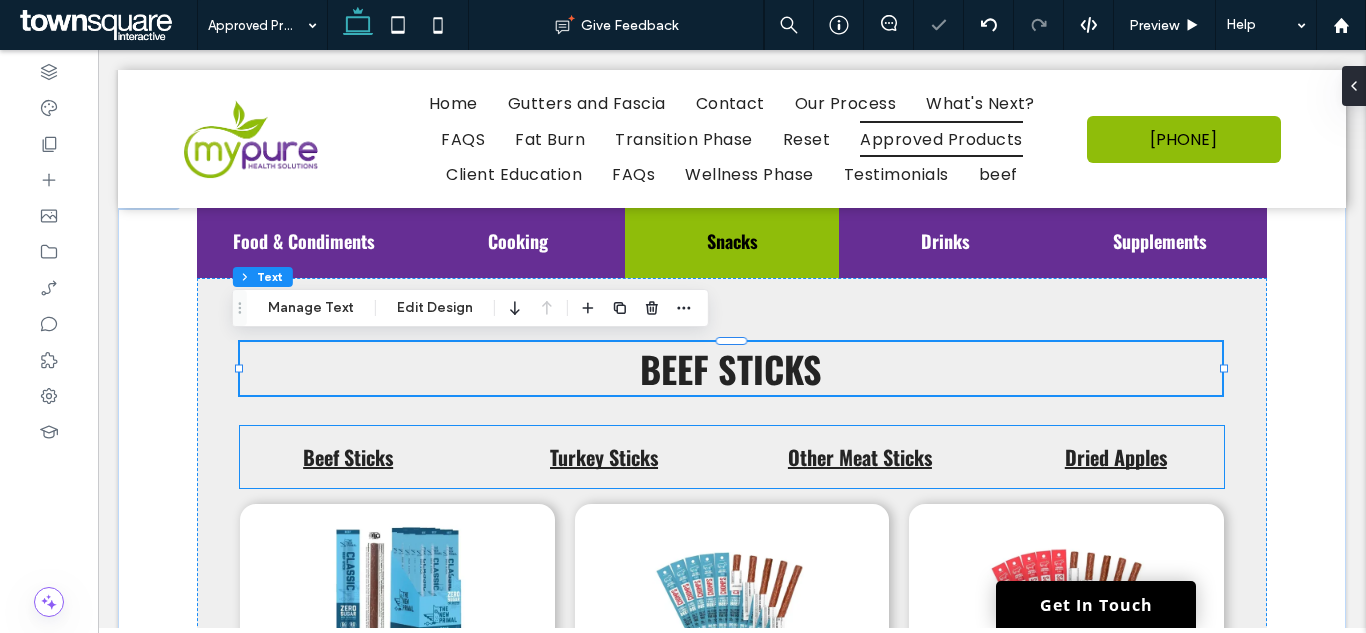 click on "Beef Sticks" at bounding box center [348, 457] 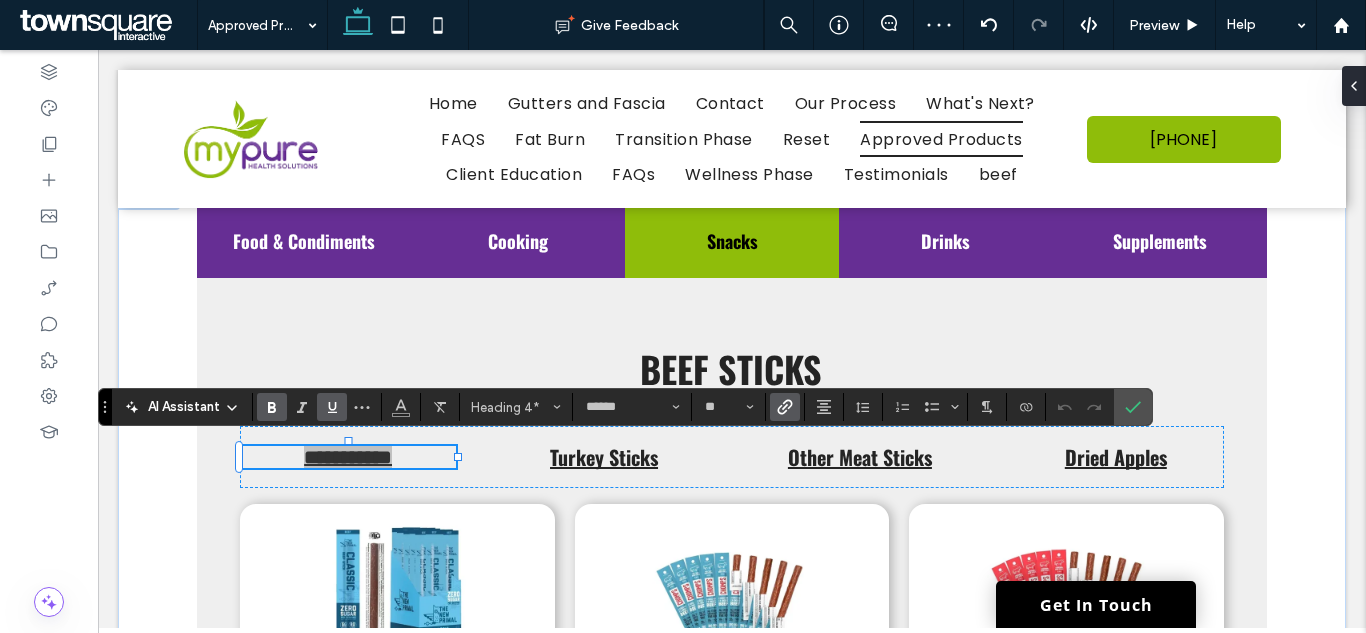 click at bounding box center (785, 407) 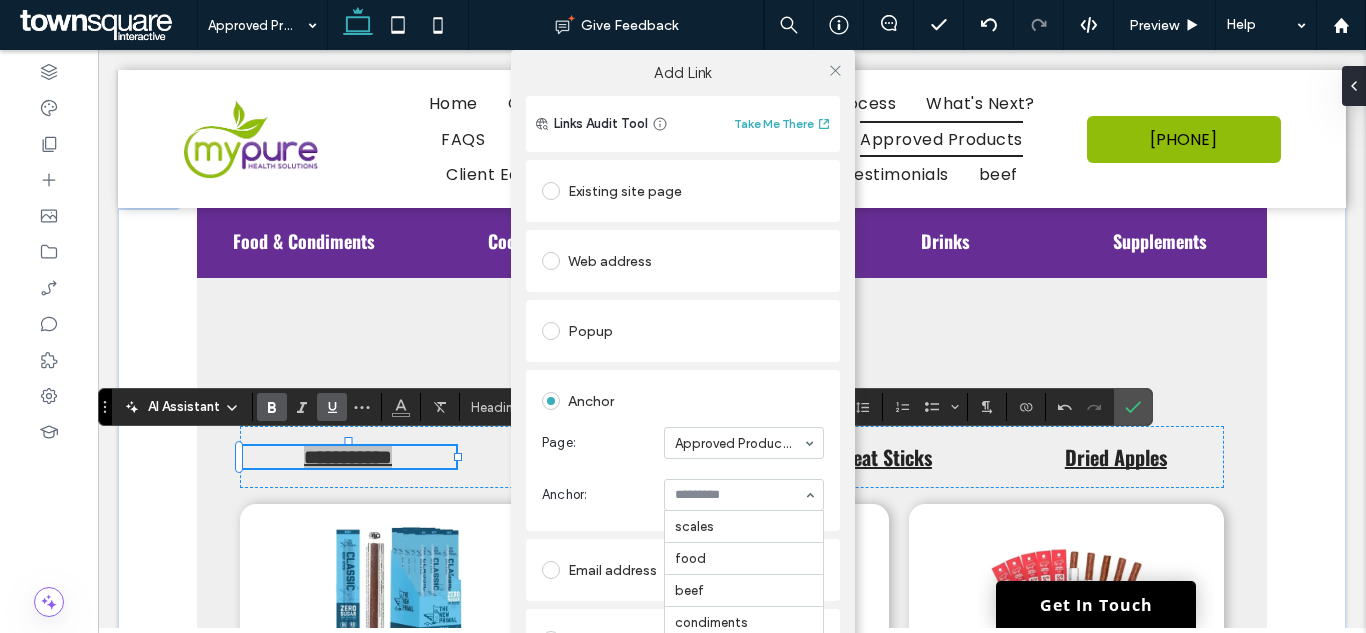 scroll, scrollTop: 128, scrollLeft: 0, axis: vertical 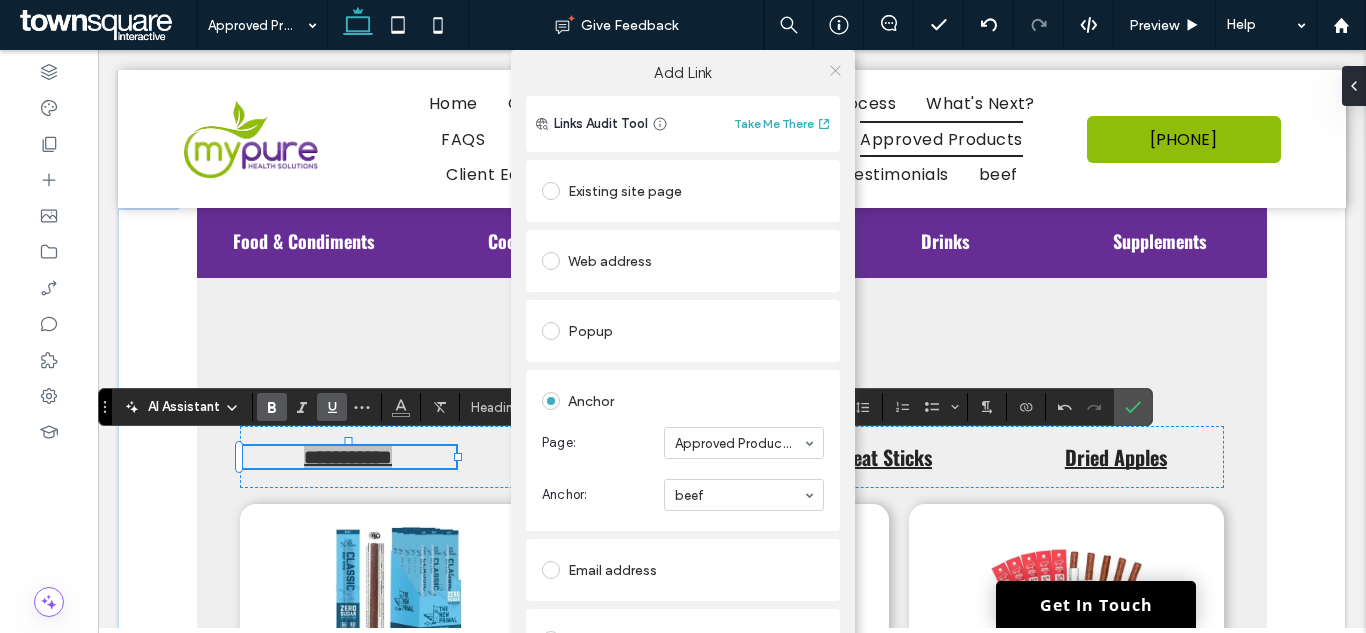 click 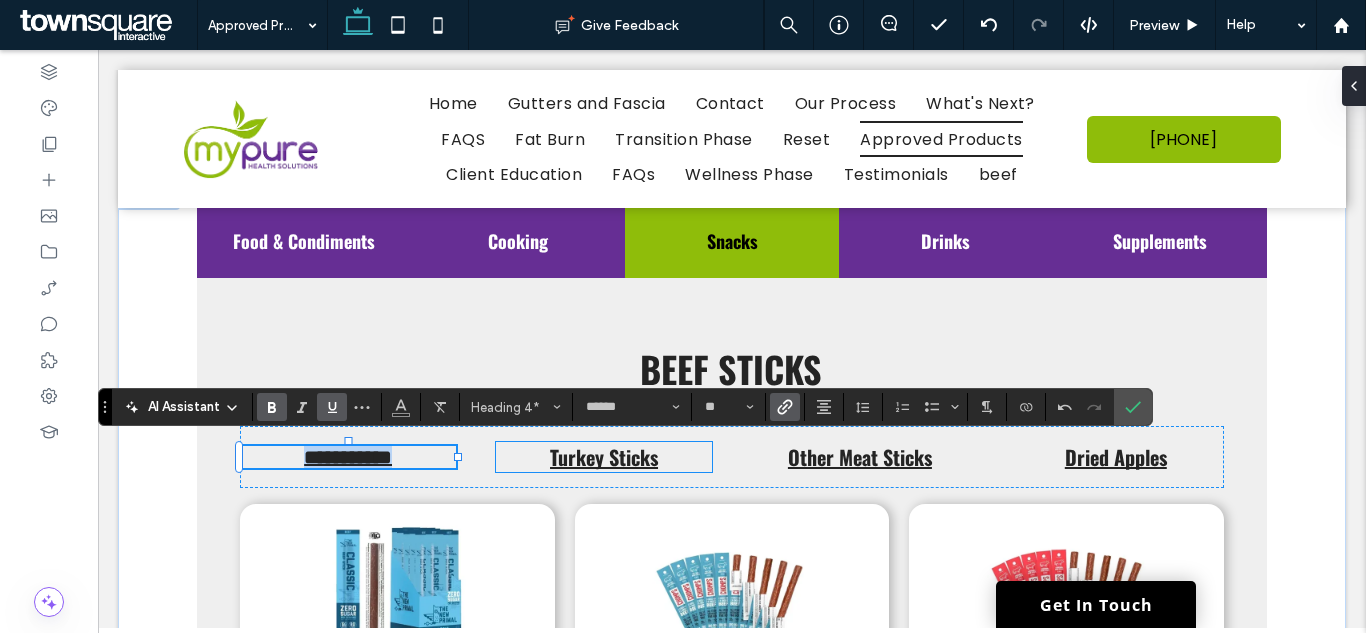 click on "Turkey Sticks" at bounding box center [604, 457] 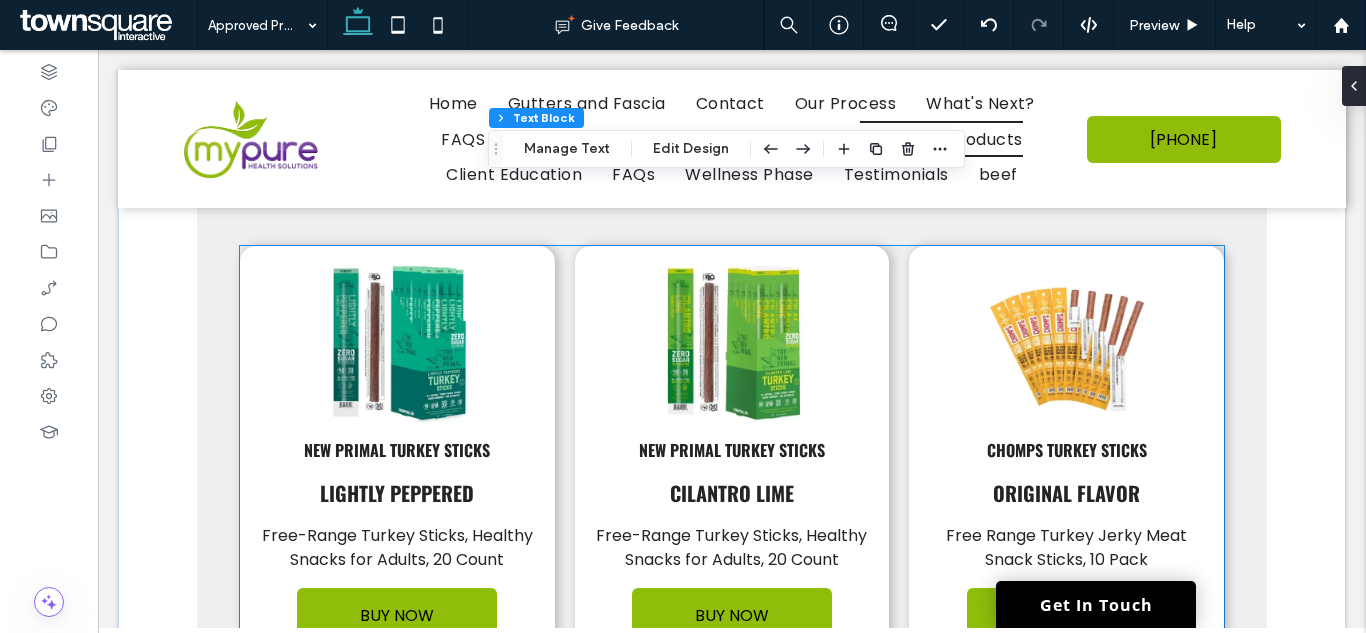 scroll, scrollTop: 2307, scrollLeft: 0, axis: vertical 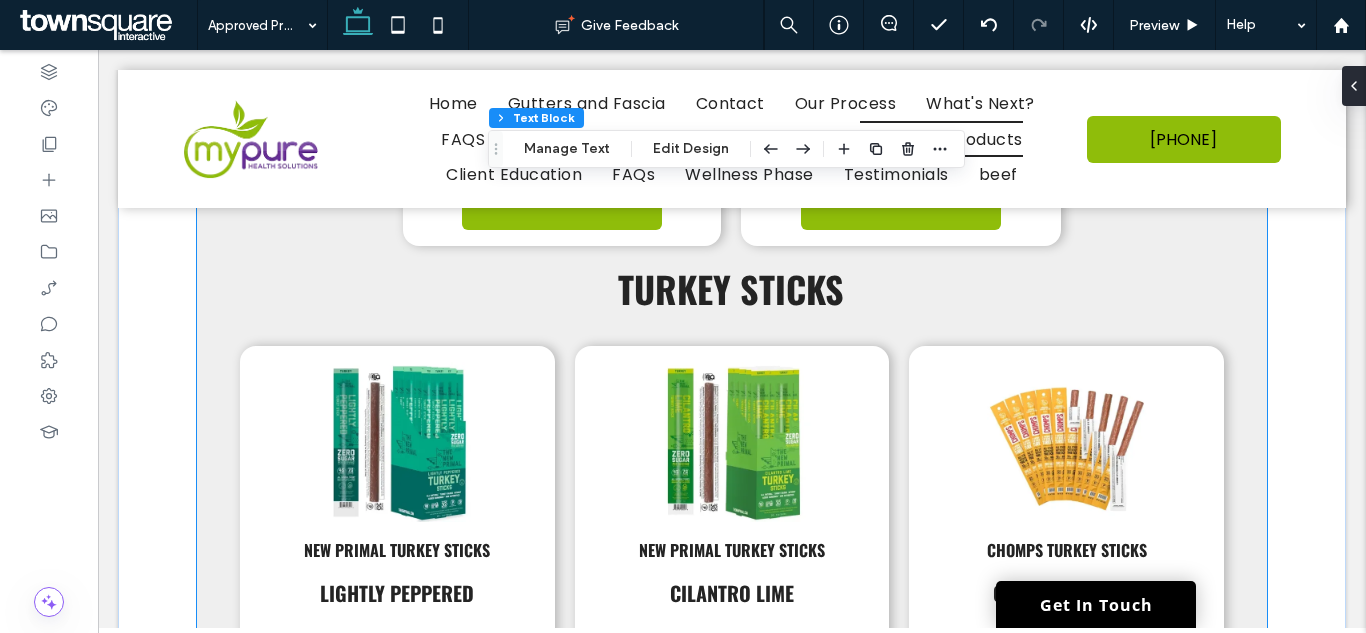 click on "Turkey Sticks" at bounding box center [731, 288] 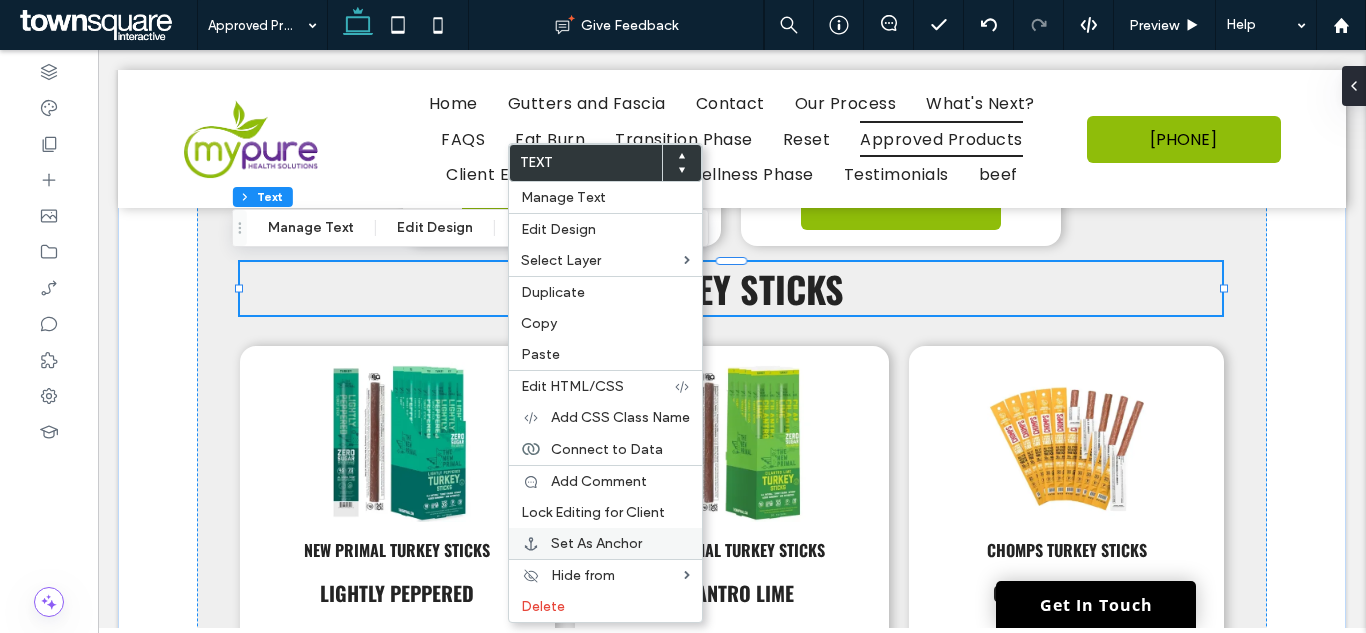 click on "Set As Anchor" at bounding box center (605, 543) 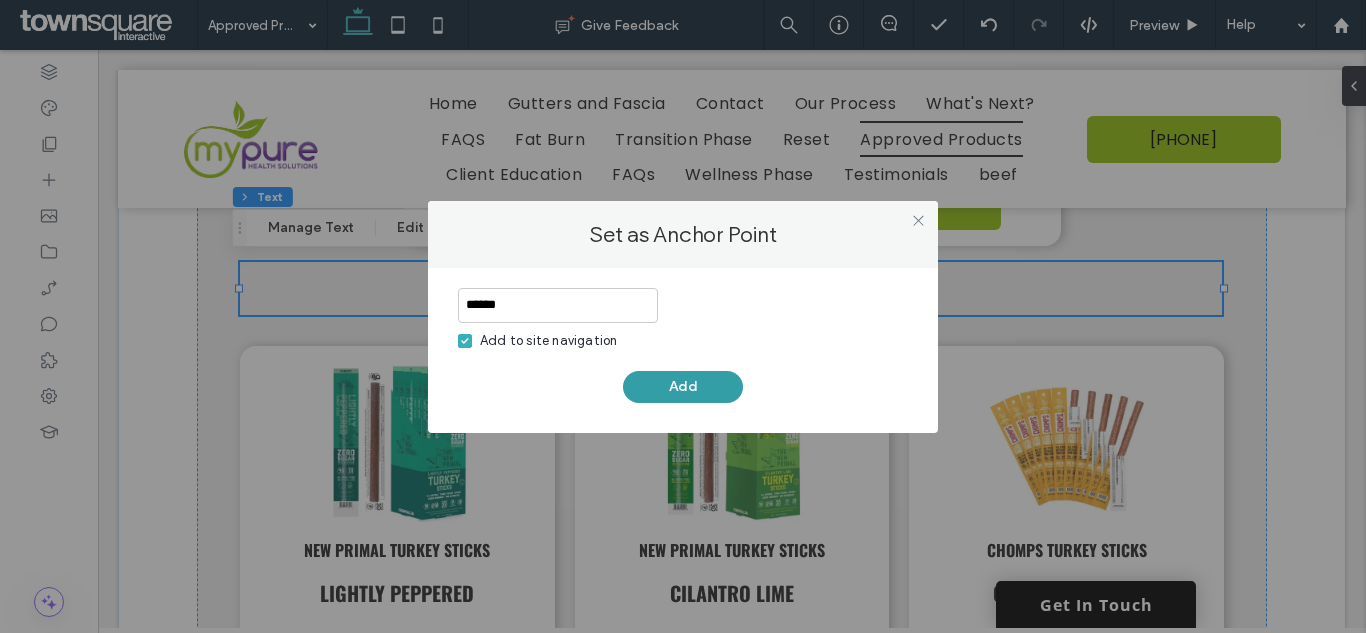 type on "******" 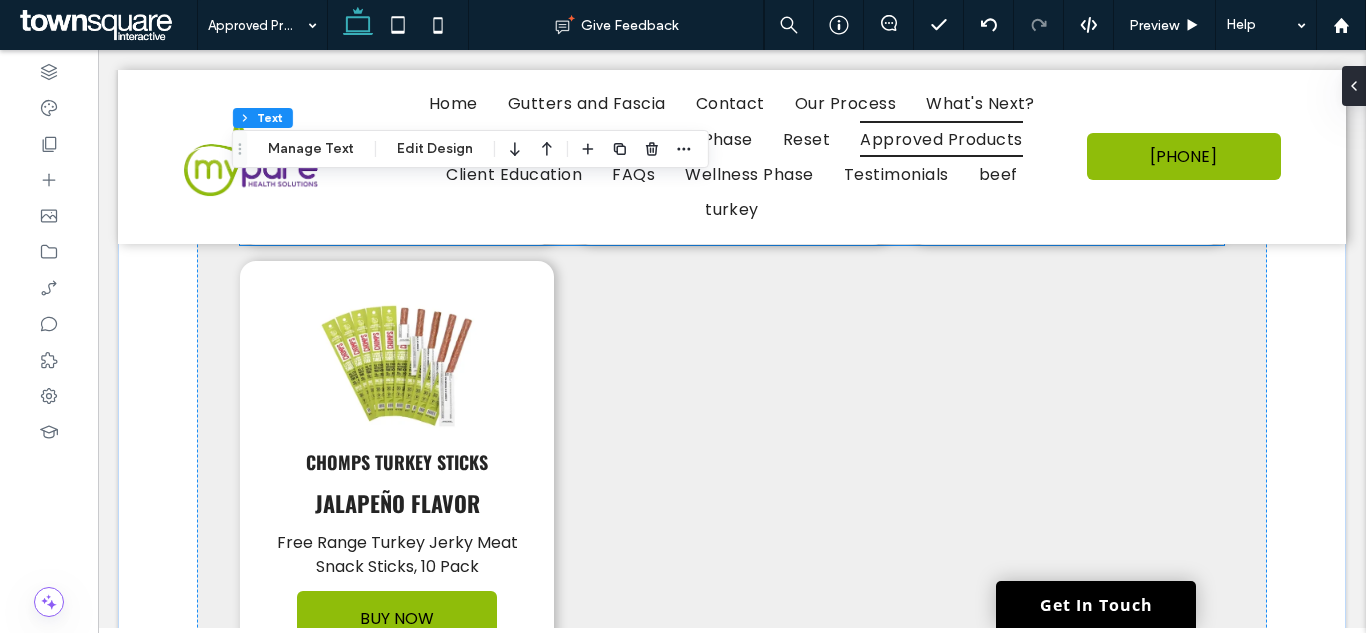 scroll, scrollTop: 3242, scrollLeft: 0, axis: vertical 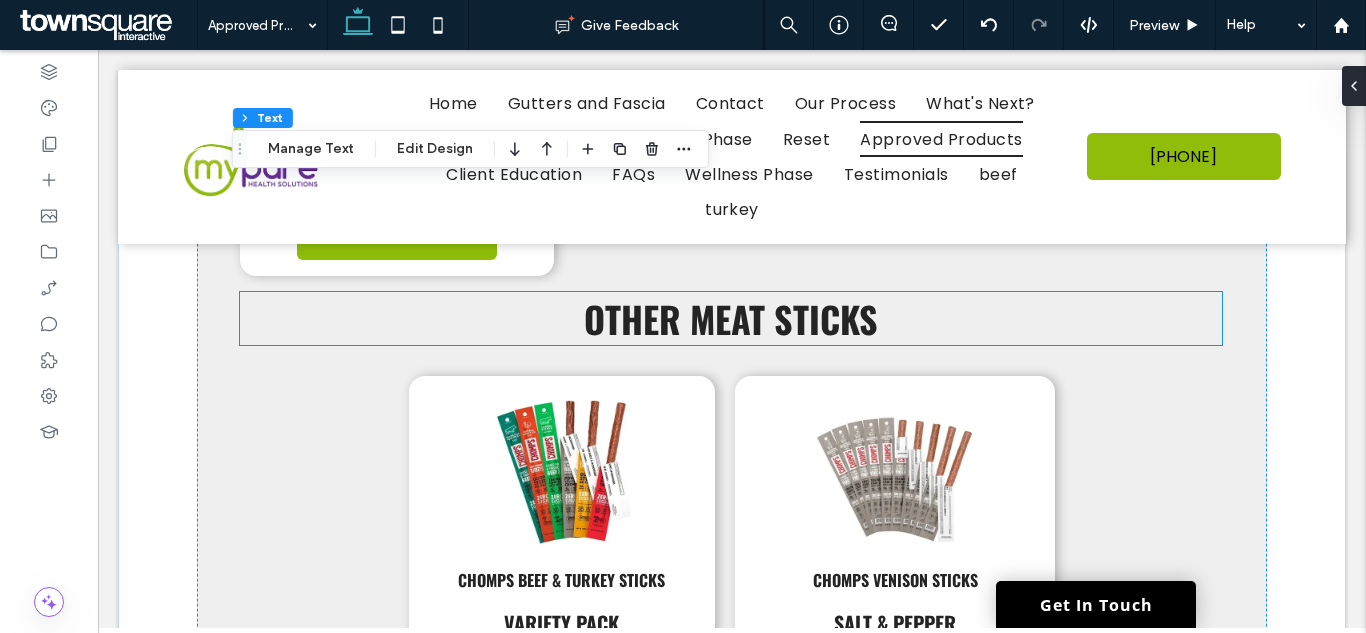 click on "Other Meat Sticks" at bounding box center (731, 318) 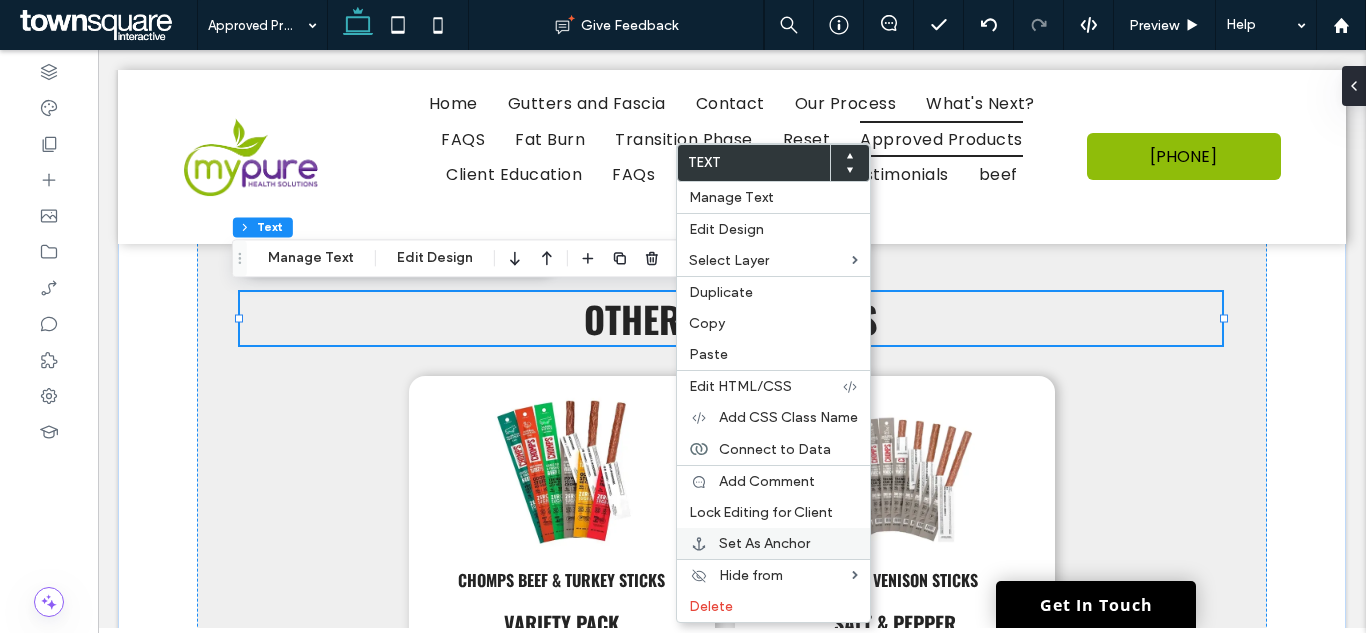 click on "Set As Anchor" at bounding box center (773, 543) 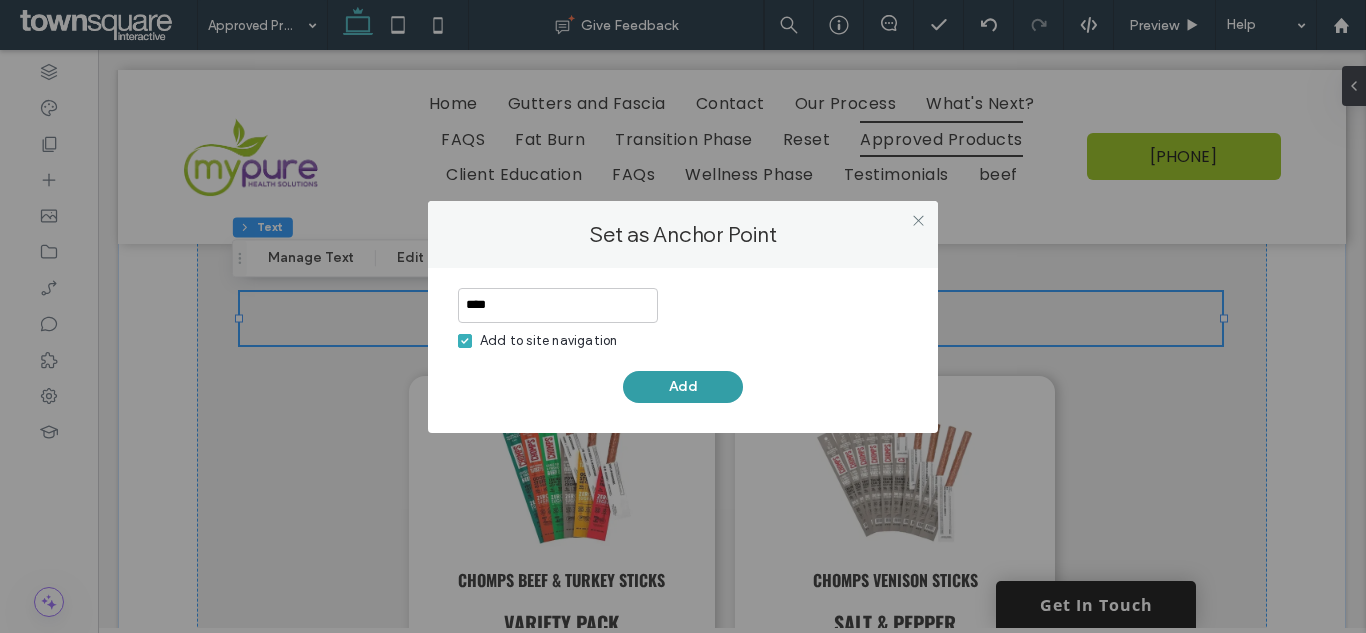 type on "****" 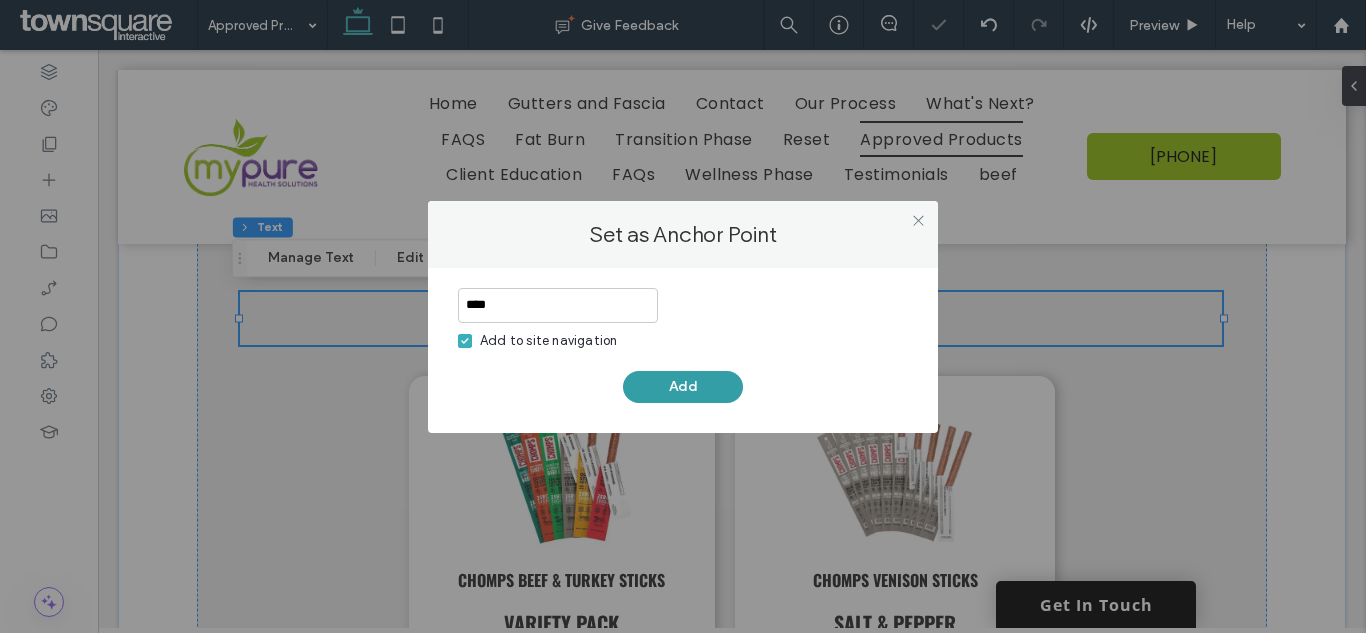 type 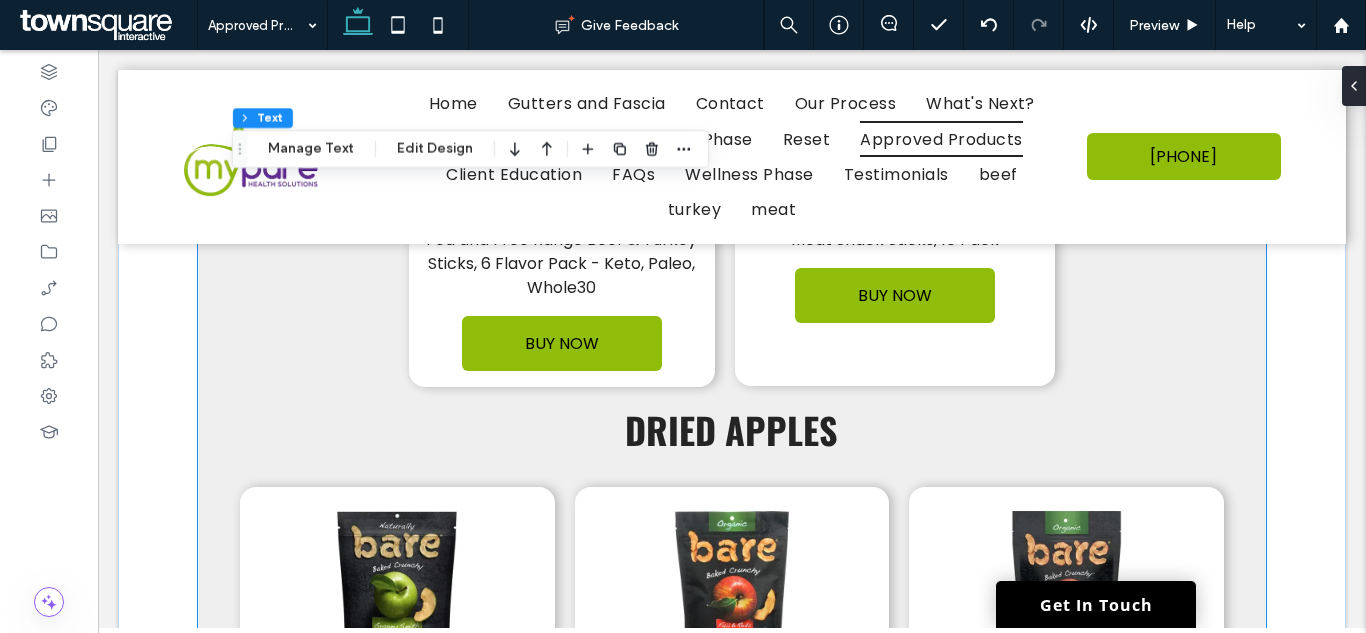scroll, scrollTop: 3742, scrollLeft: 0, axis: vertical 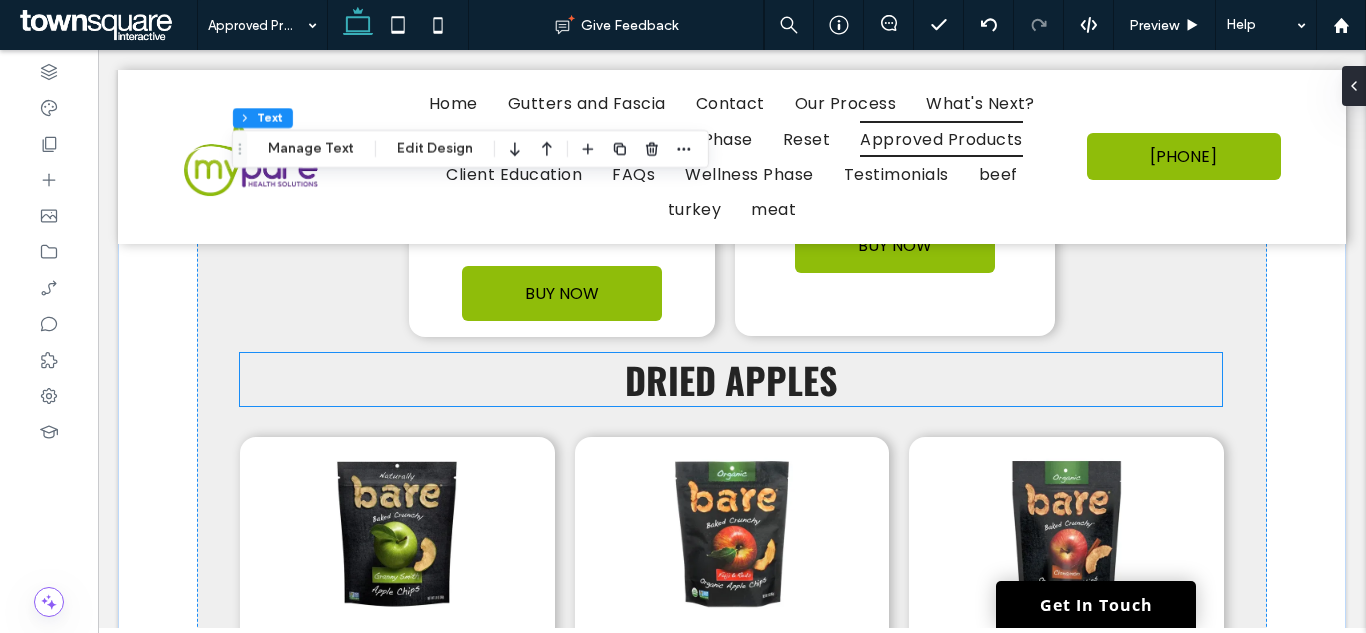 click on "Dried Apples" at bounding box center [731, 379] 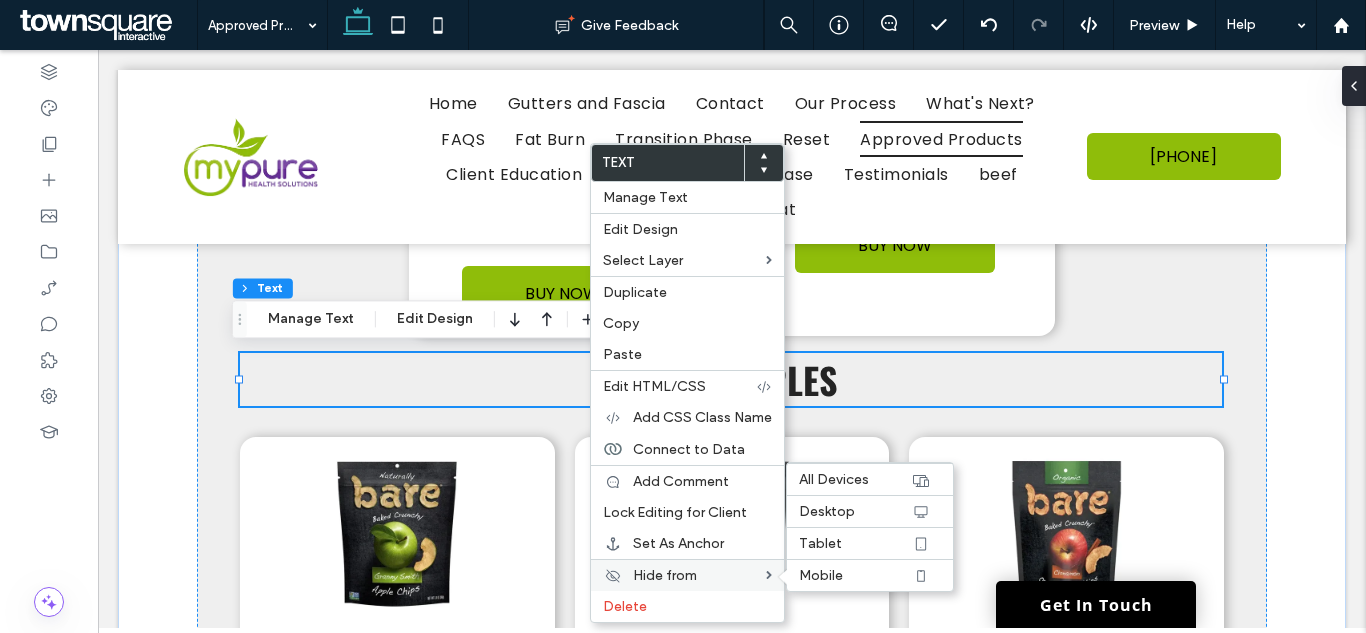 click on "Hide from" at bounding box center (665, 575) 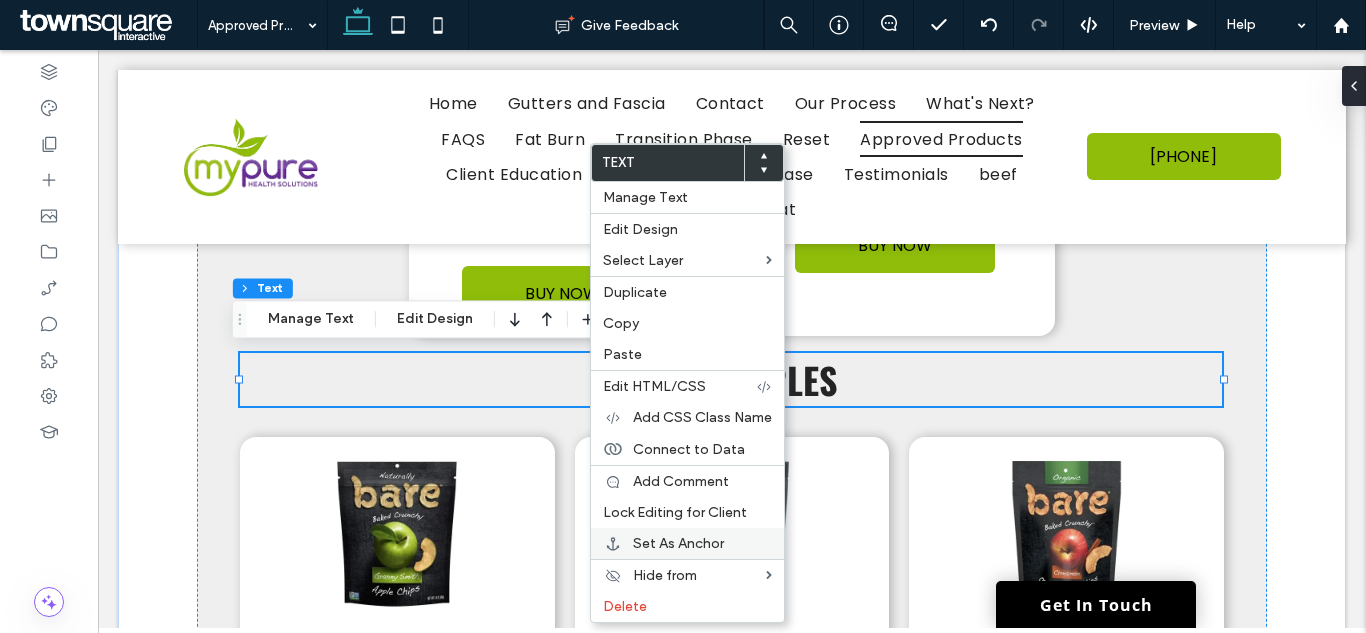 click on "Set As Anchor" at bounding box center (678, 543) 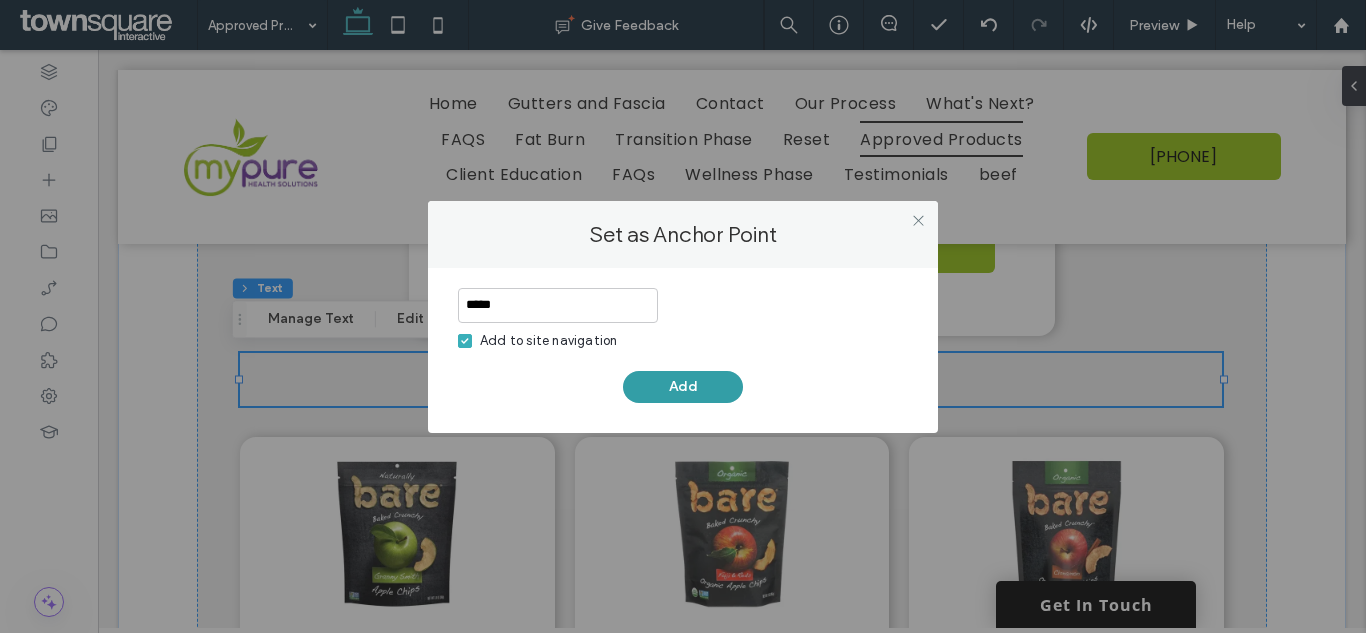 type on "*****" 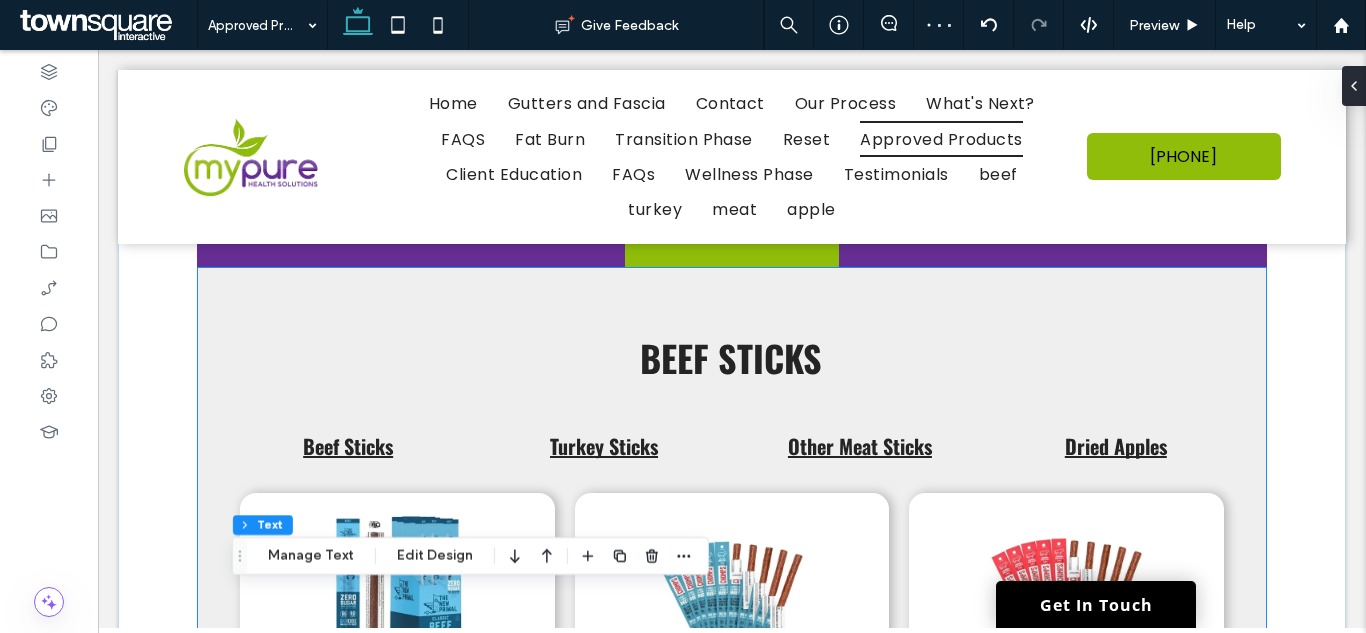 scroll, scrollTop: 1342, scrollLeft: 0, axis: vertical 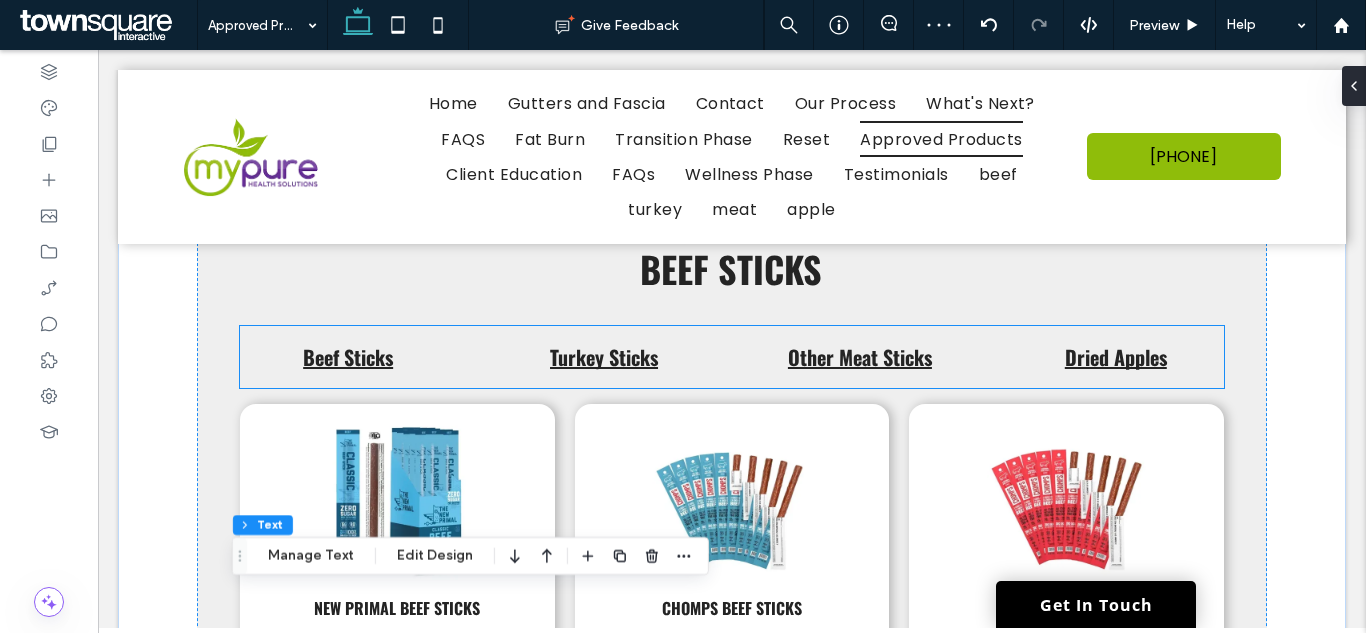 click on "Turkey Sticks" at bounding box center [604, 357] 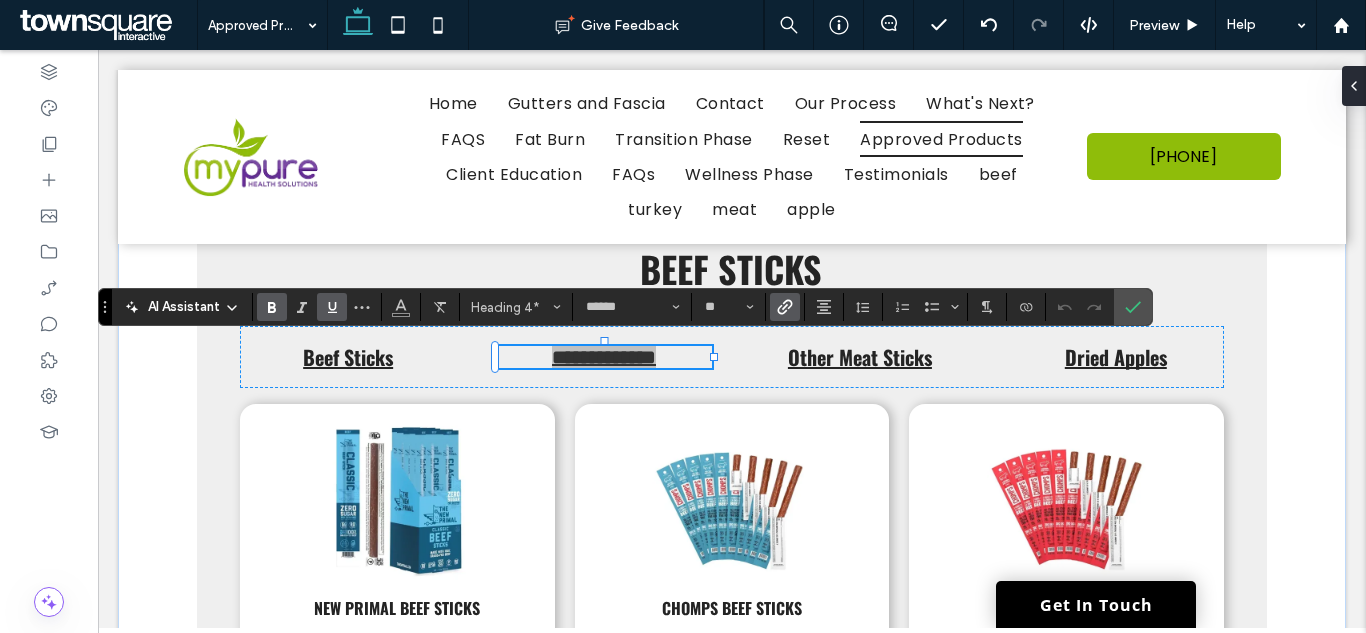 click 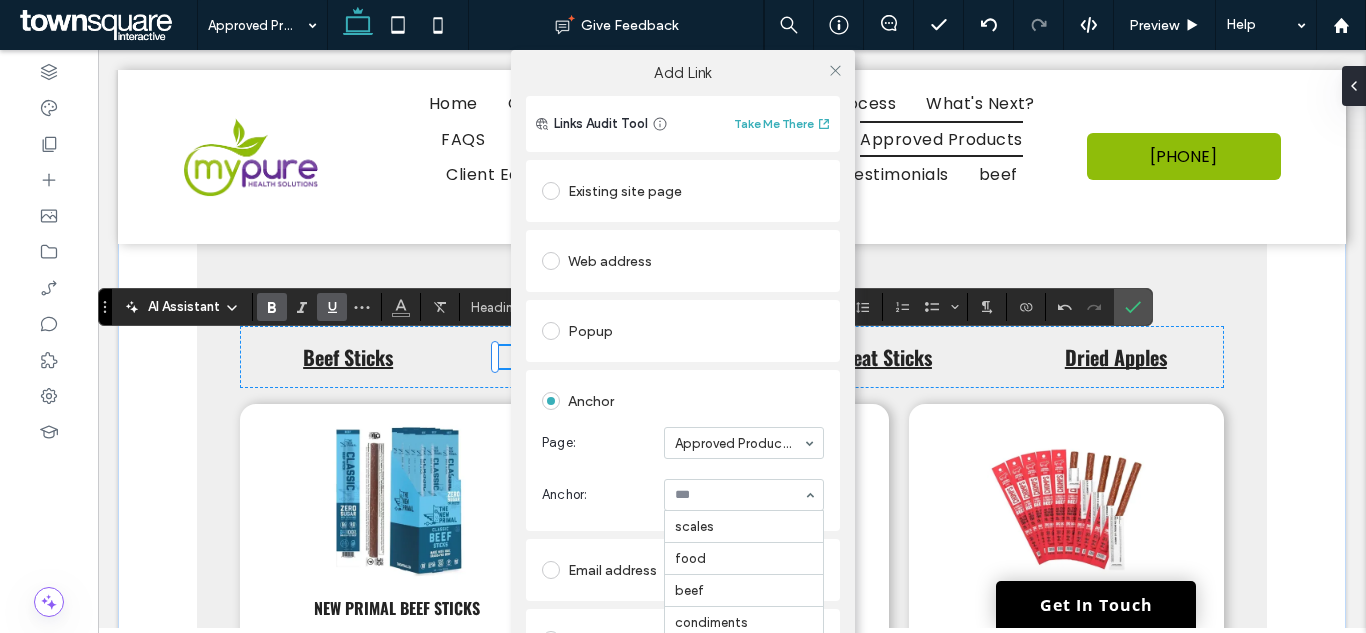 scroll, scrollTop: 224, scrollLeft: 0, axis: vertical 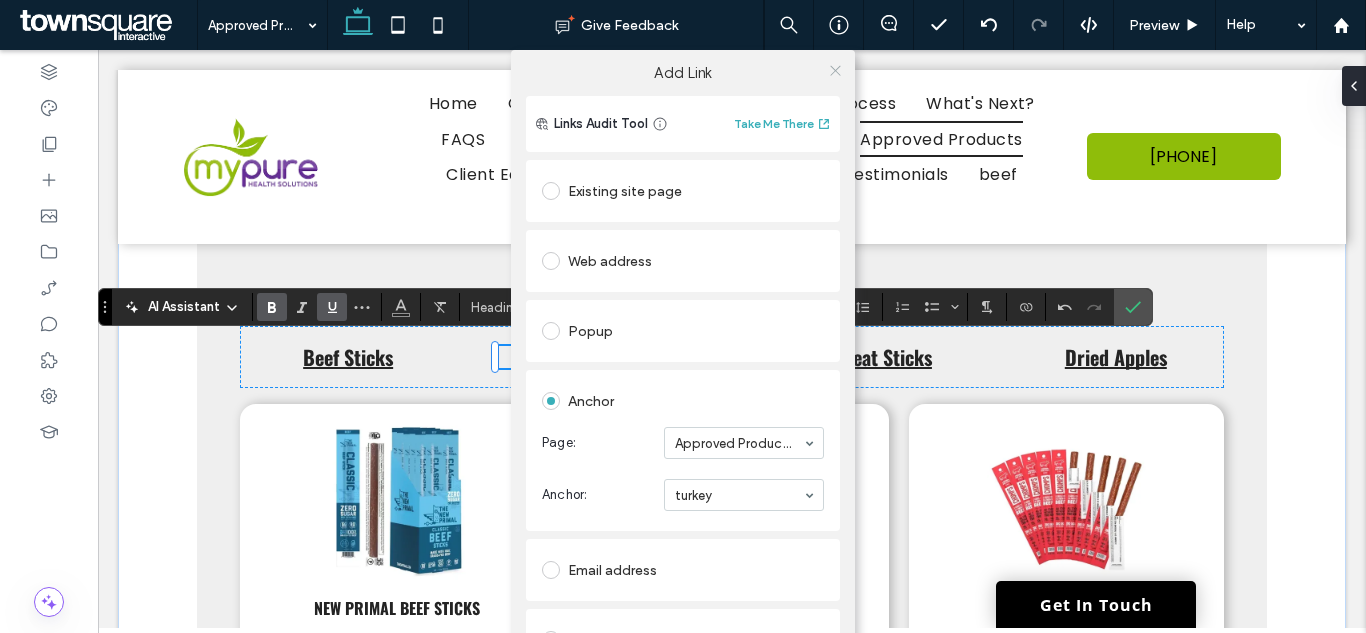 click 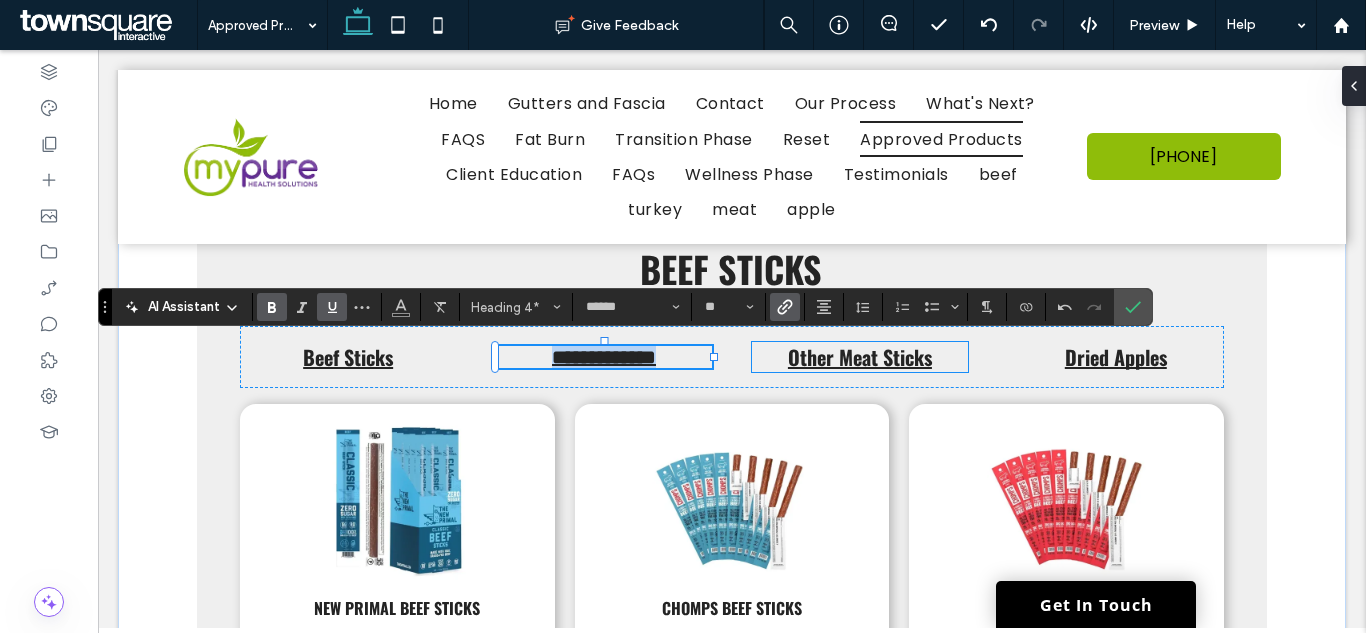 click on "Other Meat Sticks" at bounding box center [860, 357] 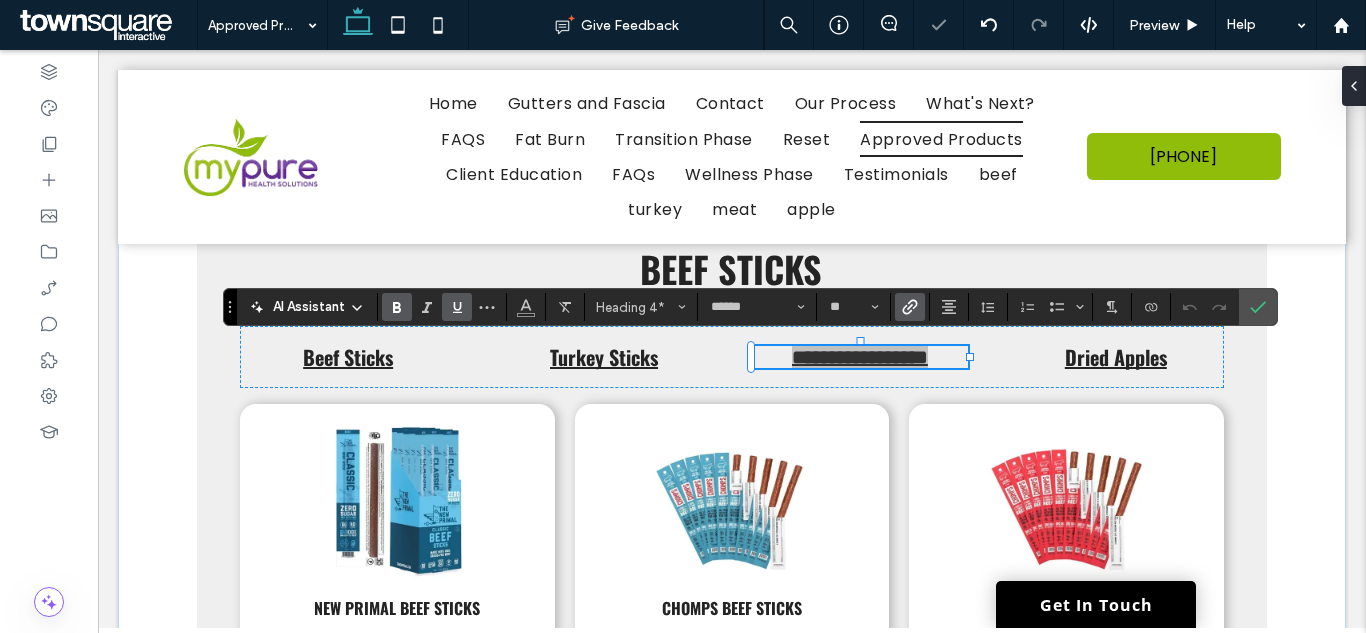 click at bounding box center (910, 307) 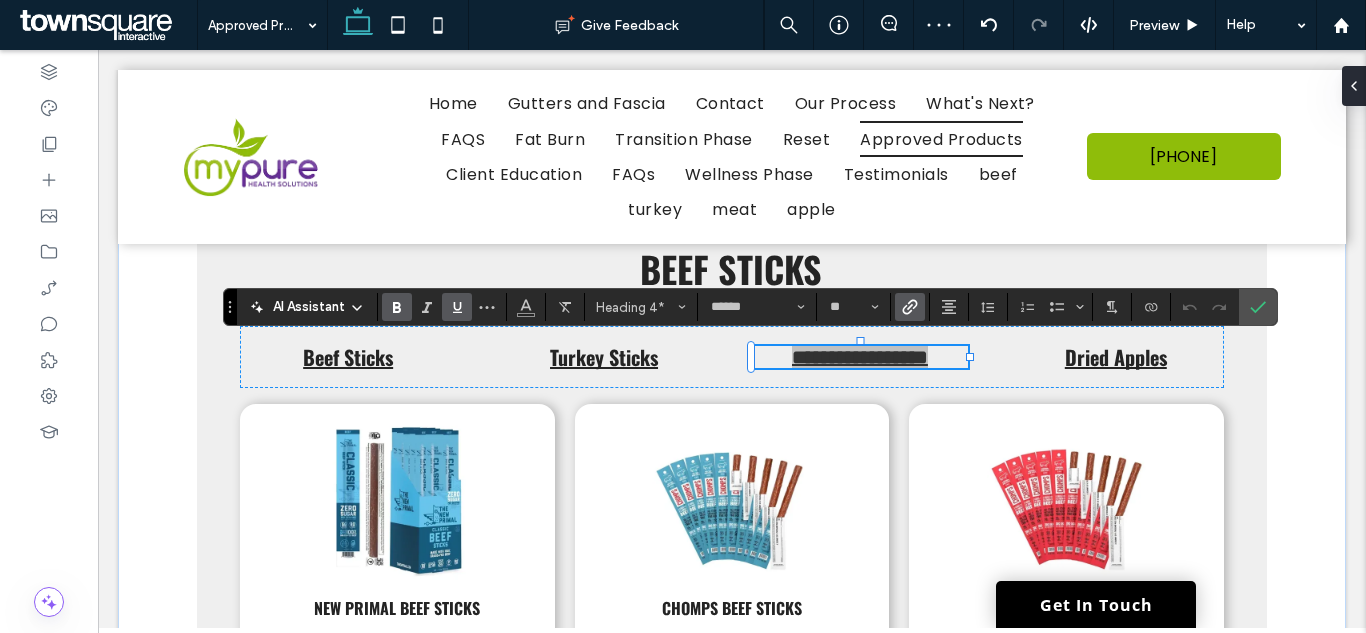 click at bounding box center [910, 307] 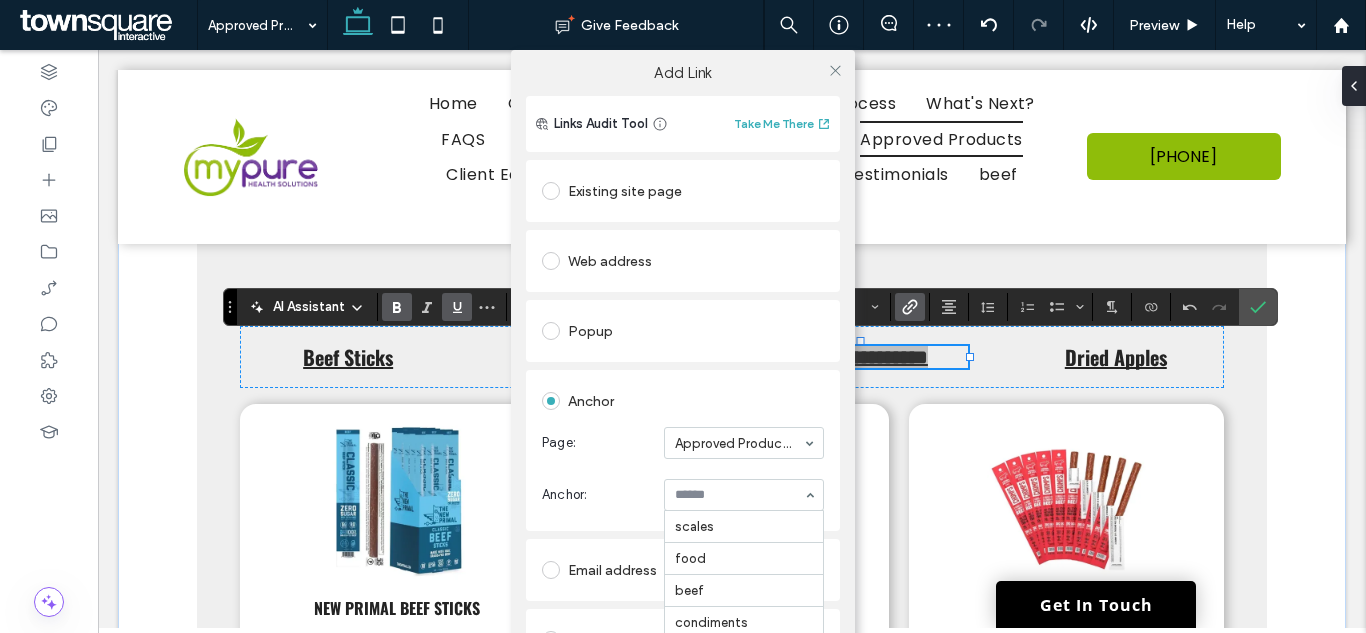 scroll, scrollTop: 256, scrollLeft: 0, axis: vertical 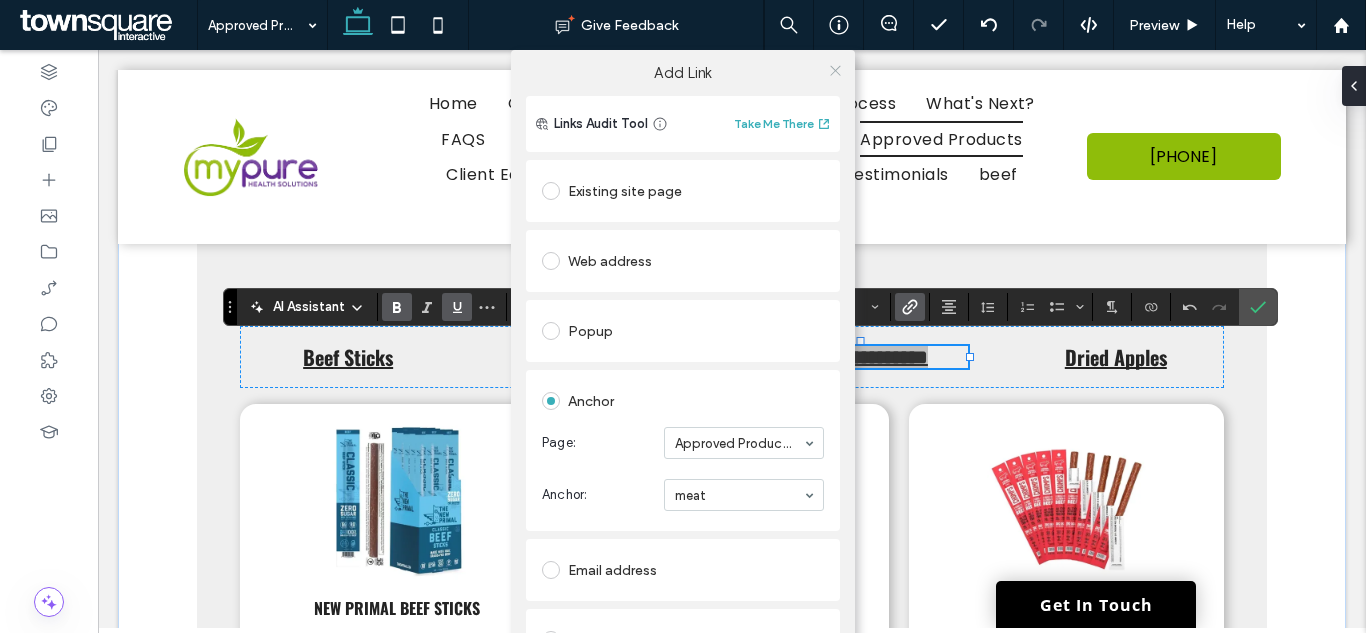 click 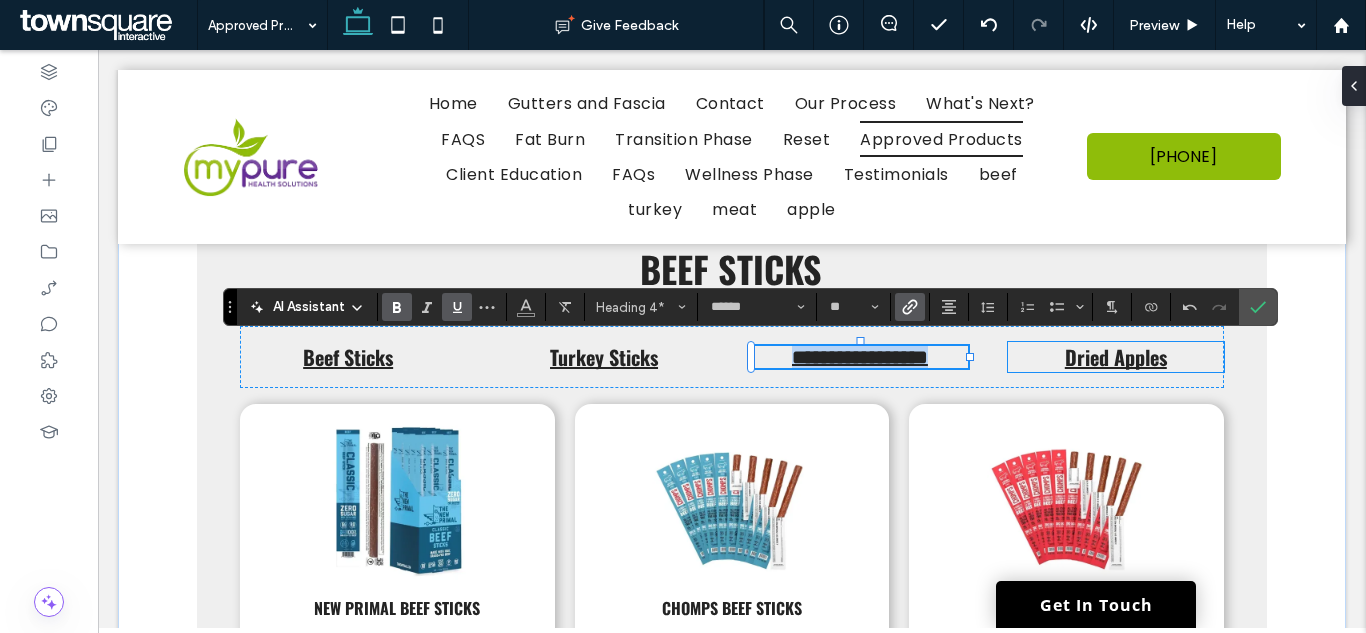 click on "Dried Apples" at bounding box center (1116, 357) 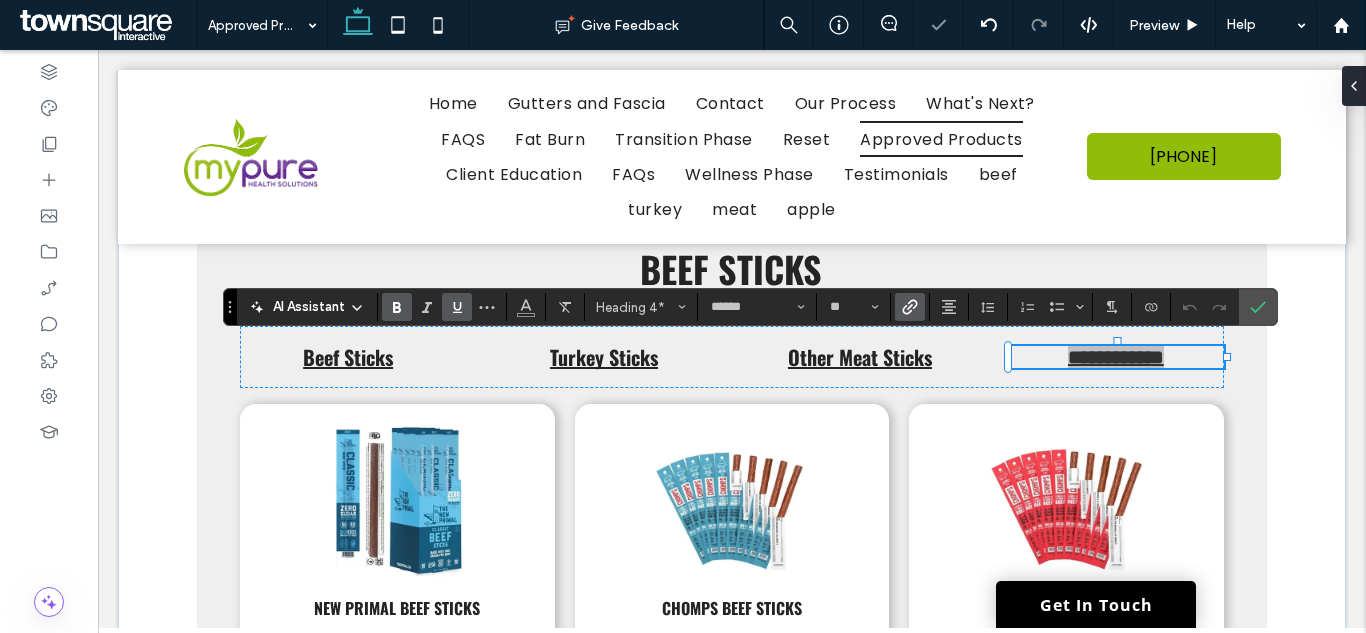 click 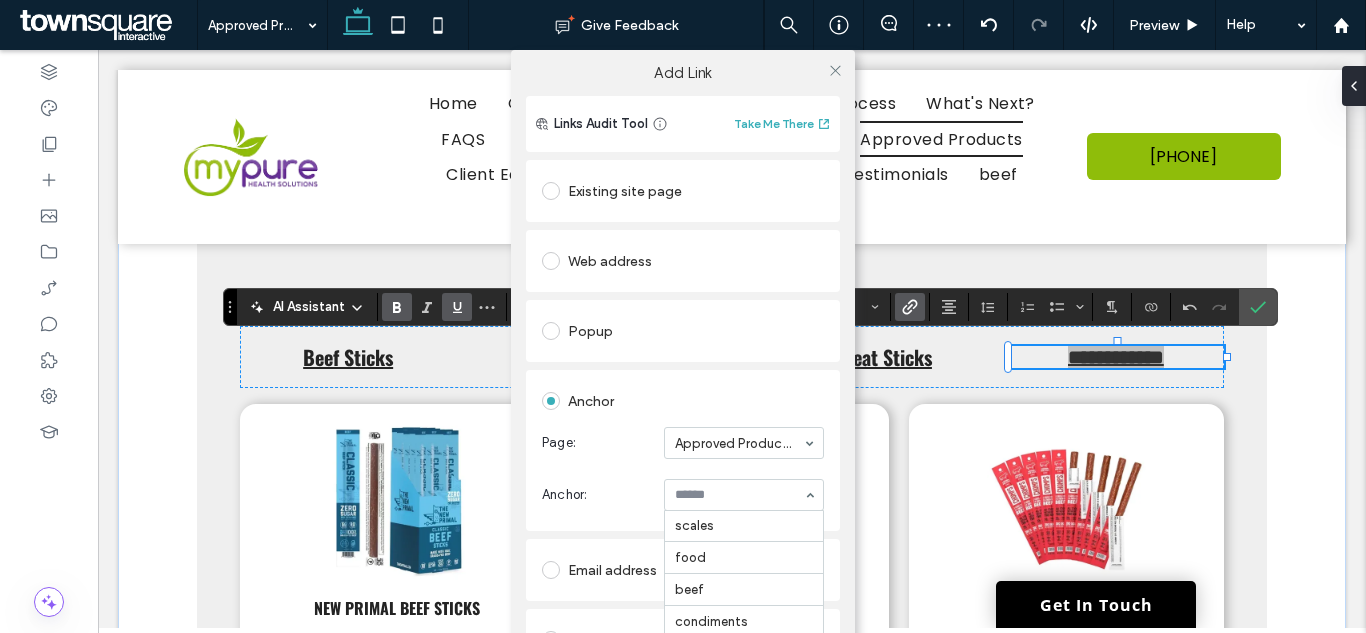 scroll, scrollTop: 0, scrollLeft: 0, axis: both 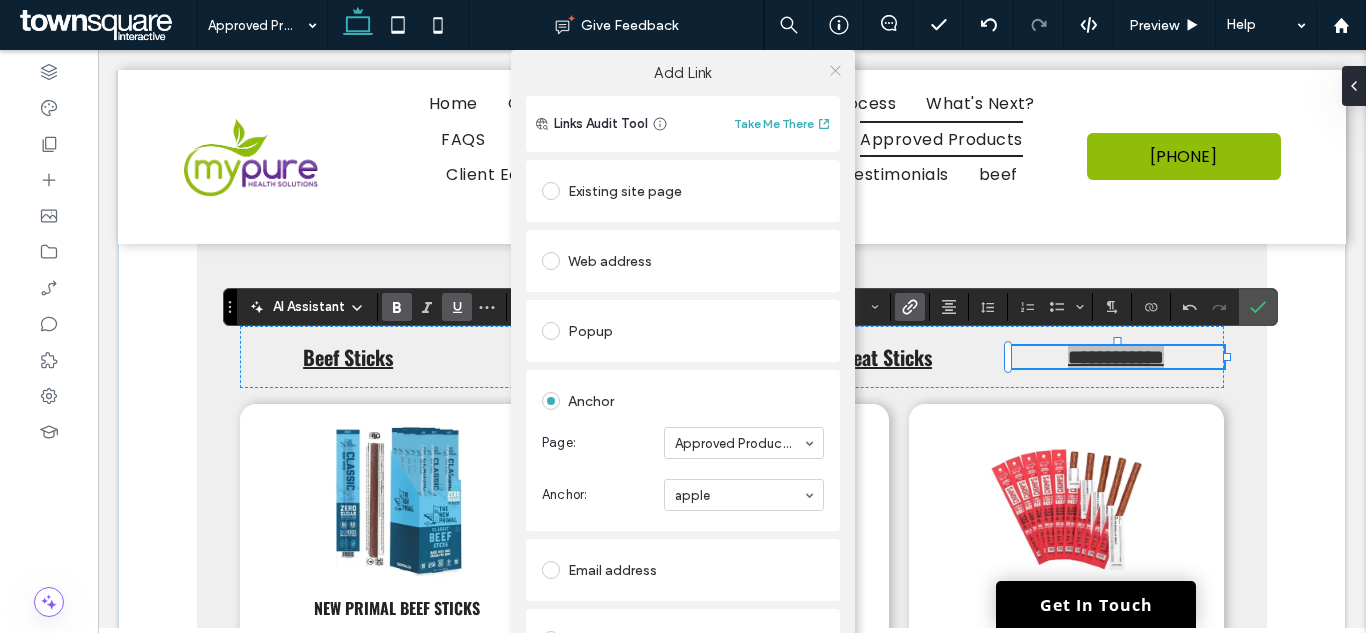 click 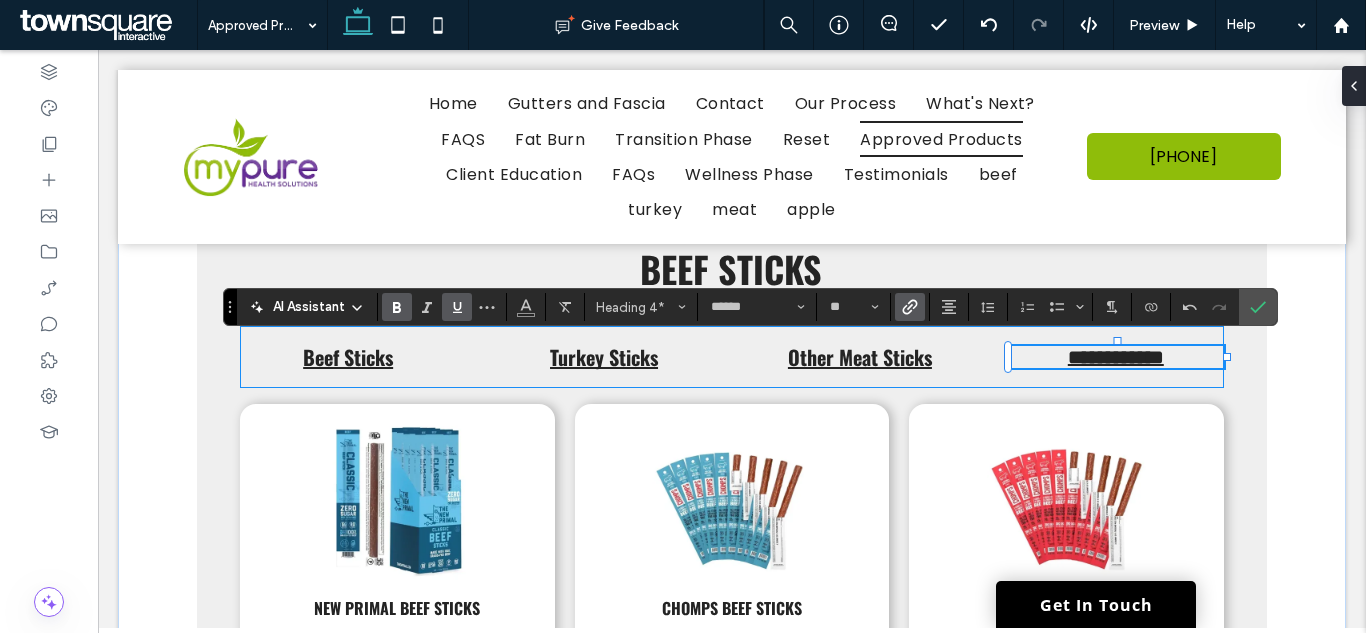 click on "**********" at bounding box center (732, 357) 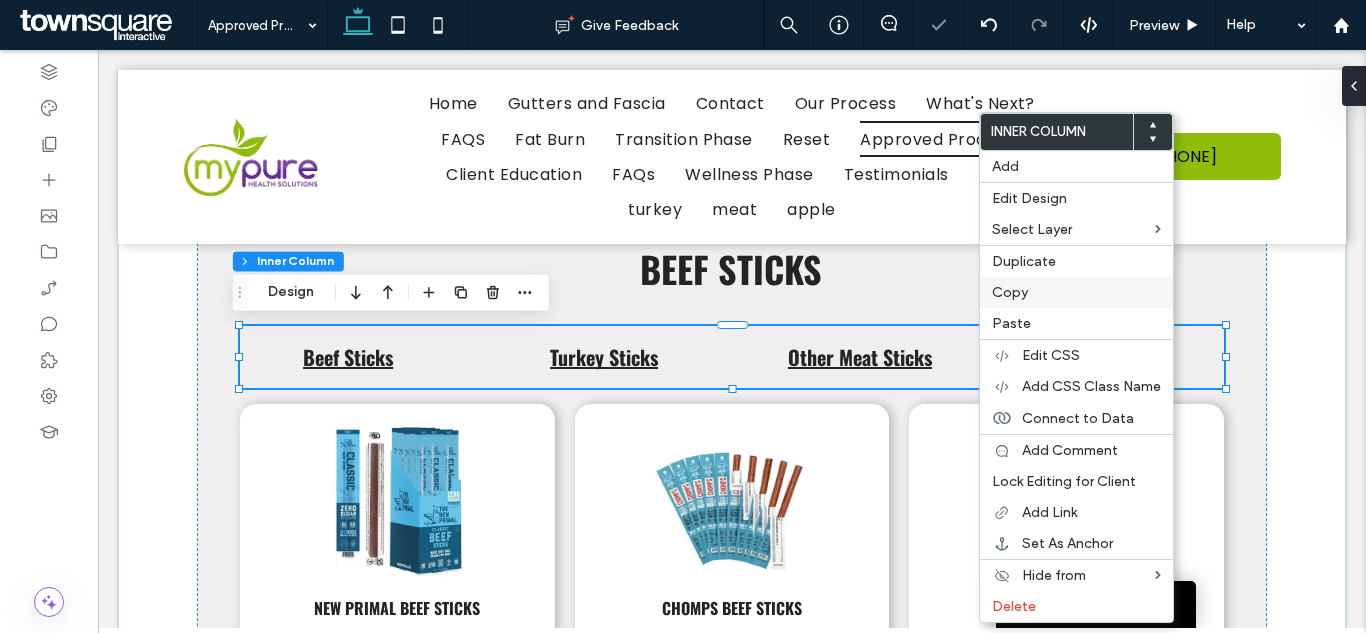 click on "Copy" at bounding box center (1010, 292) 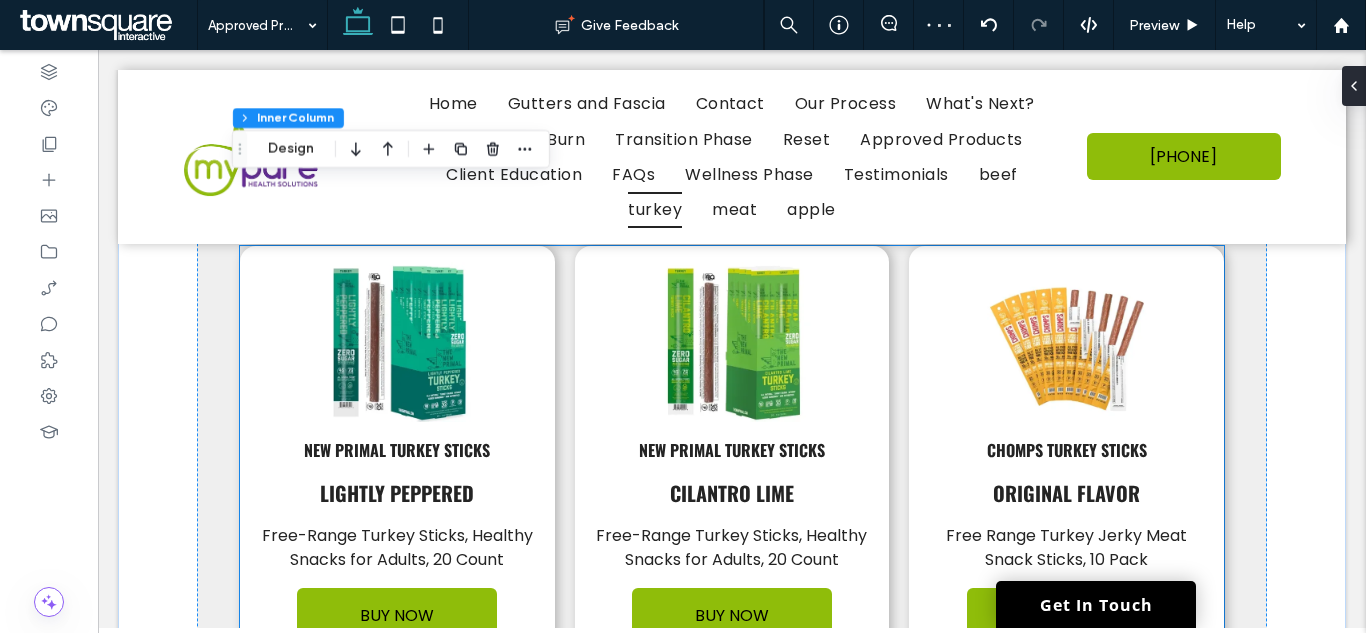 scroll, scrollTop: 2342, scrollLeft: 0, axis: vertical 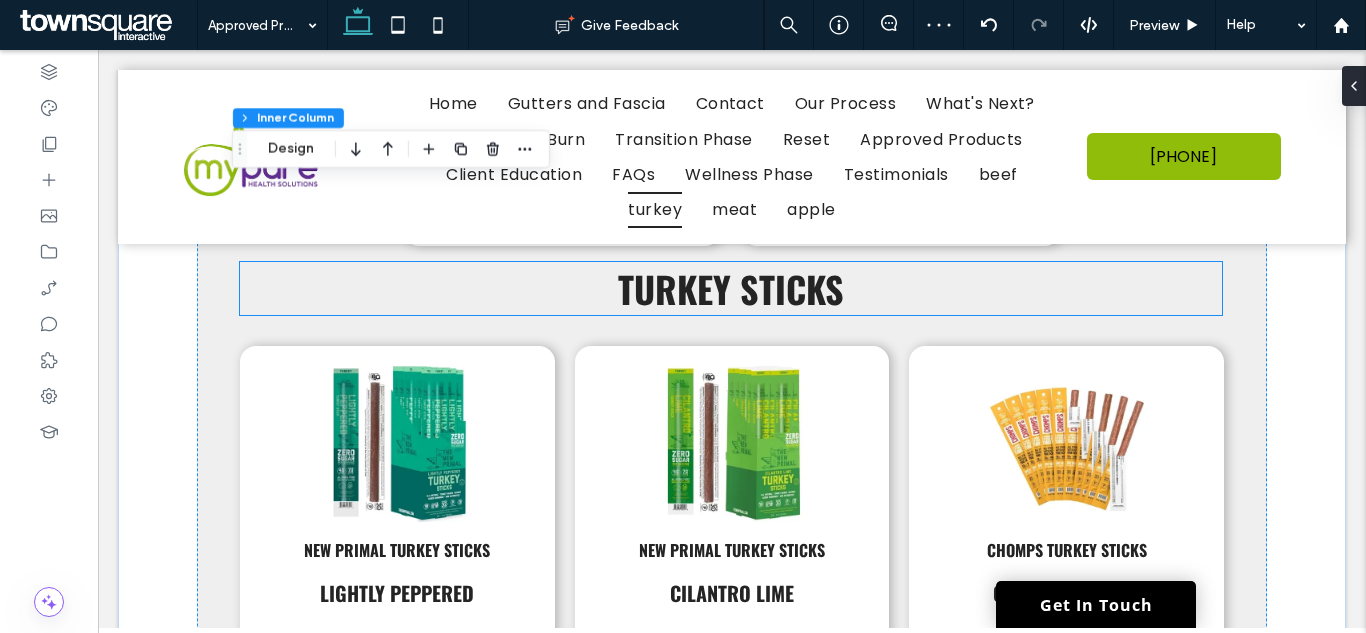 click on "Turkey Sticks" at bounding box center [731, 288] 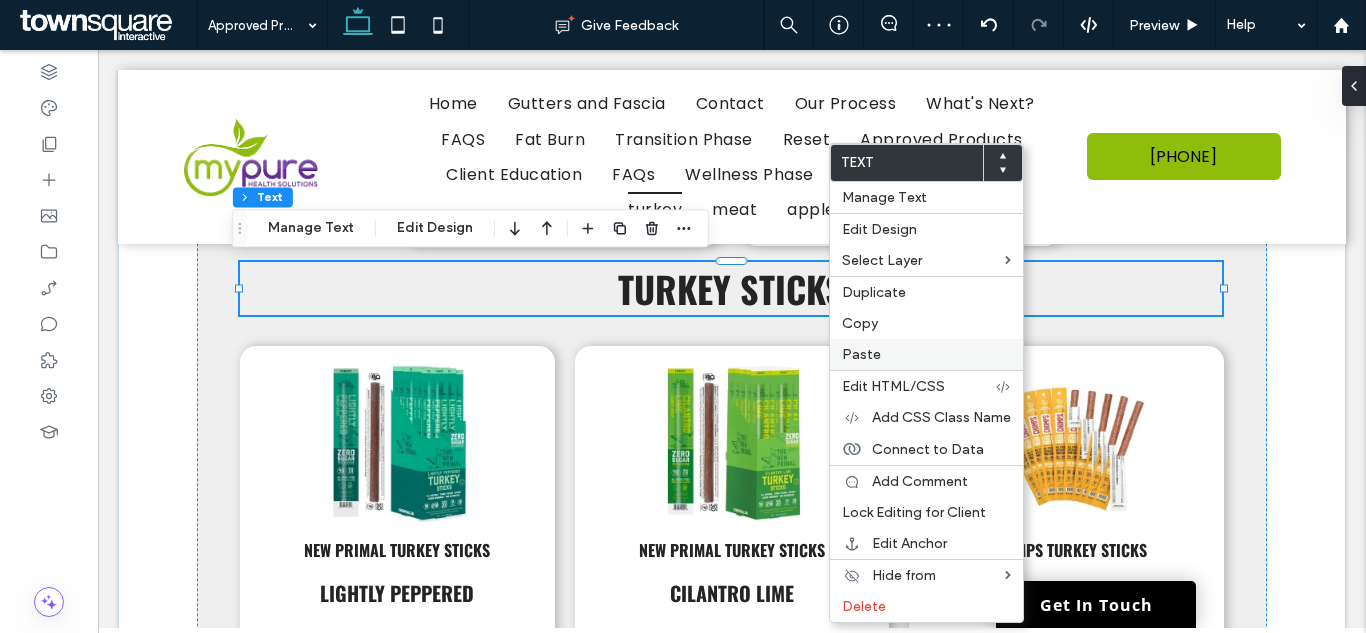 click on "Paste" at bounding box center [926, 354] 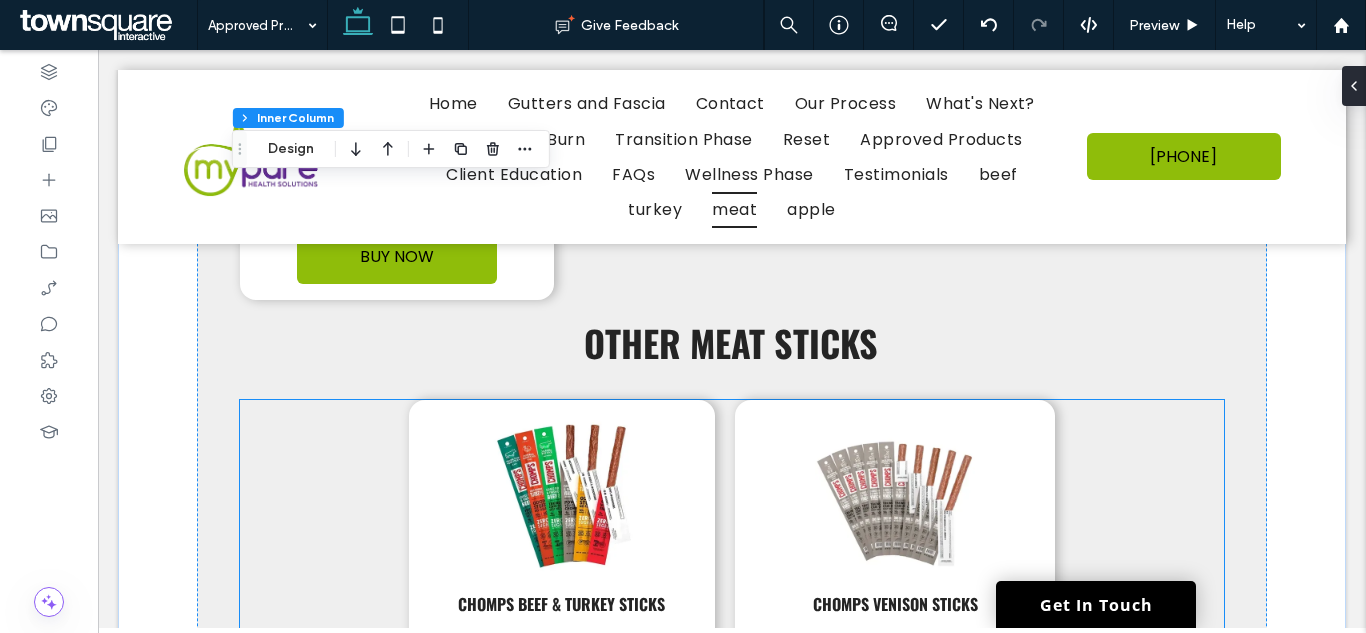 scroll, scrollTop: 3342, scrollLeft: 0, axis: vertical 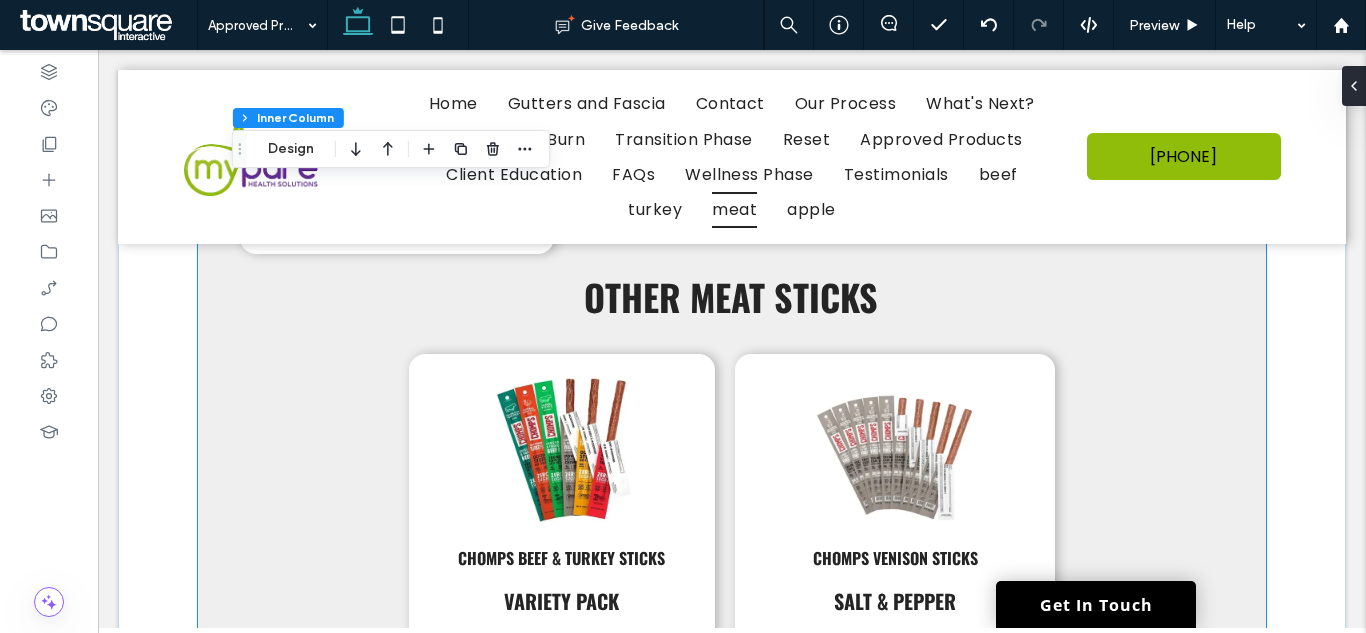 click on "Other Meat Sticks" at bounding box center [731, 296] 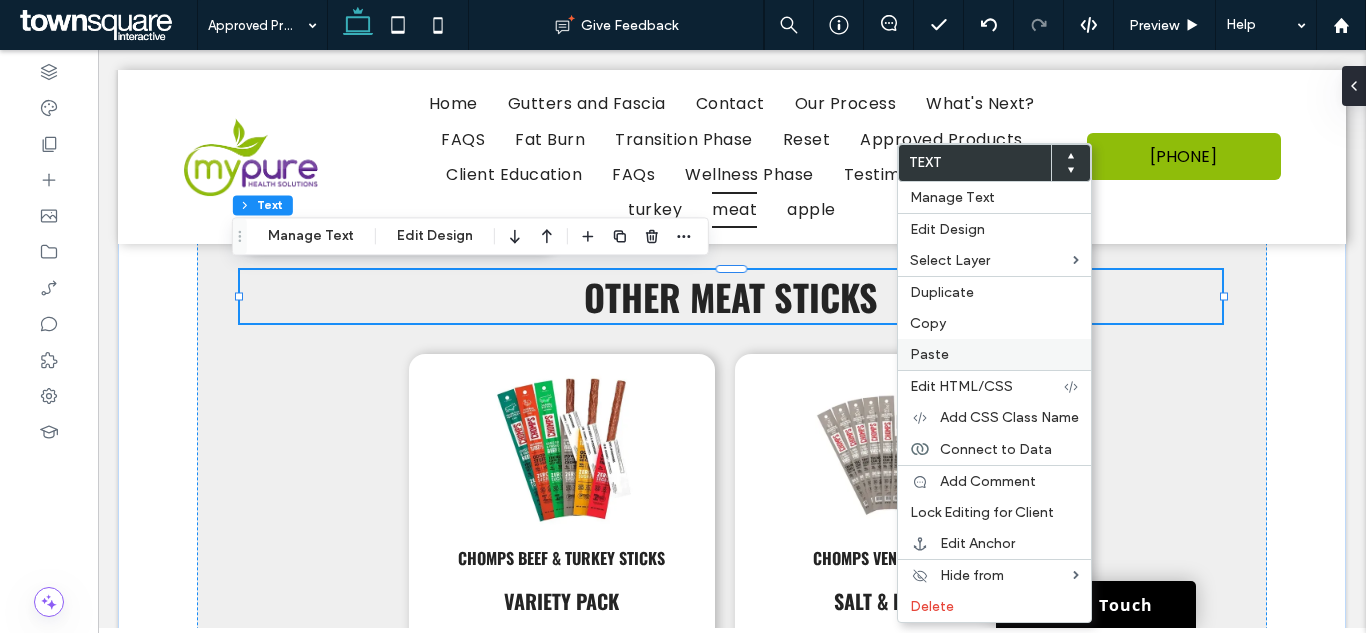 click on "Paste" at bounding box center [929, 354] 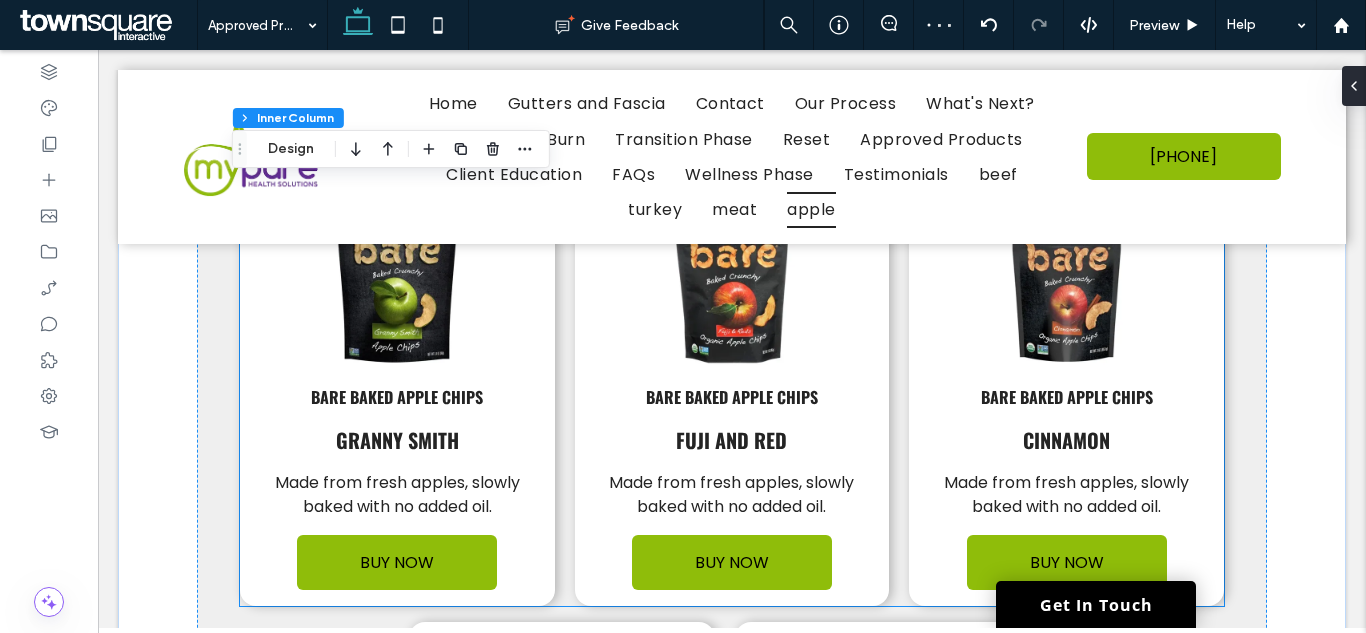 scroll, scrollTop: 3942, scrollLeft: 0, axis: vertical 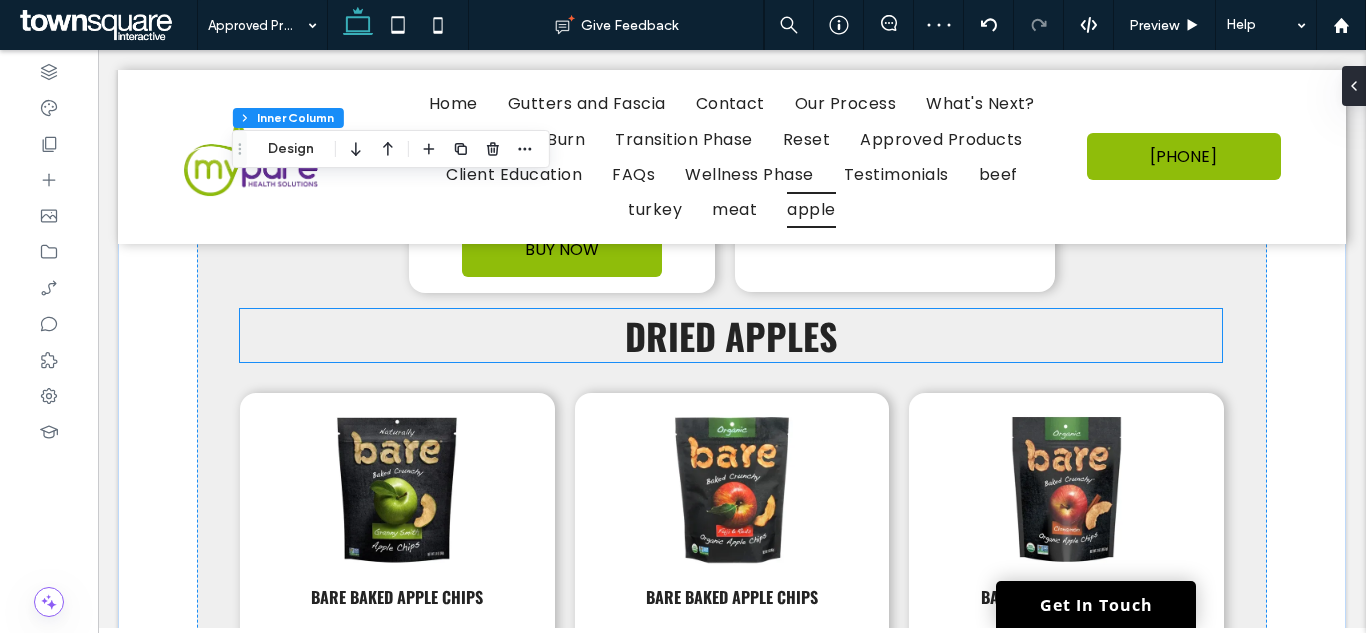 click on "Dried Apples" at bounding box center [731, 335] 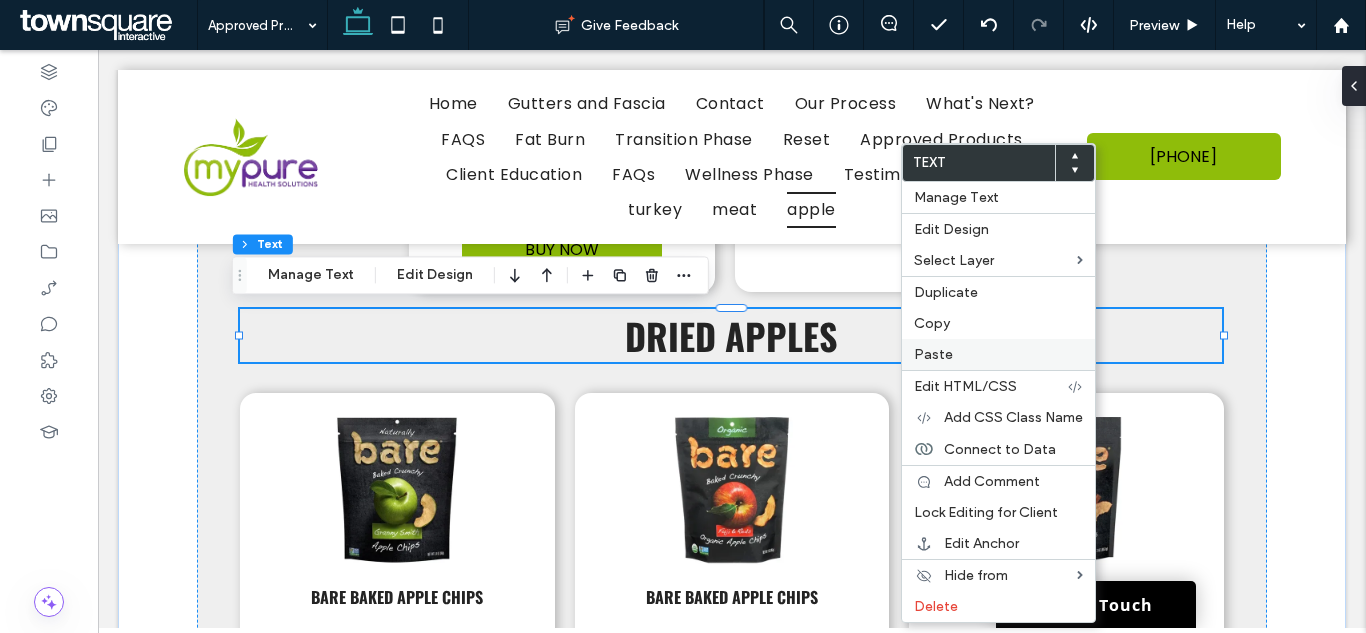 click on "Paste" at bounding box center [998, 354] 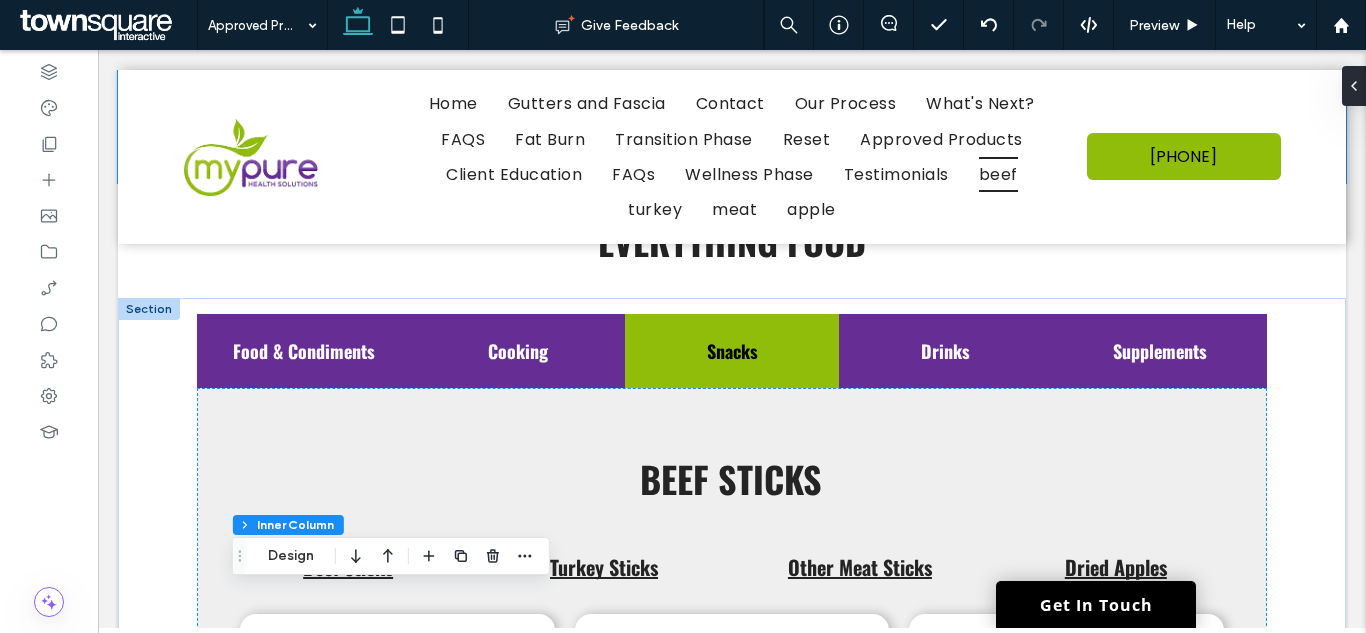 scroll, scrollTop: 1142, scrollLeft: 0, axis: vertical 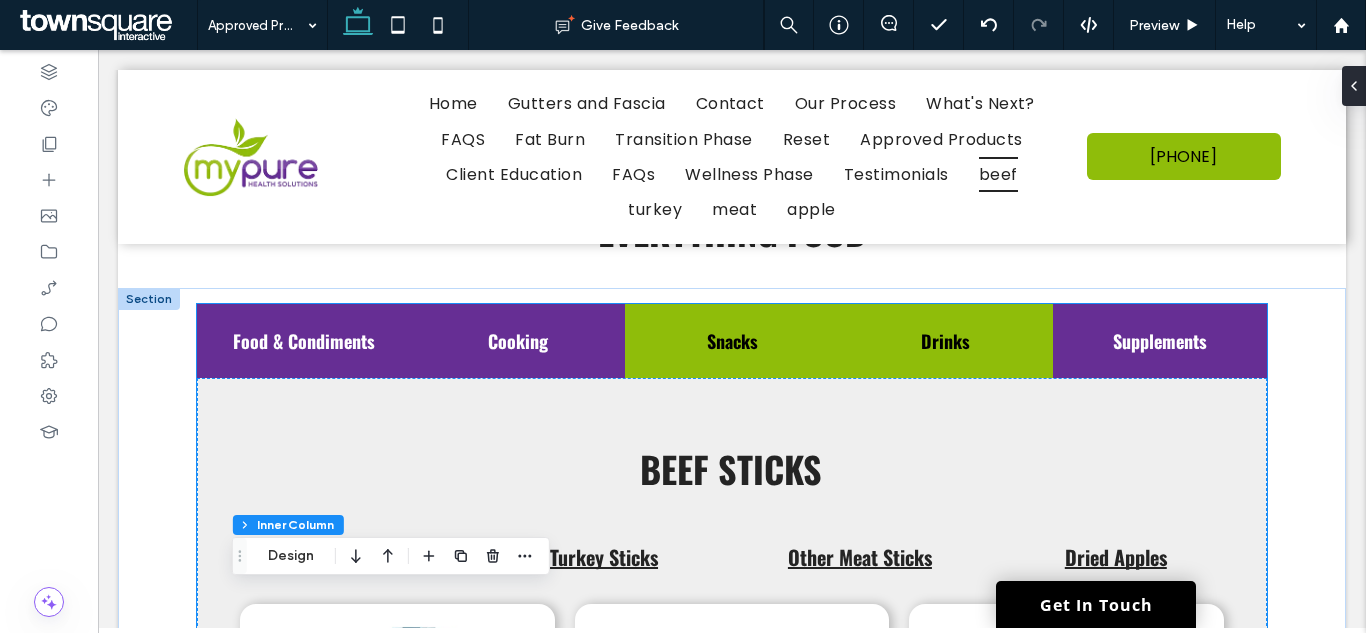 click on "Drinks" at bounding box center [946, 341] 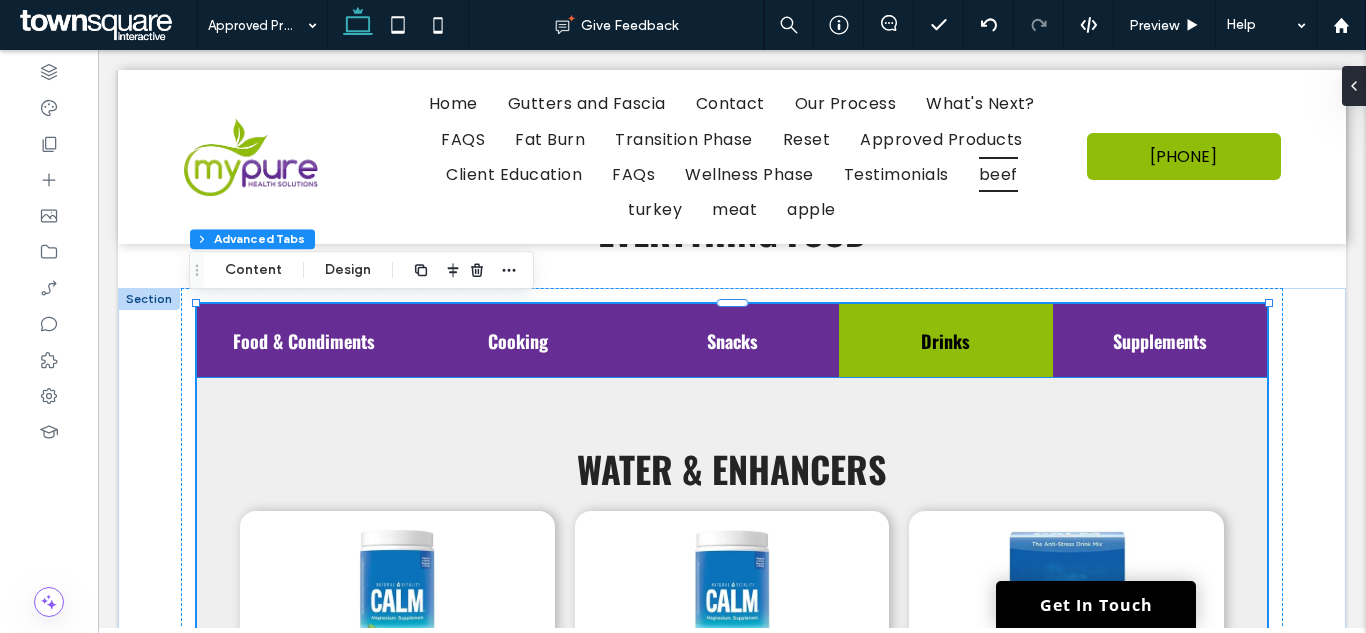 click on "Water & Enhancers" at bounding box center (732, 468) 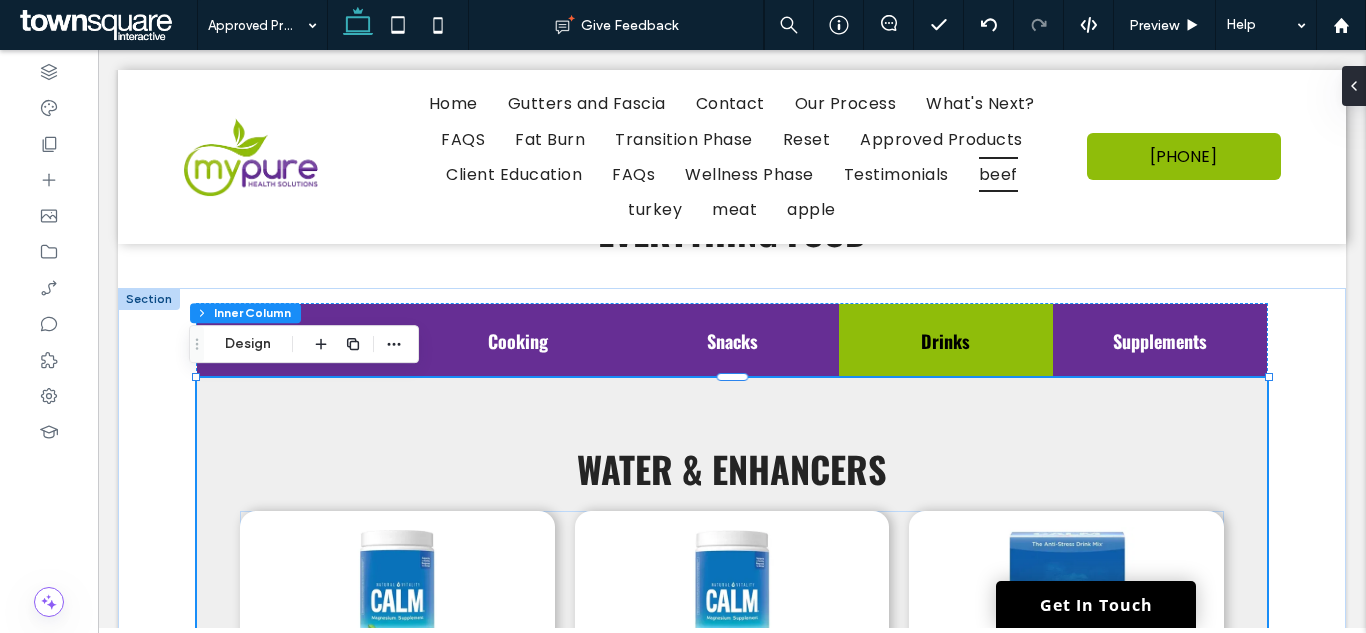 click on "Water & Enhancers" at bounding box center [732, 468] 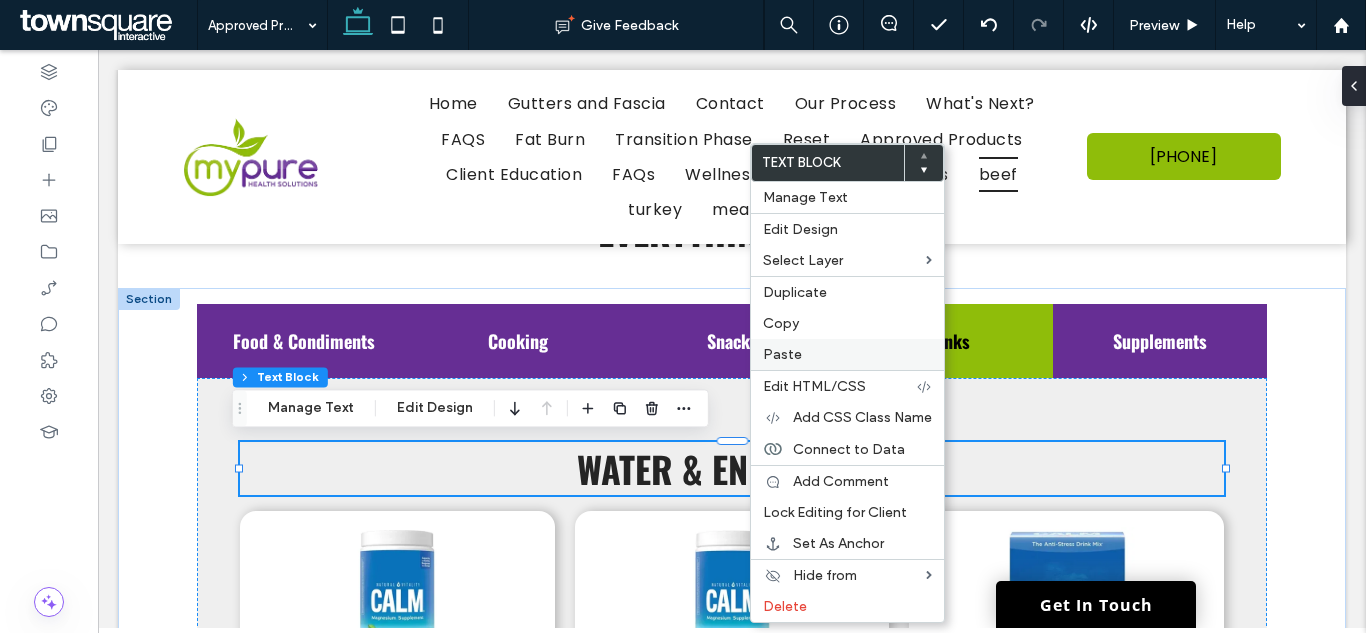click on "Paste" at bounding box center [782, 354] 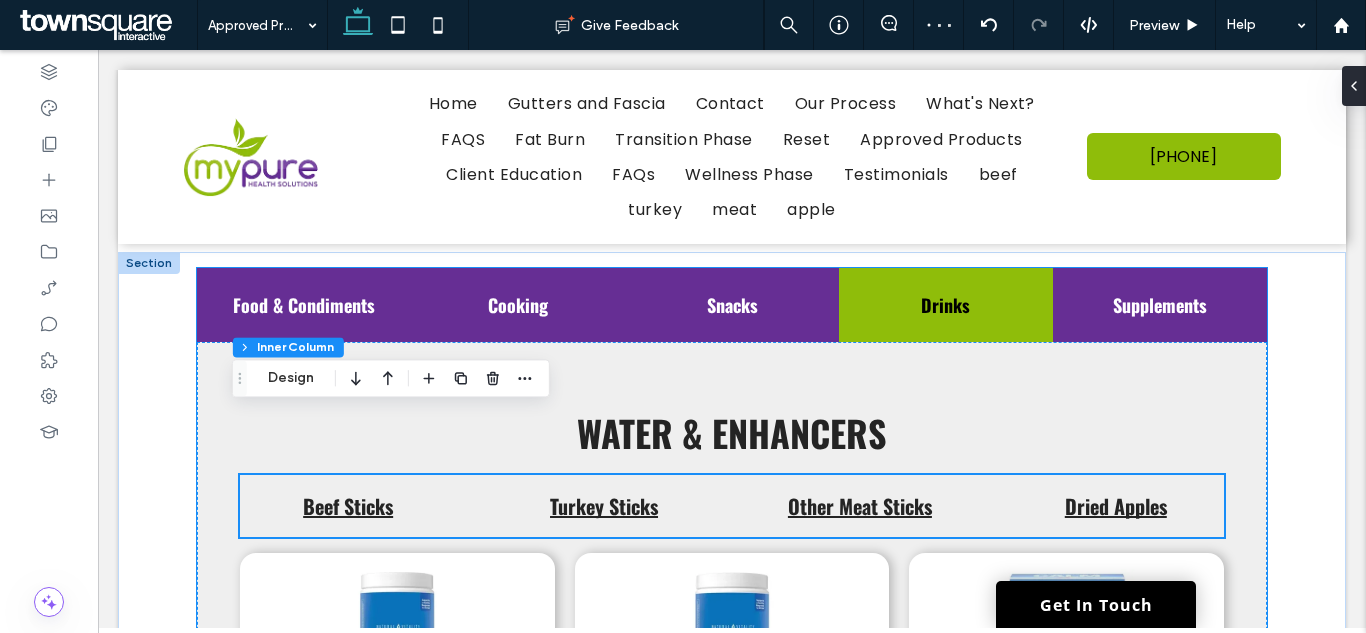 scroll, scrollTop: 1242, scrollLeft: 0, axis: vertical 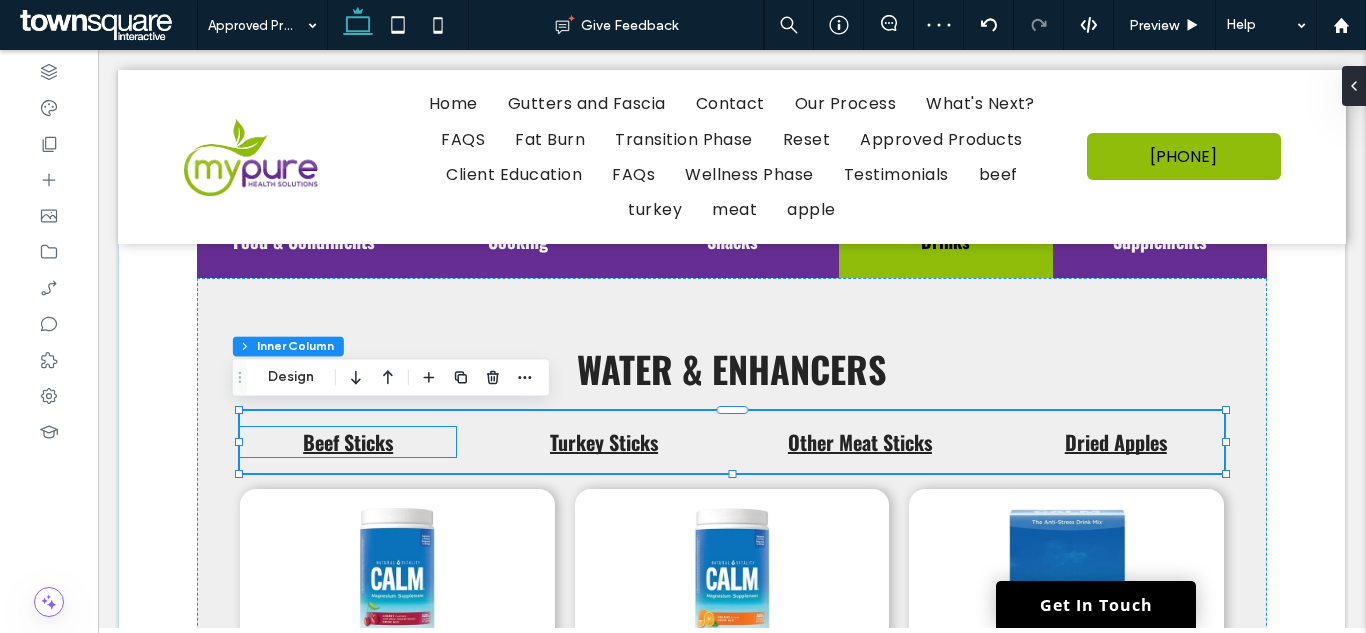 click on "Beef Sticks" at bounding box center [348, 442] 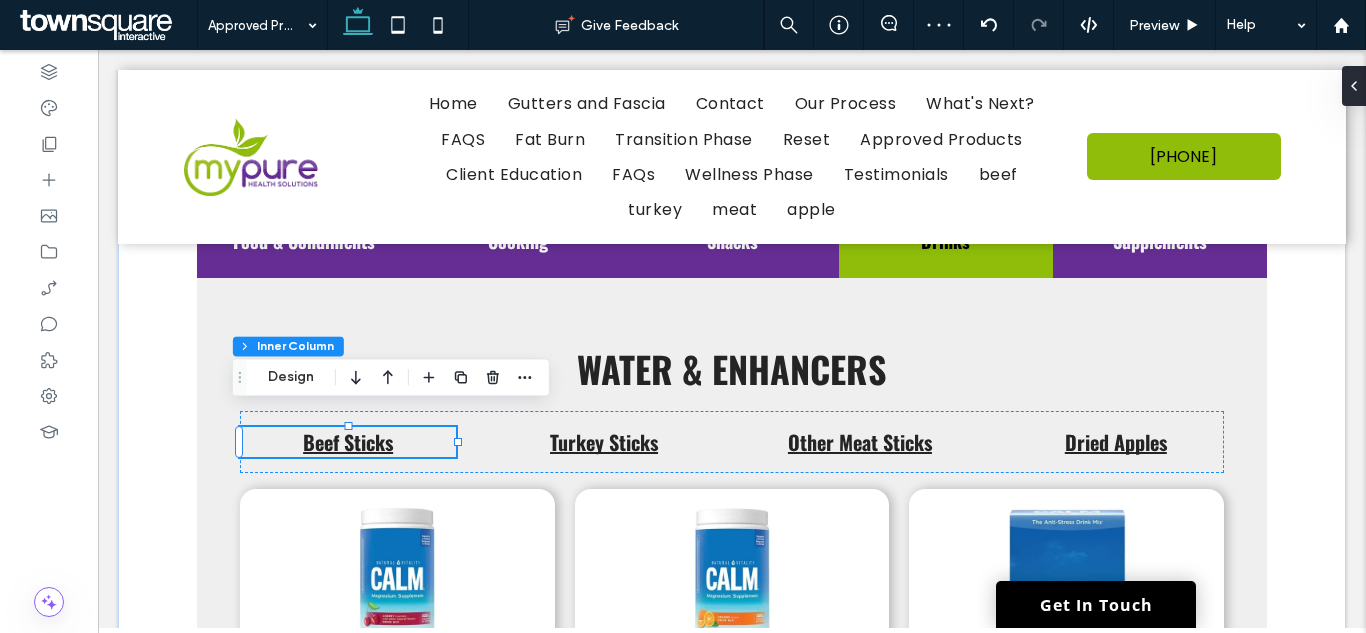 click on "Beef Sticks" at bounding box center (348, 442) 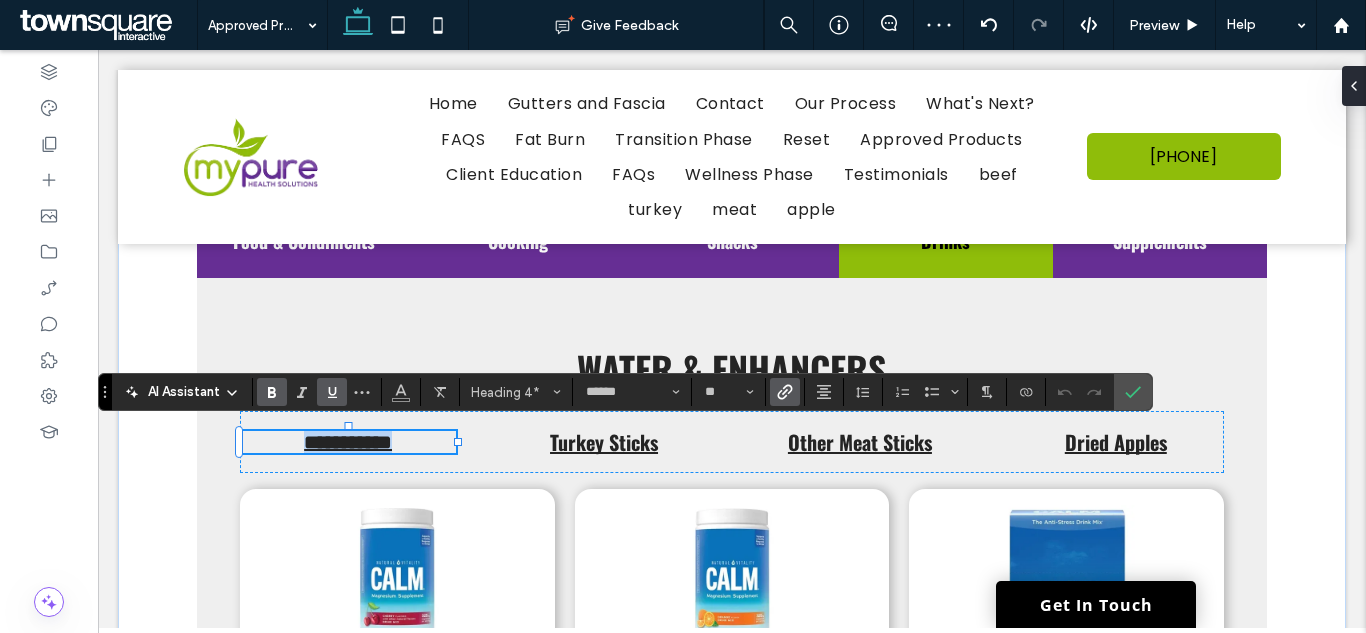 paste 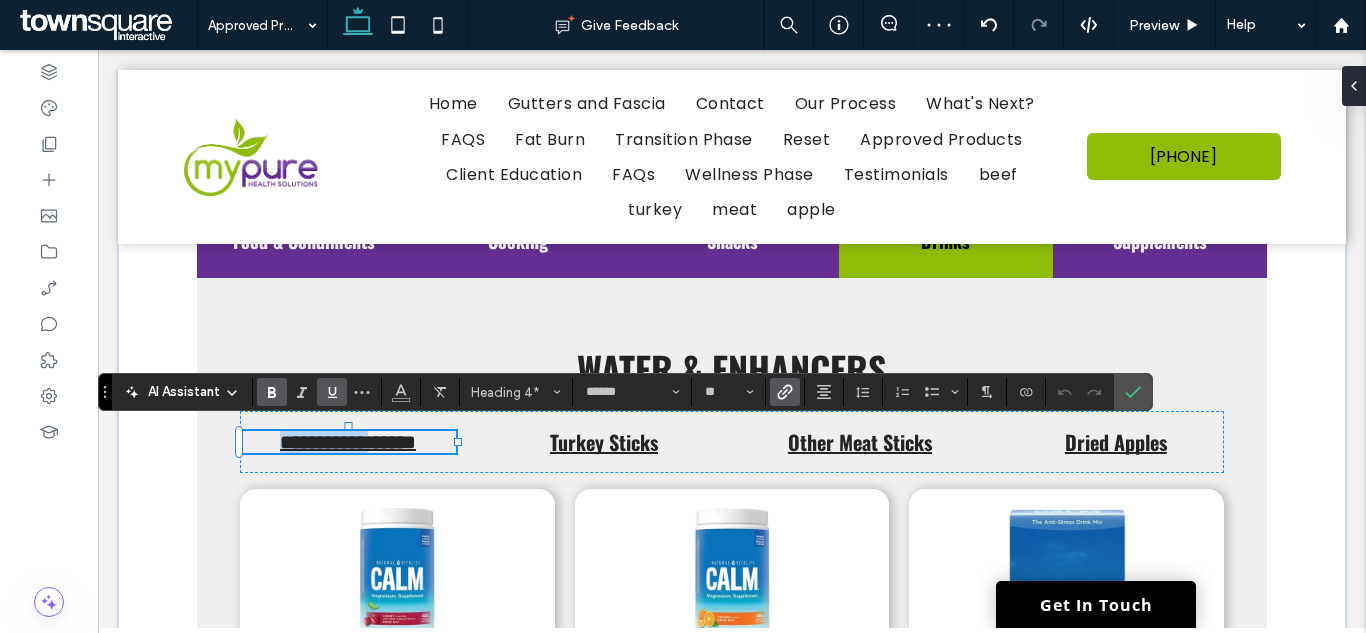 type on "*******" 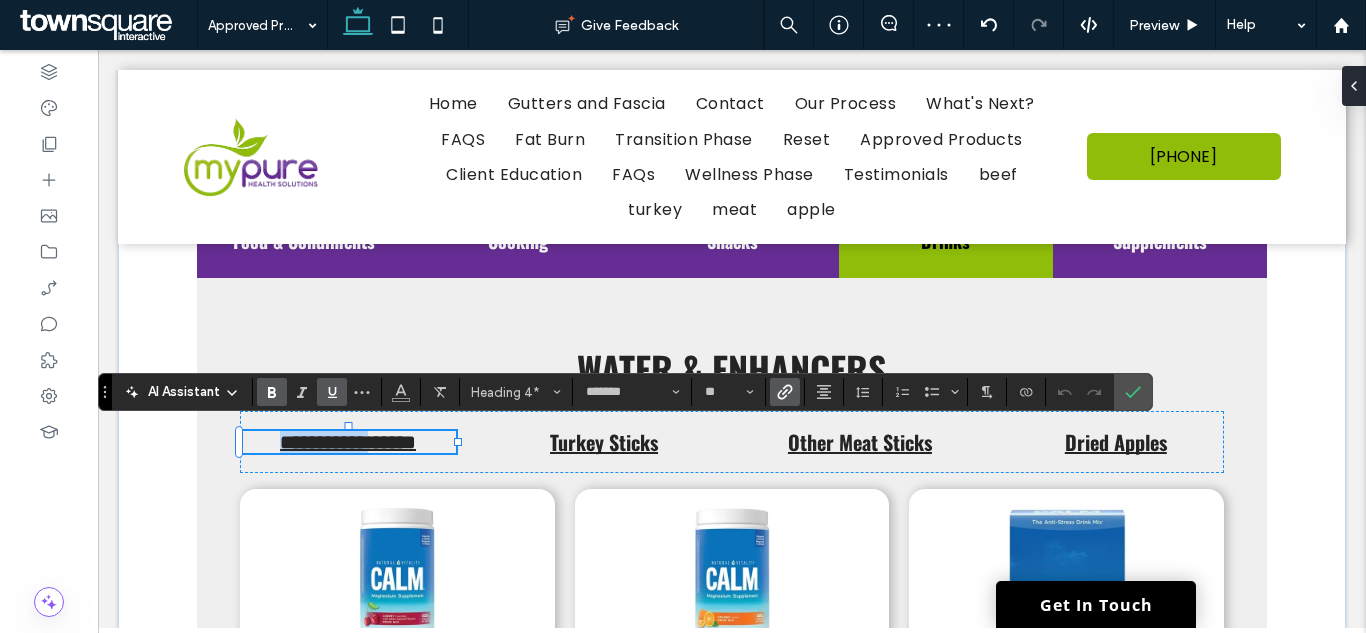 scroll, scrollTop: 1, scrollLeft: 0, axis: vertical 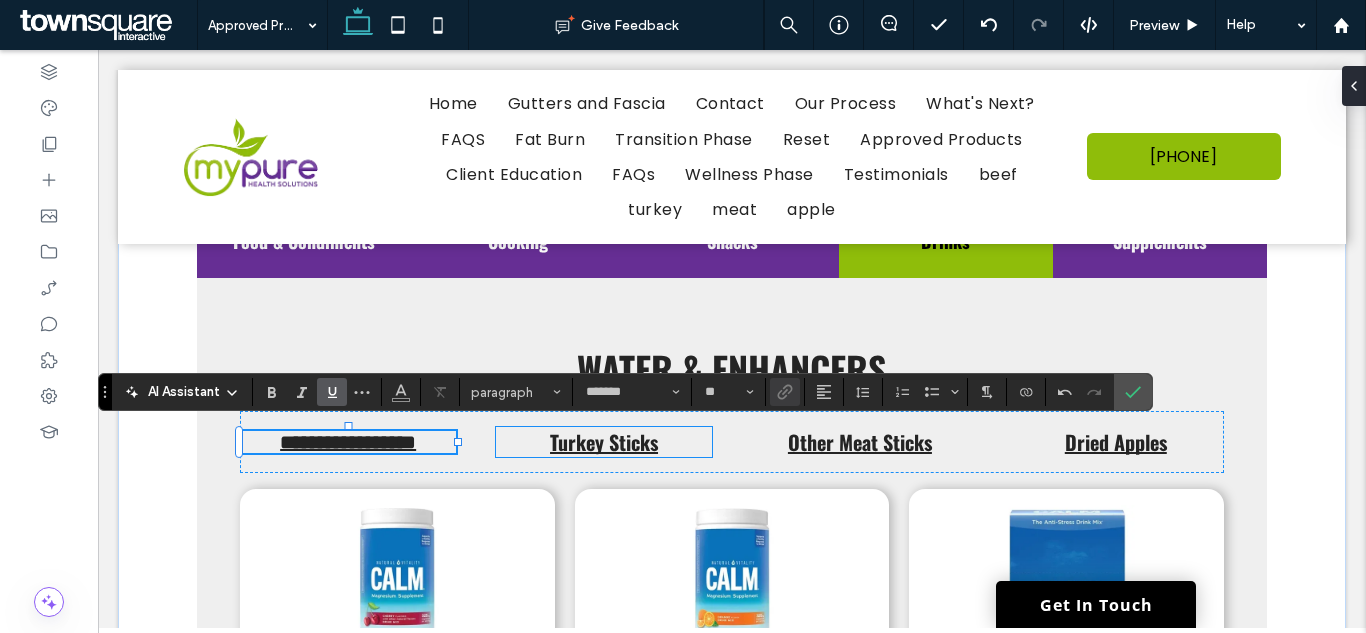 click on "Turkey Sticks" at bounding box center [604, 442] 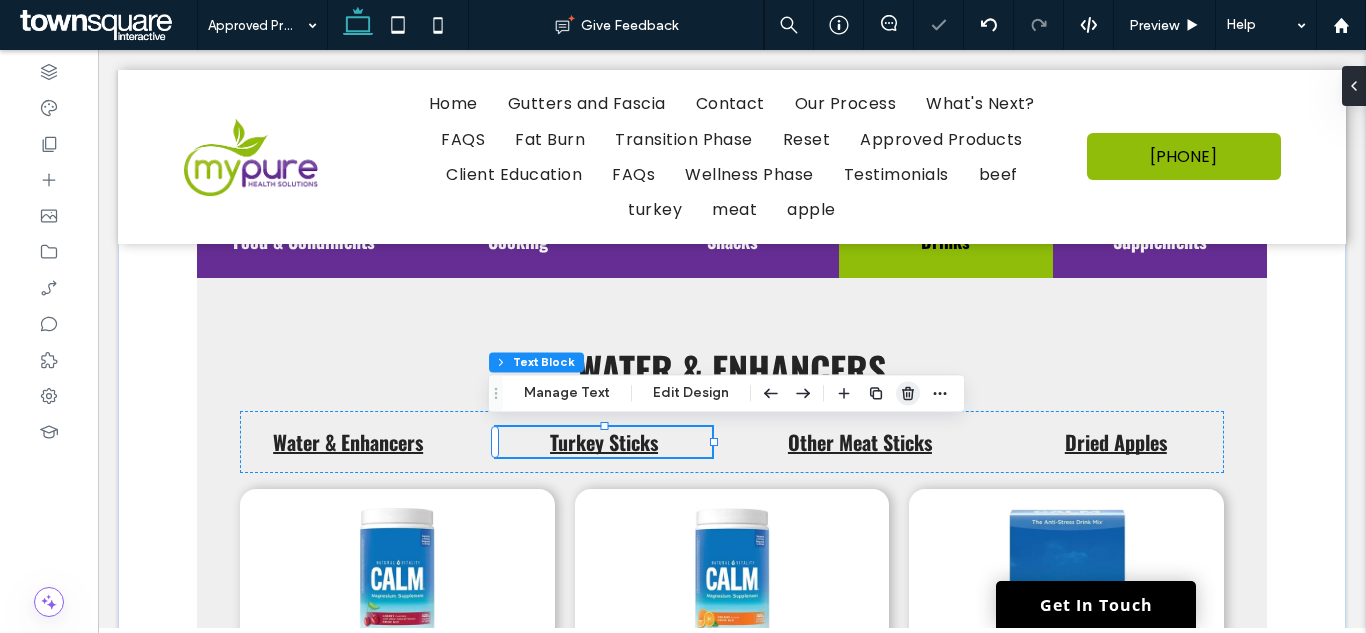 click 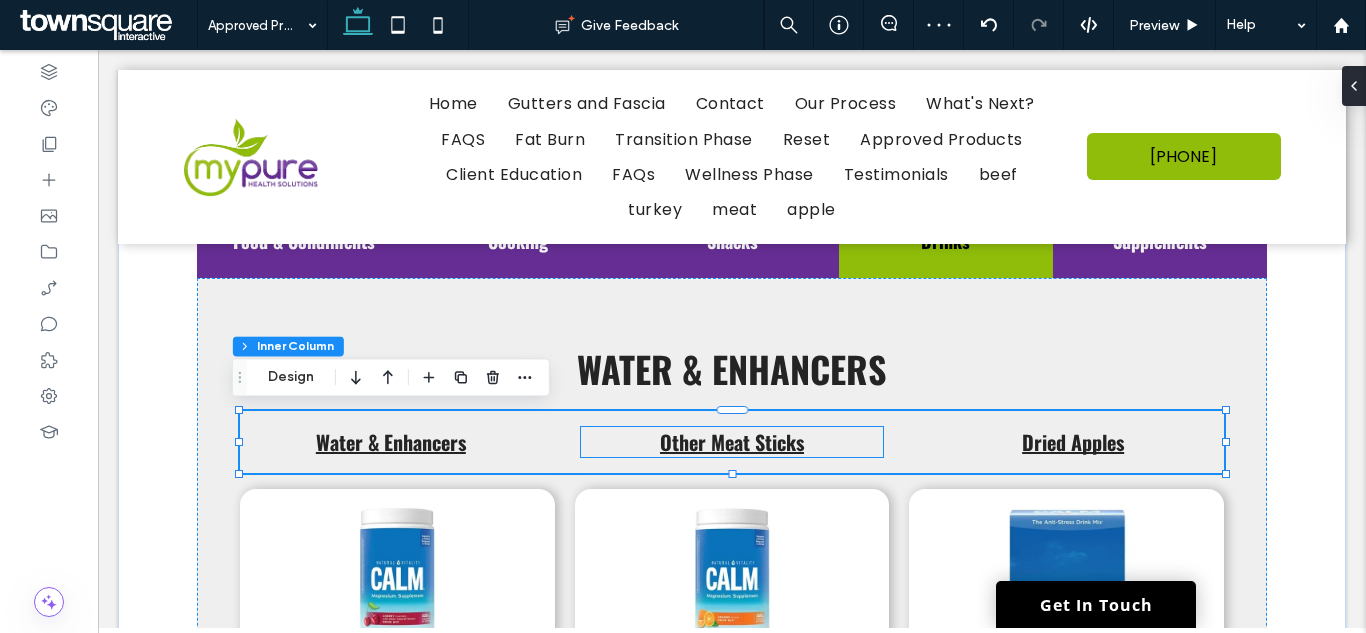 click on "Other Meat Sticks" at bounding box center (732, 442) 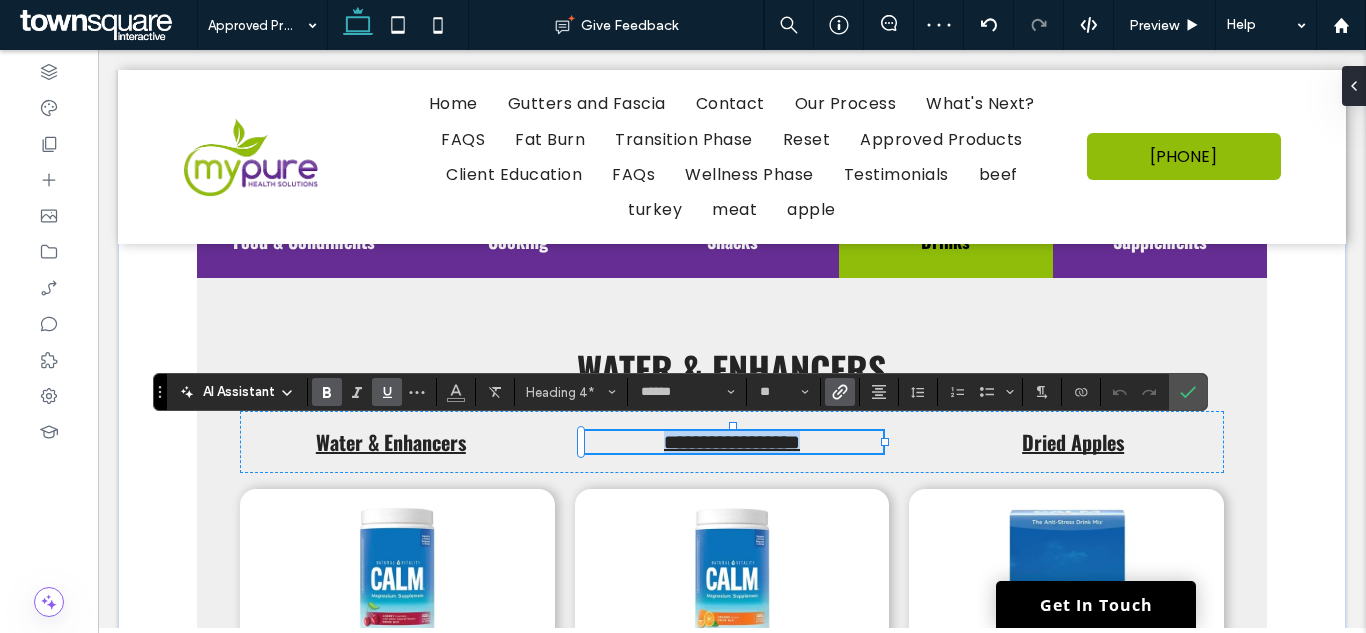 paste 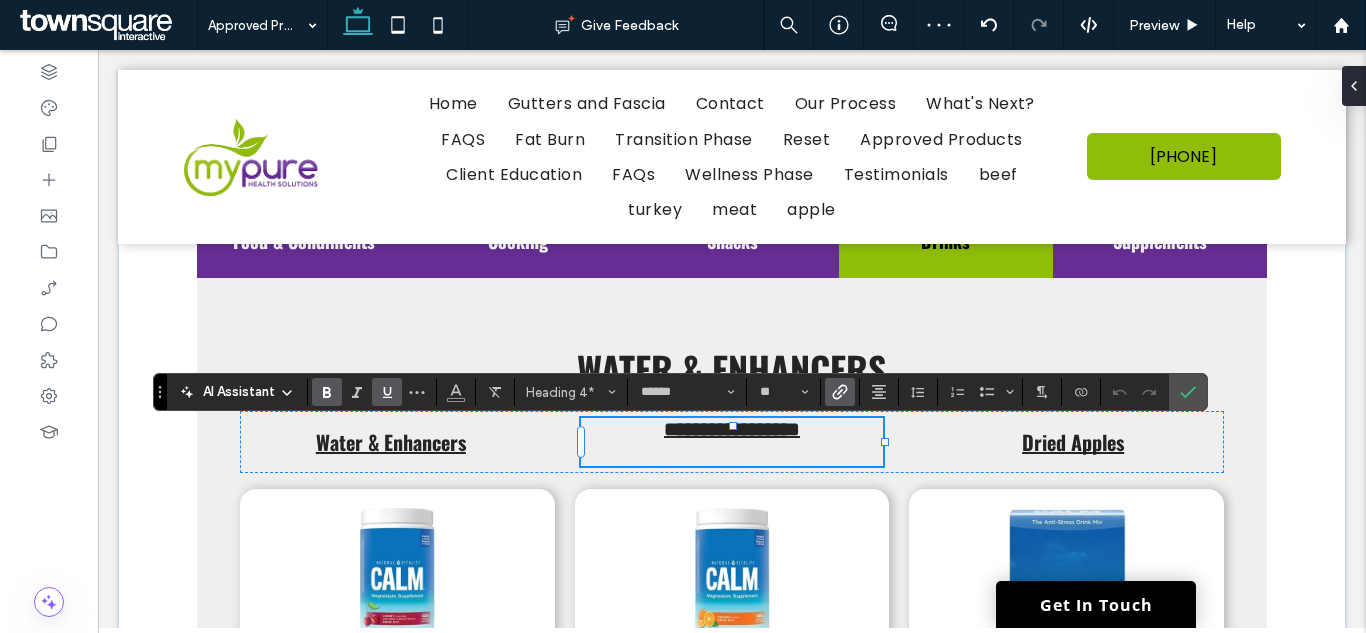 type 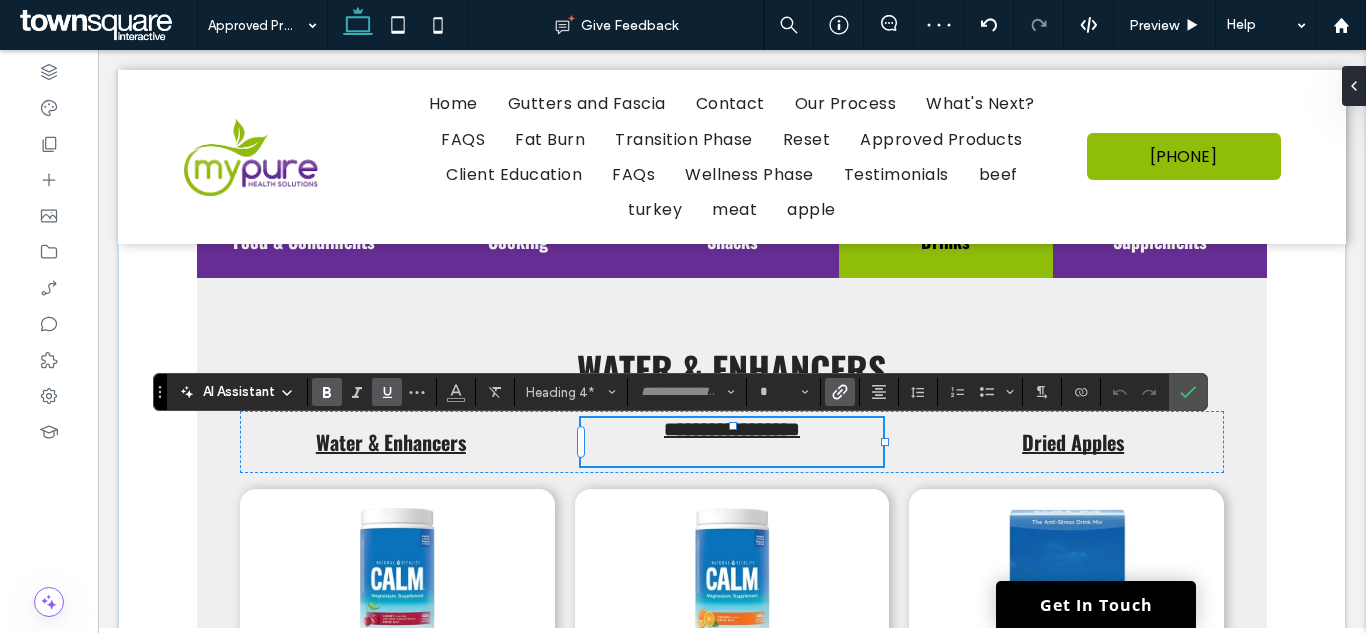 scroll, scrollTop: 1226, scrollLeft: 0, axis: vertical 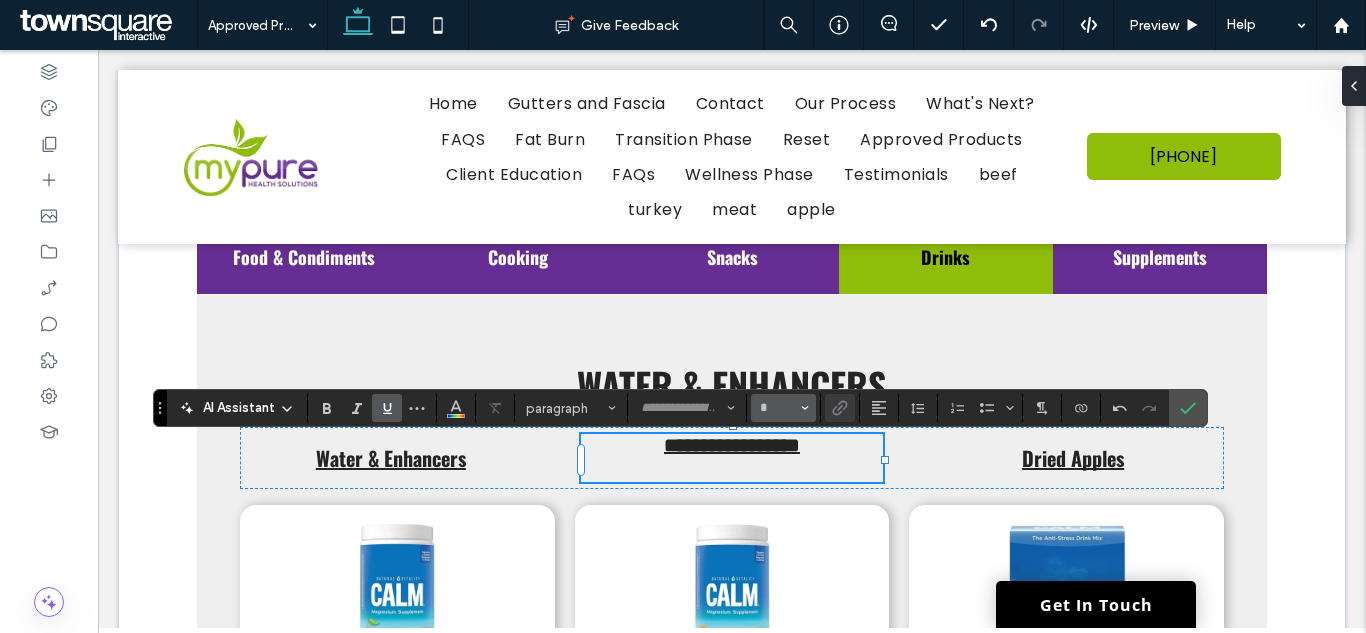 type on "******" 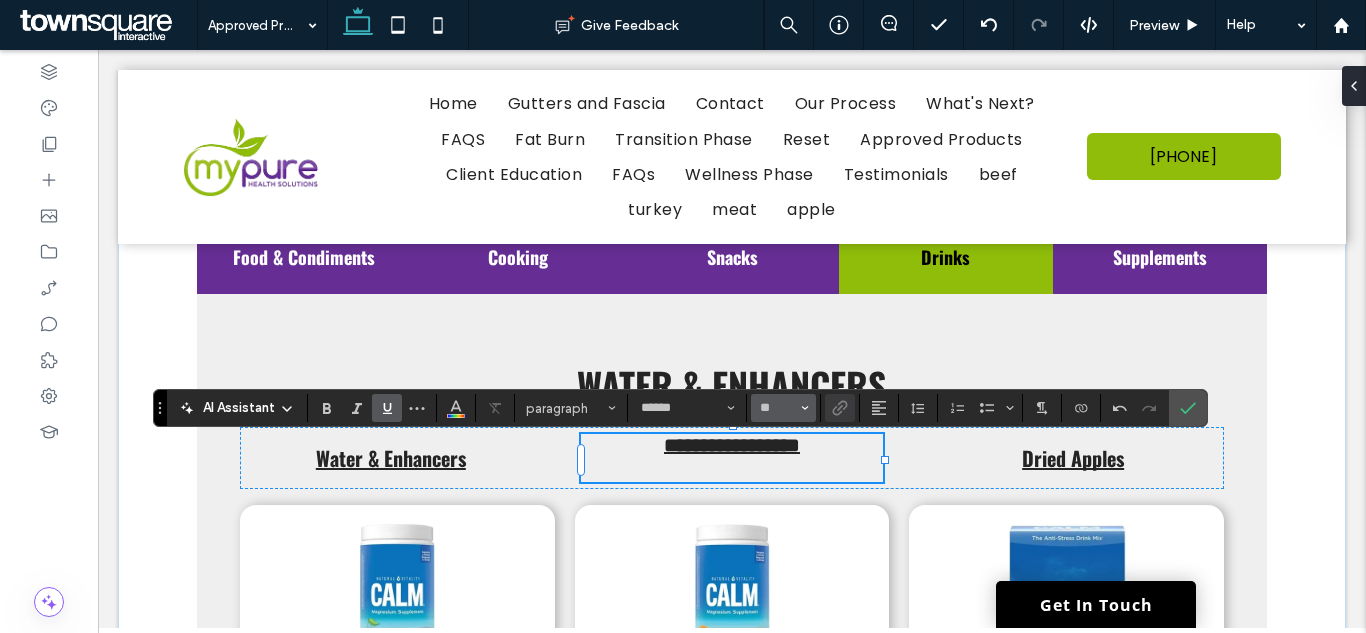 scroll, scrollTop: 1242, scrollLeft: 0, axis: vertical 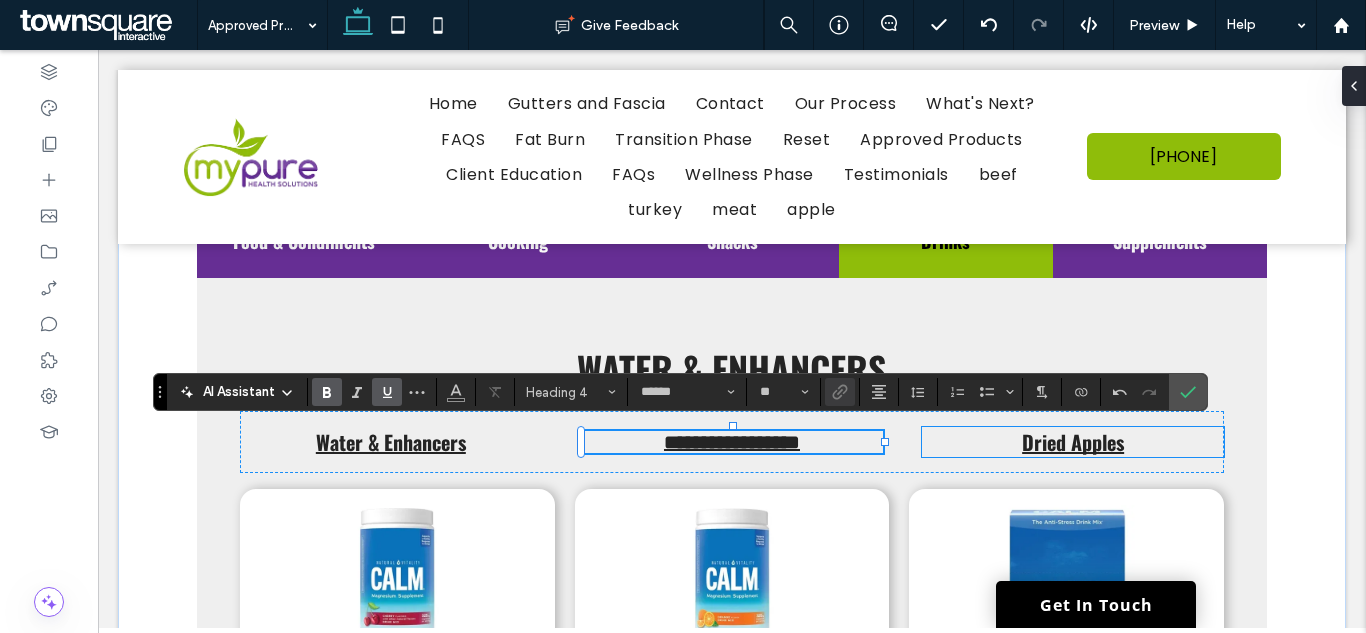 click on "Dried Apples" at bounding box center [1073, 442] 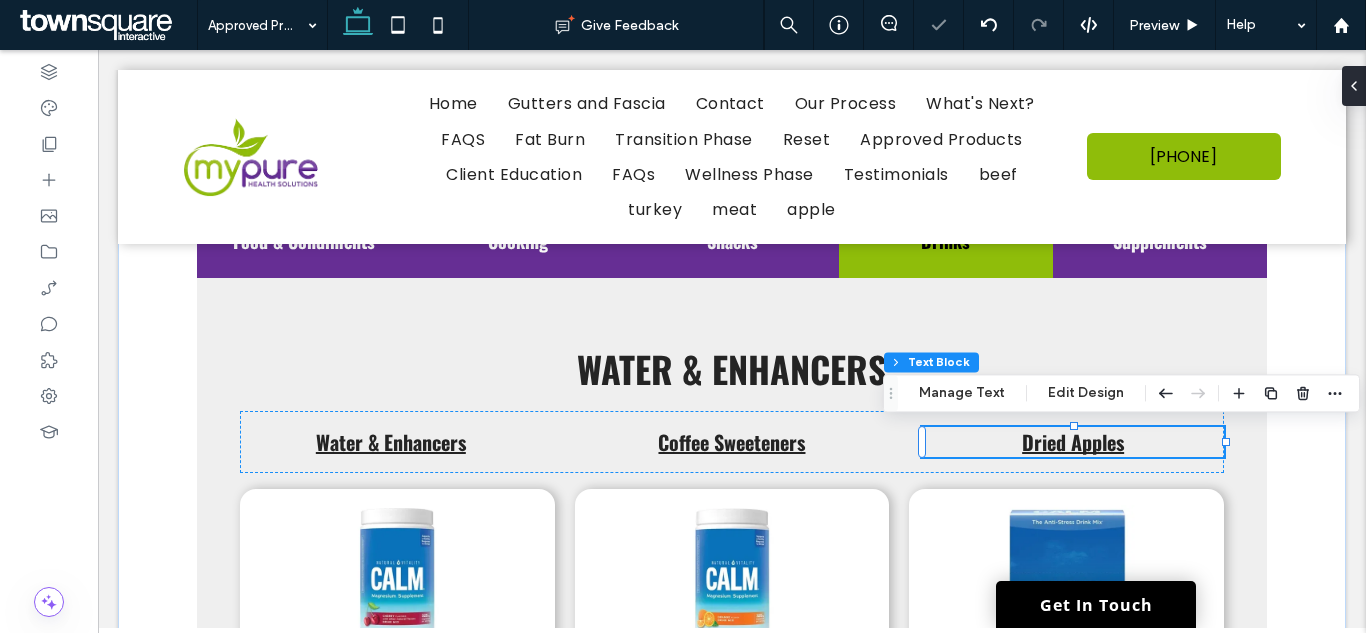 click on "Dried Apples" at bounding box center [1073, 442] 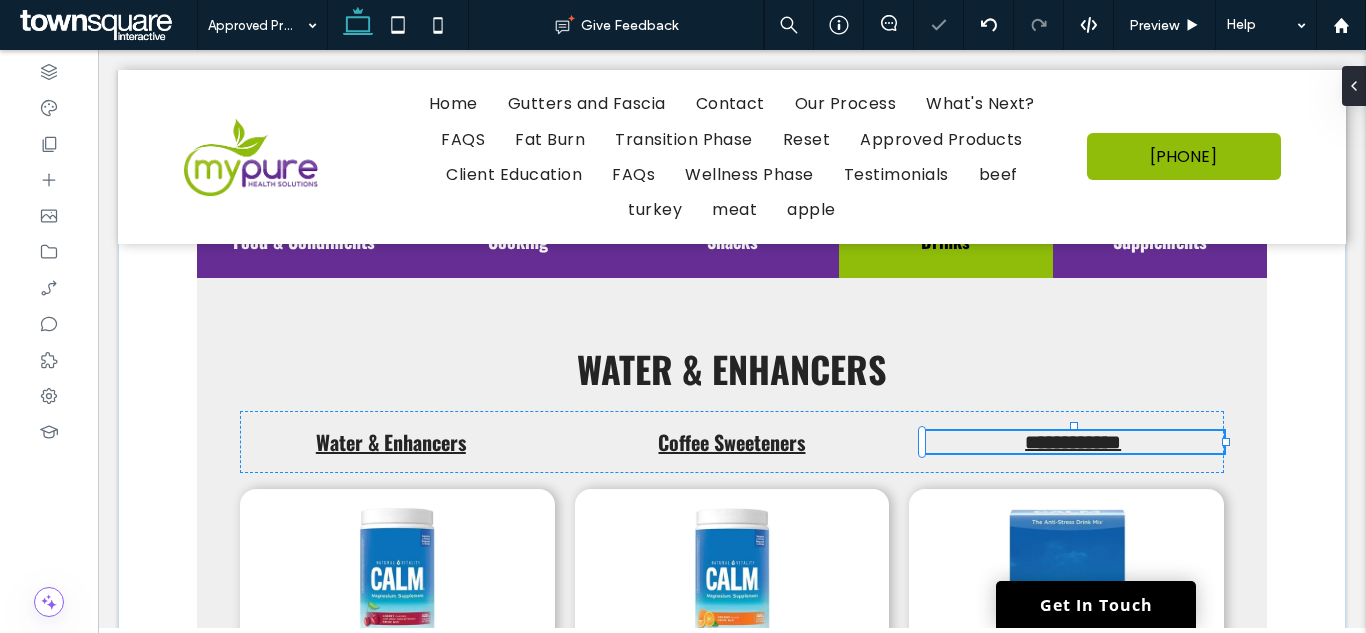 type on "******" 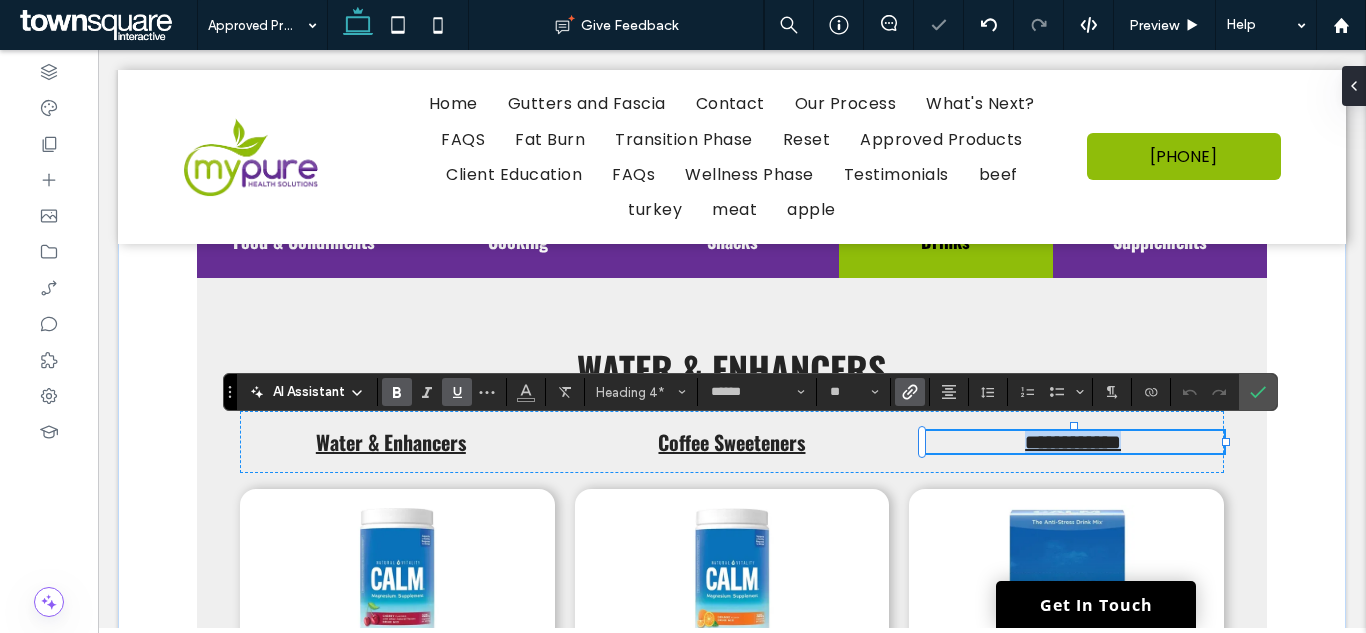 paste 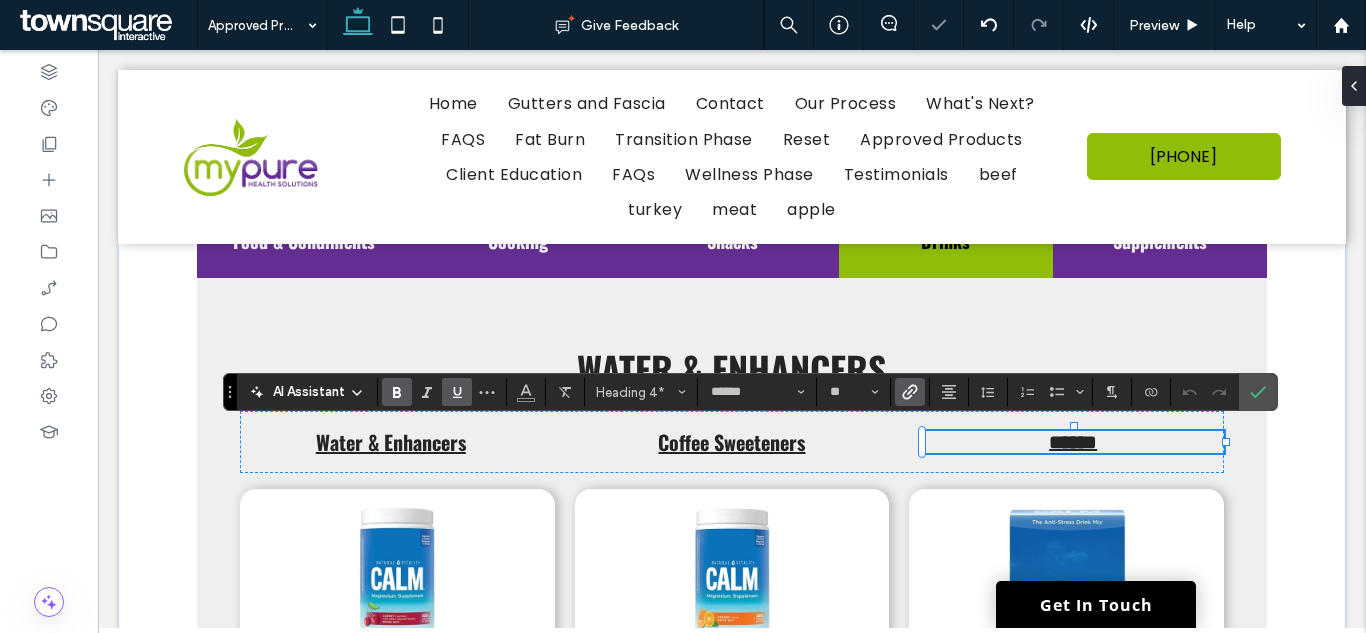 scroll, scrollTop: 1, scrollLeft: 0, axis: vertical 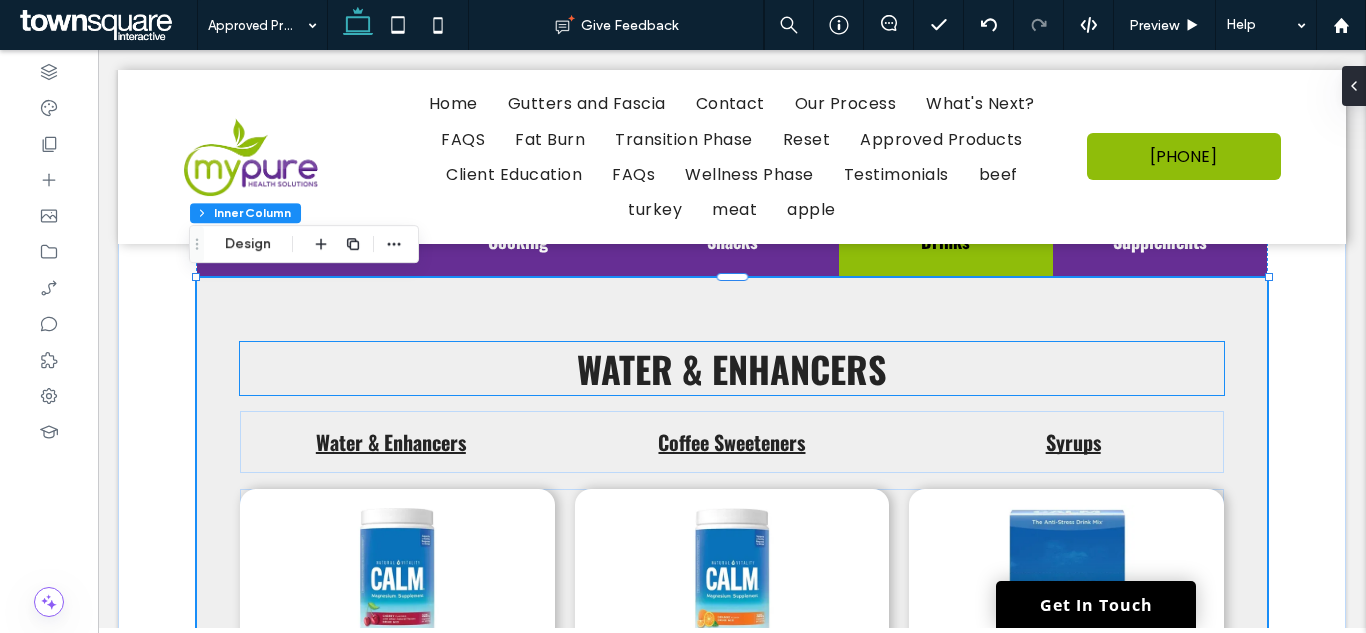 click on "Water & Enhancers" at bounding box center [732, 368] 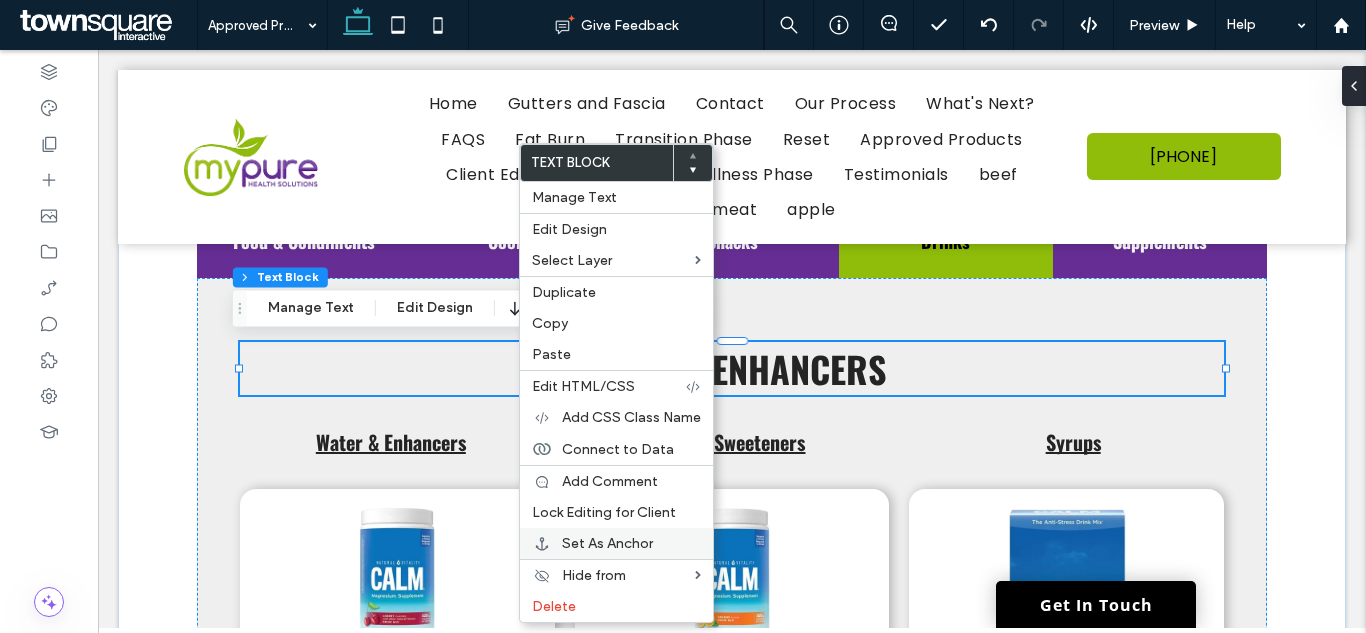 click on "Set As Anchor" at bounding box center (616, 543) 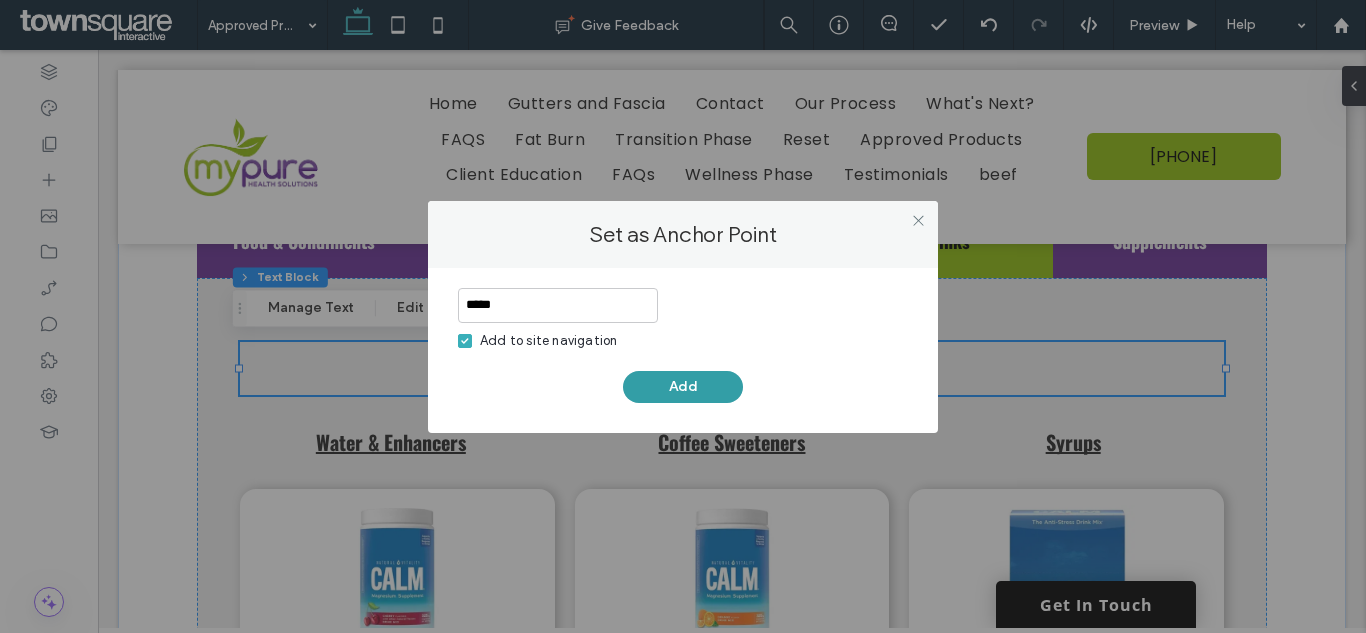 type on "*****" 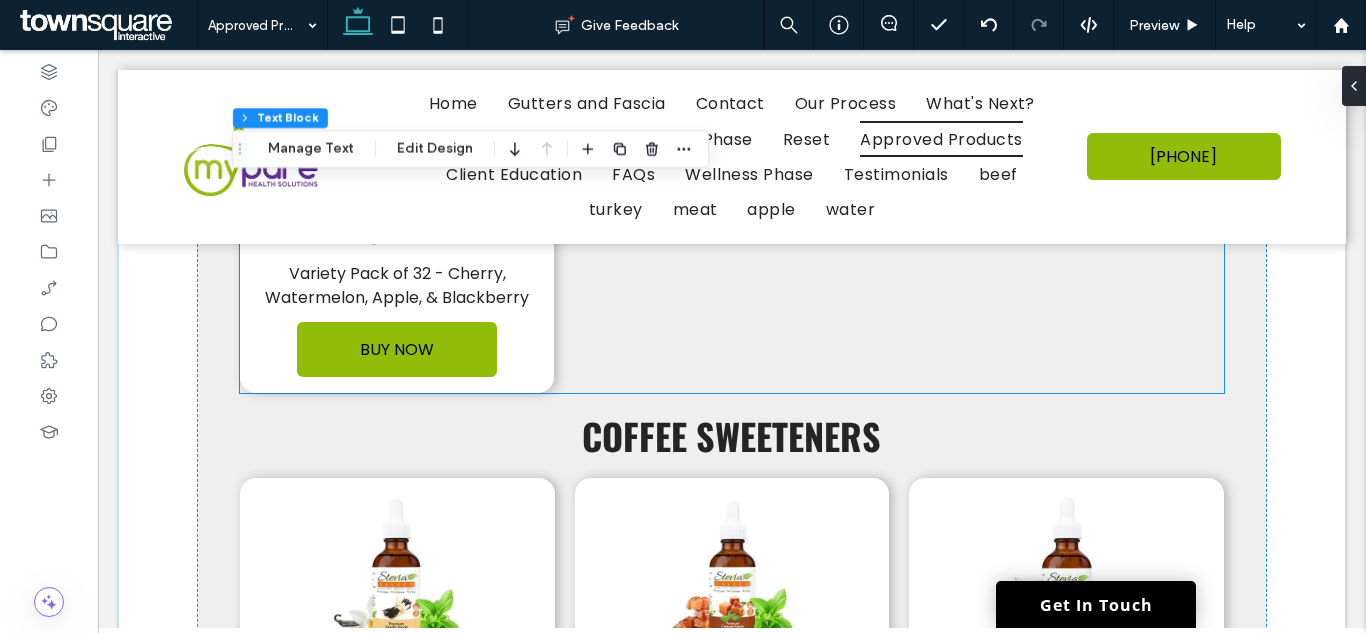 scroll, scrollTop: 2742, scrollLeft: 0, axis: vertical 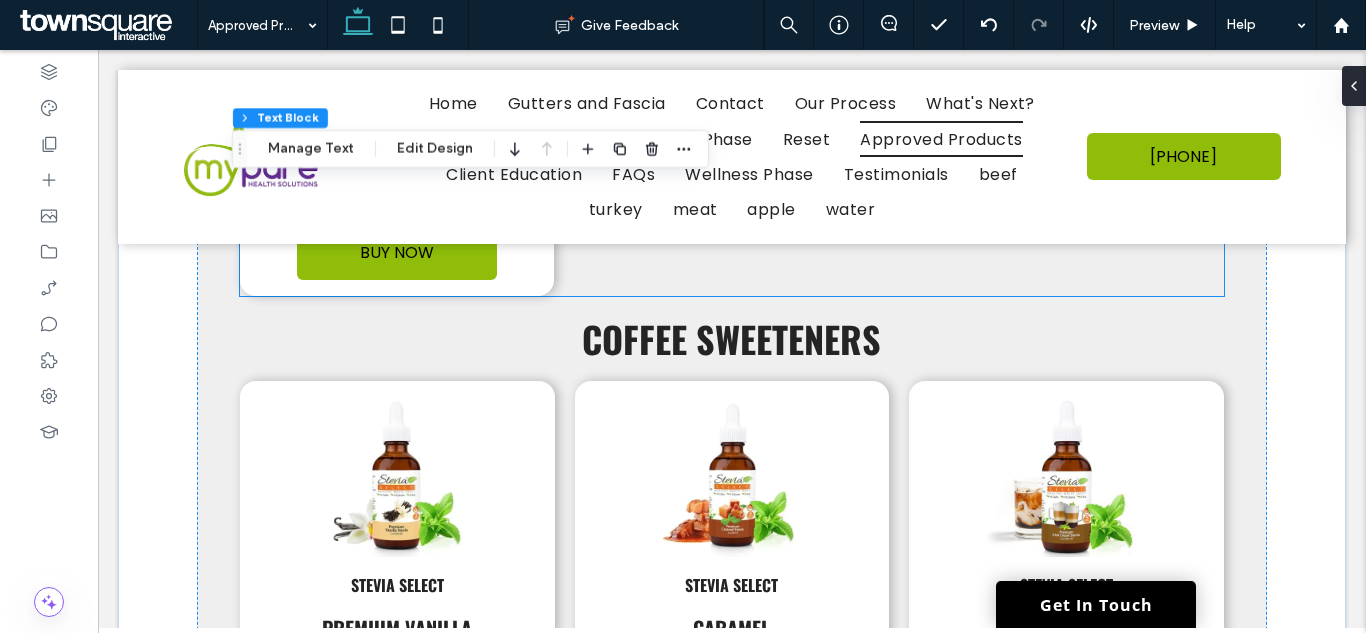 click on "Coffee Sweeteners" at bounding box center (732, 338) 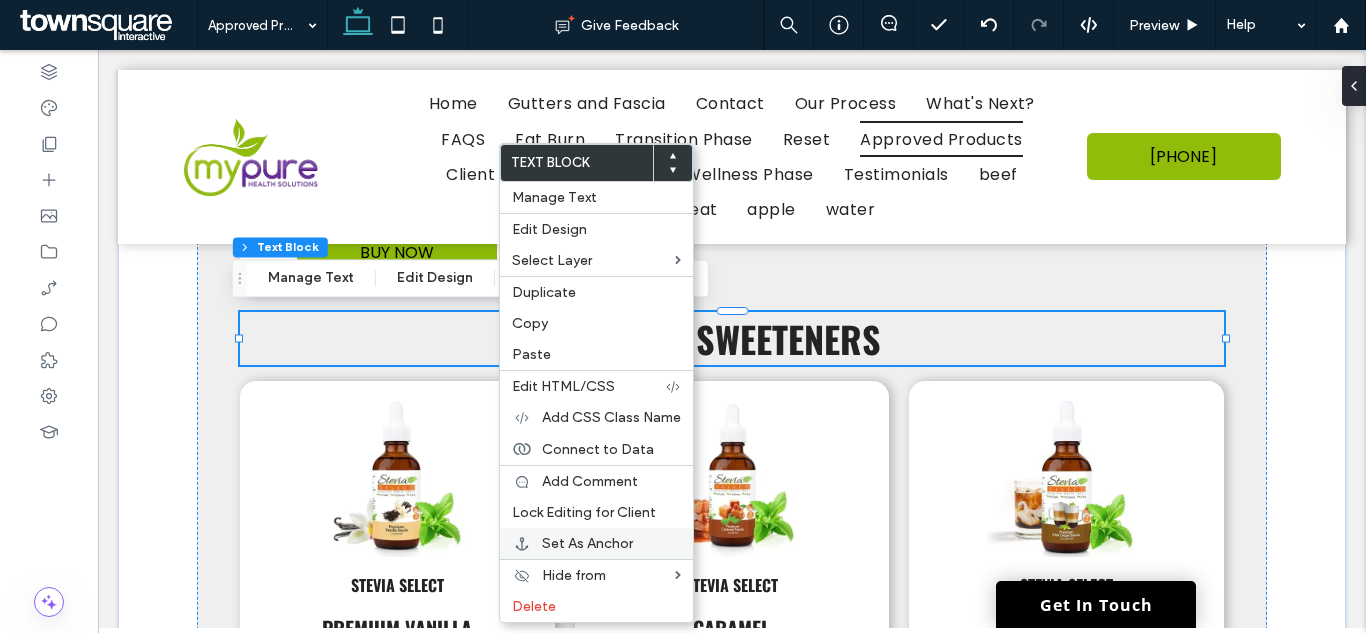 click on "Set As Anchor" at bounding box center (587, 543) 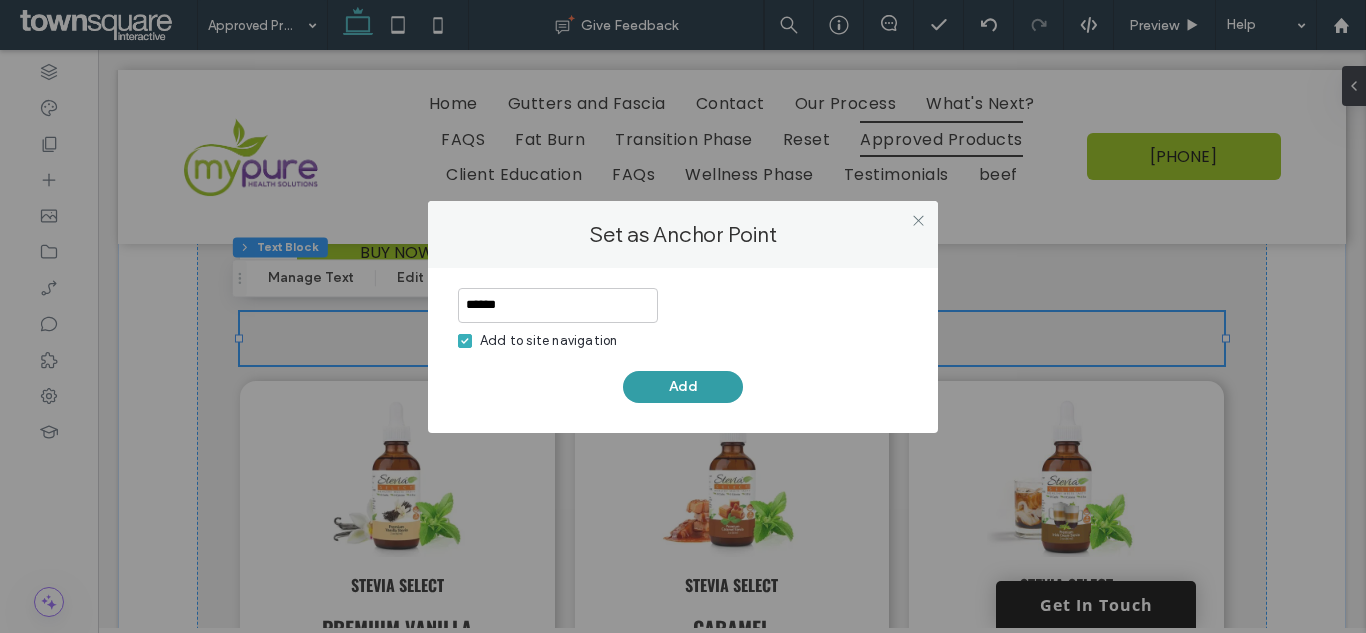 type on "******" 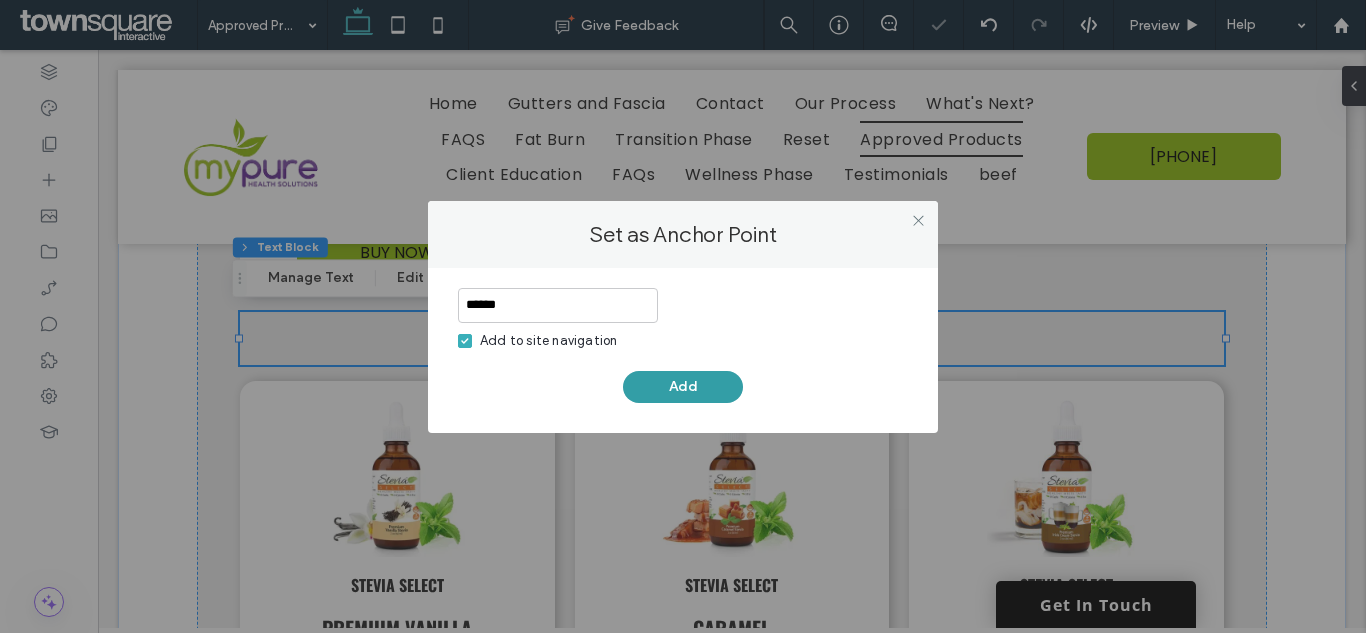 type 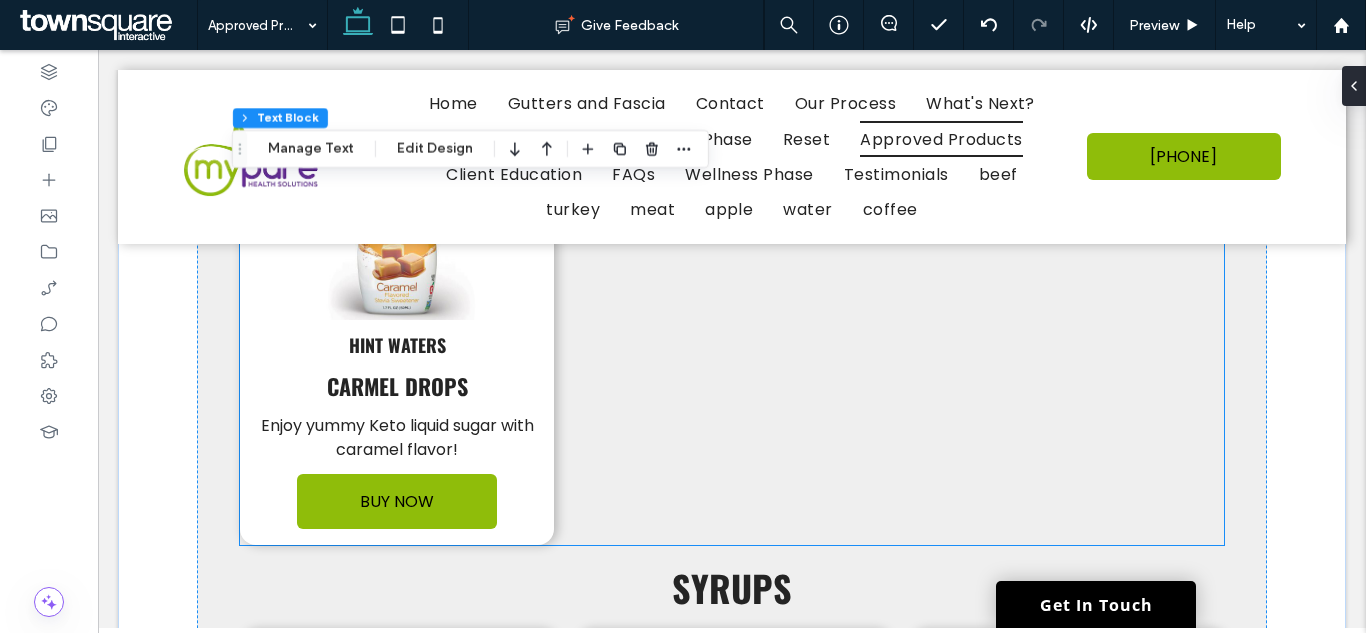 scroll, scrollTop: 3542, scrollLeft: 0, axis: vertical 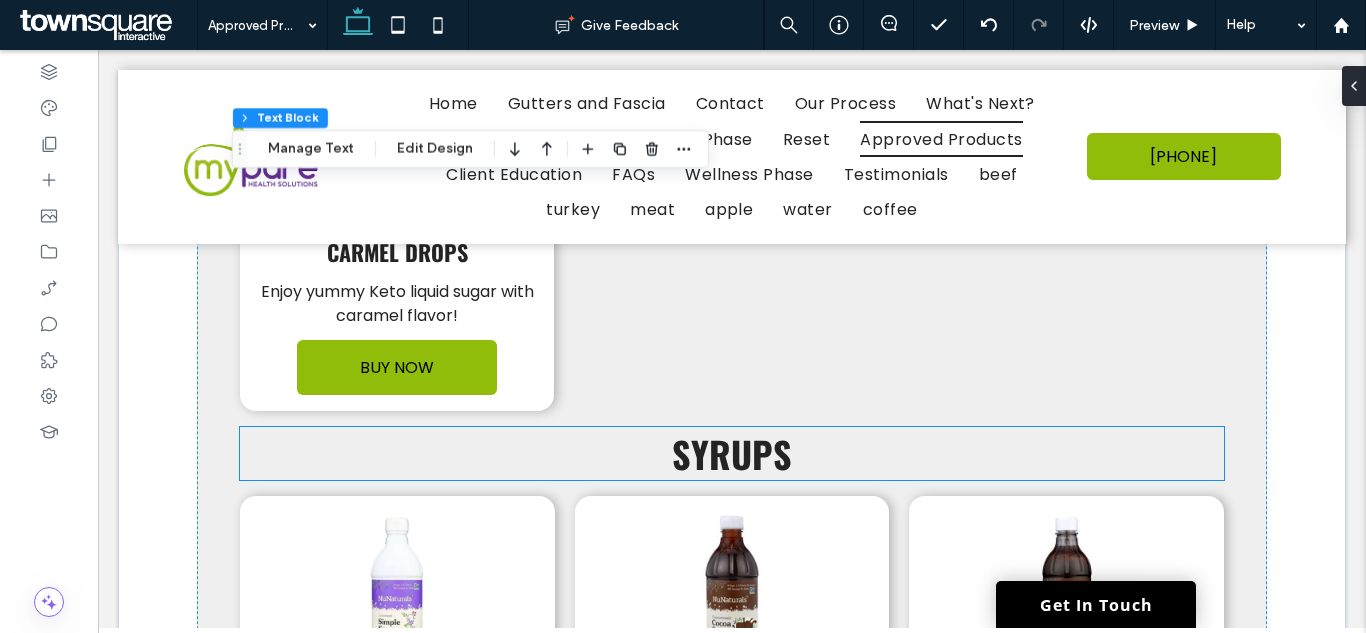 click on "Syrups" at bounding box center [732, 453] 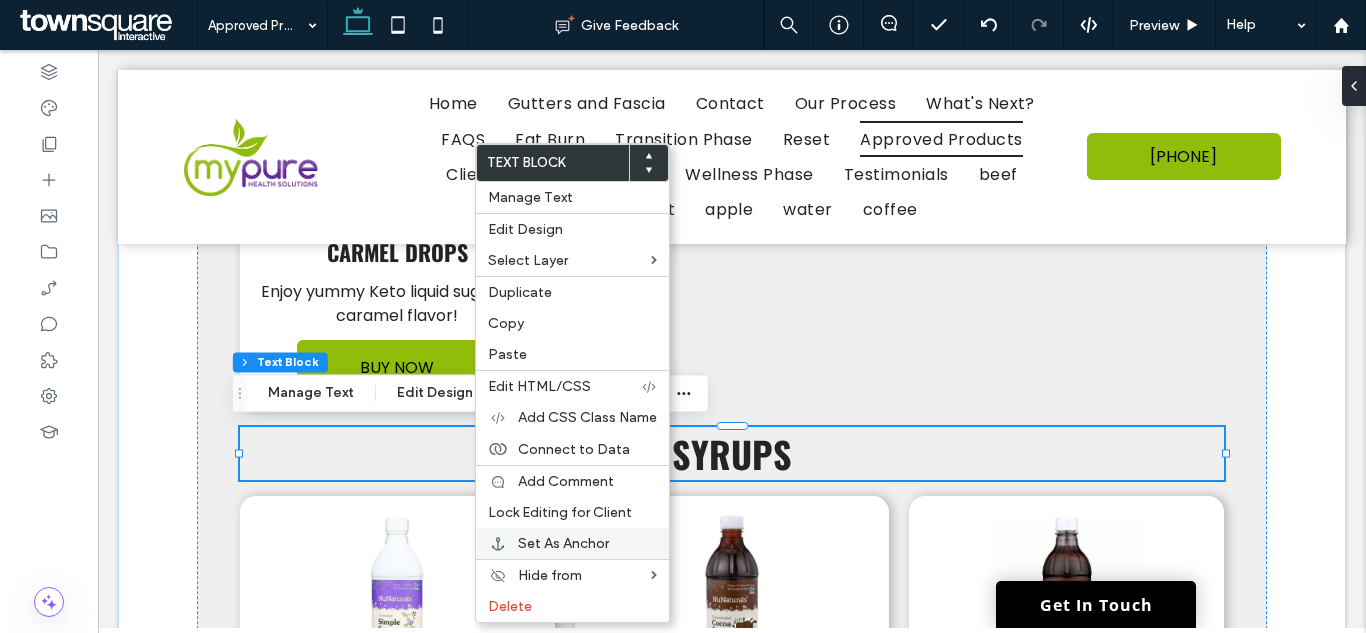 click on "Set As Anchor" at bounding box center [563, 543] 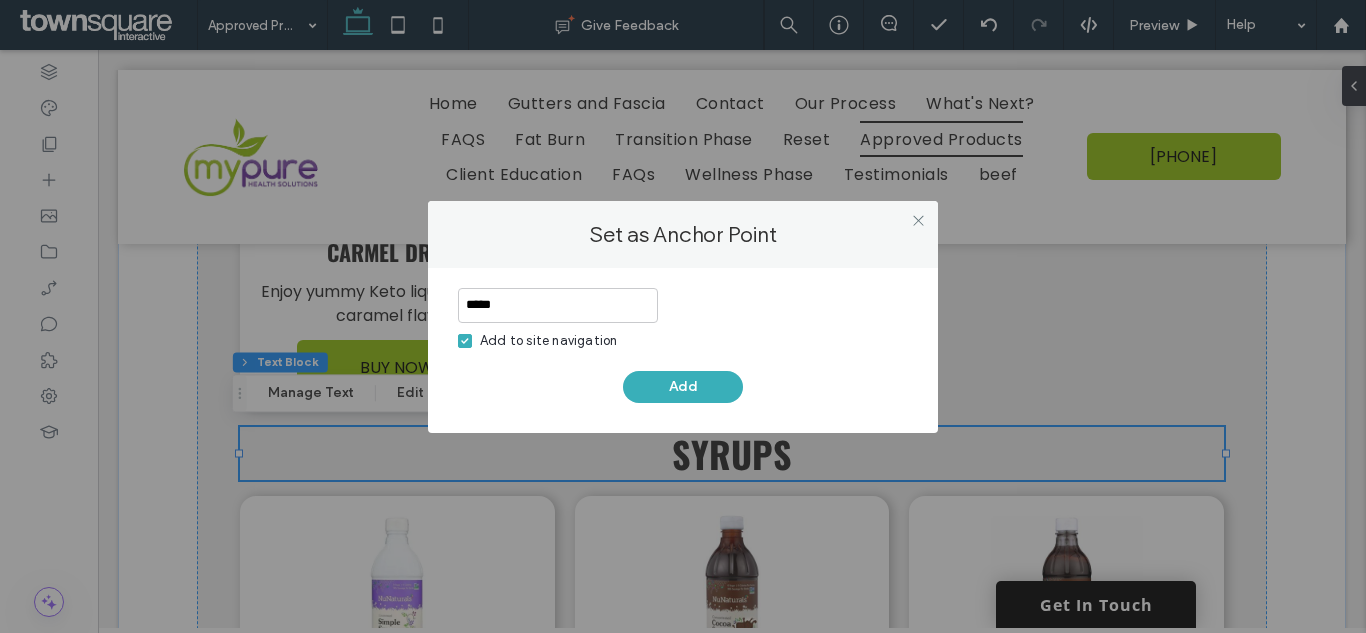 type on "*****" 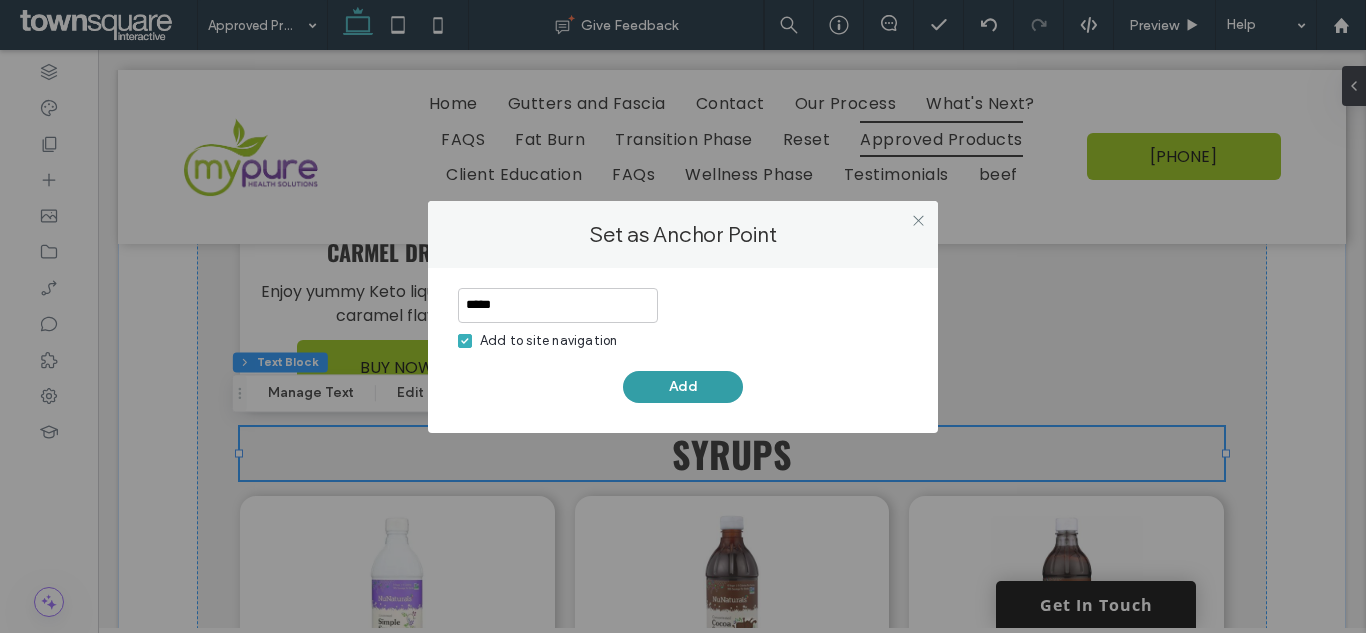 click on "***** Add to site navigation Add" at bounding box center [683, 345] 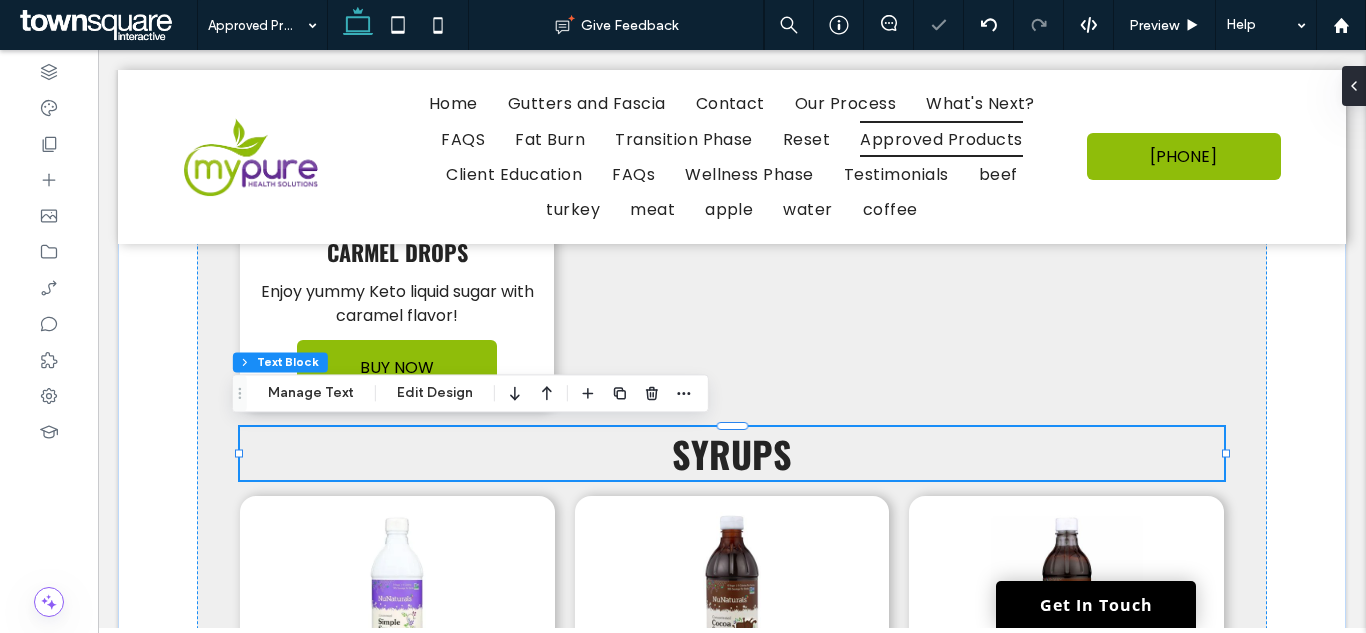 click on "Add" at bounding box center (683, 387) 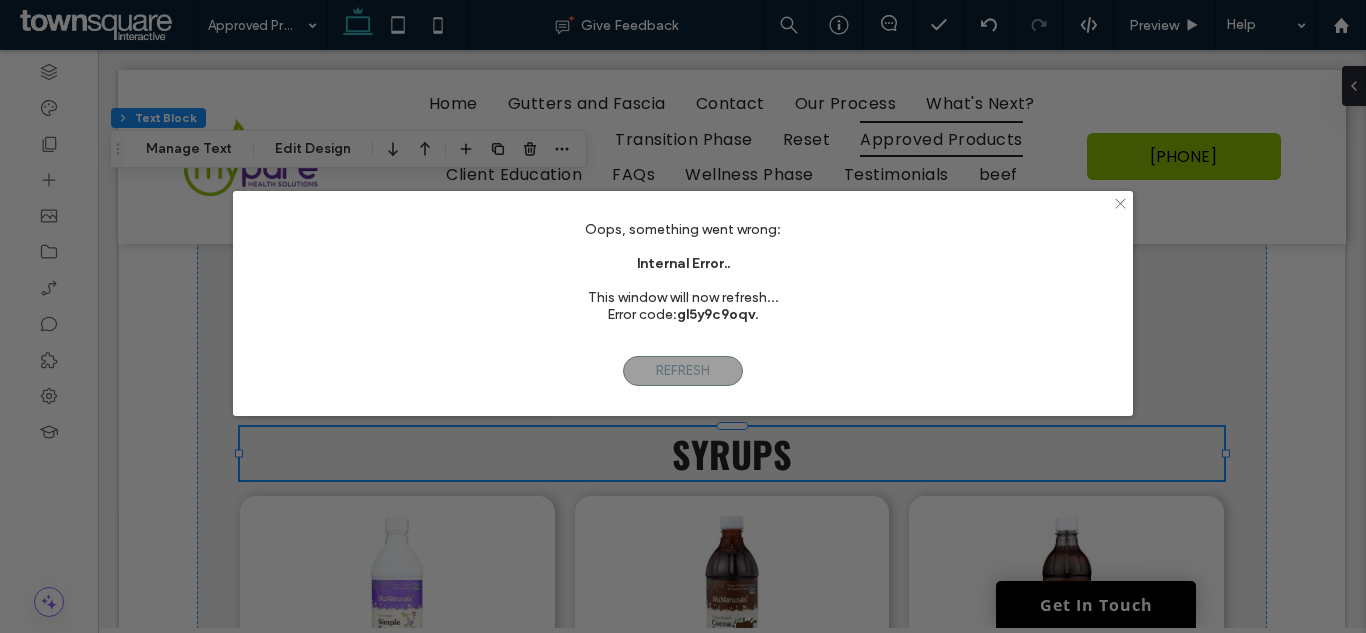click 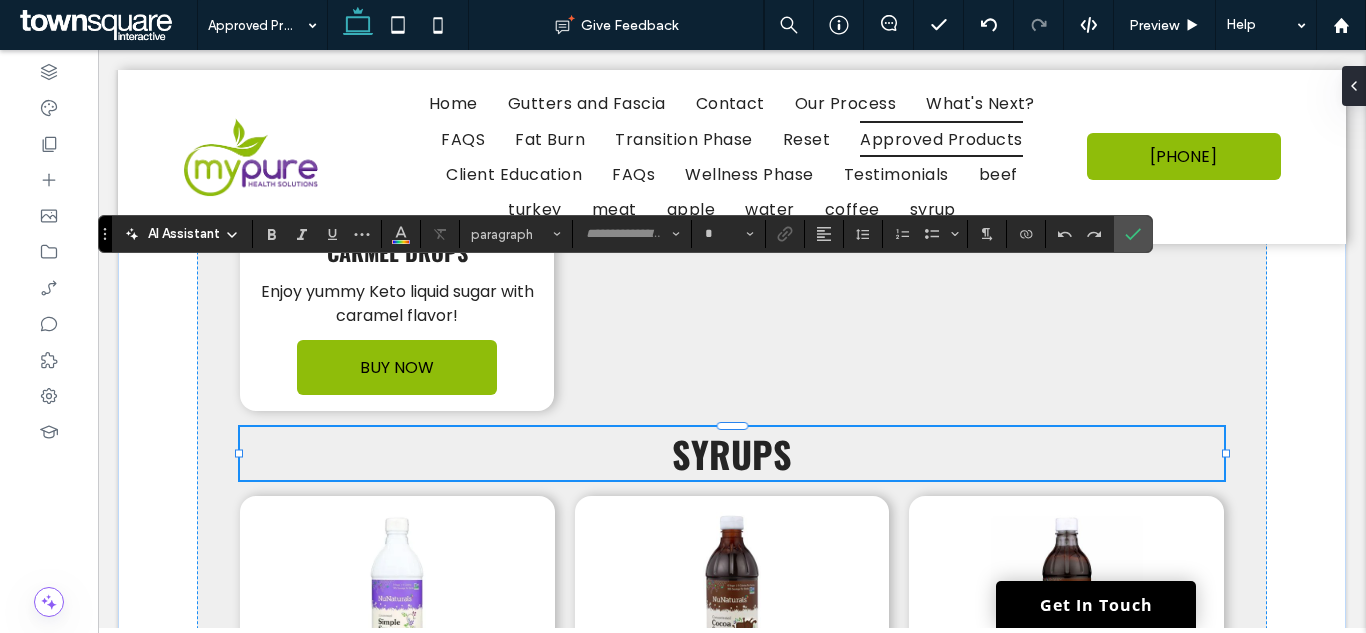type on "******" 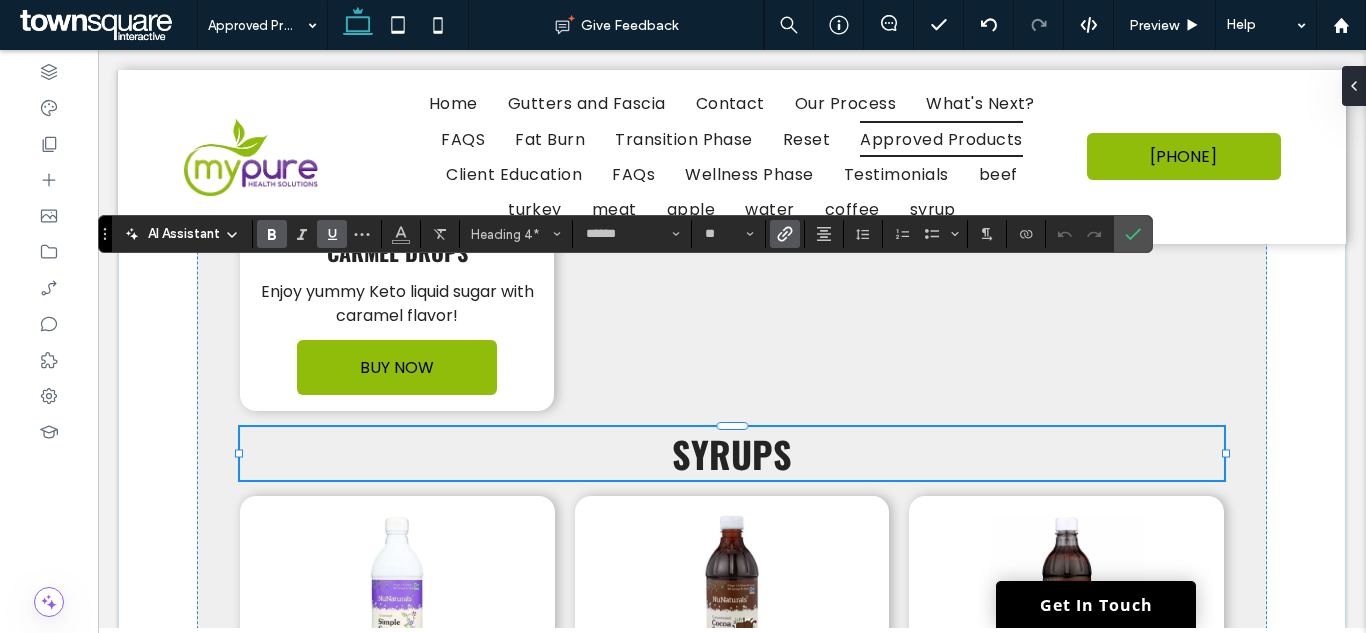 click 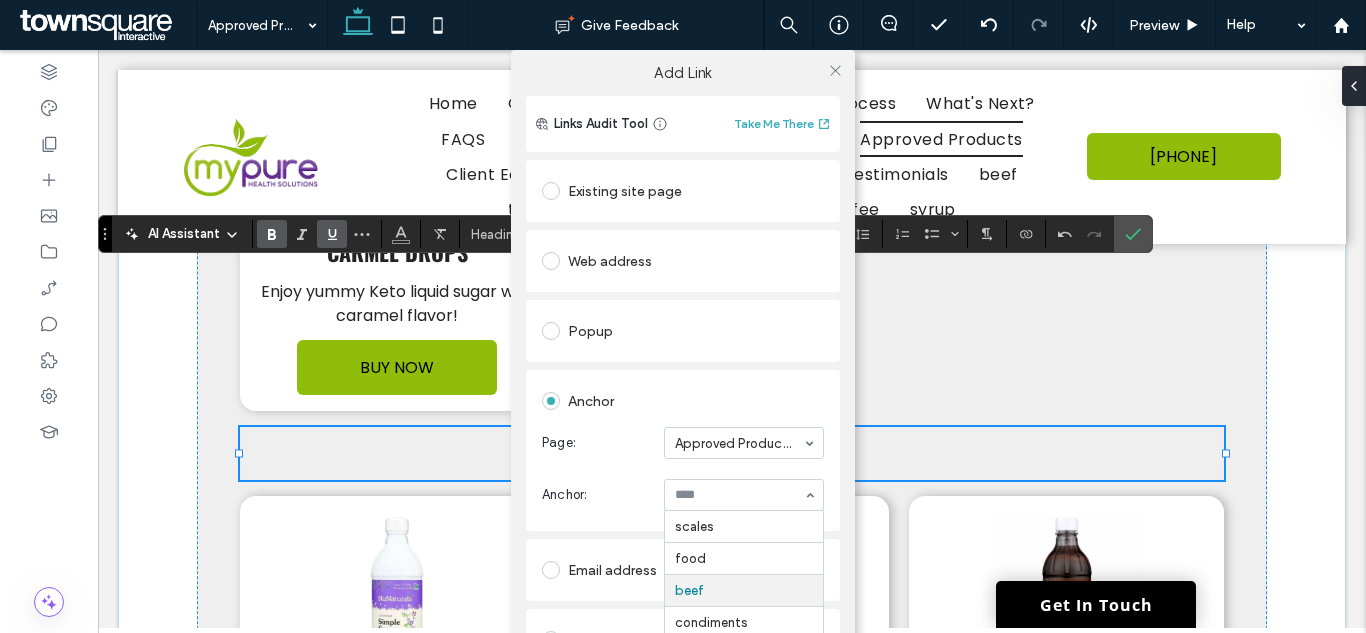 scroll, scrollTop: 64, scrollLeft: 0, axis: vertical 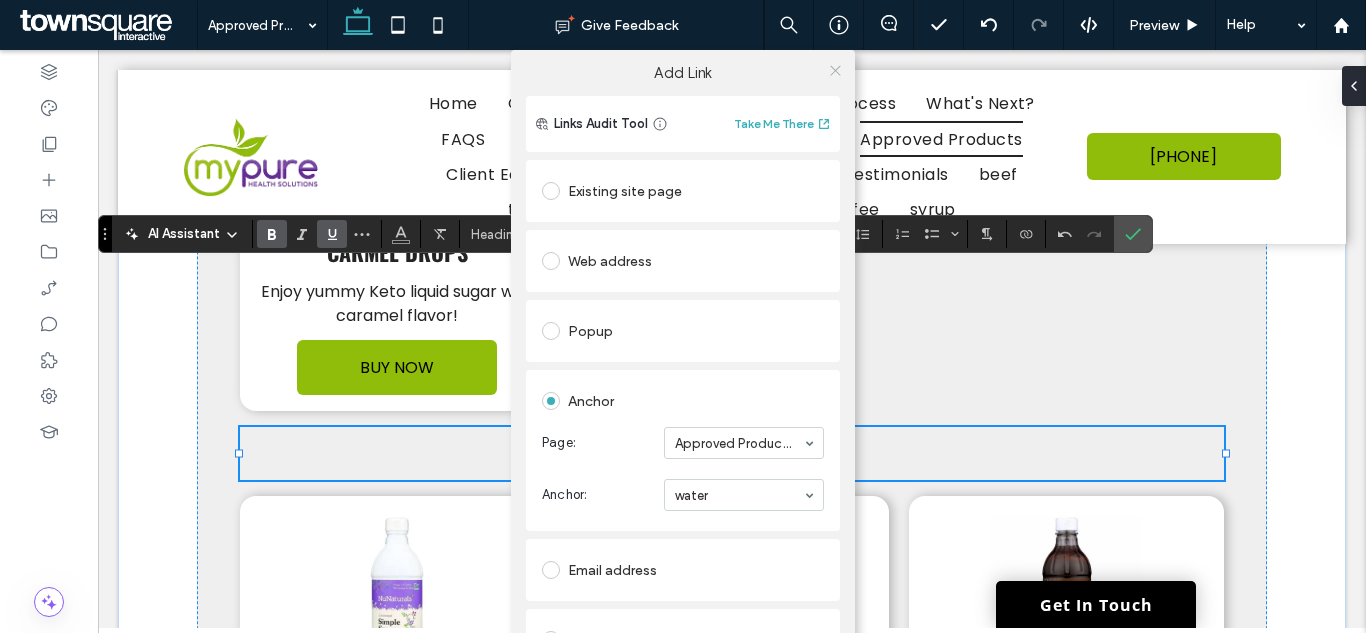 click 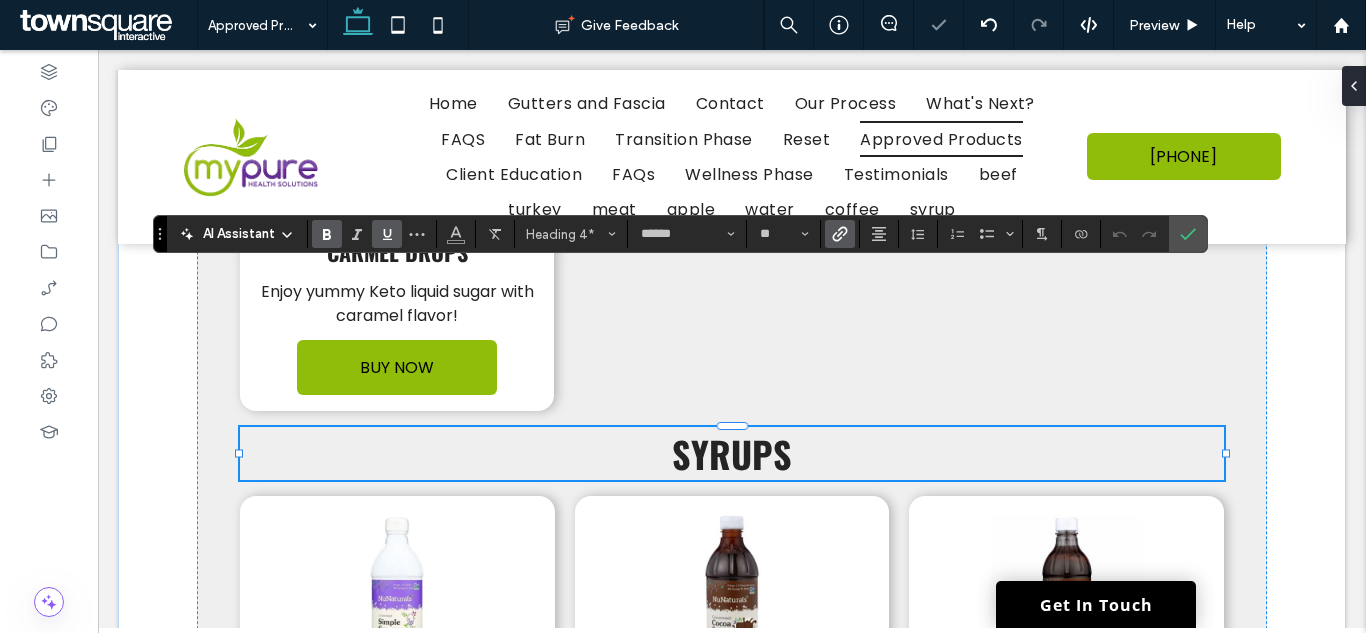 click 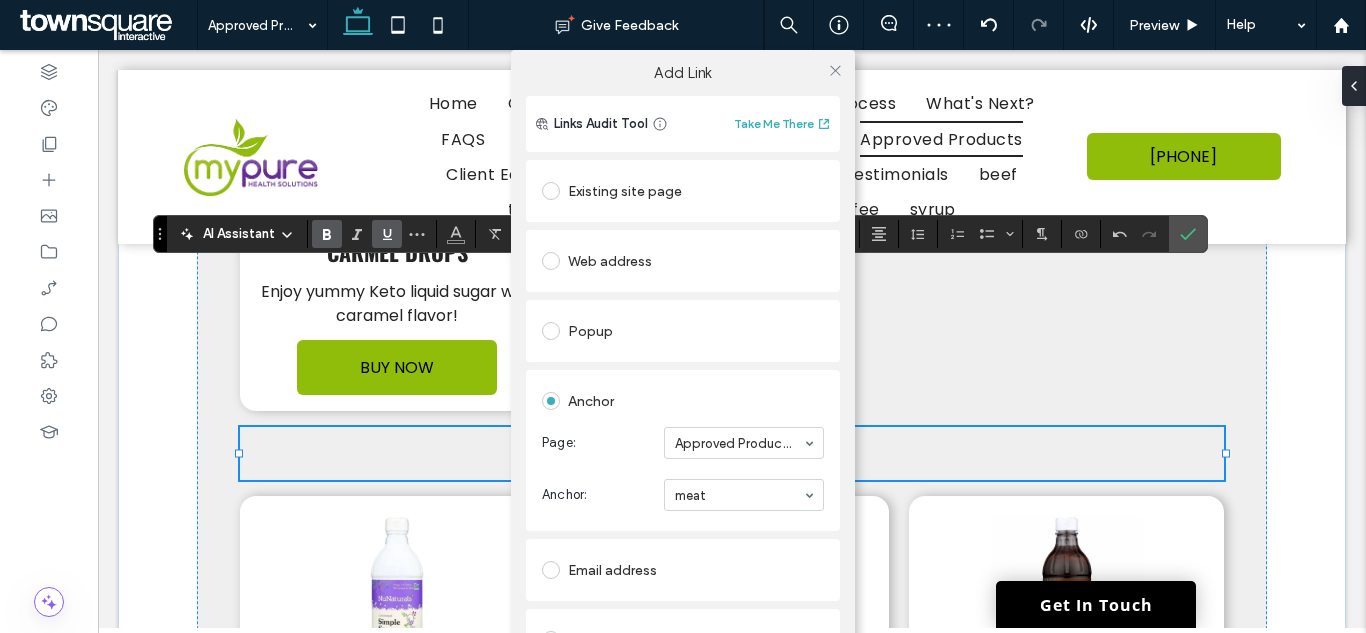 click on "meat" at bounding box center (744, 495) 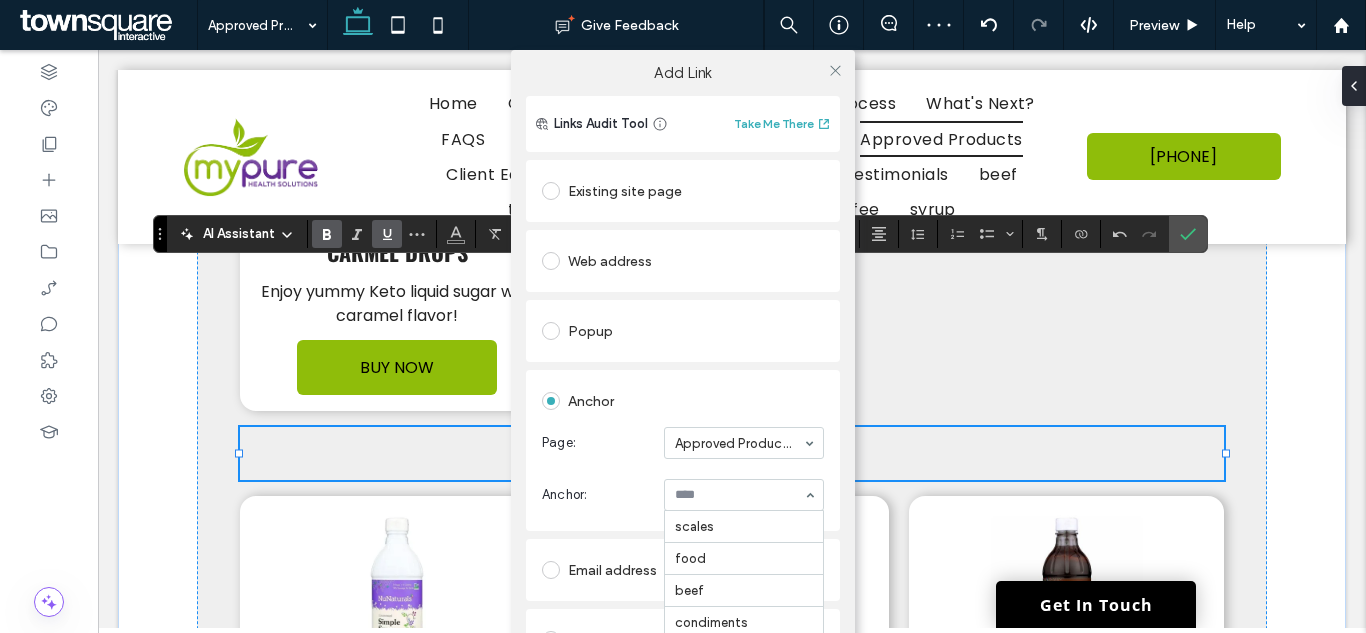 scroll, scrollTop: 320, scrollLeft: 0, axis: vertical 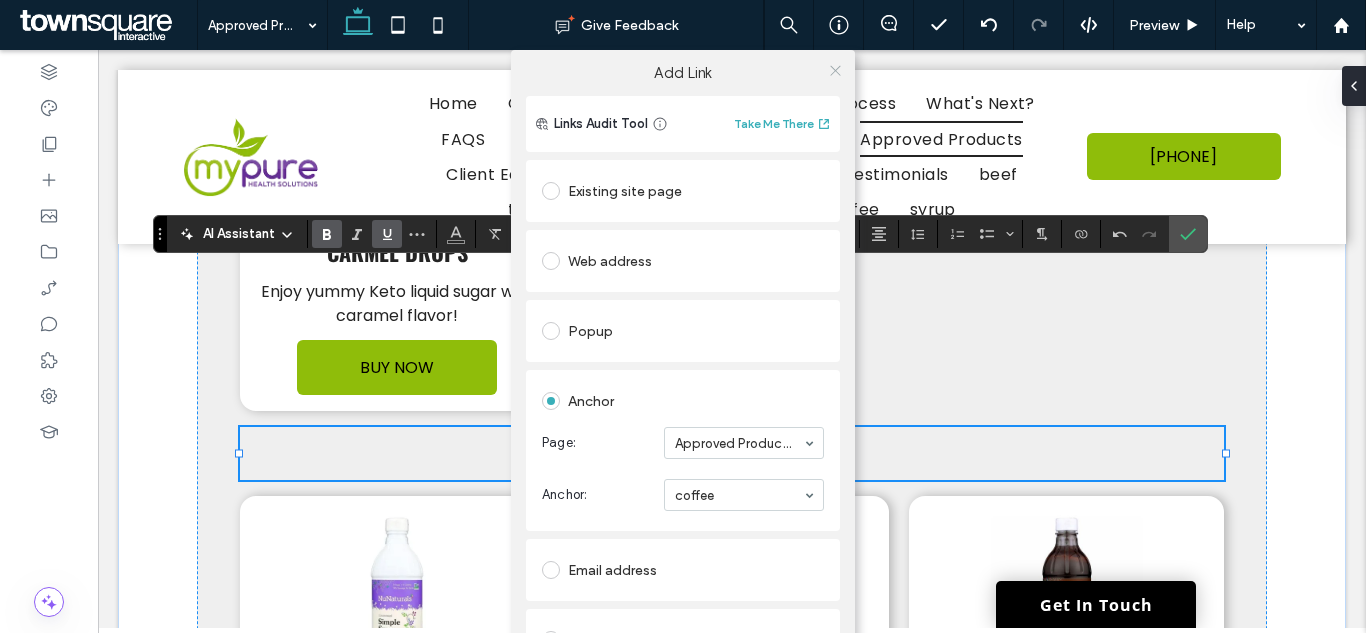 click 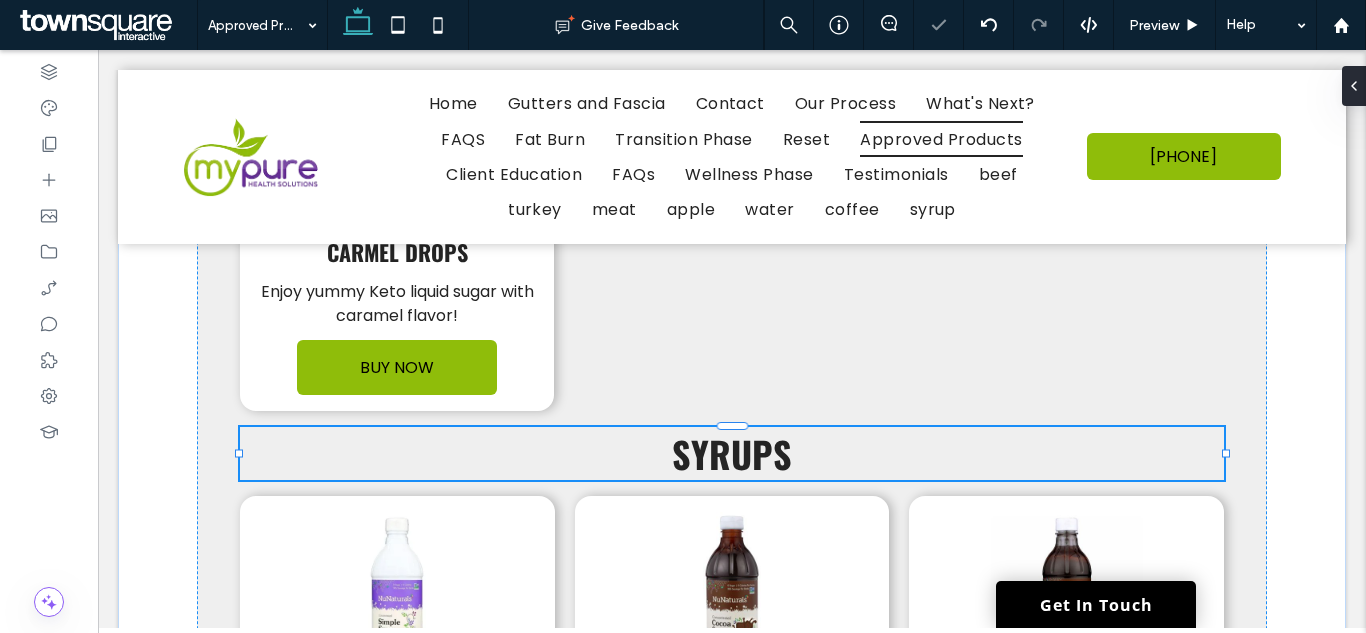 type on "******" 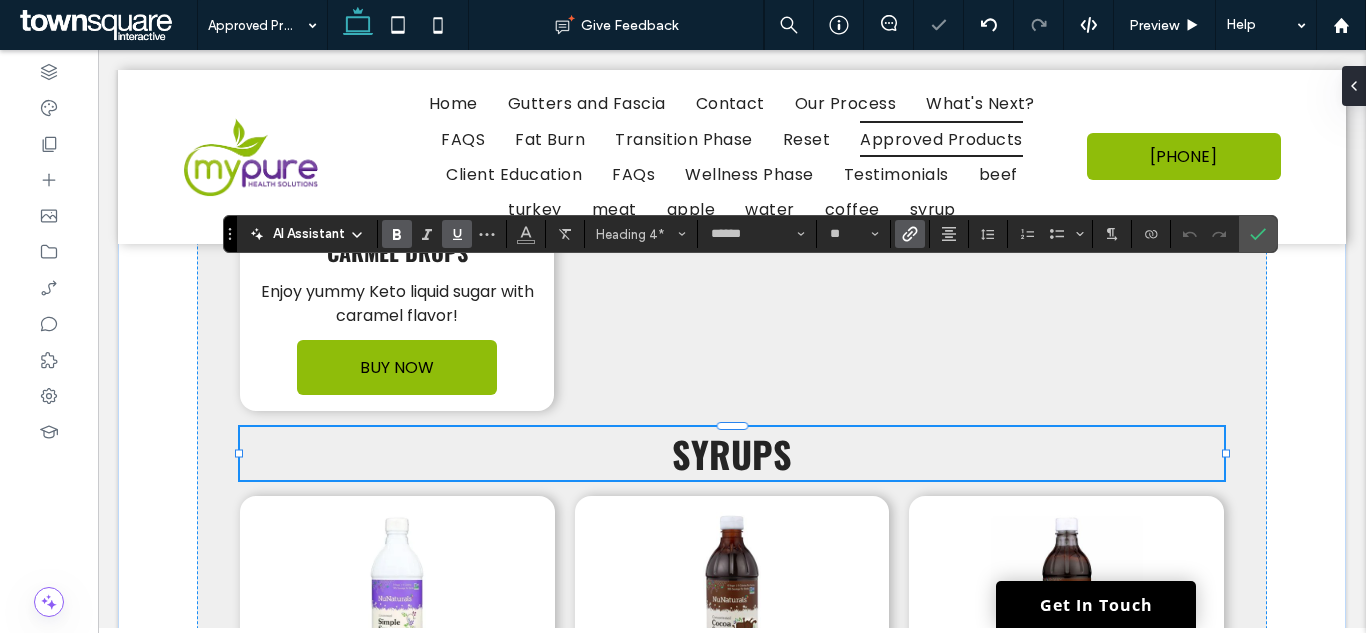 click 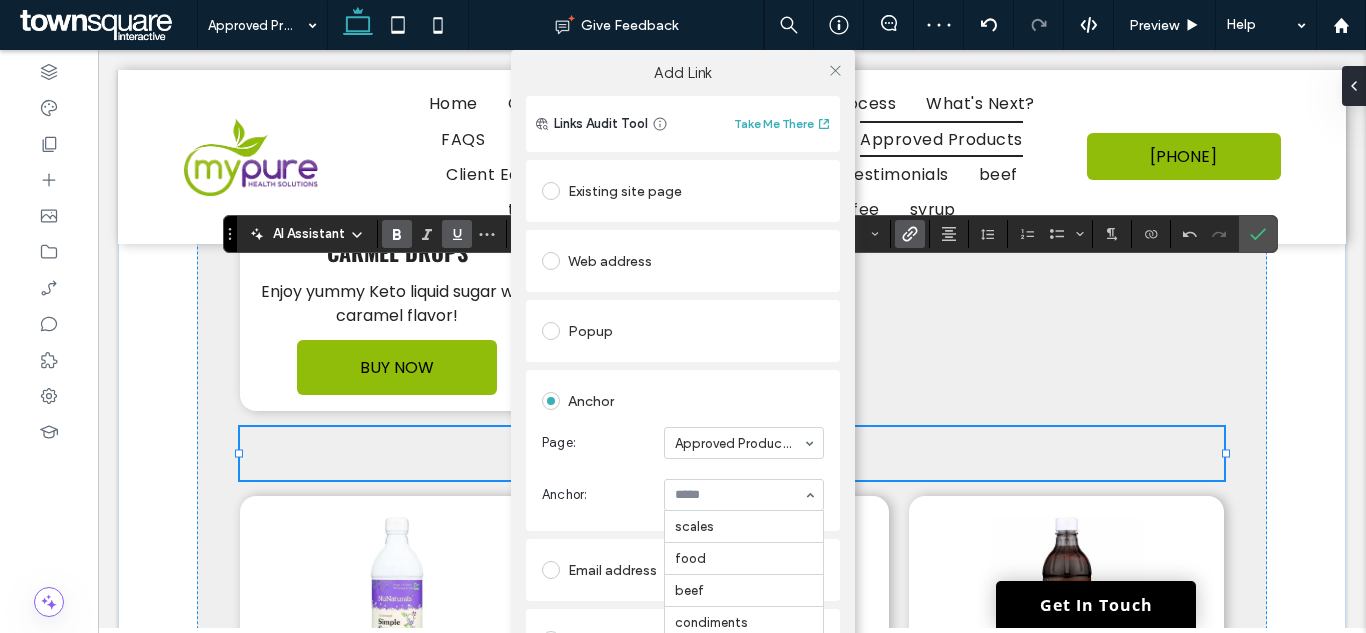 scroll, scrollTop: 352, scrollLeft: 0, axis: vertical 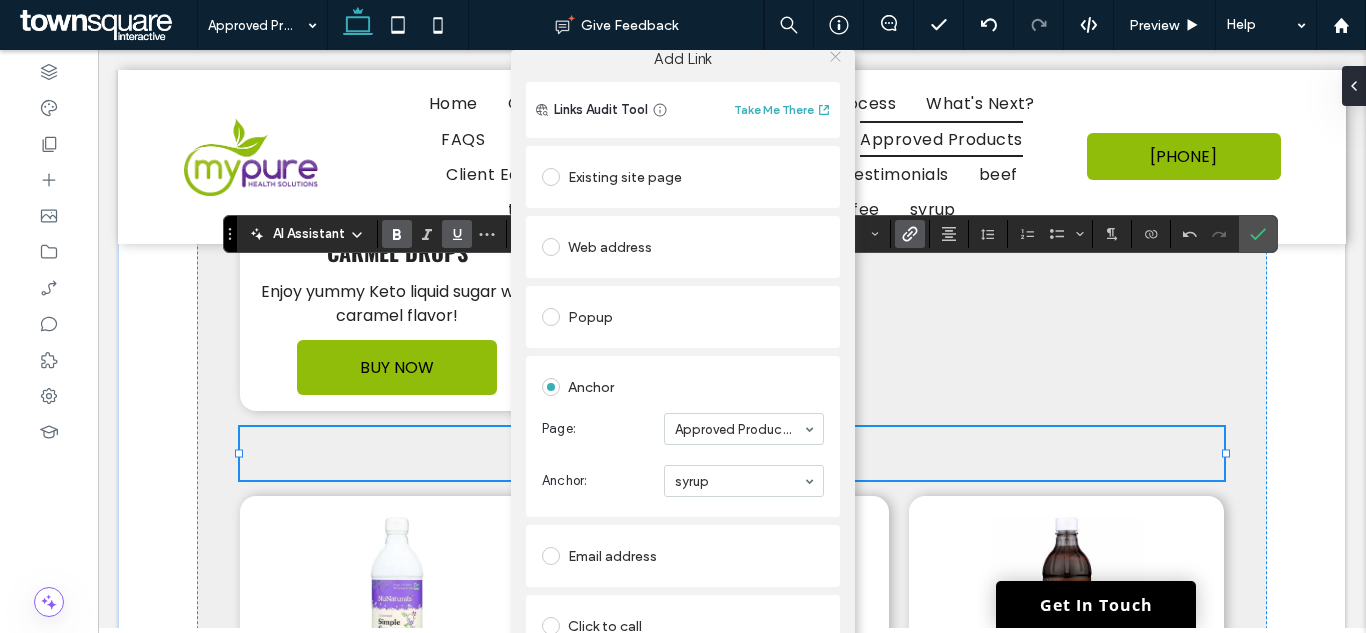 click 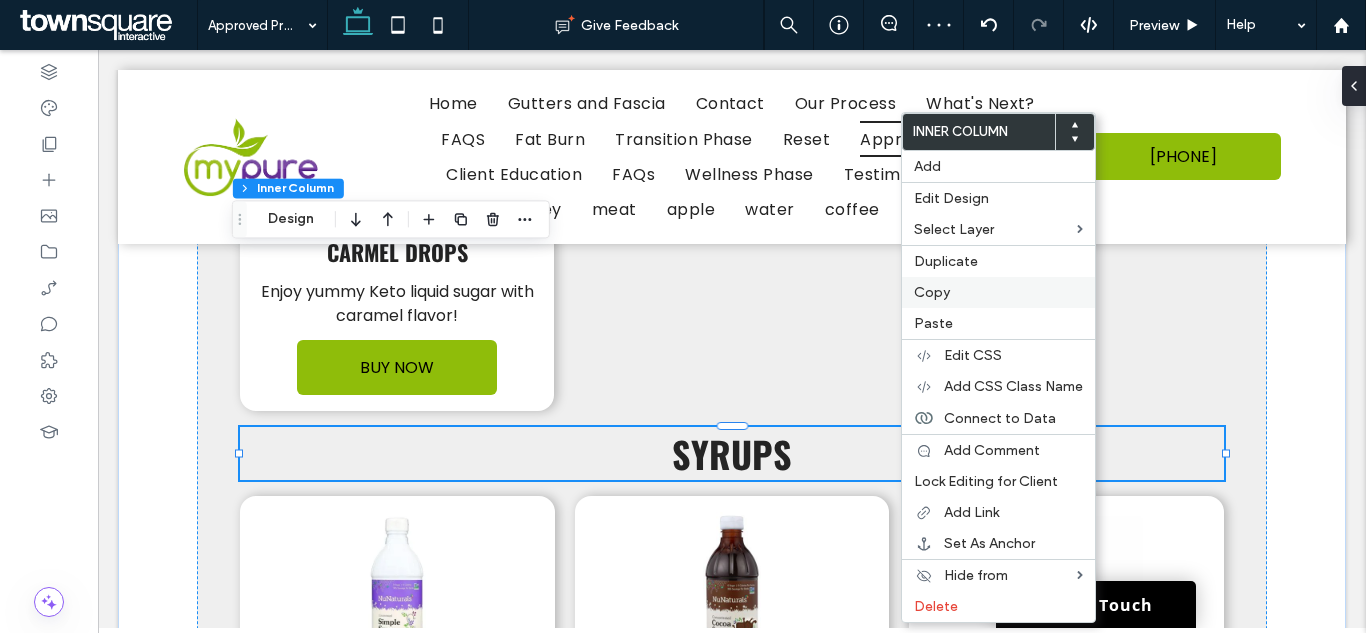 click on "Copy" at bounding box center (998, 292) 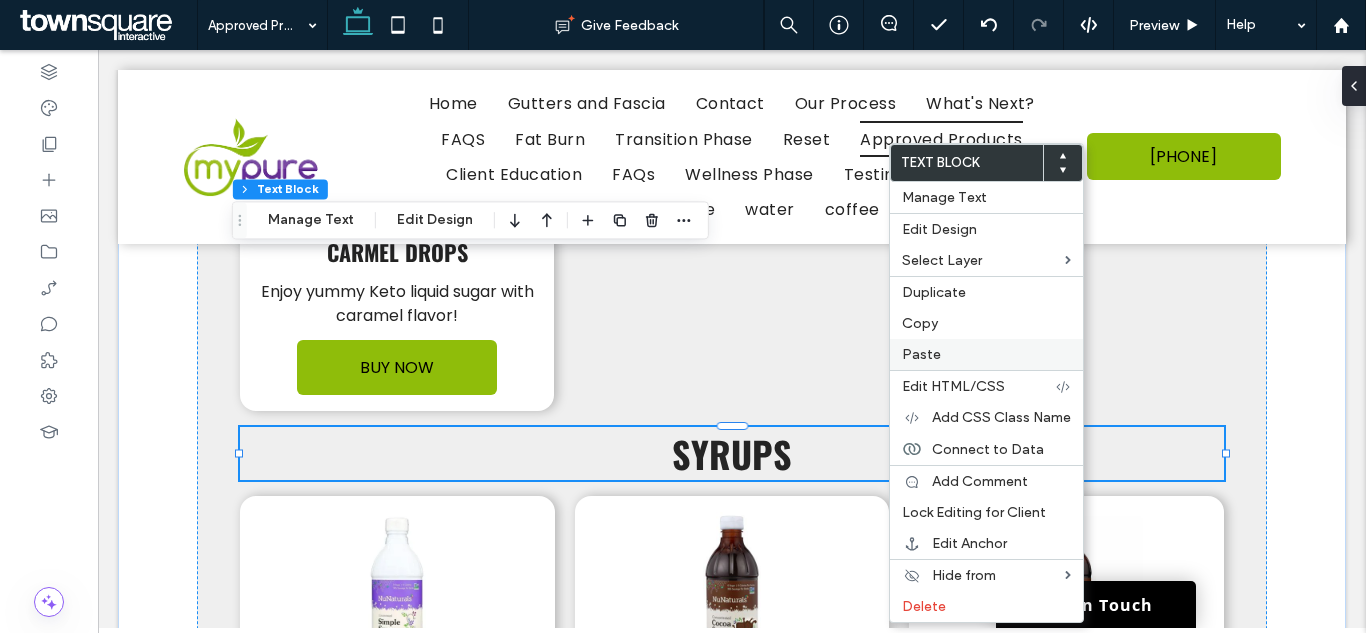 click on "Paste" at bounding box center [986, 354] 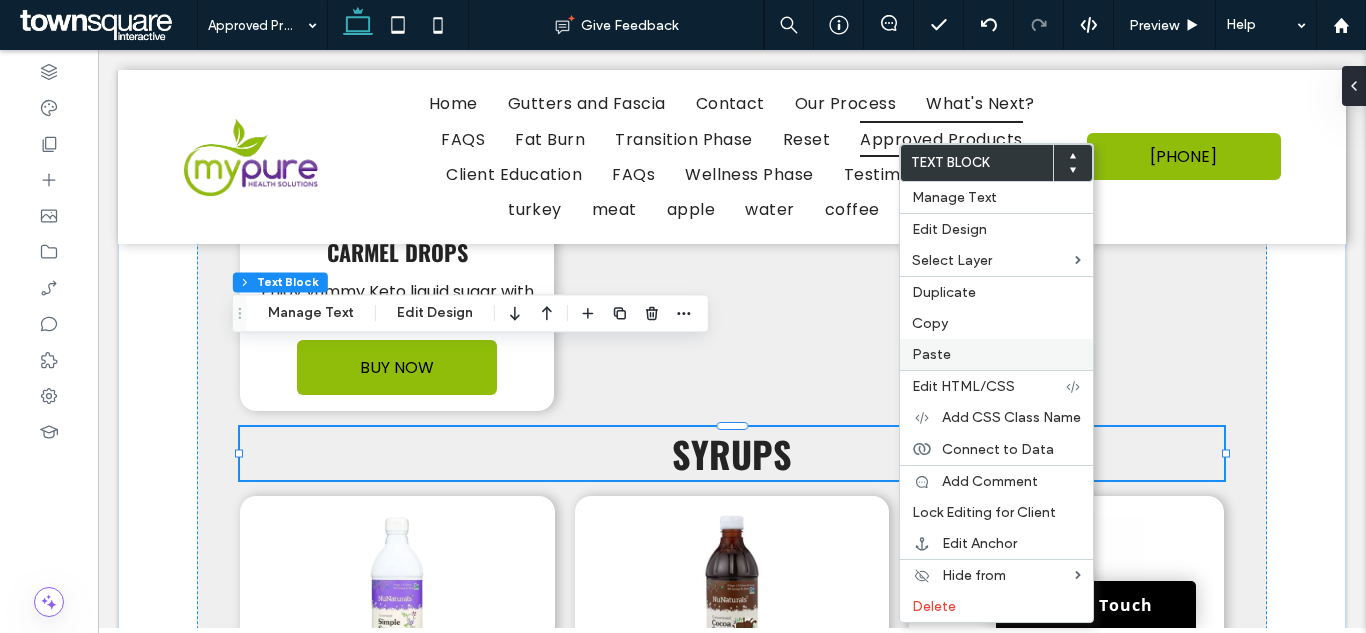 click on "Paste" at bounding box center [996, 354] 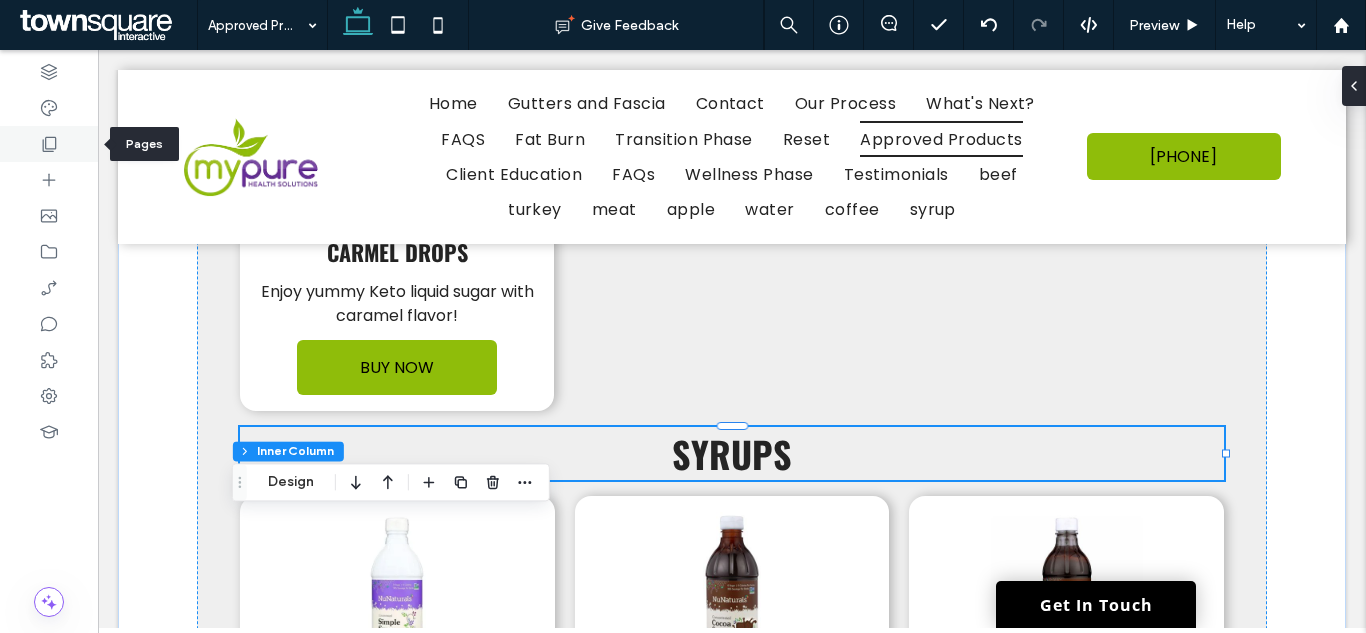 click at bounding box center [49, 144] 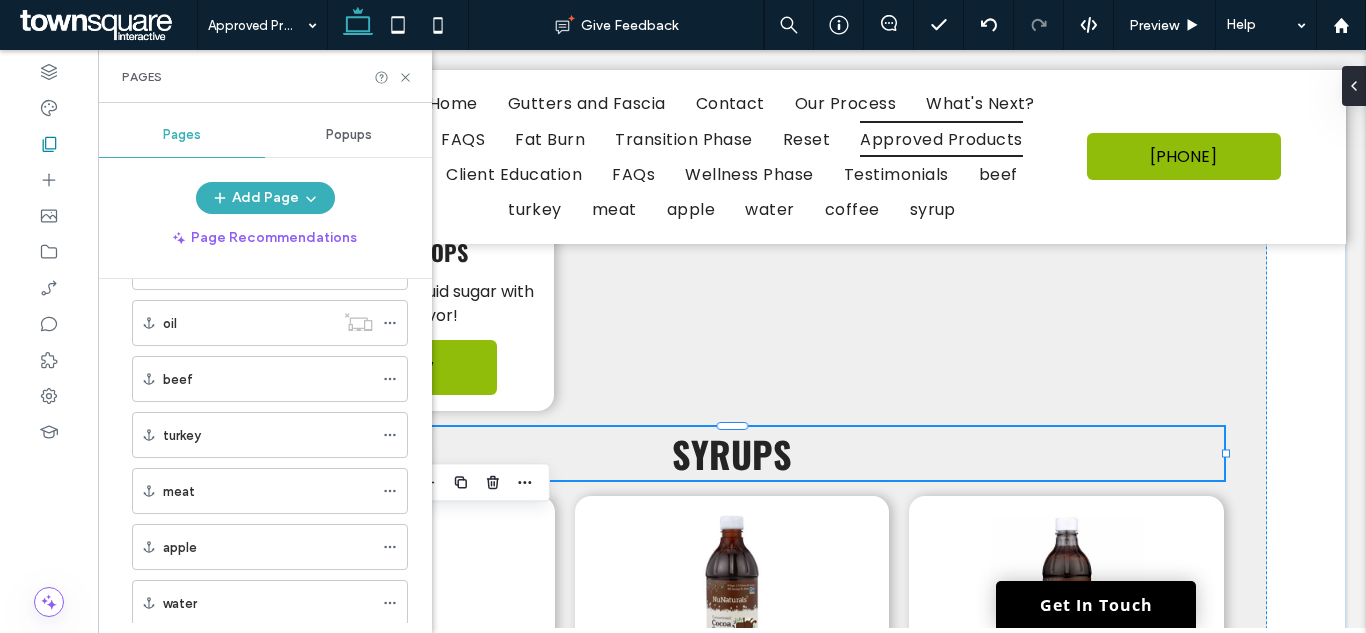 scroll, scrollTop: 1378, scrollLeft: 0, axis: vertical 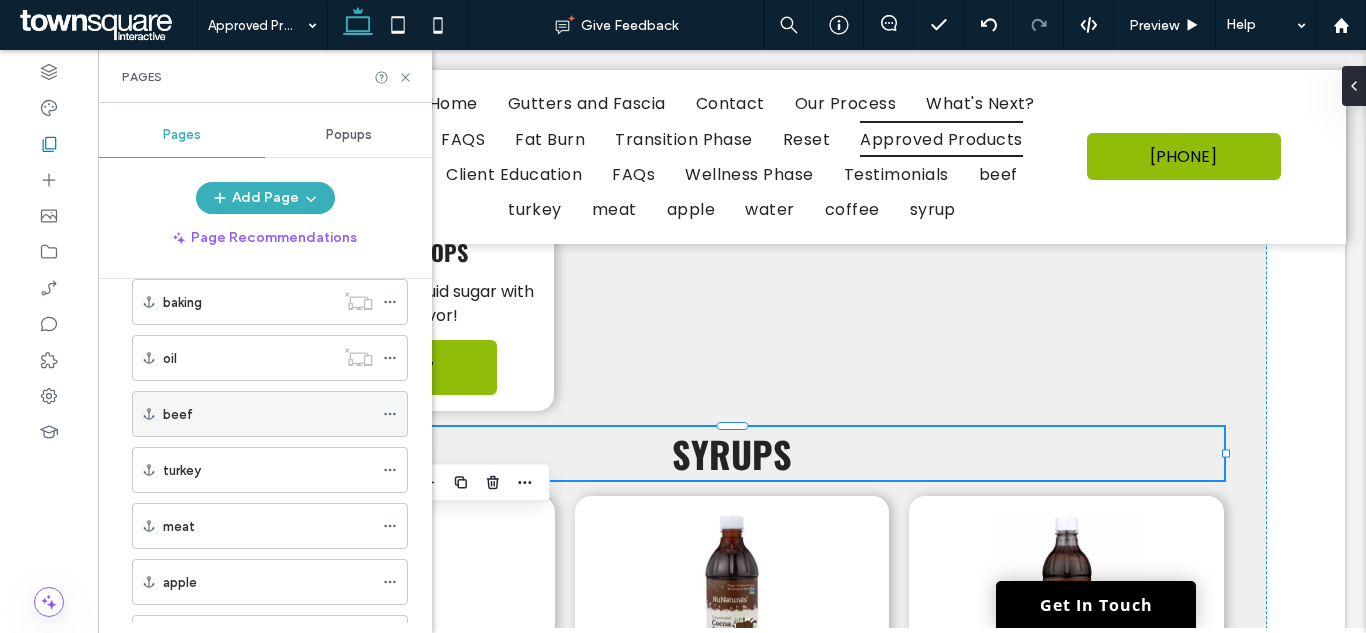 click 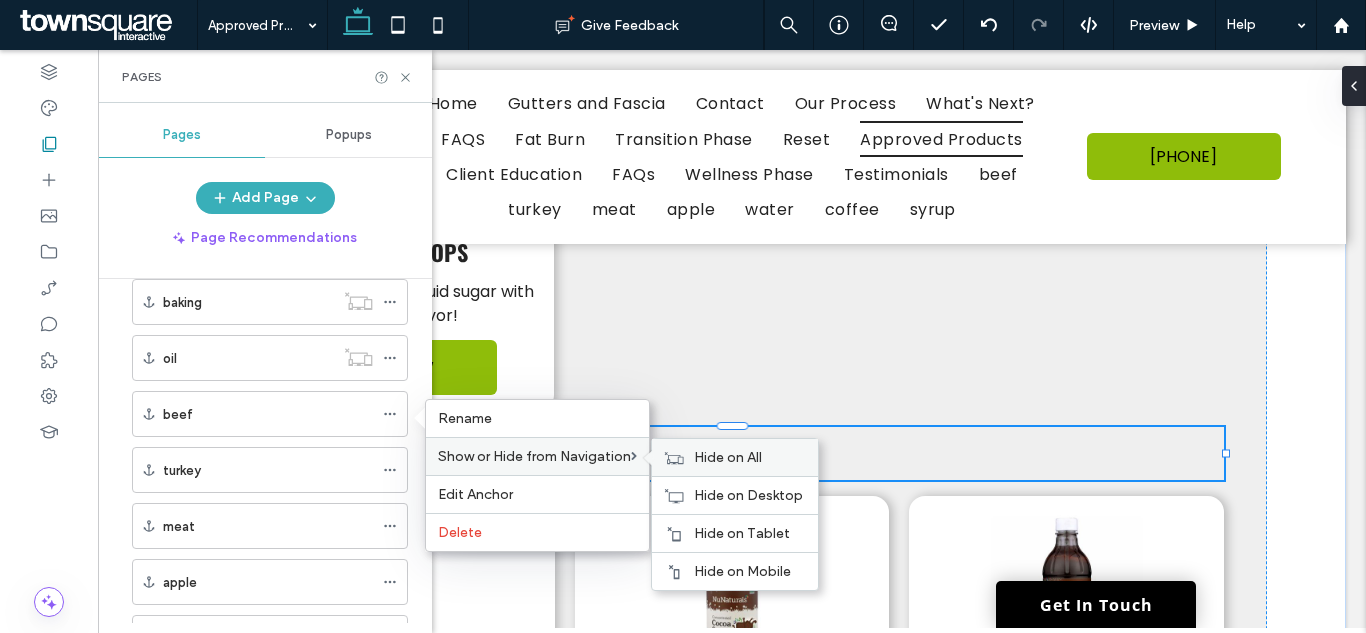 drag, startPoint x: 750, startPoint y: 453, endPoint x: 723, endPoint y: 468, distance: 30.88689 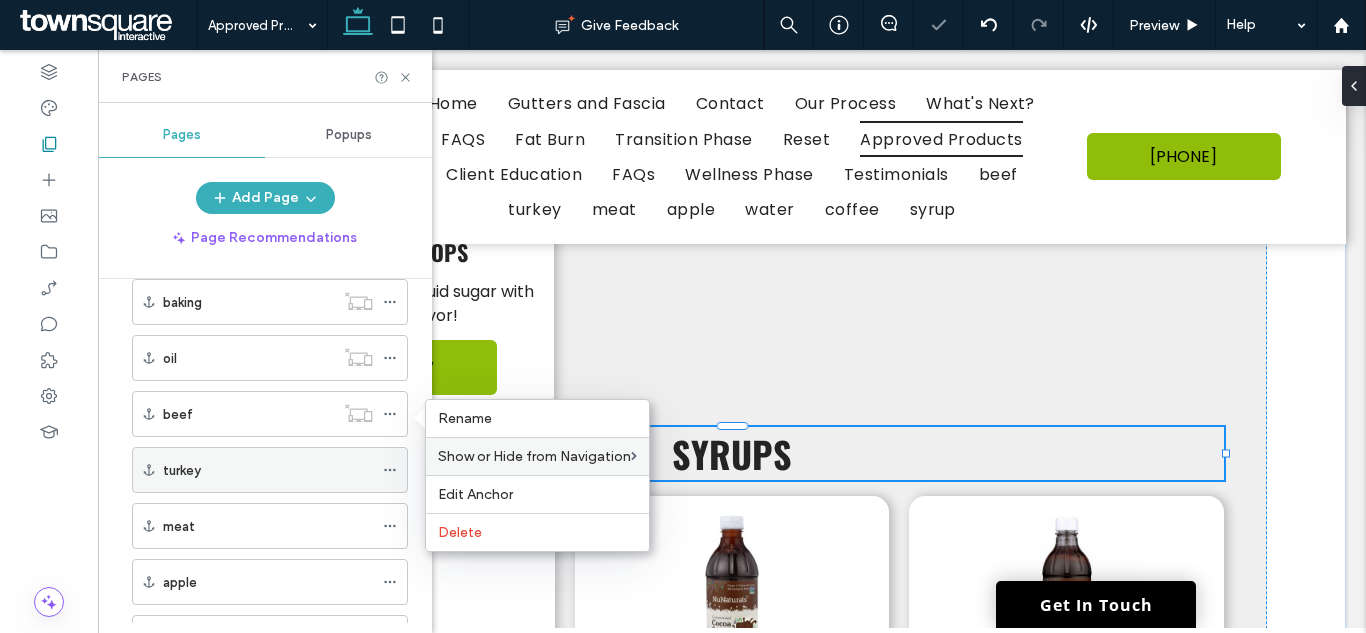 click 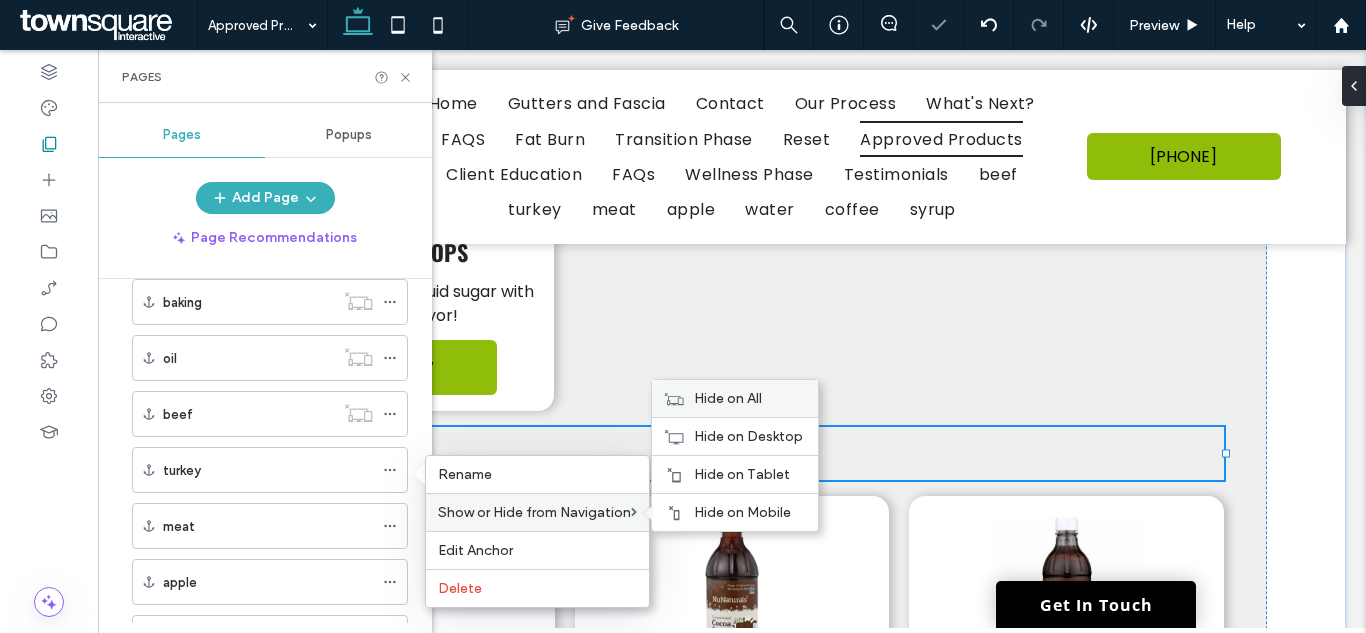 click on "Hide on All" at bounding box center (735, 398) 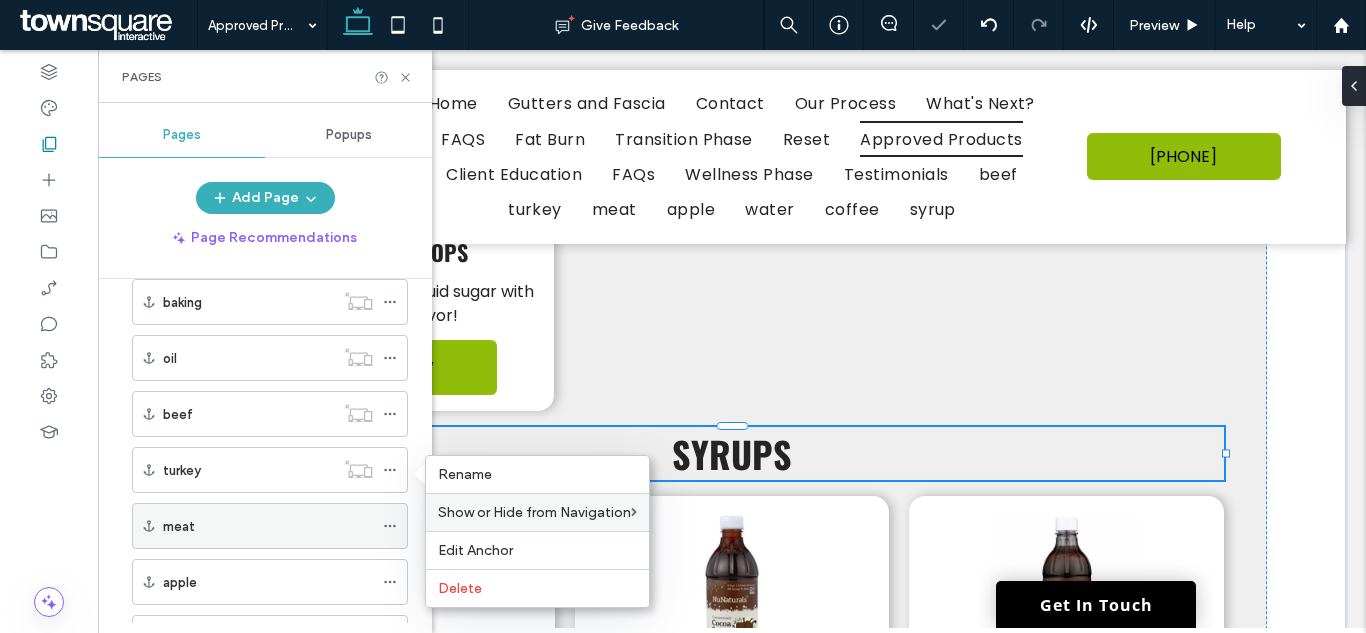 click at bounding box center (390, 526) 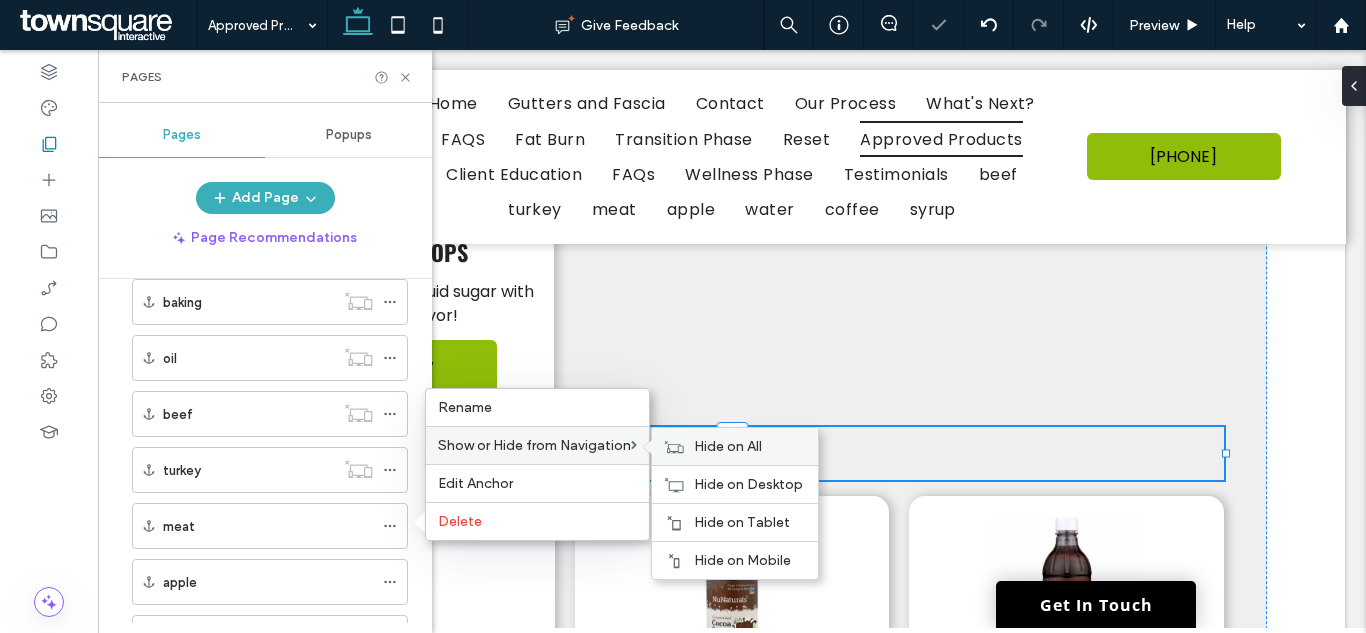 click 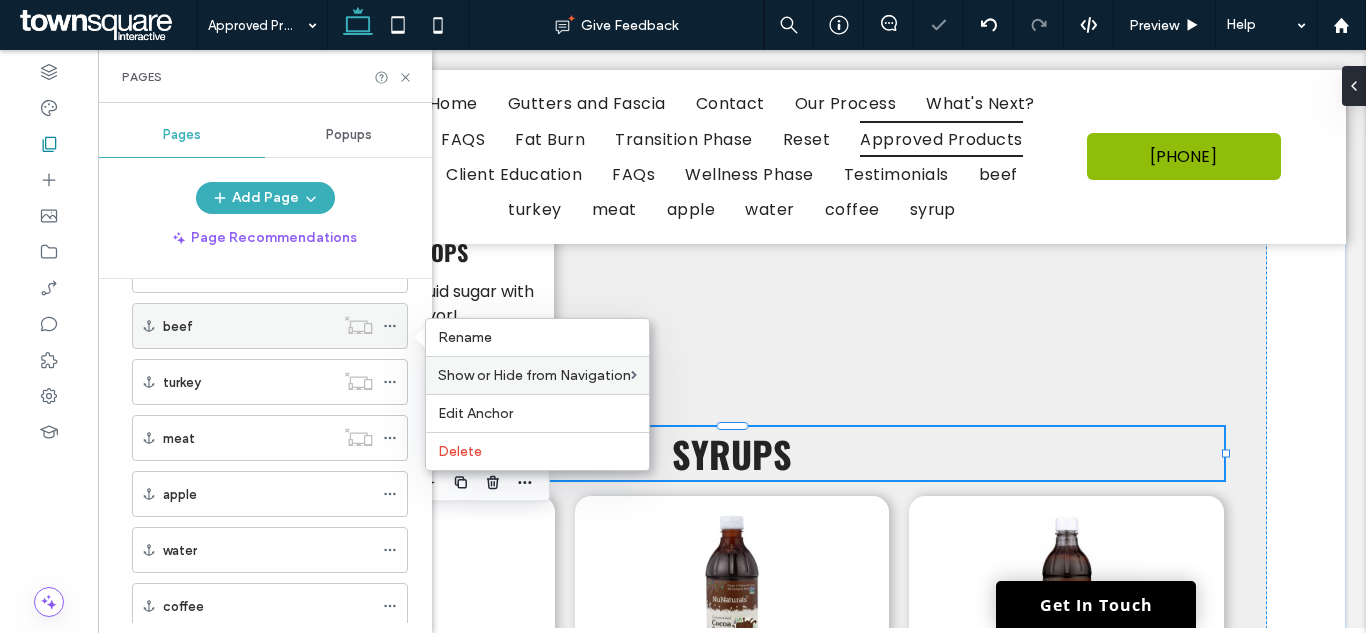 scroll, scrollTop: 1578, scrollLeft: 0, axis: vertical 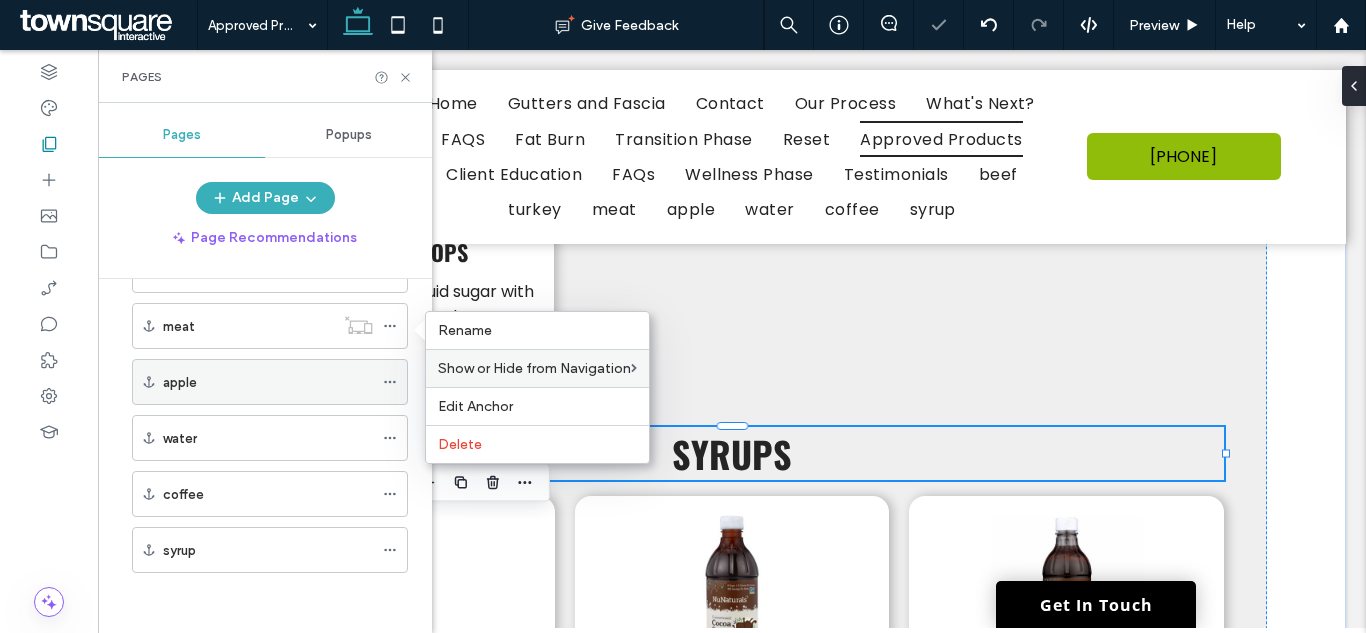 click 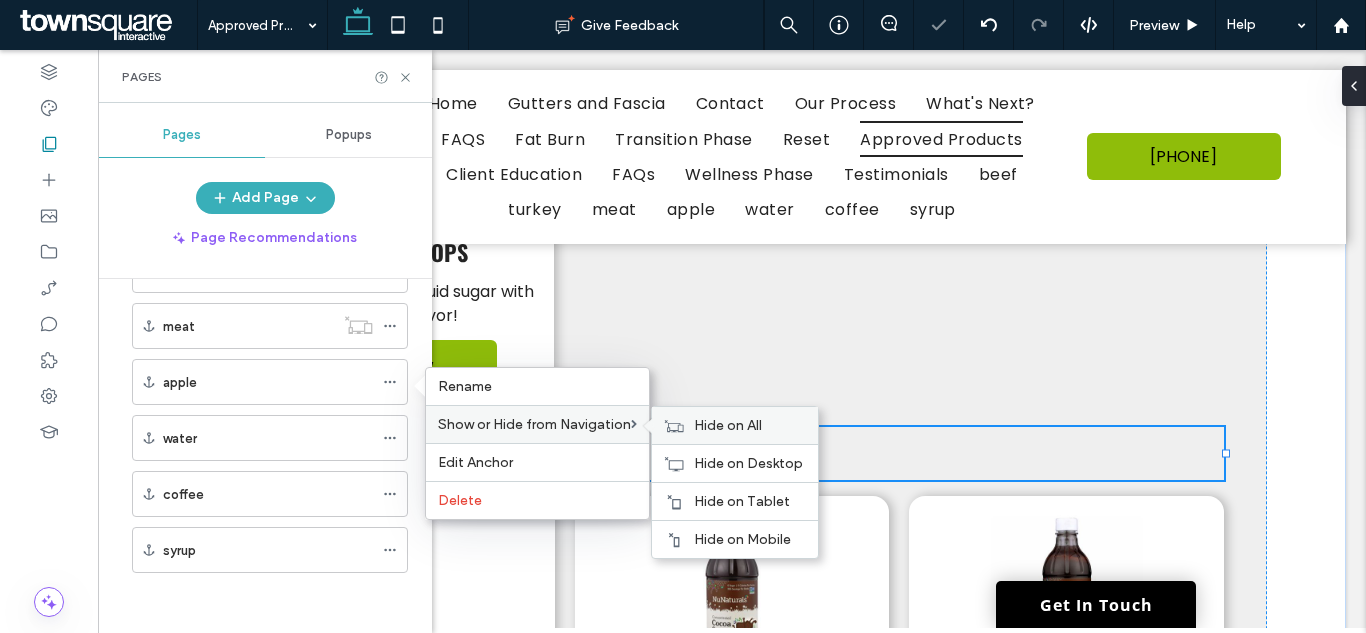 click on "Hide on All" at bounding box center (728, 425) 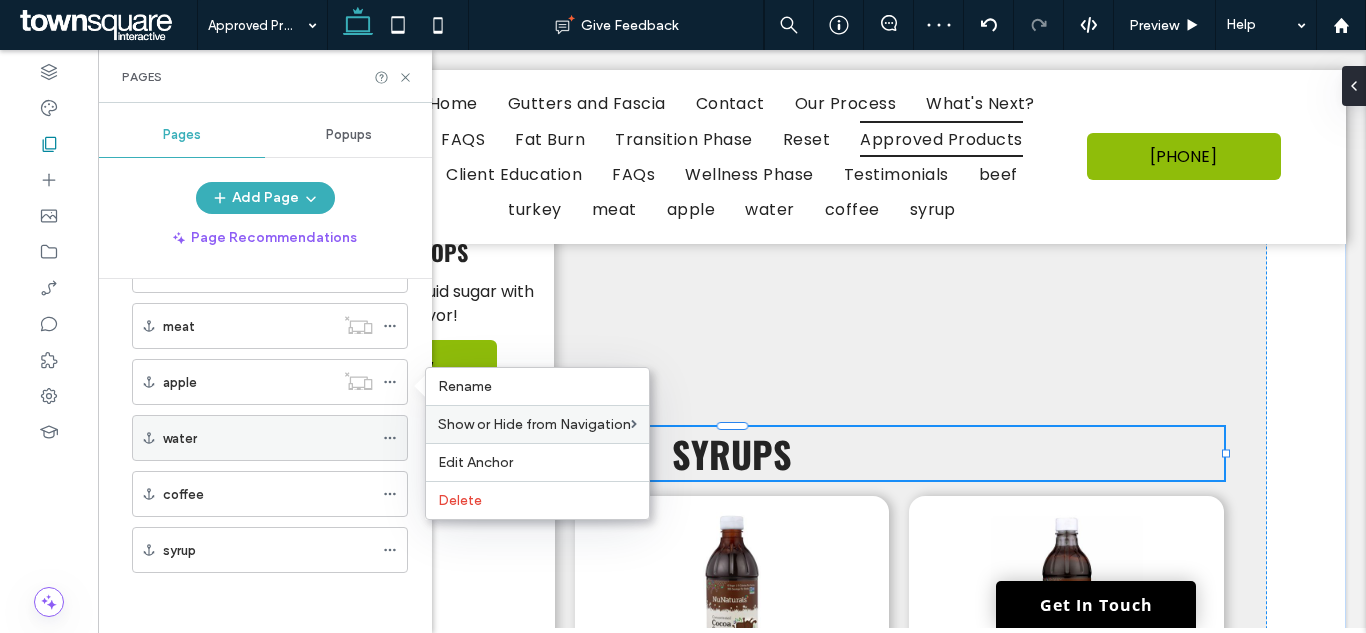 click 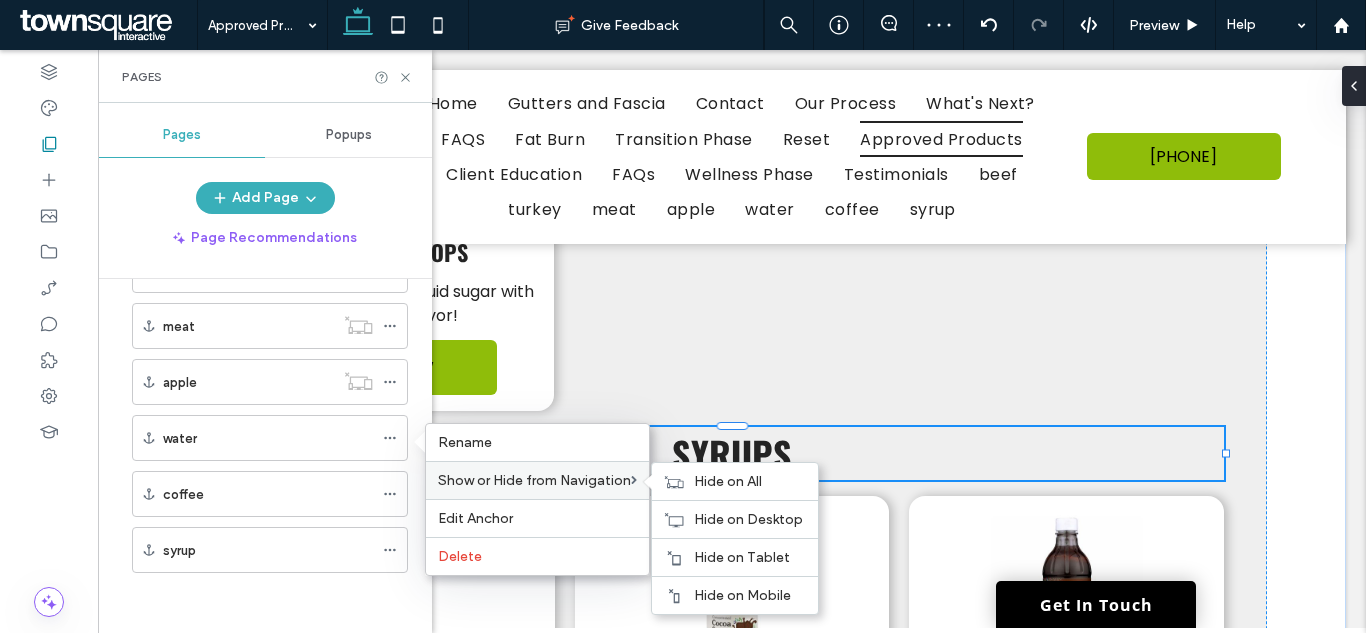 drag, startPoint x: 710, startPoint y: 483, endPoint x: 629, endPoint y: 495, distance: 81.88406 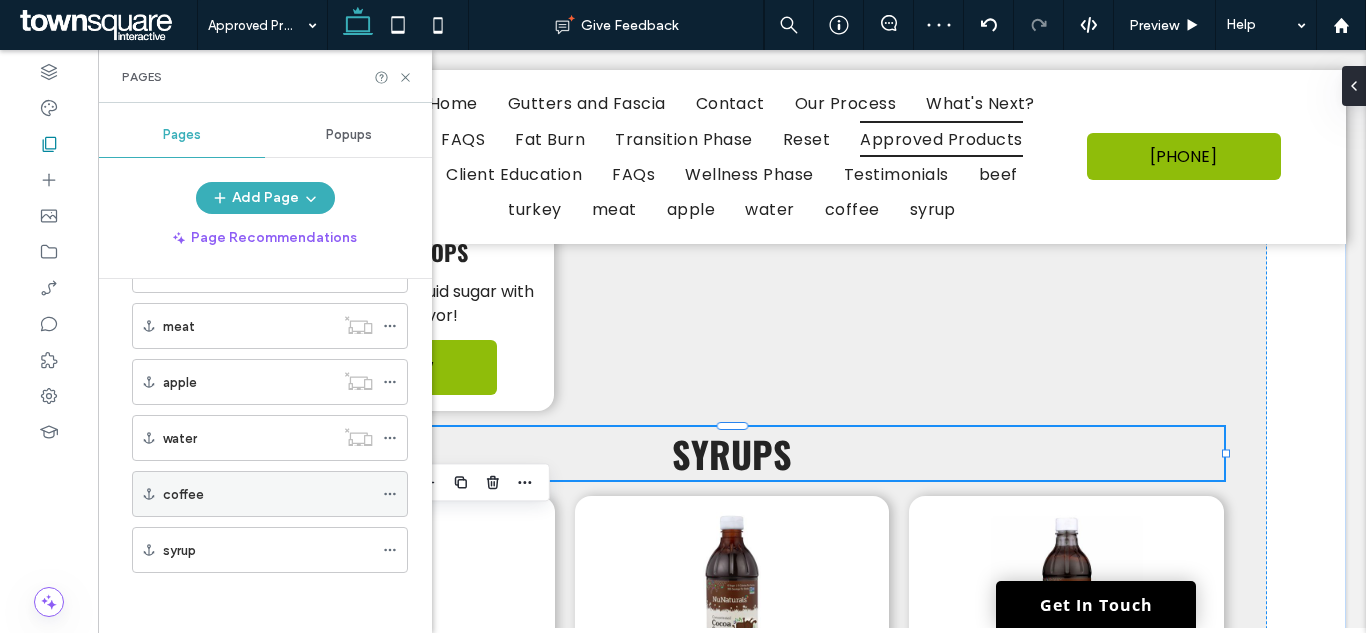 click 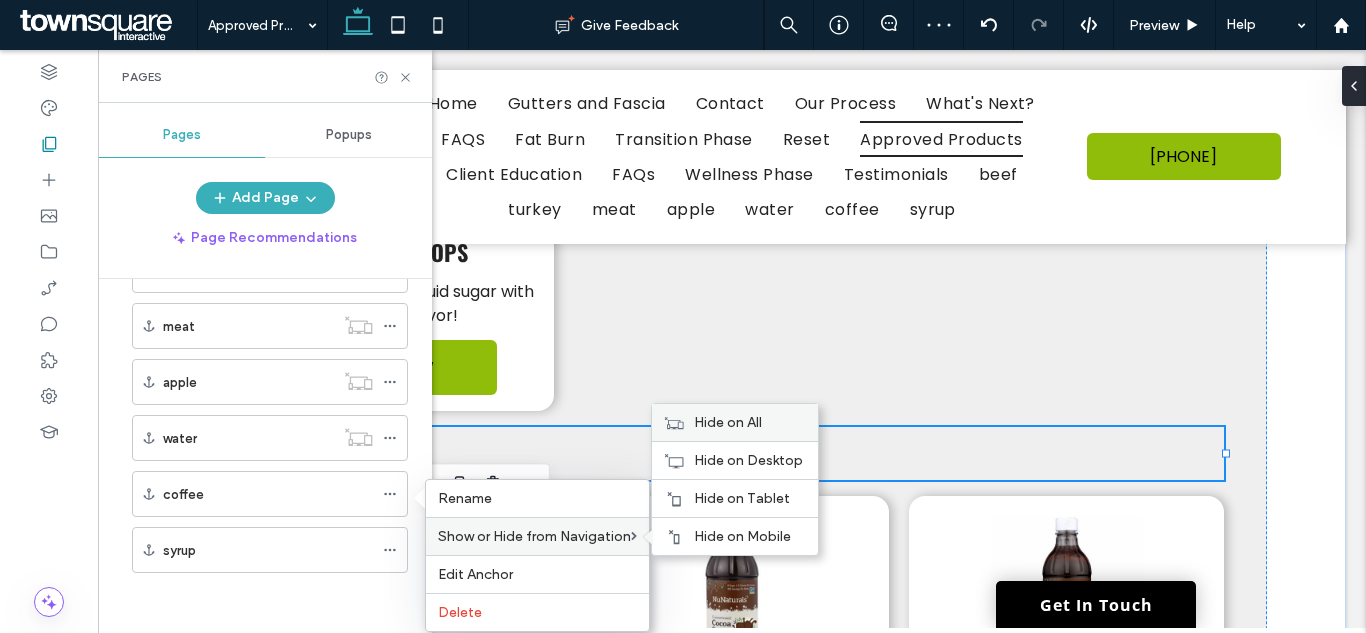 click on "Hide on All" at bounding box center [735, 422] 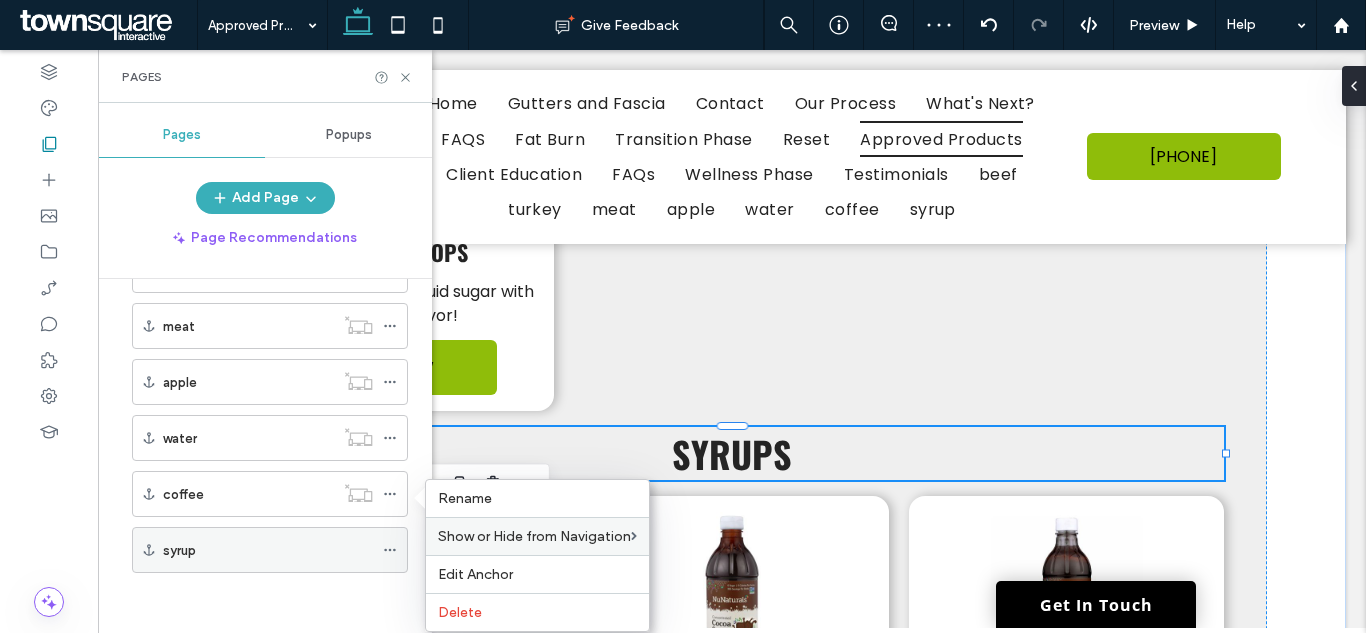 click 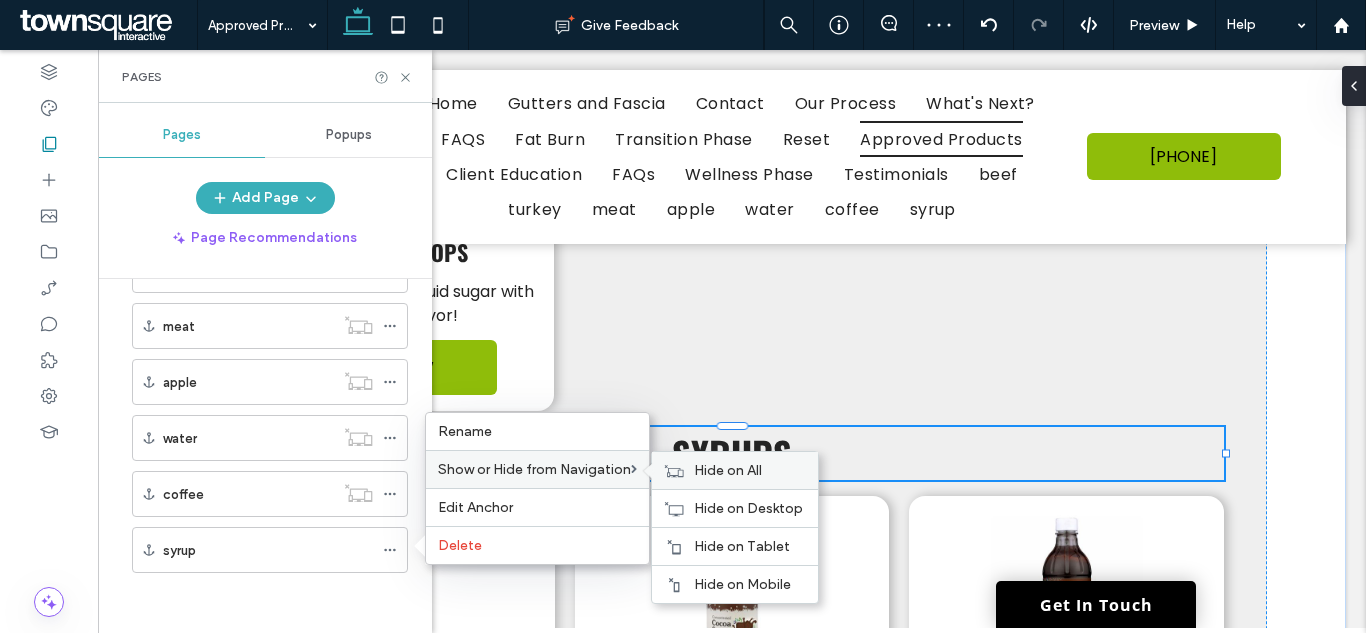 click on "Hide on All" at bounding box center [728, 470] 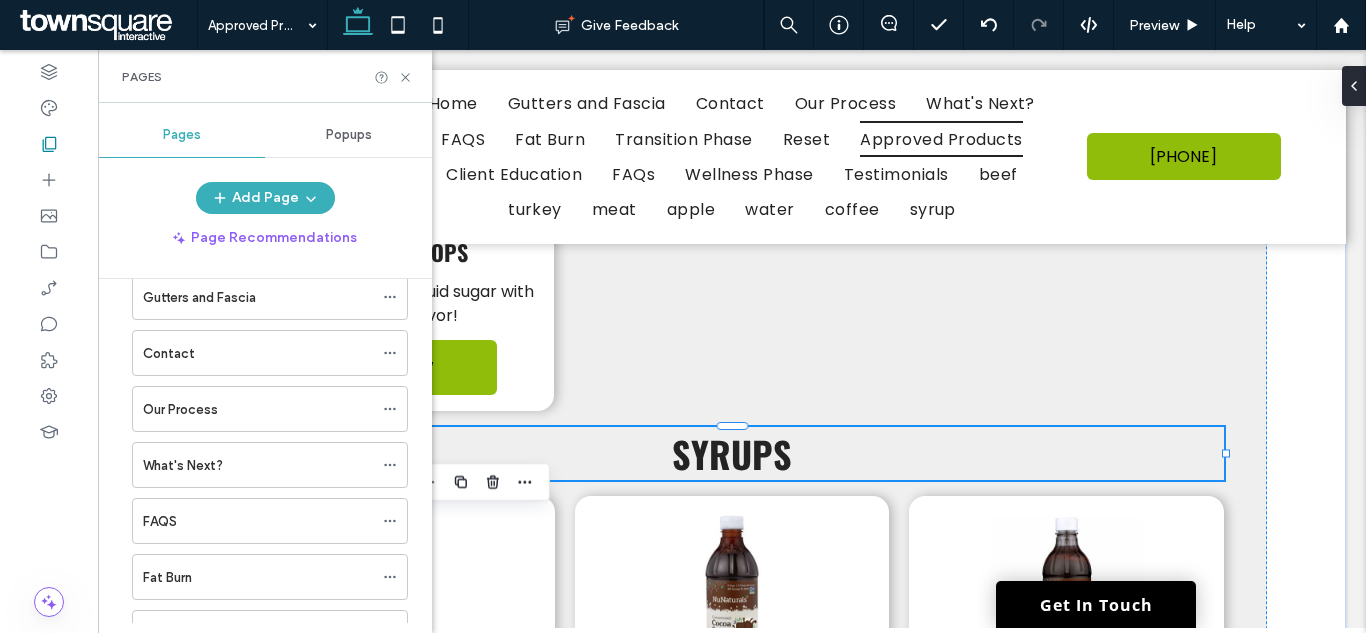 scroll, scrollTop: 0, scrollLeft: 0, axis: both 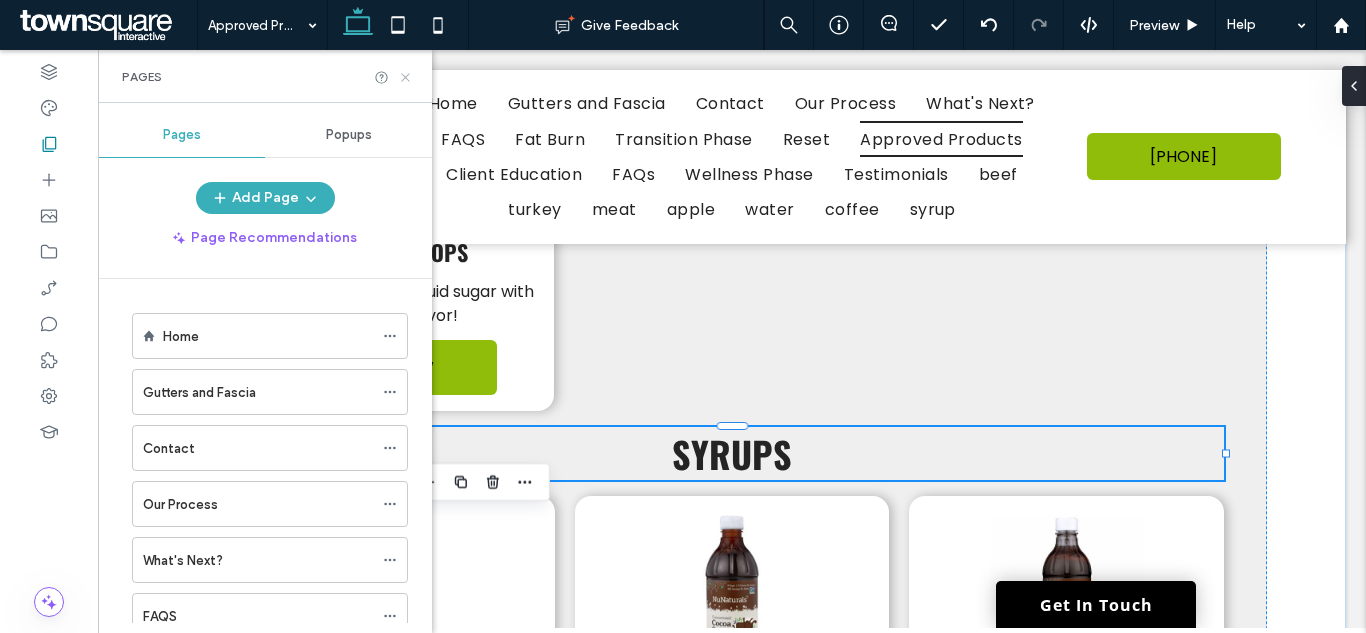 click 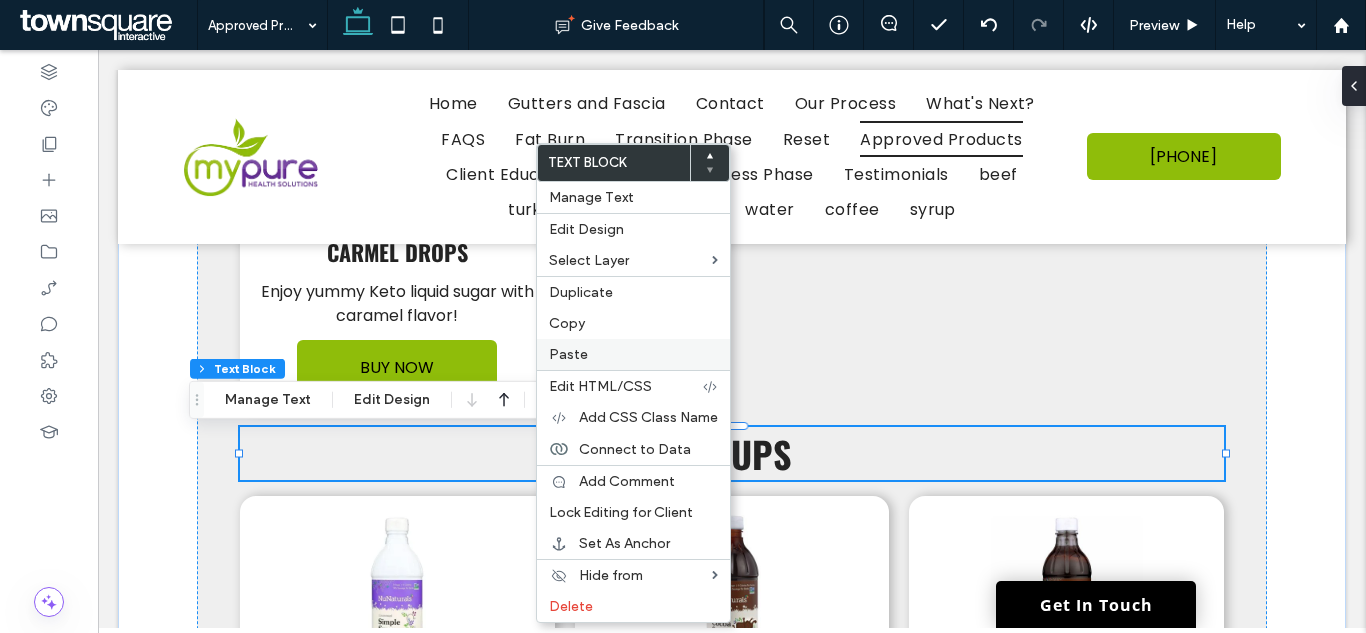 click on "Paste" at bounding box center (568, 354) 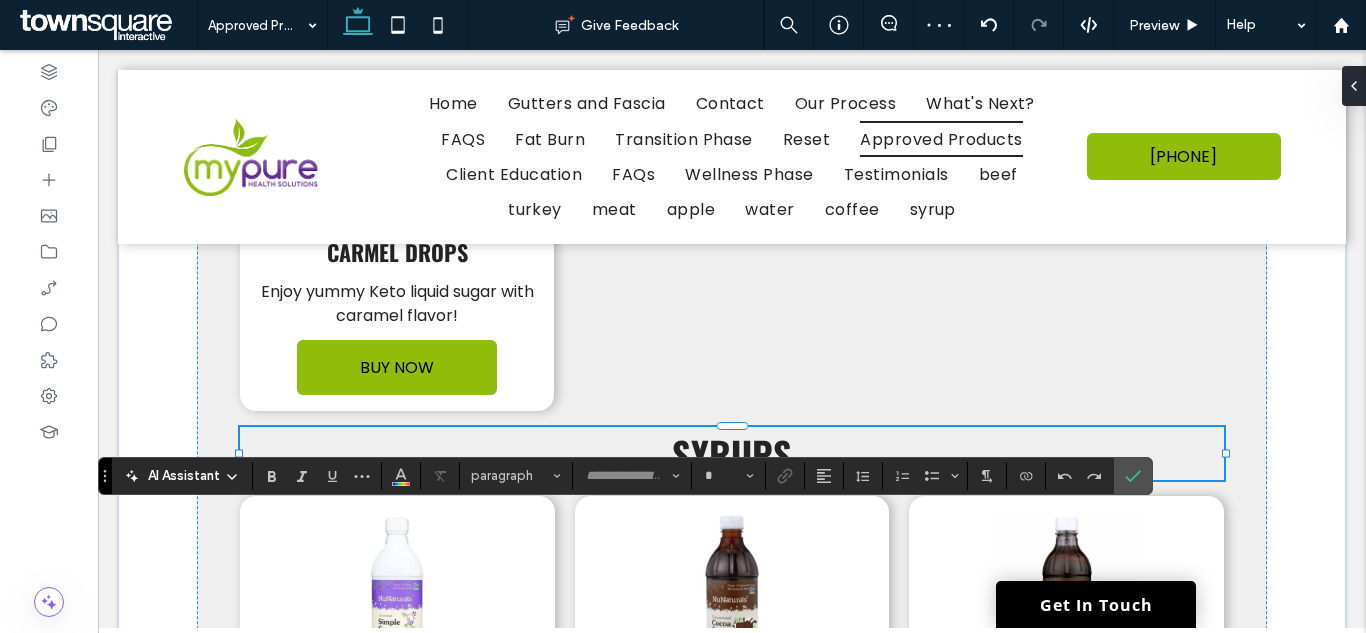 type on "******" 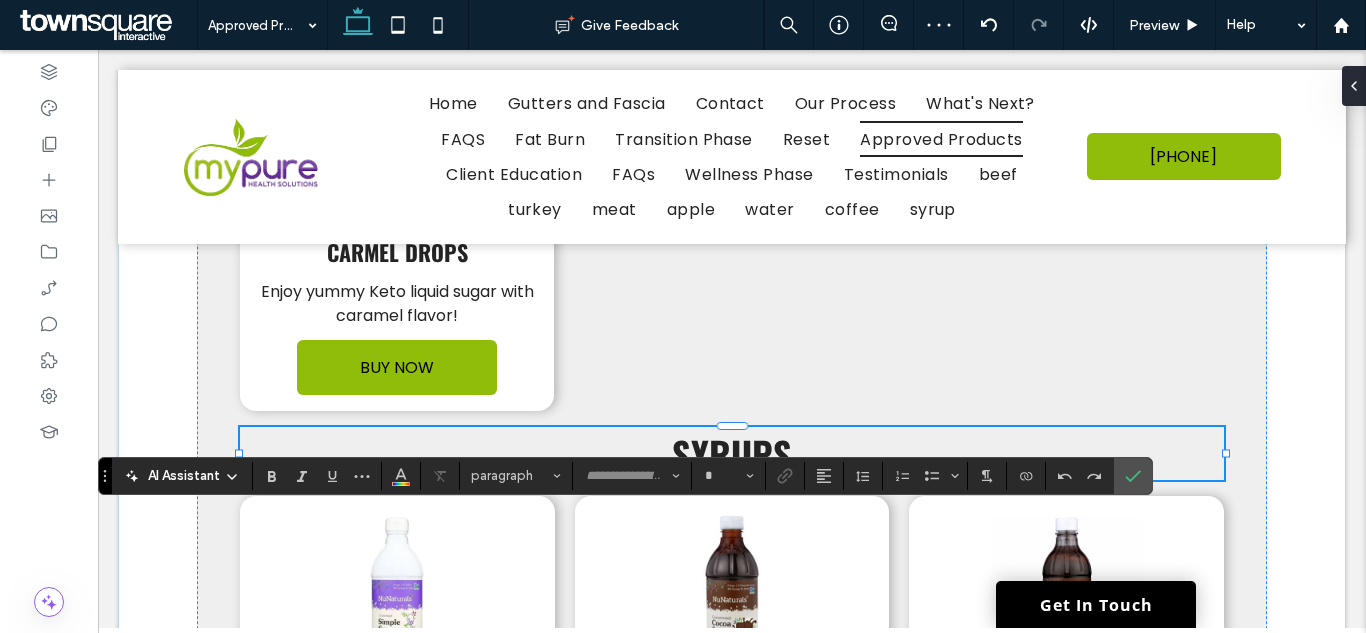 type on "**" 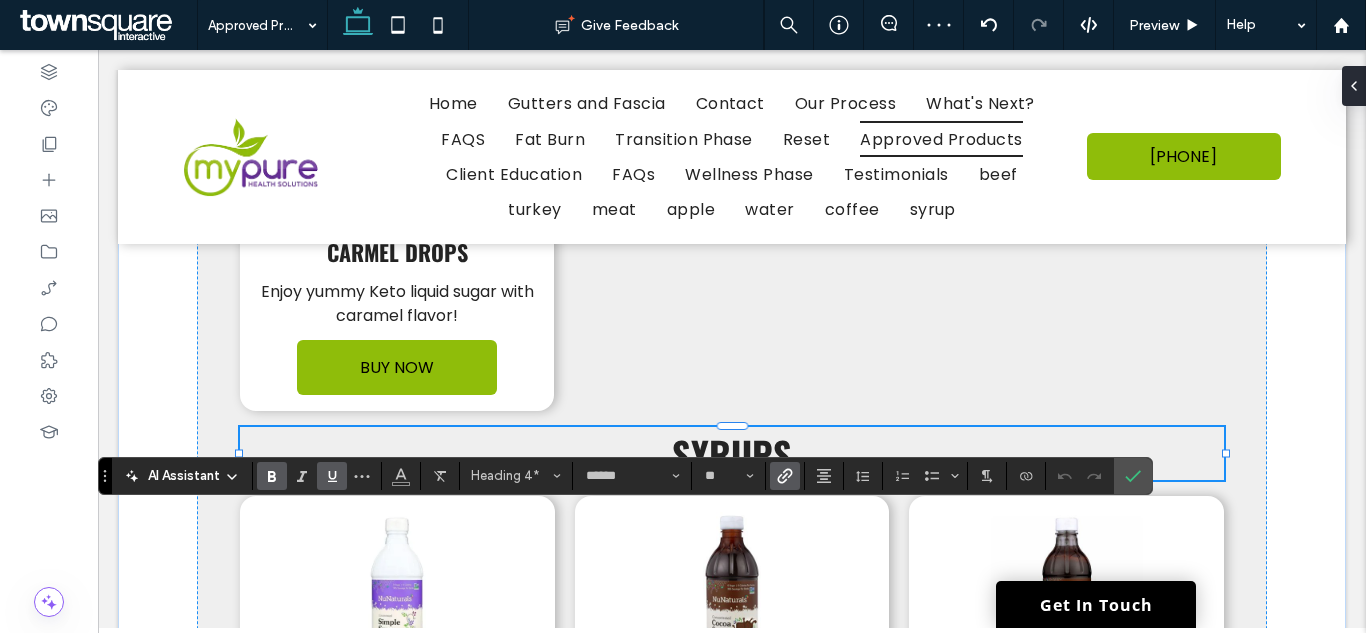 type on "*******" 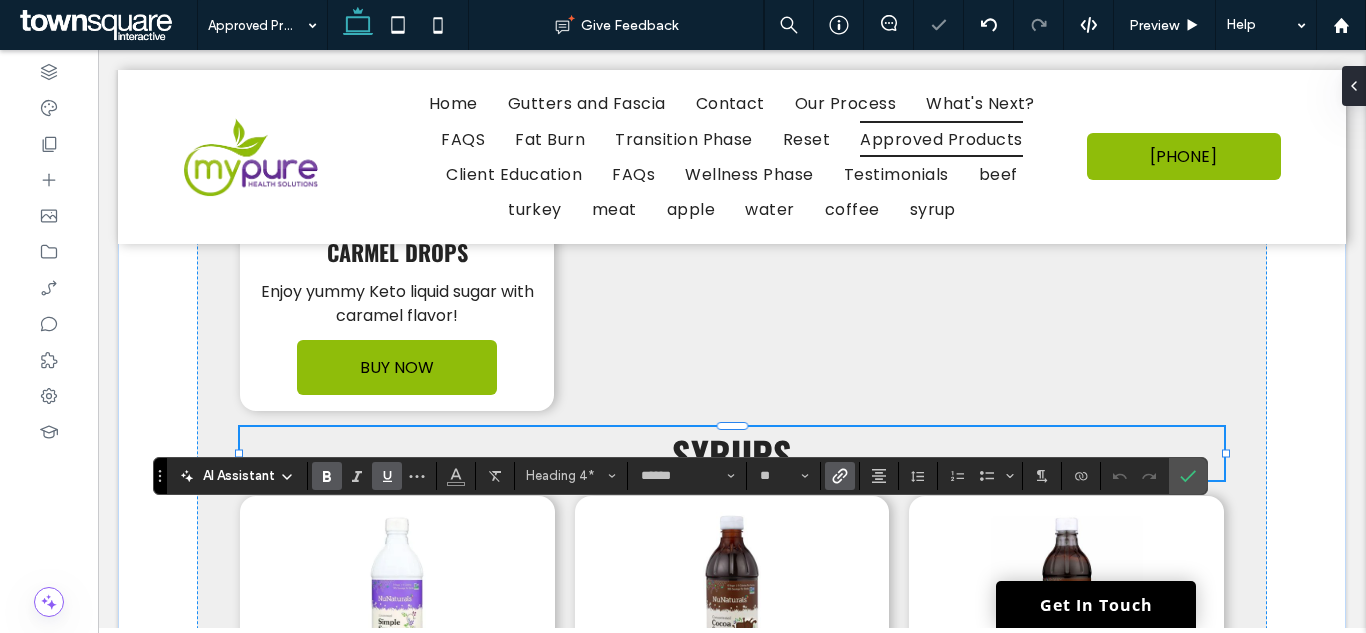 type on "*******" 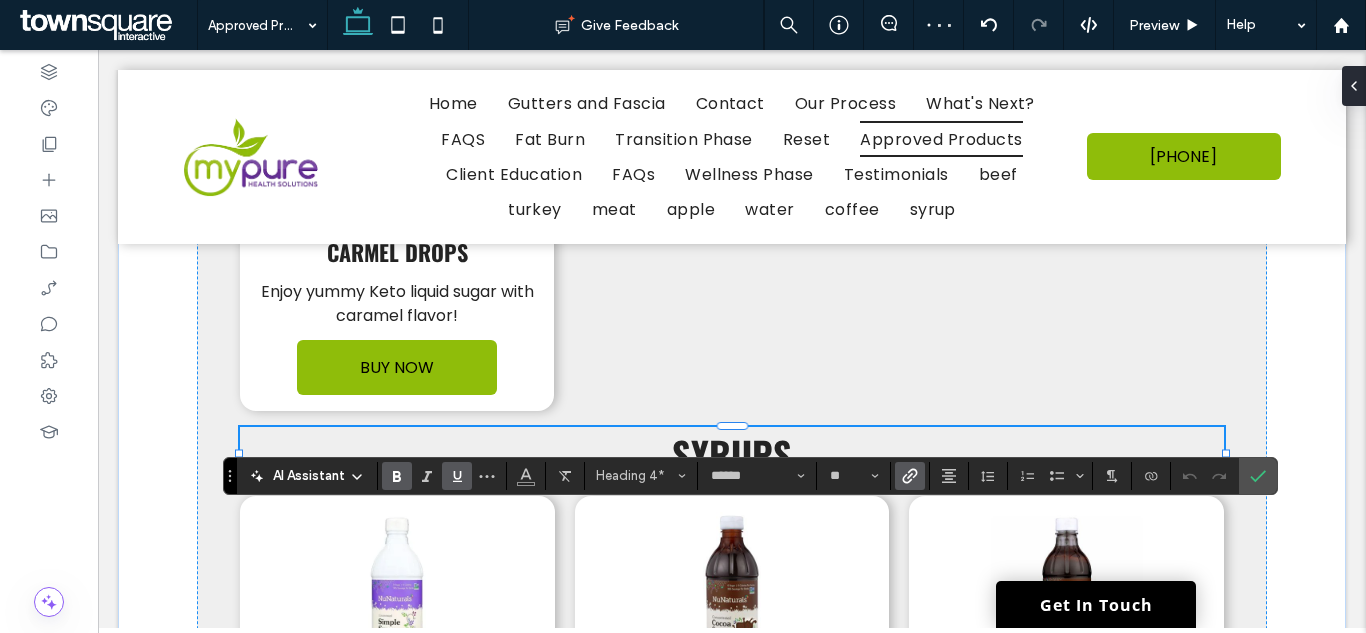 type on "*******" 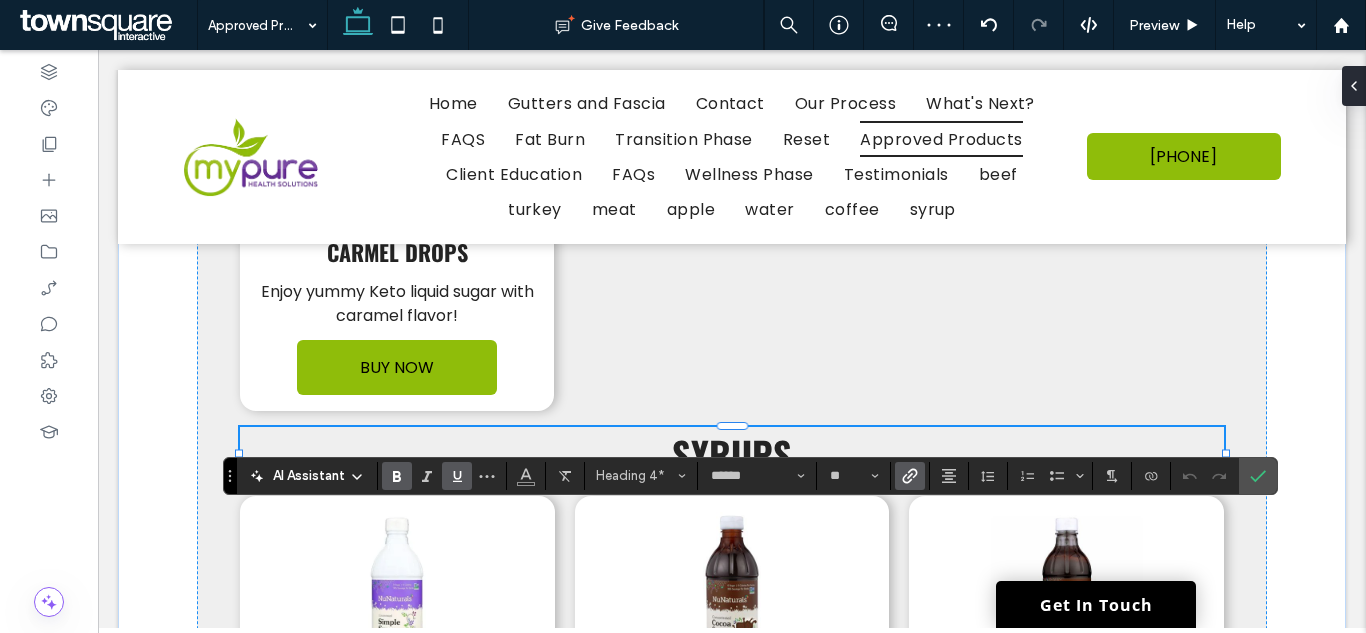 type on "**" 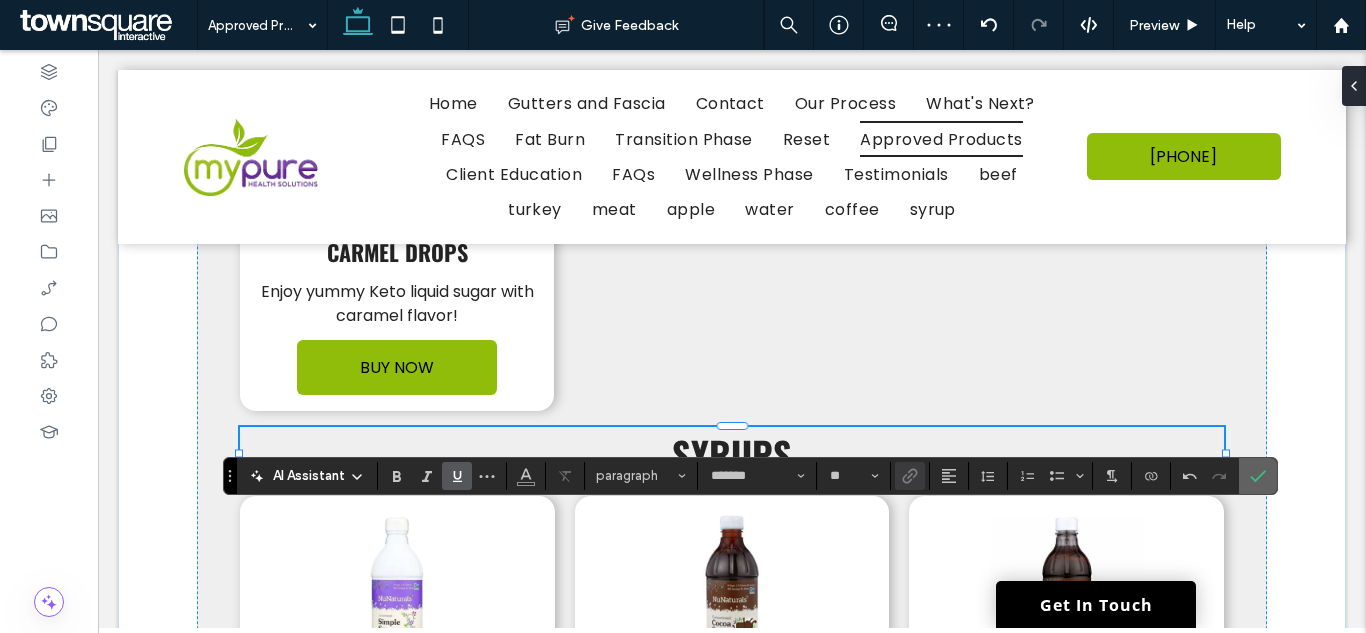 click at bounding box center (1258, 476) 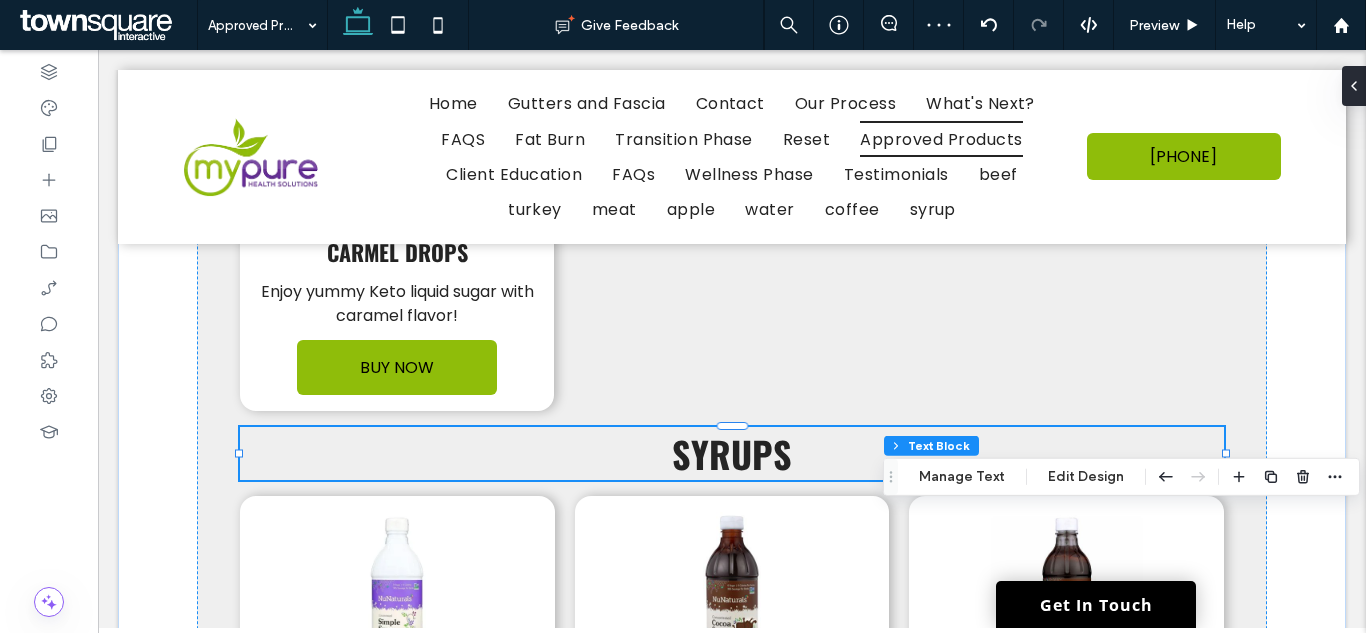 click 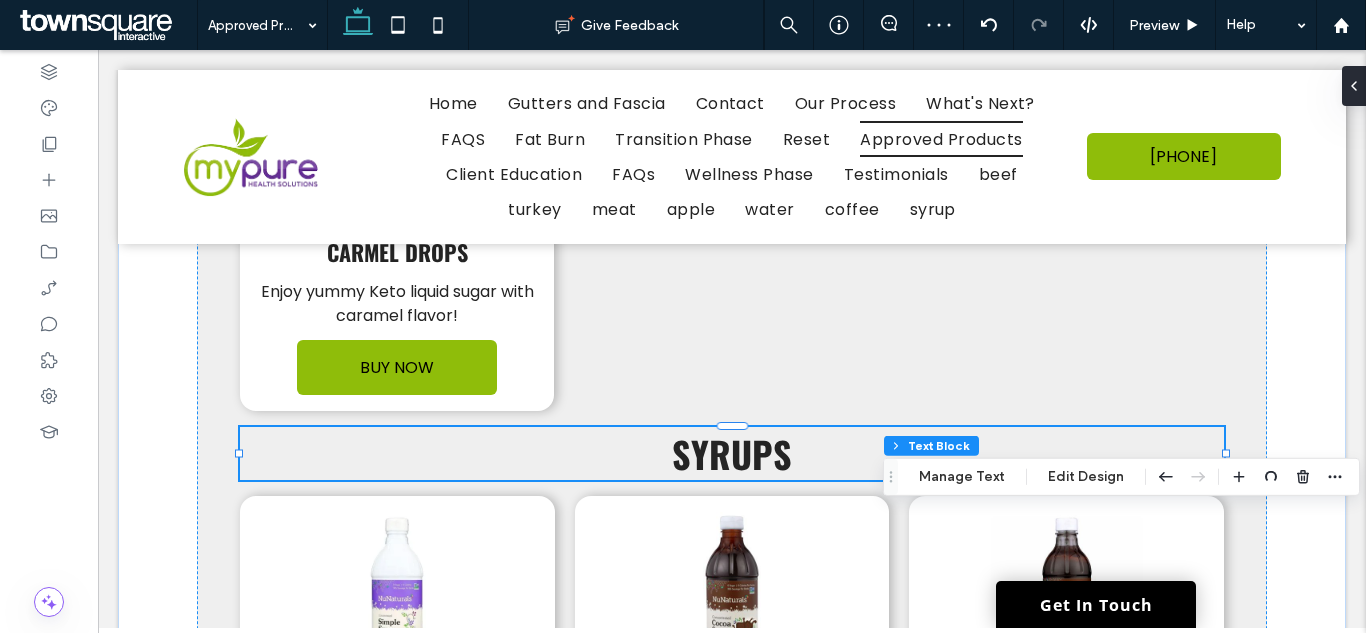 type 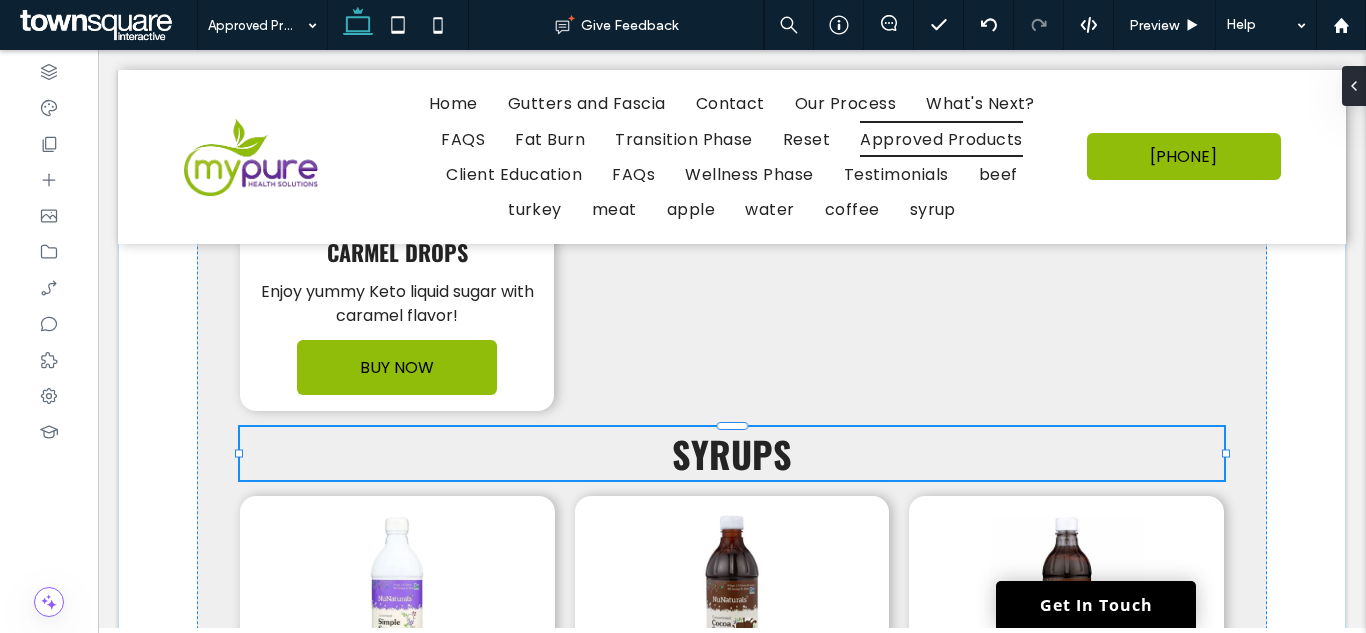 type on "******" 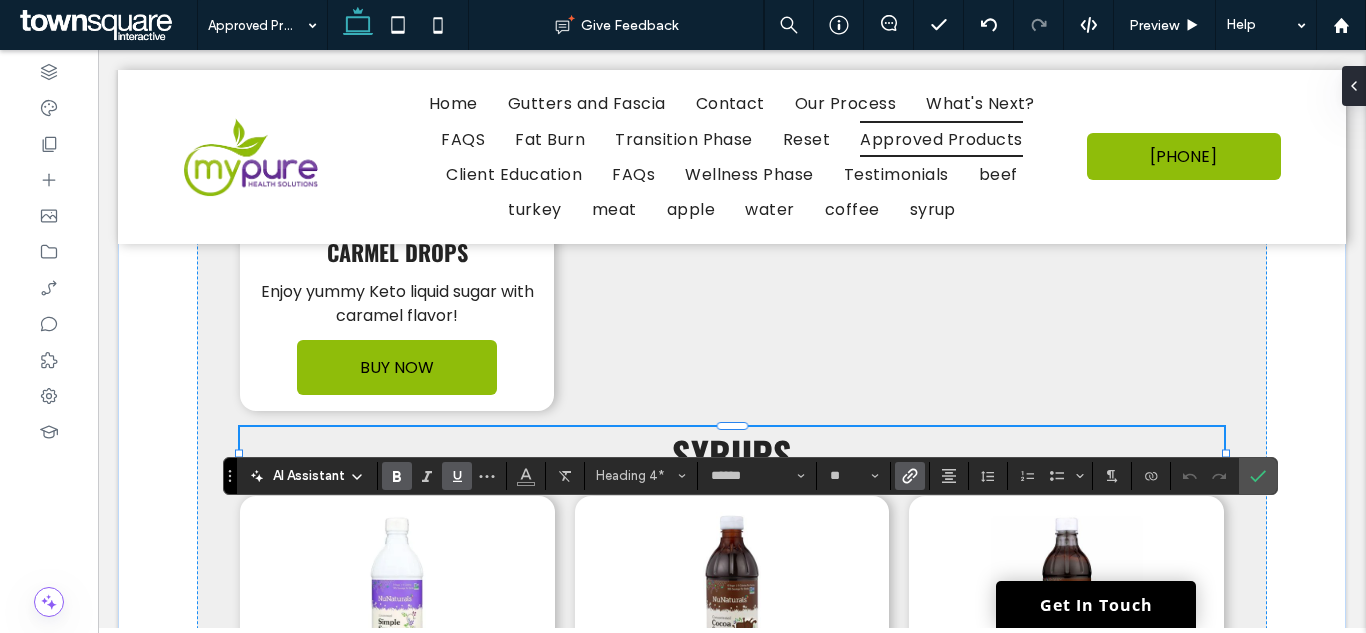type on "*******" 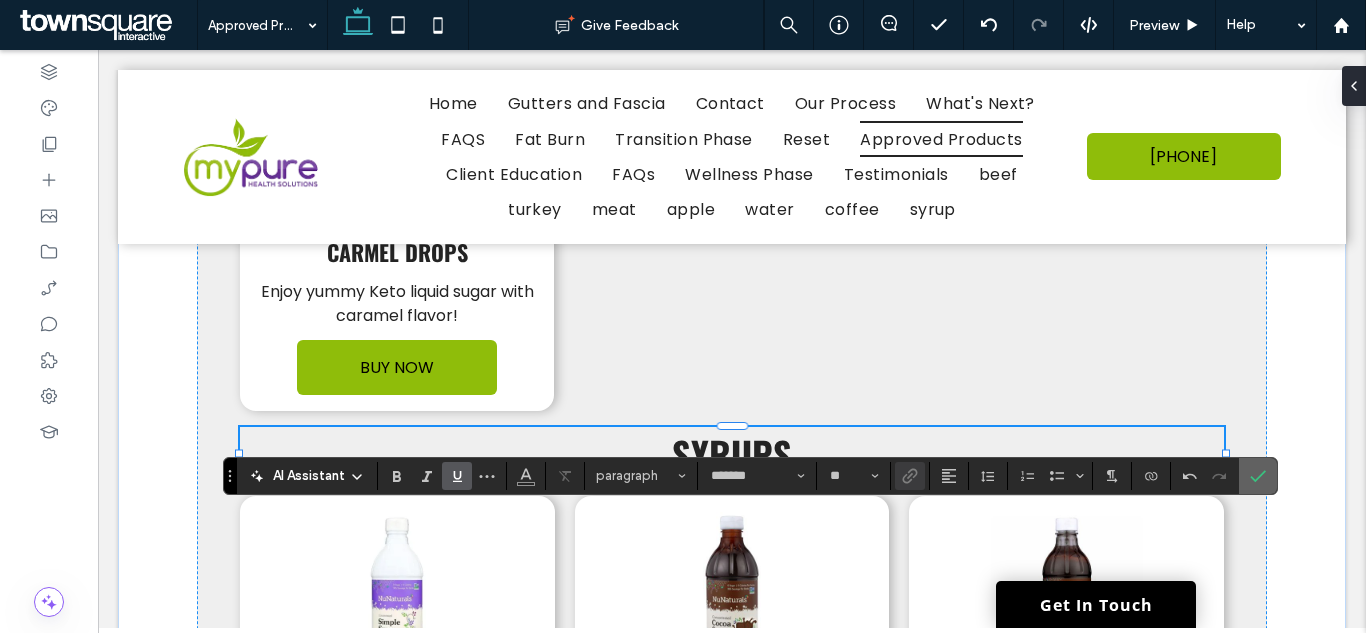 click 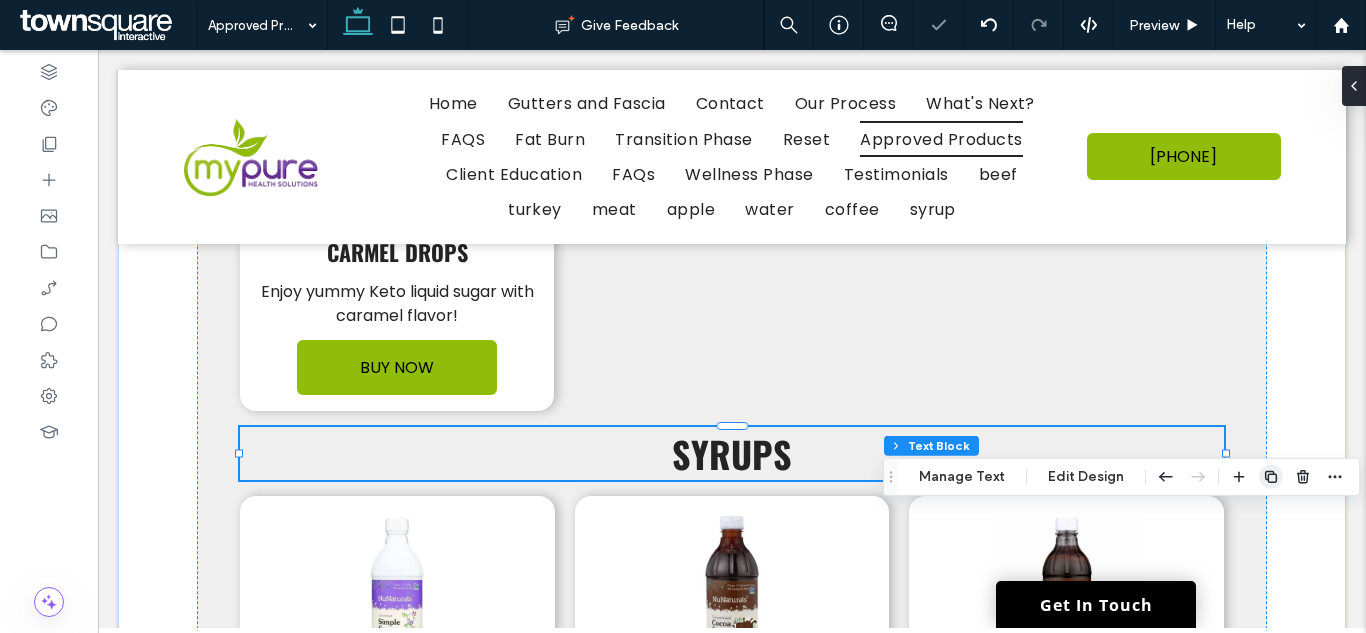 click at bounding box center (1271, 477) 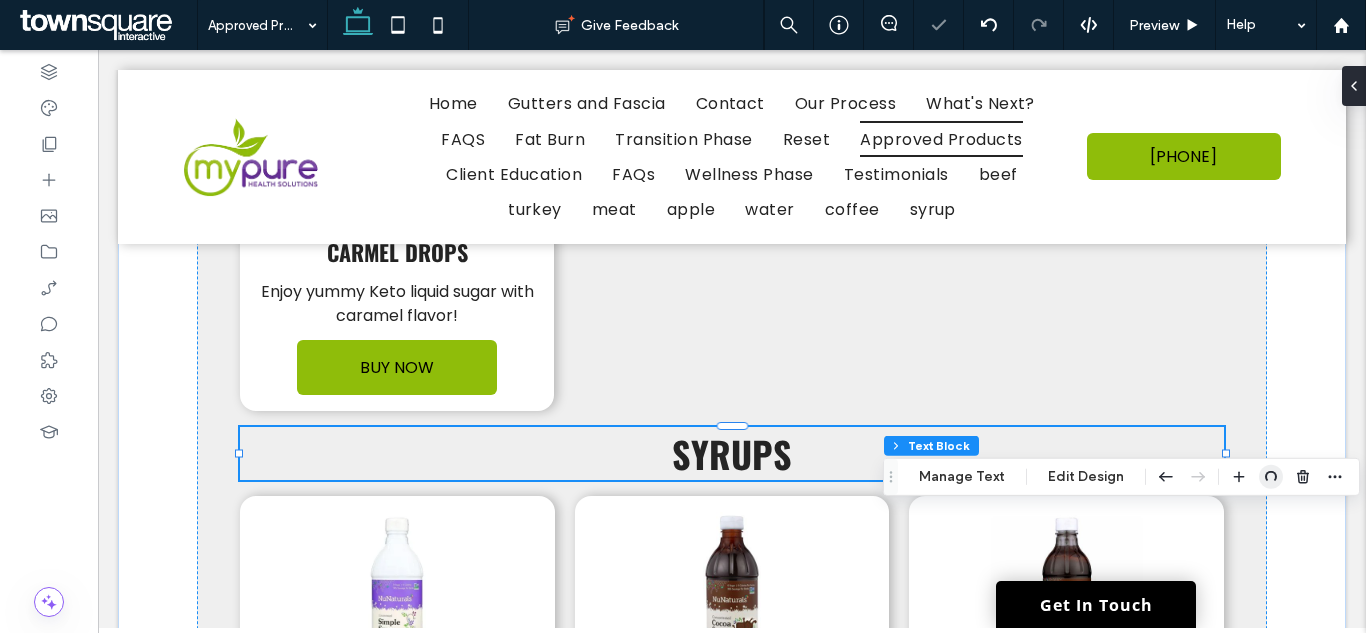 type 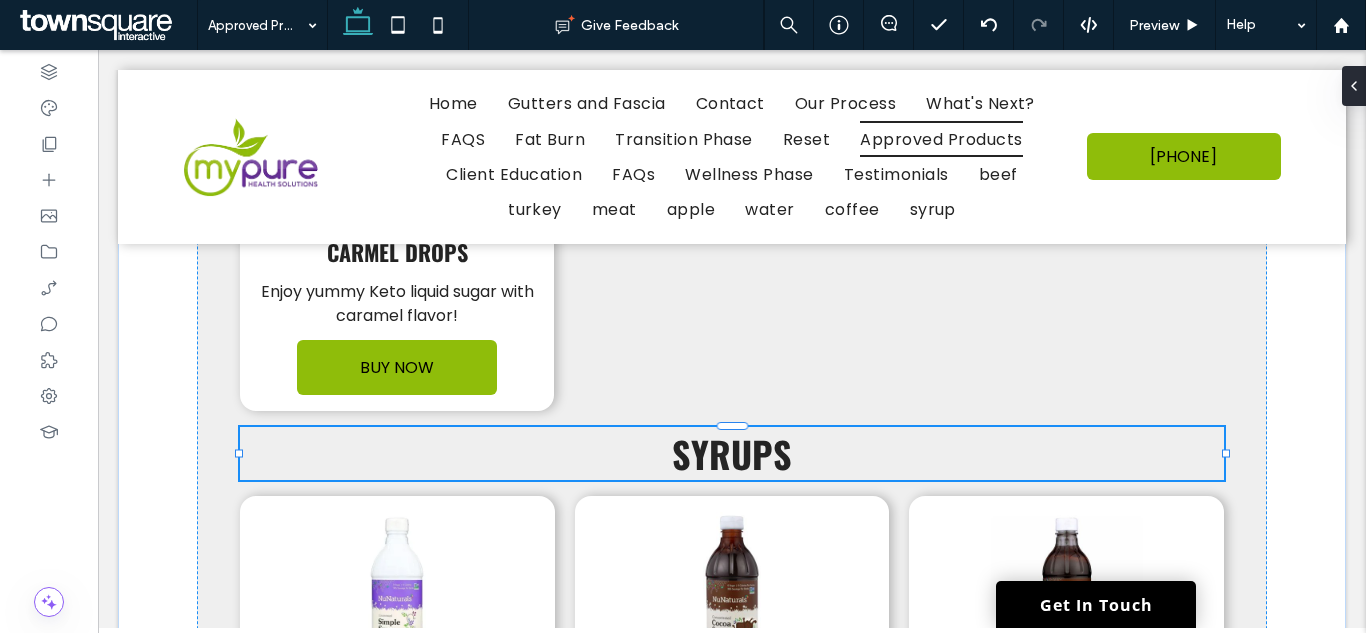 type on "******" 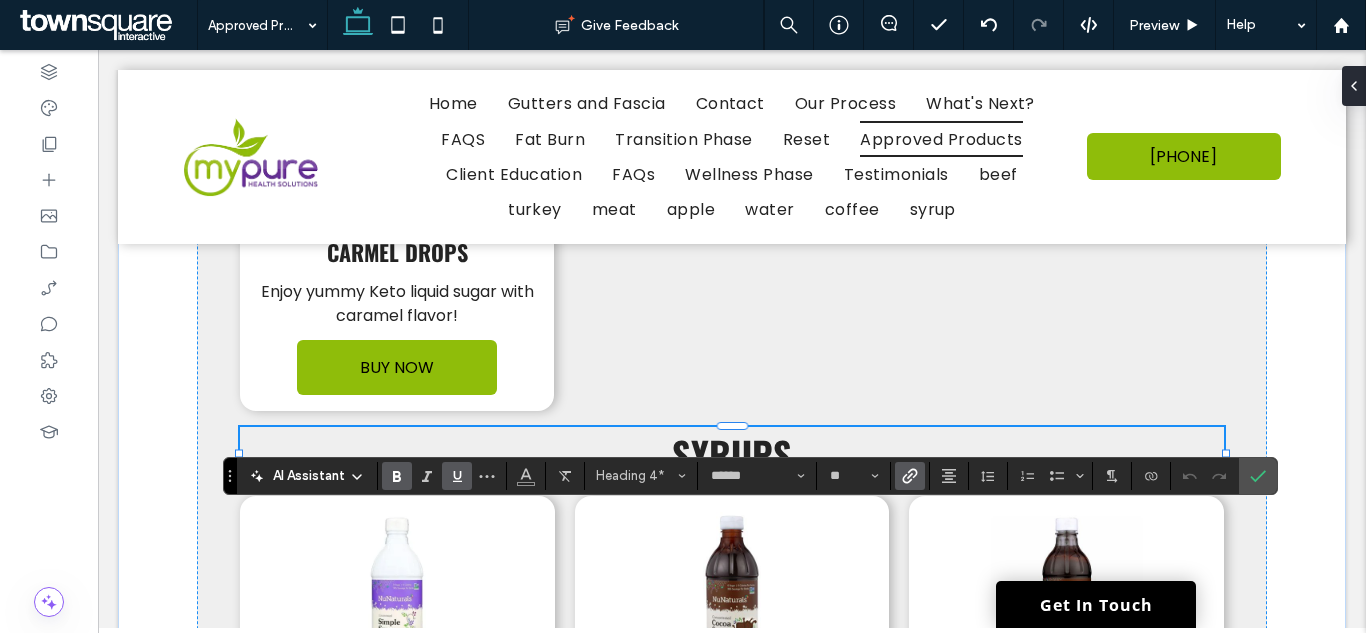 type 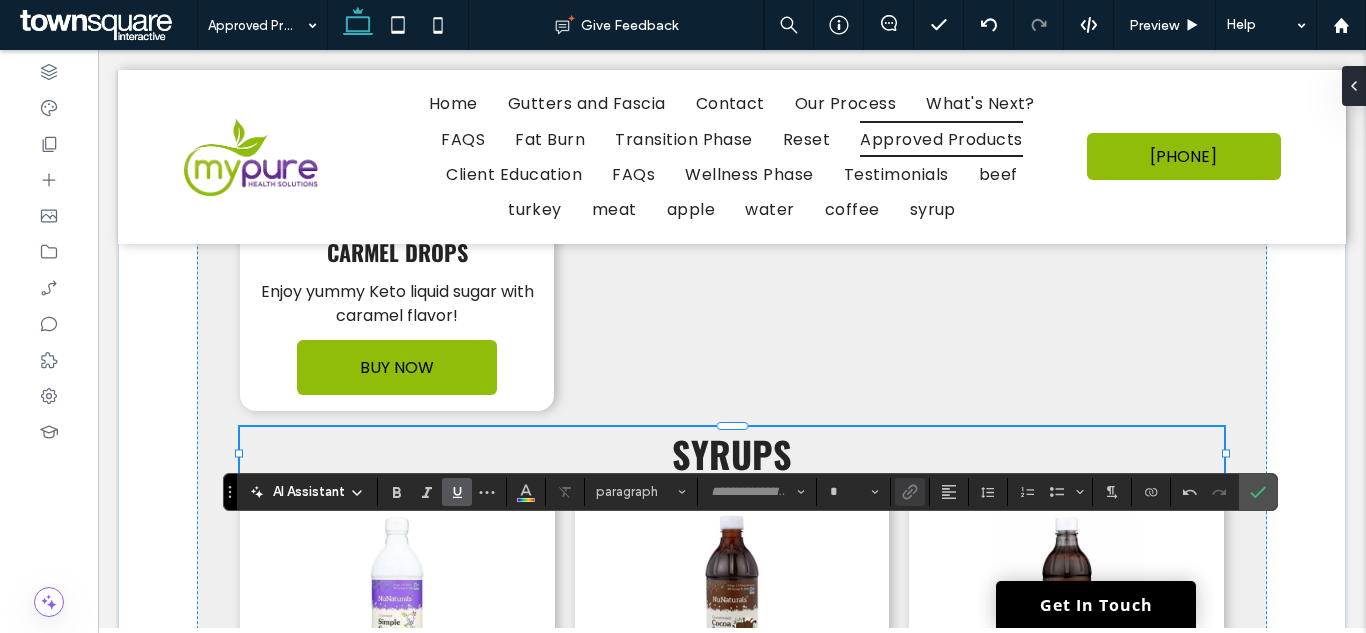 type on "******" 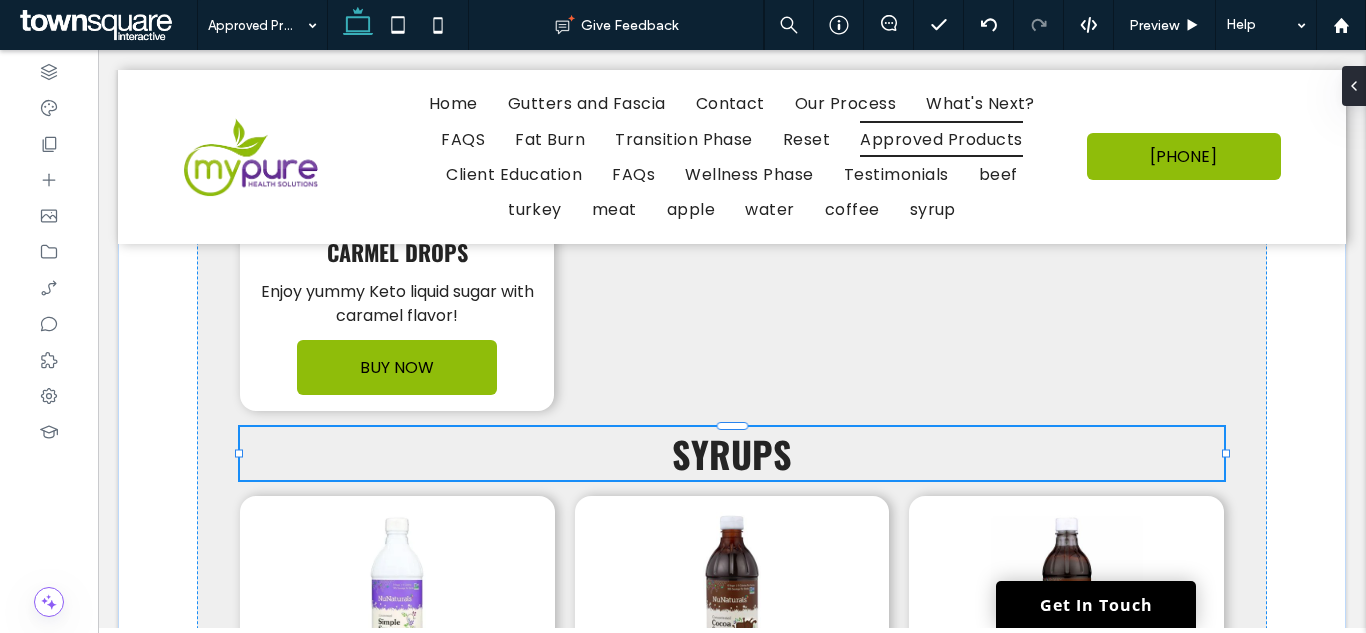 type on "******" 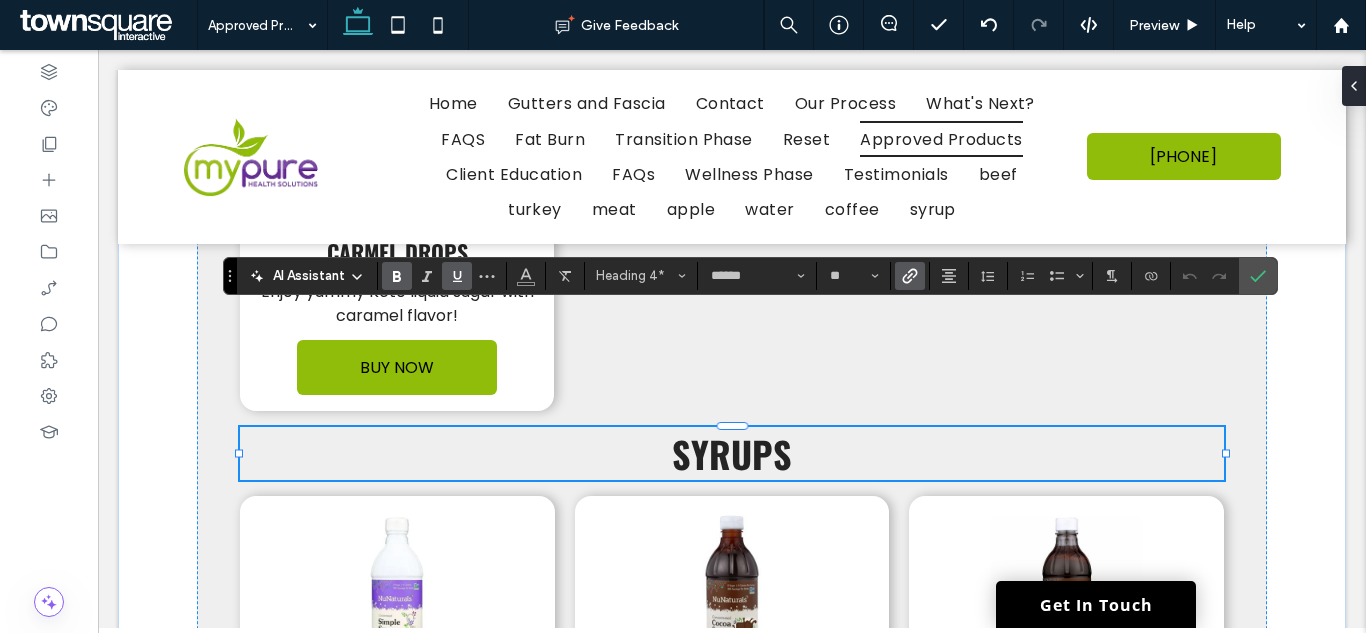 click 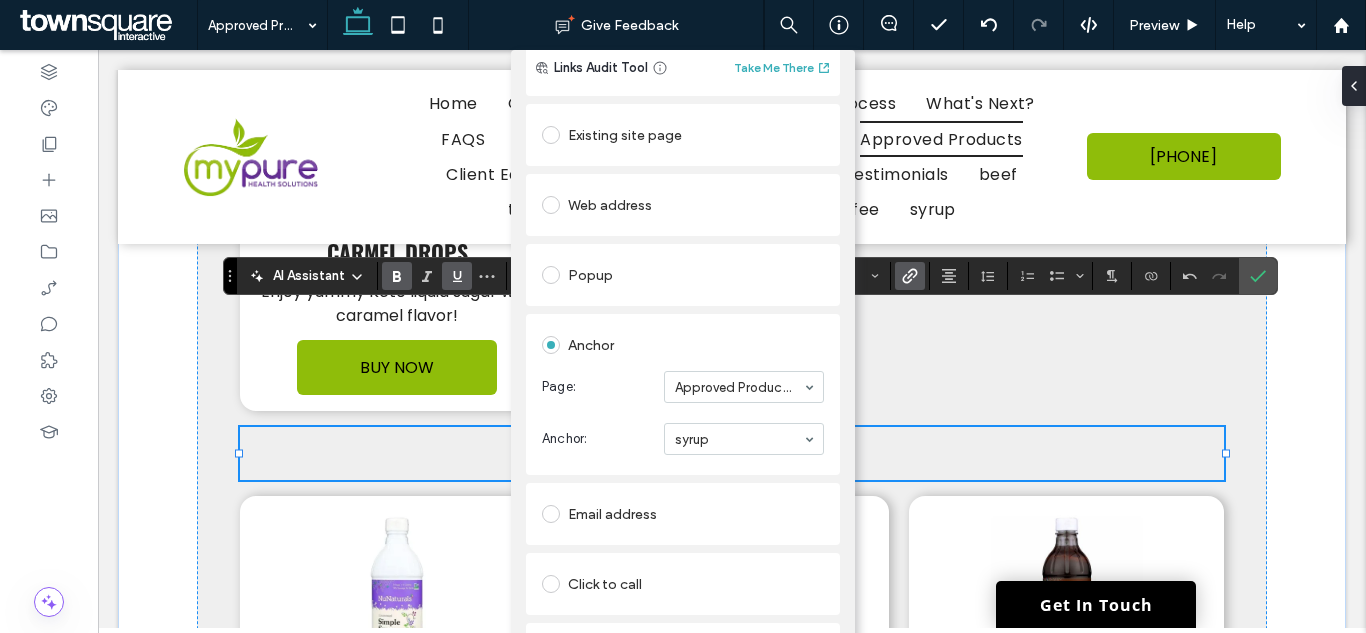 scroll, scrollTop: 114, scrollLeft: 0, axis: vertical 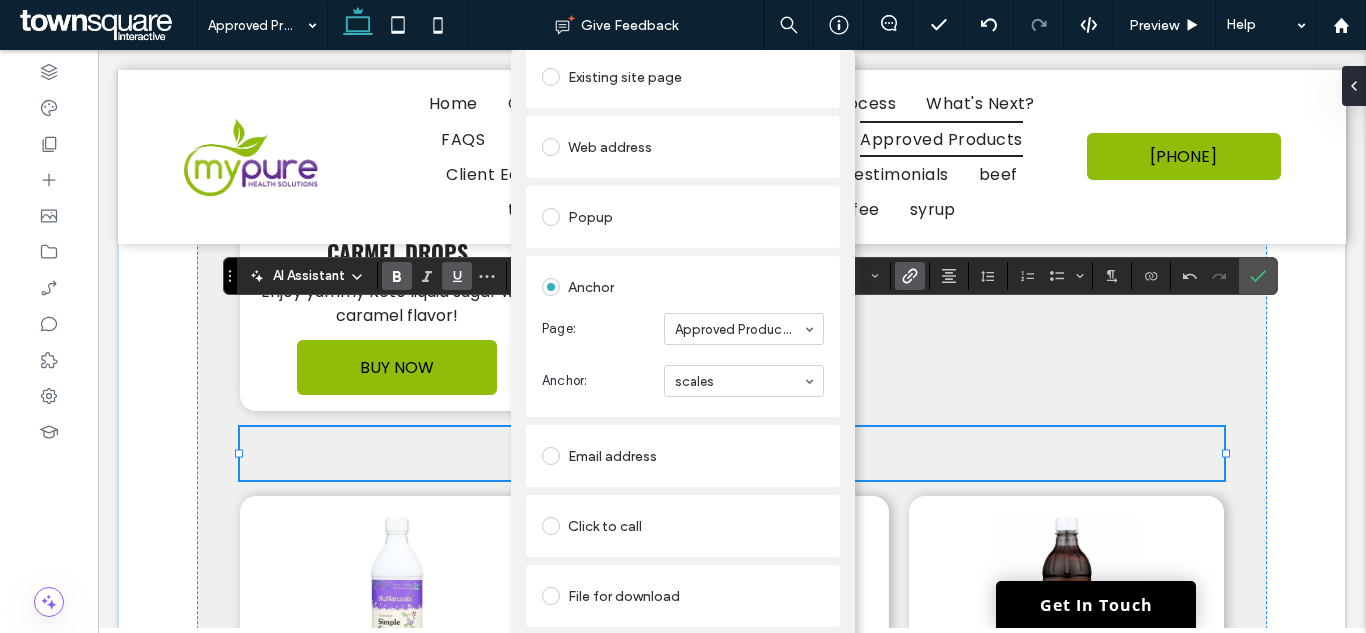click on "Add Link Links Audit Tool Take Me There Existing site page Web address Popup Anchor Page: Approved Products Anchor: scales Email address Click to call File for download Remove link" at bounding box center (683, 366) 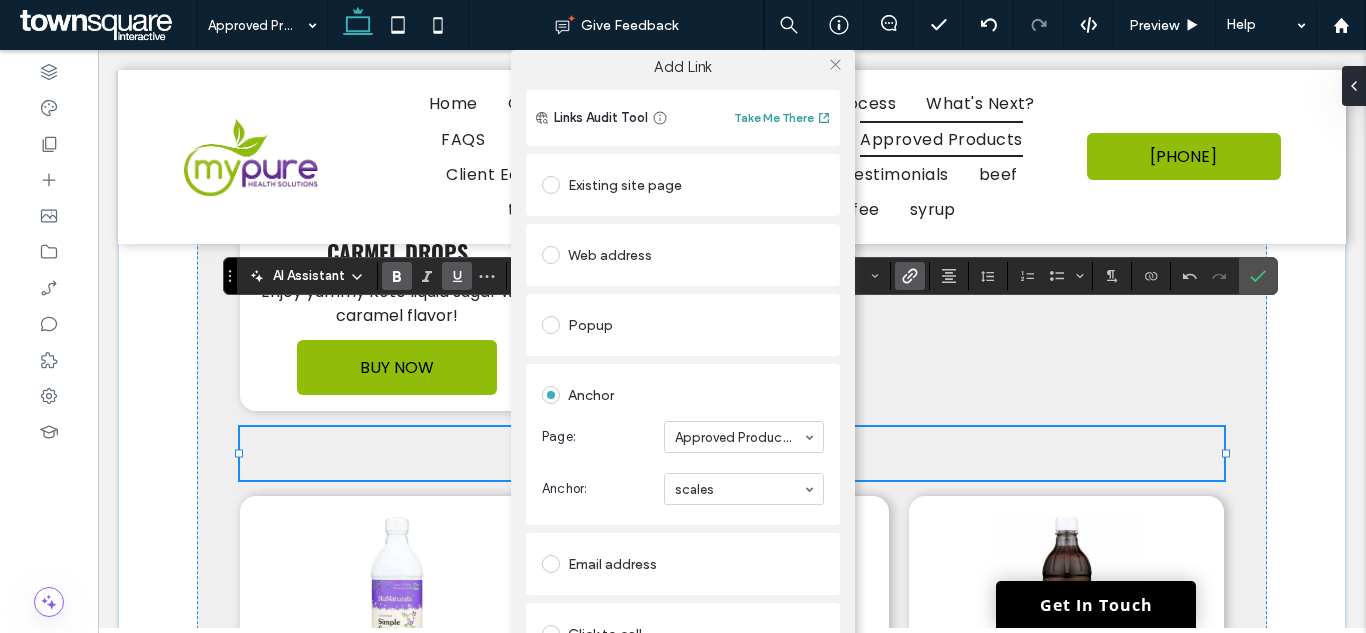 scroll, scrollTop: 0, scrollLeft: 0, axis: both 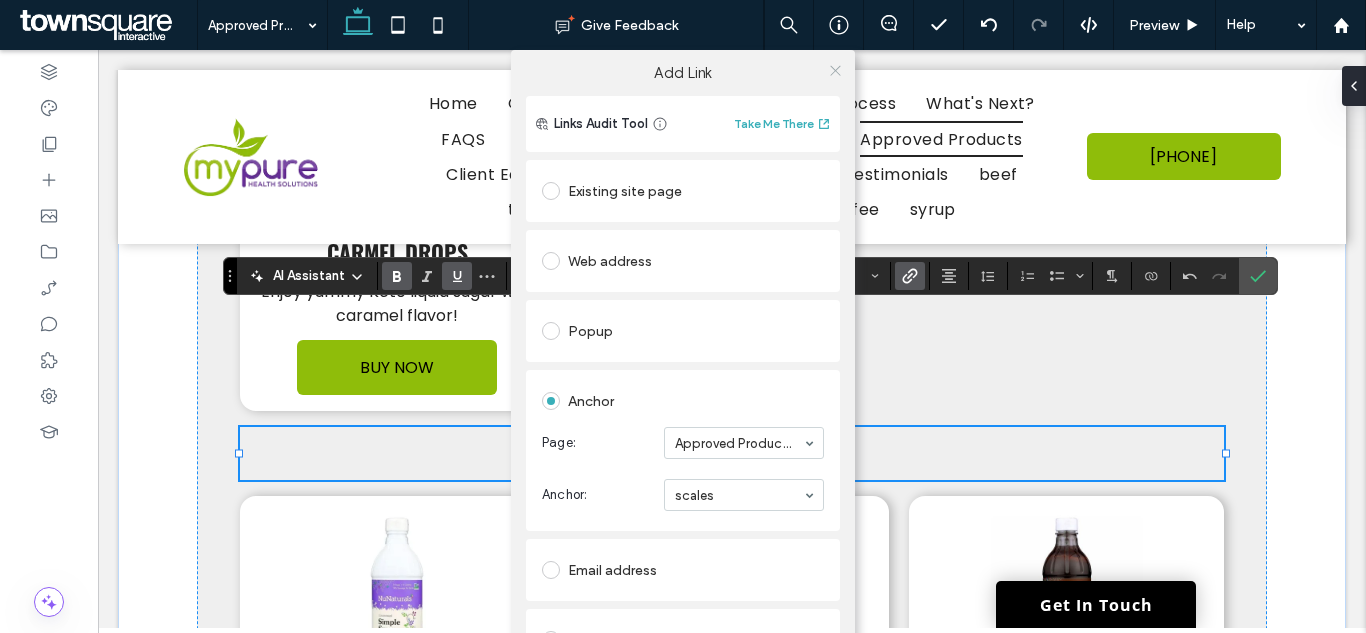 click 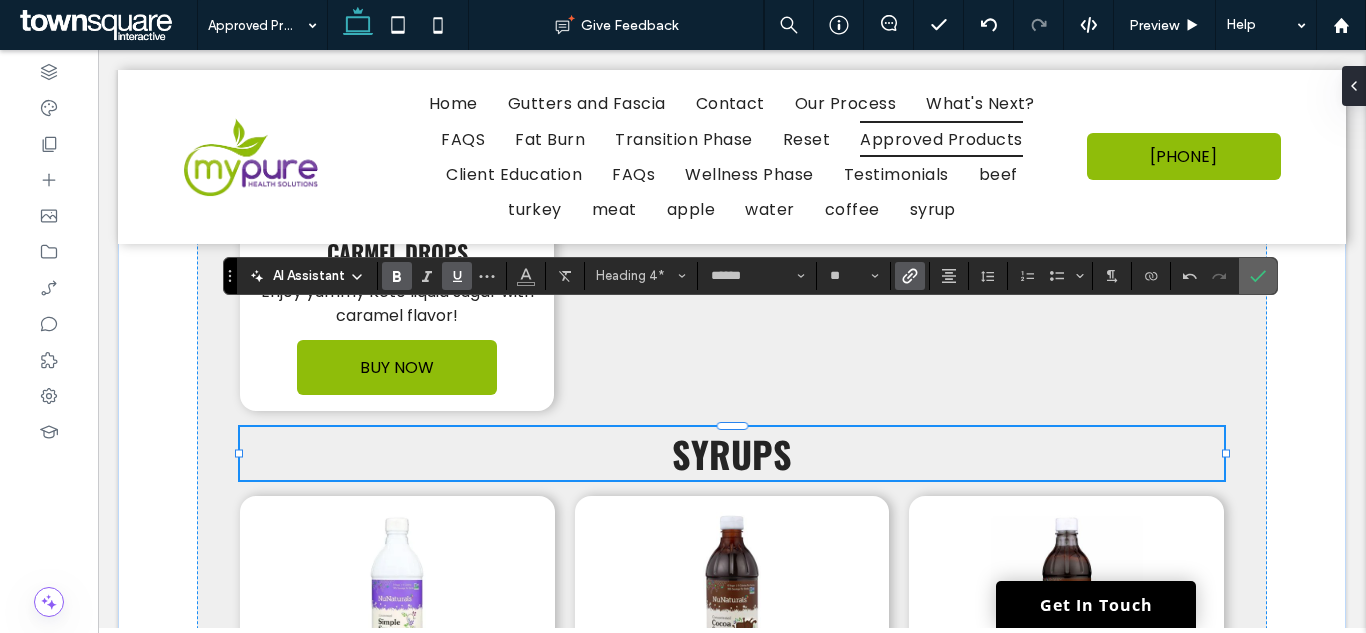 click 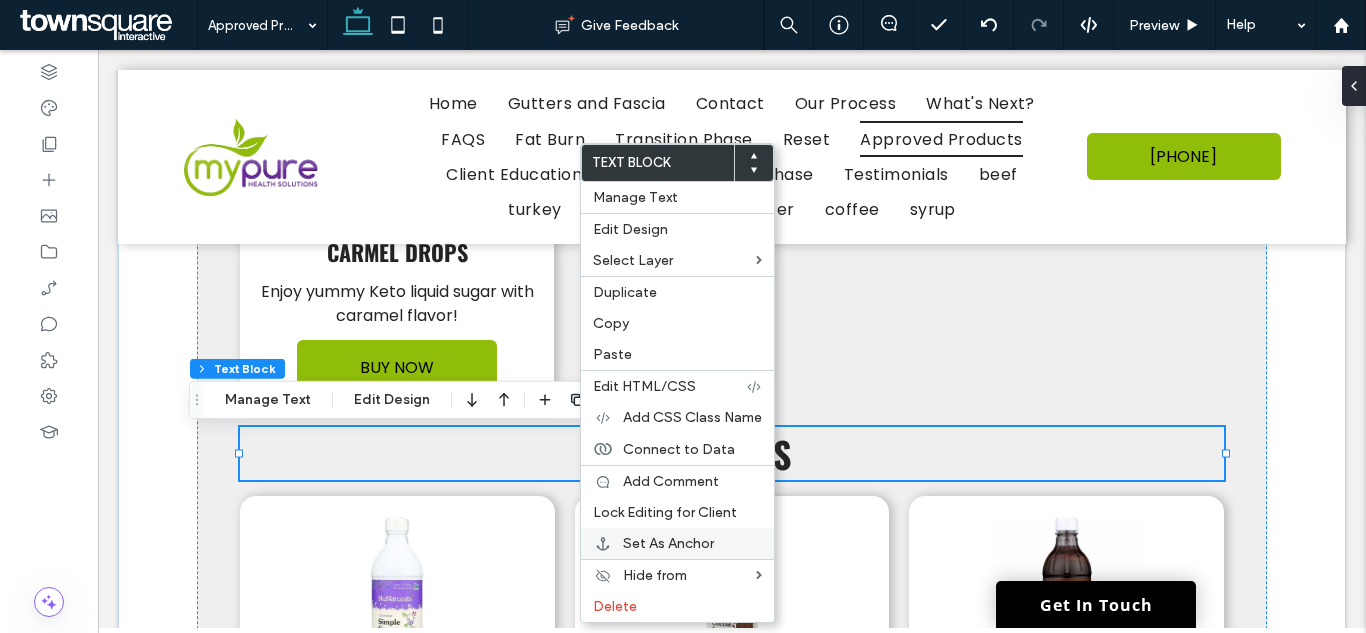 click on "Set As Anchor" at bounding box center [668, 543] 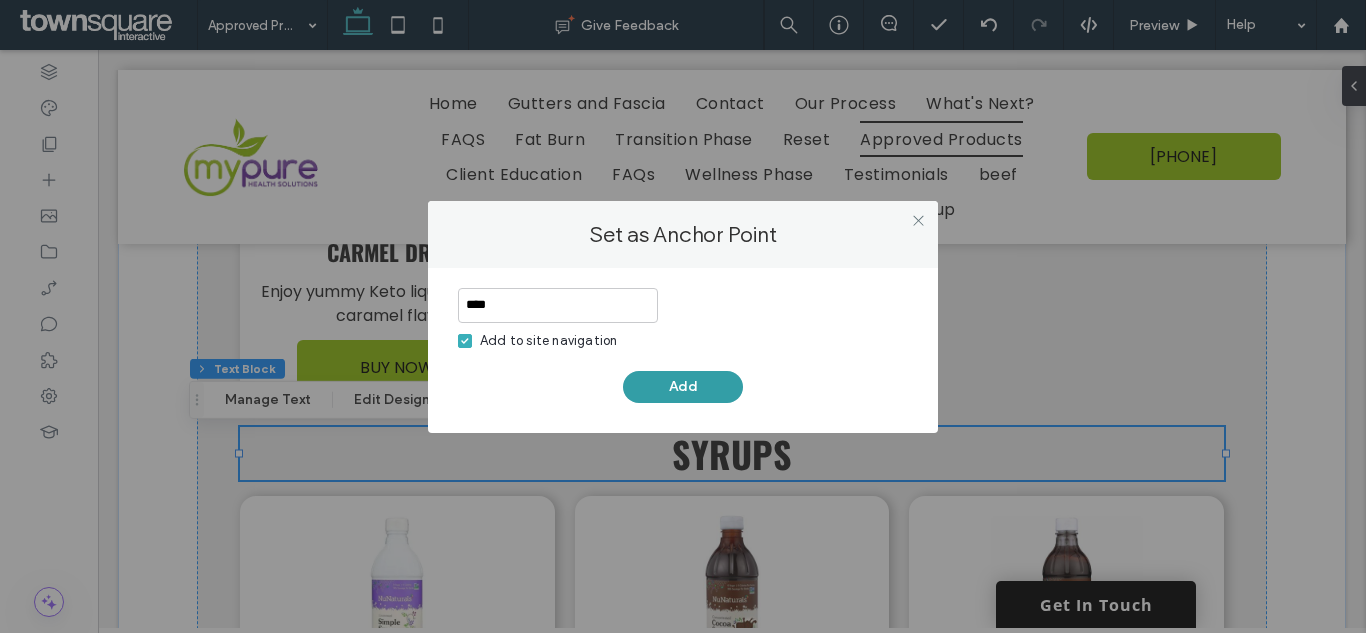 type on "****" 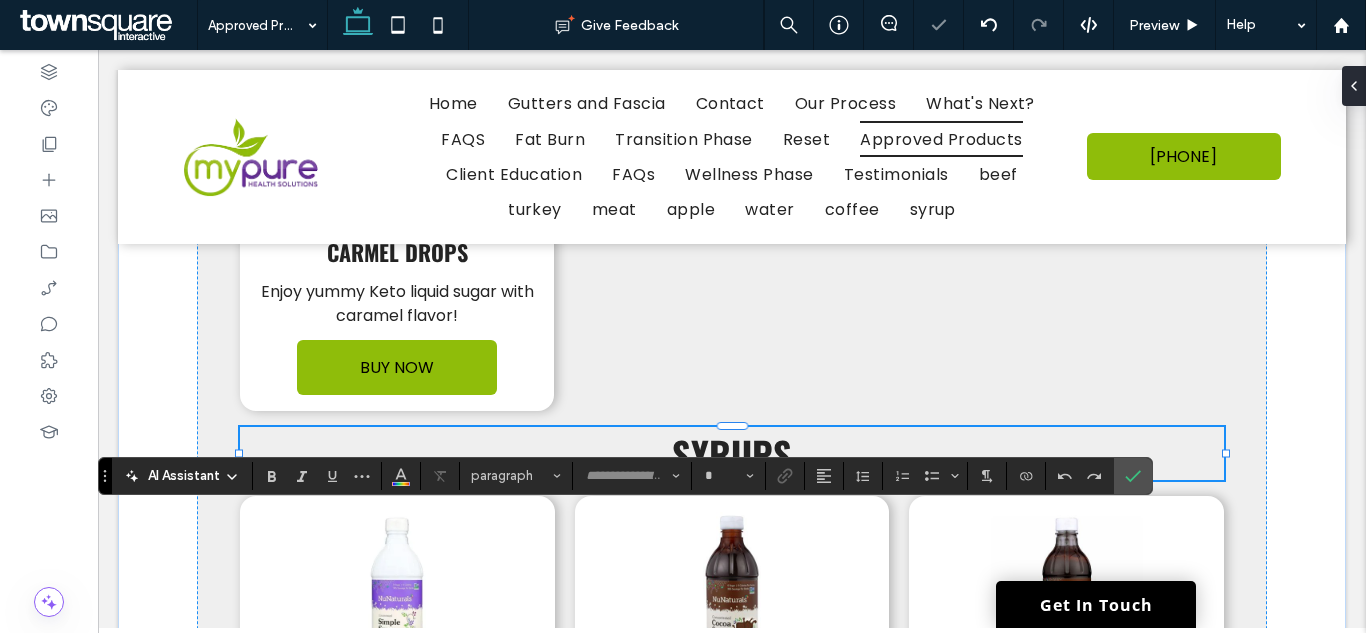 type on "******" 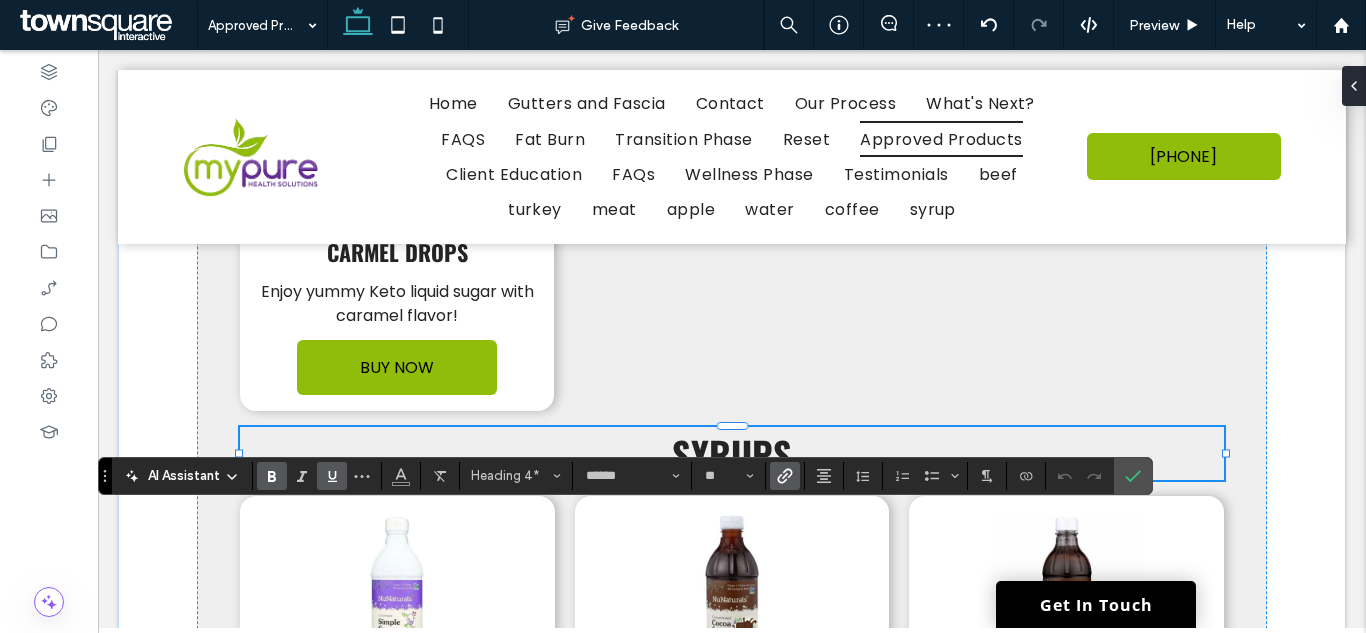 click 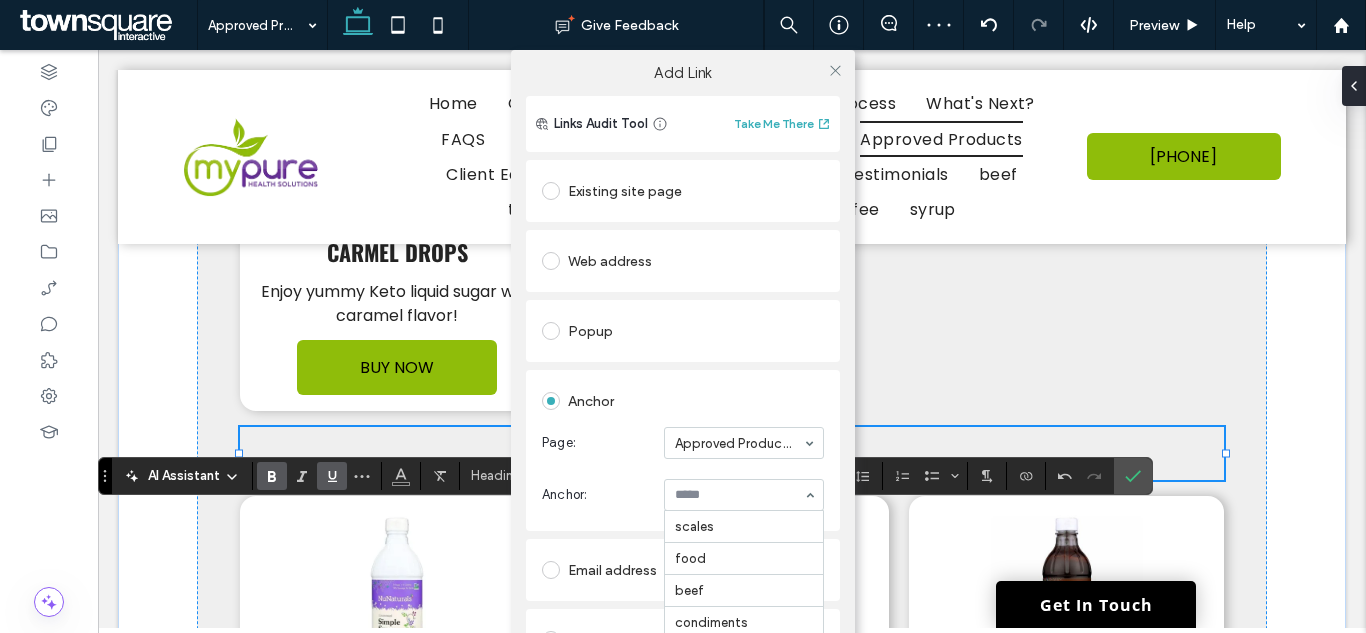 scroll, scrollTop: 384, scrollLeft: 0, axis: vertical 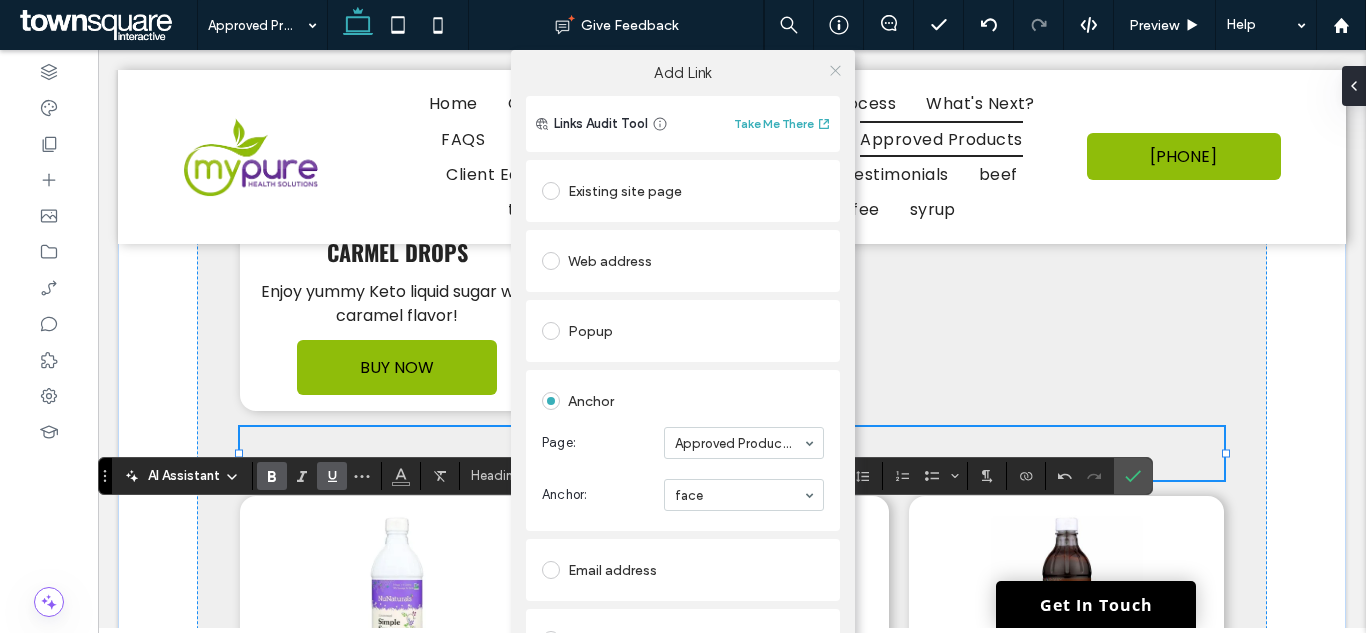click at bounding box center (835, 70) 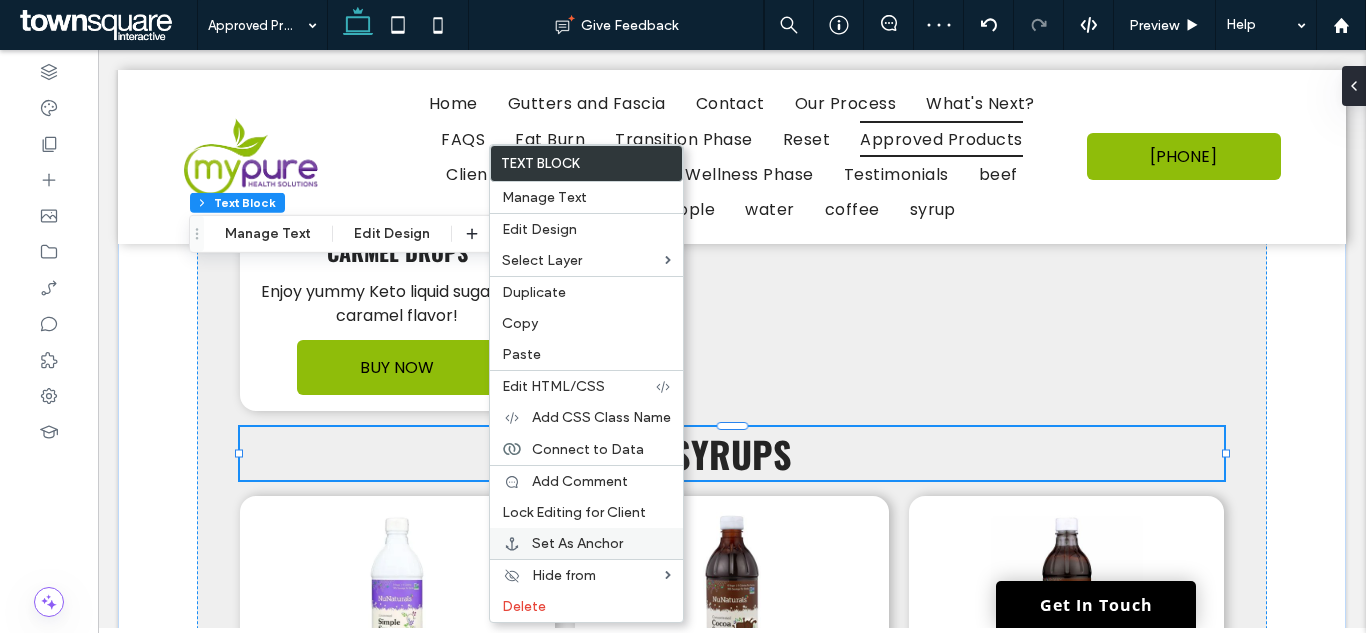 click on "Set As Anchor" at bounding box center (577, 543) 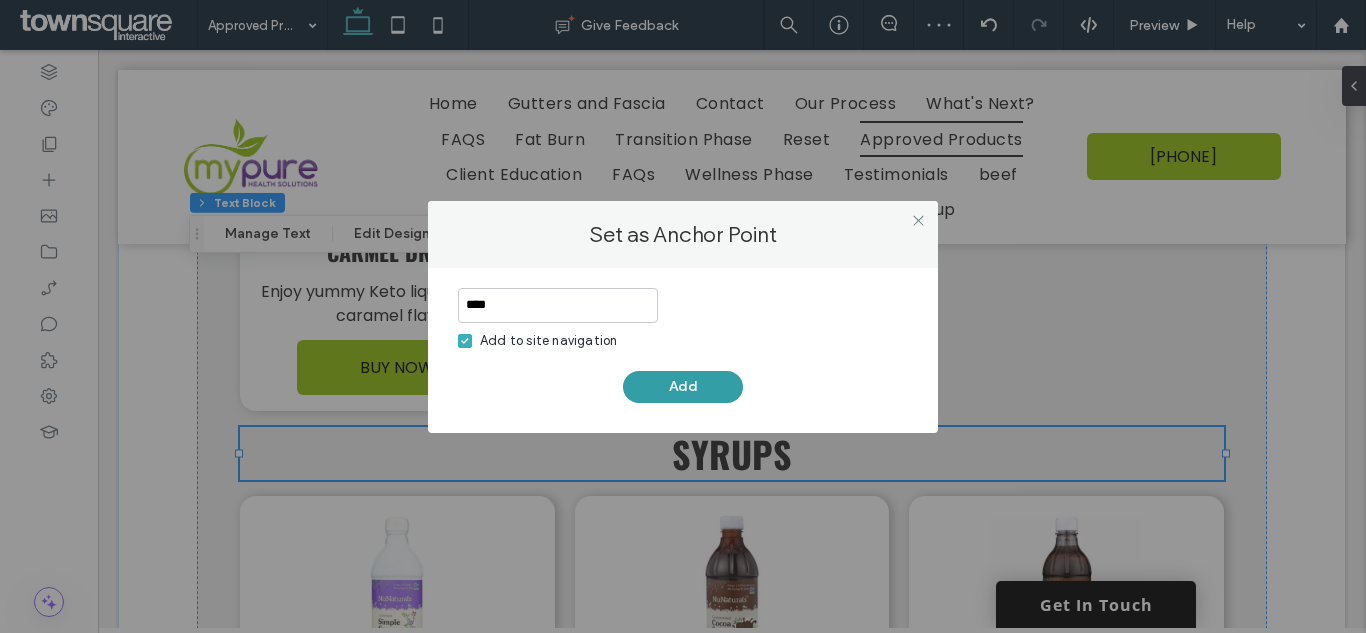 type on "****" 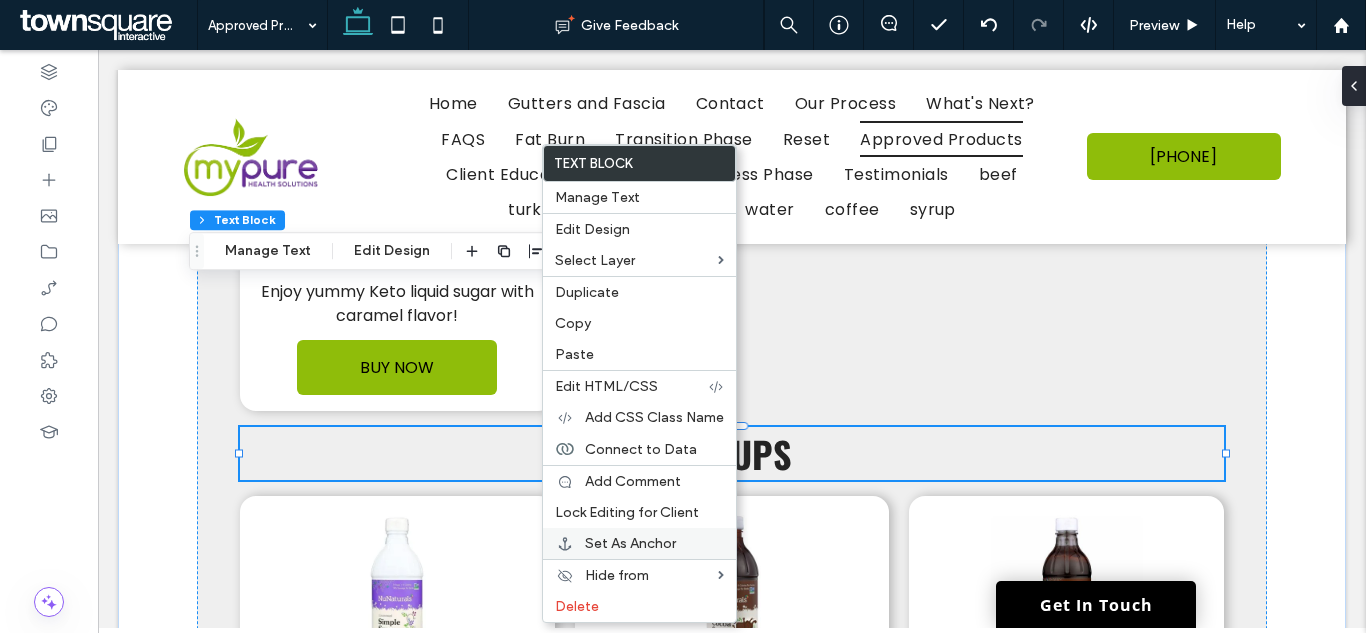 click on "Set As Anchor" at bounding box center [630, 543] 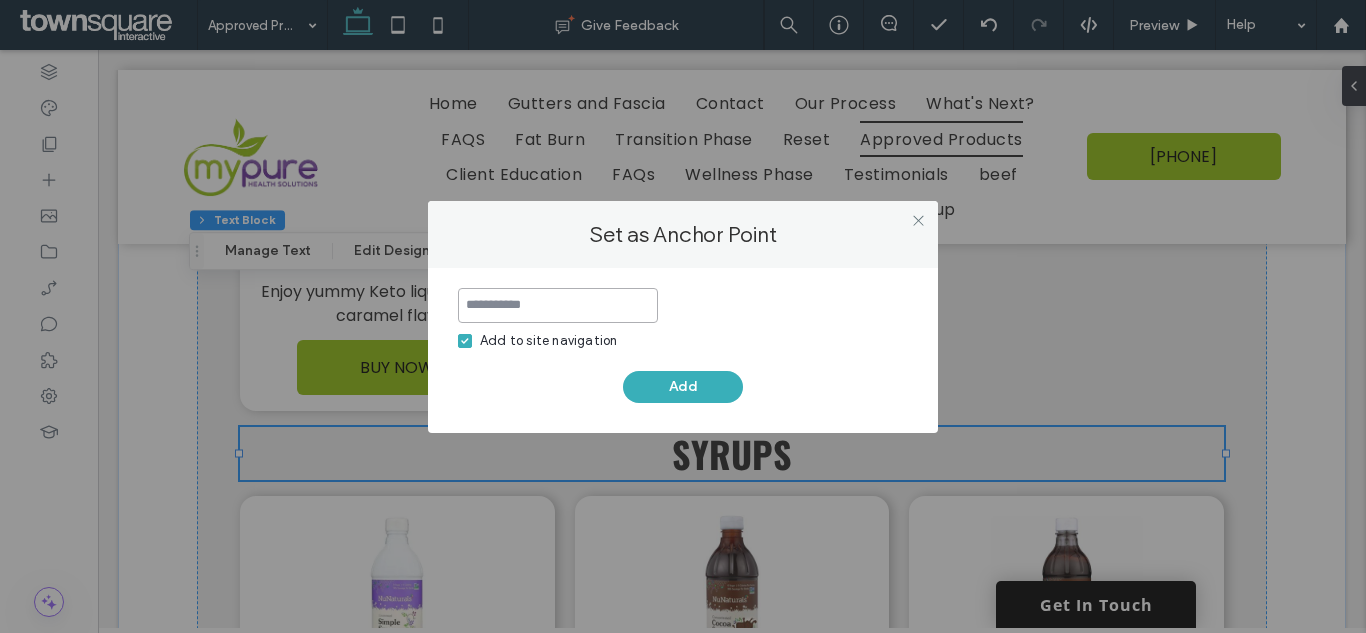 paste on "****" 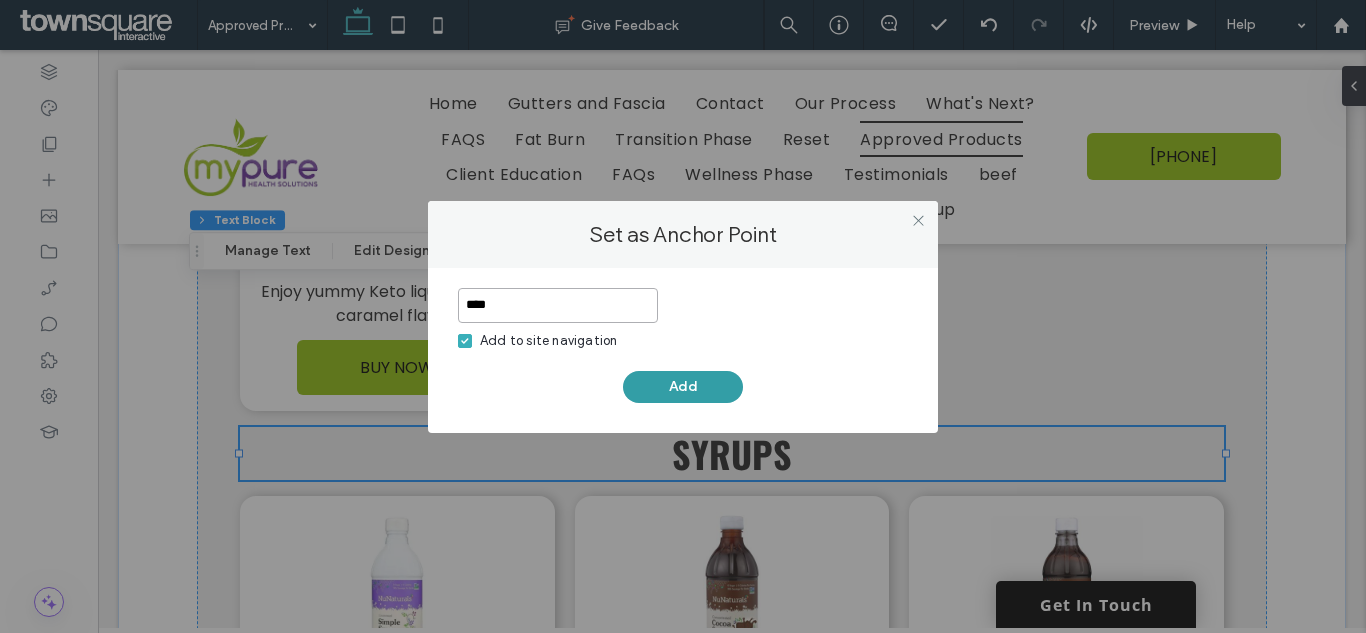 type on "****" 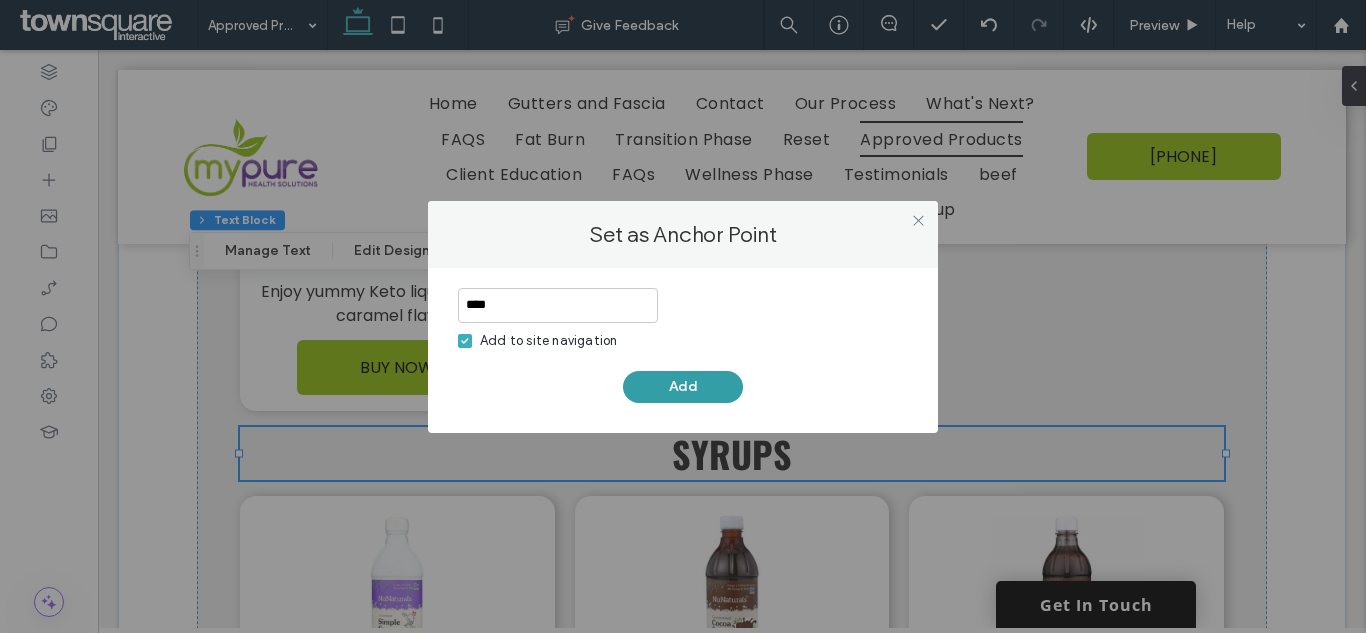 click on "Add" at bounding box center [683, 387] 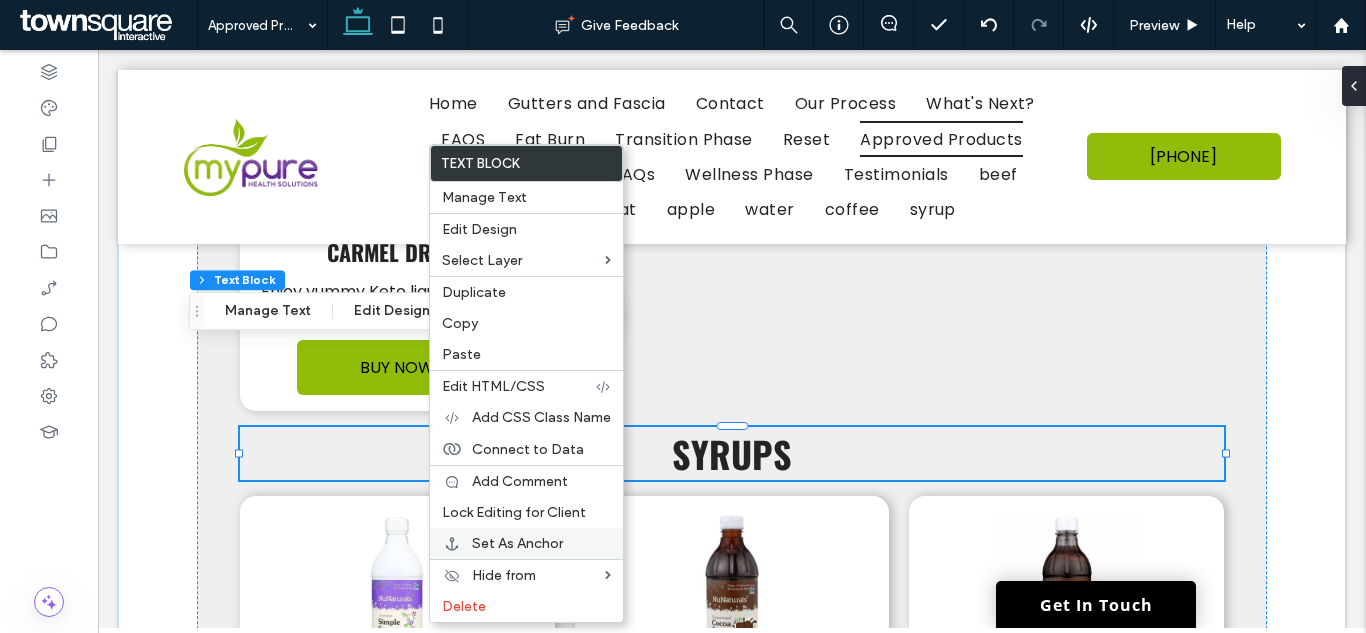 click on "Set As Anchor" at bounding box center [517, 543] 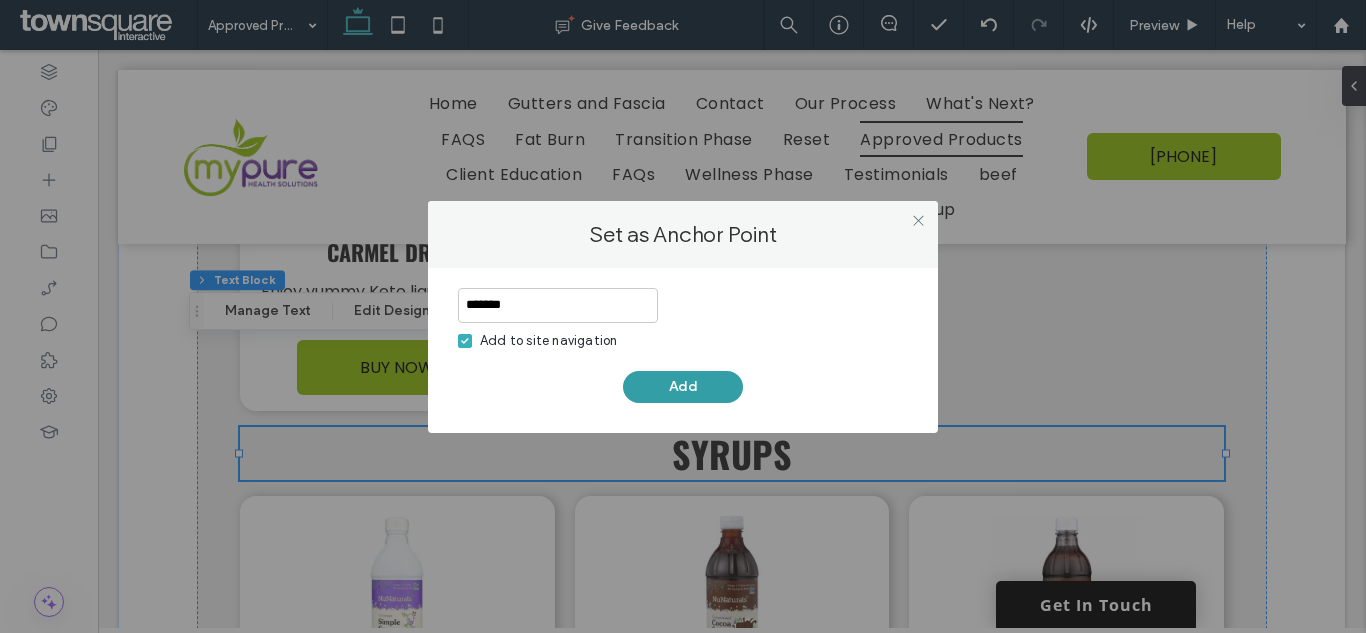 type on "*******" 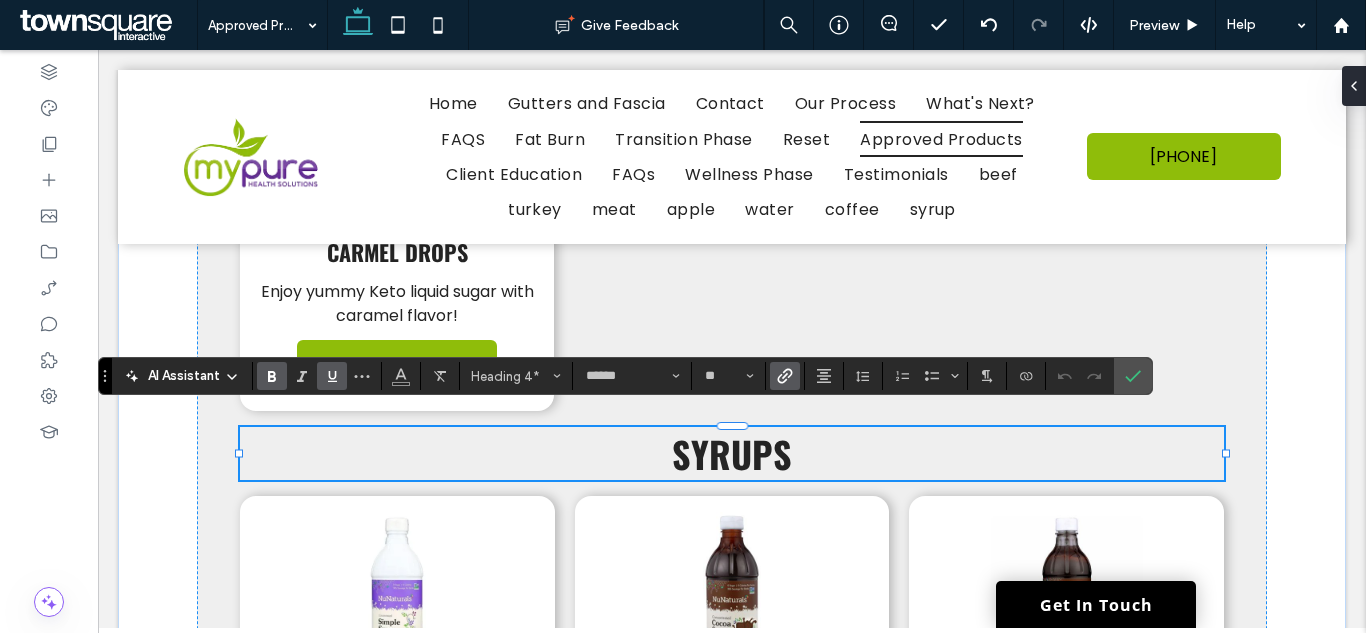 click 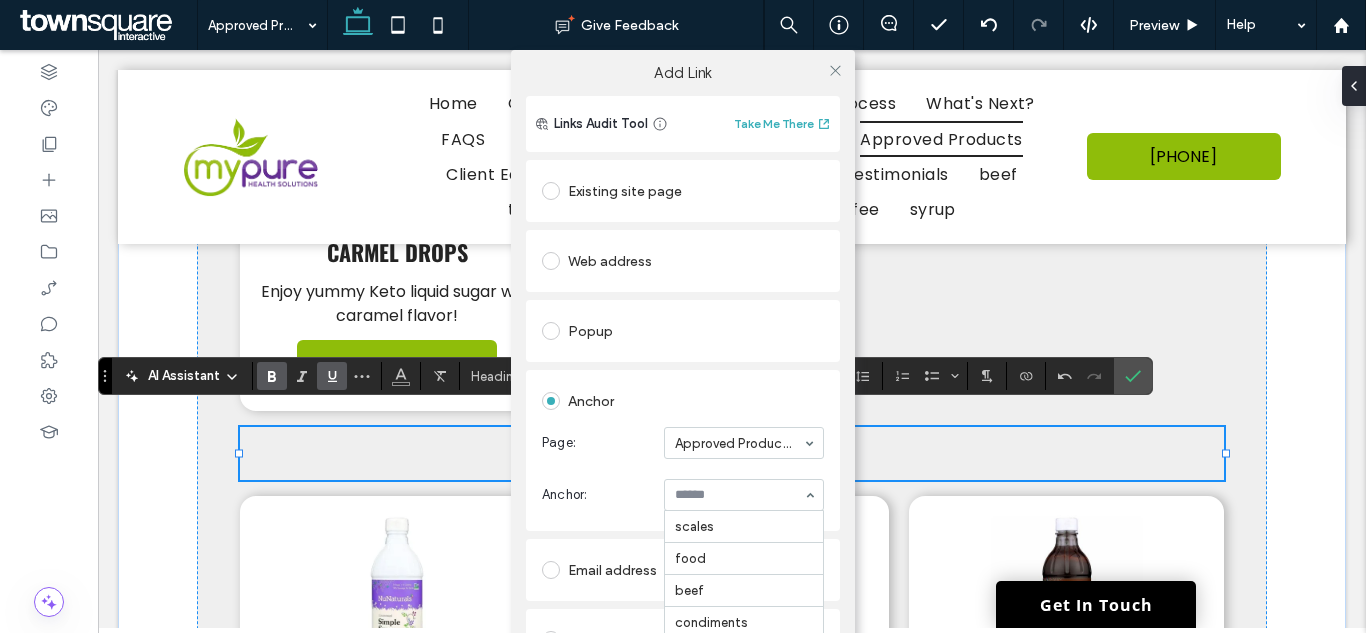 scroll, scrollTop: 416, scrollLeft: 0, axis: vertical 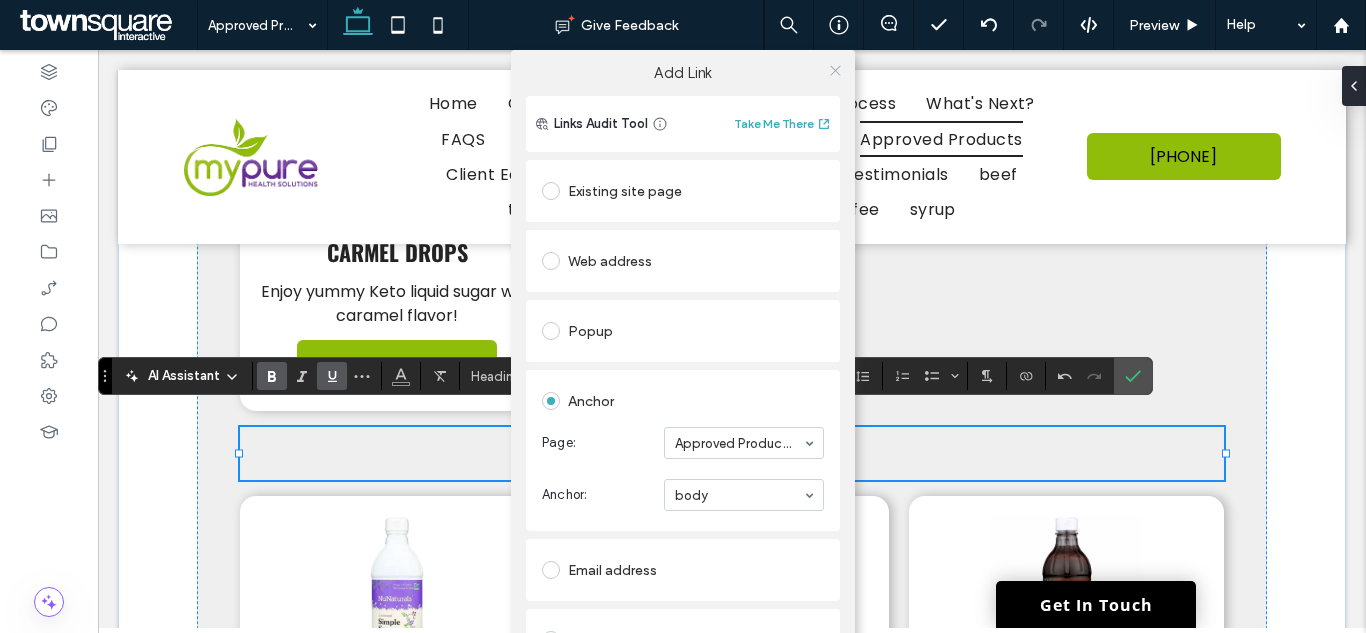 click at bounding box center (835, 70) 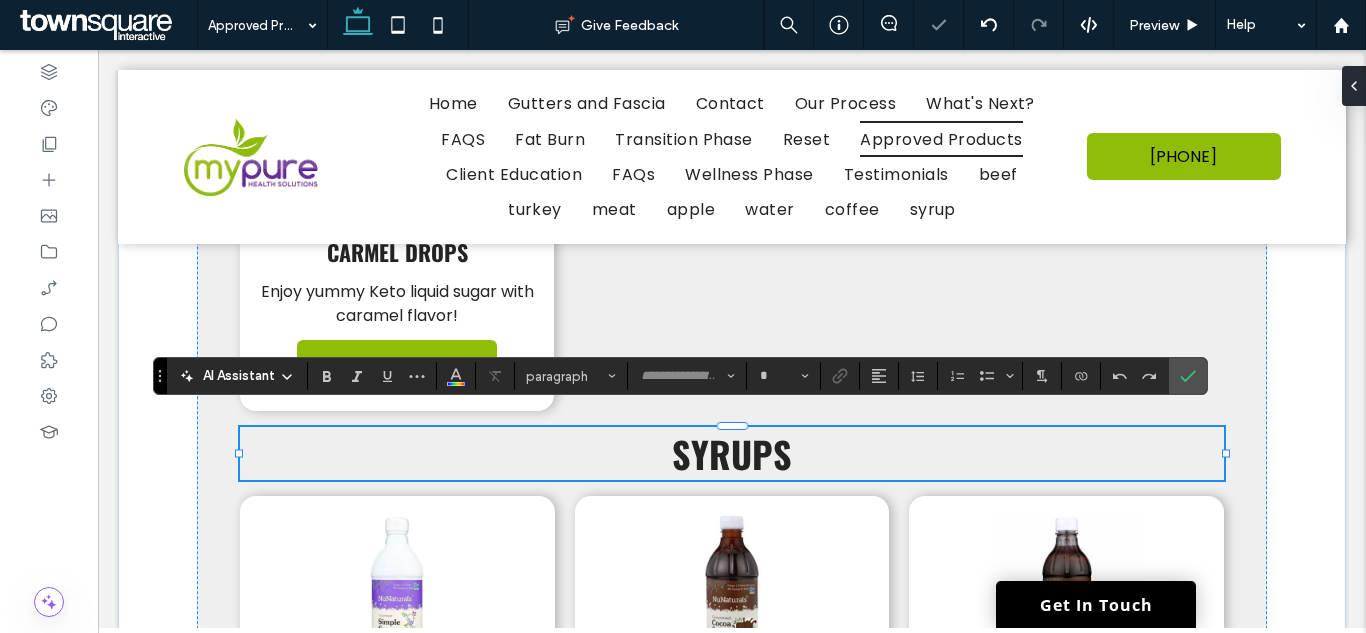 type on "******" 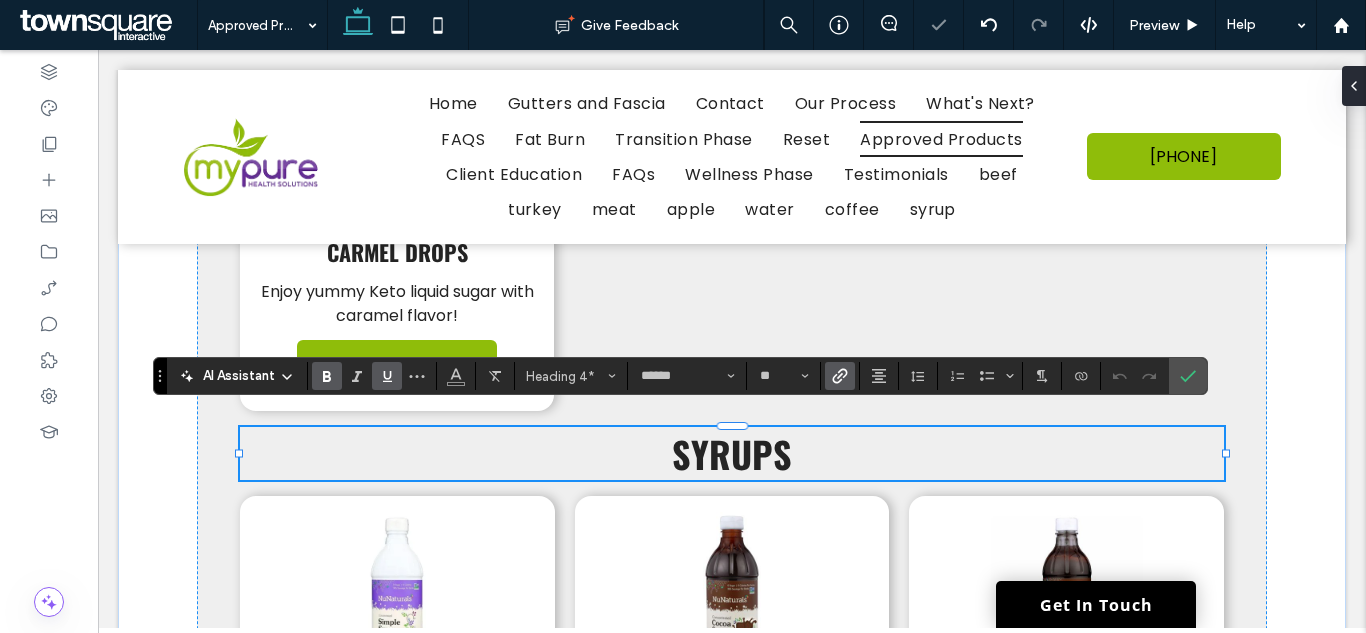 click at bounding box center [840, 376] 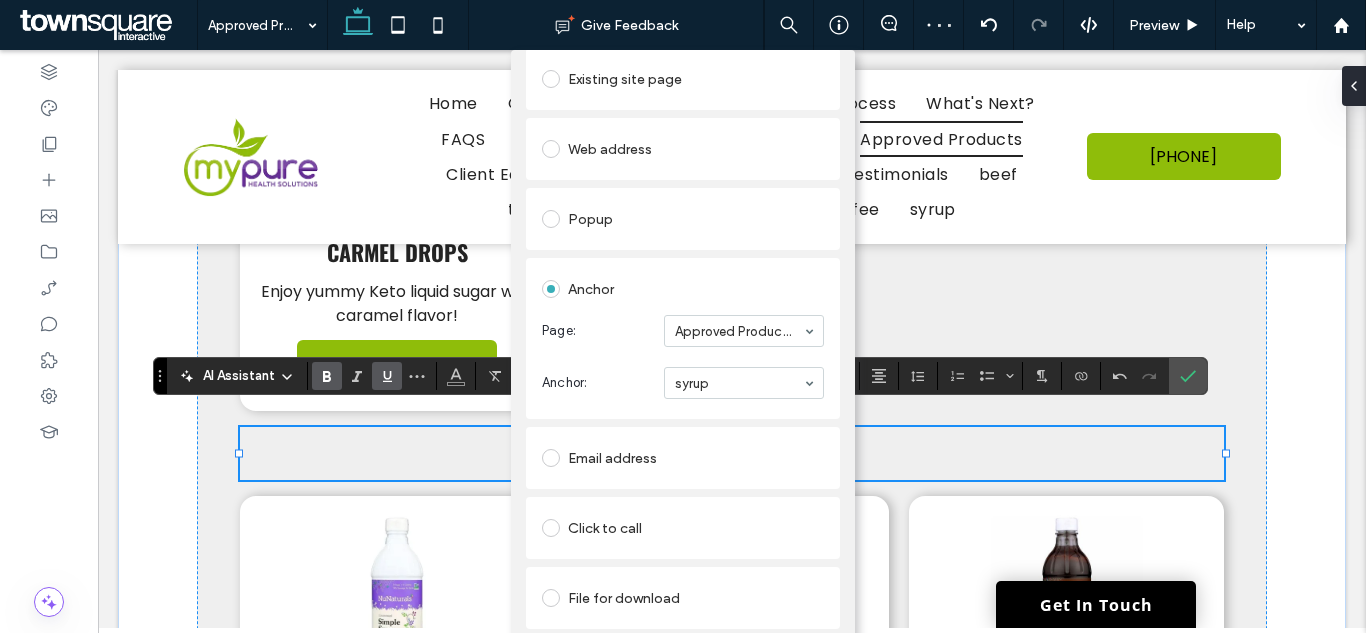 scroll, scrollTop: 114, scrollLeft: 0, axis: vertical 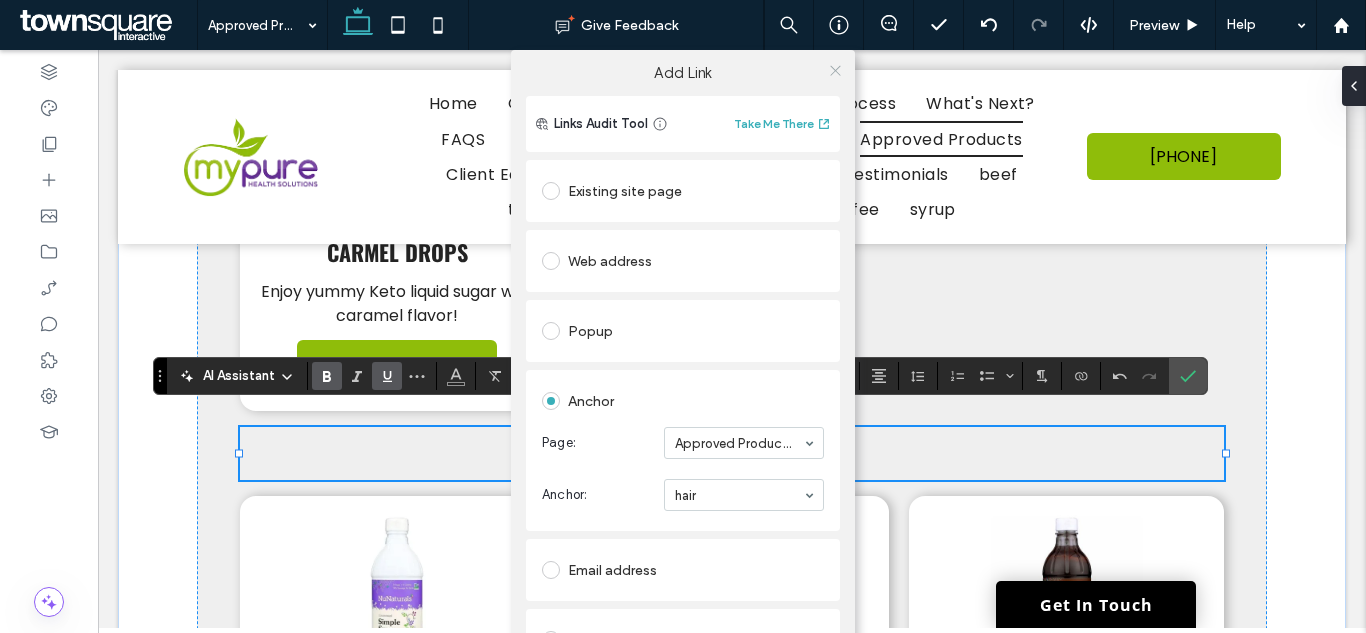 click 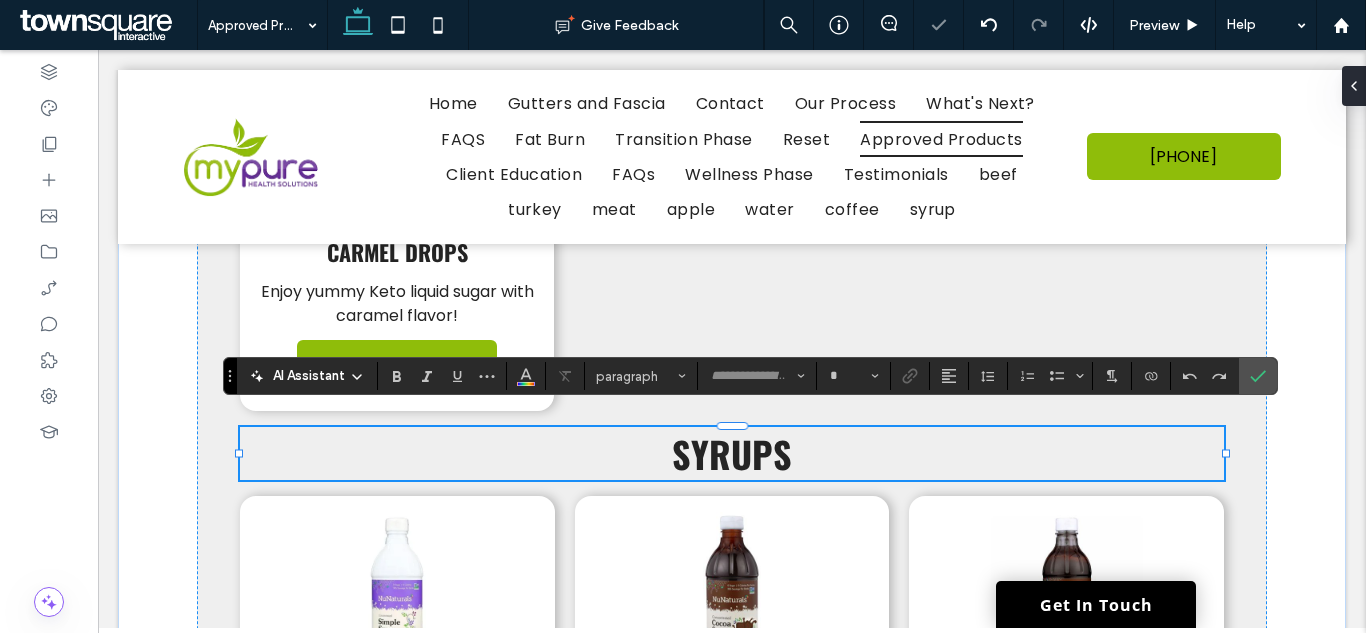 type on "******" 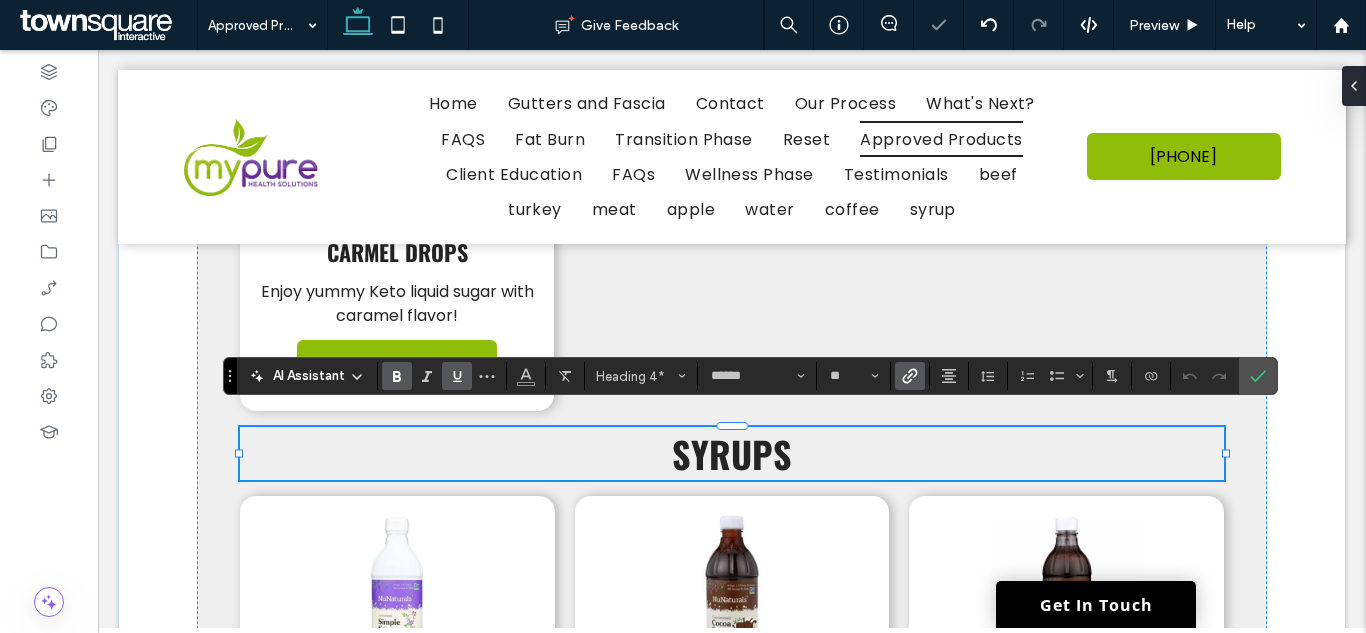 click 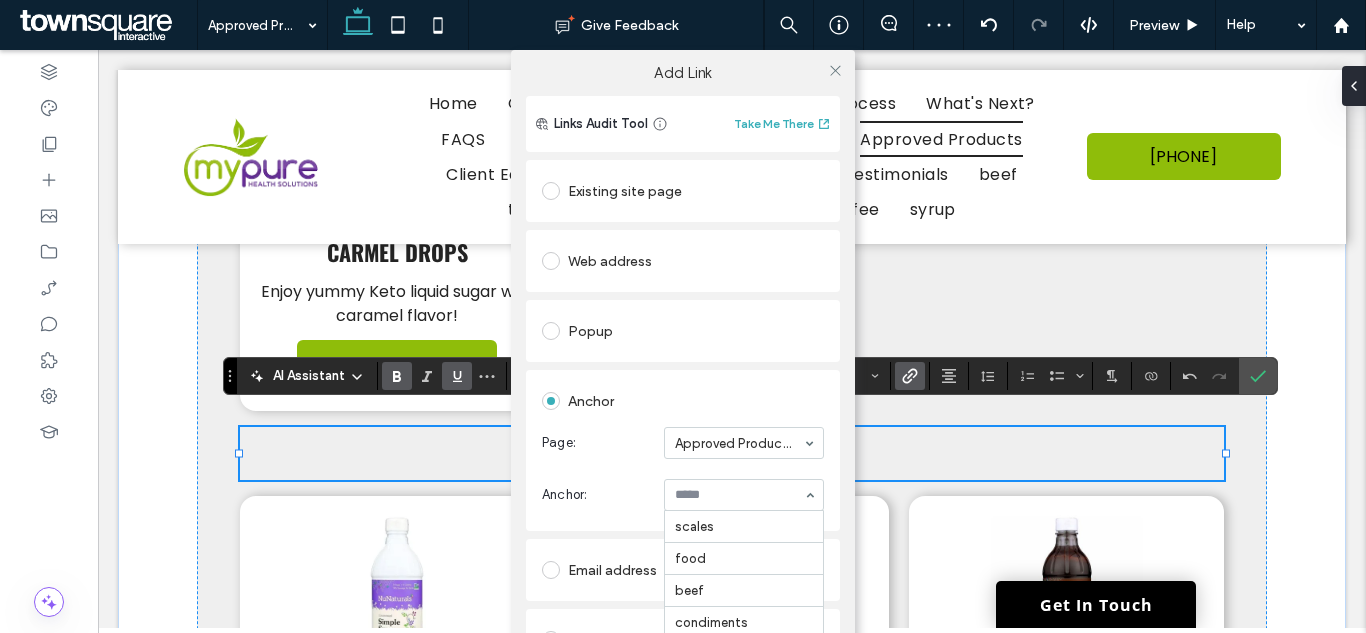 scroll, scrollTop: 448, scrollLeft: 0, axis: vertical 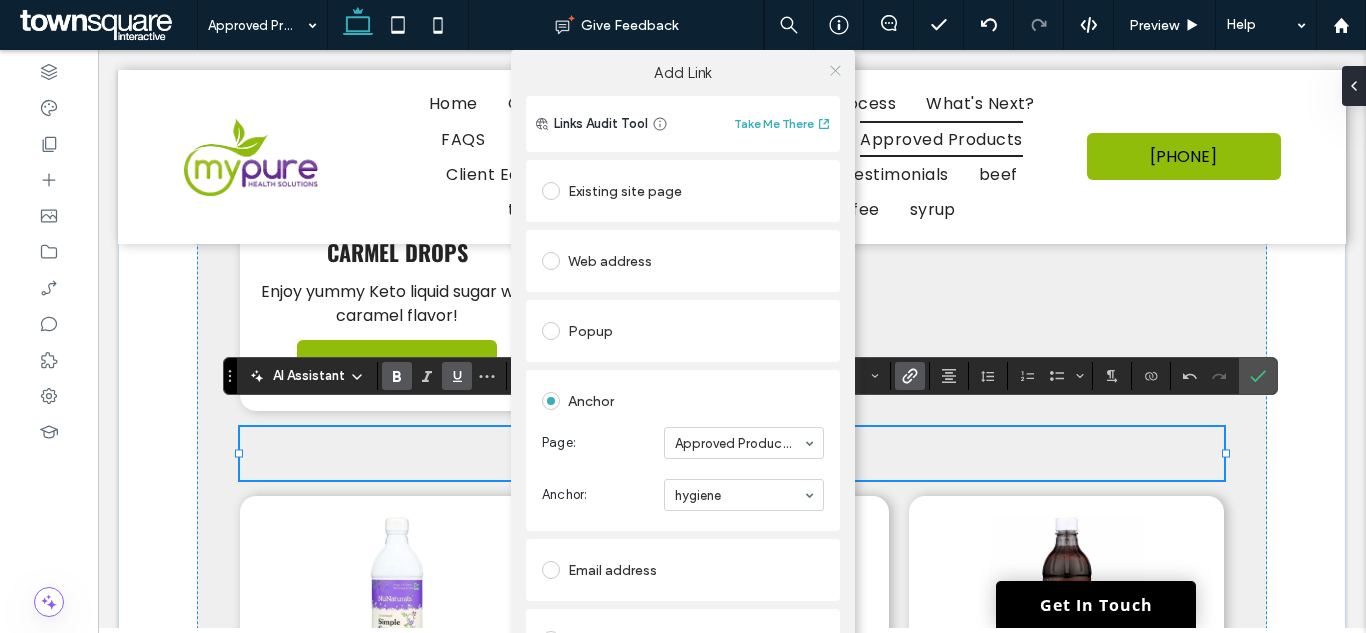 click 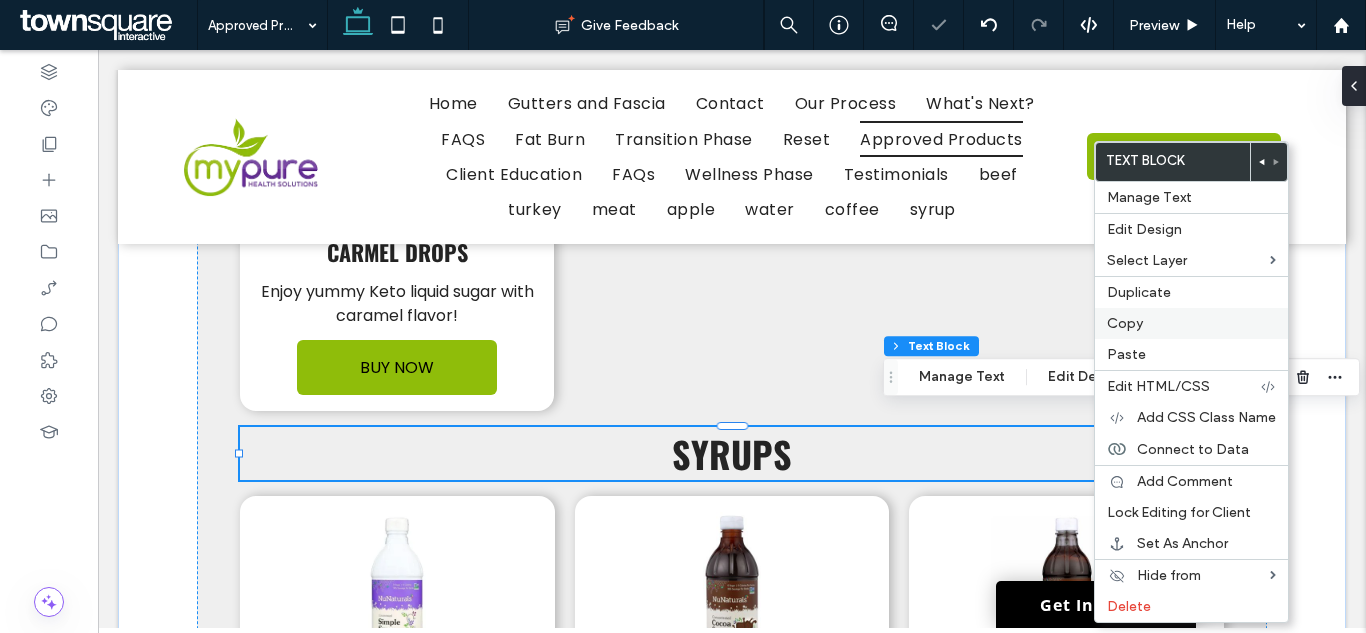 click on "Copy" at bounding box center (1125, 323) 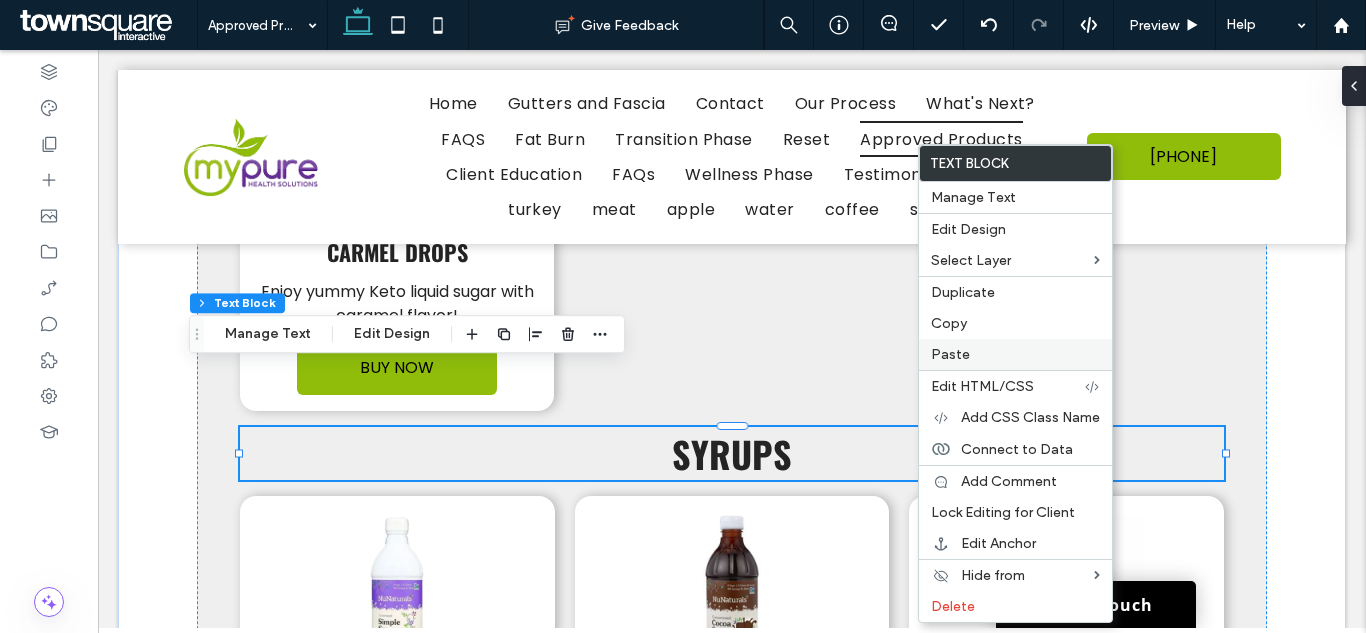 click on "Paste" at bounding box center [1015, 354] 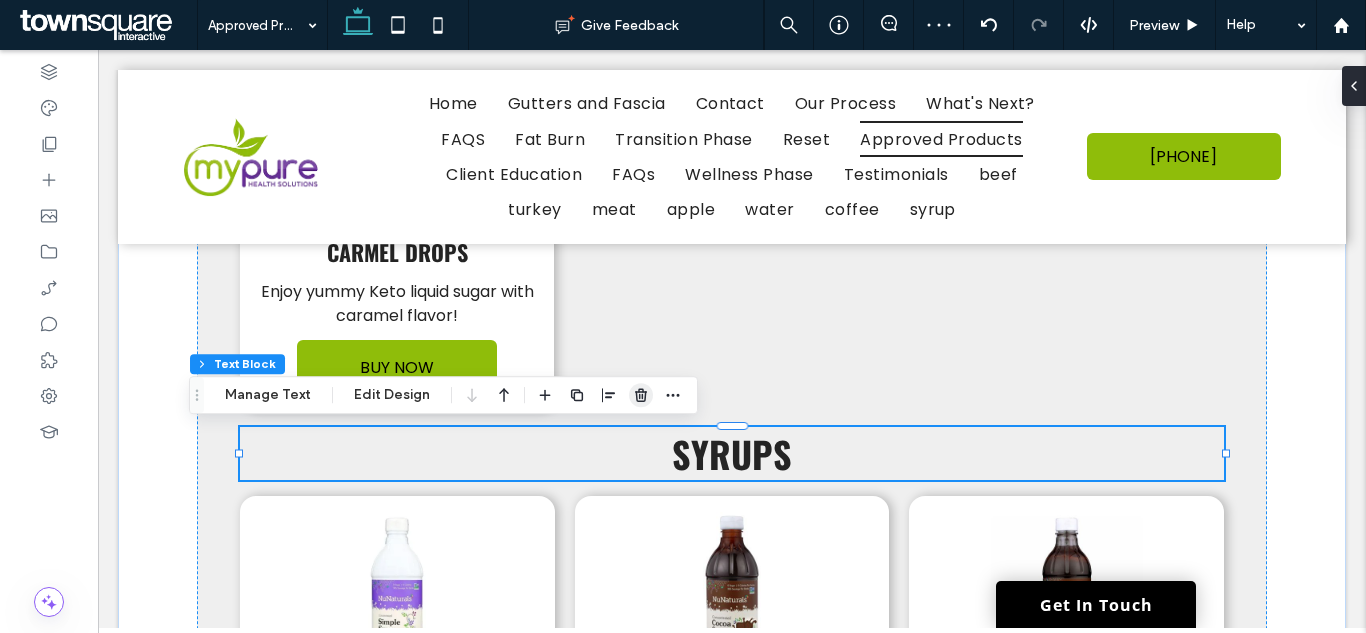 click 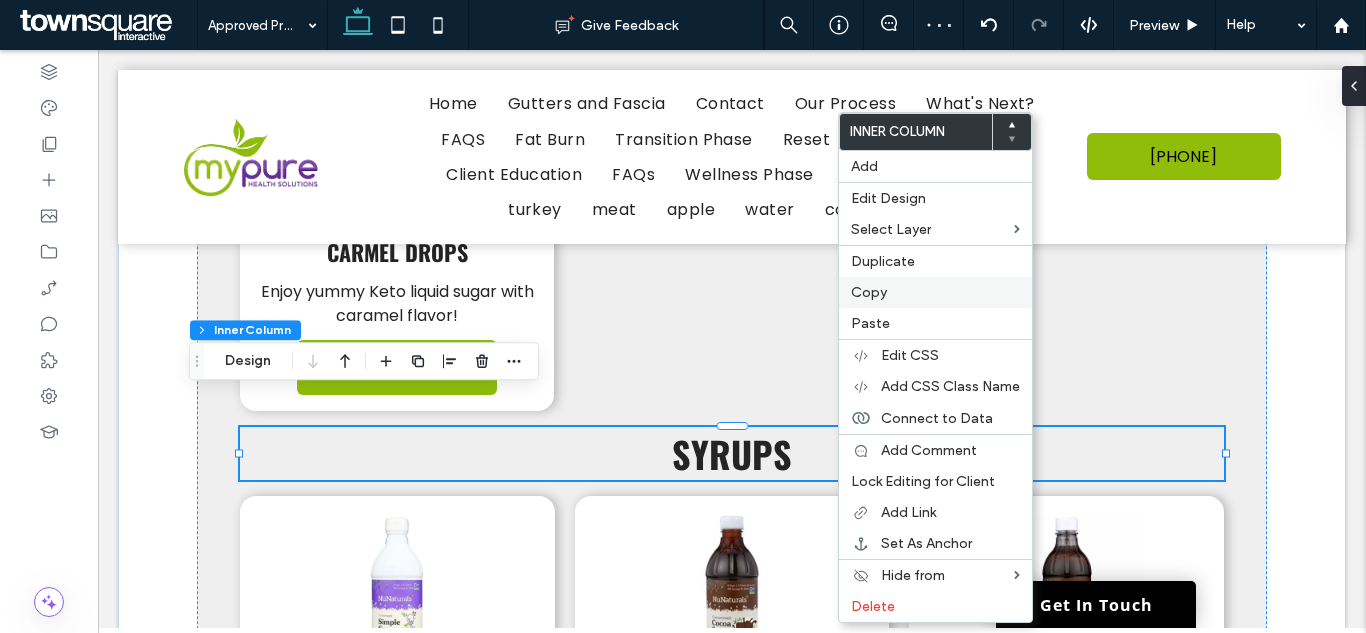 click on "Copy" at bounding box center (935, 292) 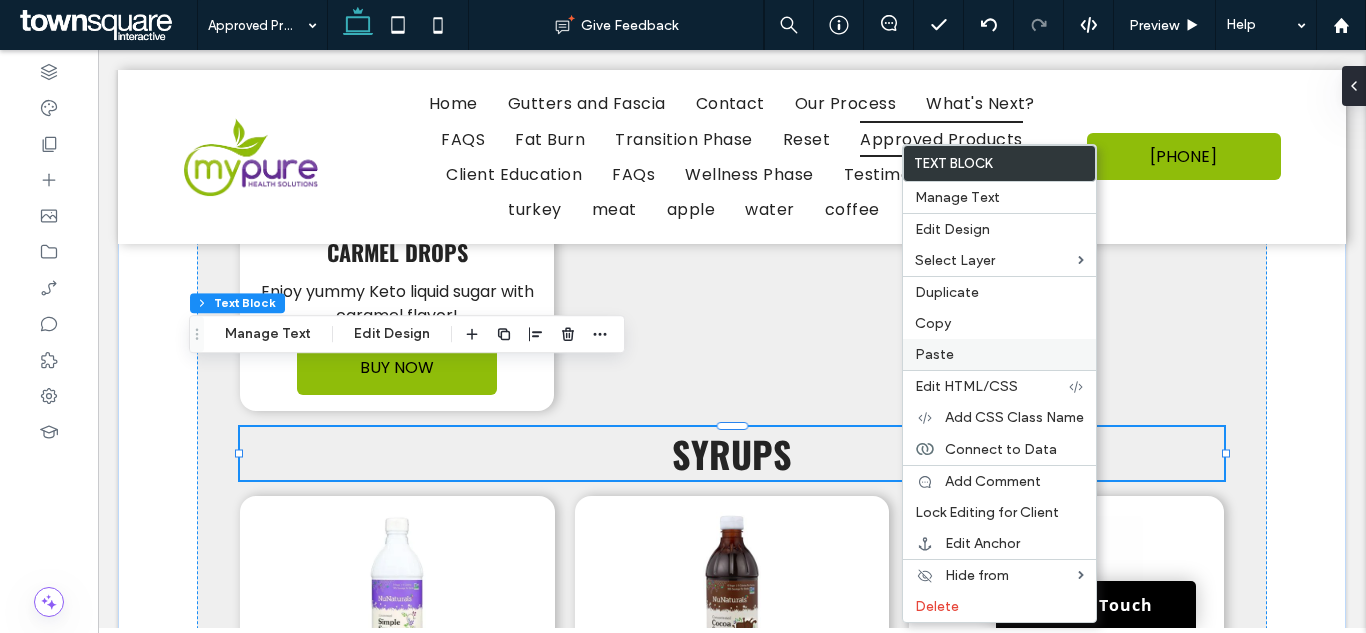 click on "Paste" at bounding box center [934, 354] 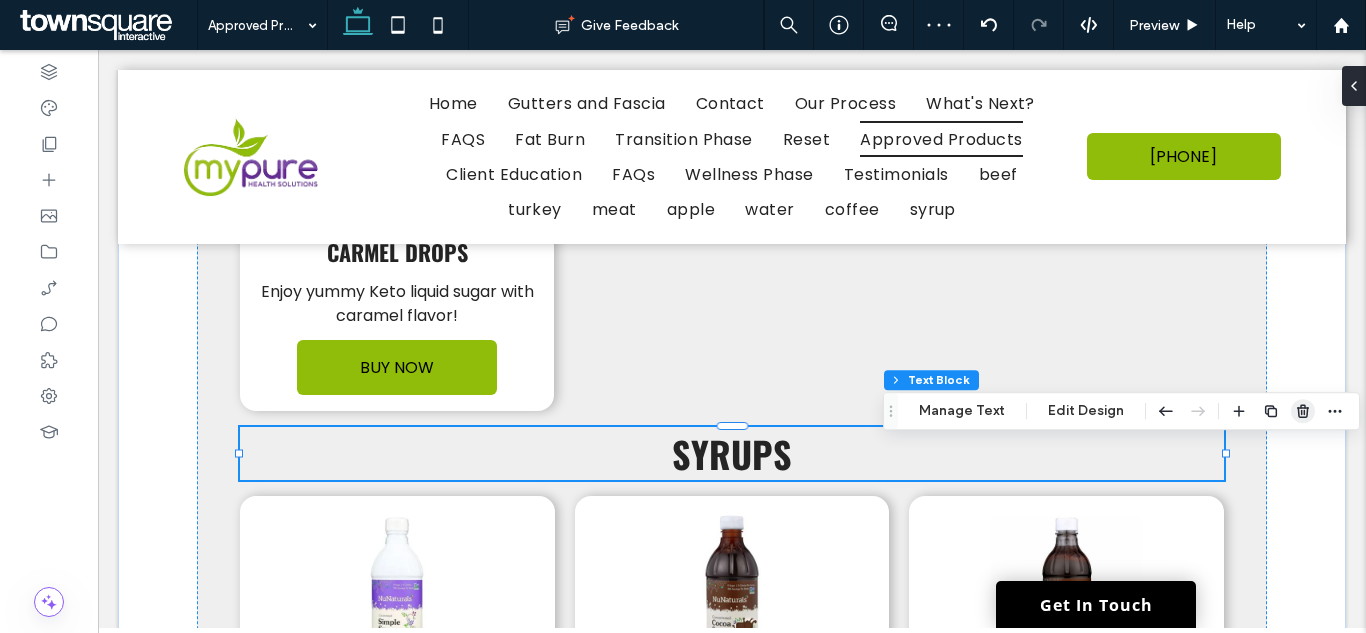 click 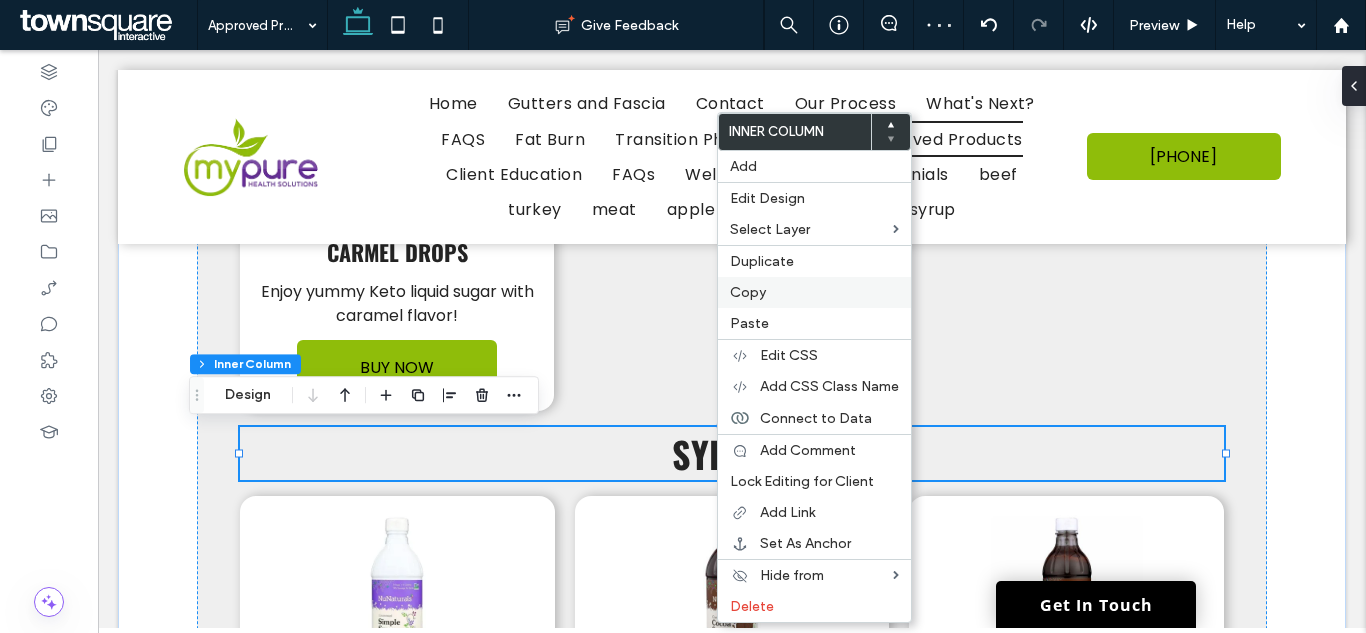 click on "Copy" at bounding box center (748, 292) 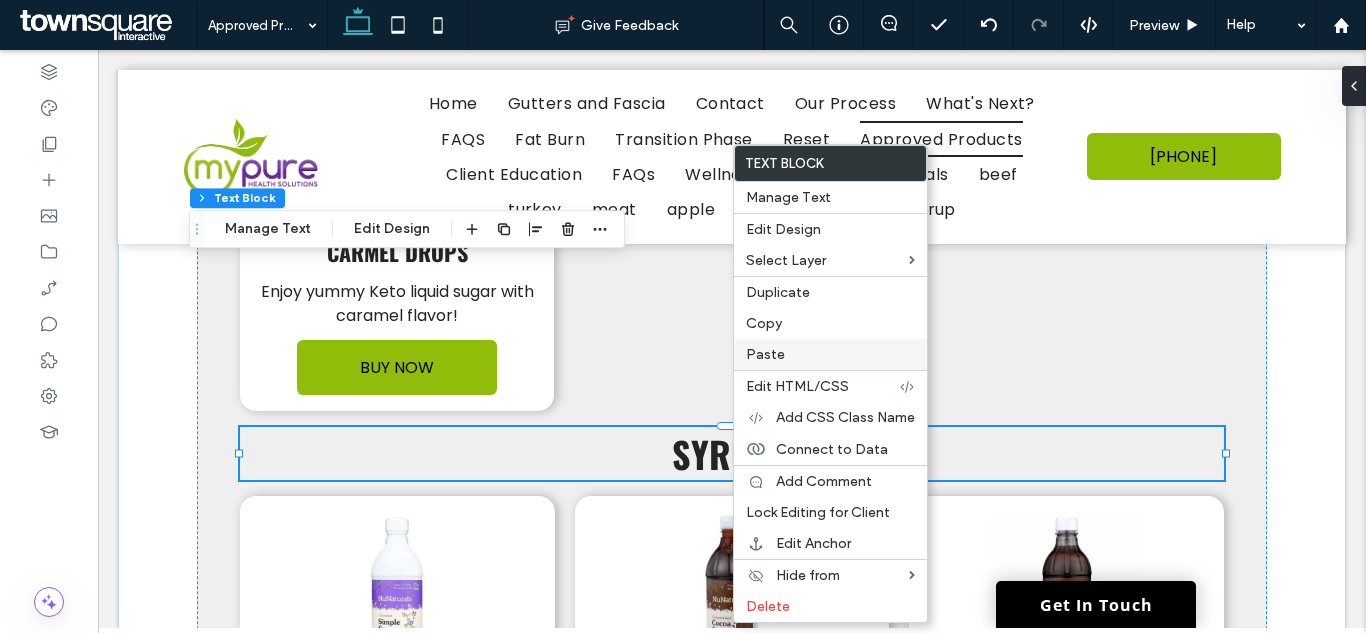 click on "Paste" at bounding box center (830, 354) 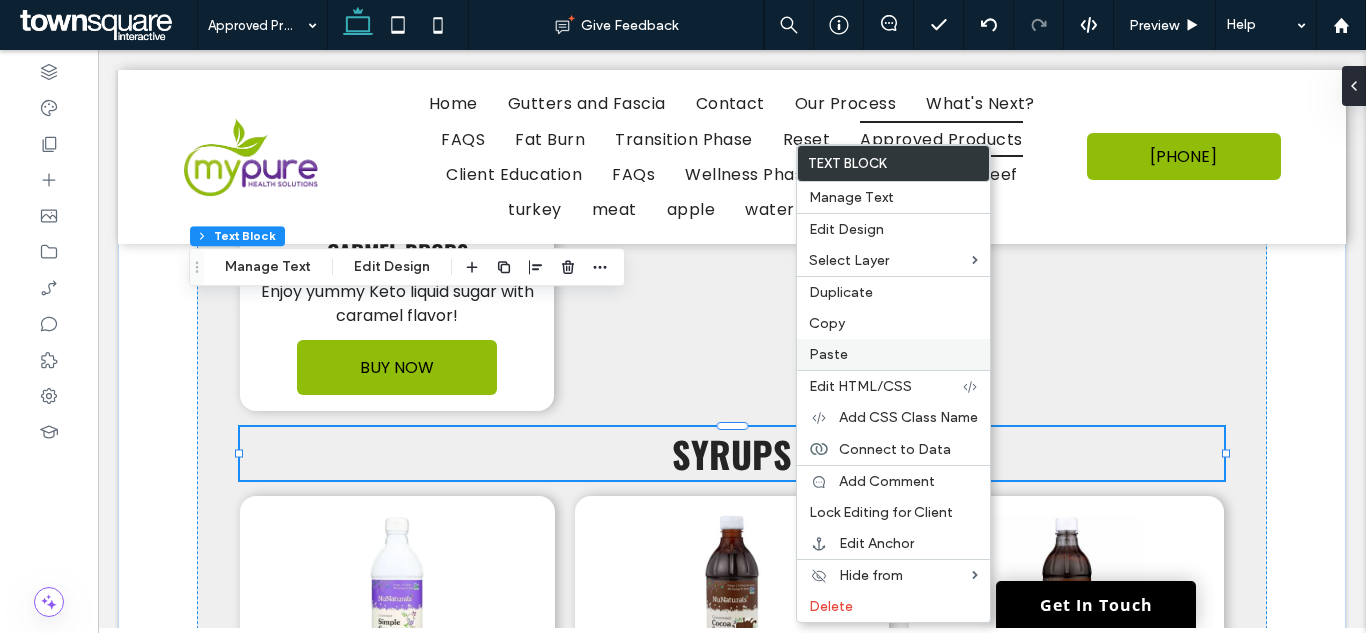 click on "Paste" at bounding box center (893, 354) 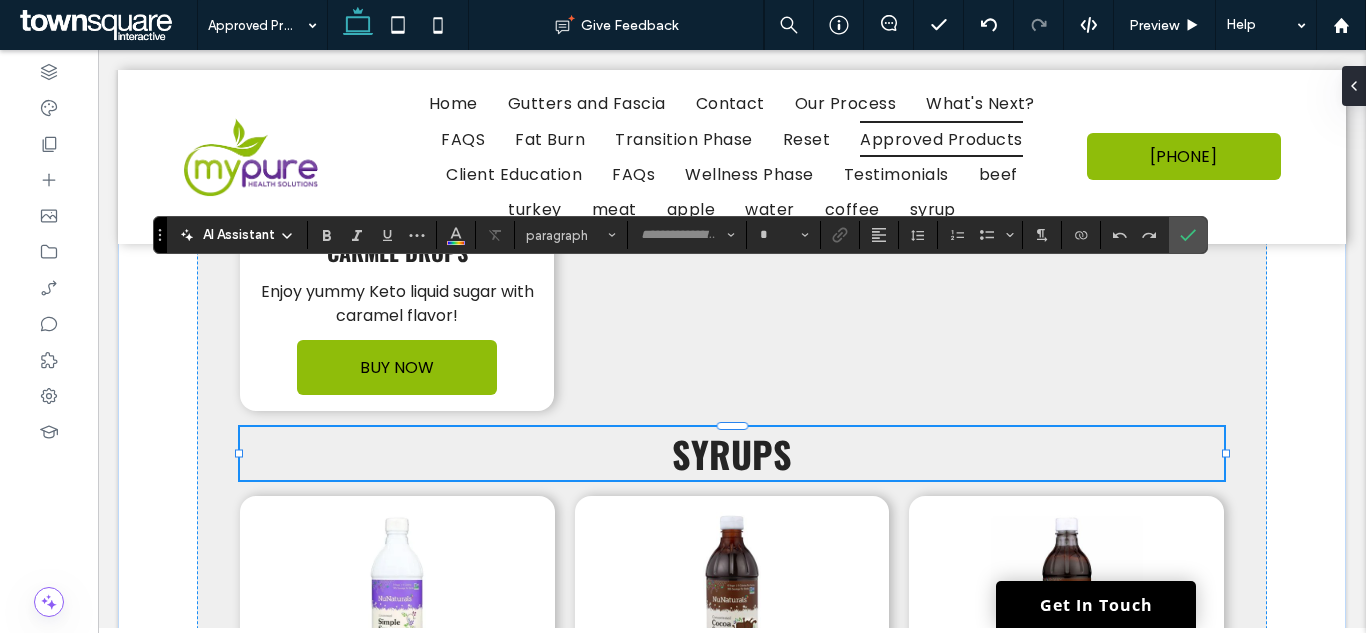 type on "******" 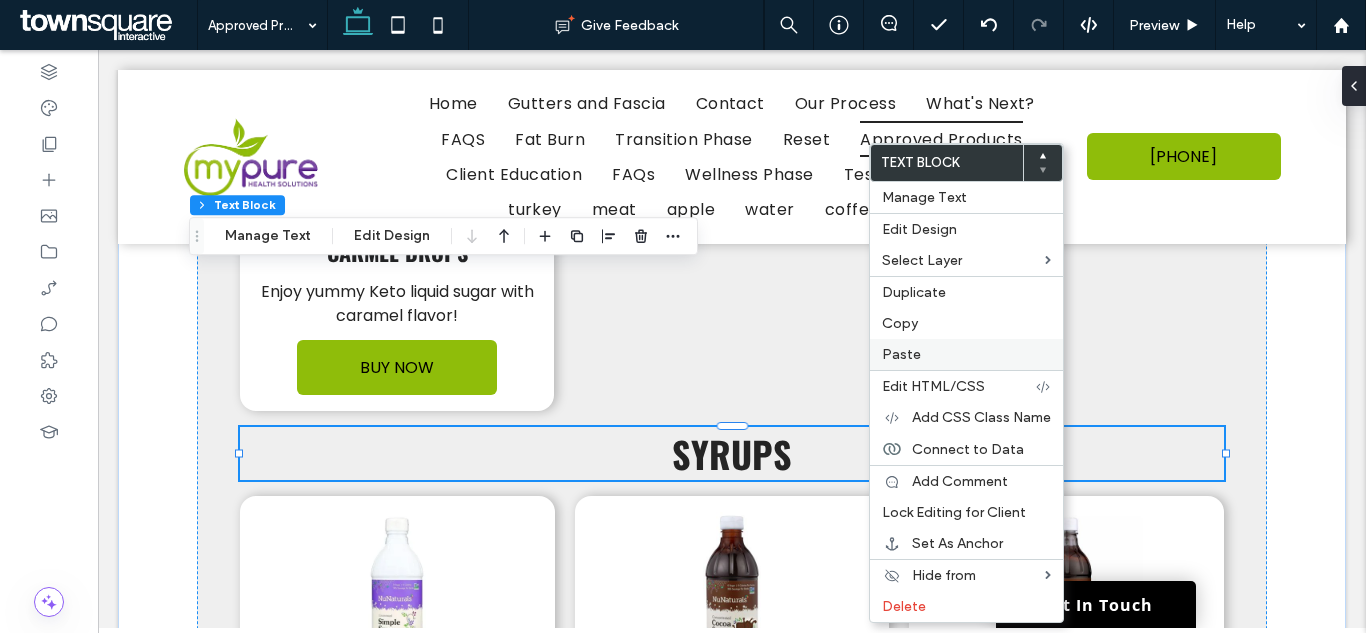 click on "Paste" at bounding box center [966, 354] 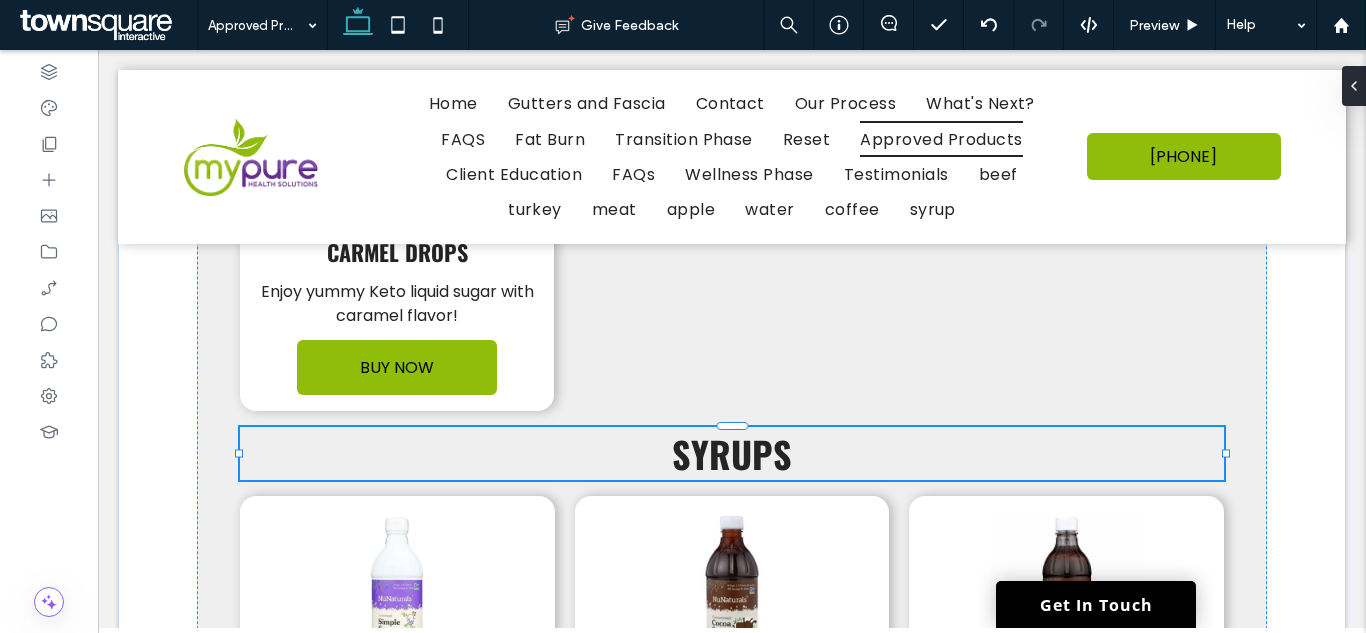 type on "******" 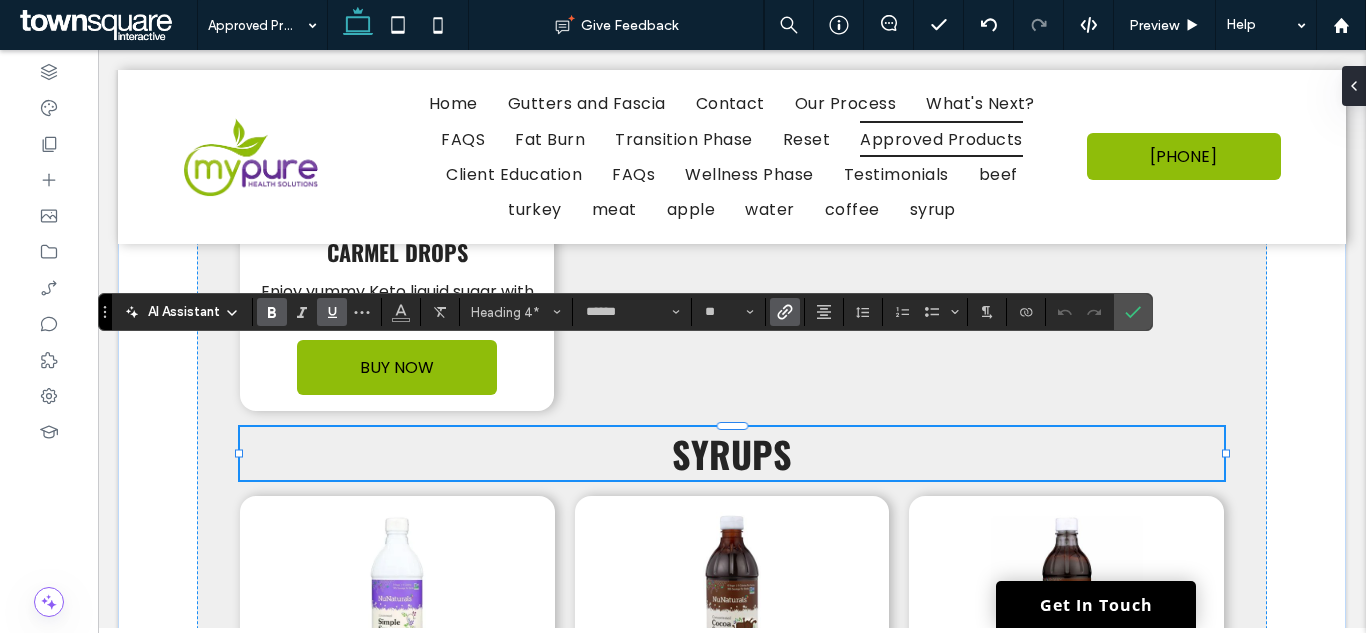 type on "*******" 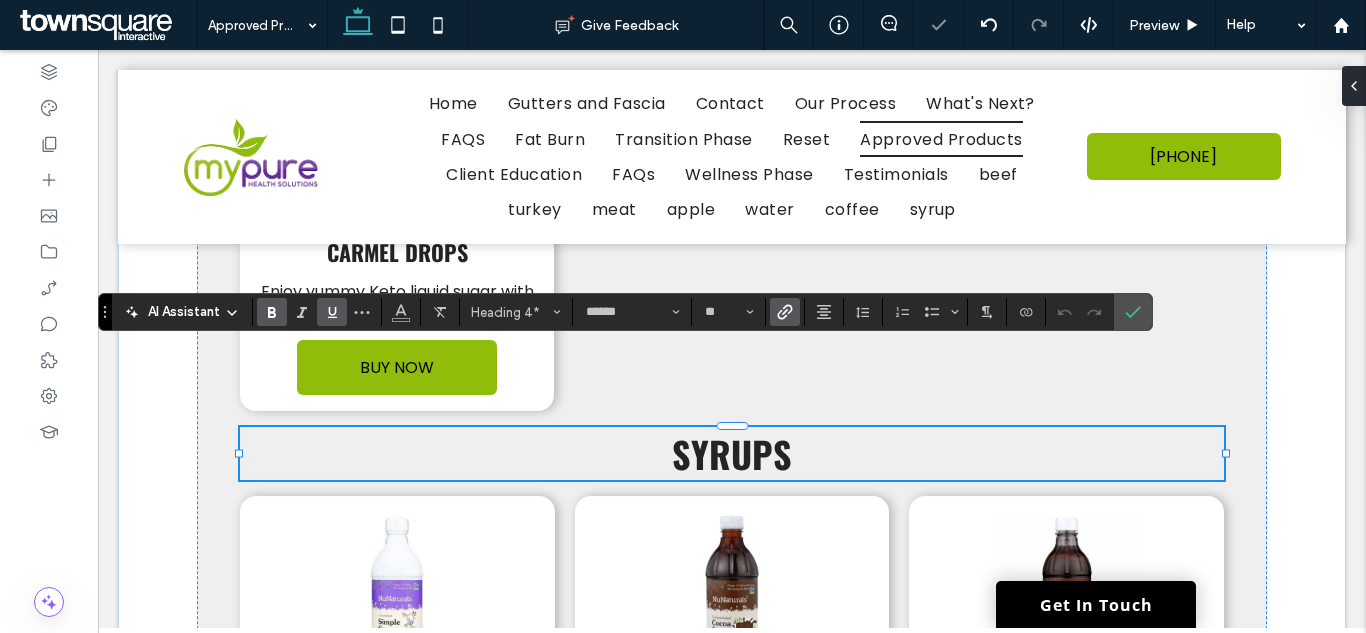 type on "*******" 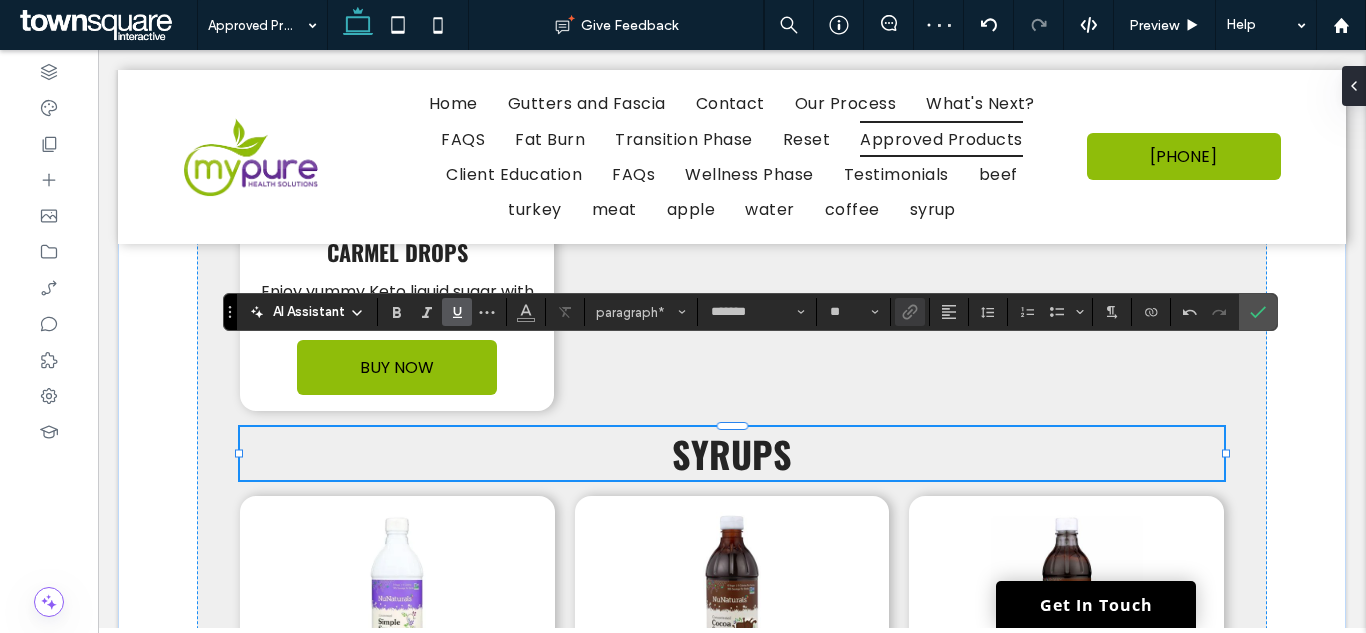 type on "*******" 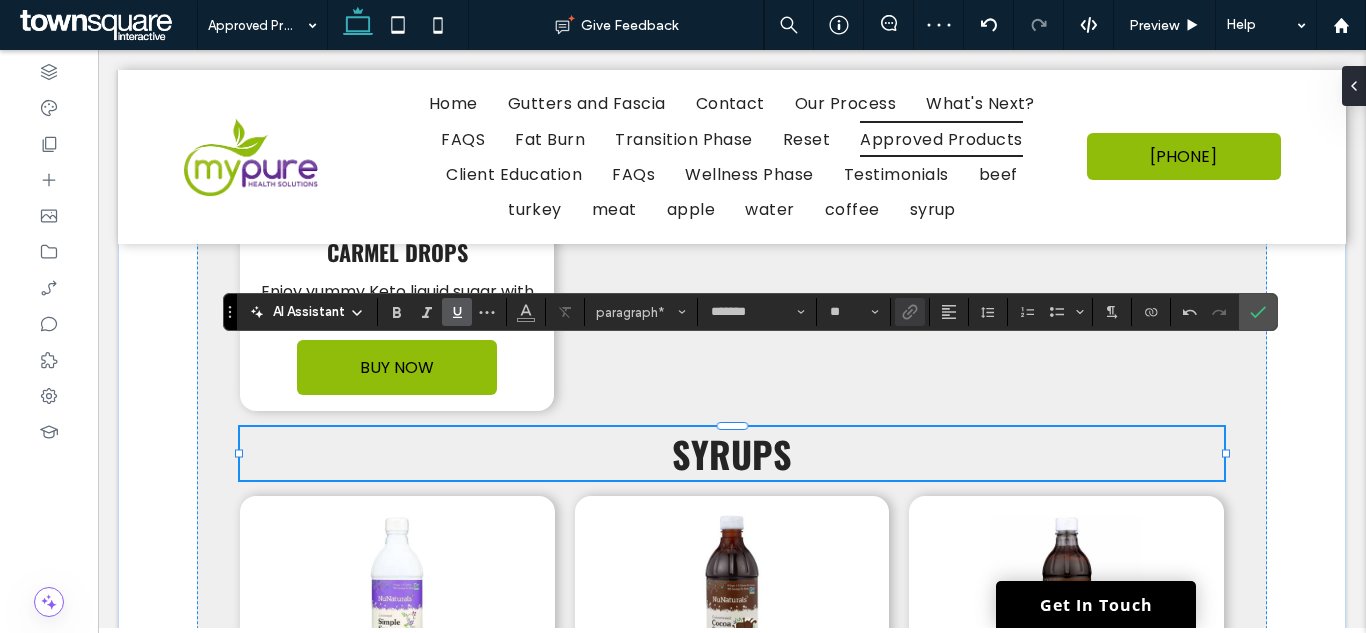 type on "**" 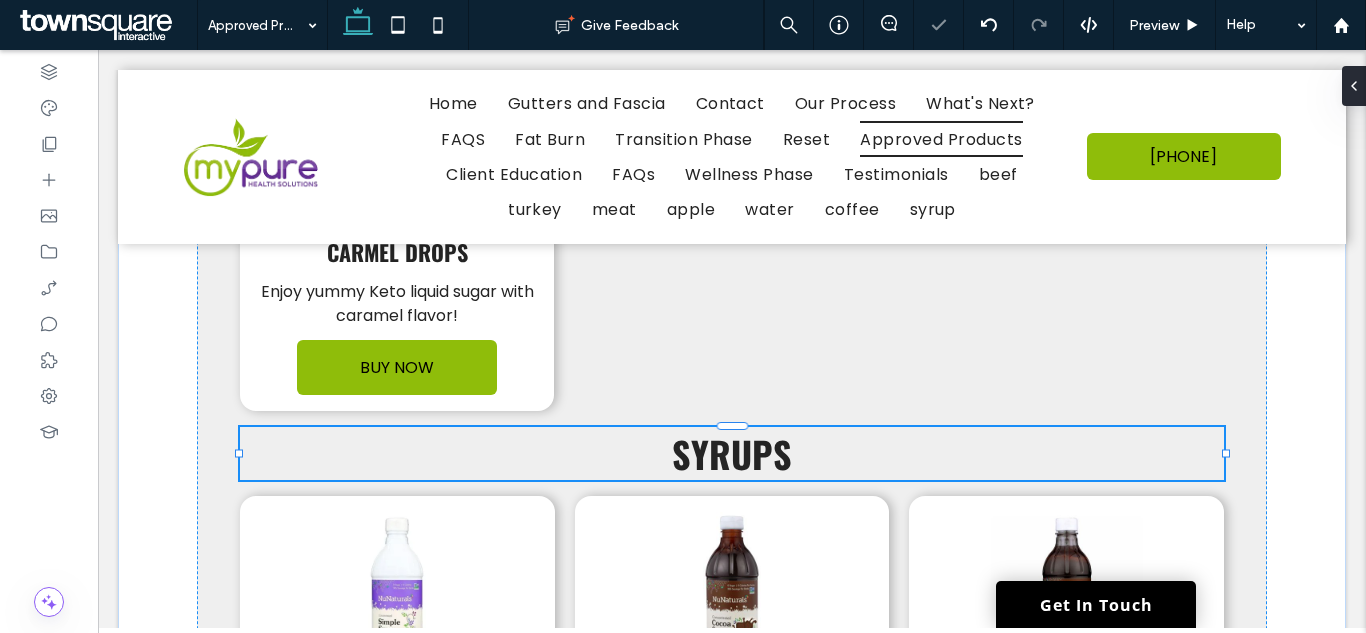 type on "******" 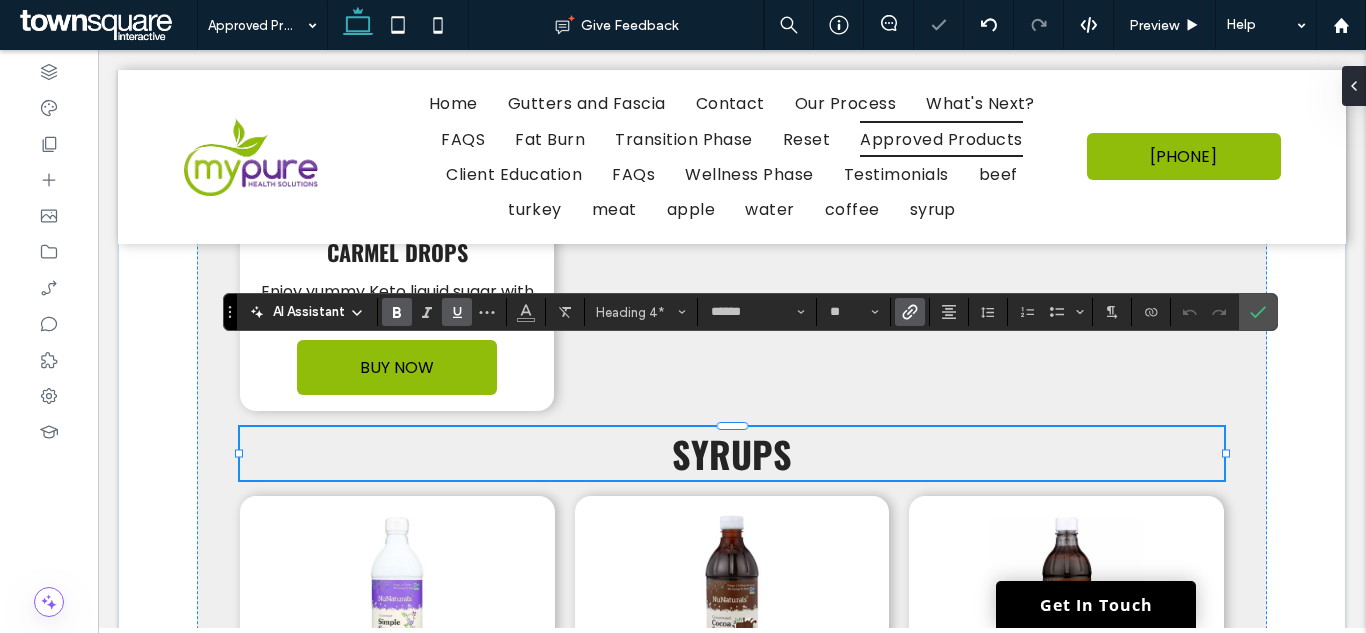 type on "*******" 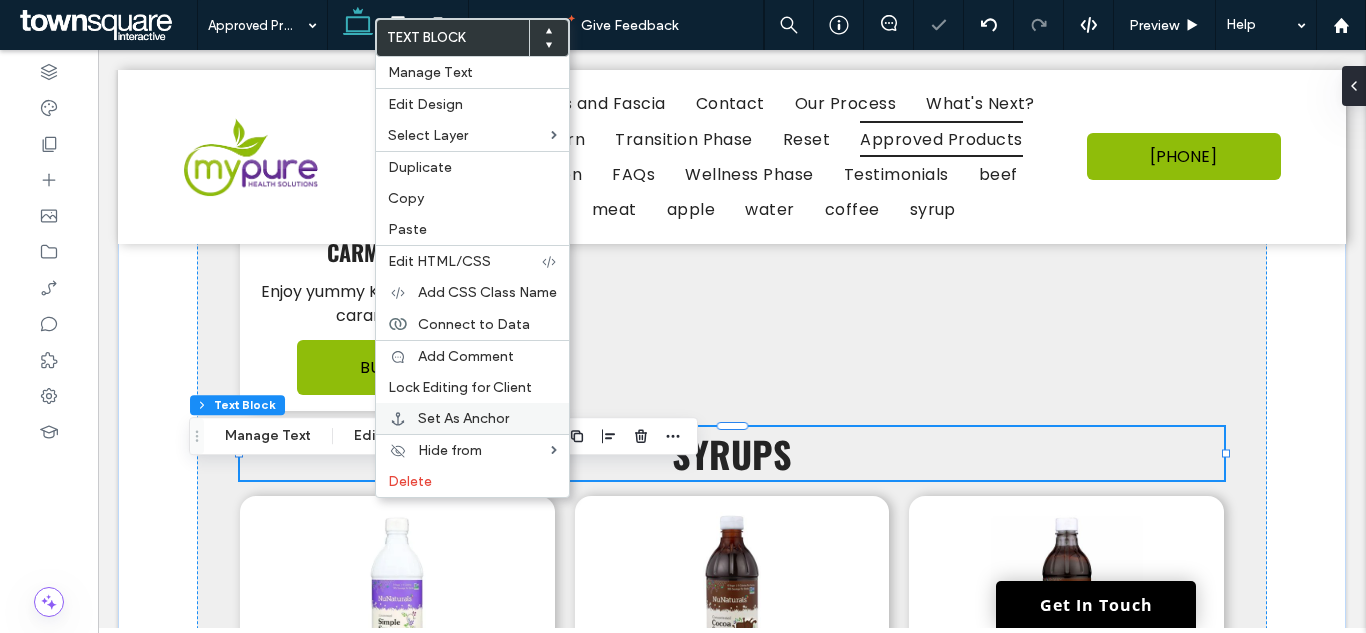 click on "Set As Anchor" at bounding box center (463, 418) 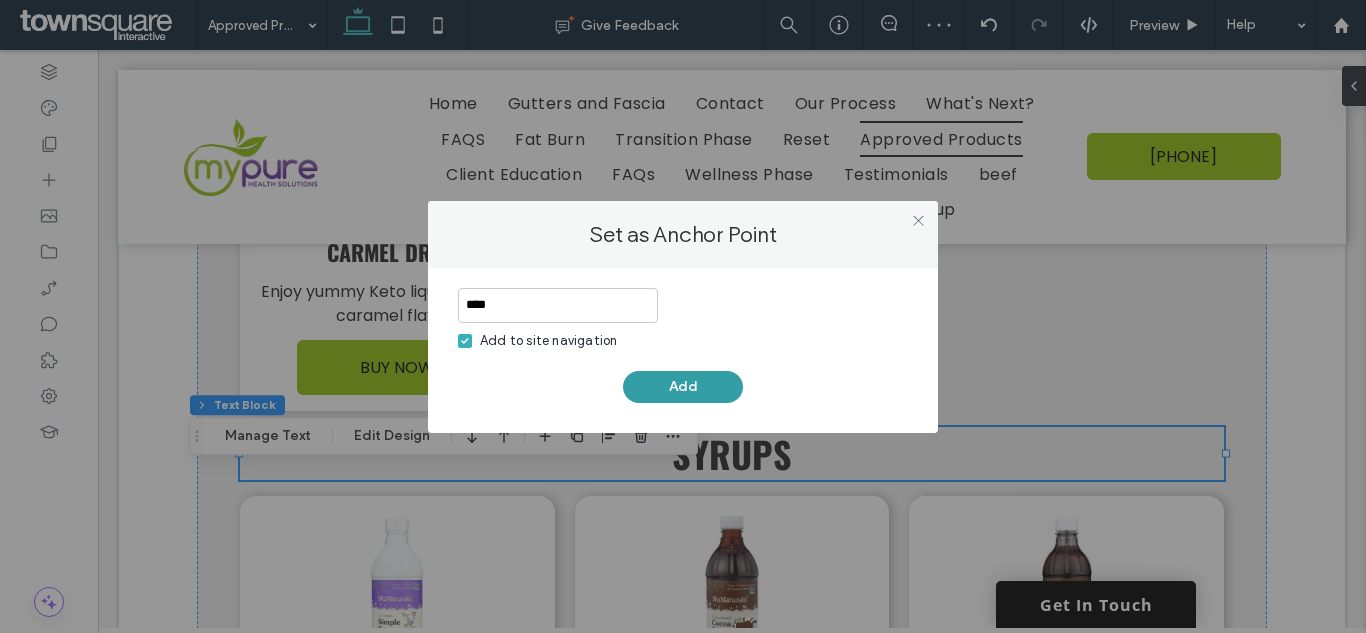 type on "****" 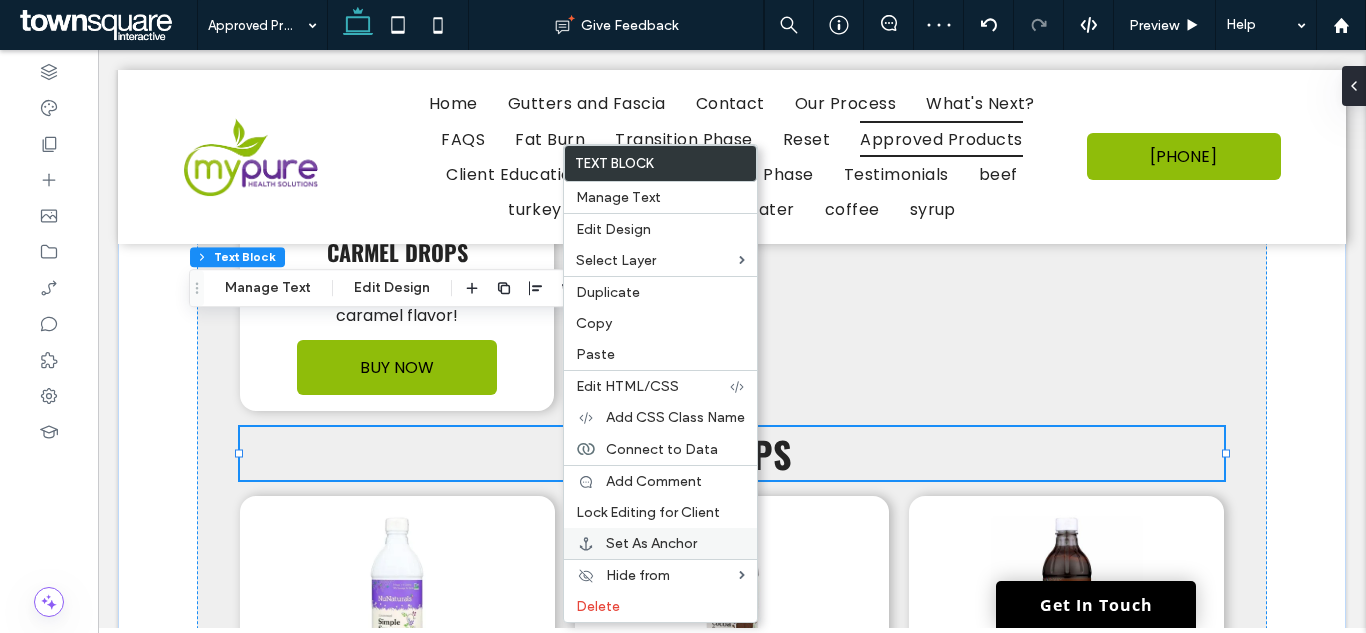 click on "Set As Anchor" at bounding box center [651, 543] 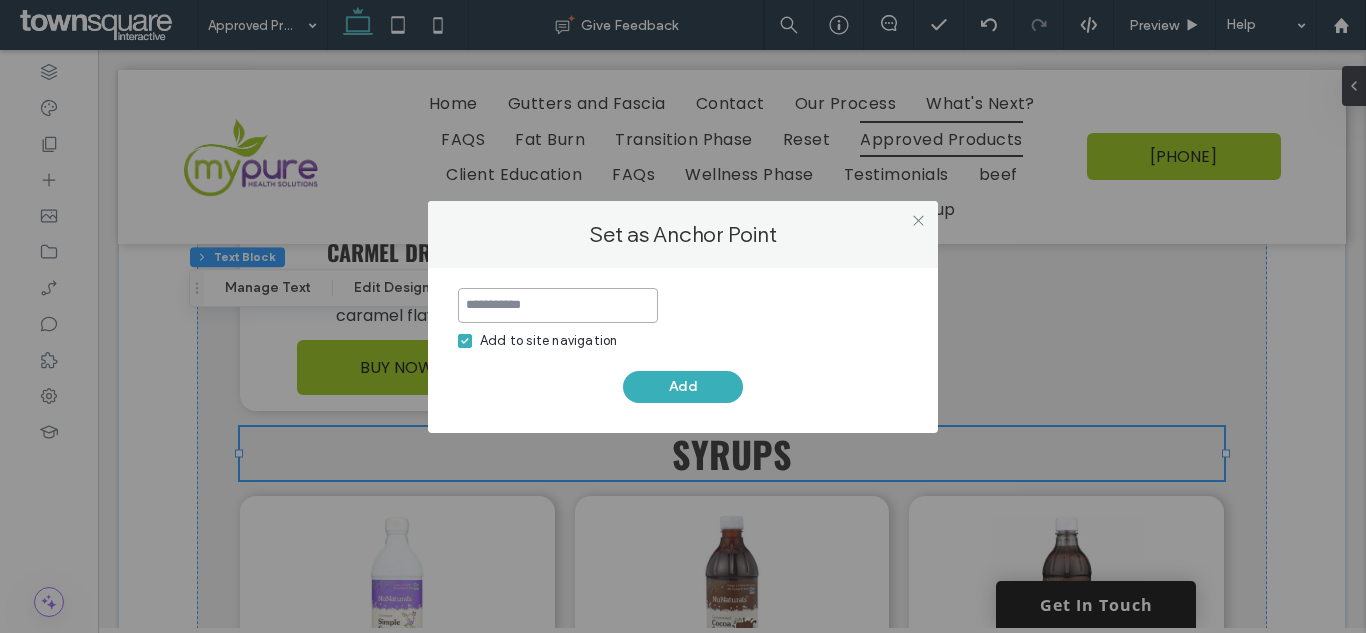 paste on "**********" 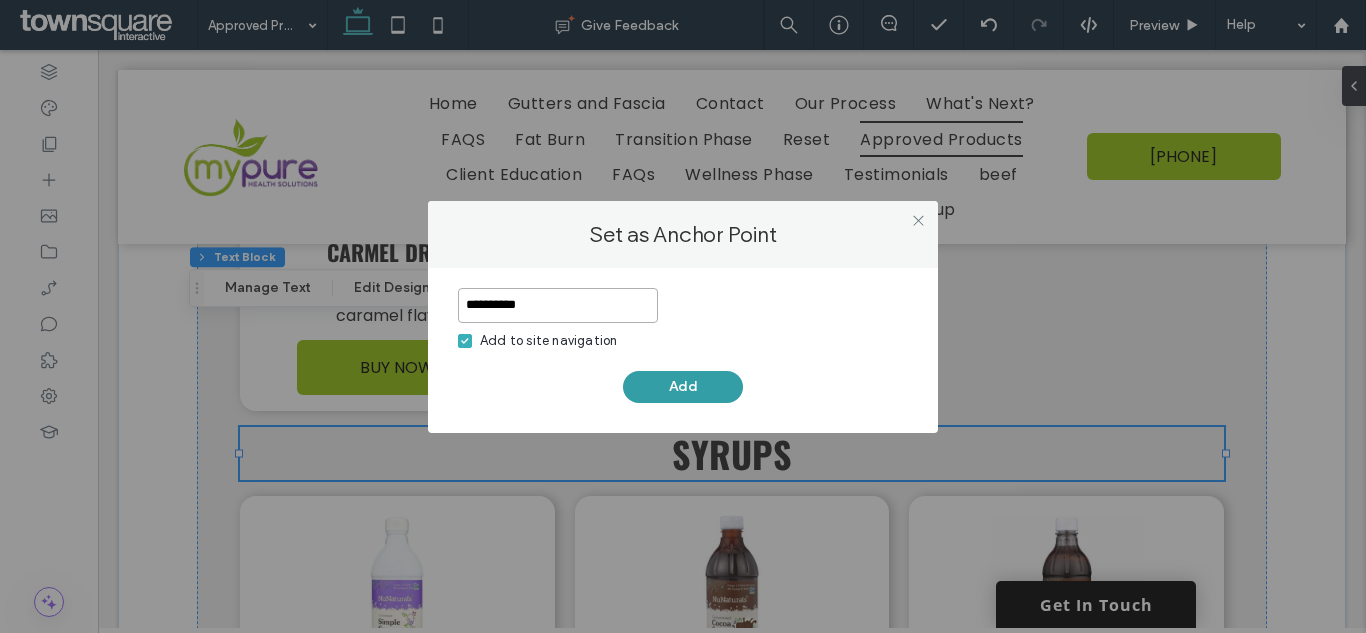 type on "**********" 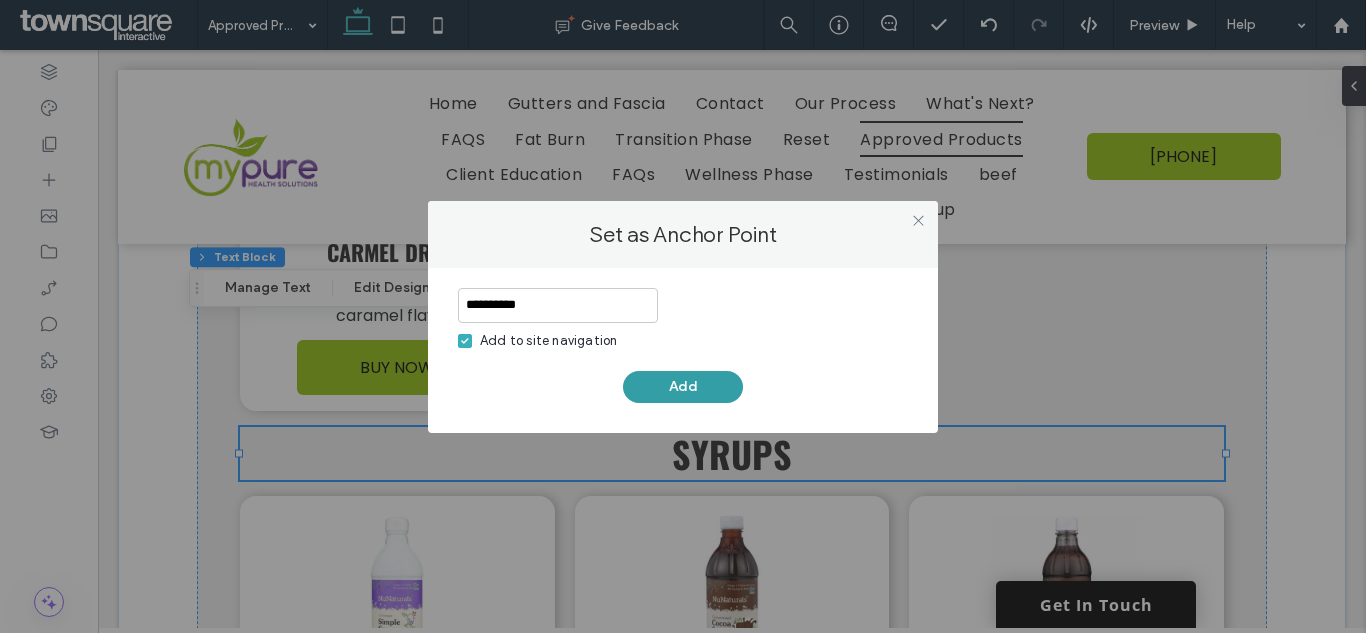 click on "Add" at bounding box center (683, 387) 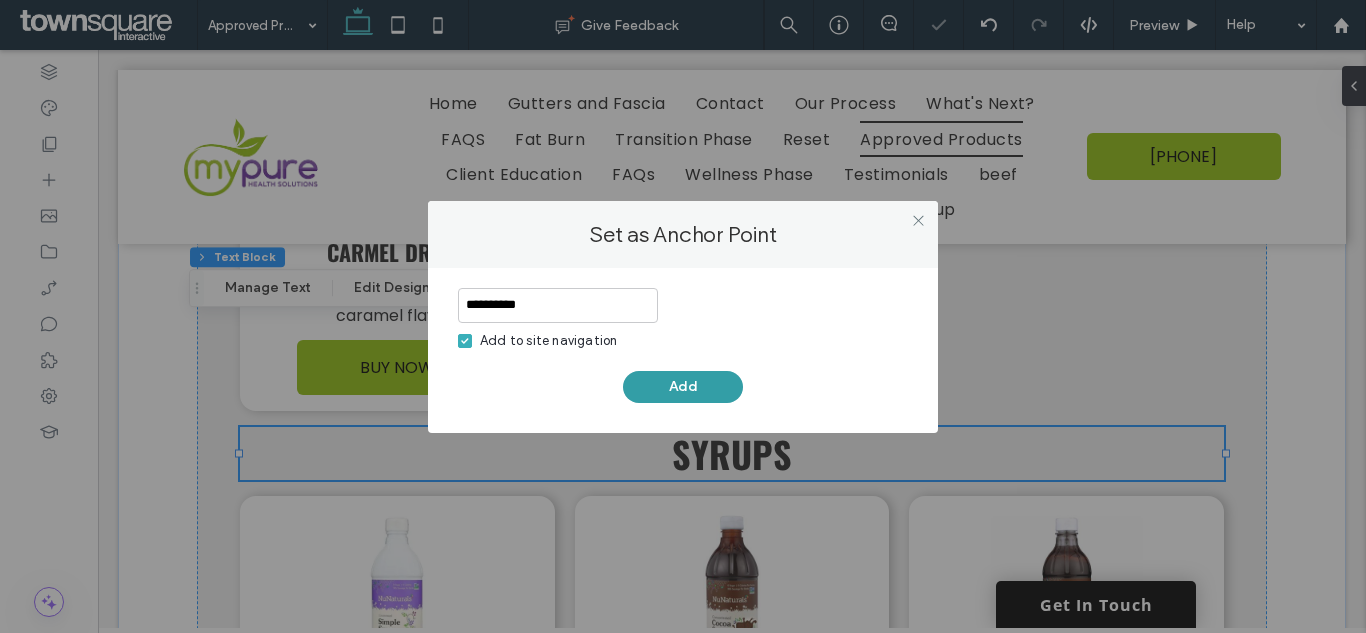 type 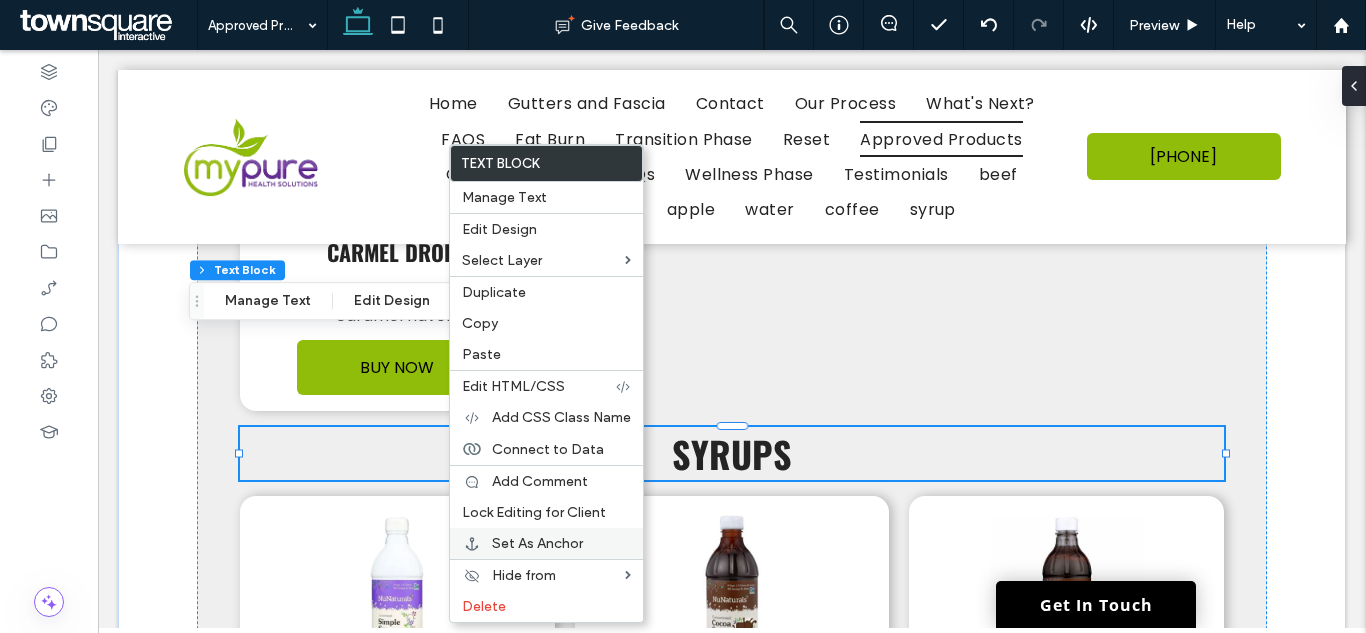 click on "Set As Anchor" at bounding box center (537, 543) 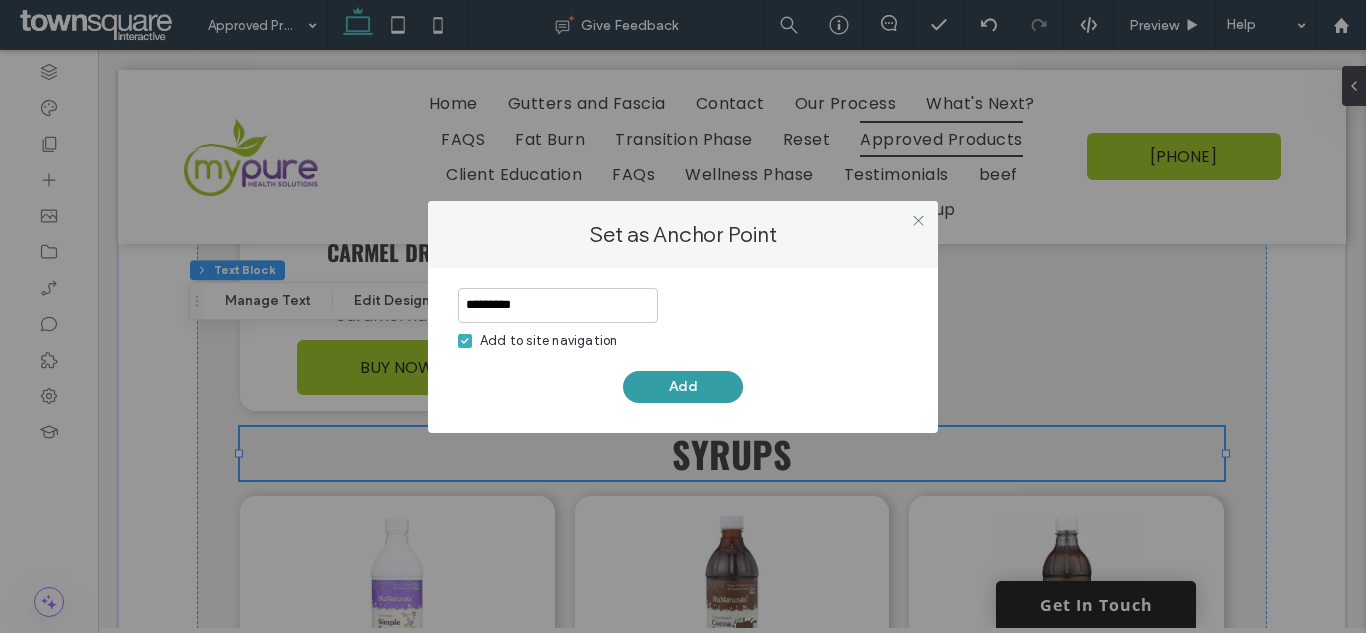 type on "*********" 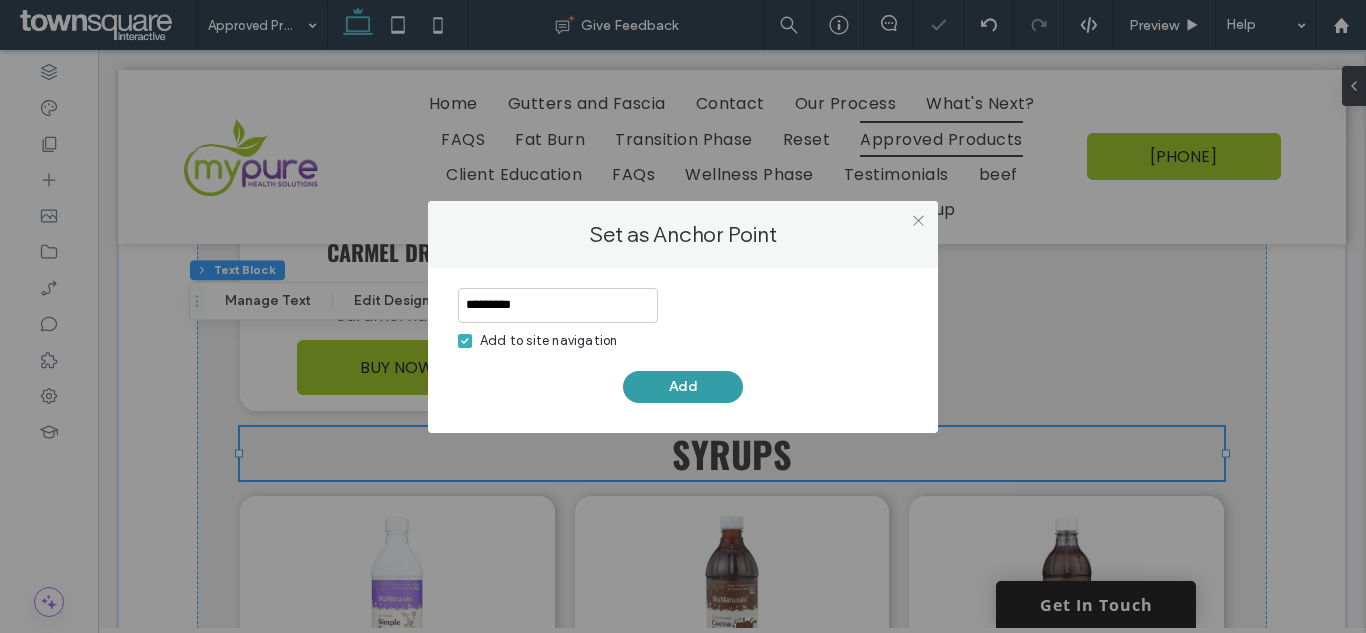 type 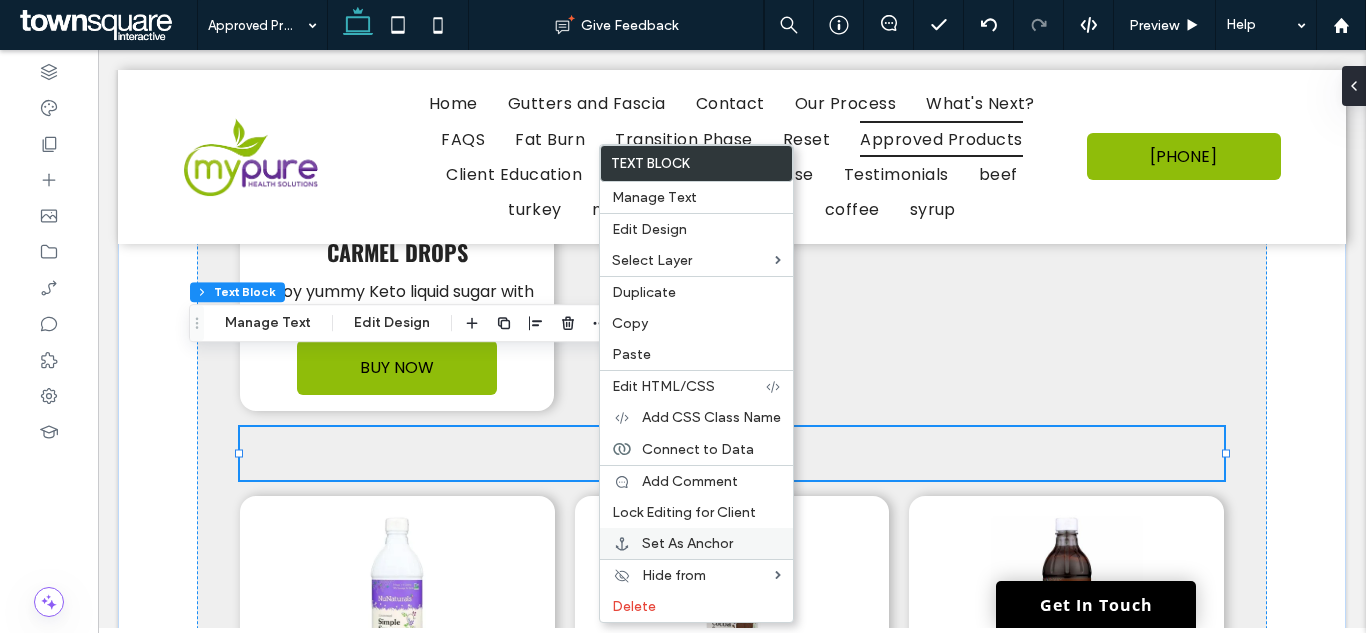 click on "Set As Anchor" at bounding box center [687, 543] 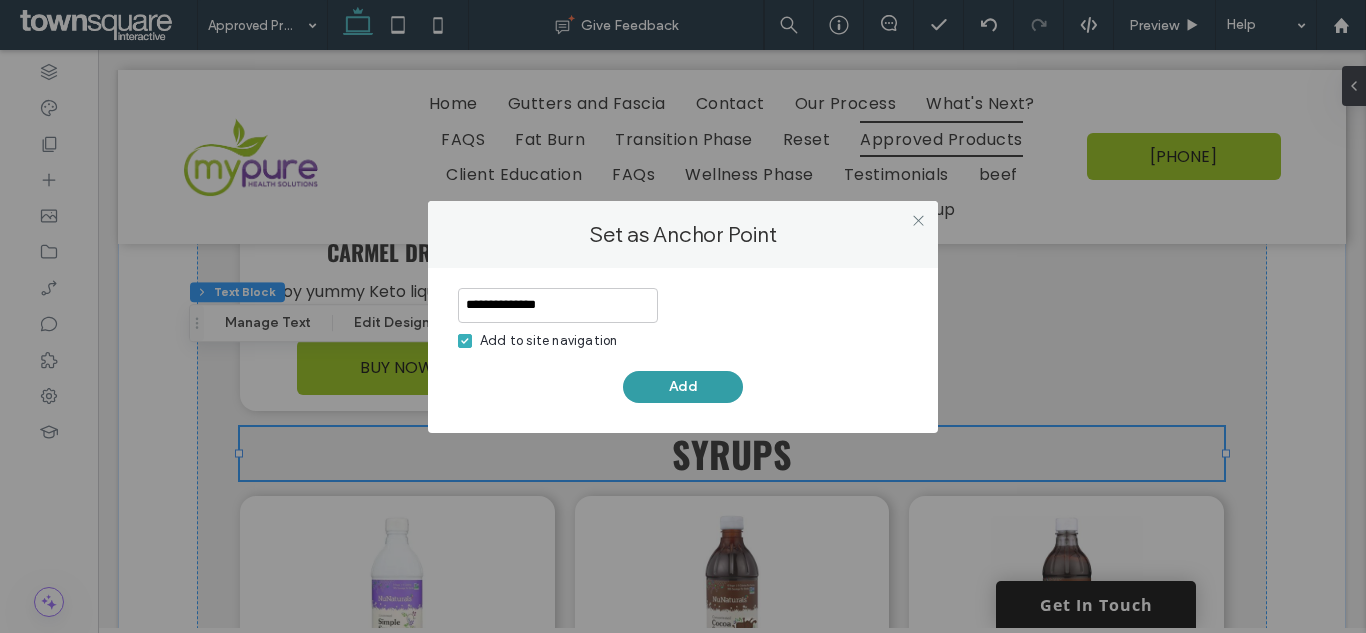type on "**********" 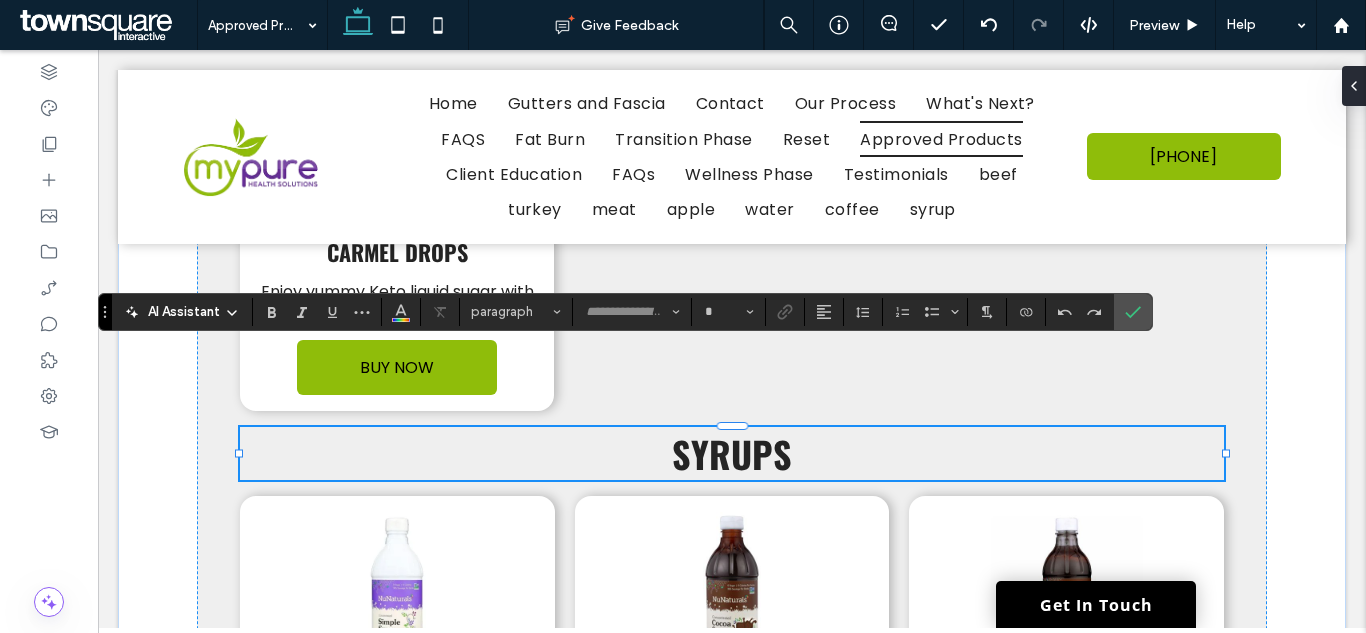 type on "******" 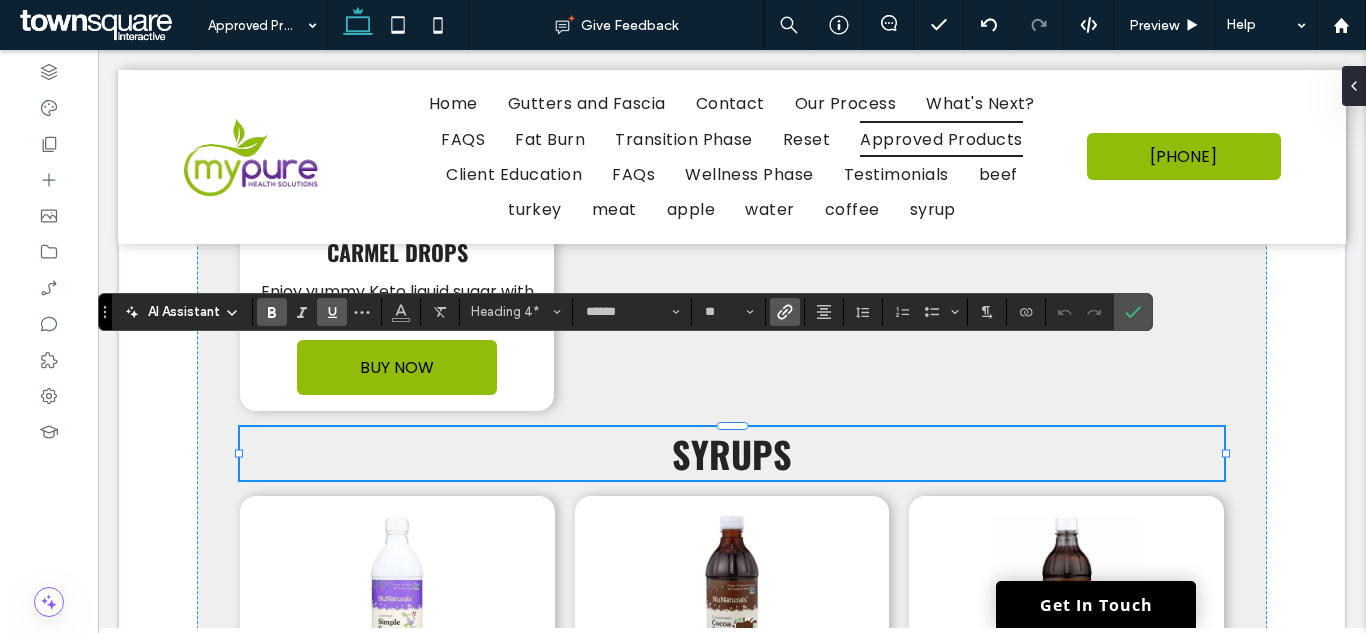 click at bounding box center [785, 312] 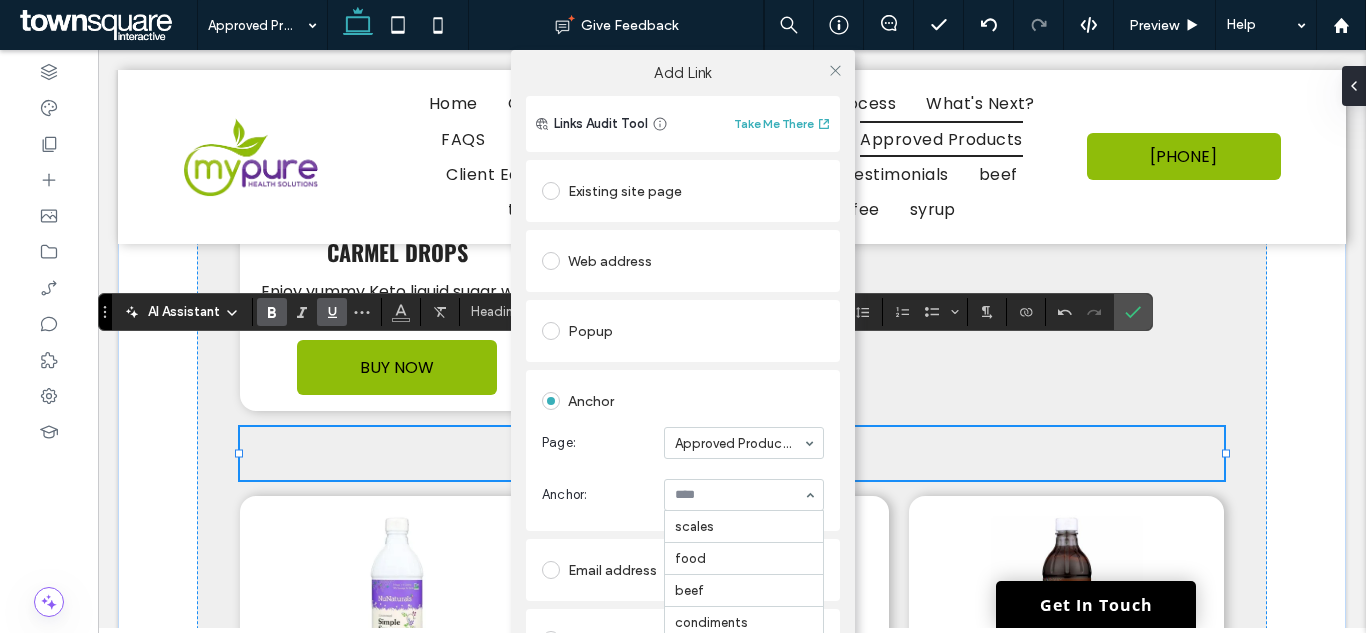scroll, scrollTop: 544, scrollLeft: 0, axis: vertical 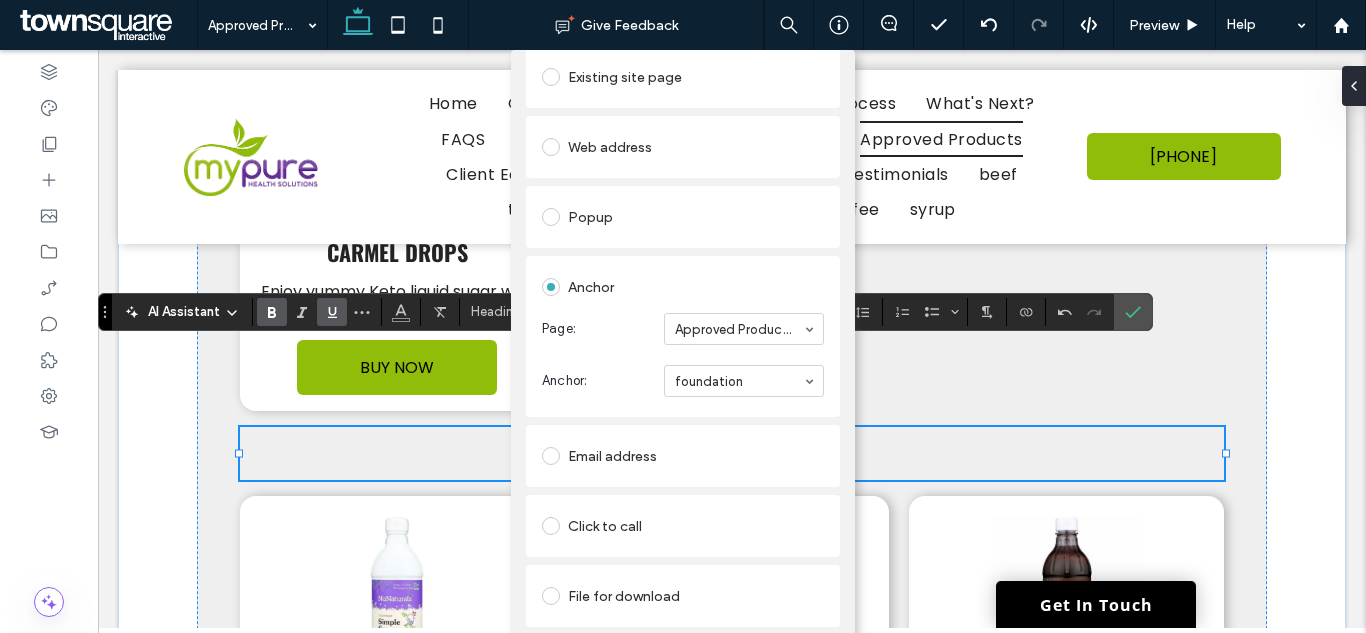 click on "Add Link Links Audit Tool Take Me There Existing site page Web address Popup Anchor Page: Approved Products Anchor: foundation Email address Click to call File for download Remove link" at bounding box center [683, 366] 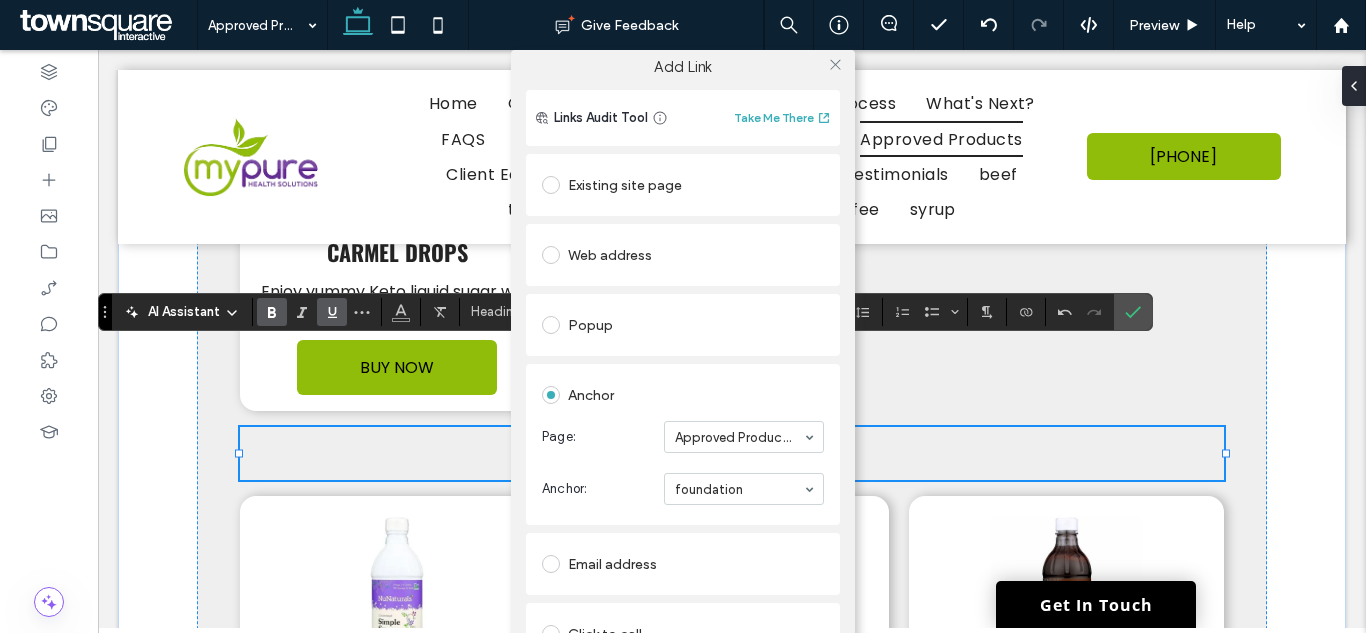 scroll, scrollTop: 0, scrollLeft: 0, axis: both 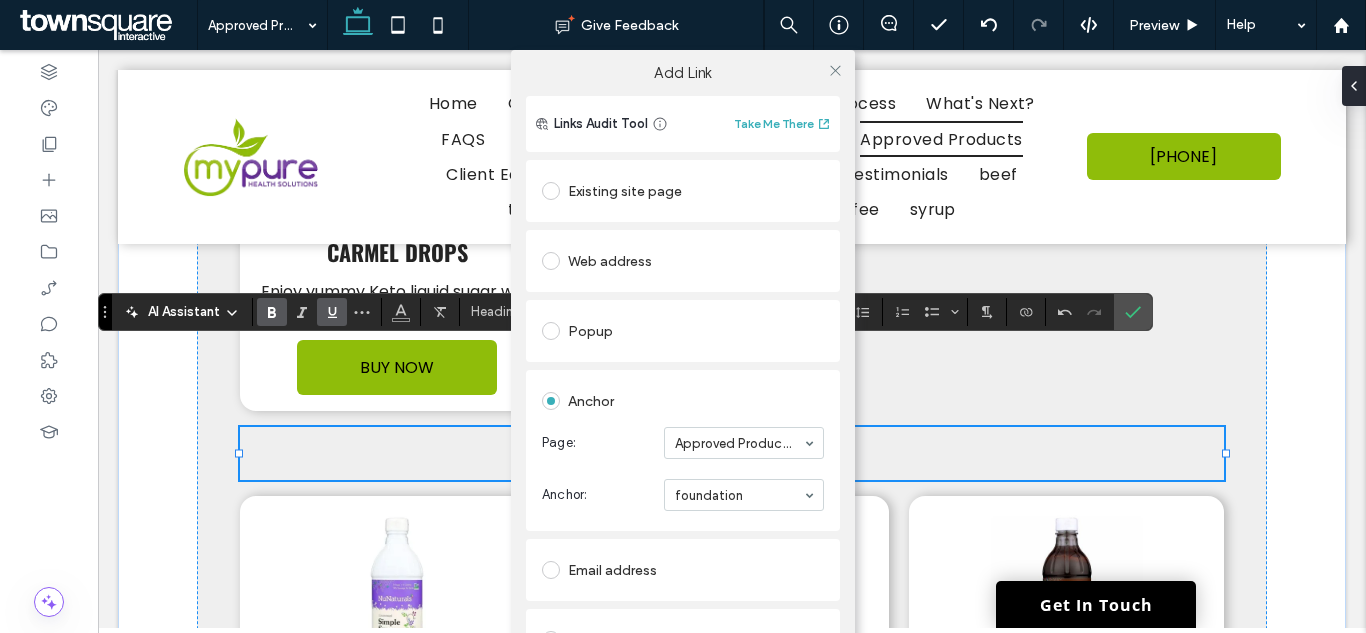 drag, startPoint x: 829, startPoint y: 64, endPoint x: 857, endPoint y: 104, distance: 48.82622 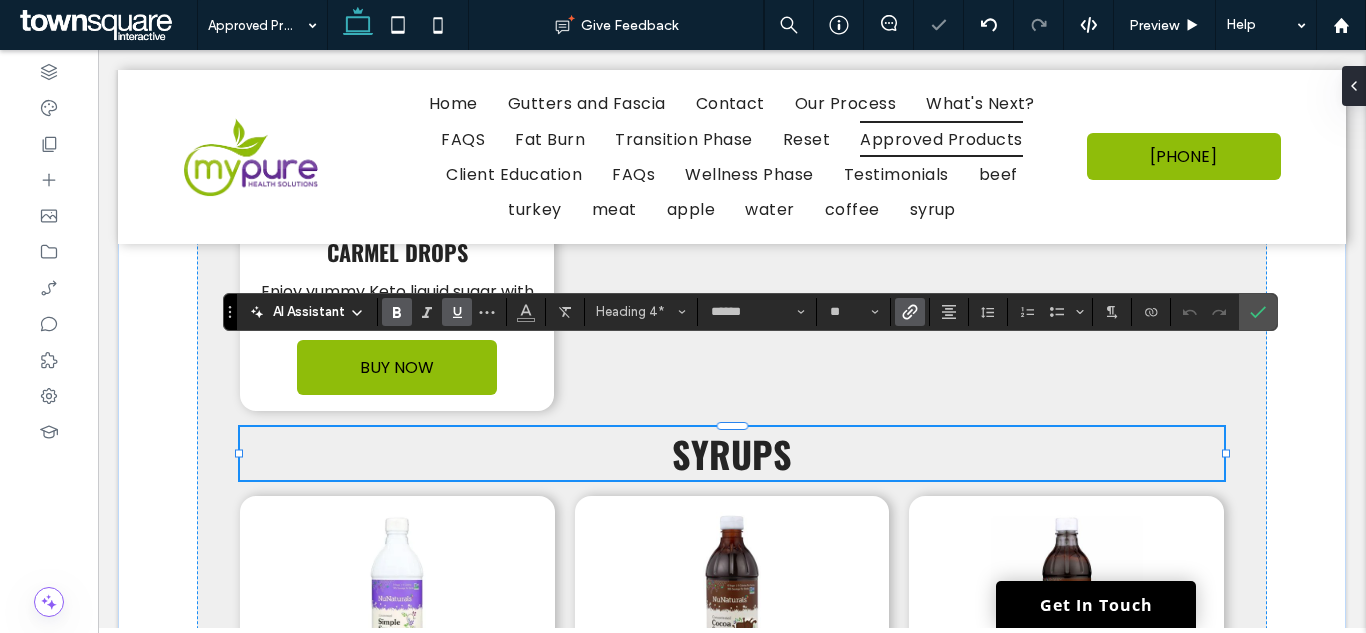 click at bounding box center [910, 312] 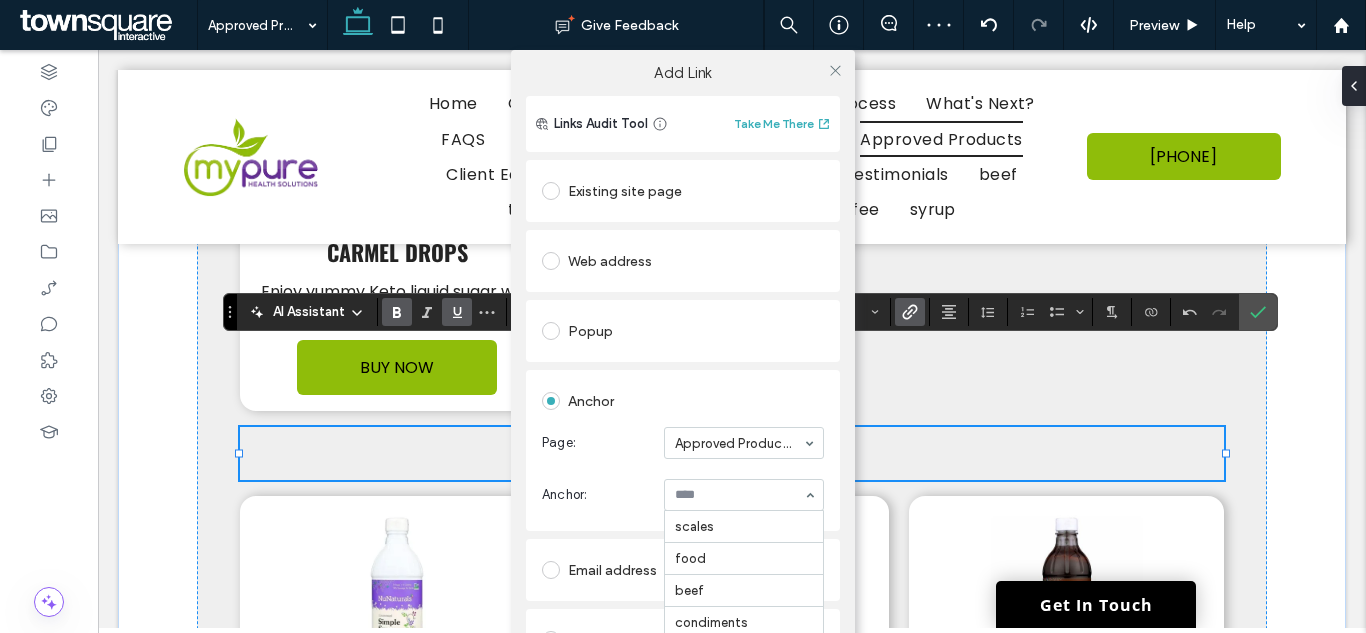 scroll, scrollTop: 576, scrollLeft: 0, axis: vertical 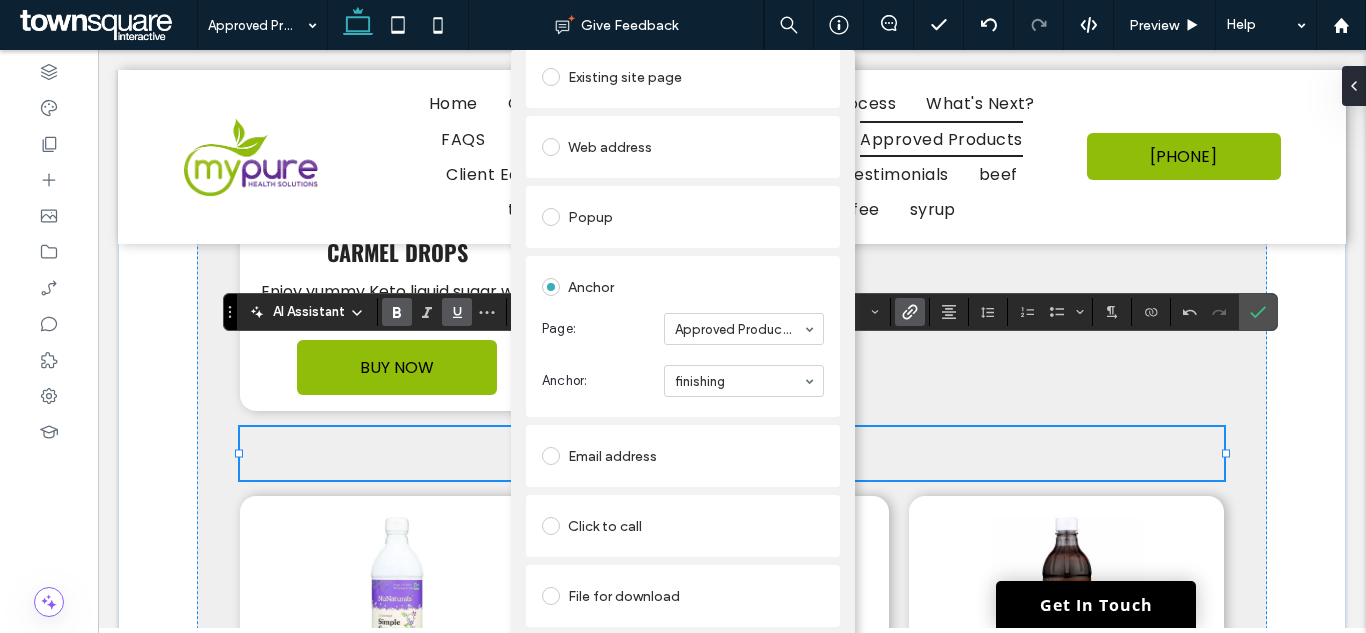 click on "Add Link Links Audit Tool Take Me There Existing site page Web address Popup Anchor Page: Approved Products Anchor: finishing Email address Click to call File for download Remove link" at bounding box center [683, 366] 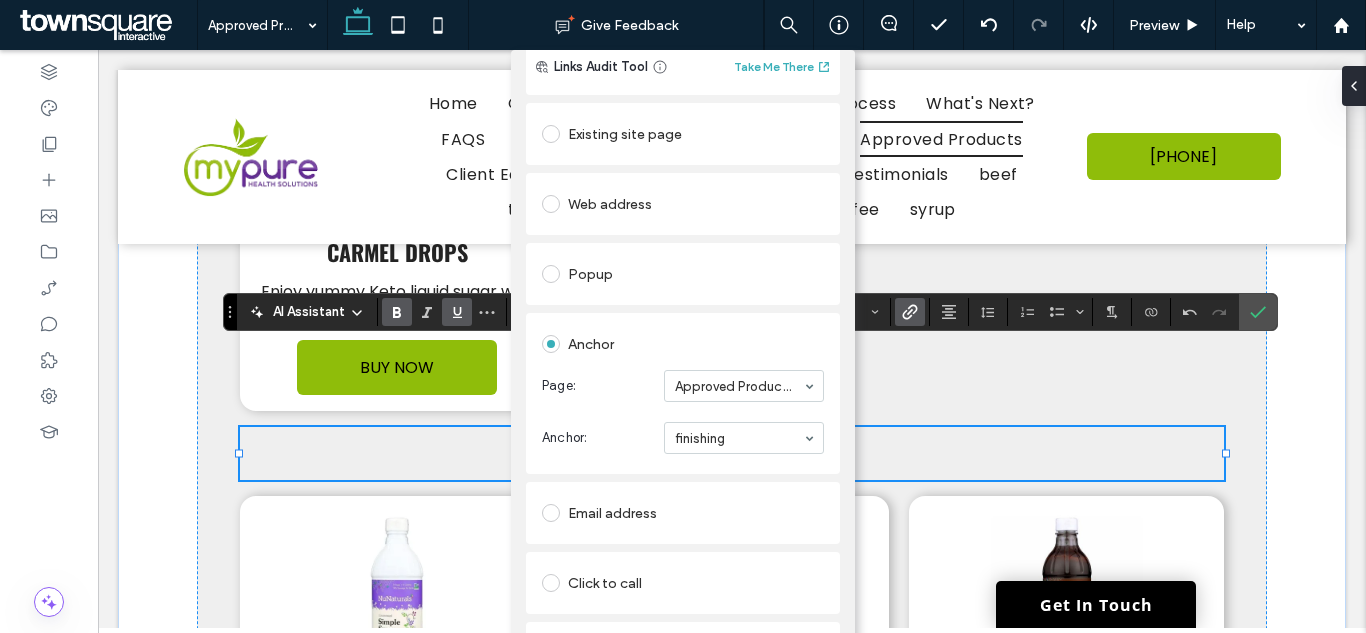 scroll, scrollTop: 0, scrollLeft: 0, axis: both 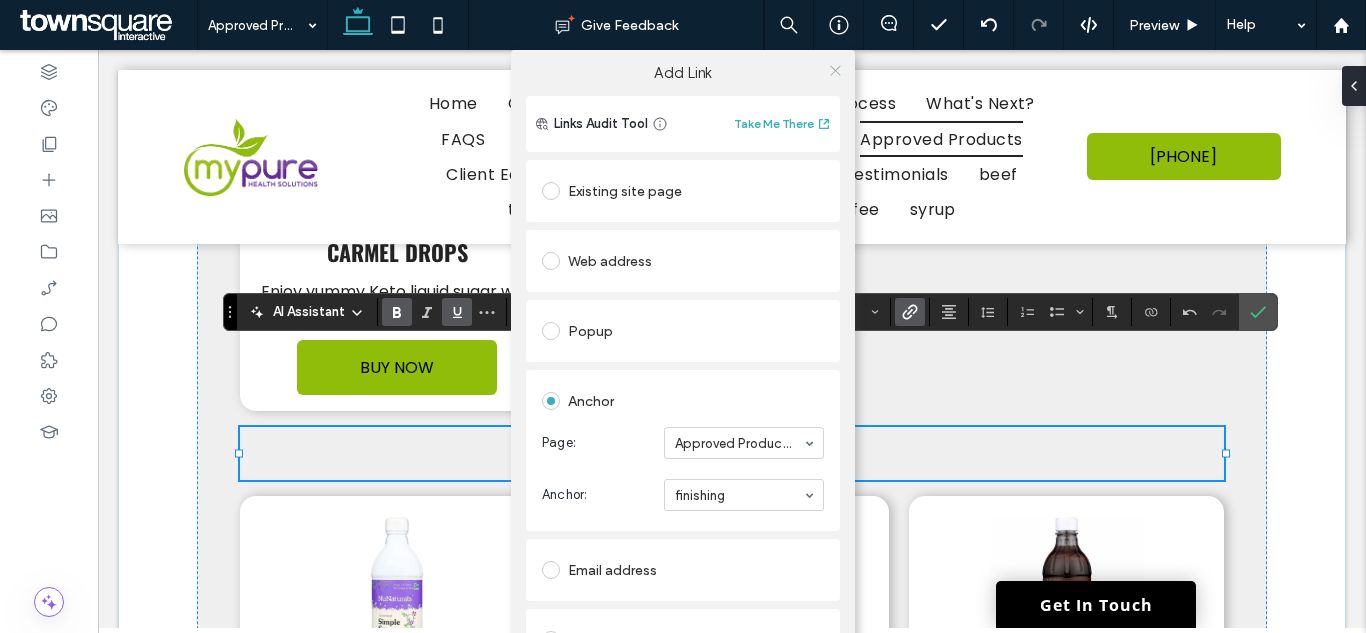 click at bounding box center (835, 70) 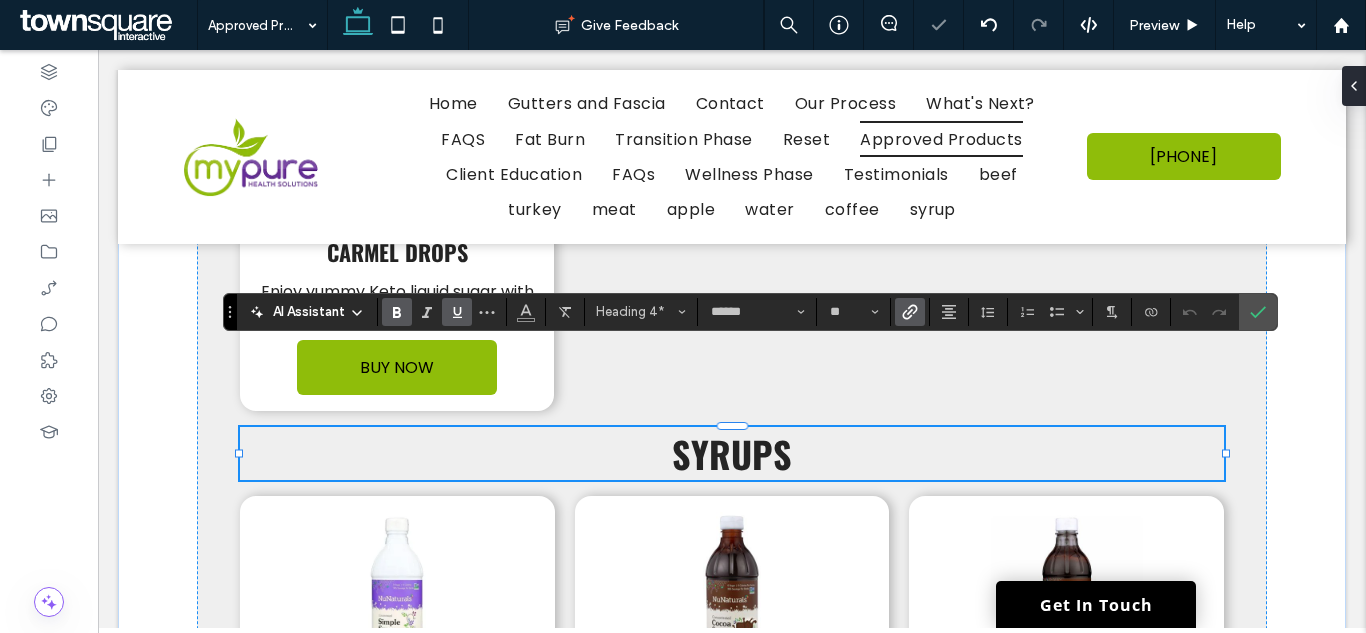 click 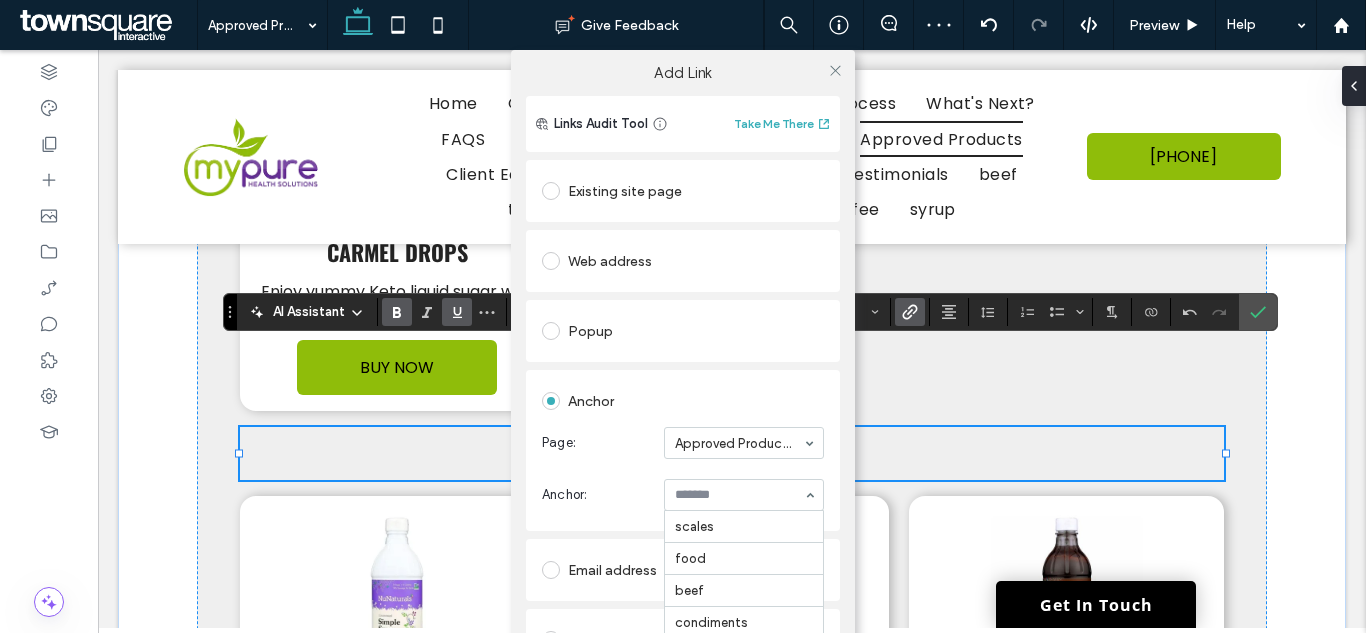 scroll, scrollTop: 608, scrollLeft: 0, axis: vertical 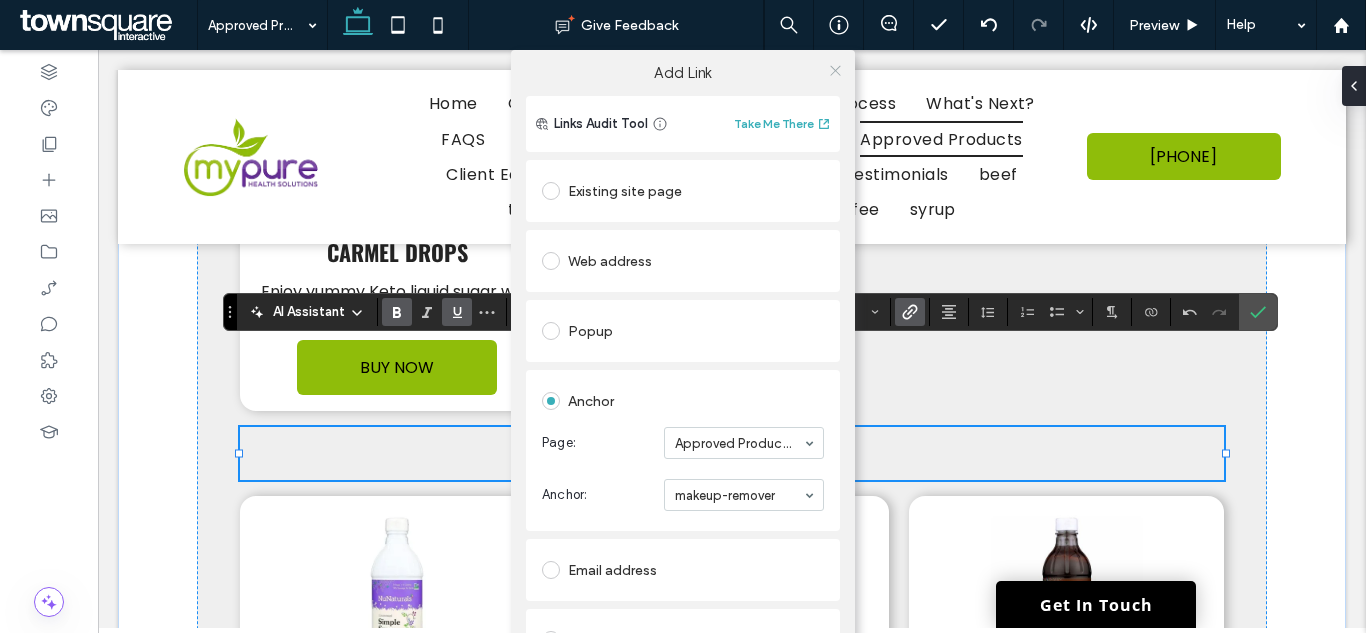 click 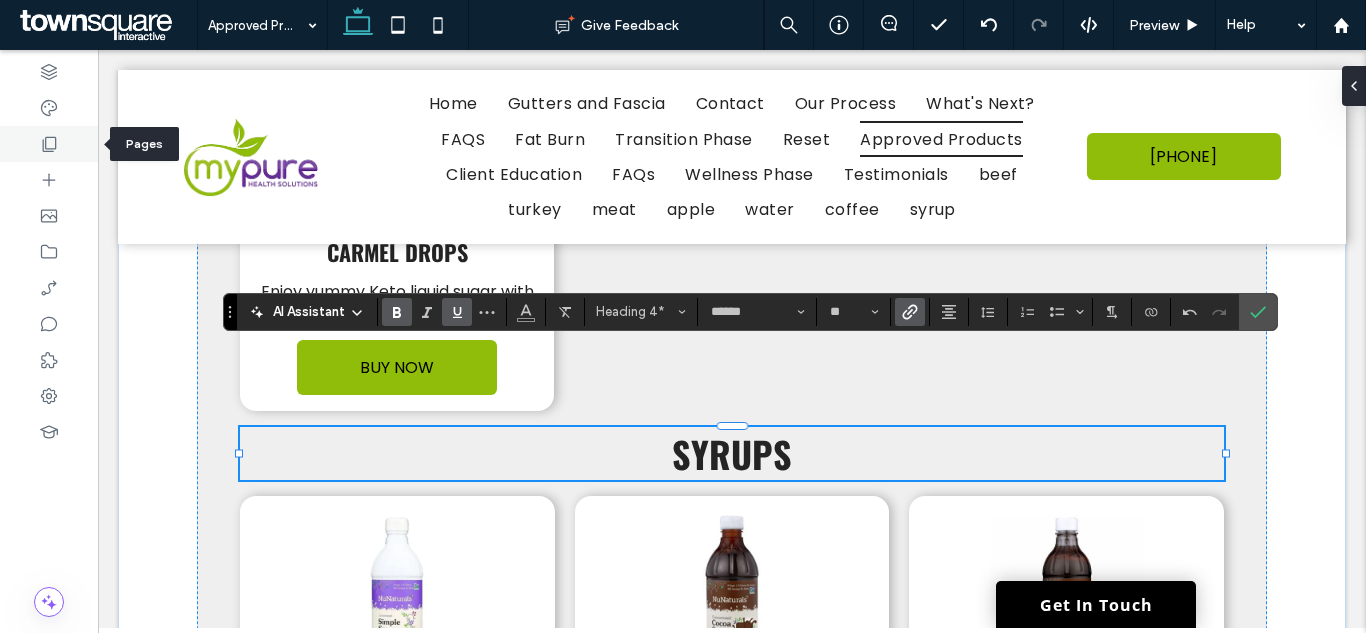 click 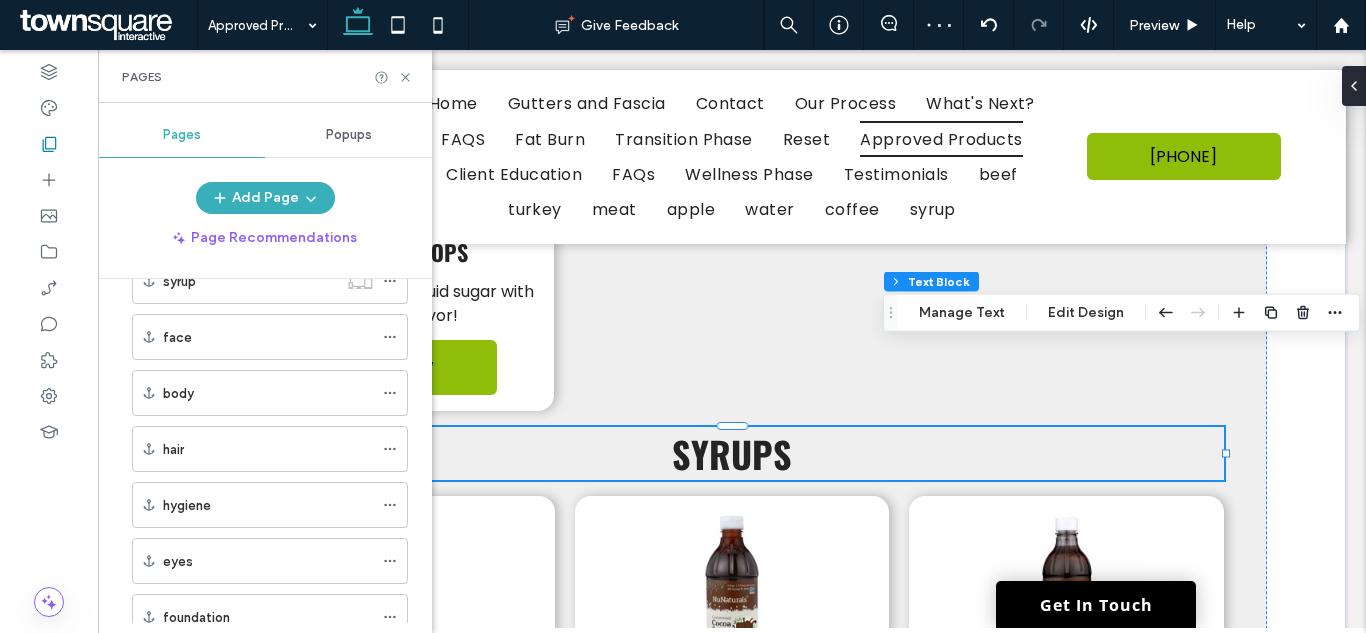 scroll, scrollTop: 1826, scrollLeft: 0, axis: vertical 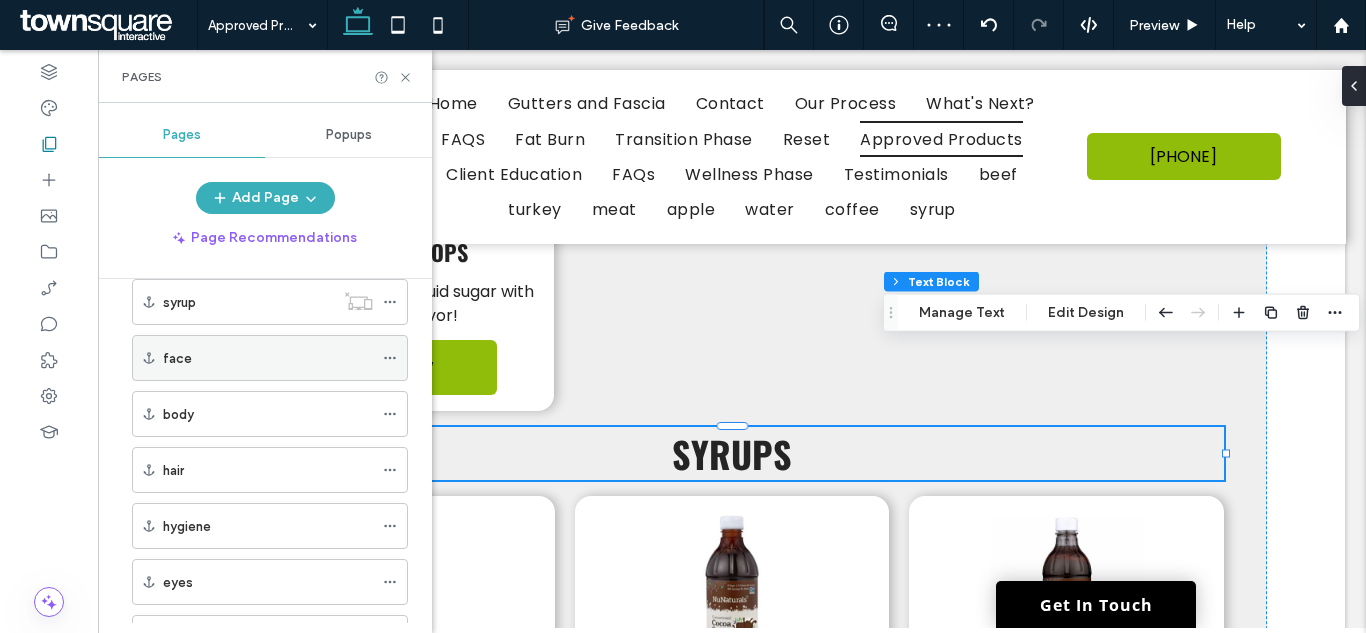 click 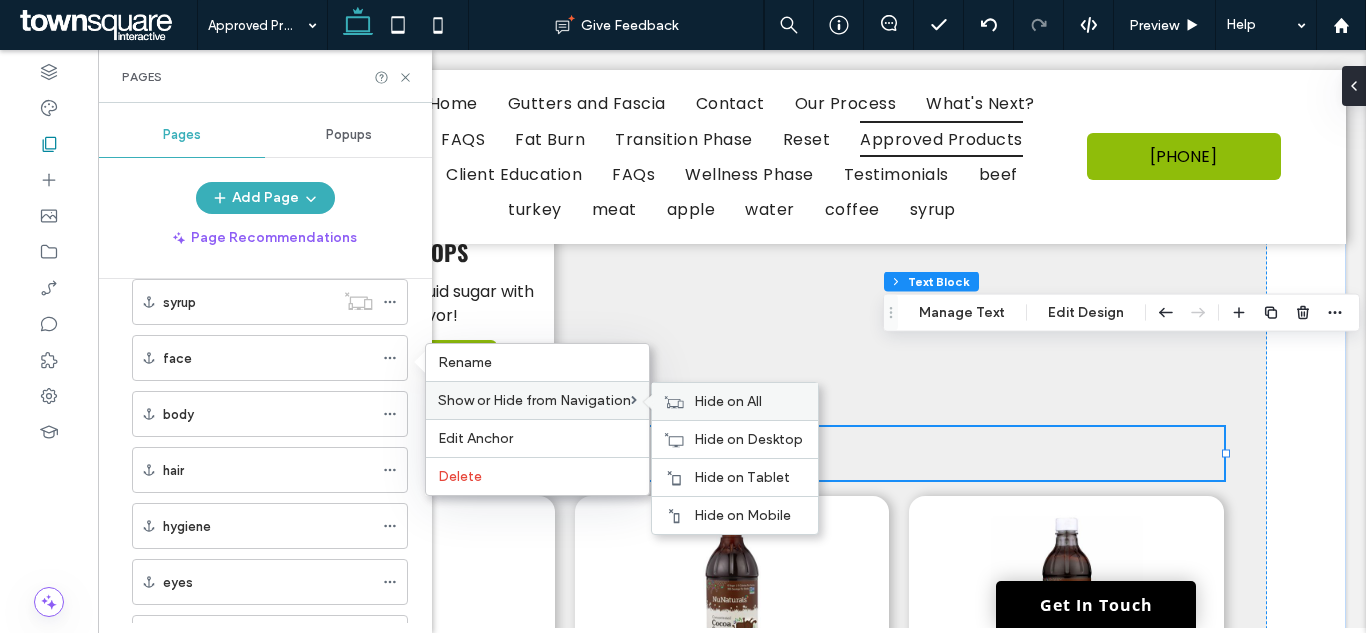 click on "Hide on All" at bounding box center [728, 401] 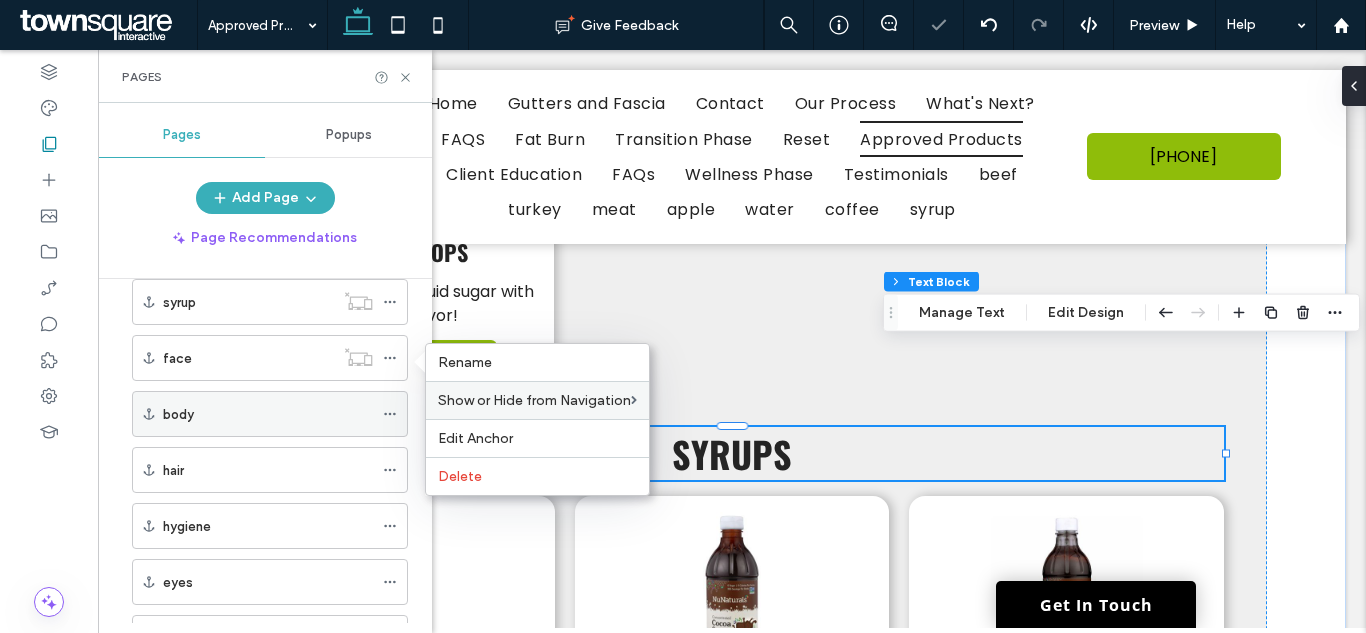 click 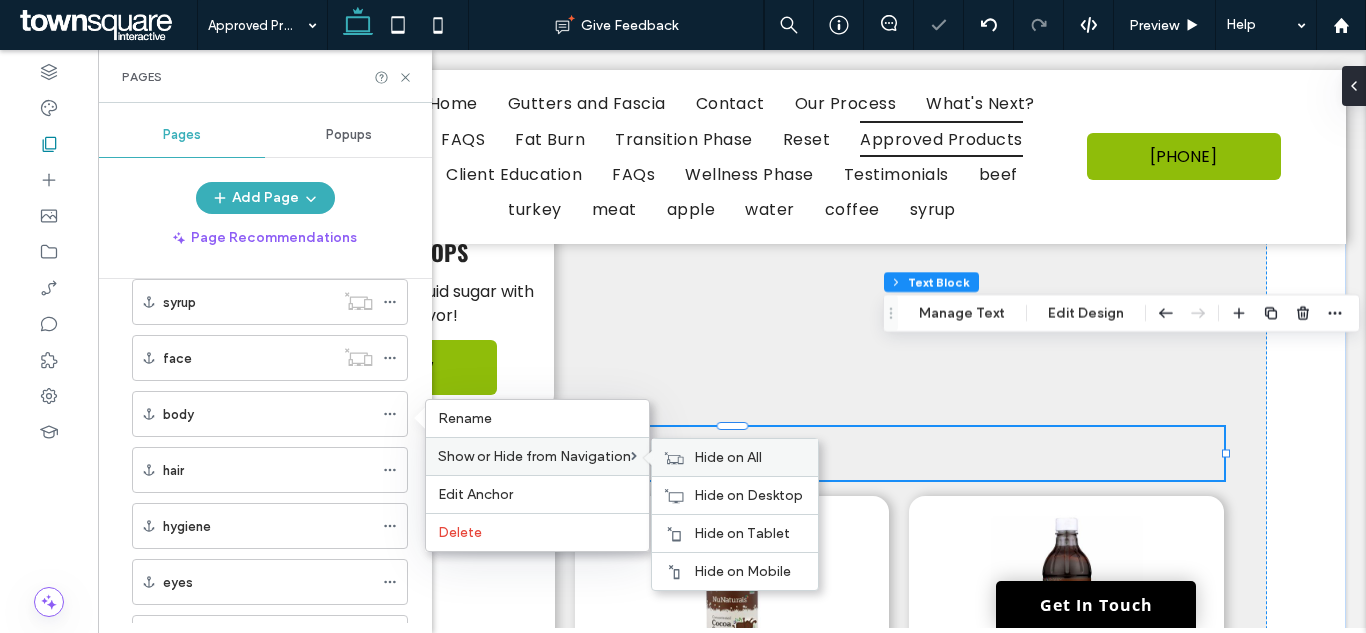 drag, startPoint x: 761, startPoint y: 459, endPoint x: 723, endPoint y: 459, distance: 38 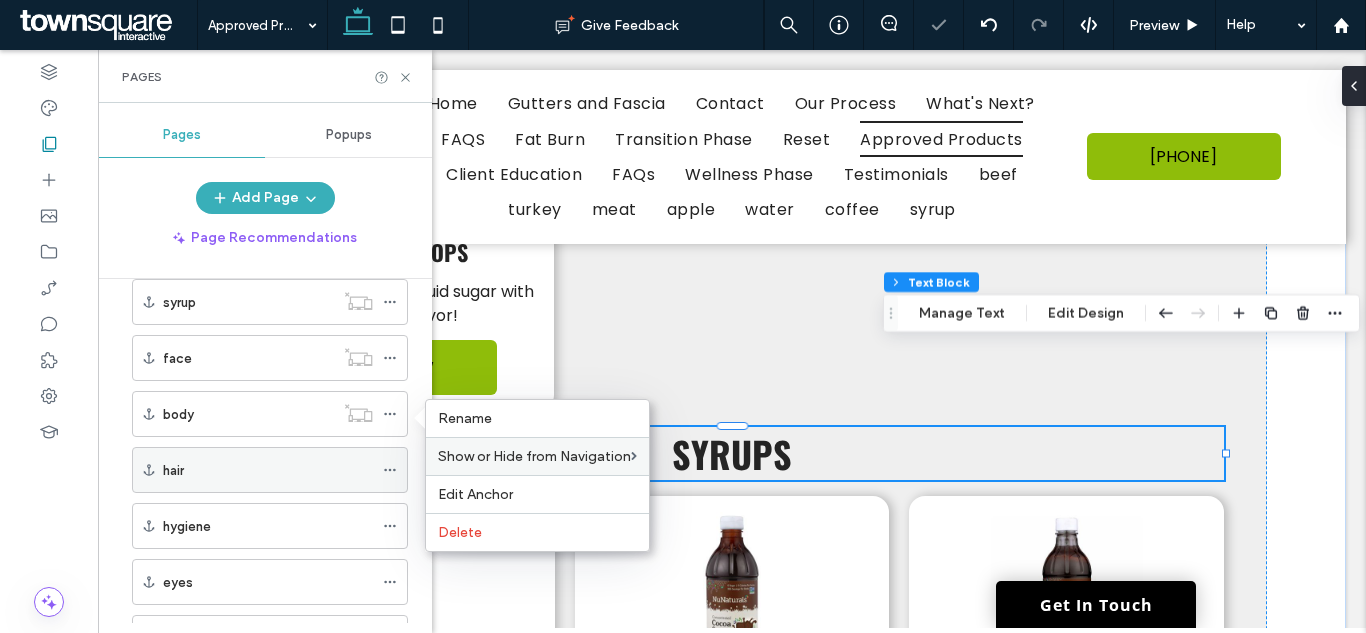 click 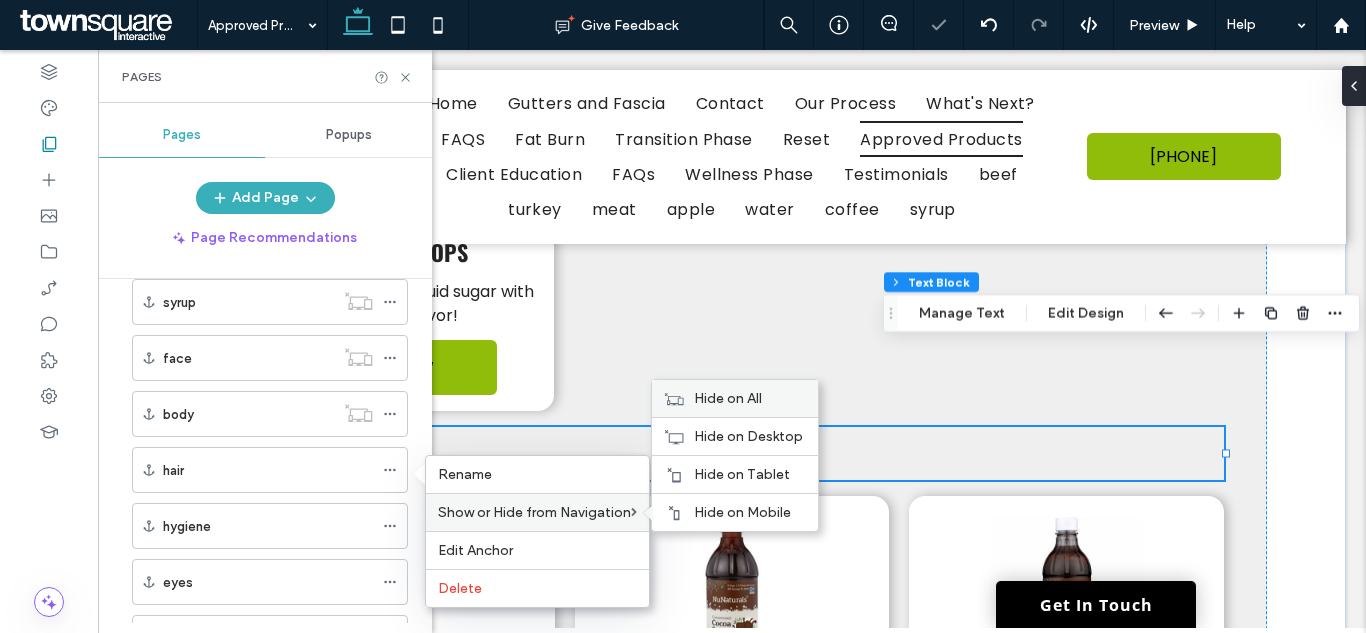 click on "Hide on All" at bounding box center [735, 398] 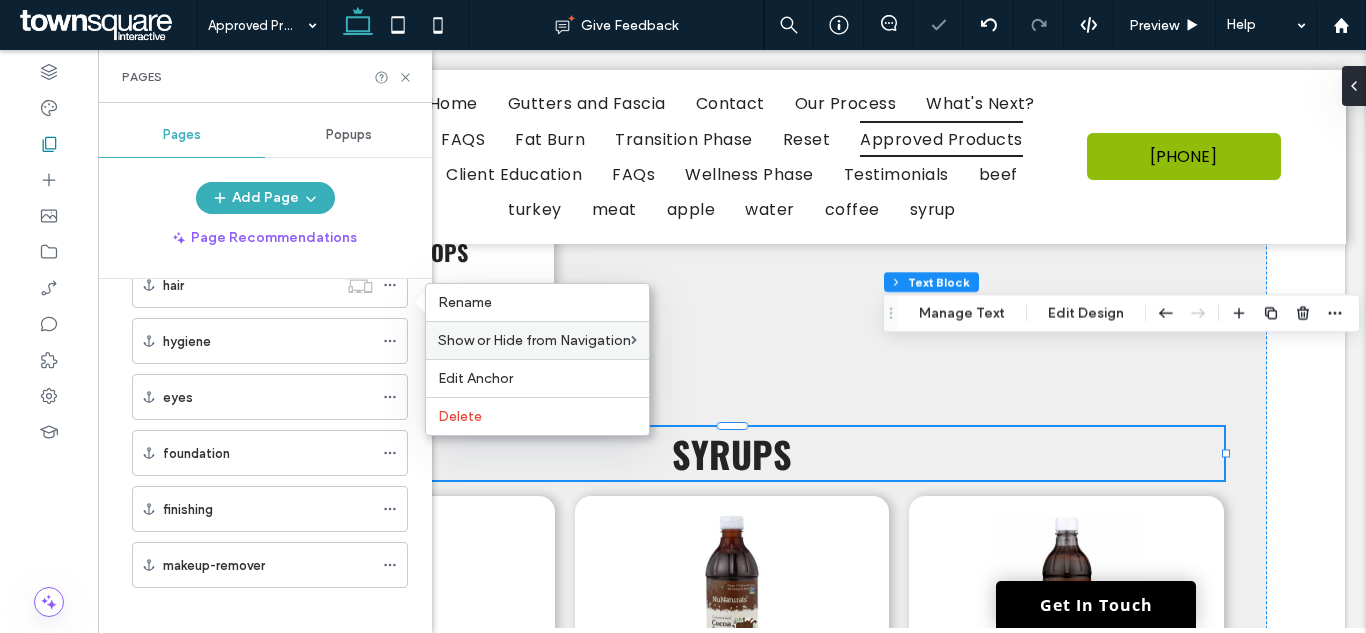 scroll, scrollTop: 2026, scrollLeft: 0, axis: vertical 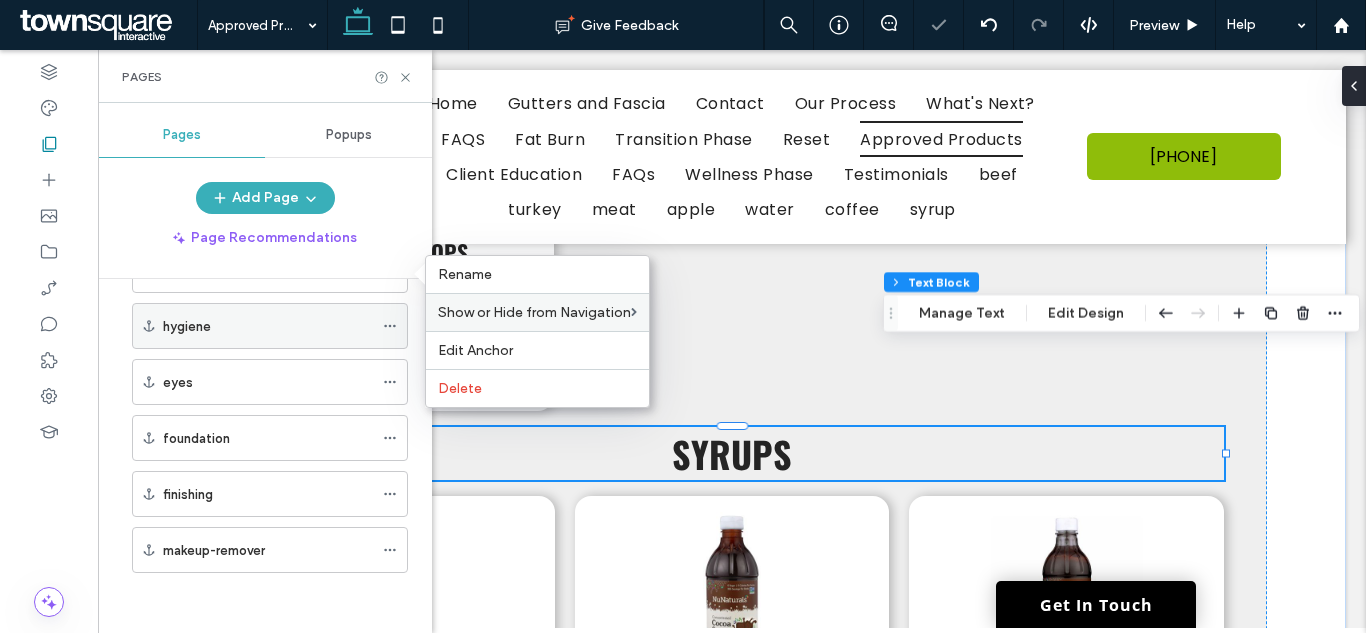 click 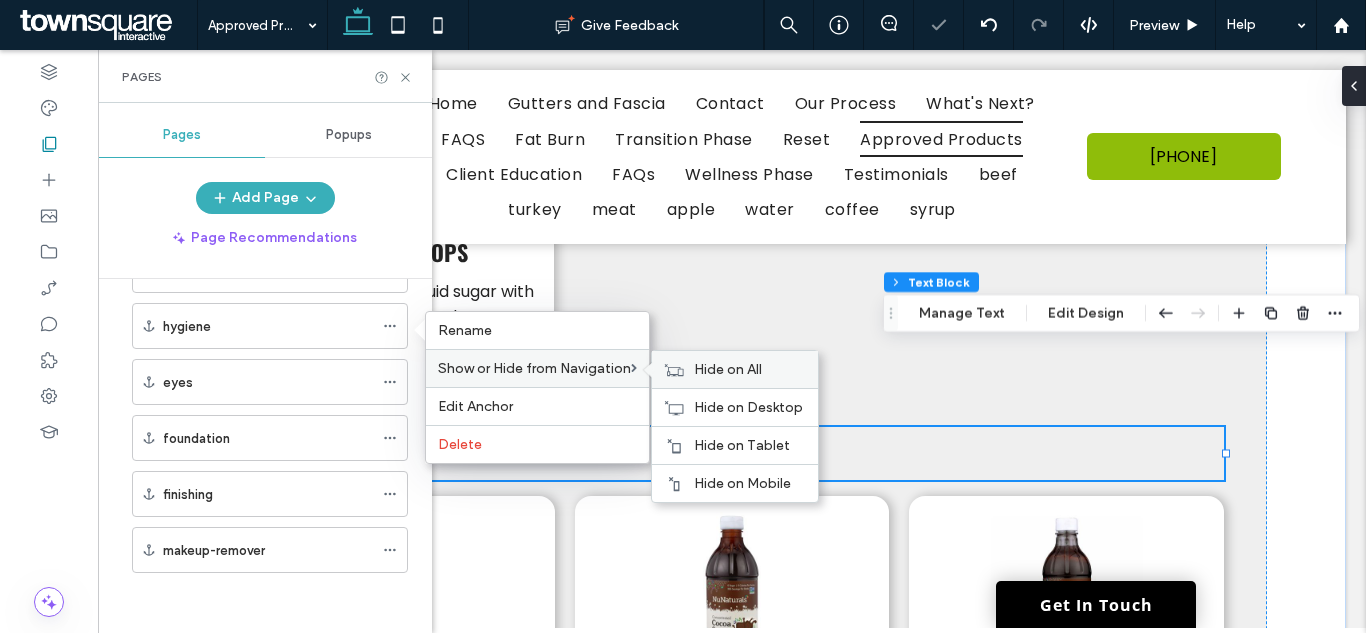 click on "Hide on All" at bounding box center [728, 369] 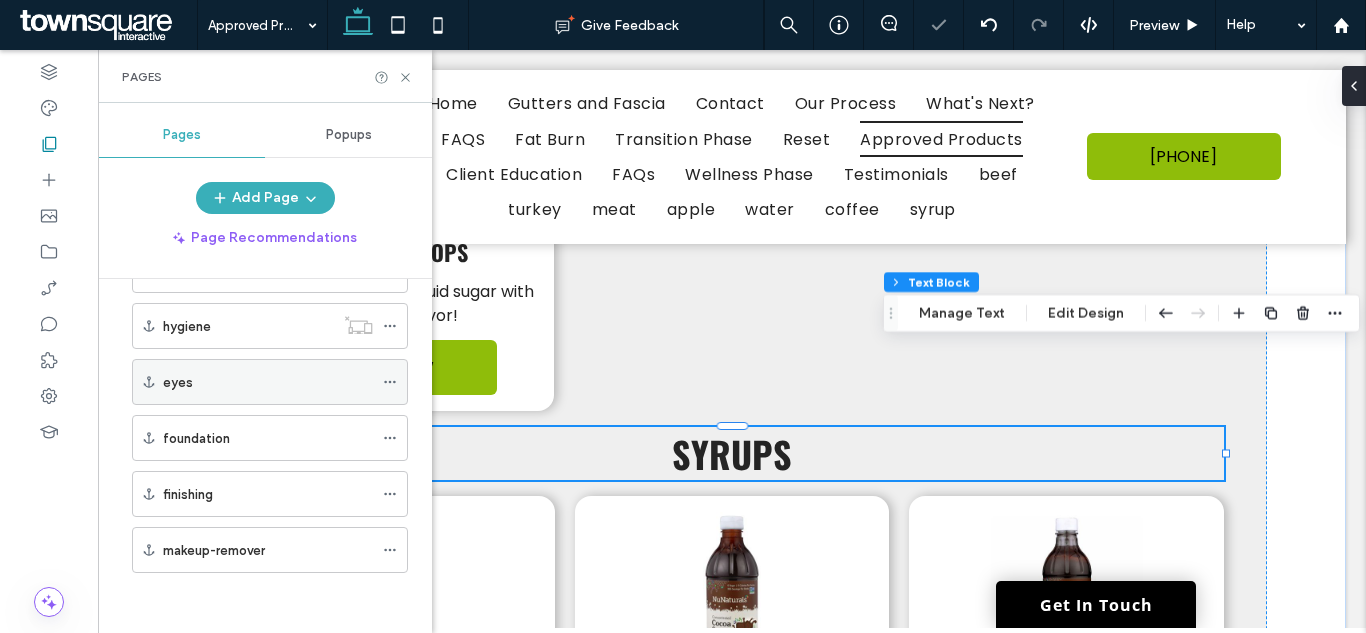 click 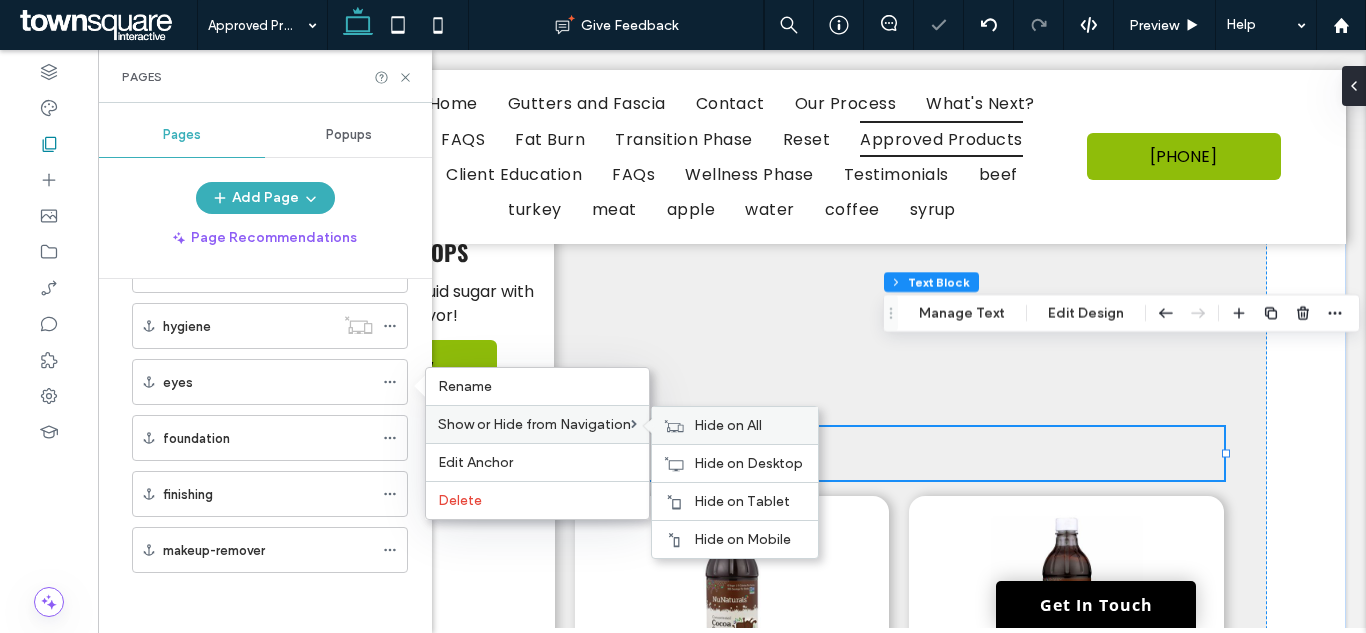 click on "Hide on All" at bounding box center [728, 425] 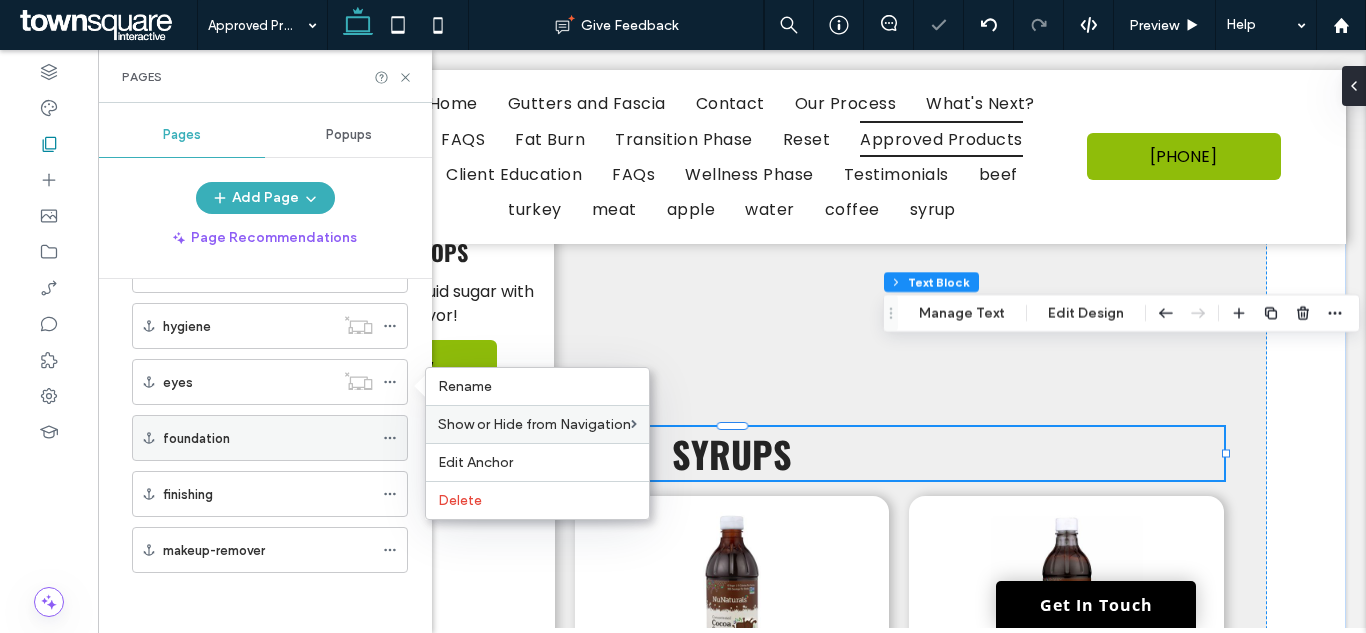 click 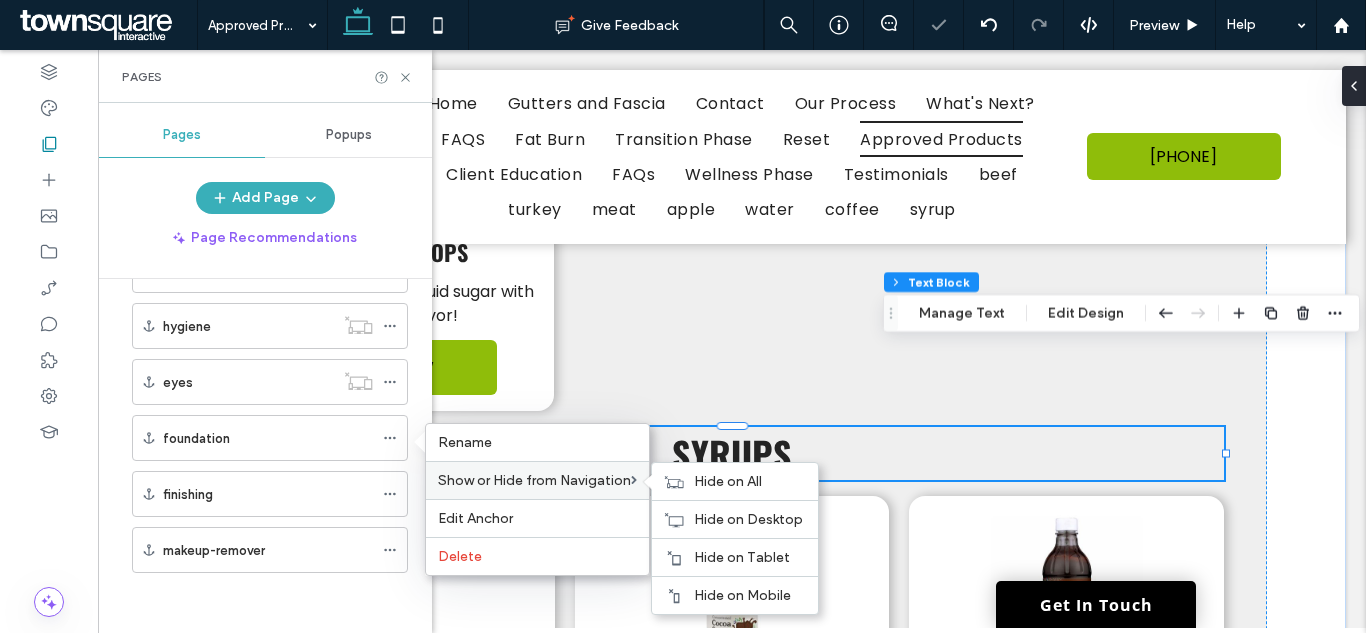 drag, startPoint x: 702, startPoint y: 484, endPoint x: 603, endPoint y: 480, distance: 99.08077 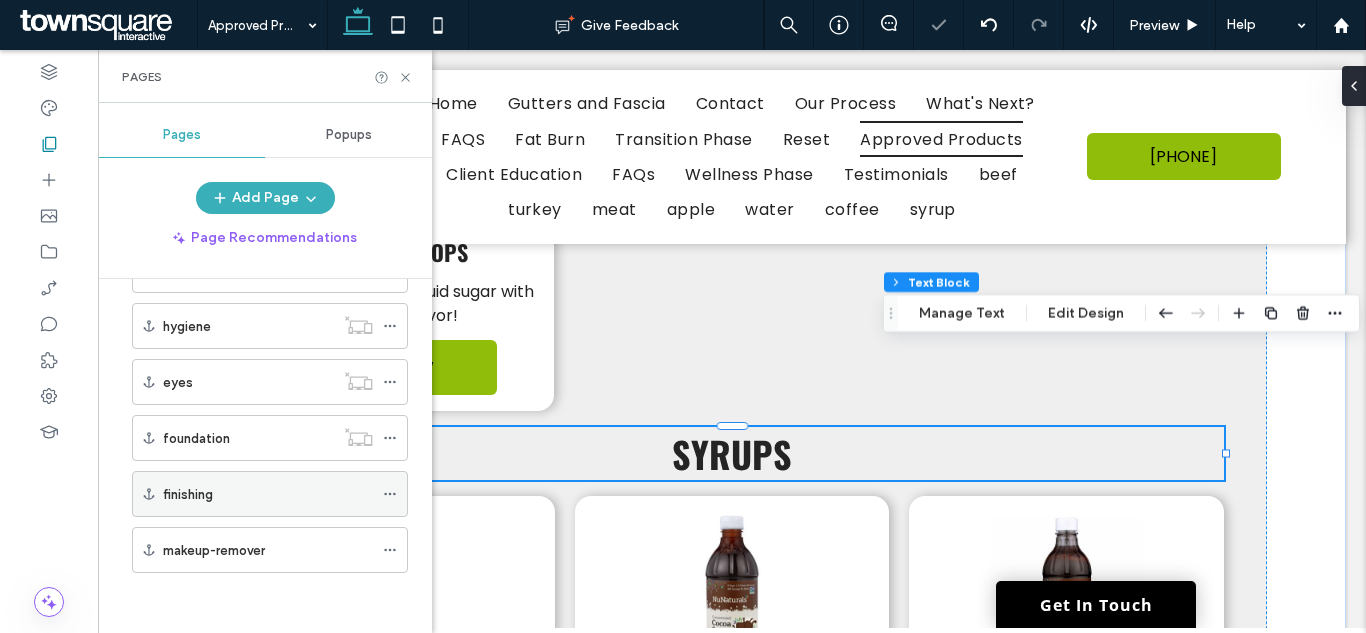 click 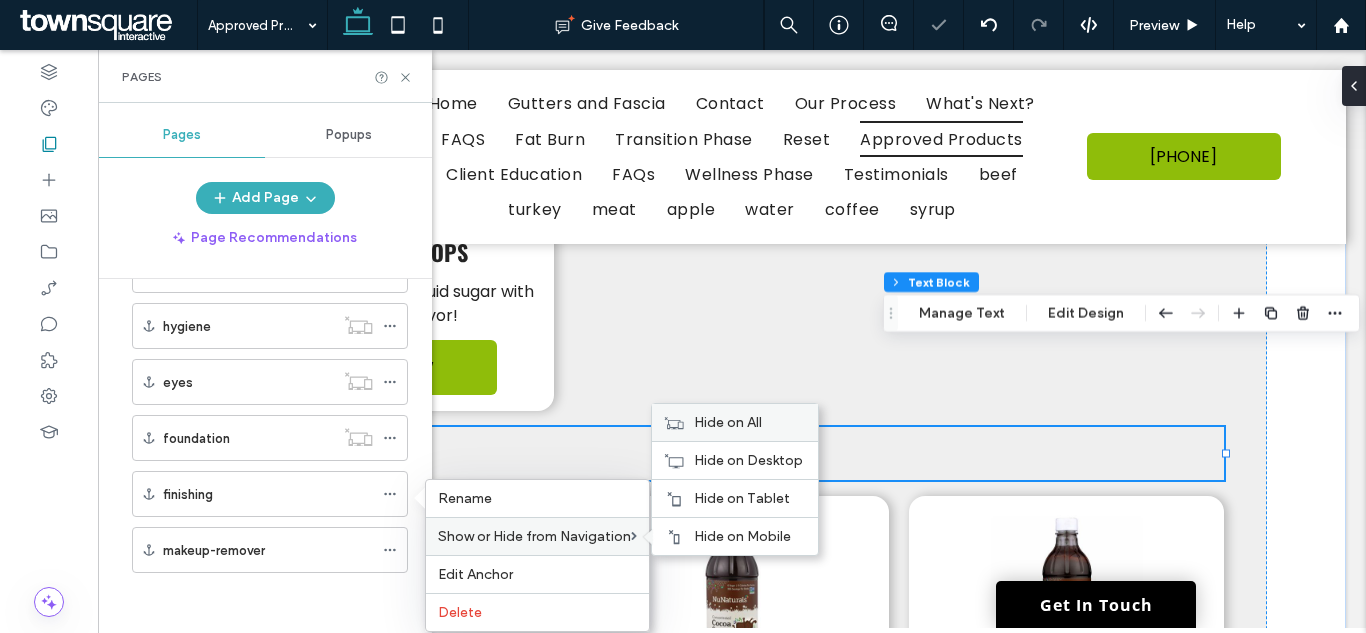 click on "Hide on All" at bounding box center [728, 422] 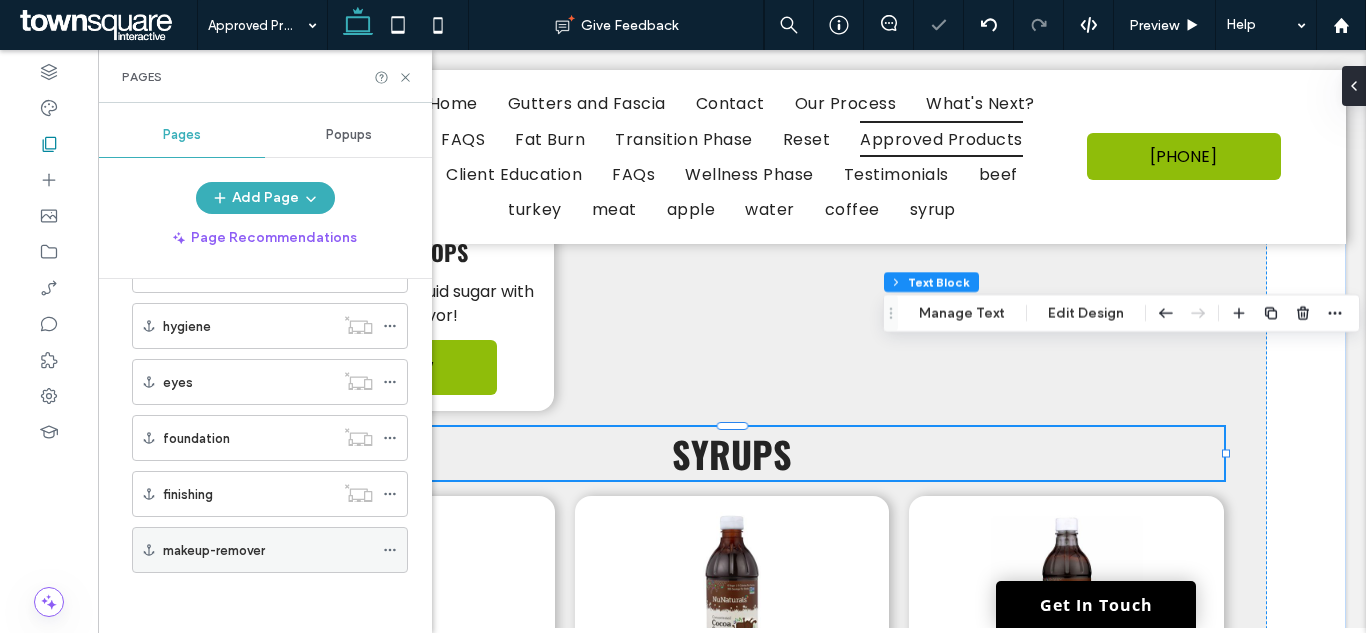 click 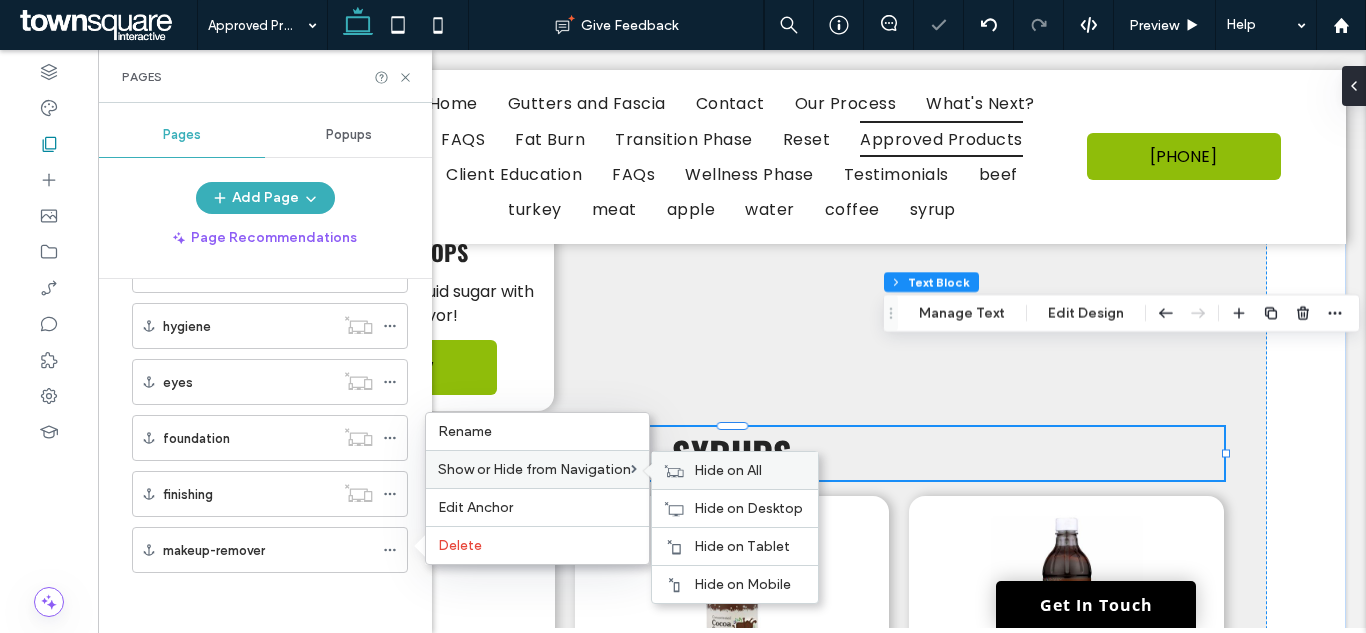 click on "Hide on All" at bounding box center [728, 470] 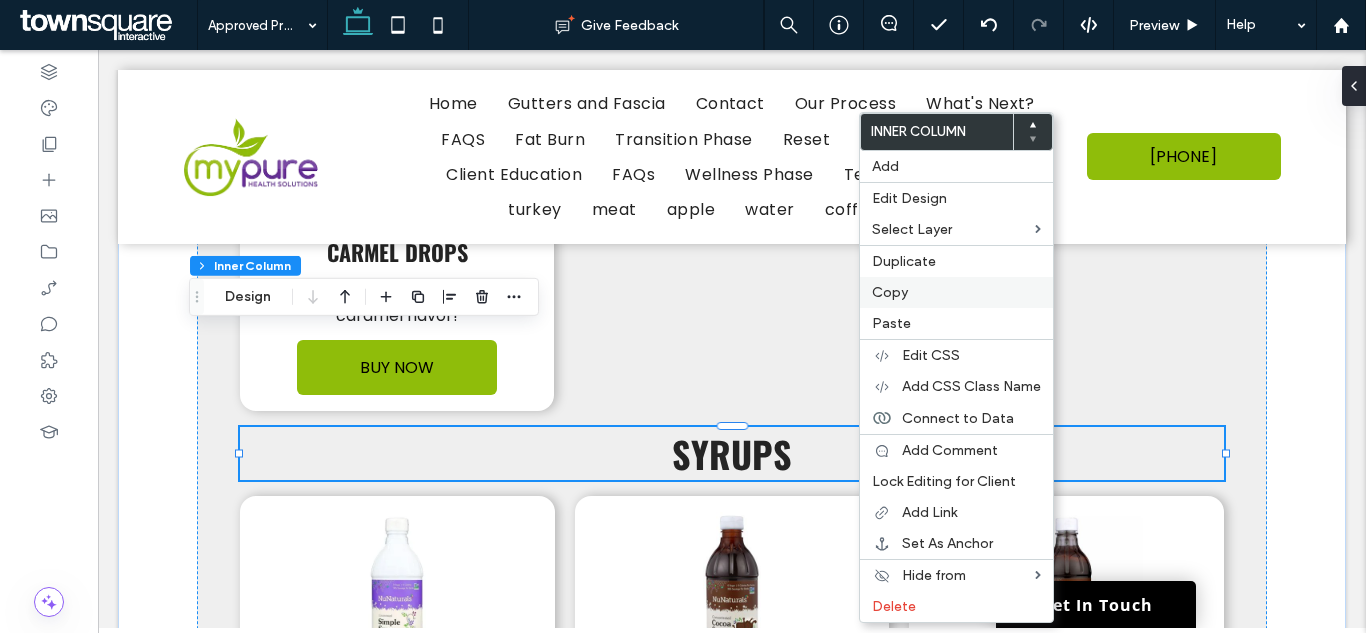 click on "Copy" at bounding box center (956, 292) 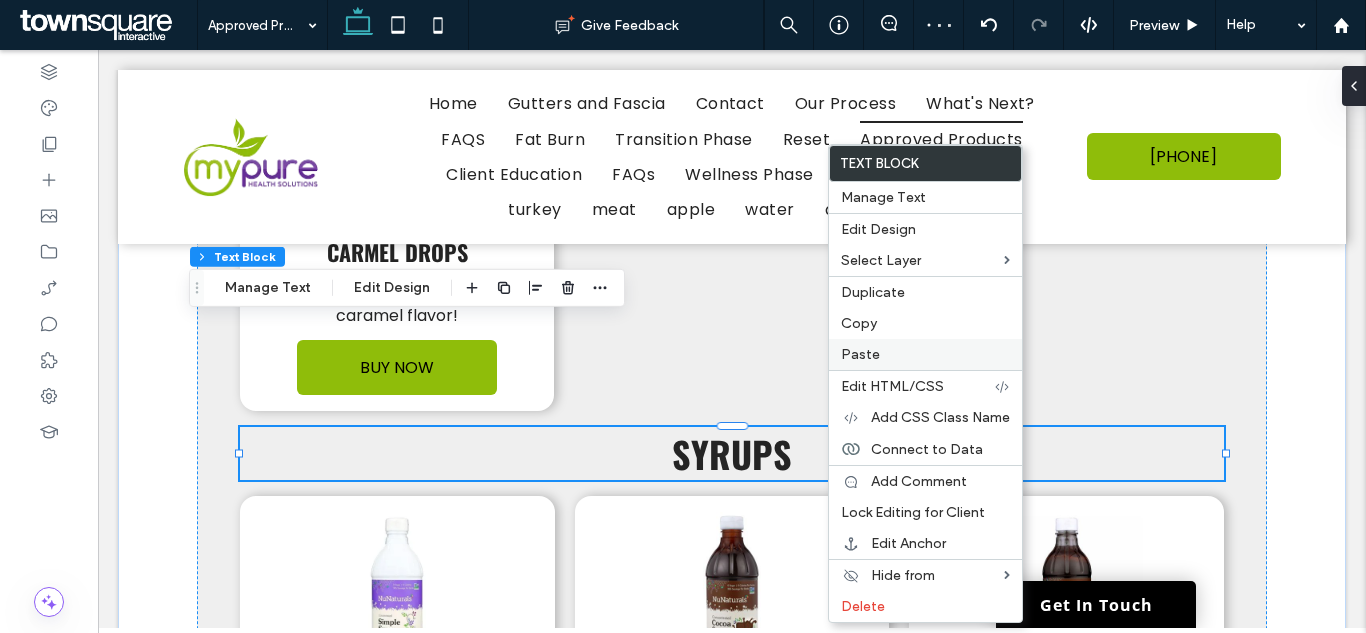 click on "Paste" at bounding box center (860, 354) 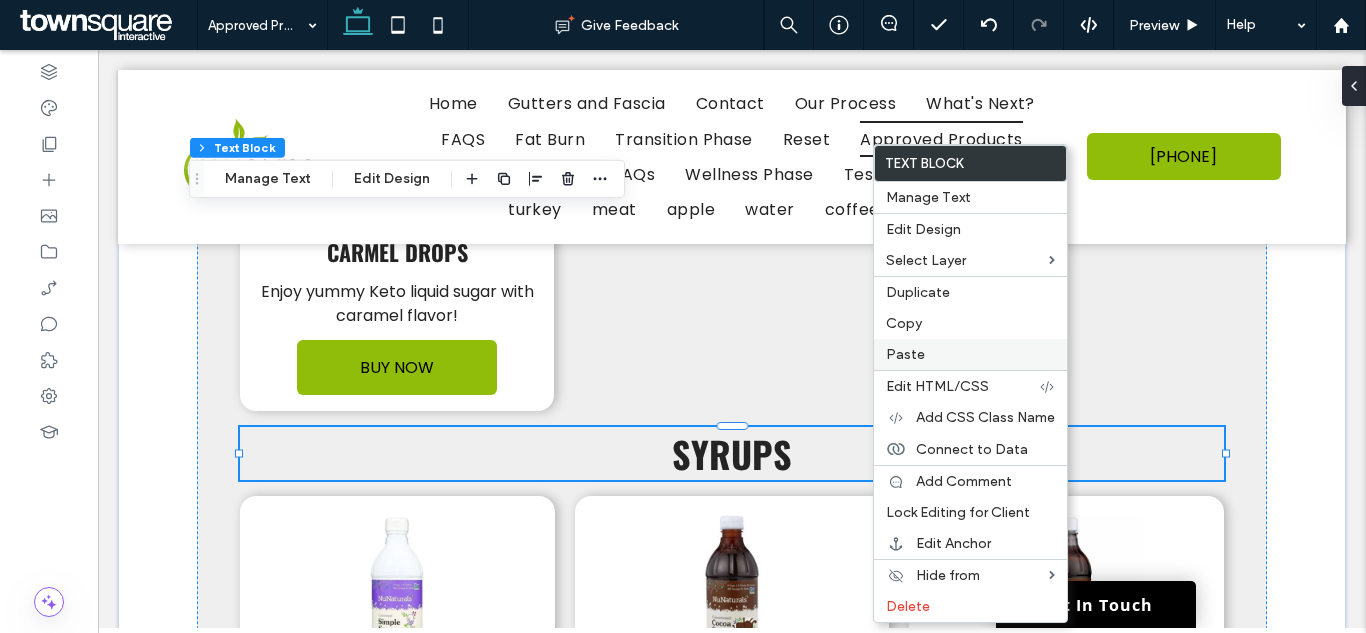 click on "Paste" at bounding box center (970, 354) 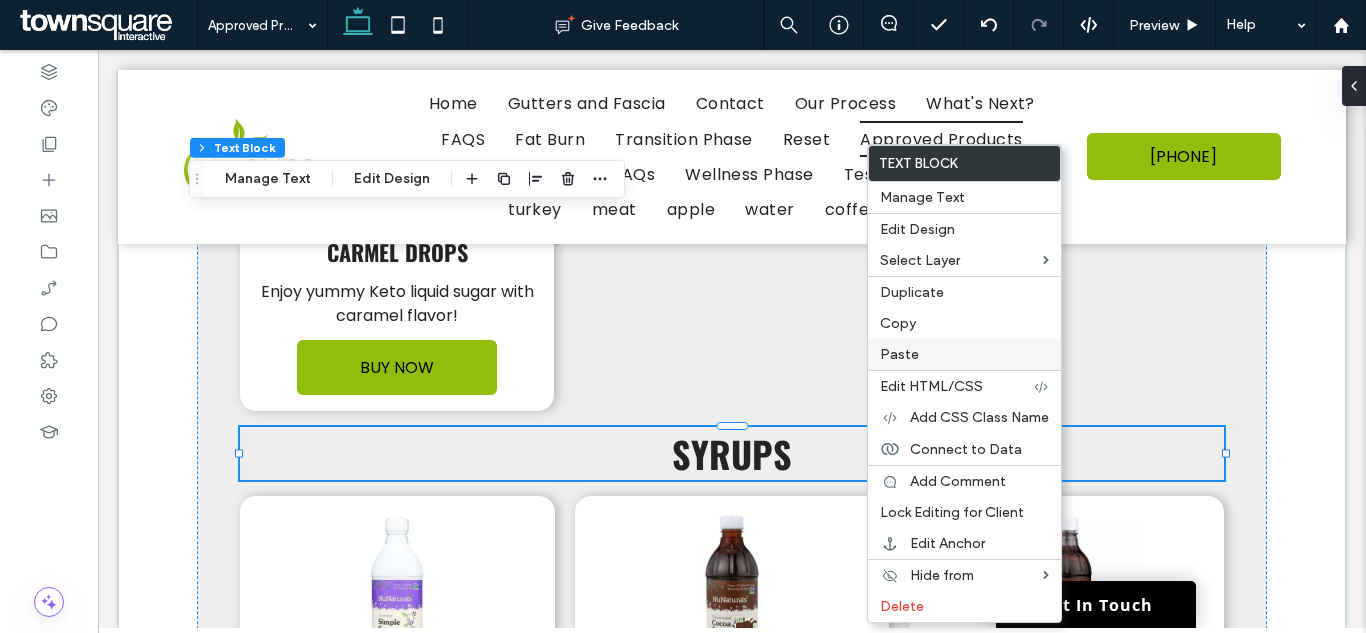 click on "Paste" at bounding box center (964, 354) 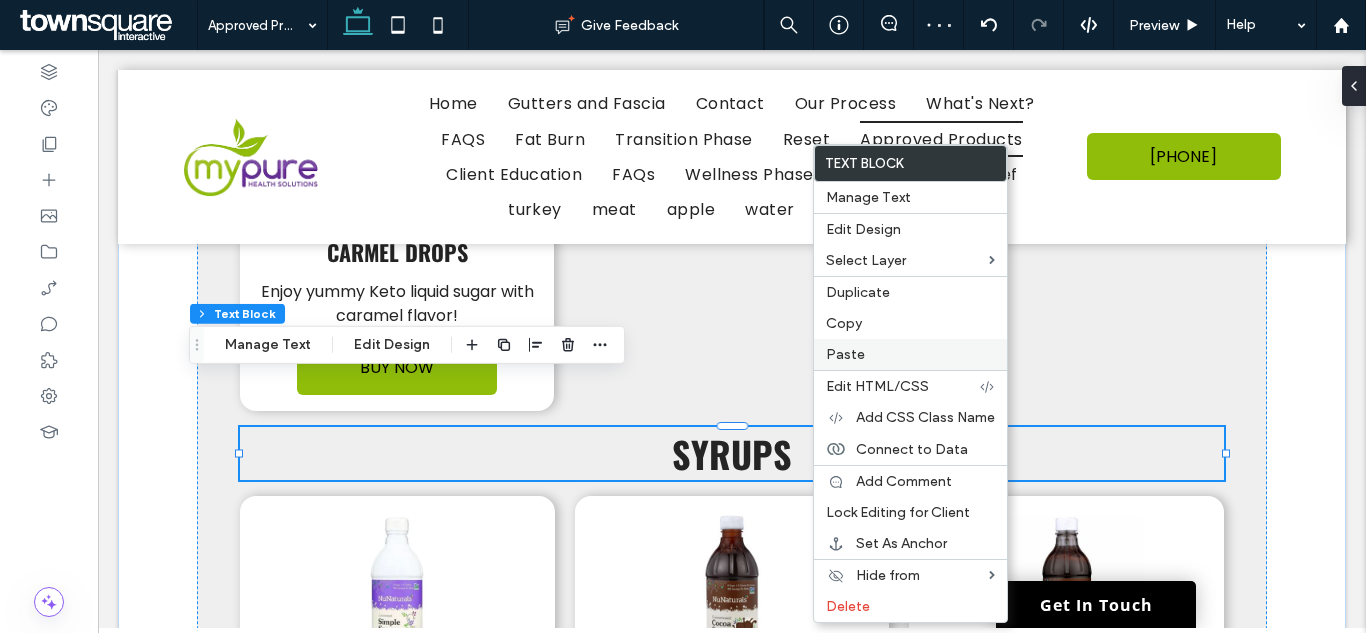 click on "Paste" at bounding box center [910, 354] 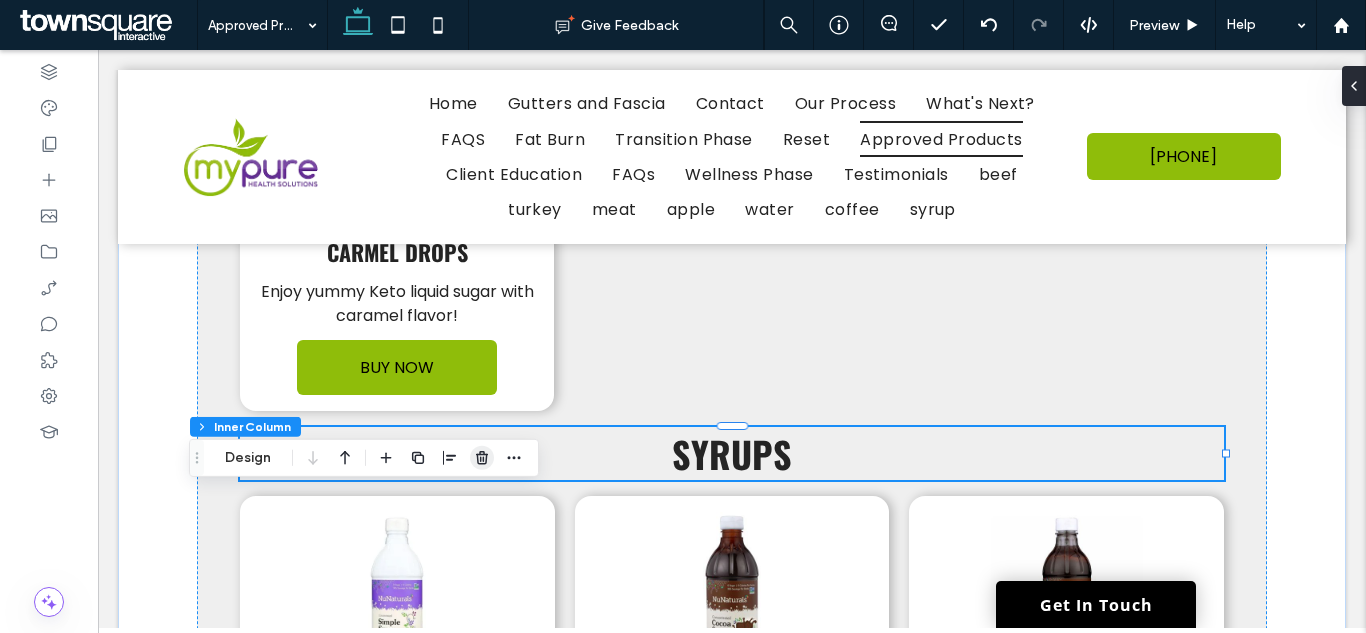 click 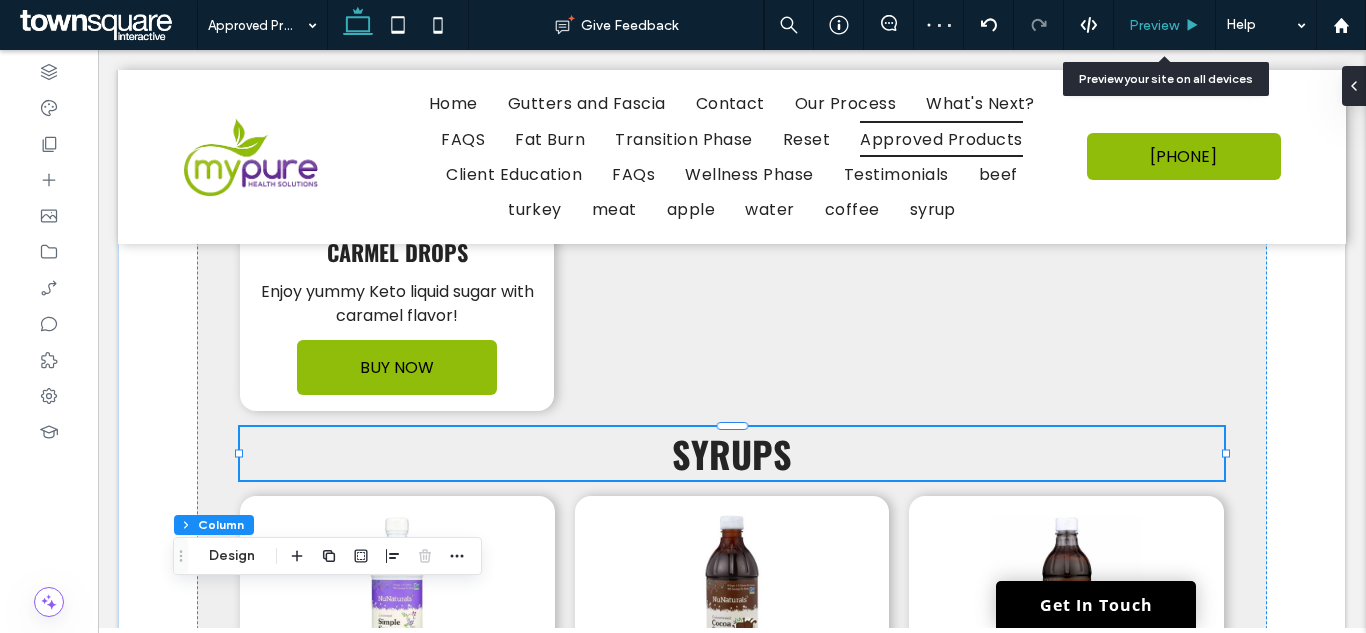 click on "Preview" at bounding box center [1154, 25] 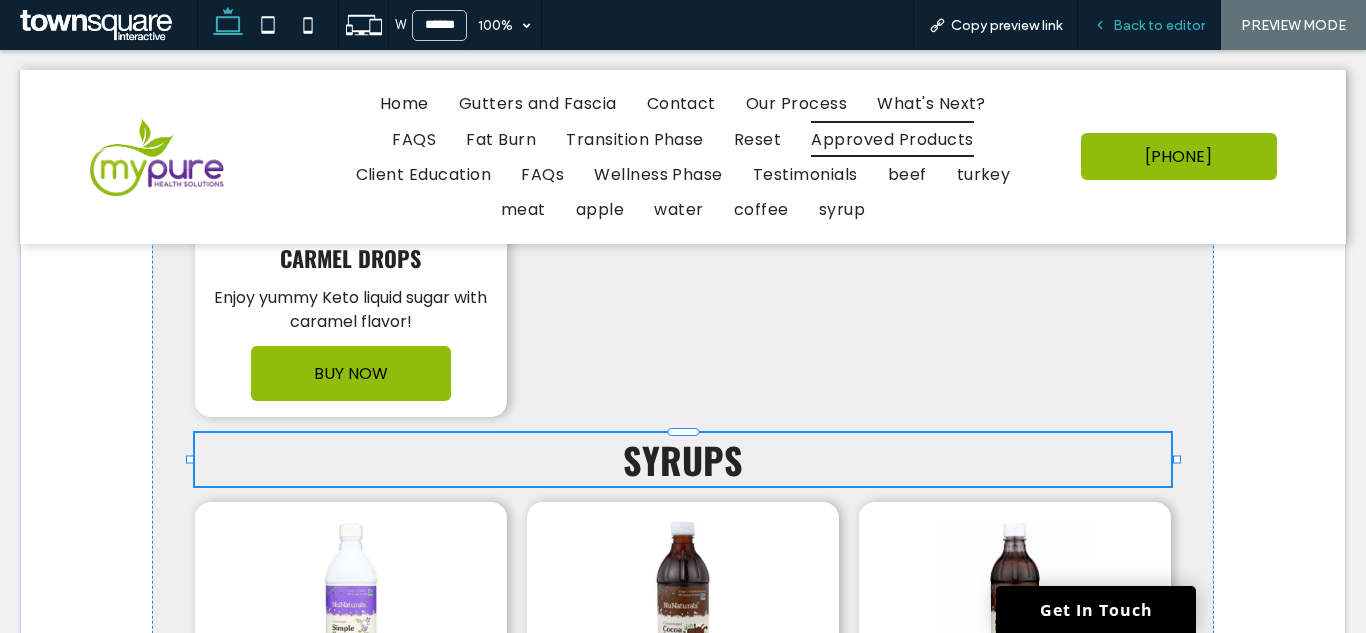 click on "Back to editor" at bounding box center [1149, 25] 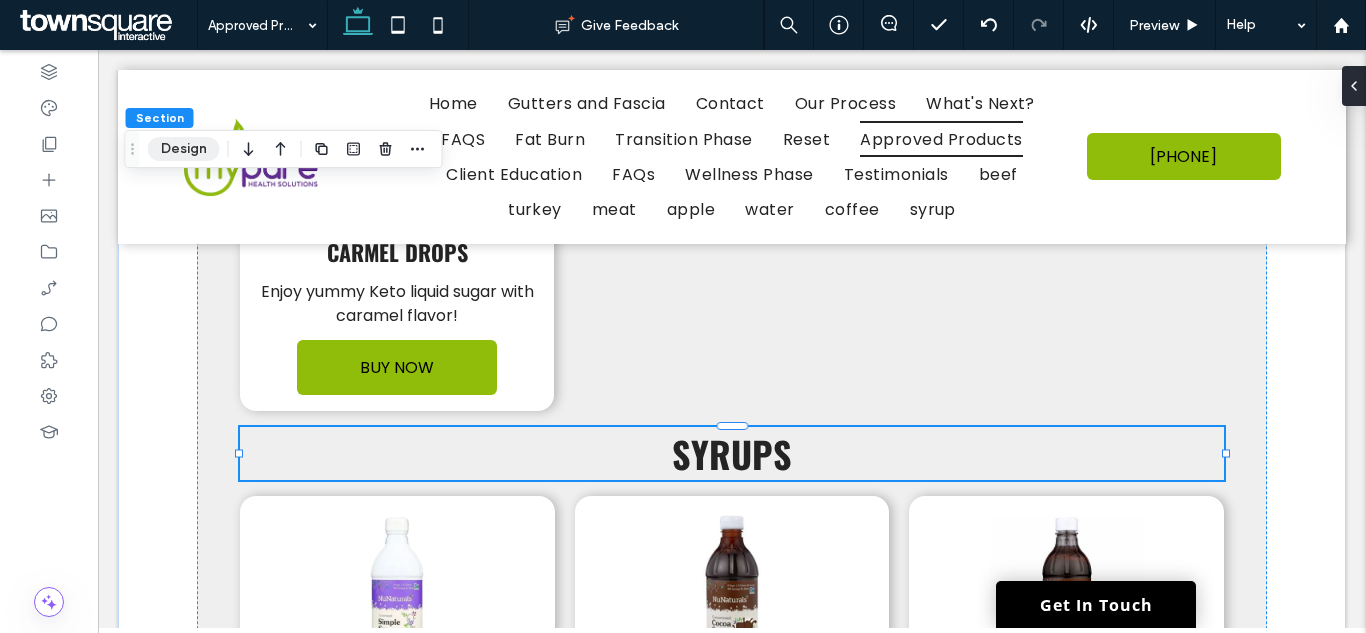 click on "Design" at bounding box center [184, 149] 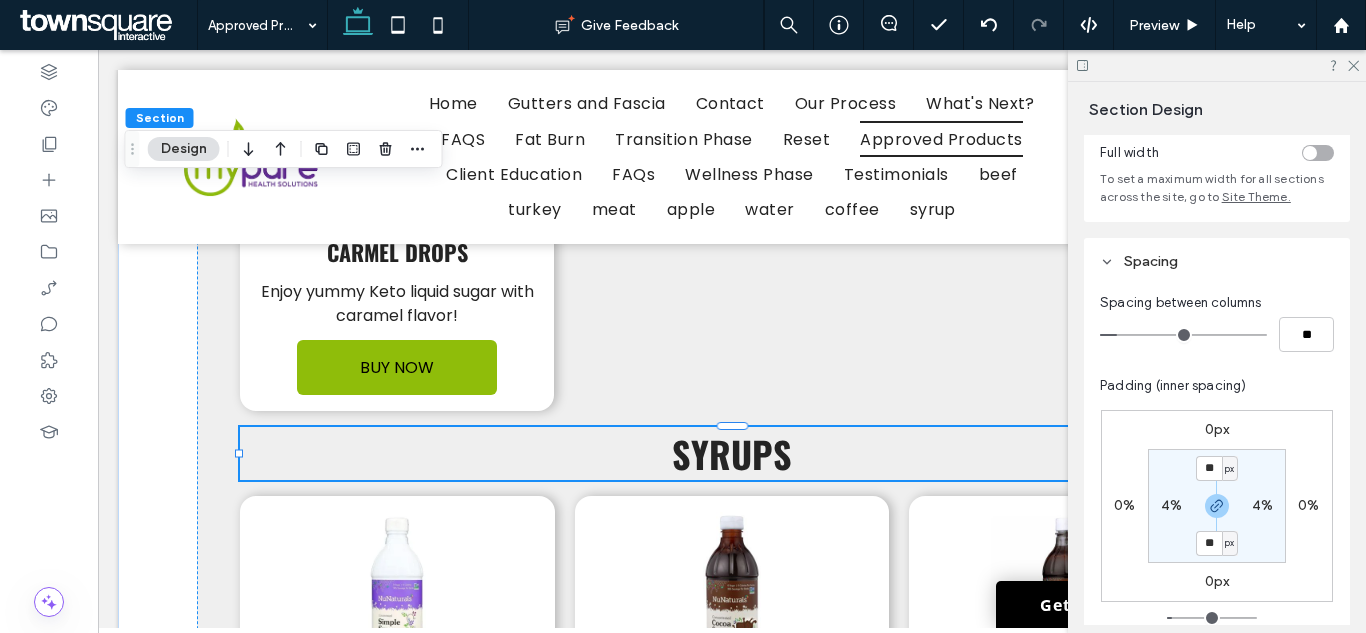 scroll, scrollTop: 300, scrollLeft: 0, axis: vertical 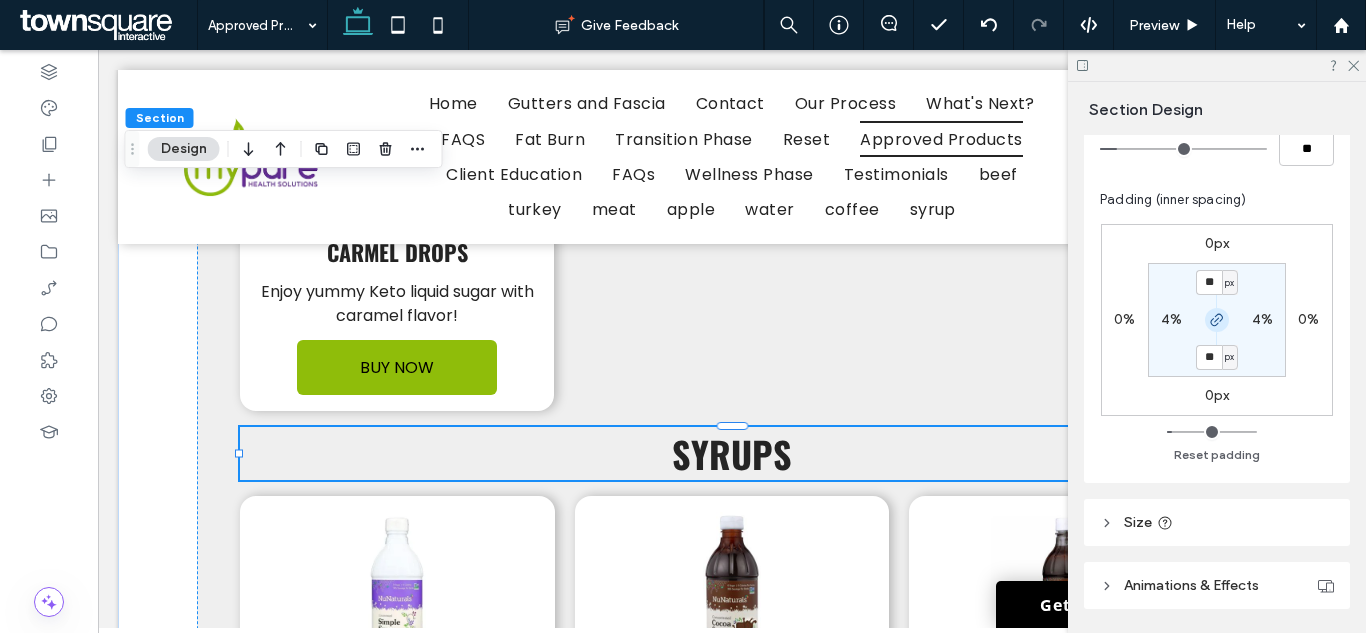 click 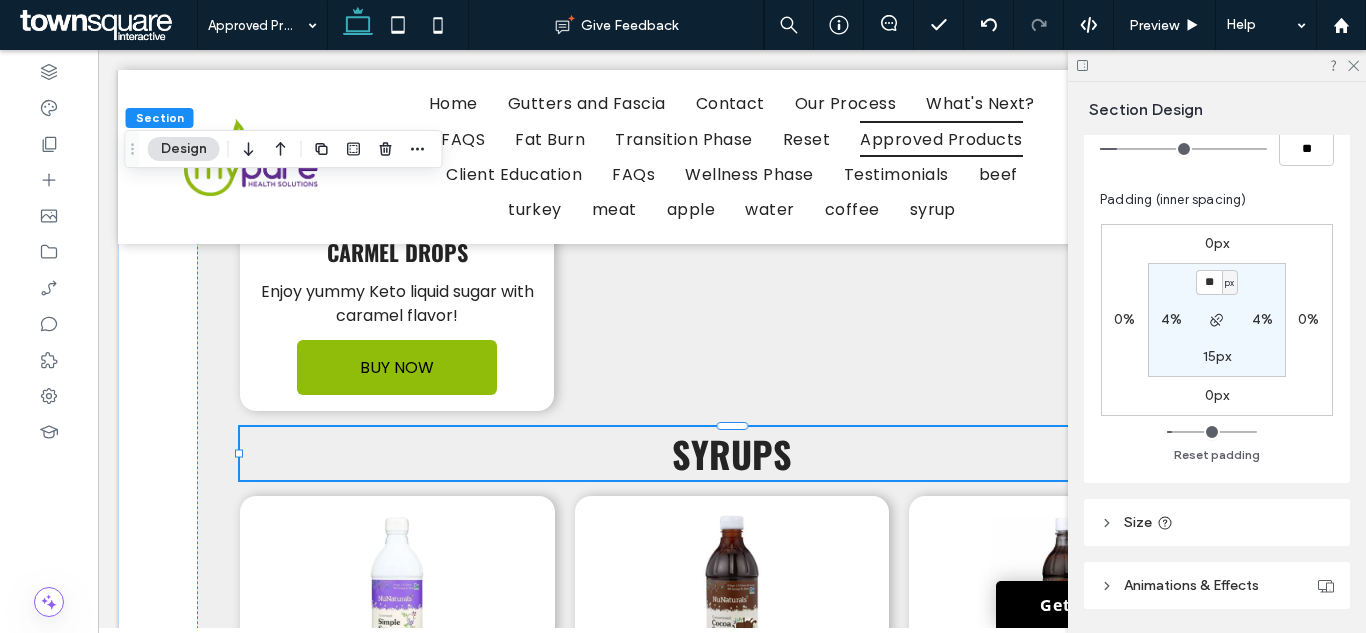 click on "15px" at bounding box center (1217, 356) 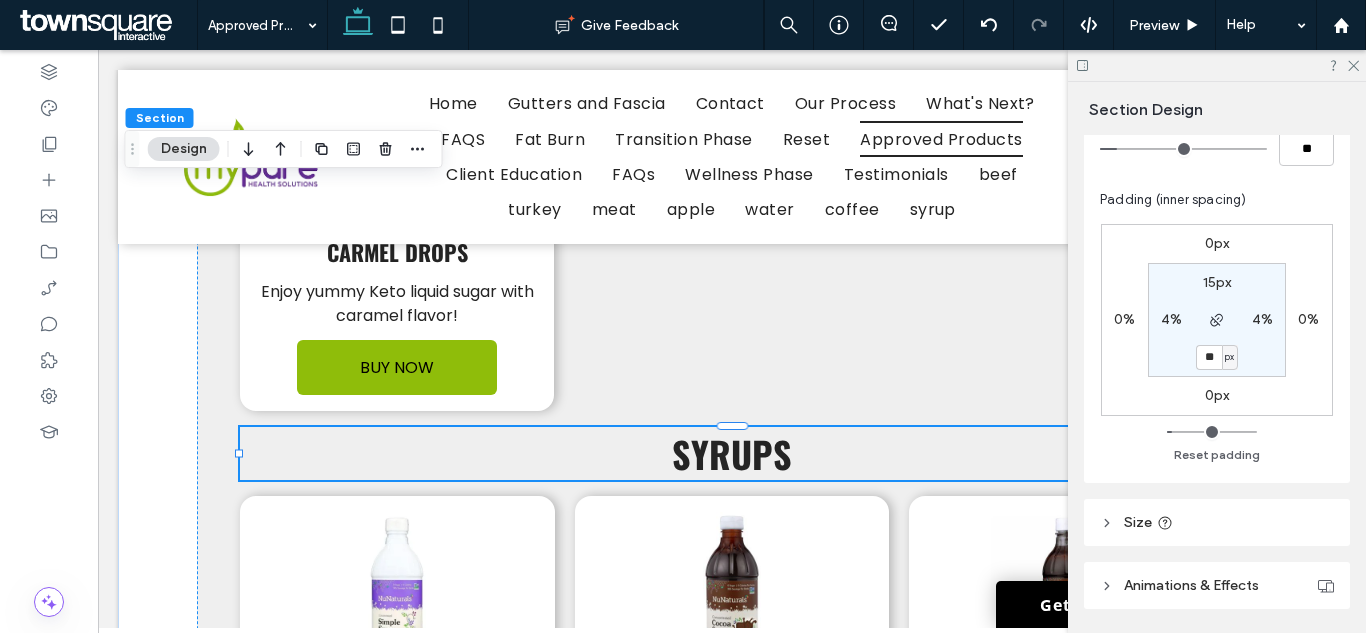type on "**" 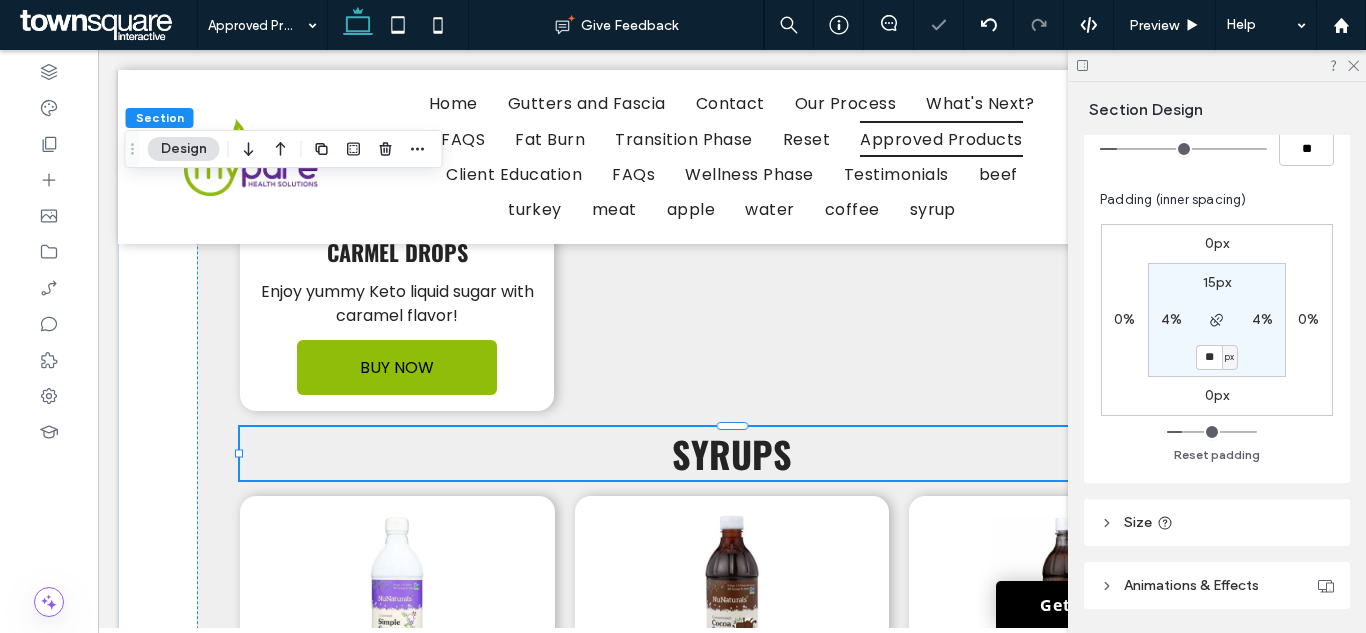 type on "**" 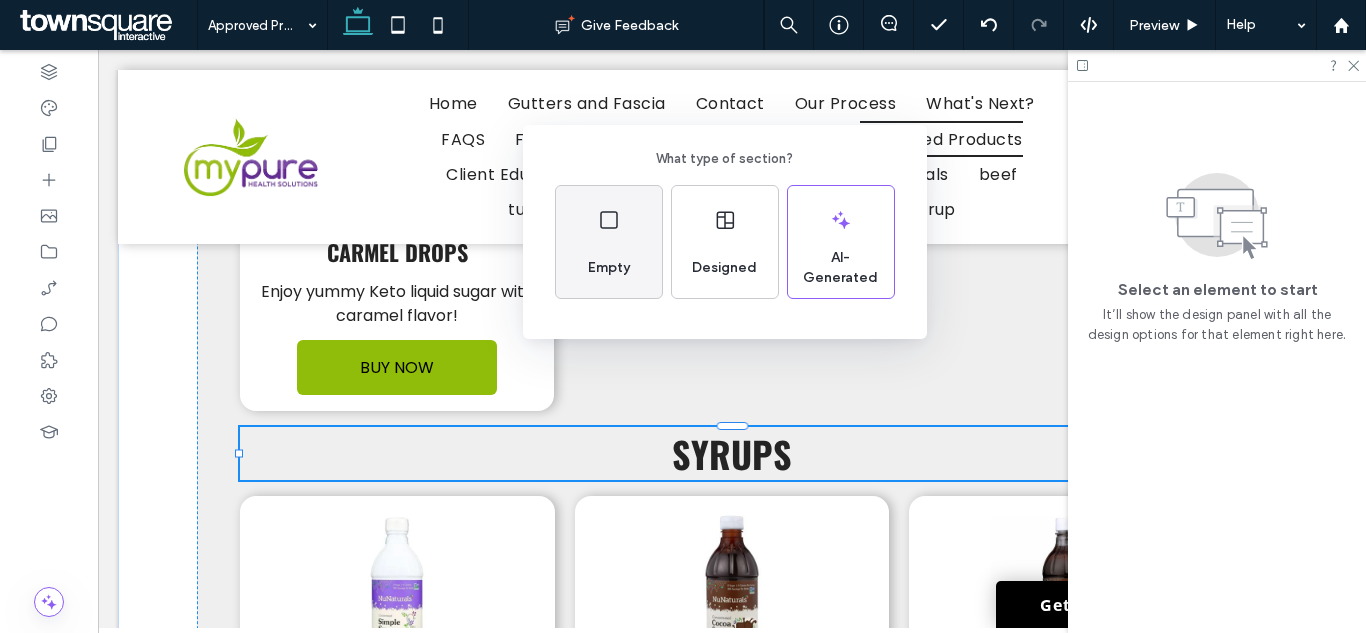 click on "Empty" at bounding box center (609, 242) 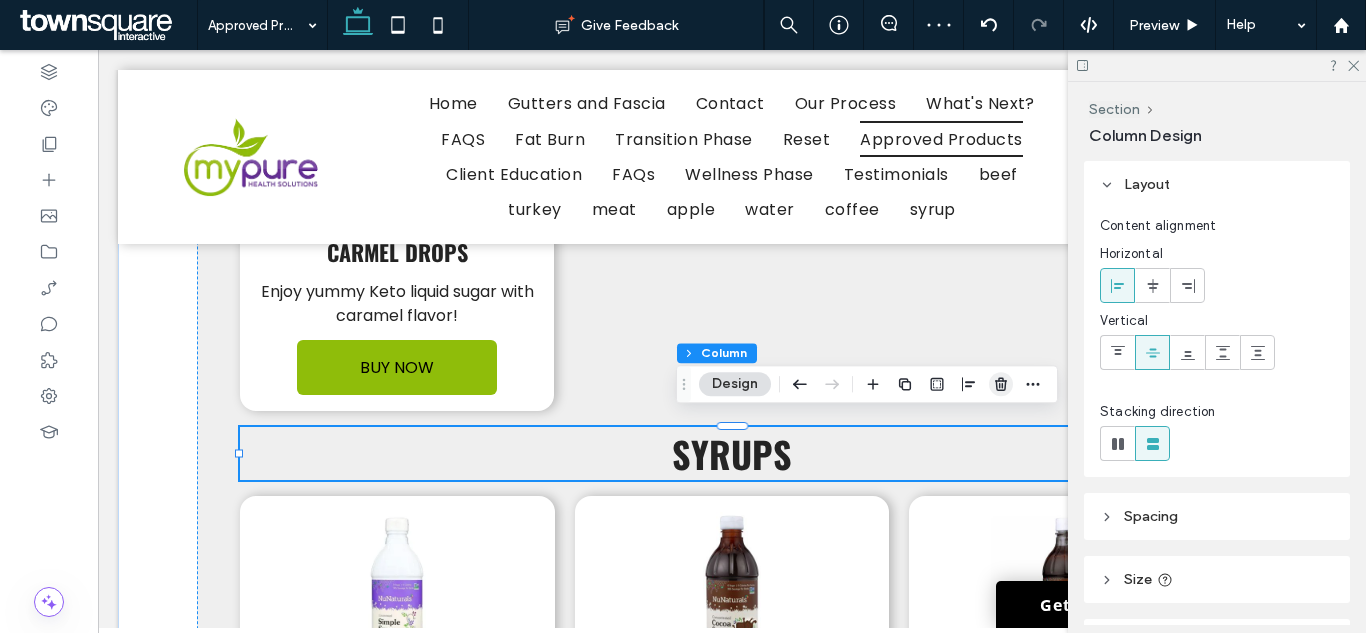 click 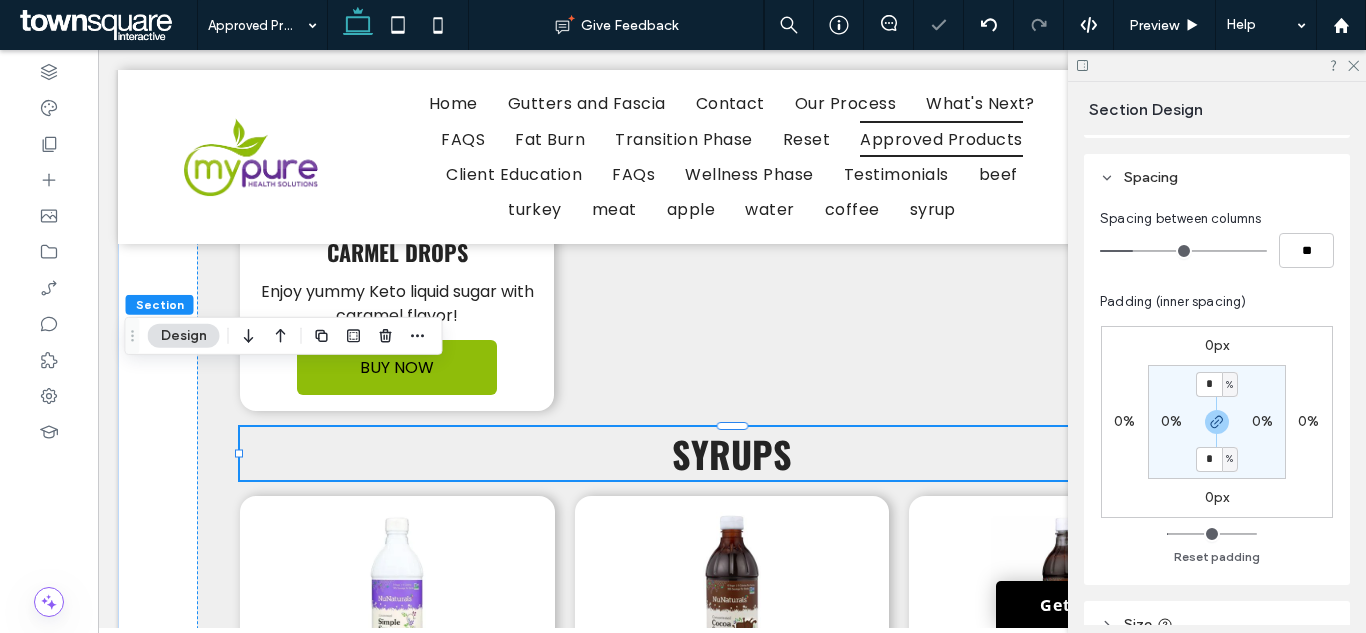 scroll, scrollTop: 200, scrollLeft: 0, axis: vertical 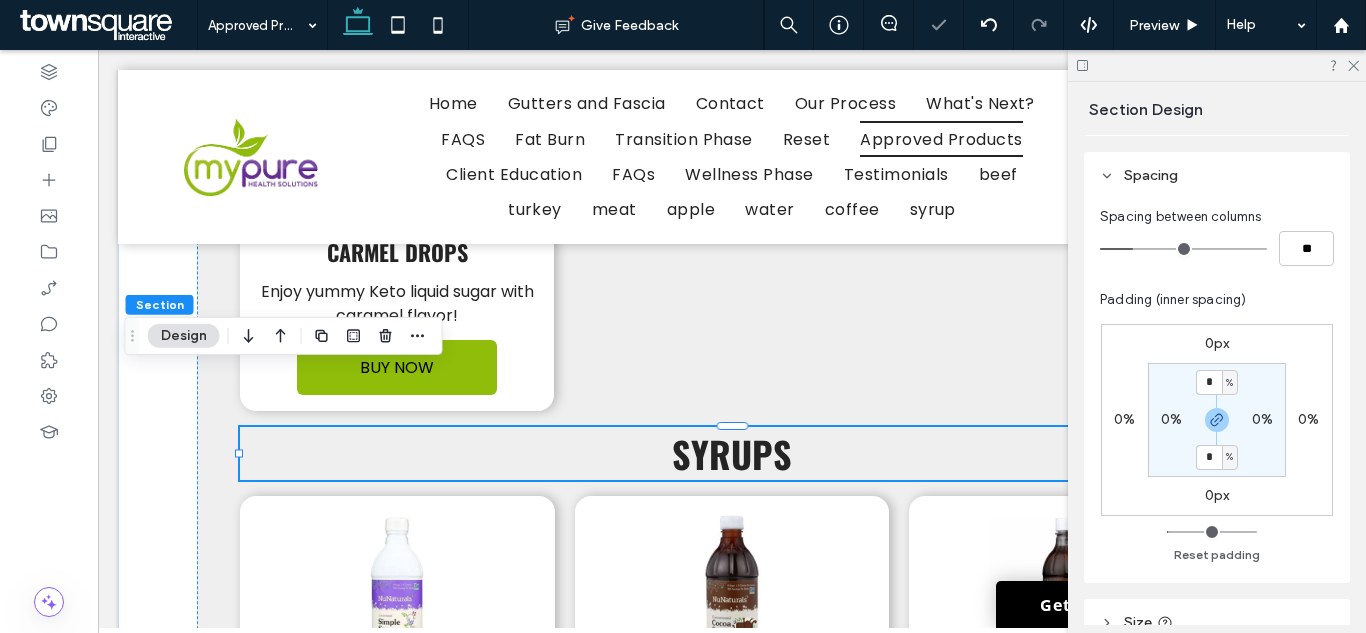 click on "0%" at bounding box center (1171, 419) 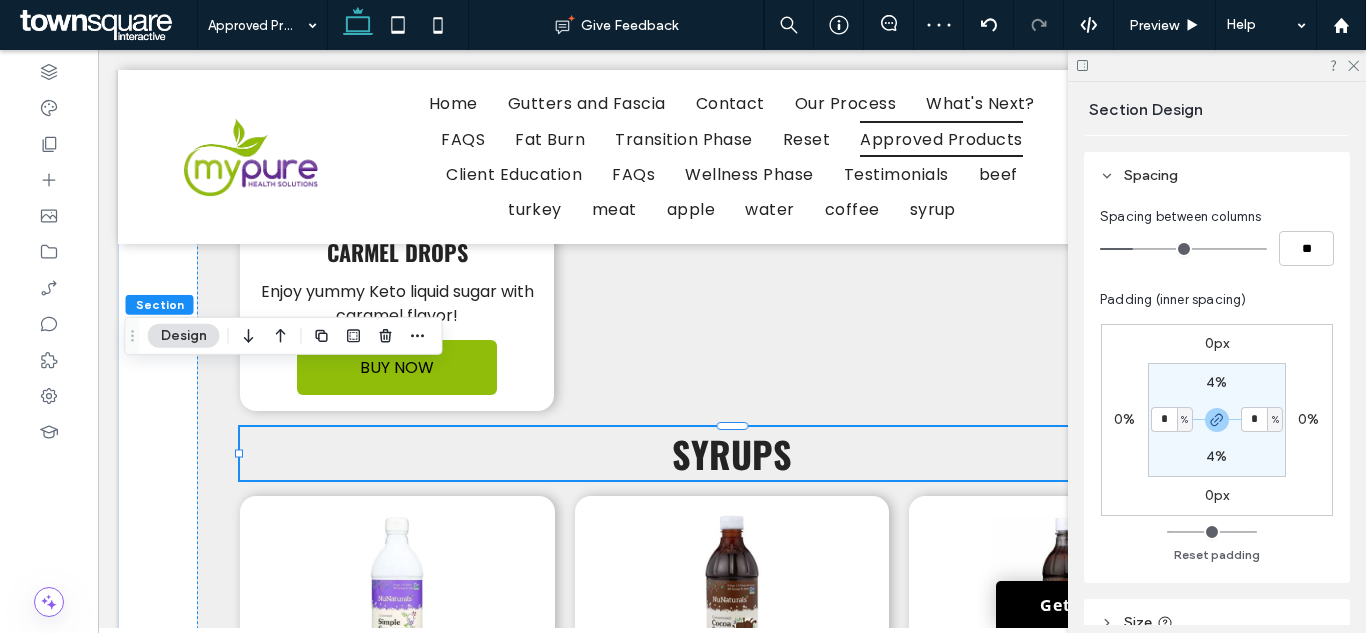 type on "*" 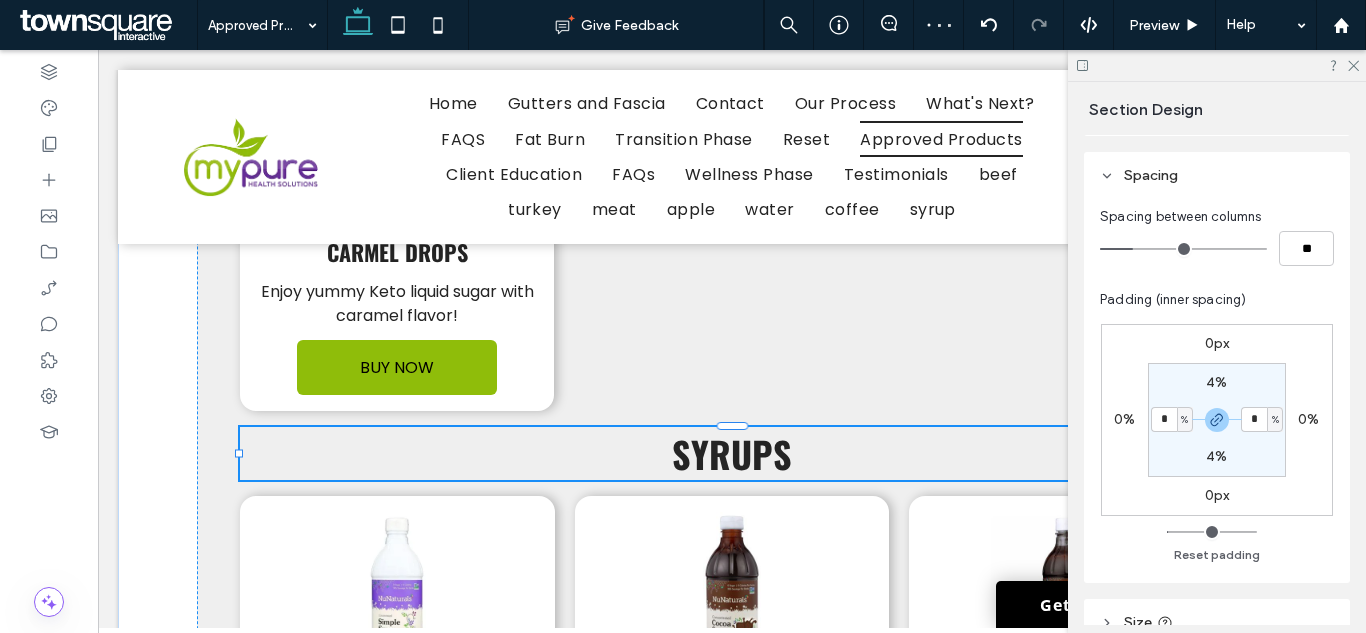 type on "***" 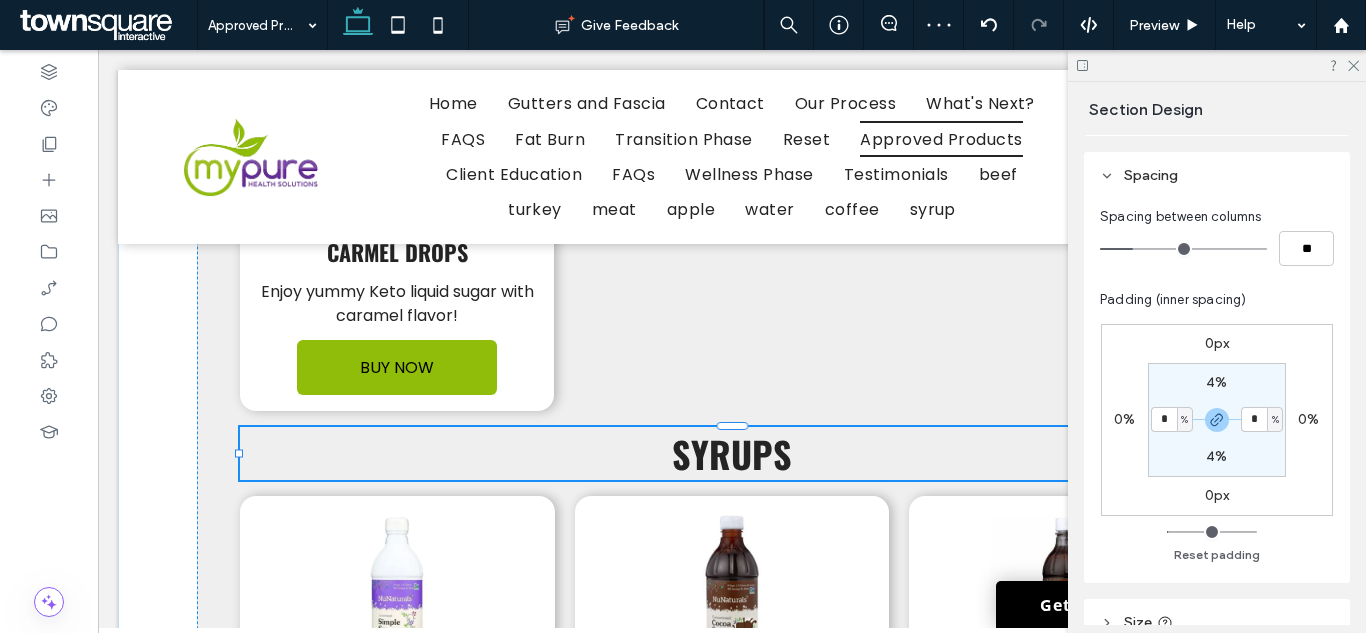 type on "***" 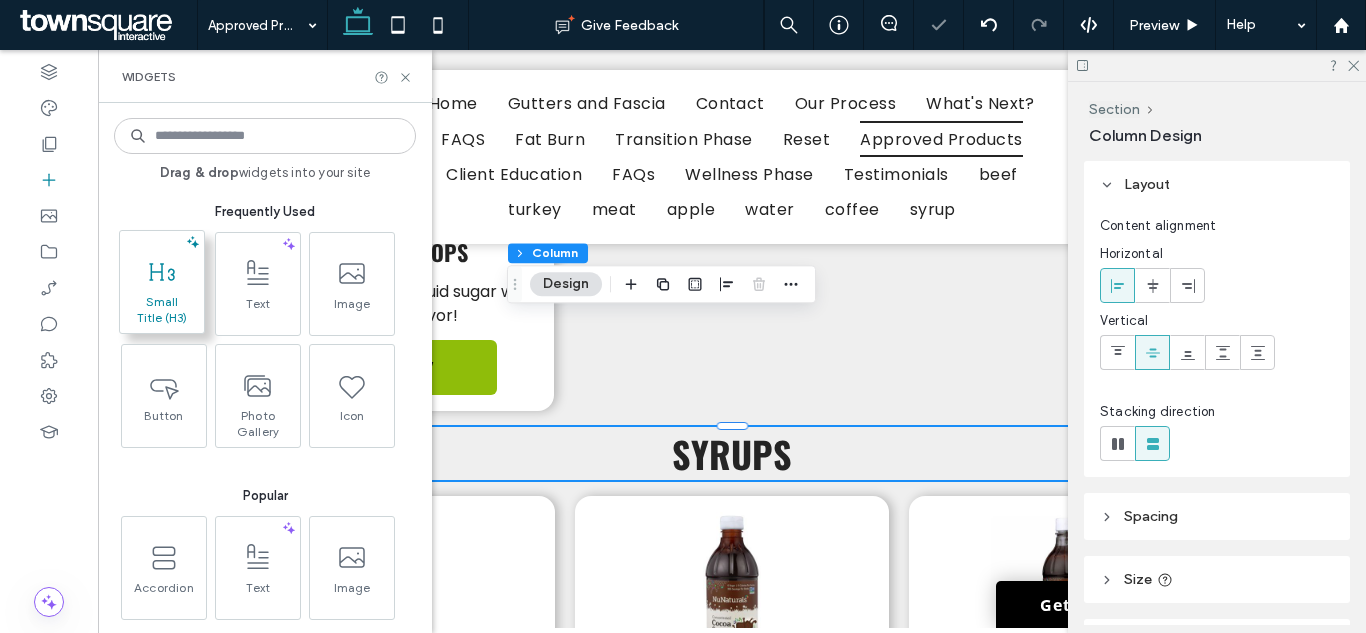 click 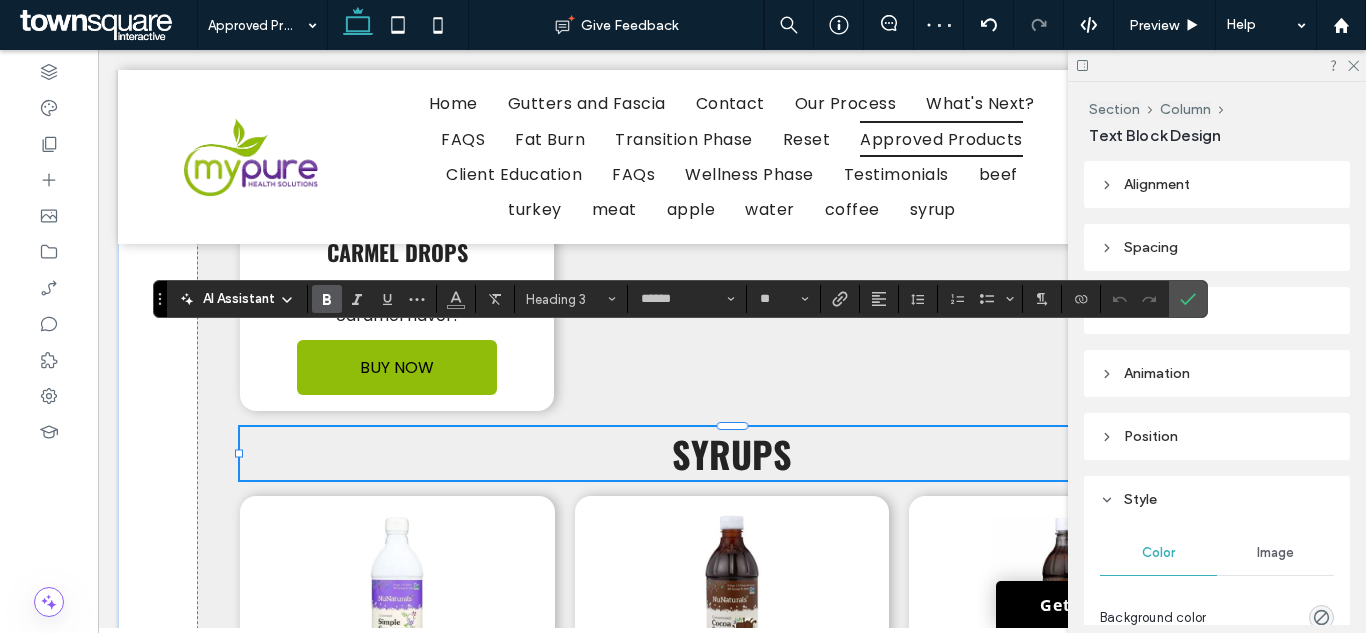 type 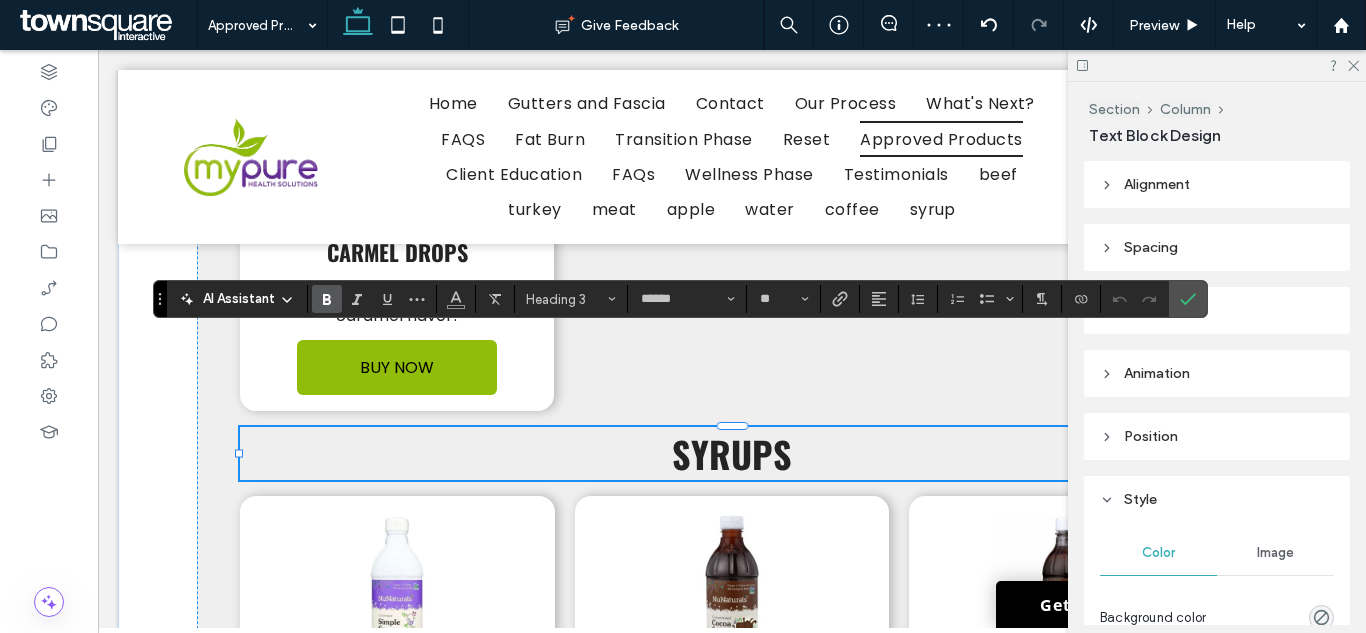 type on "**" 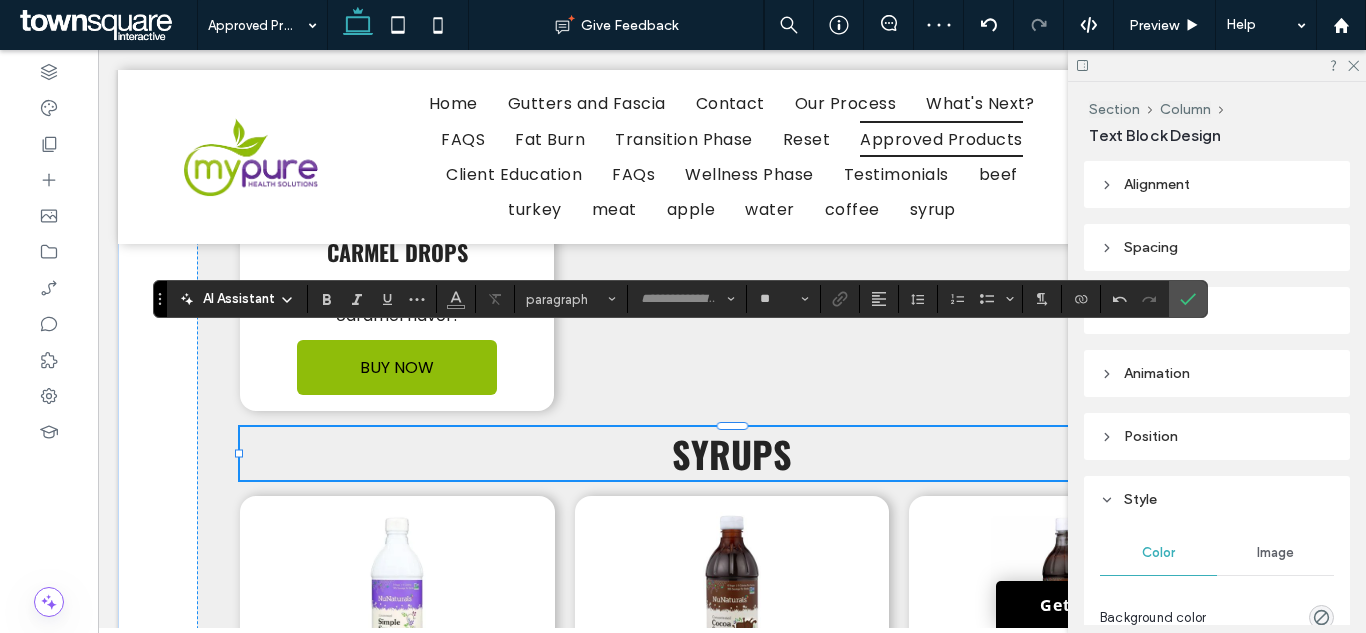 type on "******" 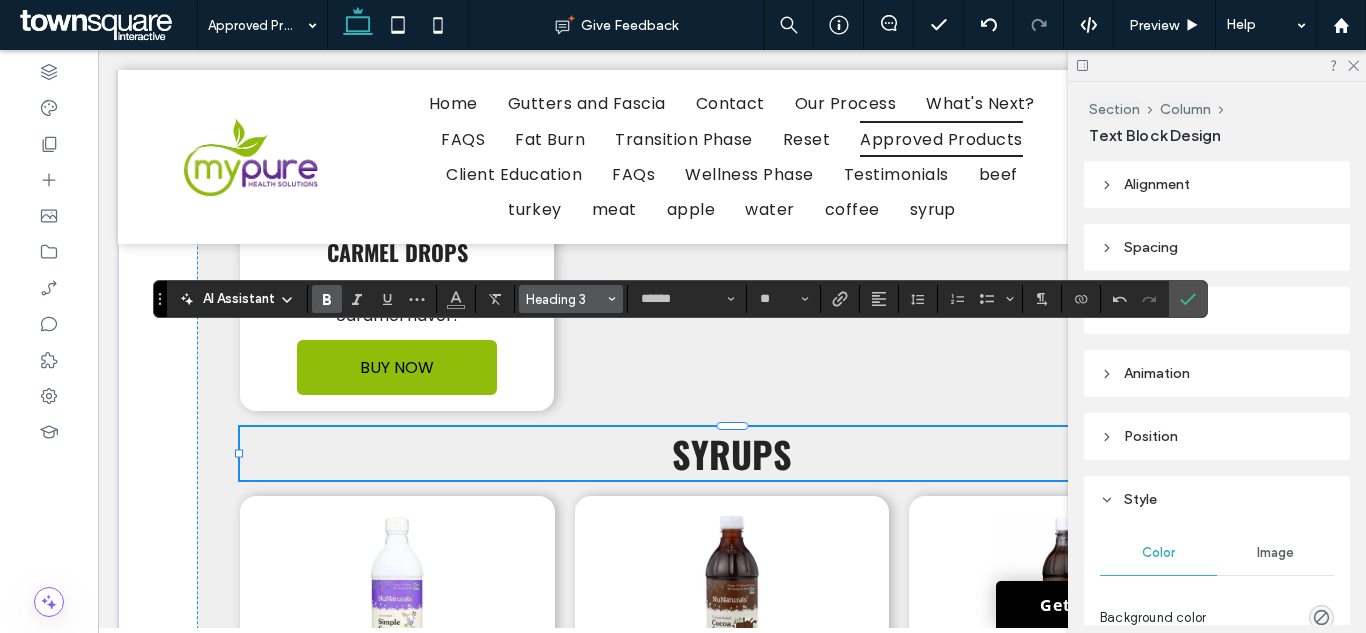 click on "Heading 3" at bounding box center [565, 299] 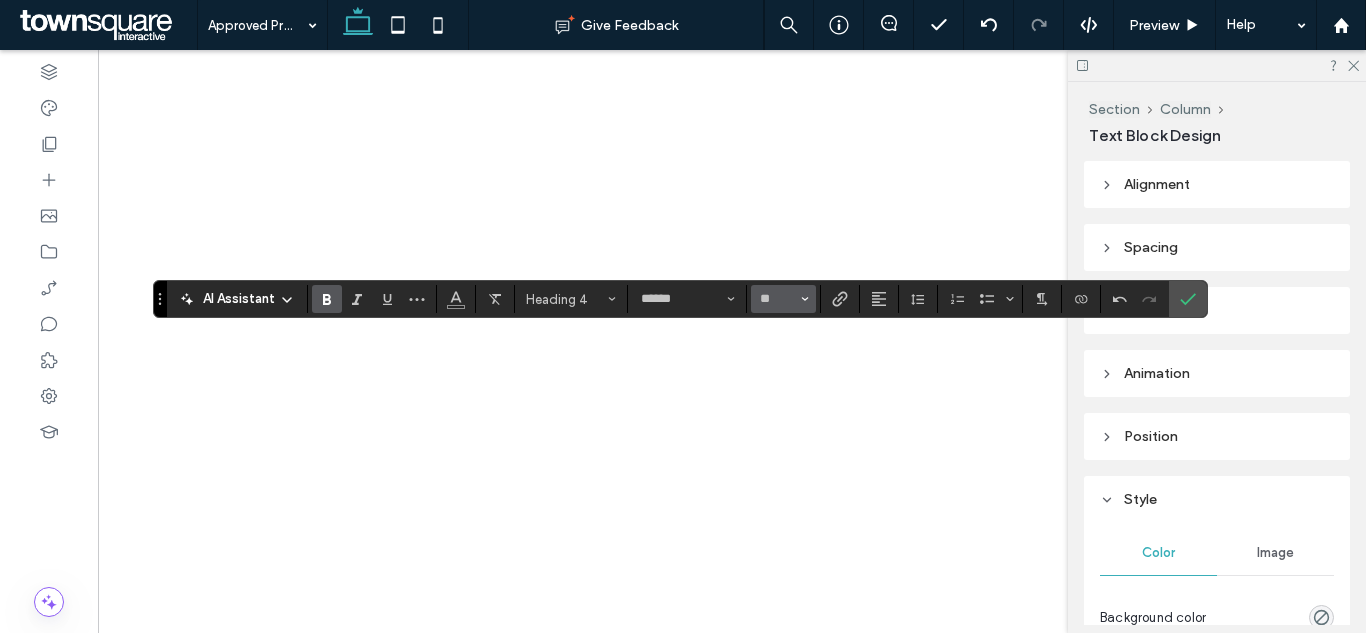 scroll, scrollTop: 0, scrollLeft: 0, axis: both 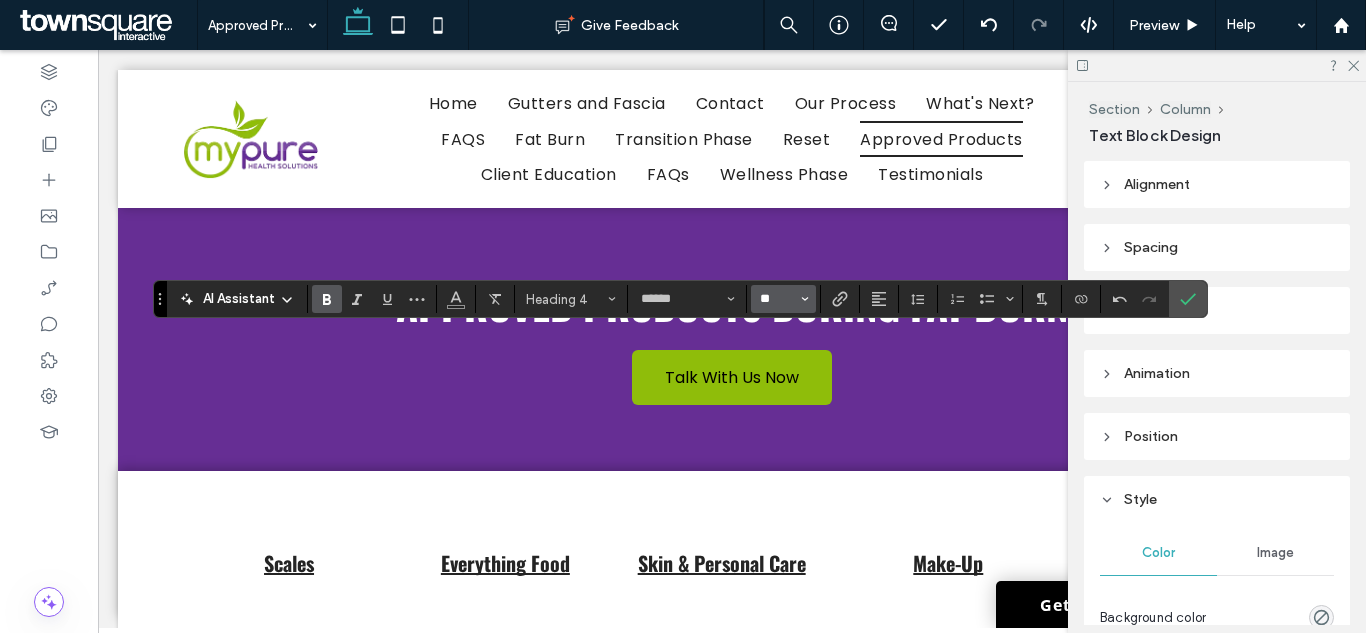 click on "**" at bounding box center (777, 299) 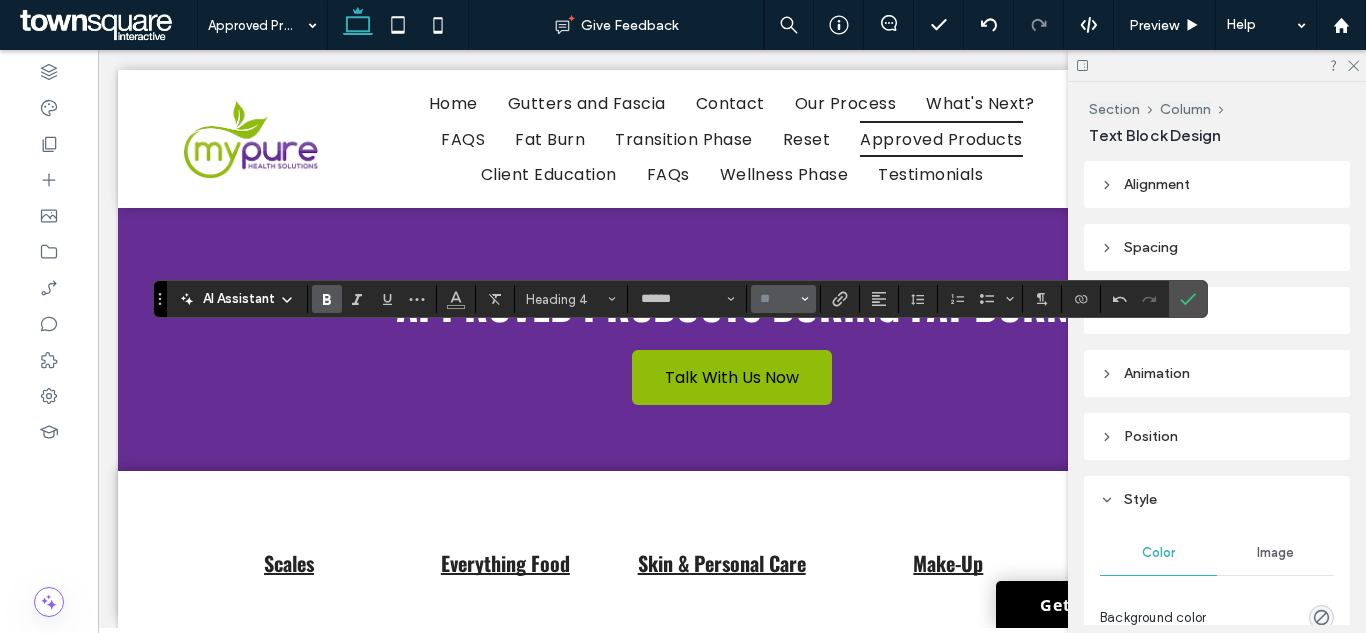 scroll, scrollTop: 12443, scrollLeft: 0, axis: vertical 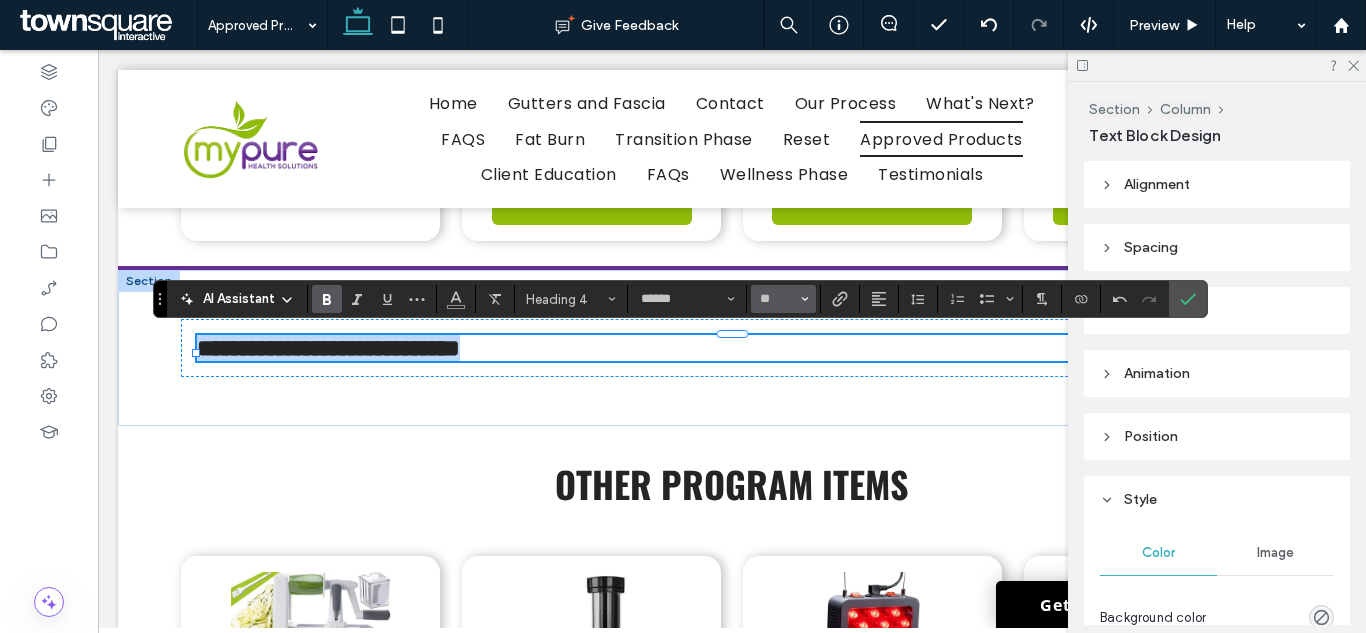 type on "**" 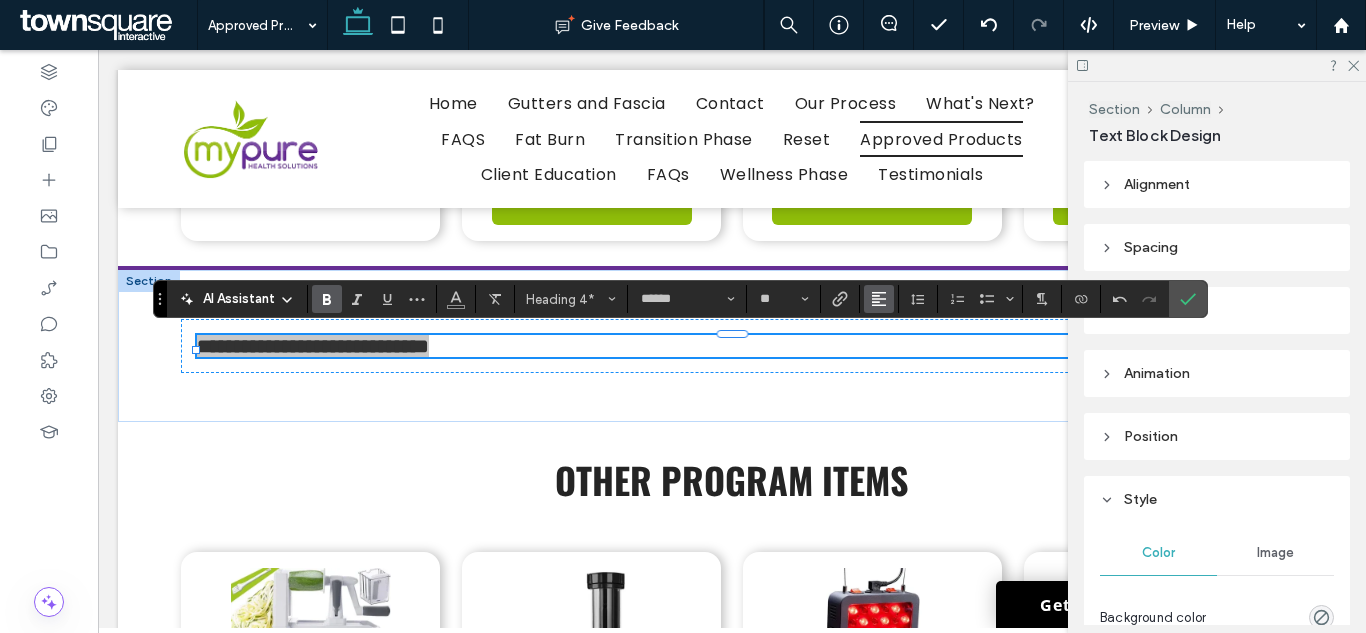 click 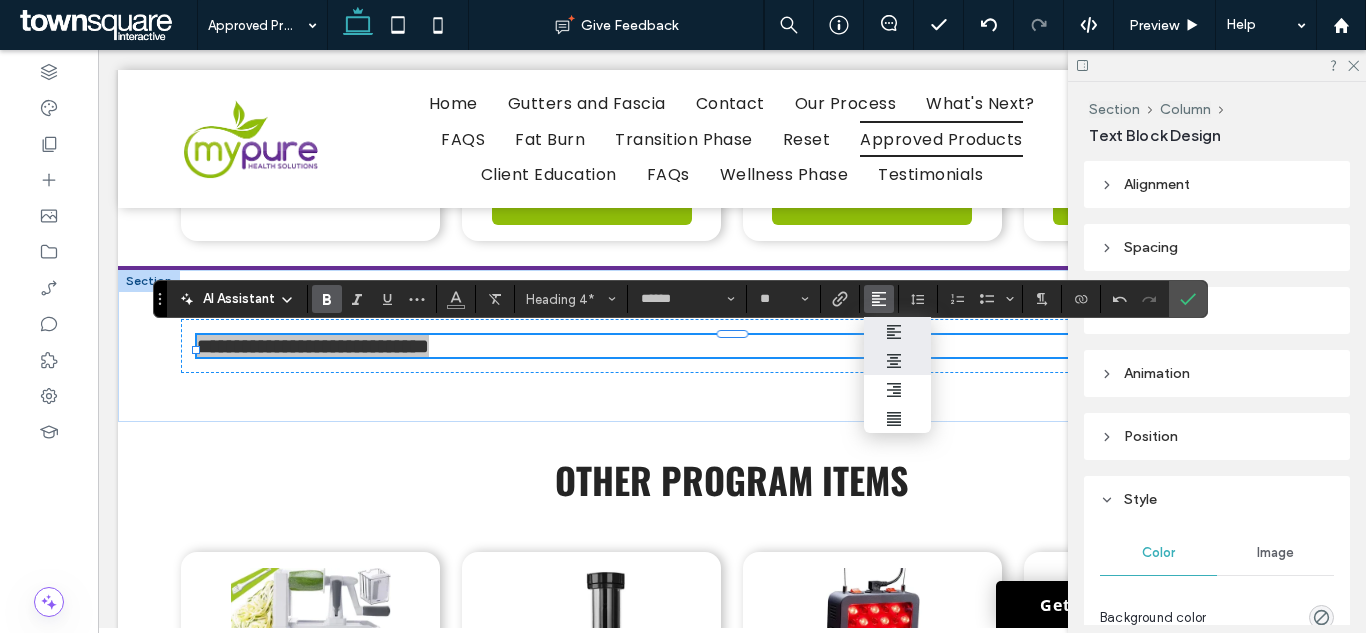 drag, startPoint x: 881, startPoint y: 349, endPoint x: 784, endPoint y: 301, distance: 108.226616 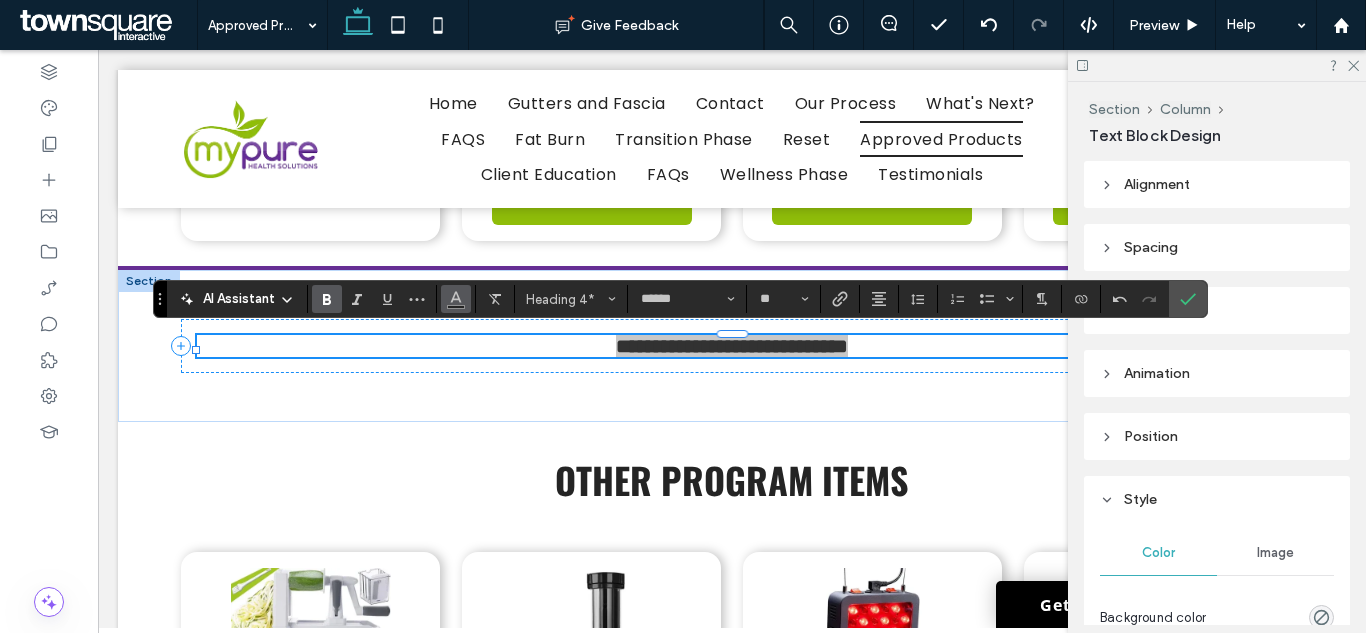 click 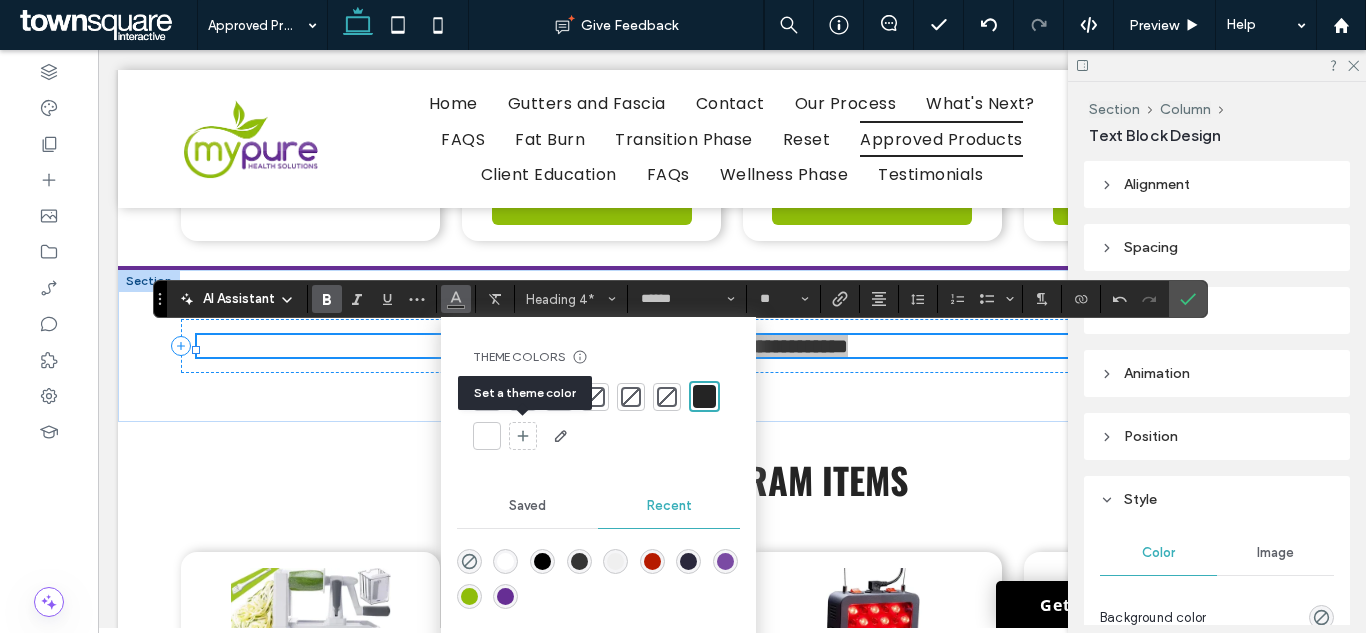 click at bounding box center (487, 436) 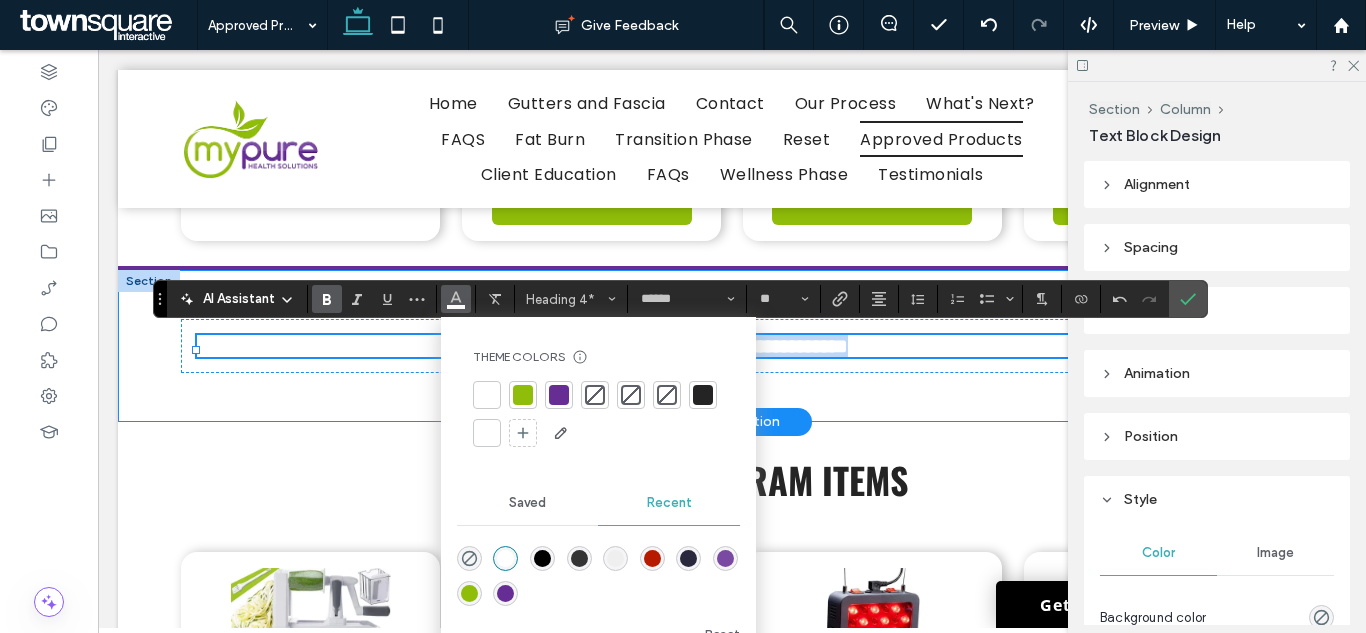 click on "**********" at bounding box center (732, 346) 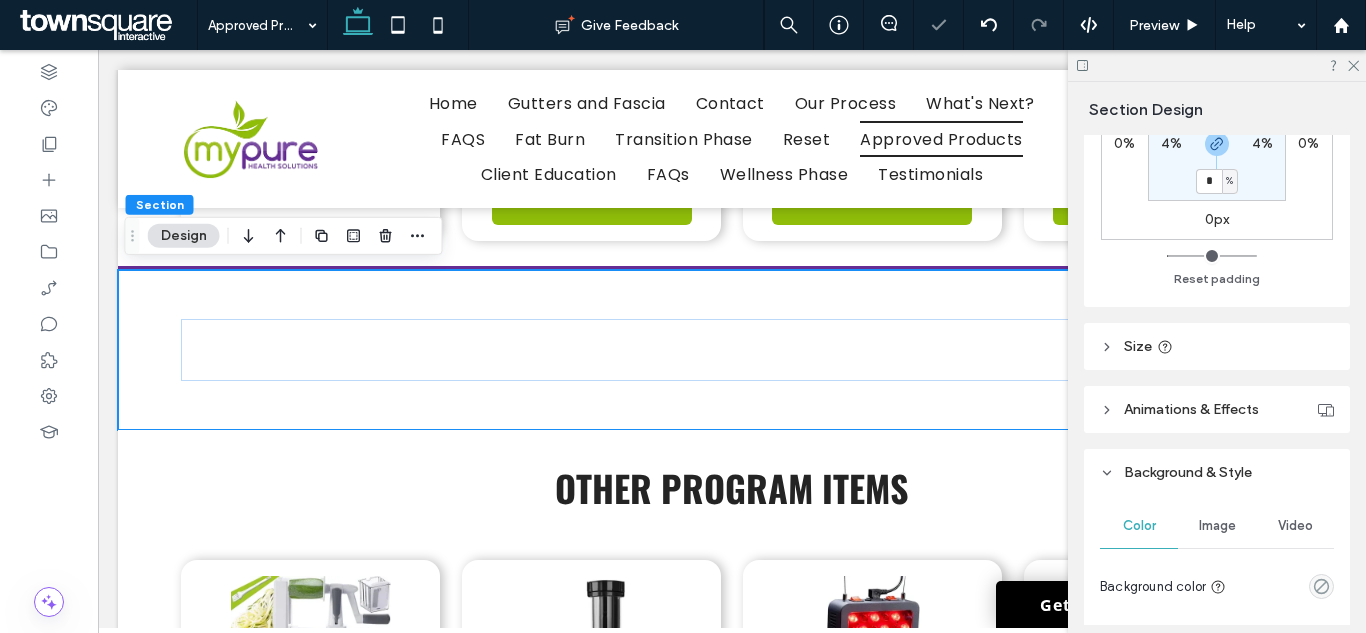 scroll, scrollTop: 800, scrollLeft: 0, axis: vertical 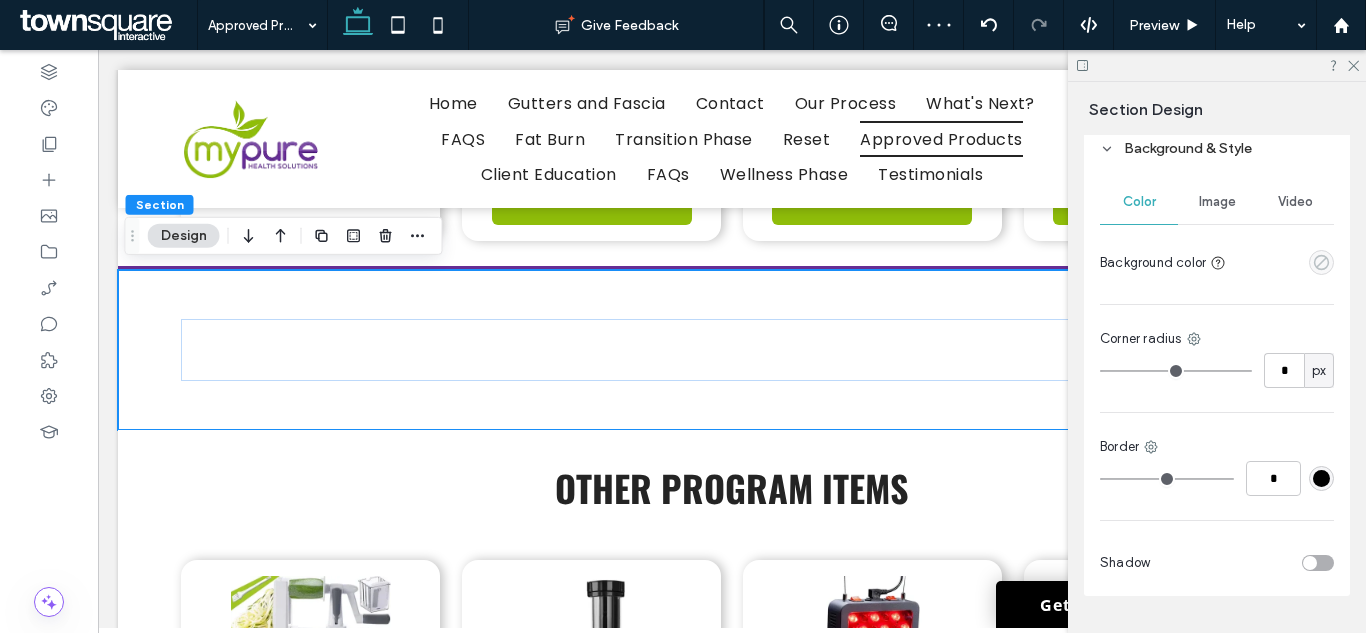 click 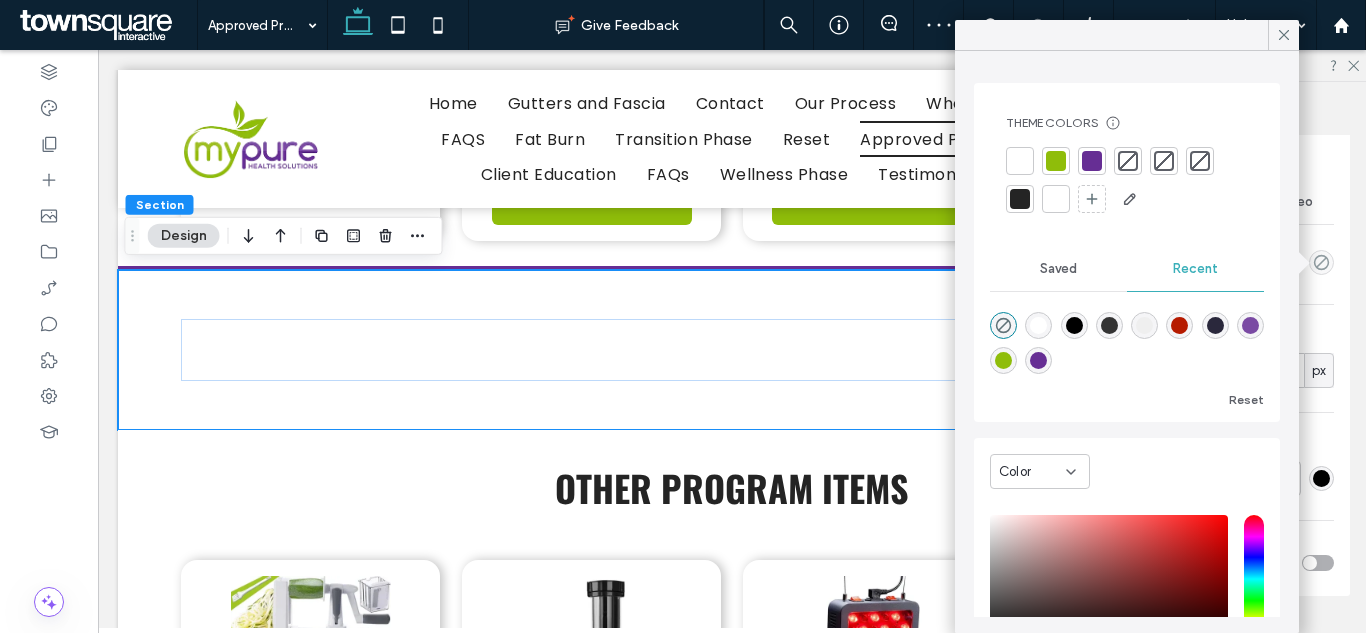 click at bounding box center (1092, 161) 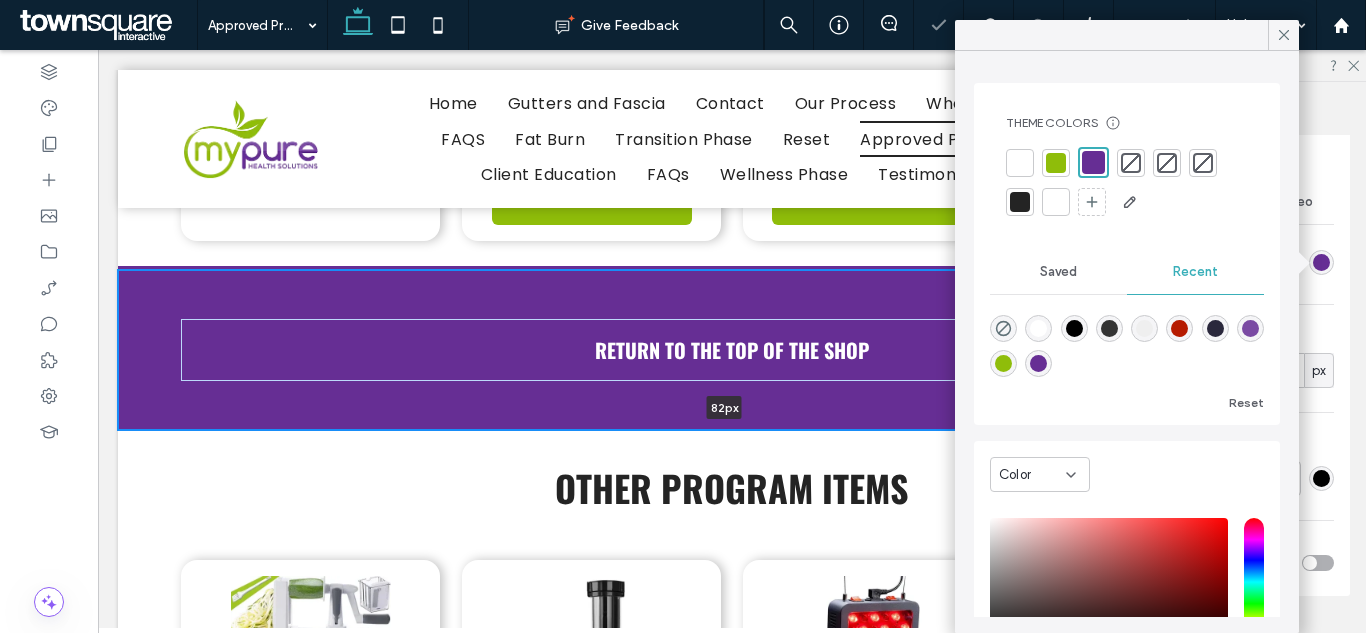 drag, startPoint x: 806, startPoint y: 426, endPoint x: 811, endPoint y: 349, distance: 77.16217 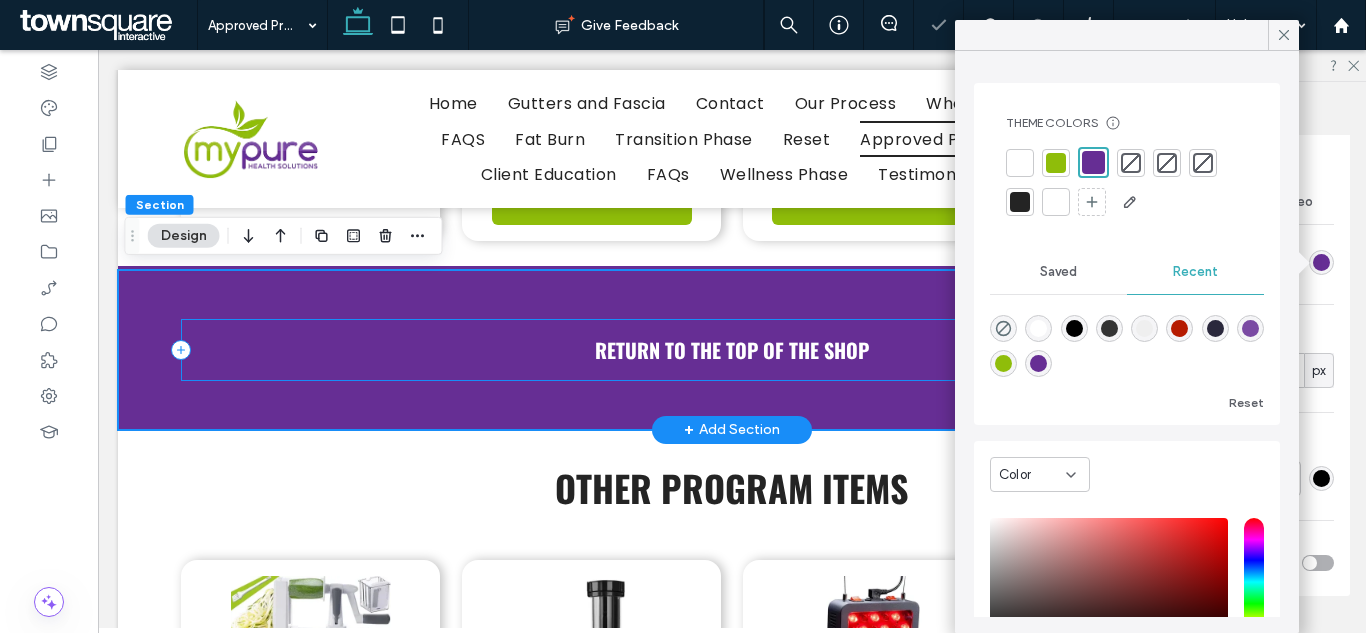 click on "RETURN TO THE TOP OF THE SHOP" at bounding box center (732, 350) 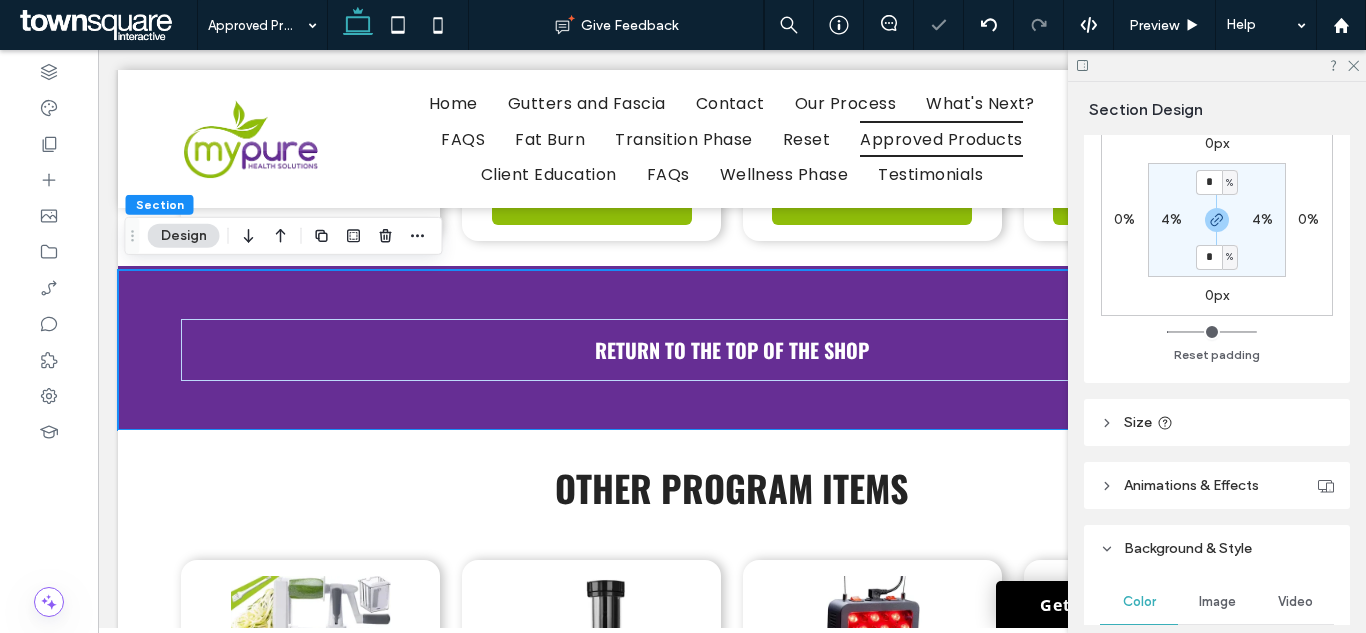 scroll, scrollTop: 300, scrollLeft: 0, axis: vertical 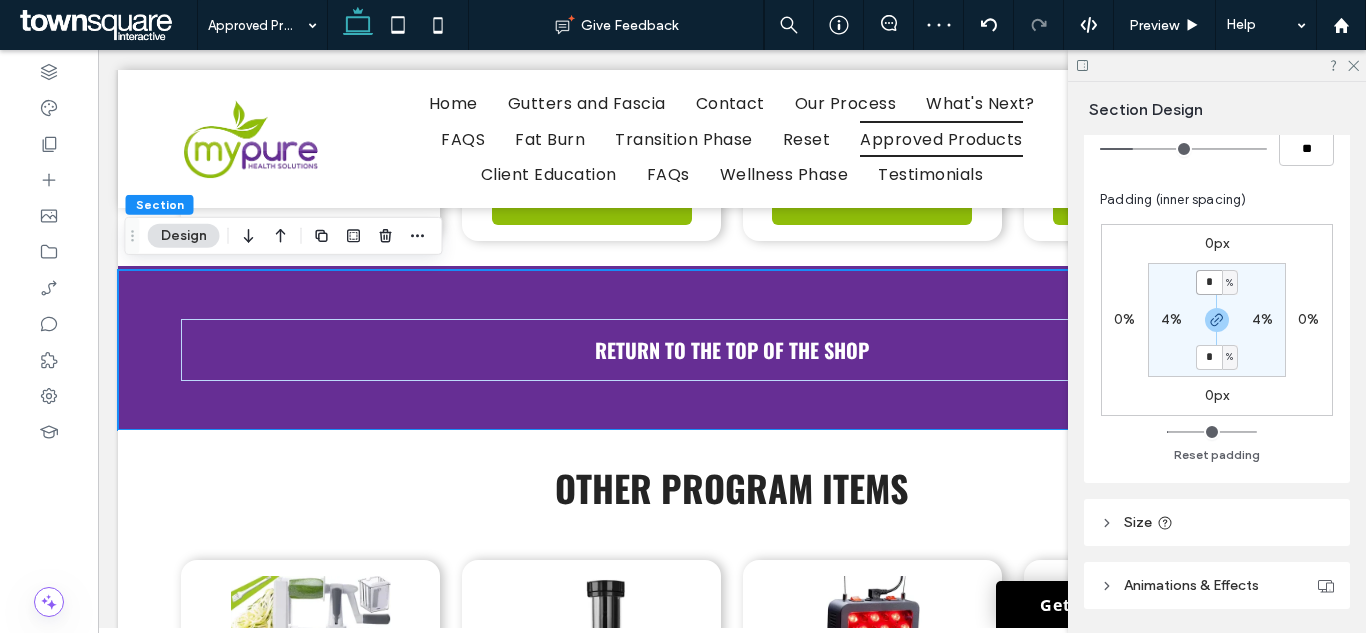click on "*" at bounding box center (1209, 282) 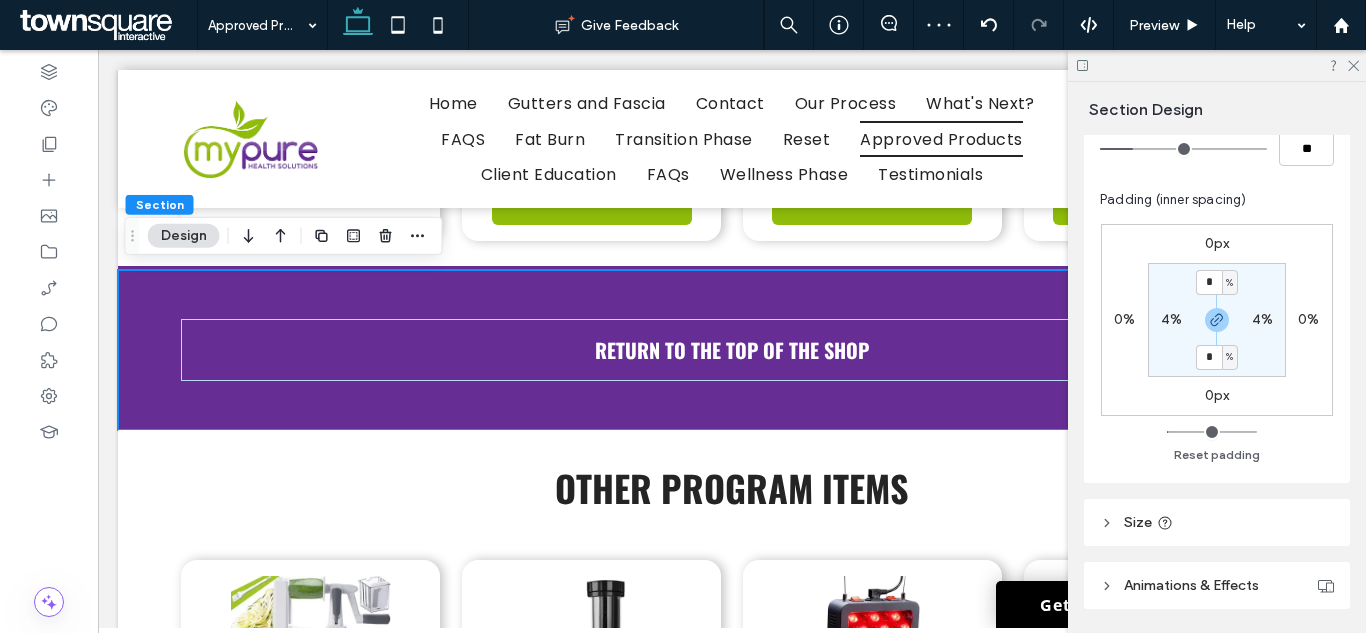 type on "*" 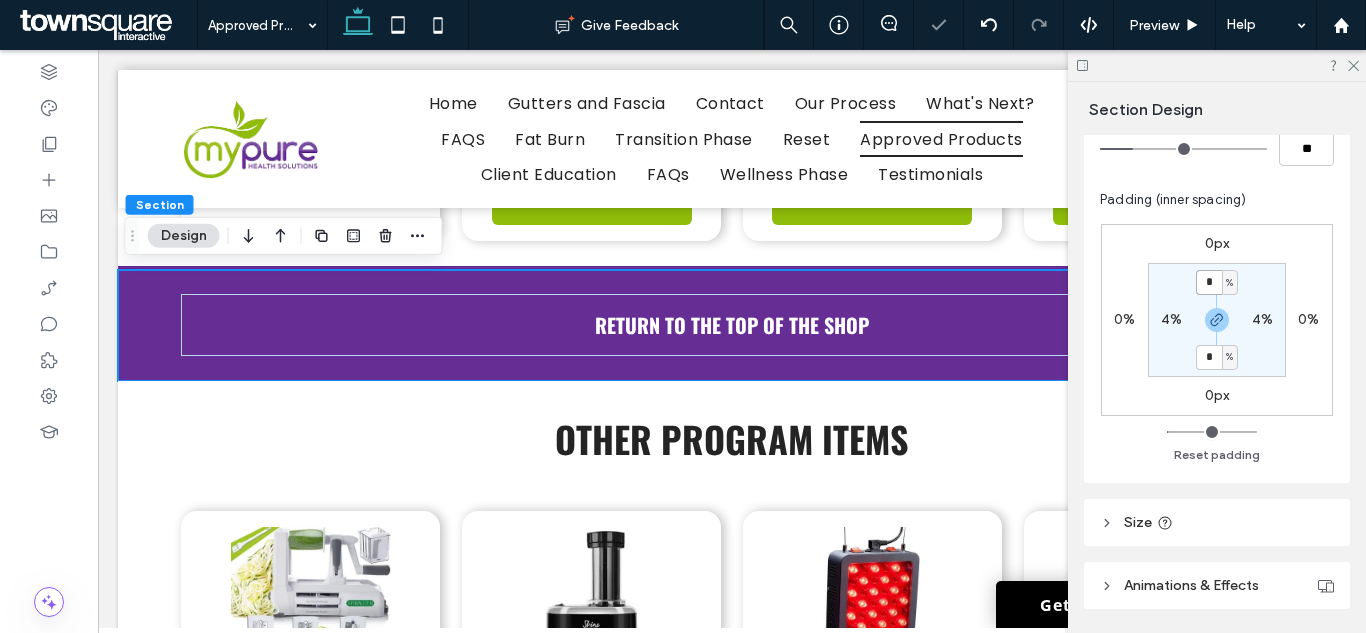 click on "*" at bounding box center (1209, 282) 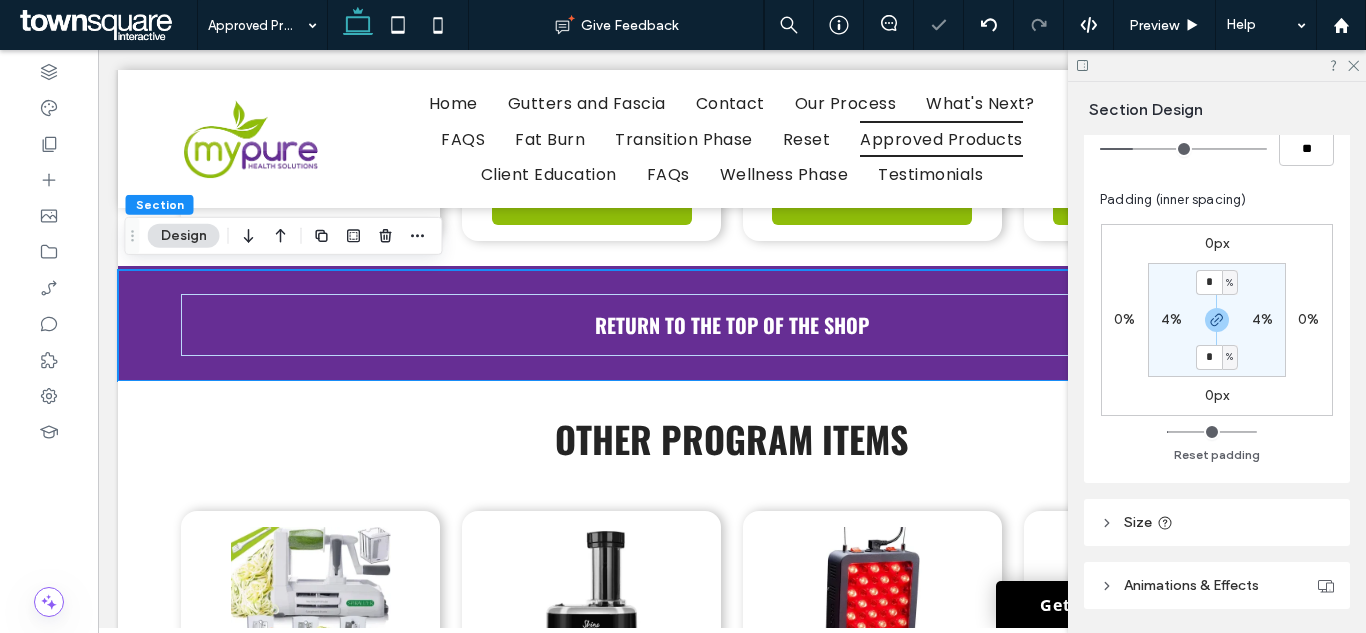 type on "*" 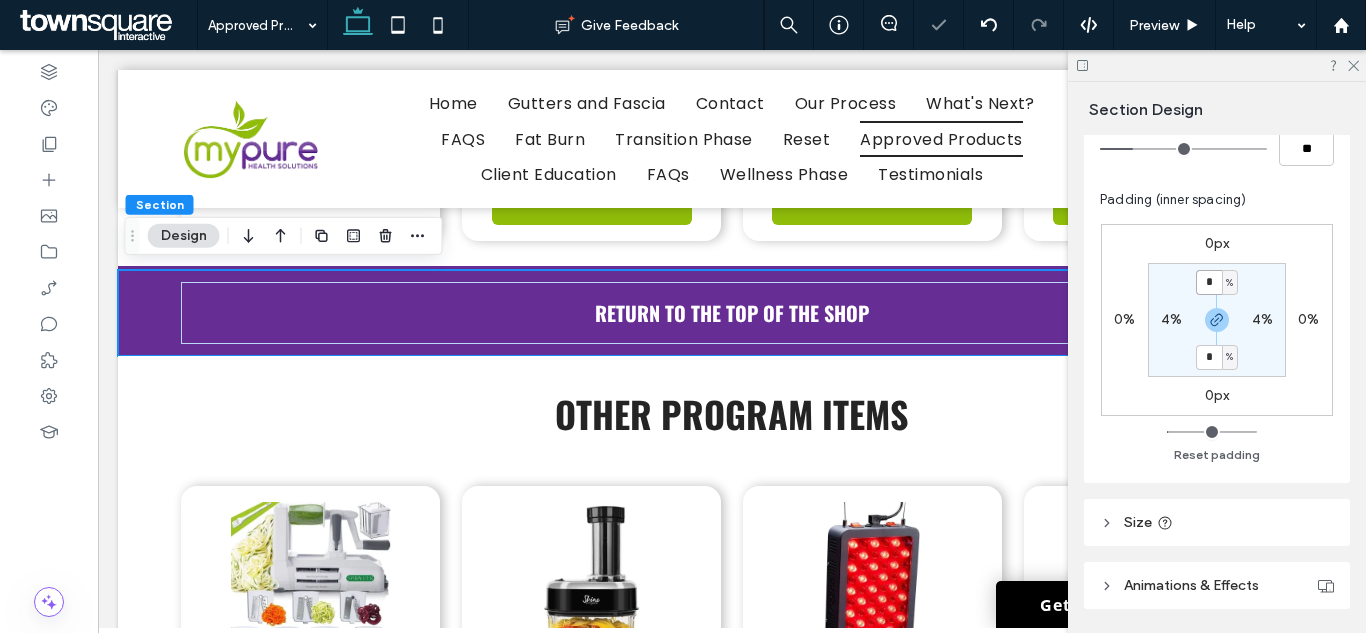 click on "*" at bounding box center [1209, 282] 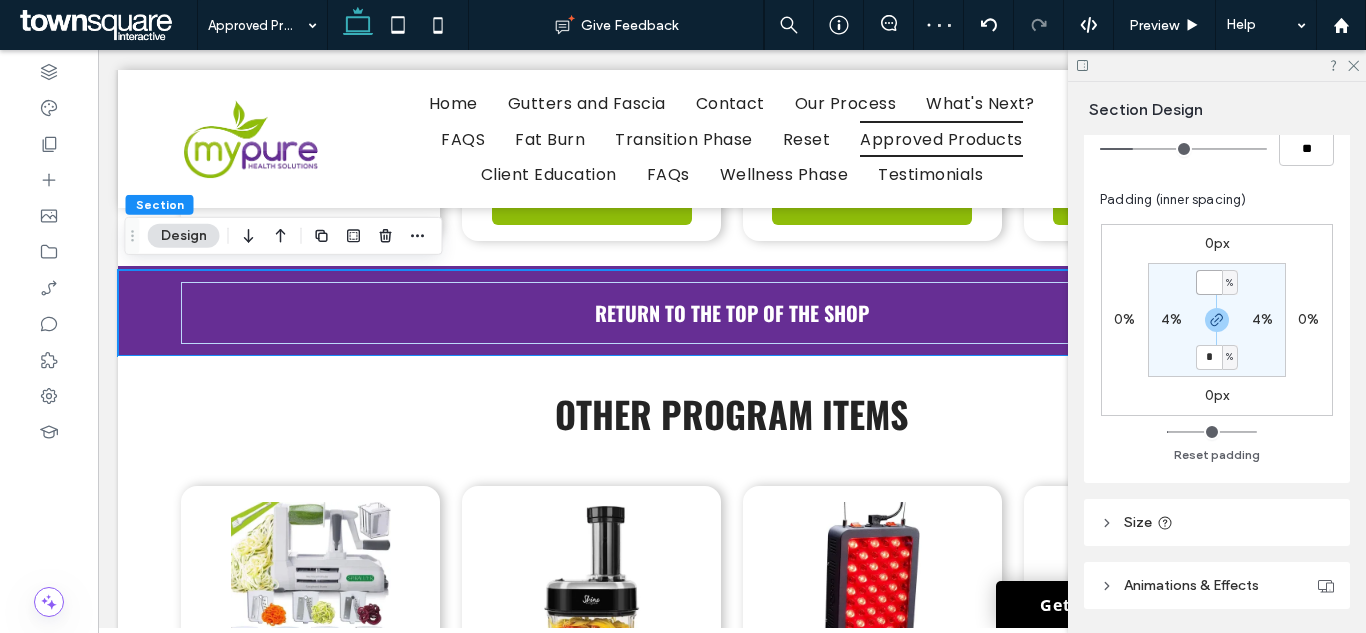 type on "*" 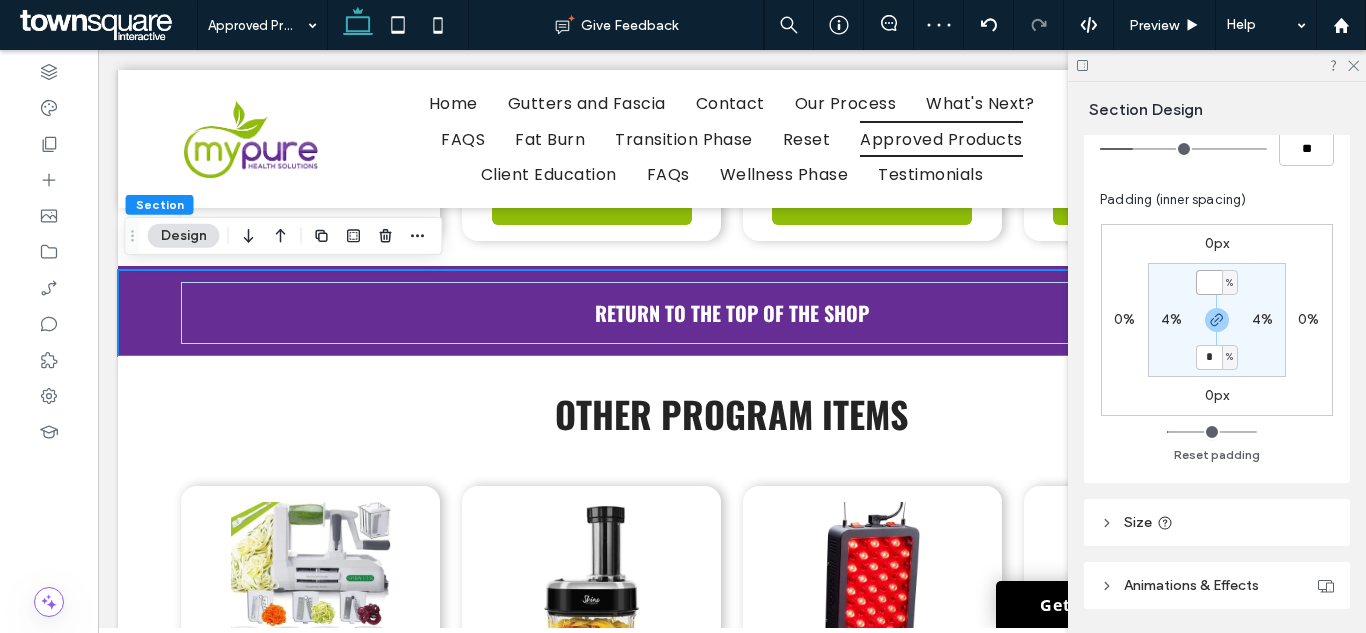 type on "*" 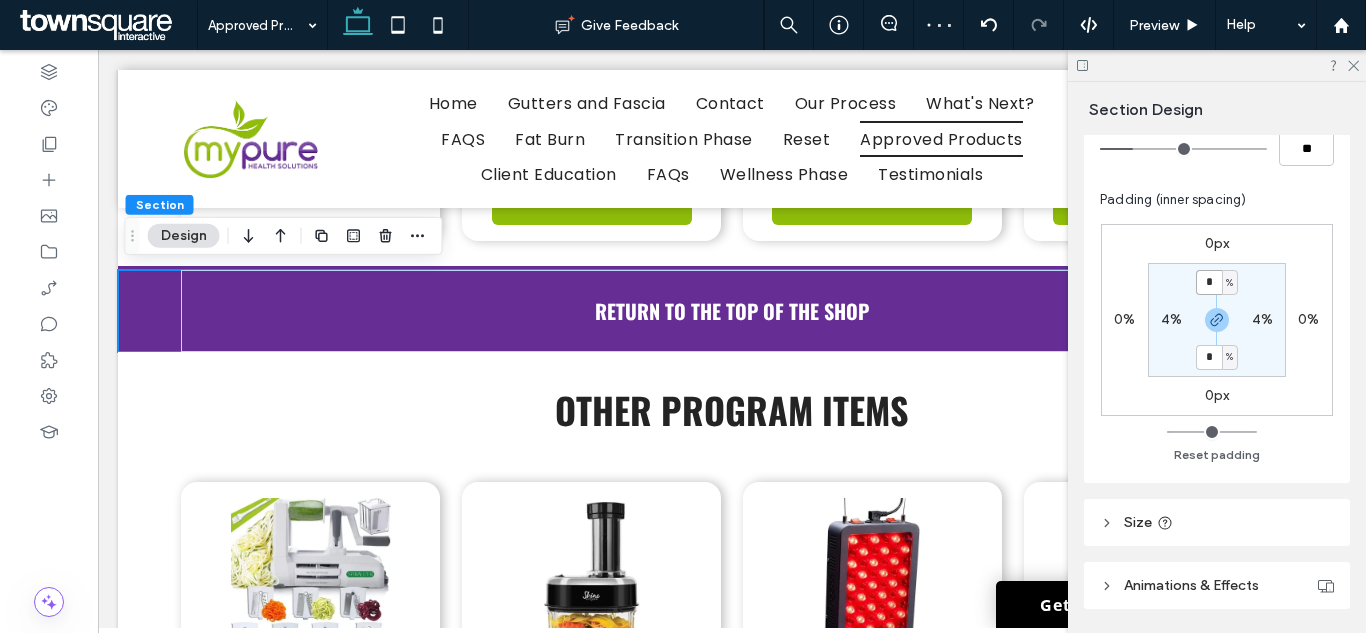 type on "*" 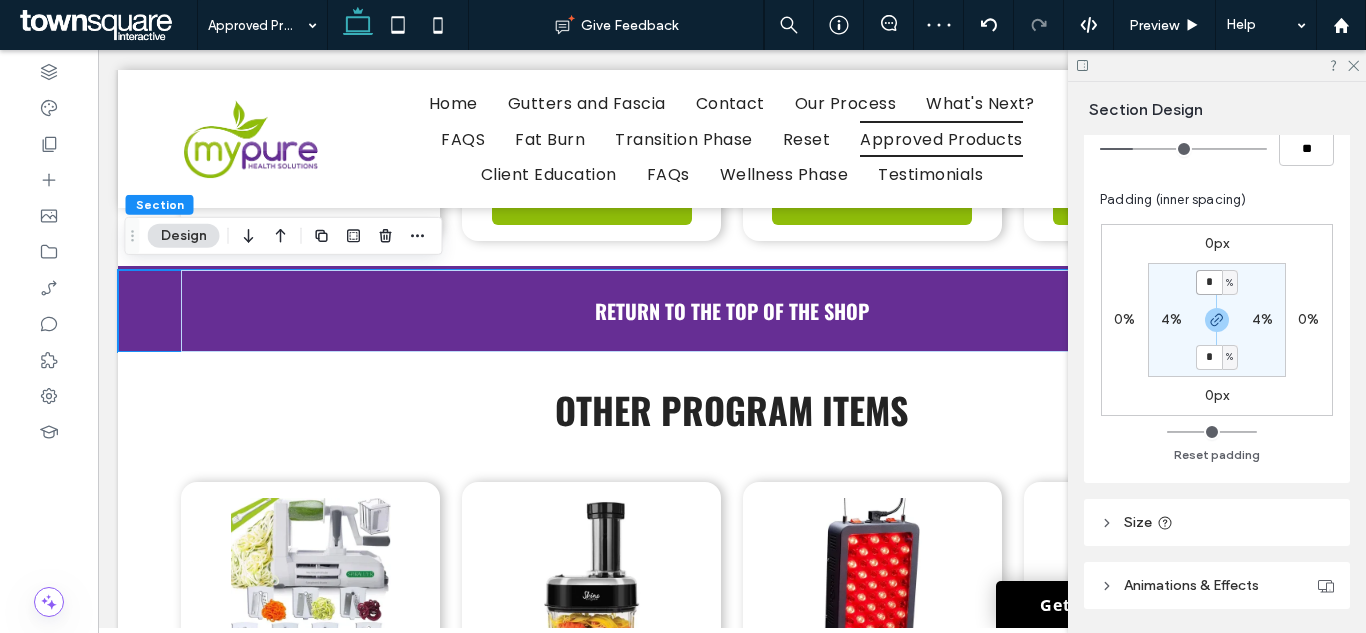 type on "*" 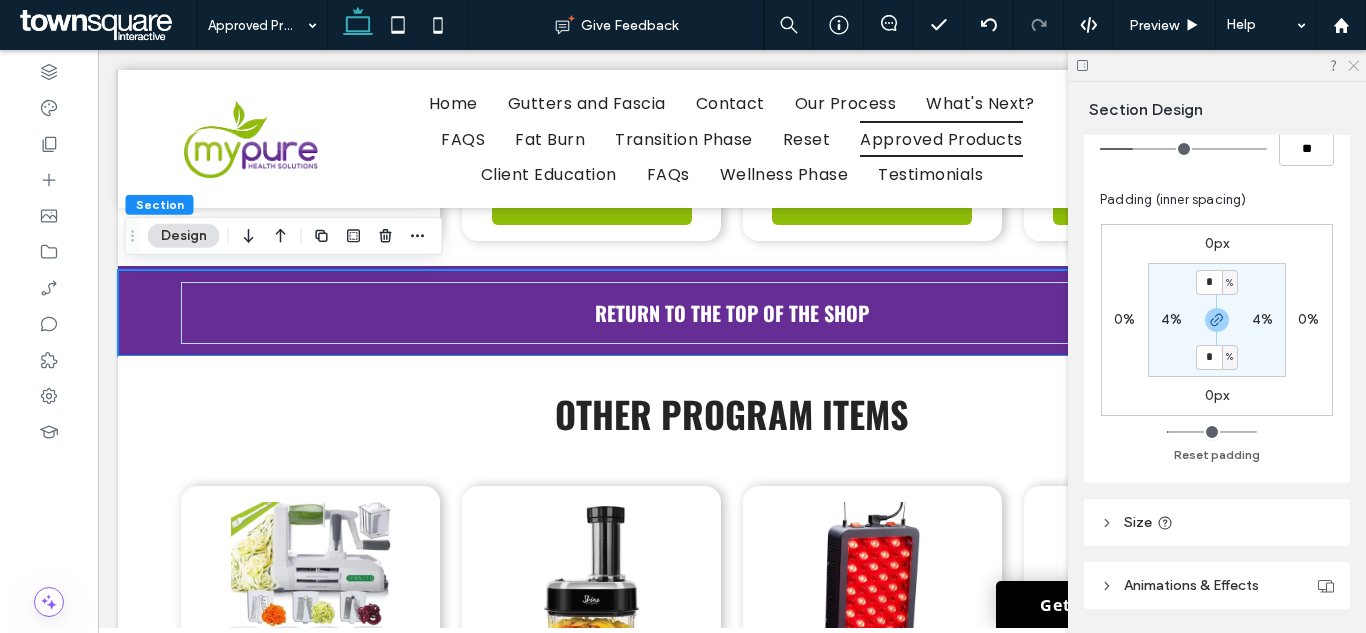 click 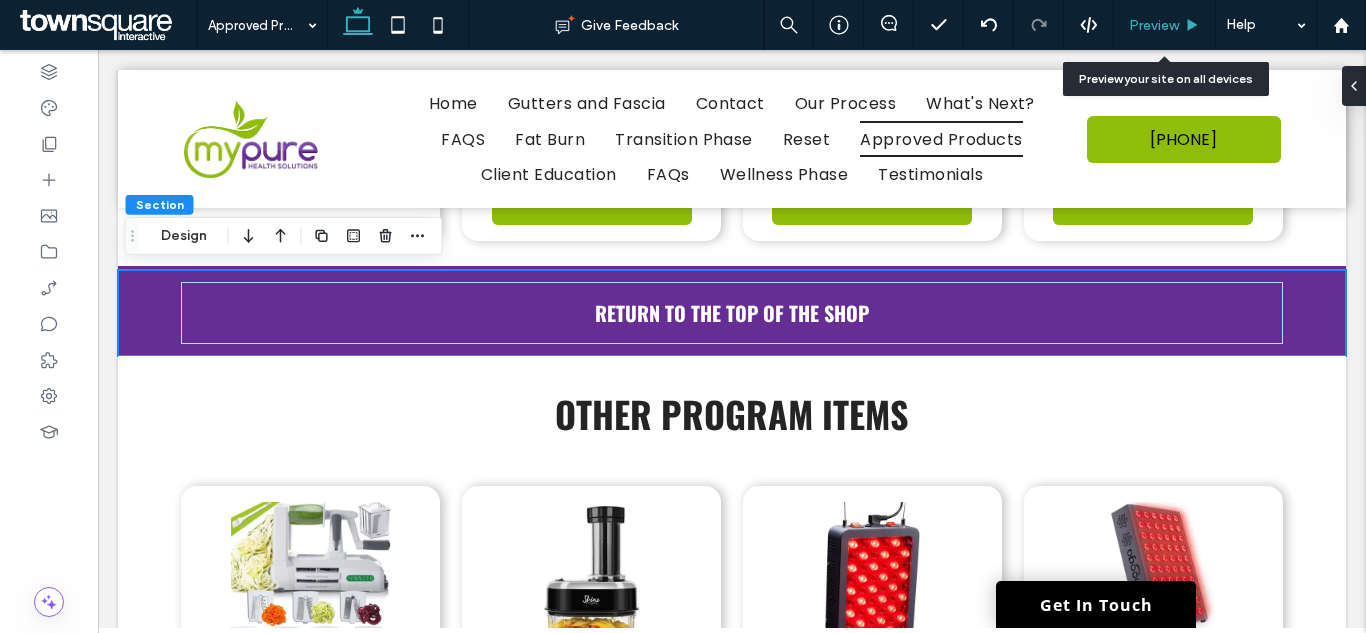 click on "Preview" at bounding box center [1154, 25] 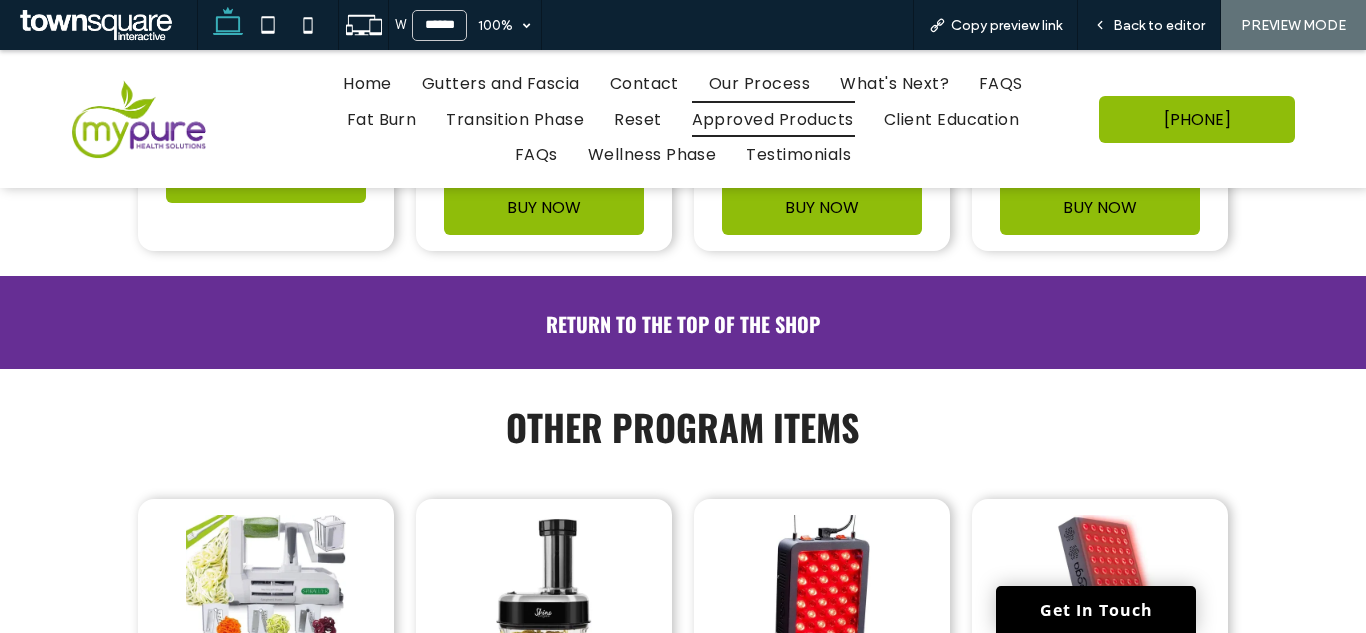 scroll, scrollTop: 12396, scrollLeft: 0, axis: vertical 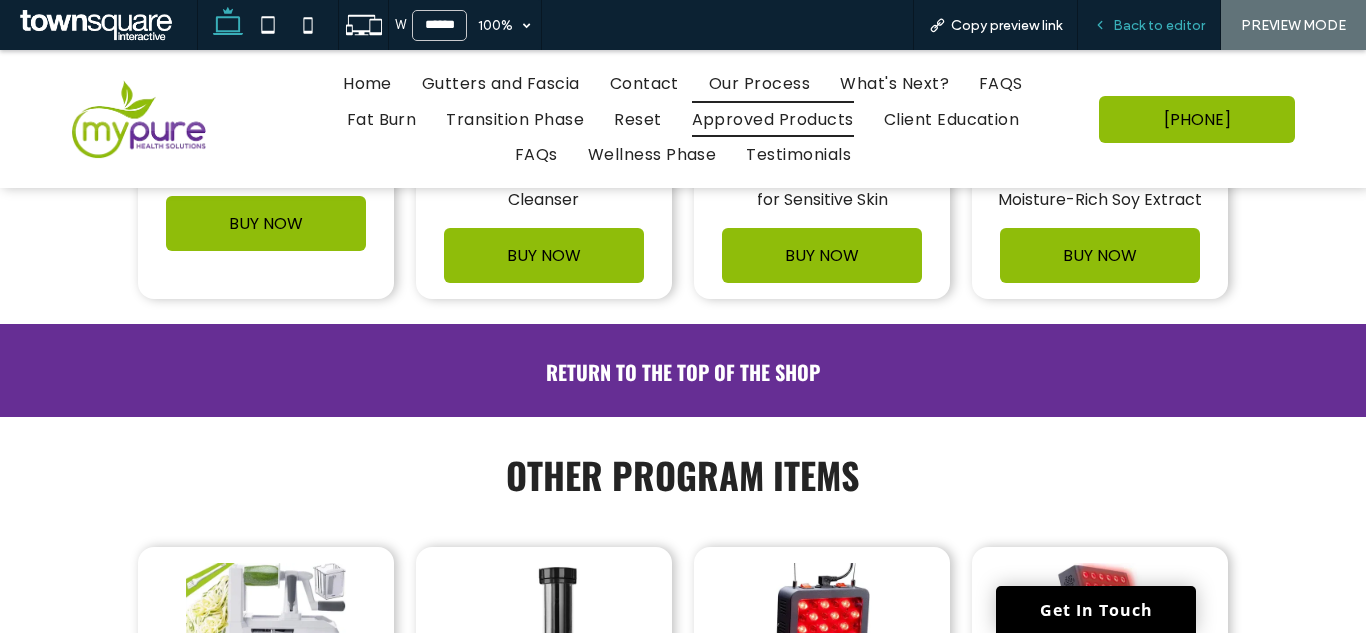 click on "Back to editor" at bounding box center (1159, 25) 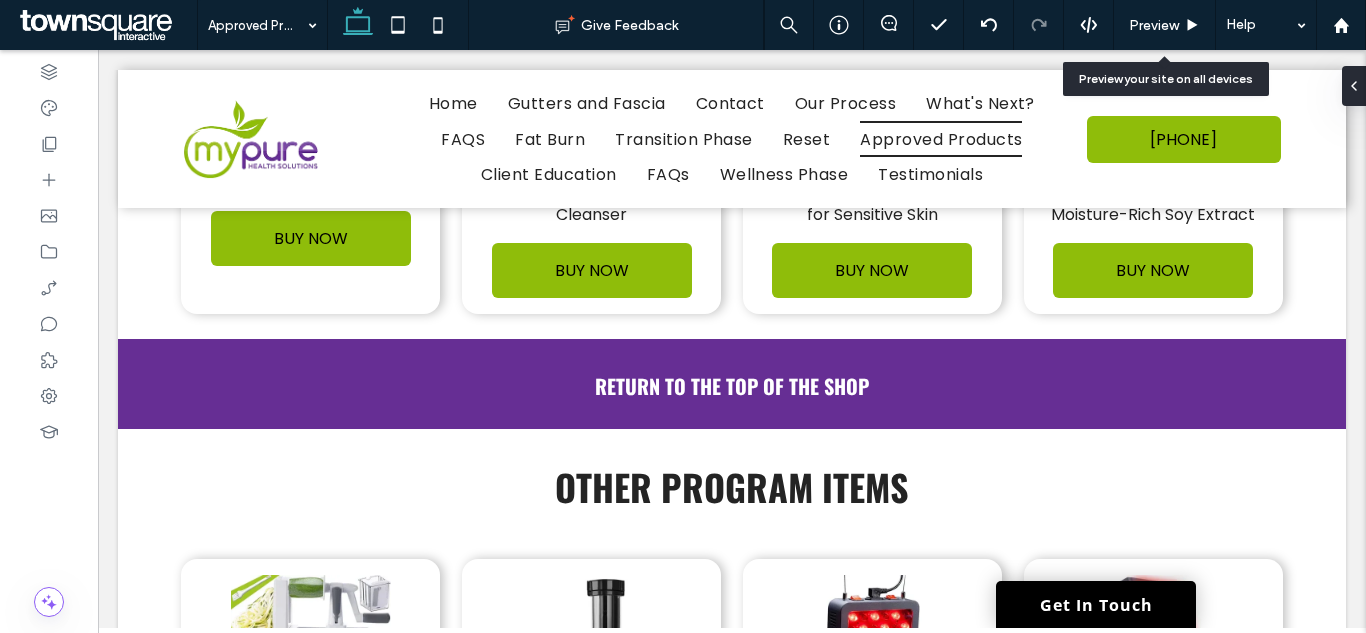 scroll, scrollTop: 12367, scrollLeft: 0, axis: vertical 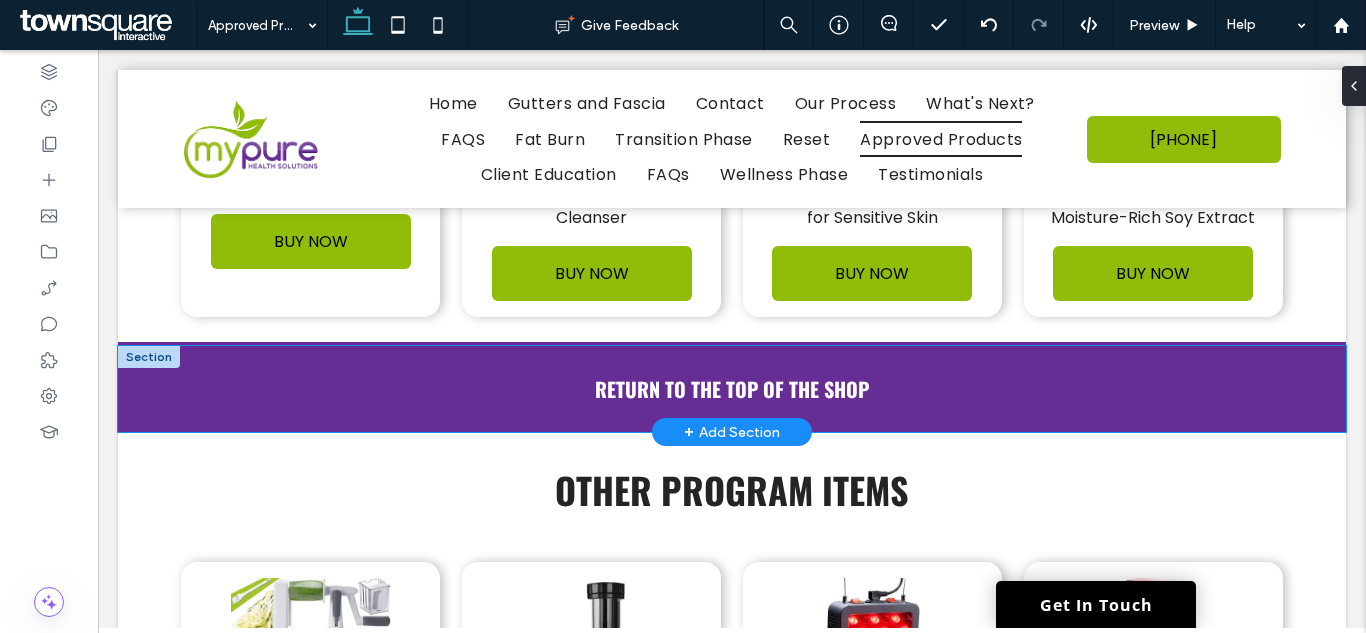 click on "RETURN TO THE TOP OF THE SHOP" at bounding box center [732, 389] 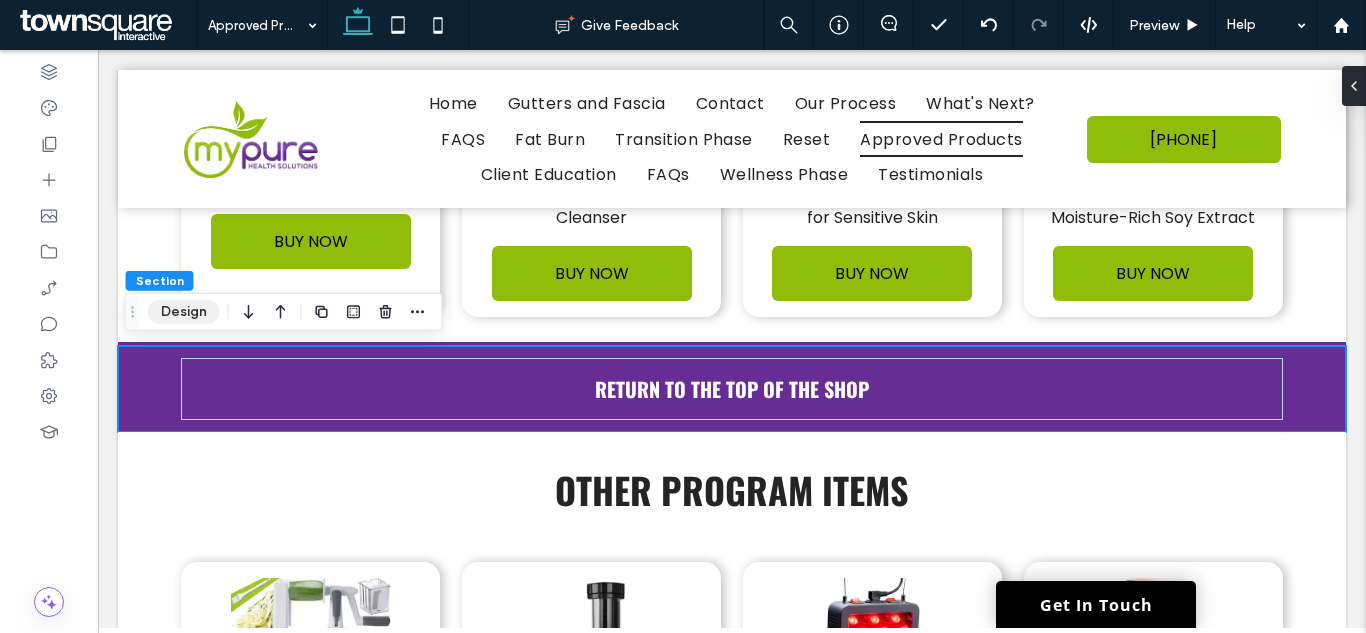 click on "Design" at bounding box center (184, 312) 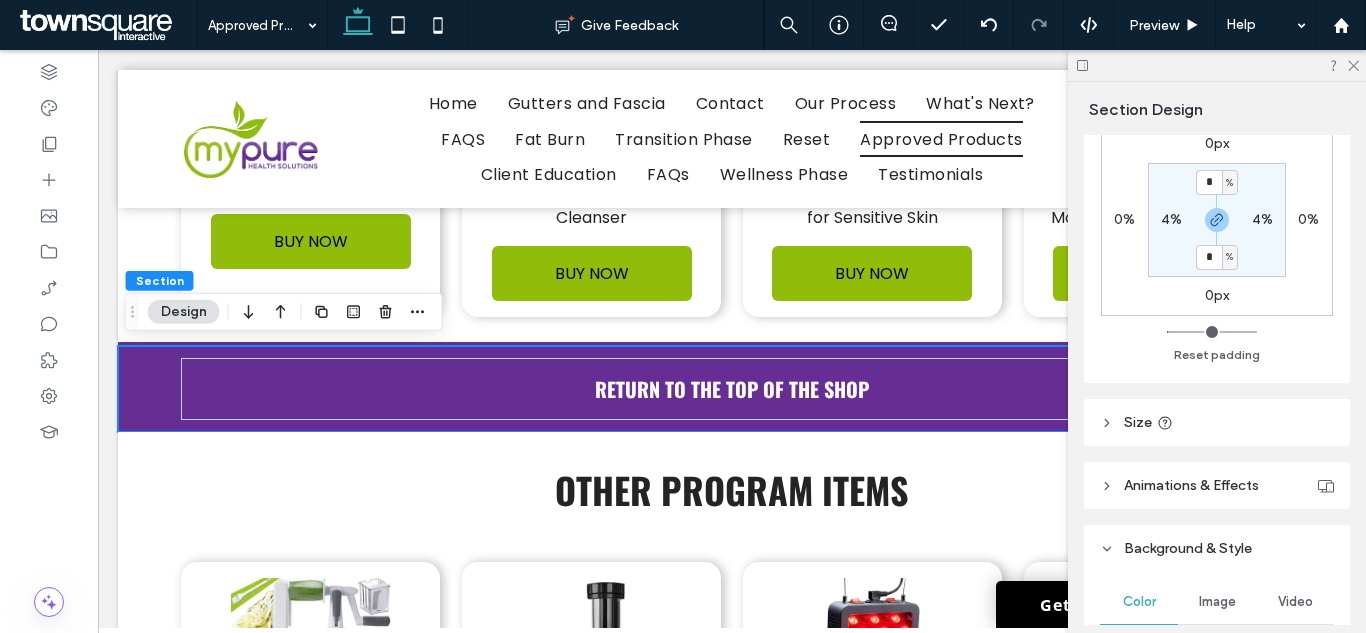 scroll, scrollTop: 700, scrollLeft: 0, axis: vertical 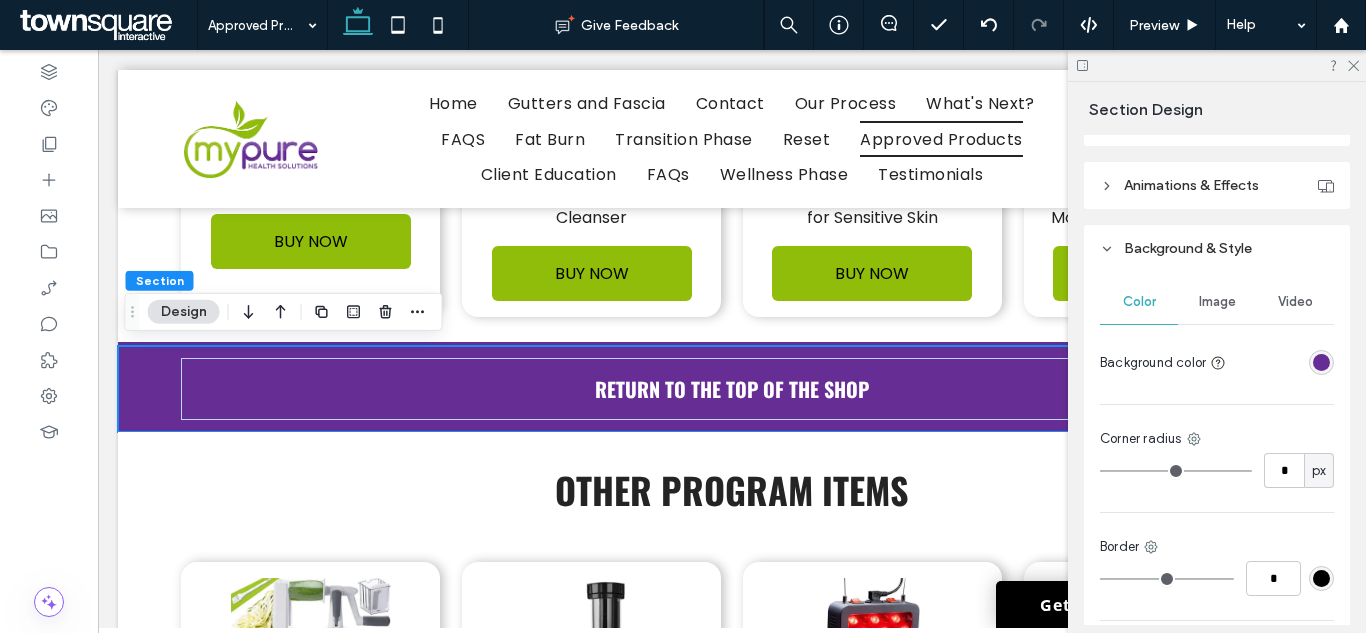 click at bounding box center (1321, 362) 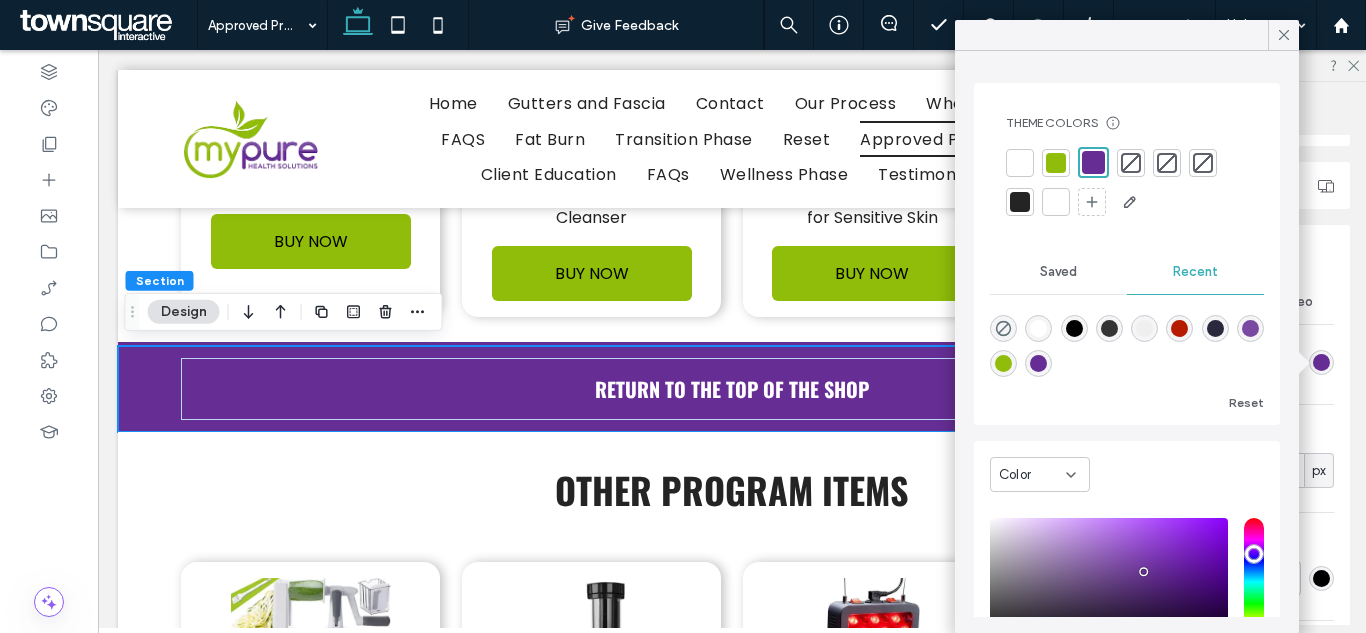 click at bounding box center (1056, 202) 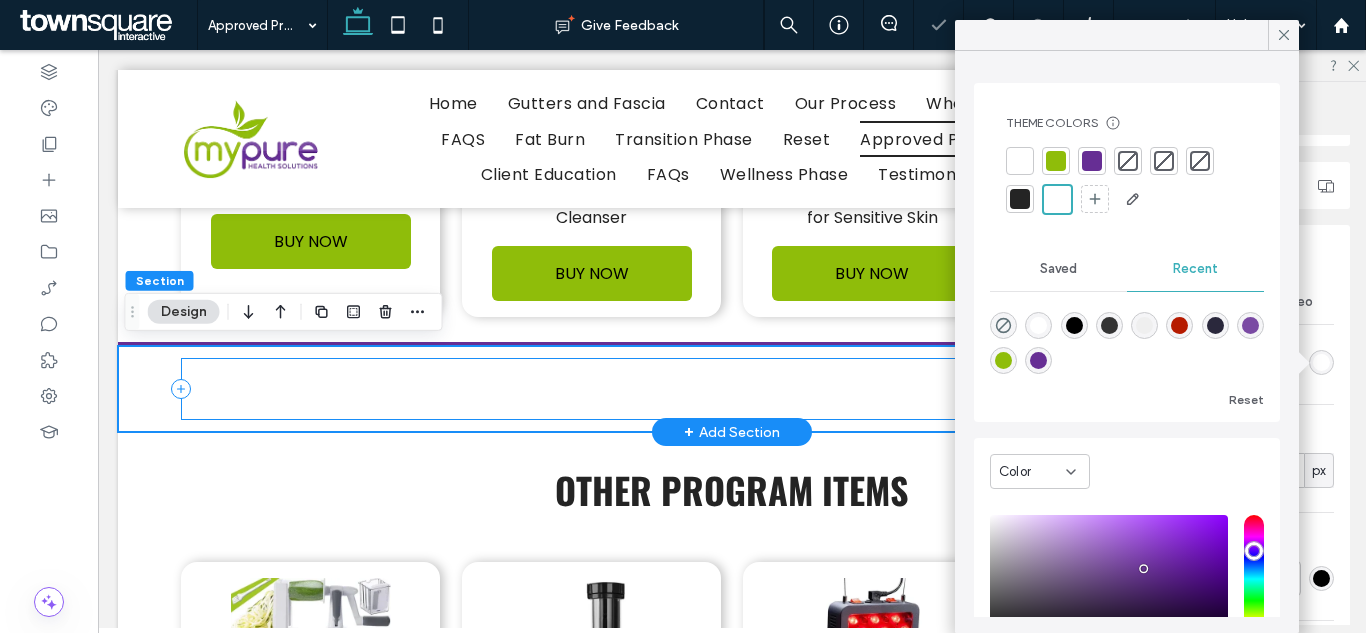 click on "RETURN TO THE TOP OF THE SHOP" at bounding box center [732, 389] 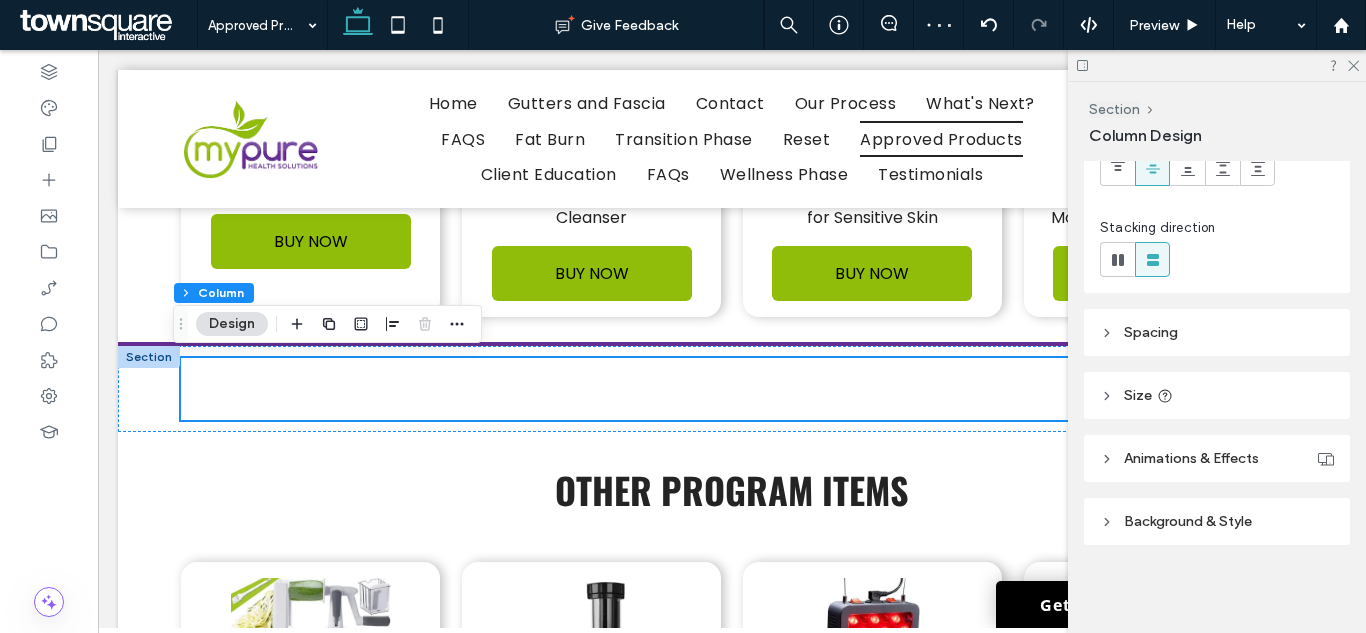 click on "Background & Style" at bounding box center [1188, 521] 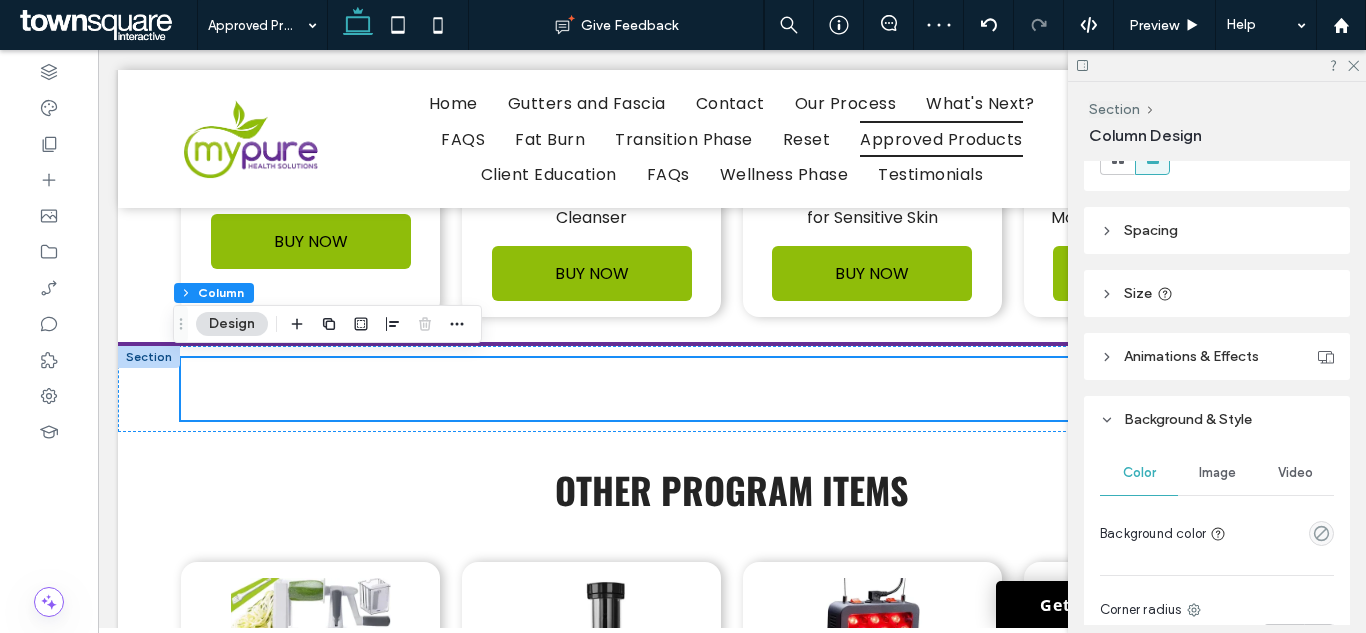 scroll, scrollTop: 384, scrollLeft: 0, axis: vertical 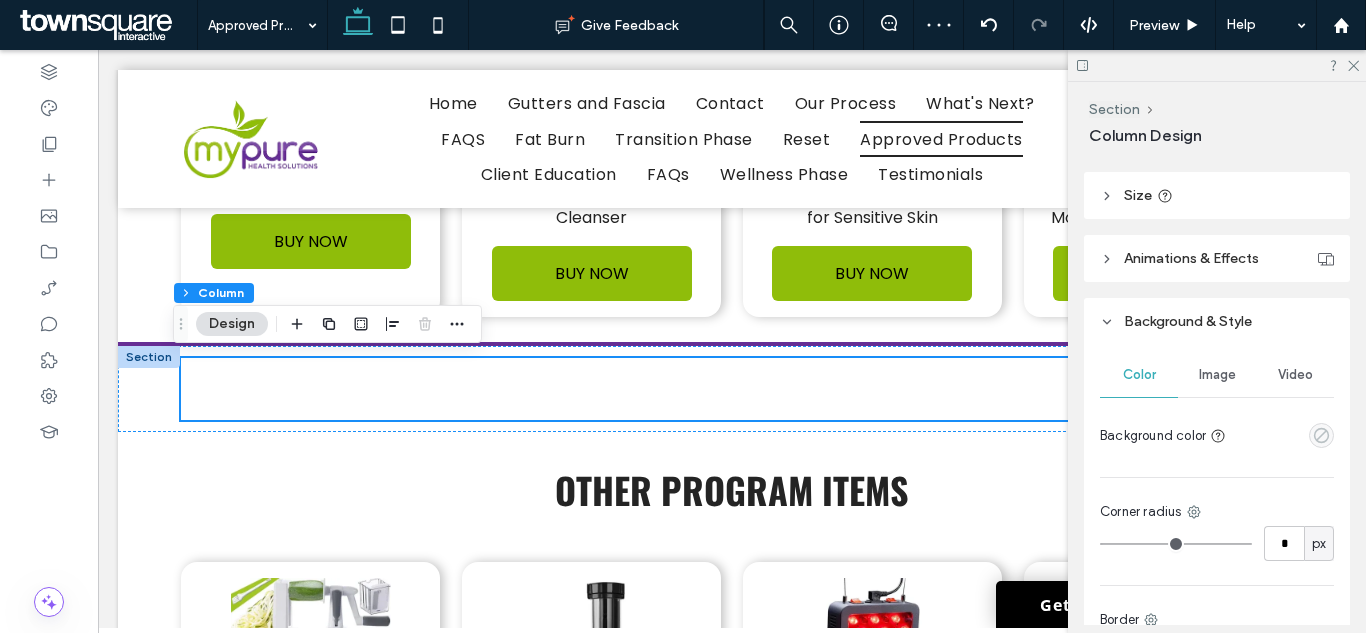 click 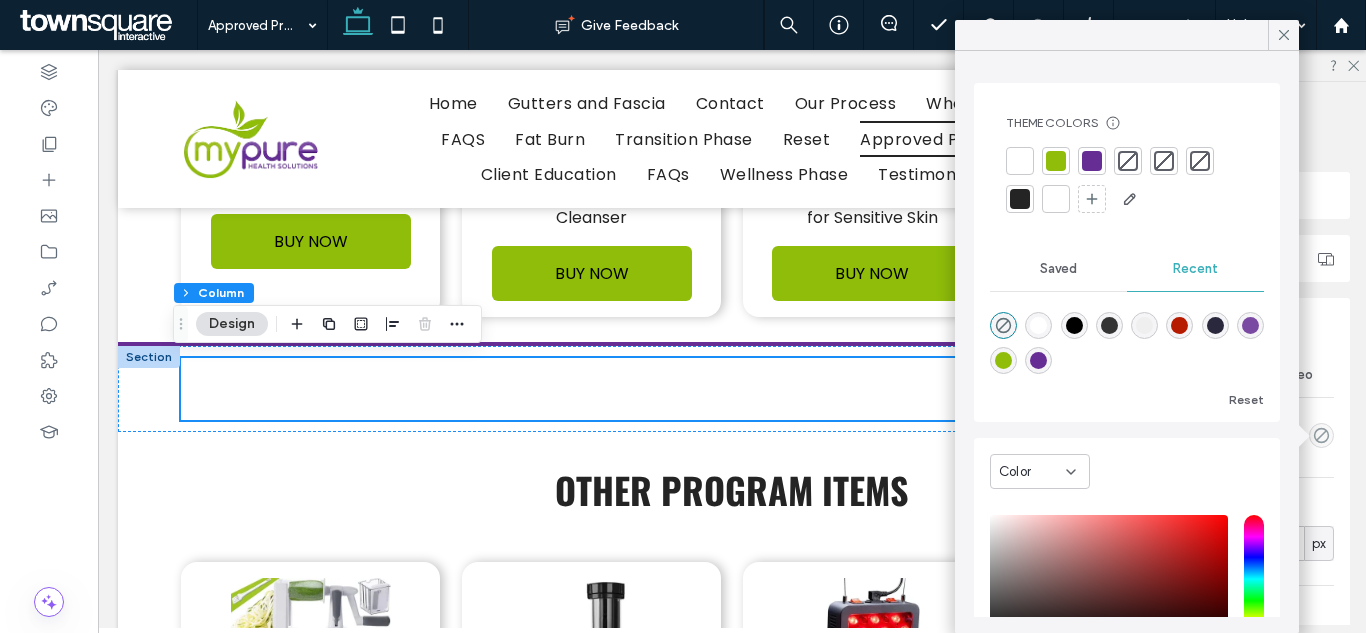 click at bounding box center [1092, 161] 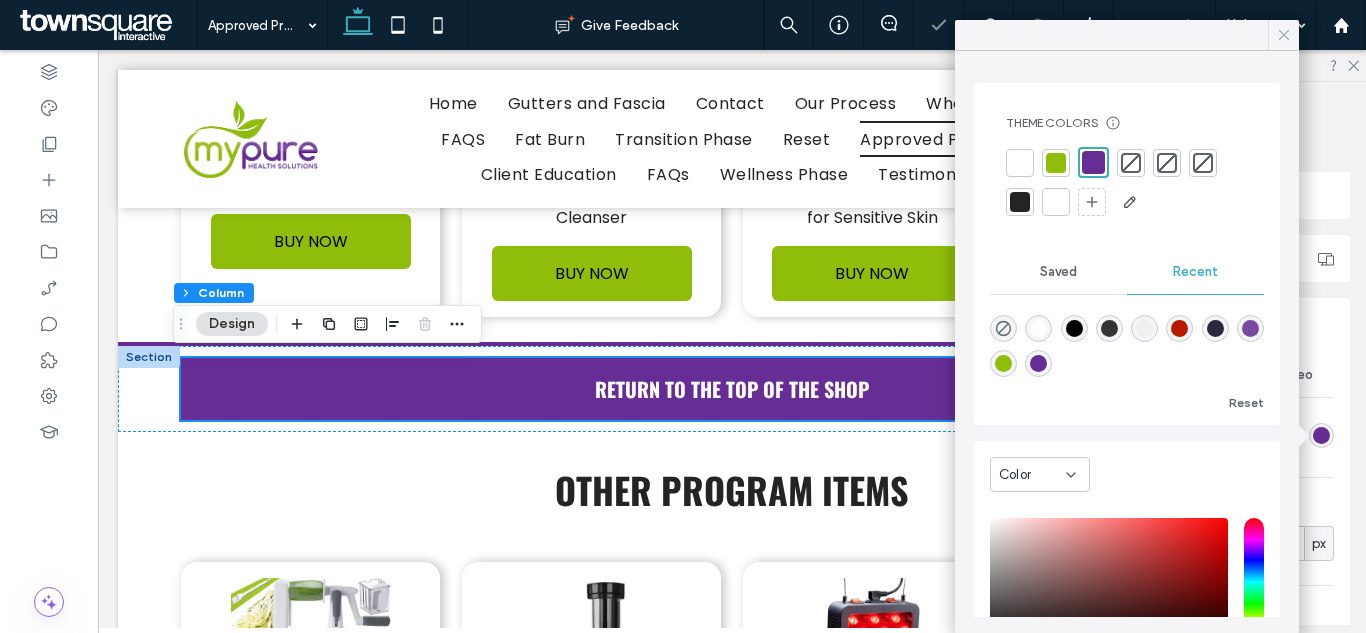 click 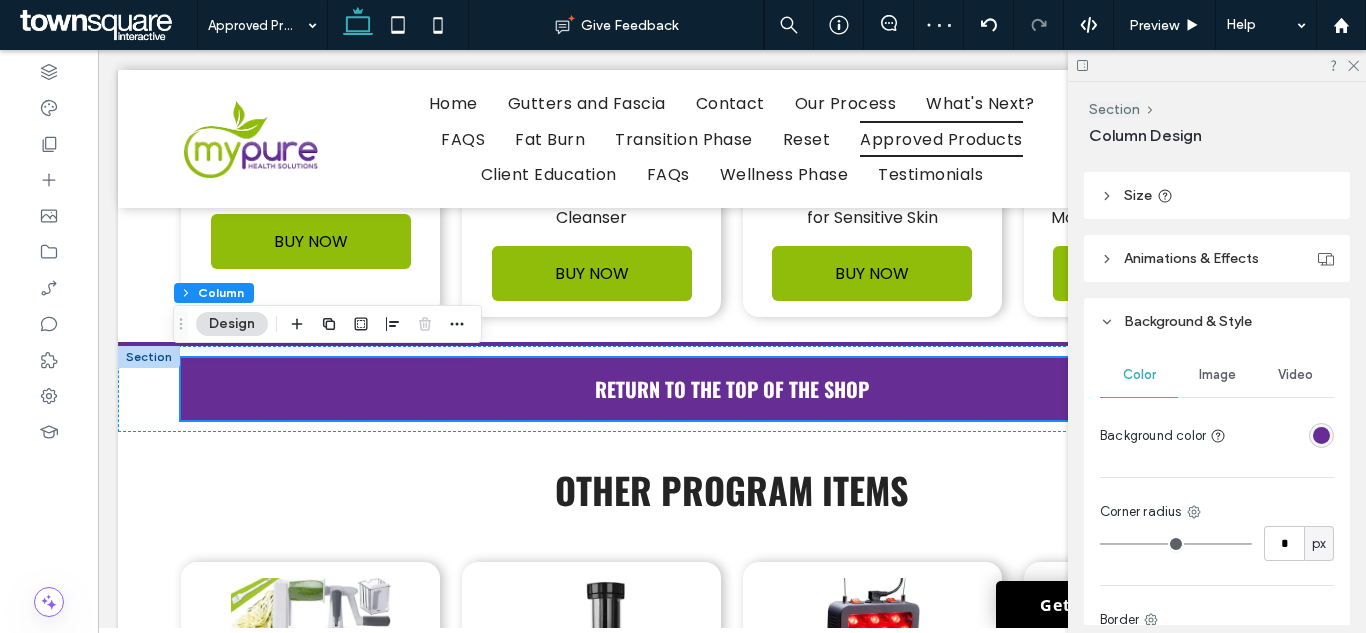 click at bounding box center [1217, 65] 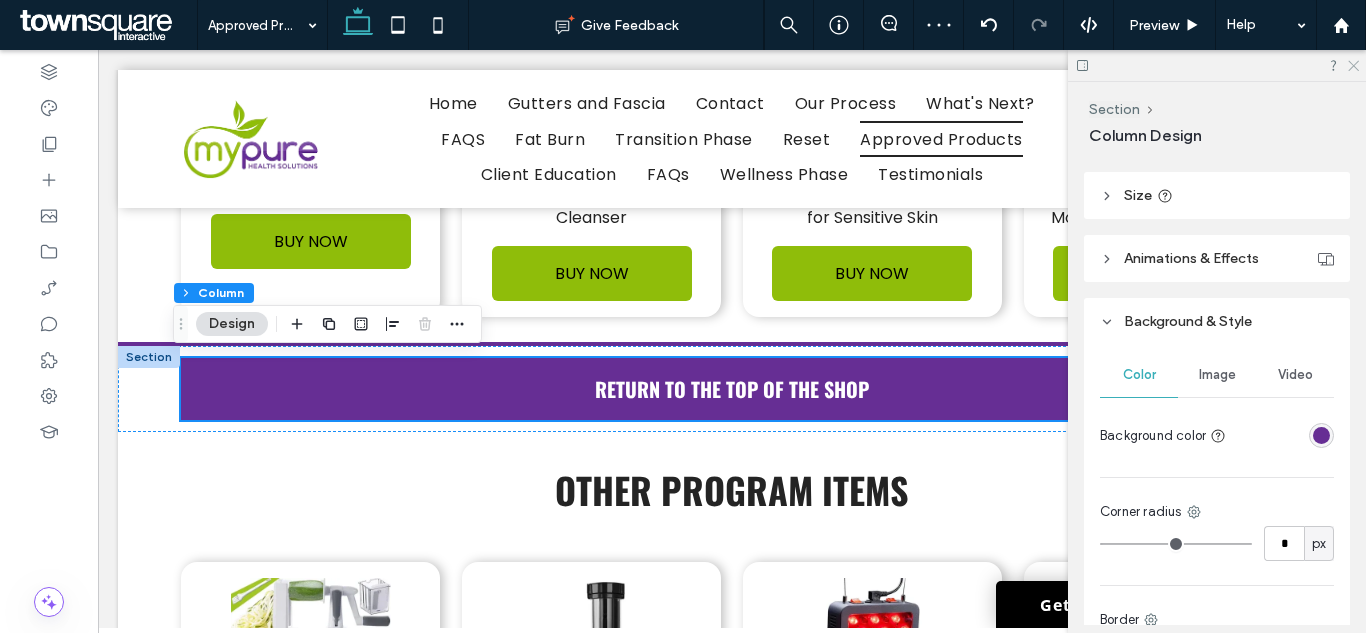 click 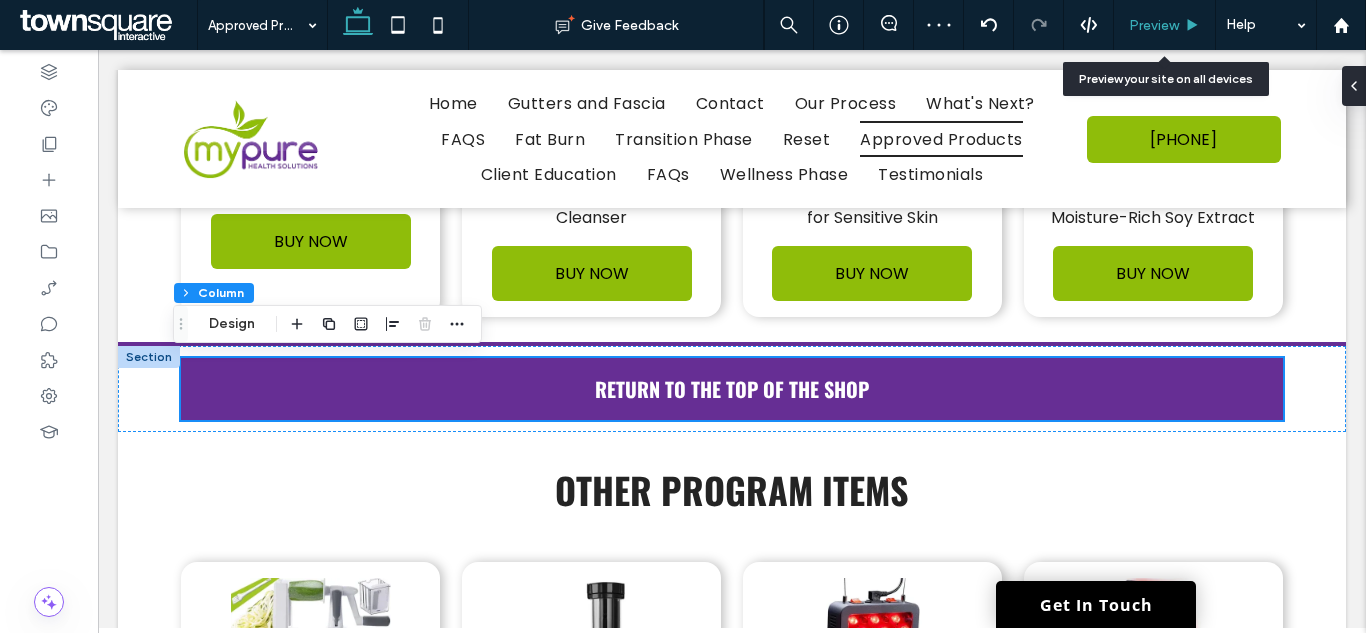 click on "Preview" at bounding box center [1154, 25] 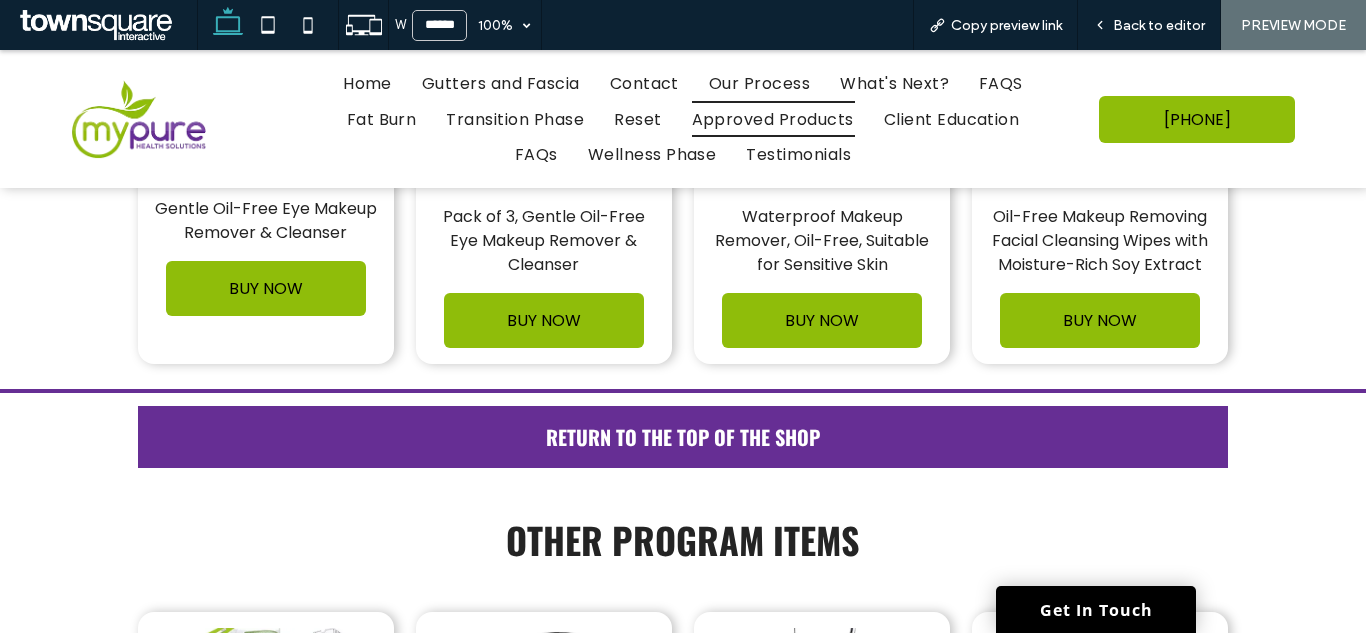 scroll, scrollTop: 12332, scrollLeft: 0, axis: vertical 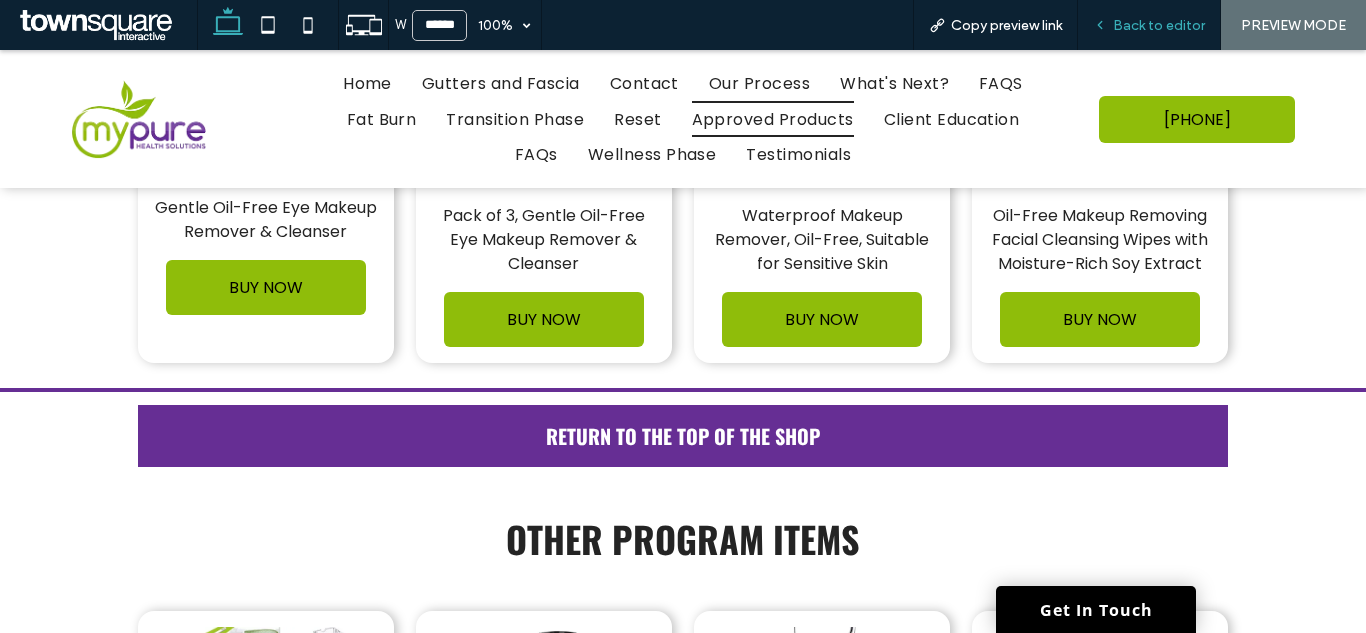 click on "Back to editor" at bounding box center (1159, 25) 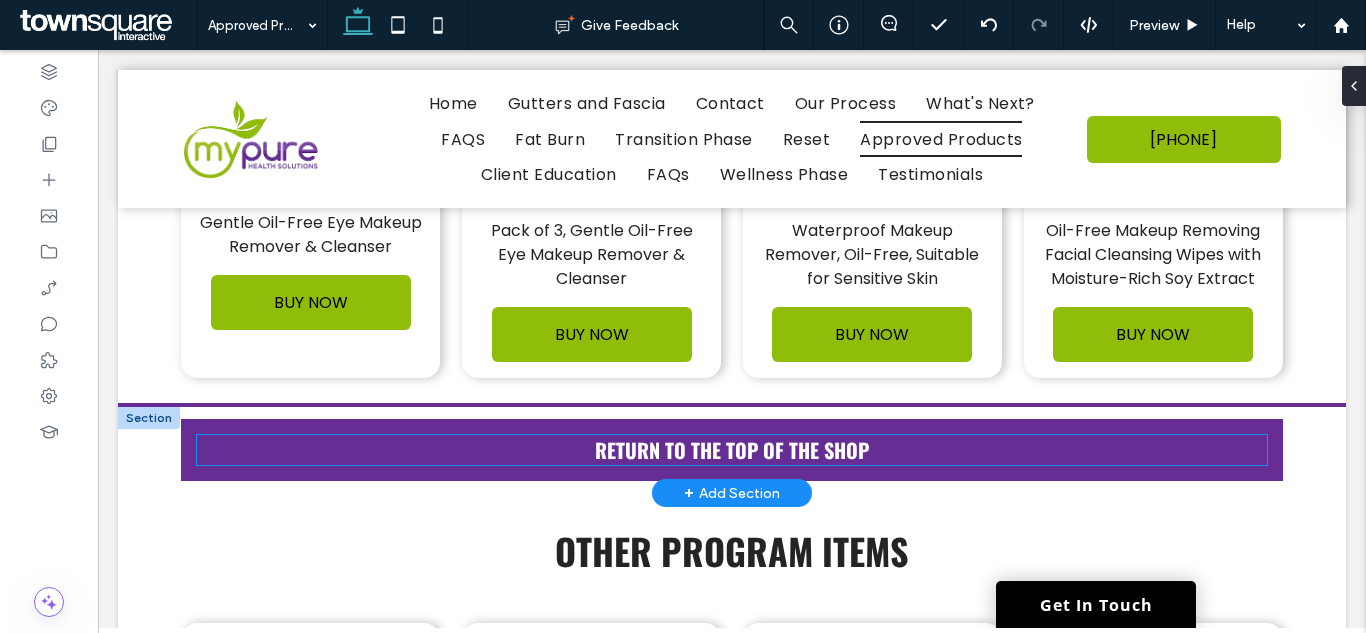 scroll, scrollTop: 12303, scrollLeft: 0, axis: vertical 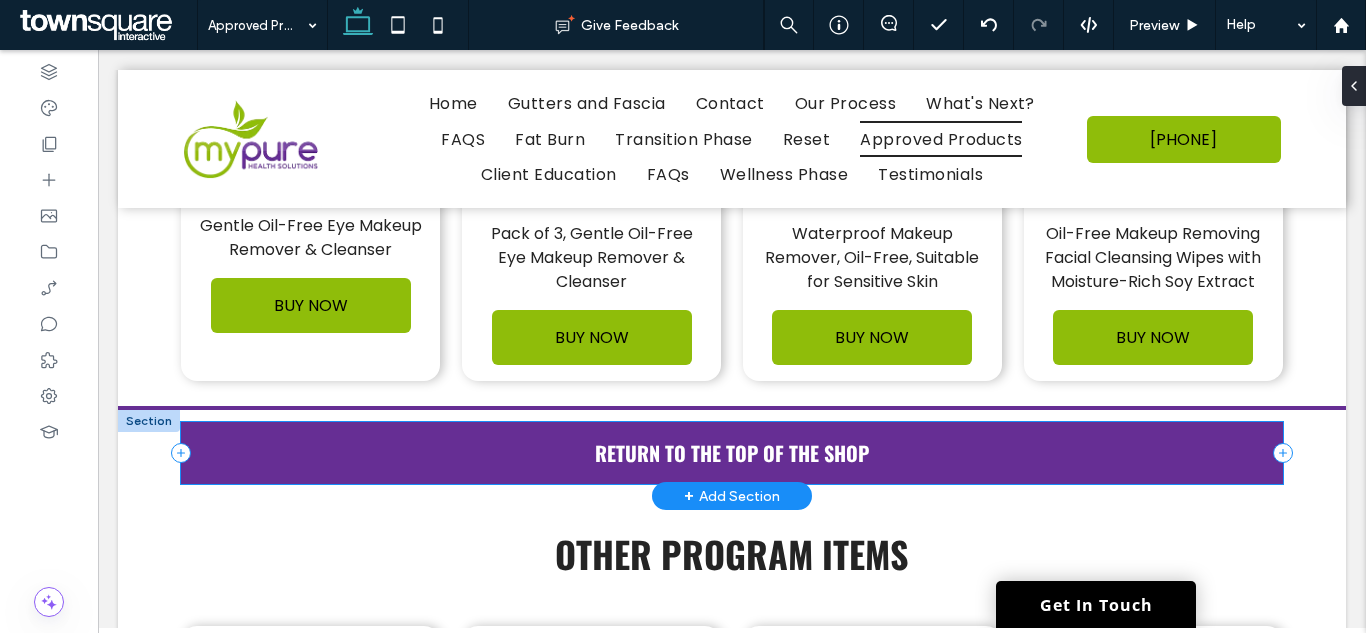 click on "RETURN TO THE TOP OF THE SHOP" at bounding box center (732, 453) 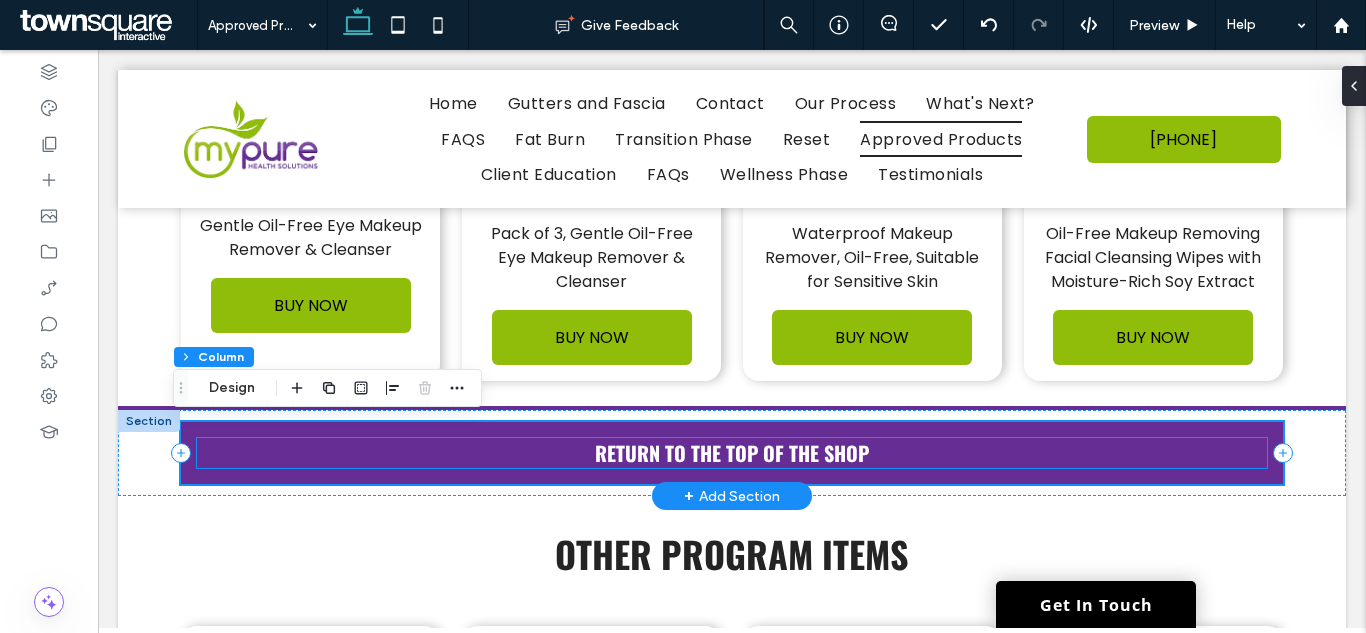 click on "RETURN TO THE TOP OF THE SHOP" at bounding box center (732, 453) 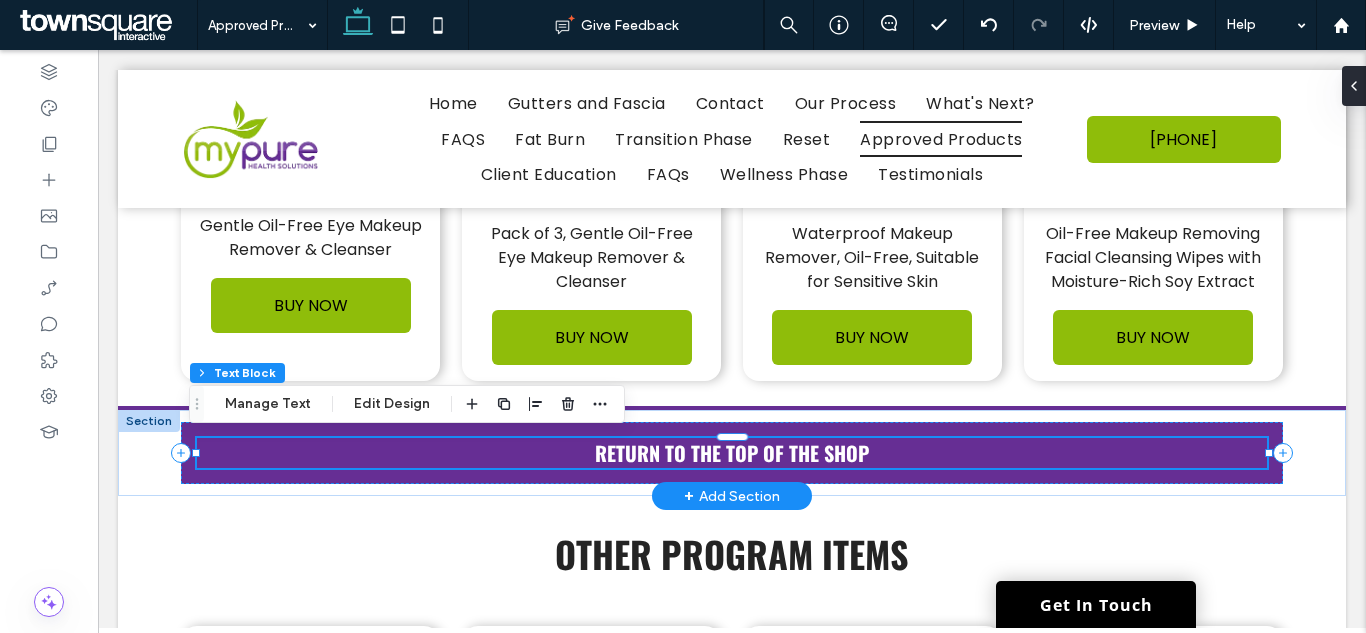 click on "RETURN TO THE TOP OF THE SHOP" at bounding box center (732, 453) 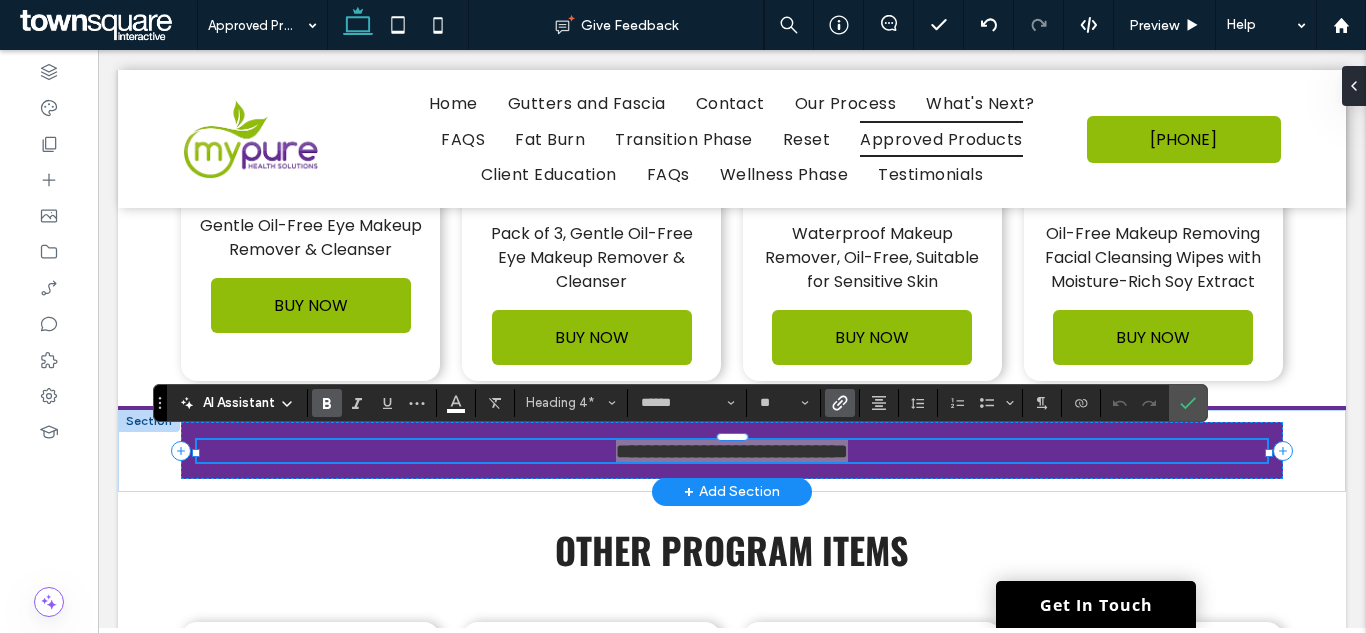 click 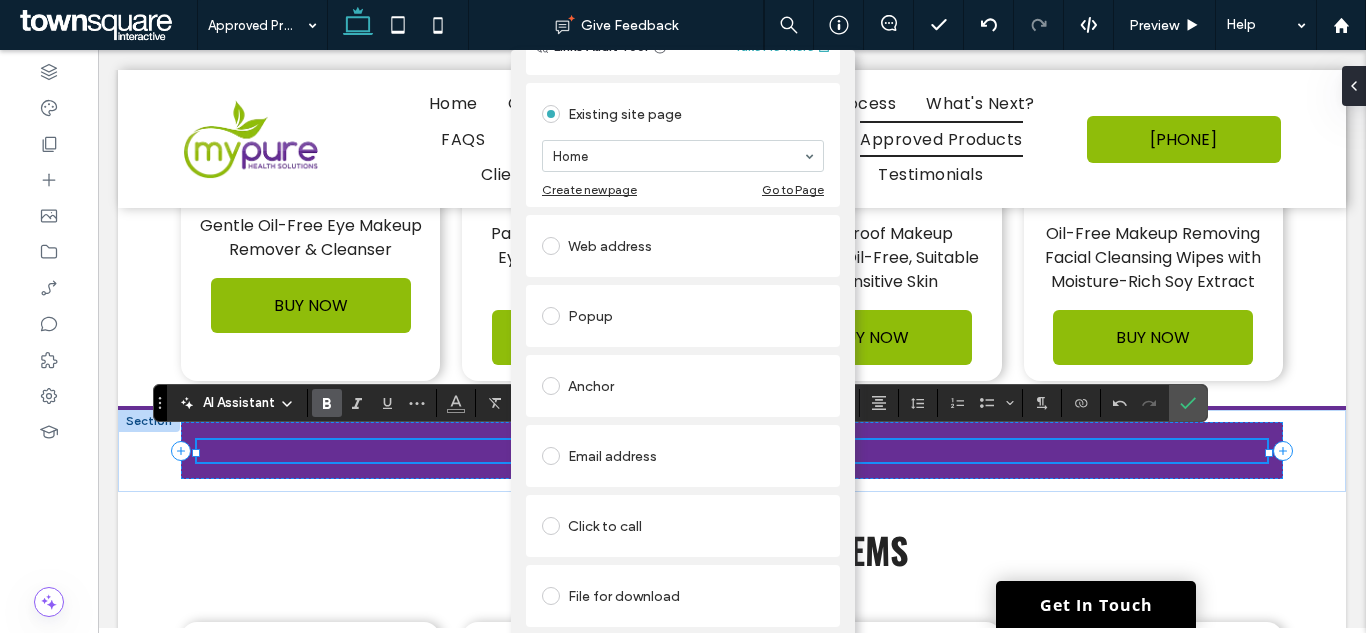 scroll, scrollTop: 92, scrollLeft: 0, axis: vertical 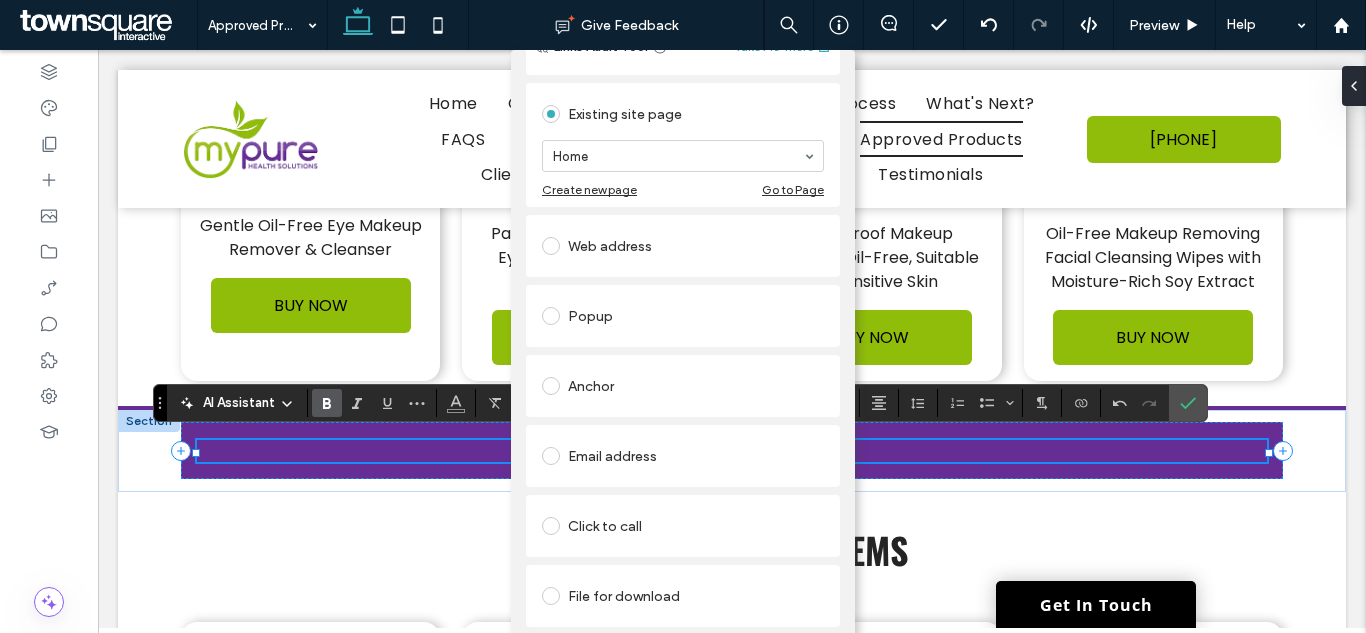 click on "Anchor" at bounding box center [683, 386] 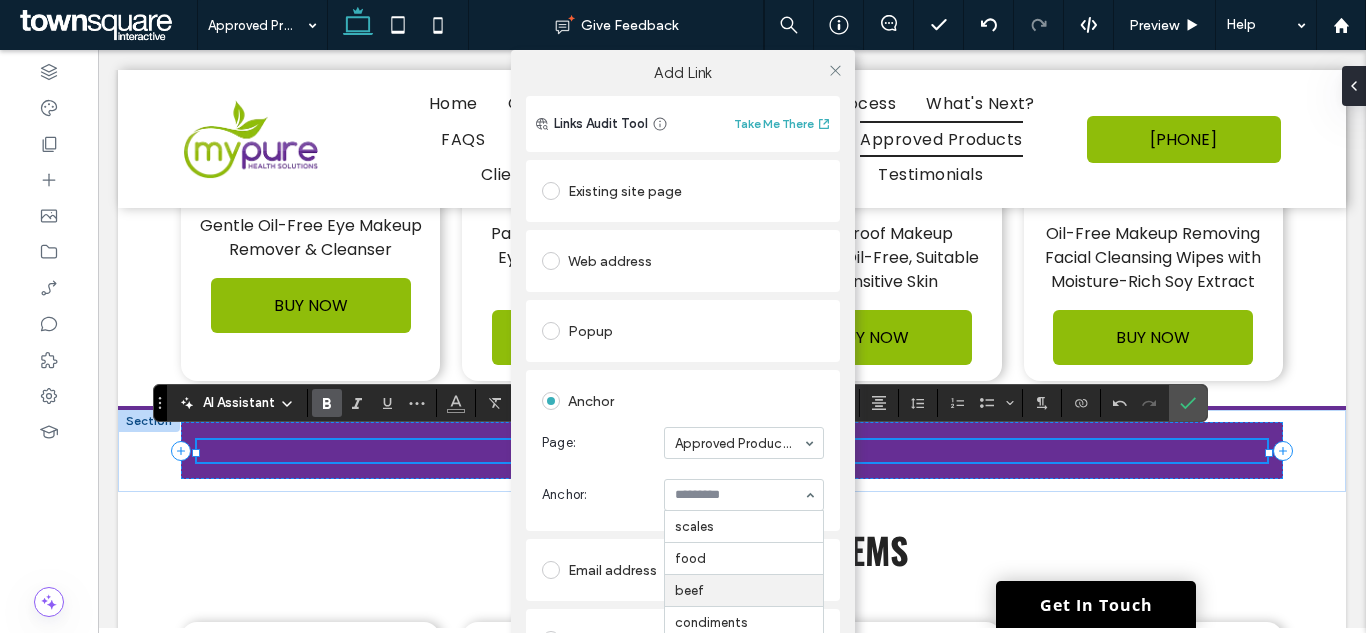 scroll, scrollTop: 114, scrollLeft: 0, axis: vertical 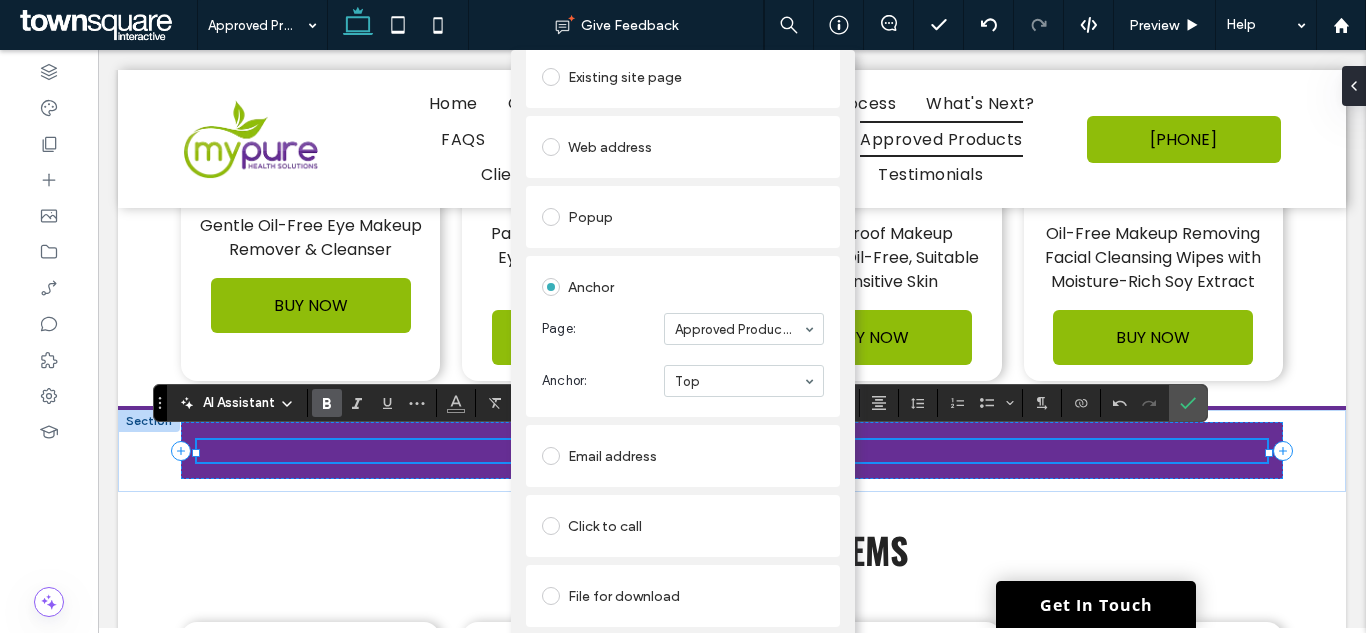 click on "Add Link Links Audit Tool Take Me There Existing site page Home Create new page Go to Page Web address Popup Anchor Page: Approved Products Anchor: Top Email address Click to call File for download Remove link" at bounding box center (683, 366) 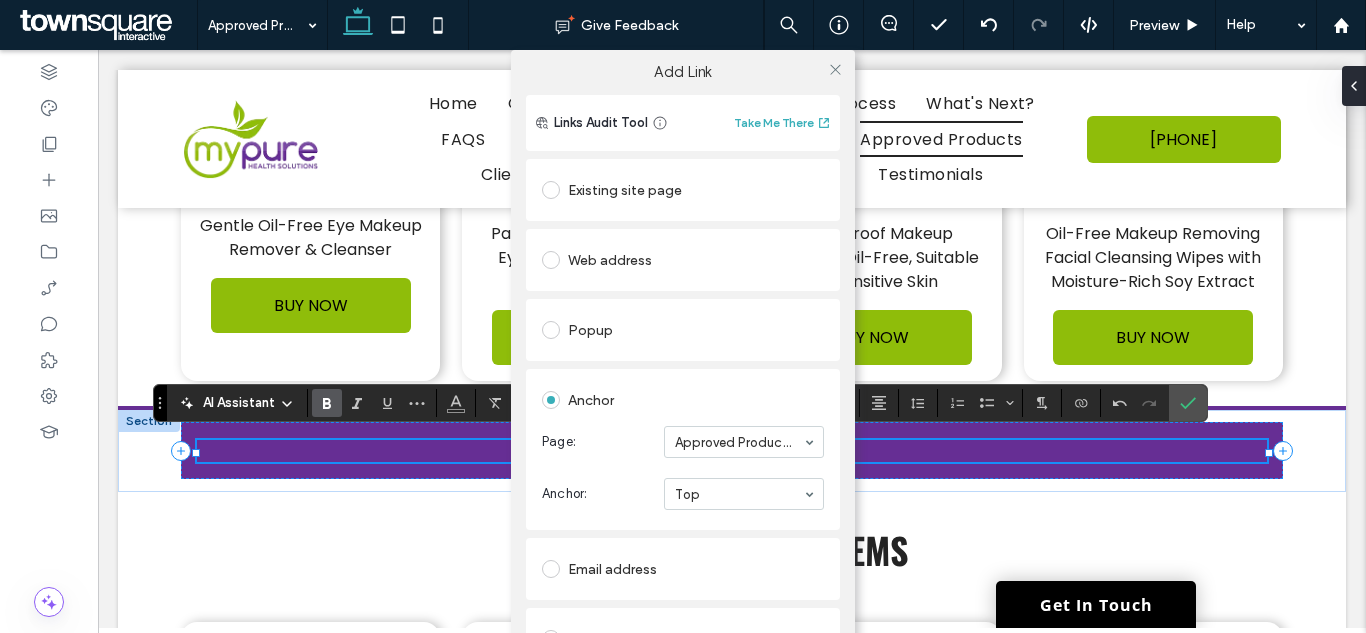 scroll, scrollTop: 0, scrollLeft: 0, axis: both 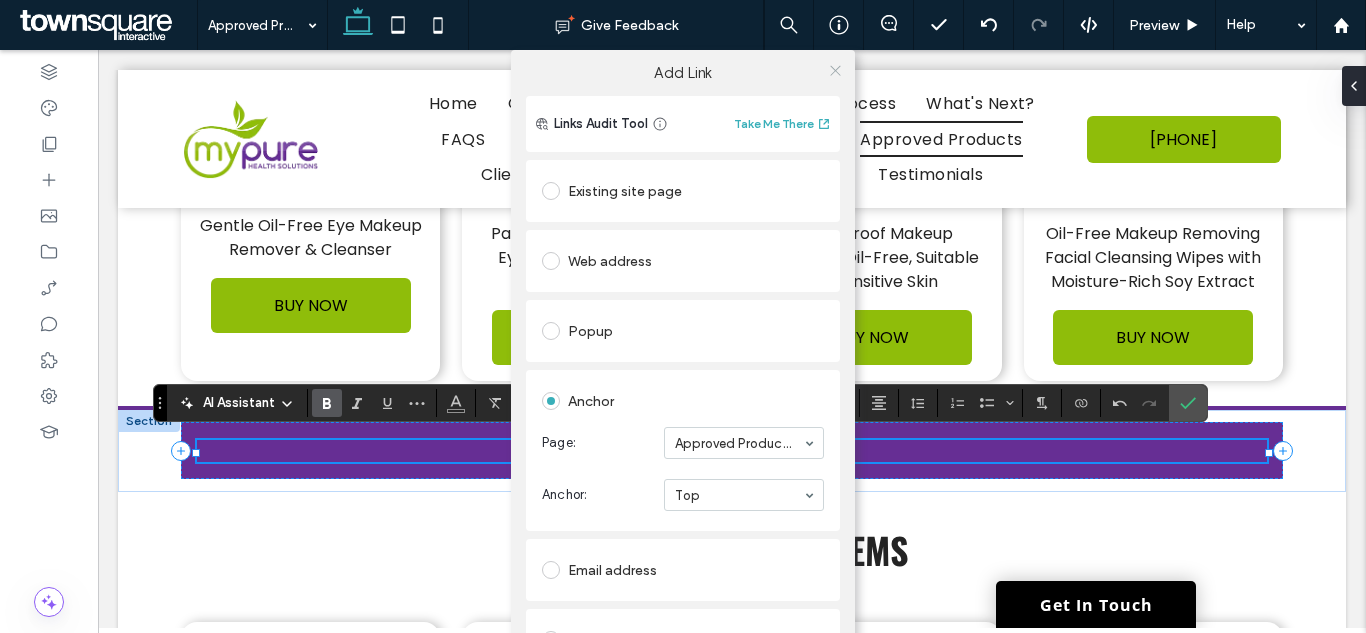 click 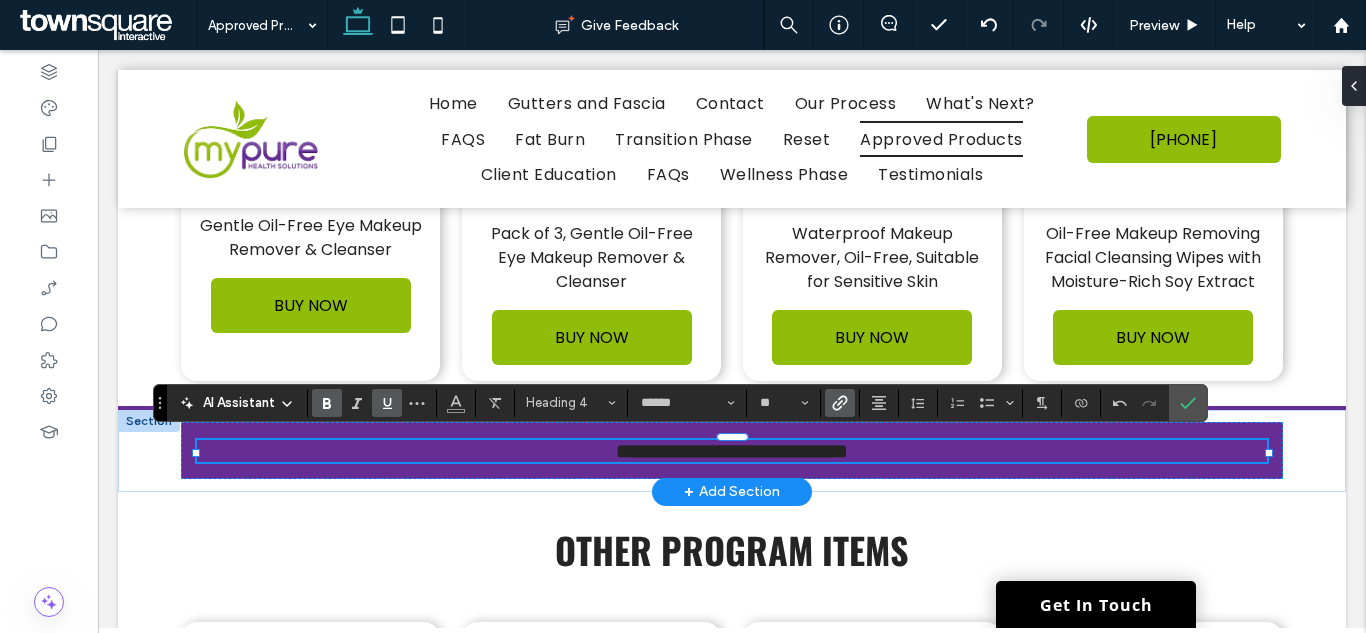 click 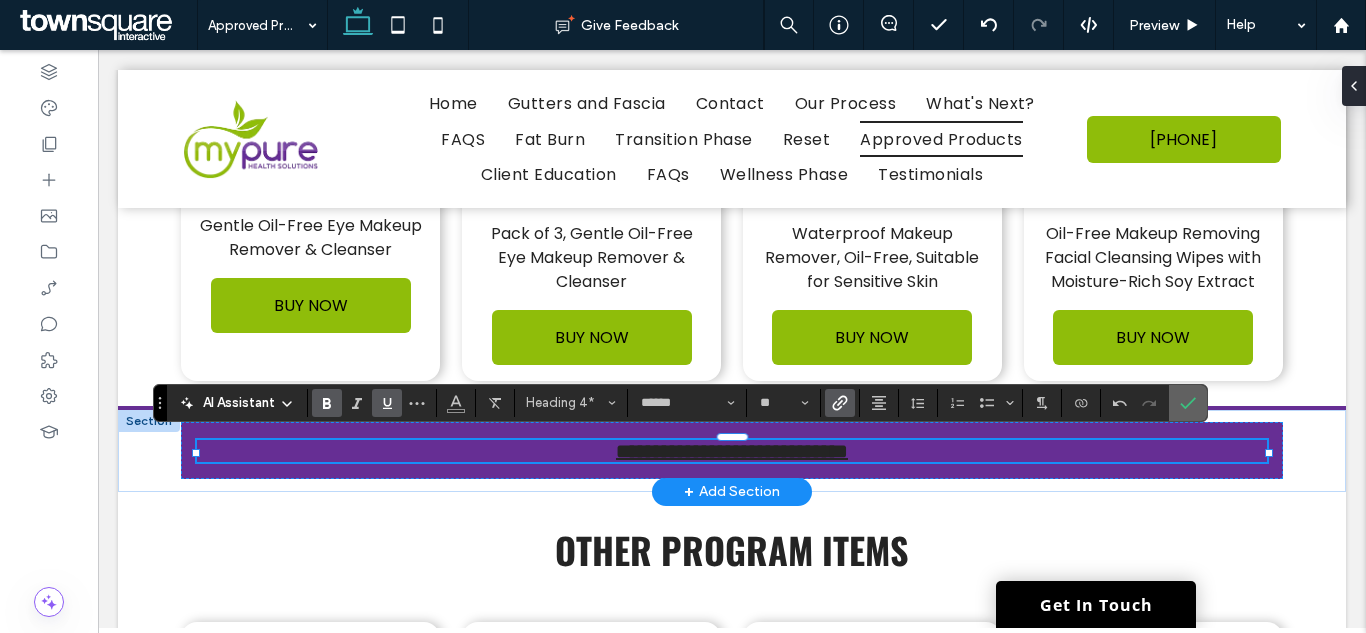 click 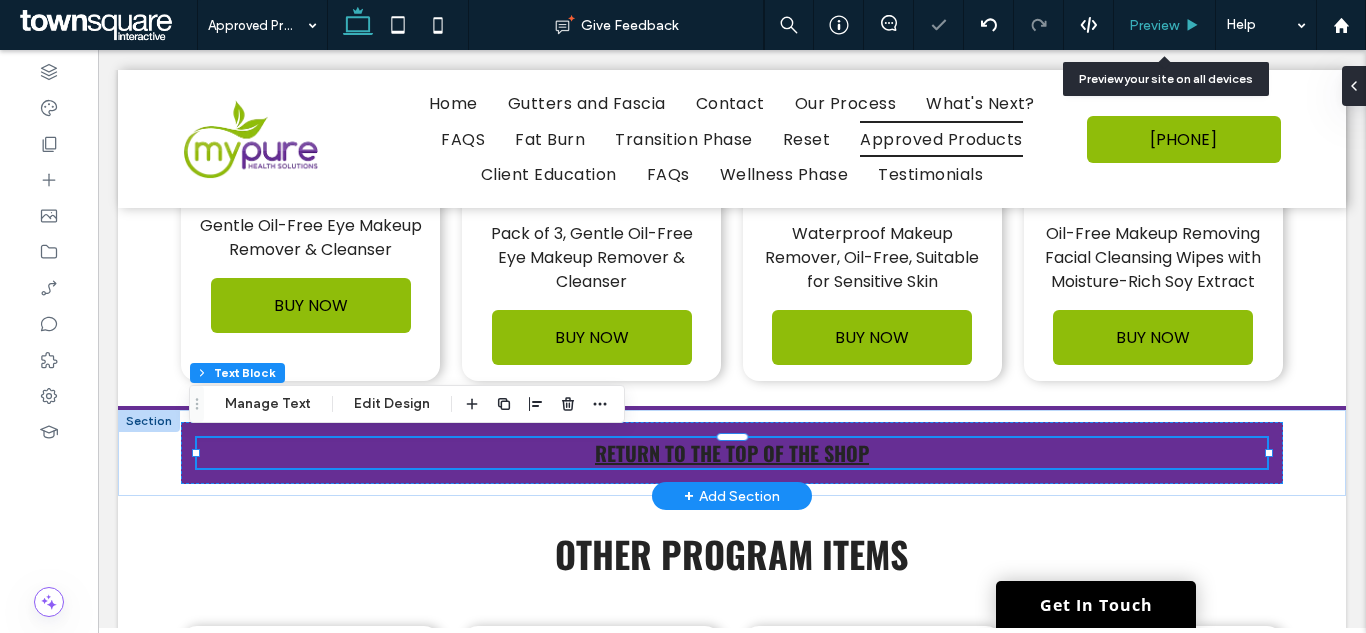 drag, startPoint x: 1138, startPoint y: 29, endPoint x: 742, endPoint y: 452, distance: 579.43506 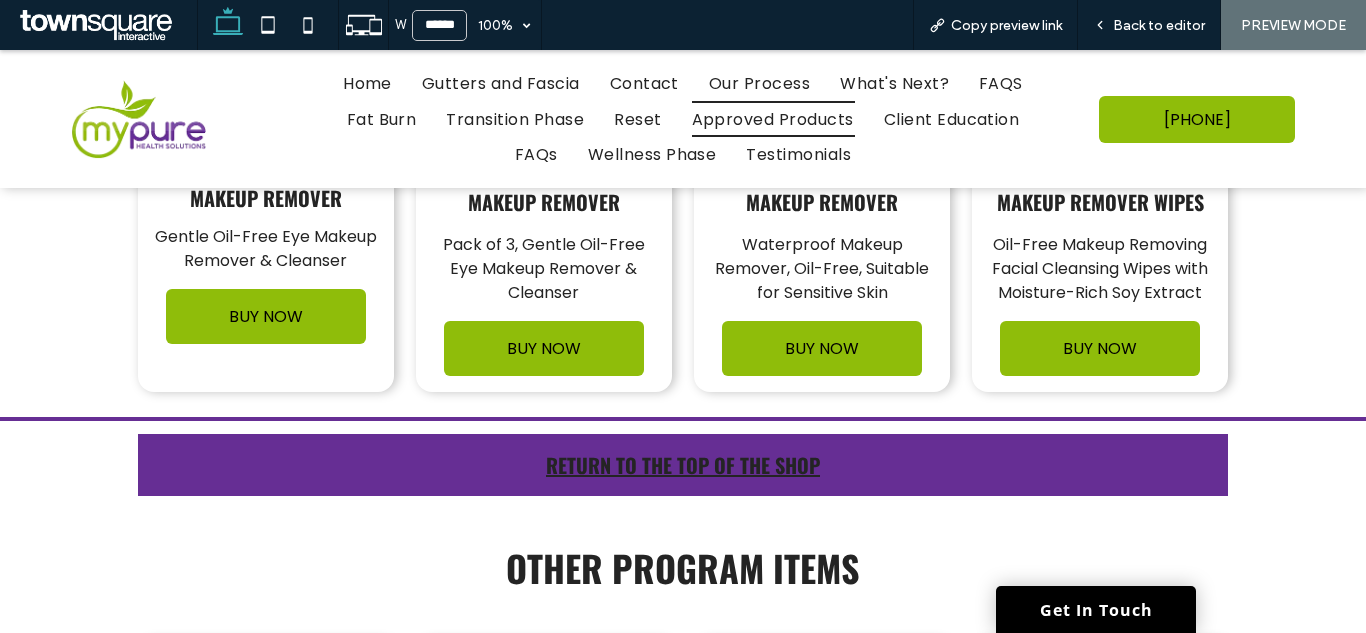 scroll, scrollTop: 12356, scrollLeft: 0, axis: vertical 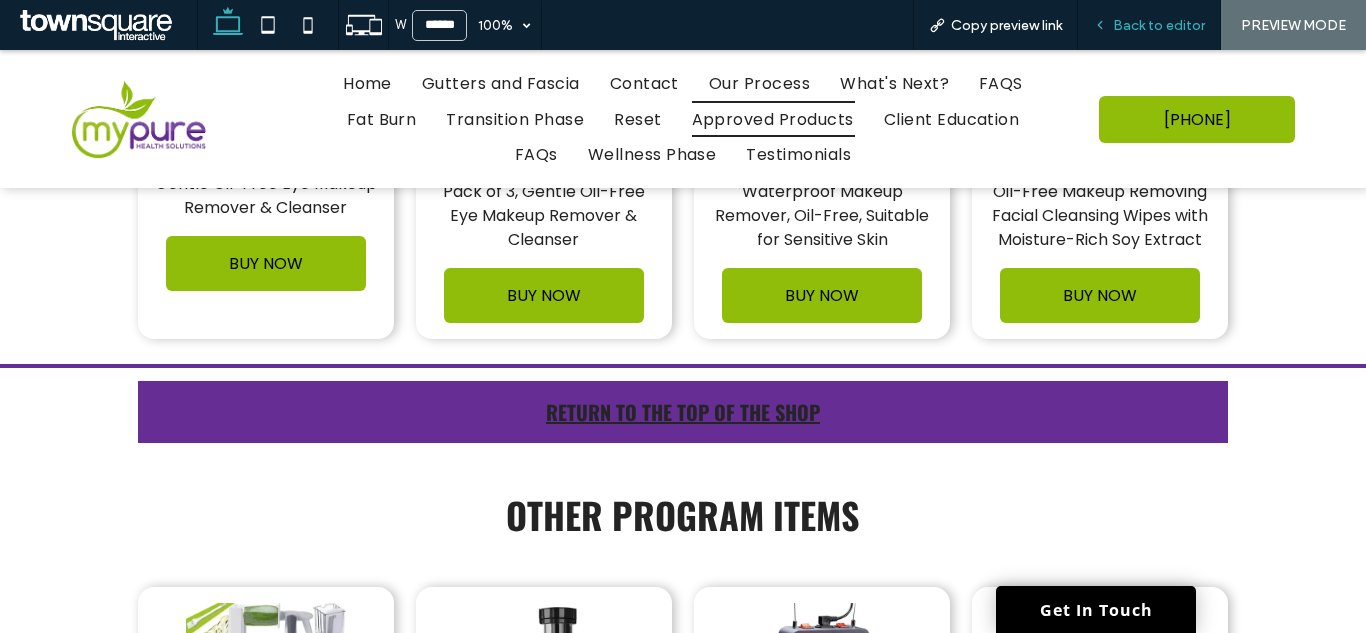 click on "Back to editor" at bounding box center (1149, 25) 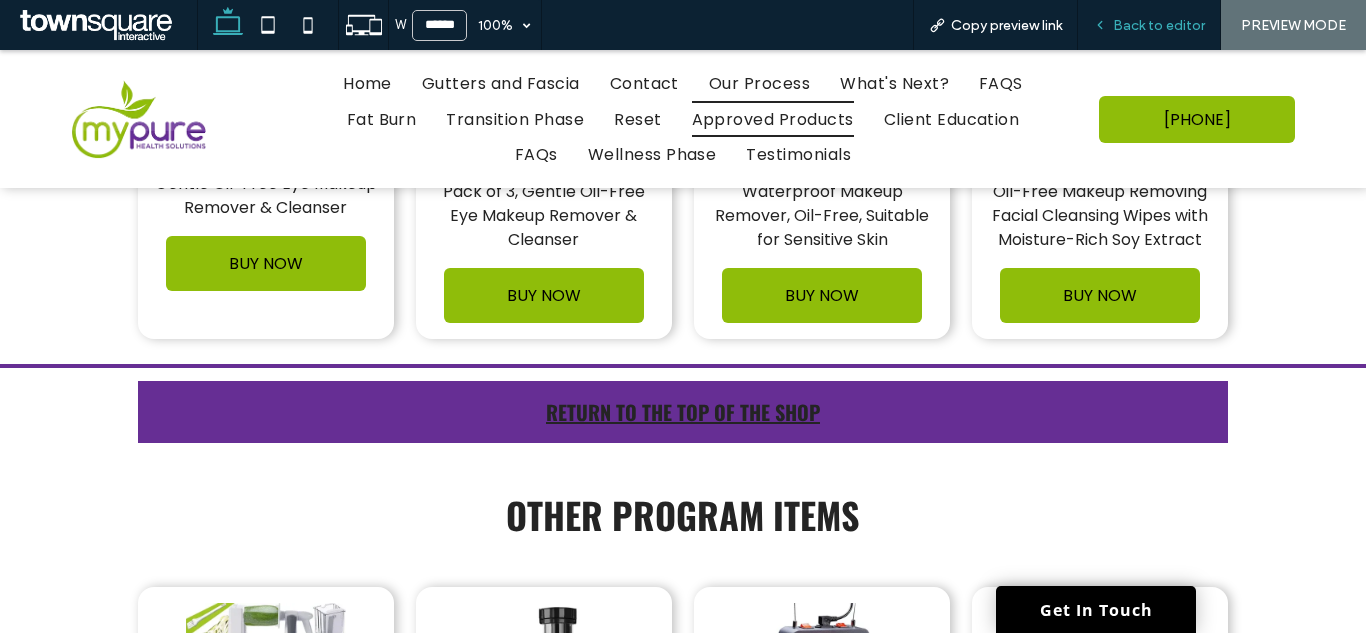 drag, startPoint x: 1171, startPoint y: 23, endPoint x: 812, endPoint y: 432, distance: 544.2077 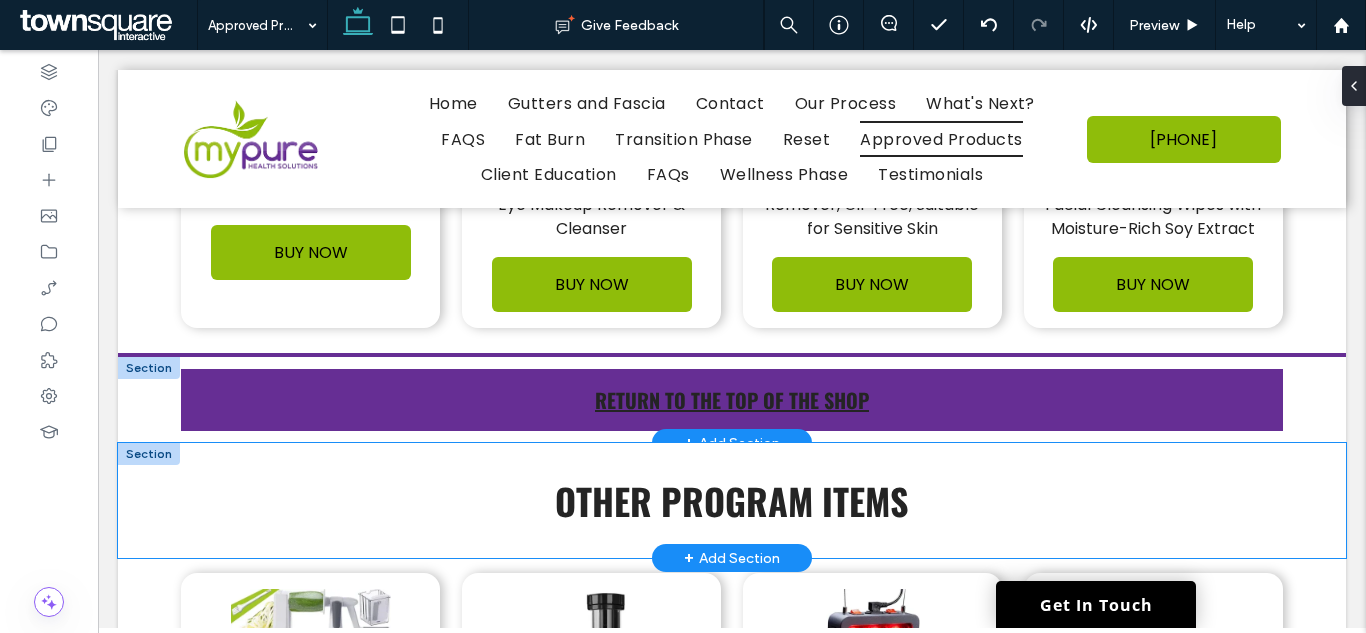 scroll, scrollTop: 12327, scrollLeft: 0, axis: vertical 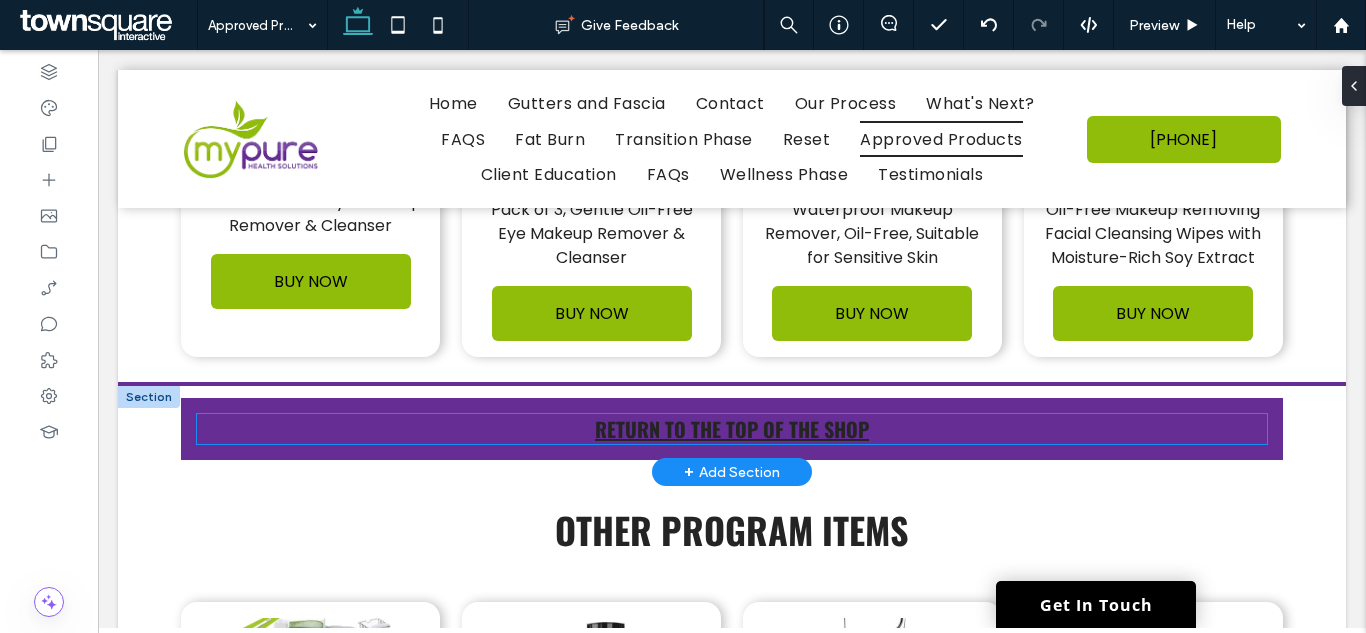click on "RETURN TO THE TOP OF THE SHOP" at bounding box center [732, 429] 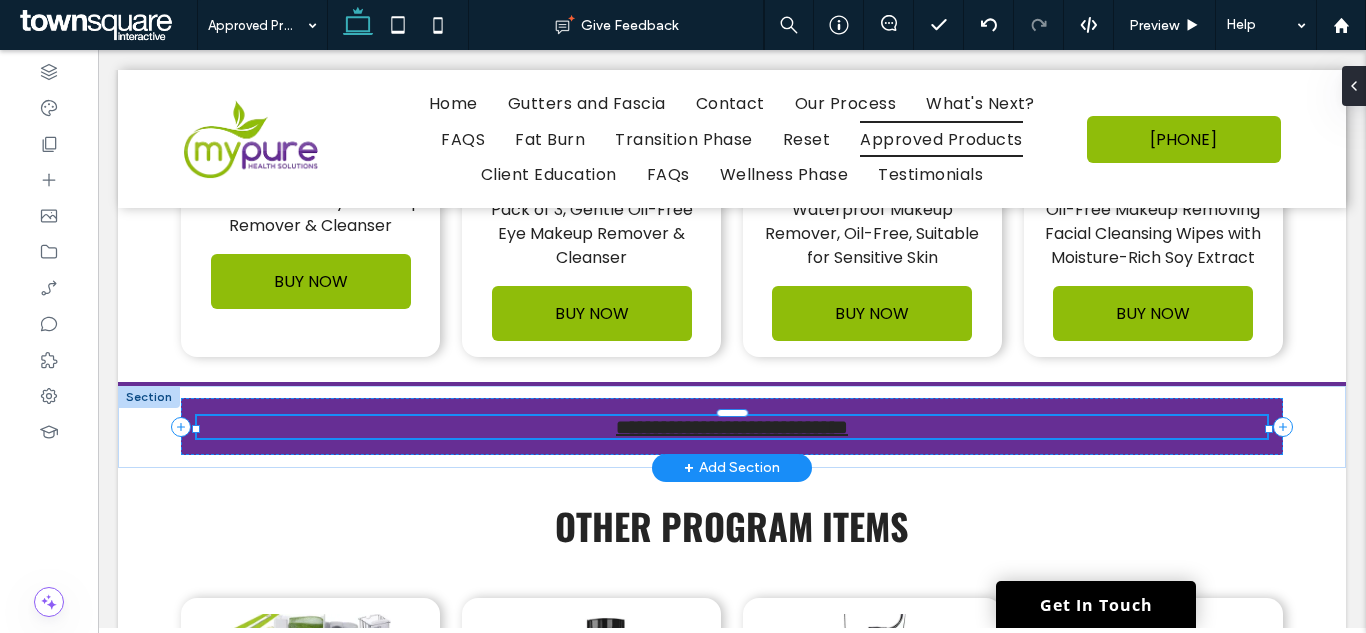 click on "**********" at bounding box center (732, 427) 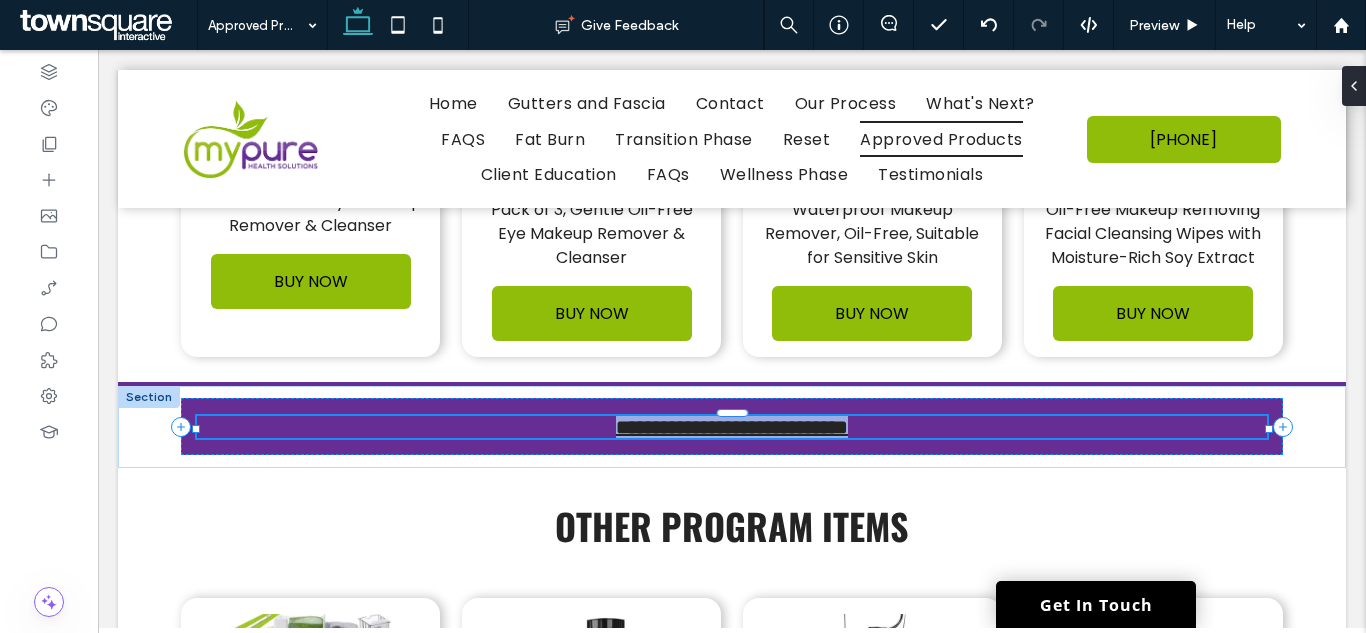 type on "******" 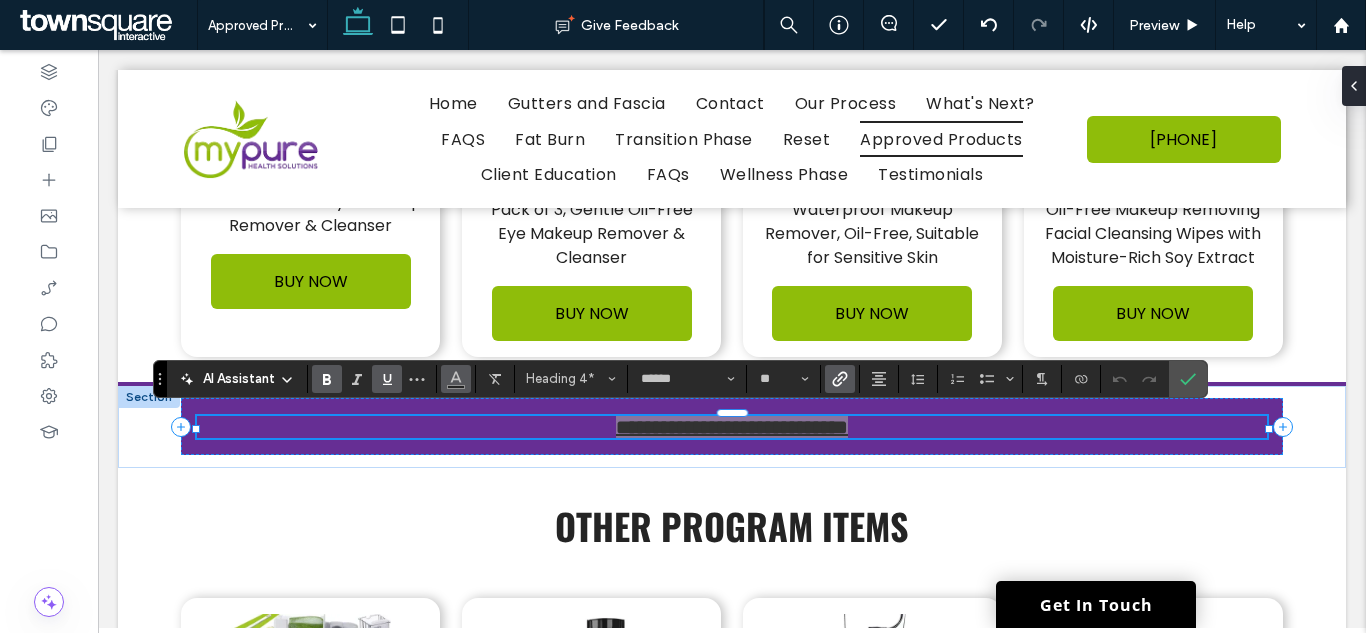 click 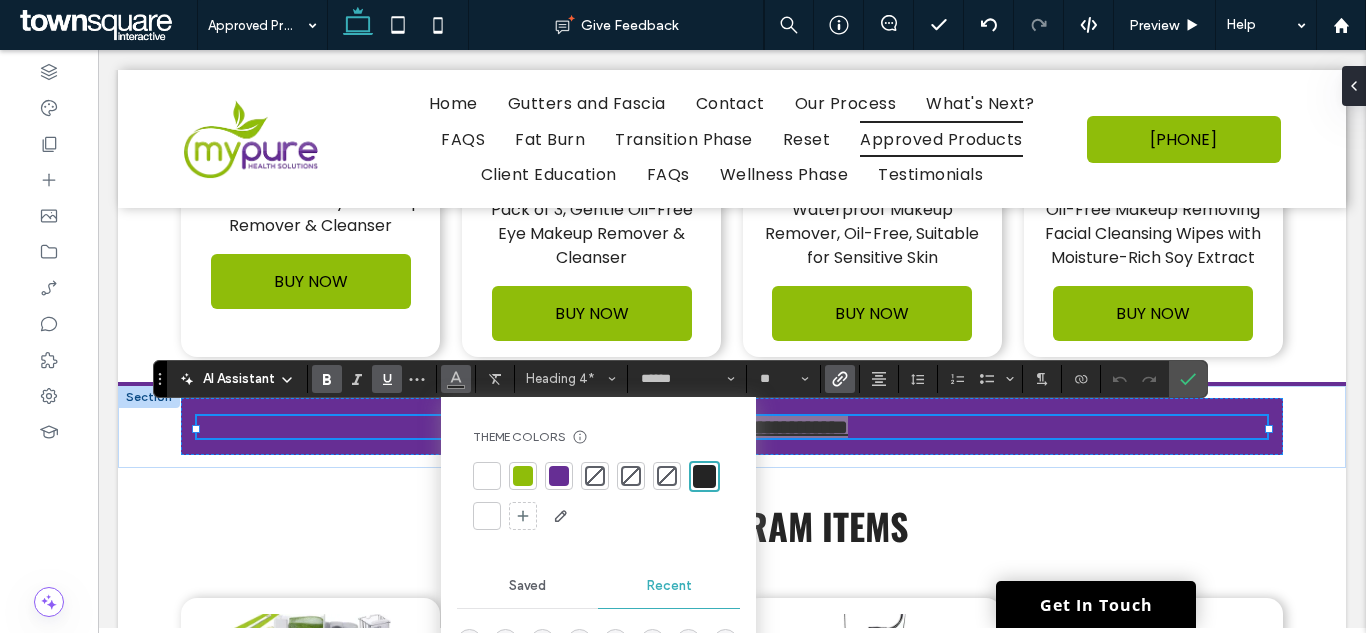 click at bounding box center [487, 516] 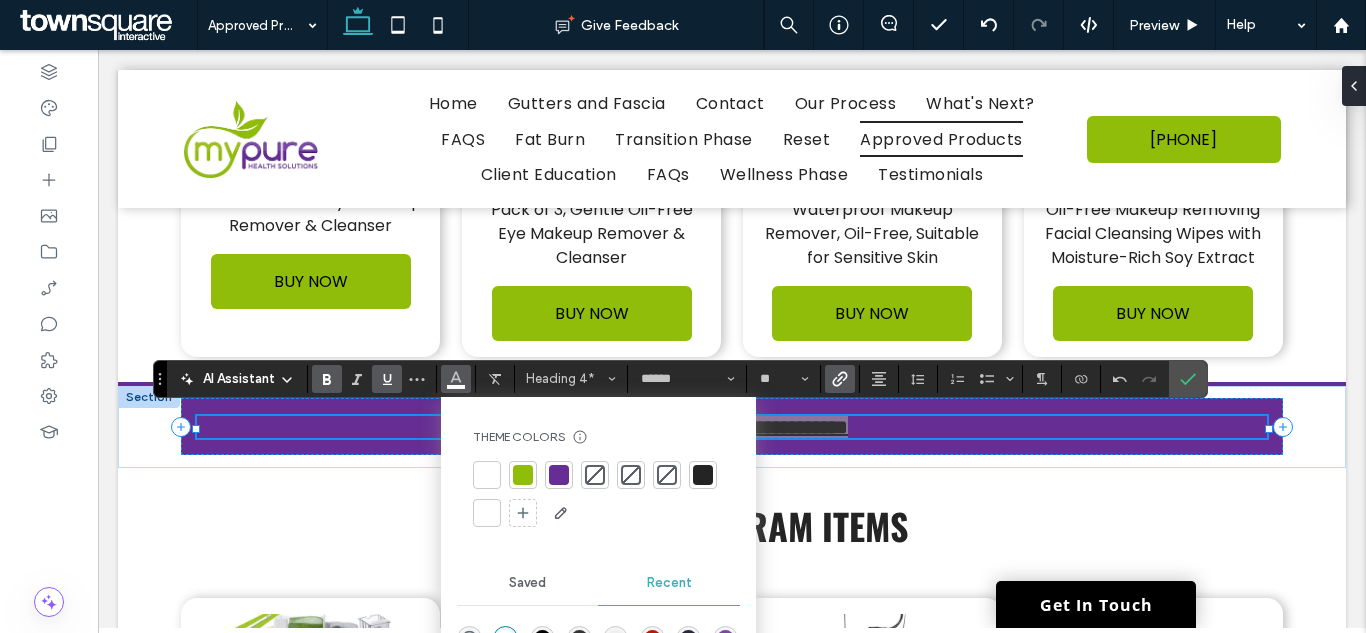 click on "Theme Colors Save time with Theme Colors Create a color palette to instantly add or change colors of connected site elements.    Learn more" at bounding box center (598, 479) 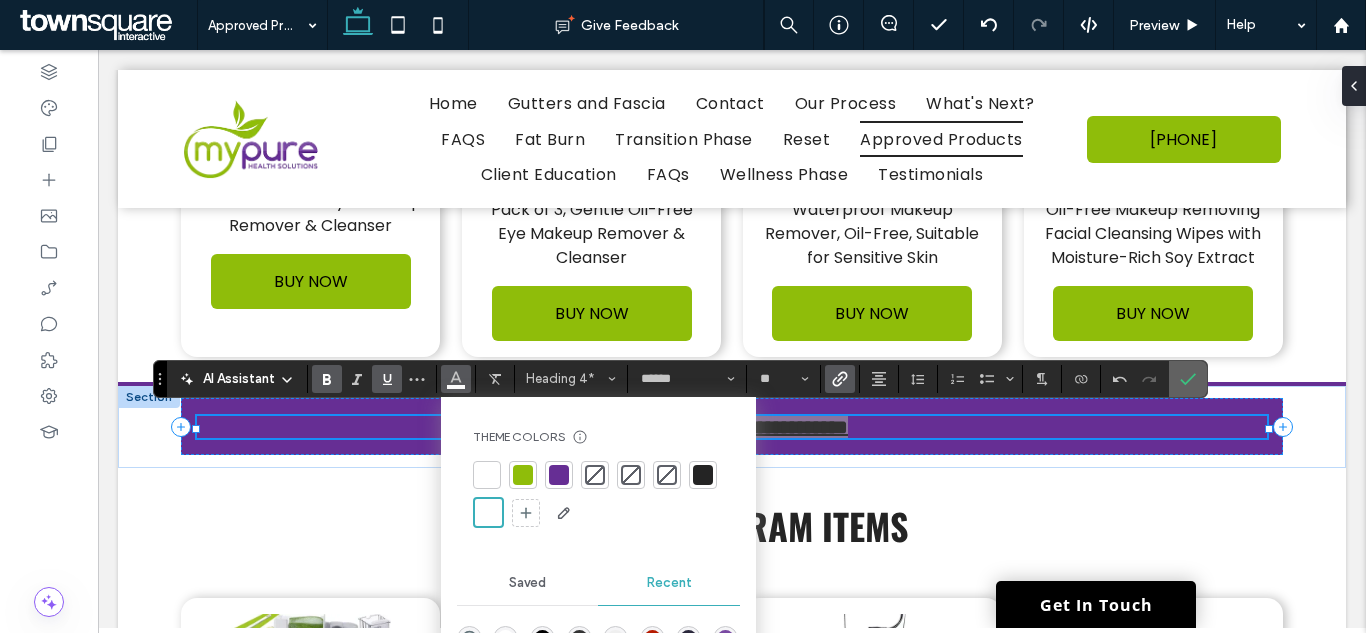 click 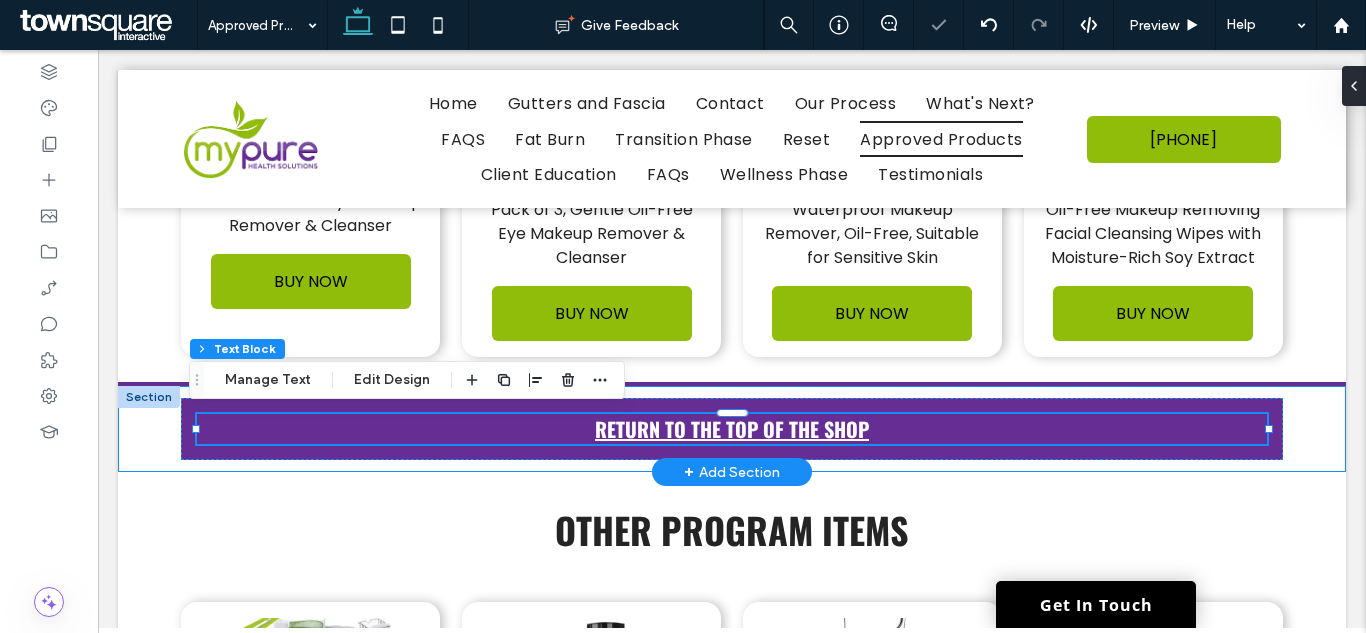 click on "RETURN TO THE TOP OF THE SHOP" at bounding box center (732, 429) 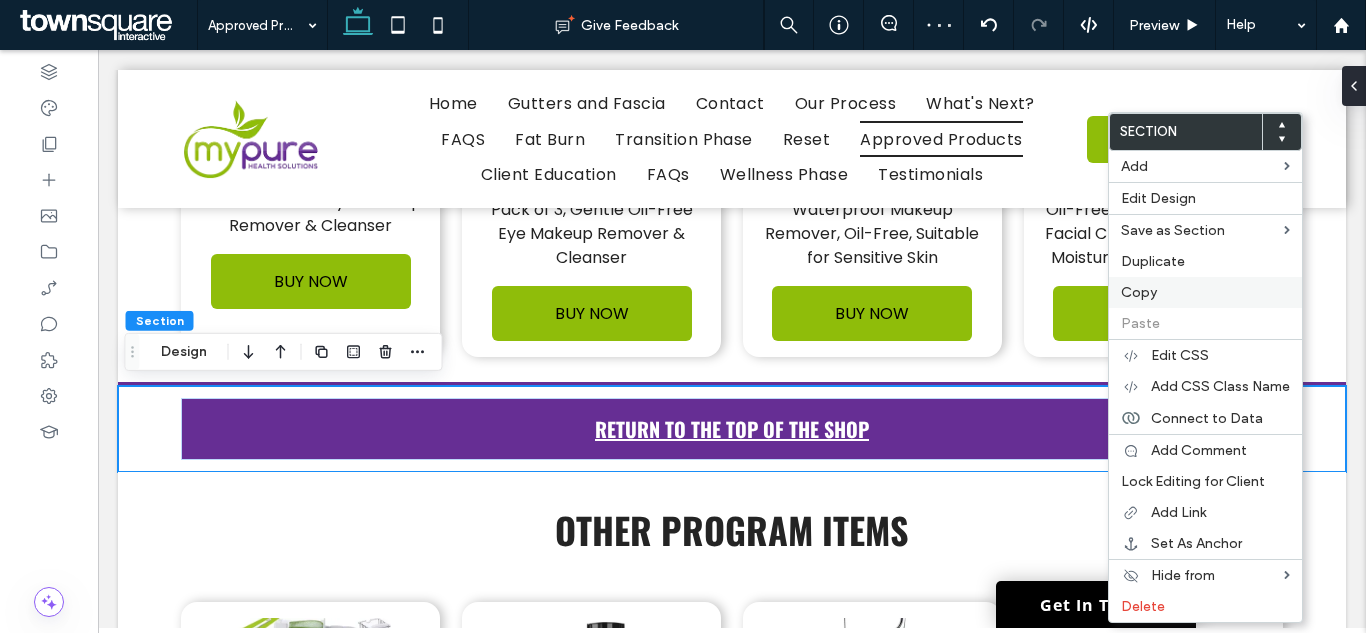 click on "Copy" at bounding box center [1205, 292] 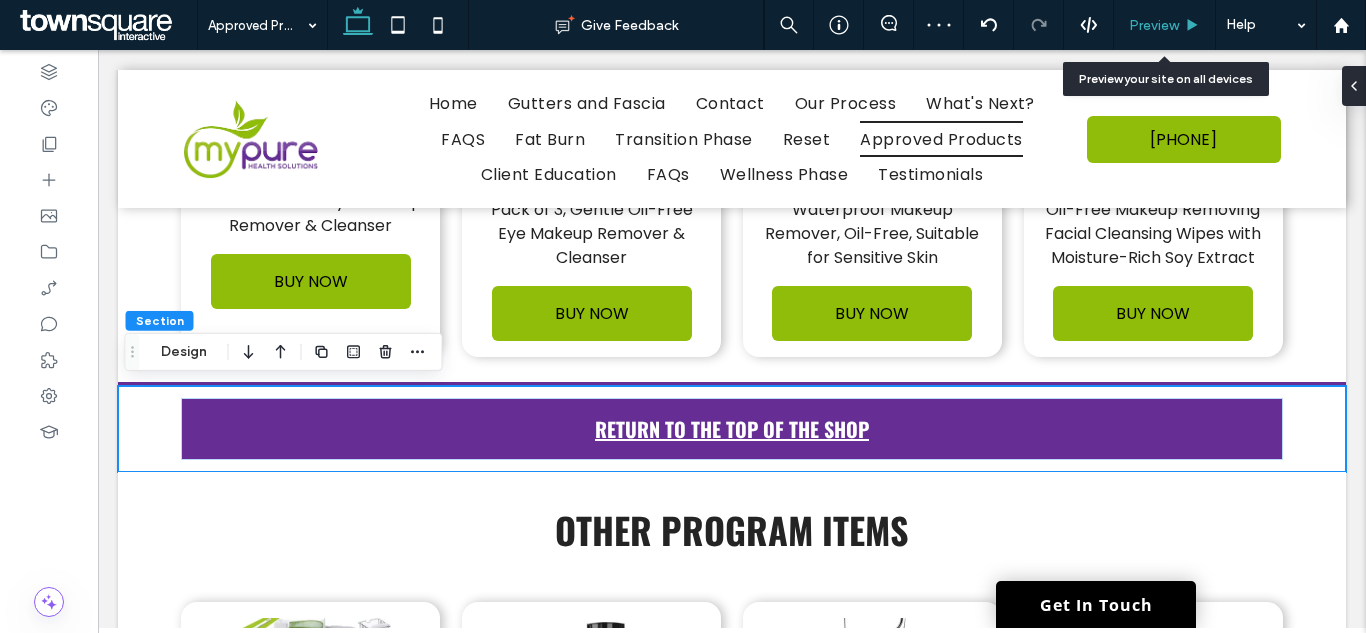 click on "Preview" at bounding box center (1154, 25) 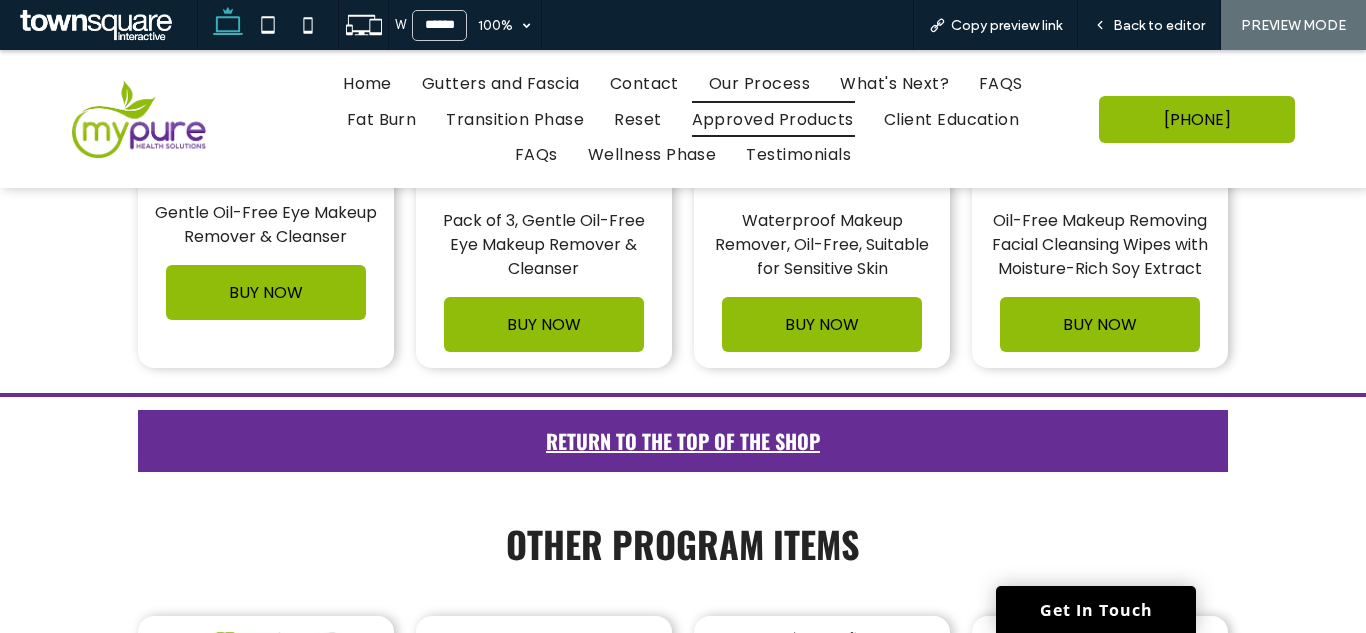 scroll, scrollTop: 12380, scrollLeft: 0, axis: vertical 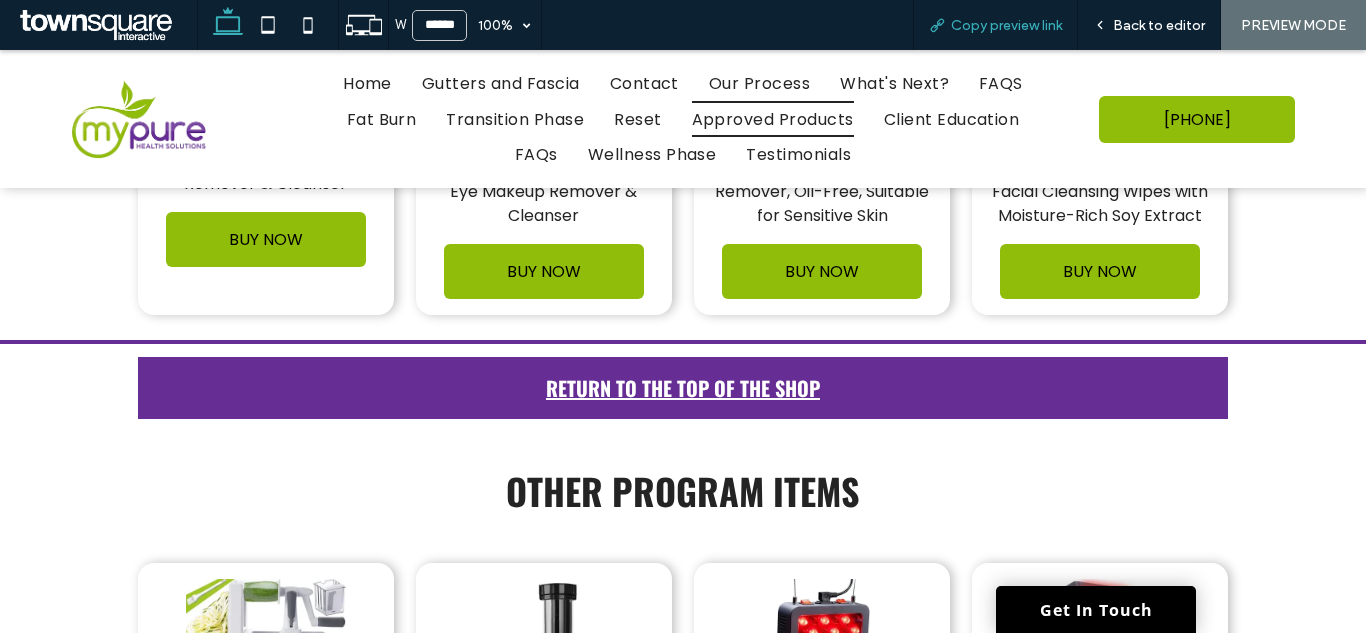 click on "Copy preview link" at bounding box center (1006, 25) 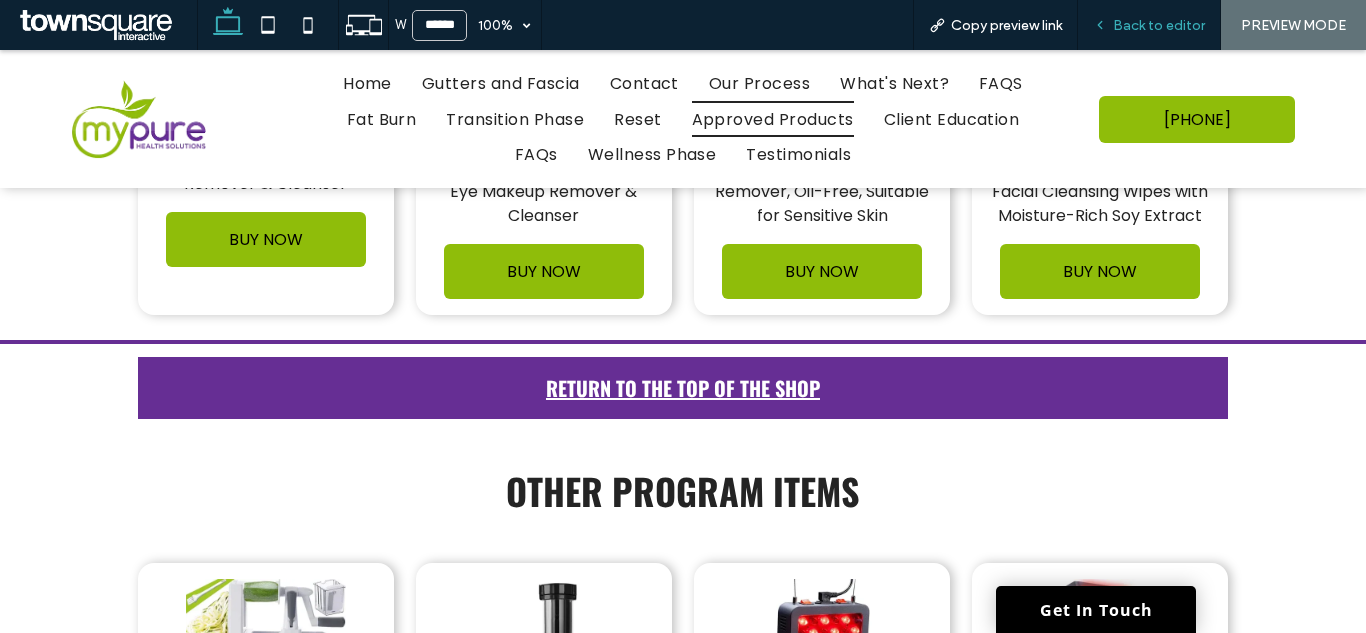 click on "Back to editor" at bounding box center (1159, 25) 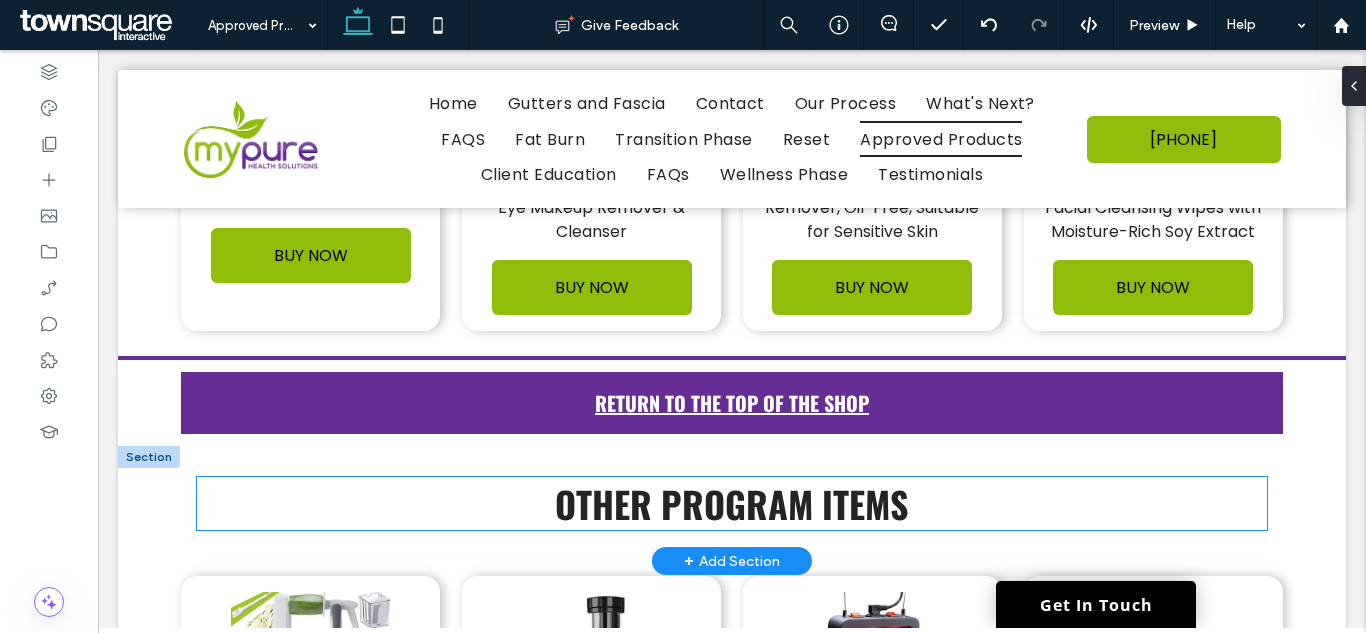 scroll, scrollTop: 12351, scrollLeft: 0, axis: vertical 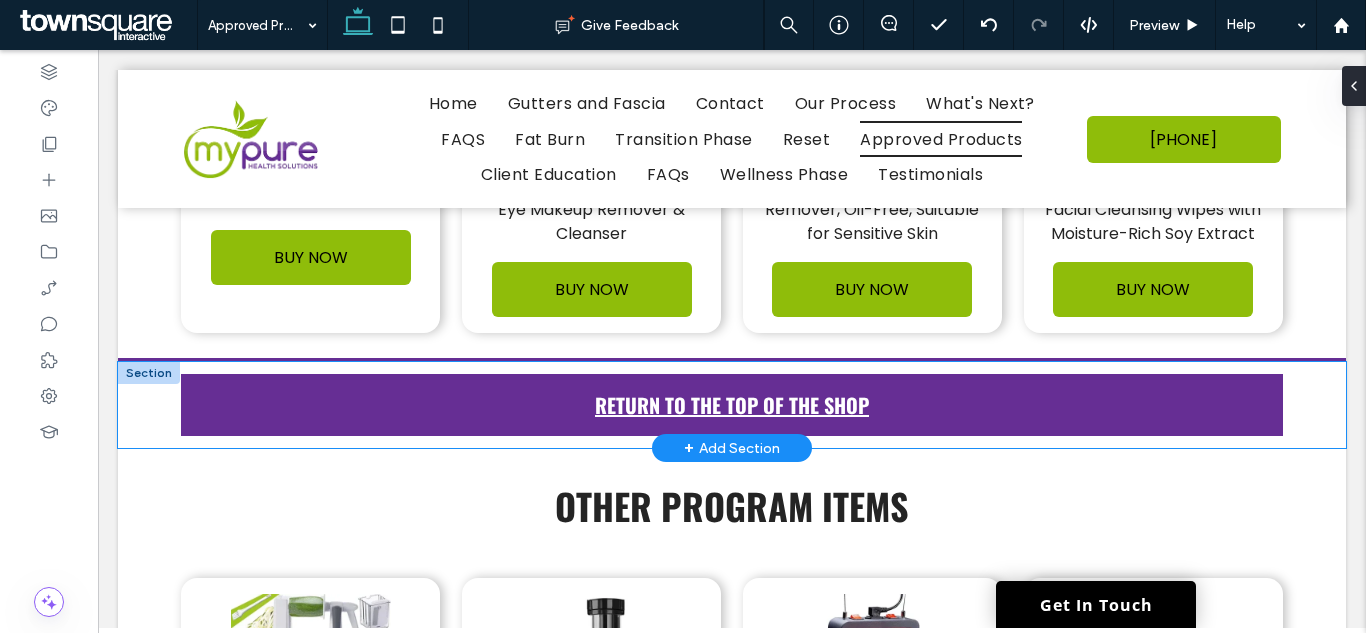 click on "RETURN TO THE TOP OF THE SHOP" at bounding box center (732, 405) 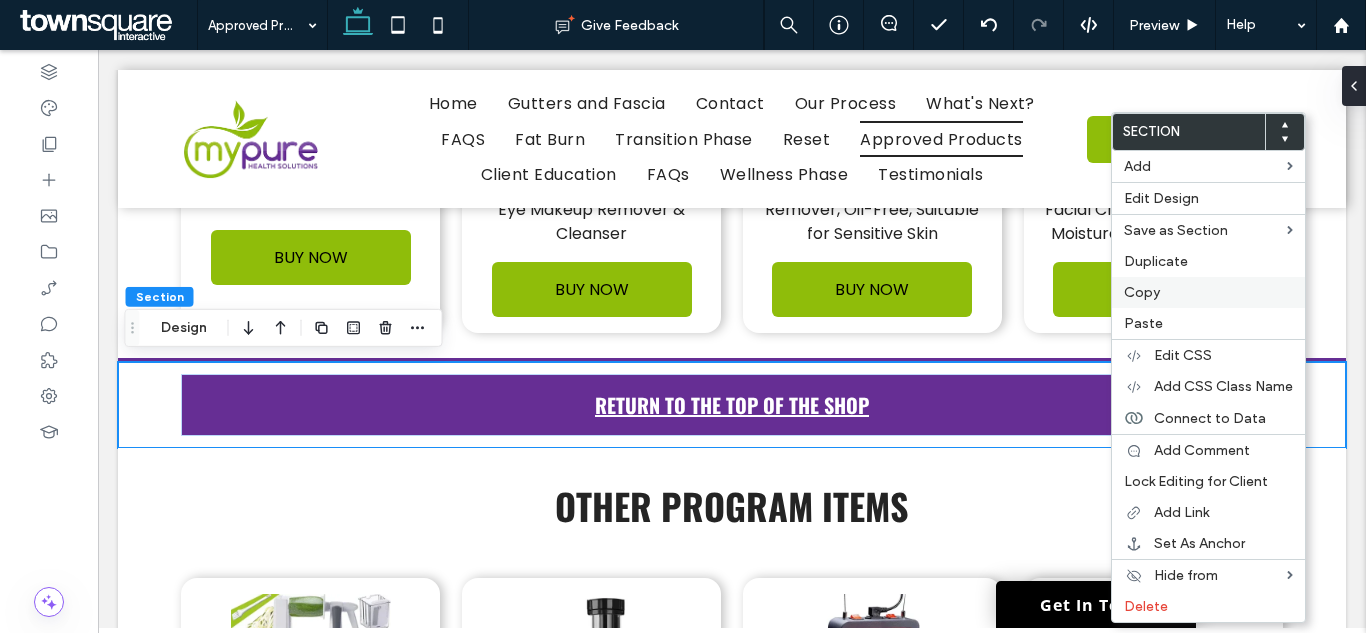 click on "Copy" at bounding box center (1208, 292) 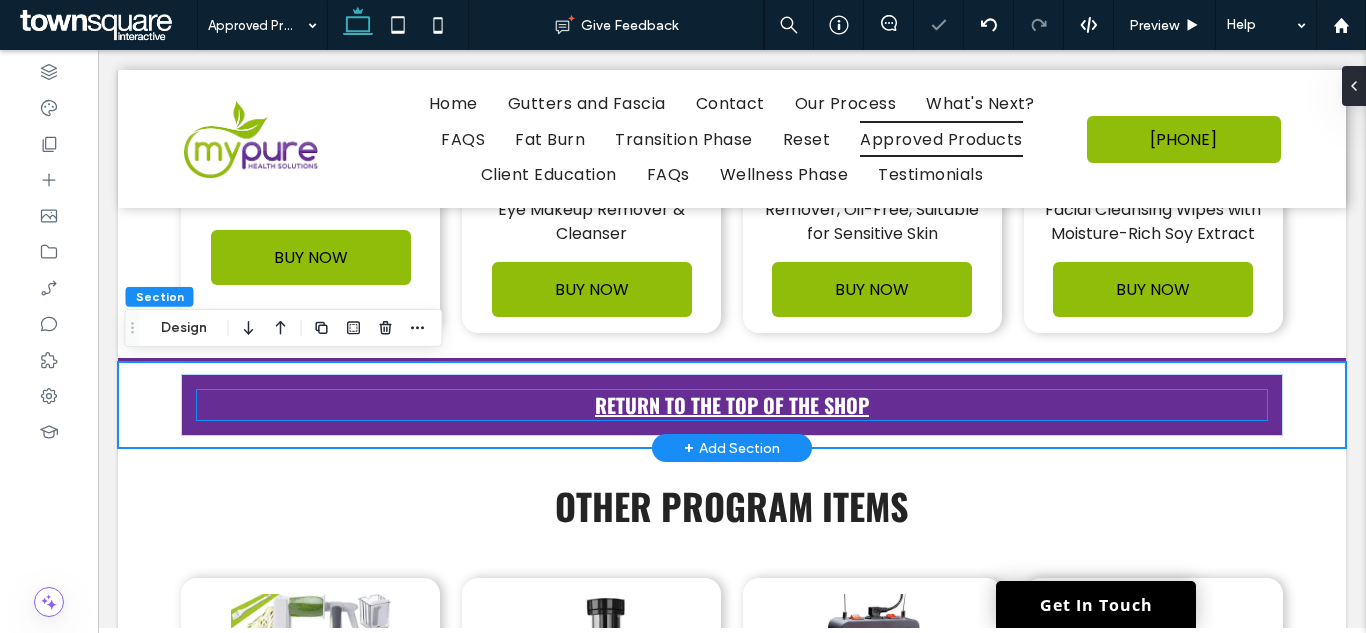 click on "RETURN TO THE TOP OF THE SHOP" at bounding box center [732, 405] 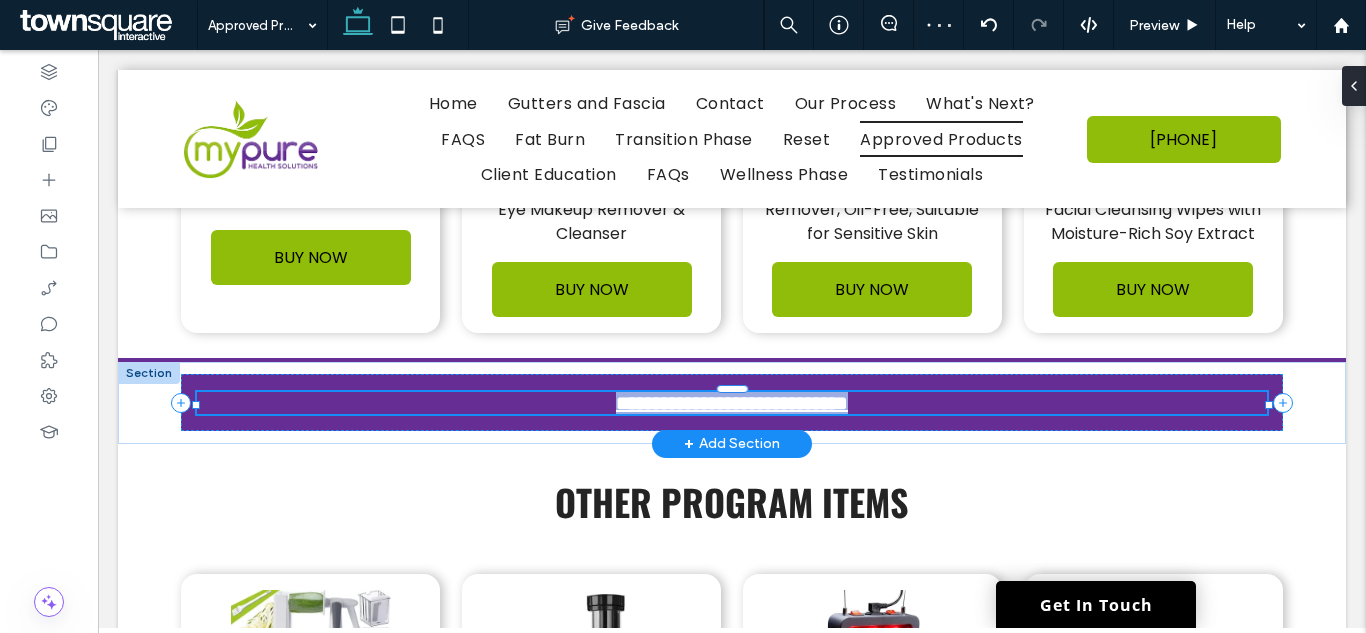 type on "******" 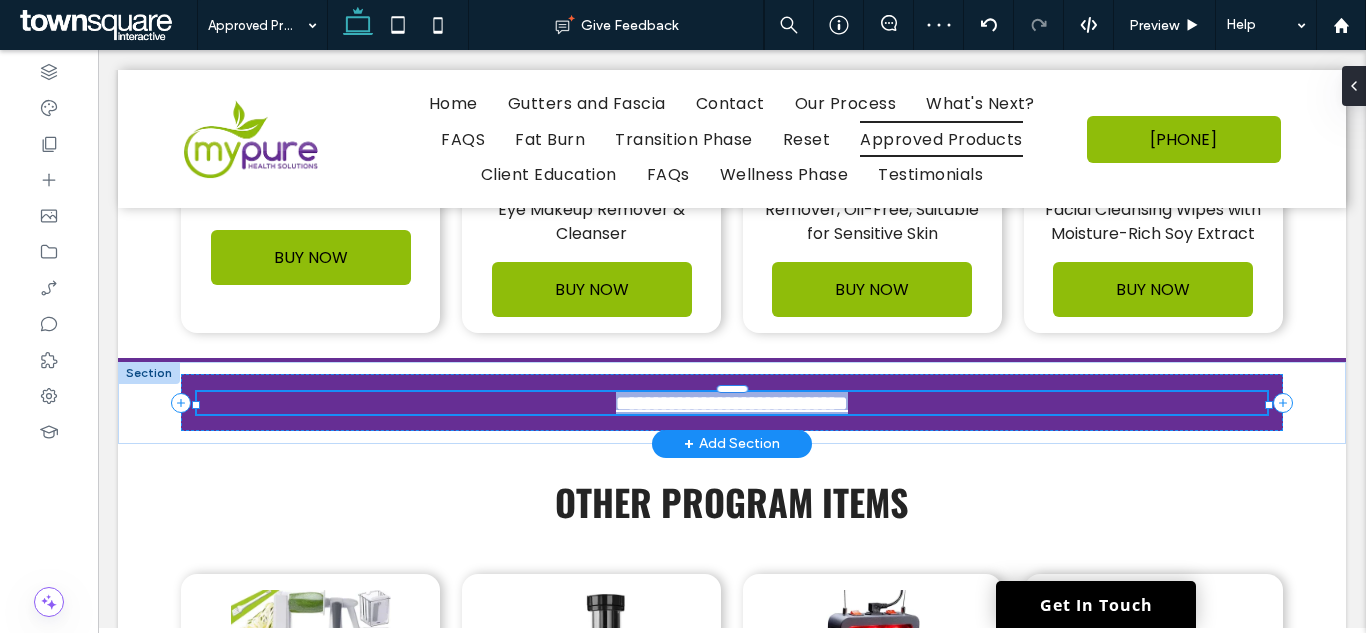 type on "**" 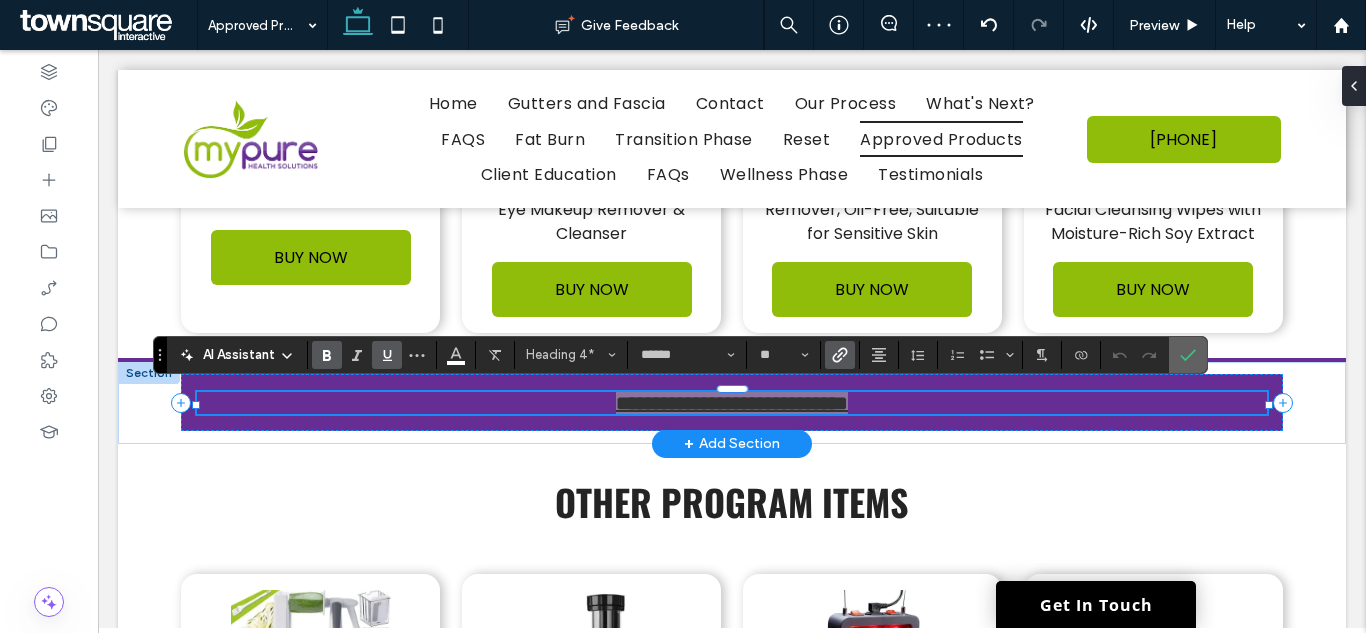 click 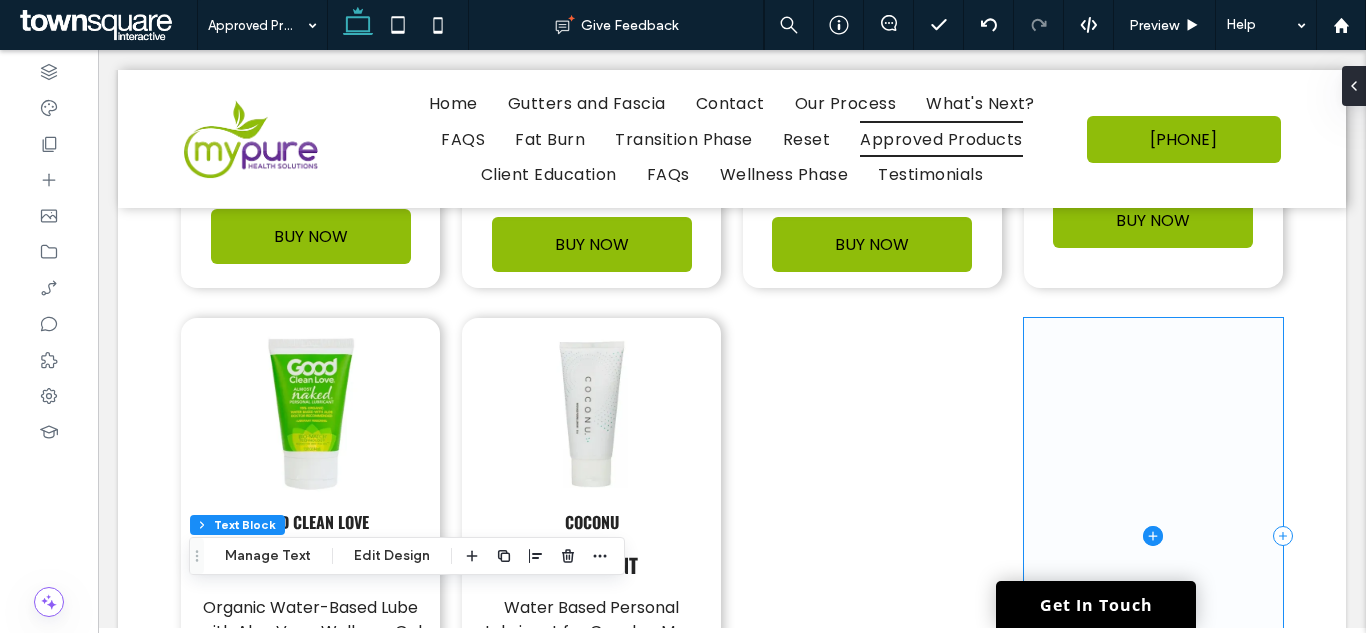 scroll, scrollTop: 9151, scrollLeft: 0, axis: vertical 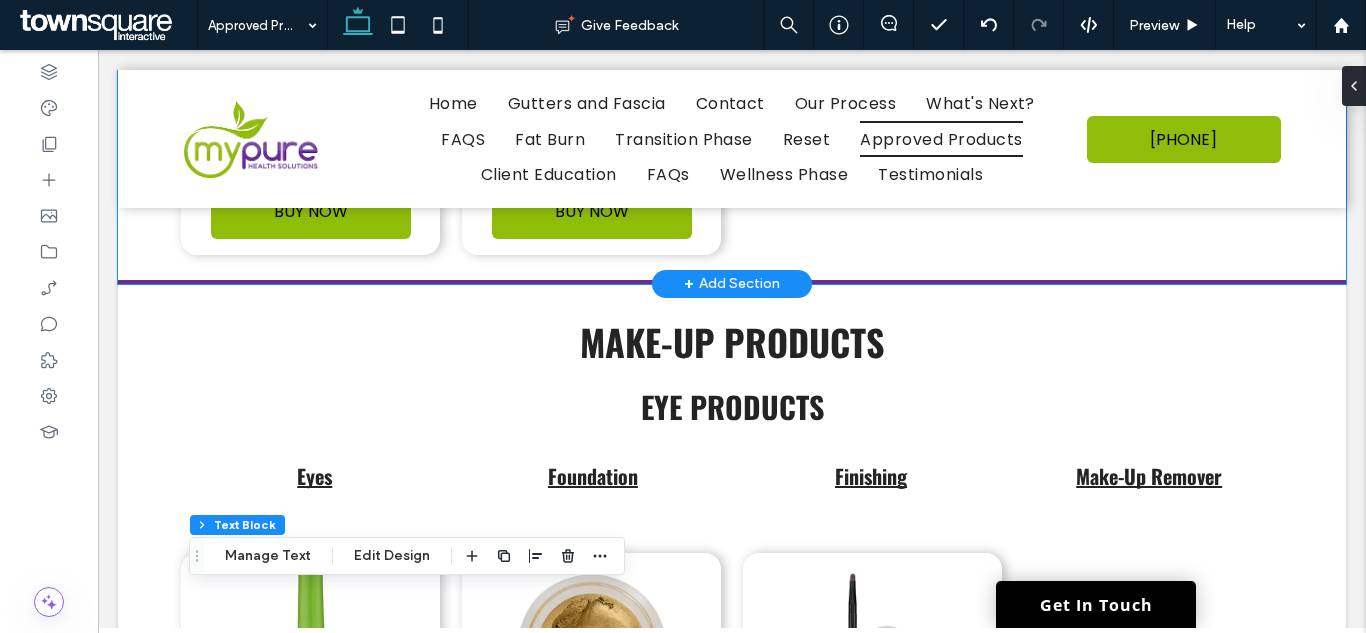 click on "good clean love
lubricant
Organic Water-Based Lube with Aloe Vera, Wellness Gel for Men & Women
BUY NOW
Coconu
Lubricant
Water Based Personal Lubricant for Couples, Men, Women and Personal Use
BUY NOW" at bounding box center (732, 41) 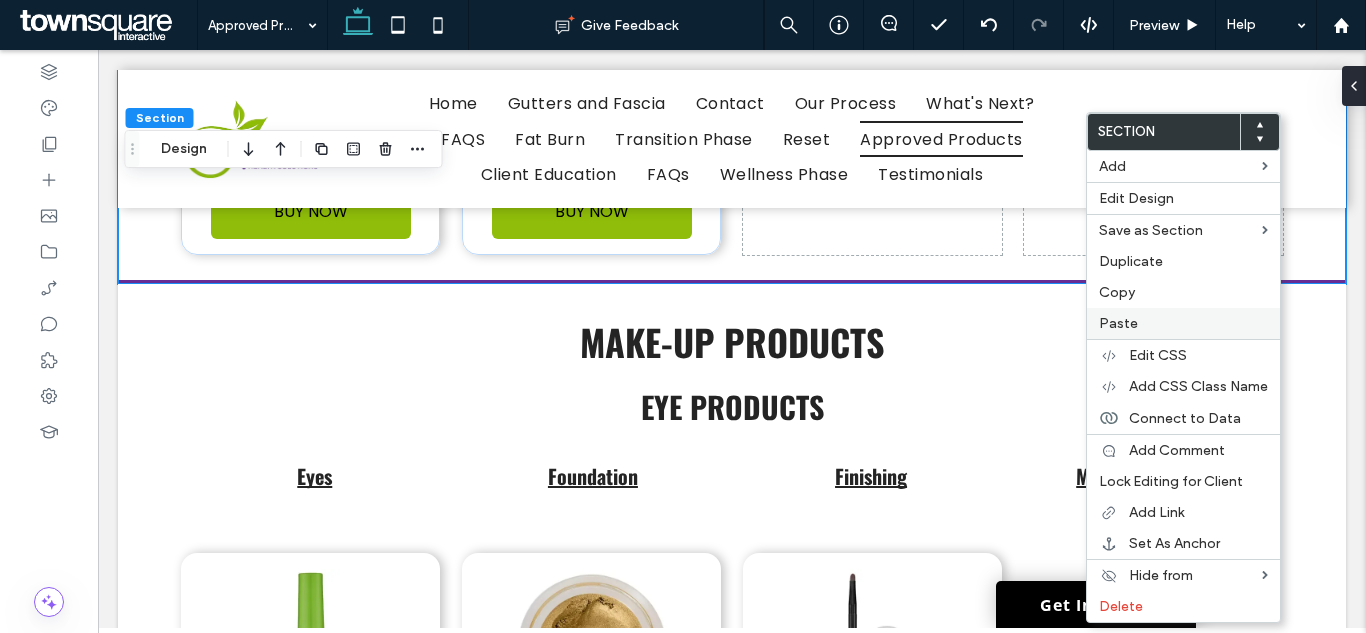 click on "Paste" at bounding box center [1183, 323] 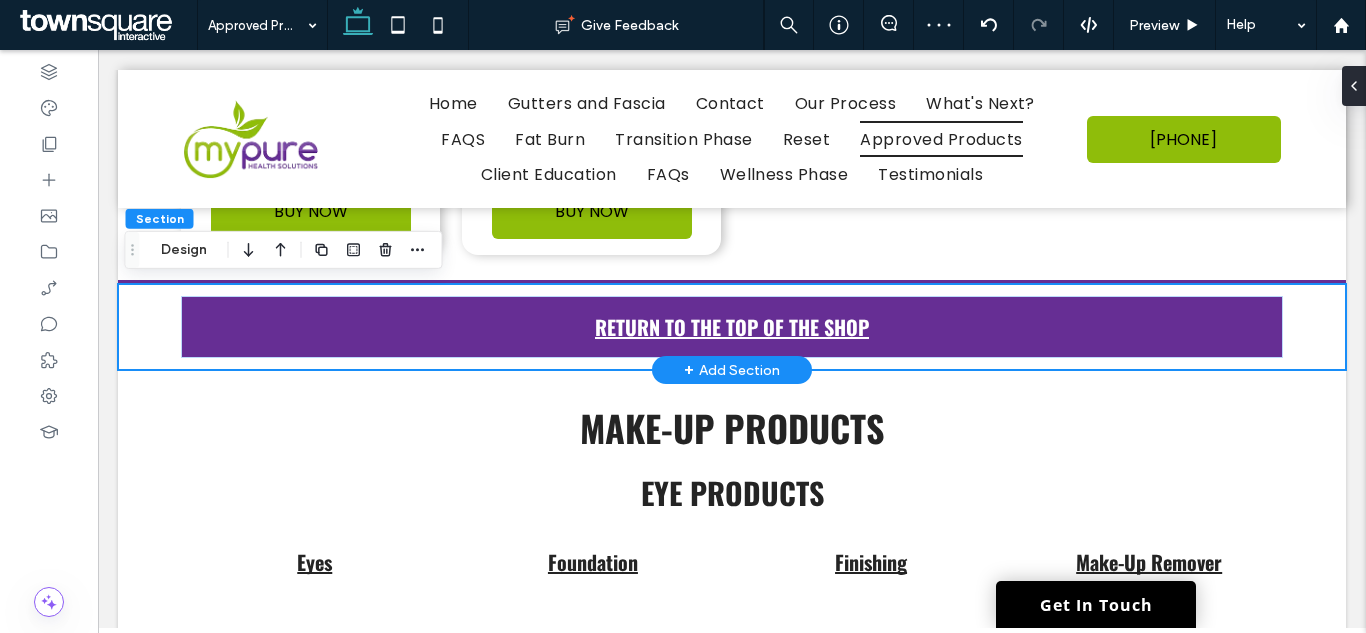 click on "RETURN TO THE TOP OF THE SHOP" at bounding box center [732, 327] 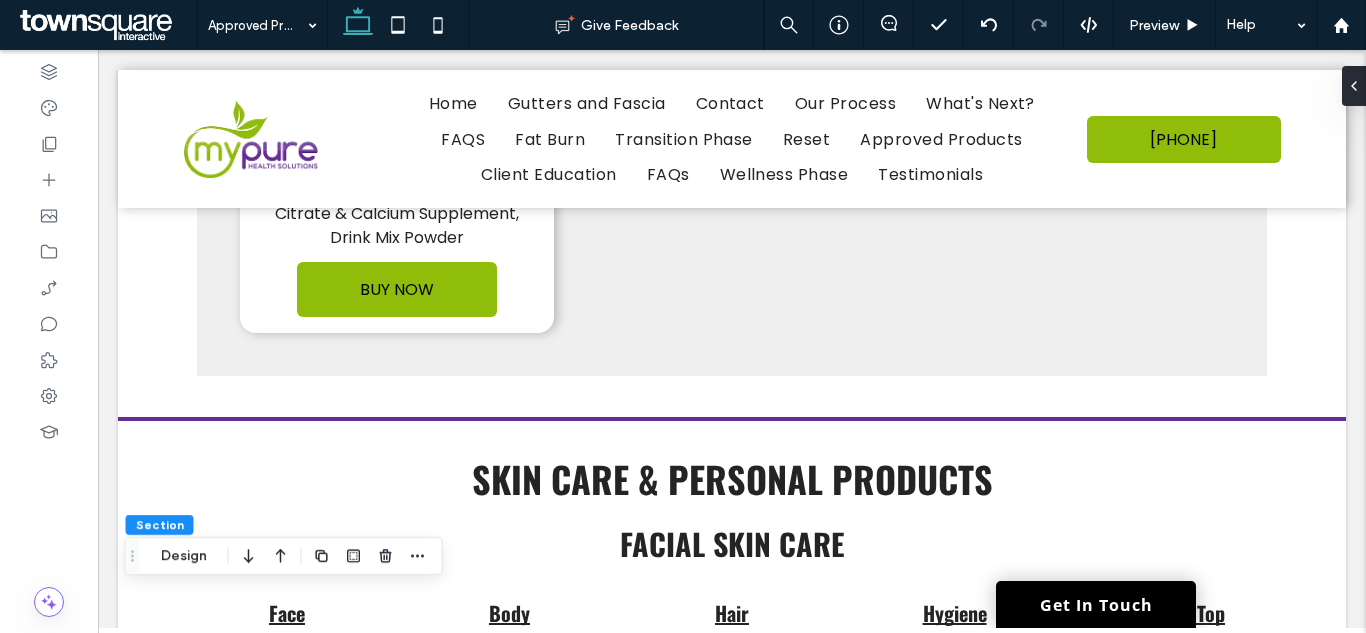 scroll, scrollTop: 3051, scrollLeft: 0, axis: vertical 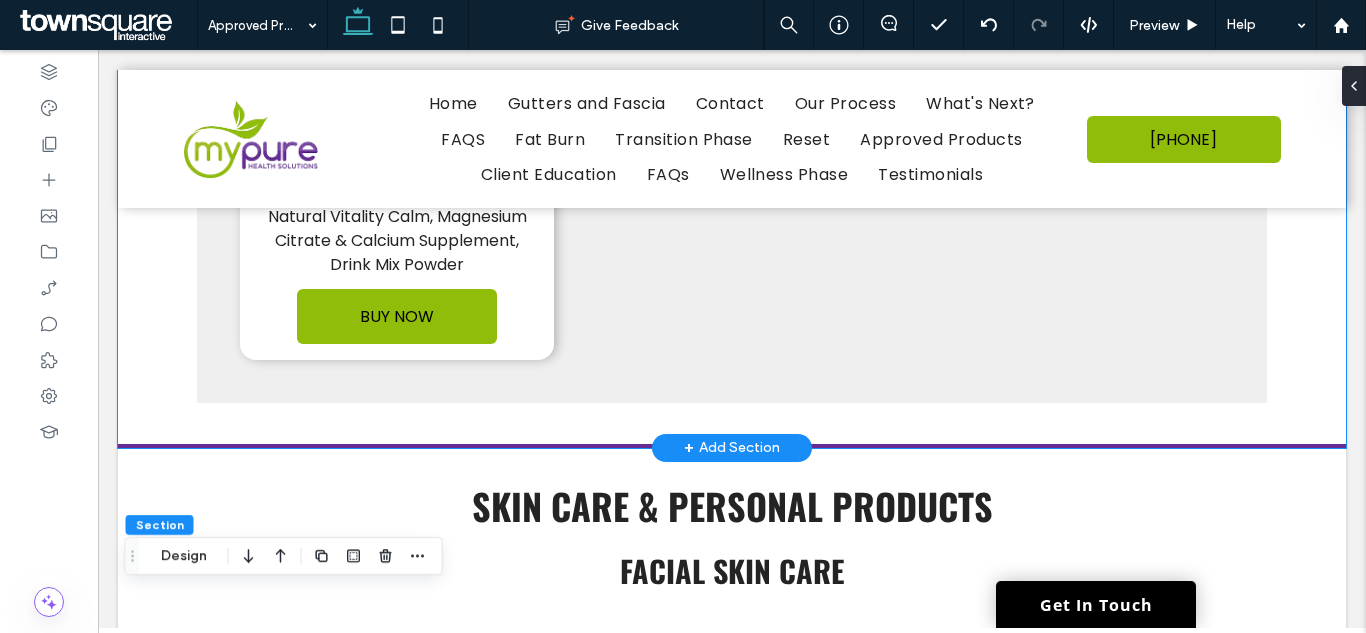 click on "Food & Condiments
Cooking
Snacks
Drinks
Supplements
Condiments
Condiments
Simple Girl Dressings
Food
Primal Kitchen
ketchup Set
Primal Kitchen Organic Unsweetened Ketchup Variety Pack, Original and Spicy, Pack of 2 ﻿
BUY NOW
Happy Belly
Yellow Mustard
Distilled Vinegar and Water, #1 Grade Mustard Seed, Salt, Turmeric, Paprika, and Spices
BUY NOW
Annie's Organic
Horseradish Mustard
Certified organic ingredients, No artificial flavors, synthetic colors or preservatives." at bounding box center (732, -606) 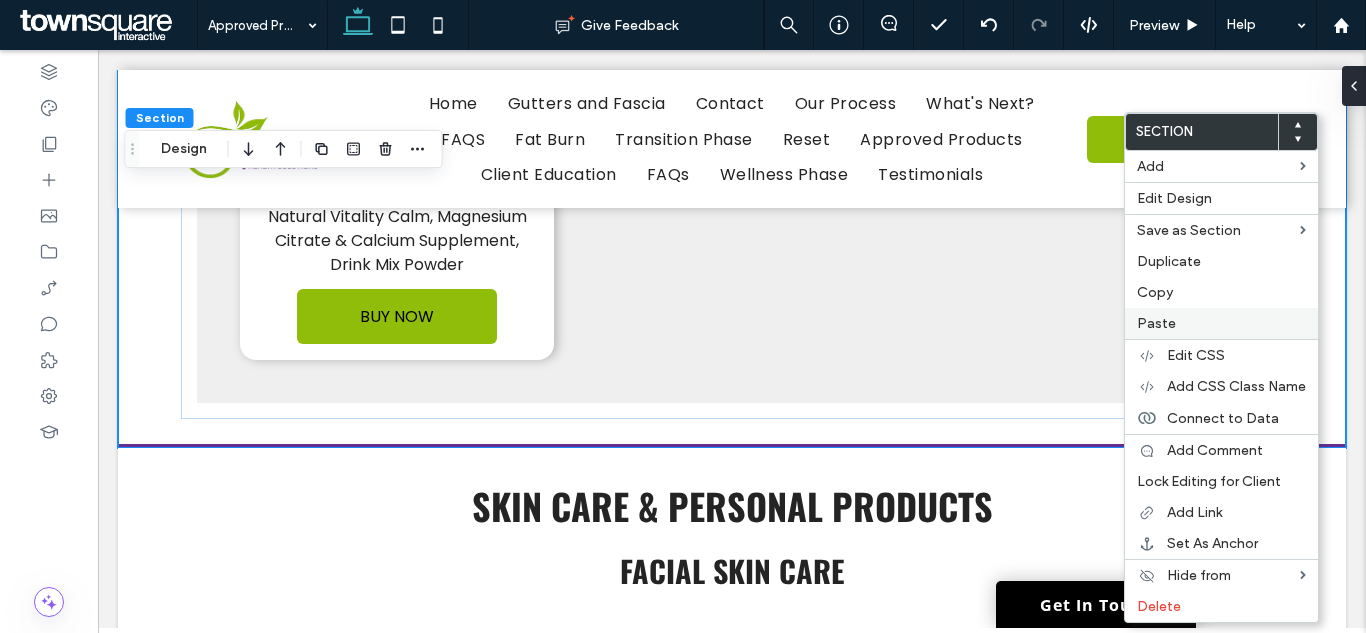 click on "Paste" at bounding box center (1221, 323) 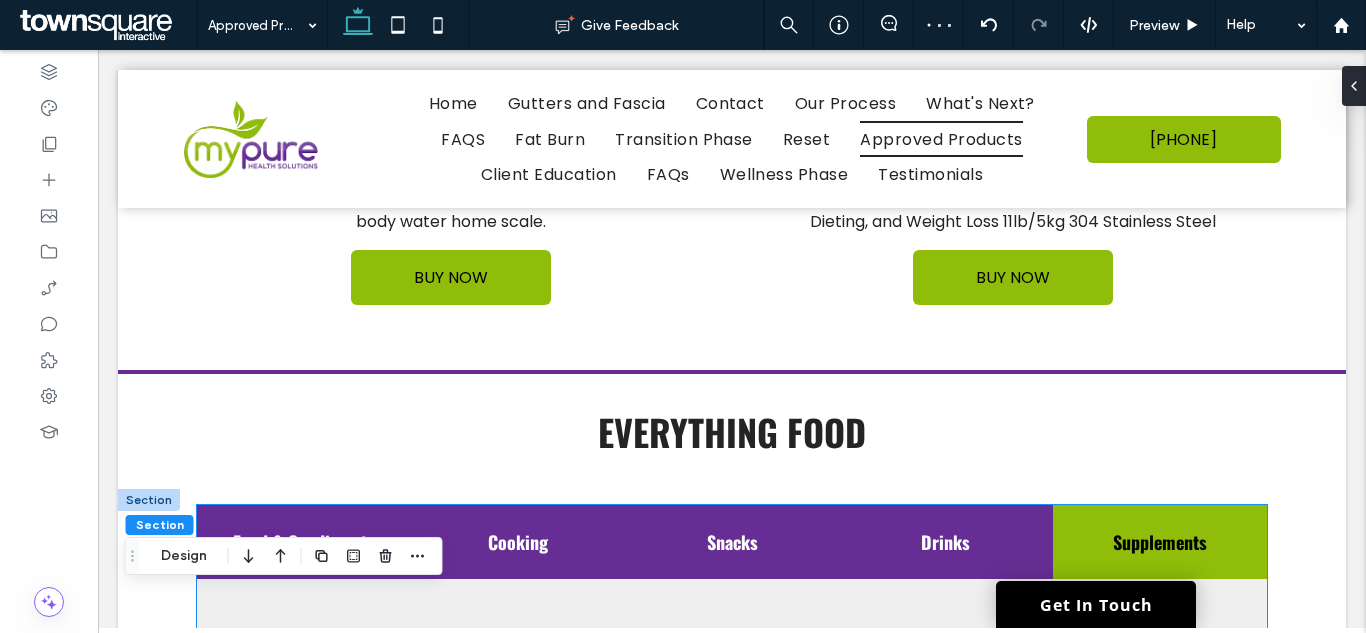 scroll, scrollTop: 751, scrollLeft: 0, axis: vertical 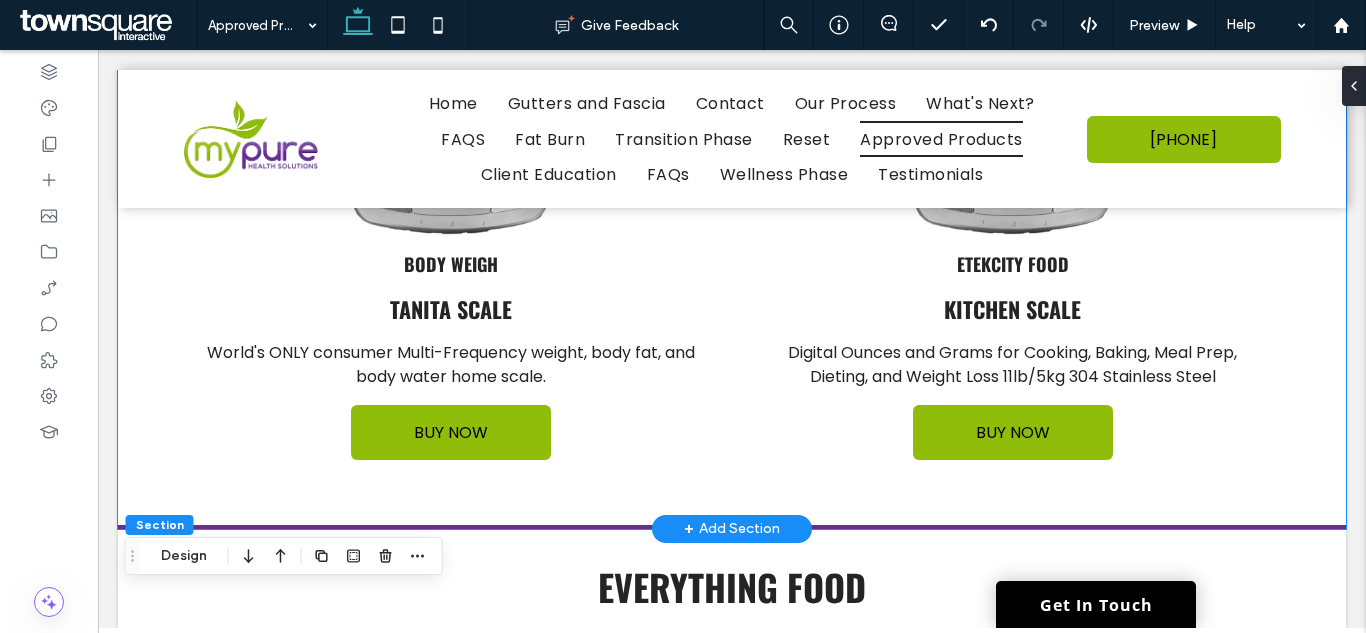click on "Body Weigh
Tanita Scale
World's ONLY consumer Multi-Frequency weight, body fat, and body water home scale.
BUY NOW
Etekcity Food
Kitchen Scale
Digital Ounces and Grams for Cooking, Baking, Meal Prep, Dieting, and Weight Loss 11lb/5kg 304 Stainless Steel
BUY NOW" at bounding box center [732, 254] 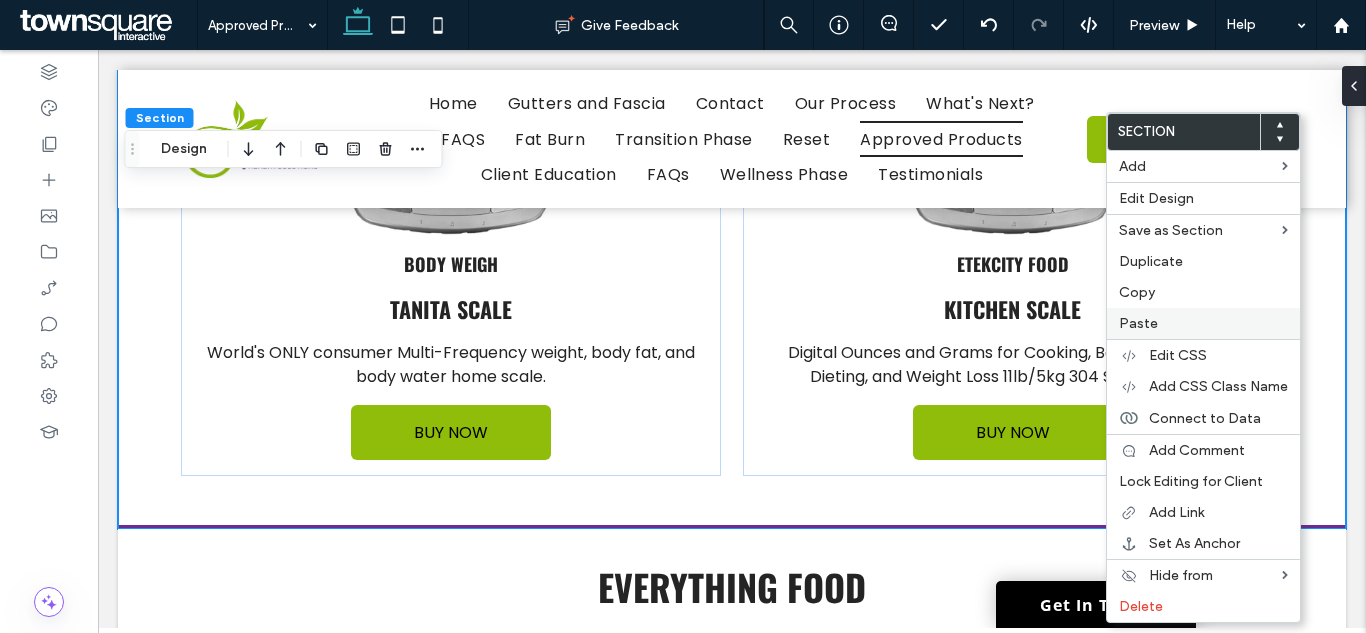 click on "Paste" at bounding box center [1138, 323] 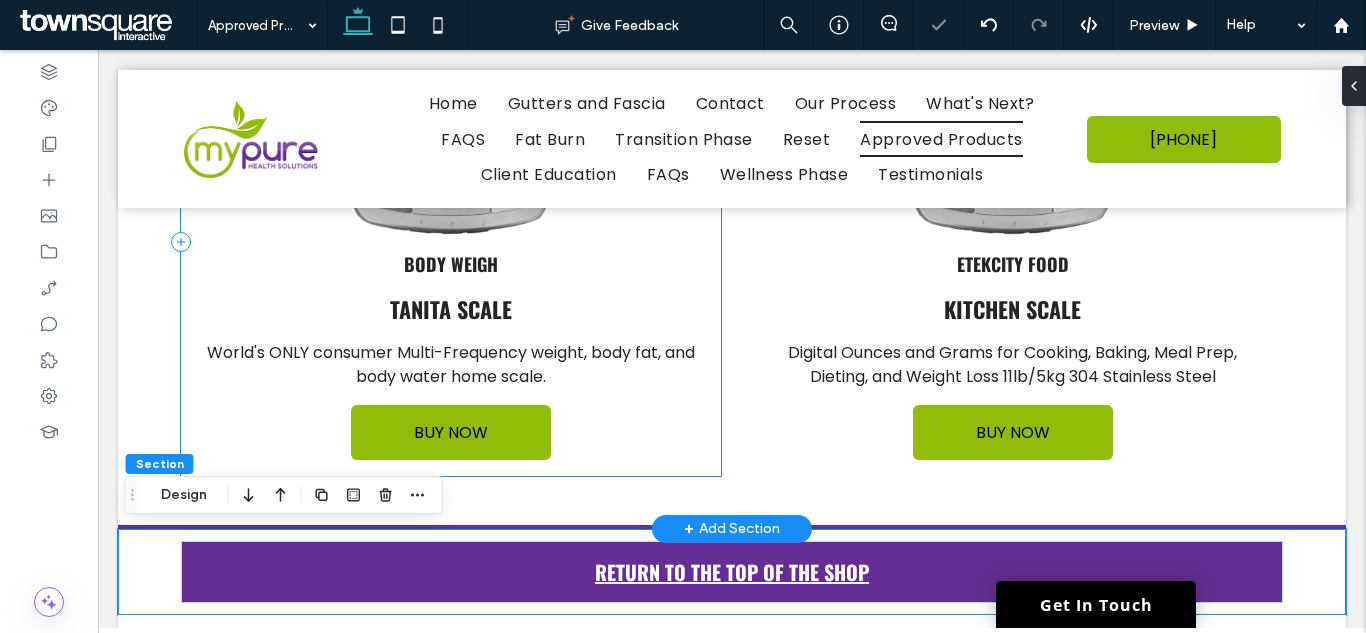 scroll, scrollTop: 951, scrollLeft: 0, axis: vertical 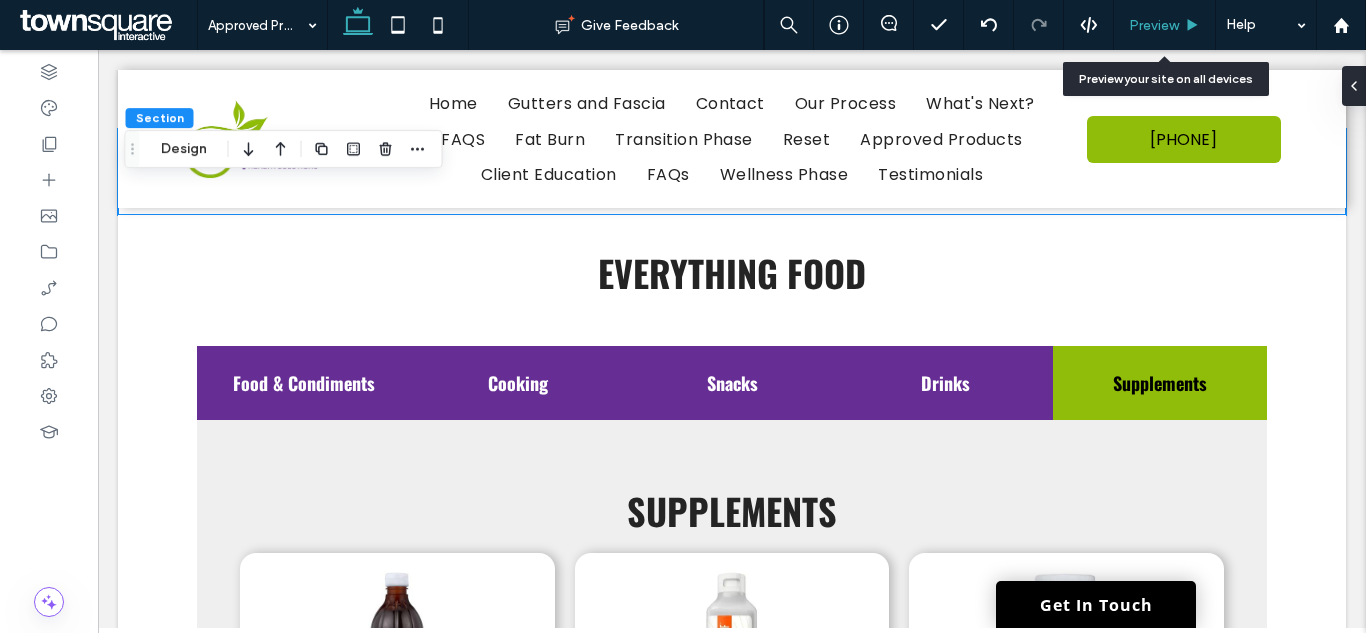 click on "Preview" at bounding box center [1165, 25] 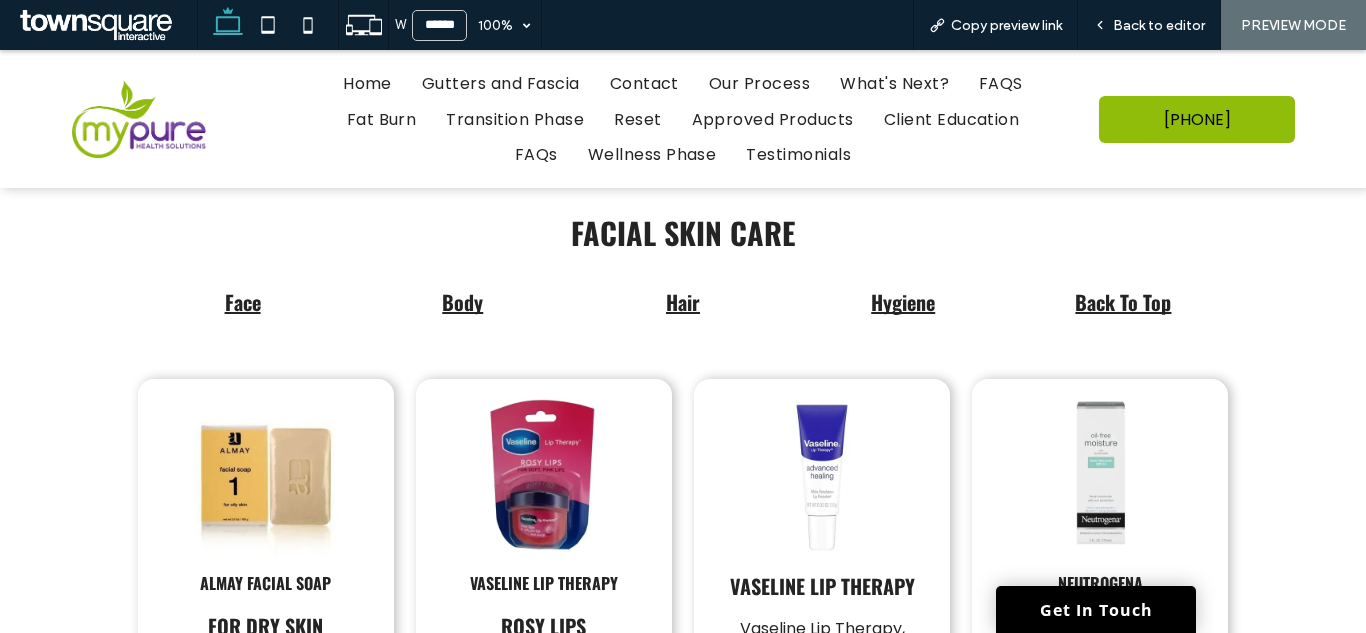 scroll, scrollTop: 3453, scrollLeft: 0, axis: vertical 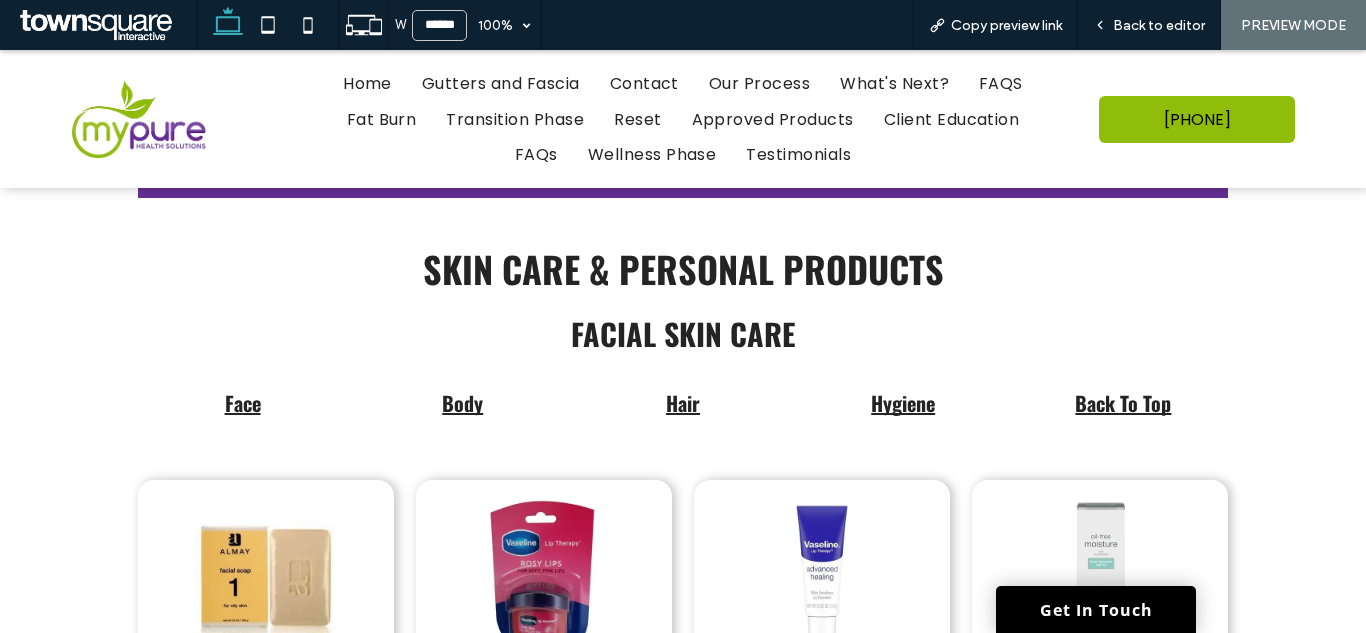 click on "Hygiene" at bounding box center (903, 403) 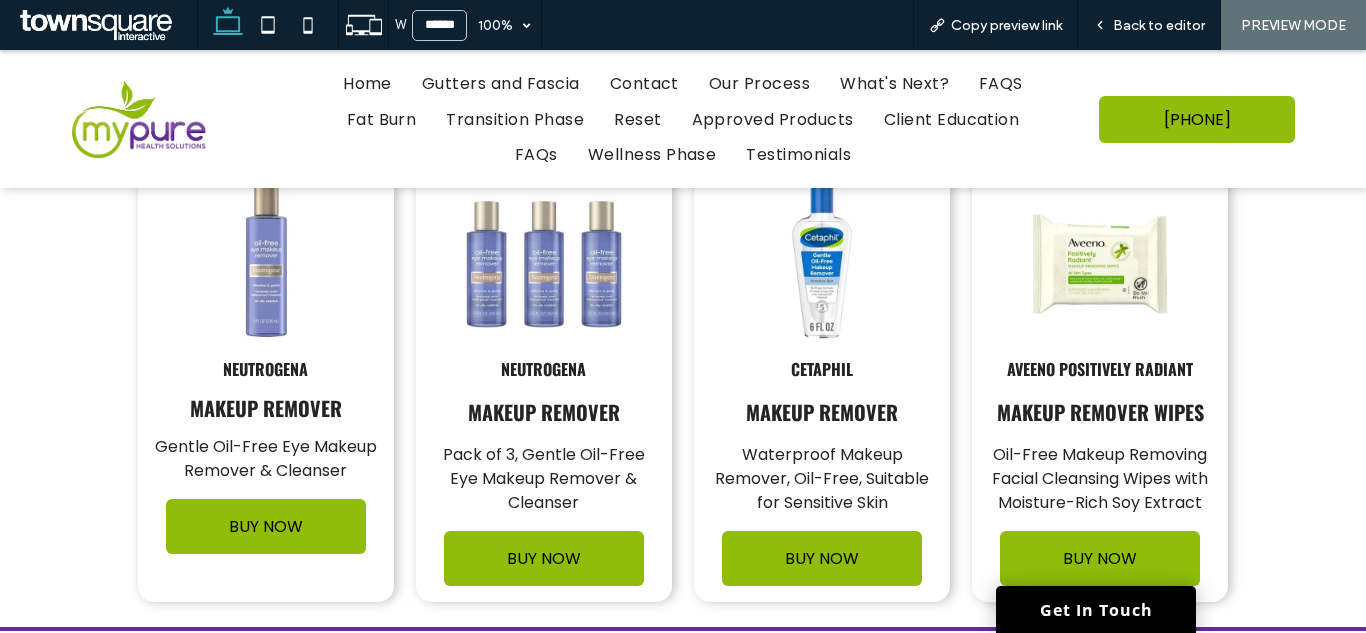 scroll, scrollTop: 14750, scrollLeft: 0, axis: vertical 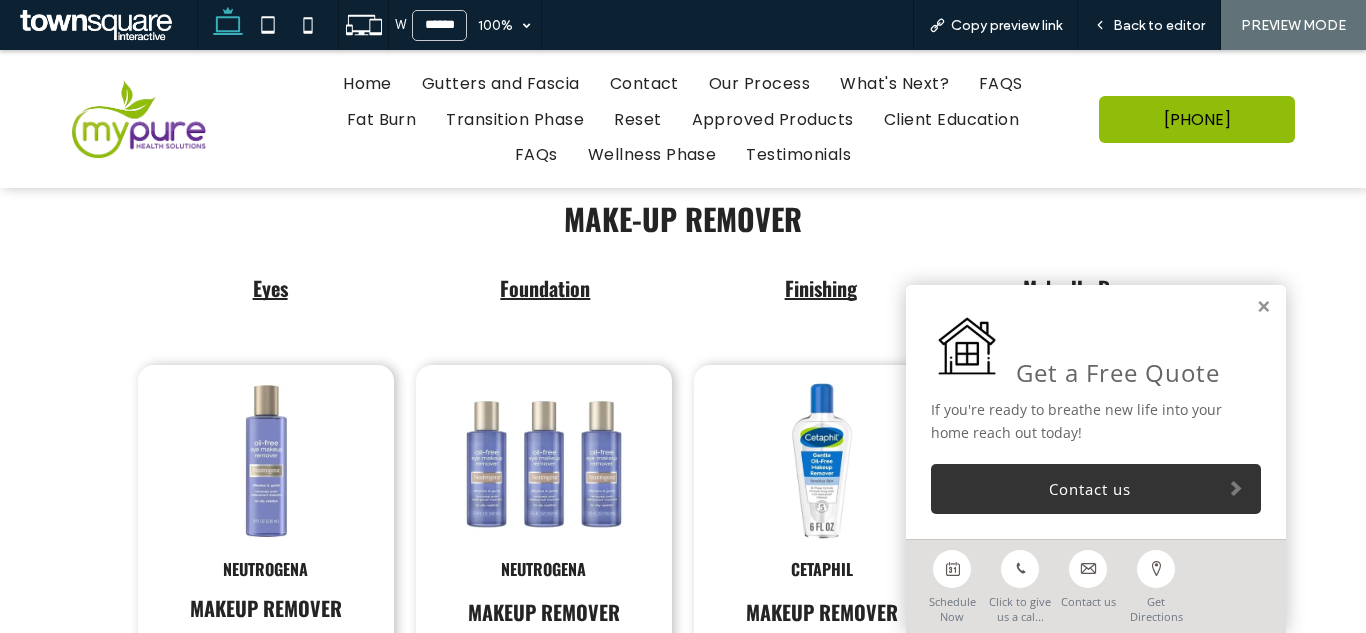 click on "Foundation" at bounding box center (545, 288) 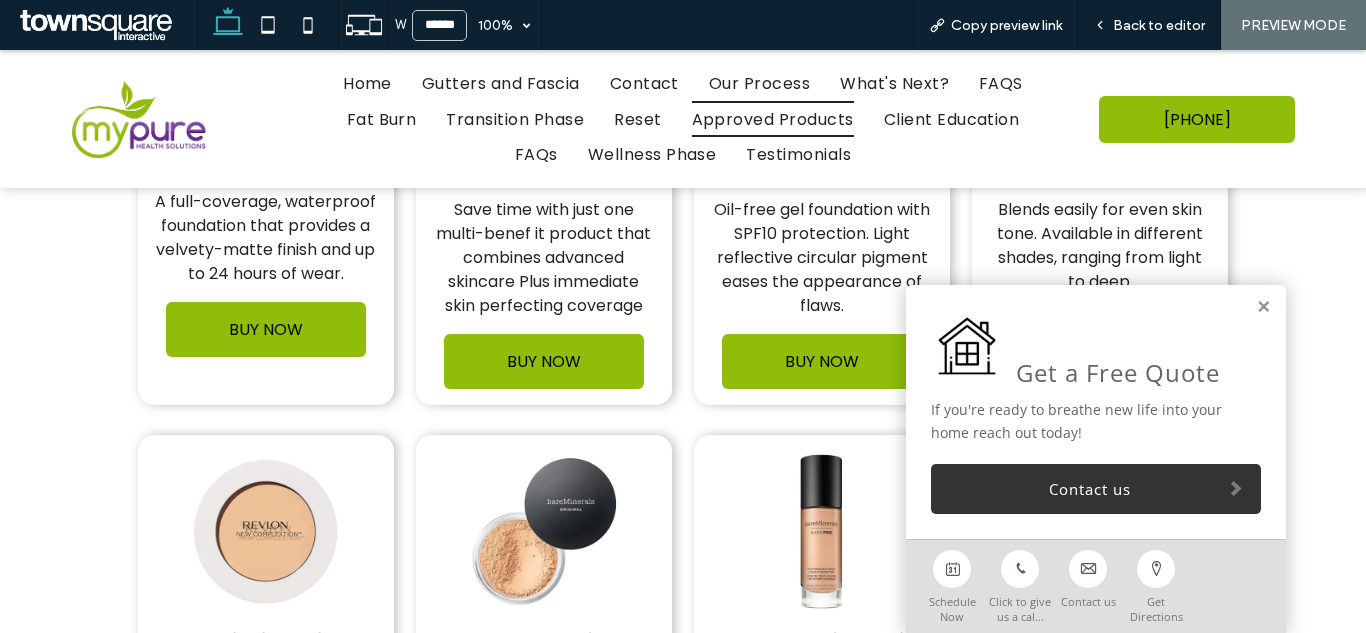 scroll, scrollTop: 12865, scrollLeft: 0, axis: vertical 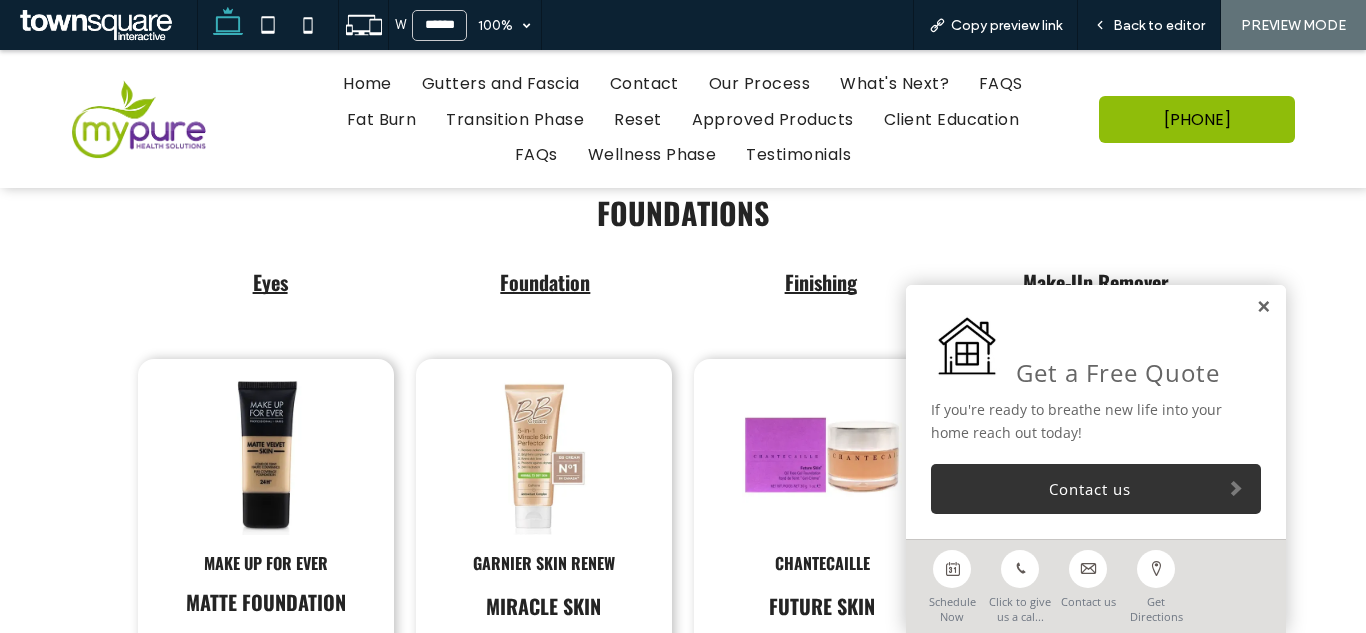 click at bounding box center (1263, 307) 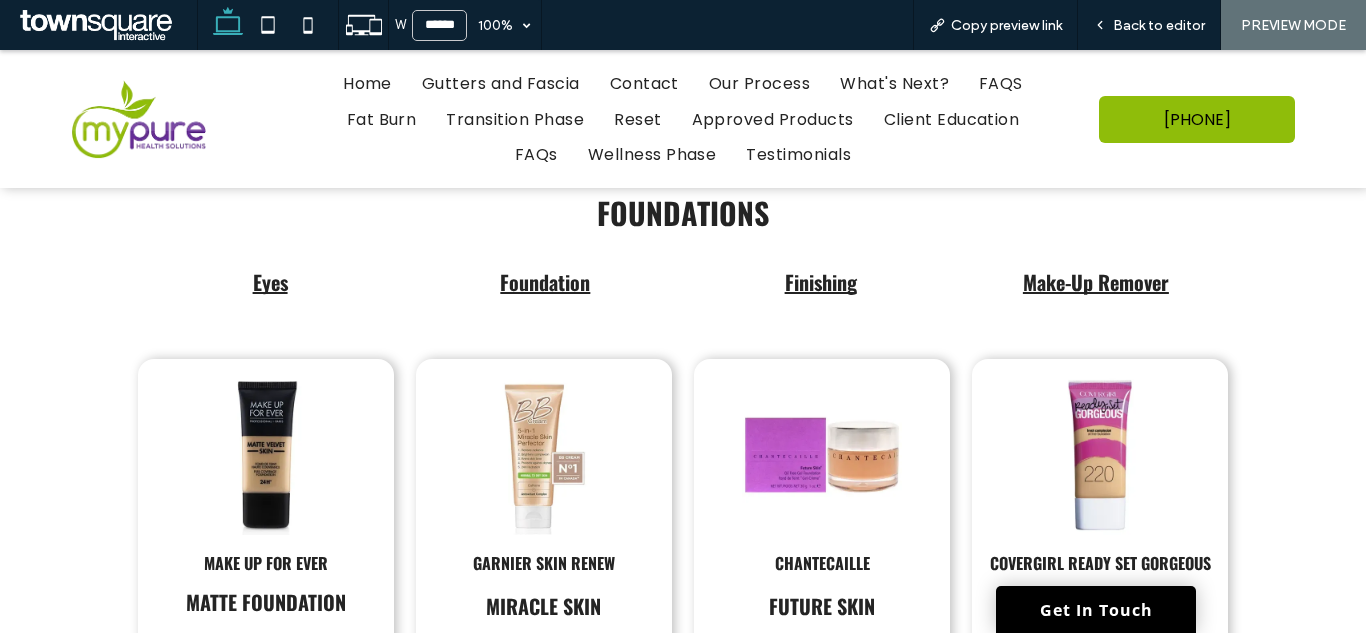 click on "Make-Up Remover" at bounding box center [1095, 282] 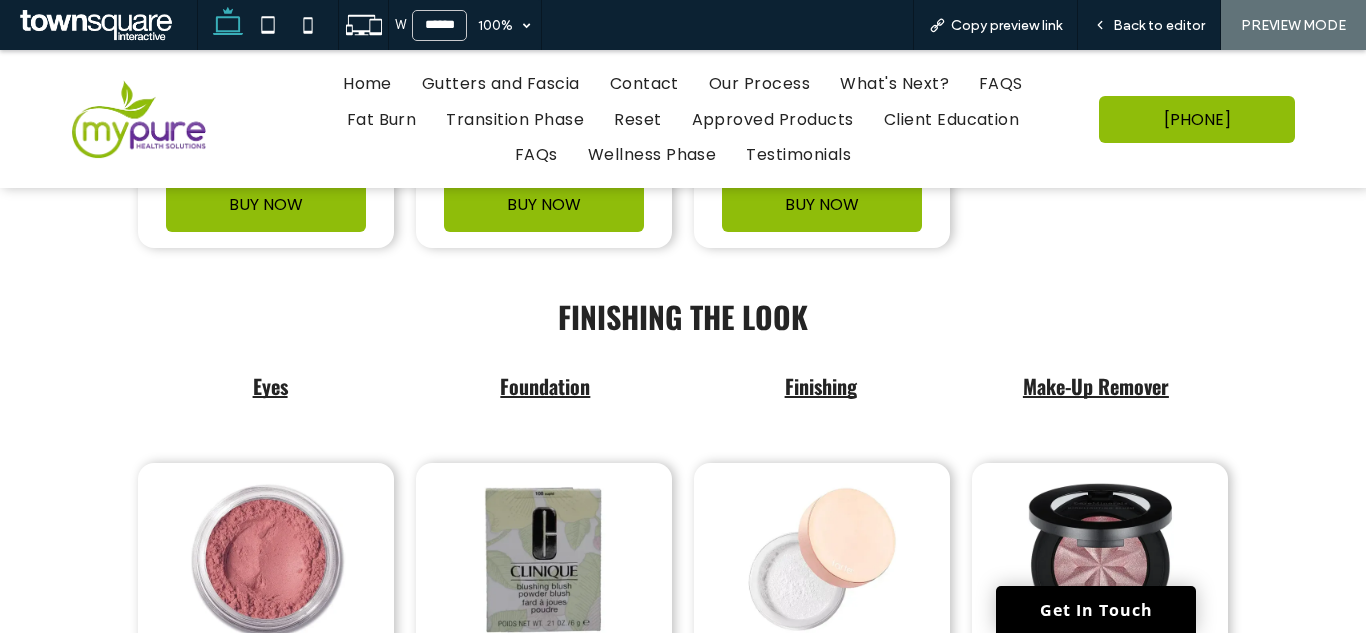 scroll, scrollTop: 14080, scrollLeft: 0, axis: vertical 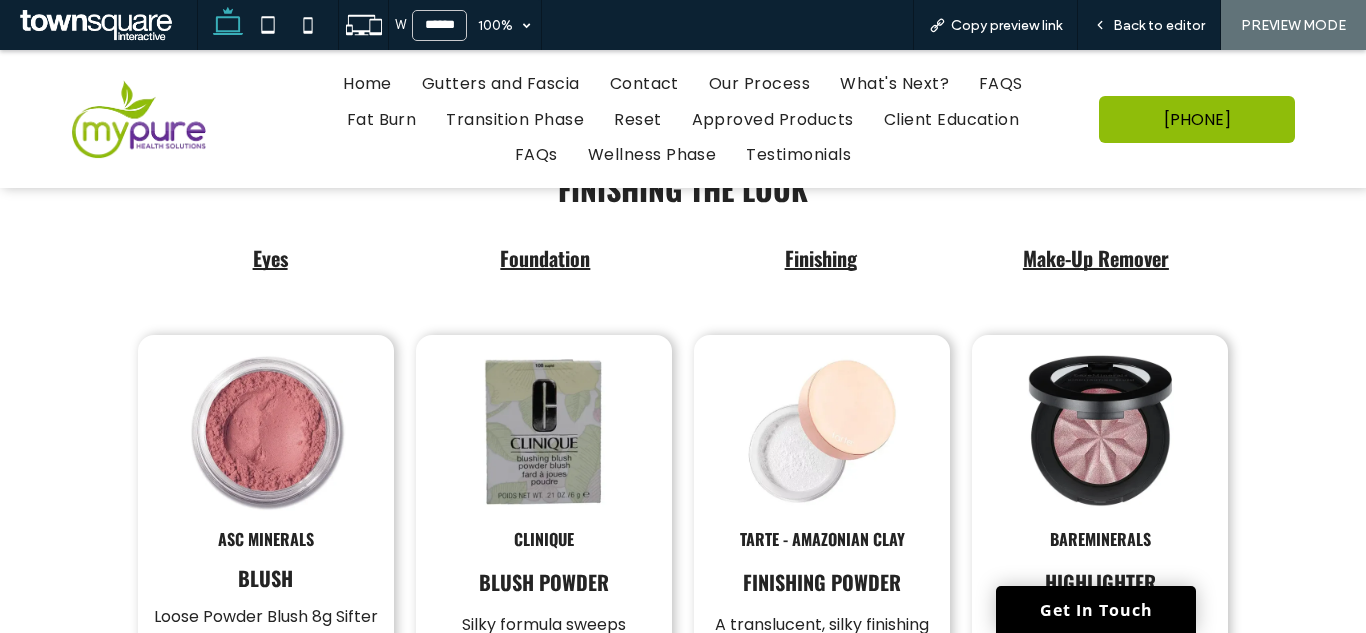 click on "Make-Up Remover" at bounding box center [1096, 258] 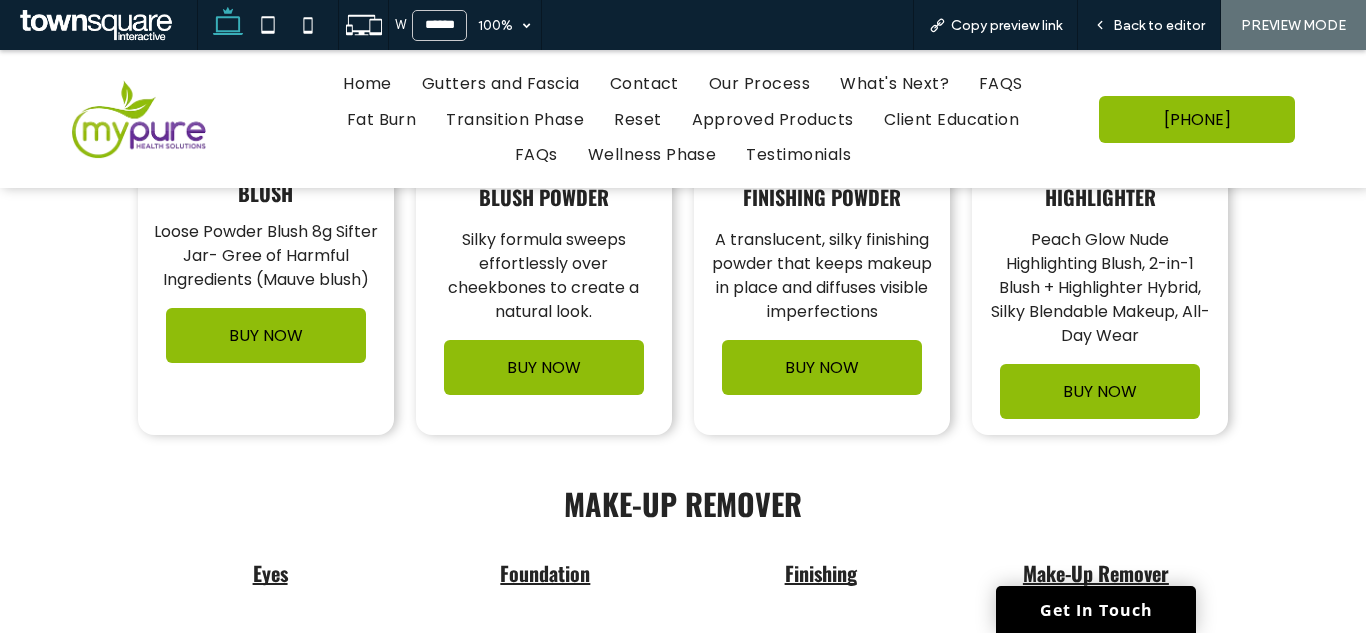 scroll, scrollTop: 14780, scrollLeft: 0, axis: vertical 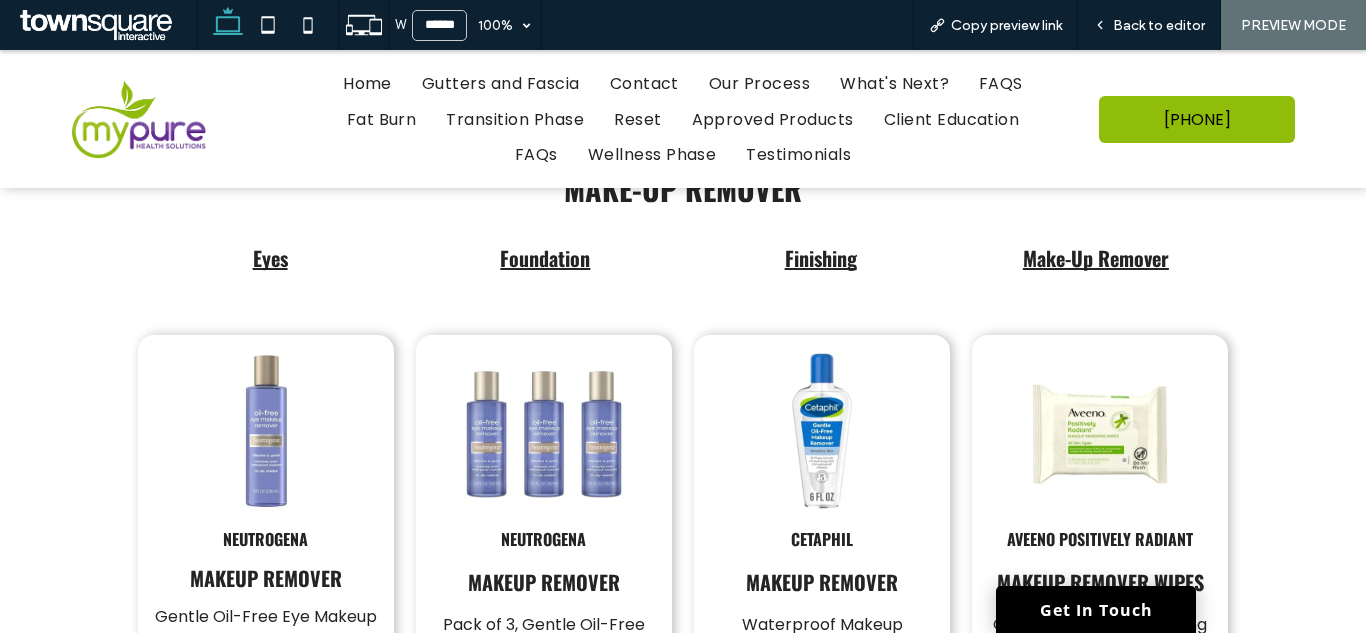 click on "Finishing" at bounding box center (821, 258) 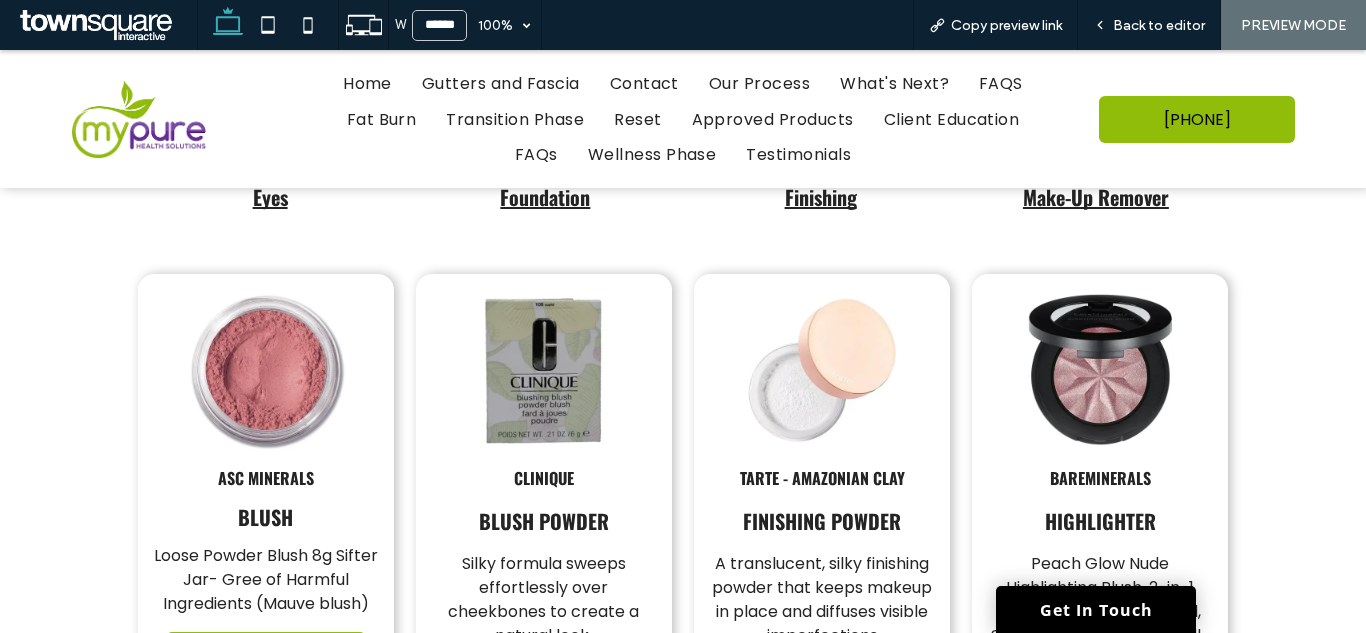 scroll, scrollTop: 14080, scrollLeft: 0, axis: vertical 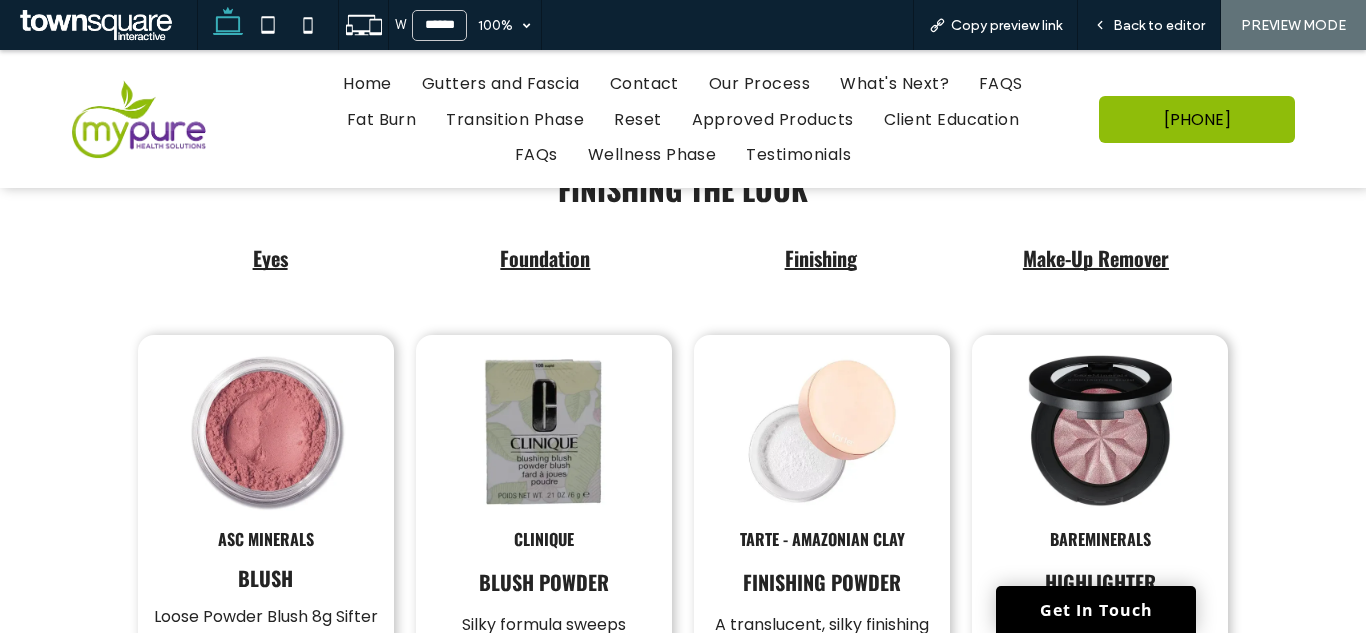 click on "Make-Up Remover" at bounding box center [1096, 258] 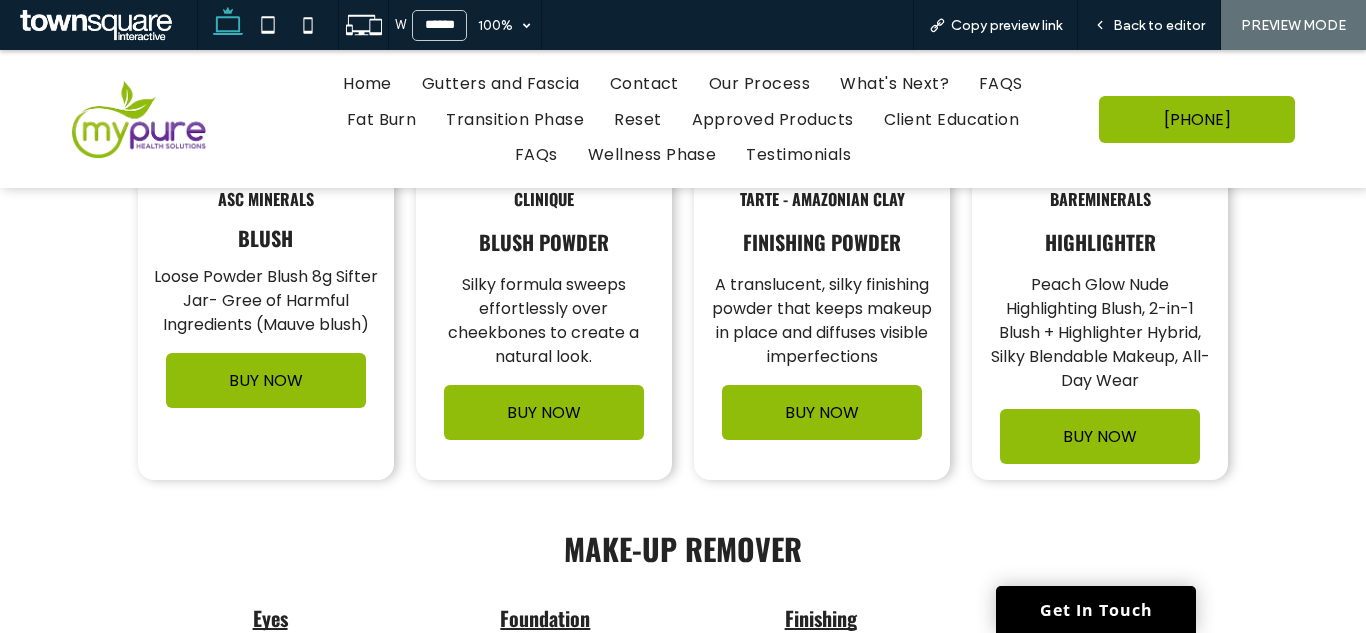 scroll, scrollTop: 14780, scrollLeft: 0, axis: vertical 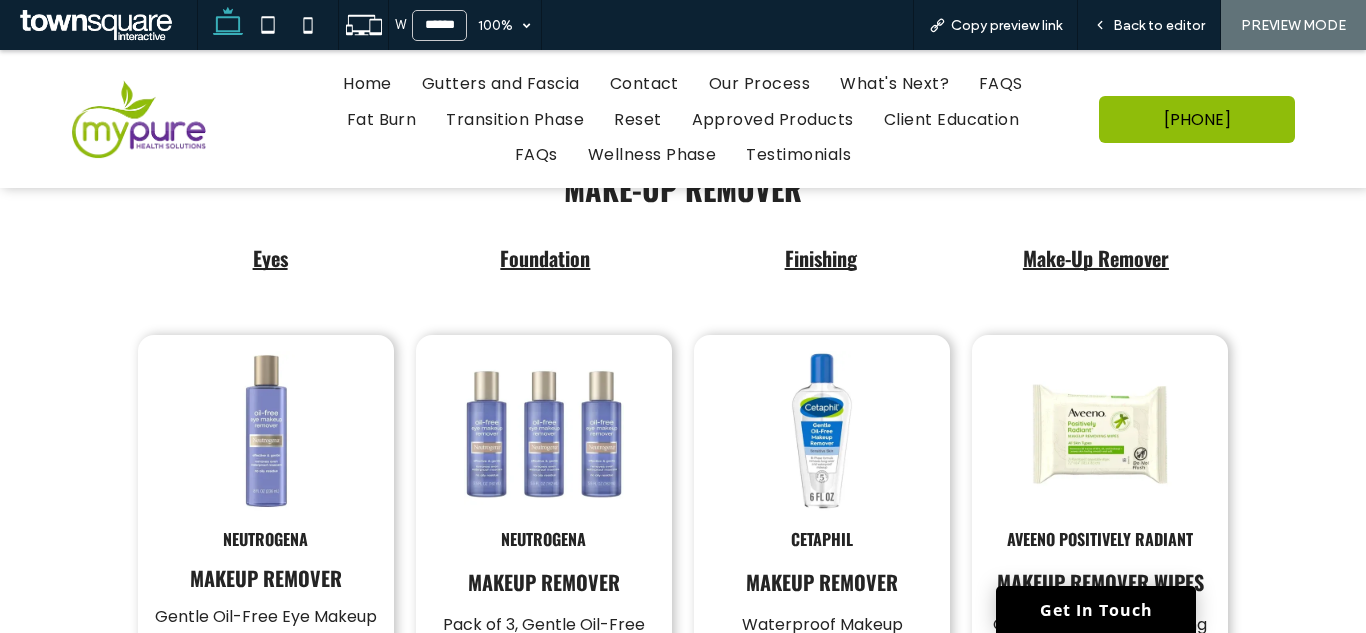 click on "Foundation" at bounding box center [545, 258] 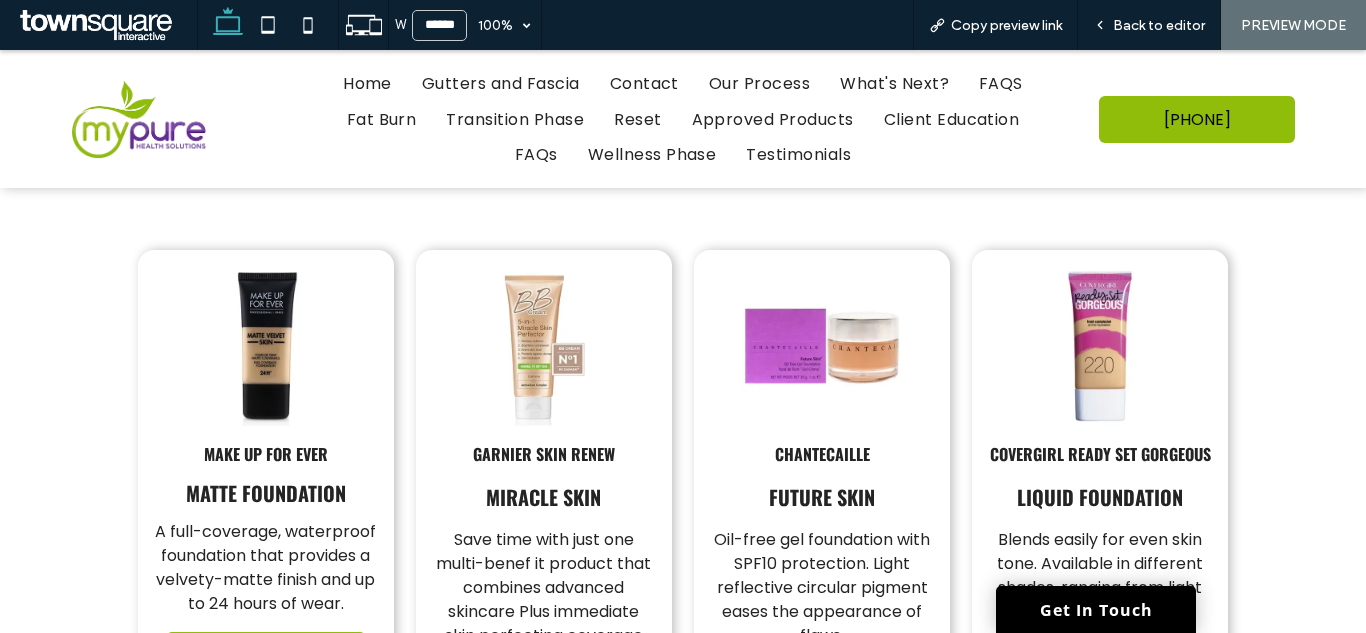 scroll, scrollTop: 12865, scrollLeft: 0, axis: vertical 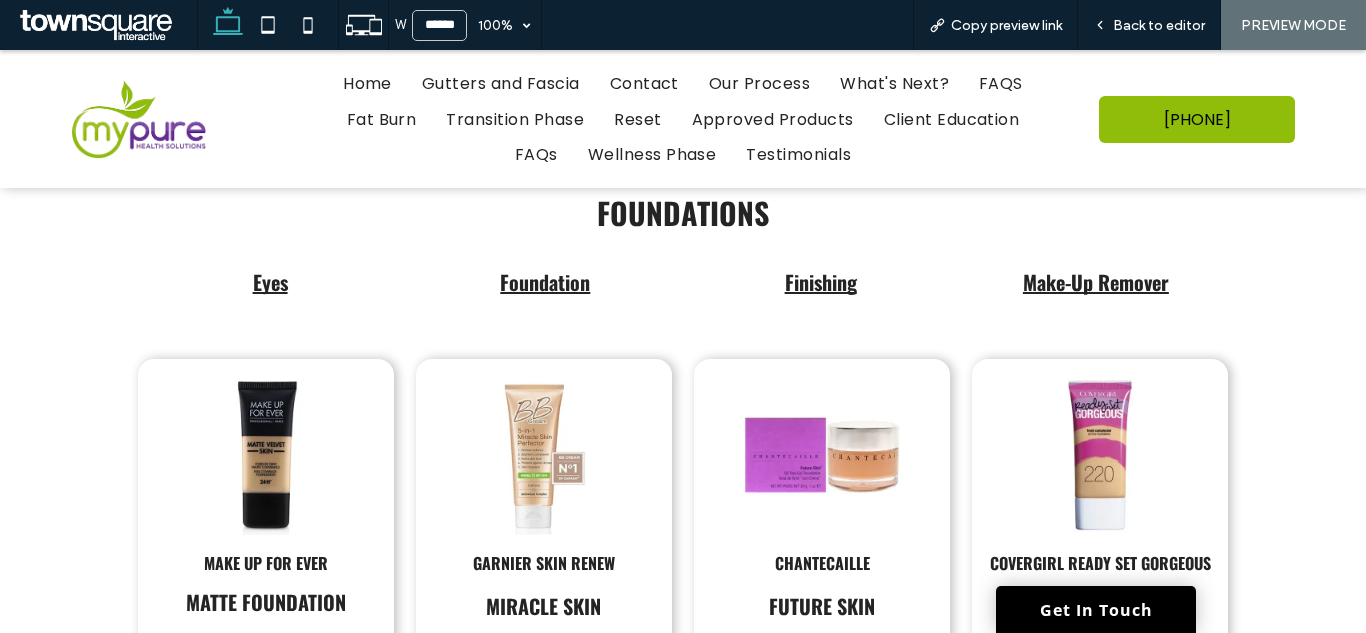 drag, startPoint x: 302, startPoint y: 271, endPoint x: 204, endPoint y: 279, distance: 98.32599 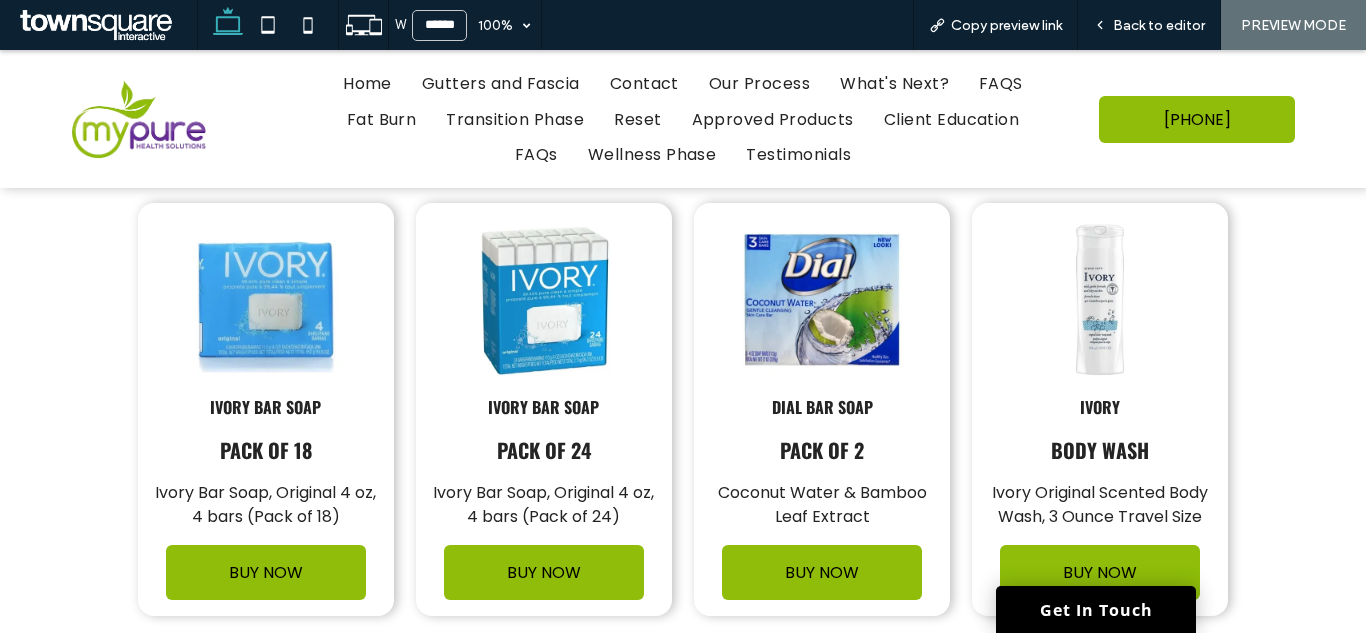 scroll, scrollTop: 6164, scrollLeft: 0, axis: vertical 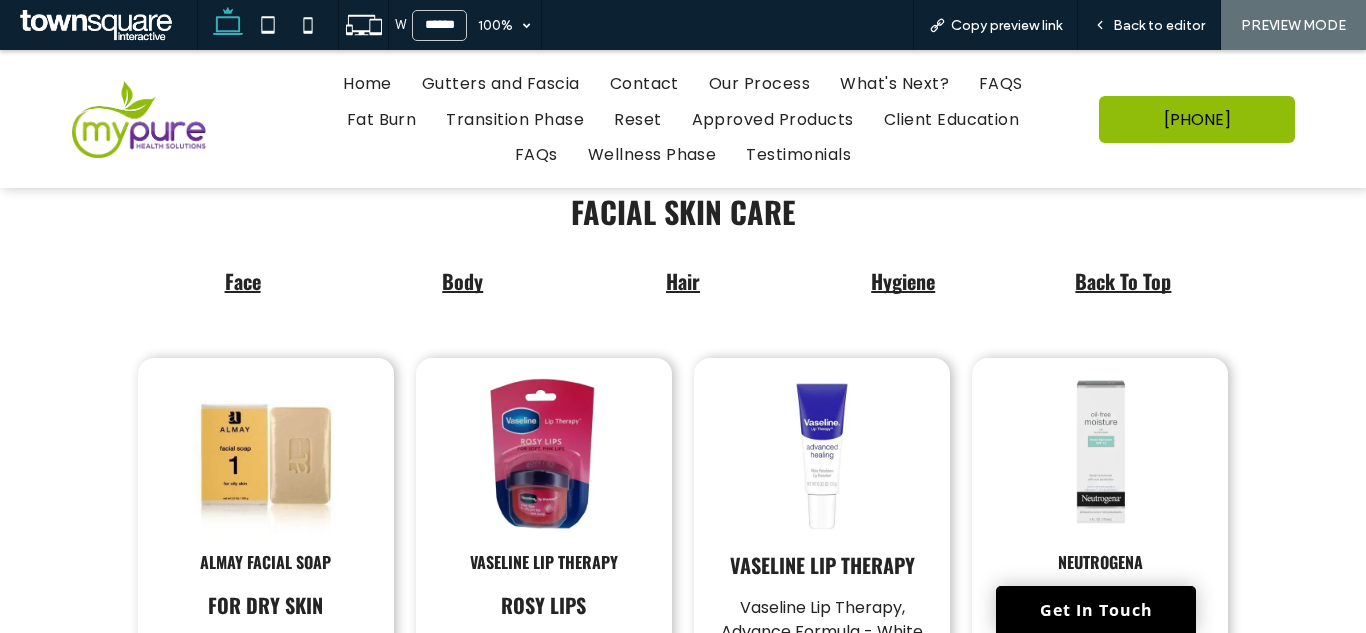 click on "Face" at bounding box center [243, 281] 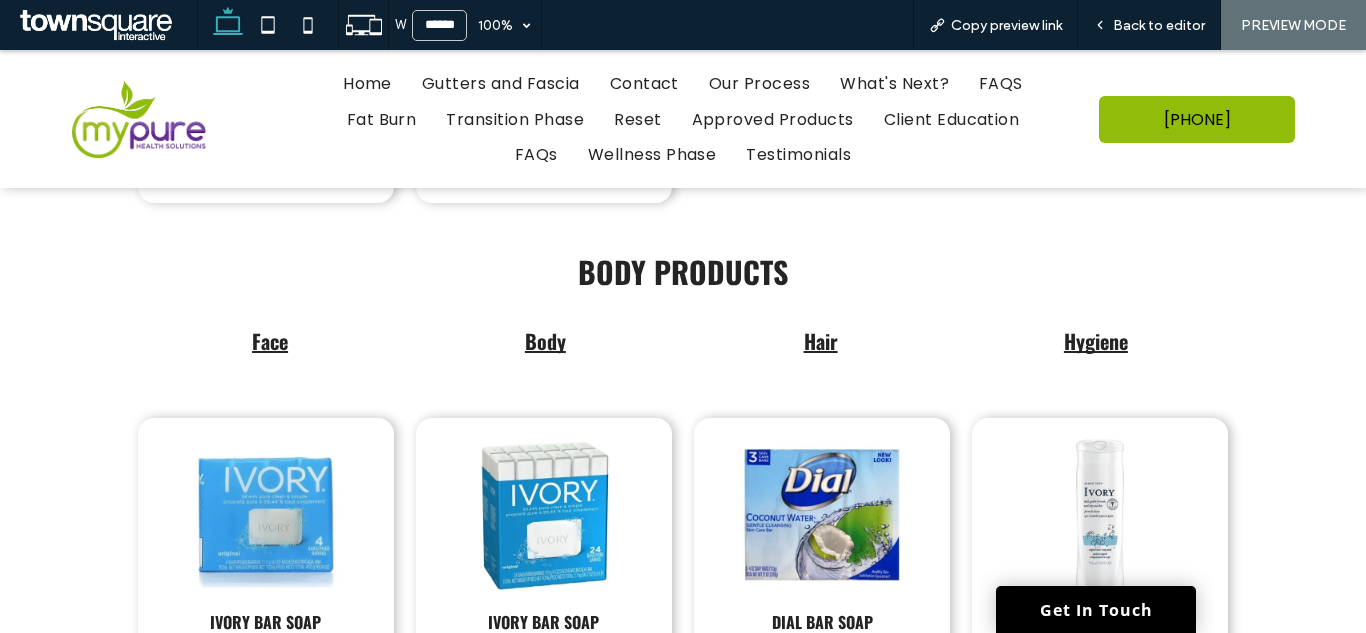 scroll, scrollTop: 7798, scrollLeft: 0, axis: vertical 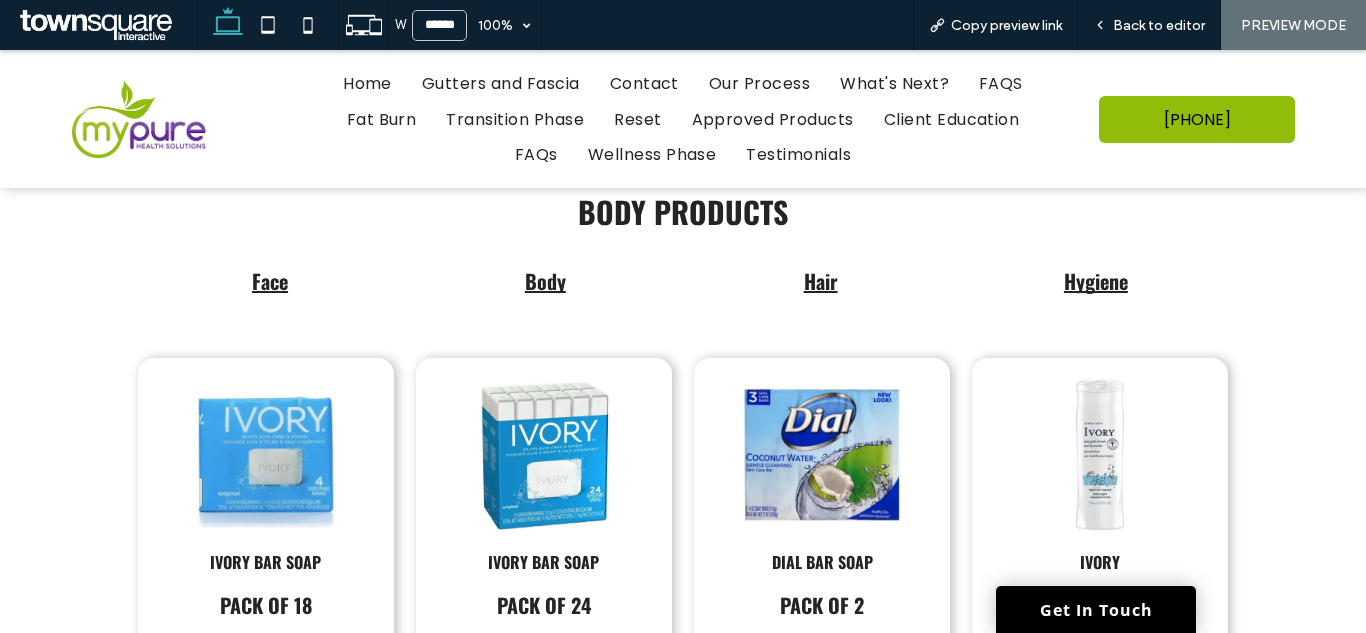 click on "Hygiene" at bounding box center (1096, 281) 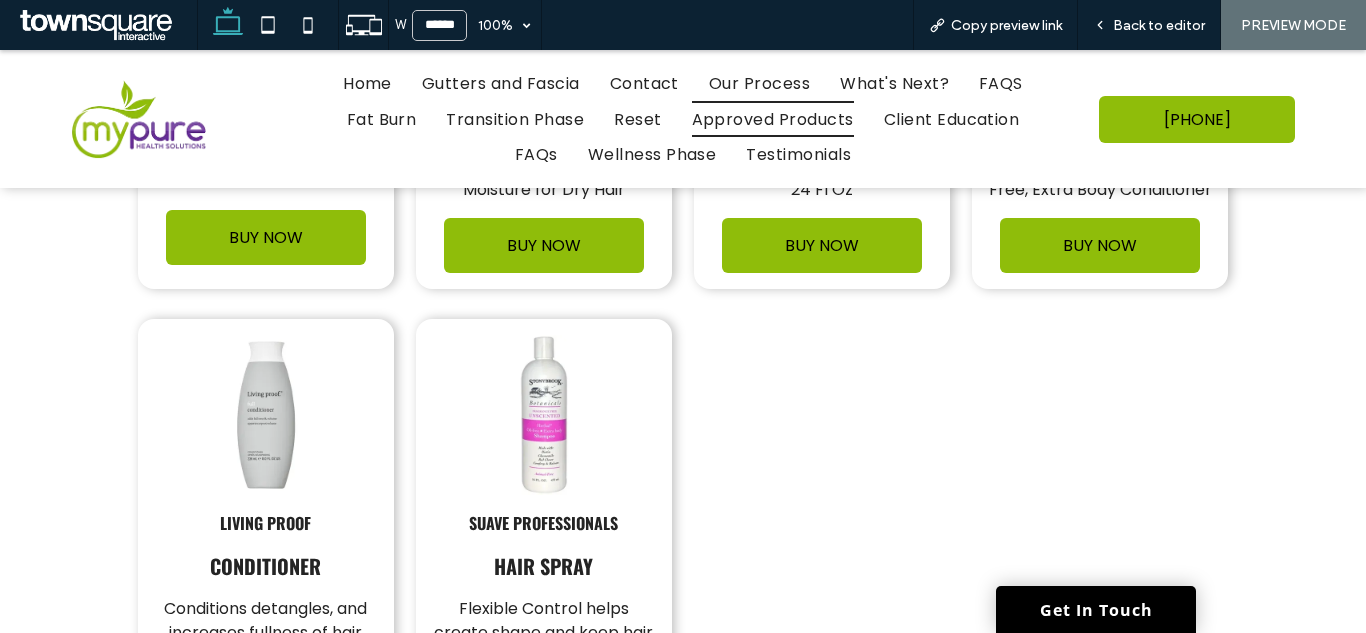 scroll, scrollTop: 10431, scrollLeft: 0, axis: vertical 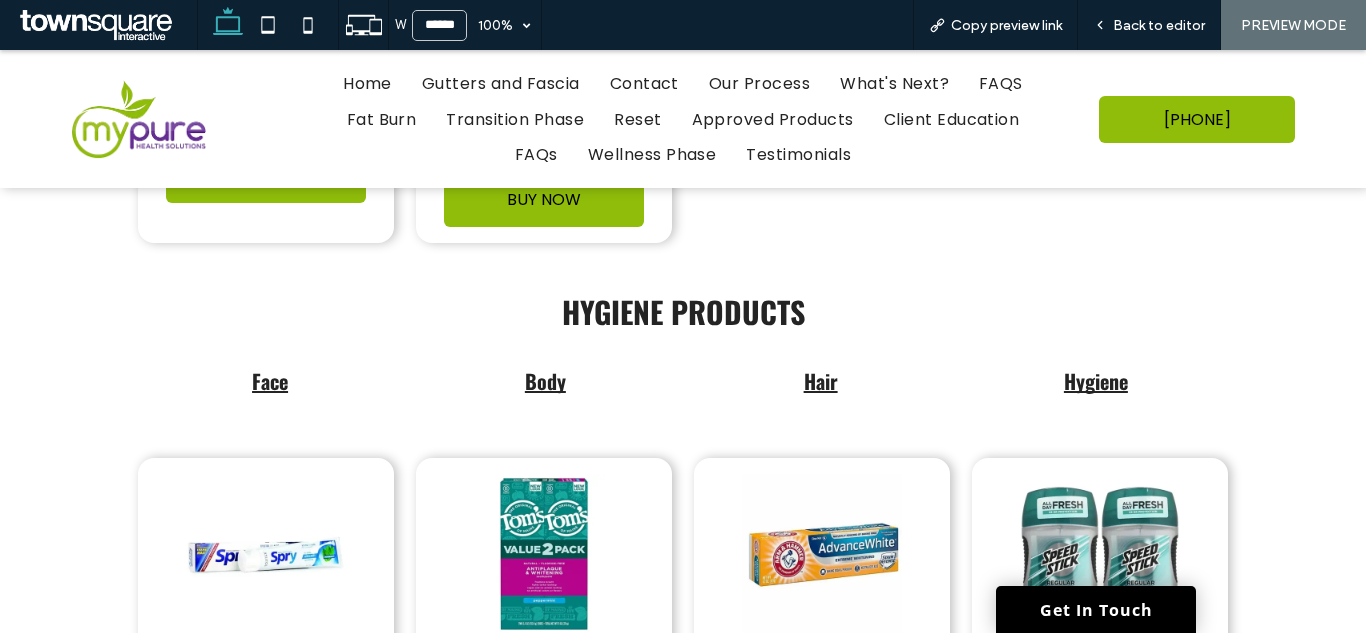 click on "Face" at bounding box center [270, 381] 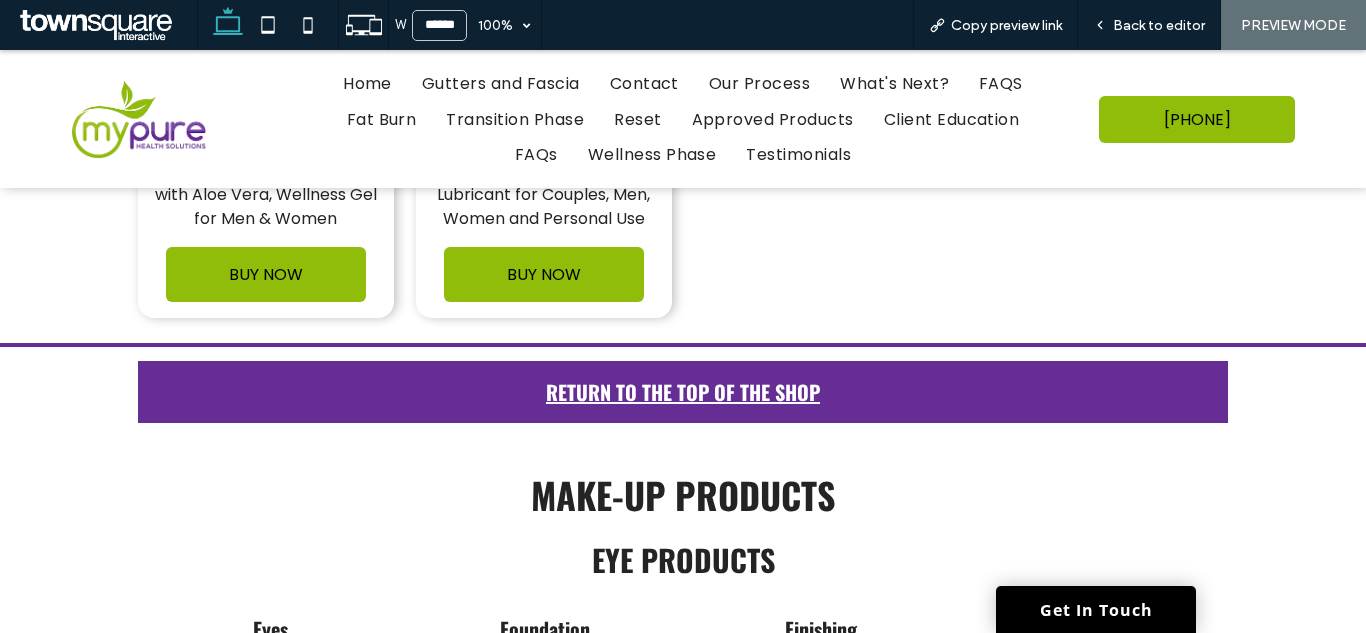 scroll, scrollTop: 11964, scrollLeft: 0, axis: vertical 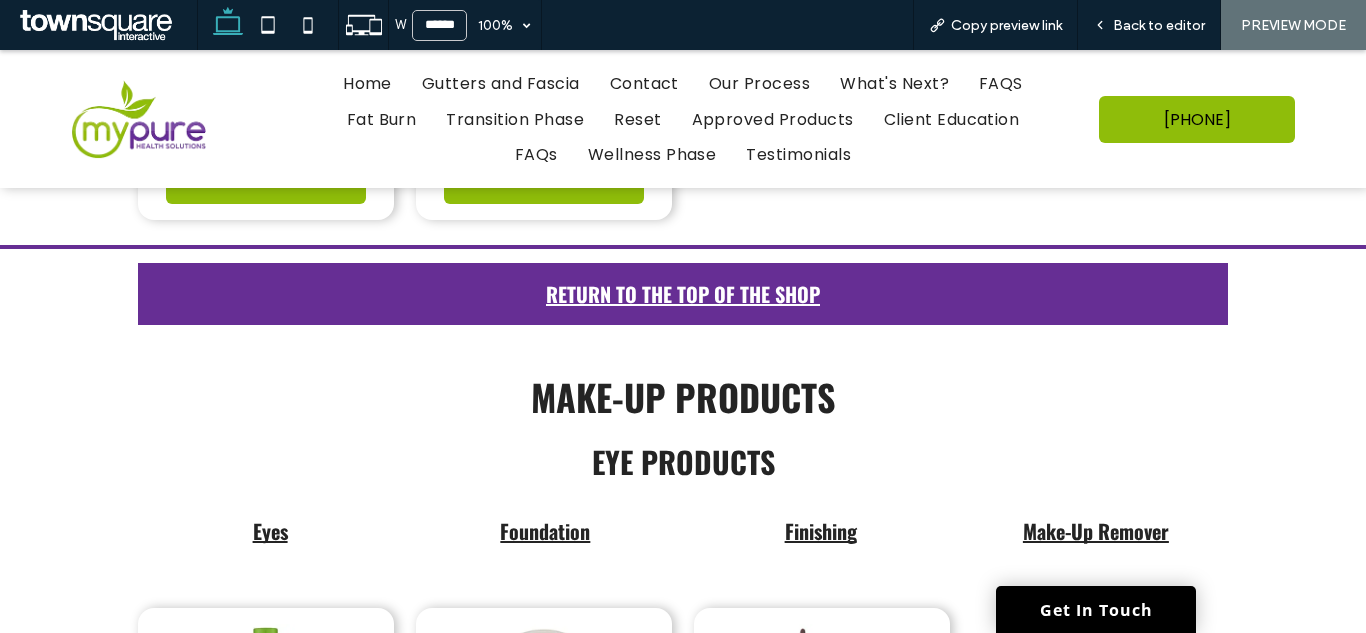 click on "Eyes" at bounding box center (270, 531) 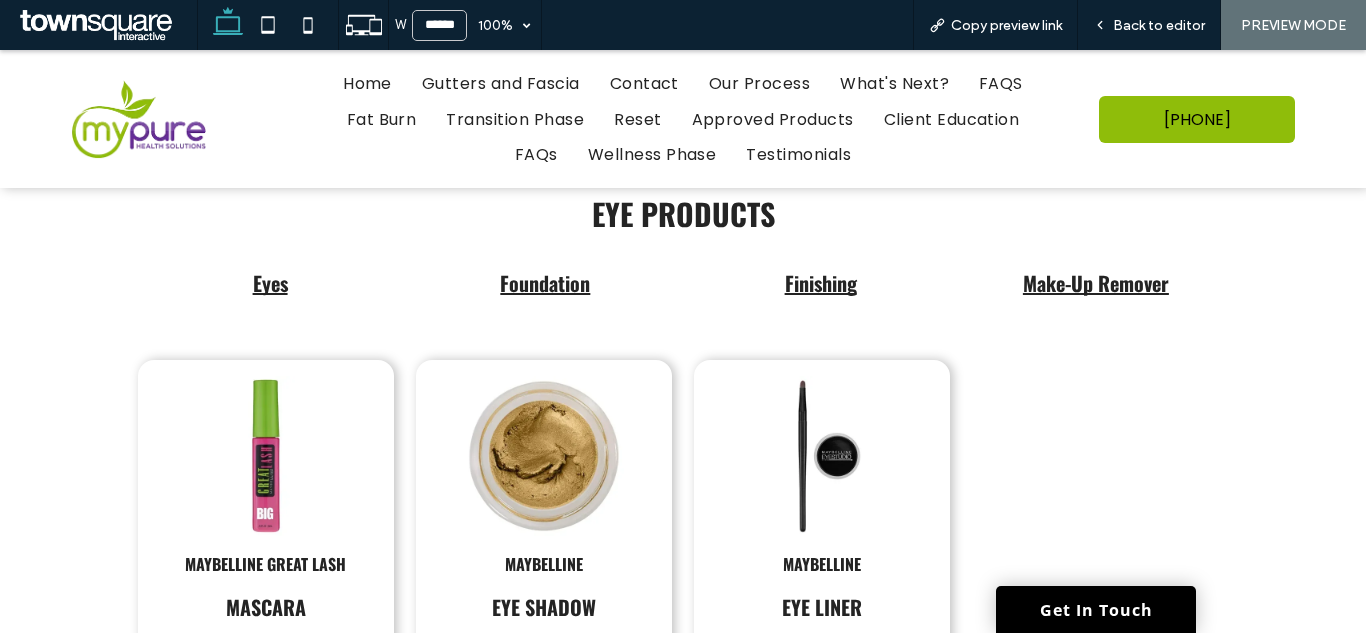 scroll, scrollTop: 12176, scrollLeft: 0, axis: vertical 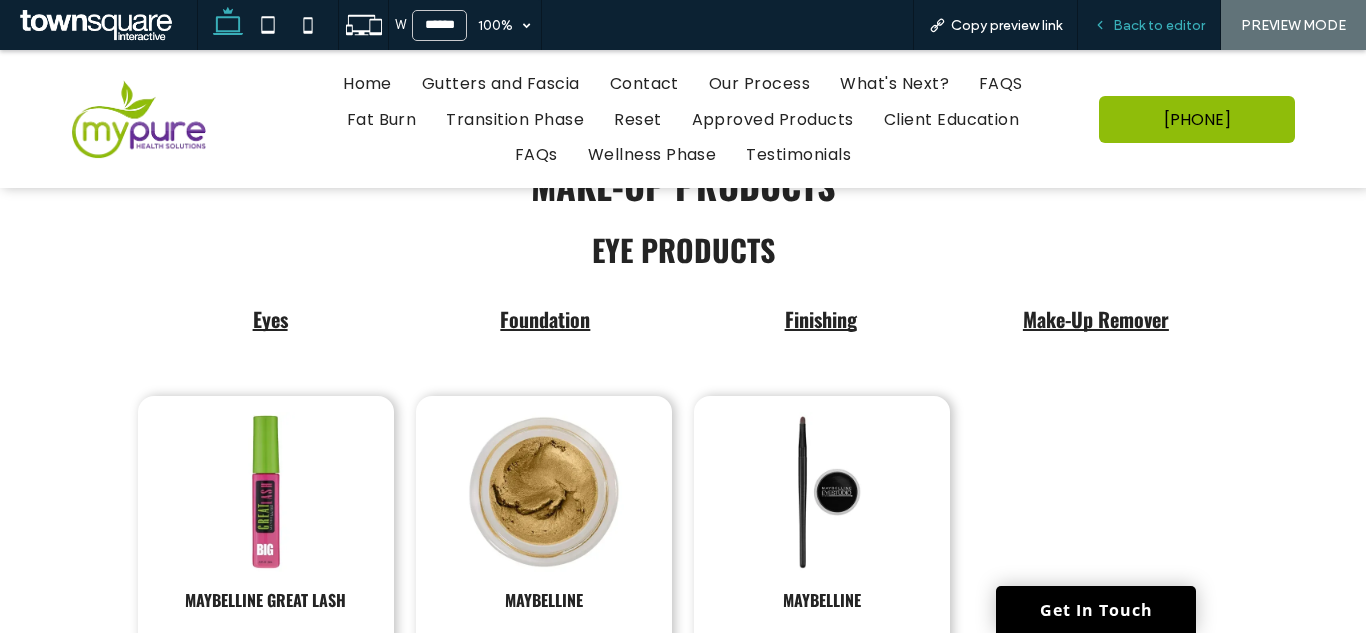 click on "Back to editor" at bounding box center (1149, 25) 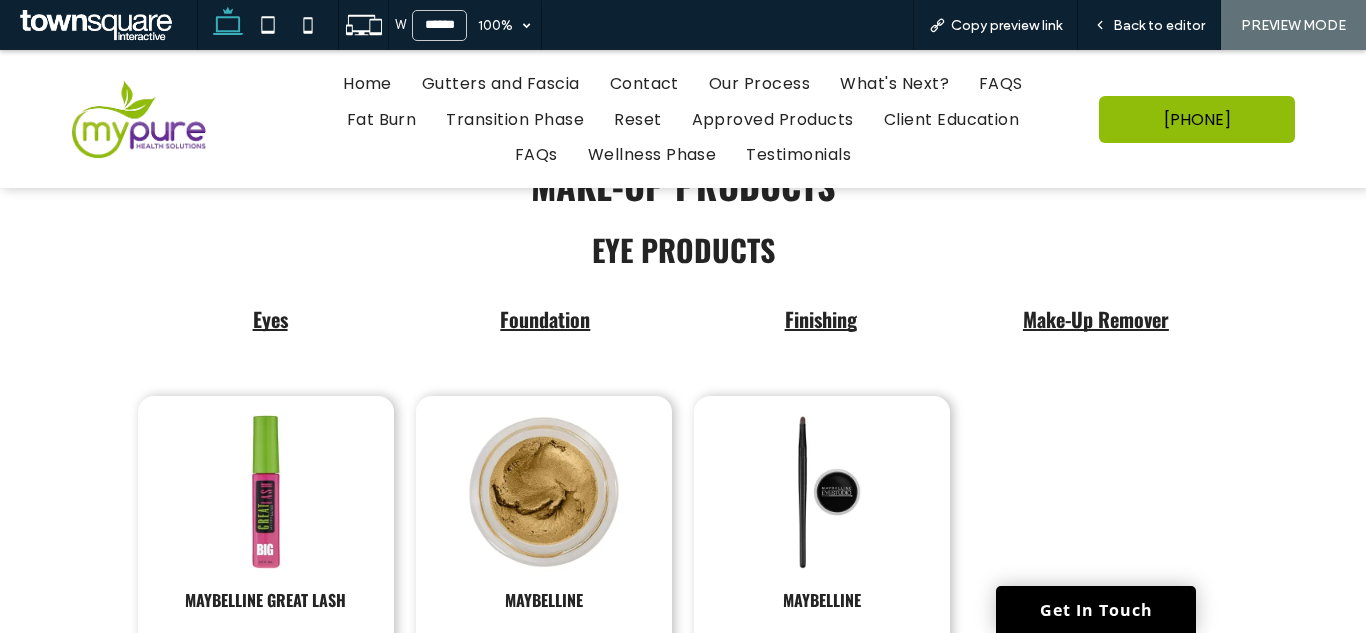 click on "Eyes" at bounding box center [270, 319] 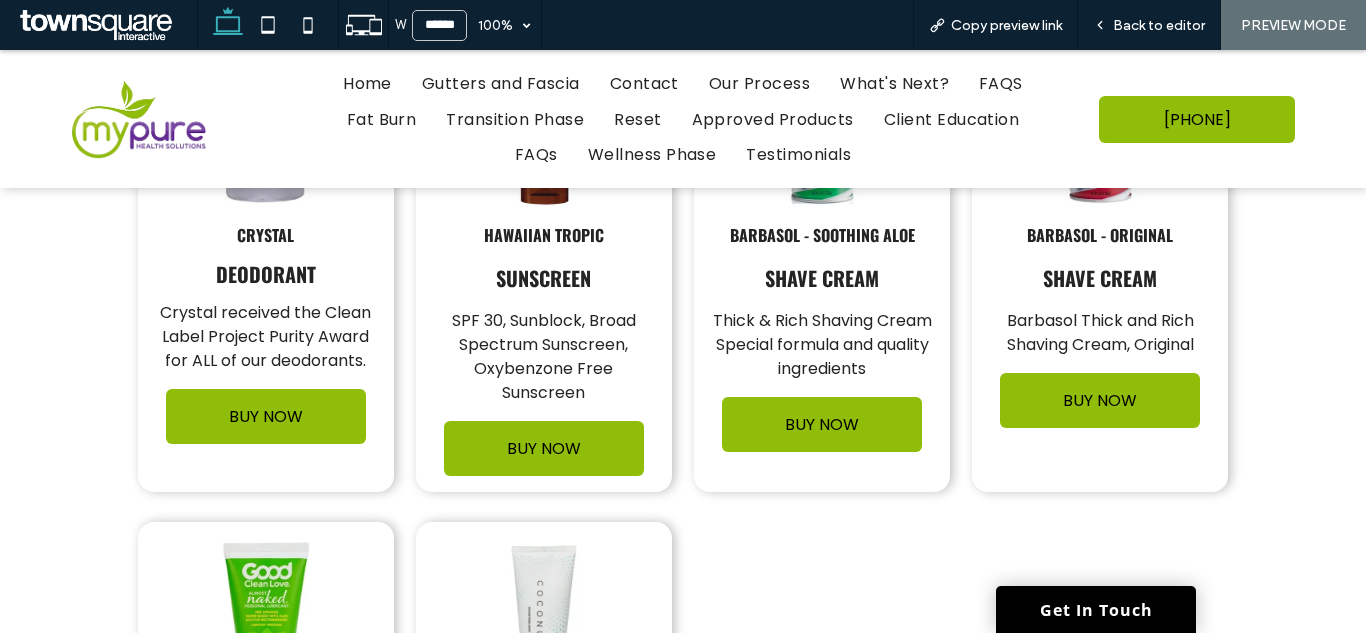 click on "Approved Products During Fat Burn
Talk With Us Now
Section
Scales
Everything Food
Skin & Personal Care
Make-Up
Other Program Items
Section
Scales
Section
Body Weigh
Tanita Scale
World's ONLY consumer Multi-Frequency weight, body fat, and body water home scale.
BUY NOW
Etekcity Food
Kitchen Scale
Digital Ounces and Grams for Cooking, Baking, Meal Prep, Dieting, and Weight Loss 11lb/5kg 304 Stainless Steel
BUY NOW
Section
RETURN TO THE TOP OF THE SHOP
Section
EVERYTHING FOOD
Section
Condiments
Condiments" at bounding box center [683, -2279] 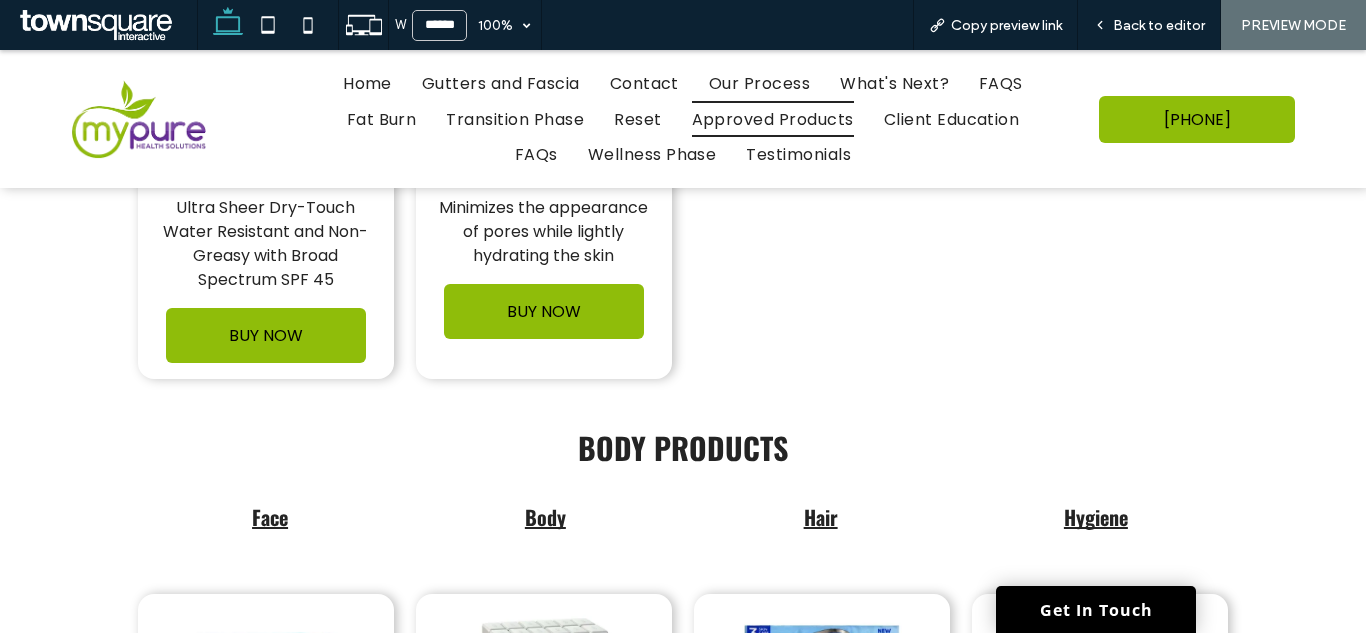 scroll, scrollTop: 6164, scrollLeft: 0, axis: vertical 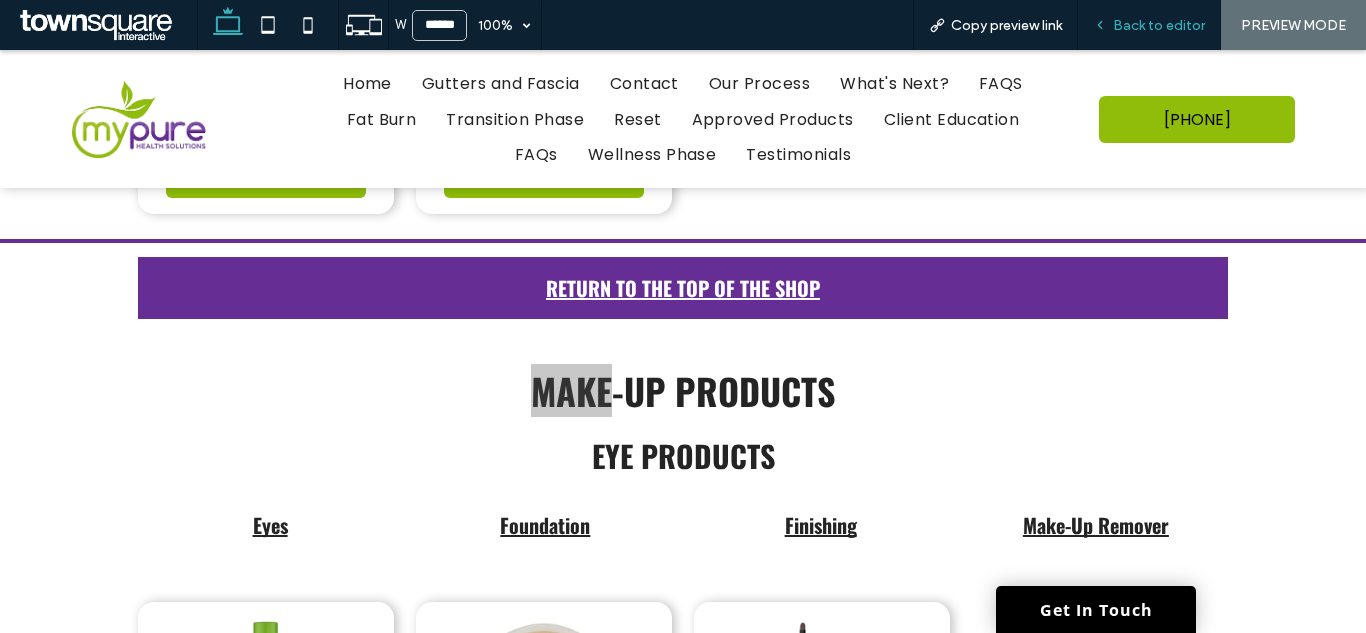 click on "Back to editor" at bounding box center (1159, 25) 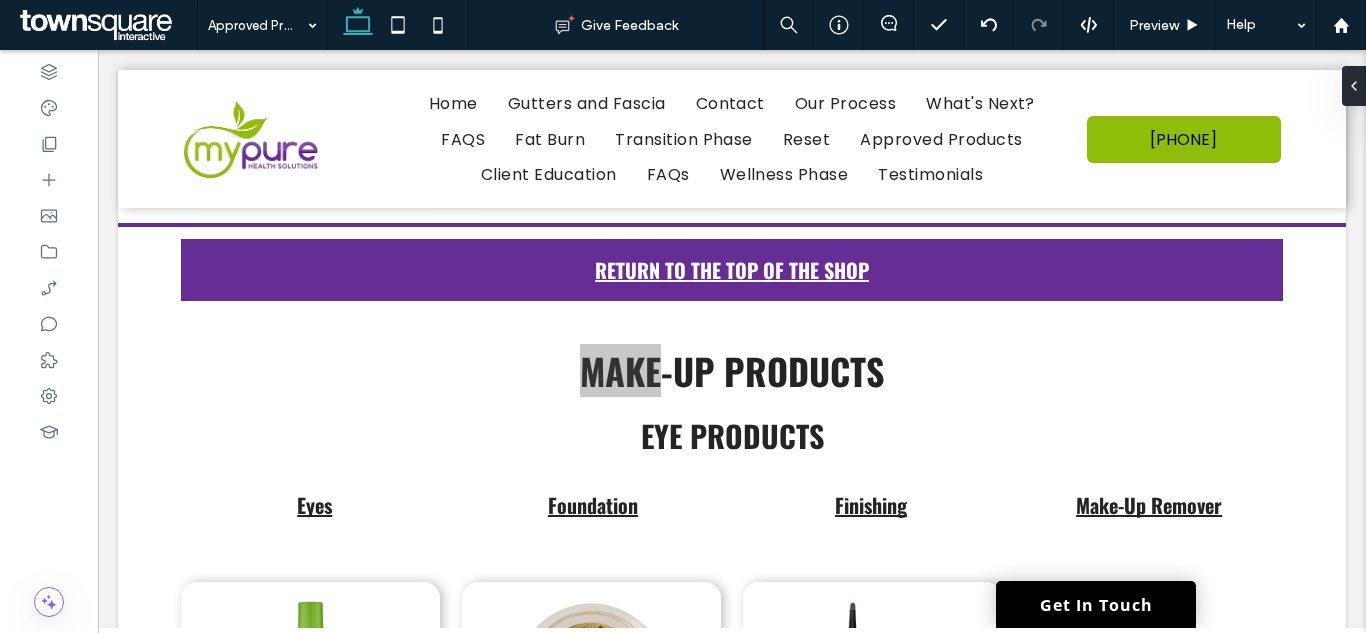 scroll, scrollTop: 11961, scrollLeft: 0, axis: vertical 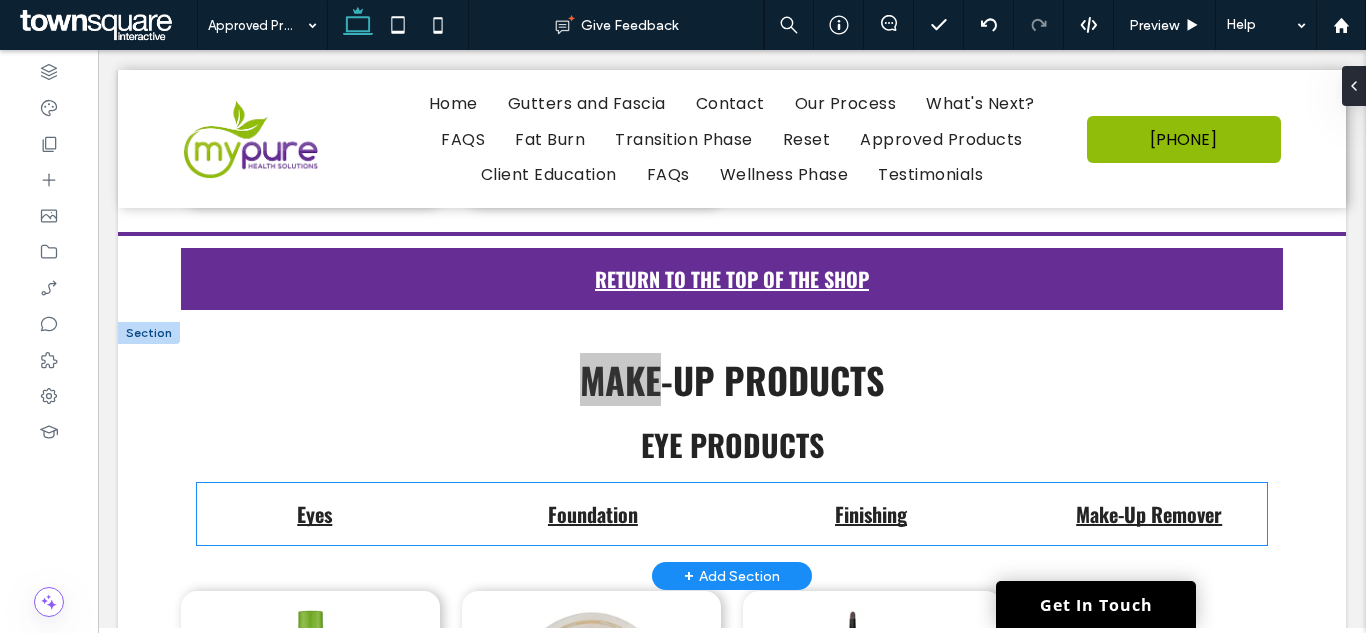 click on "Eyes" at bounding box center [314, 514] 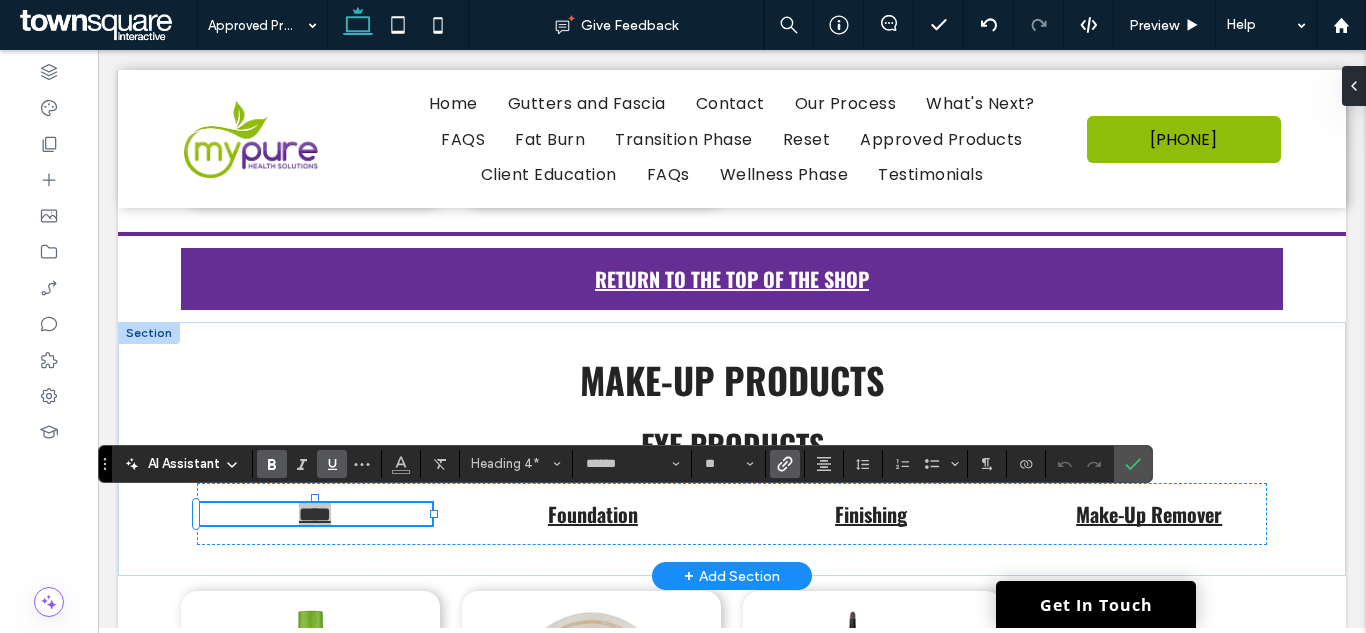 click 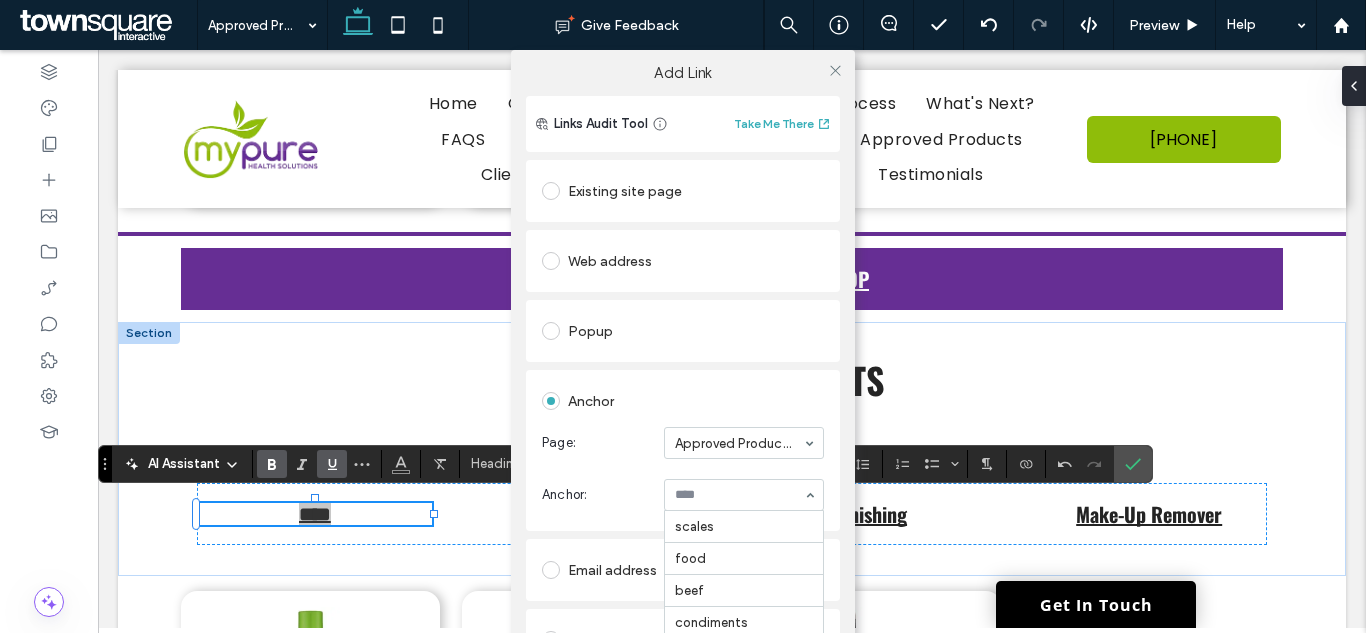 scroll, scrollTop: 512, scrollLeft: 0, axis: vertical 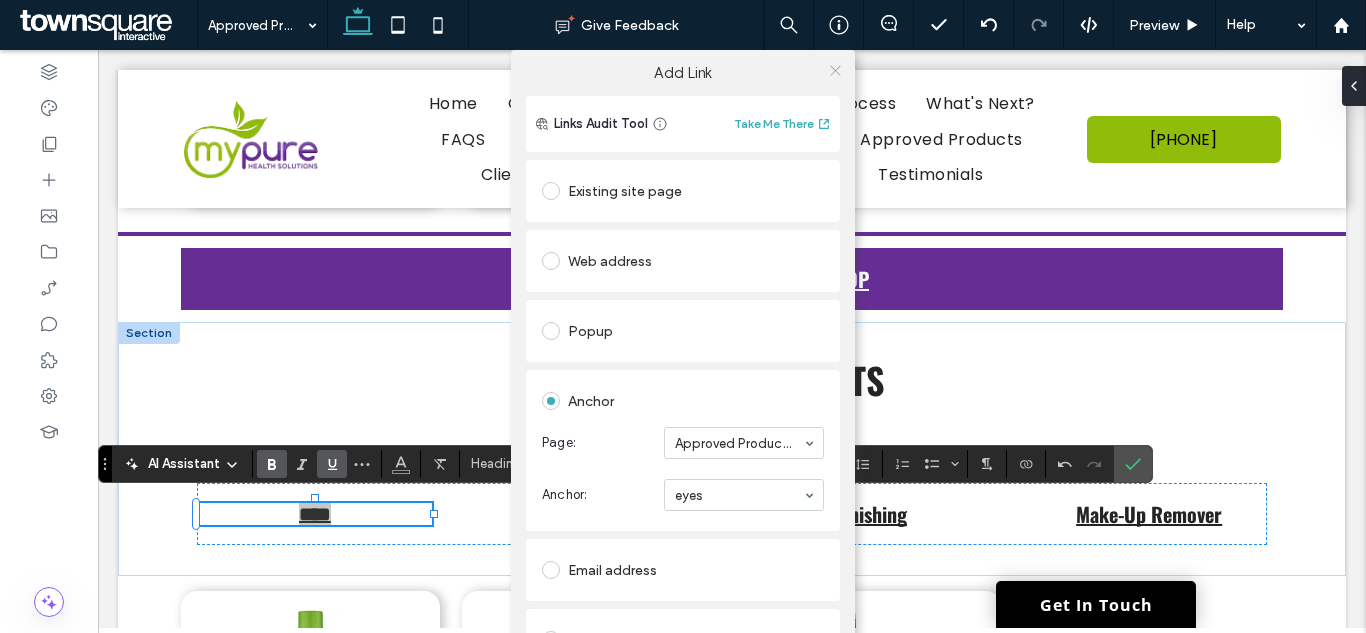 click 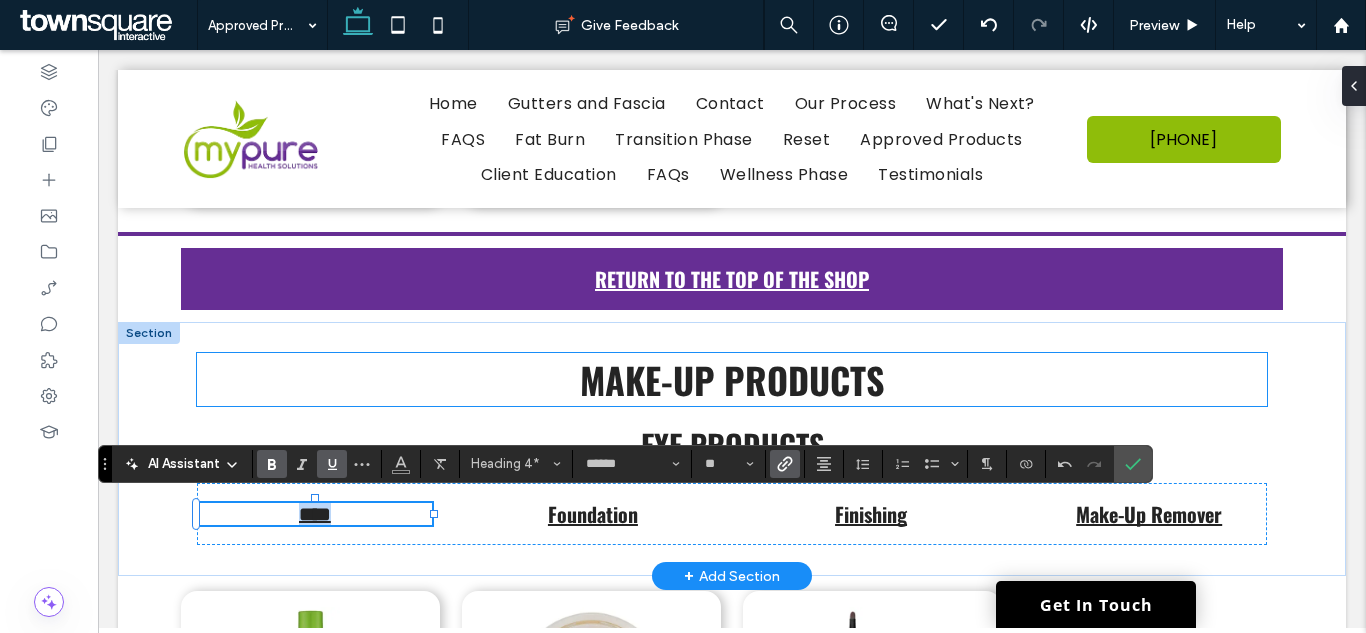 click on "Make-up Products" at bounding box center [732, 379] 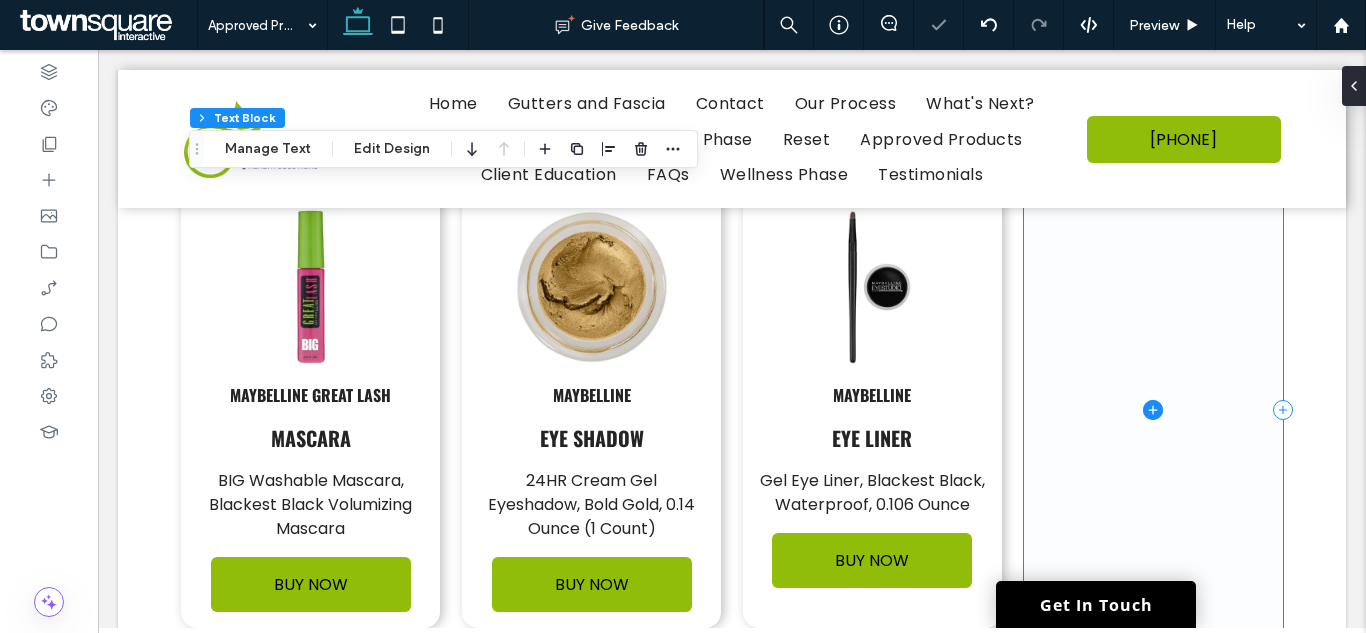 scroll, scrollTop: 12161, scrollLeft: 0, axis: vertical 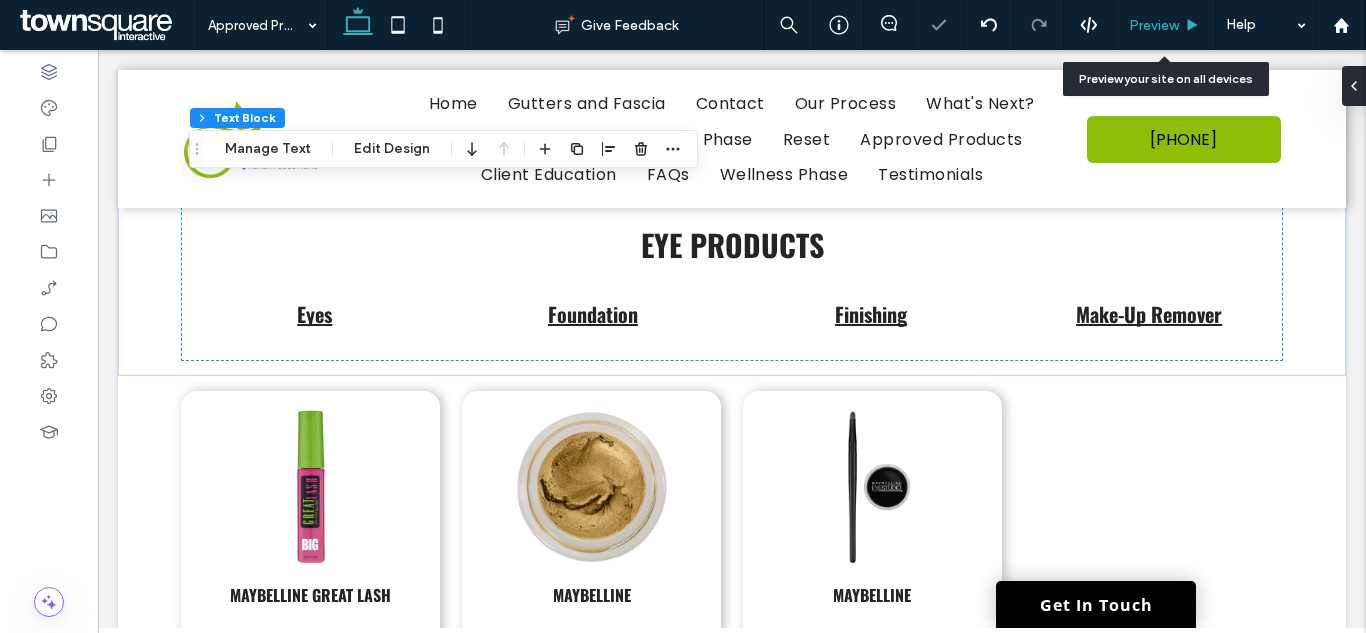 click on "Preview" at bounding box center (1154, 25) 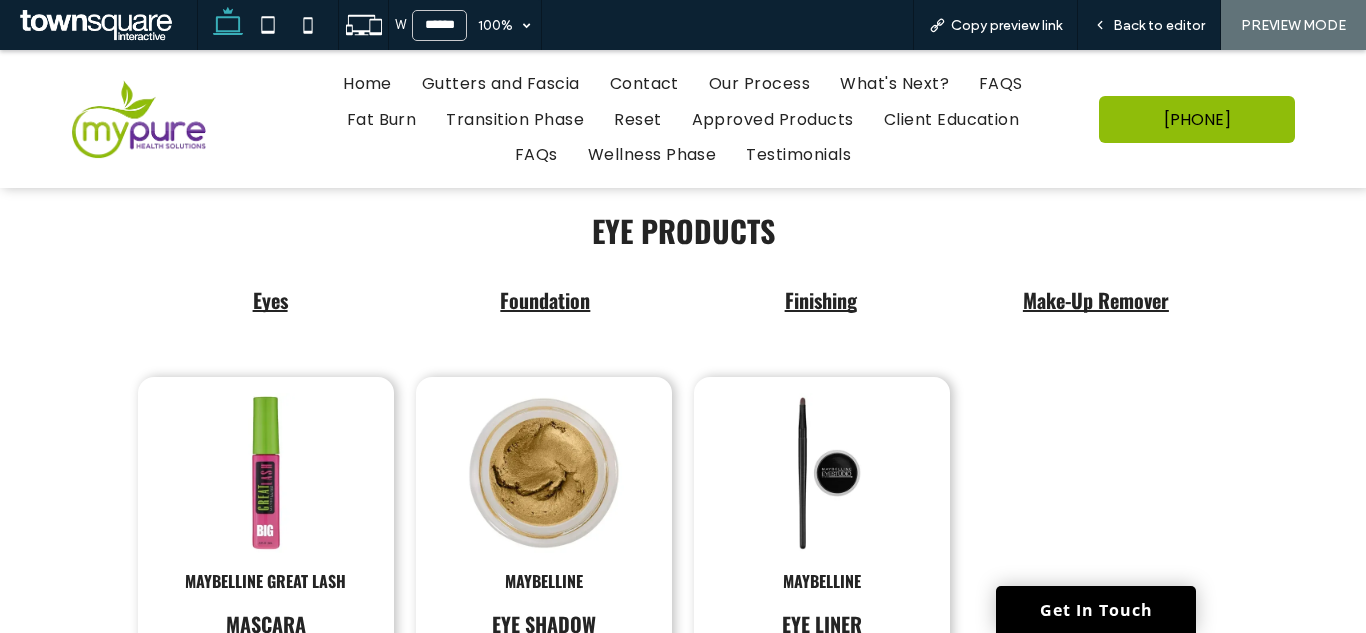 click on "Foundation" at bounding box center [545, 300] 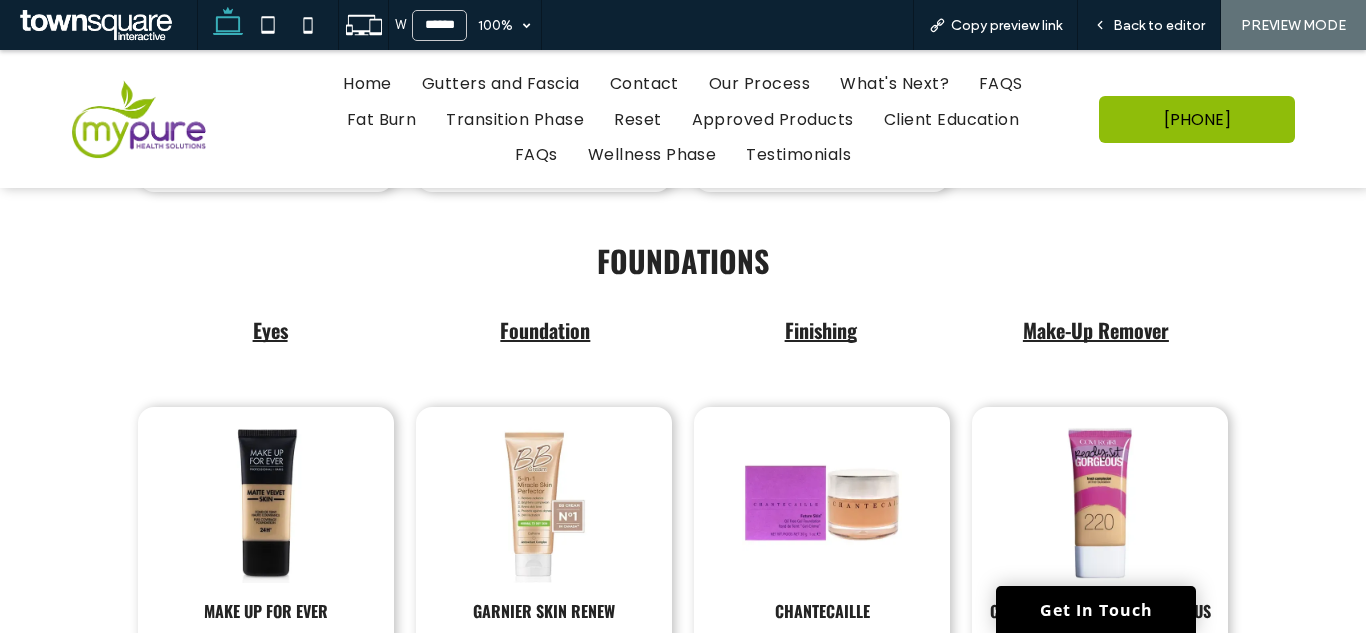 scroll, scrollTop: 12865, scrollLeft: 0, axis: vertical 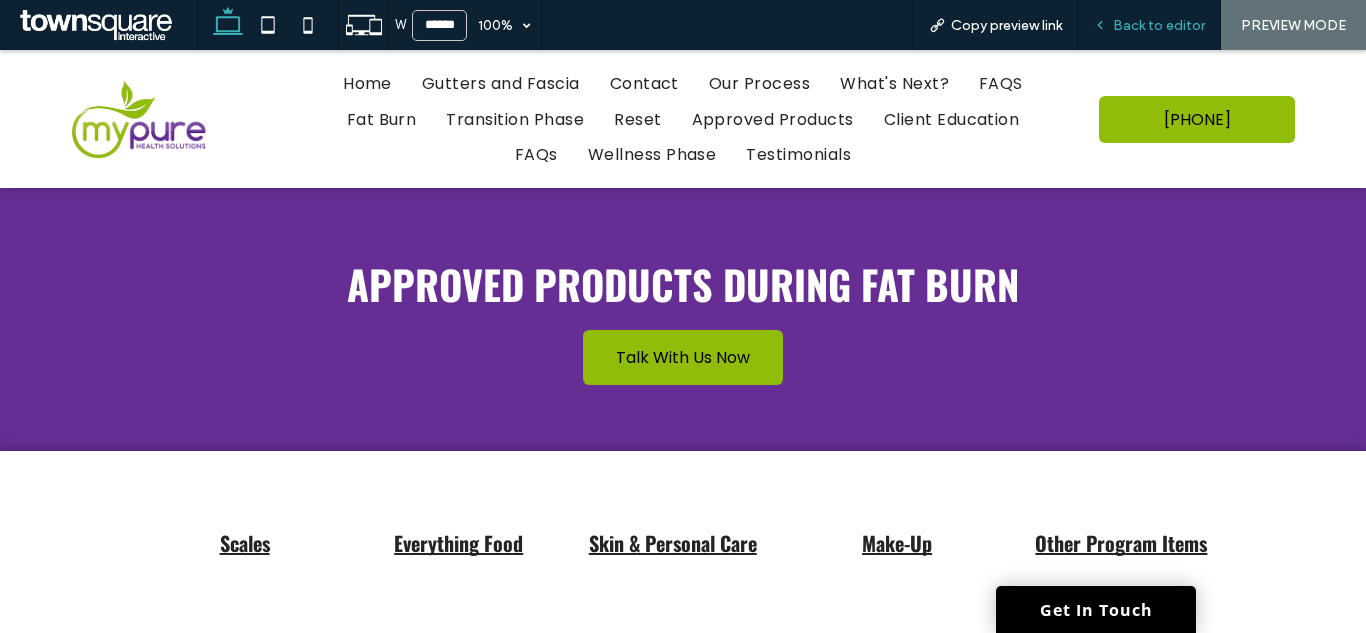 click on "Back to editor" at bounding box center [1159, 25] 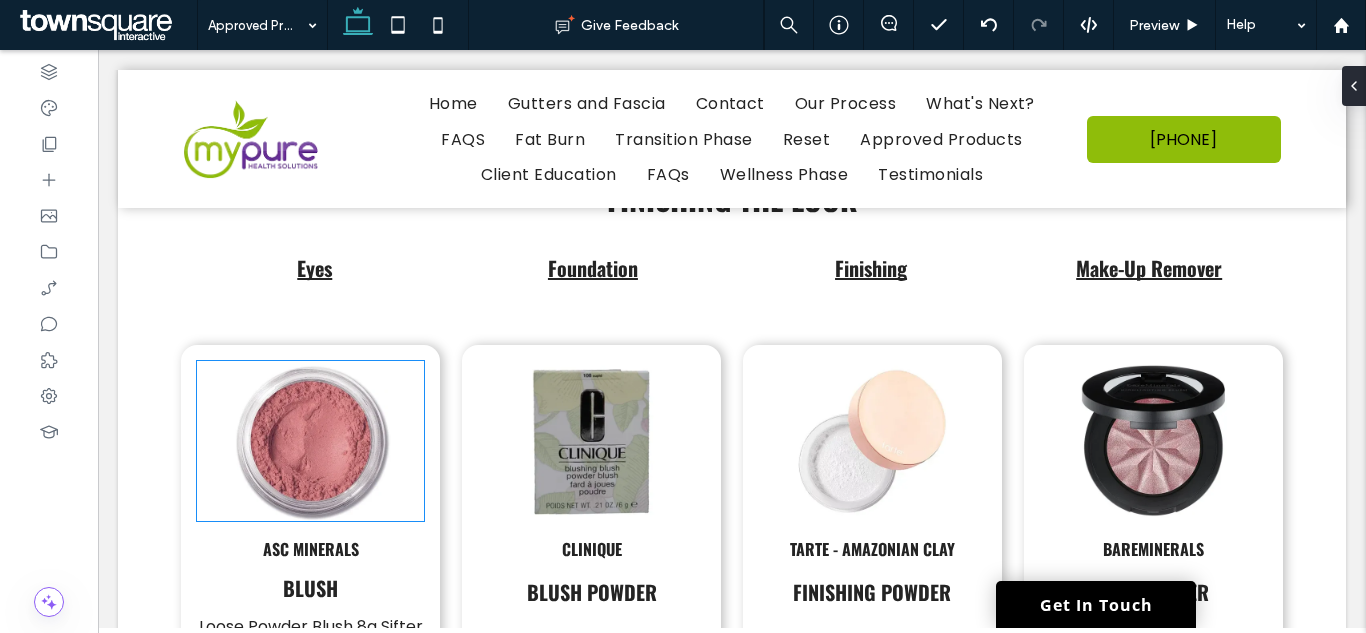 scroll, scrollTop: 13954, scrollLeft: 0, axis: vertical 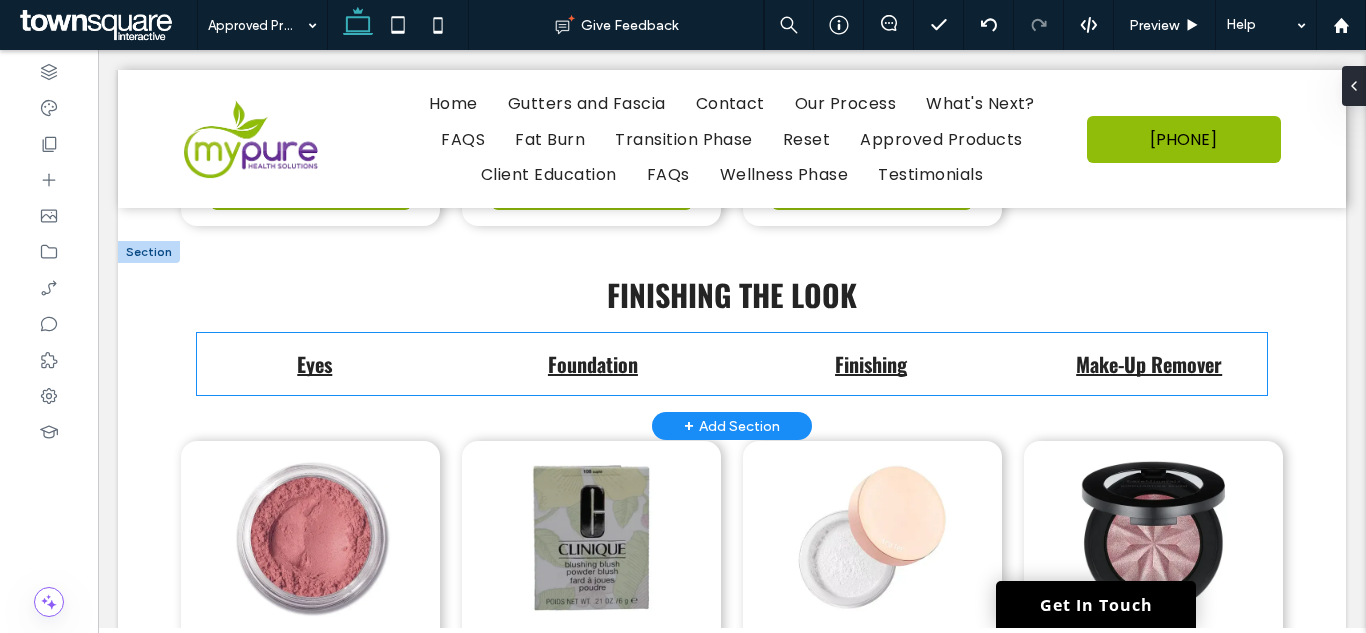 click on "Eyes" at bounding box center (314, 364) 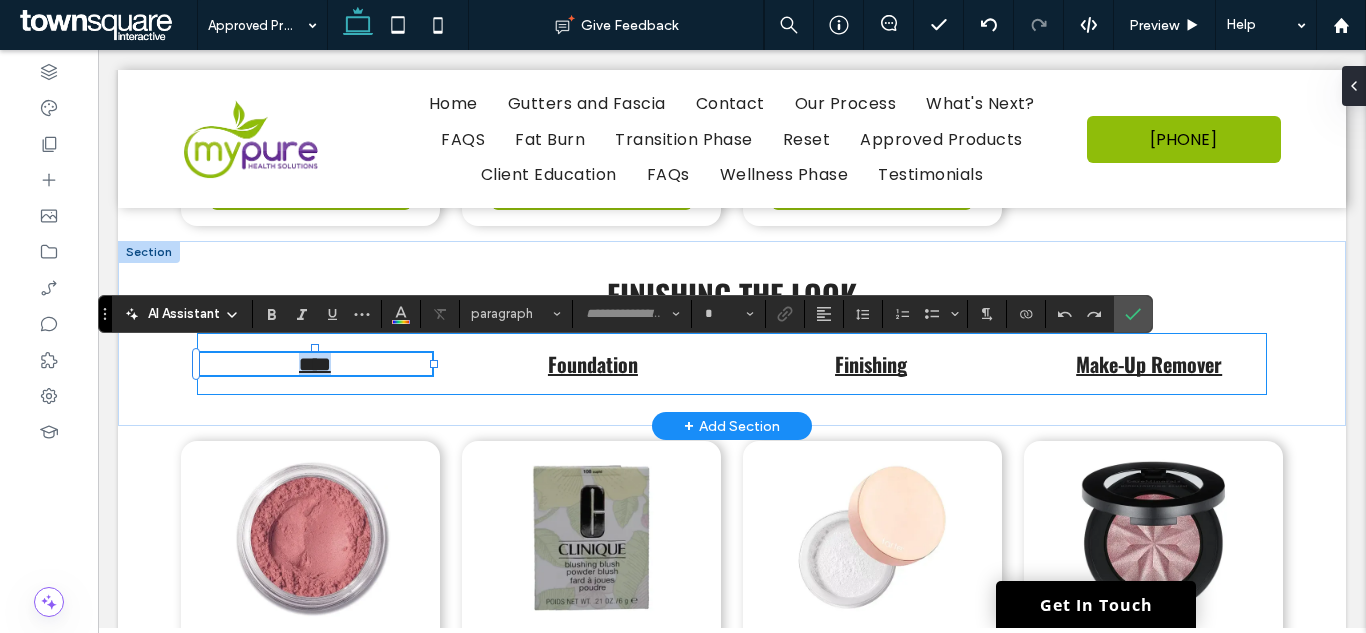 type on "******" 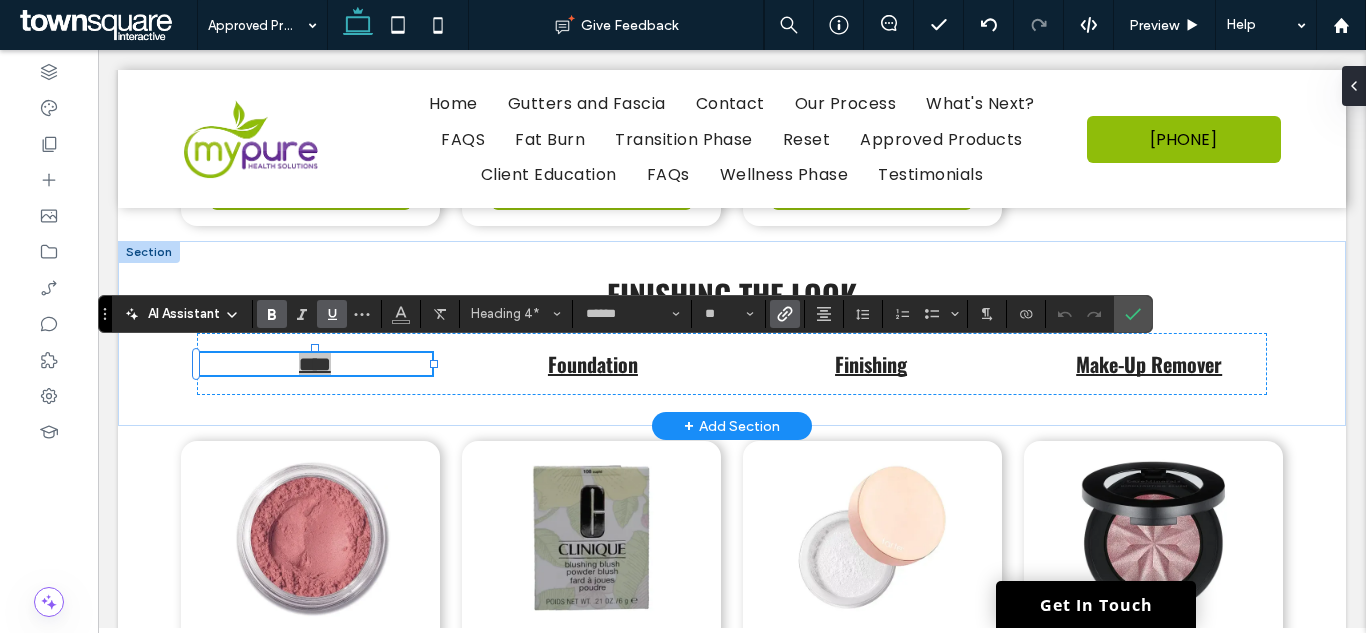 click at bounding box center [785, 314] 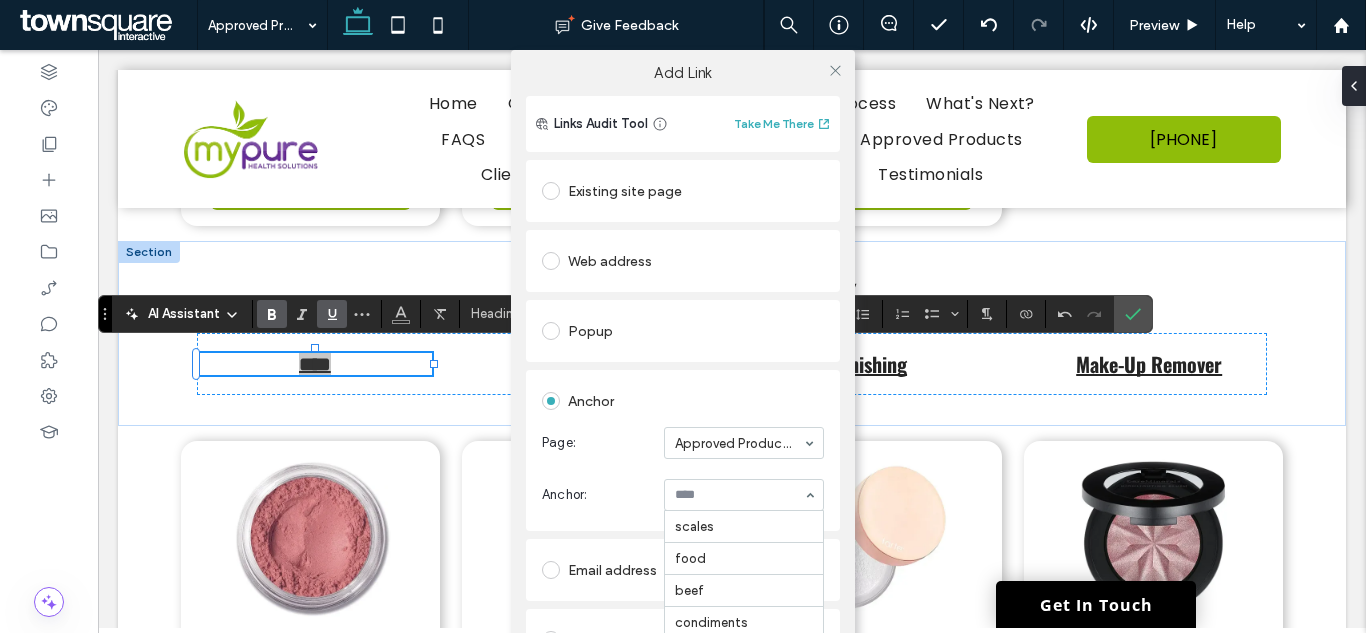 scroll, scrollTop: 512, scrollLeft: 0, axis: vertical 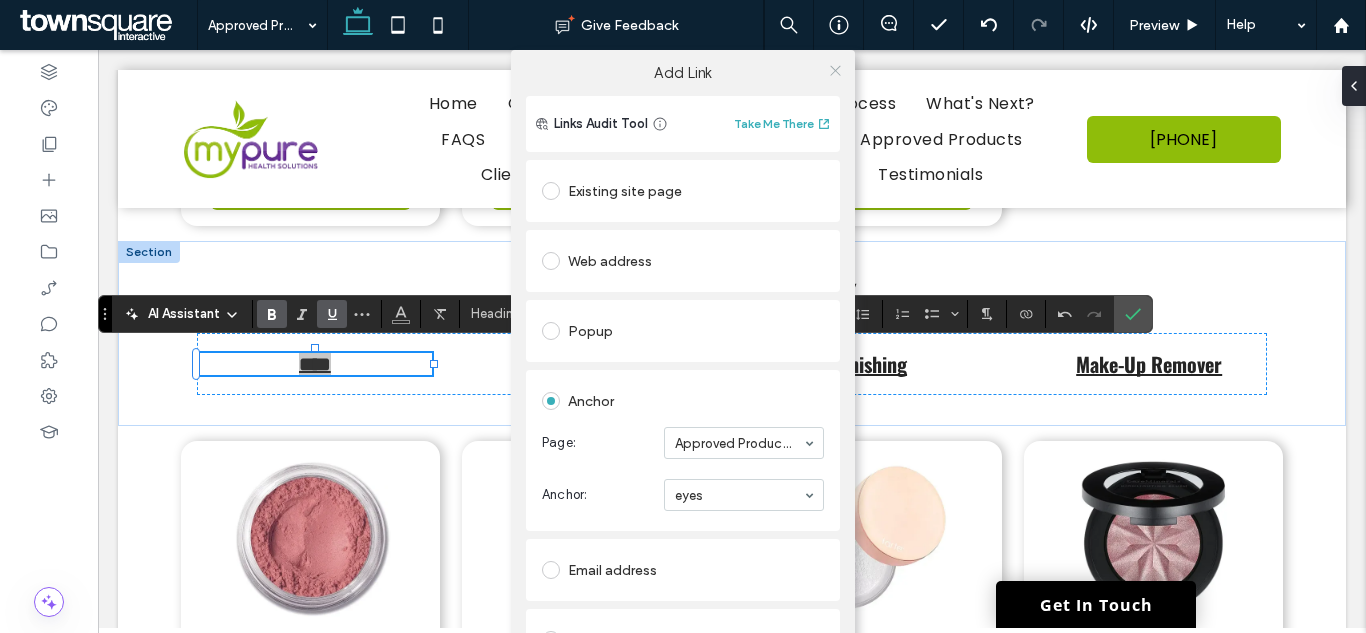 click 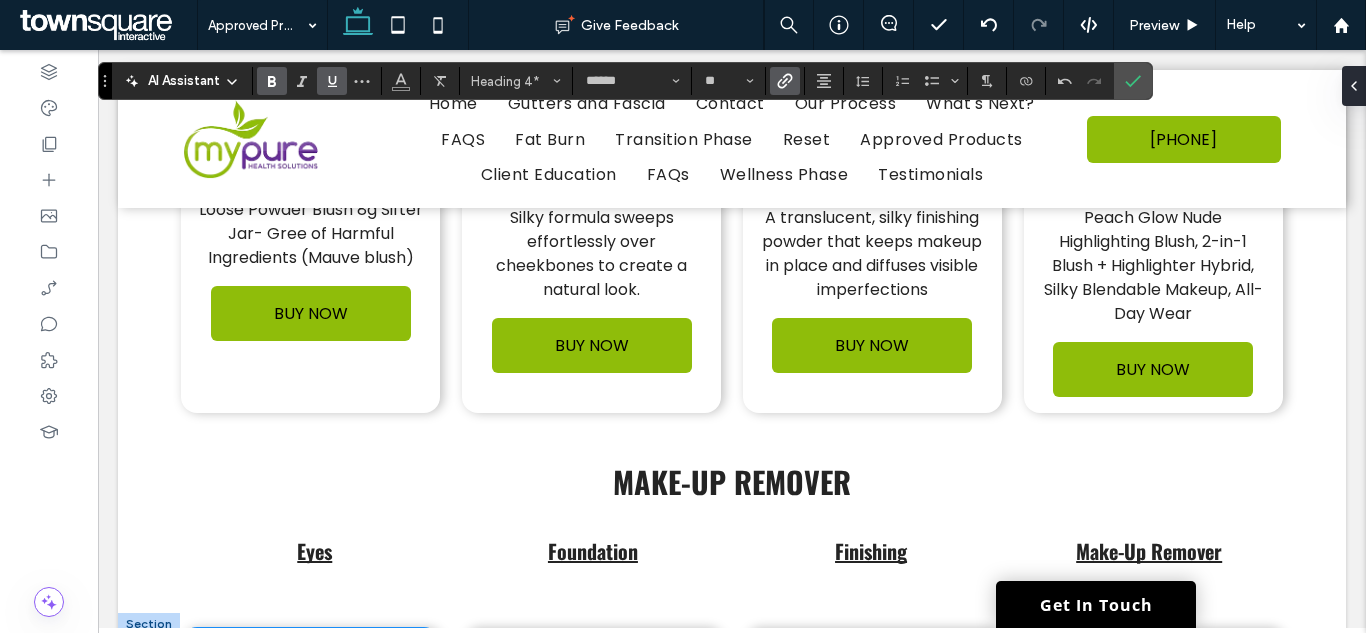 scroll, scrollTop: 14654, scrollLeft: 0, axis: vertical 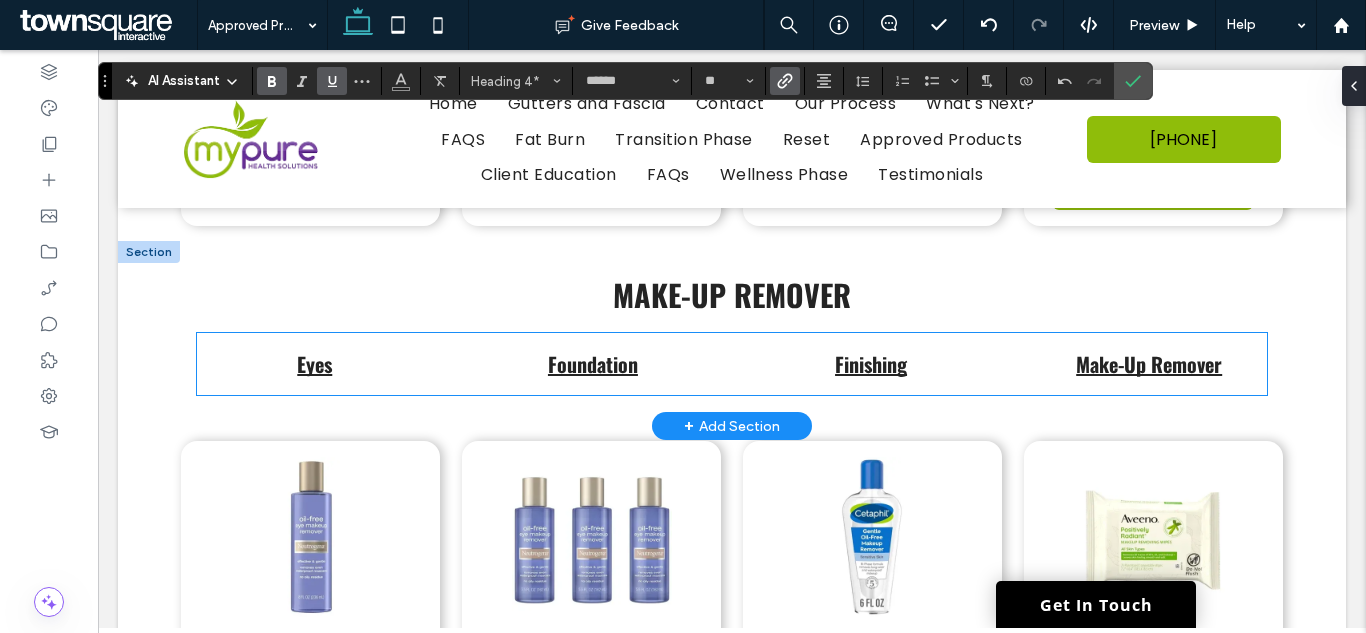 click on "Eyes" at bounding box center [314, 364] 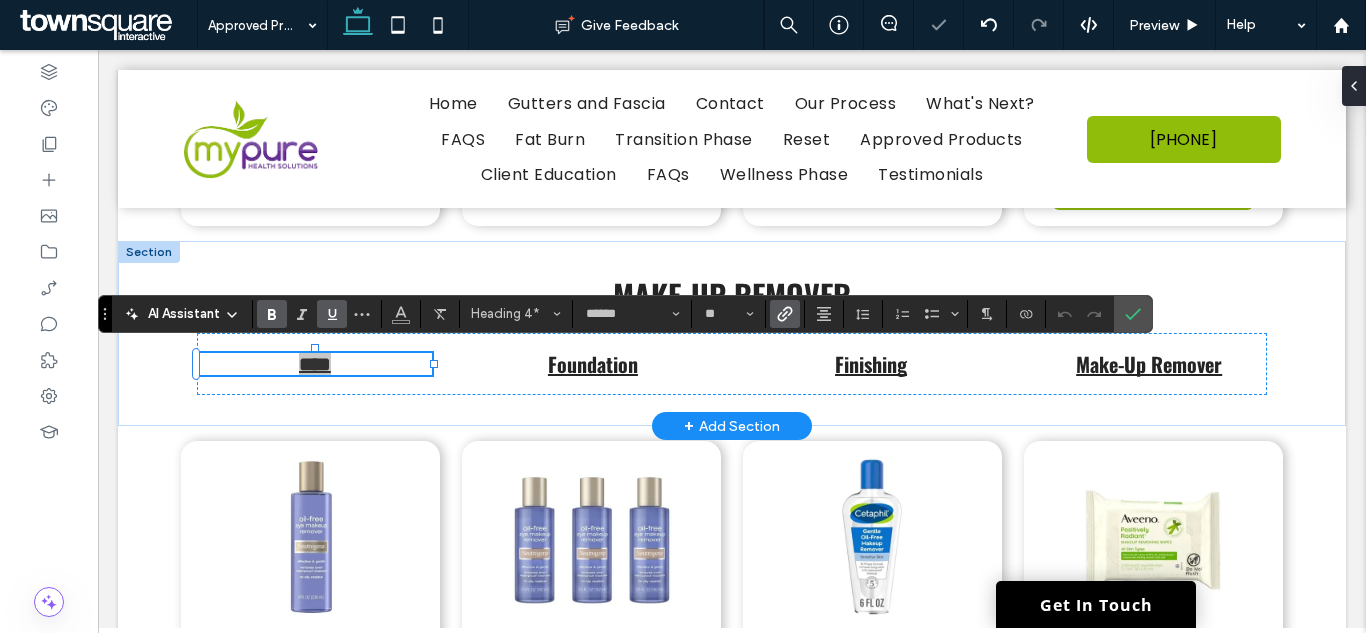 click 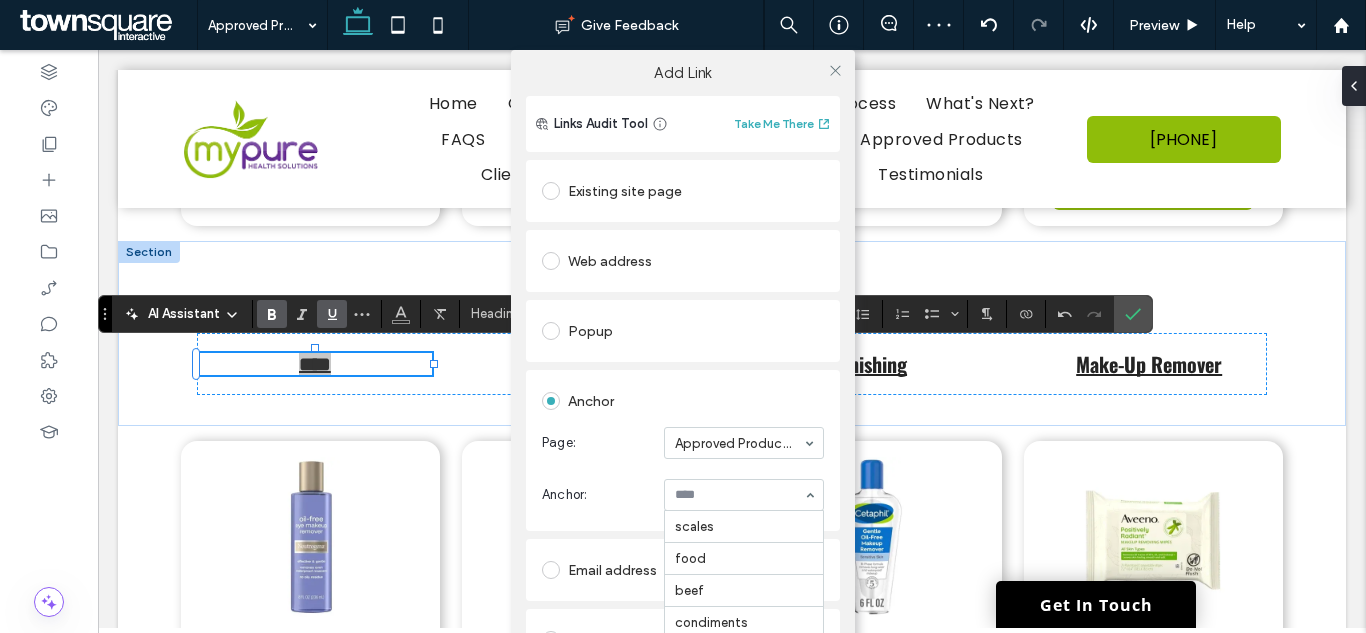 scroll, scrollTop: 512, scrollLeft: 0, axis: vertical 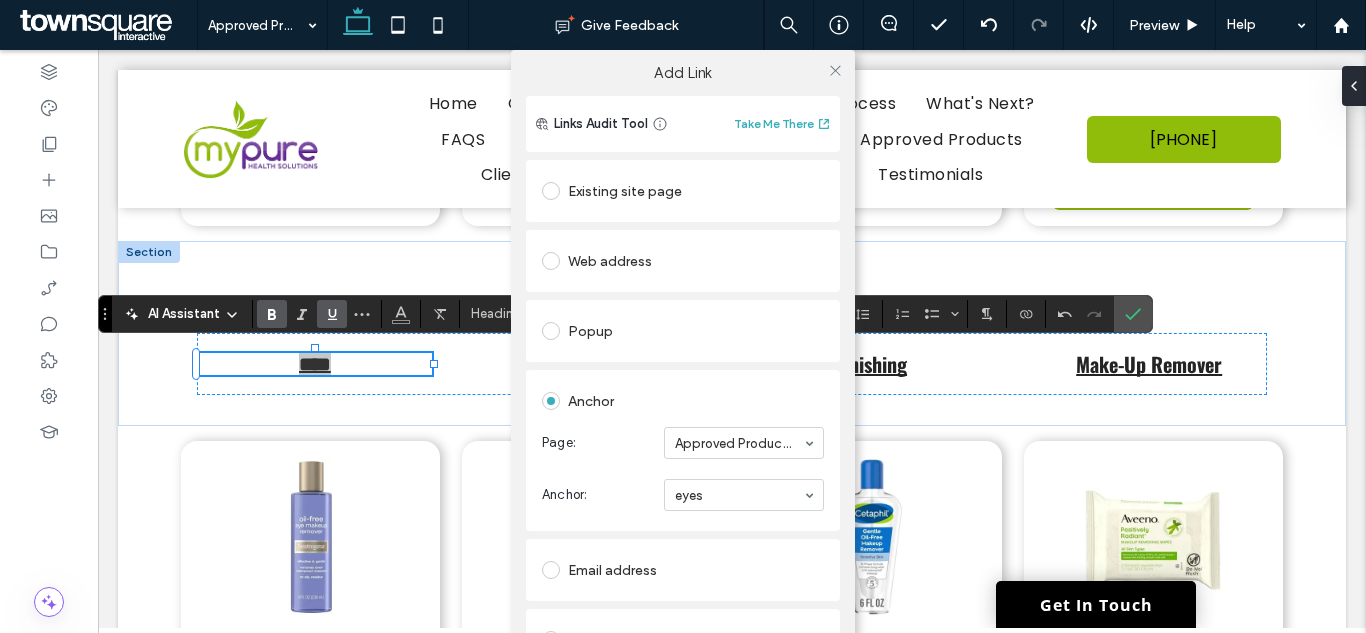 drag, startPoint x: 824, startPoint y: 76, endPoint x: 848, endPoint y: 152, distance: 79.69943 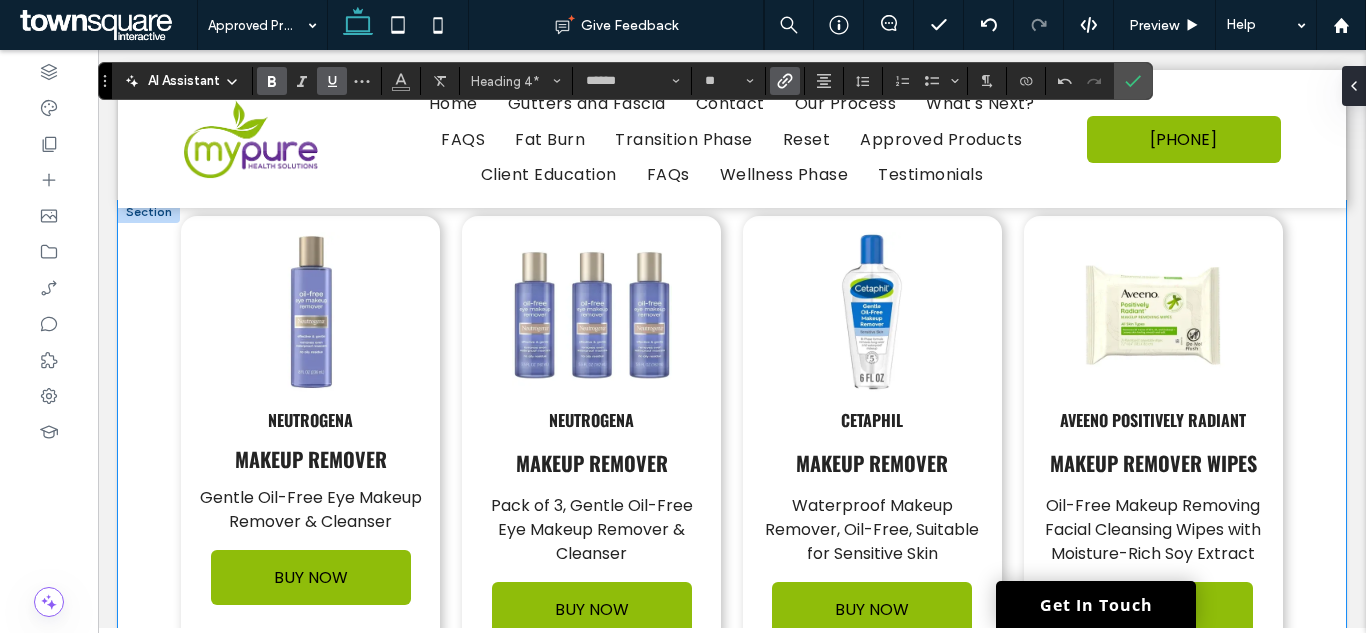 scroll, scrollTop: 14854, scrollLeft: 0, axis: vertical 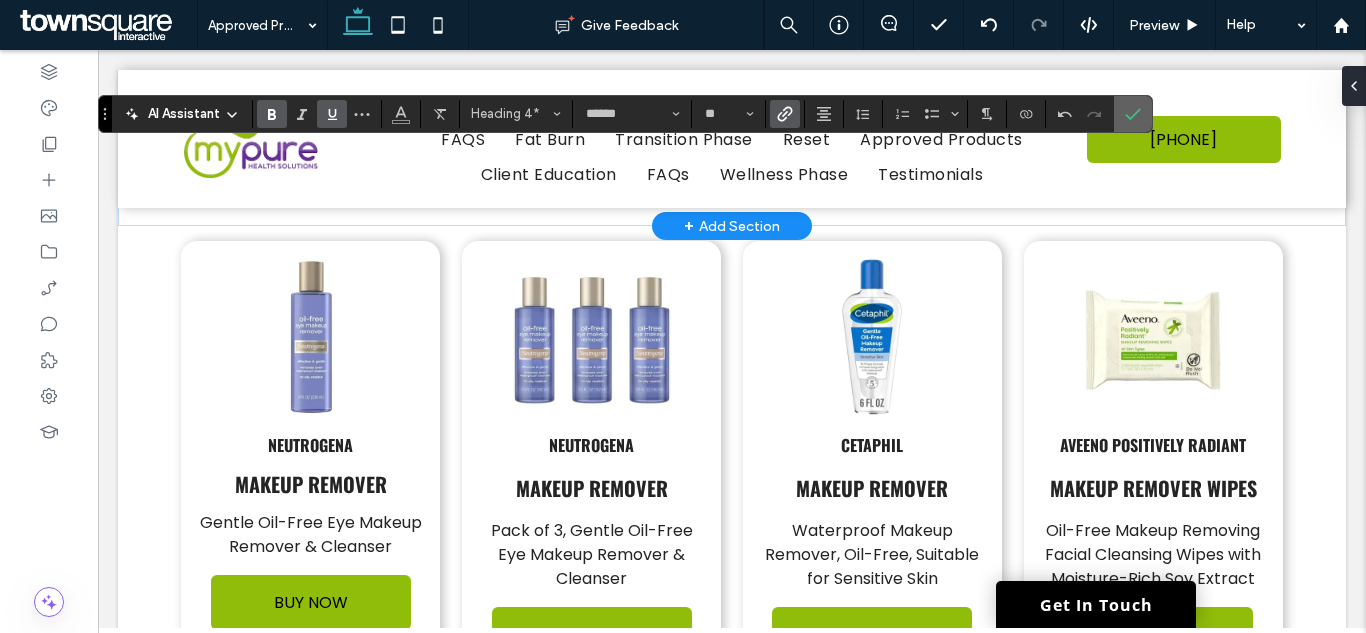 click 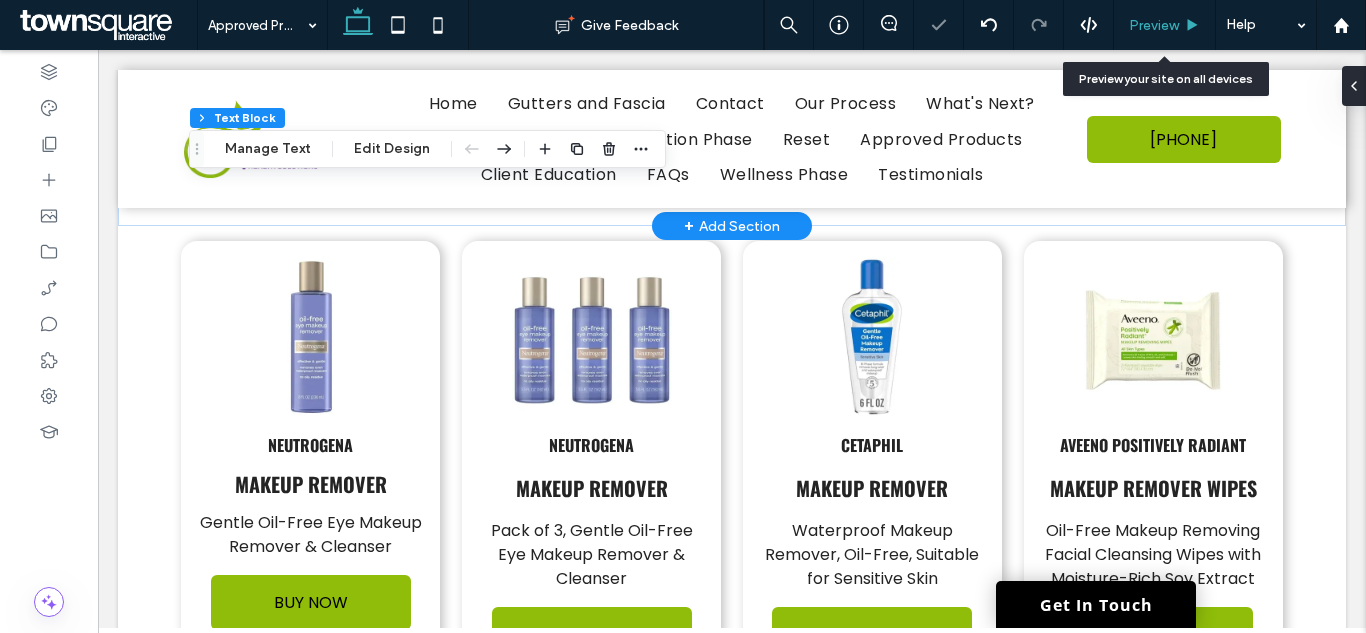 click on "Preview" at bounding box center (1154, 25) 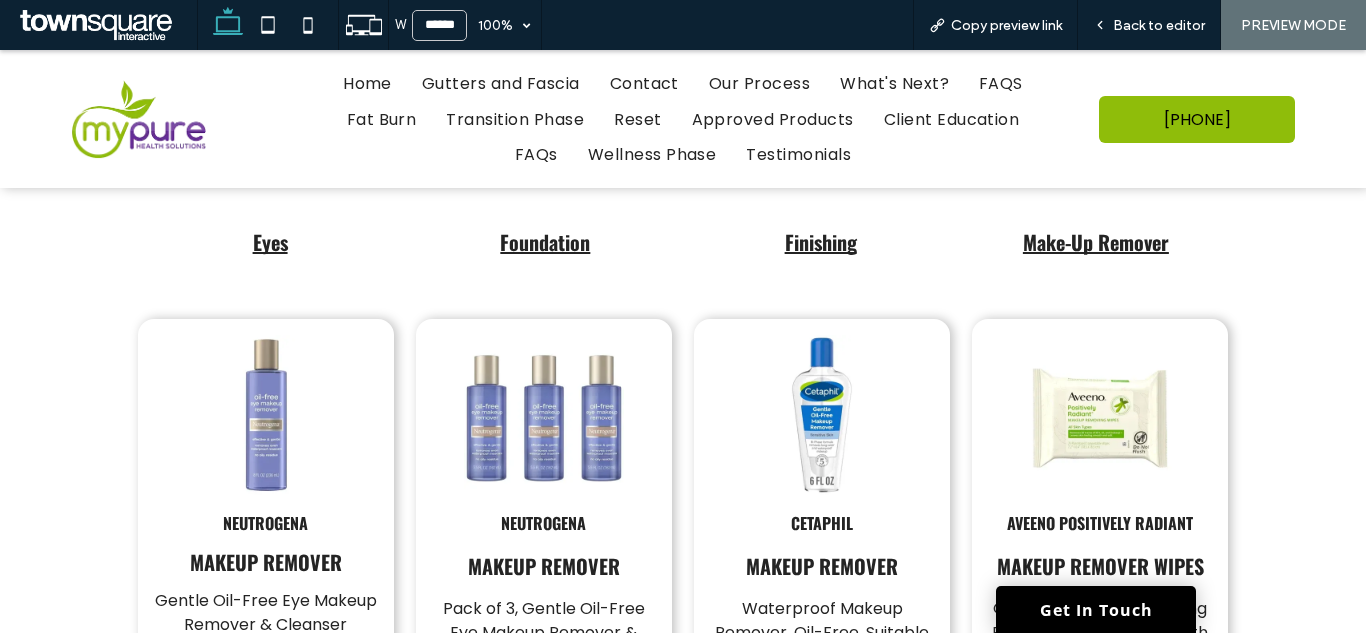 scroll, scrollTop: 14613, scrollLeft: 0, axis: vertical 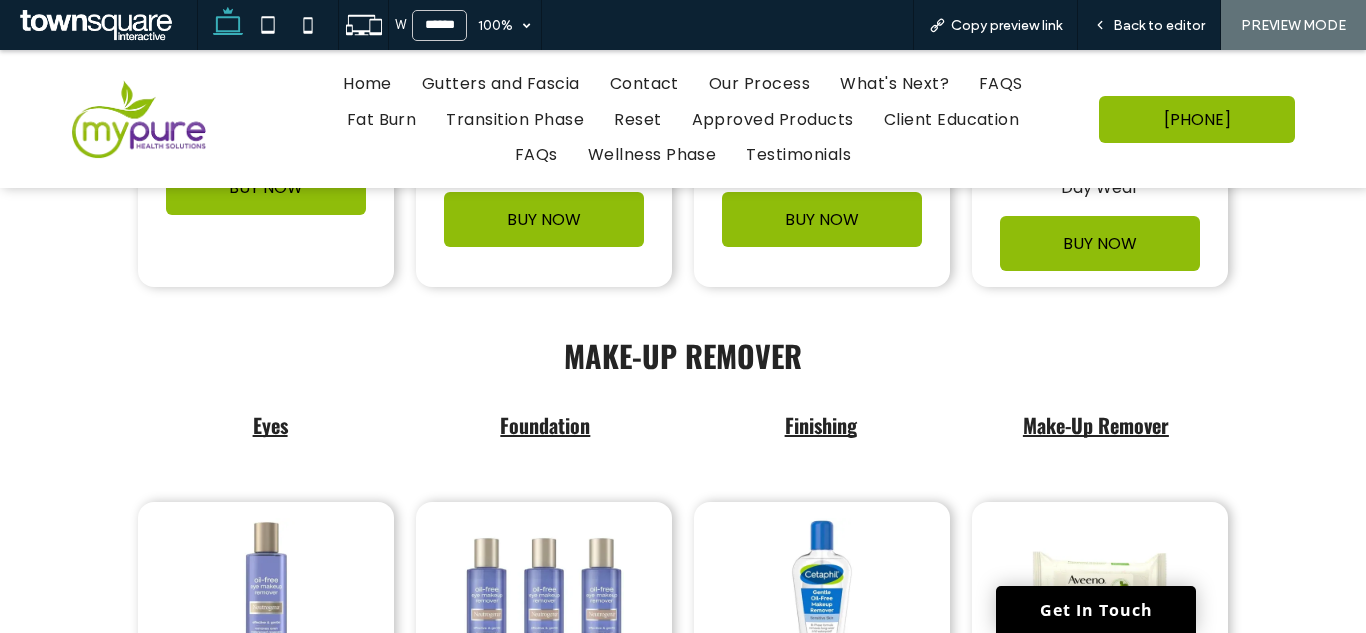 click on "Eyes" at bounding box center (270, 425) 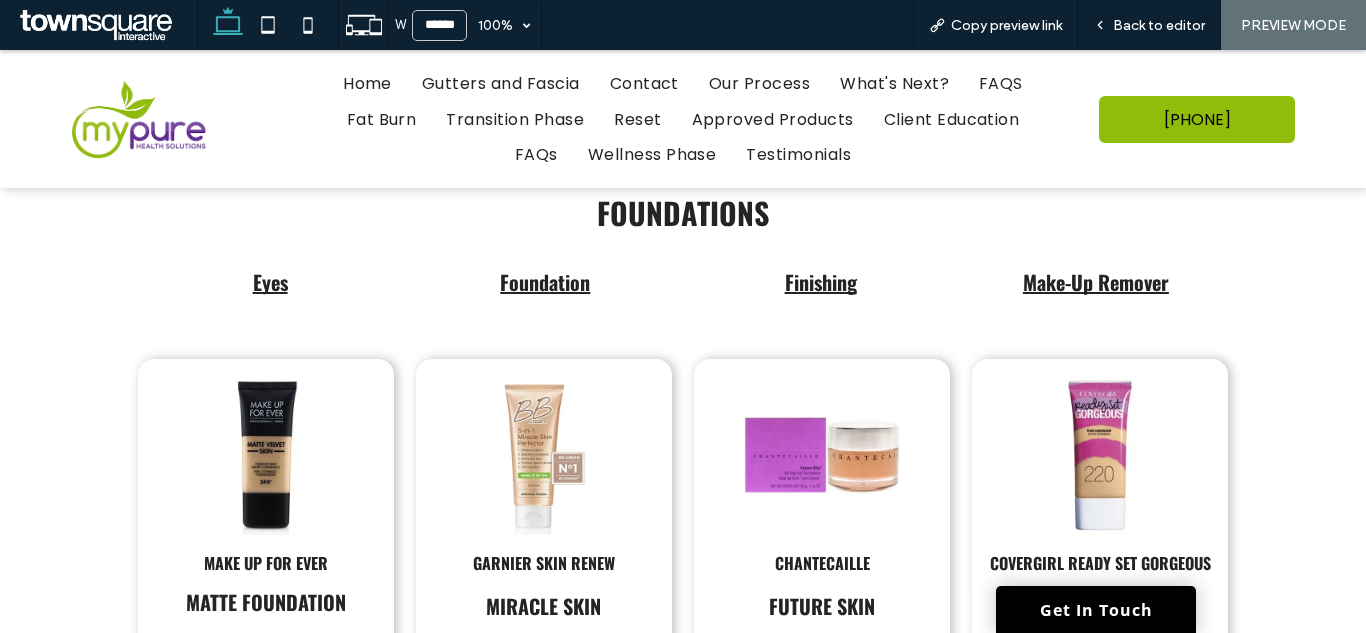 click on "Eyes" at bounding box center (270, 282) 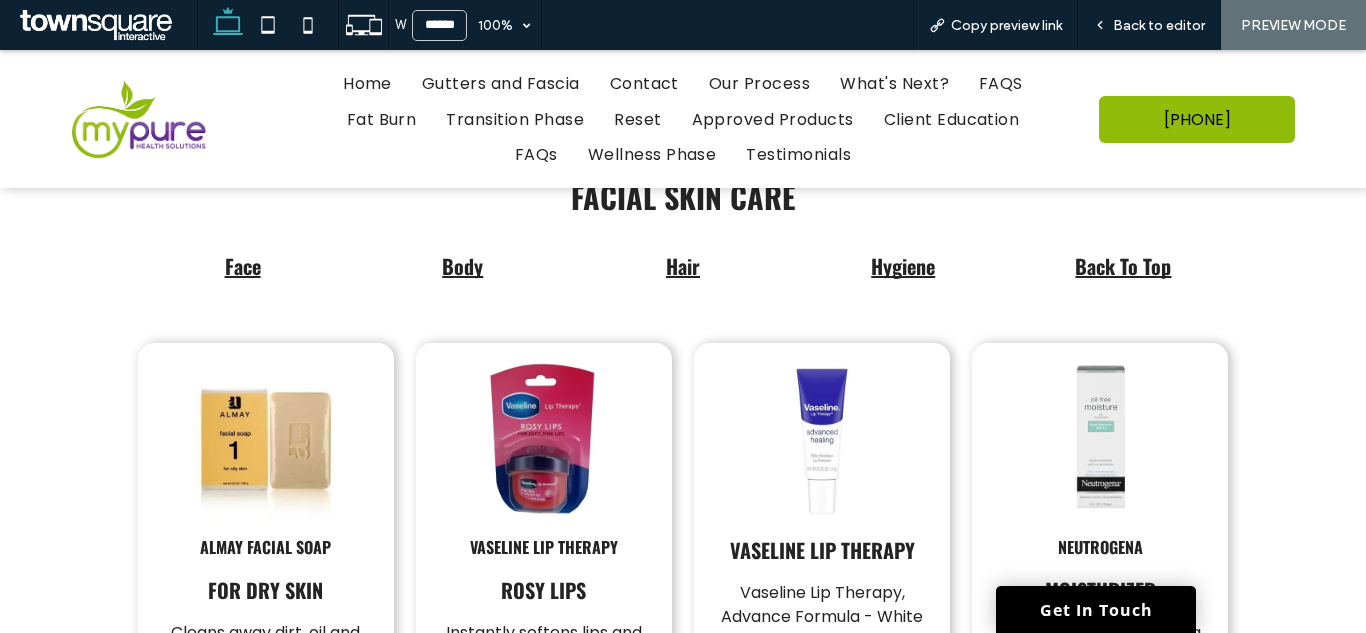 scroll, scrollTop: 6164, scrollLeft: 0, axis: vertical 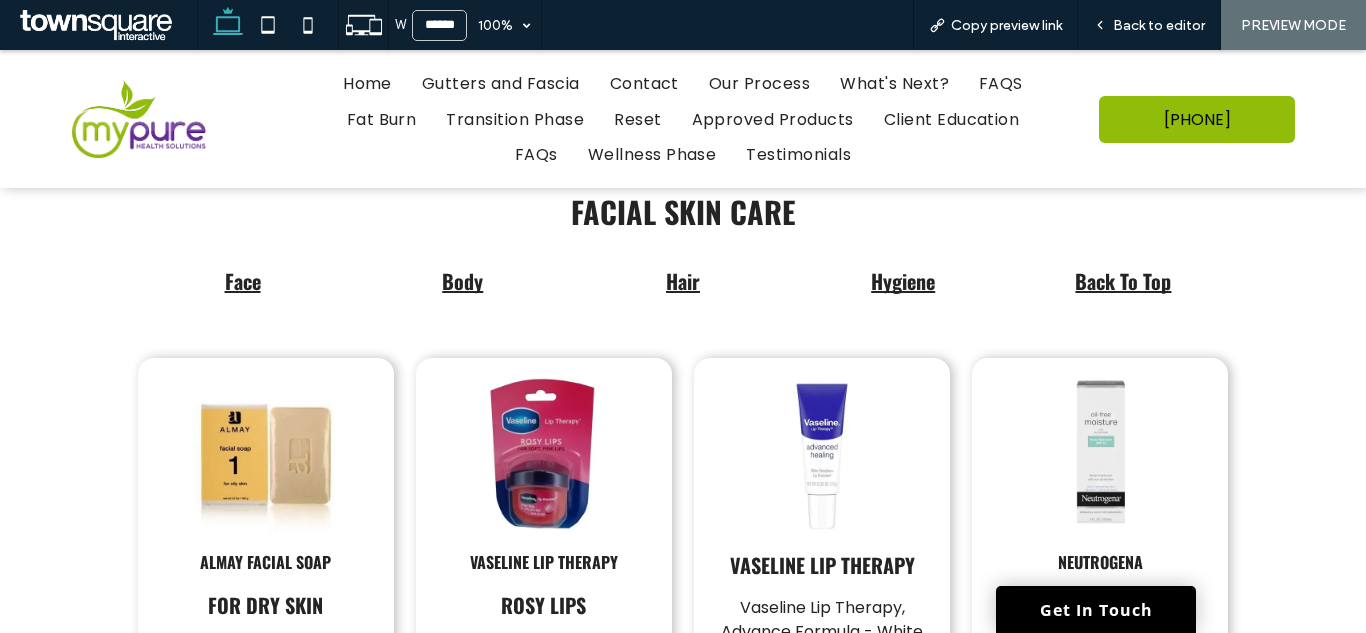 click on "Hair" at bounding box center (683, 281) 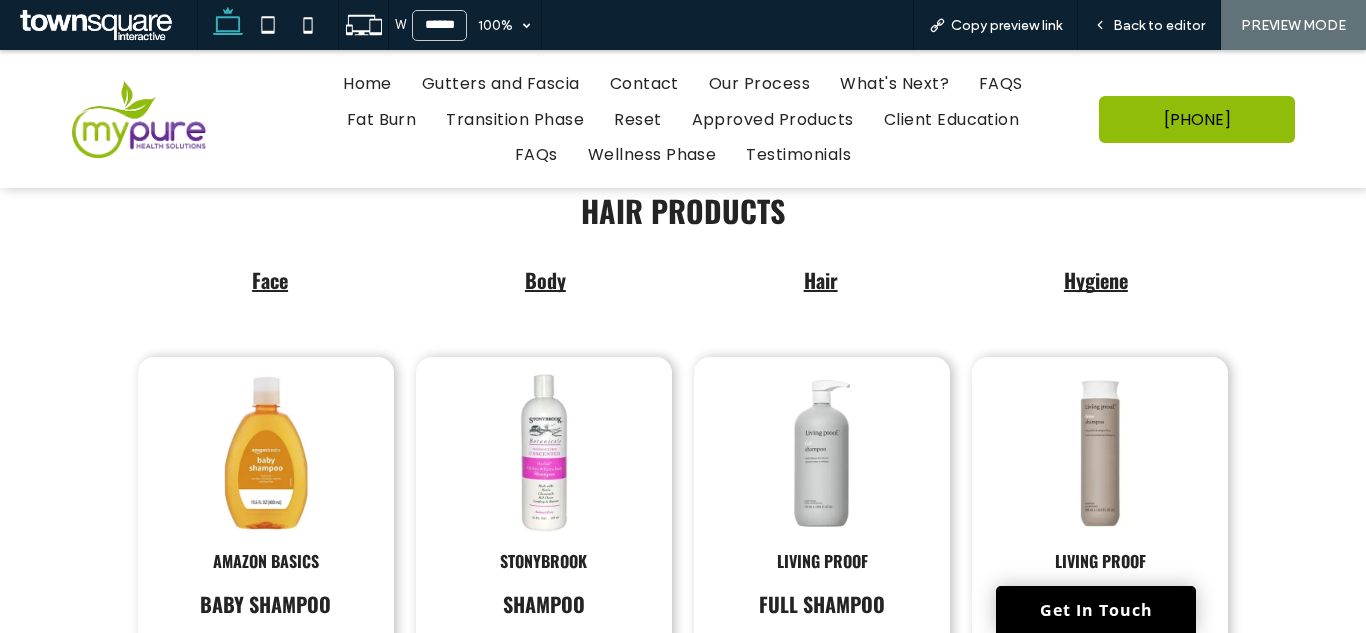 scroll, scrollTop: 8893, scrollLeft: 0, axis: vertical 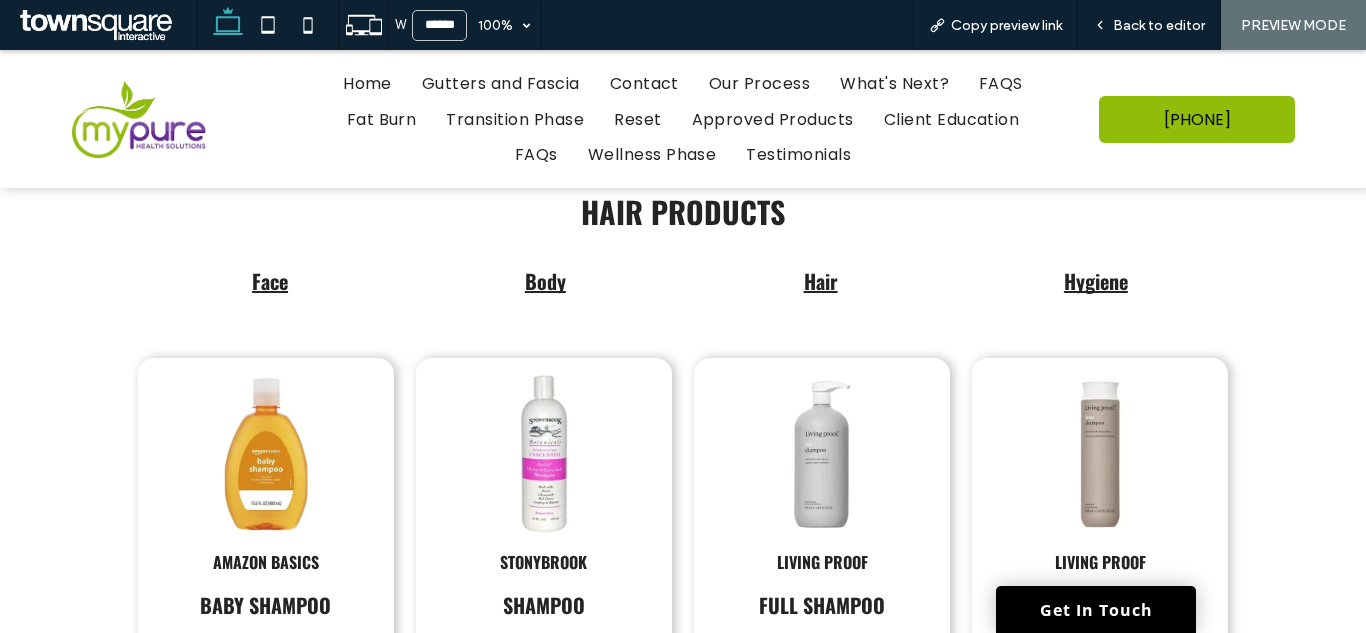 click on "Hygiene" at bounding box center [1096, 281] 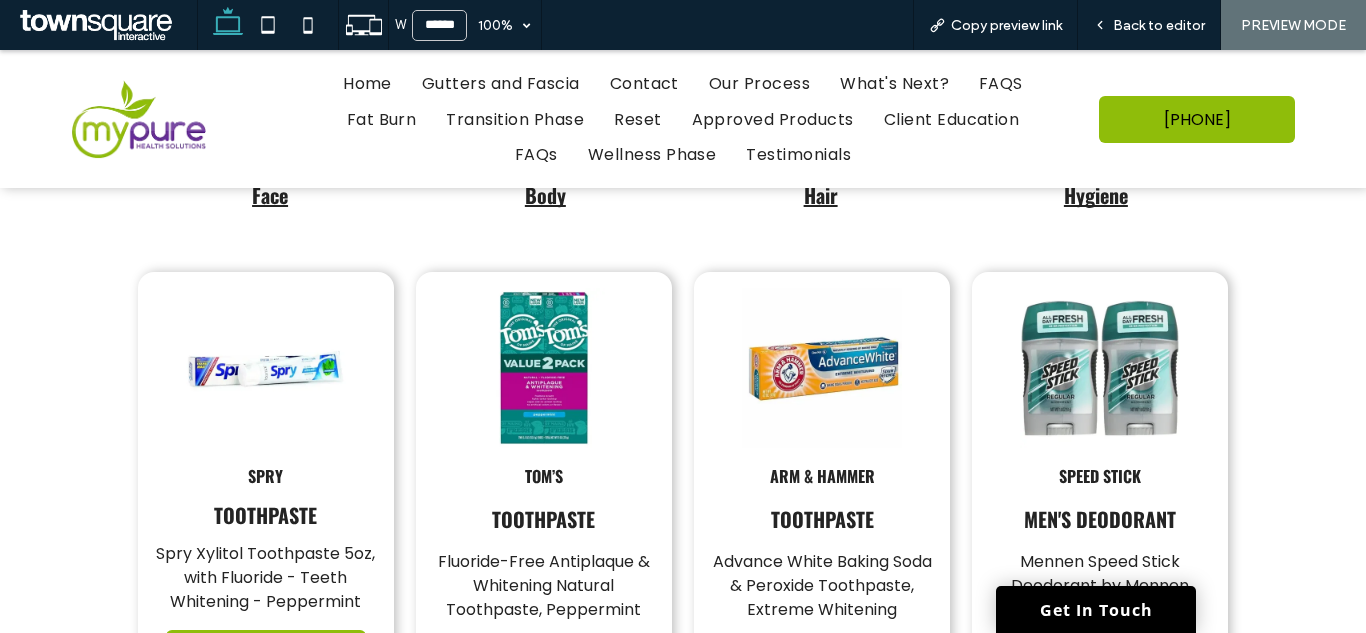 scroll, scrollTop: 10431, scrollLeft: 0, axis: vertical 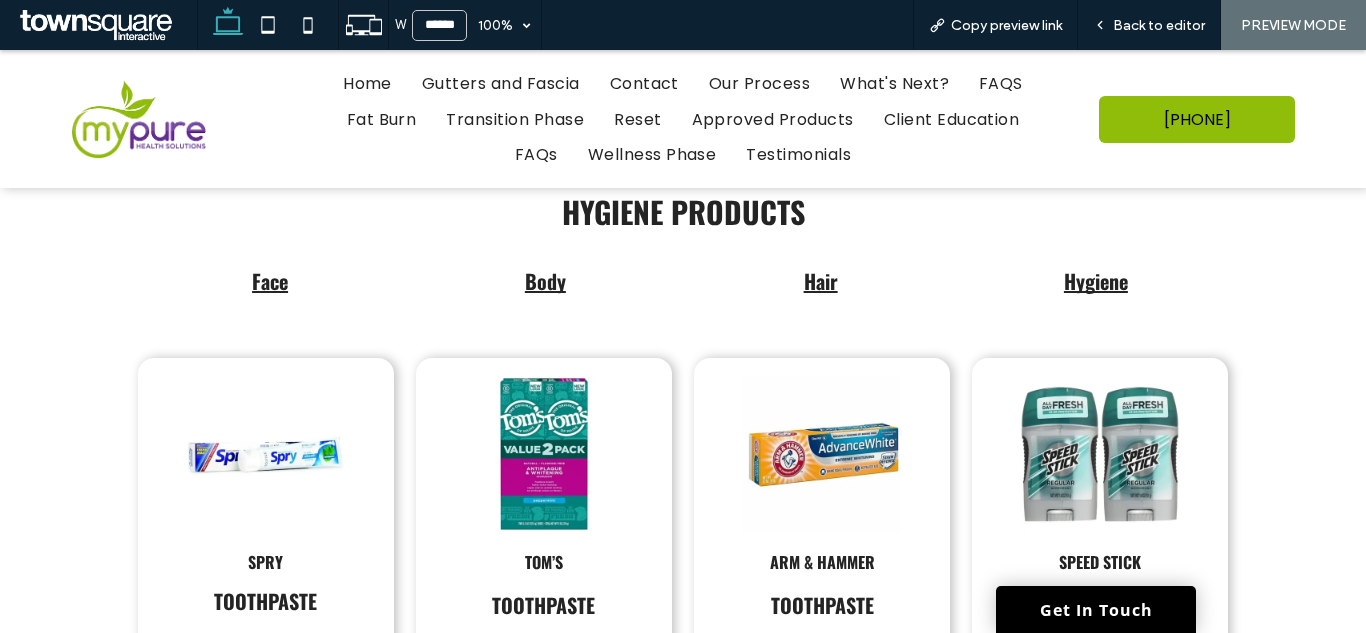 drag, startPoint x: 220, startPoint y: 298, endPoint x: 254, endPoint y: 285, distance: 36.40055 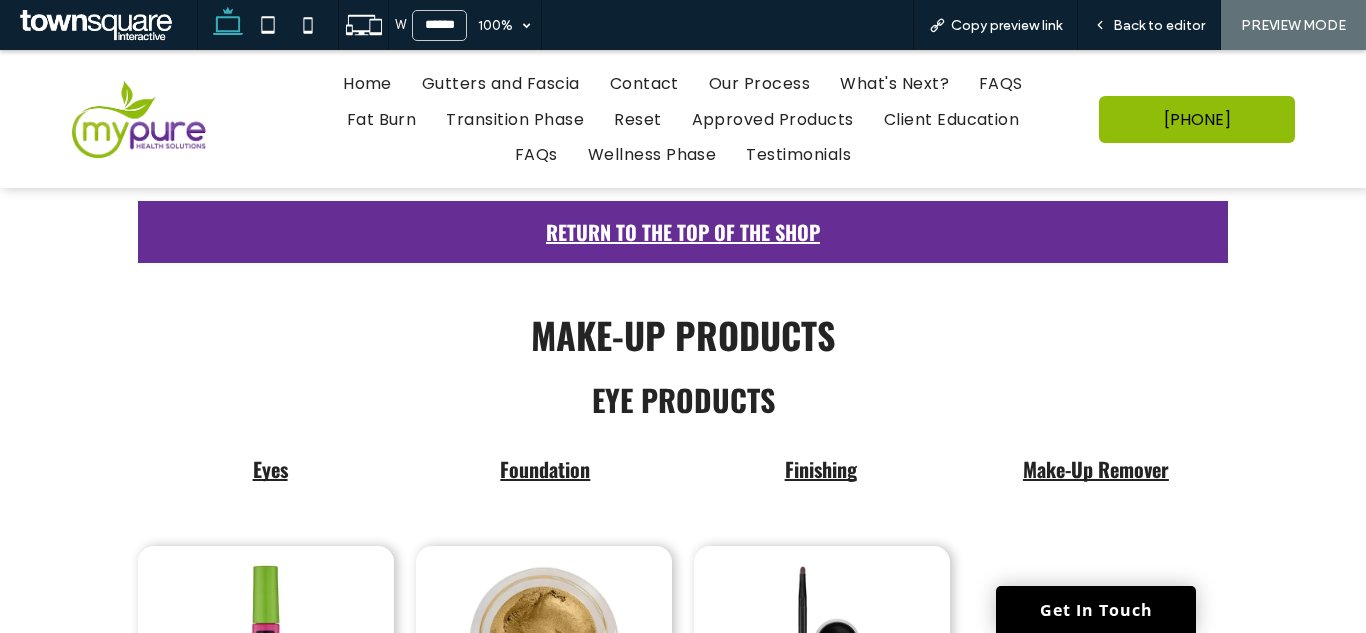 scroll, scrollTop: 12027, scrollLeft: 0, axis: vertical 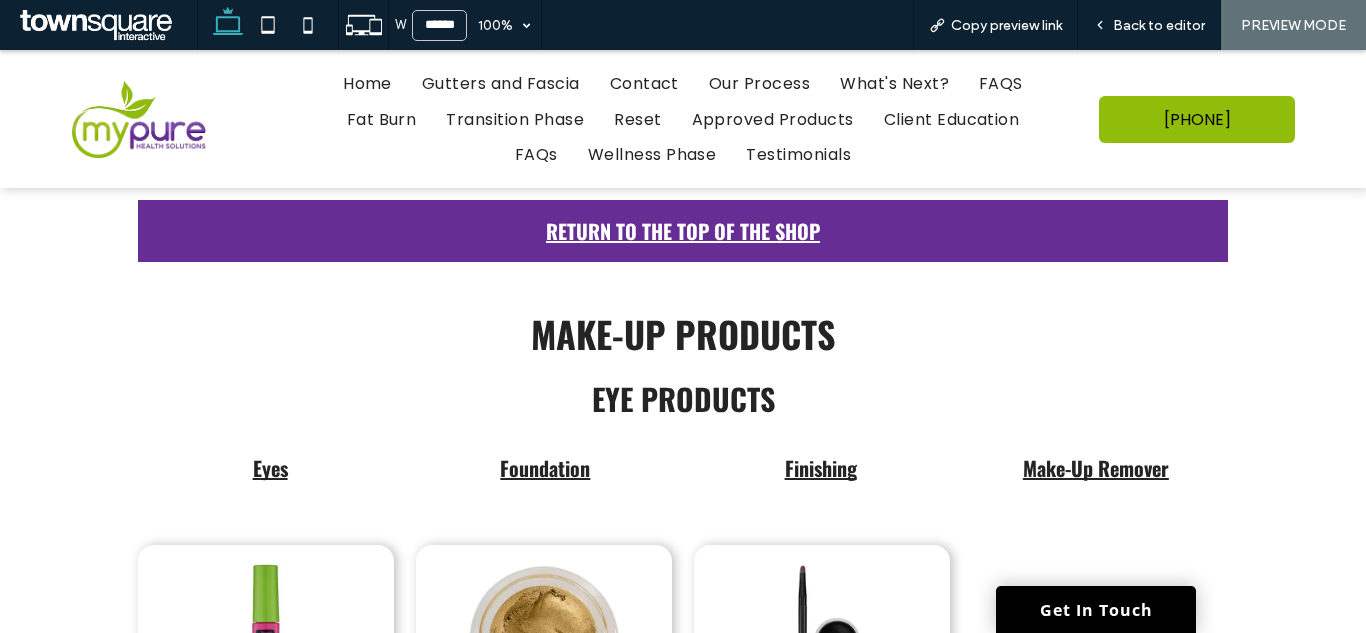 click on "Foundation" at bounding box center [545, 468] 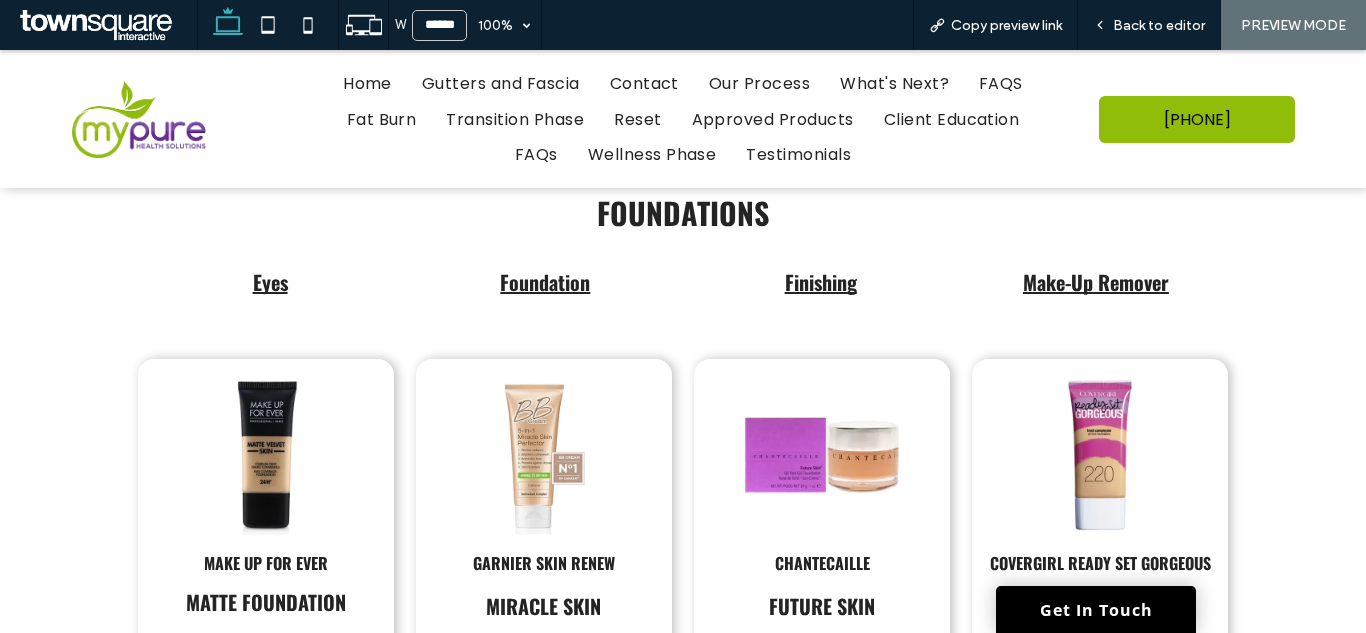 click on "Foundation" at bounding box center [545, 282] 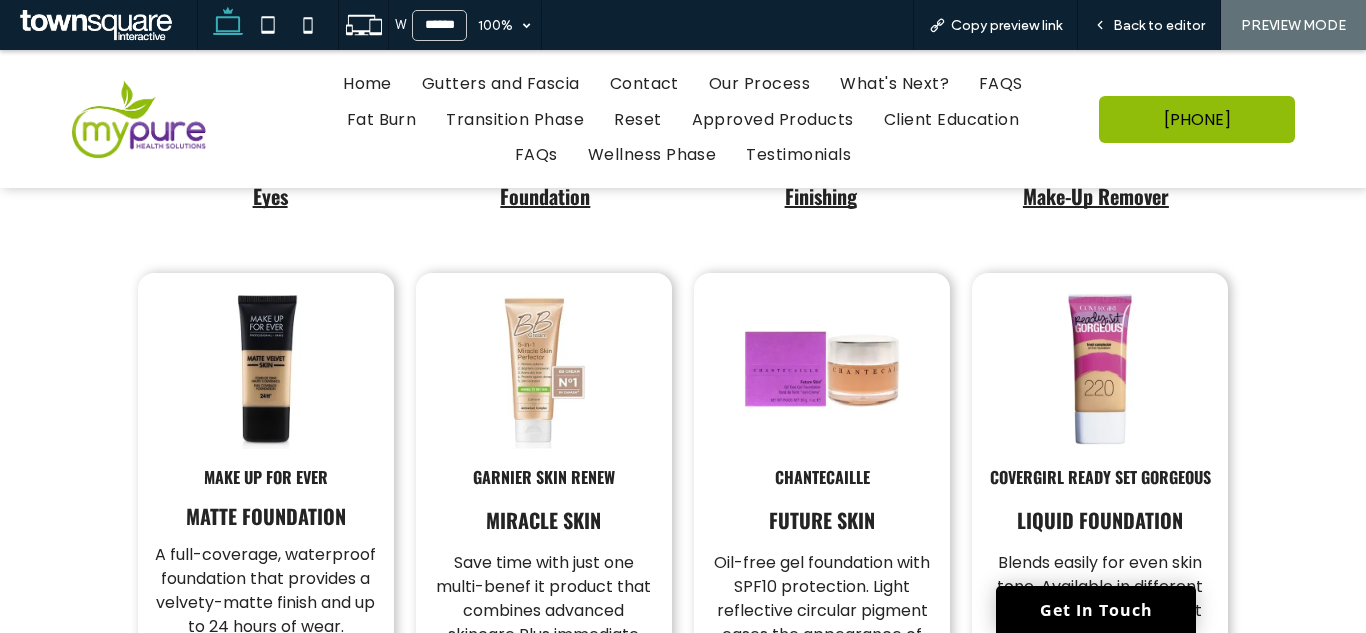 scroll, scrollTop: 12865, scrollLeft: 0, axis: vertical 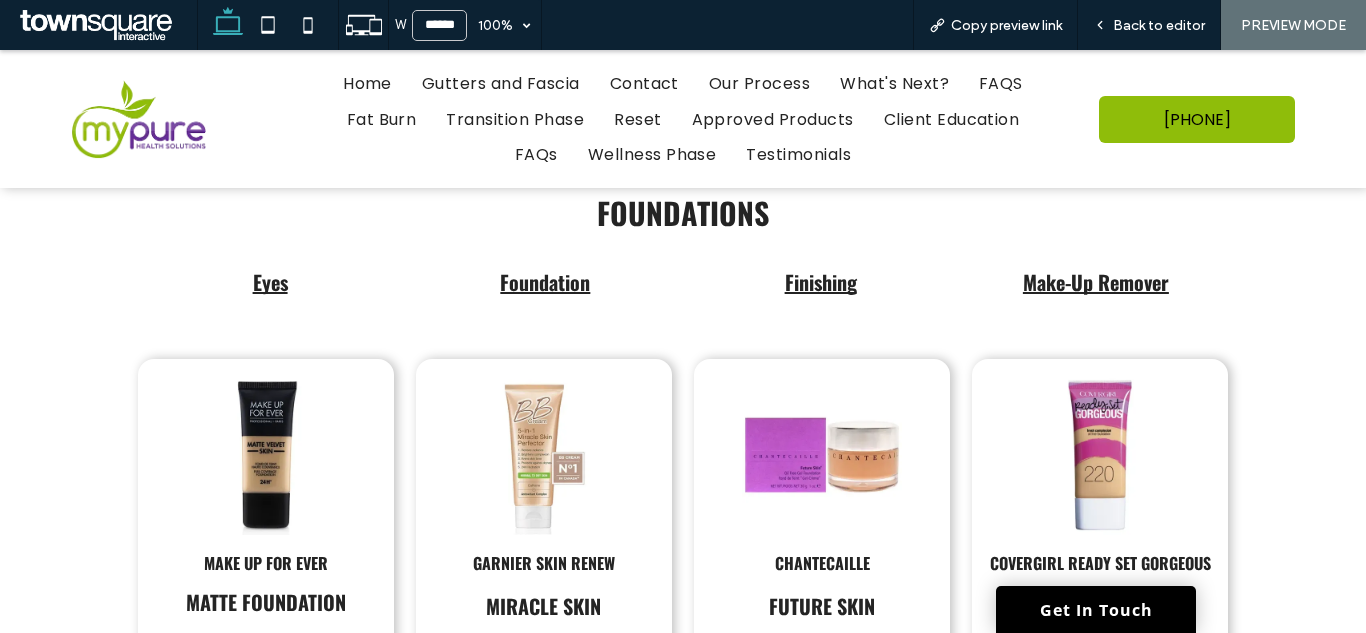 click on "Foundation" at bounding box center [545, 282] 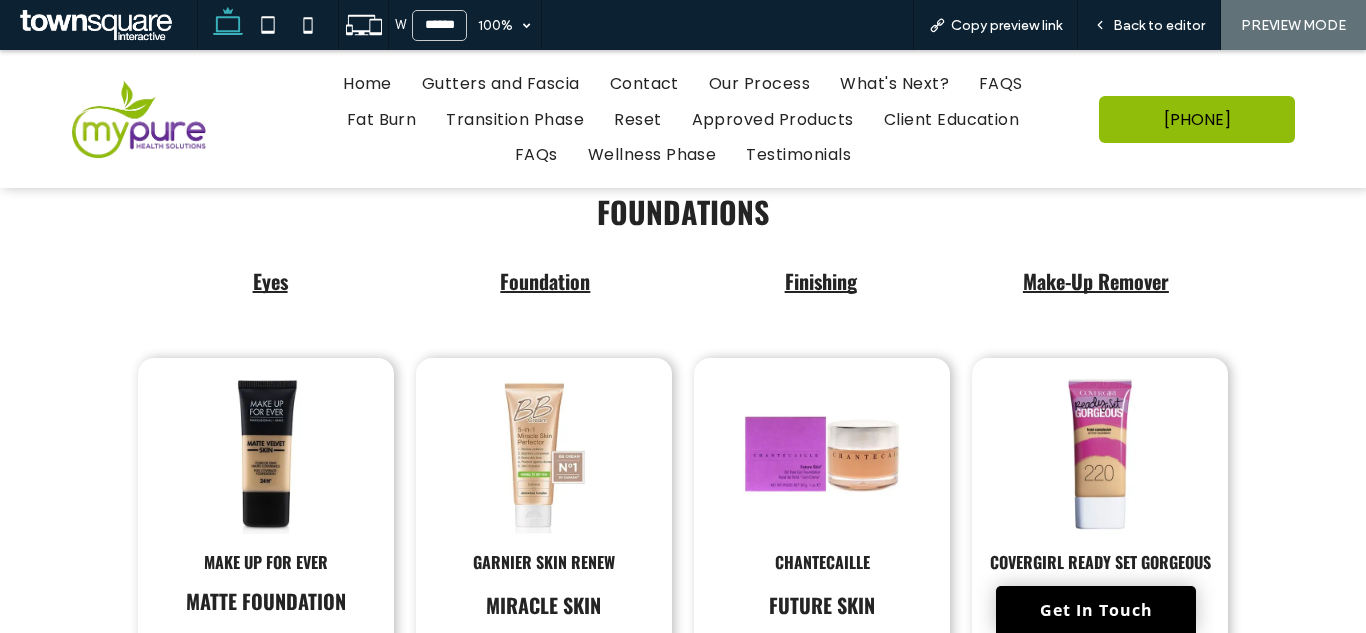 scroll, scrollTop: 12865, scrollLeft: 0, axis: vertical 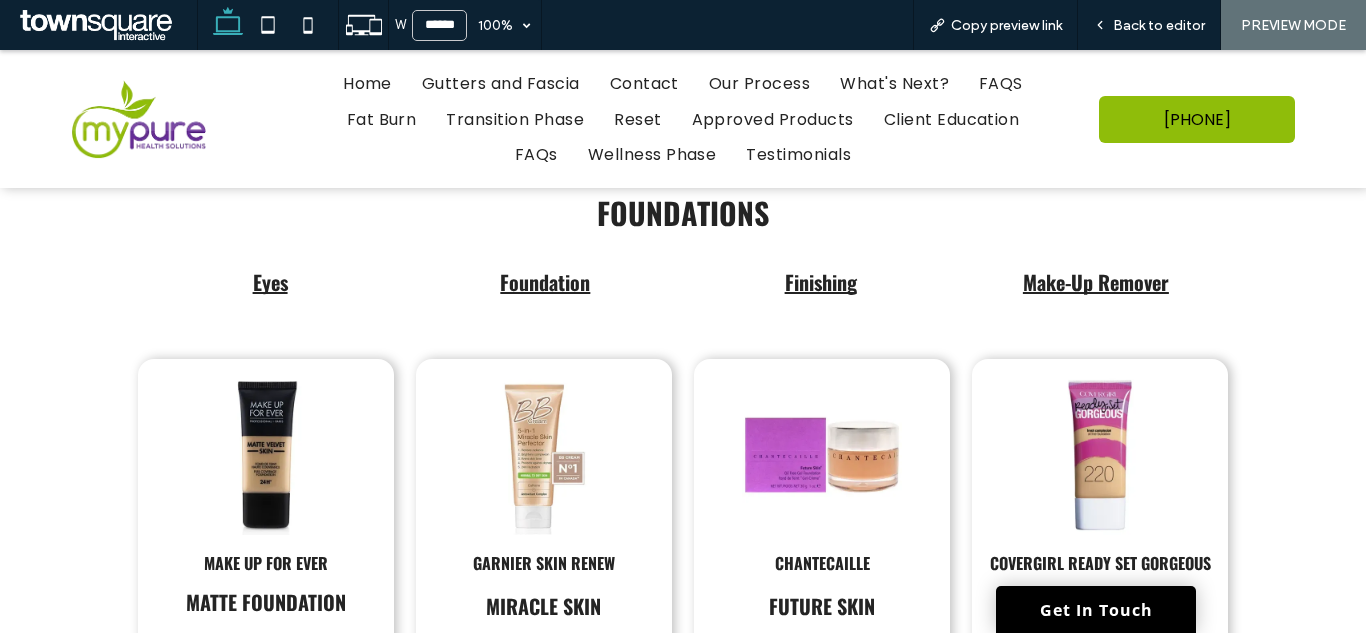 click on "Finishing" at bounding box center [821, 282] 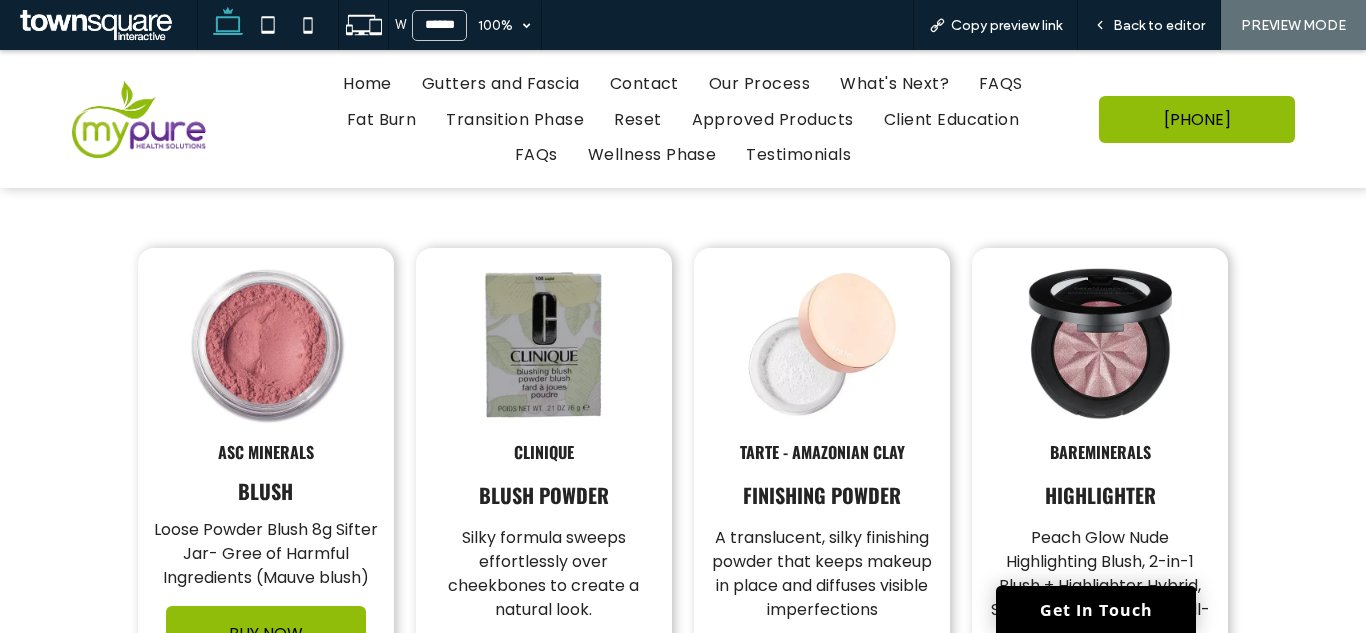 scroll, scrollTop: 14080, scrollLeft: 0, axis: vertical 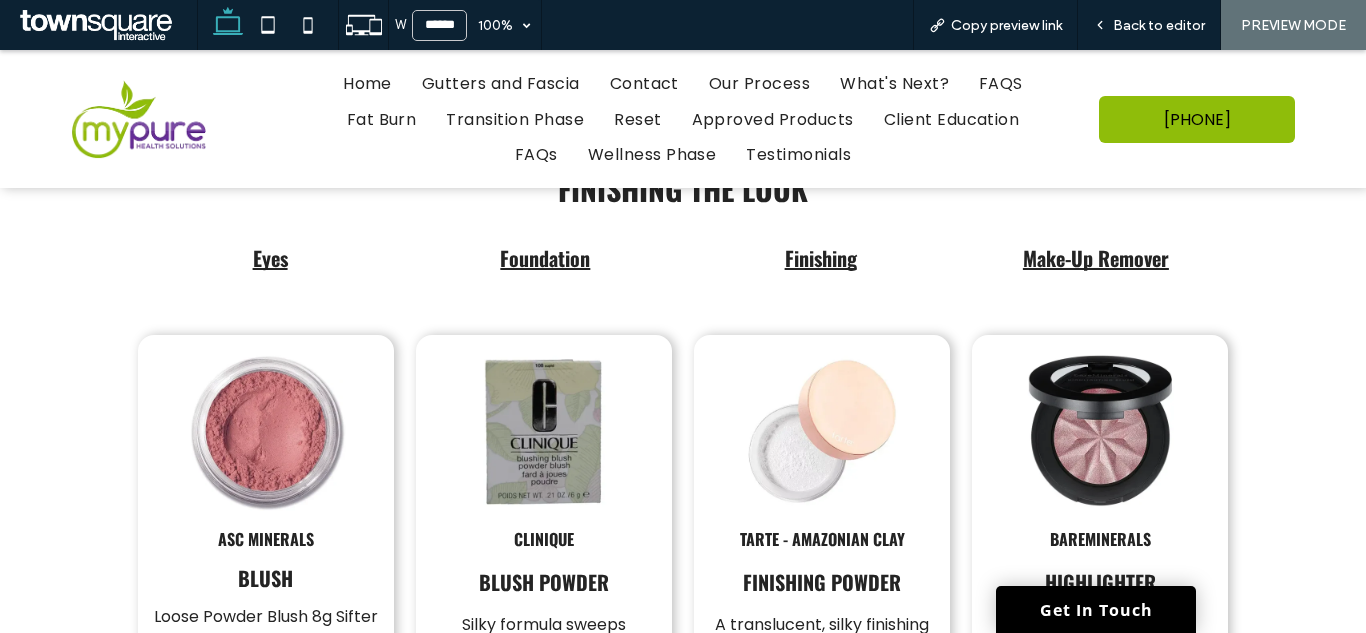 click on "Make-Up Remover" at bounding box center (1096, 258) 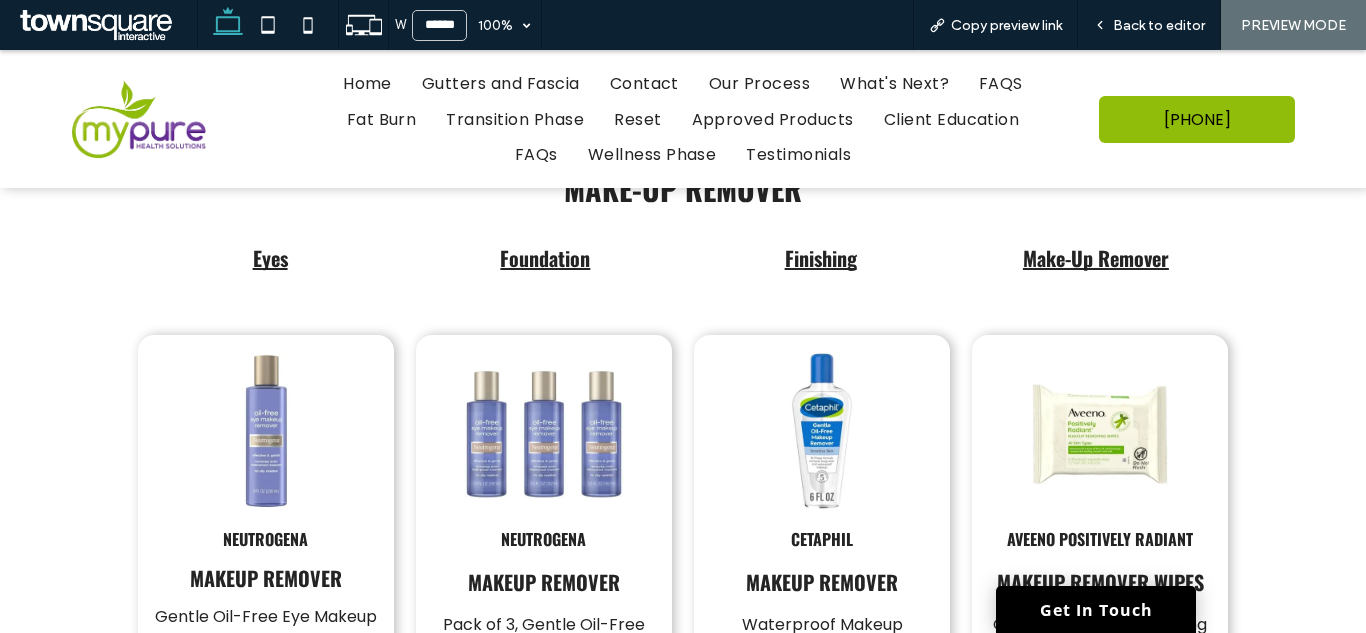 click on "Eyes" at bounding box center (270, 258) 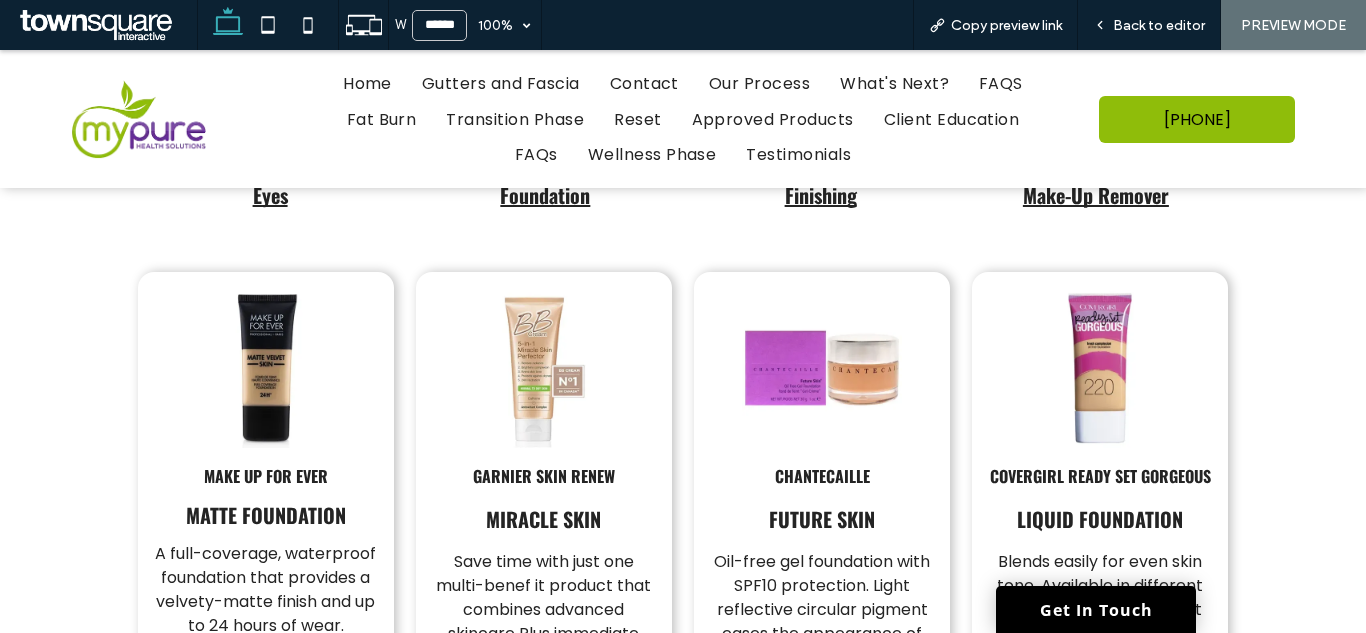 scroll, scrollTop: 12865, scrollLeft: 0, axis: vertical 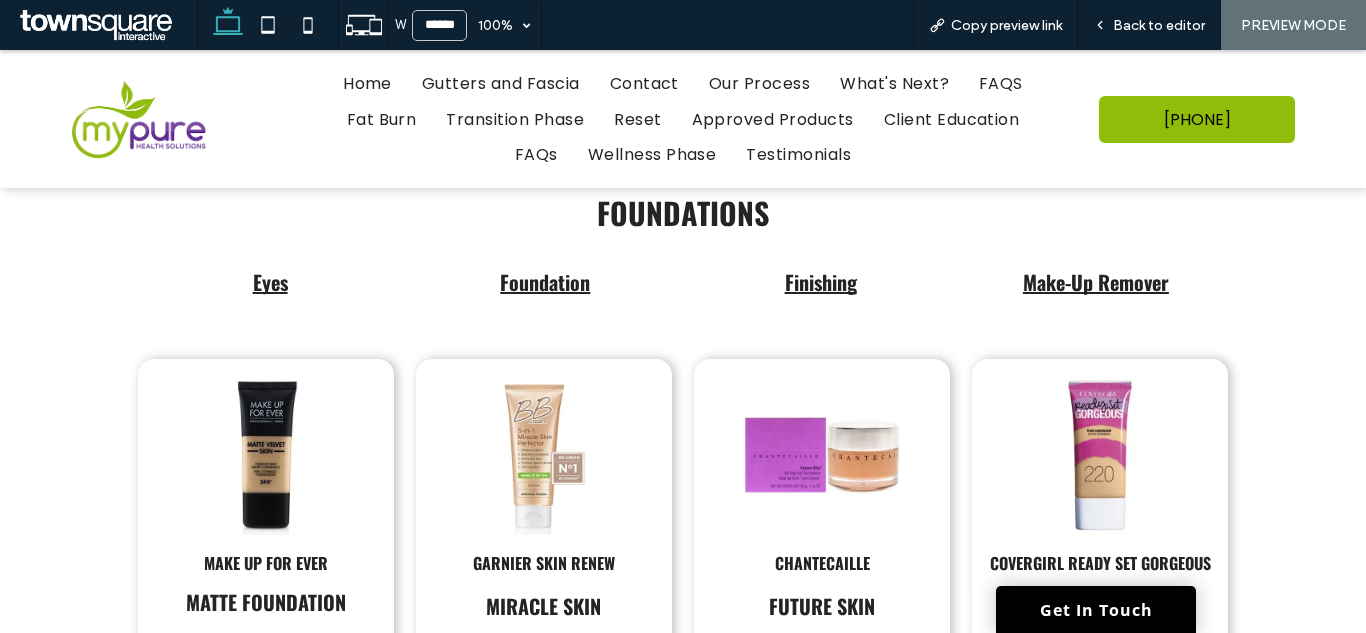click on "Eyes" at bounding box center (270, 282) 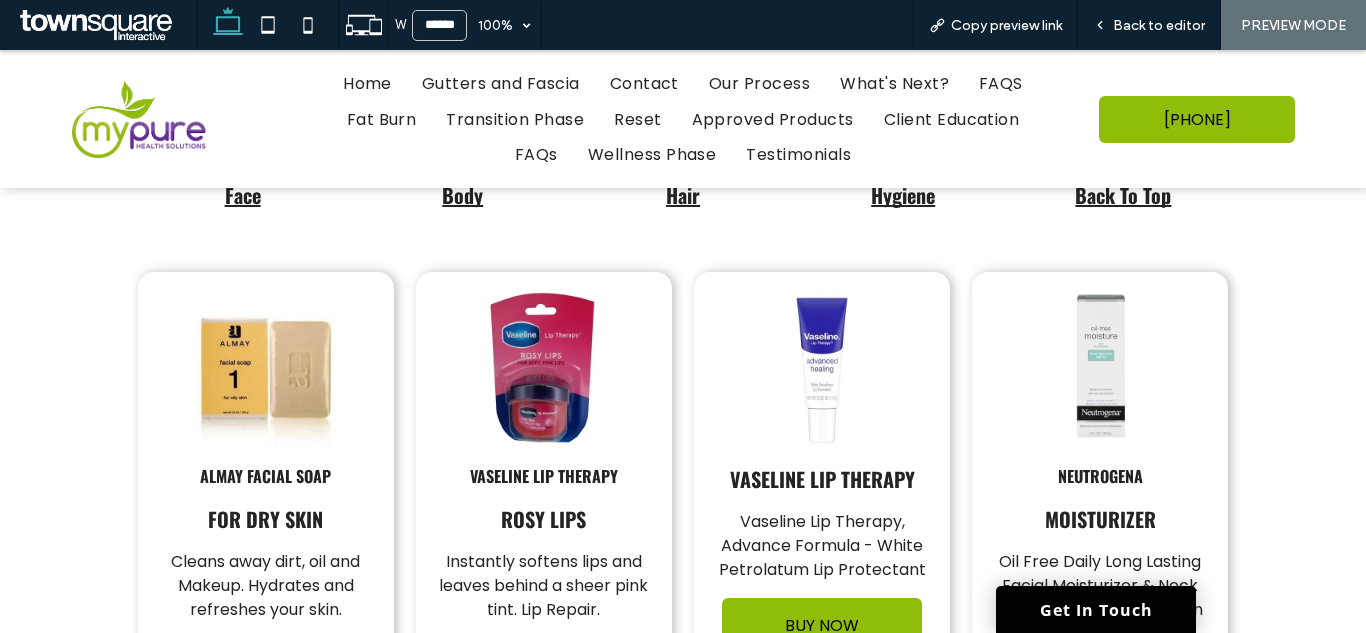 scroll, scrollTop: 6164, scrollLeft: 0, axis: vertical 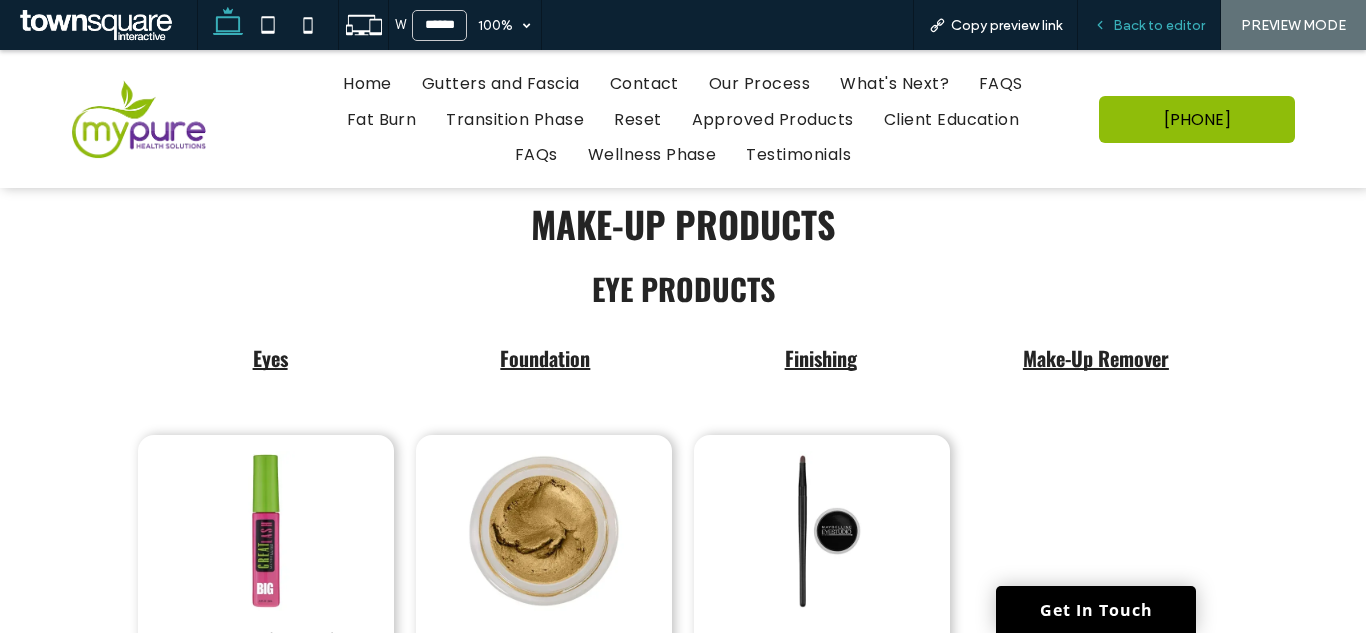 click on "Back to editor" at bounding box center [1149, 25] 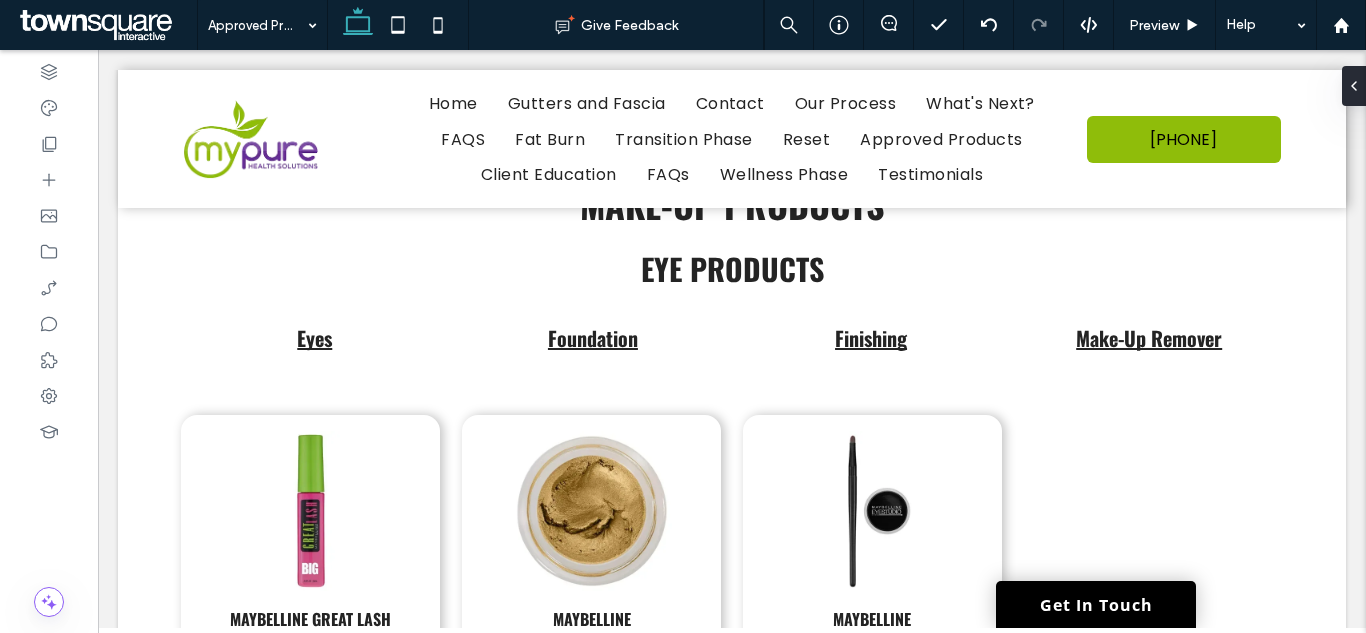 scroll, scrollTop: 12128, scrollLeft: 0, axis: vertical 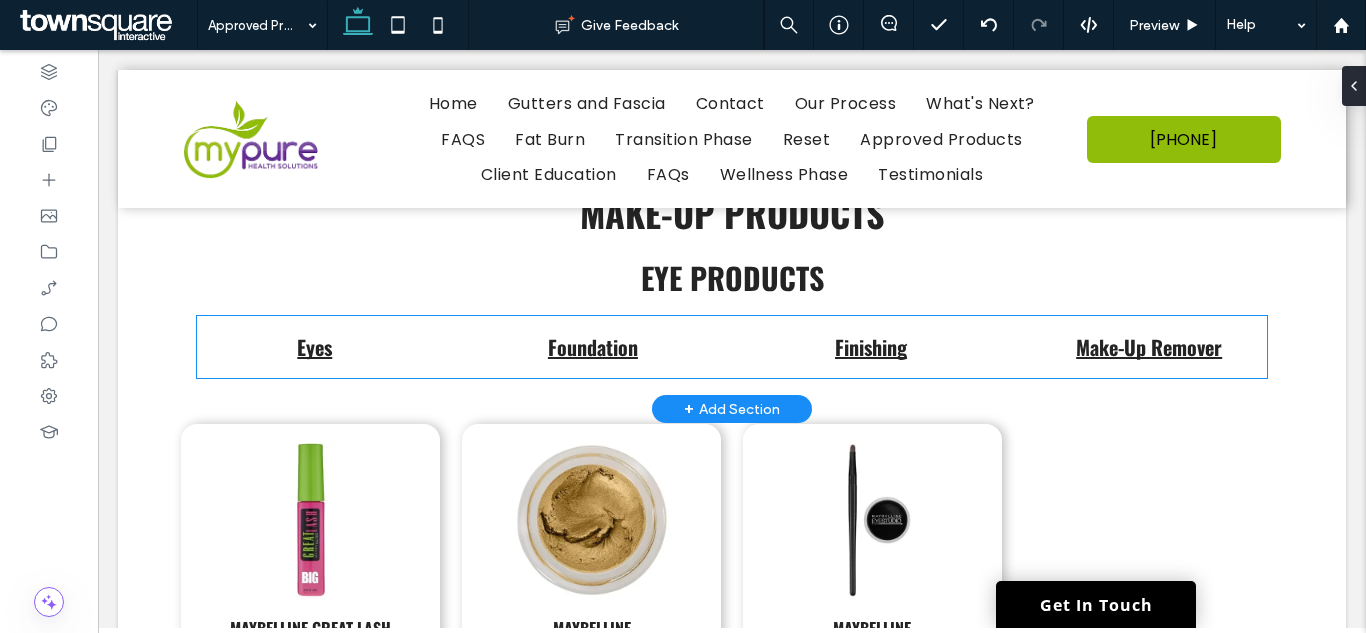 click on "Eyes" at bounding box center (314, 347) 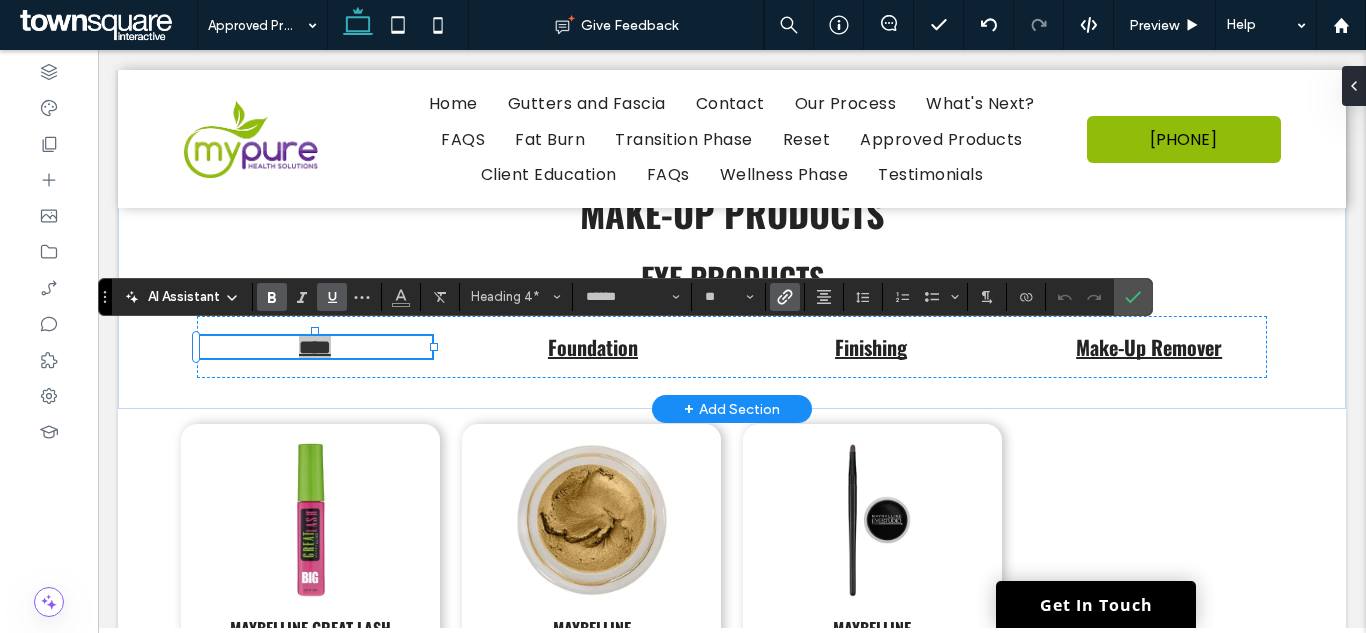 click 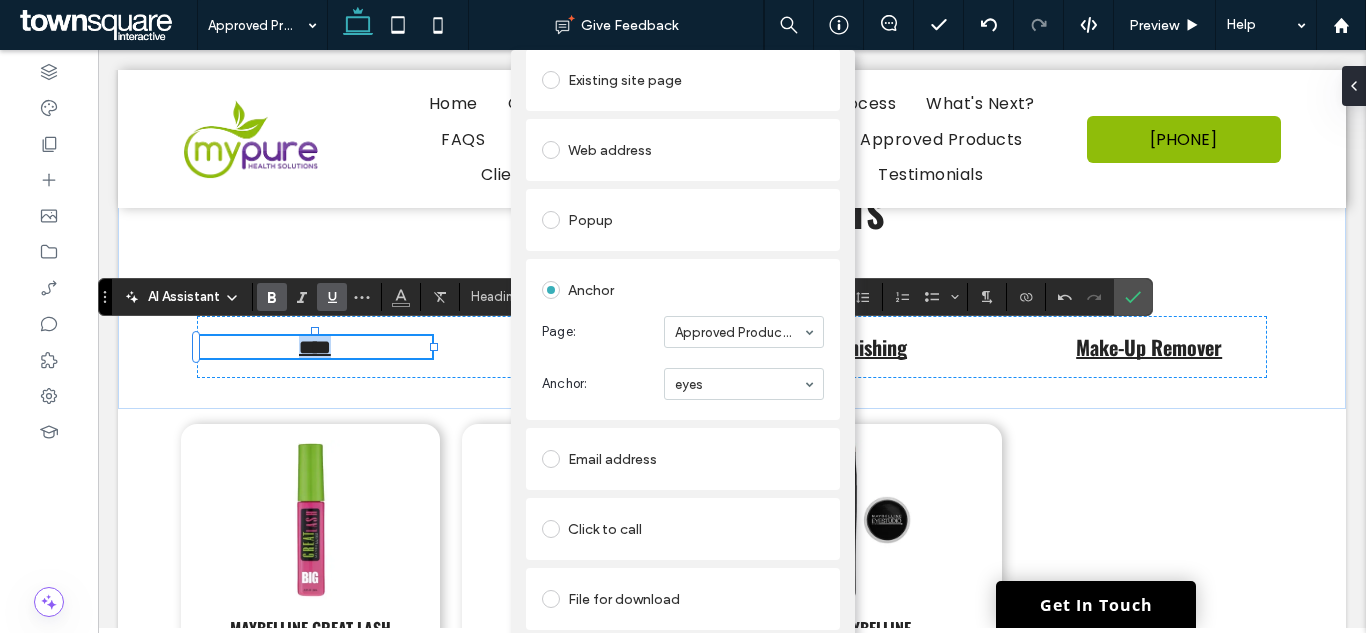 scroll, scrollTop: 114, scrollLeft: 0, axis: vertical 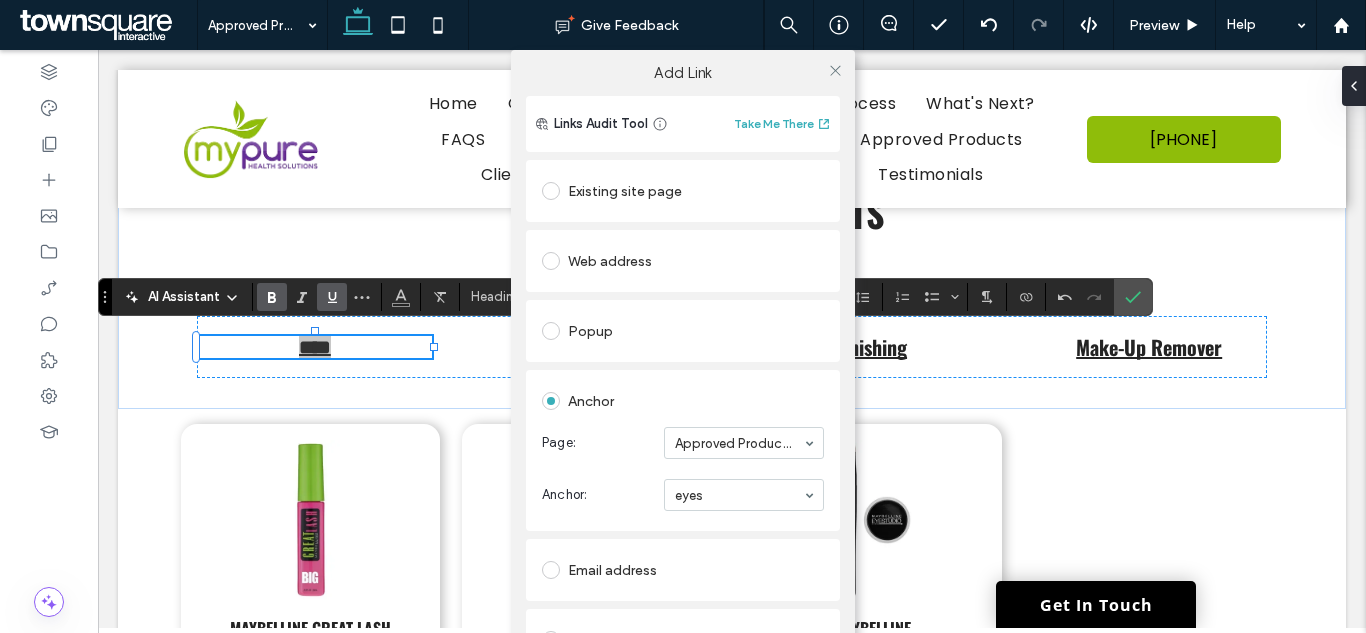 click at bounding box center [835, 70] 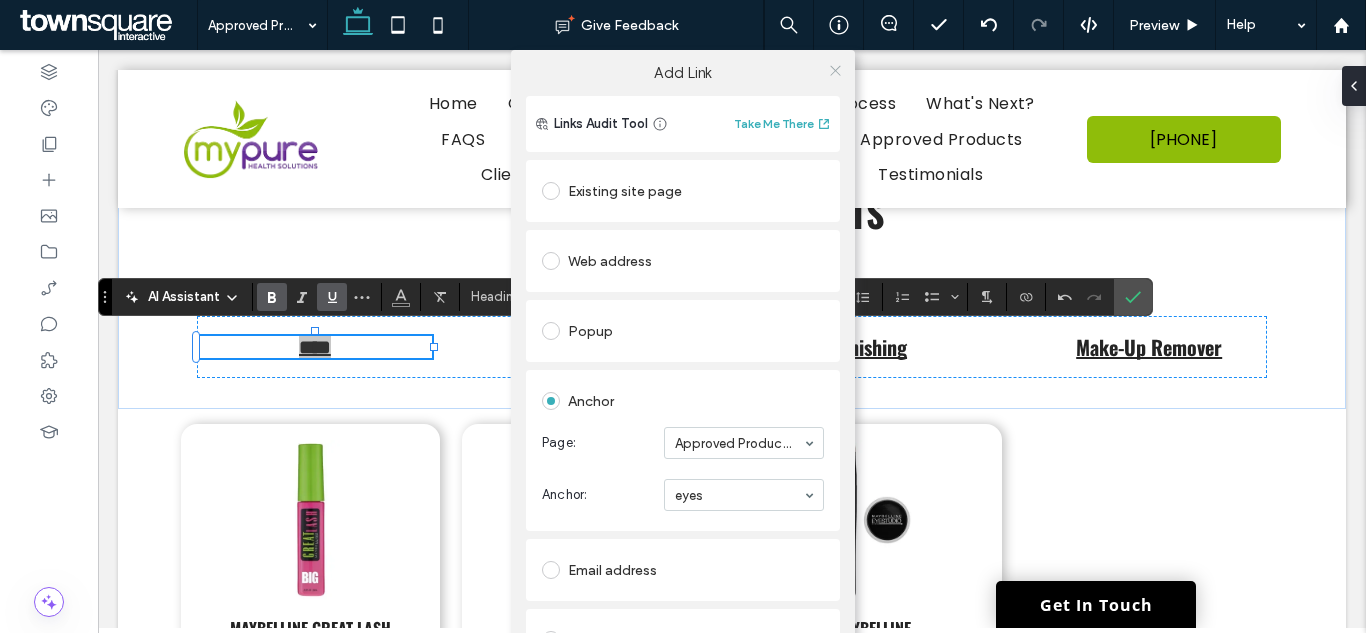 click 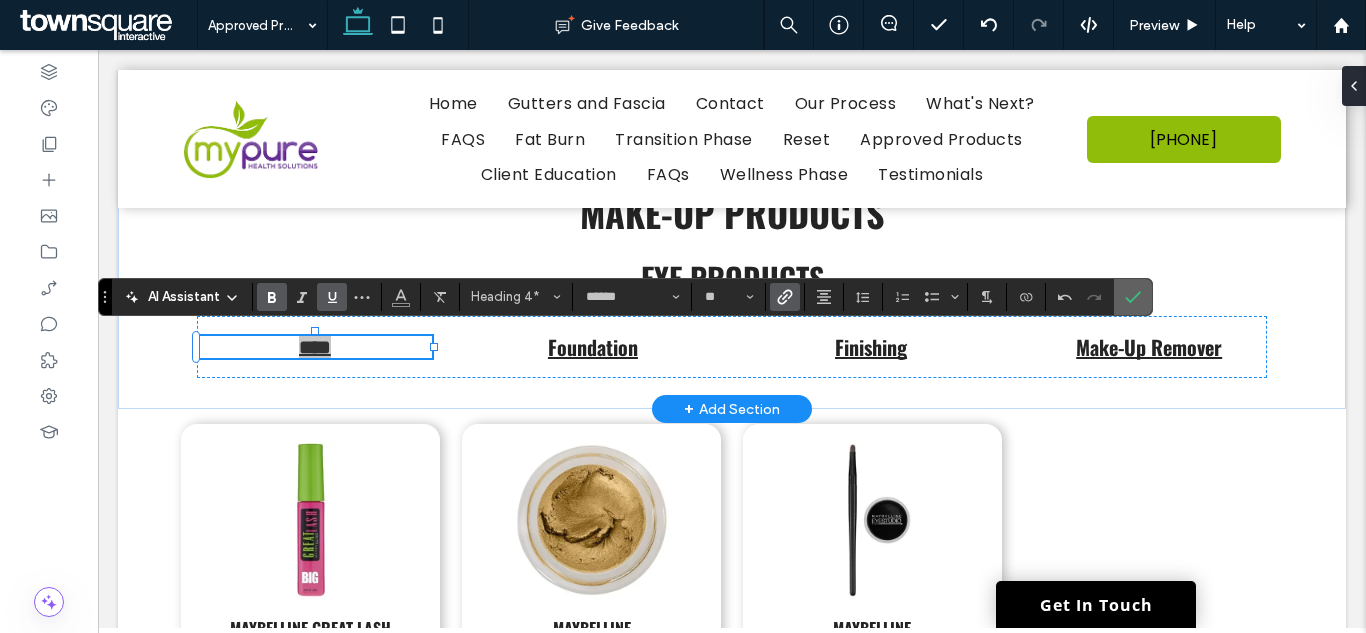 click 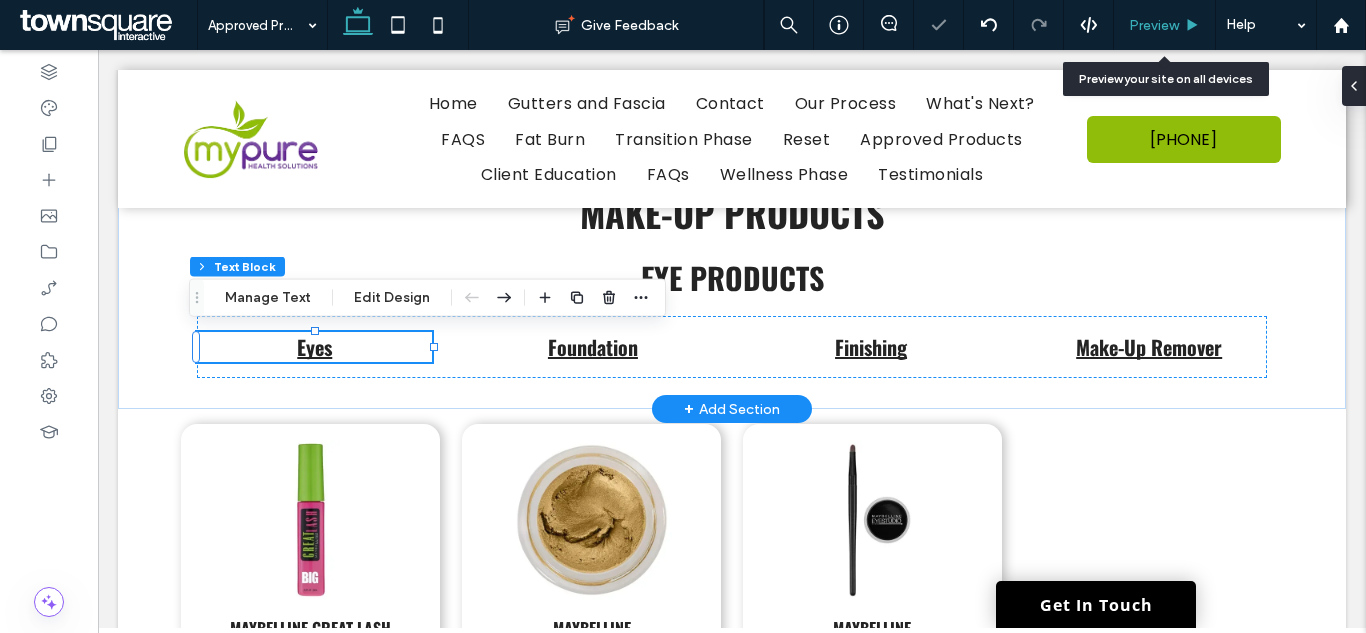 click on "Preview" at bounding box center (1154, 25) 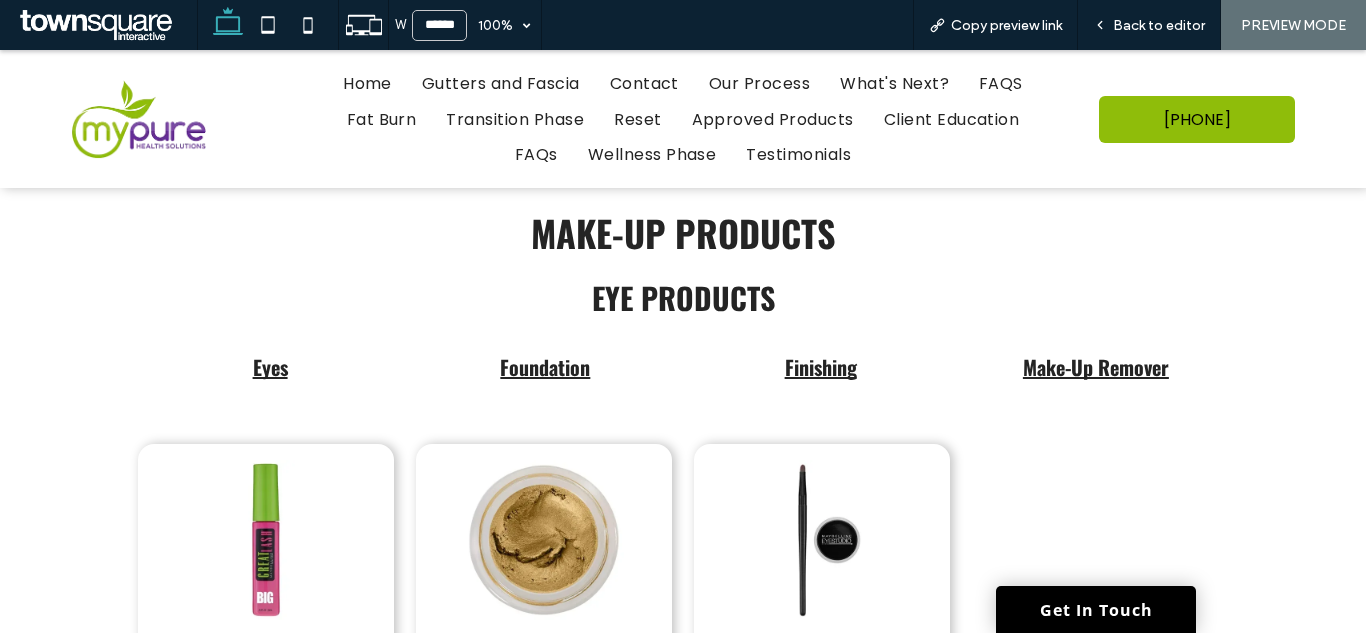 scroll, scrollTop: 12161, scrollLeft: 0, axis: vertical 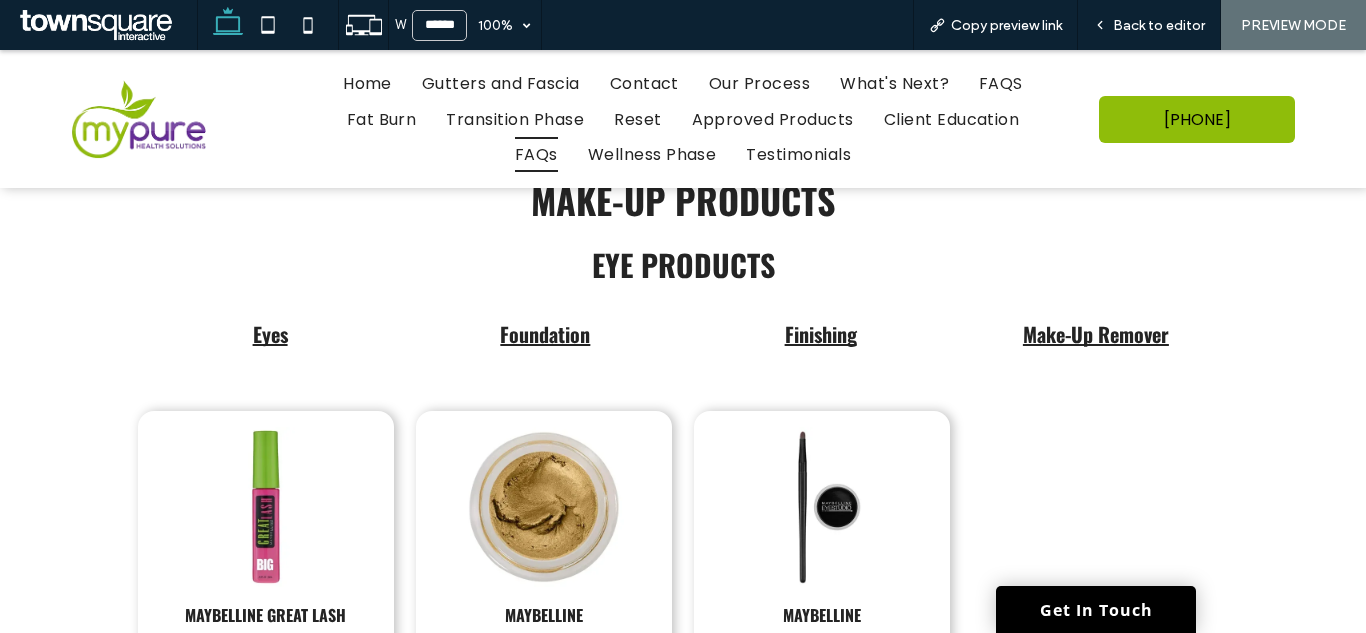 drag, startPoint x: 539, startPoint y: 161, endPoint x: 538, endPoint y: 212, distance: 51.009804 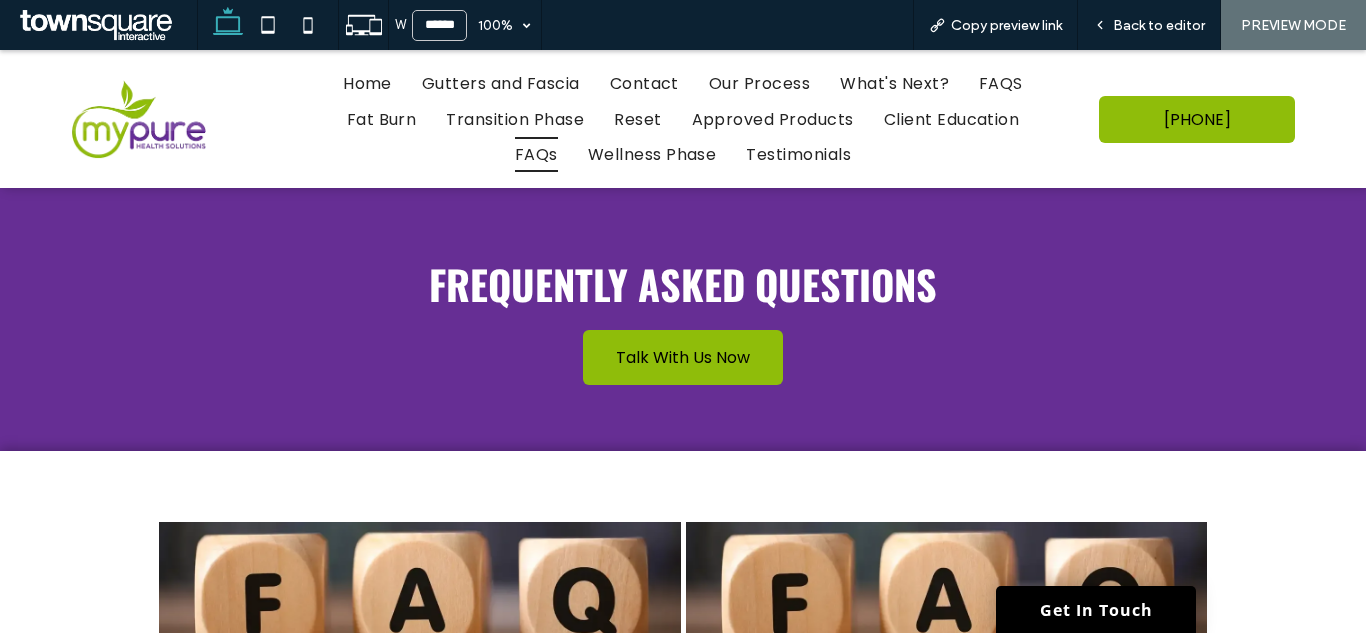 scroll, scrollTop: 1900, scrollLeft: 0, axis: vertical 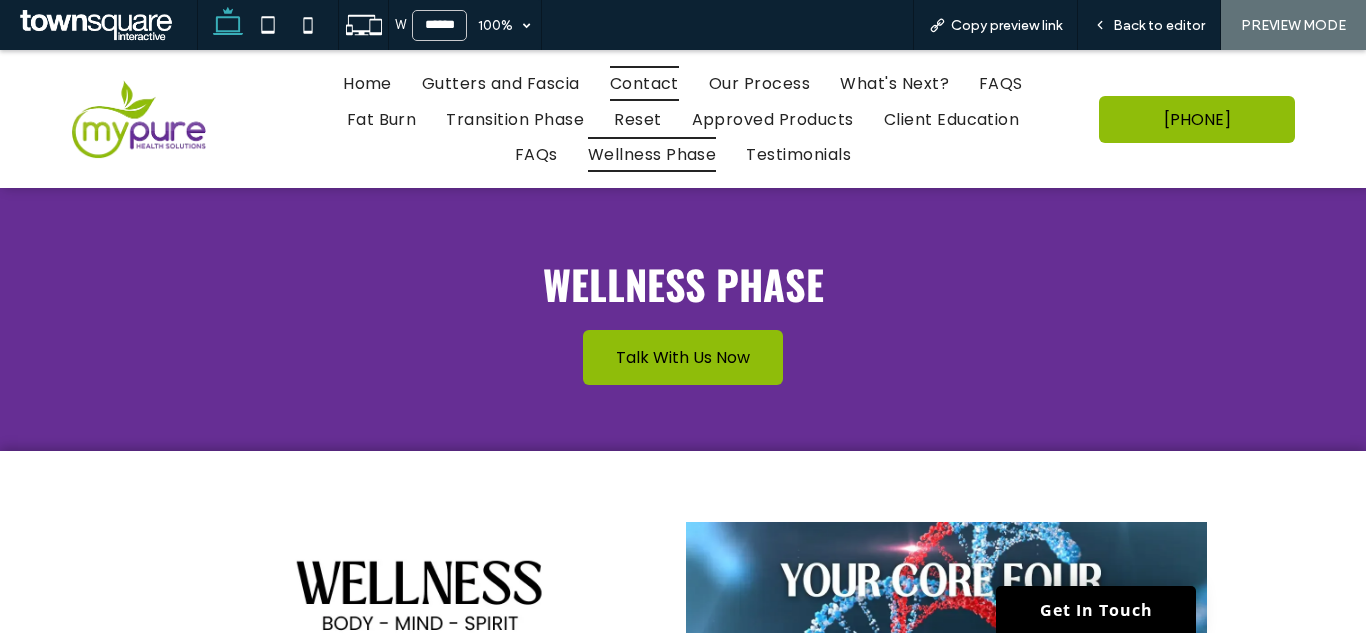 click on "Contact" at bounding box center [644, 83] 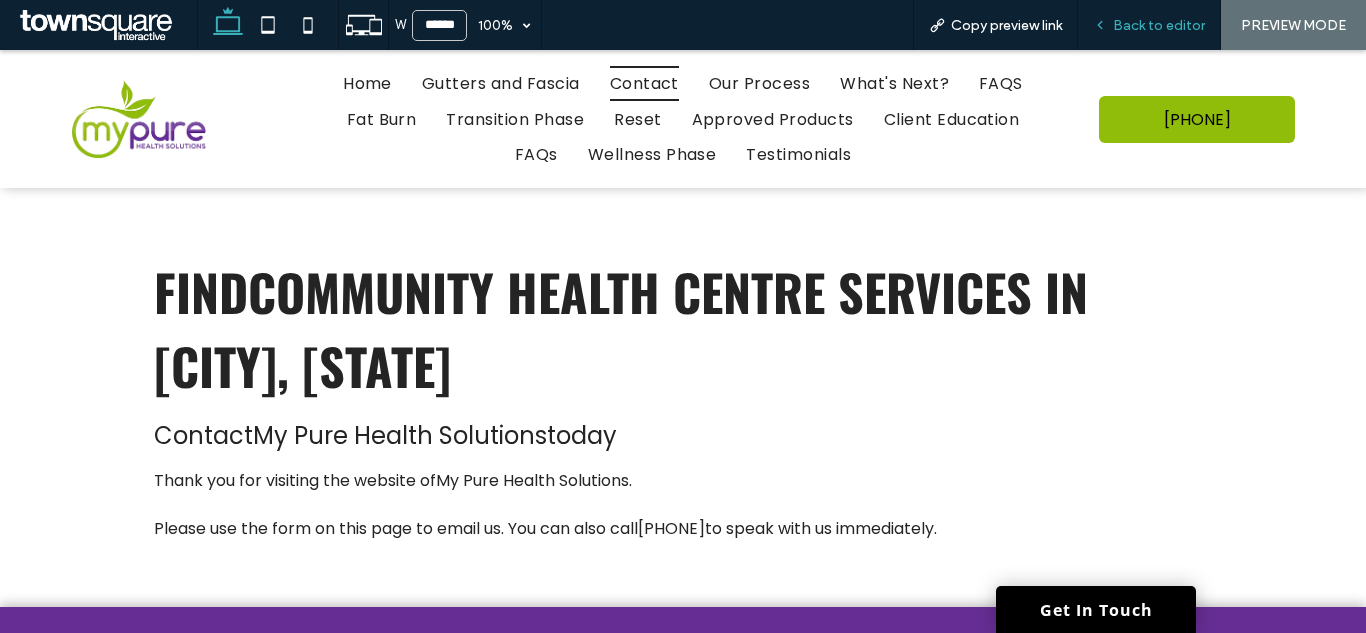 scroll, scrollTop: 0, scrollLeft: 0, axis: both 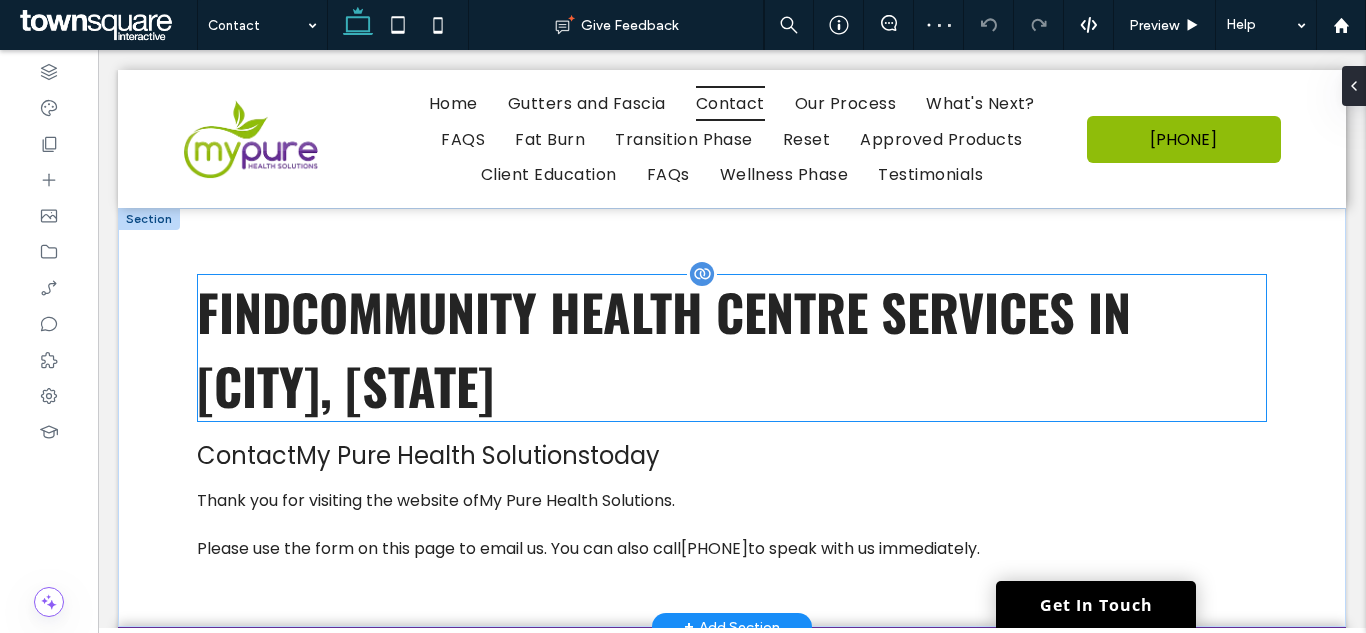 click on "Community health centre Services" at bounding box center (683, 311) 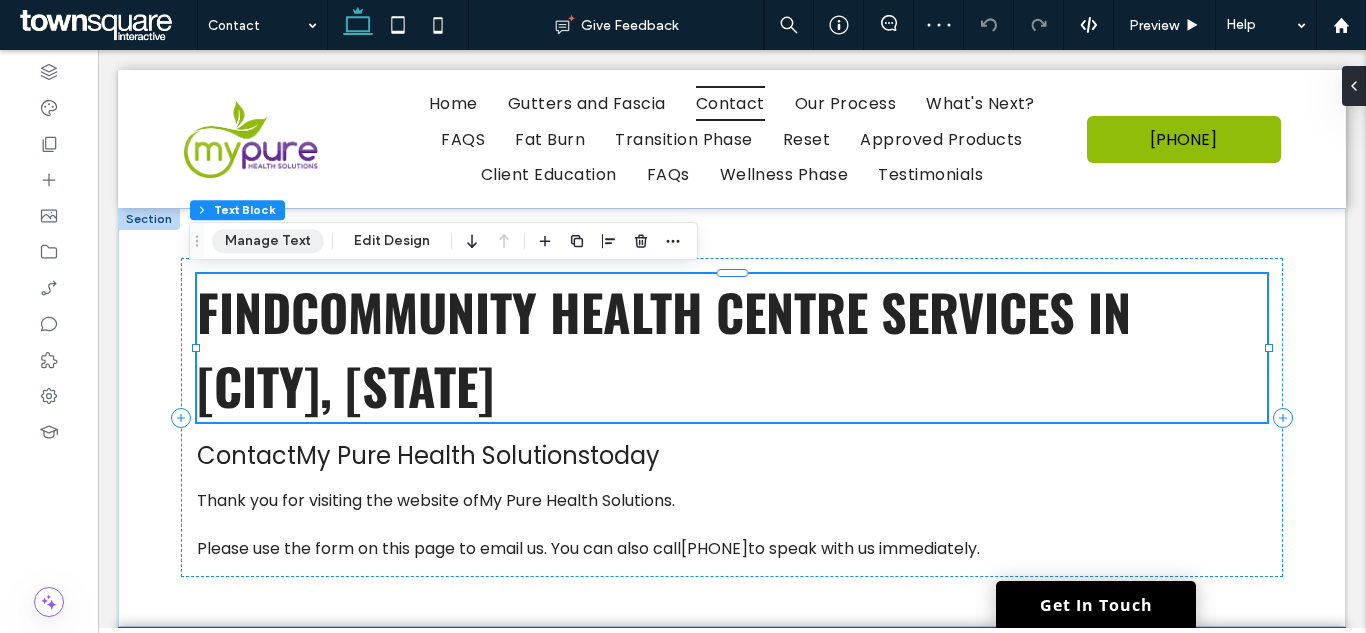click on "Manage Text" at bounding box center (268, 241) 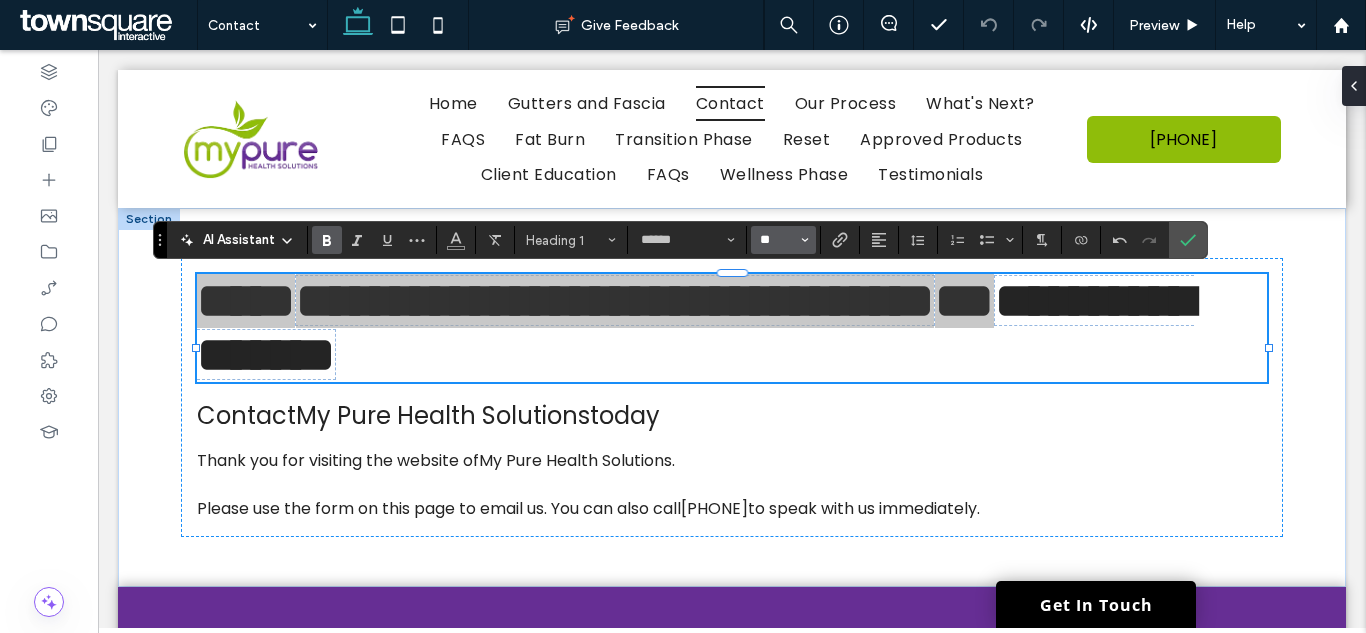 click on "**" at bounding box center (777, 240) 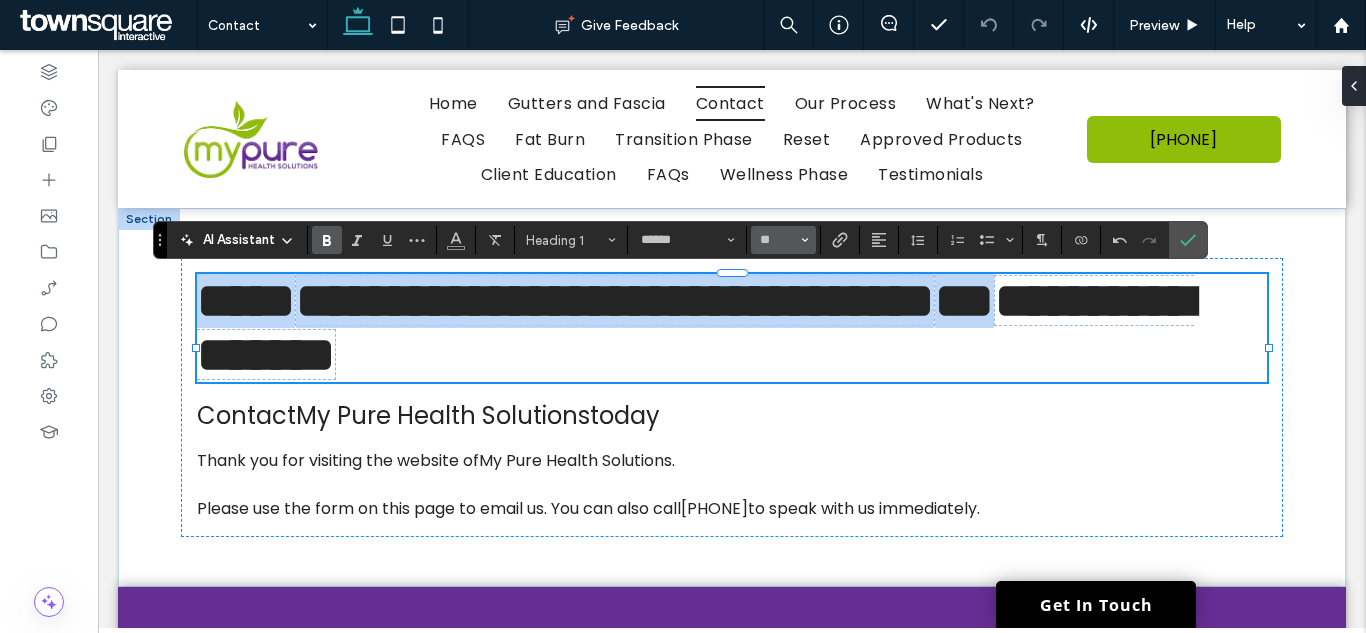 type on "**" 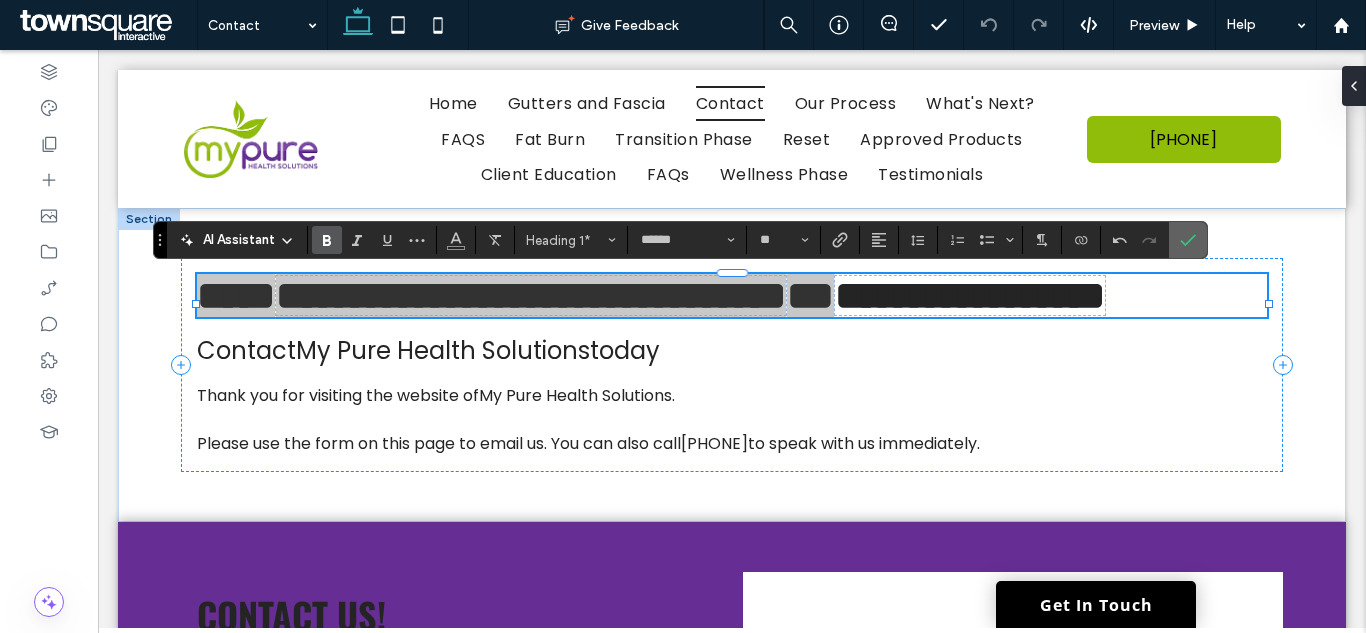 click at bounding box center (1188, 240) 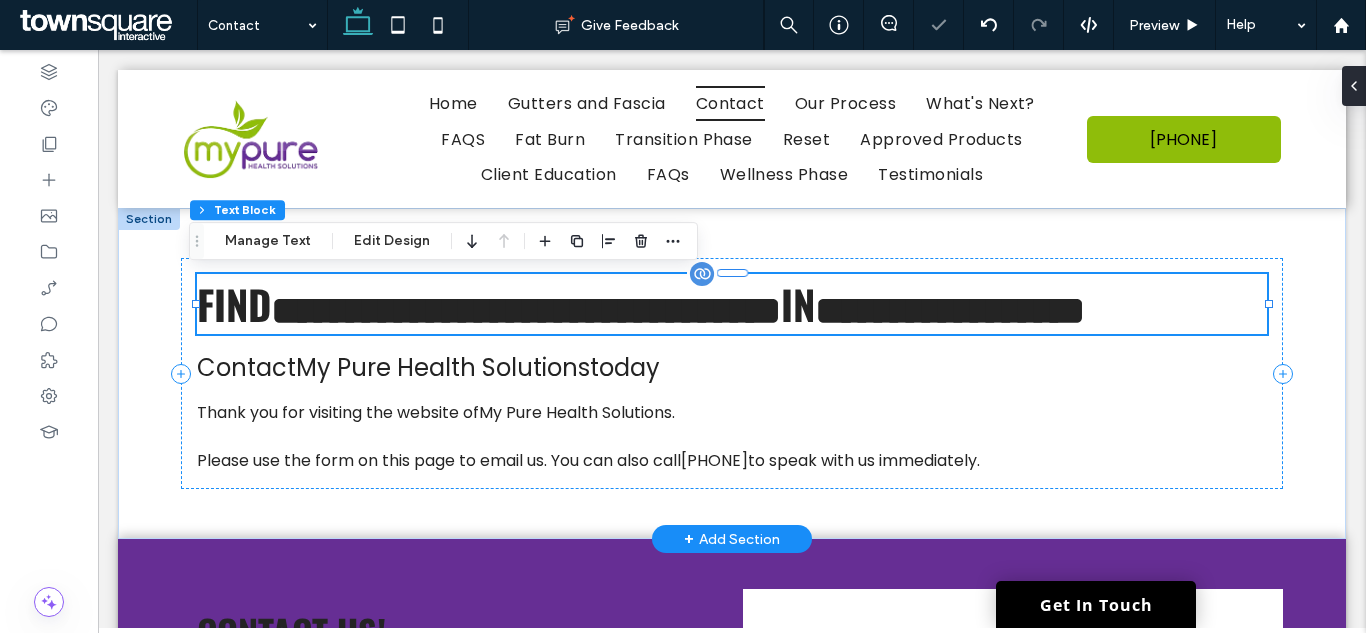 click on "**********" at bounding box center [641, 304] 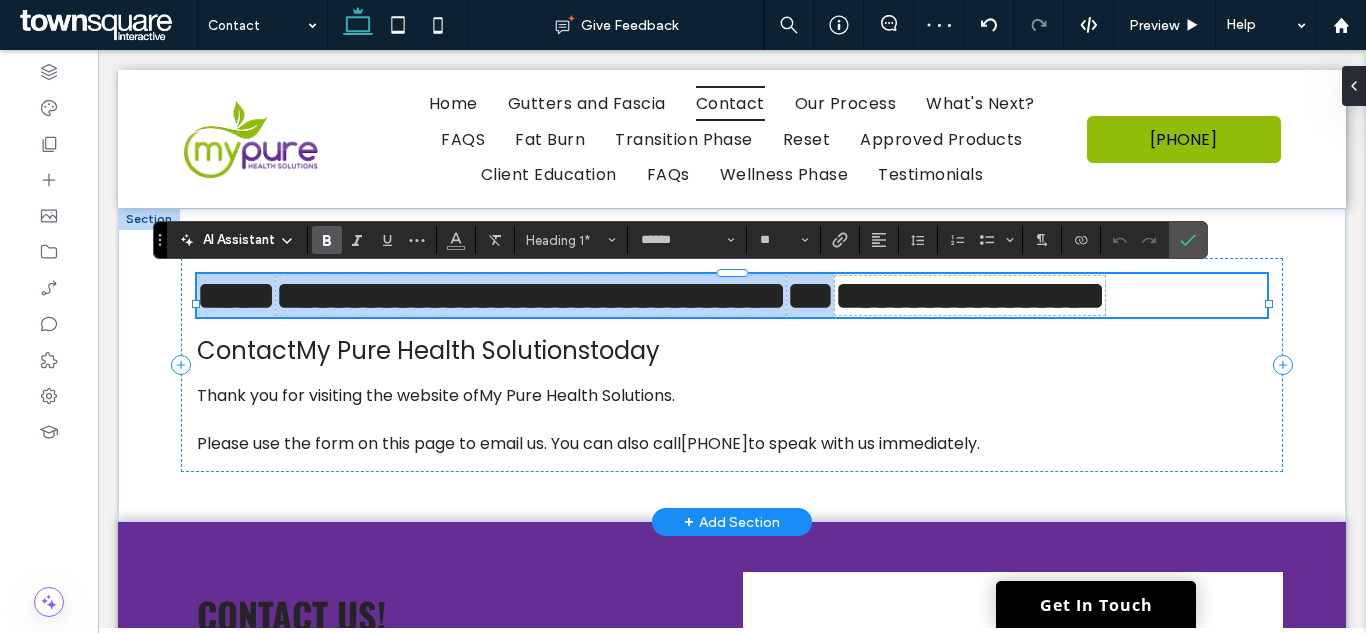click on "**********" at bounding box center (970, 295) 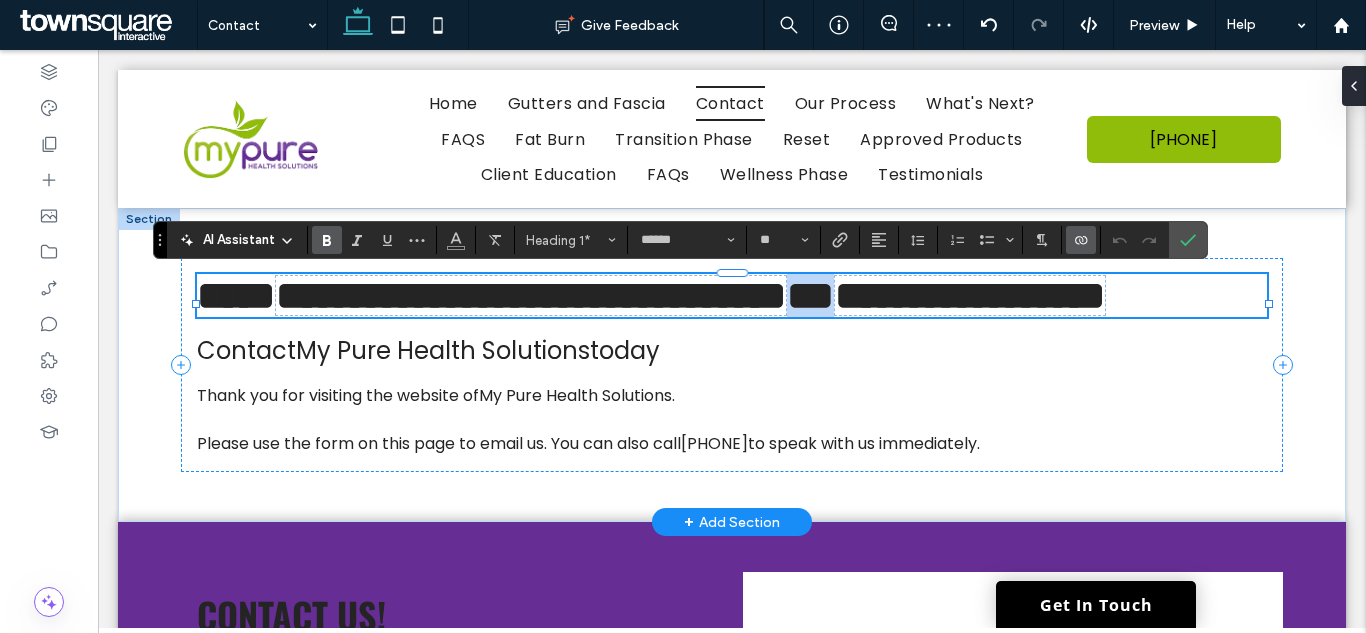 type 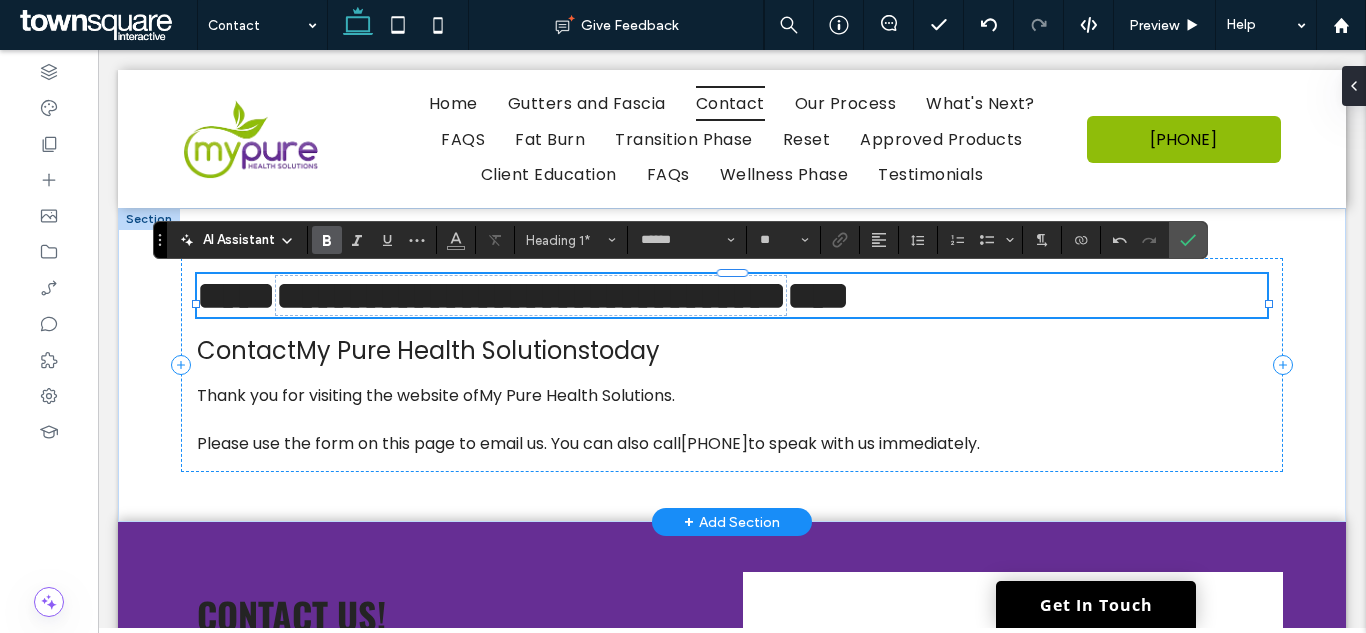 click on "**********" at bounding box center [523, 295] 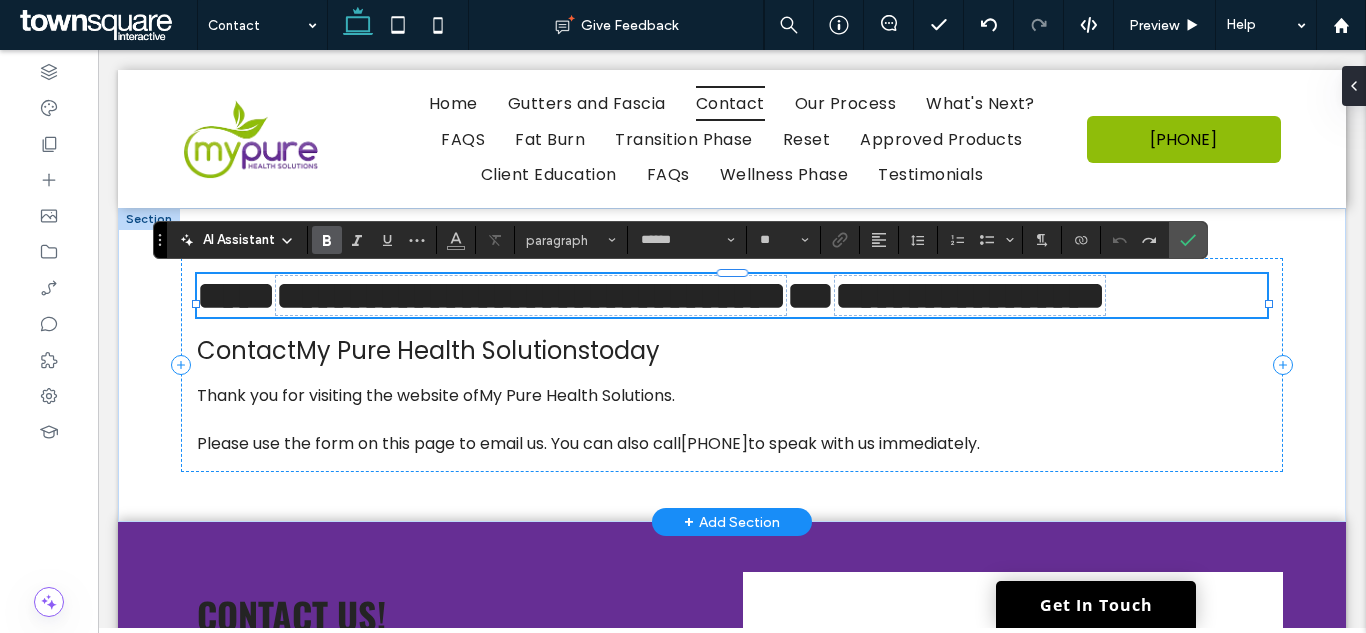 click on "**********" at bounding box center (970, 295) 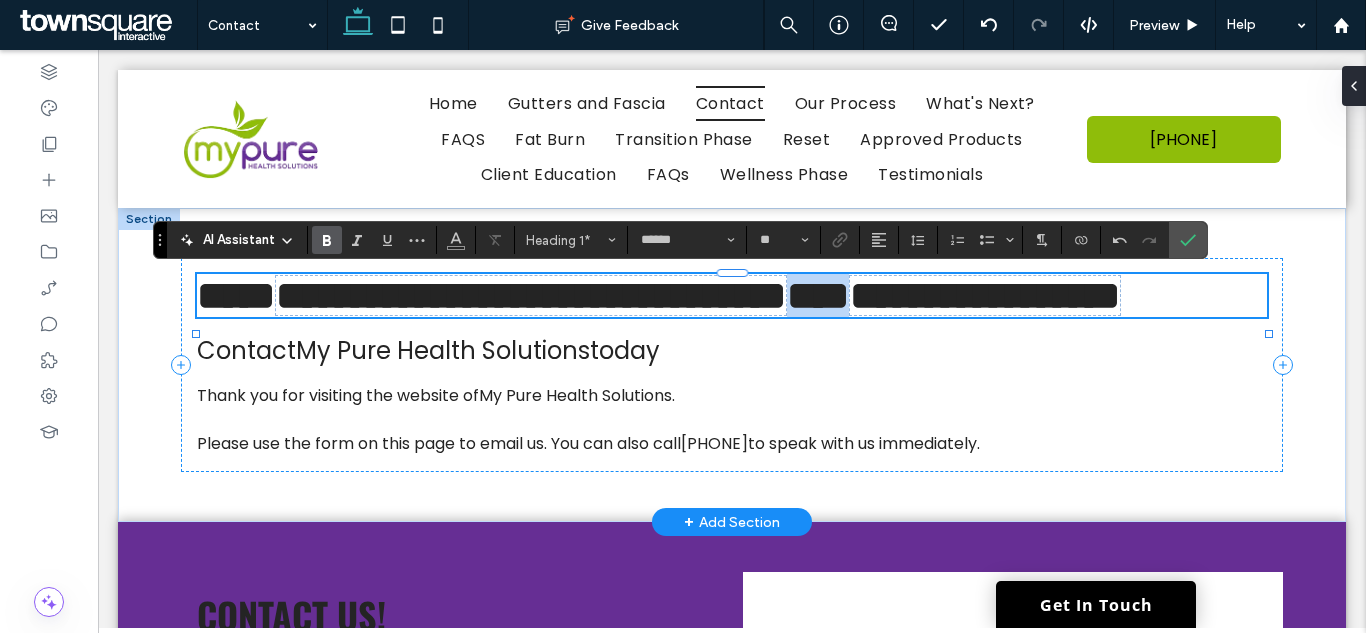 click on "**********" at bounding box center [732, 295] 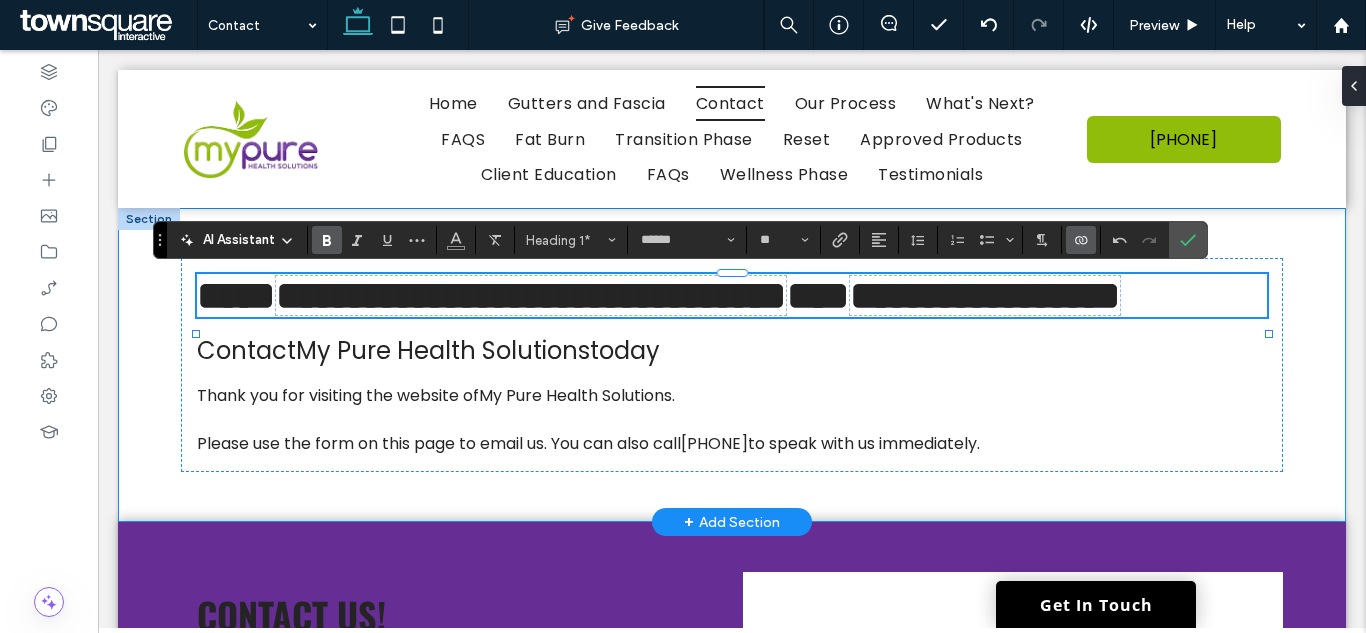 click on "**********" at bounding box center [732, 365] 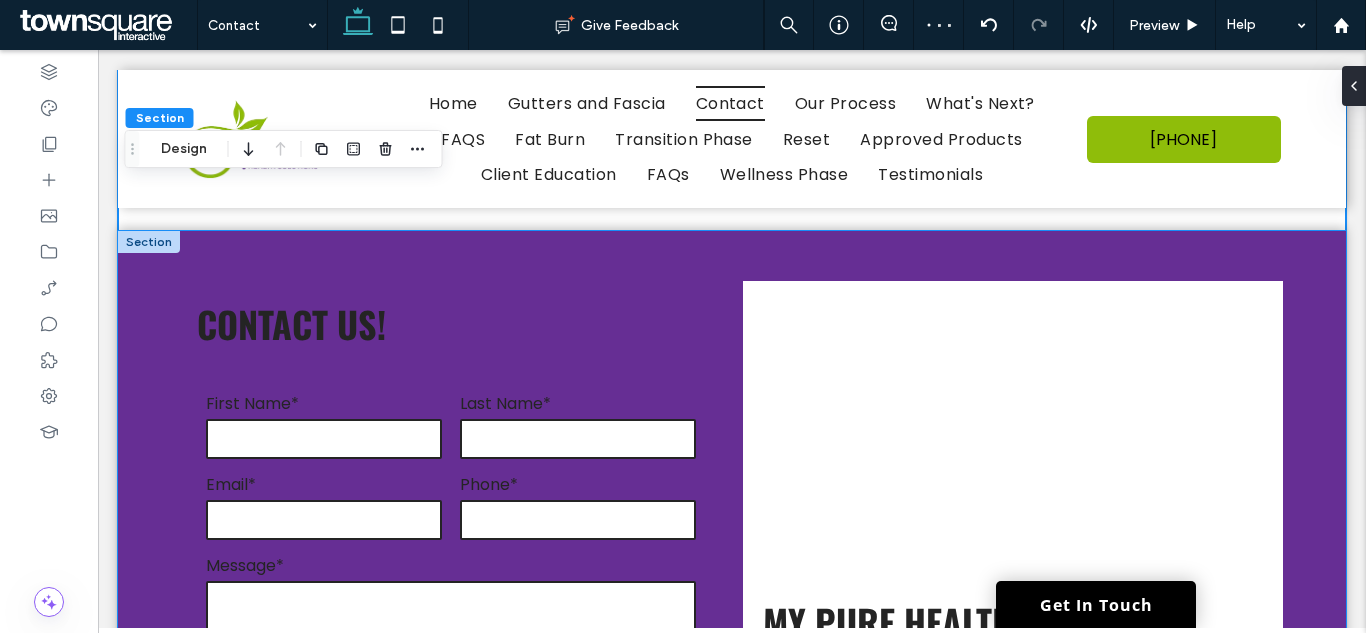 scroll, scrollTop: 300, scrollLeft: 0, axis: vertical 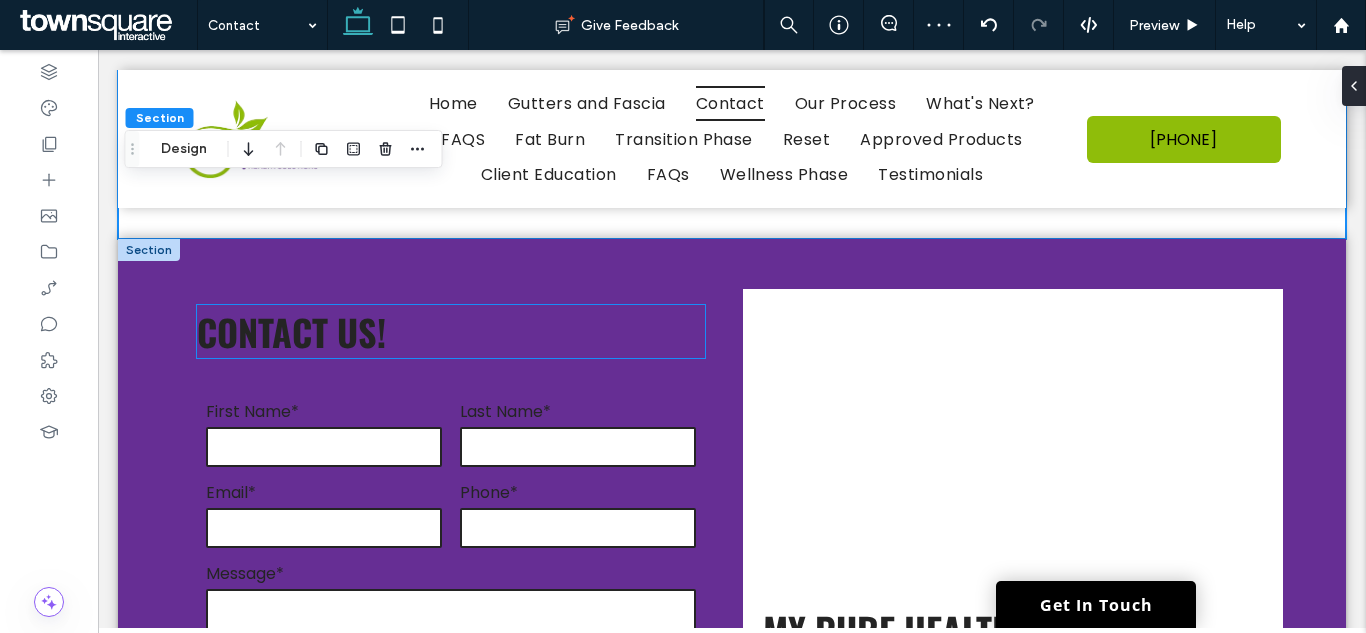 click on "Contact Us!" at bounding box center (291, 331) 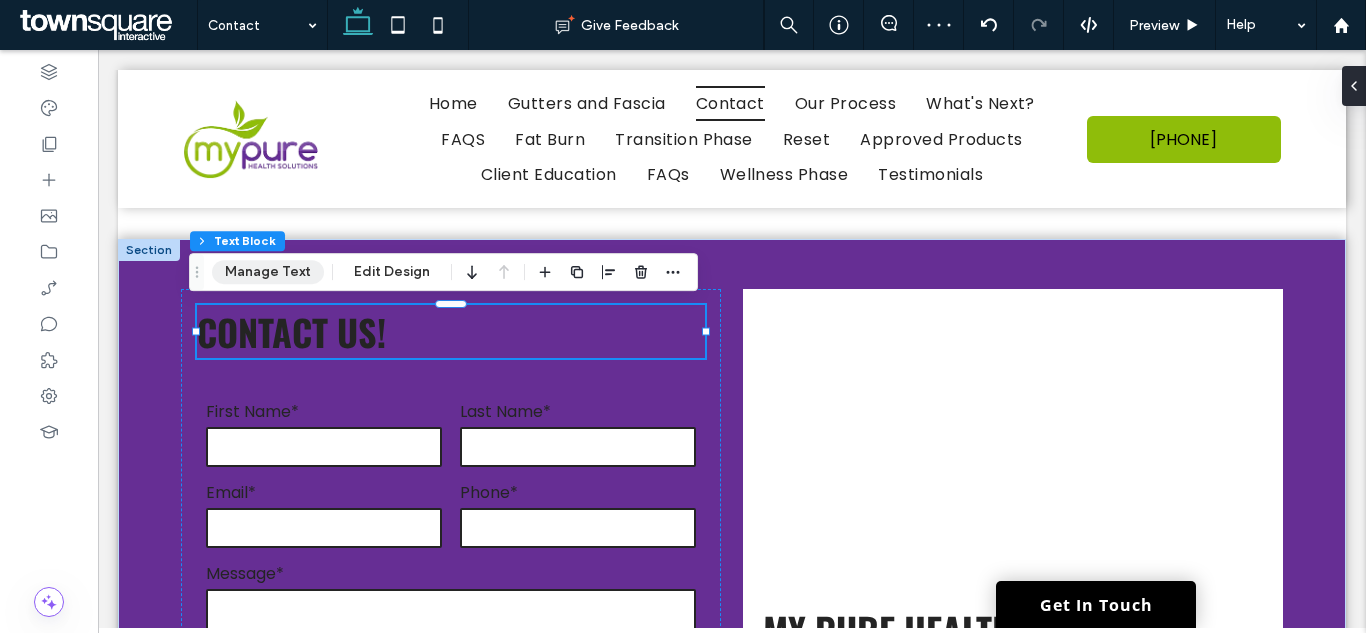 click on "Manage Text" at bounding box center (268, 272) 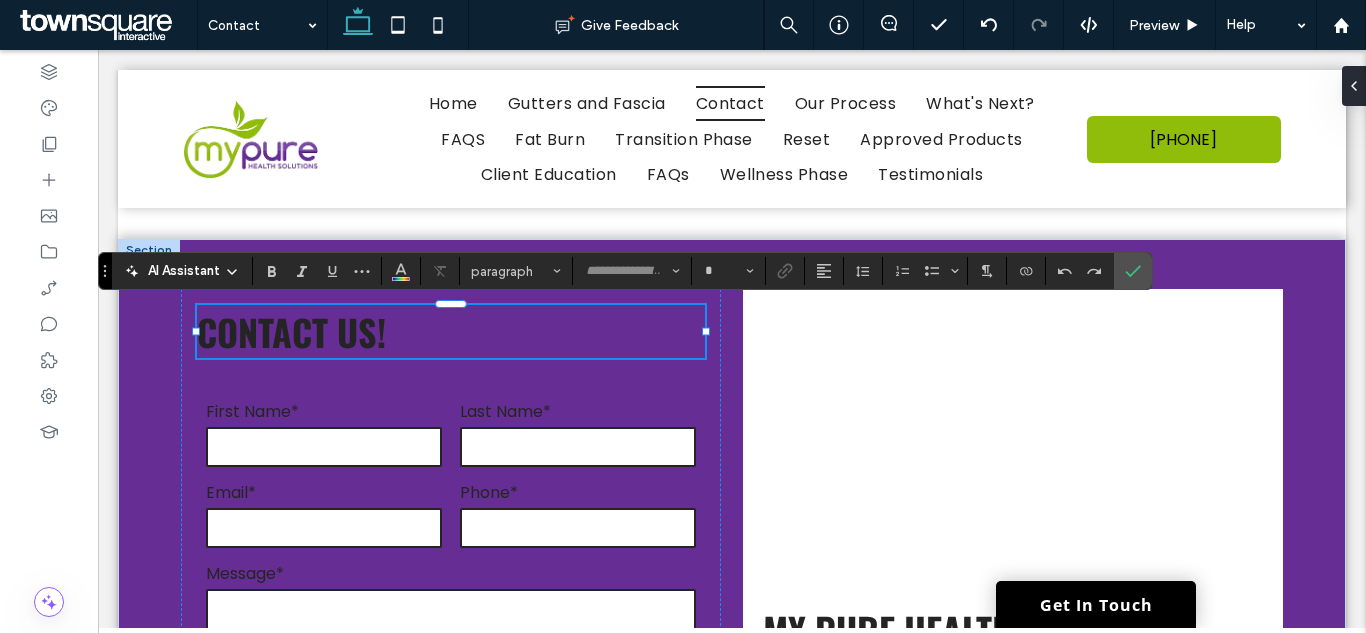 type on "******" 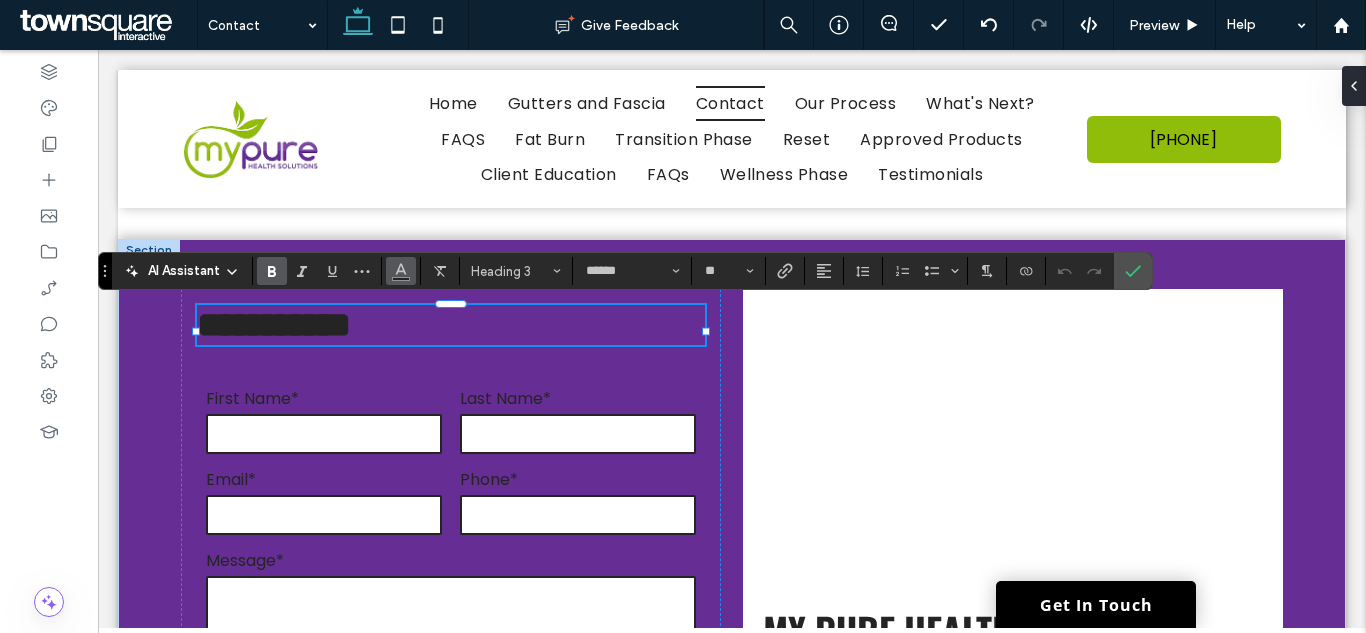 click at bounding box center (401, 271) 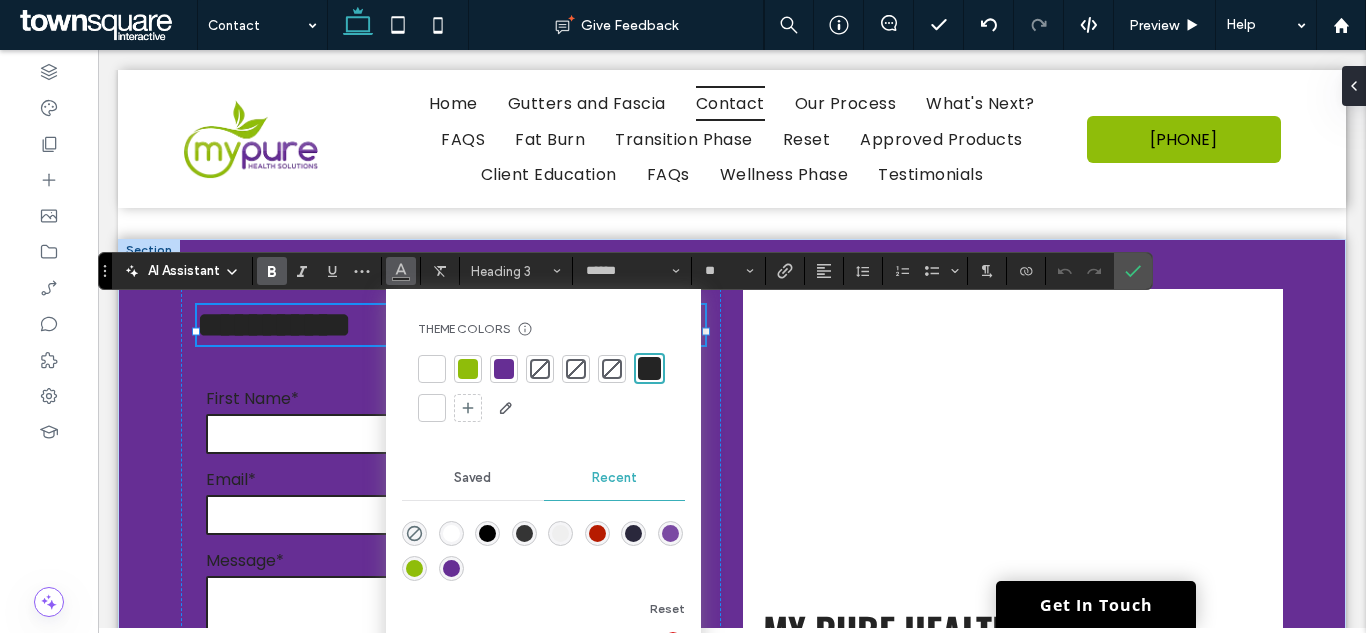 click at bounding box center (432, 408) 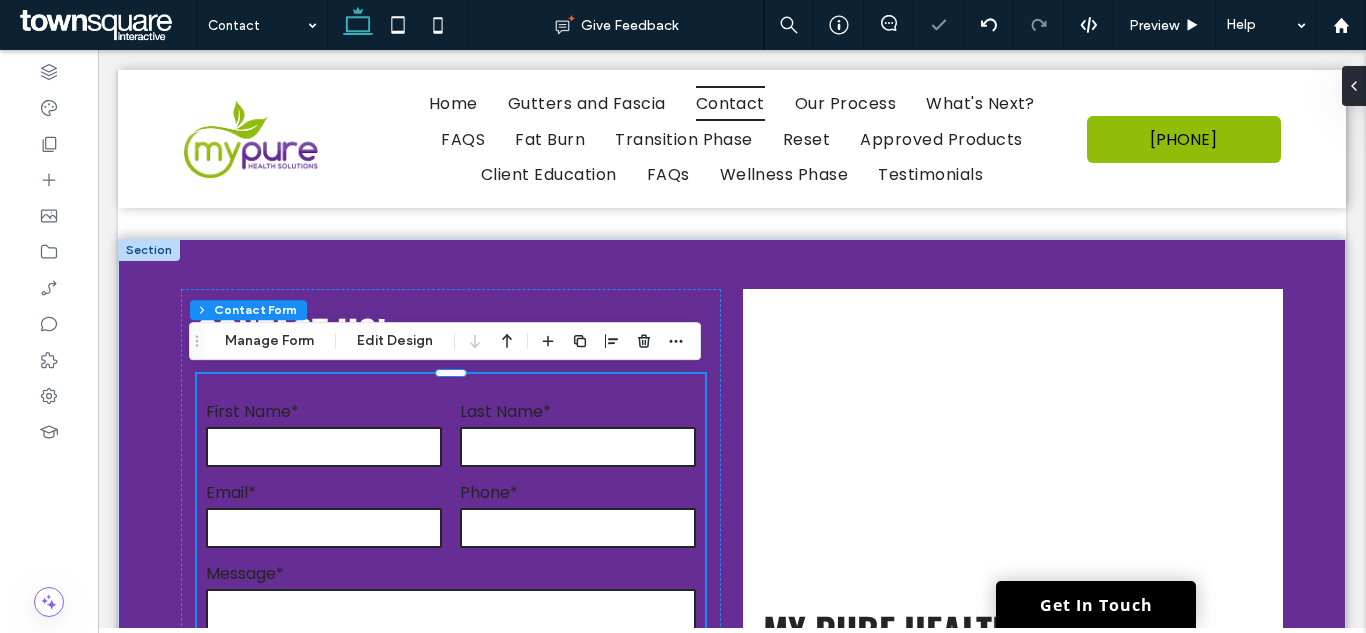type on "*" 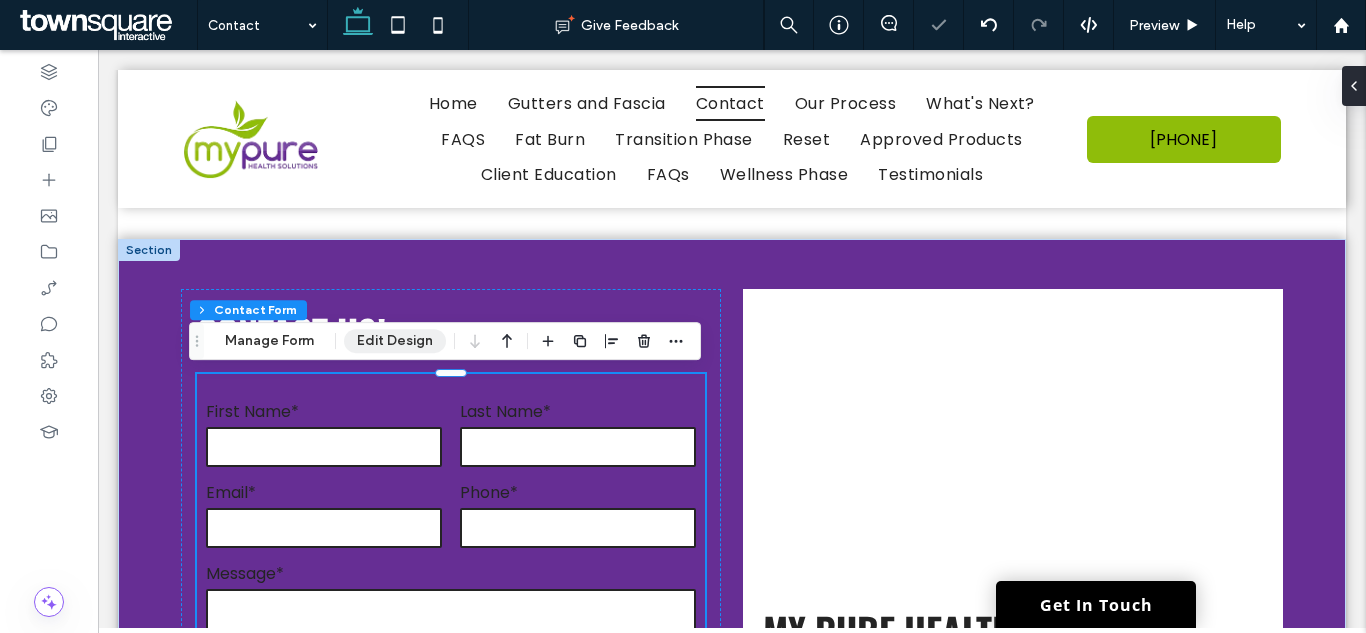 click on "Edit Design" at bounding box center [395, 341] 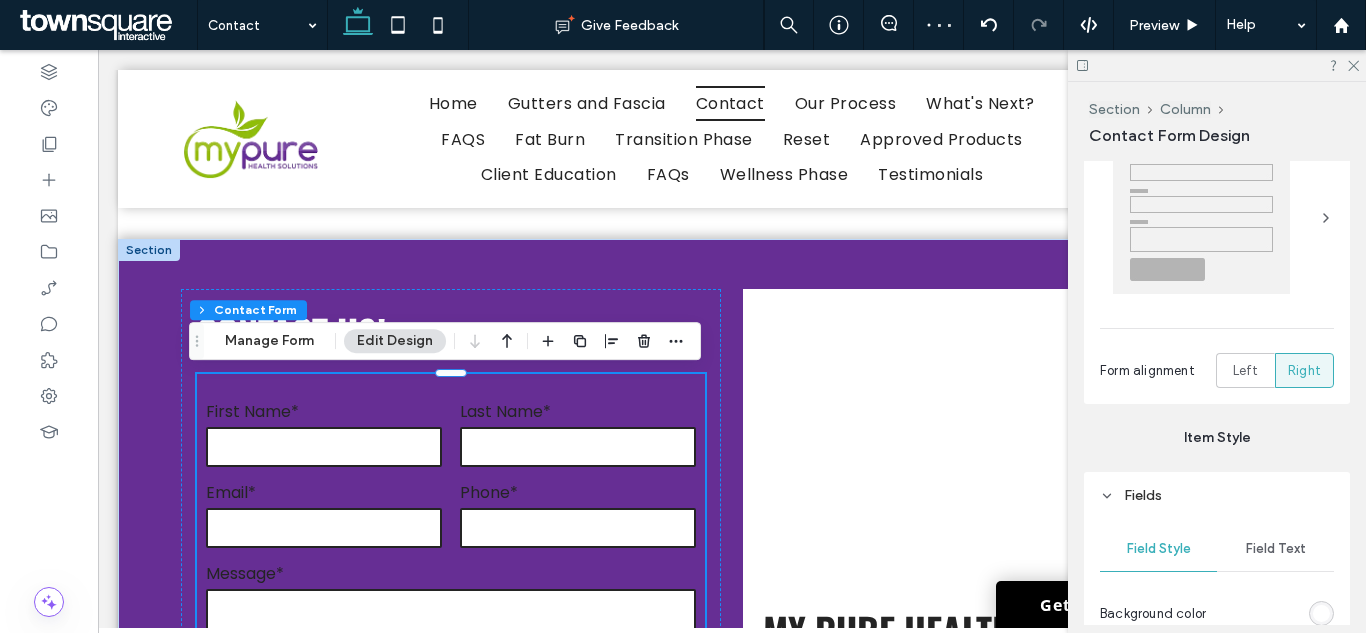 scroll, scrollTop: 700, scrollLeft: 0, axis: vertical 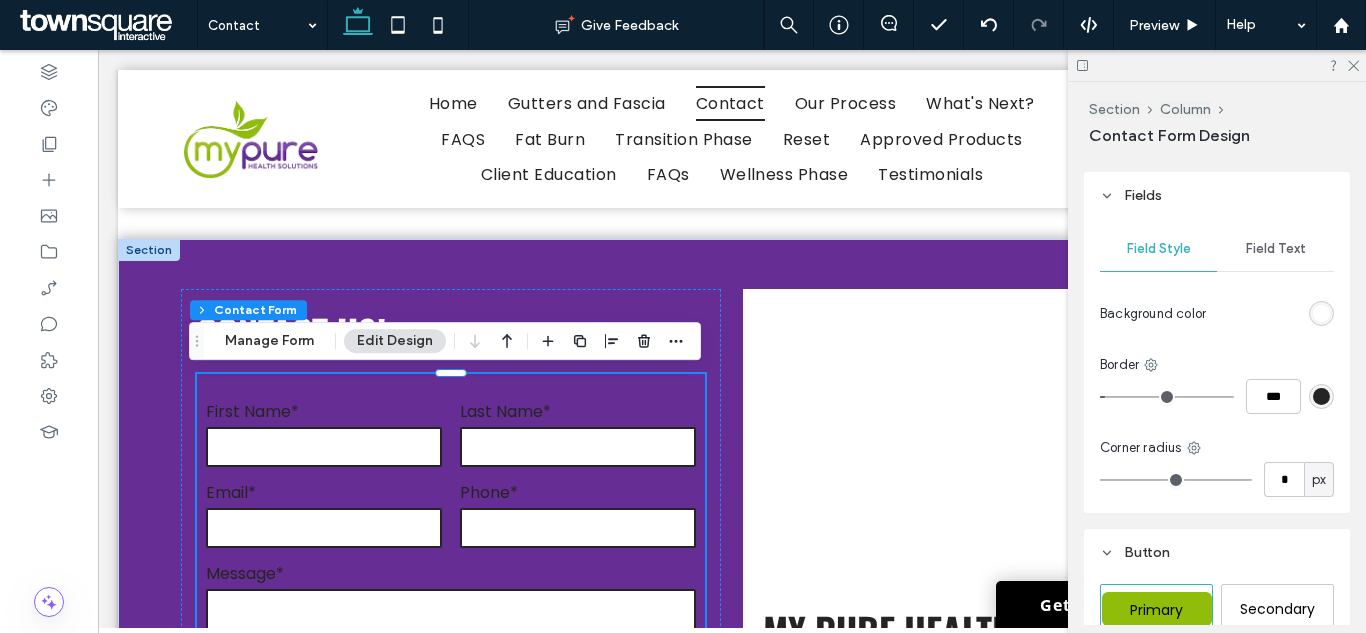 click at bounding box center [1321, 313] 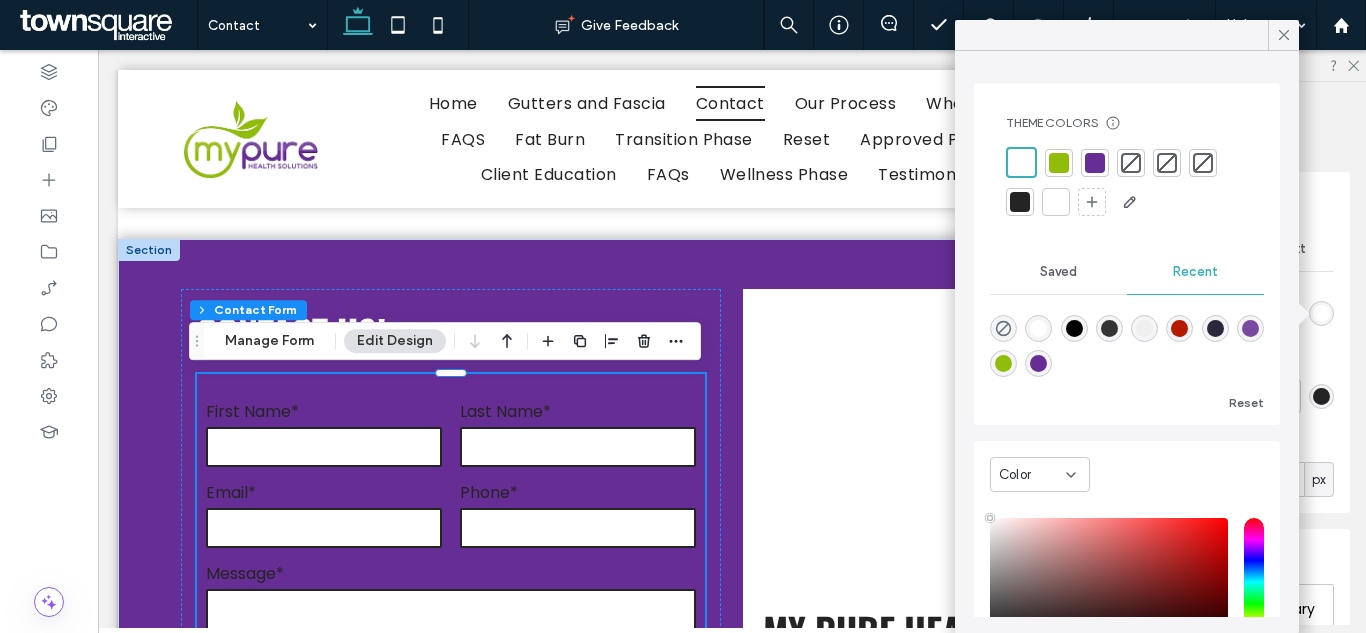 click at bounding box center [1074, 328] 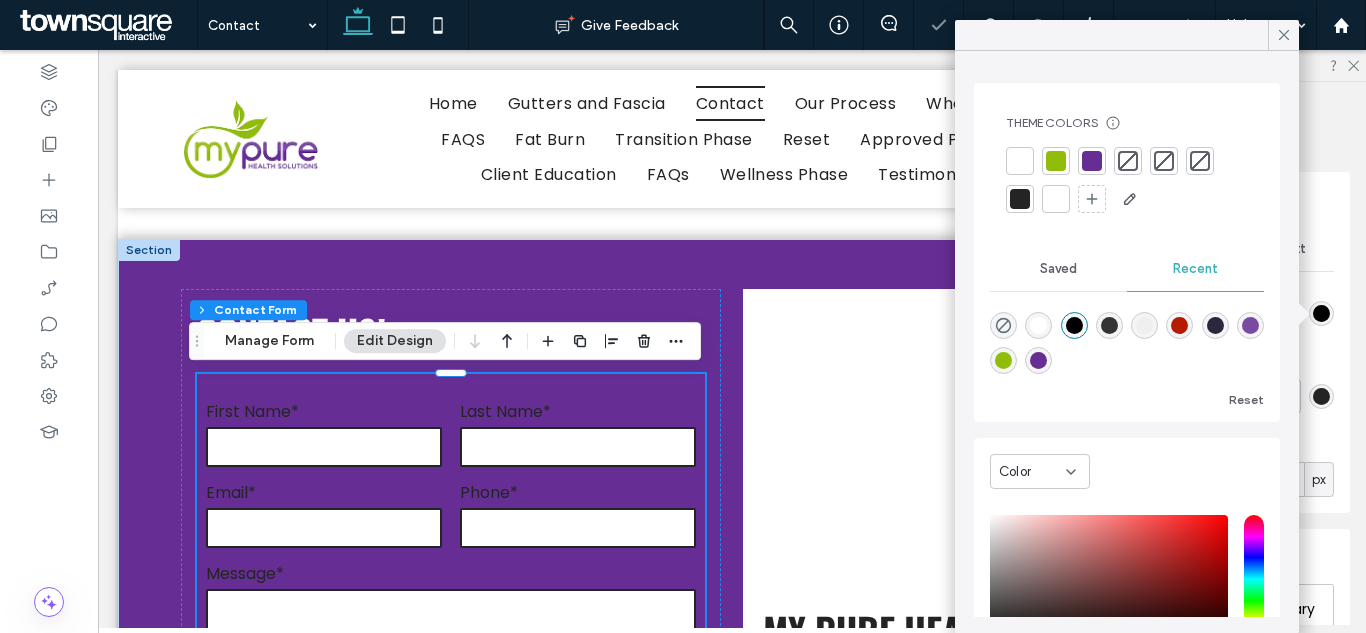 type on "*******" 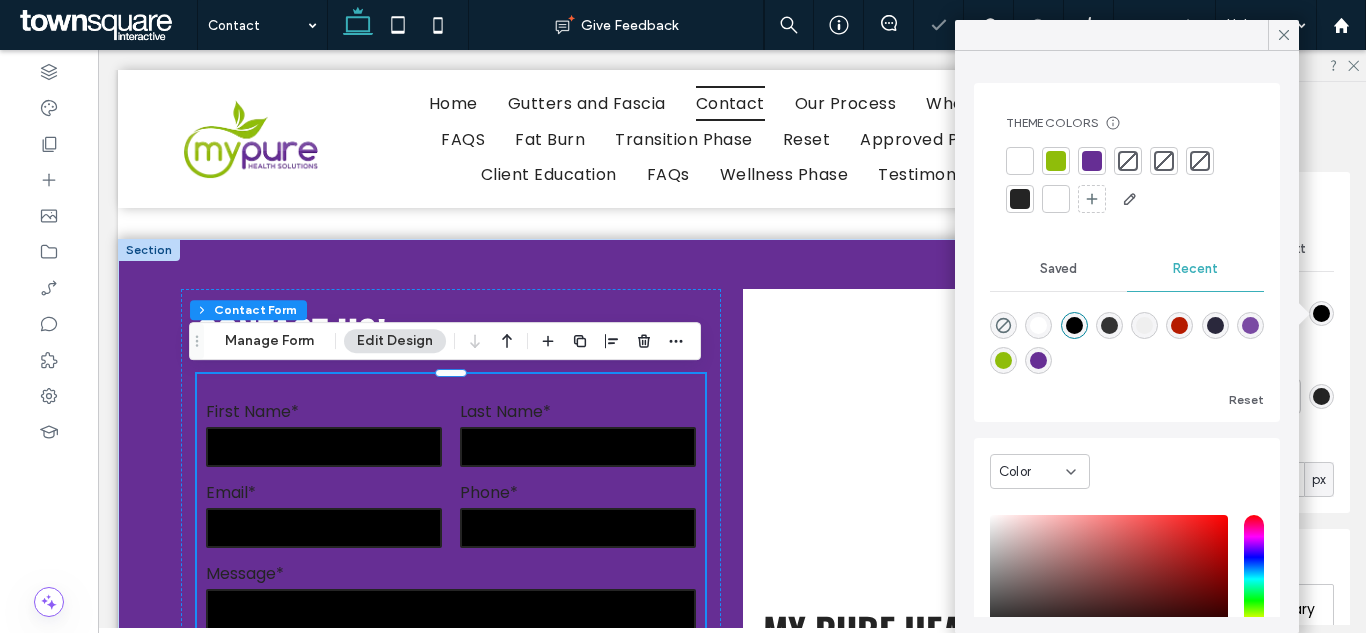 click at bounding box center [1127, 181] 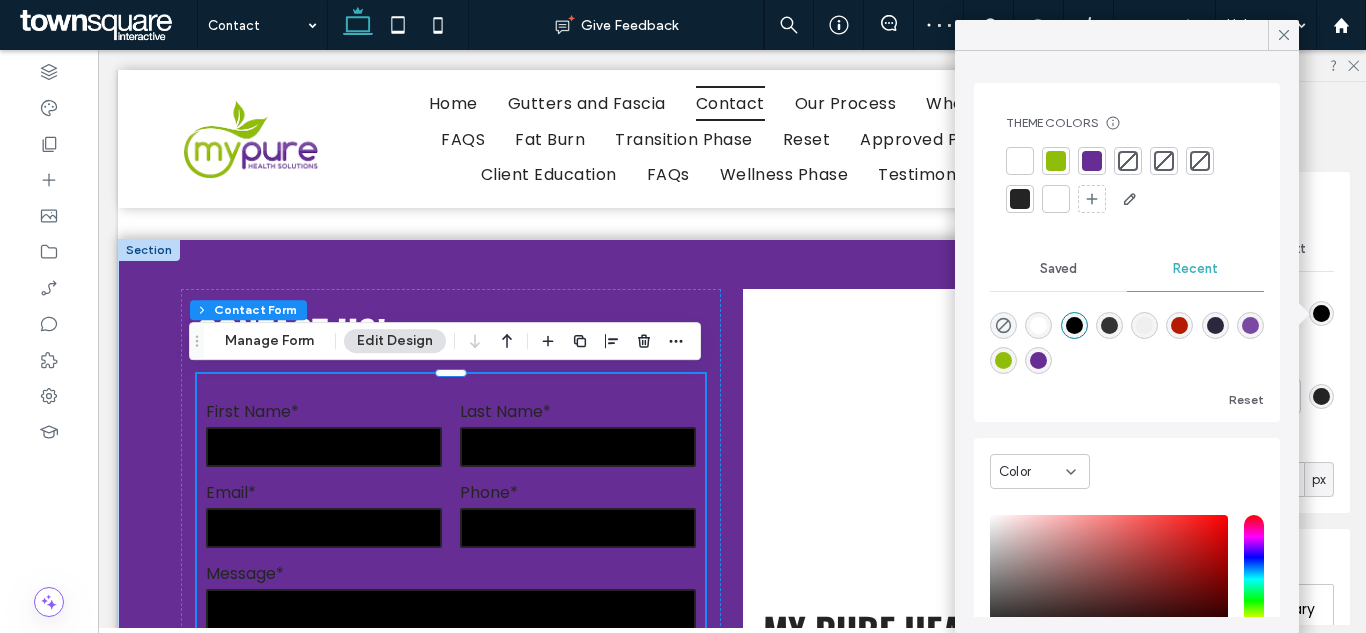 click at bounding box center [1056, 199] 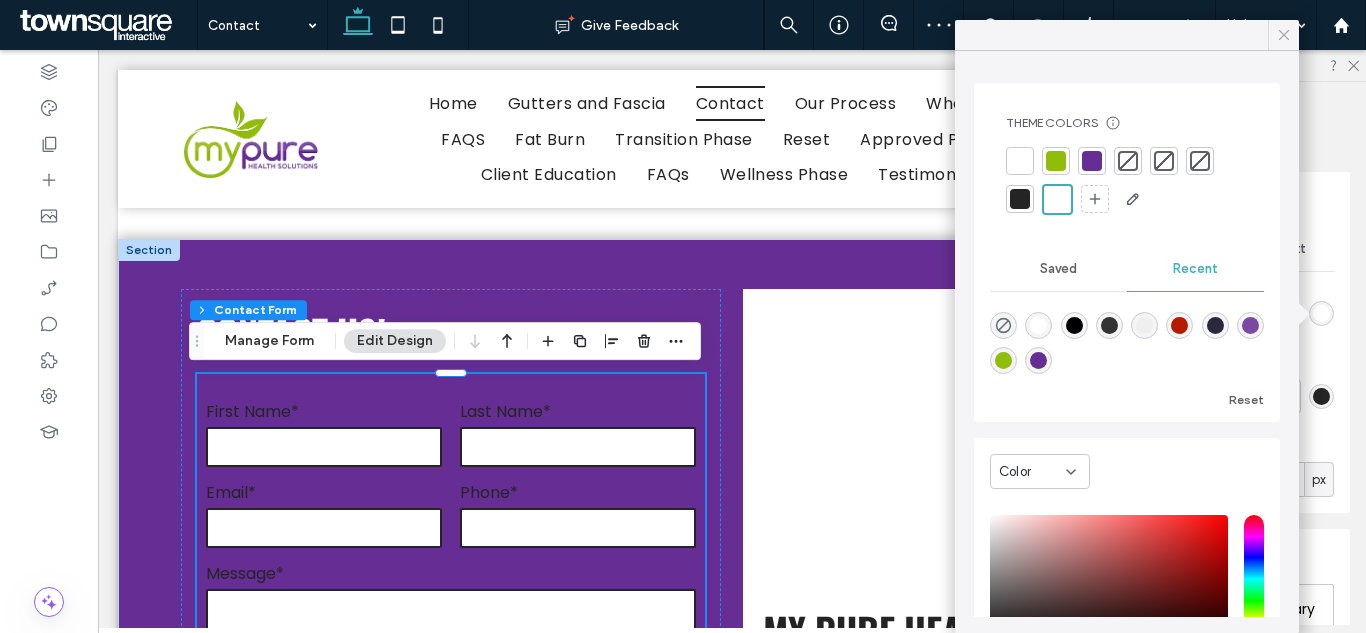 click at bounding box center (1283, 35) 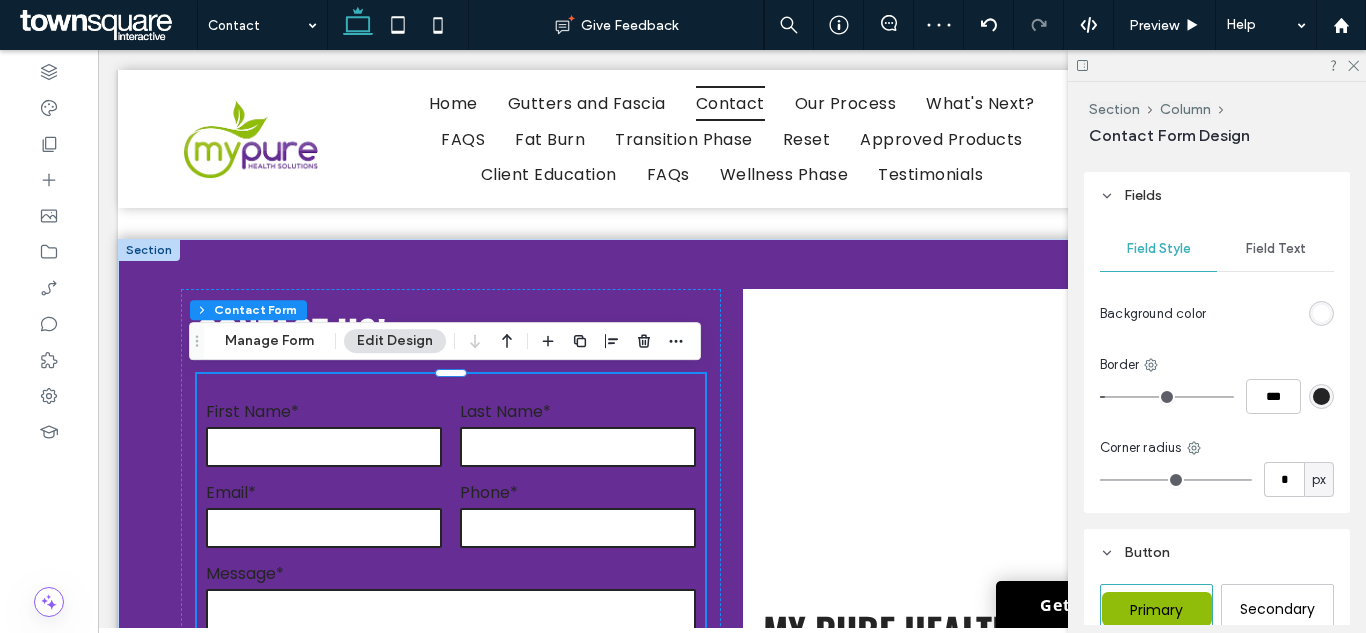 click on "Field Text" at bounding box center (1275, 249) 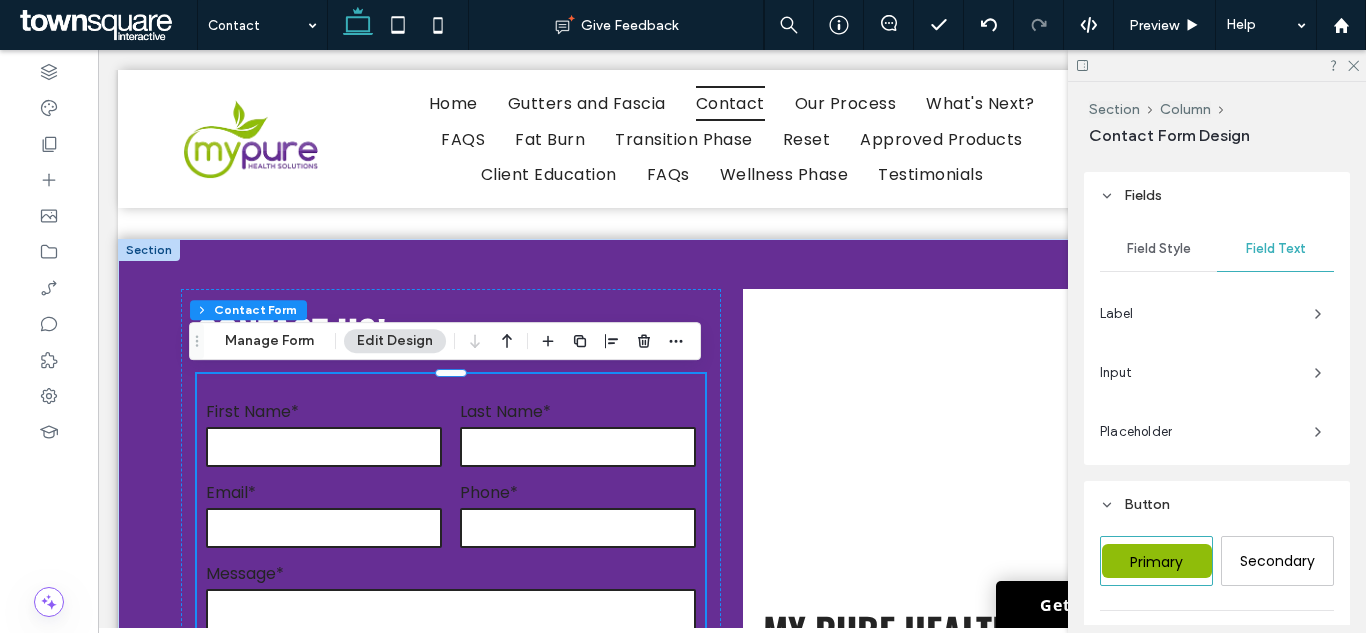 click on "Label" at bounding box center [1199, 314] 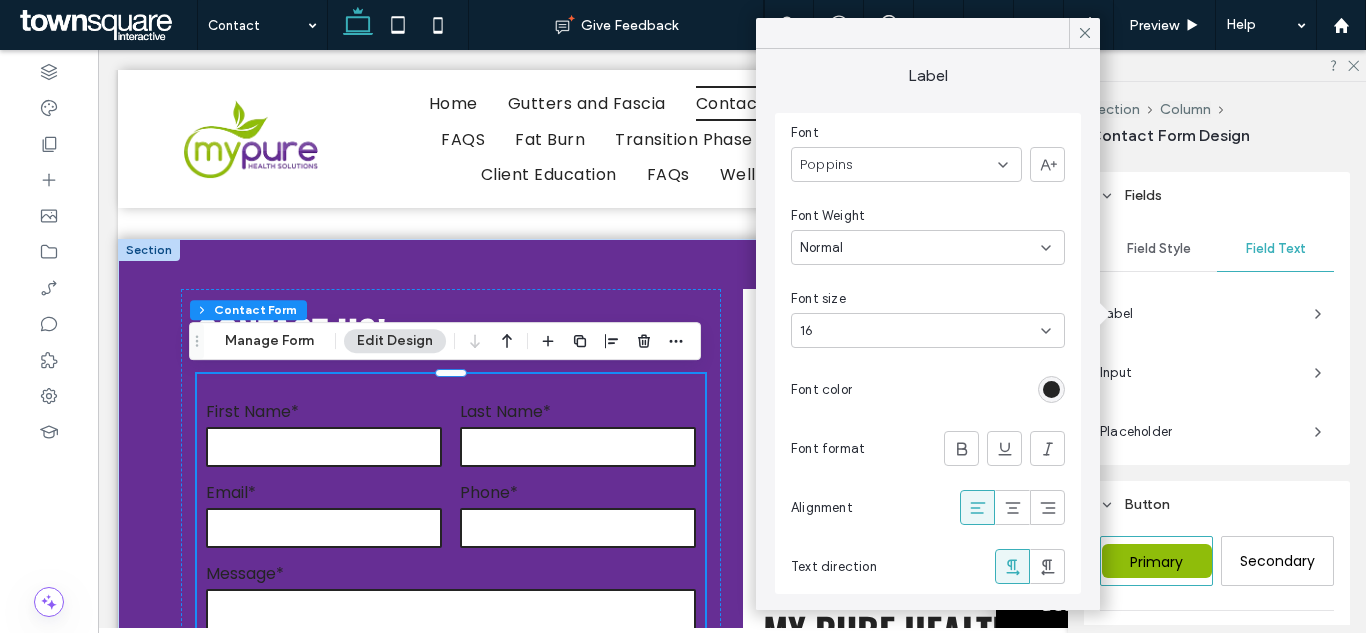 click at bounding box center (1051, 389) 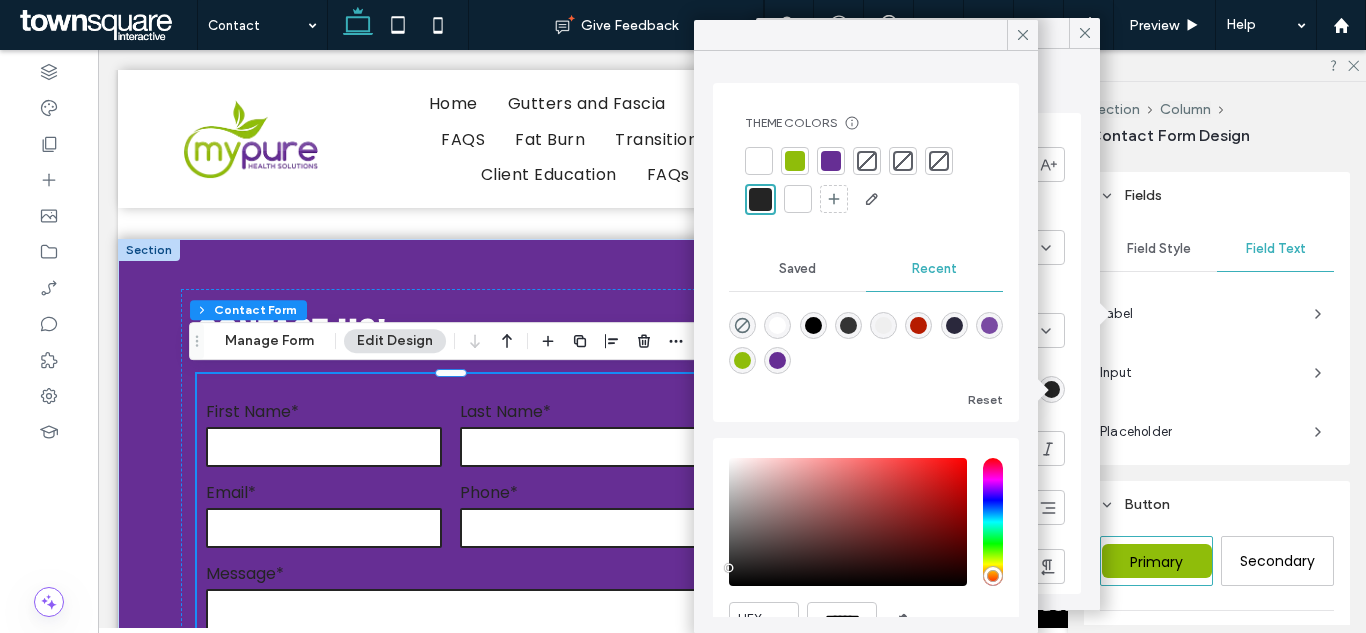click at bounding box center (798, 199) 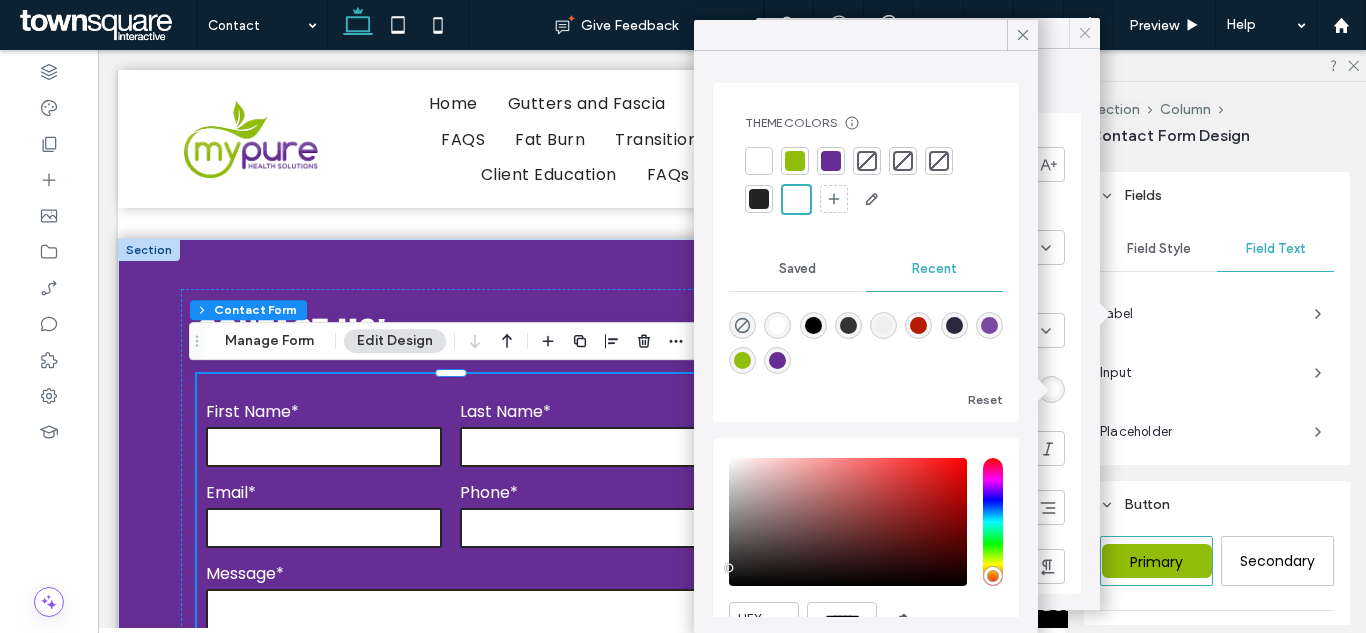 drag, startPoint x: 1019, startPoint y: 29, endPoint x: 1069, endPoint y: 34, distance: 50.24938 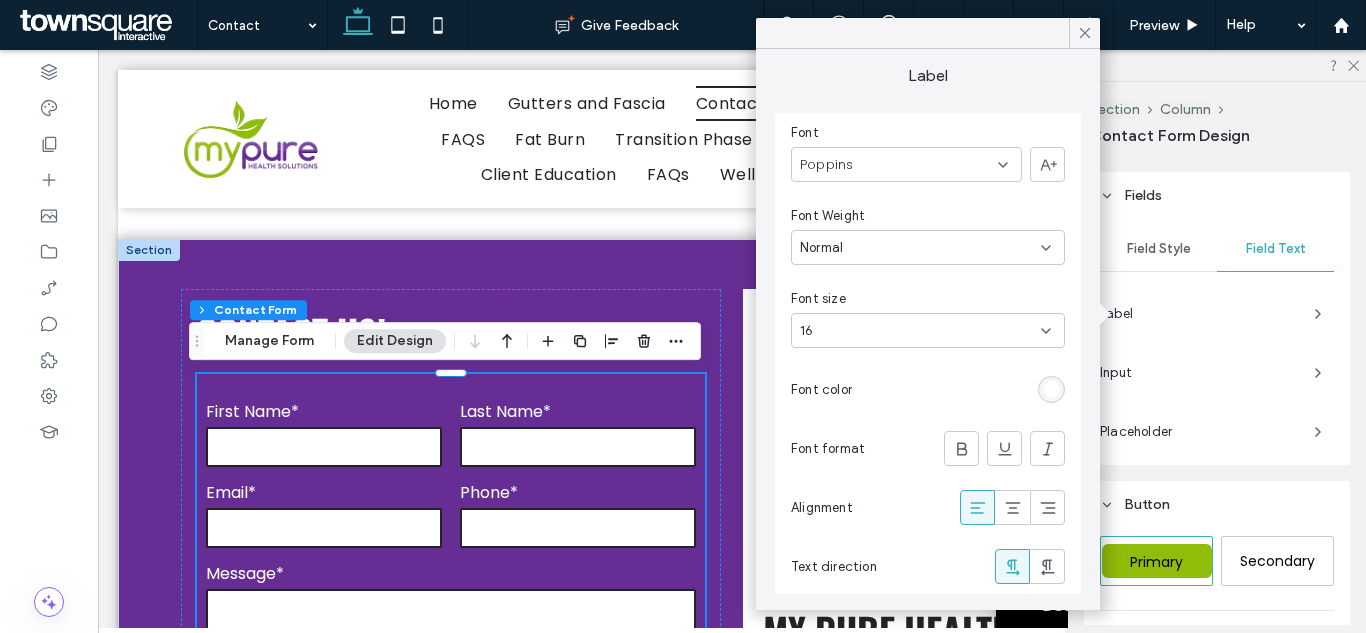 drag, startPoint x: 1073, startPoint y: 34, endPoint x: 1067, endPoint y: 49, distance: 16.155495 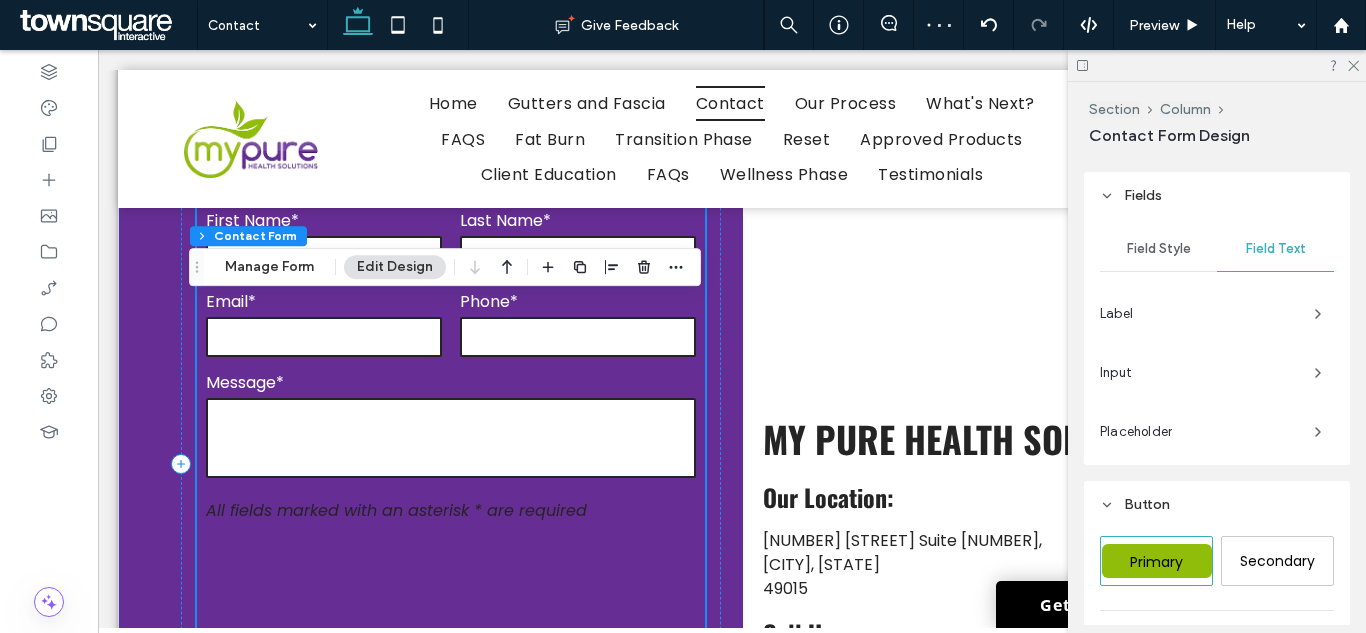 scroll, scrollTop: 500, scrollLeft: 0, axis: vertical 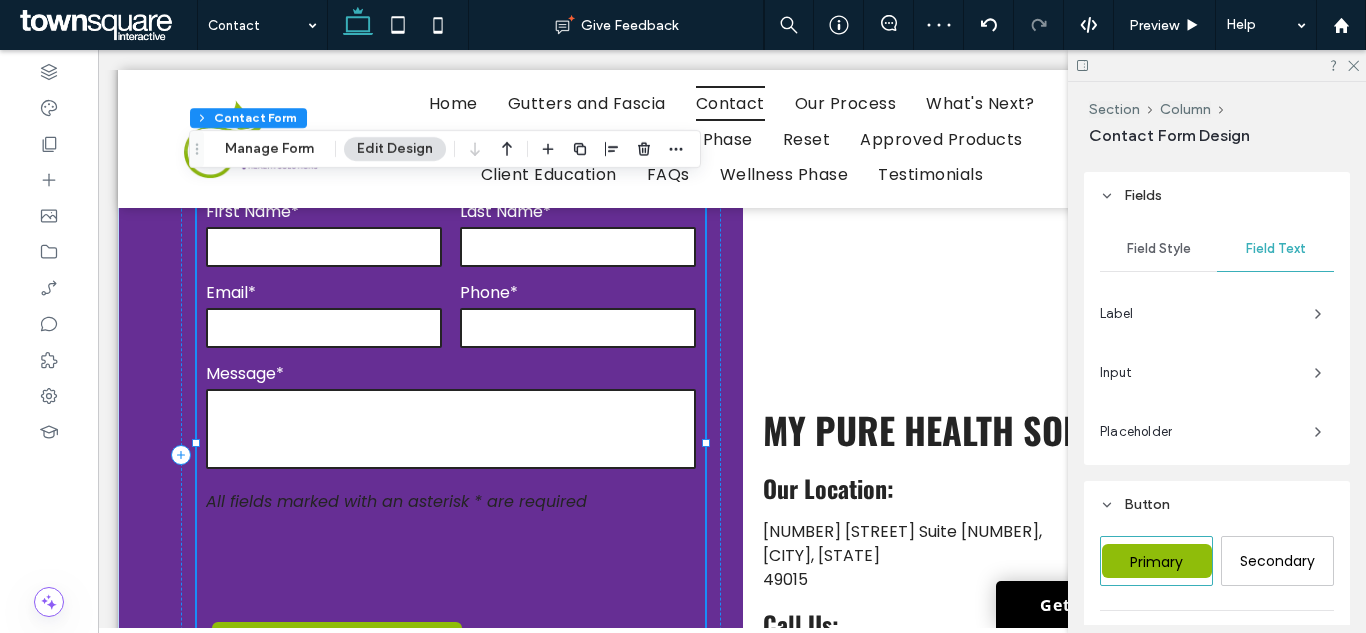 click on "**********" at bounding box center (451, 443) 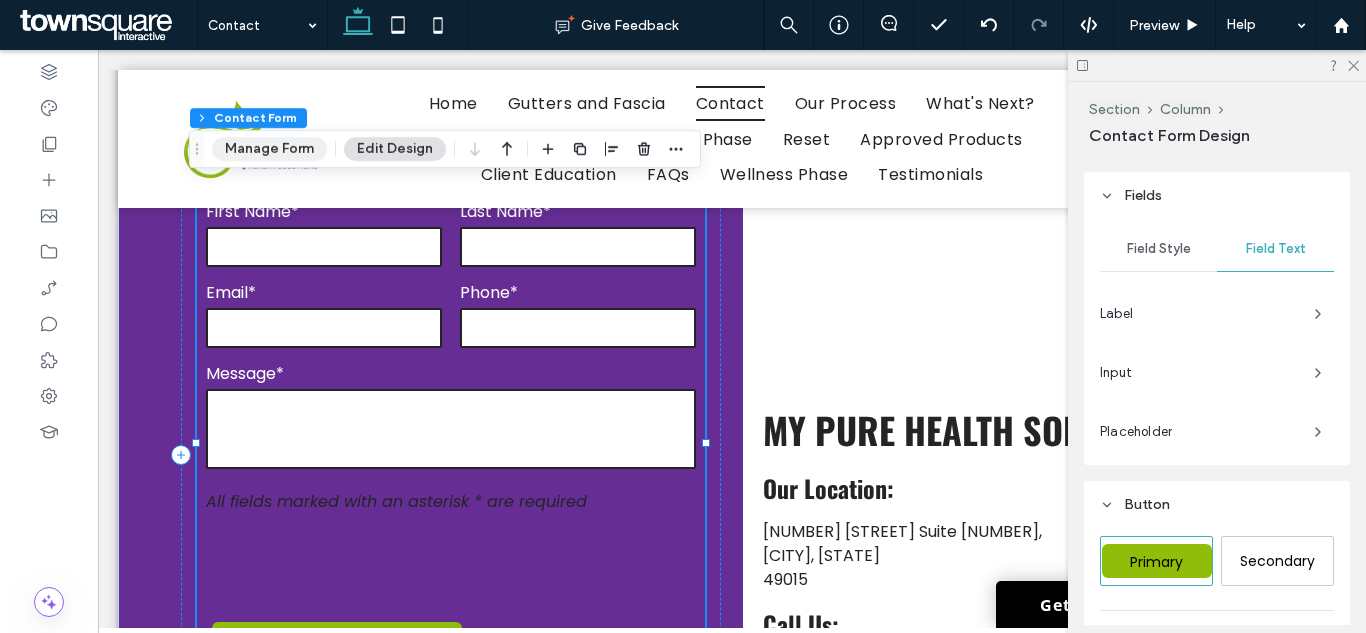 click on "Manage Form" at bounding box center (269, 149) 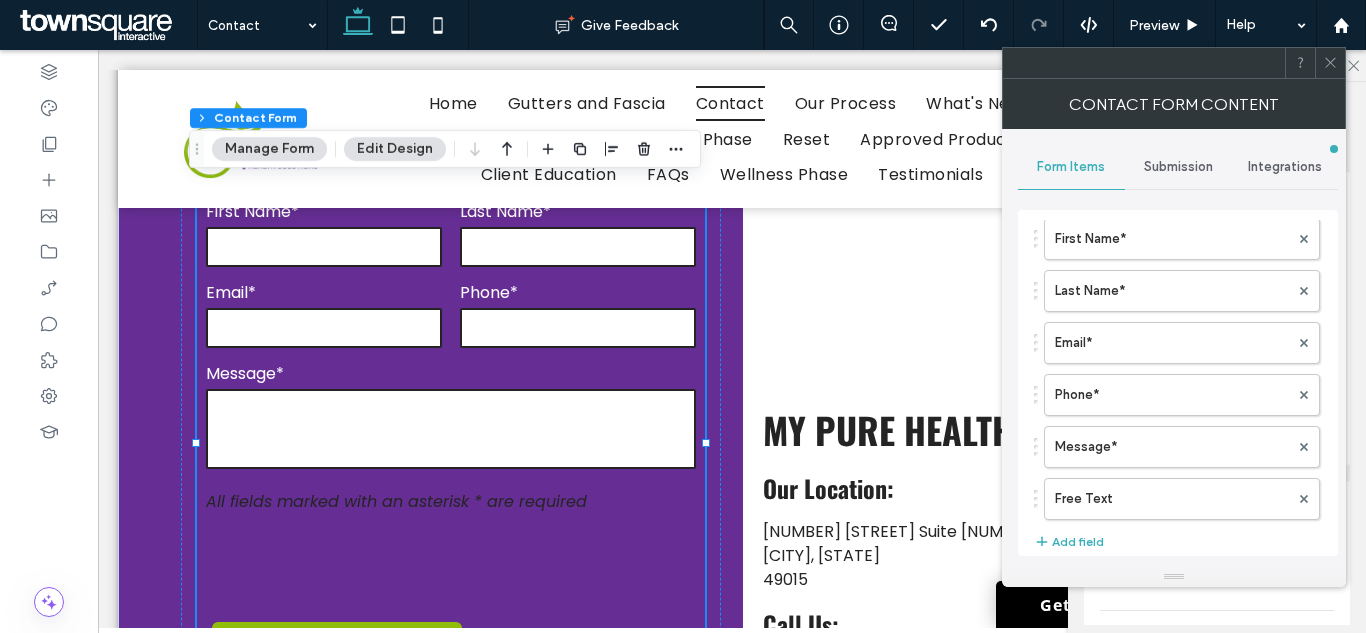 scroll, scrollTop: 200, scrollLeft: 0, axis: vertical 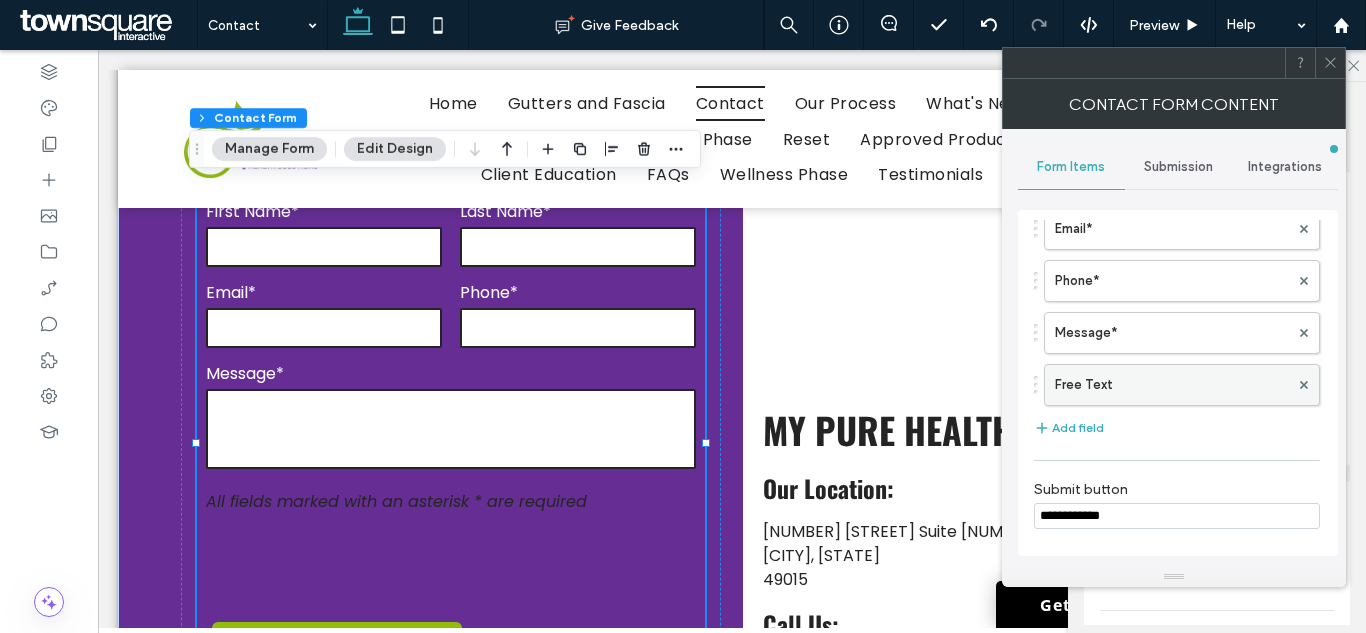 click on "Free Text" at bounding box center (1172, 385) 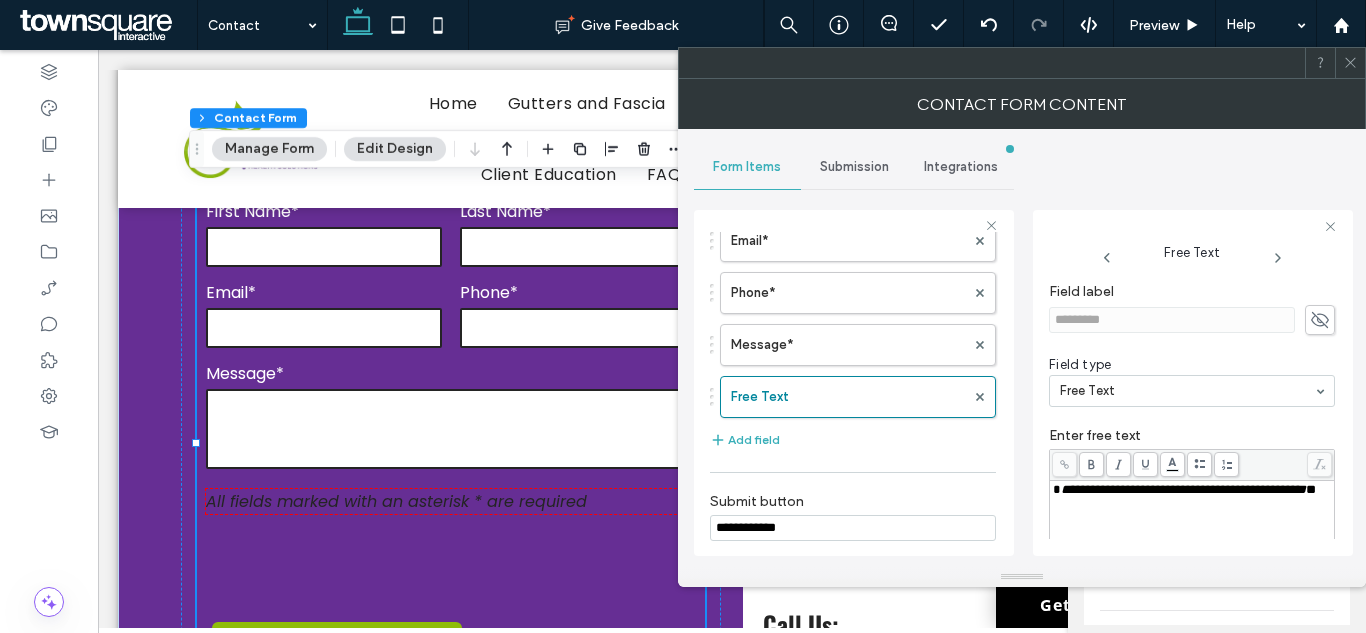click on "**********" at bounding box center [1183, 489] 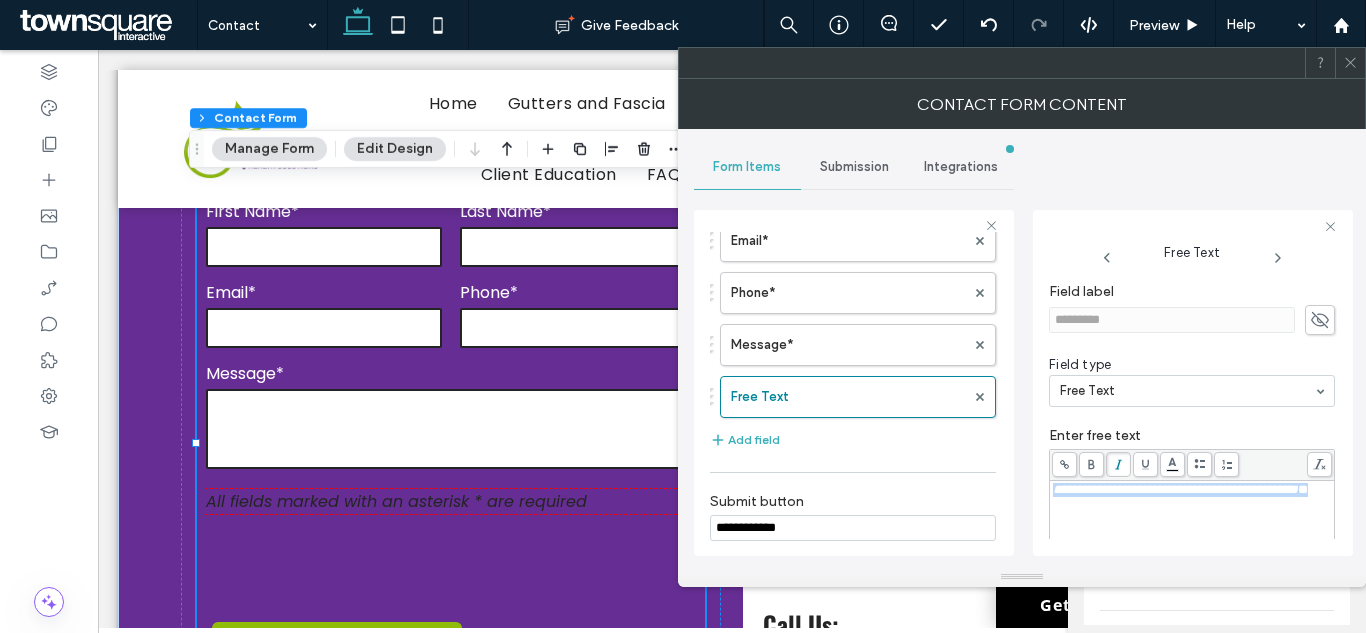 click on ".wqwq-1{fill:#231f20;}
.cls-1q, .cls-2q { fill-rule: evenodd; }
.cls-2q { fill: #6e8188; }
True_local
Agendize
HealthEngine
x_close_popup
from_your_site
multi_language
zoom-out
zoom-in
z_vimeo
z_yelp
z_picassa
w_vCita
youtube
yelp
x2
x
x_x
x_alignright
x_handwritten
wrench
wordpress
windowsvv
win8
whats_app
wallet
warning-sign
w_youtube
w_youtube_channel
w_yelp
w_video
w_twitter
w_title
w_tabs
w_social_icons
w_spacer
w_share
w_rss_feed
w_recent-posts
w_push
w_paypal
w_photo_gallery" at bounding box center (683, 316) 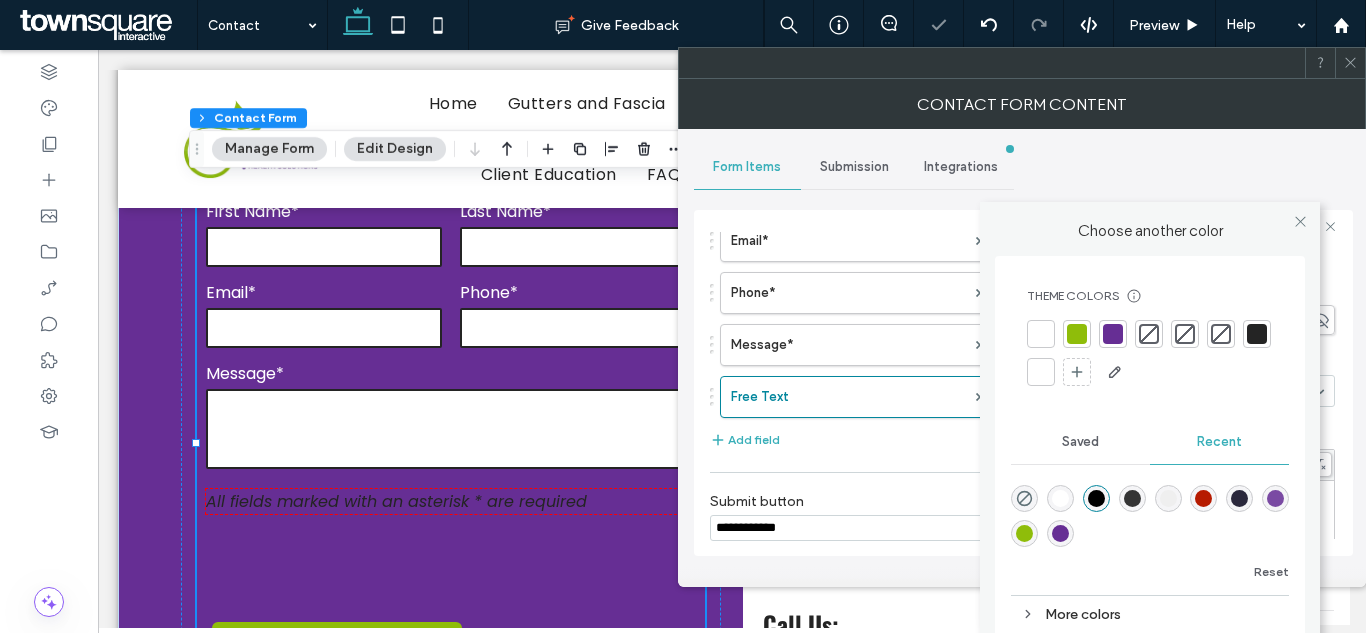 click at bounding box center [1041, 372] 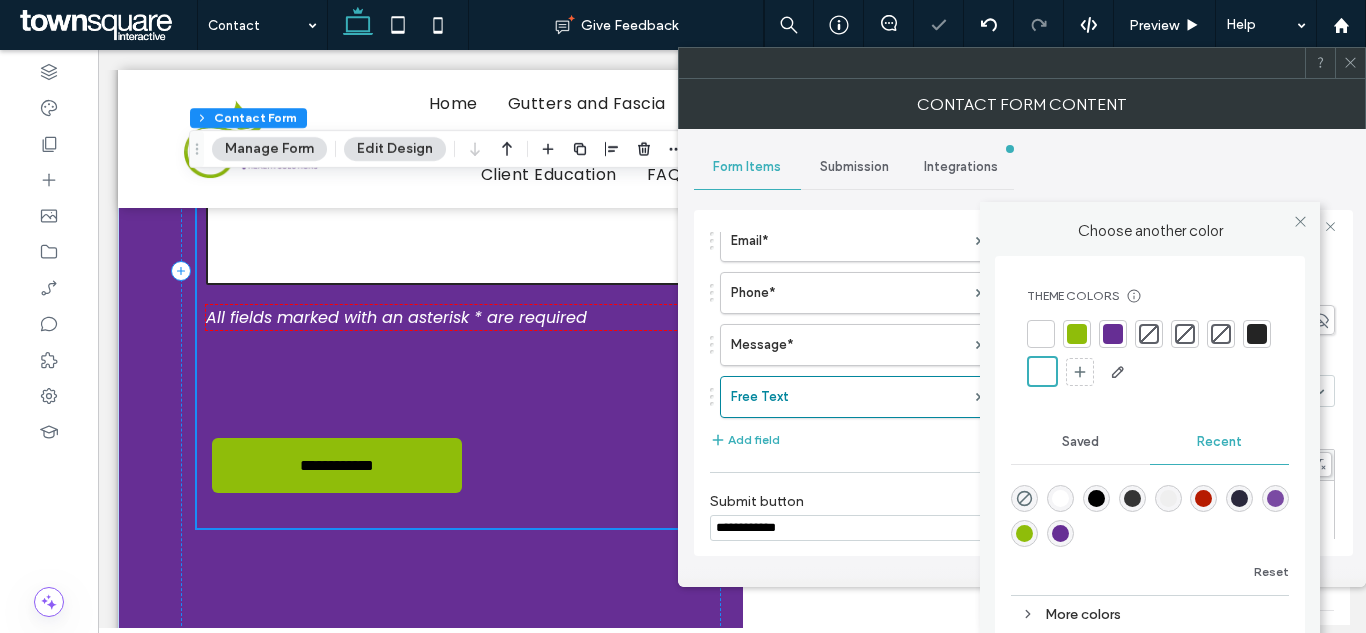 scroll, scrollTop: 700, scrollLeft: 0, axis: vertical 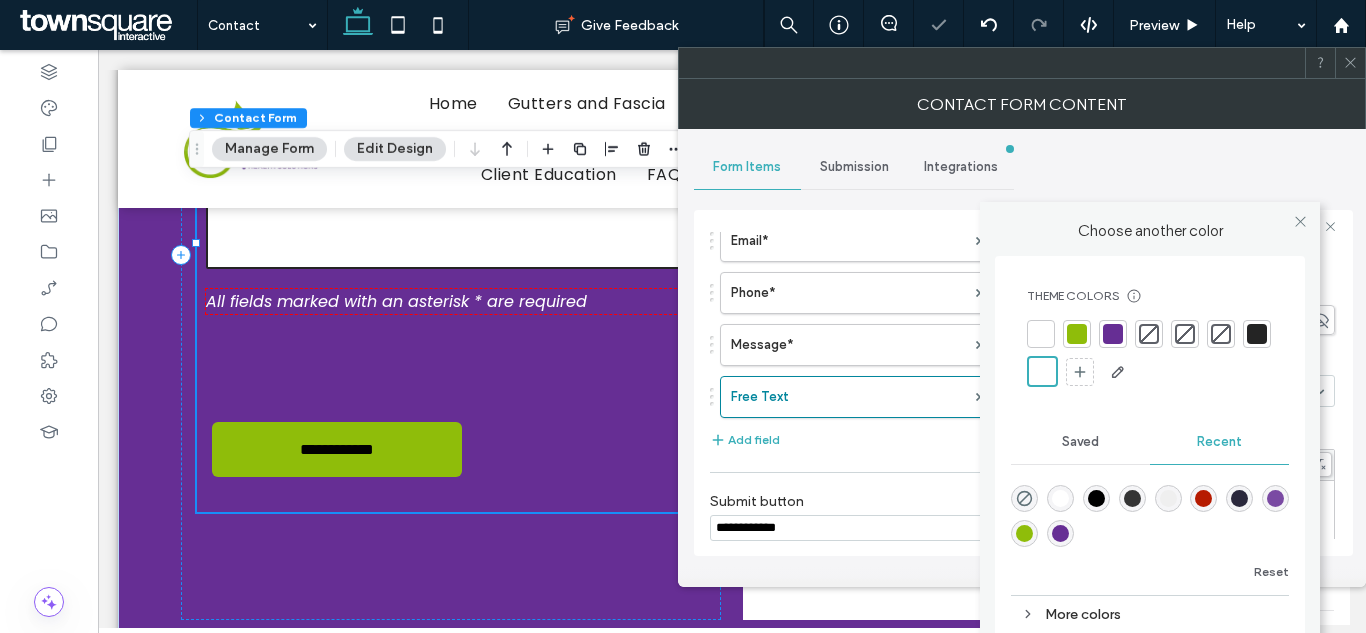 click on "**********" at bounding box center (451, 243) 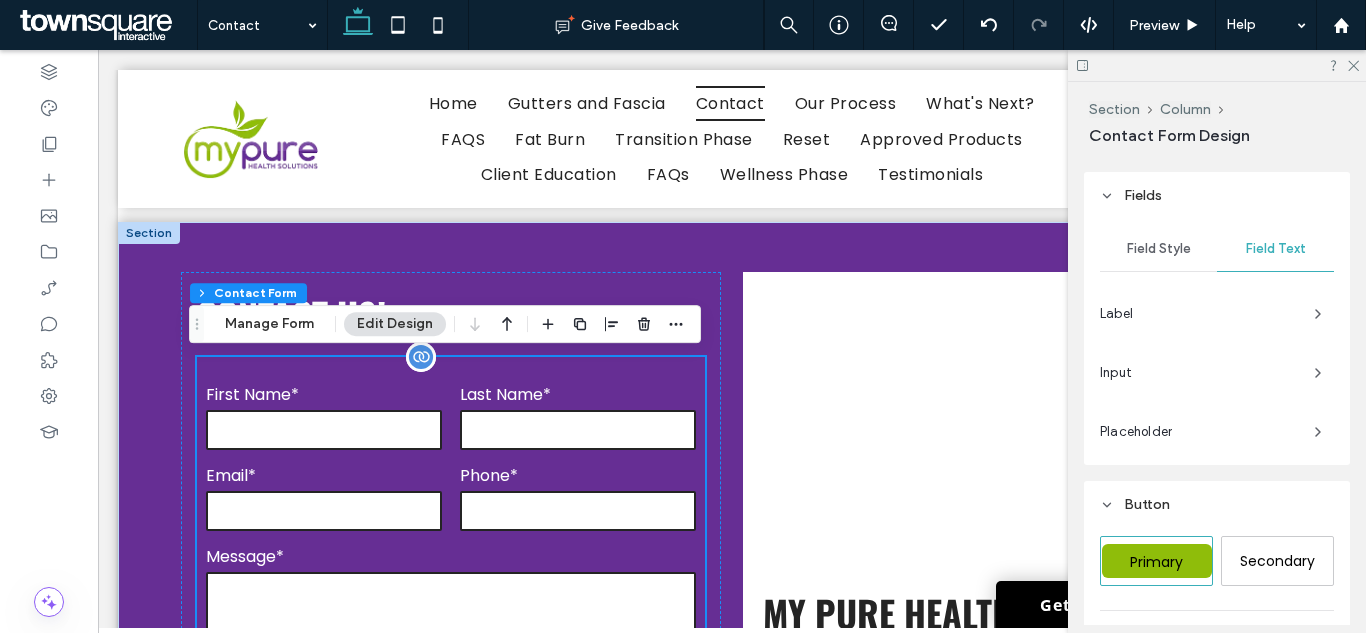 scroll, scrollTop: 417, scrollLeft: 0, axis: vertical 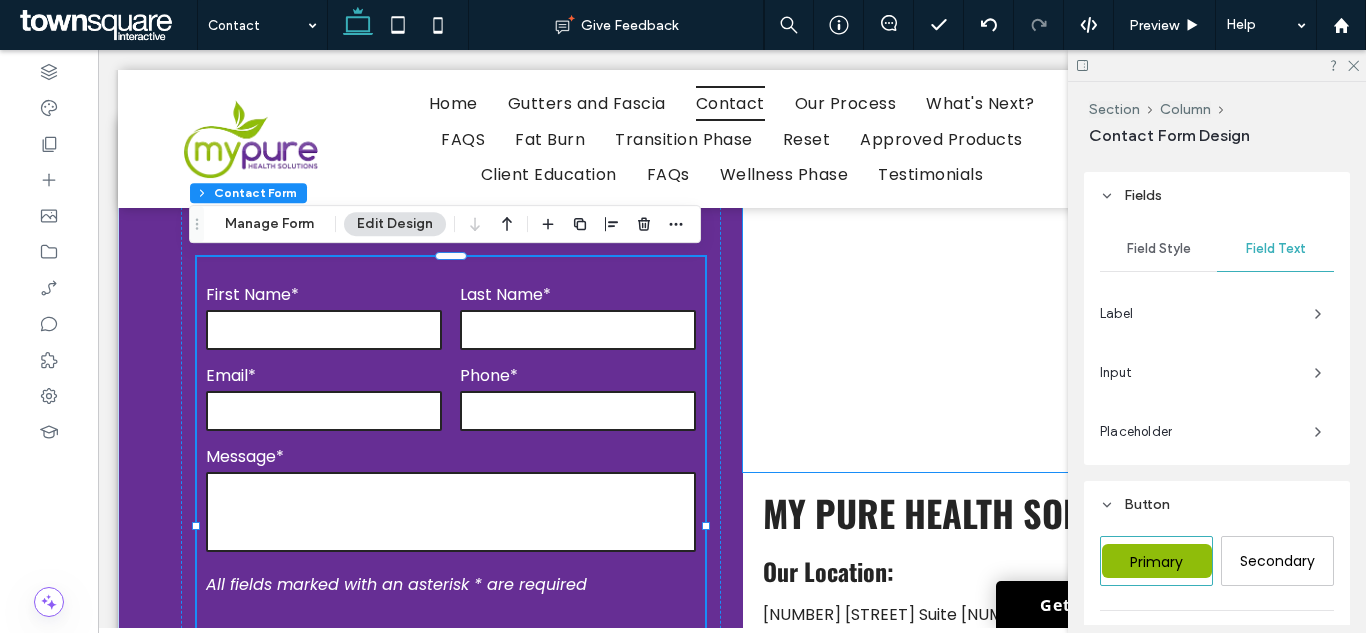 click at bounding box center [1013, 322] 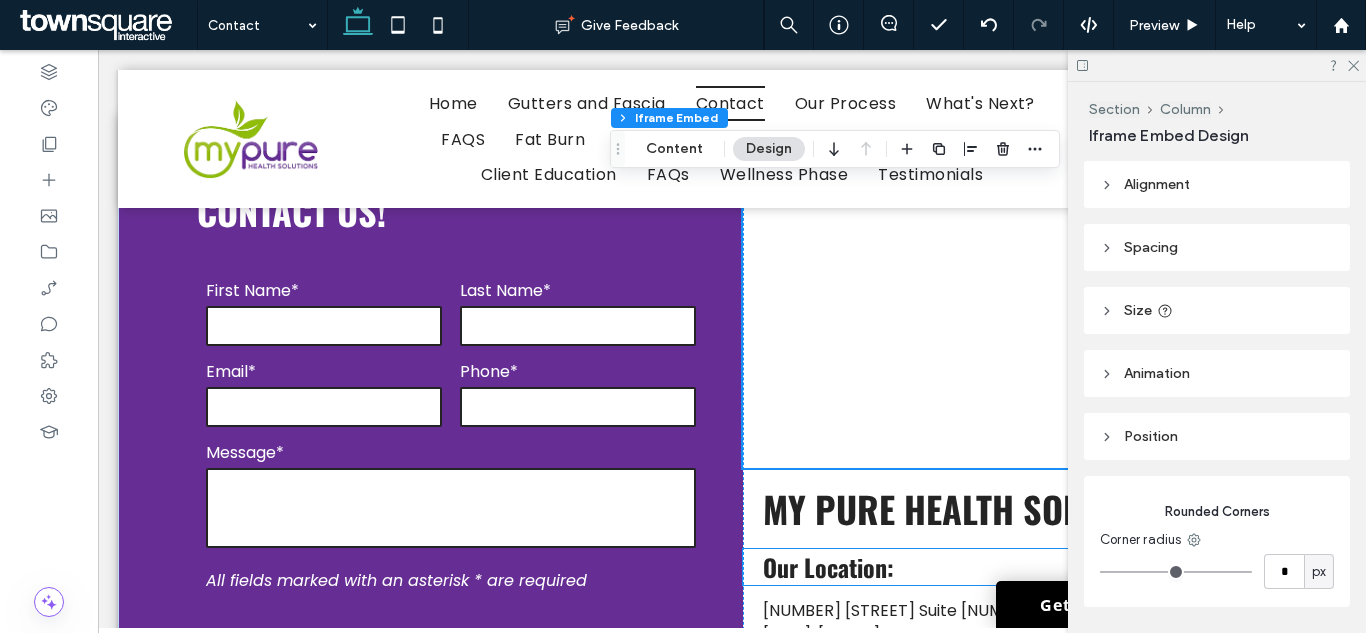 scroll, scrollTop: 417, scrollLeft: 0, axis: vertical 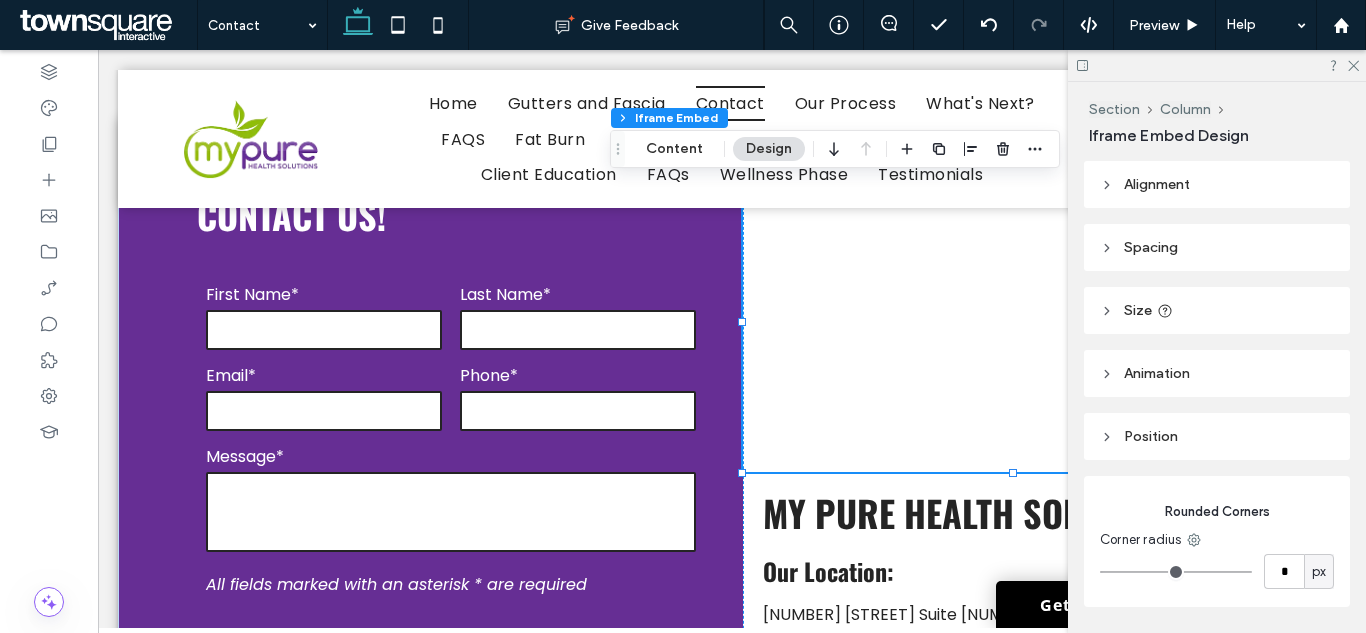 click at bounding box center (1013, 322) 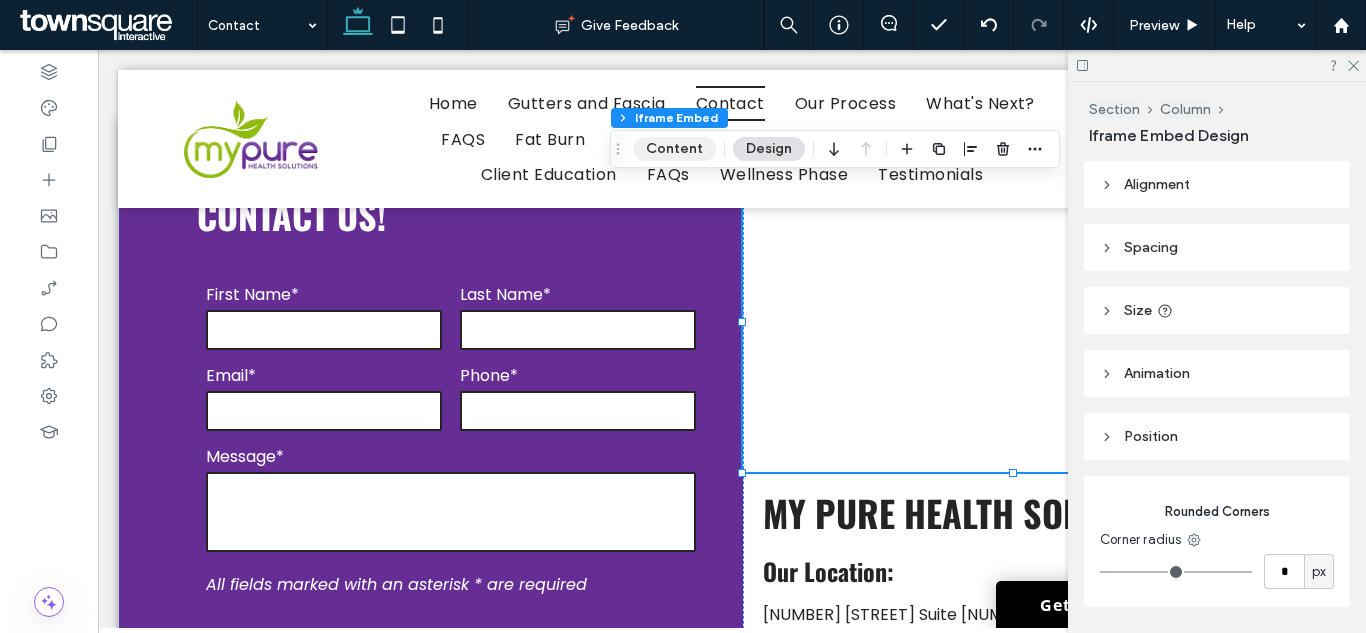 click on "Content" at bounding box center [674, 149] 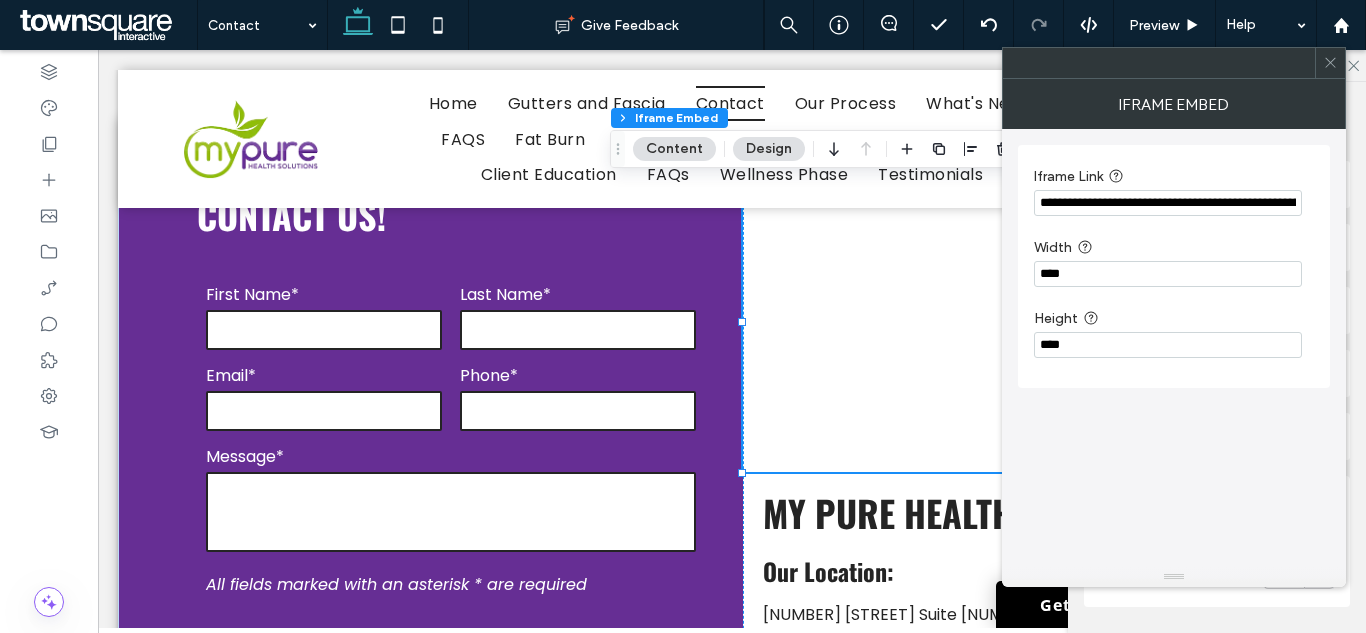 click on "**********" at bounding box center [1168, 203] 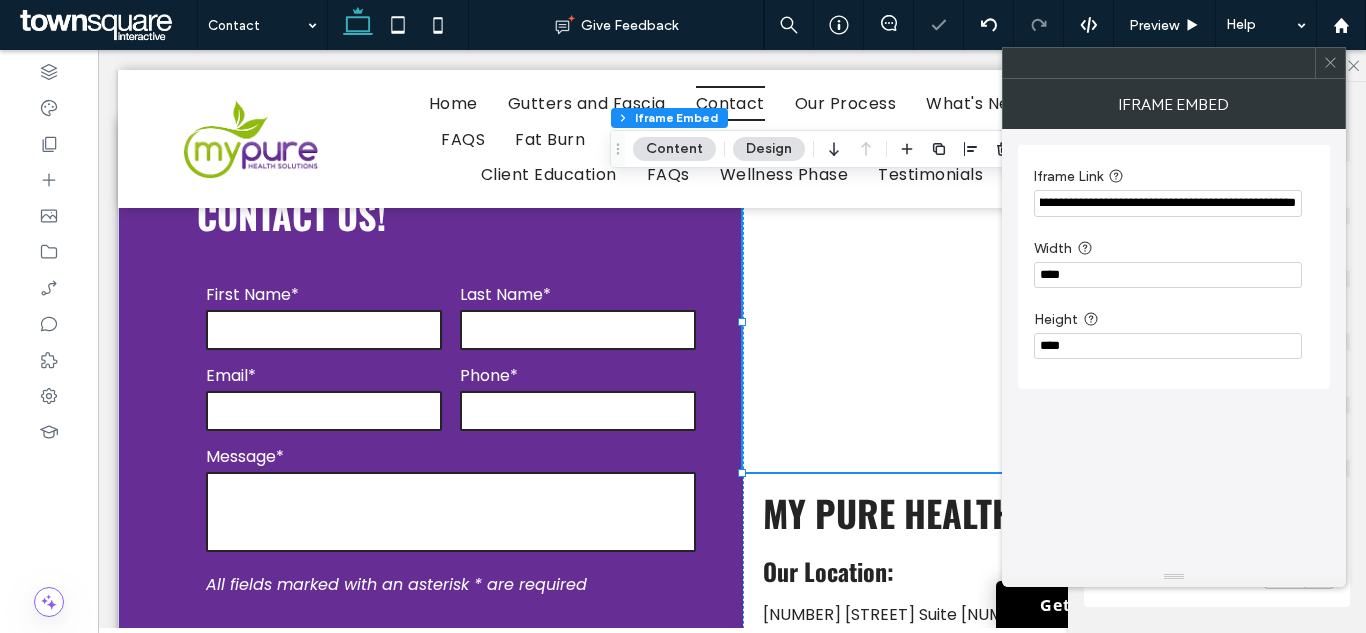 type on "**********" 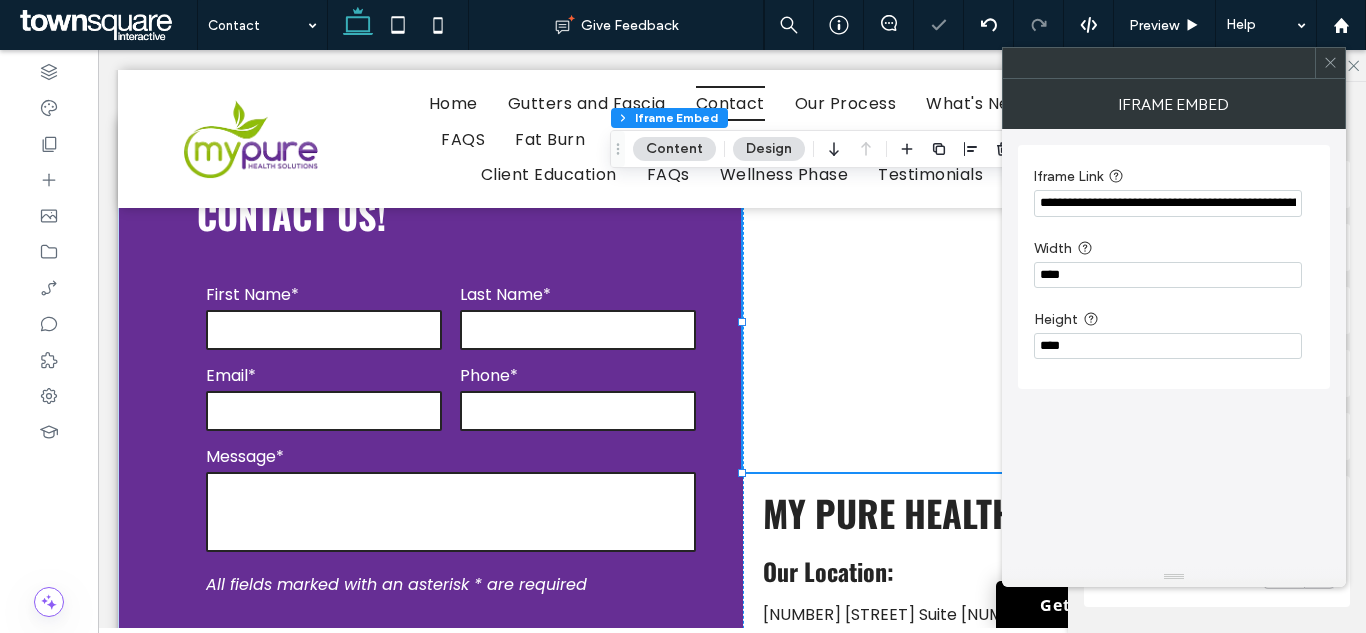 click 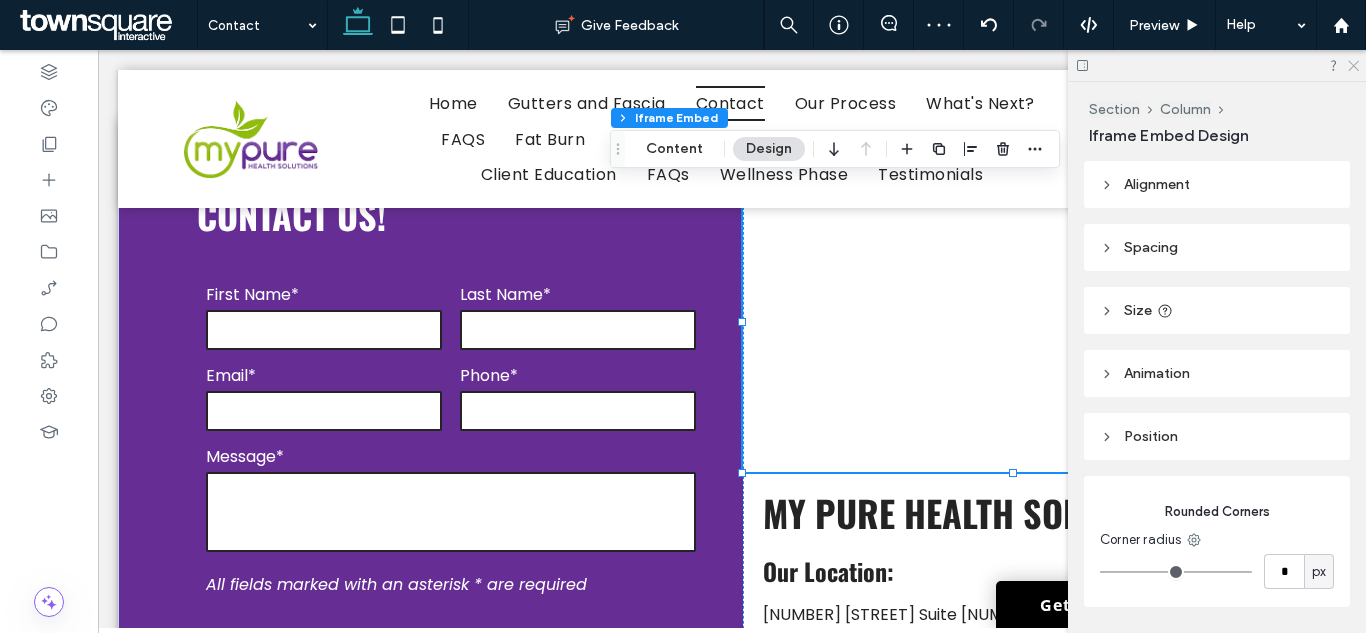 click 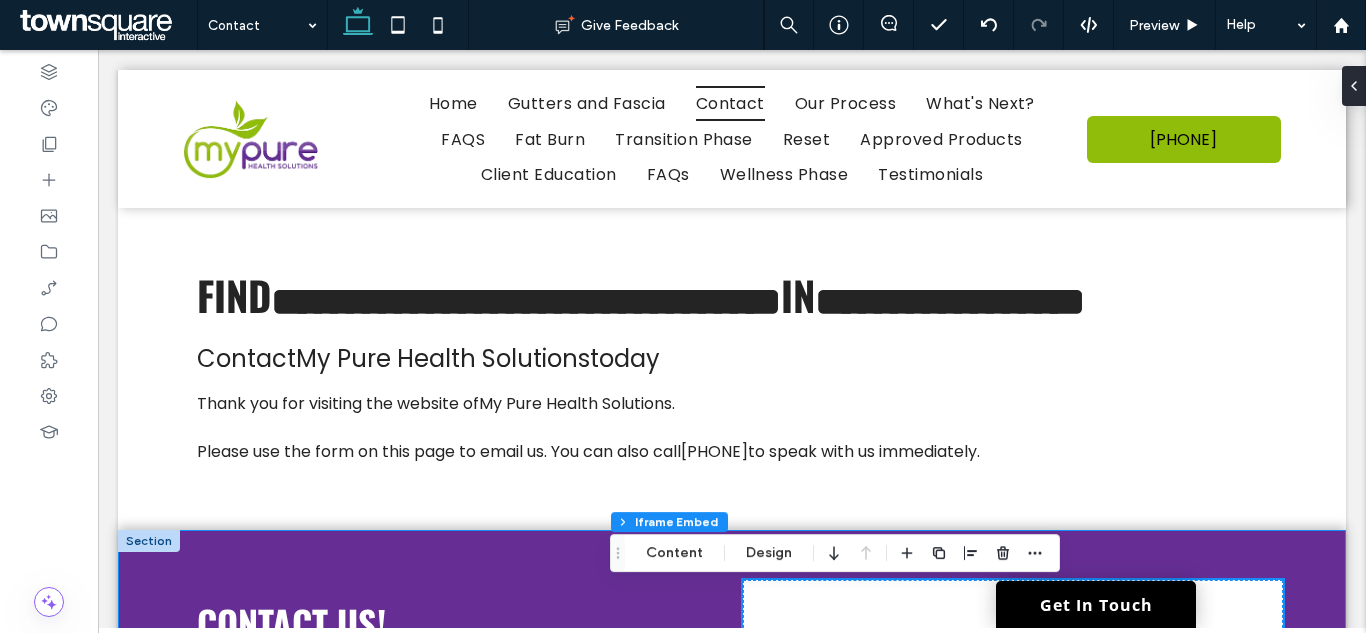 scroll, scrollTop: 0, scrollLeft: 0, axis: both 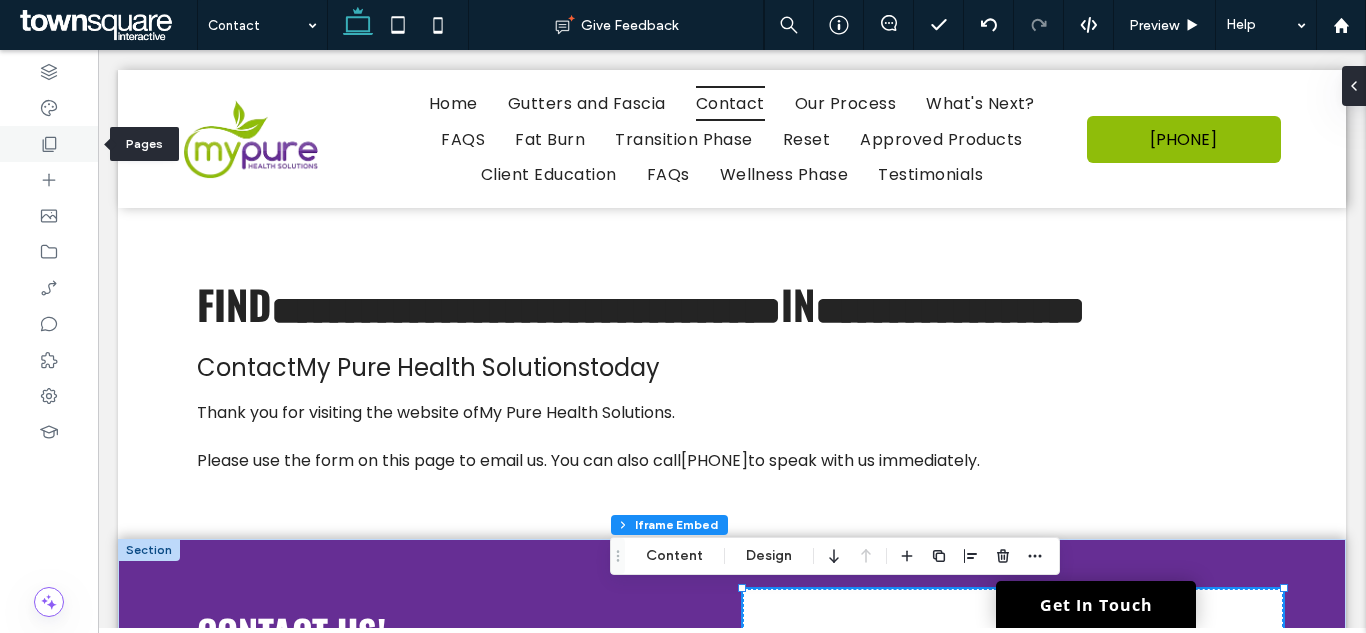 click at bounding box center [49, 144] 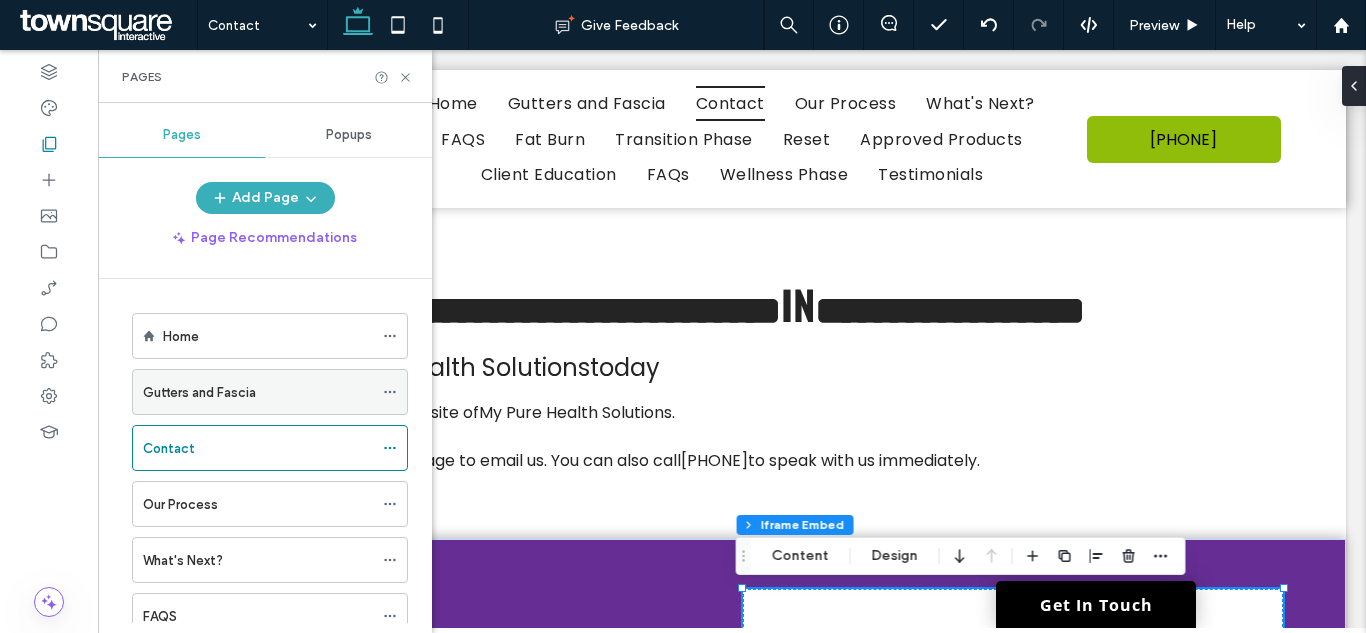 click on "Gutters and Fascia" at bounding box center [199, 392] 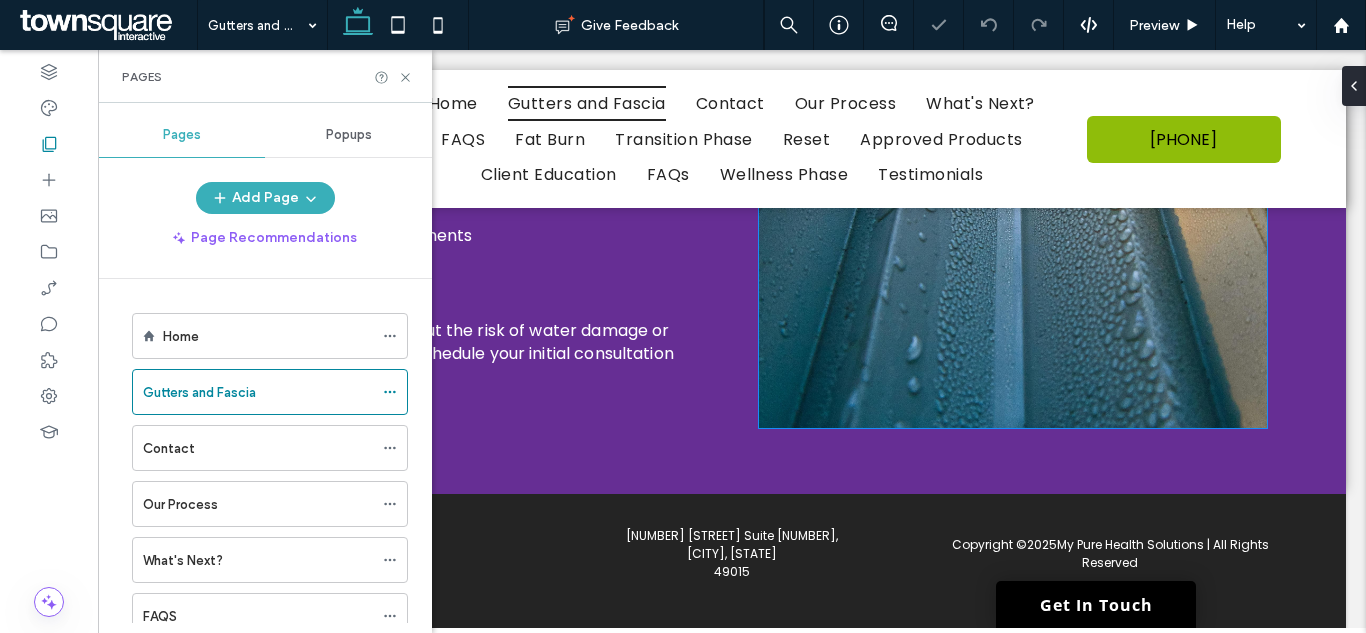 scroll, scrollTop: 840, scrollLeft: 0, axis: vertical 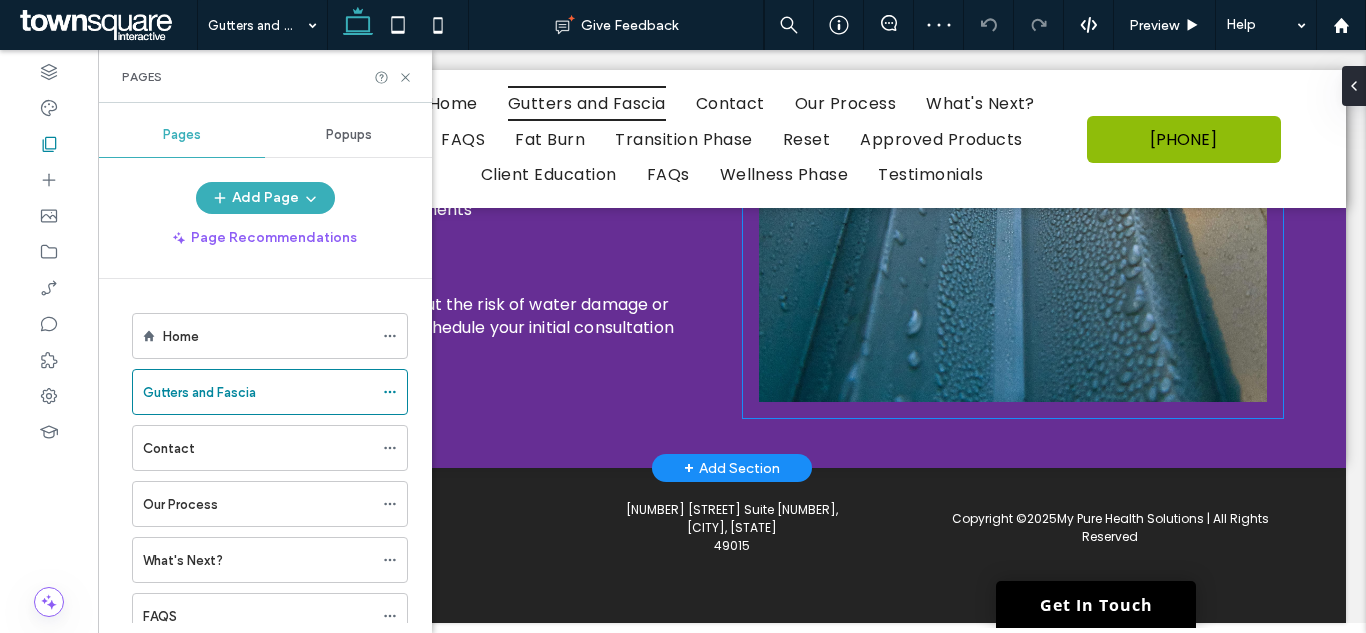 click at bounding box center [1013, 167] 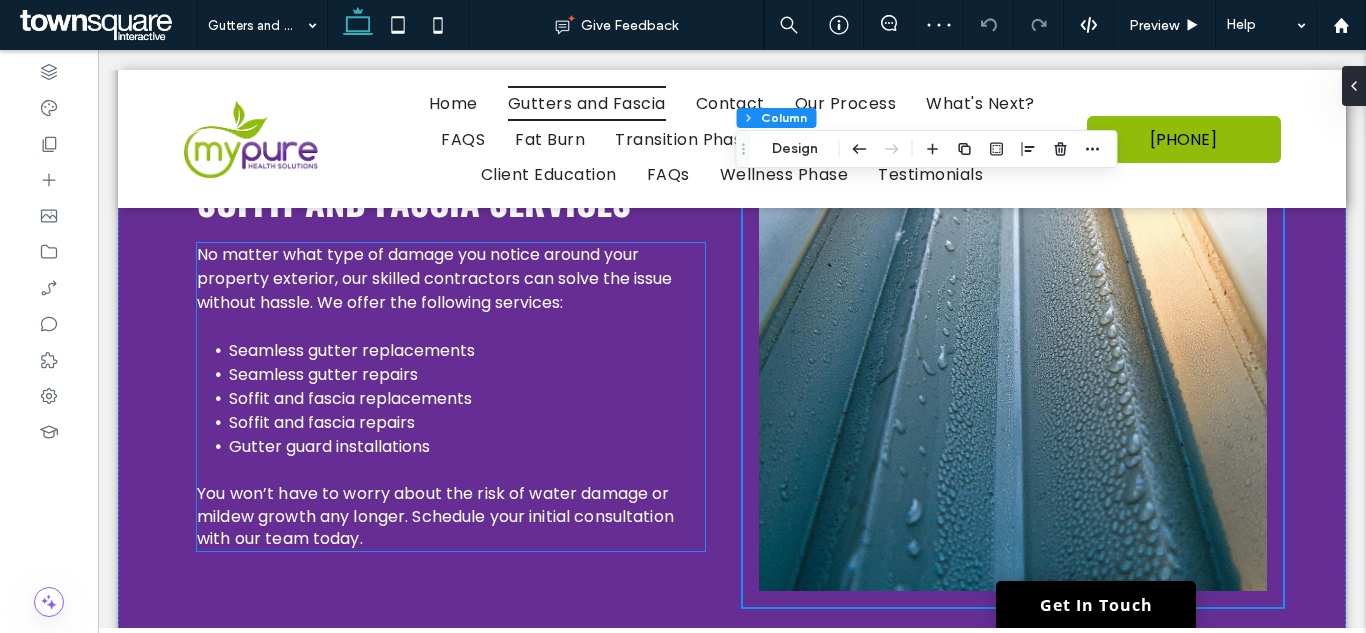scroll, scrollTop: 640, scrollLeft: 0, axis: vertical 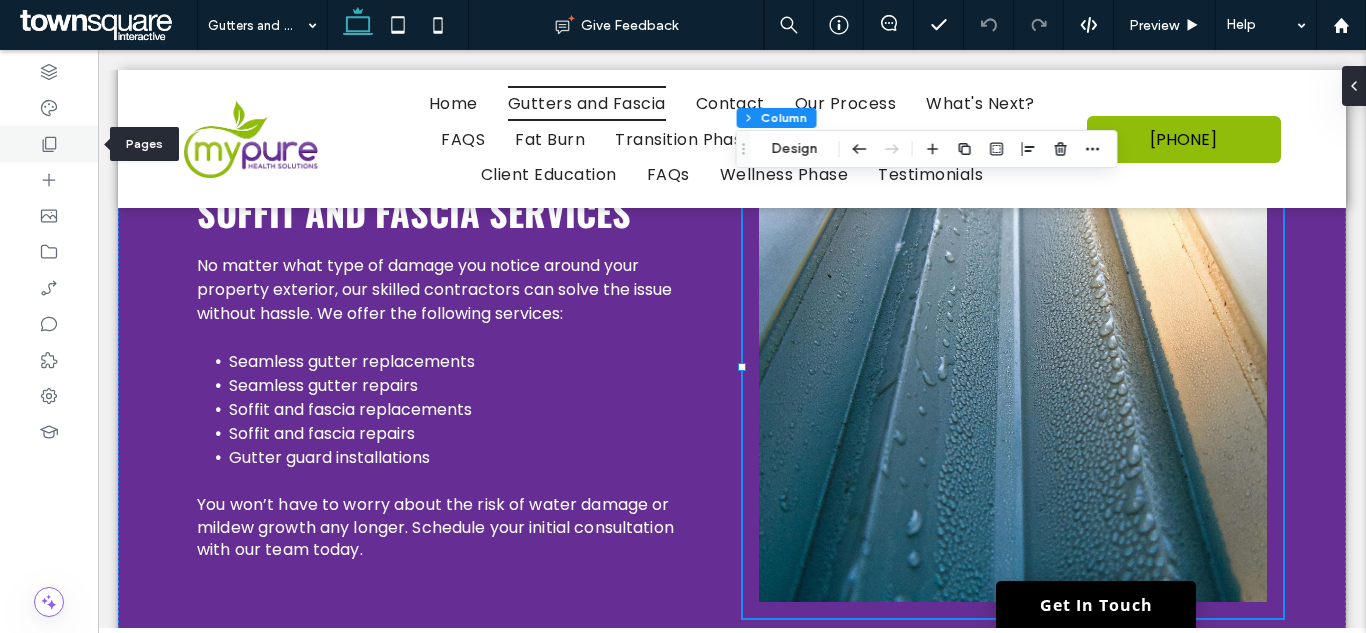 click at bounding box center [49, 144] 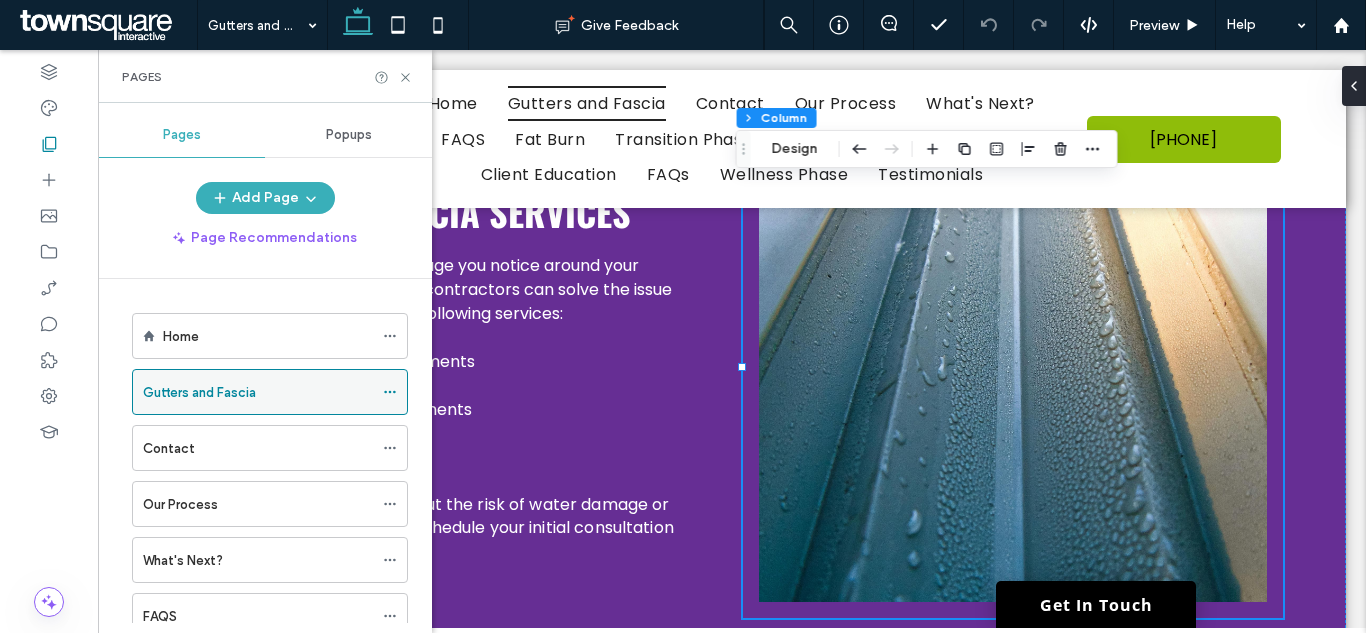 click 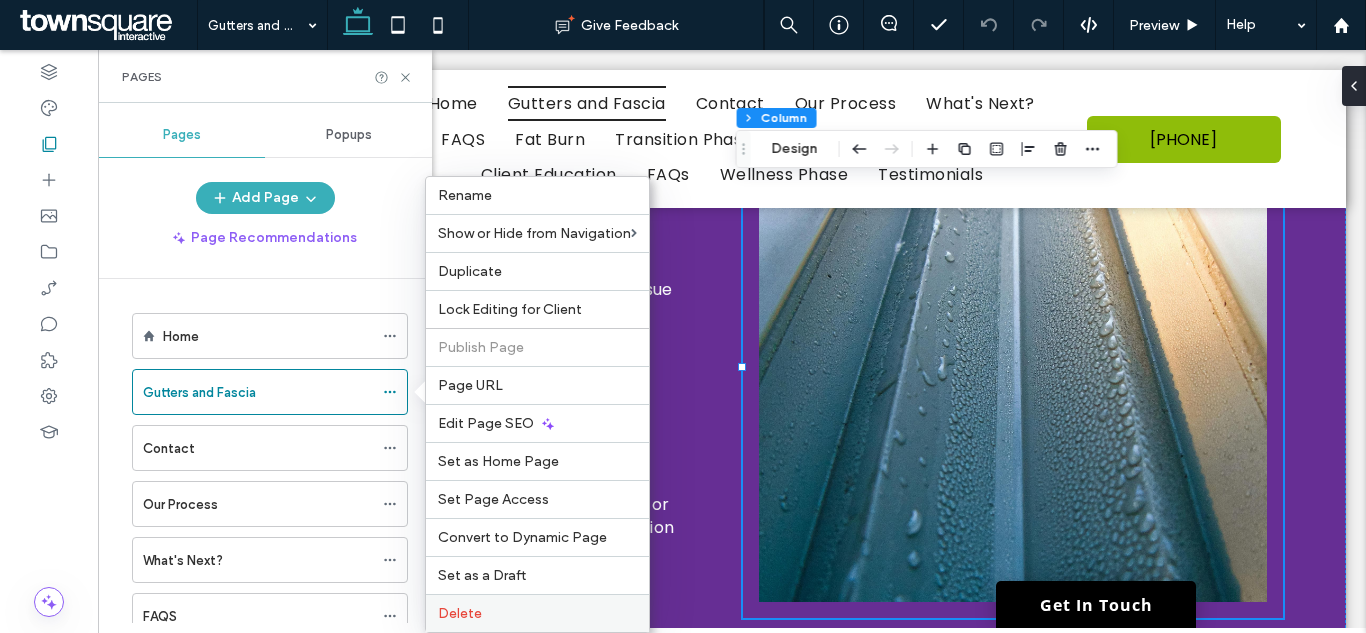 click on "Delete" at bounding box center [537, 613] 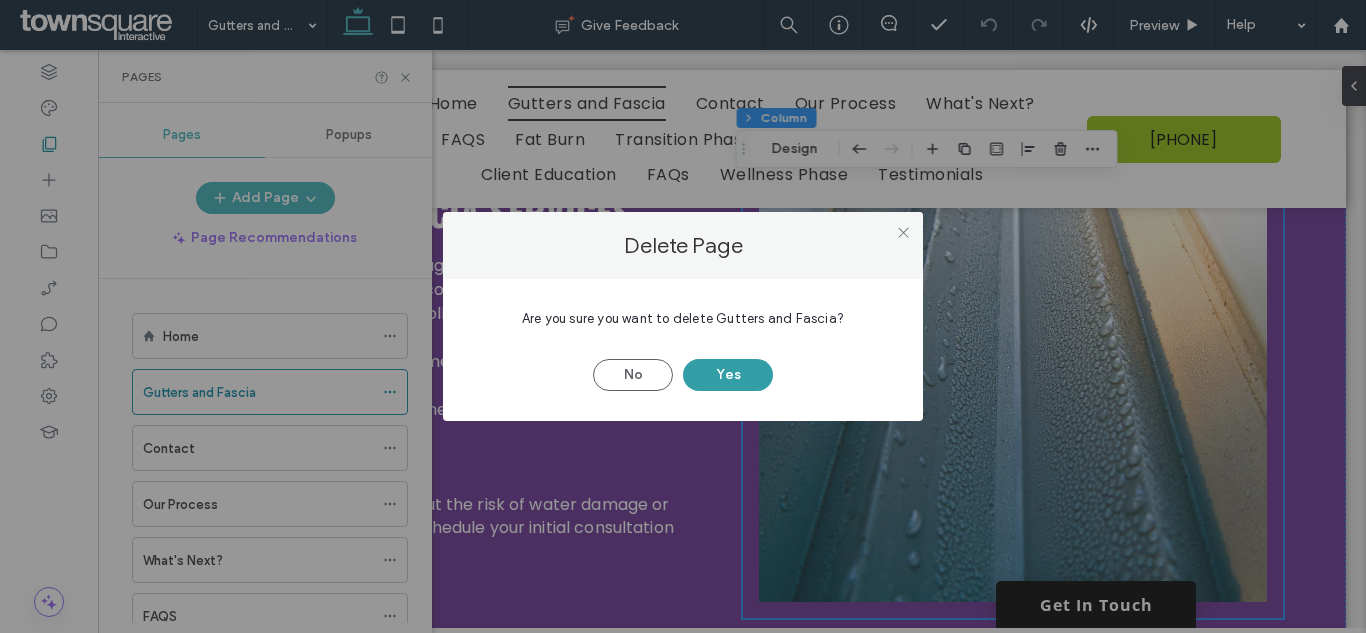 click on "Yes" at bounding box center [728, 375] 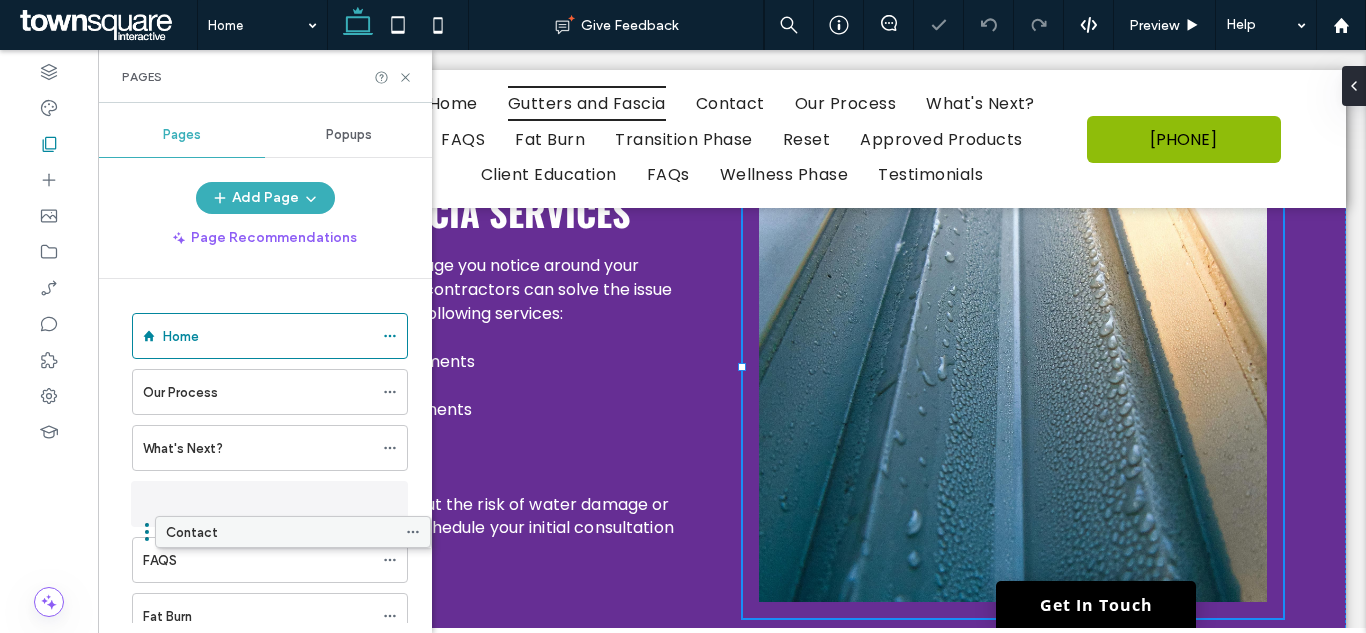 drag, startPoint x: 227, startPoint y: 394, endPoint x: 248, endPoint y: 537, distance: 144.53374 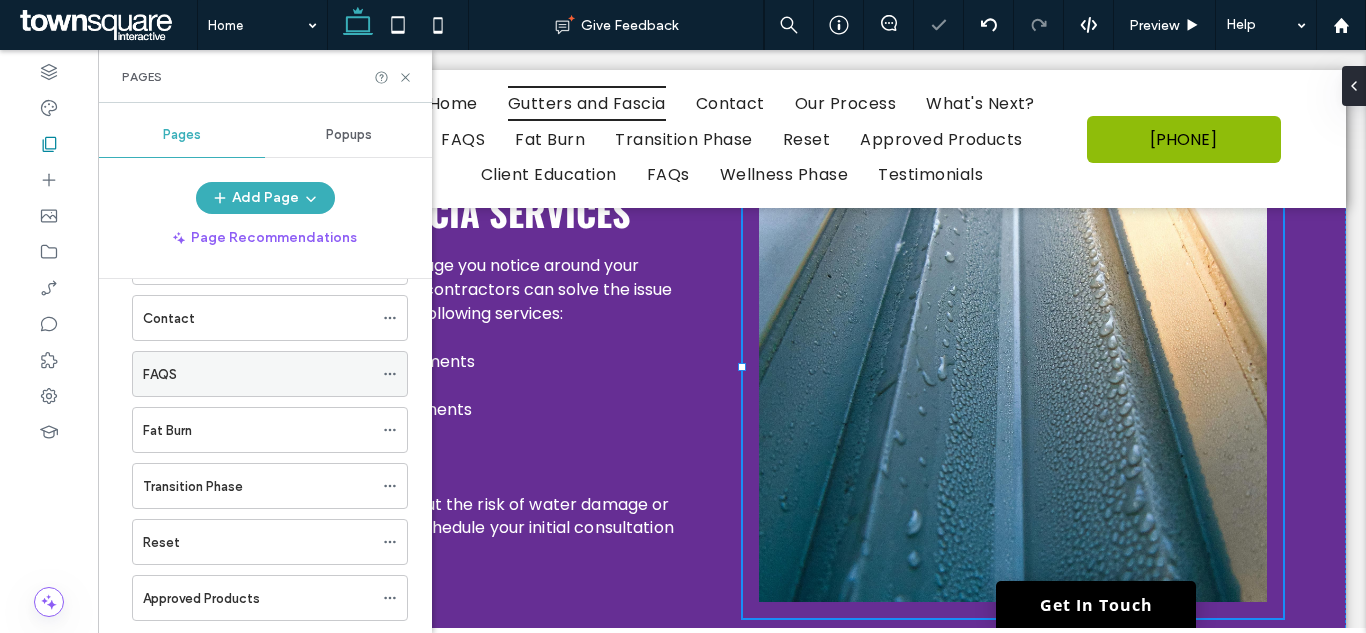 scroll, scrollTop: 200, scrollLeft: 0, axis: vertical 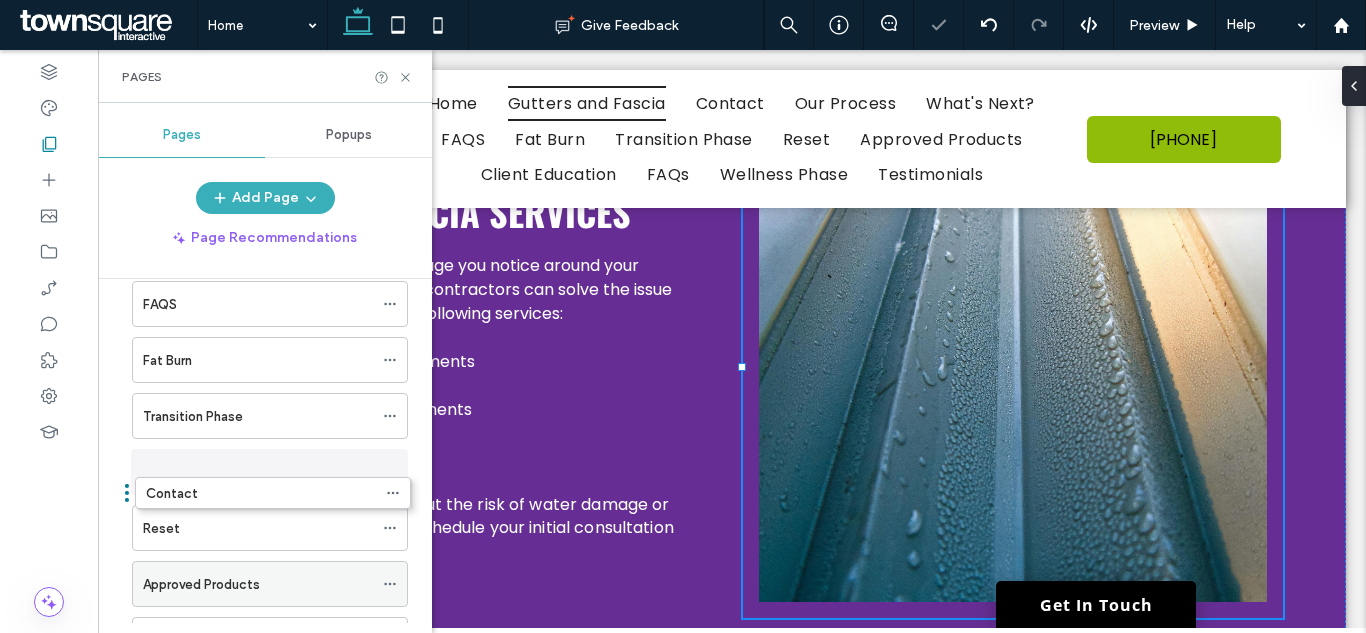 drag, startPoint x: 237, startPoint y: 400, endPoint x: 234, endPoint y: 530, distance: 130.0346 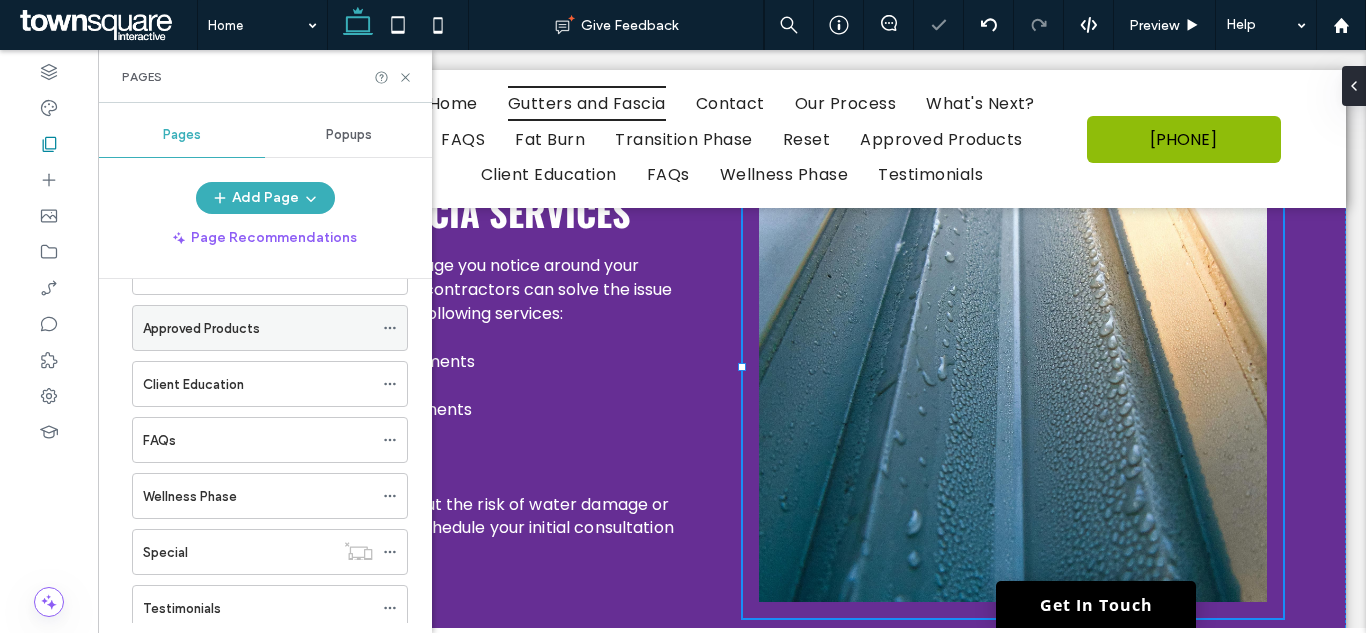 scroll, scrollTop: 356, scrollLeft: 0, axis: vertical 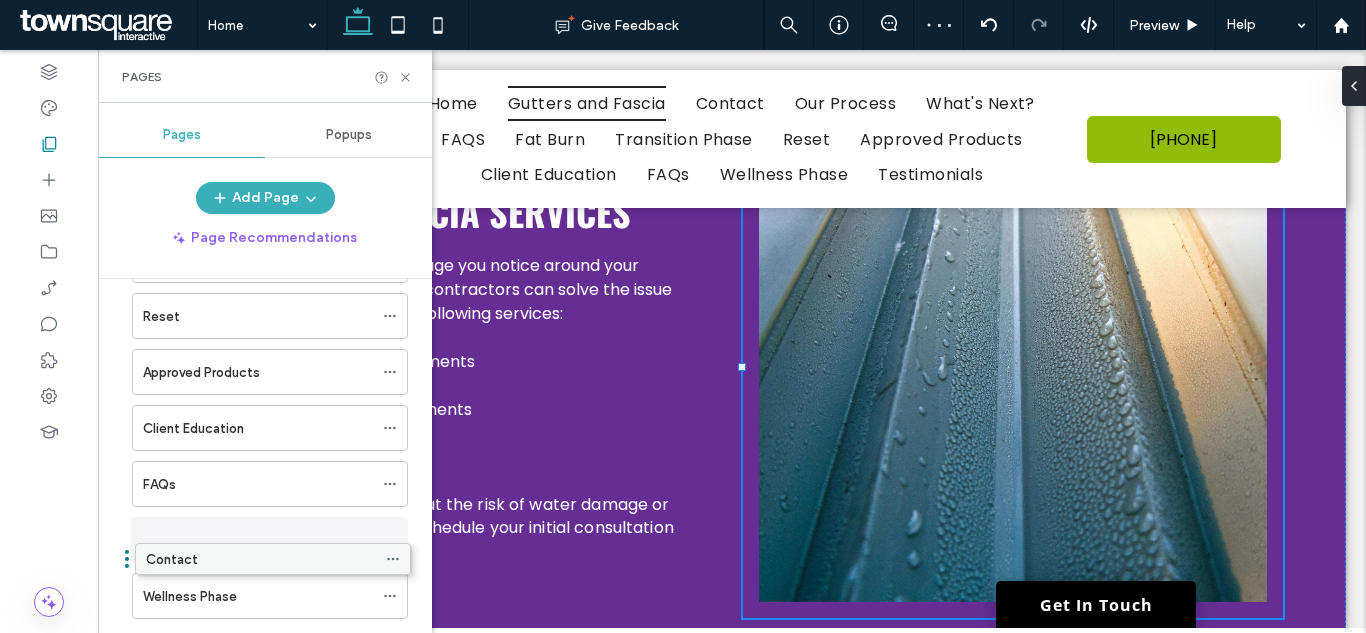 drag, startPoint x: 231, startPoint y: 315, endPoint x: 234, endPoint y: 565, distance: 250.018 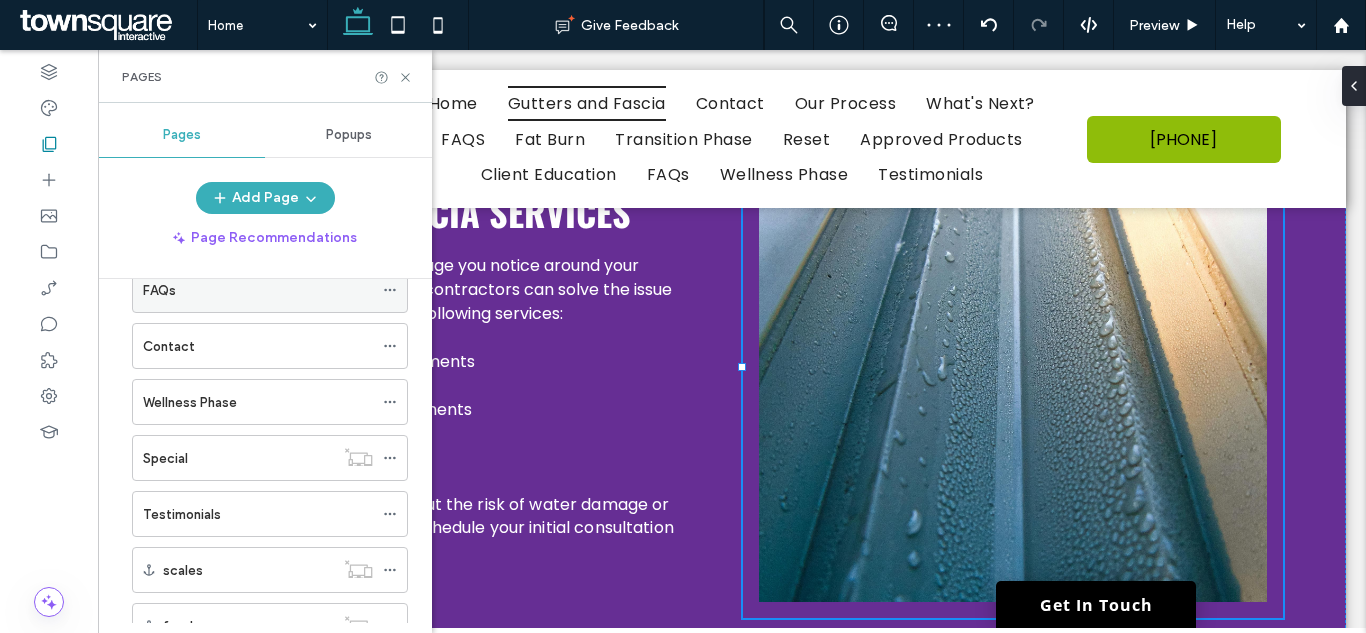 scroll, scrollTop: 556, scrollLeft: 0, axis: vertical 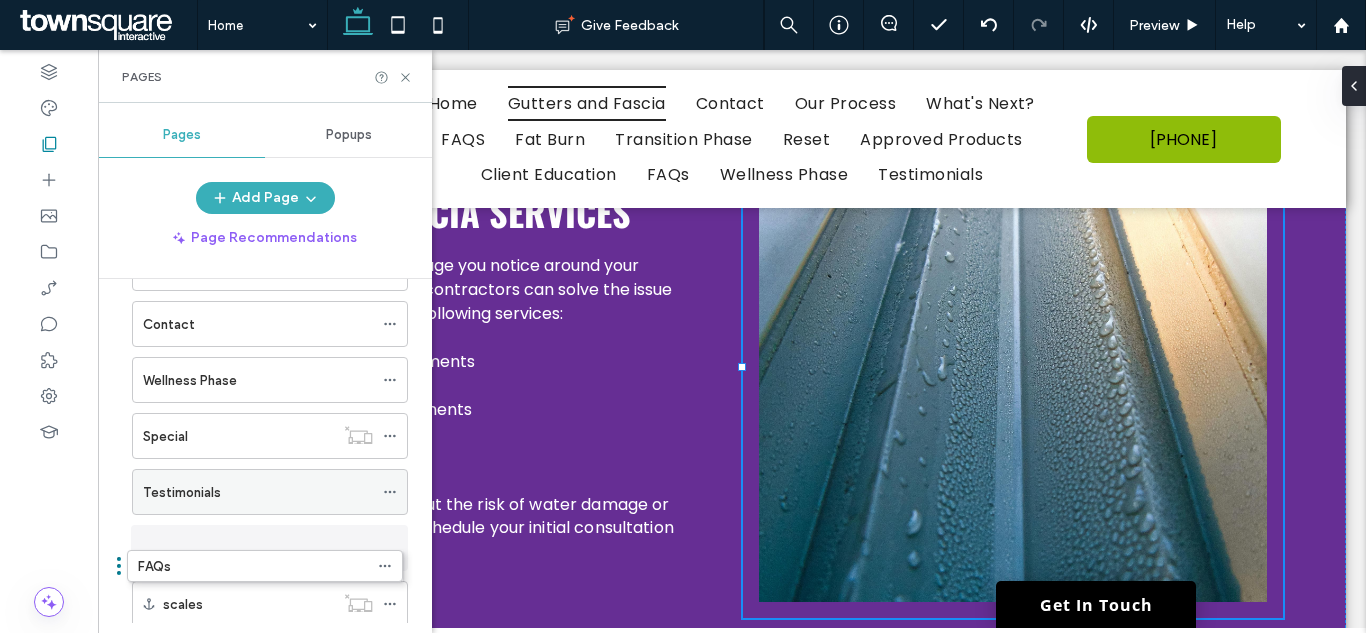 drag, startPoint x: 221, startPoint y: 290, endPoint x: 214, endPoint y: 567, distance: 277.08844 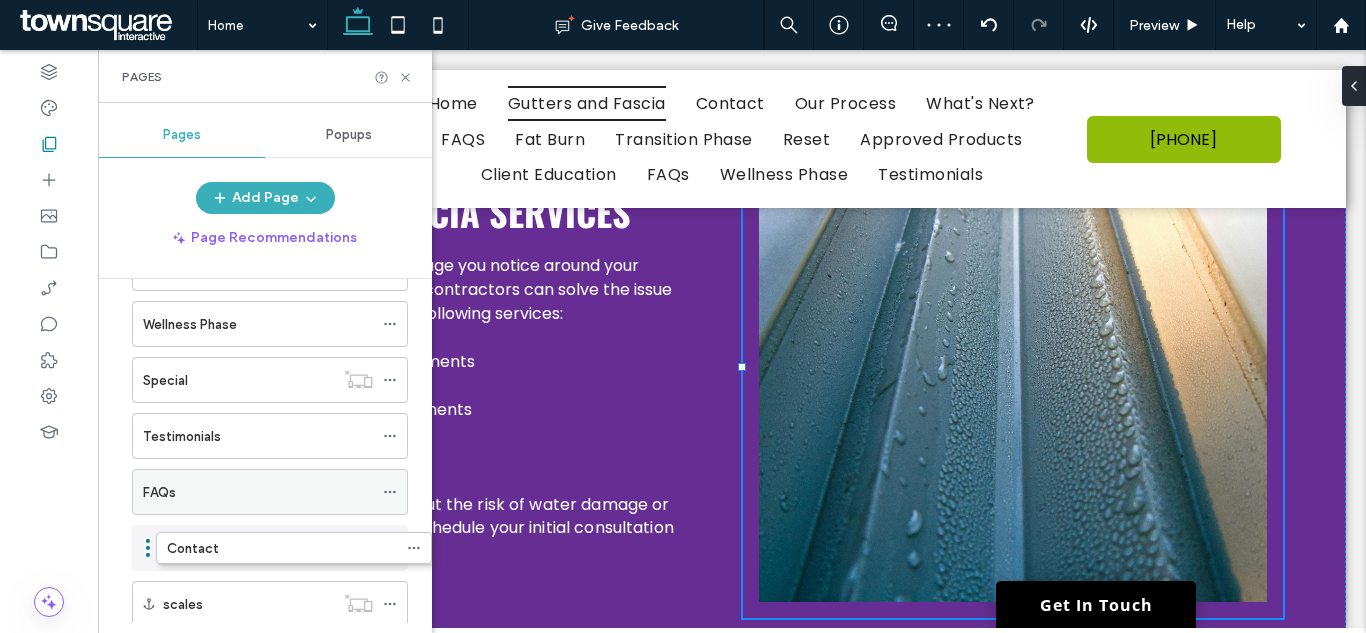 drag, startPoint x: 244, startPoint y: 326, endPoint x: 255, endPoint y: 541, distance: 215.2812 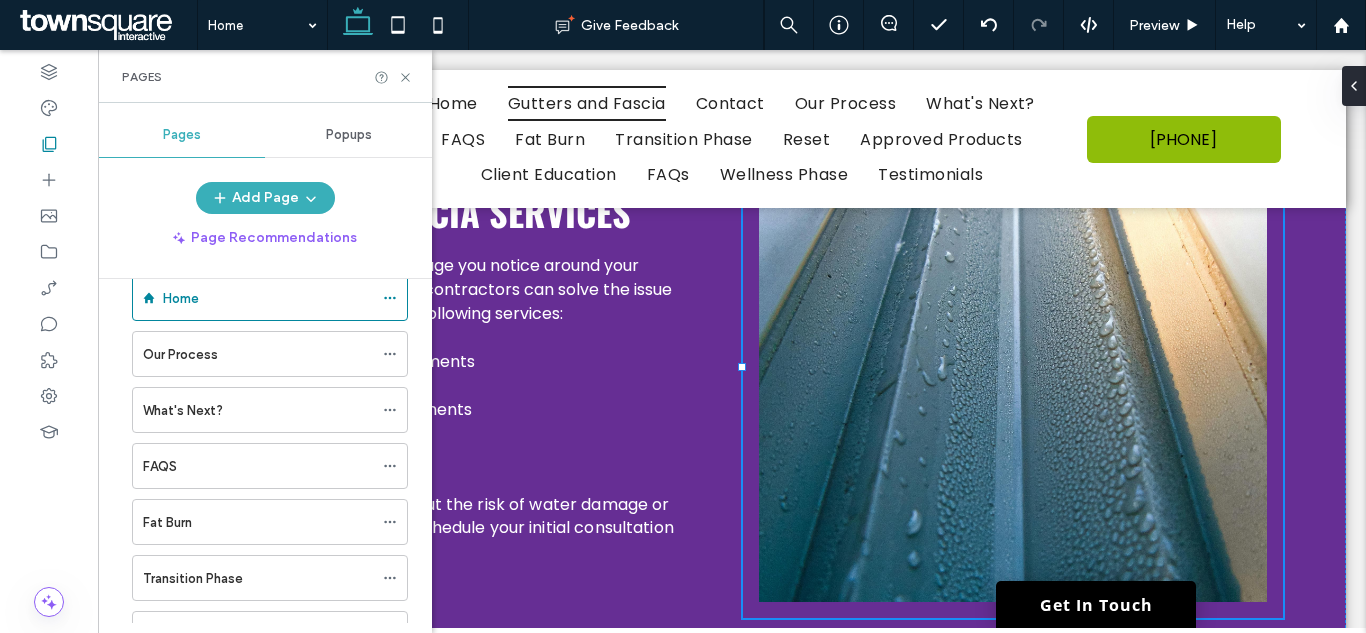 scroll, scrollTop: 0, scrollLeft: 0, axis: both 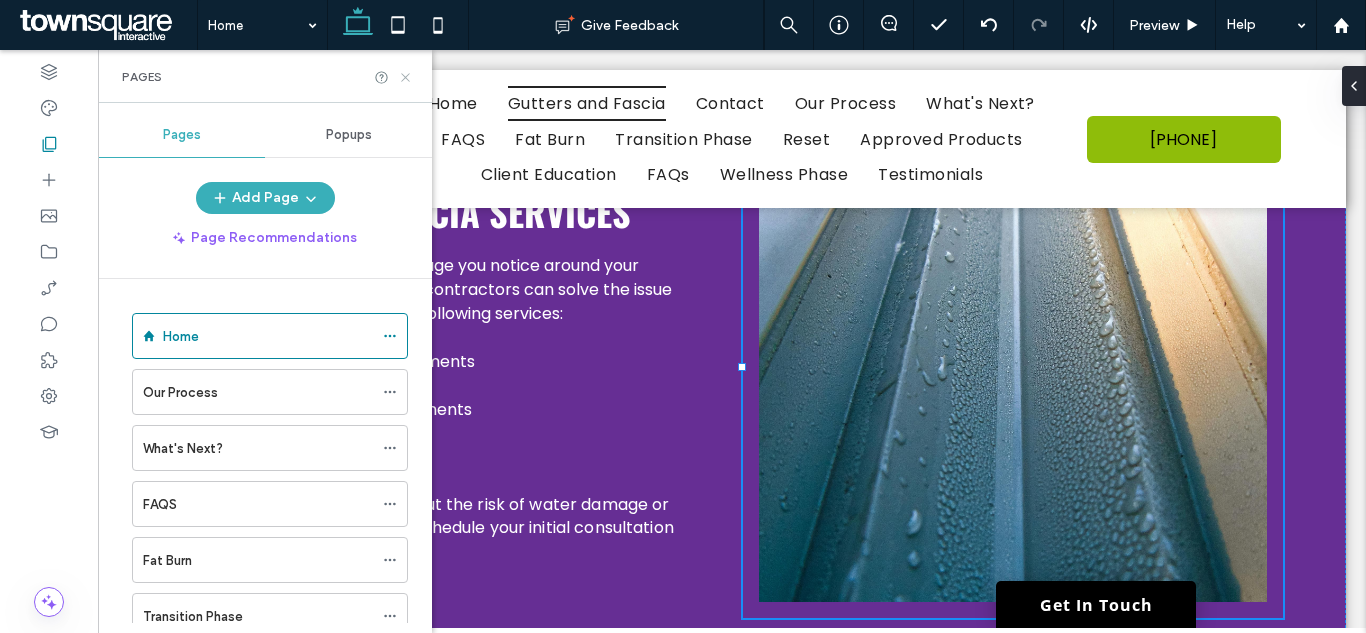 click 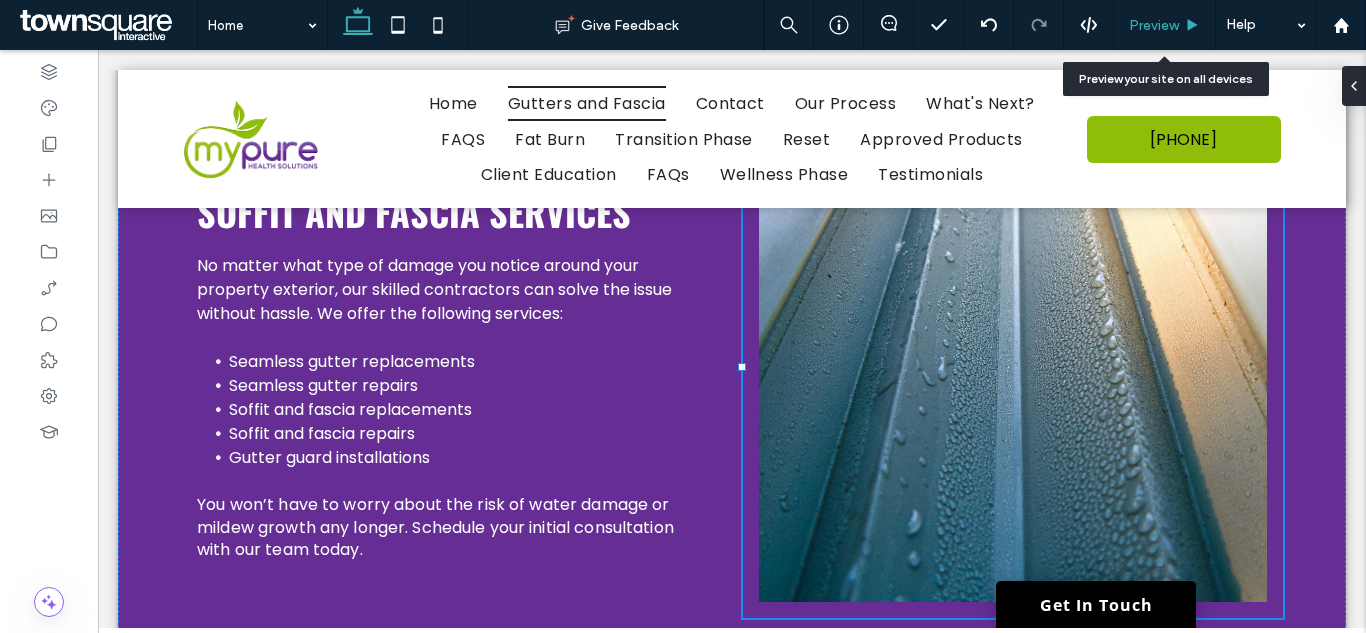 click on "Preview" at bounding box center (1154, 25) 